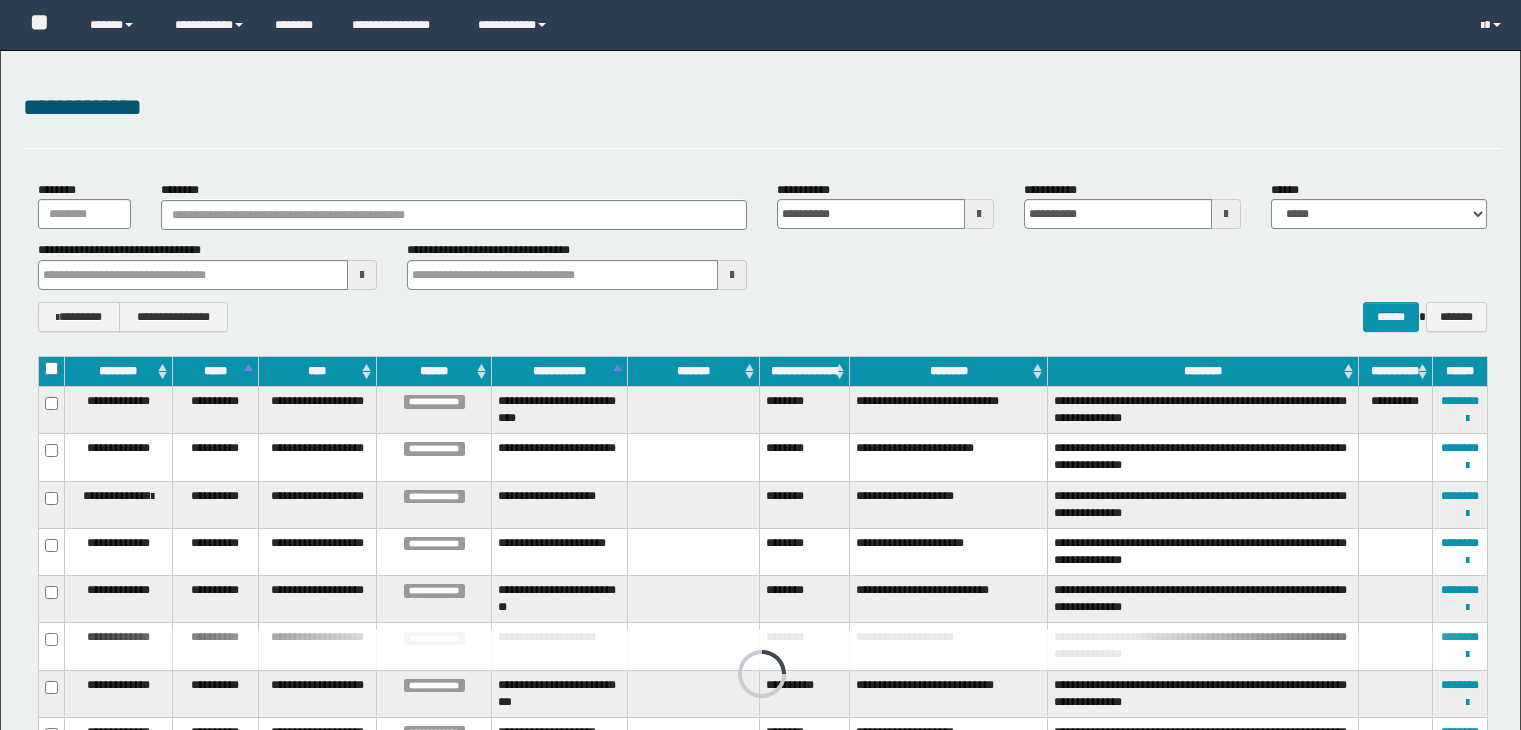 scroll, scrollTop: 377, scrollLeft: 0, axis: vertical 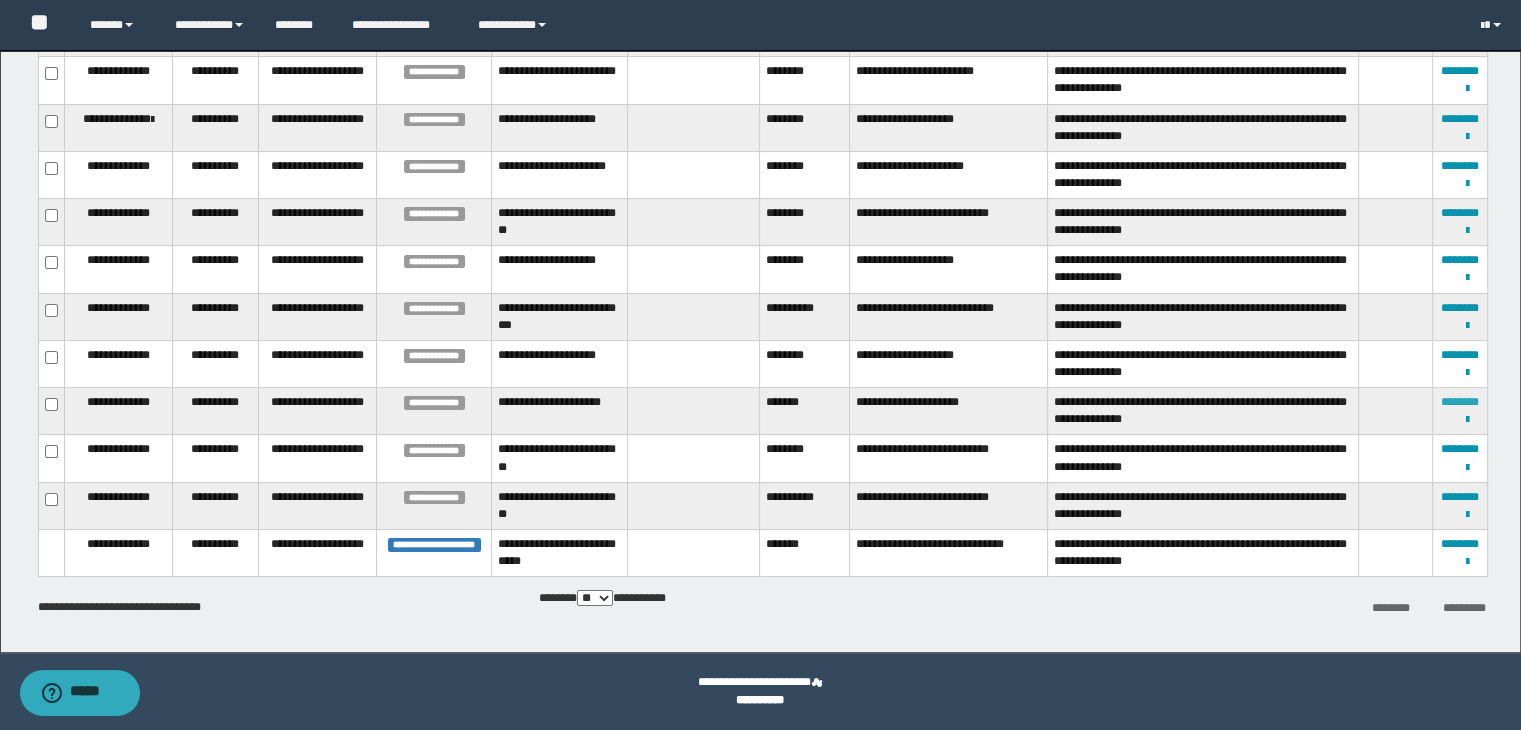click on "********" at bounding box center [1460, 402] 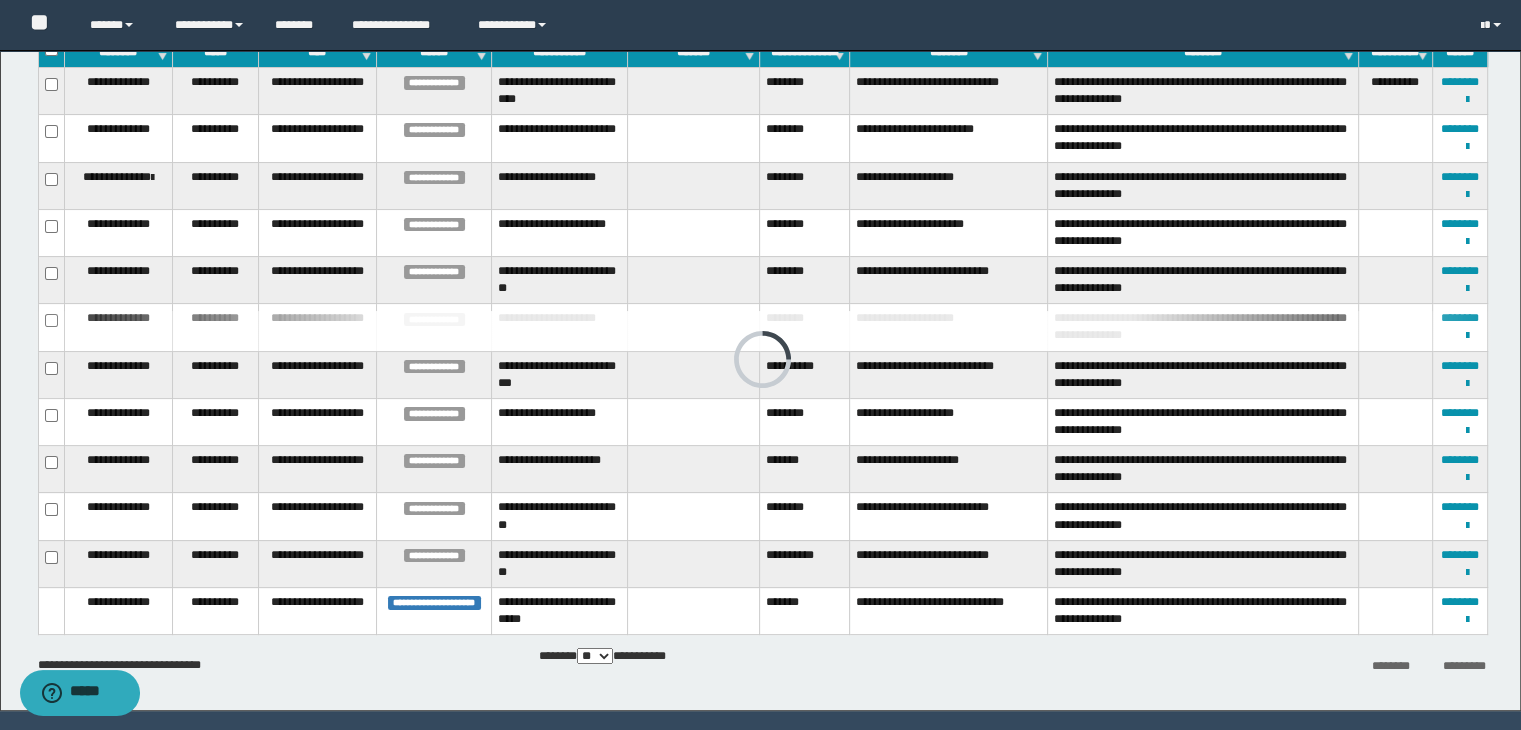 scroll, scrollTop: 377, scrollLeft: 0, axis: vertical 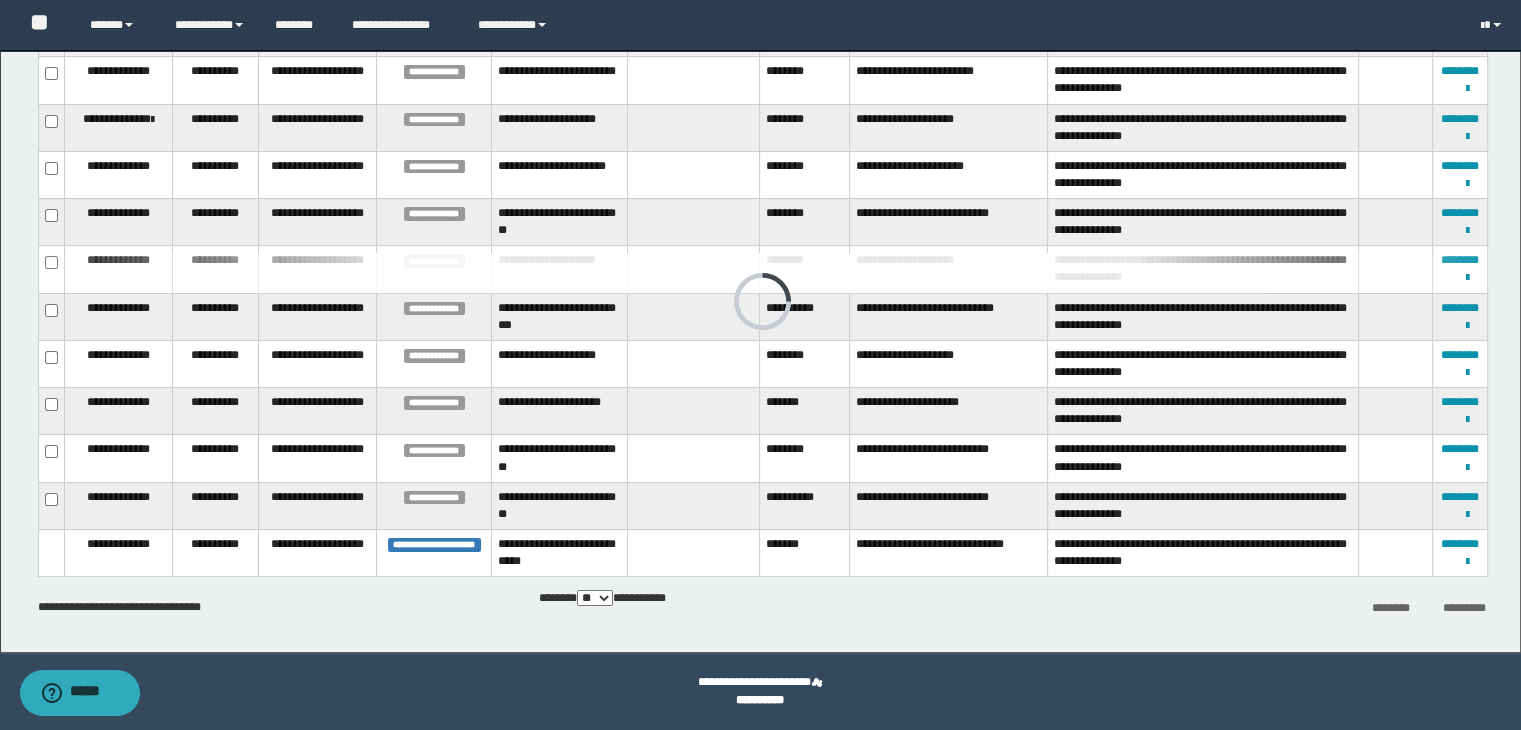drag, startPoint x: 498, startPoint y: 300, endPoint x: 605, endPoint y: 317, distance: 108.34205 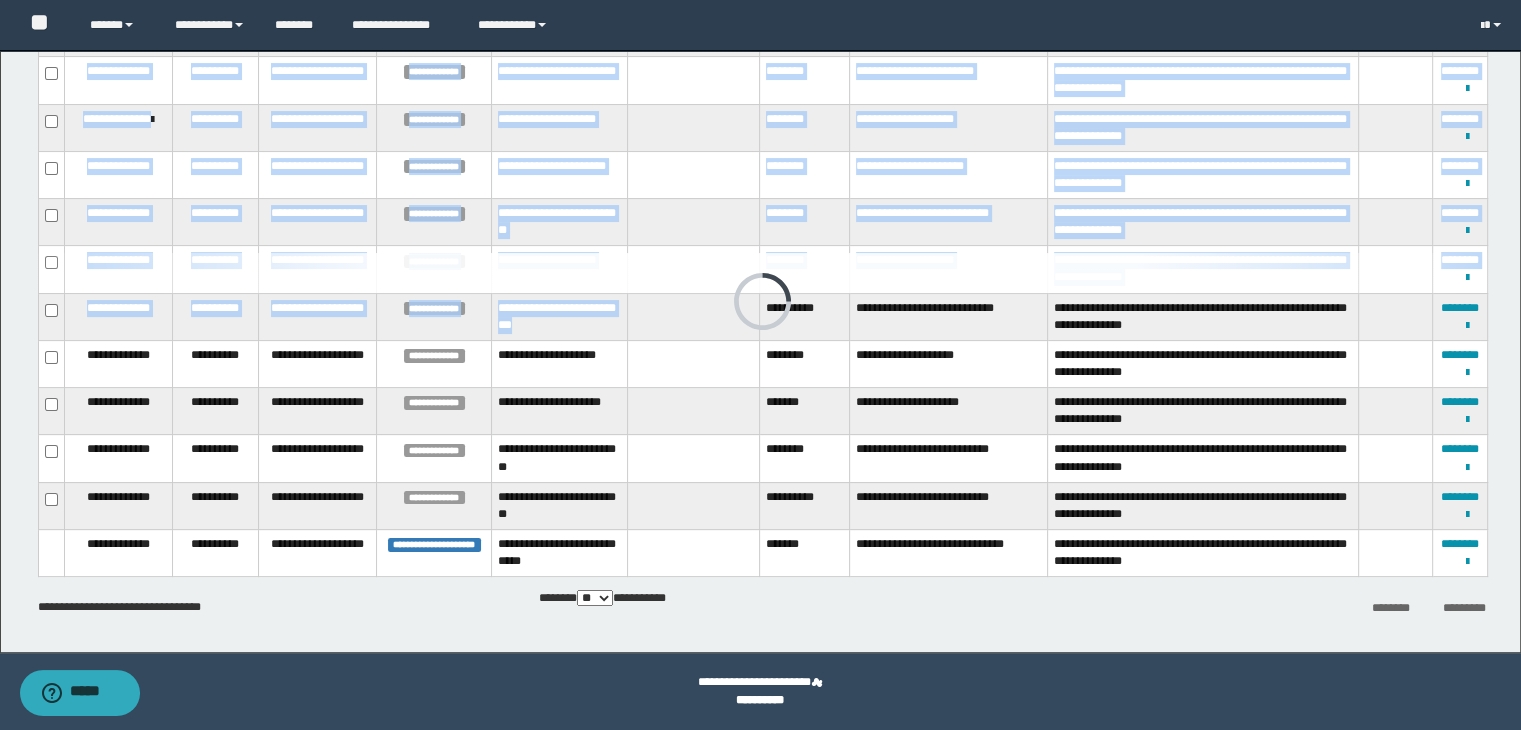 drag, startPoint x: 601, startPoint y: 325, endPoint x: 519, endPoint y: 302, distance: 85.16454 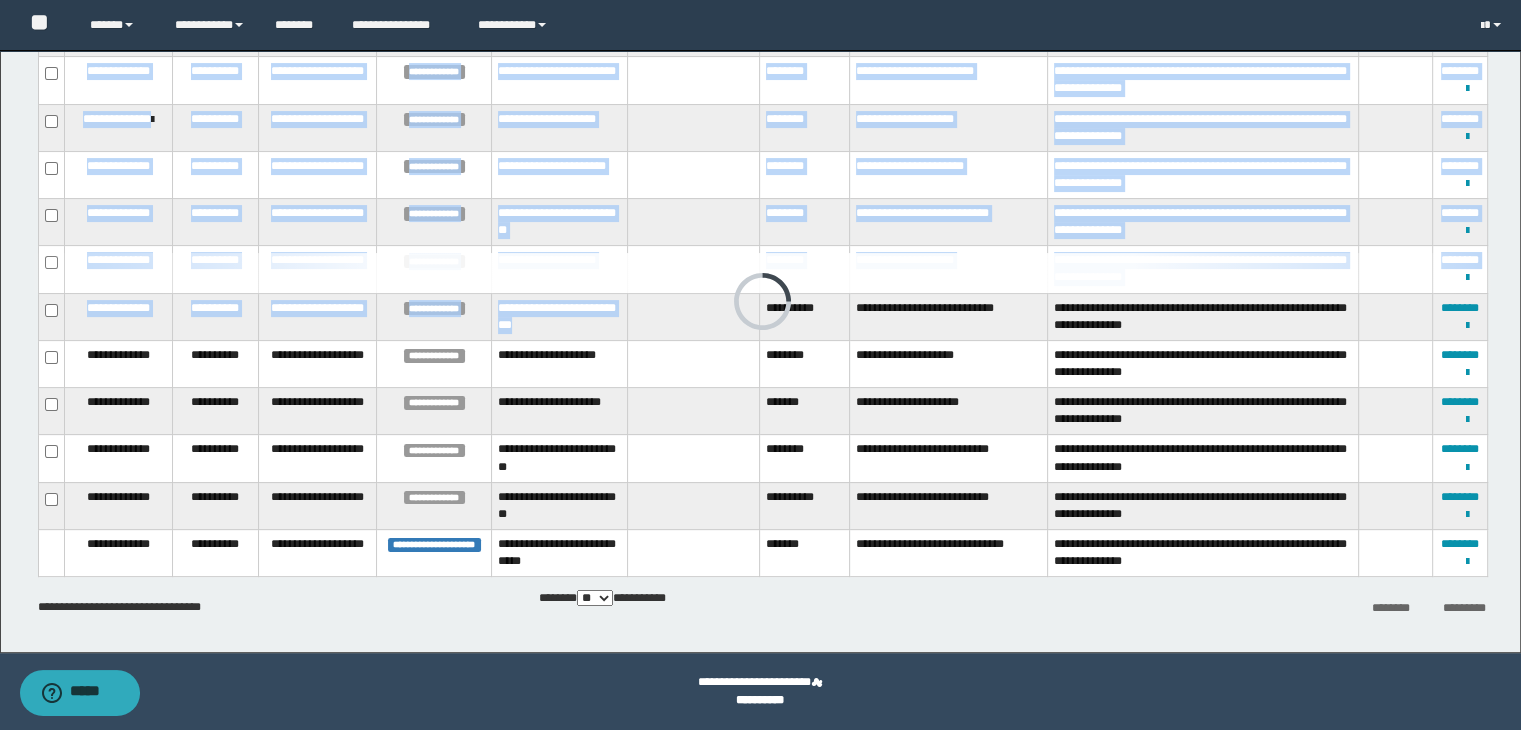 click on "**********" at bounding box center [762, 278] 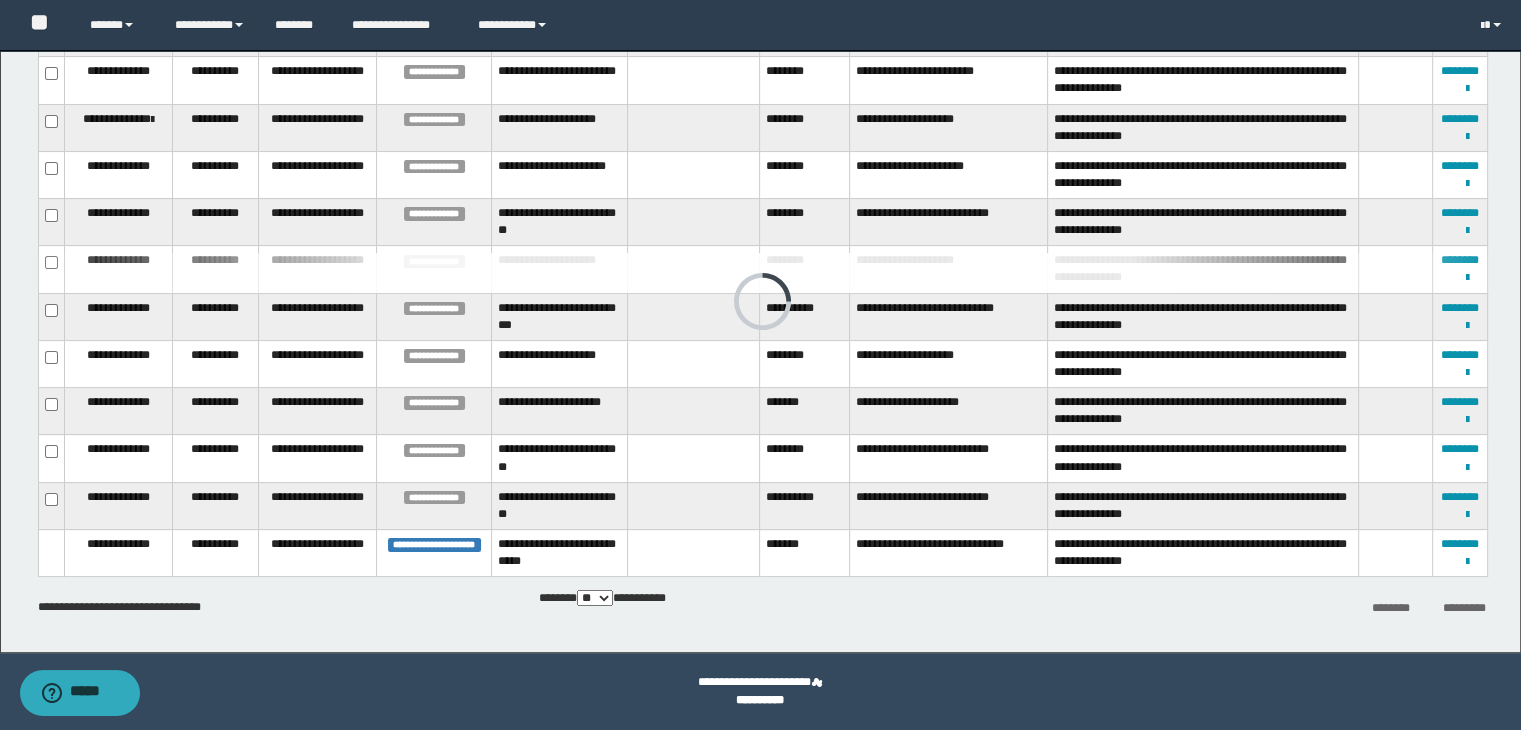 click at bounding box center (762, 273) 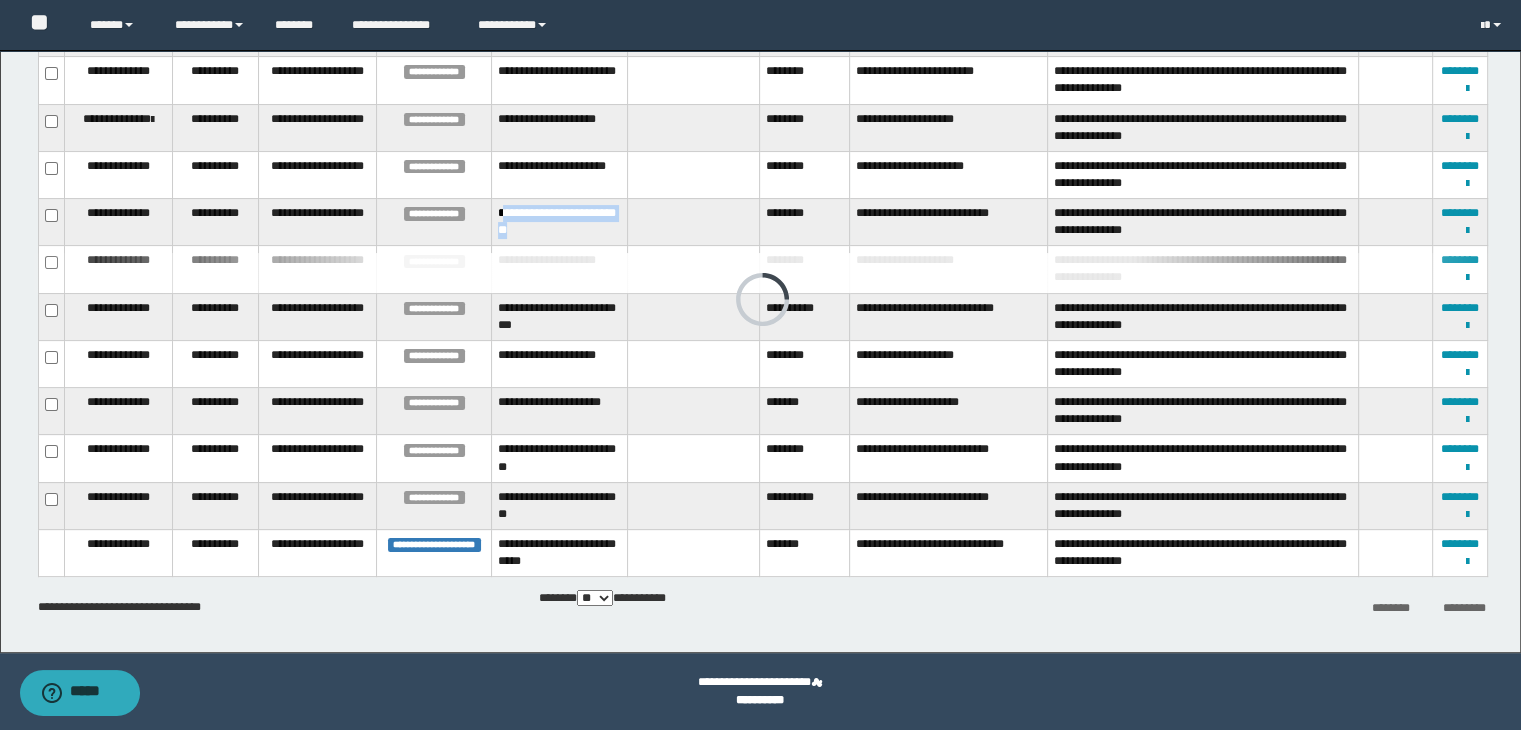drag, startPoint x: 501, startPoint y: 214, endPoint x: 608, endPoint y: 229, distance: 108.04629 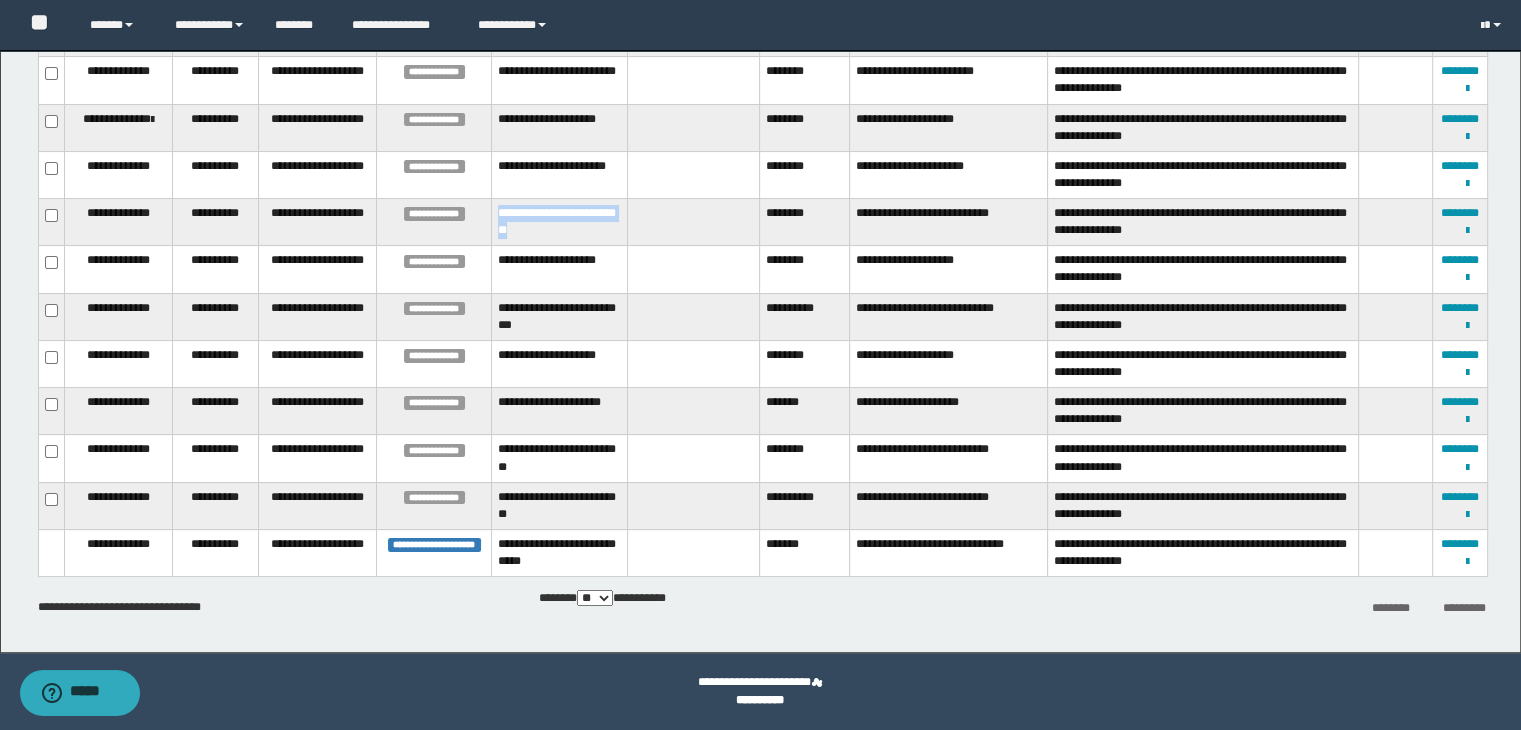 drag, startPoint x: 601, startPoint y: 230, endPoint x: 496, endPoint y: 213, distance: 106.36729 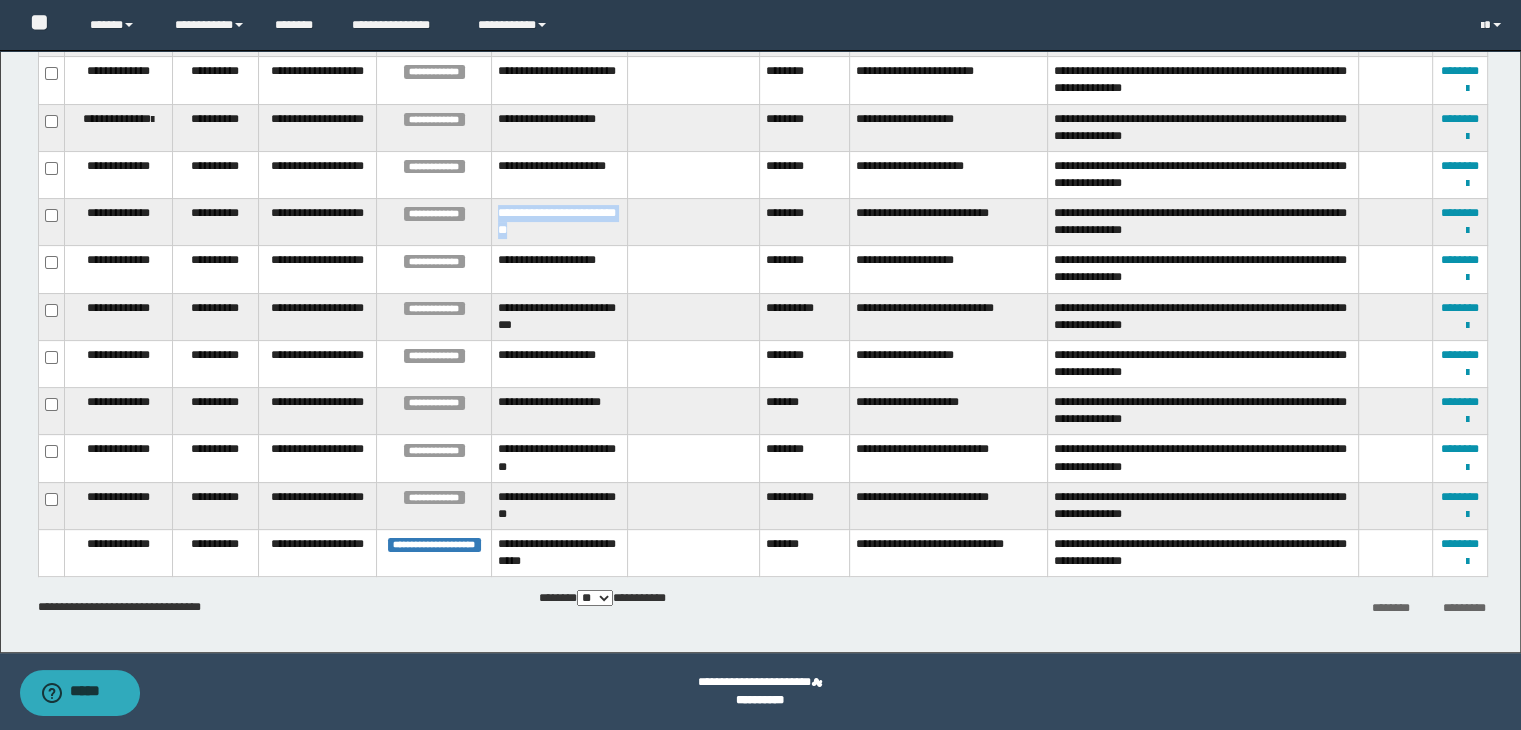 click on "**********" at bounding box center (559, 222) 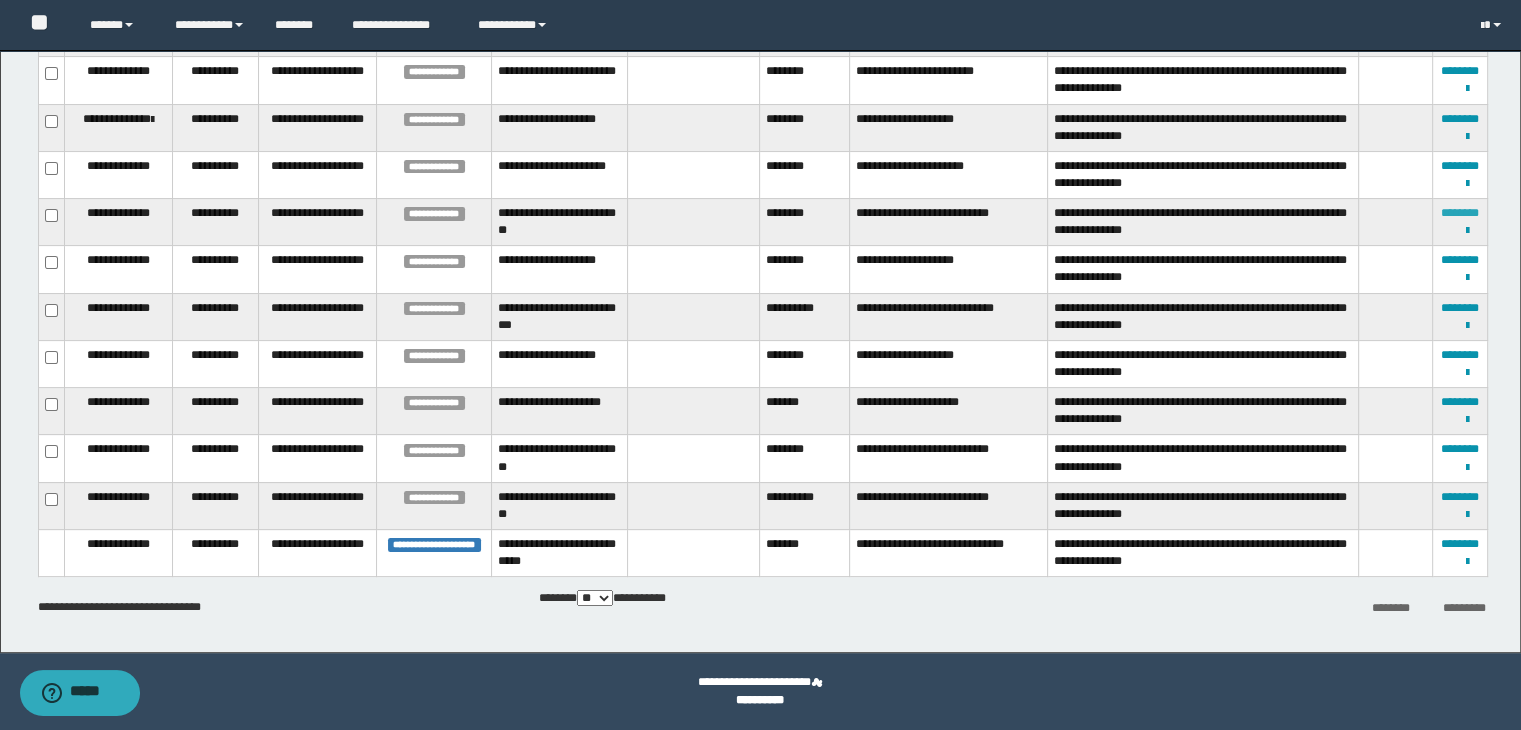 click on "********" at bounding box center [1460, 213] 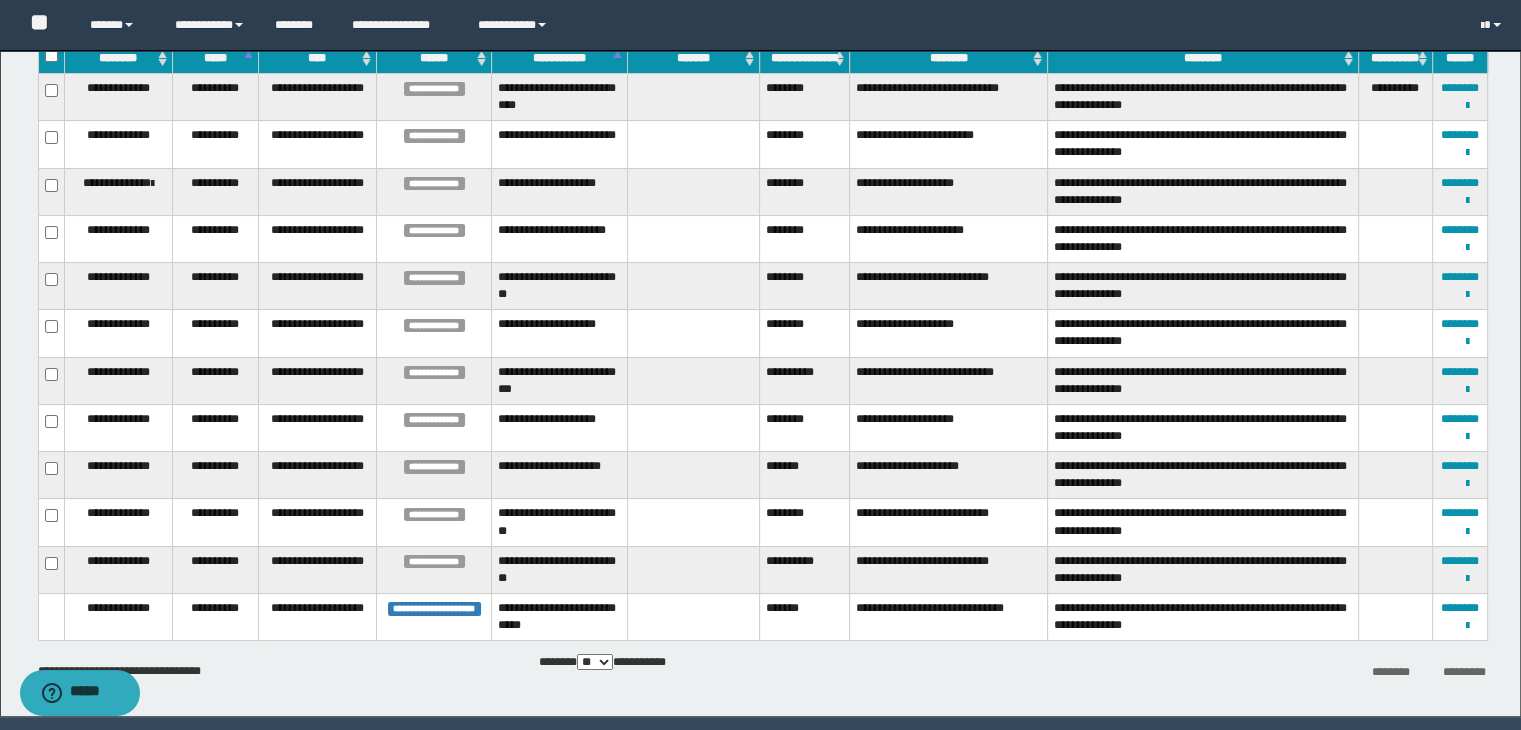 scroll, scrollTop: 377, scrollLeft: 0, axis: vertical 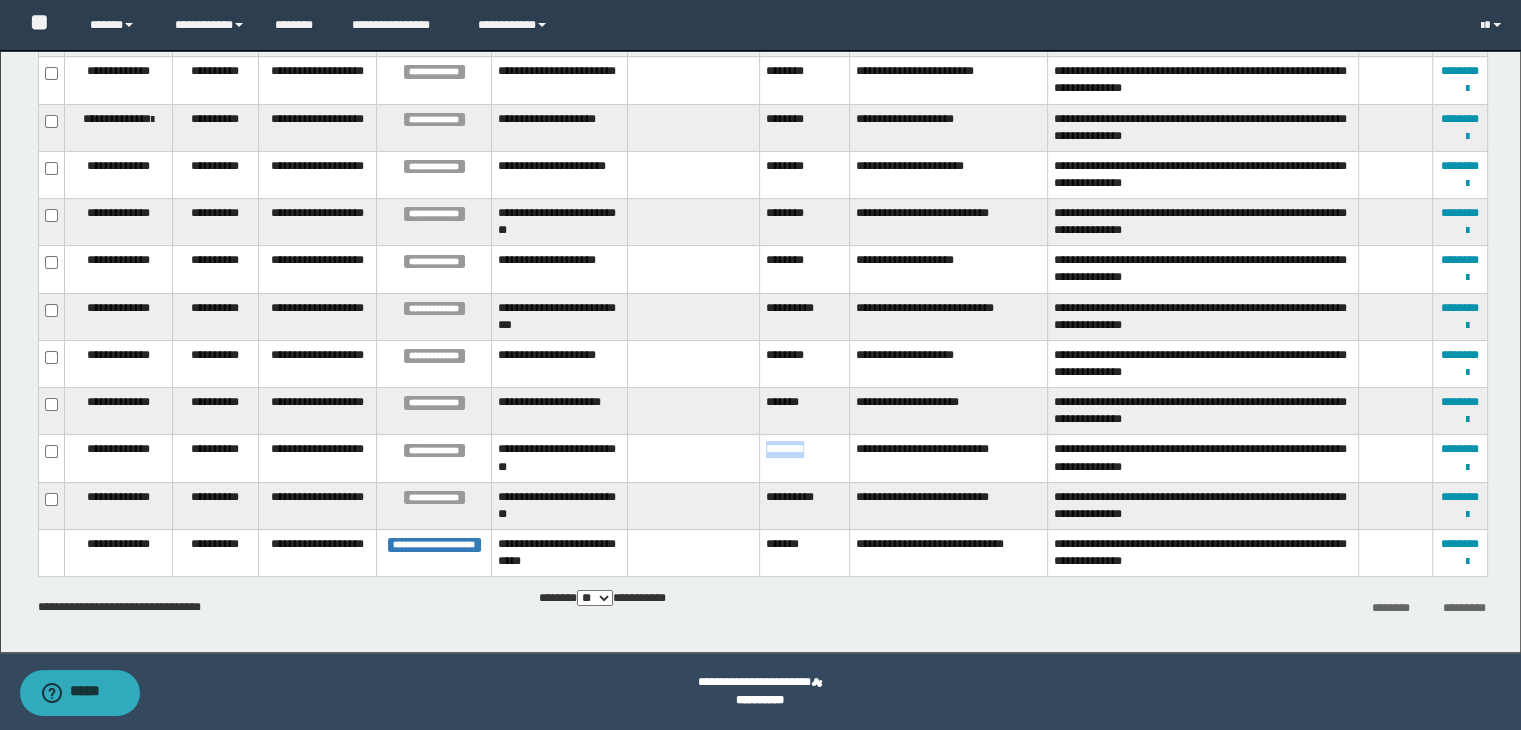 drag, startPoint x: 764, startPoint y: 446, endPoint x: 829, endPoint y: 446, distance: 65 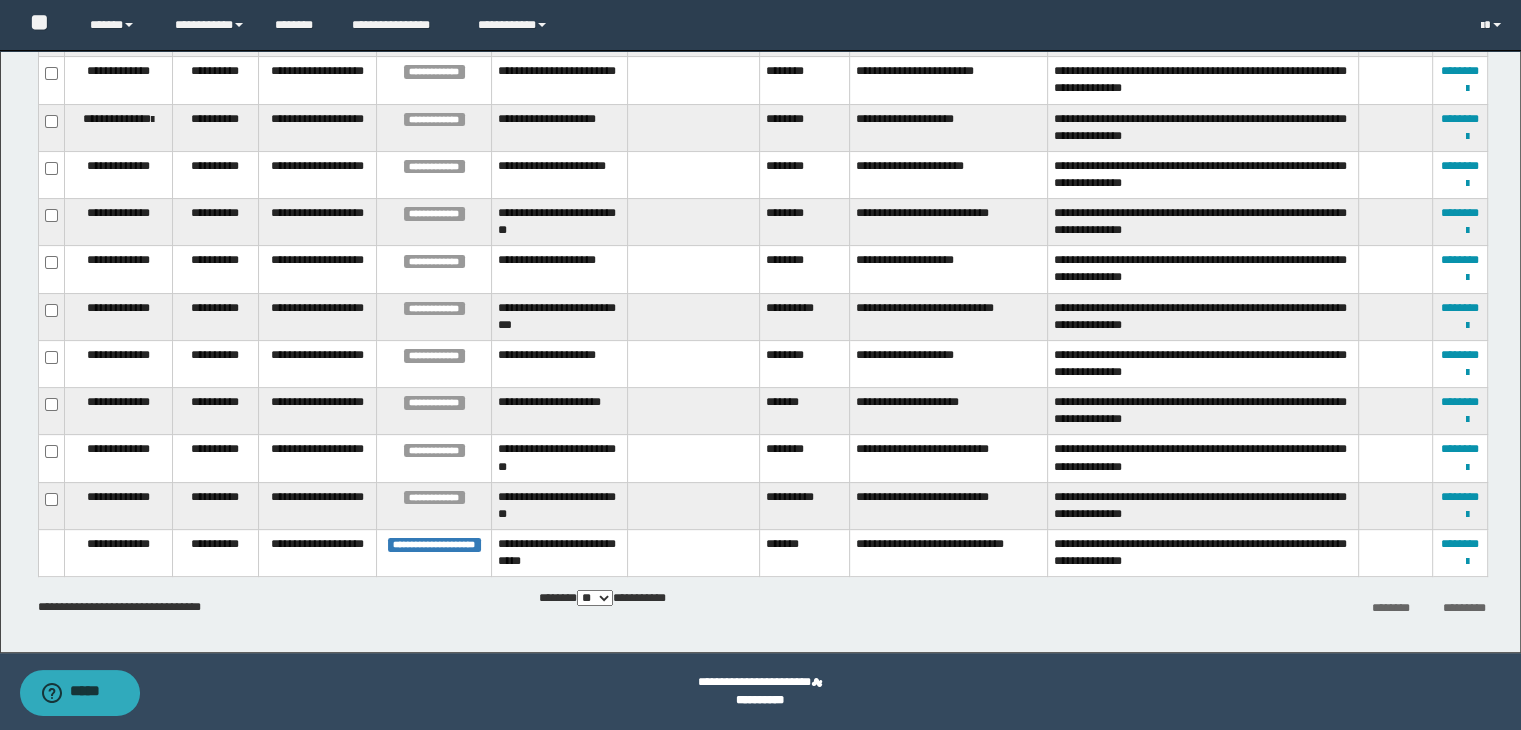 copy on "********" 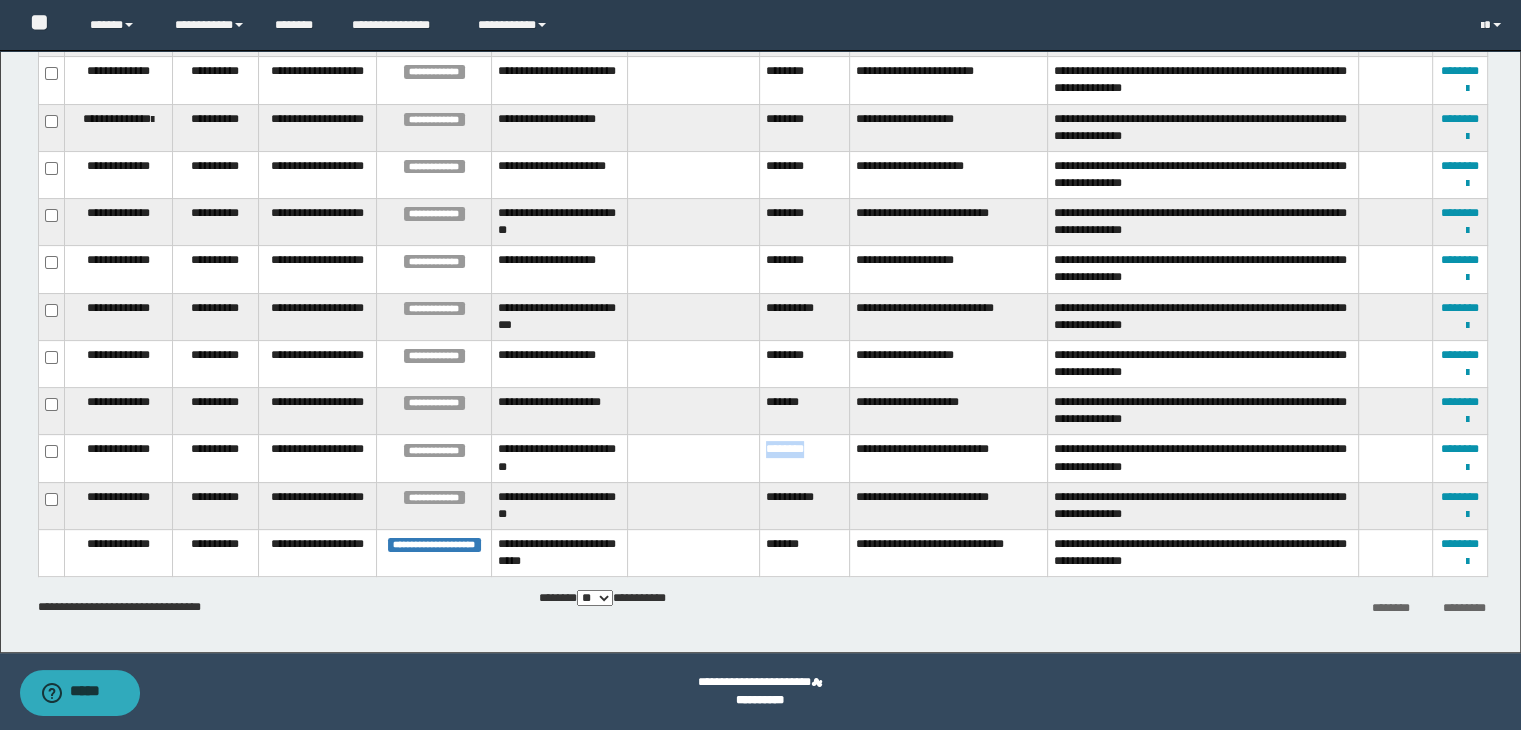 drag, startPoint x: 820, startPoint y: 445, endPoint x: 736, endPoint y: 445, distance: 84 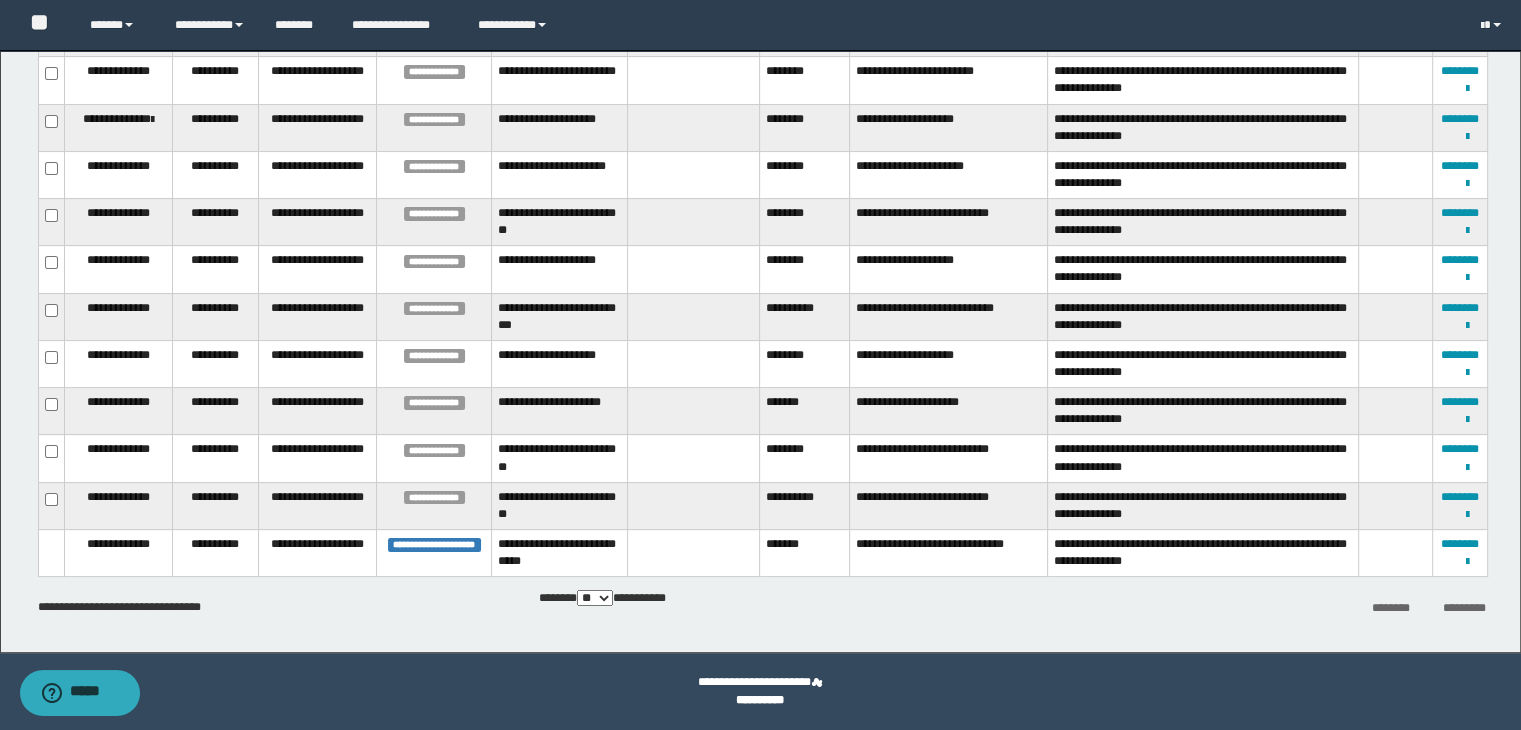 drag, startPoint x: 763, startPoint y: 445, endPoint x: 800, endPoint y: 444, distance: 37.01351 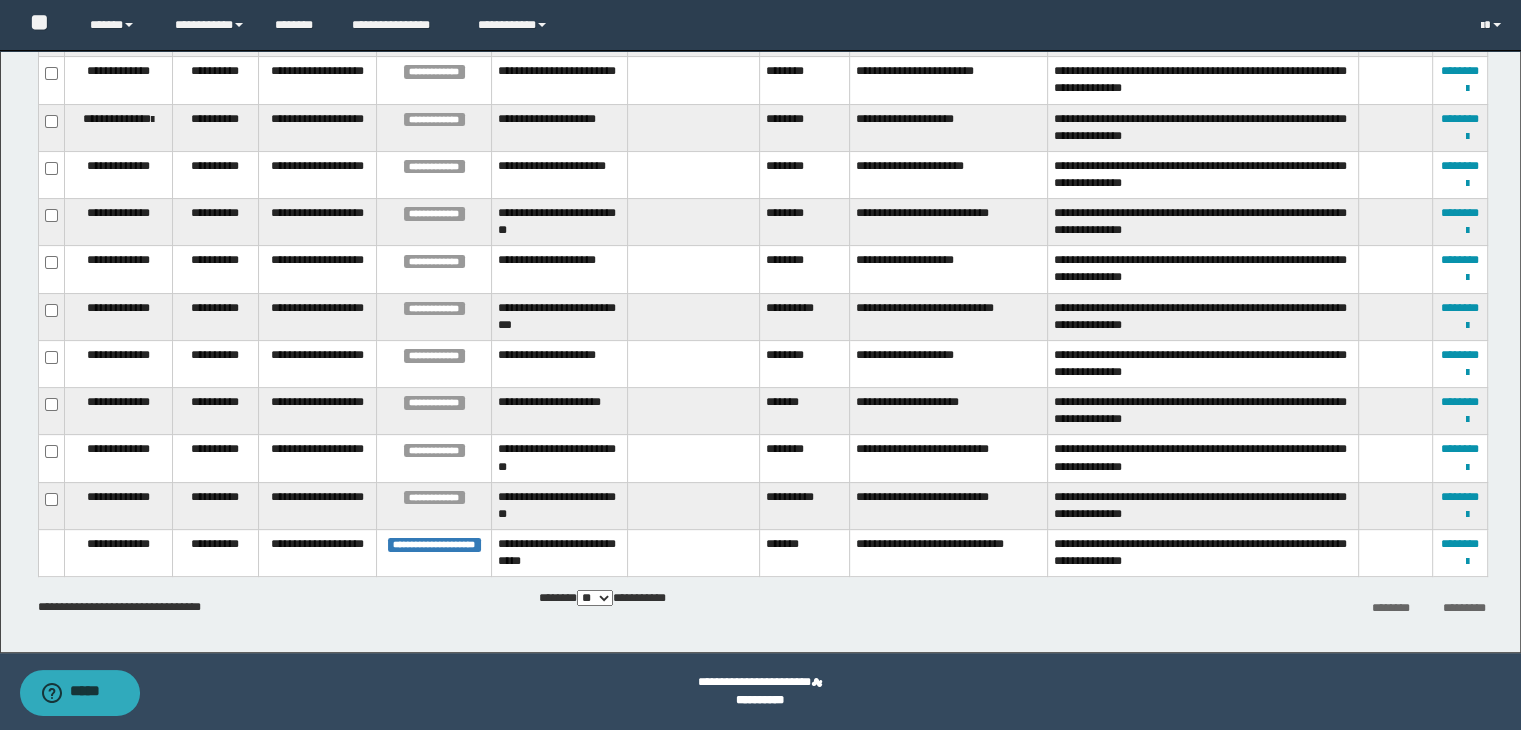 click on "********" at bounding box center (805, 458) 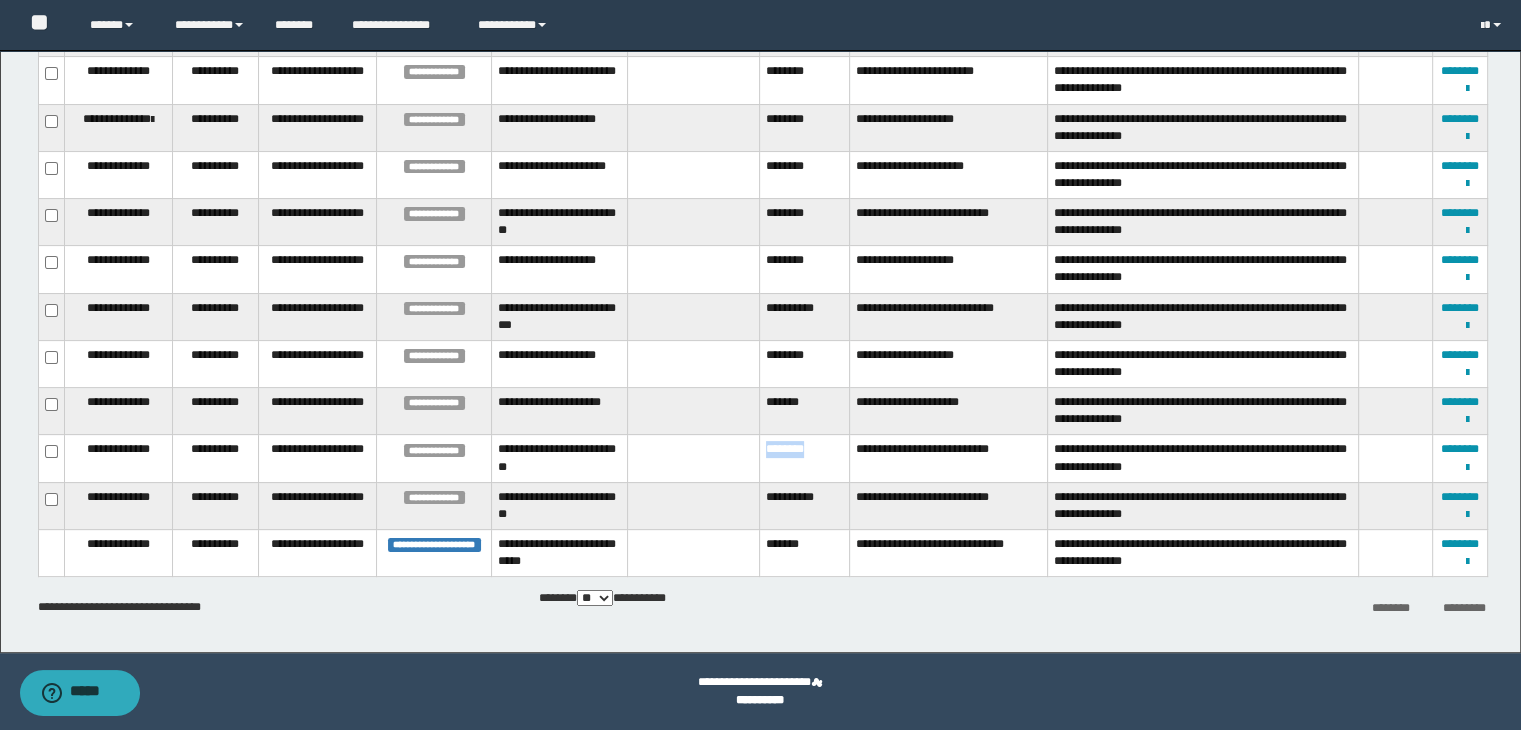 drag, startPoint x: 822, startPoint y: 449, endPoint x: 764, endPoint y: 447, distance: 58.034473 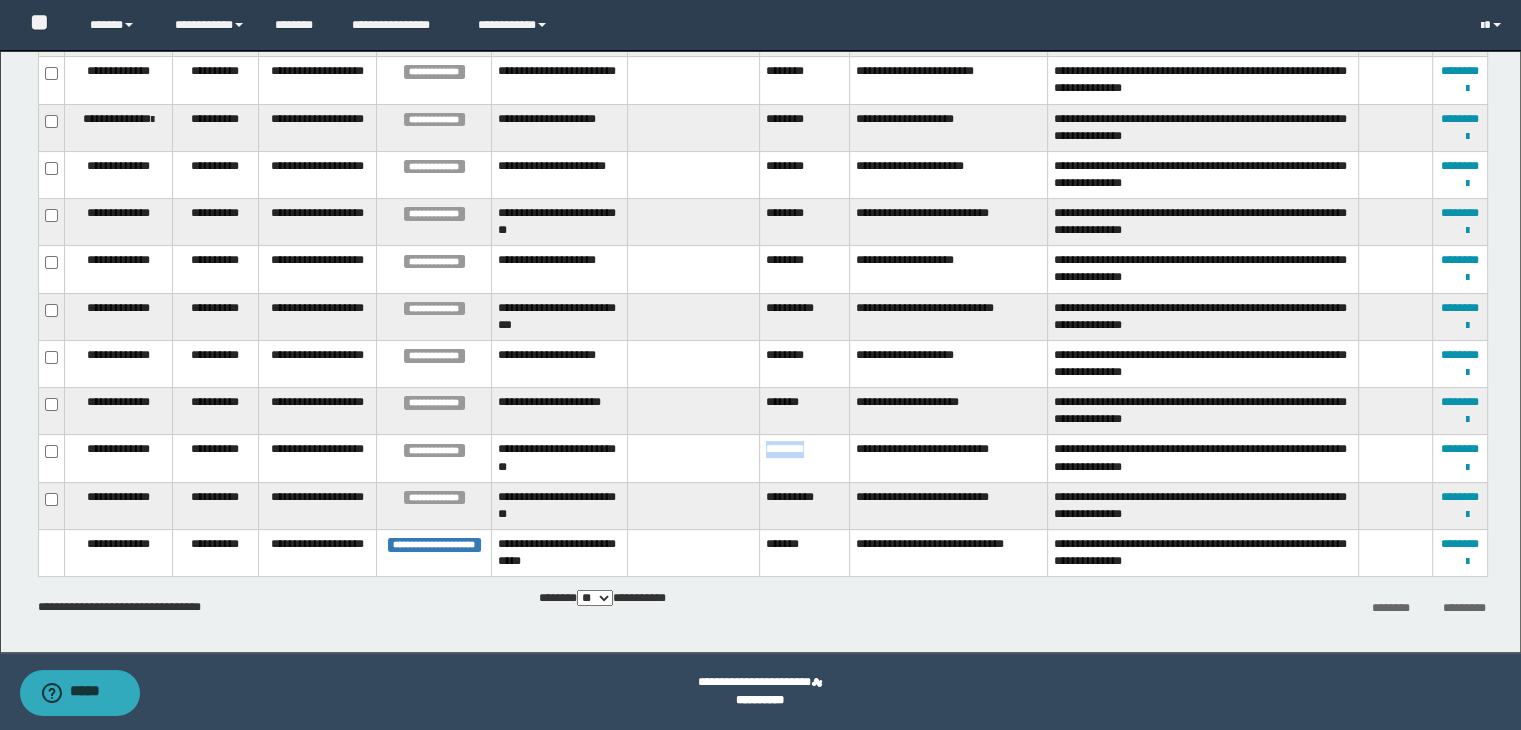 copy on "********" 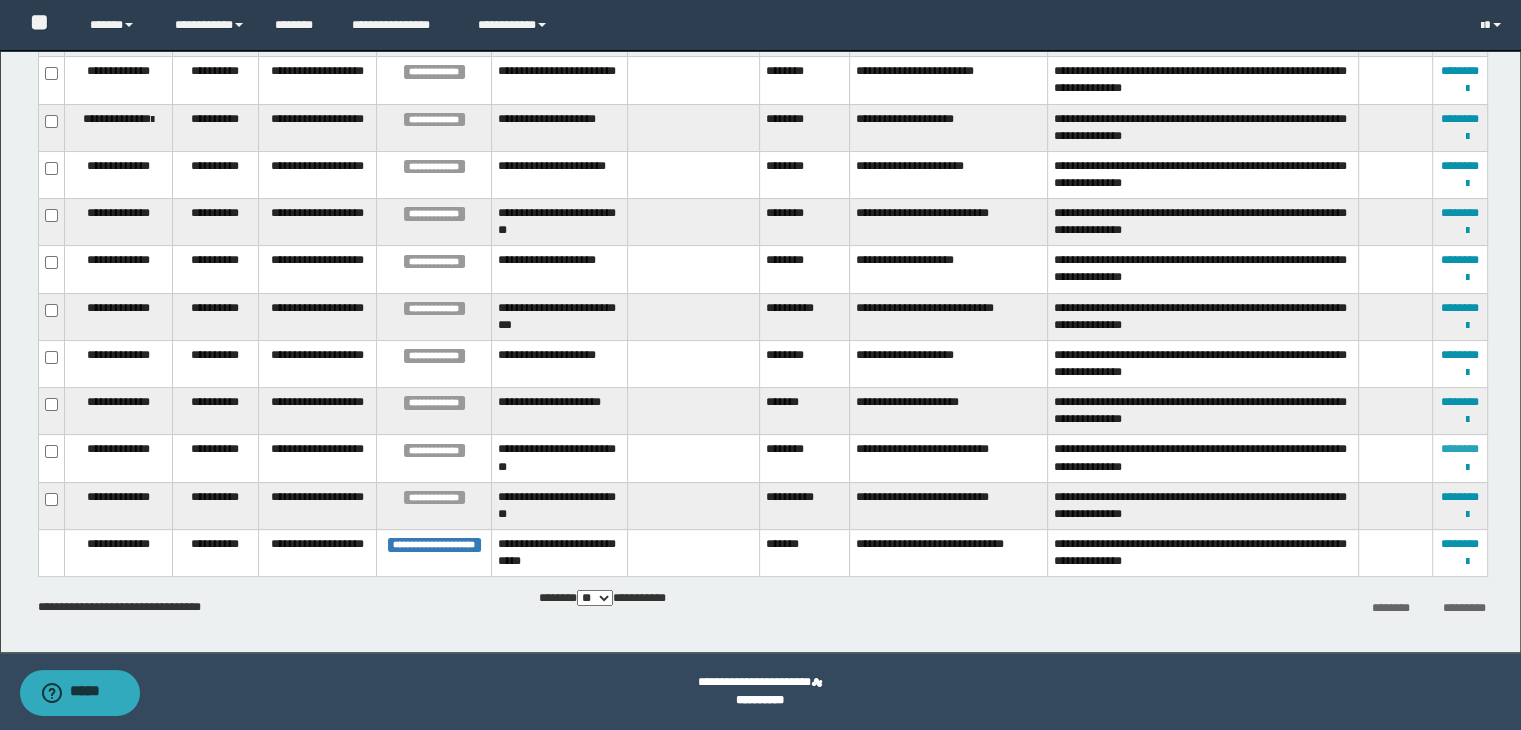 click on "********" at bounding box center (1460, 449) 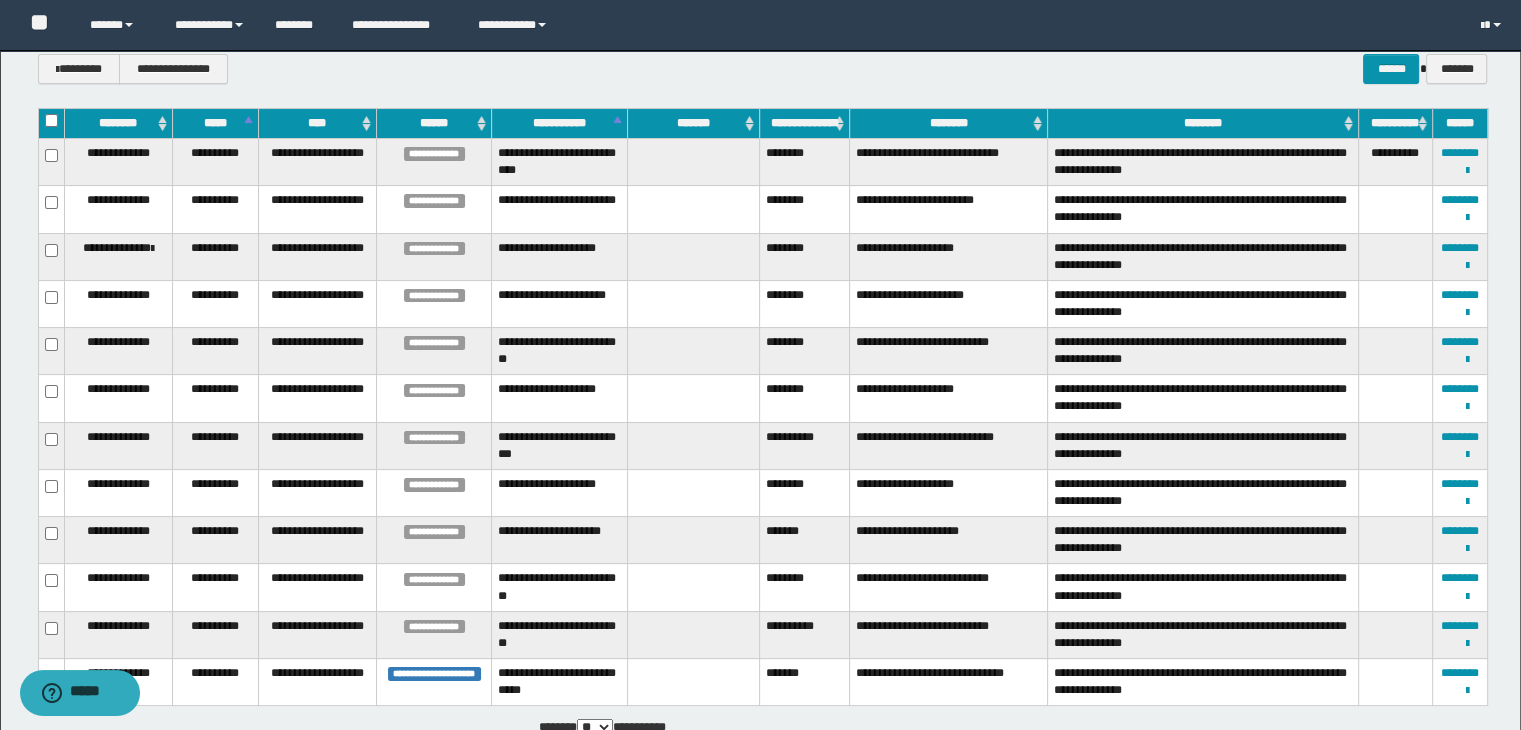 scroll, scrollTop: 377, scrollLeft: 0, axis: vertical 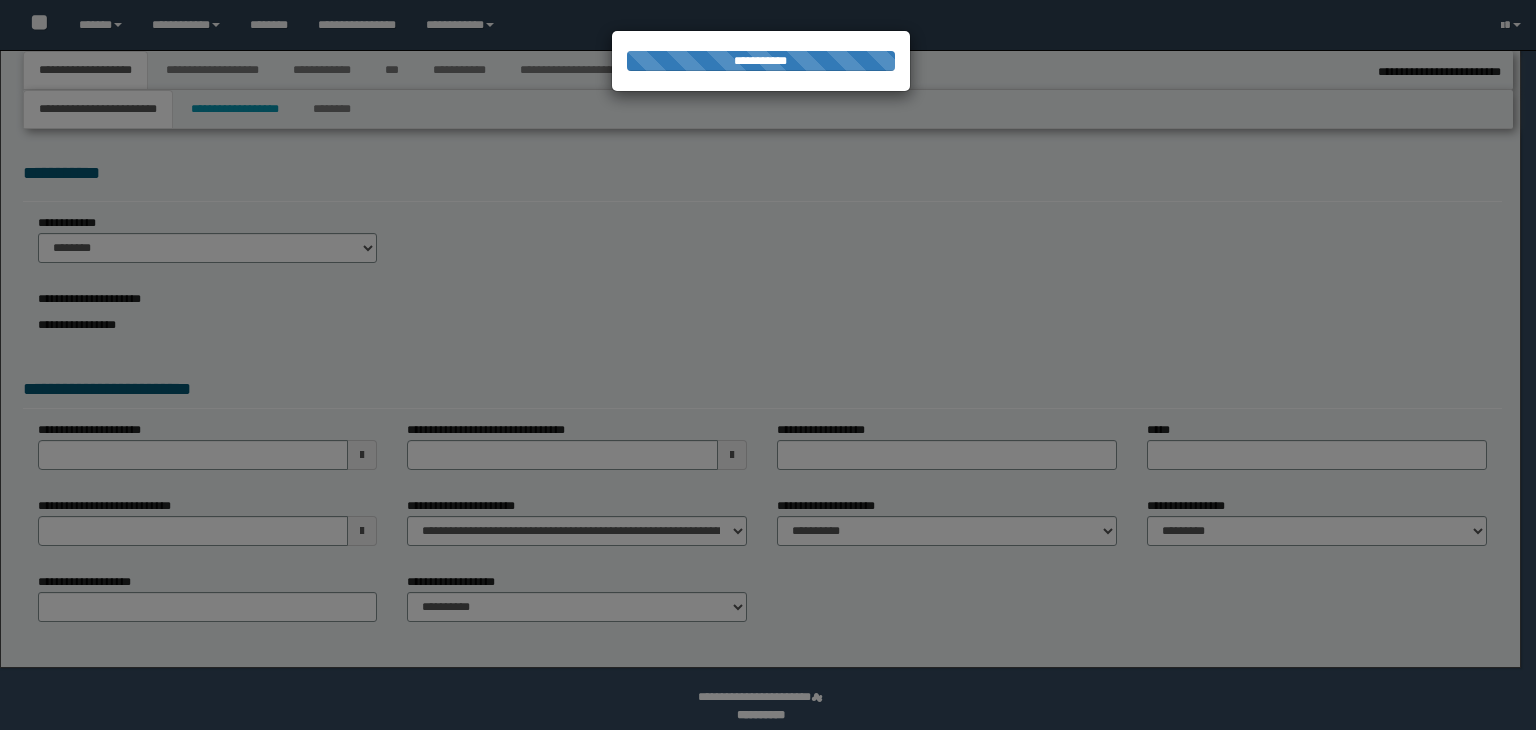 select on "*" 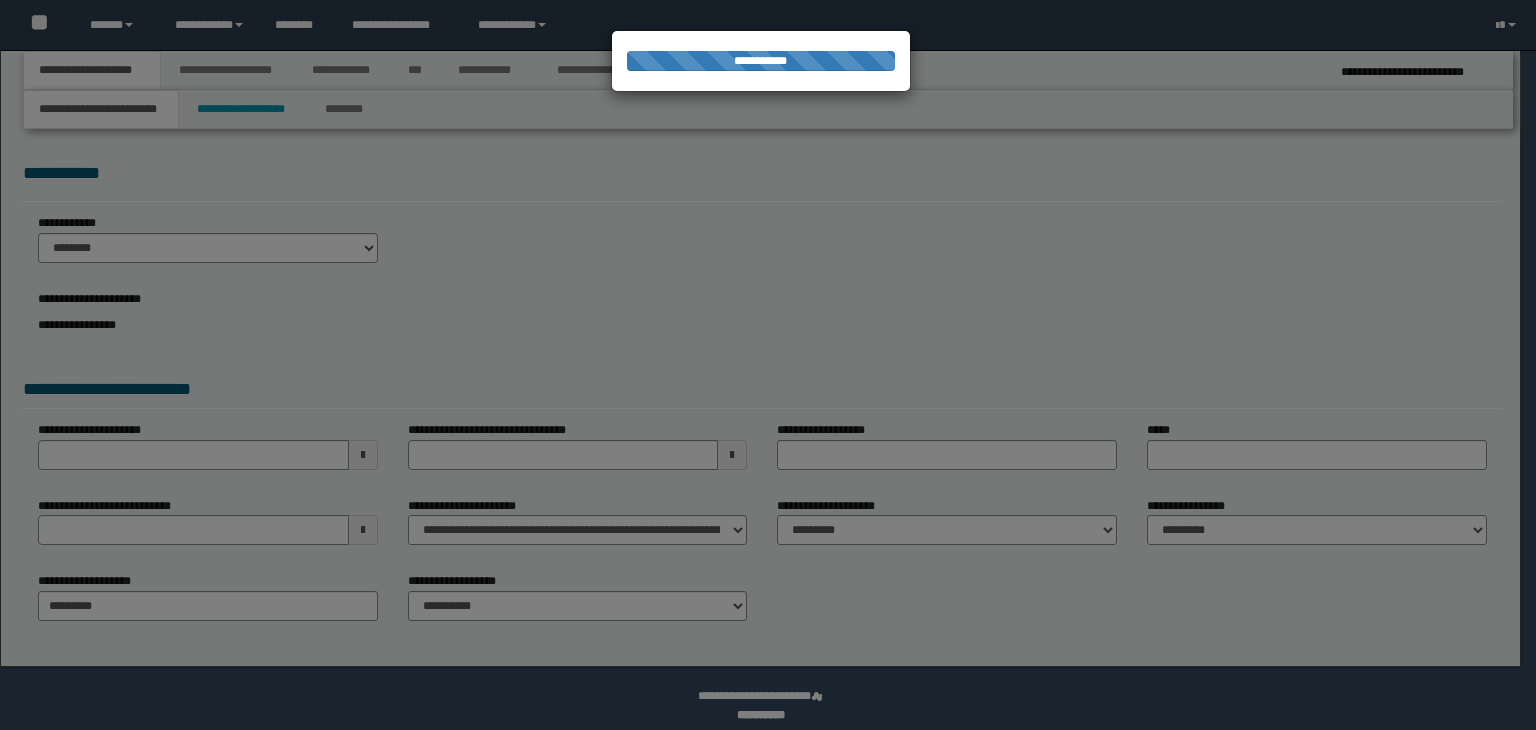 scroll, scrollTop: 0, scrollLeft: 0, axis: both 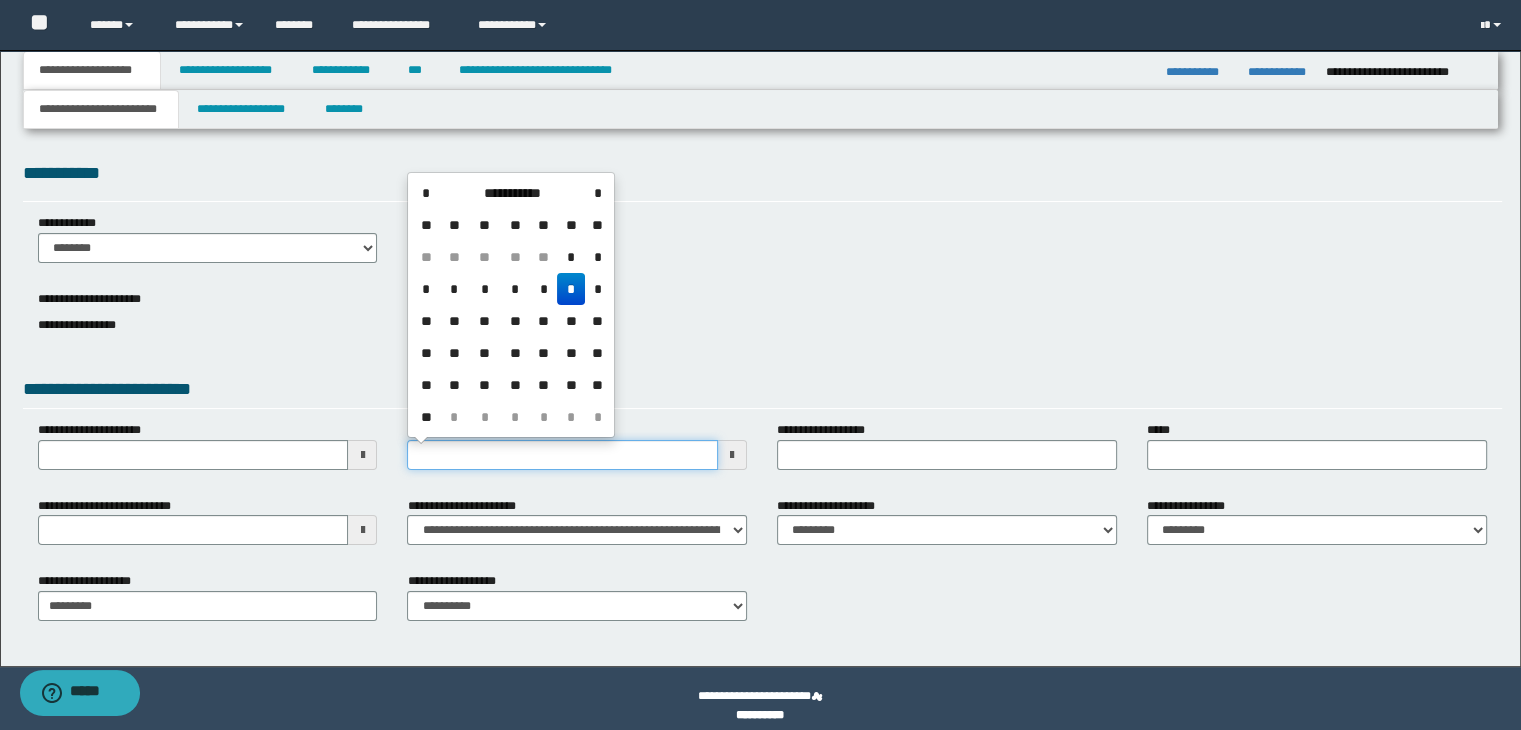 click on "**********" at bounding box center [562, 455] 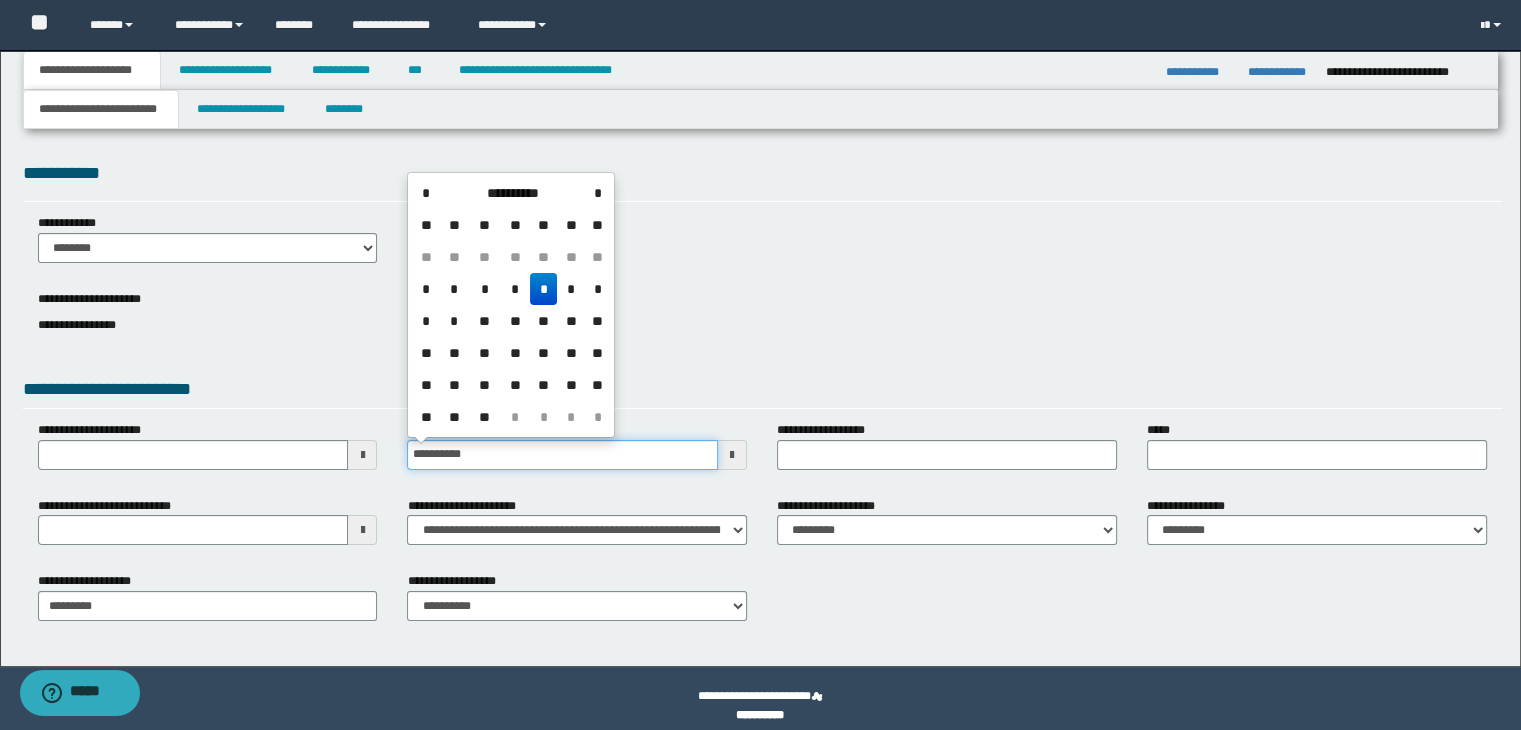 type on "**********" 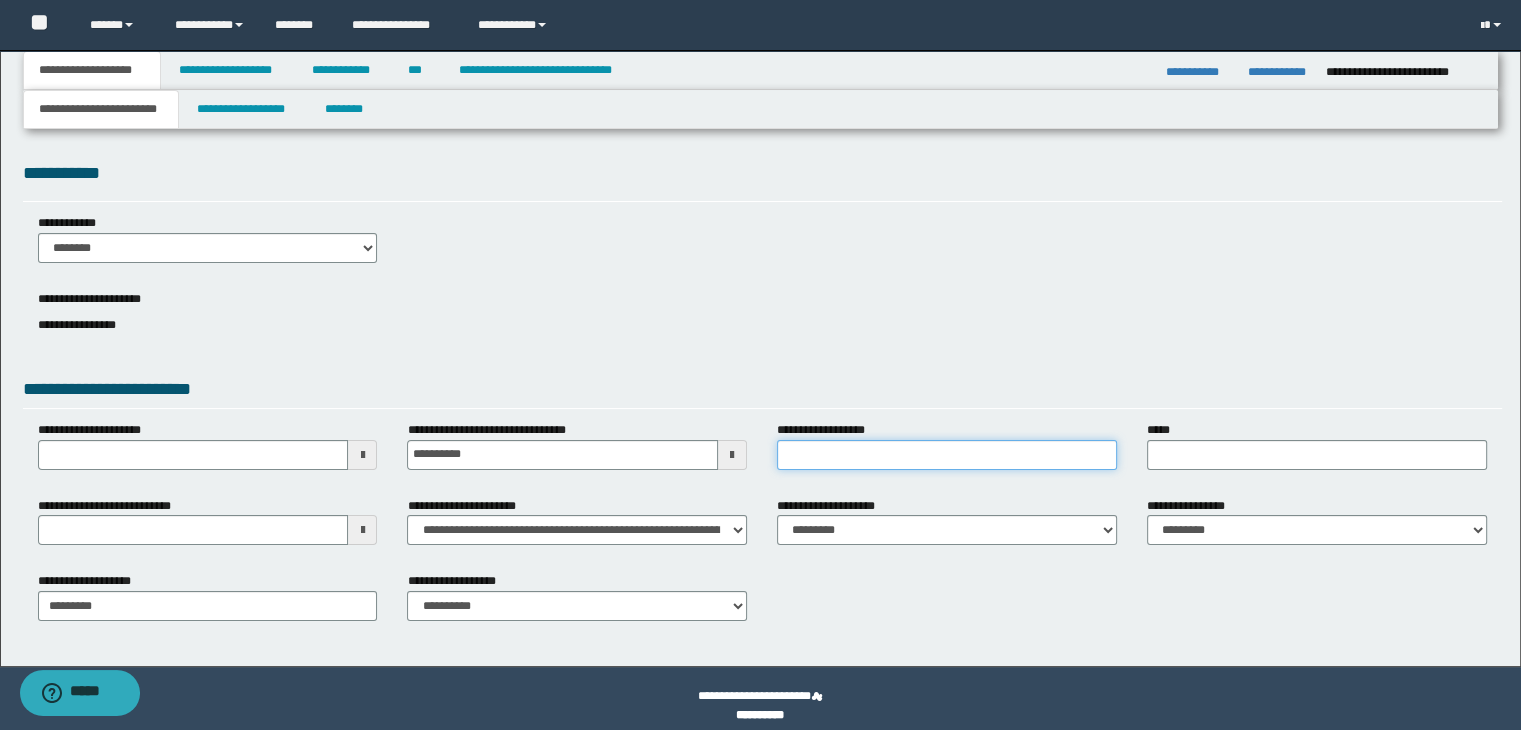 click on "**********" at bounding box center [947, 455] 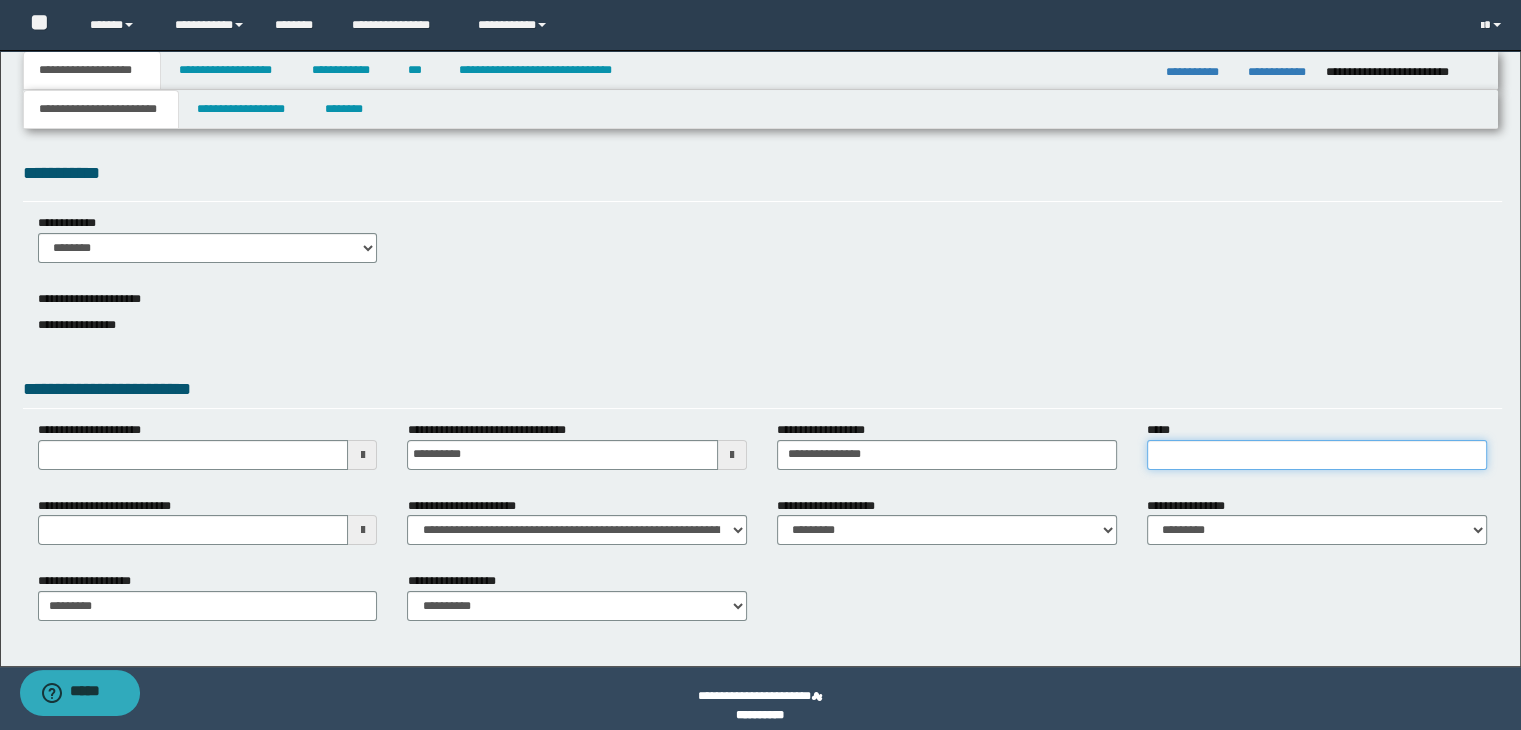 click on "*****" at bounding box center [1317, 455] 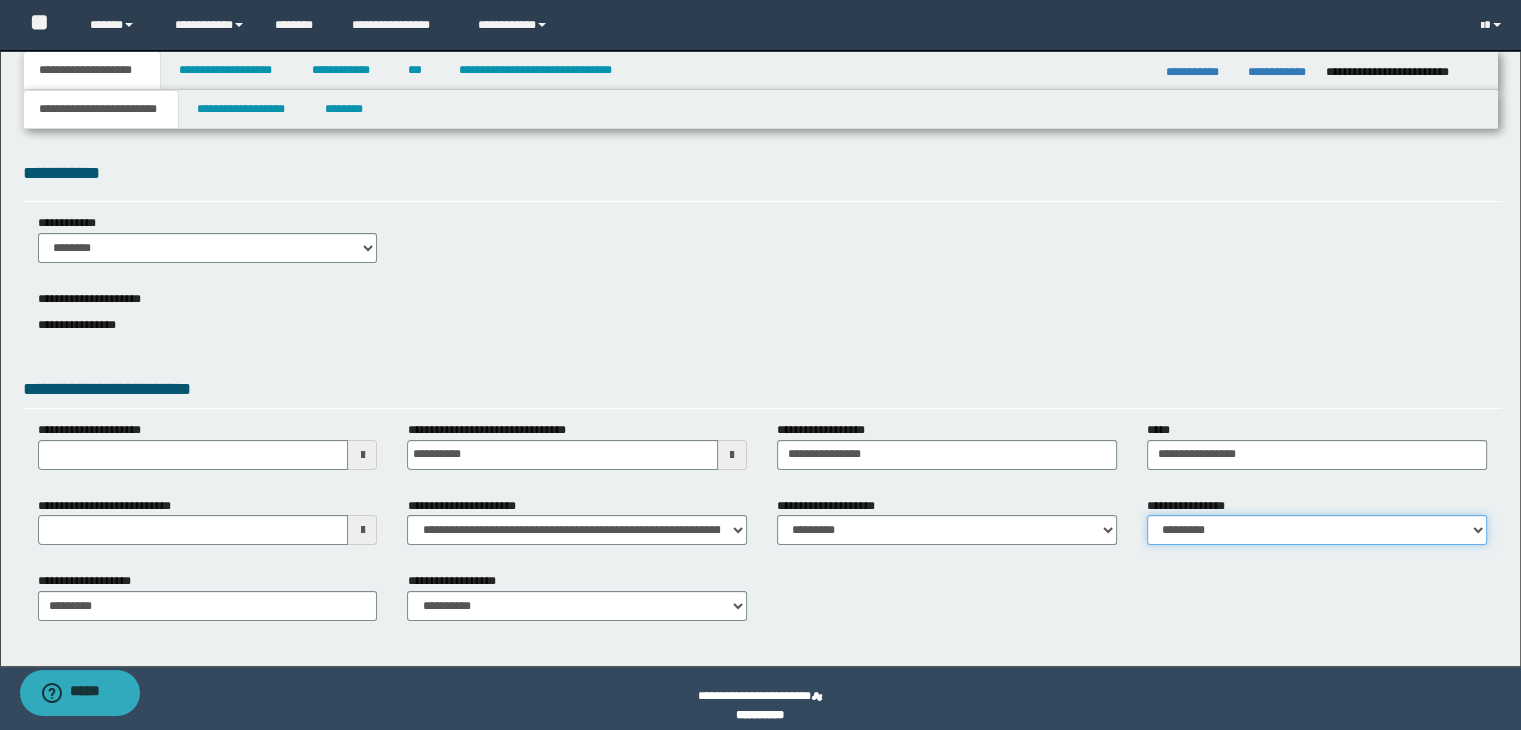 click on "**********" at bounding box center (1317, 530) 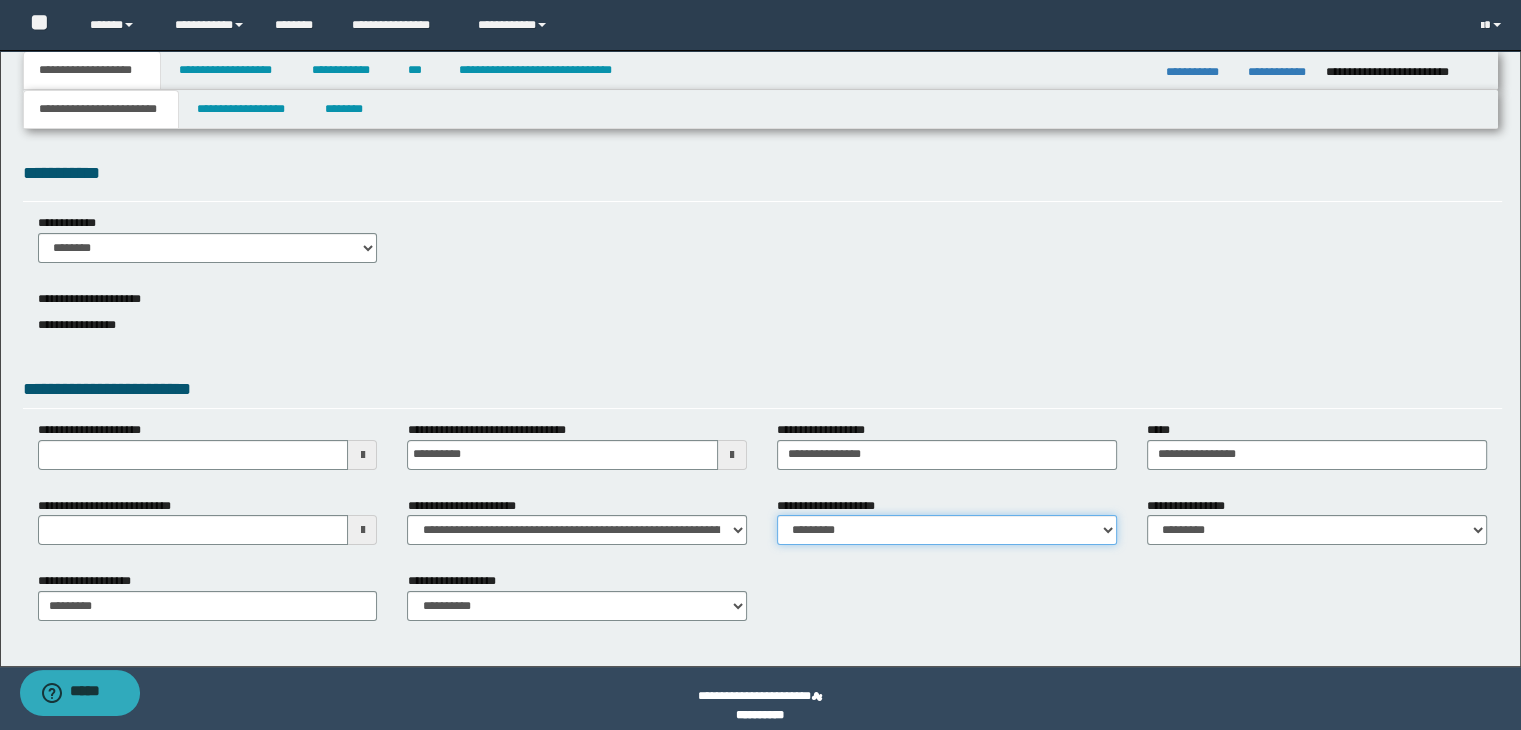 drag, startPoint x: 963, startPoint y: 531, endPoint x: 907, endPoint y: 544, distance: 57.48913 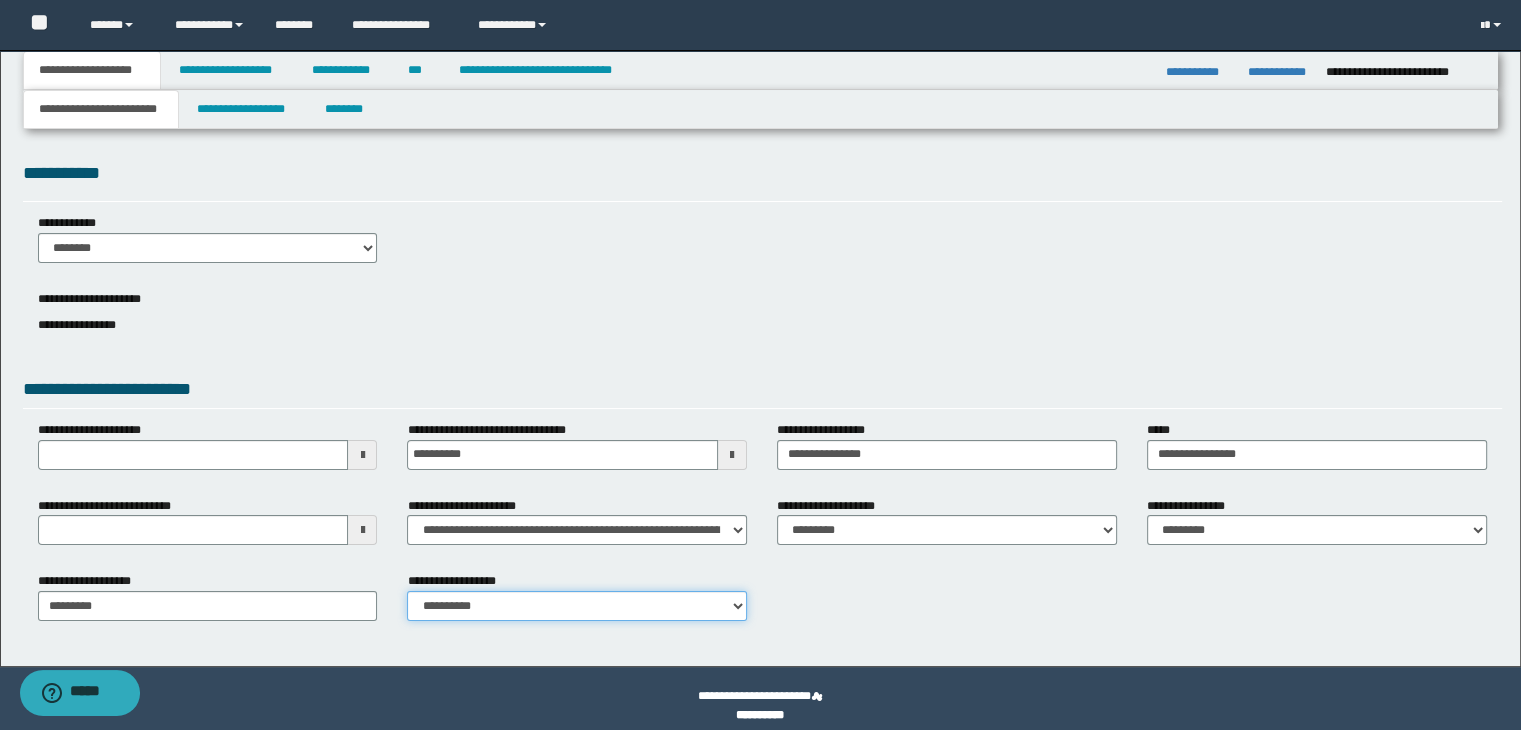 drag, startPoint x: 508, startPoint y: 610, endPoint x: 488, endPoint y: 618, distance: 21.540659 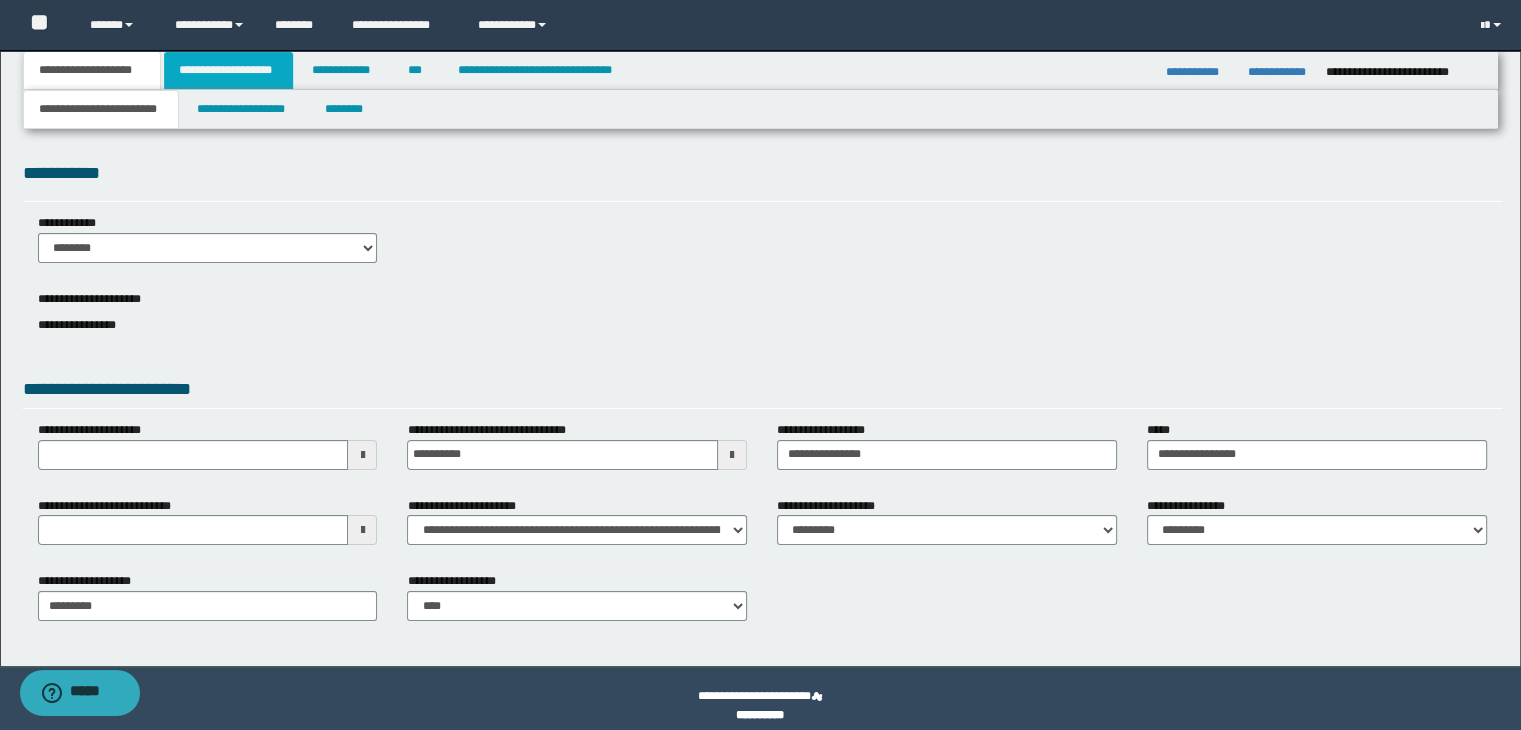click on "**********" at bounding box center [228, 70] 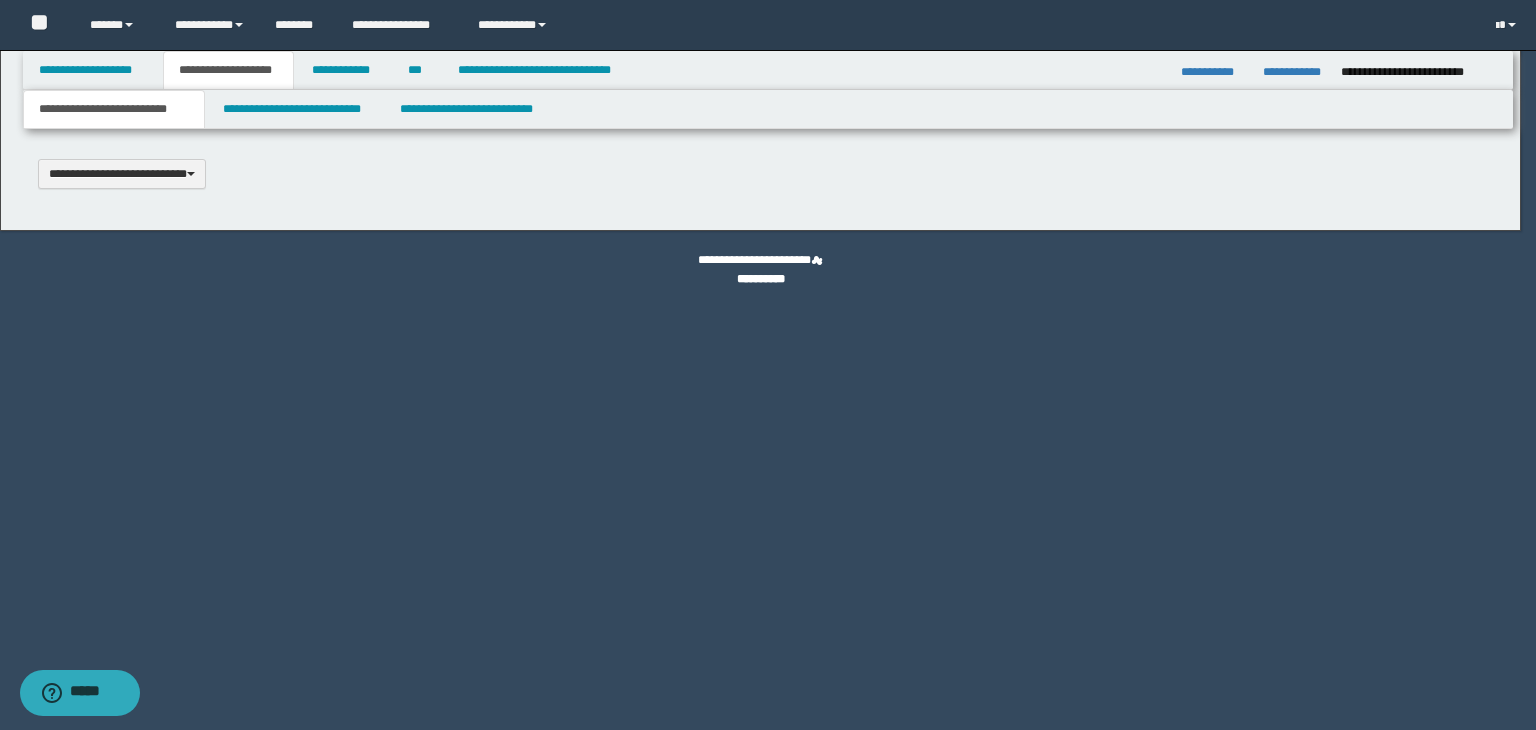 type 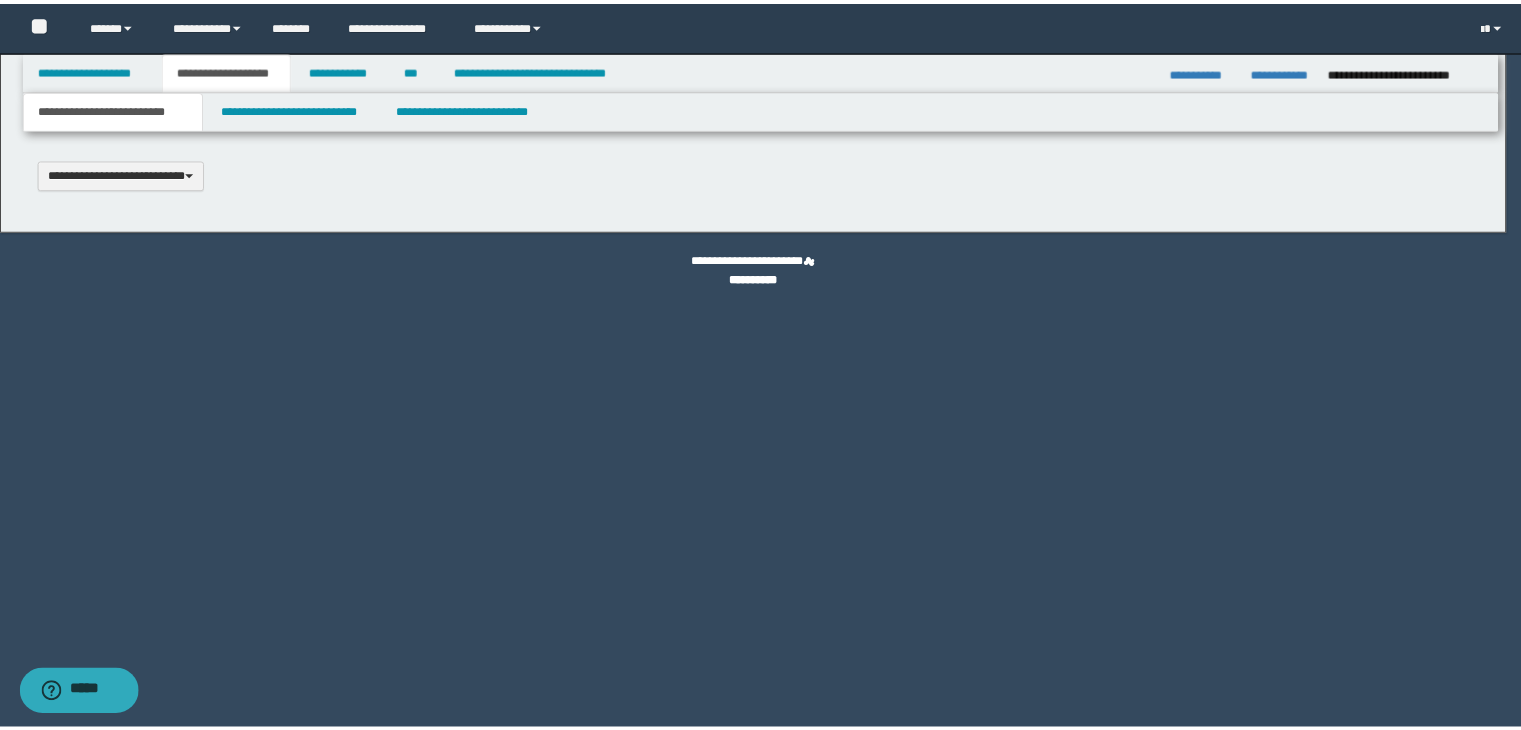scroll, scrollTop: 0, scrollLeft: 0, axis: both 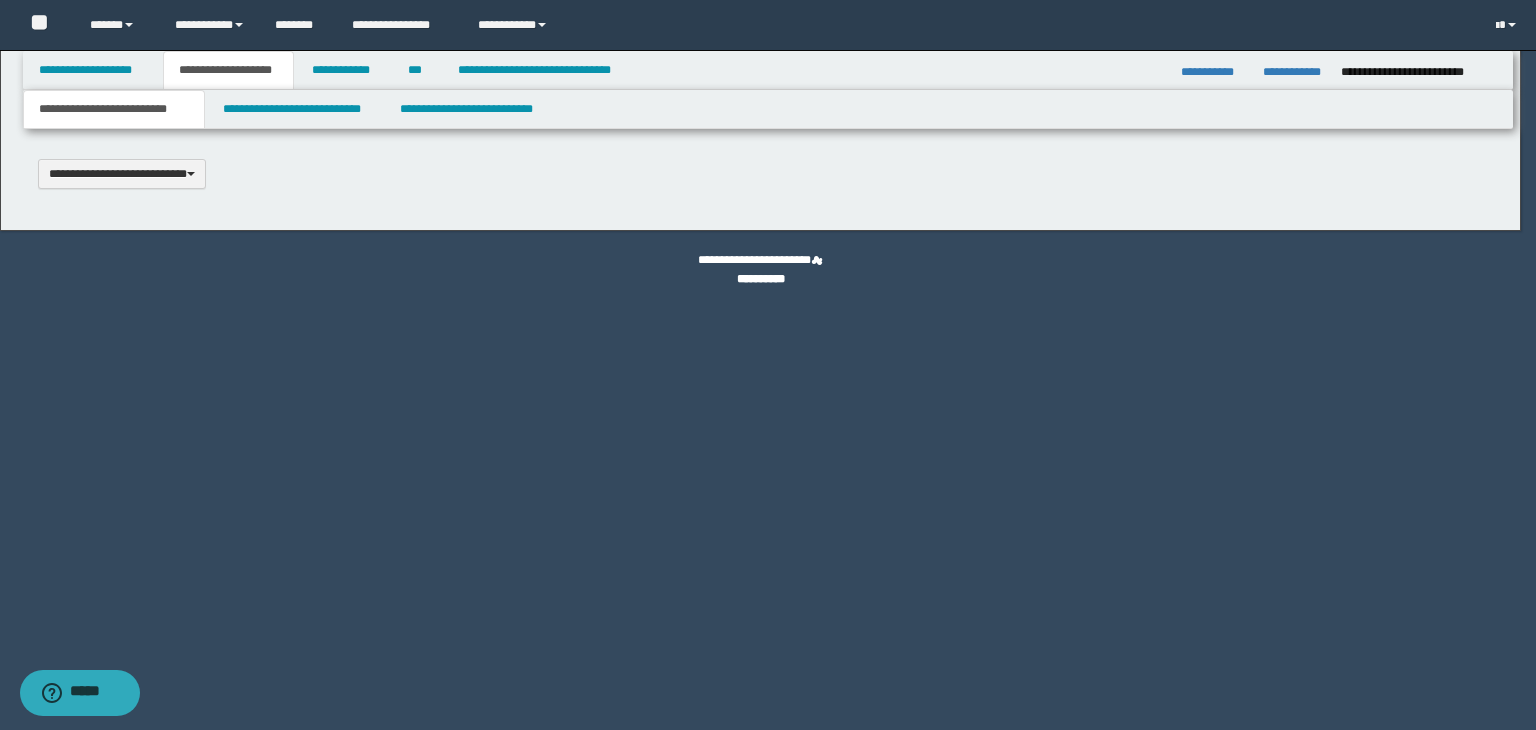 select on "*" 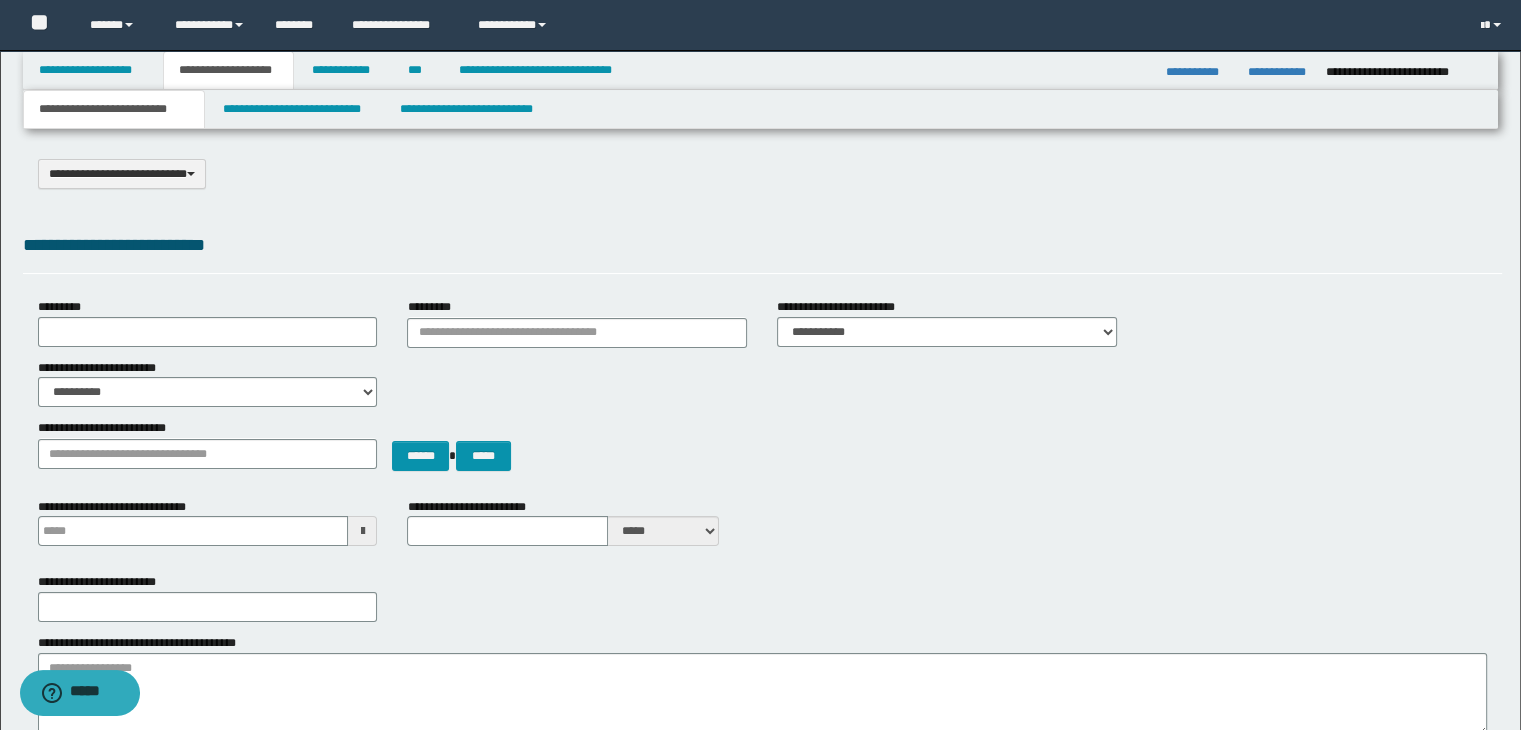 type 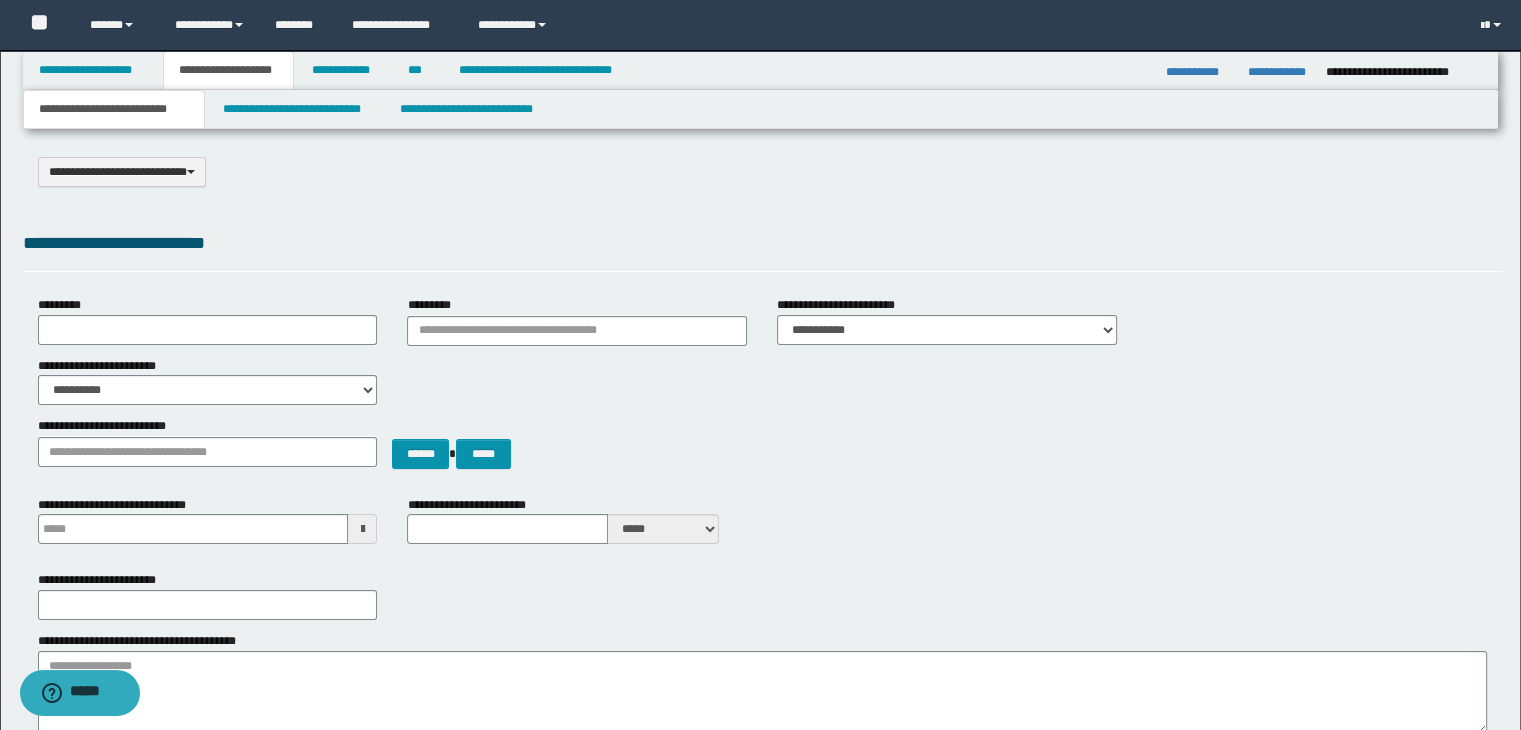 scroll, scrollTop: 0, scrollLeft: 0, axis: both 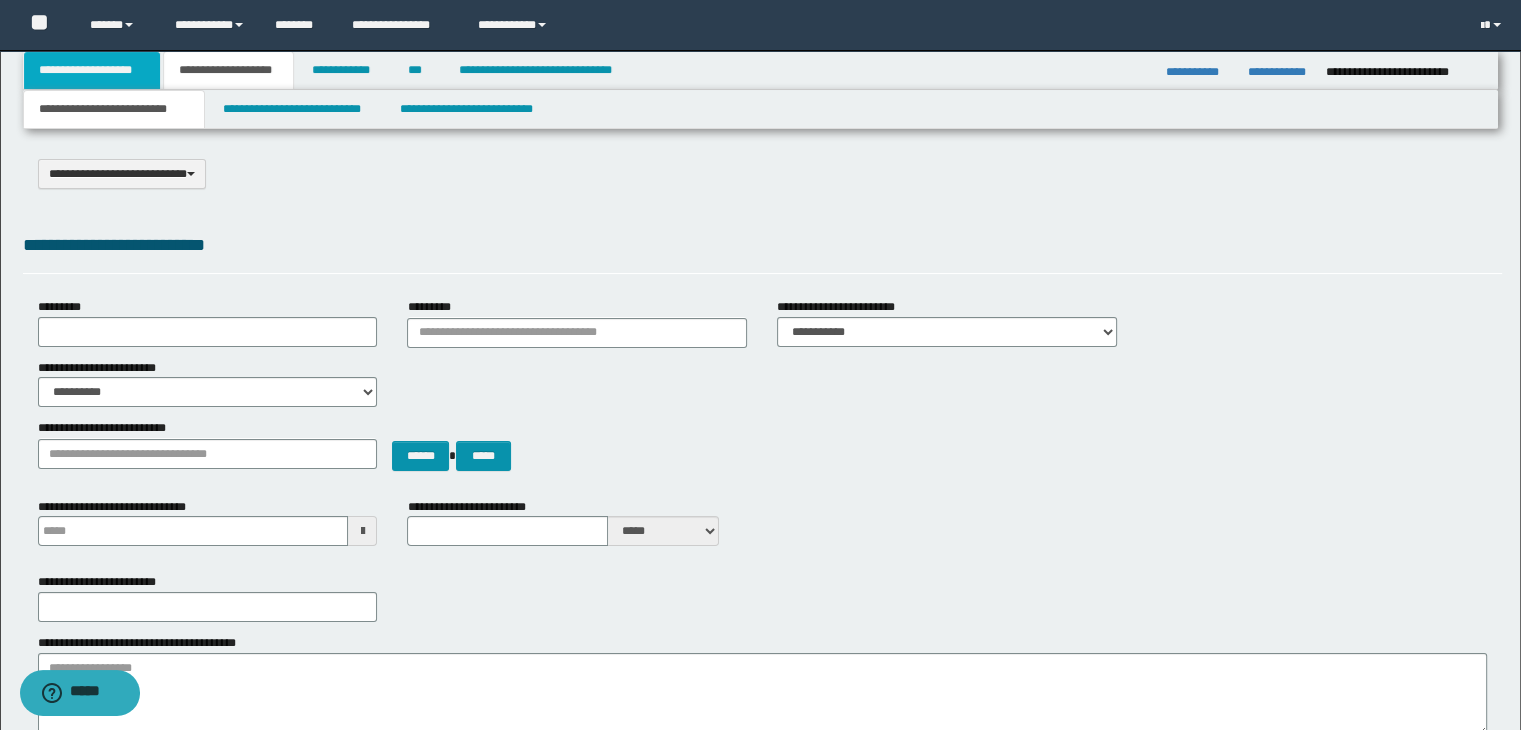 click on "**********" at bounding box center (92, 70) 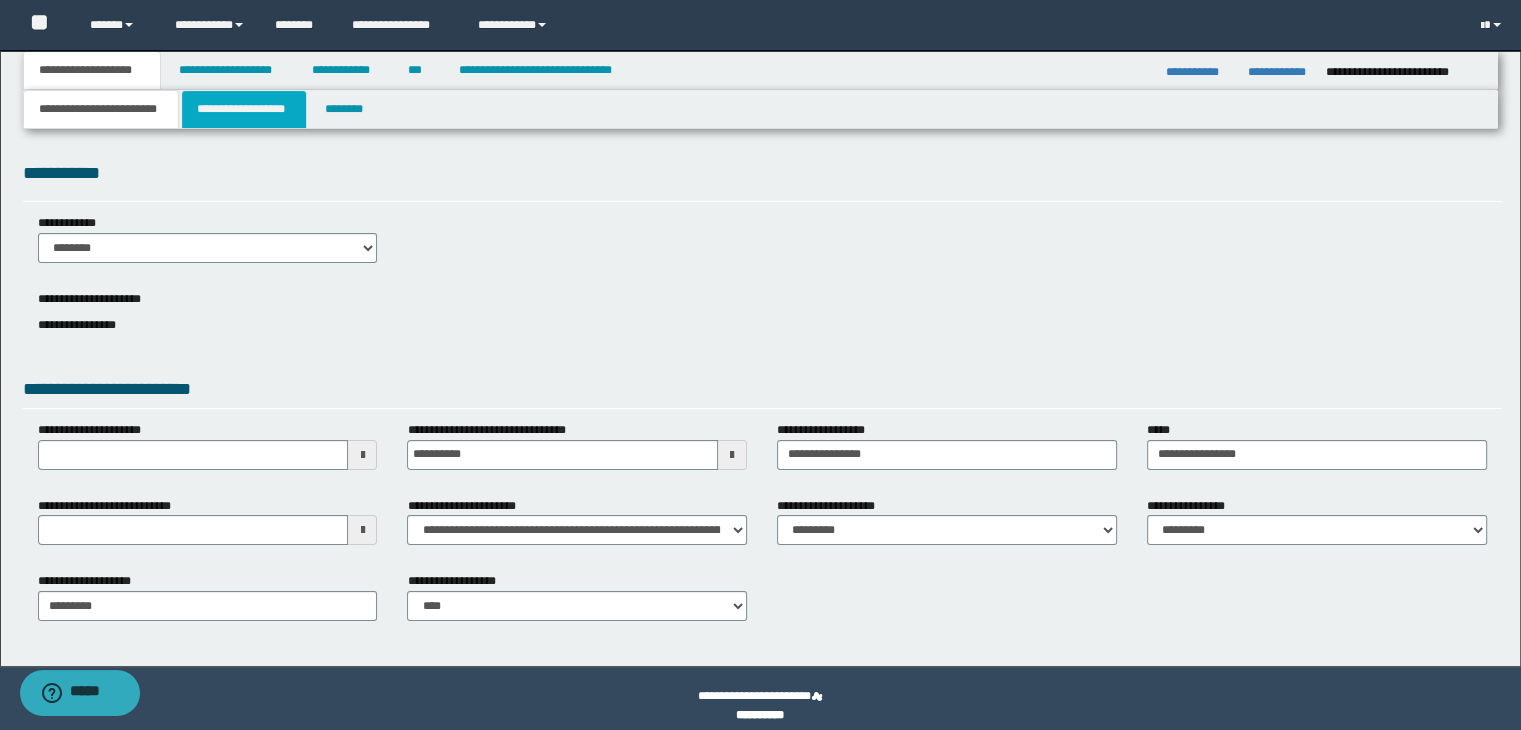 drag, startPoint x: 252, startPoint y: 117, endPoint x: 265, endPoint y: 113, distance: 13.601471 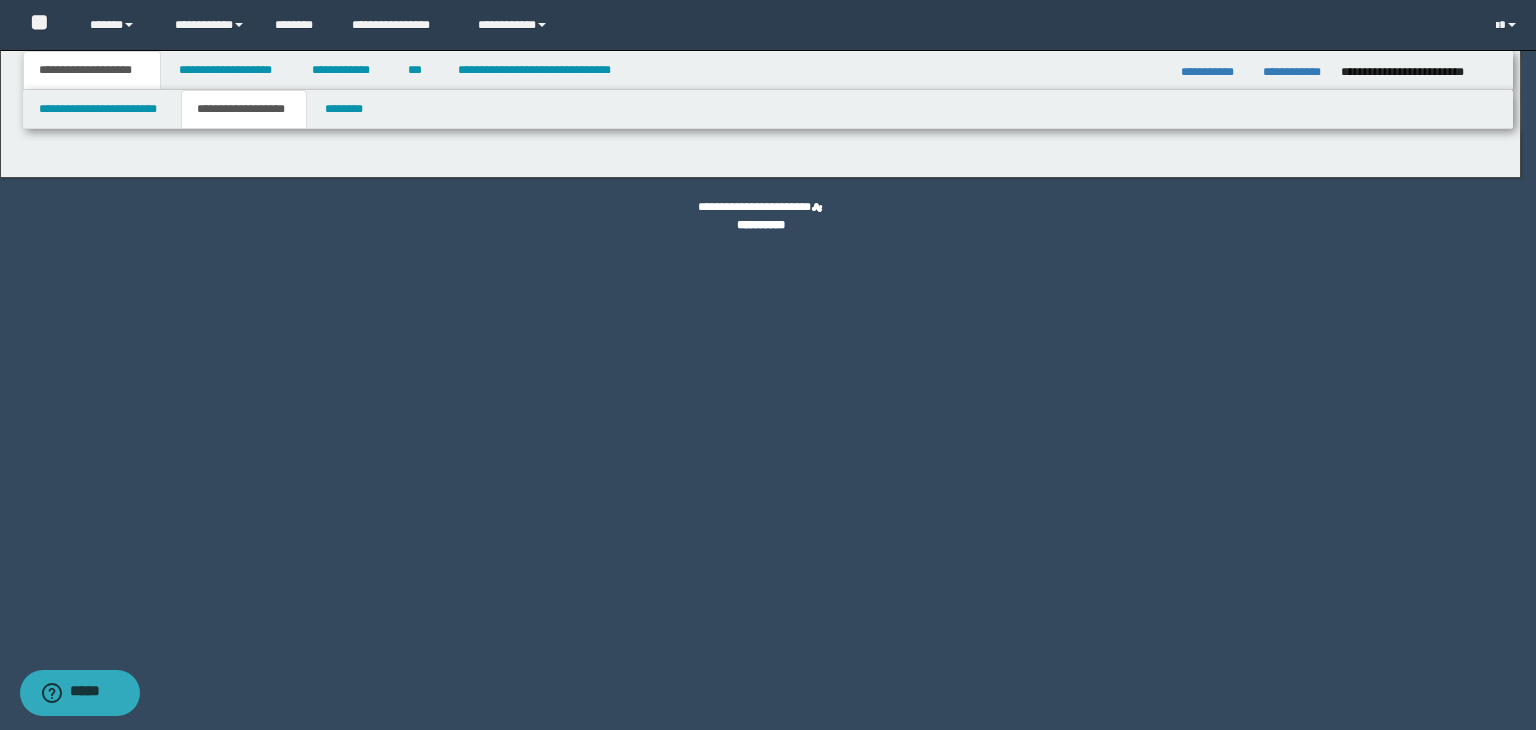 type on "*******" 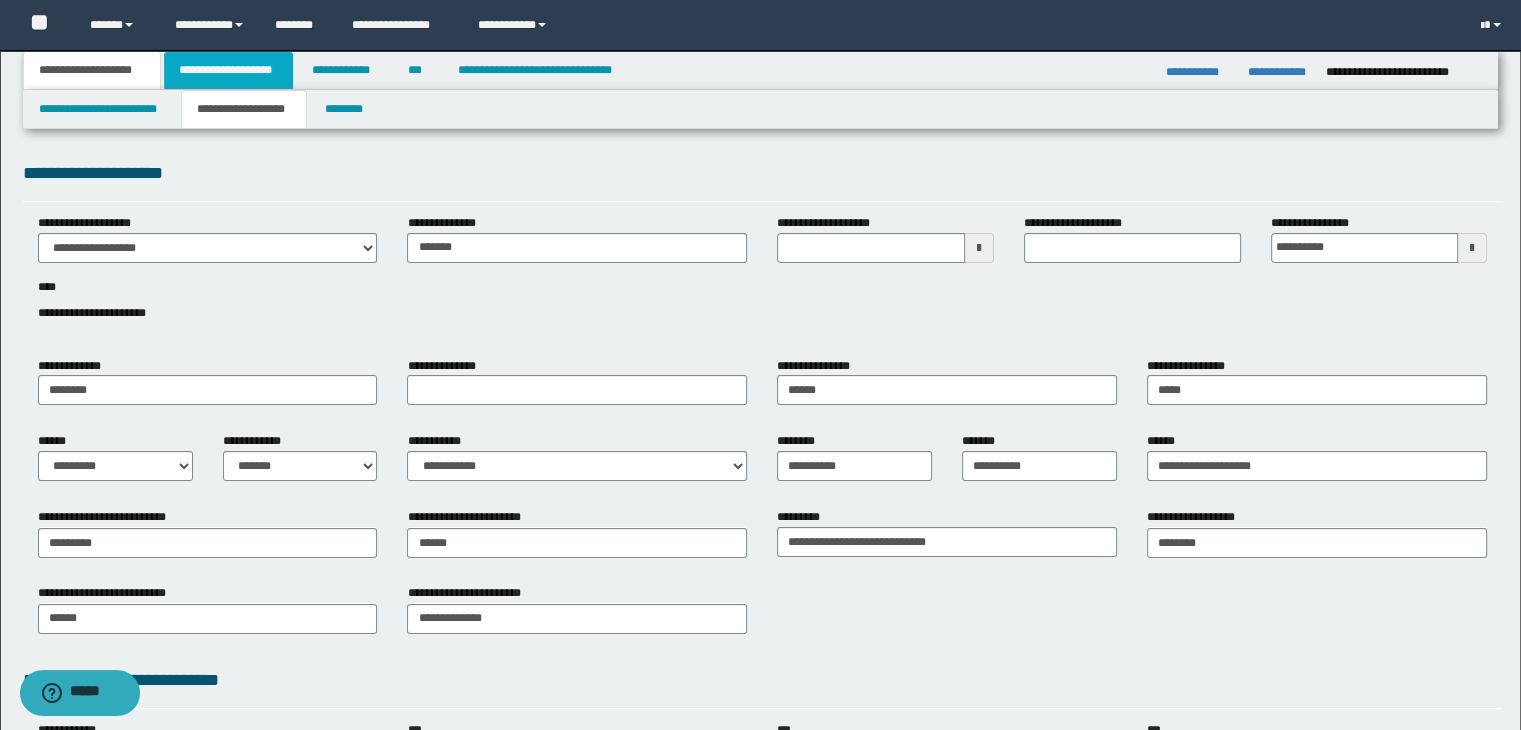 click on "**********" at bounding box center (228, 70) 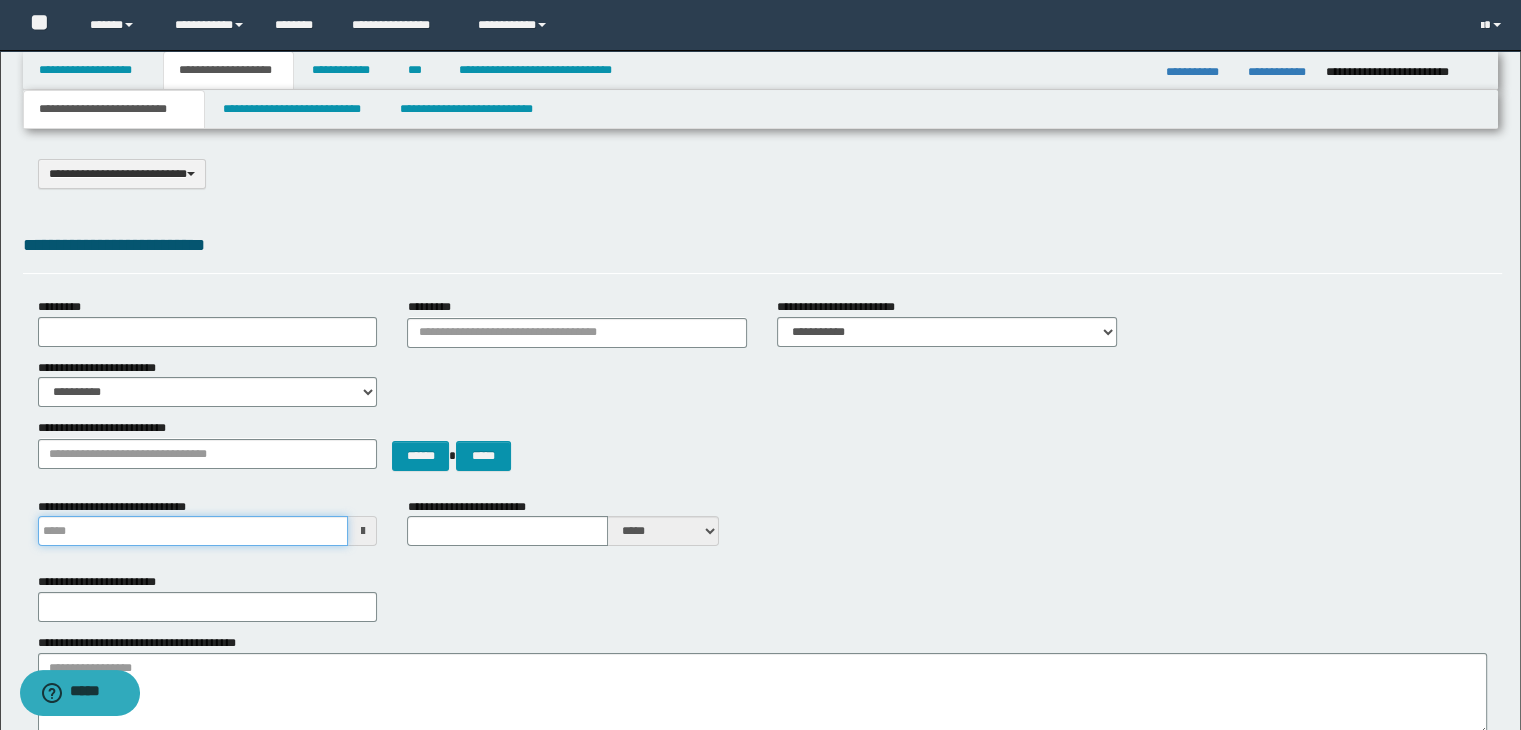 click on "**********" at bounding box center (193, 531) 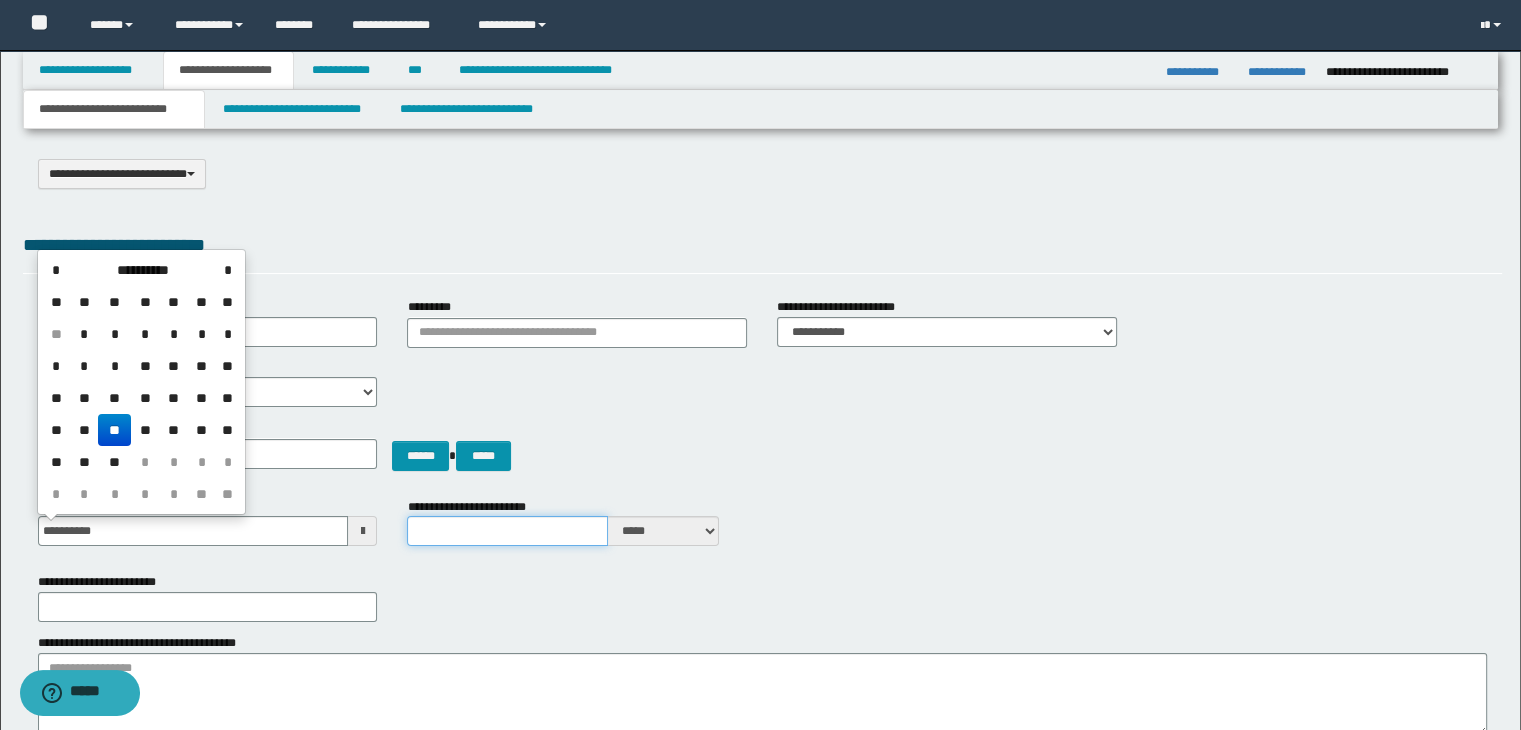 type on "**********" 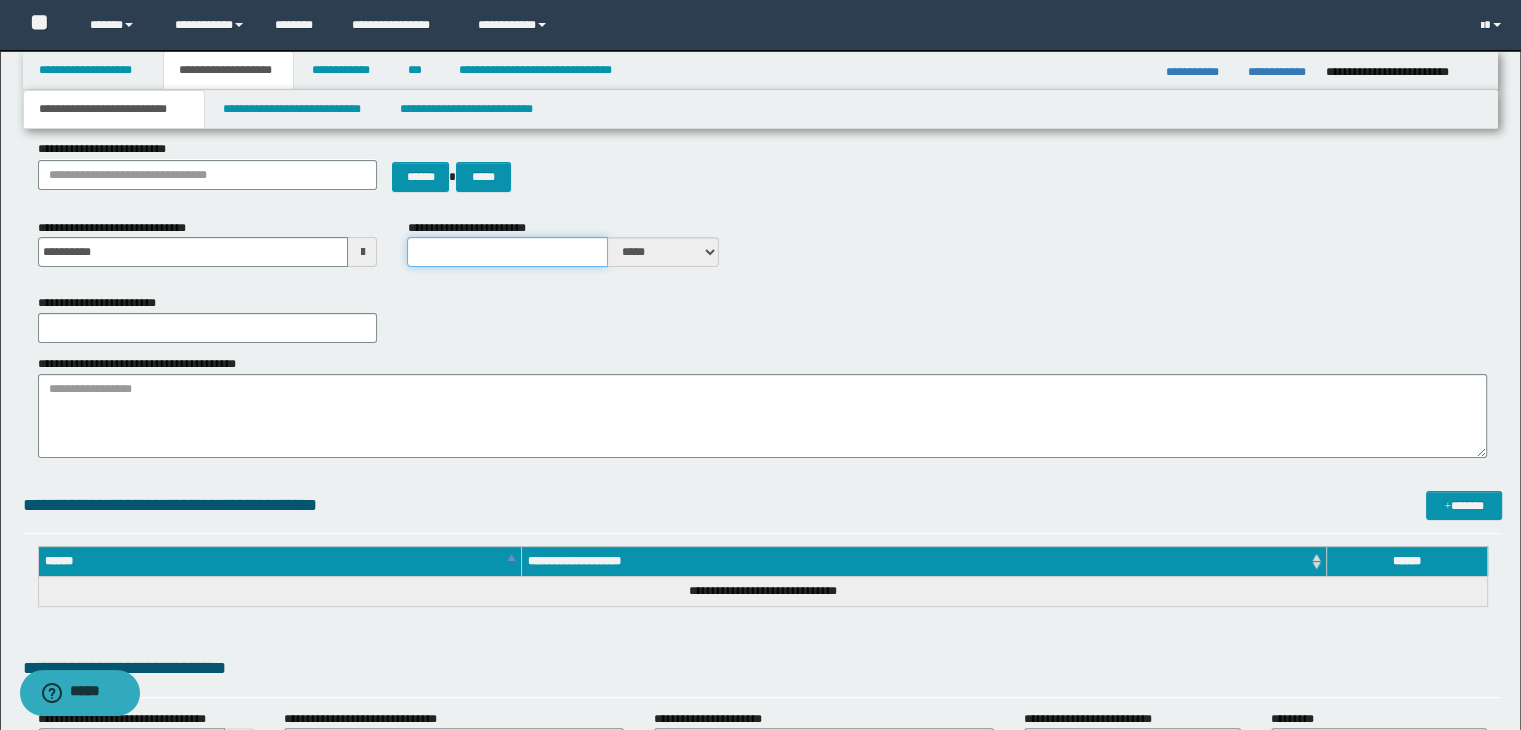scroll, scrollTop: 300, scrollLeft: 0, axis: vertical 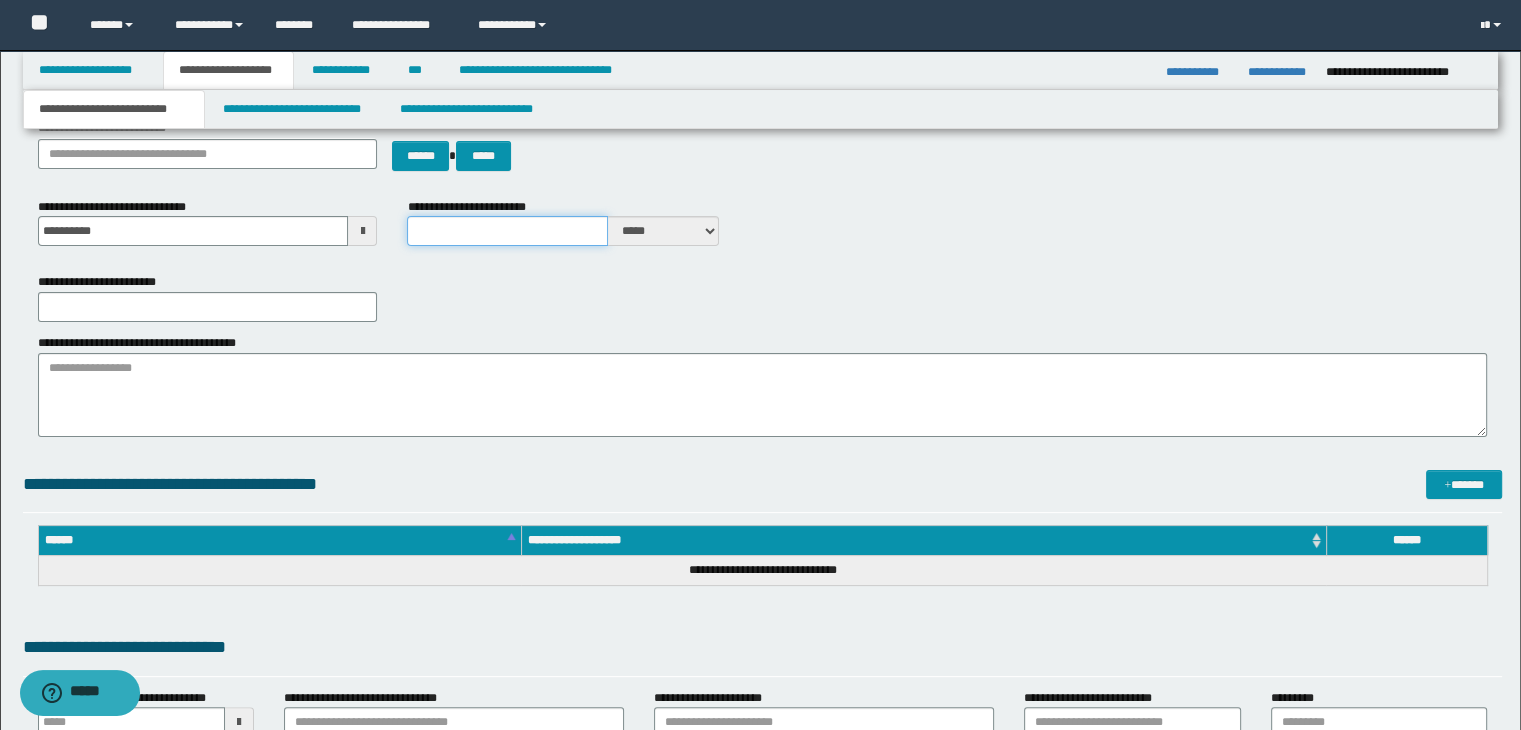 click on "**********" at bounding box center [507, 231] 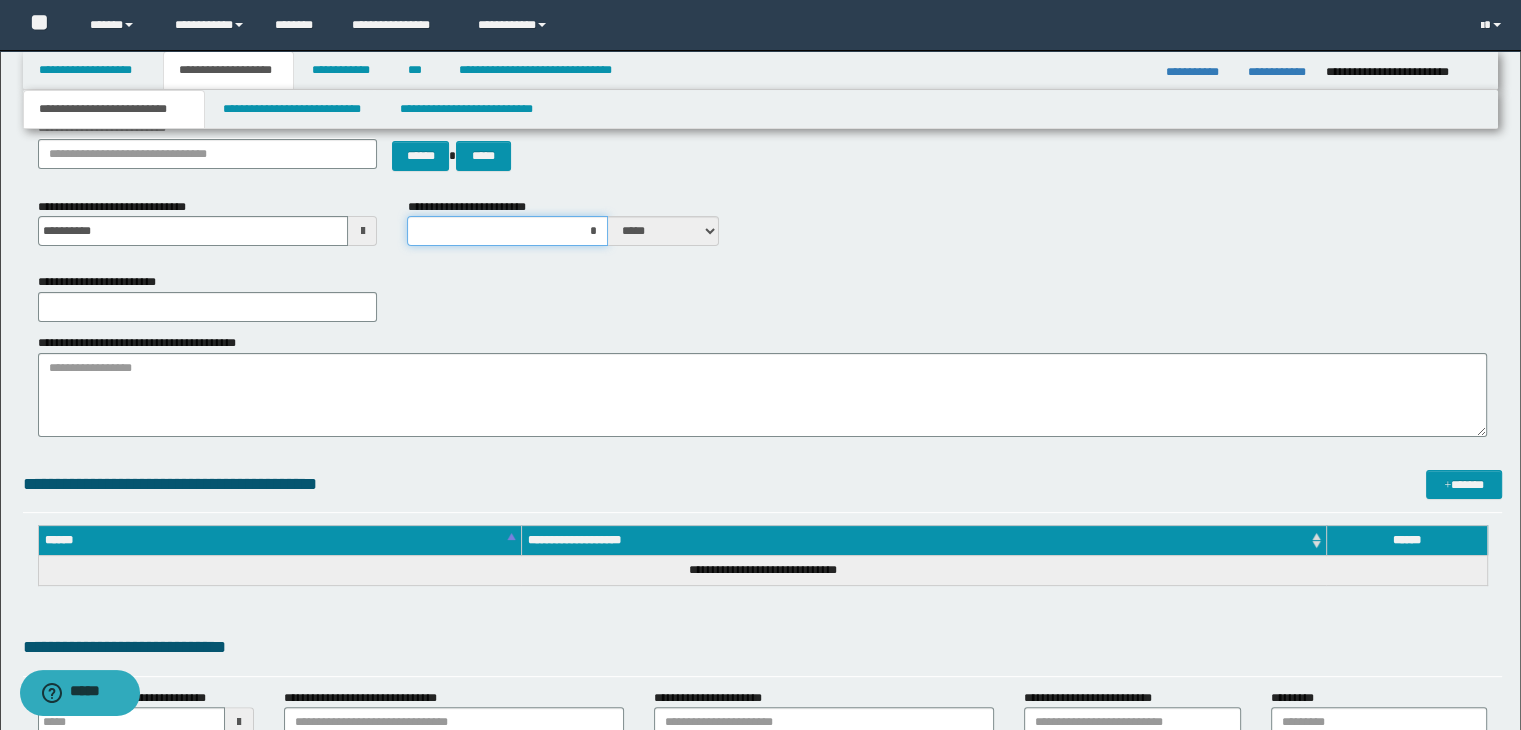 type on "**" 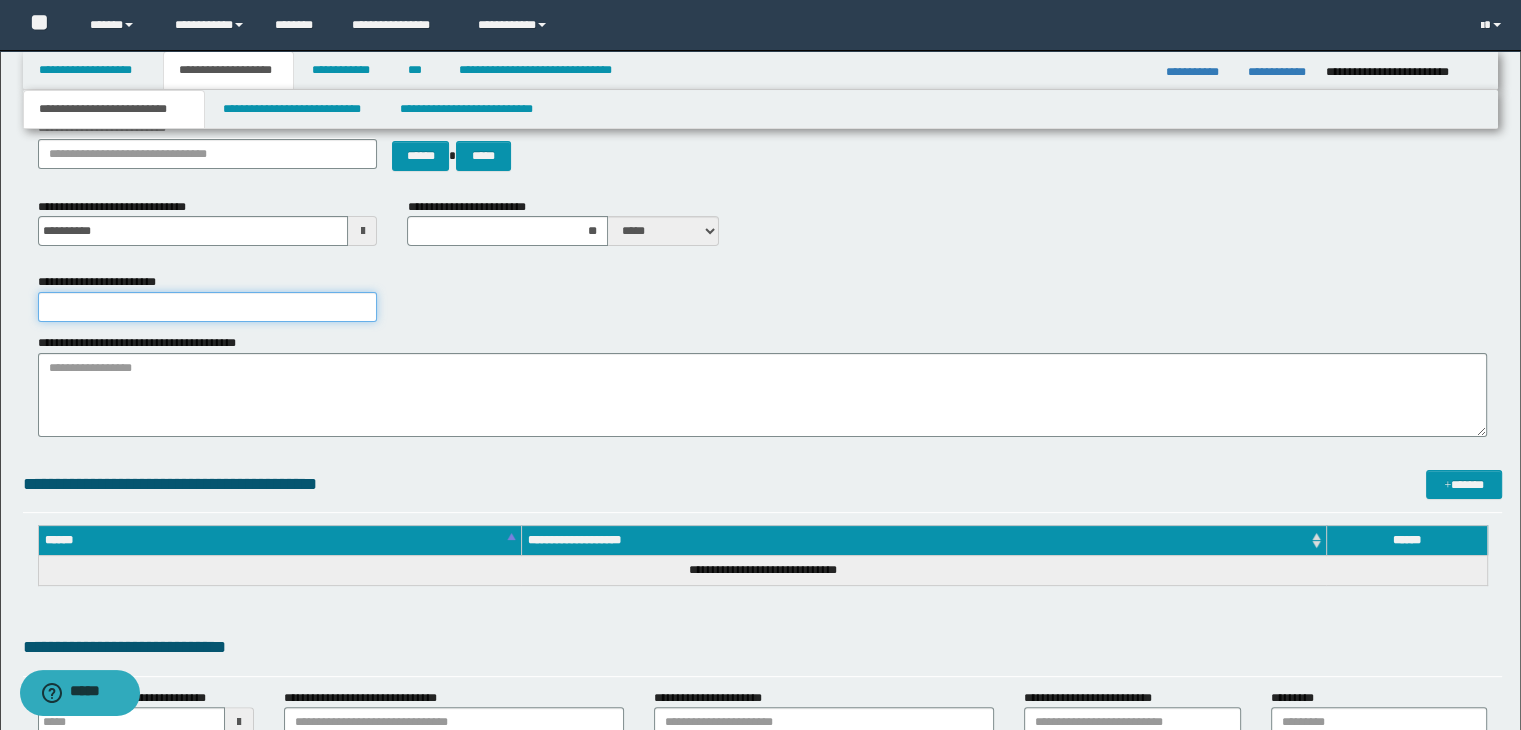 click on "**********" at bounding box center (208, 307) 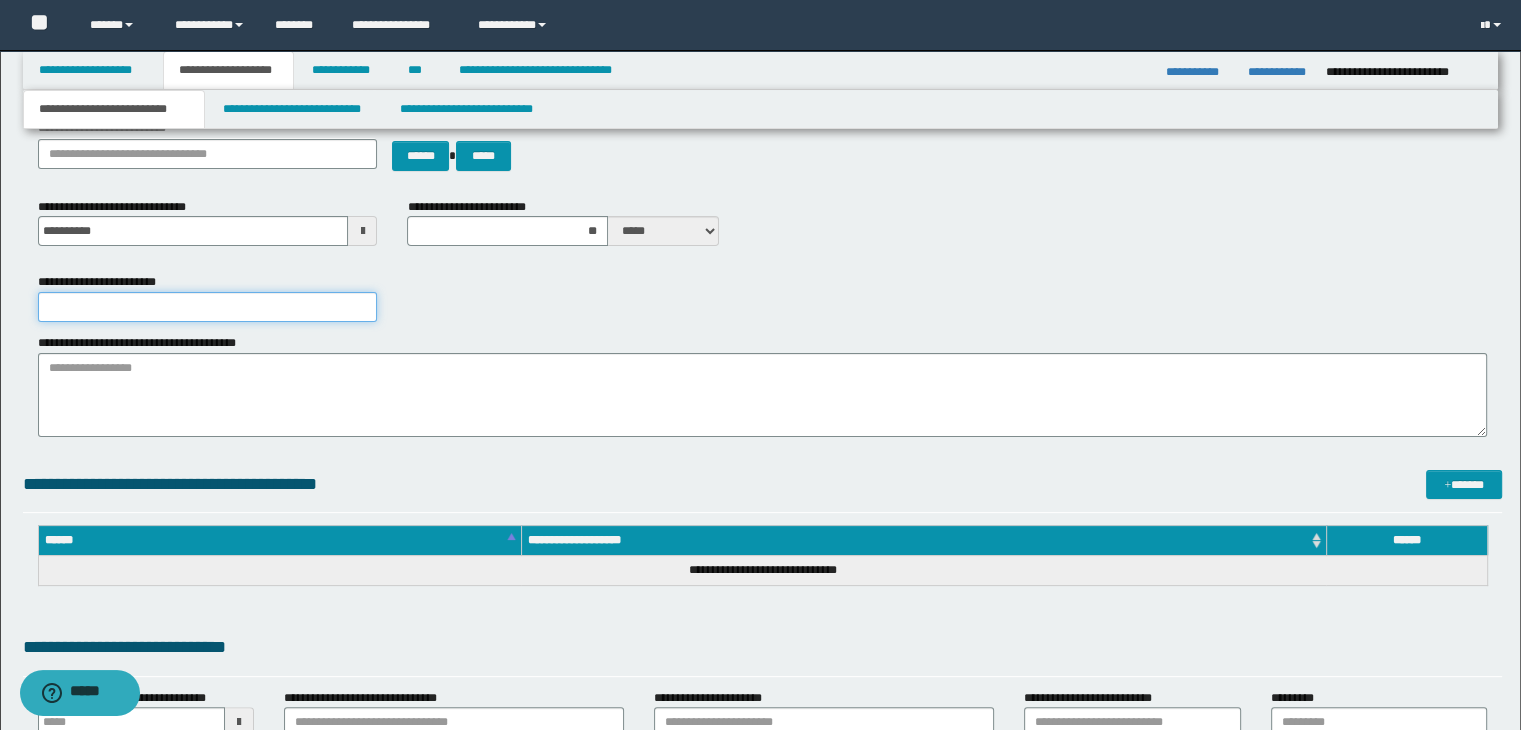 type 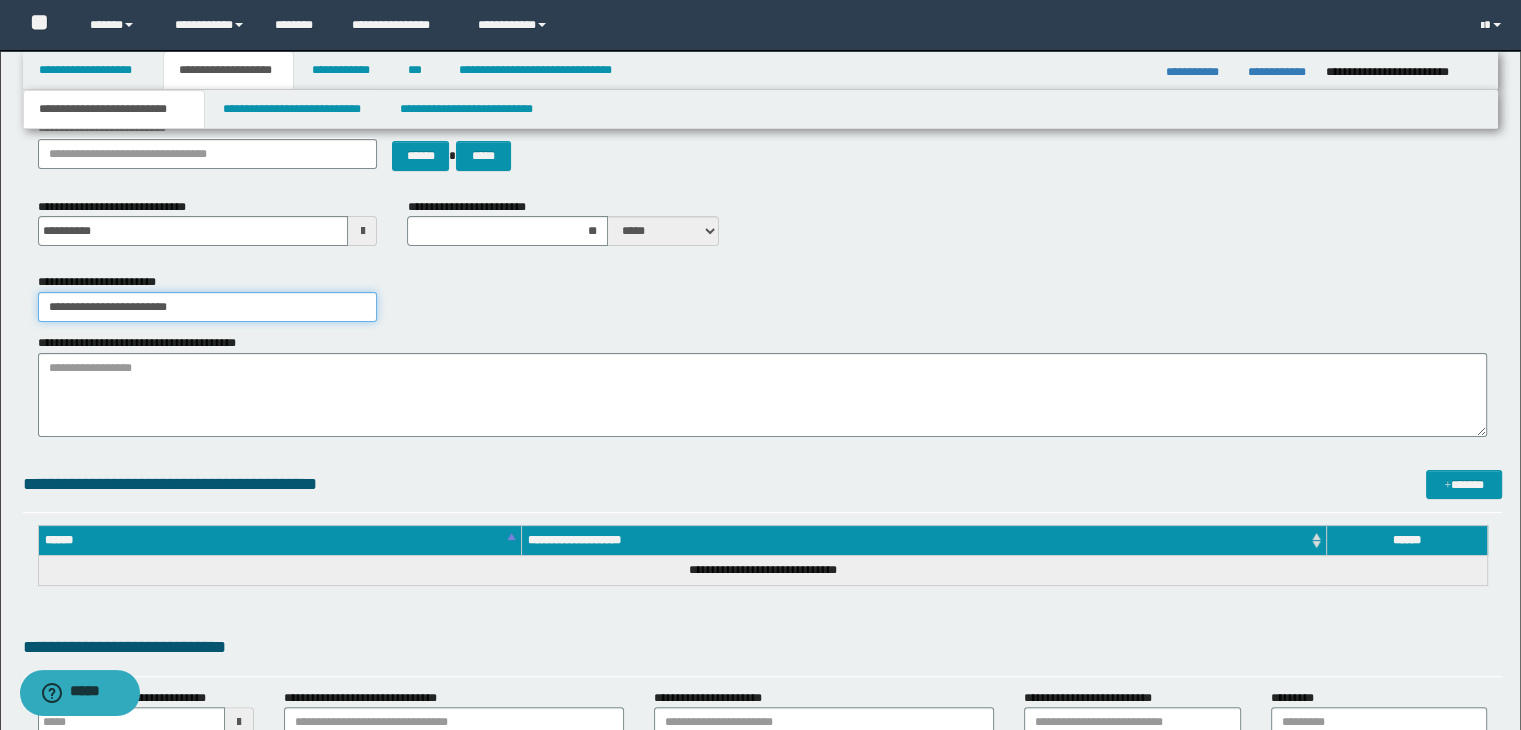 type on "**********" 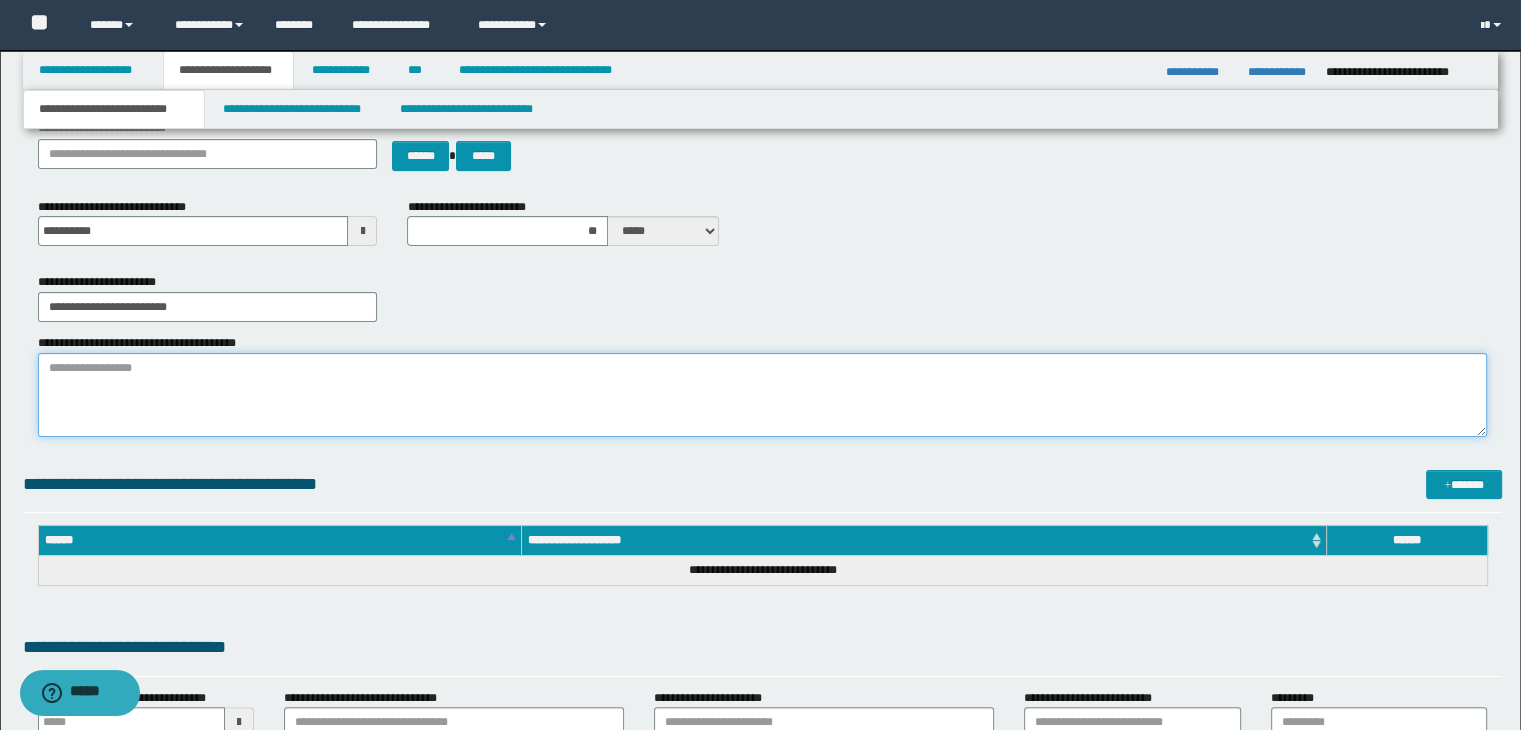 click on "**********" at bounding box center (763, 395) 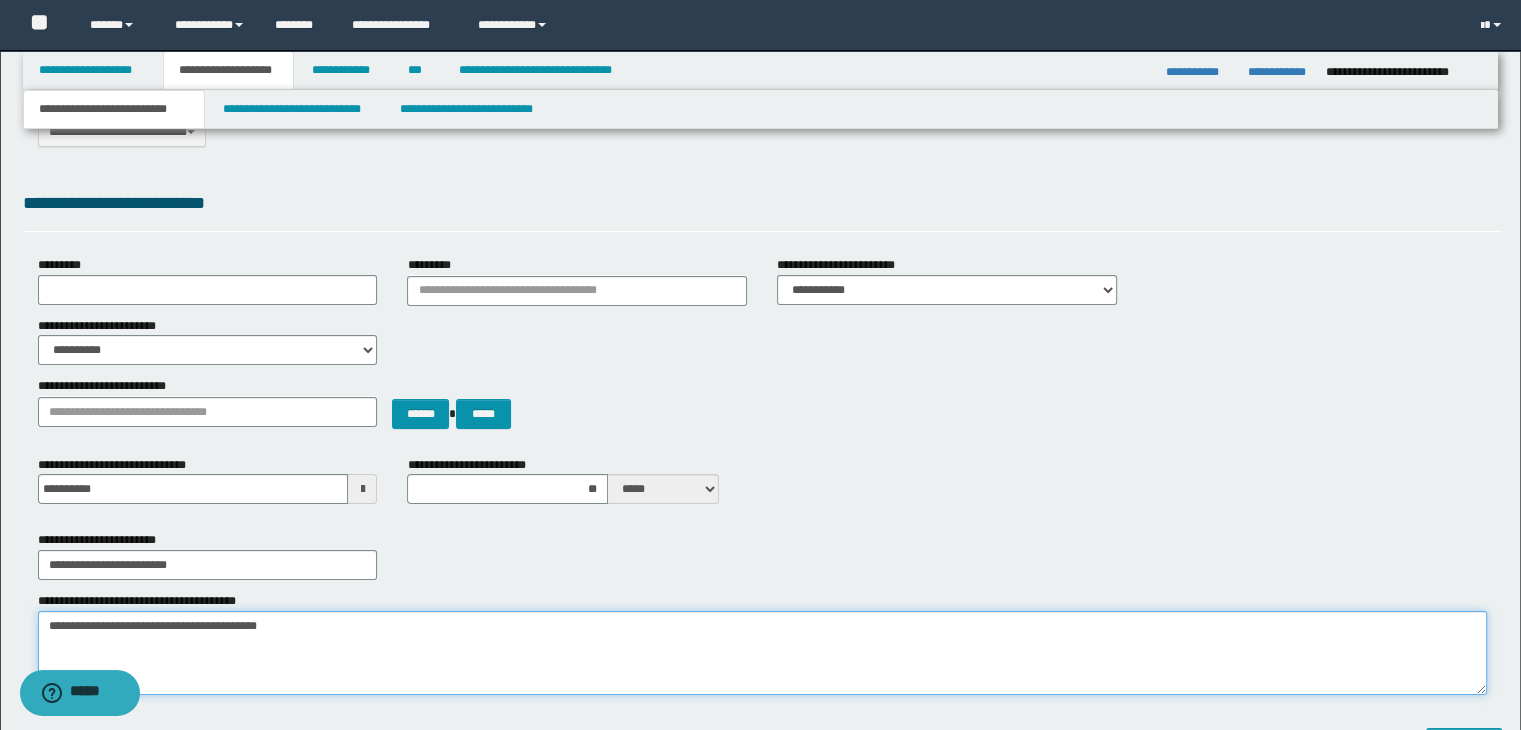 scroll, scrollTop: 0, scrollLeft: 0, axis: both 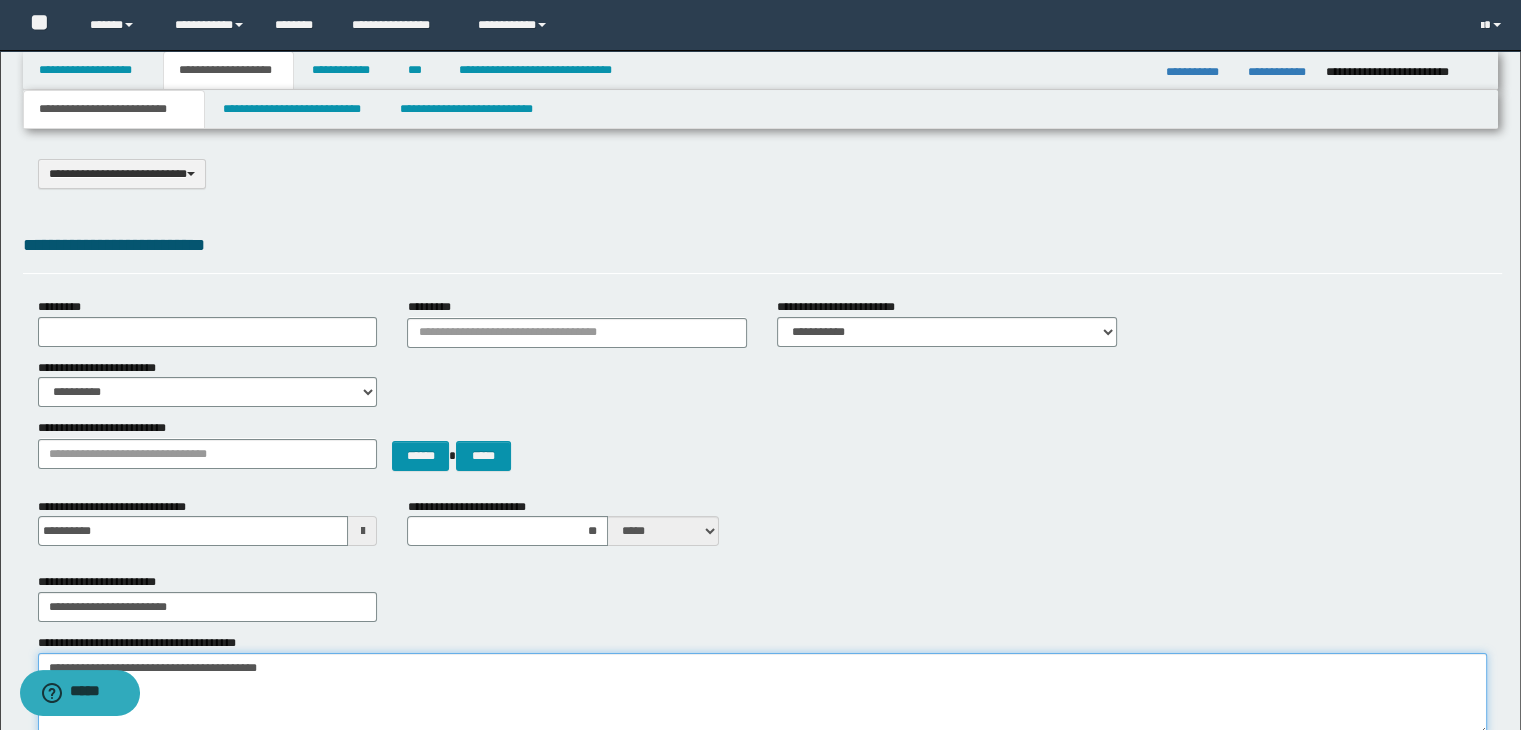type on "**********" 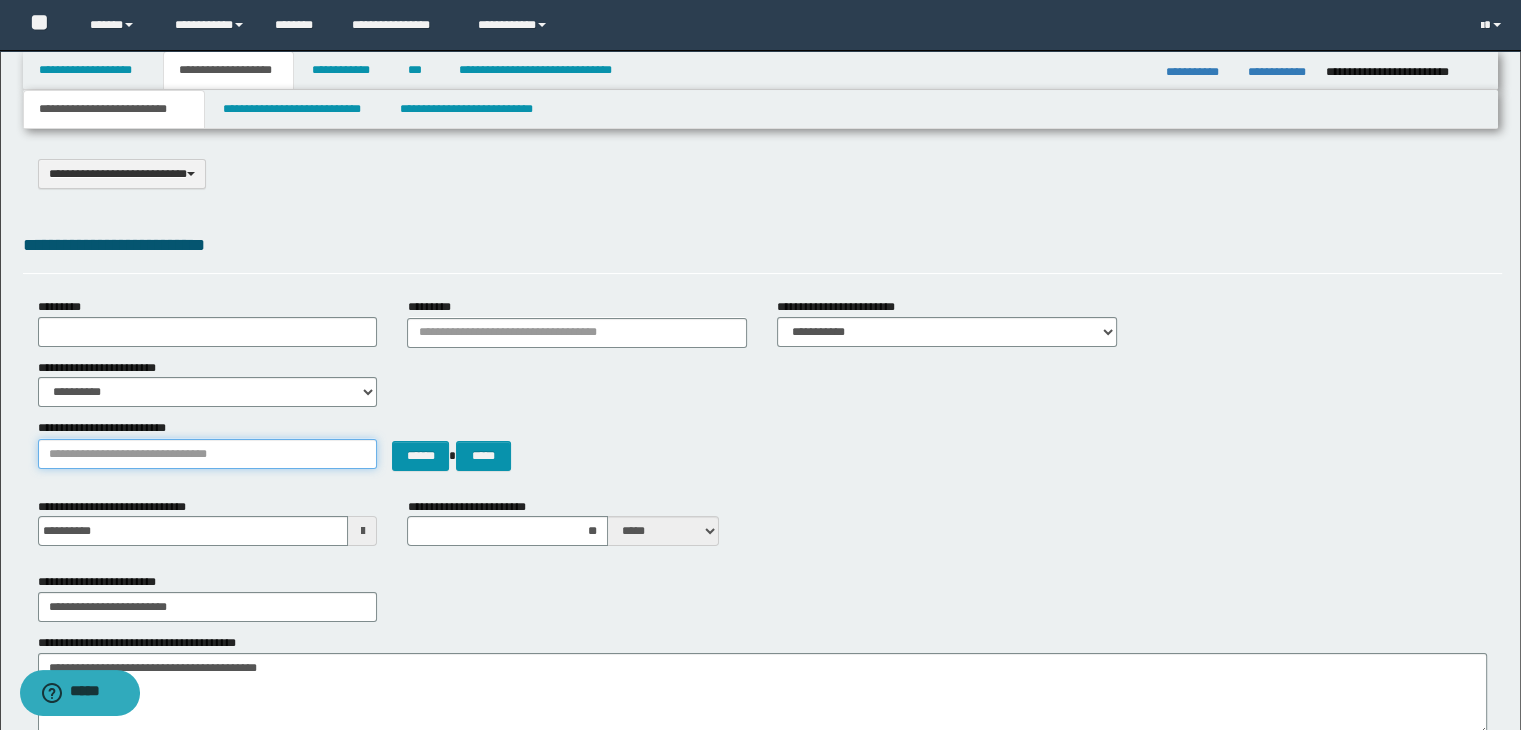 click on "**********" at bounding box center [208, 454] 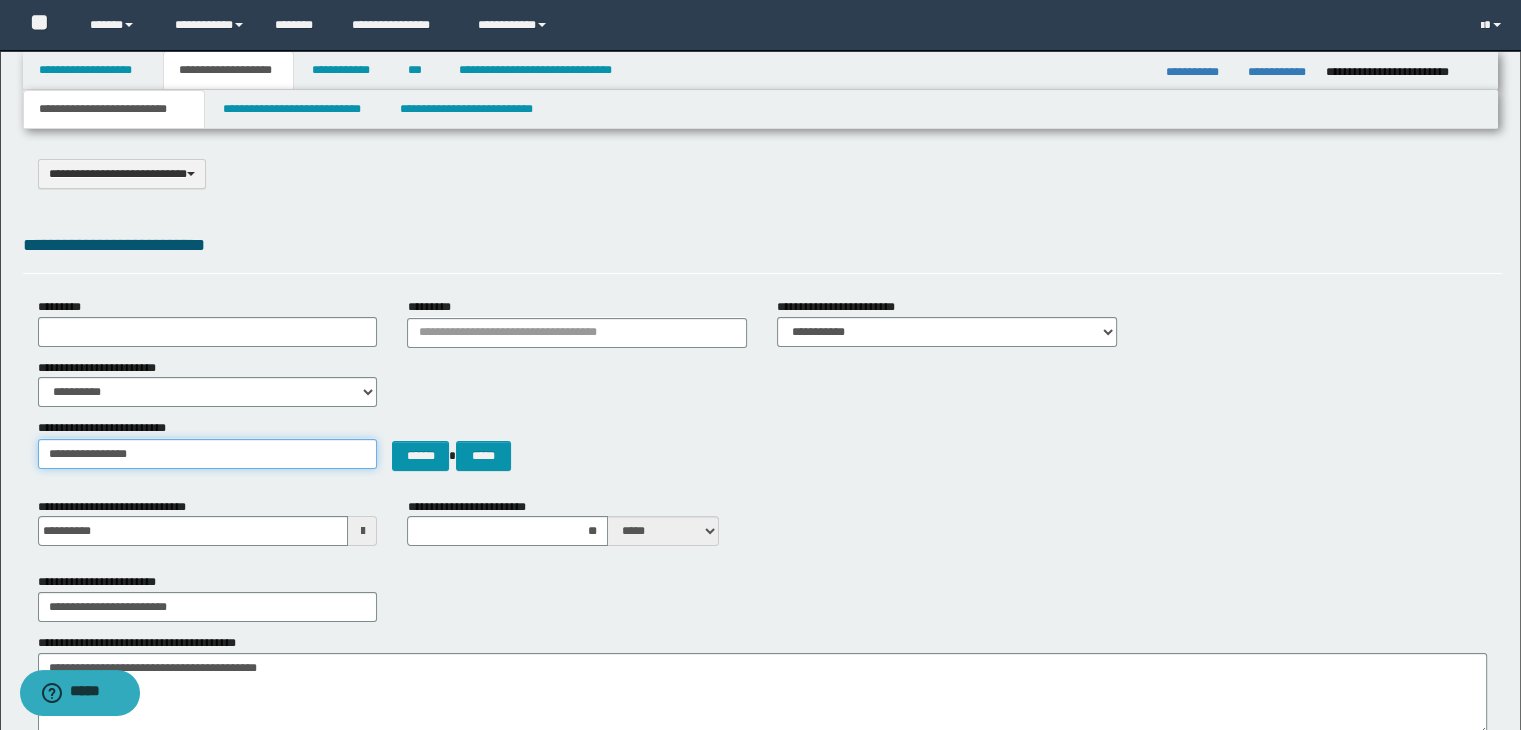 type on "**********" 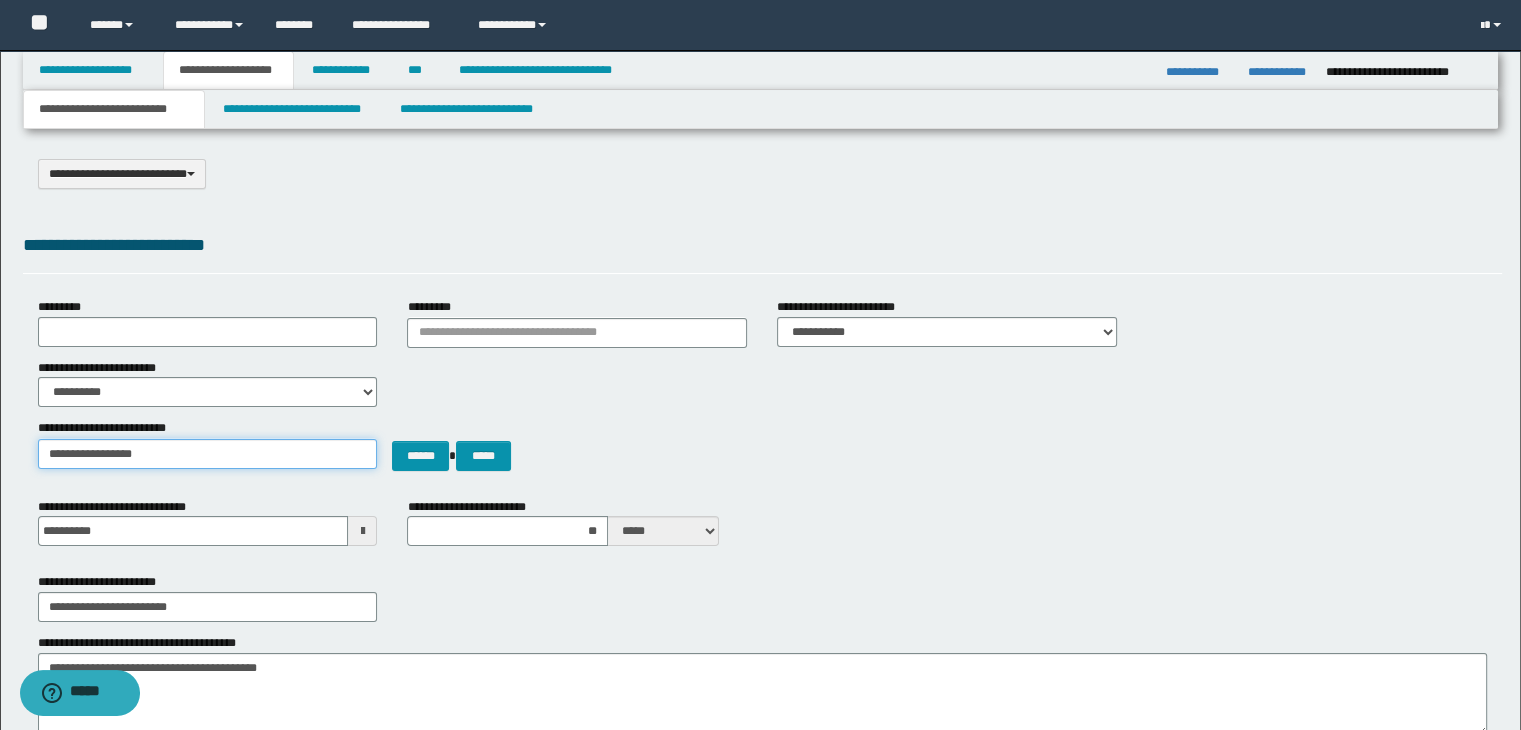 type on "**********" 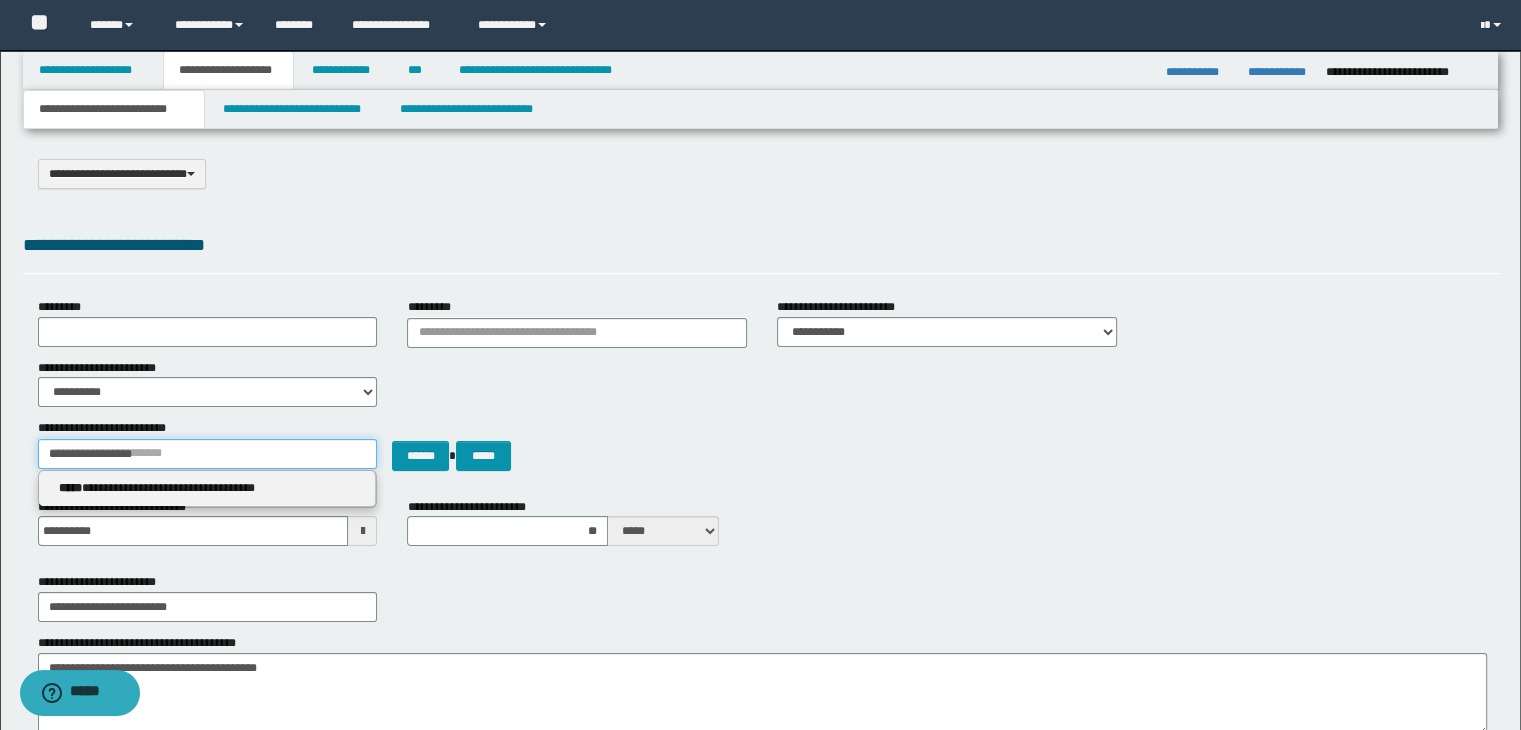type 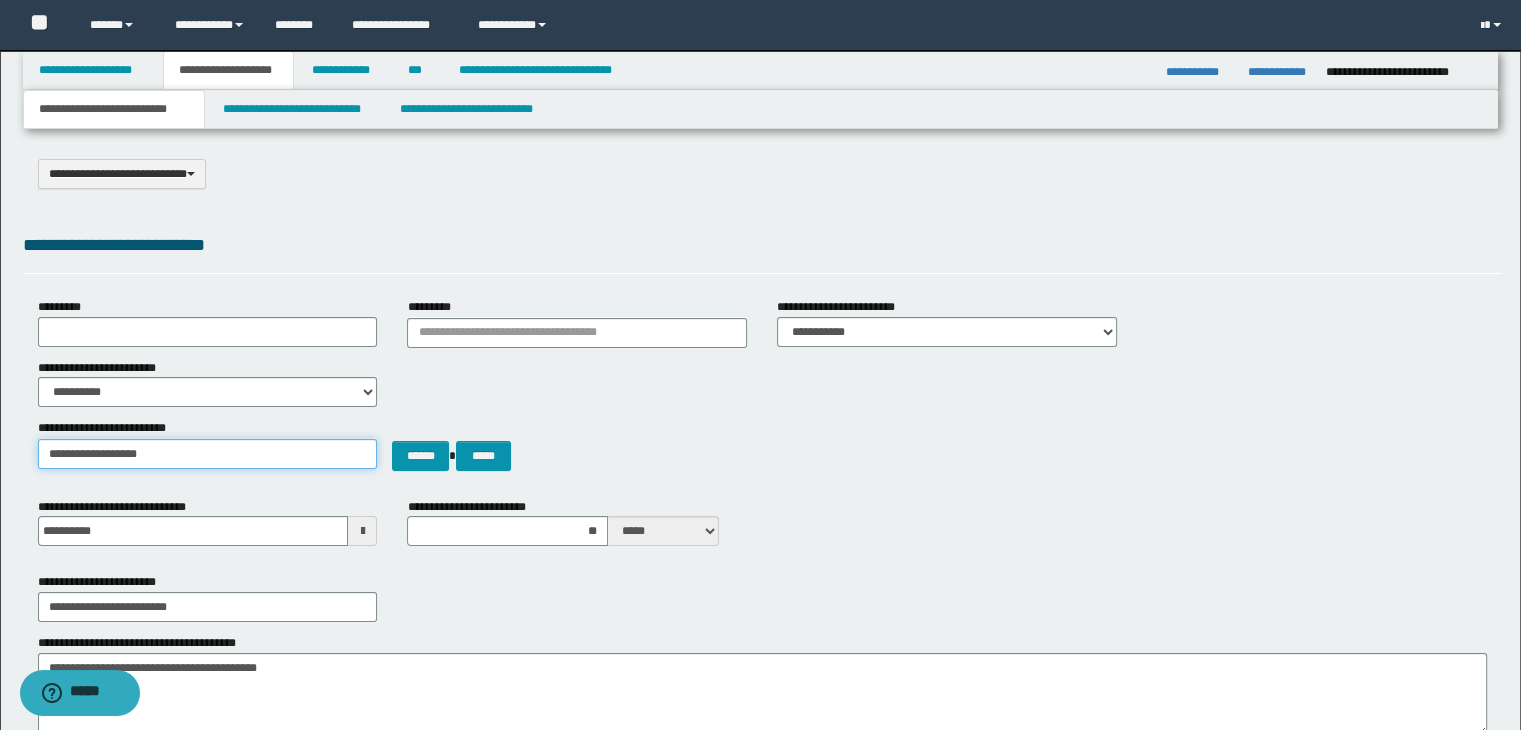 type on "**********" 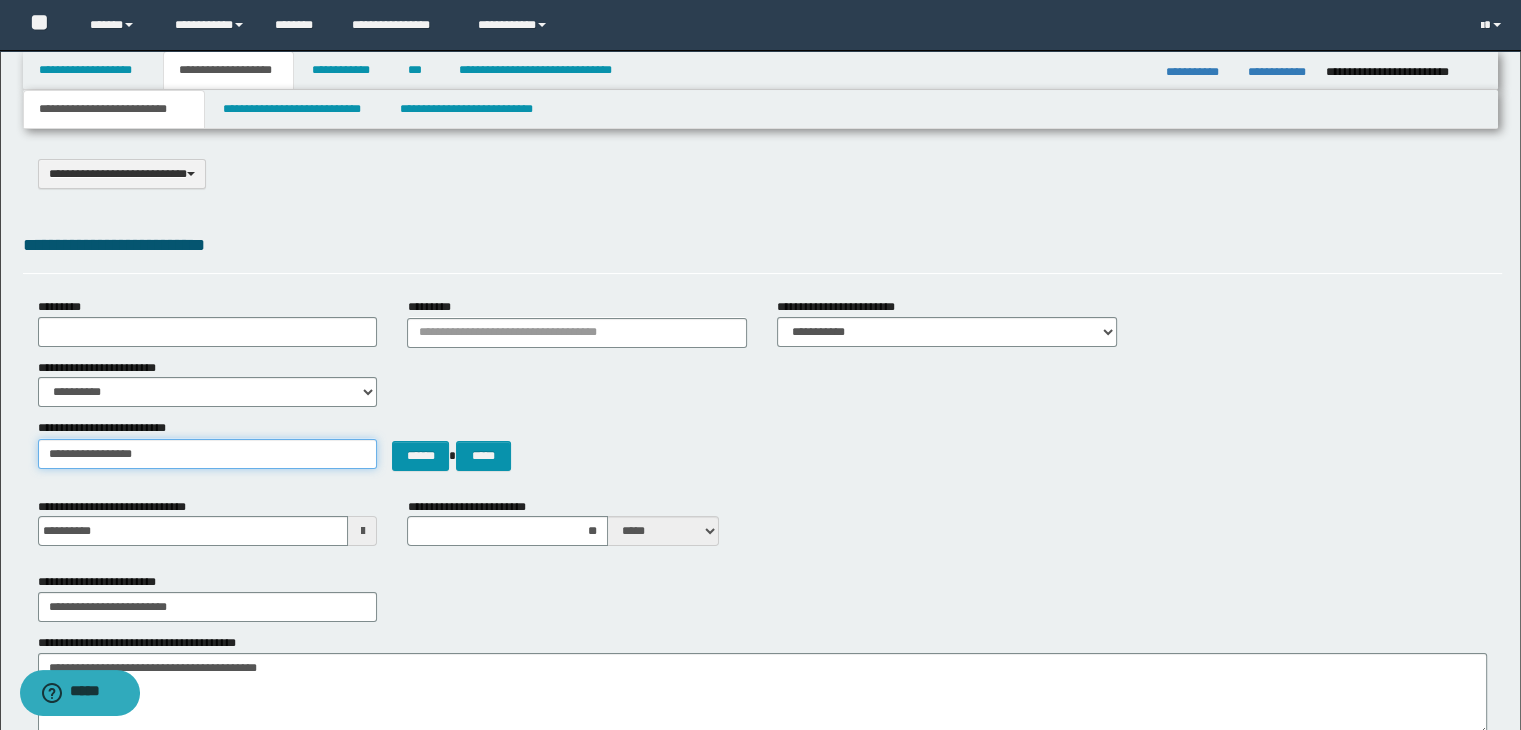 type on "**********" 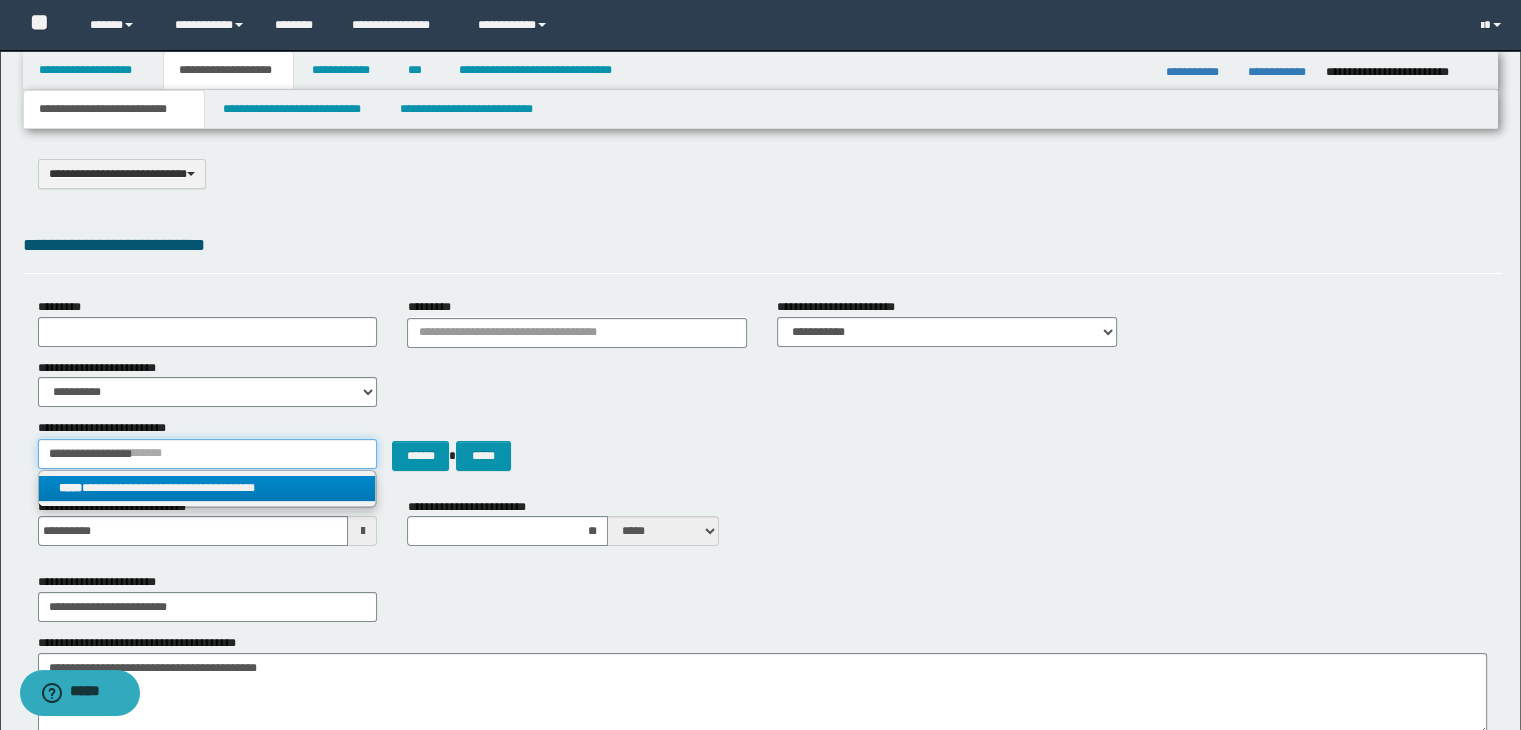 type on "**********" 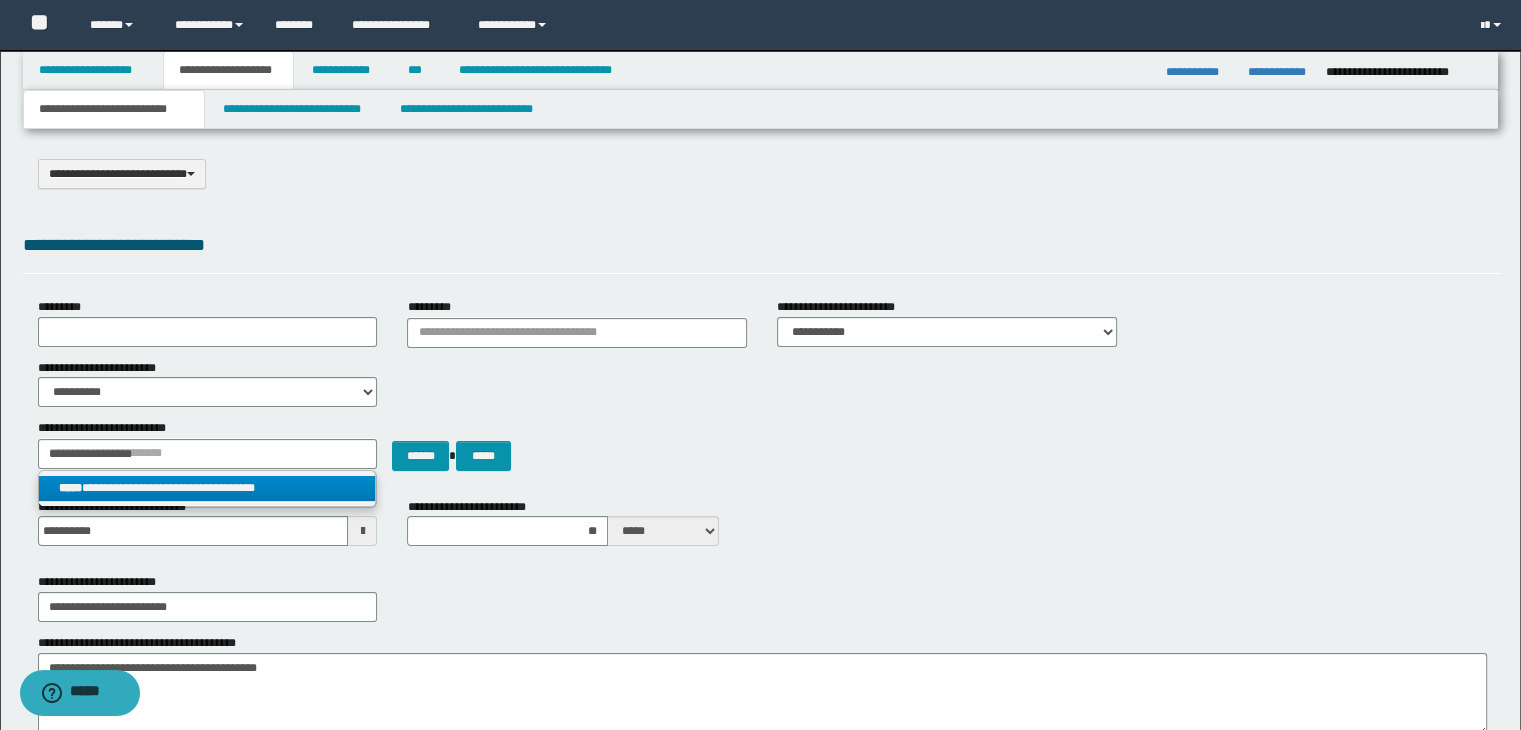 click on "**********" at bounding box center [208, 488] 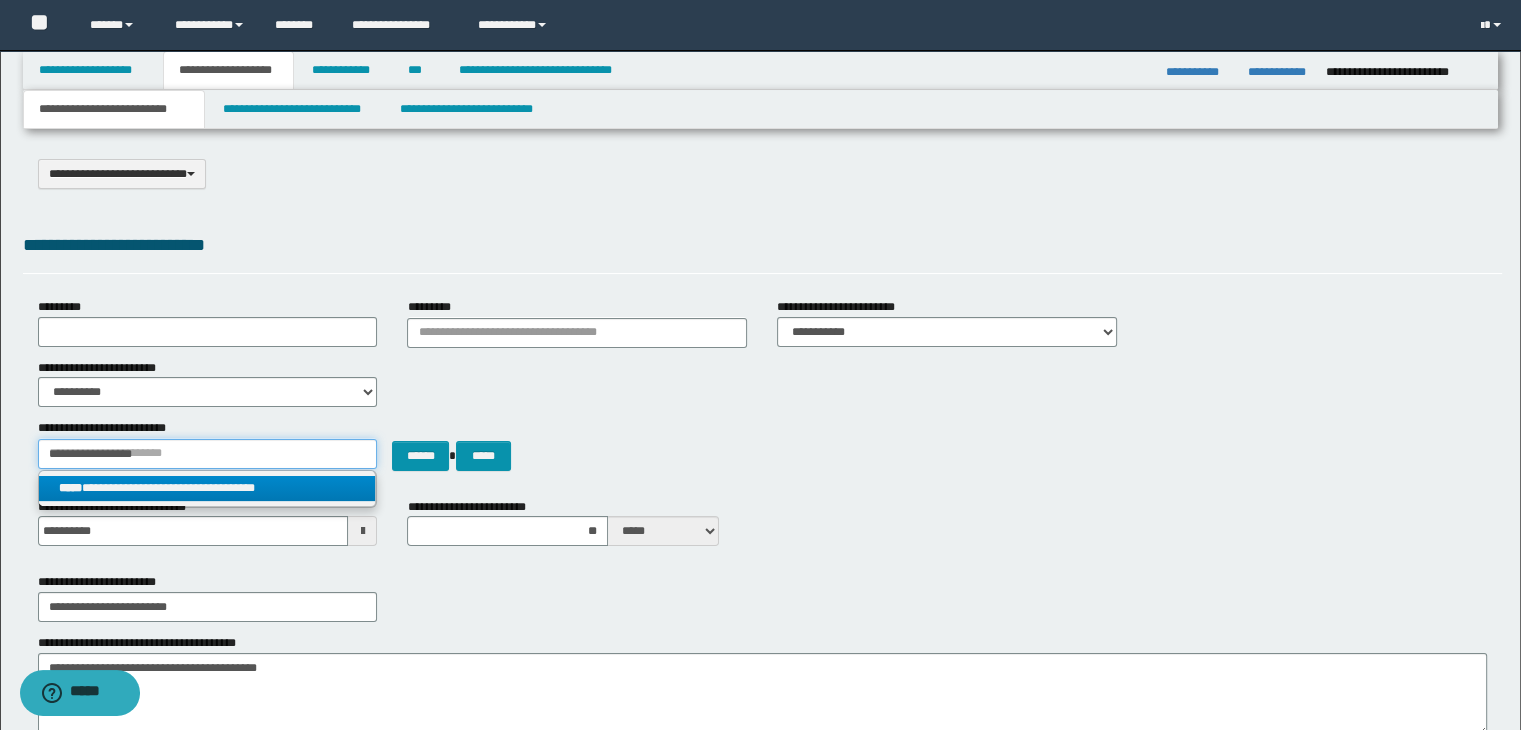 type 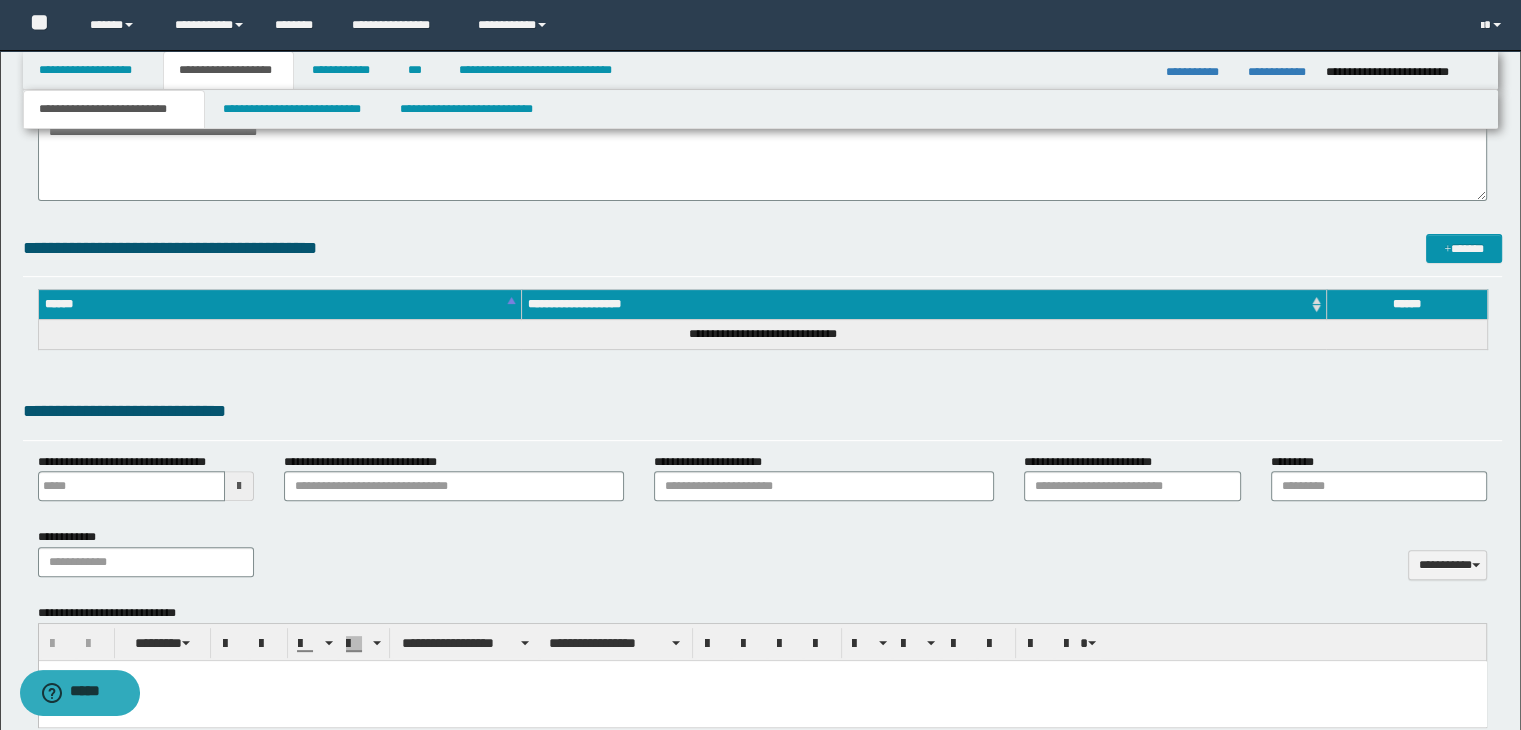 scroll, scrollTop: 36, scrollLeft: 0, axis: vertical 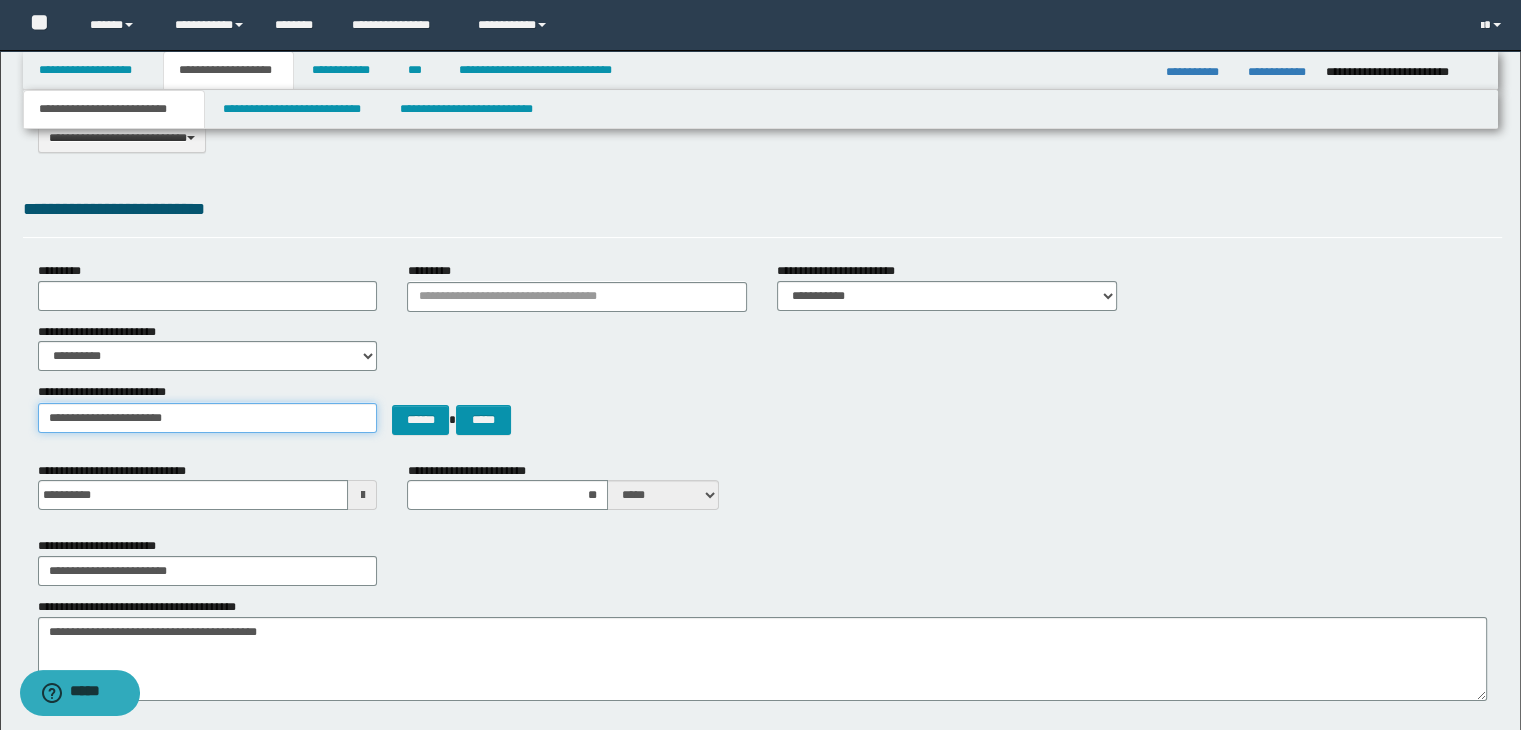 drag, startPoint x: 231, startPoint y: 424, endPoint x: 0, endPoint y: 428, distance: 231.03462 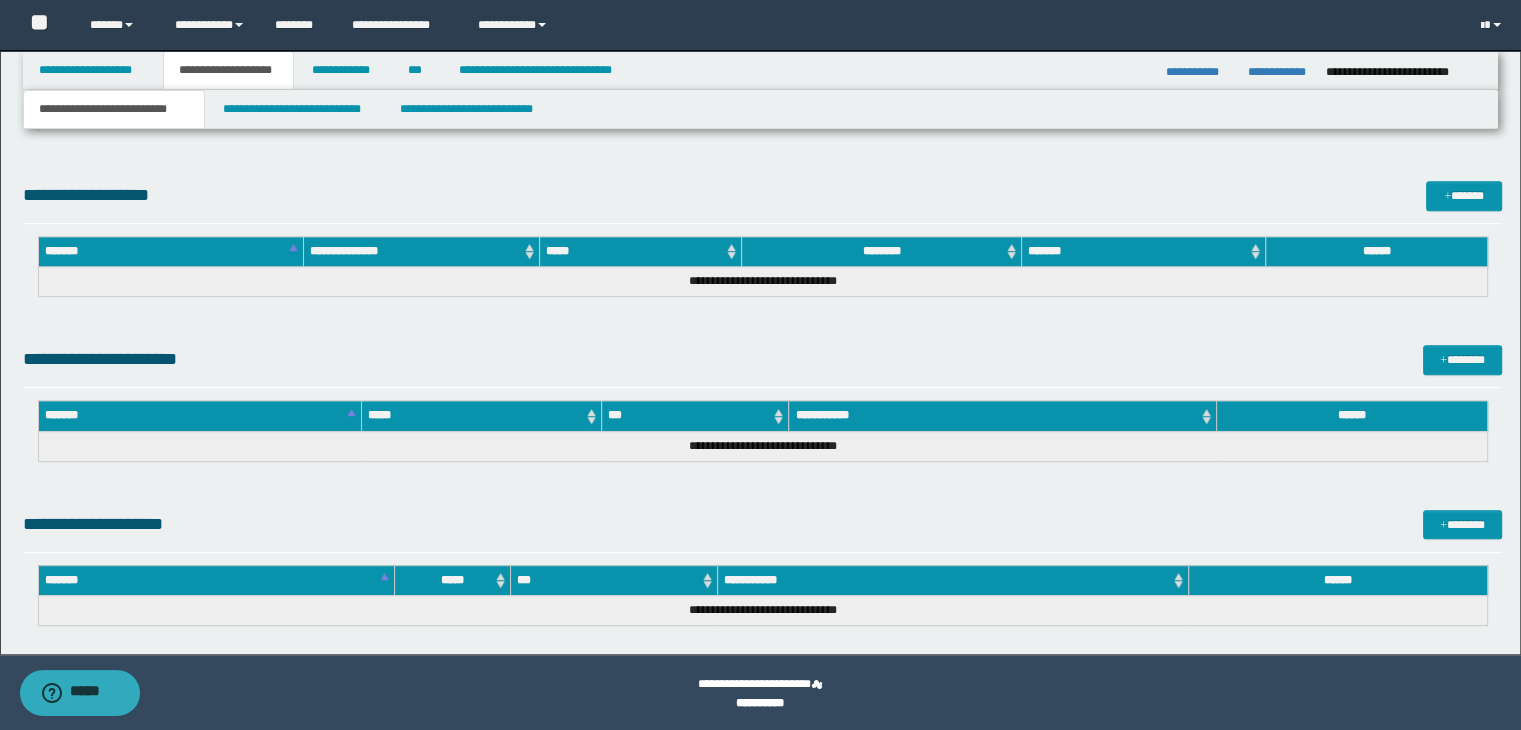 scroll, scrollTop: 1136, scrollLeft: 0, axis: vertical 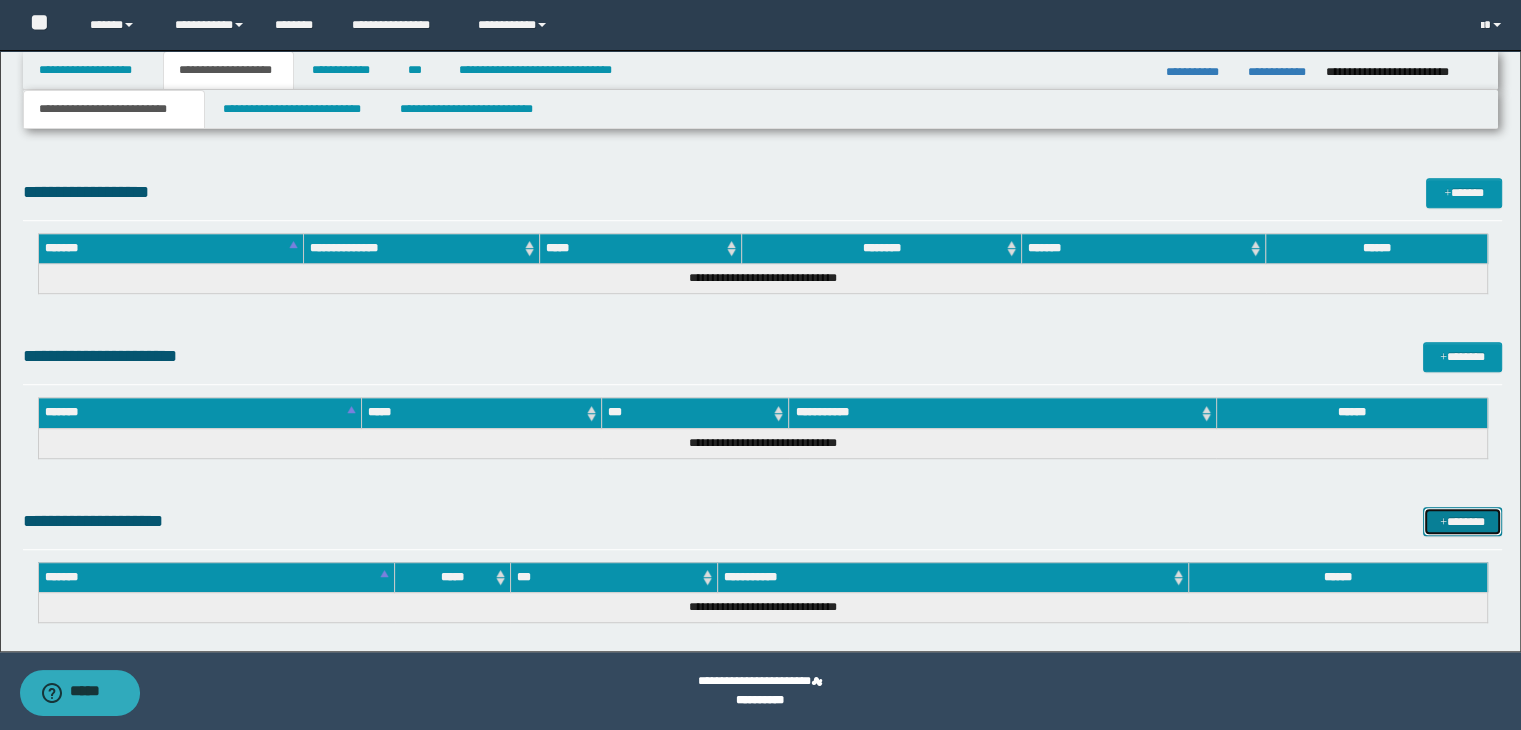 click on "*******" at bounding box center [1462, 522] 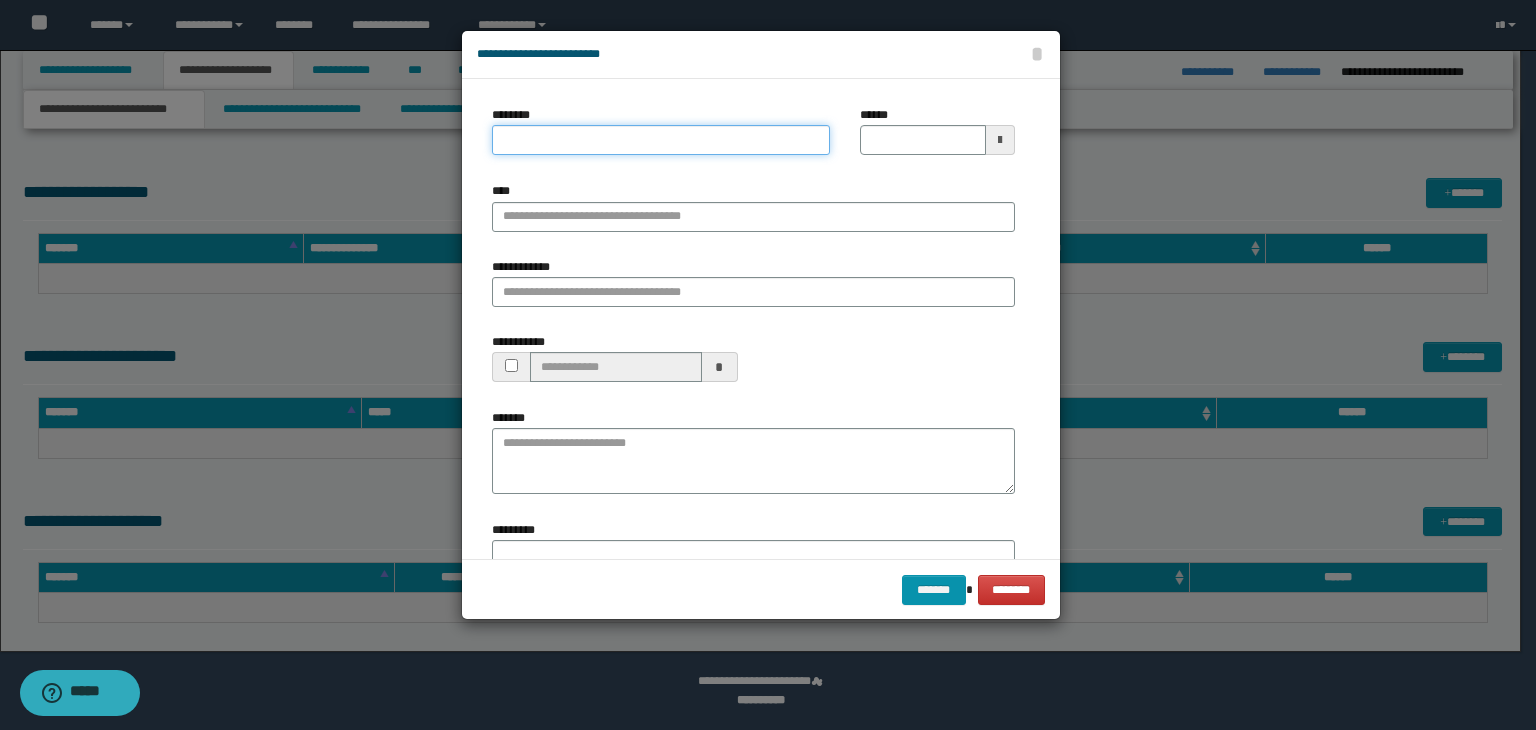 click on "********" at bounding box center [661, 140] 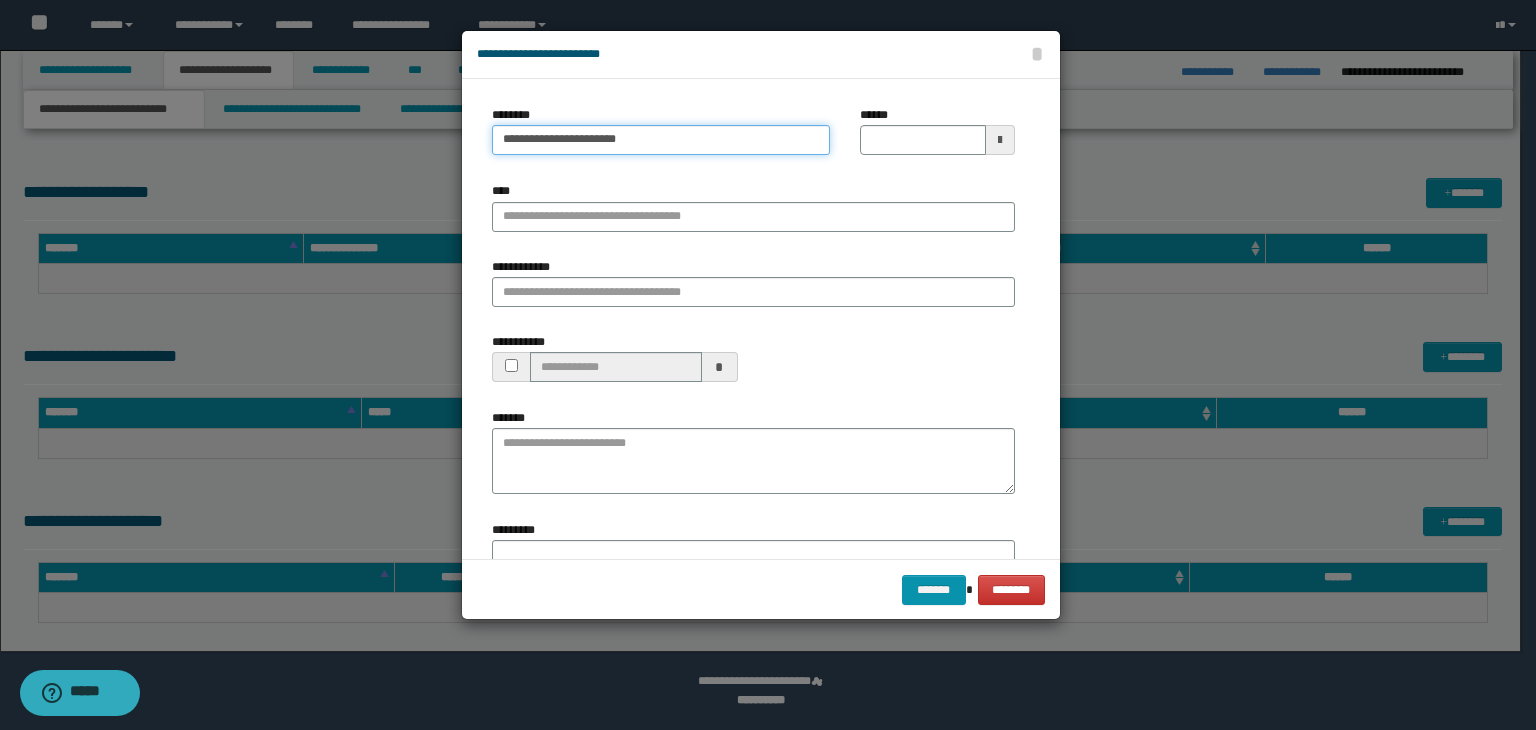 type on "**********" 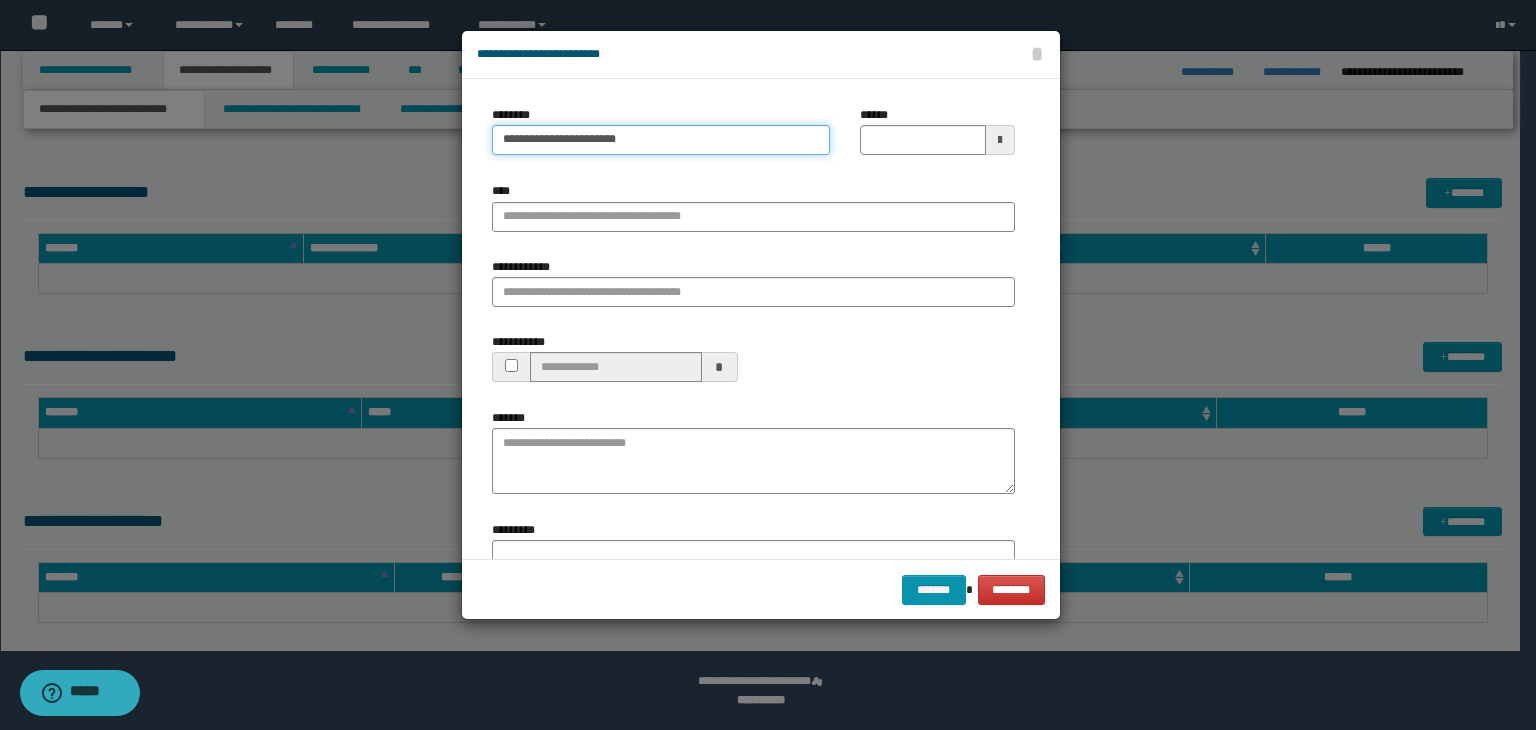 click on "**********" at bounding box center [661, 140] 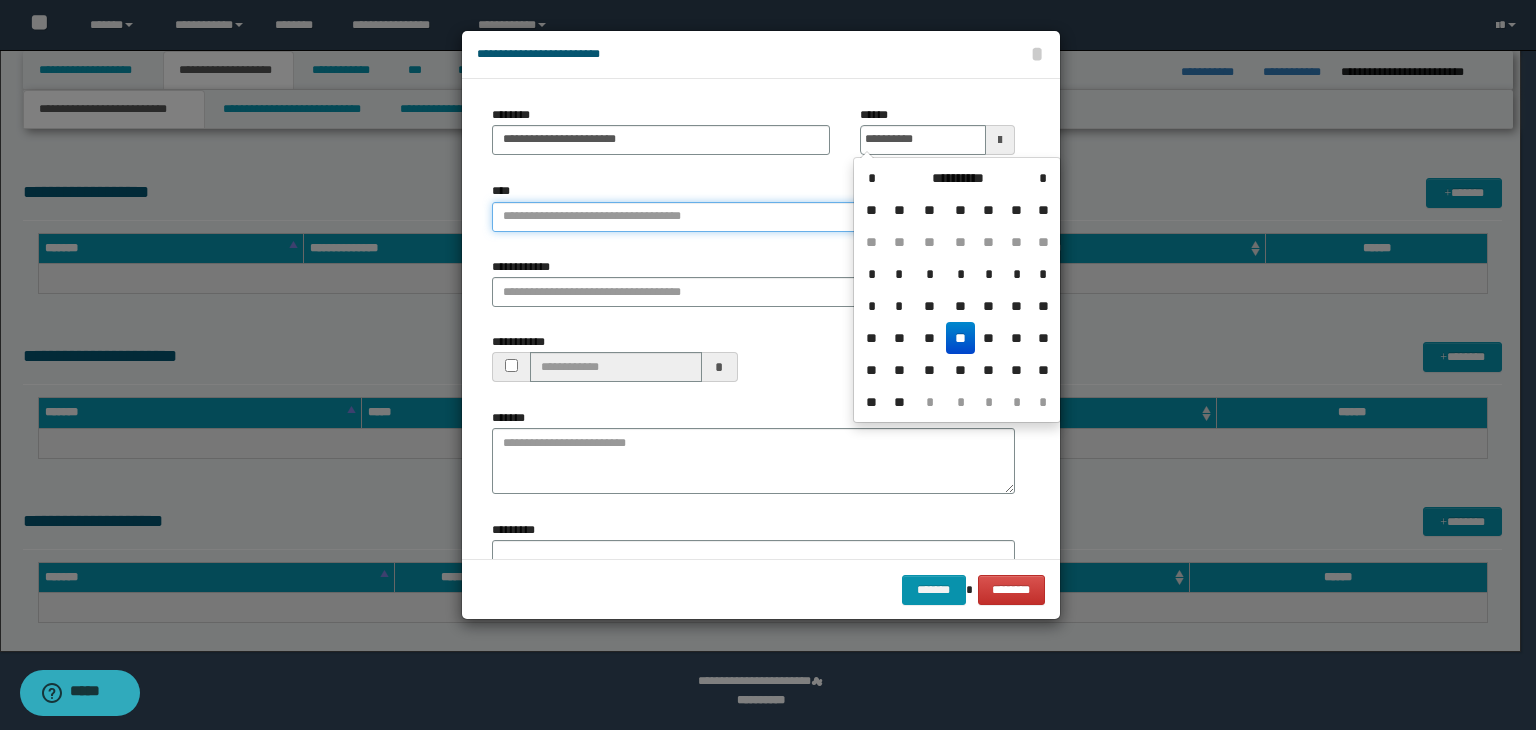 type on "**********" 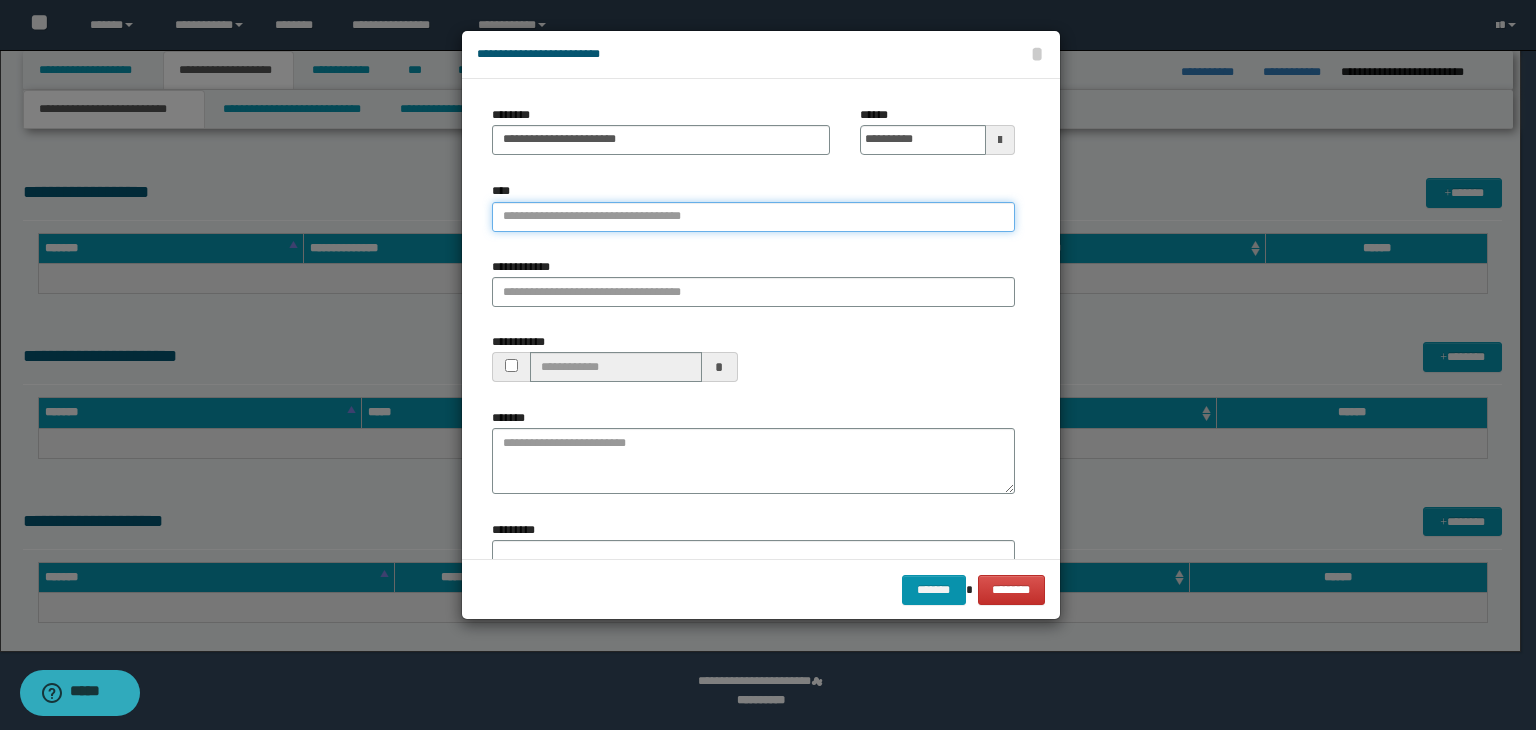 click on "****" at bounding box center [753, 217] 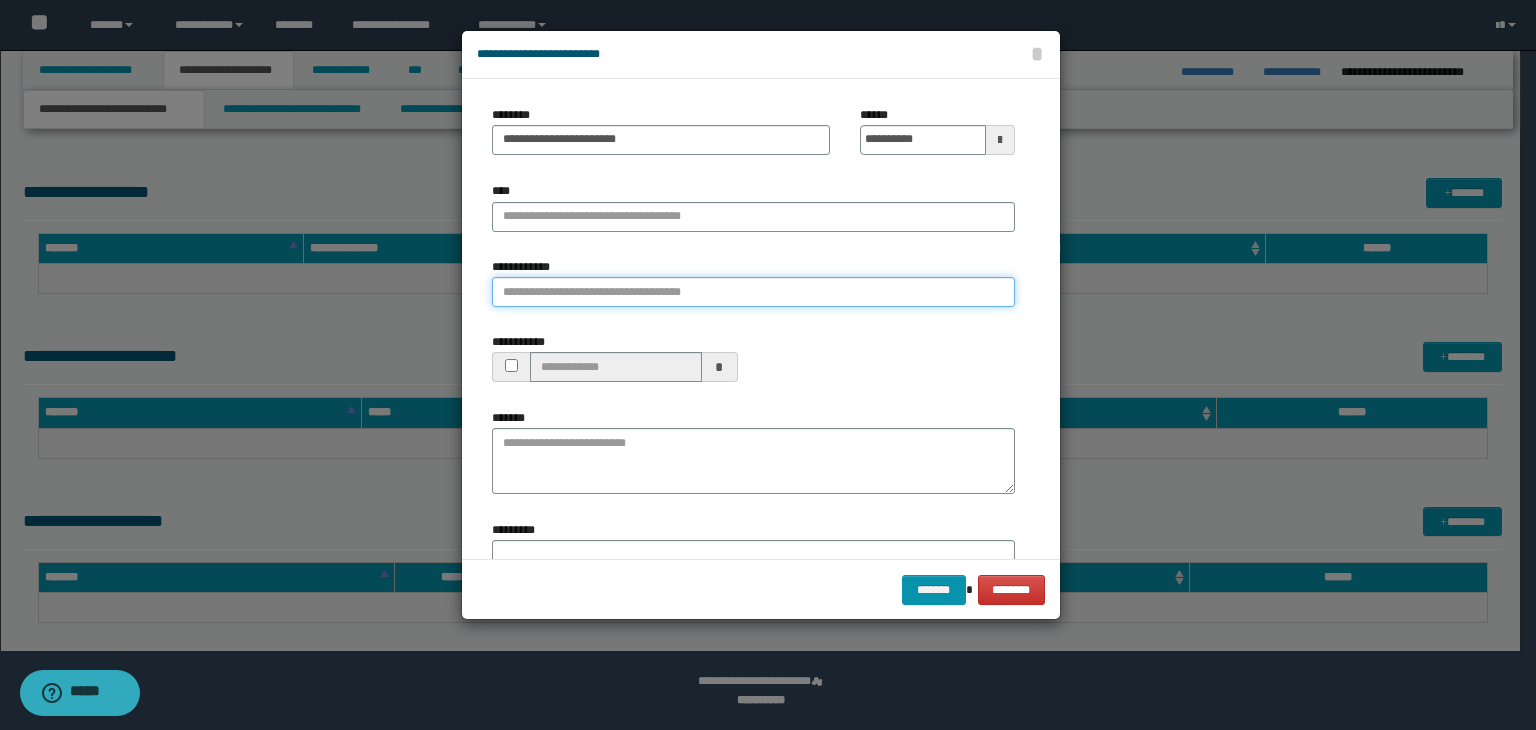 type on "**********" 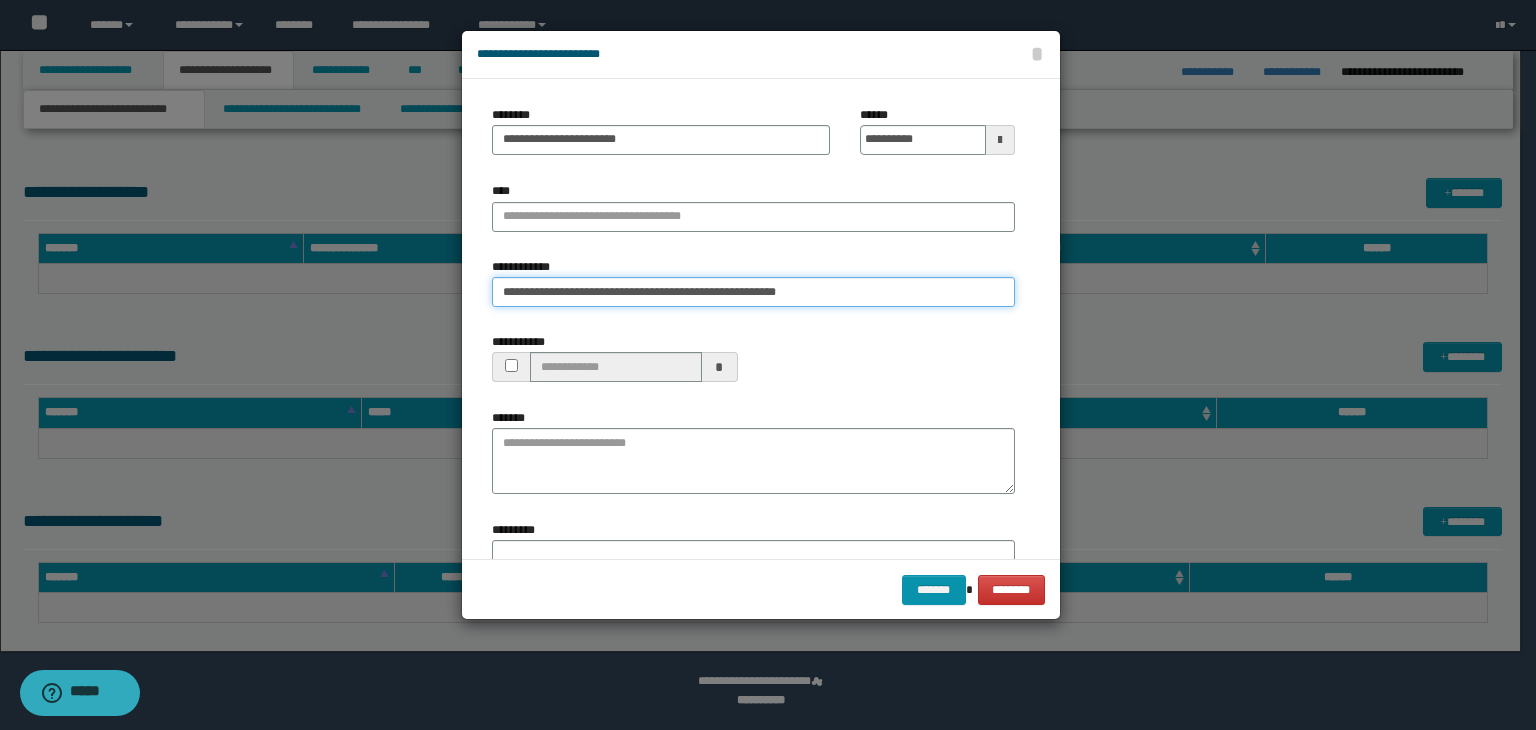 type on "**********" 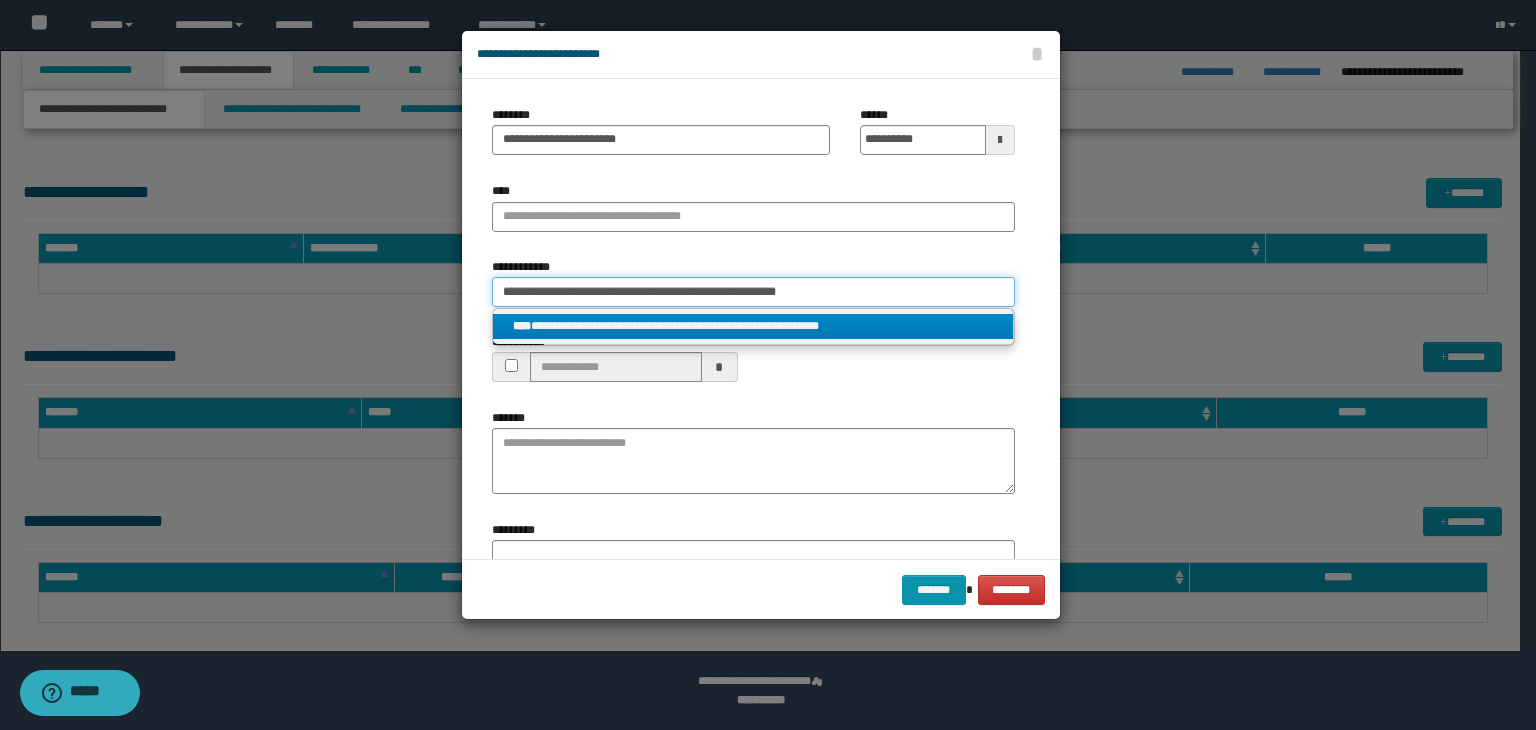 type on "**********" 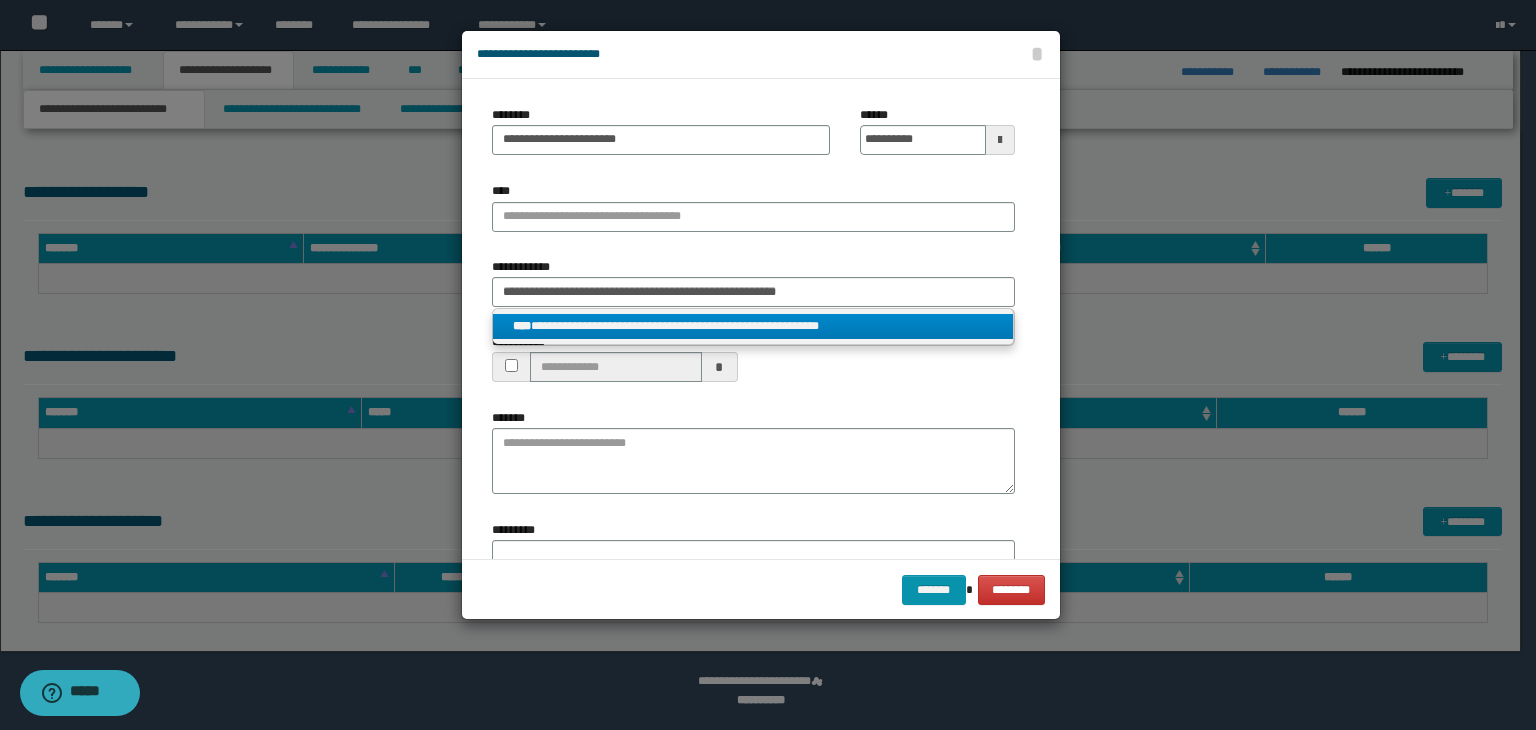 click on "**********" at bounding box center (753, 326) 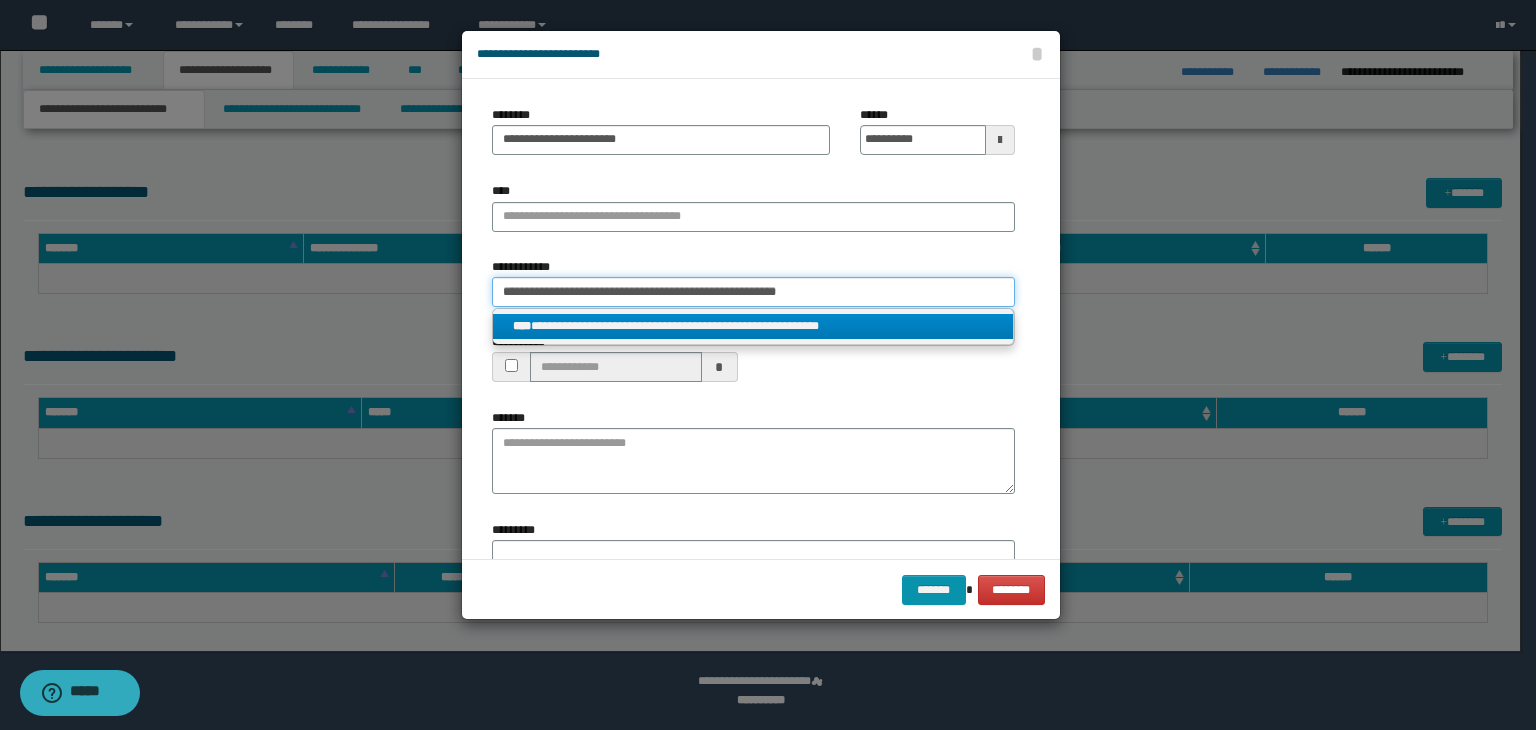type 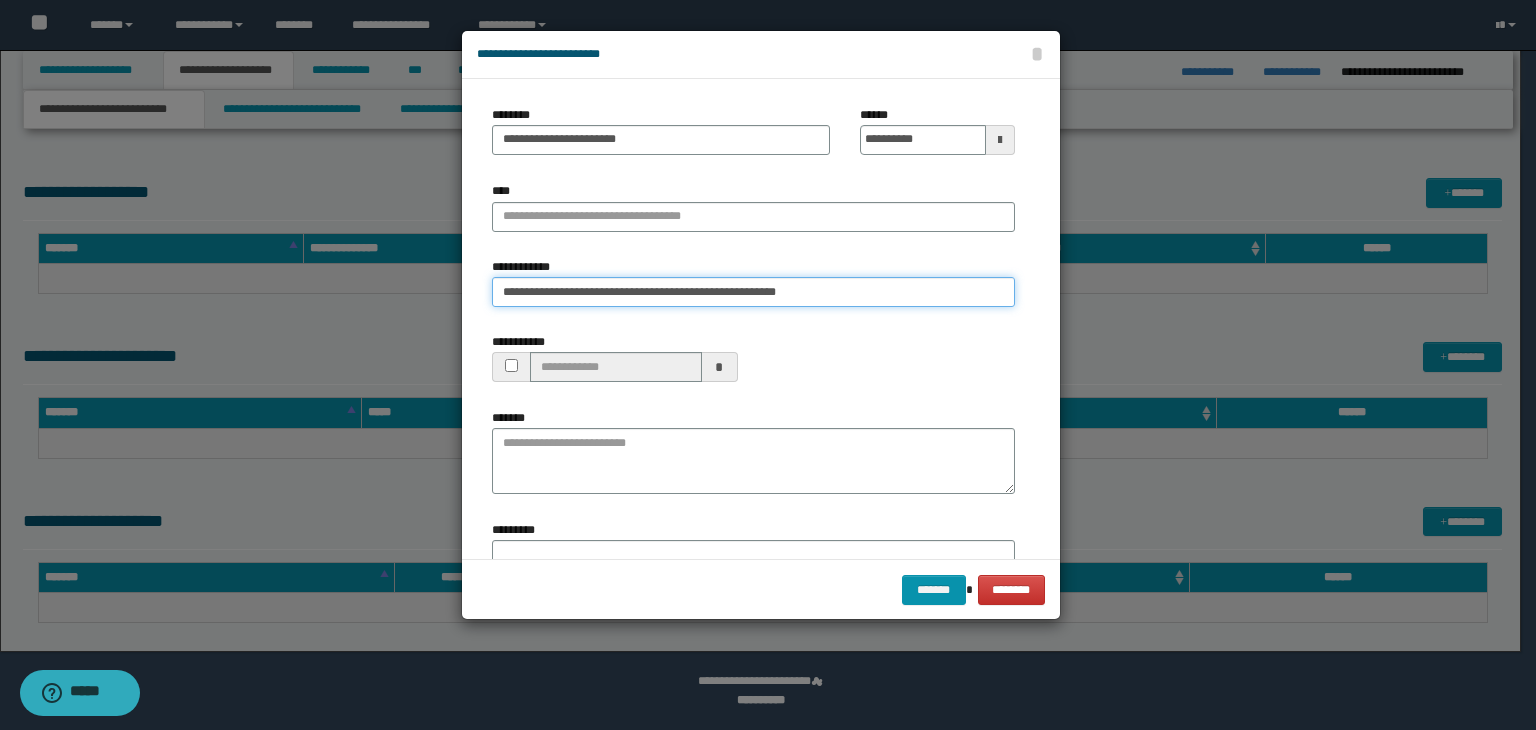 type on "**********" 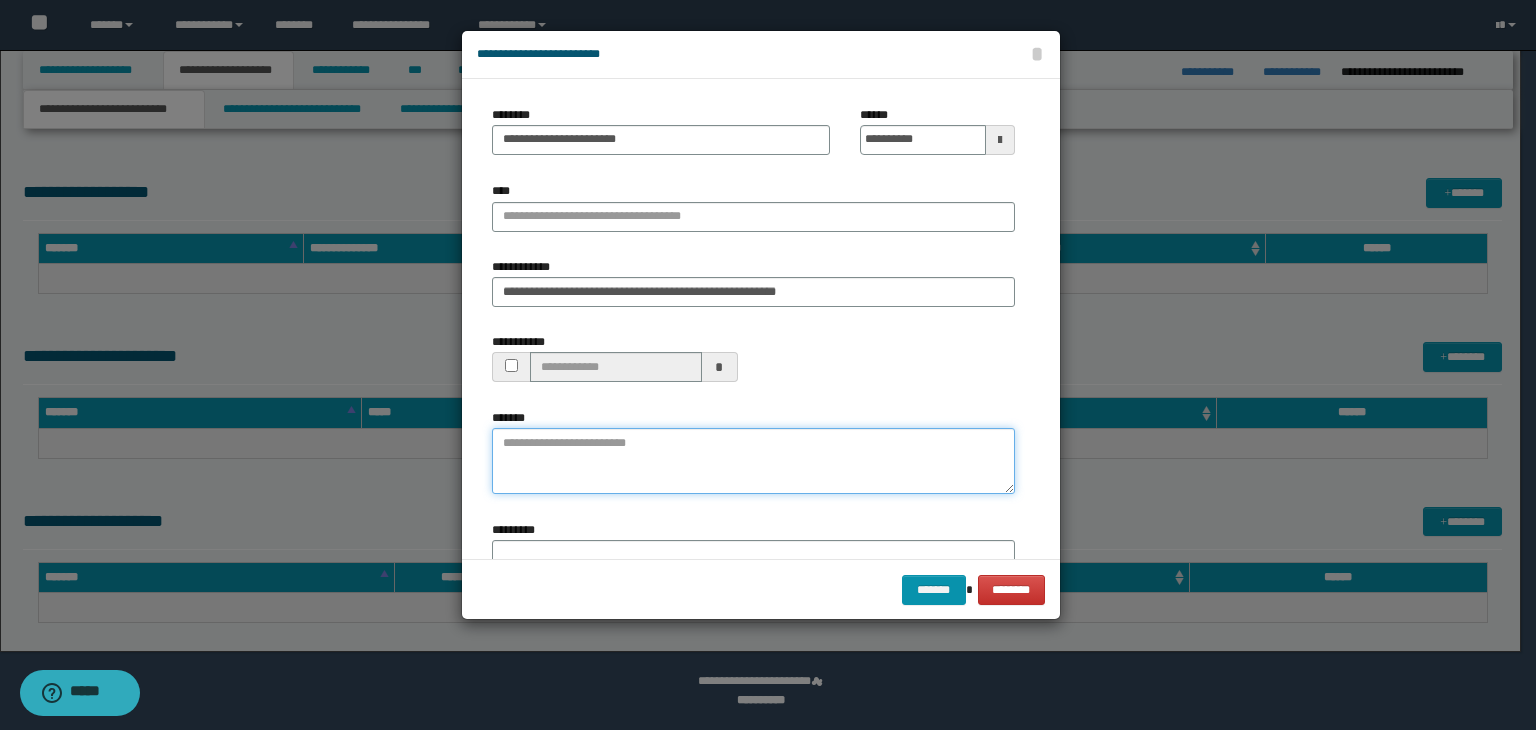 type 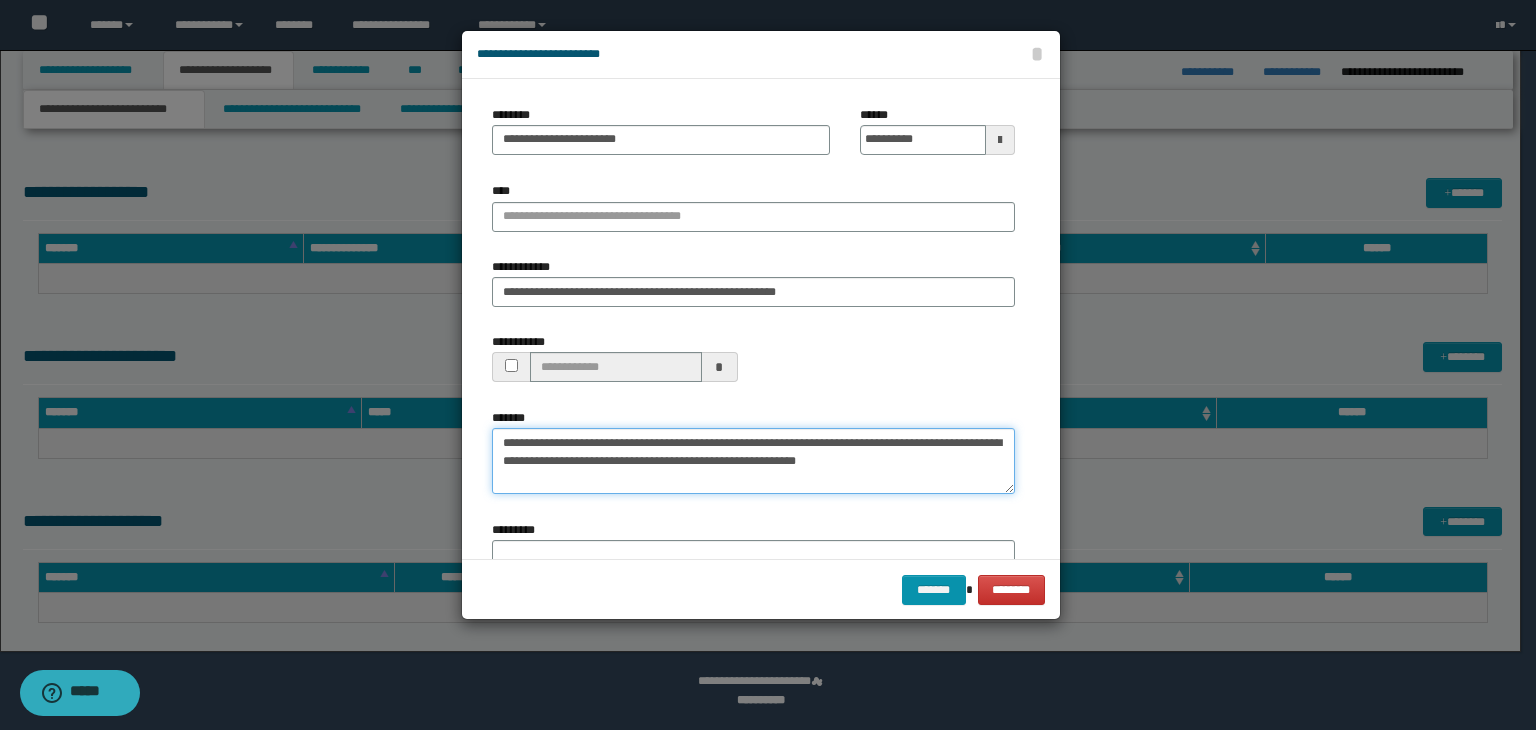 click on "**********" at bounding box center [753, 461] 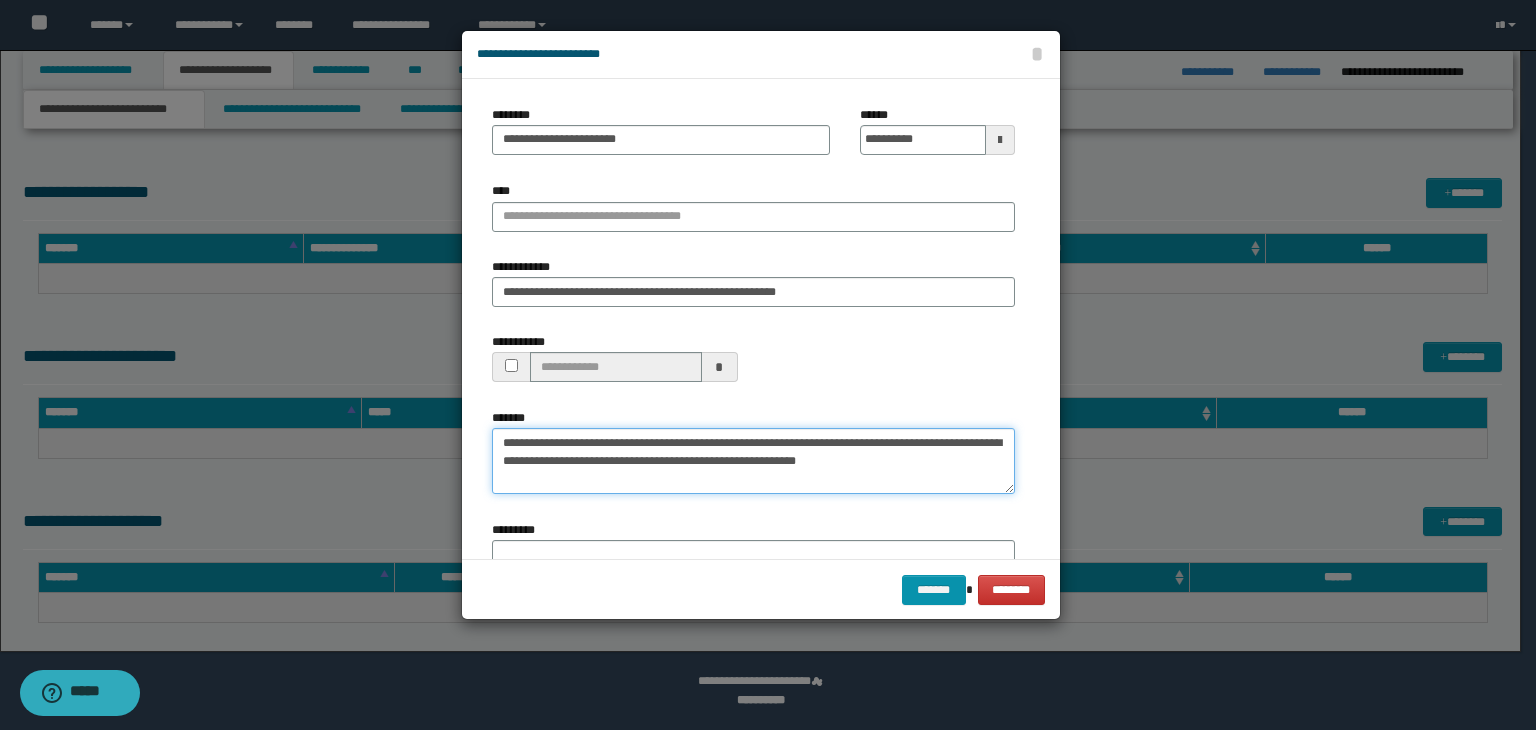 paste on "**********" 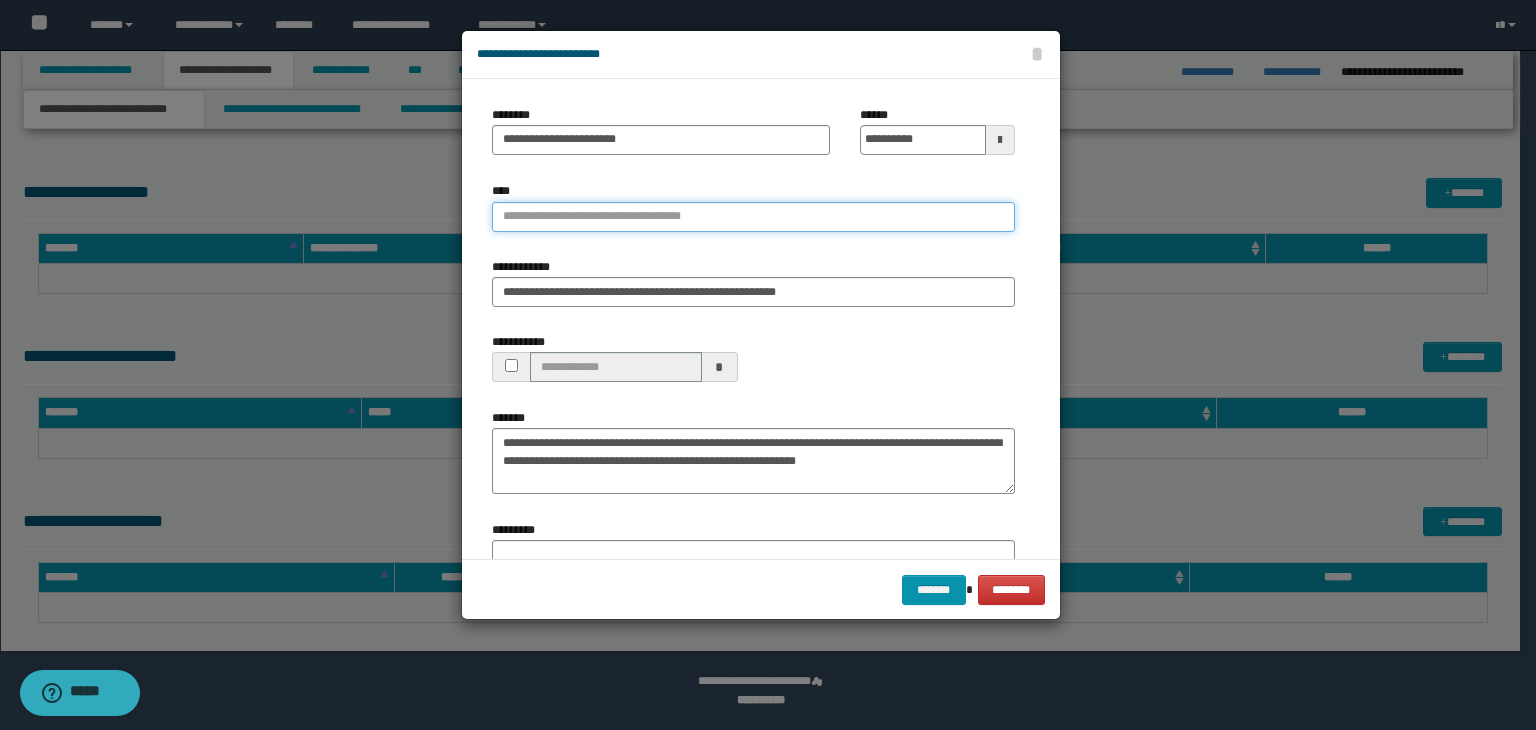 click on "****" at bounding box center (753, 217) 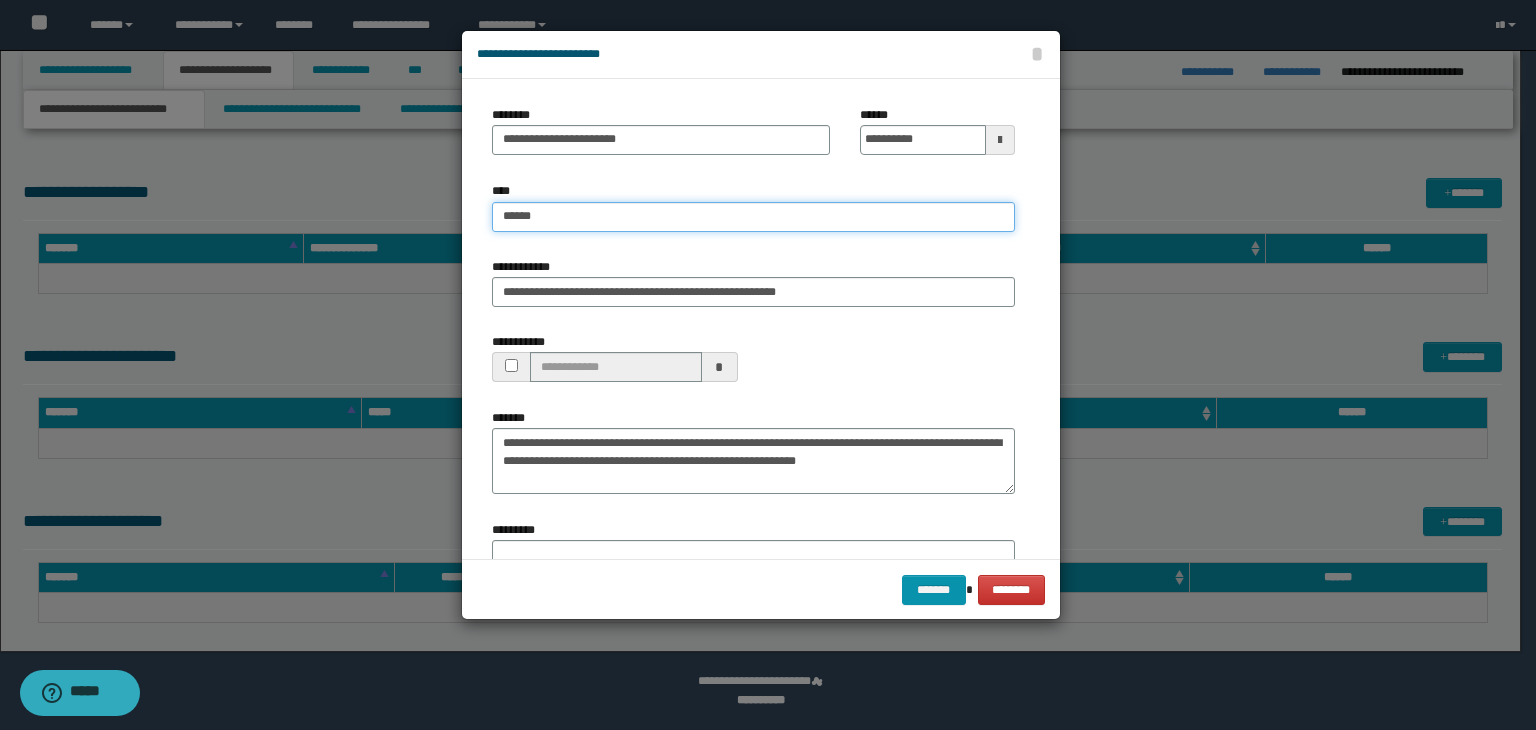 type on "*******" 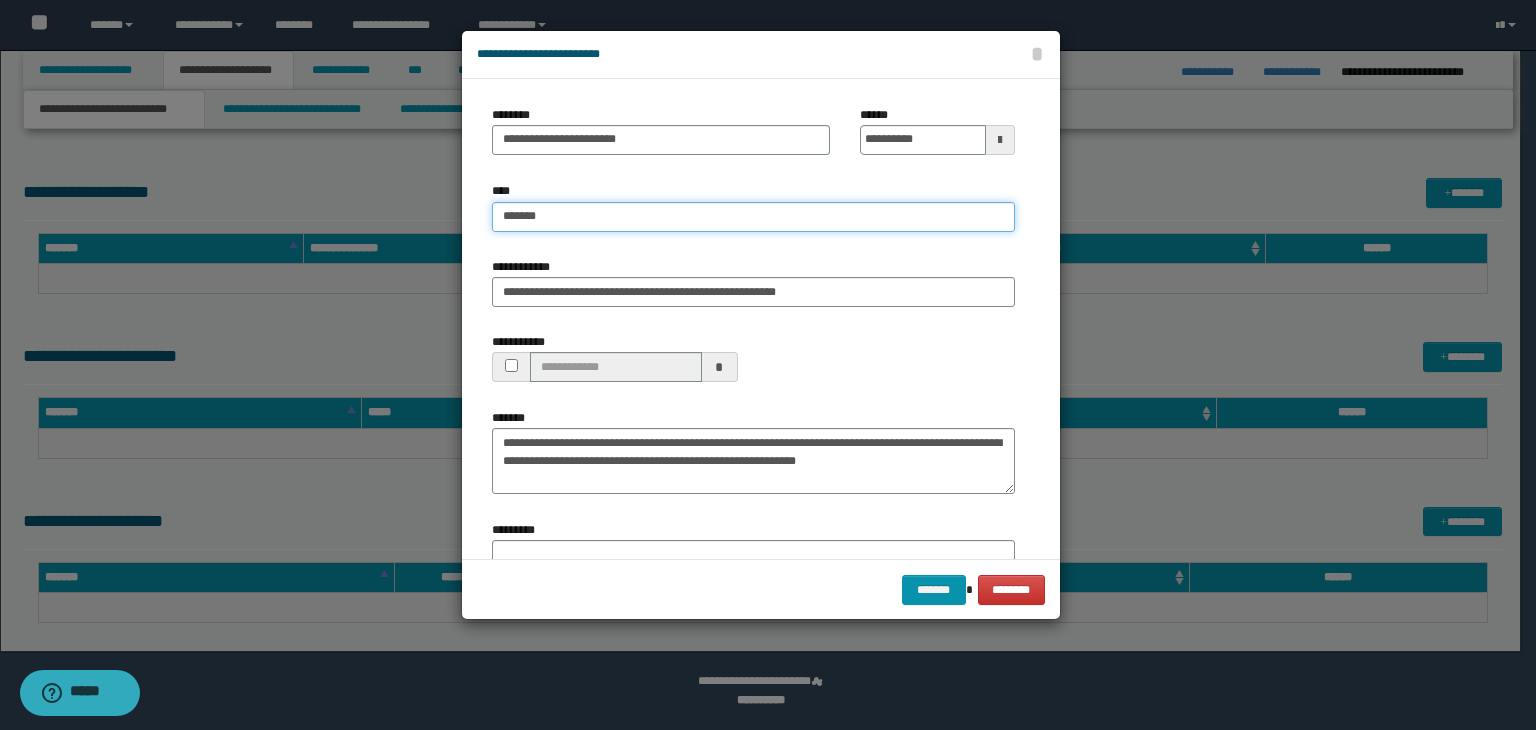 type on "*******" 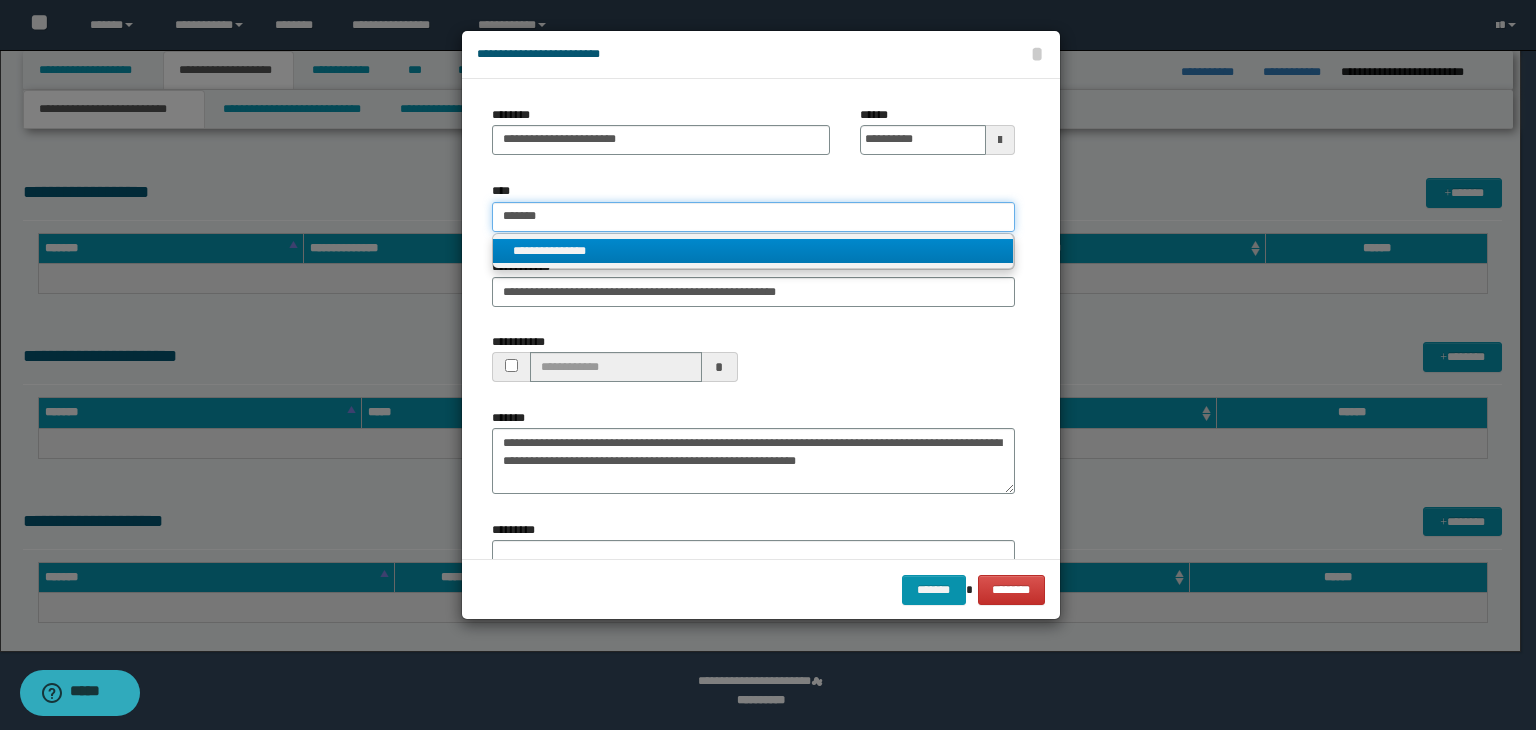type on "*******" 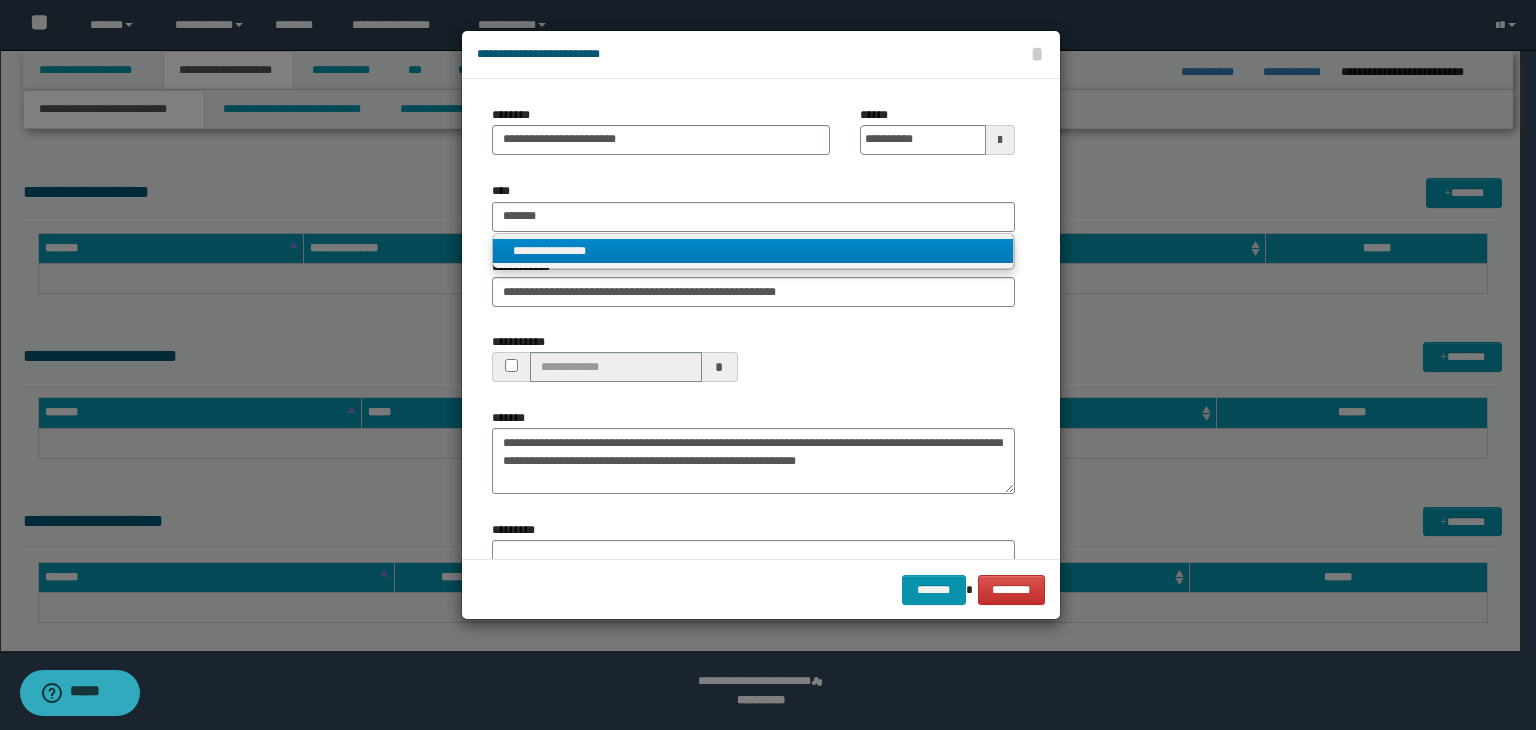 click on "**********" at bounding box center (753, 251) 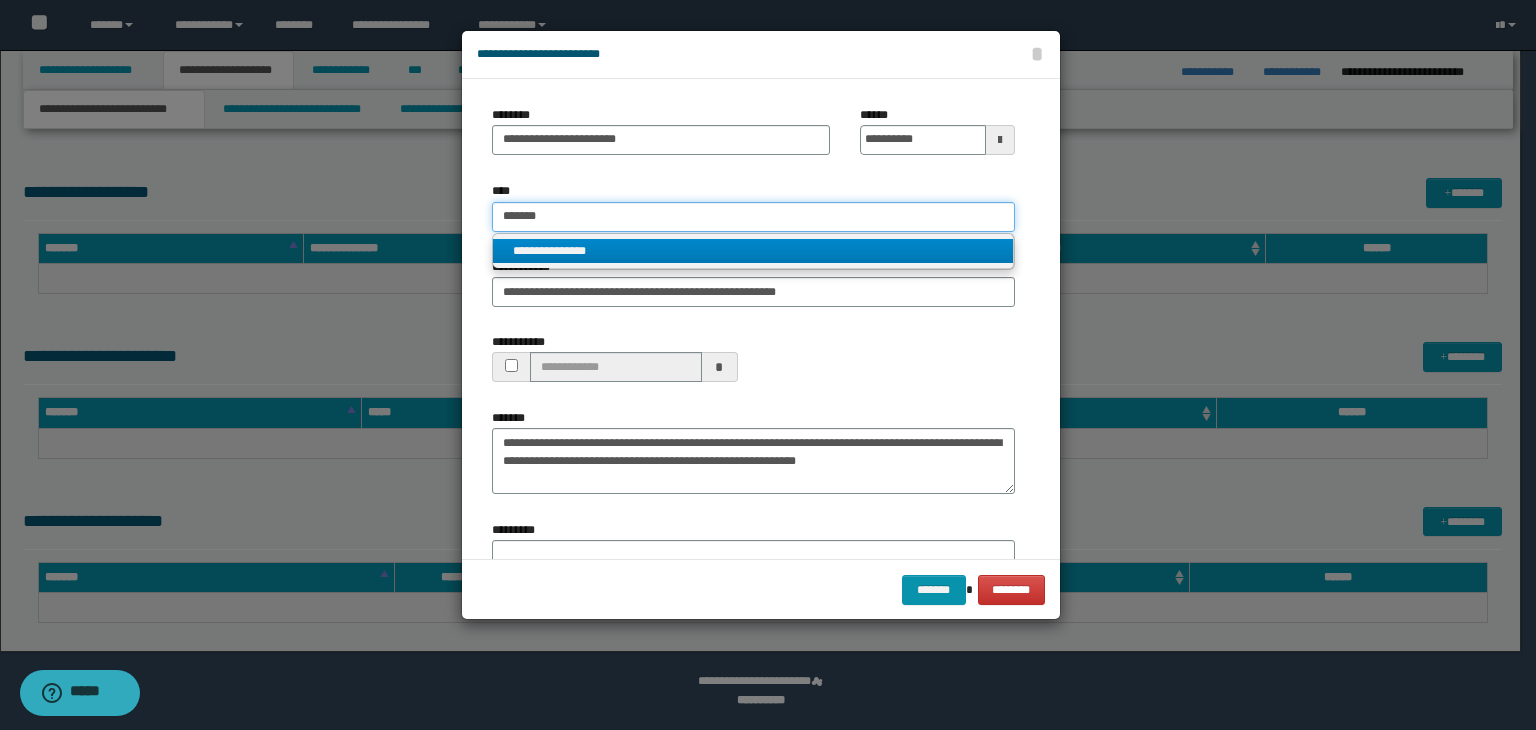 type 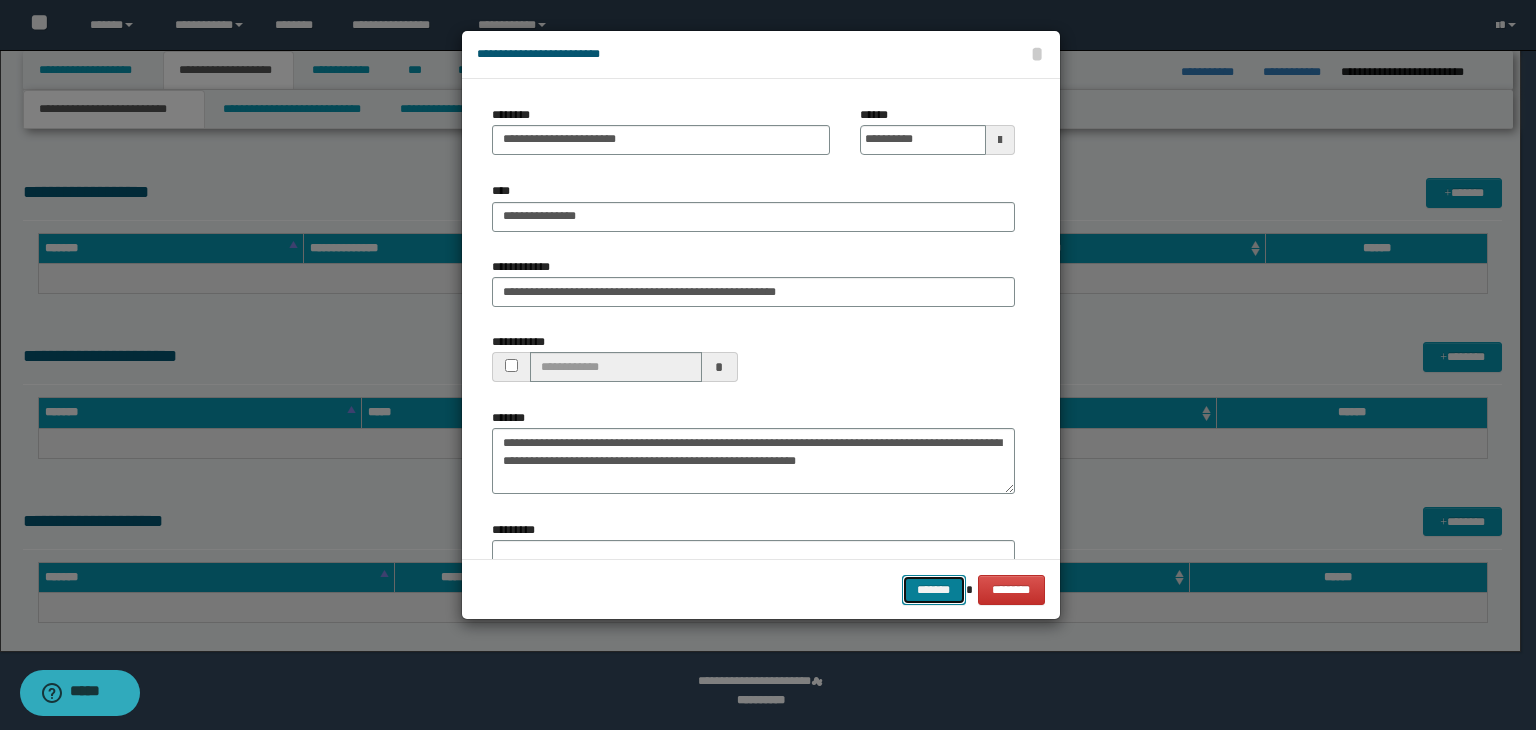 click on "*******" at bounding box center (934, 590) 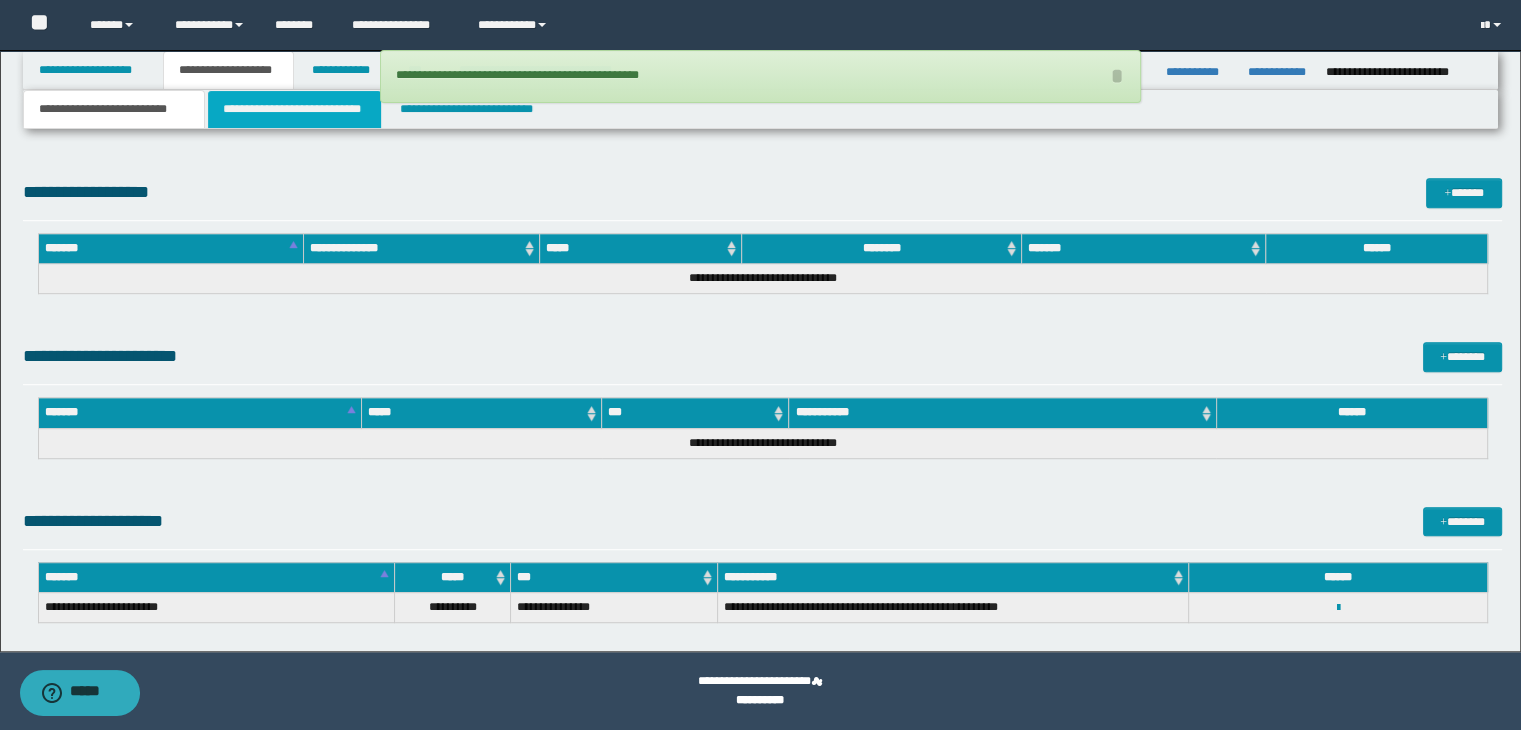 click on "**********" at bounding box center (294, 109) 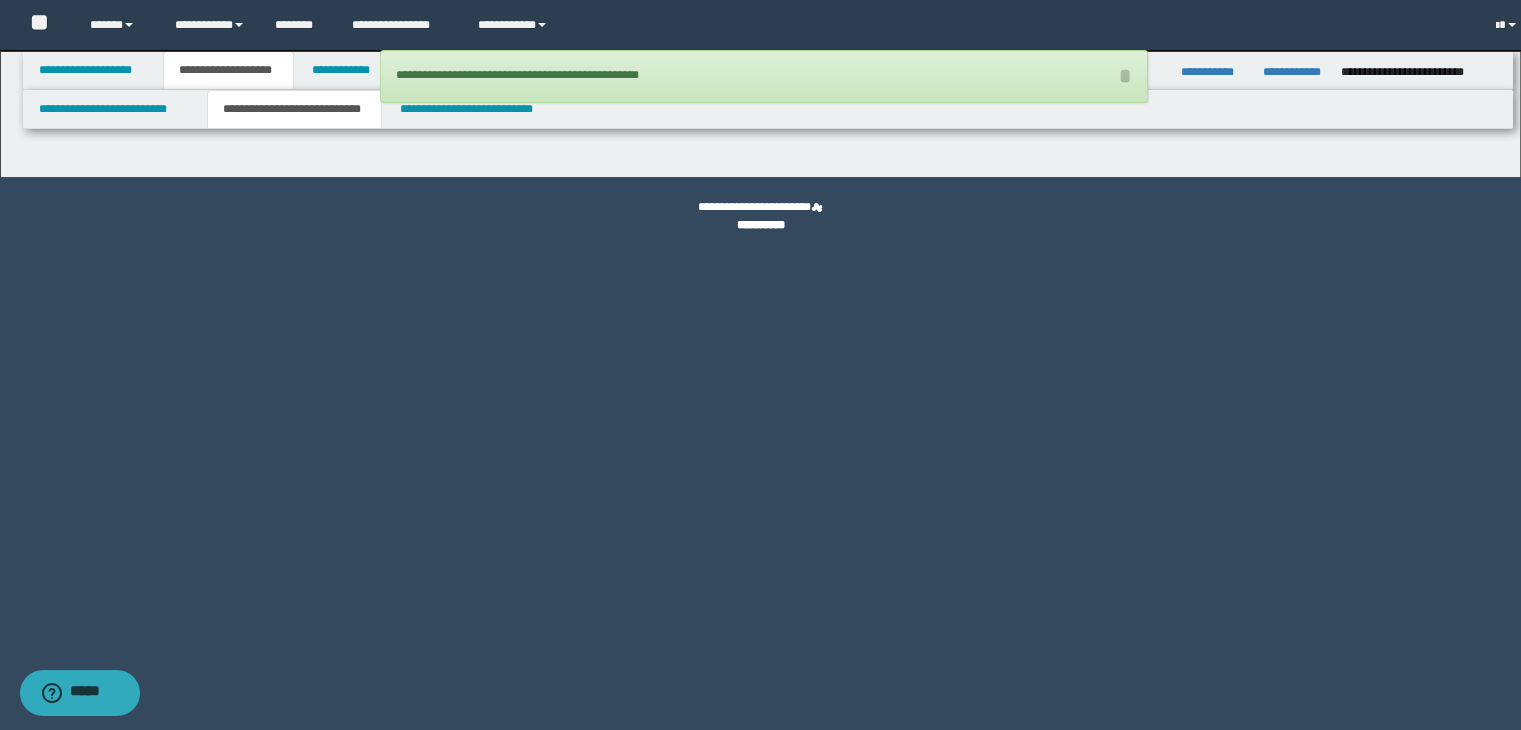 scroll, scrollTop: 0, scrollLeft: 0, axis: both 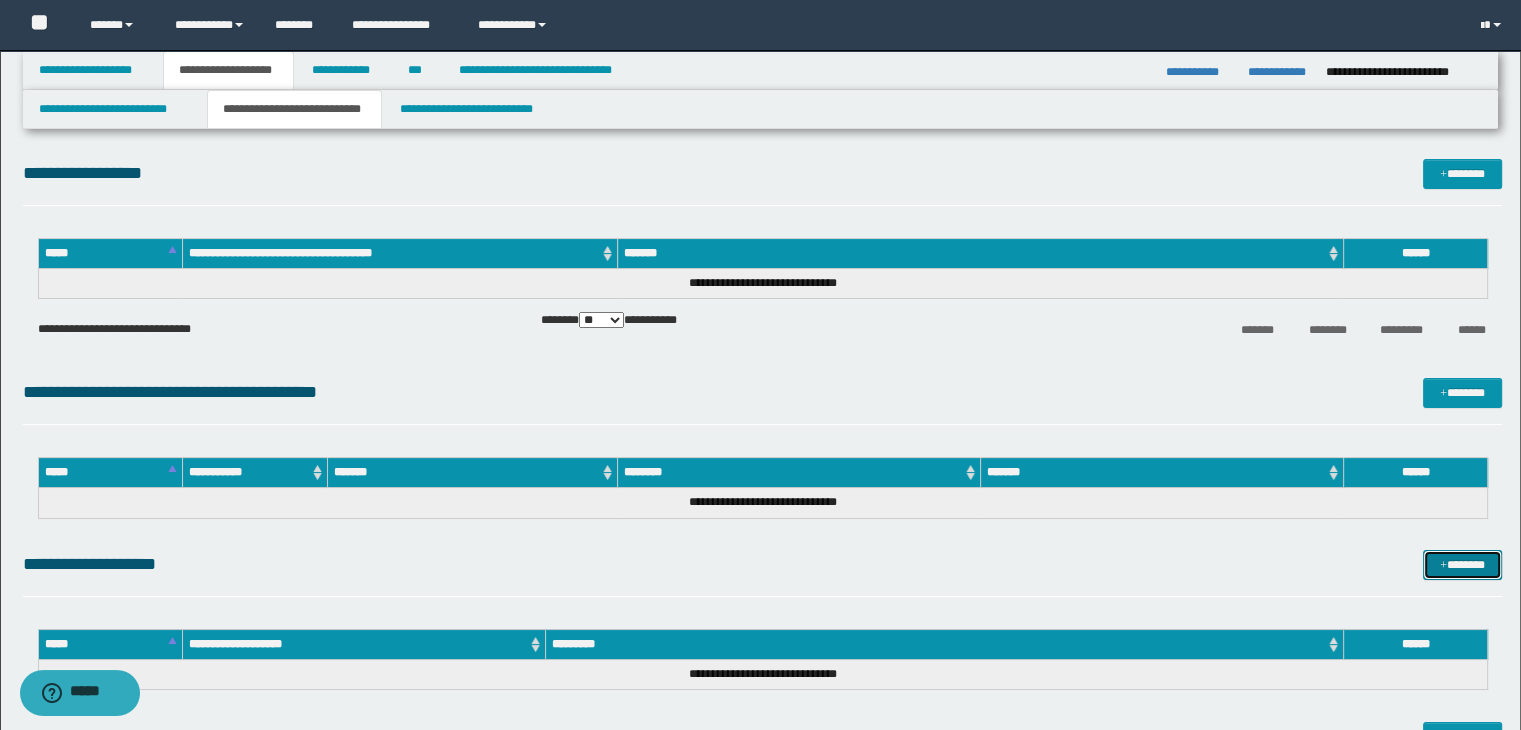 click on "*******" at bounding box center (1462, 565) 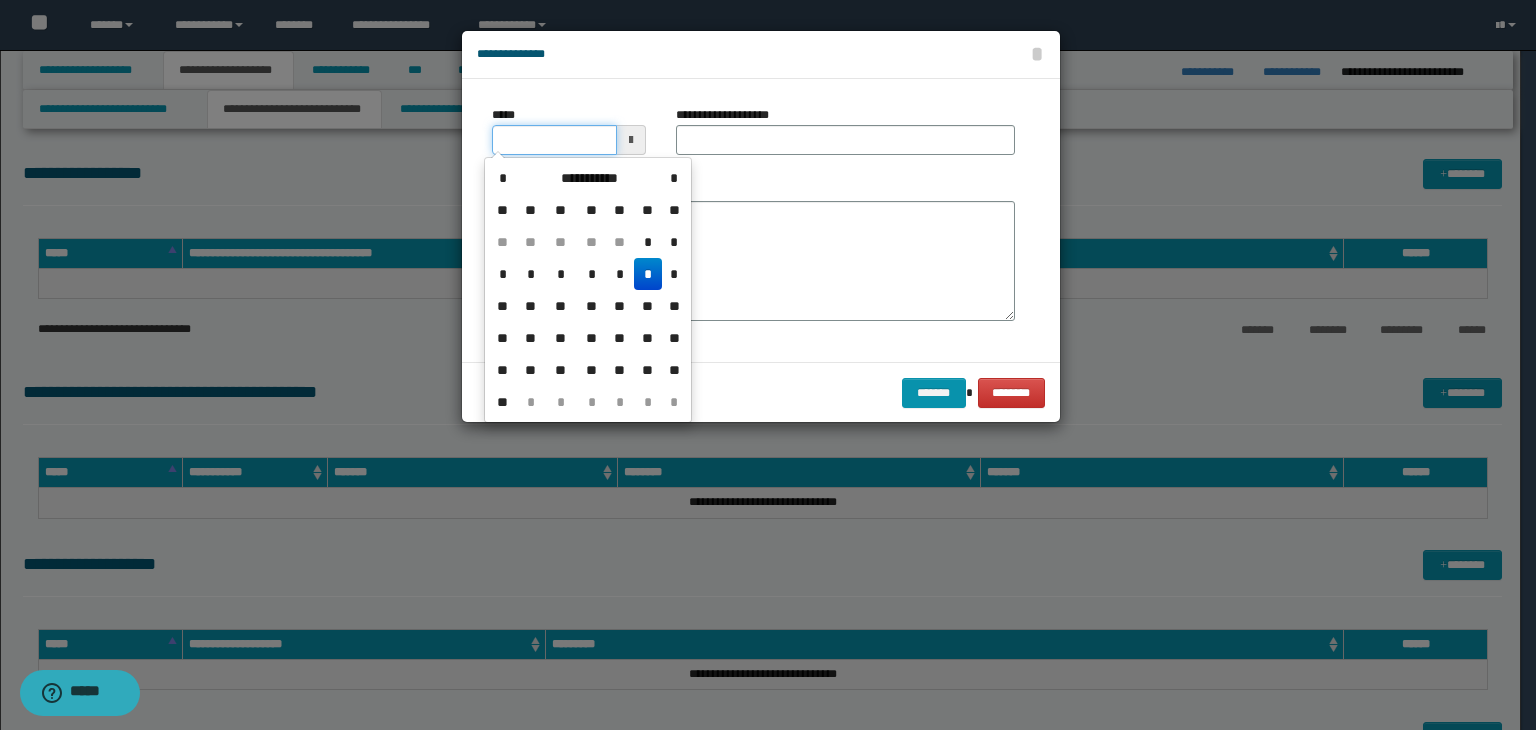 click on "*****" at bounding box center [554, 140] 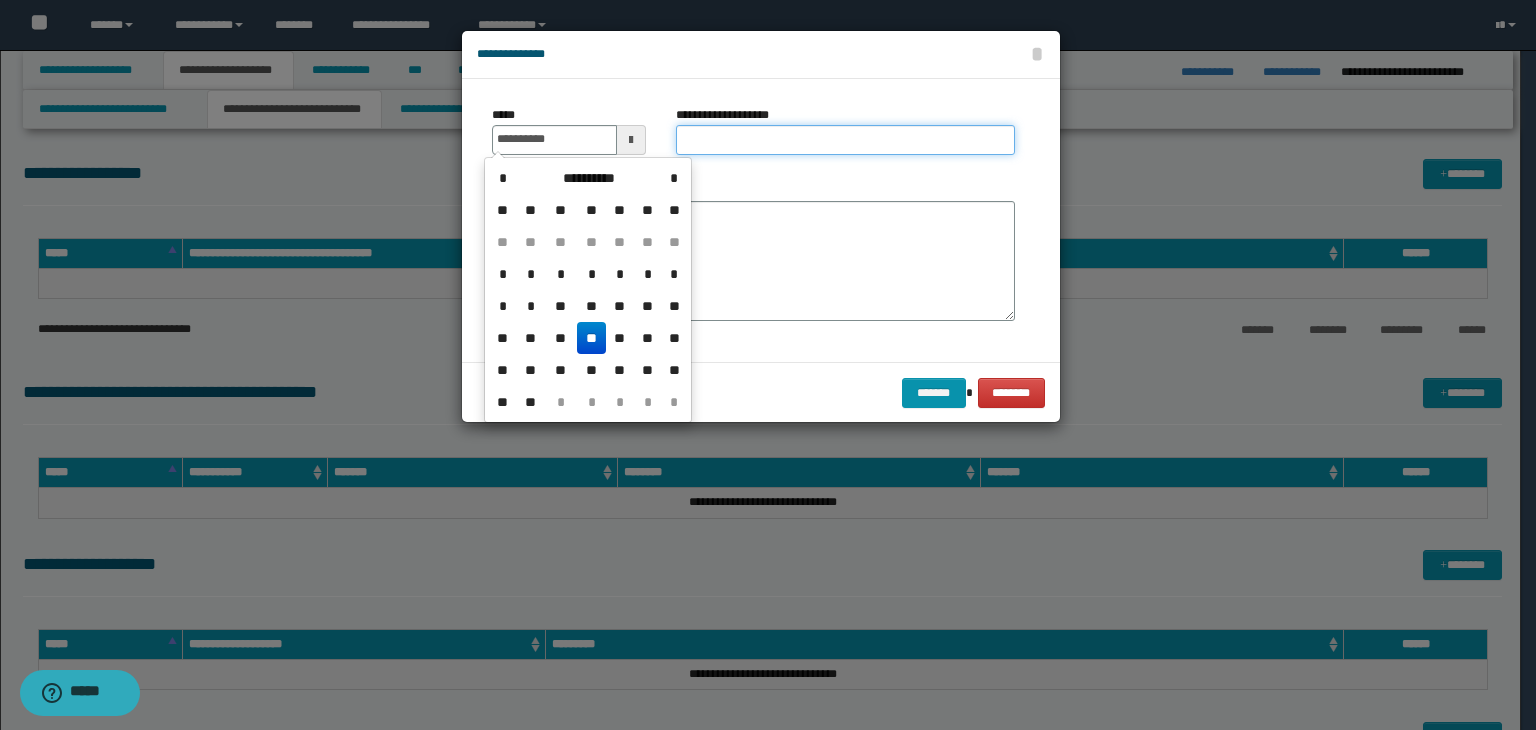 type on "**********" 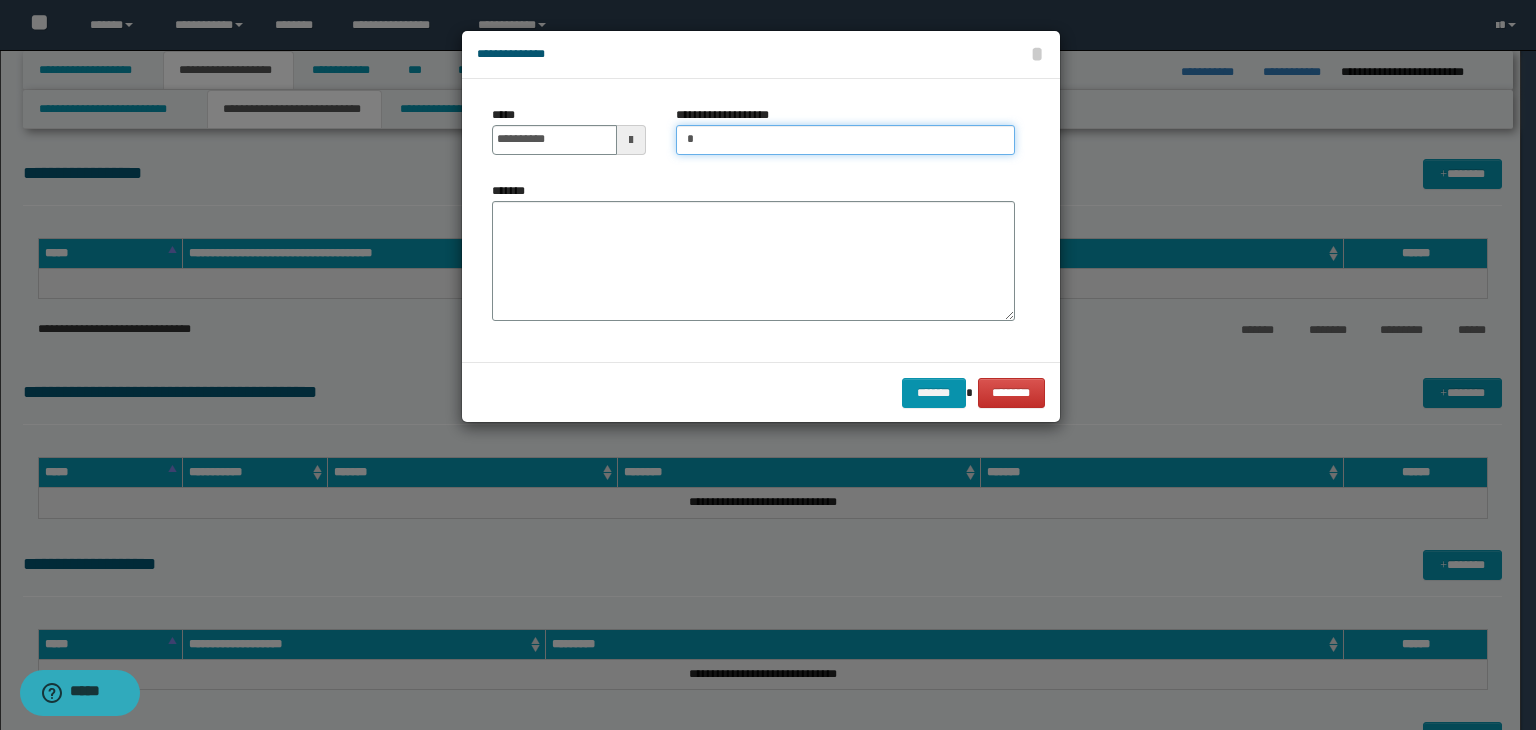 type on "**********" 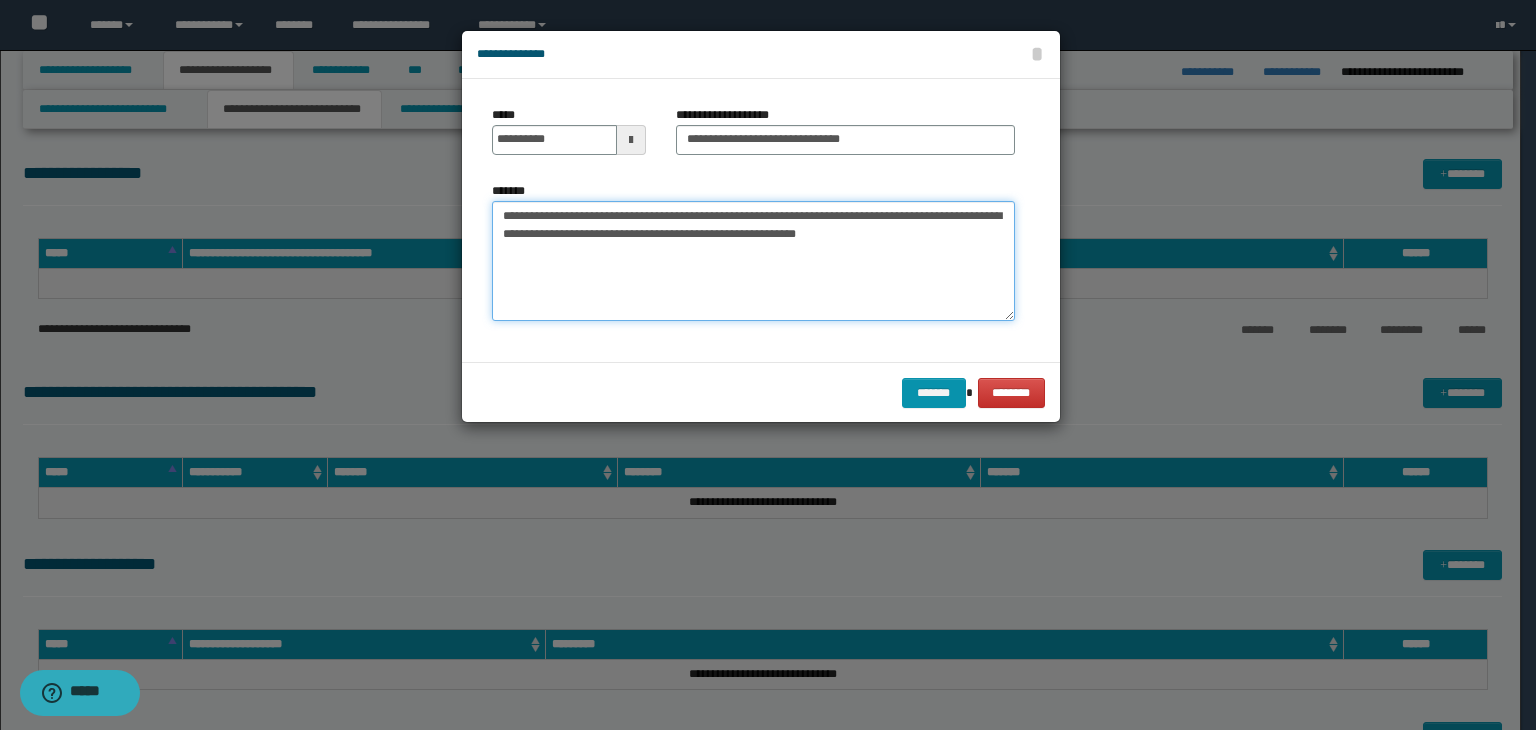 click on "**********" at bounding box center [753, 261] 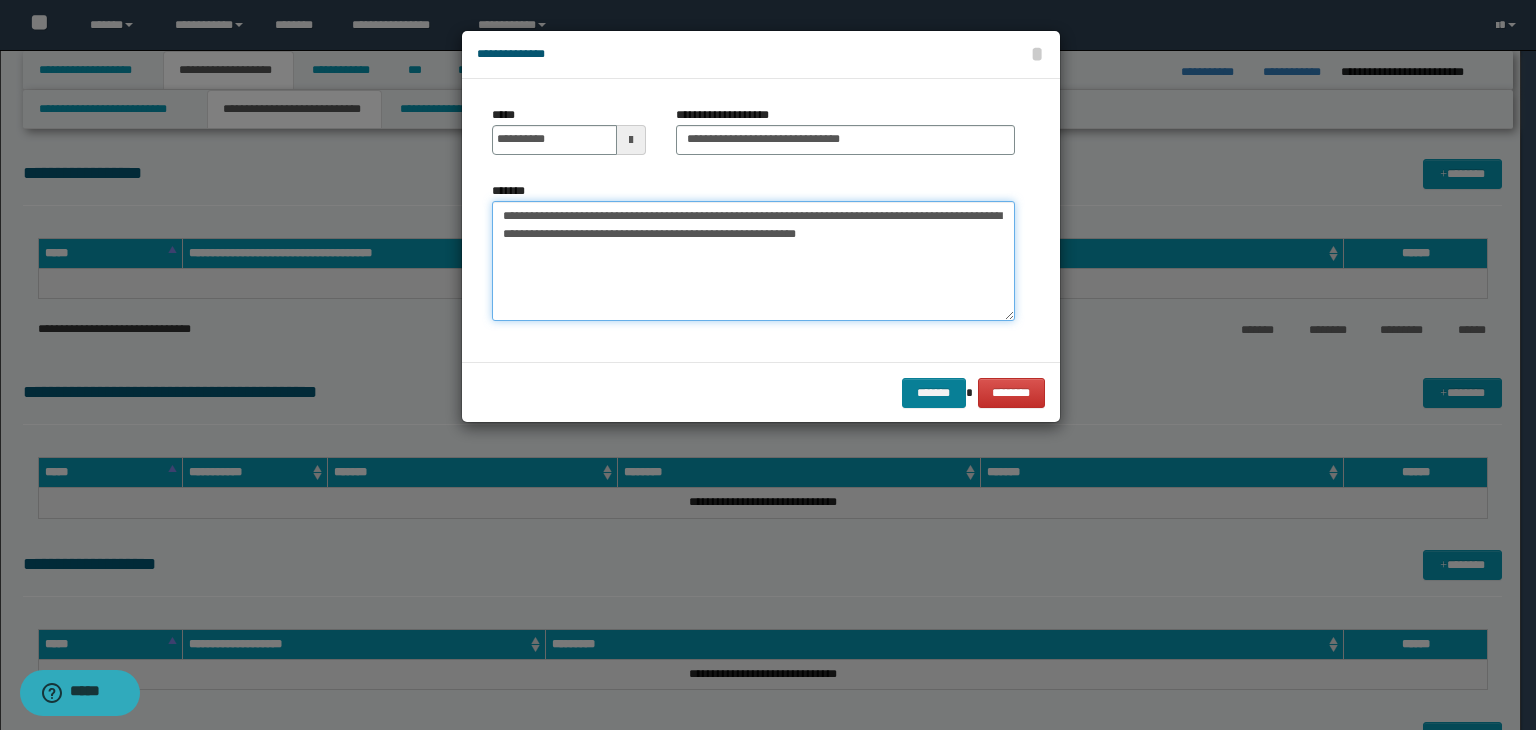 type on "**********" 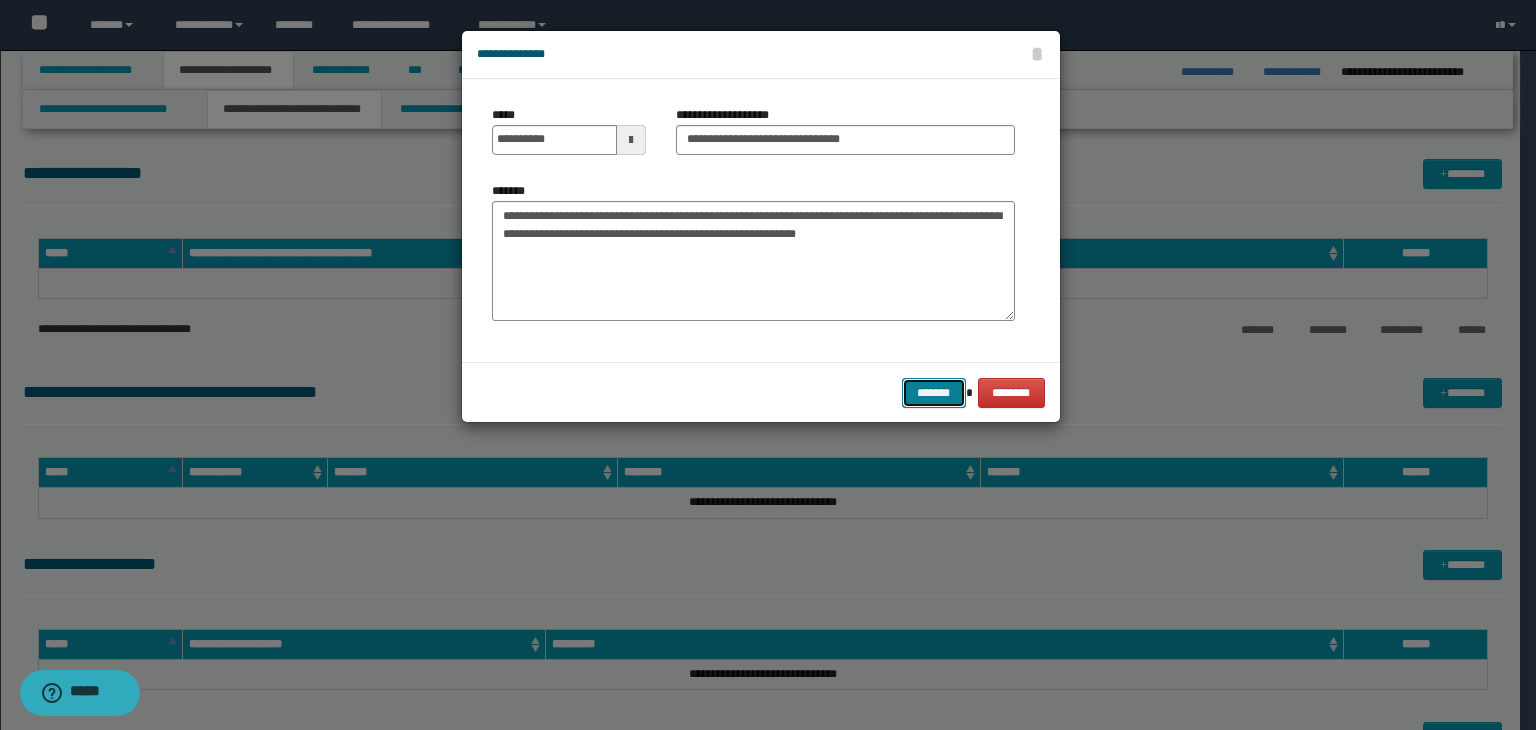 click on "*******" at bounding box center (934, 393) 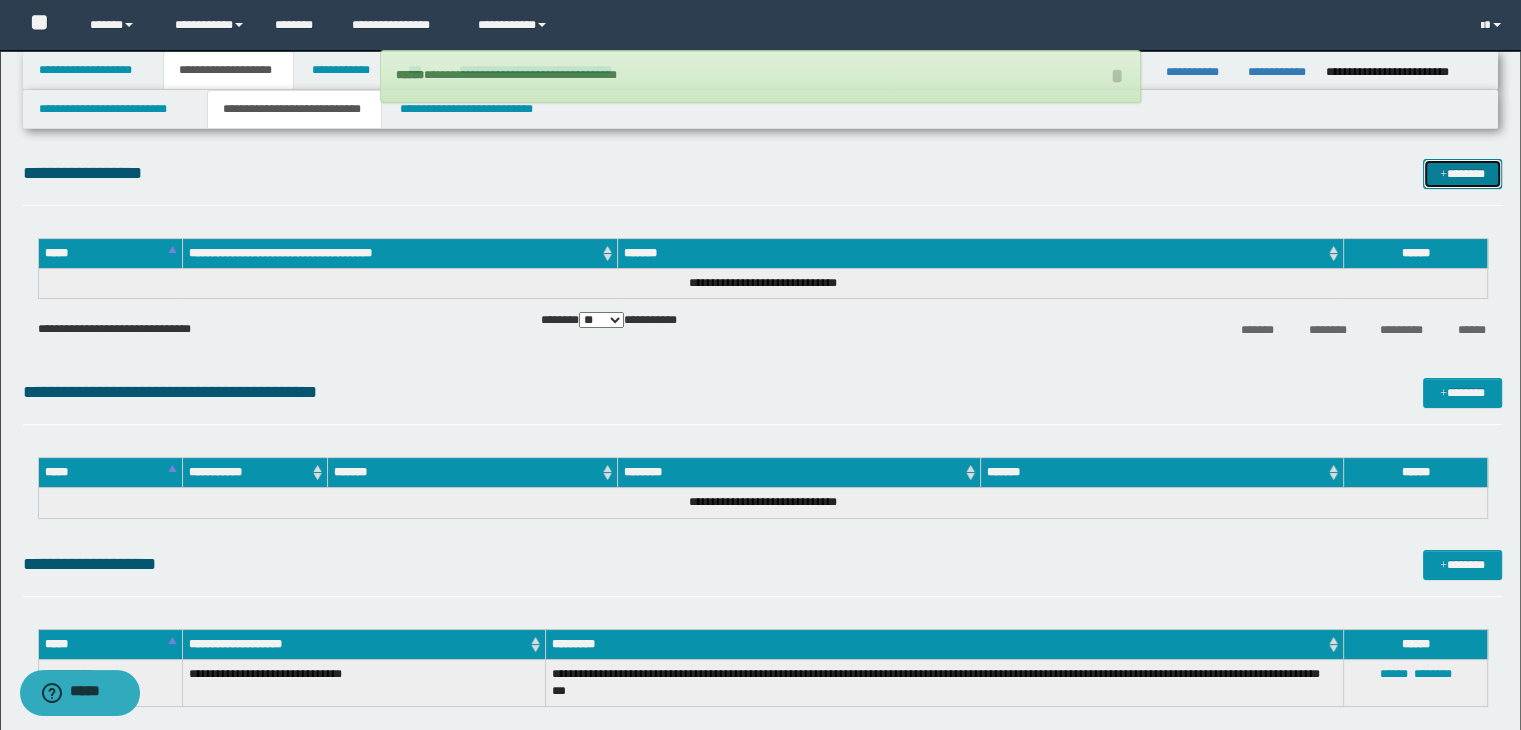drag, startPoint x: 1447, startPoint y: 177, endPoint x: 1384, endPoint y: 197, distance: 66.09841 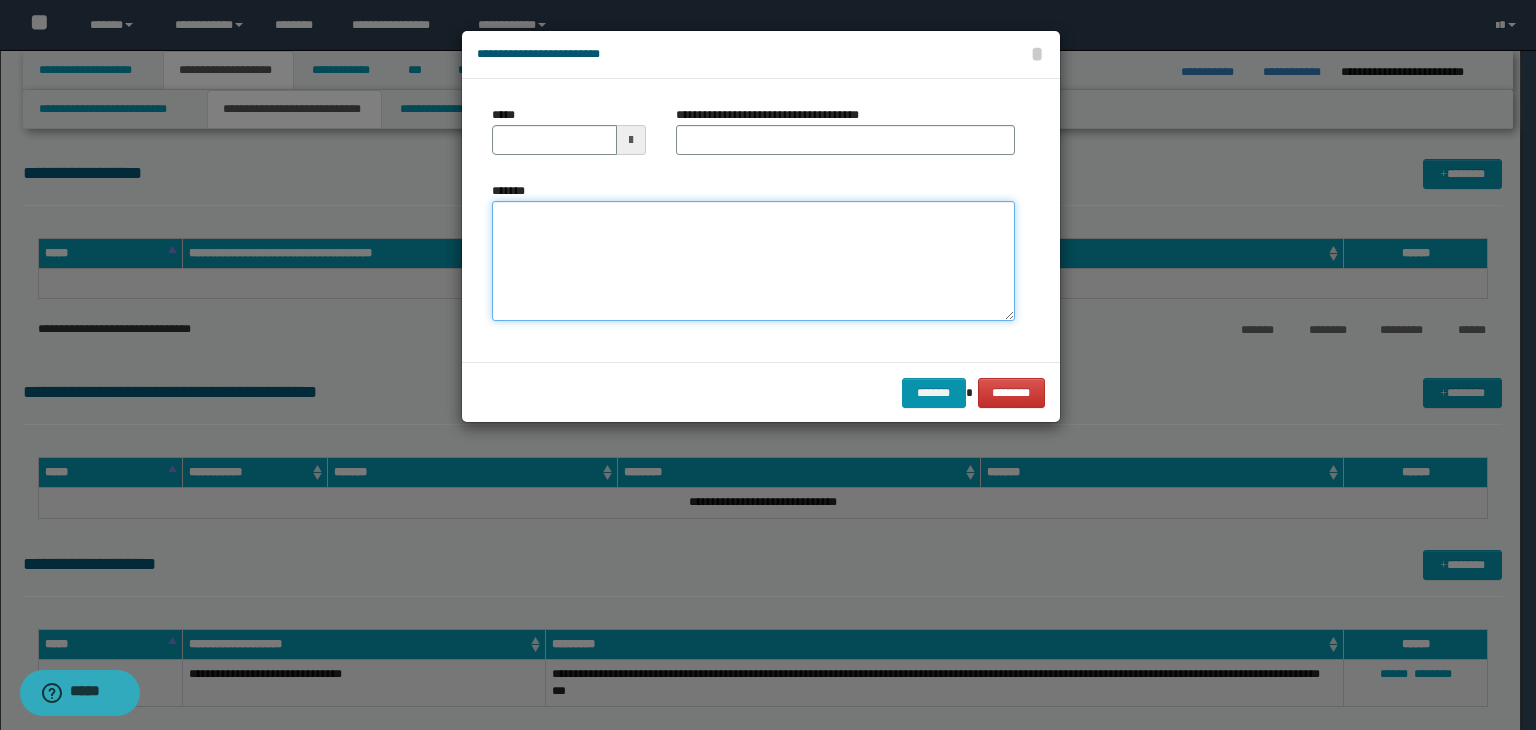 type on "**********" 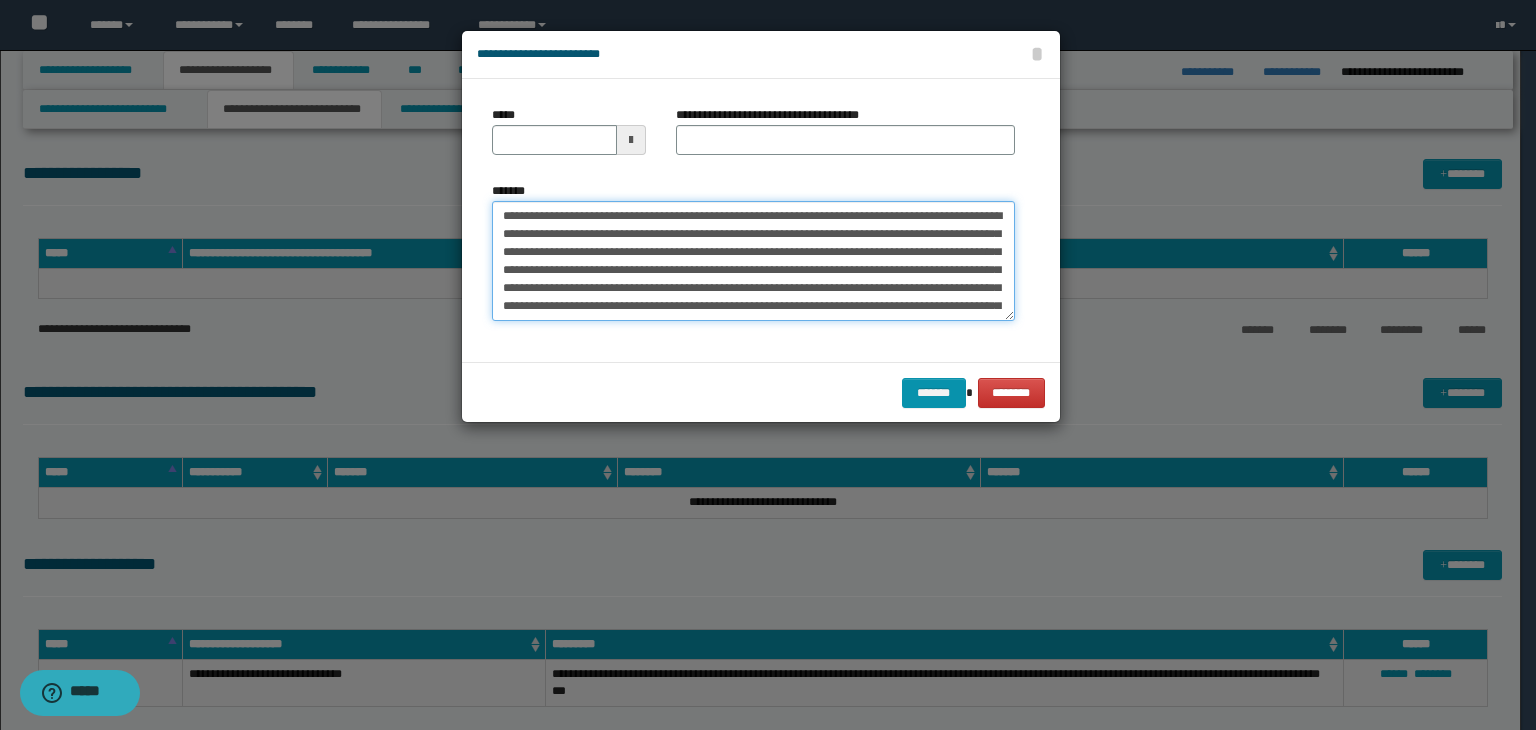type 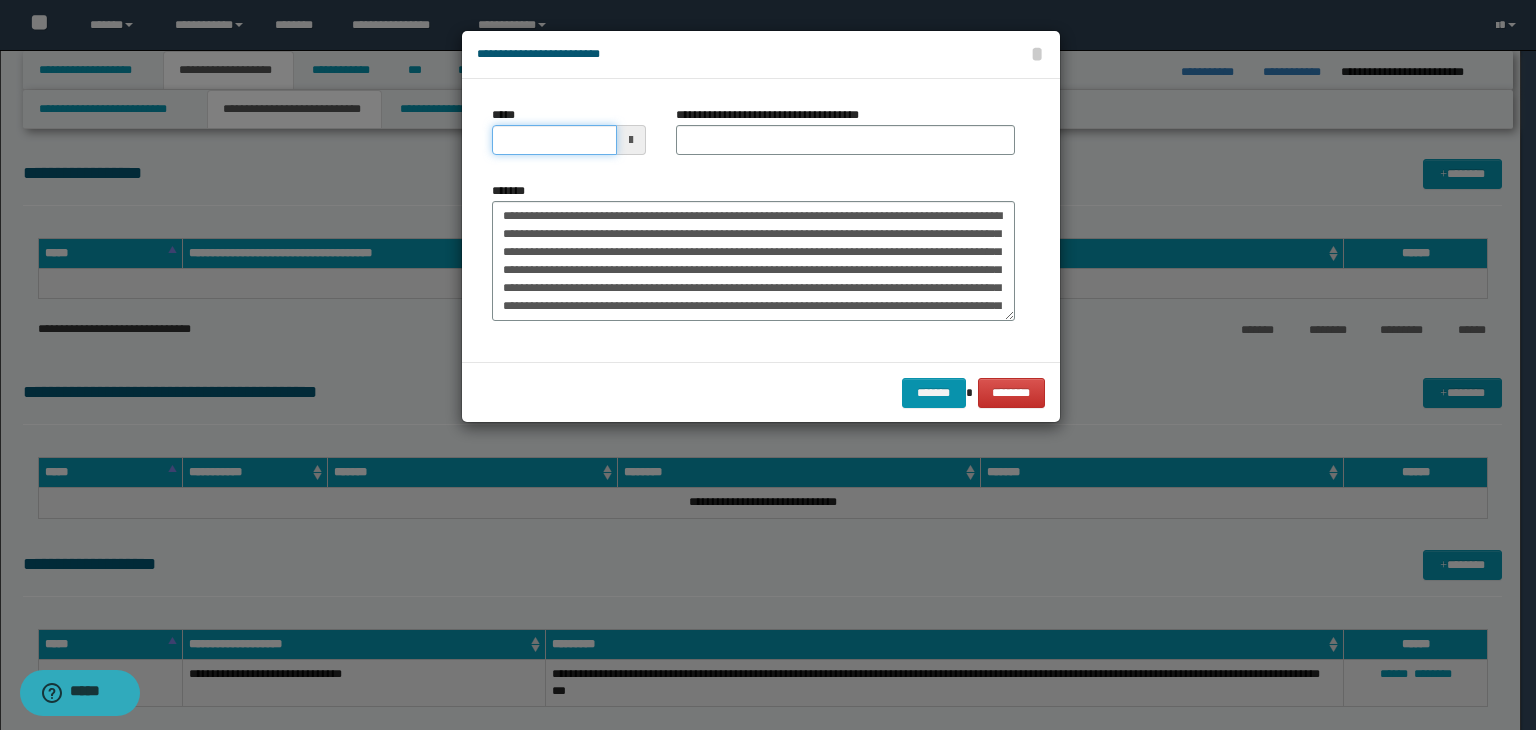 click on "*****" at bounding box center (554, 140) 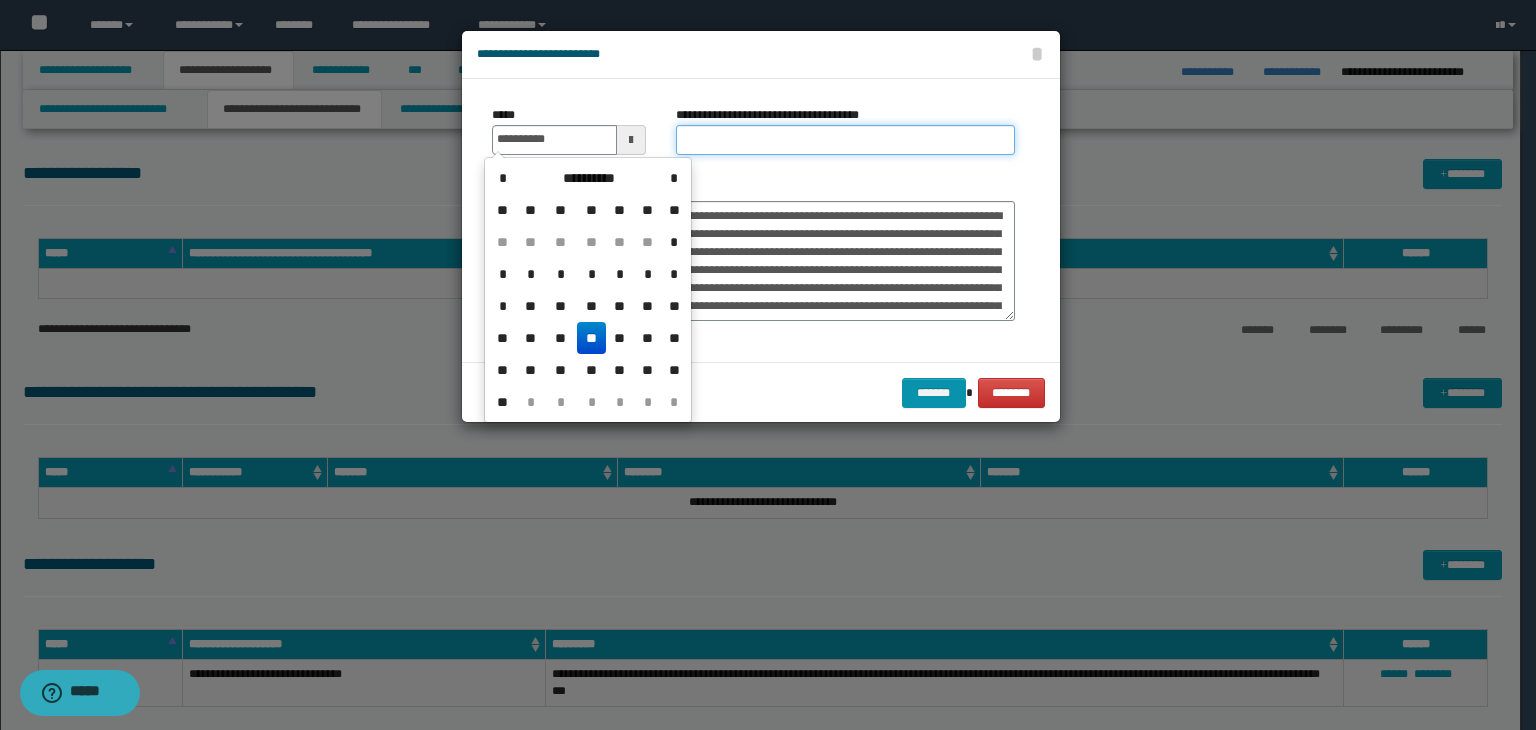 type on "**********" 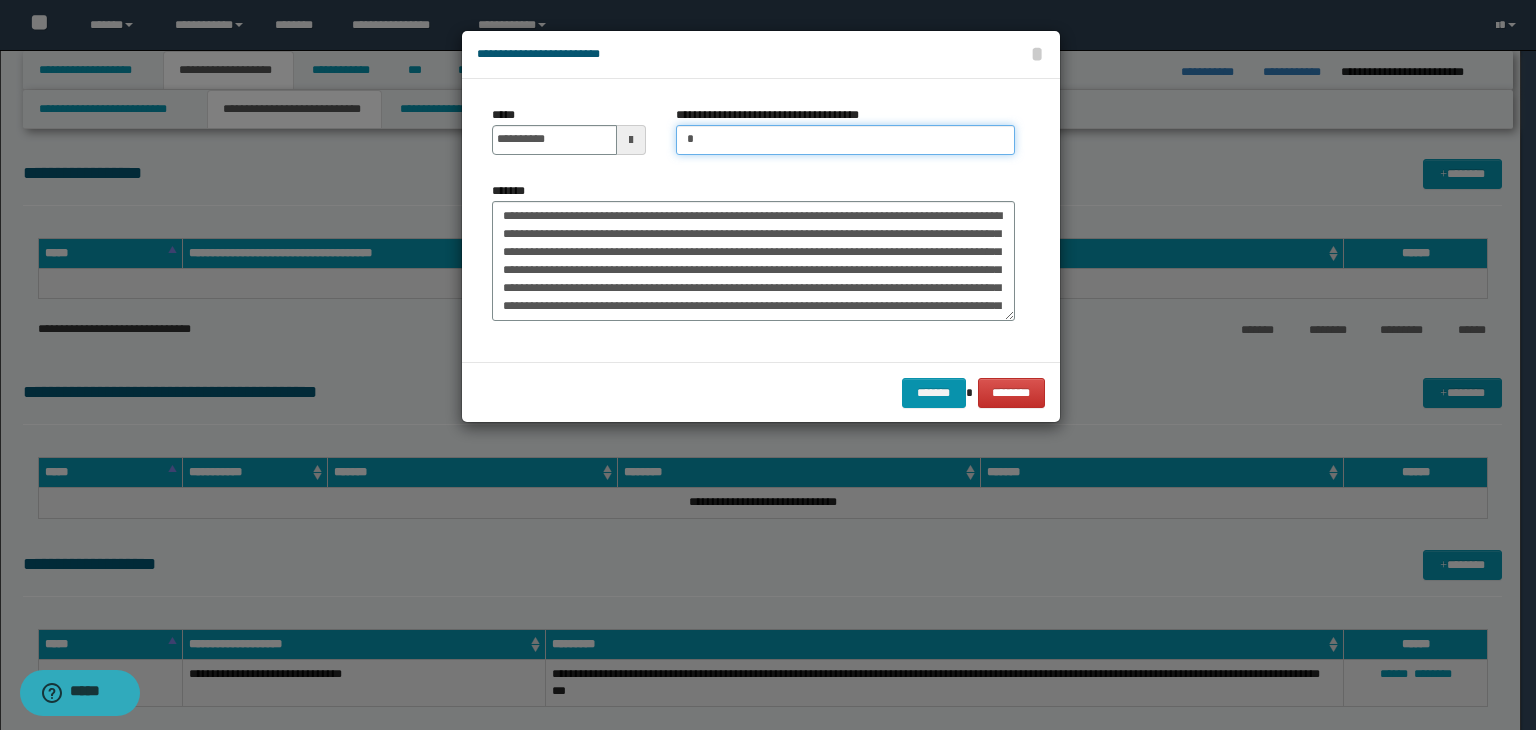 type on "**********" 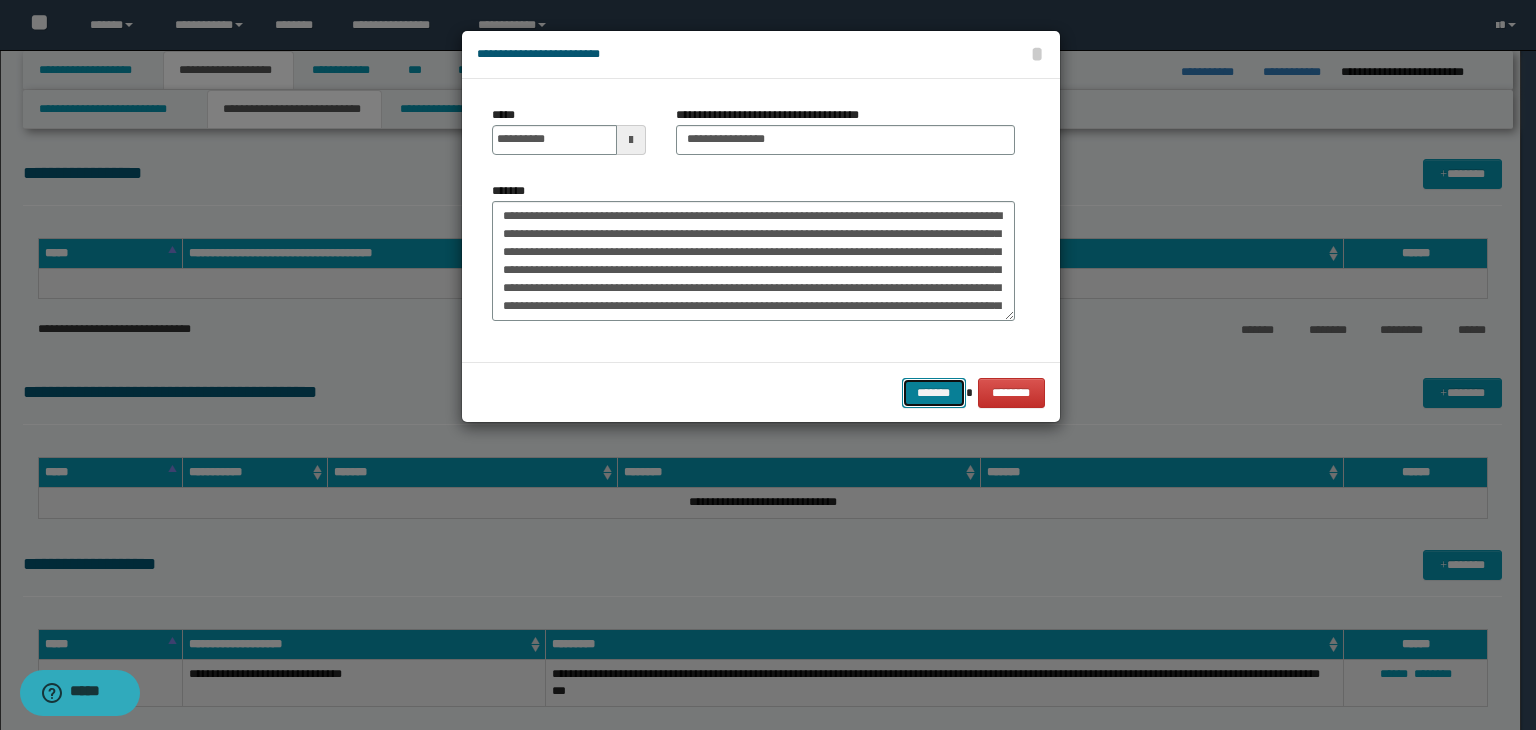 click on "*******" at bounding box center (934, 393) 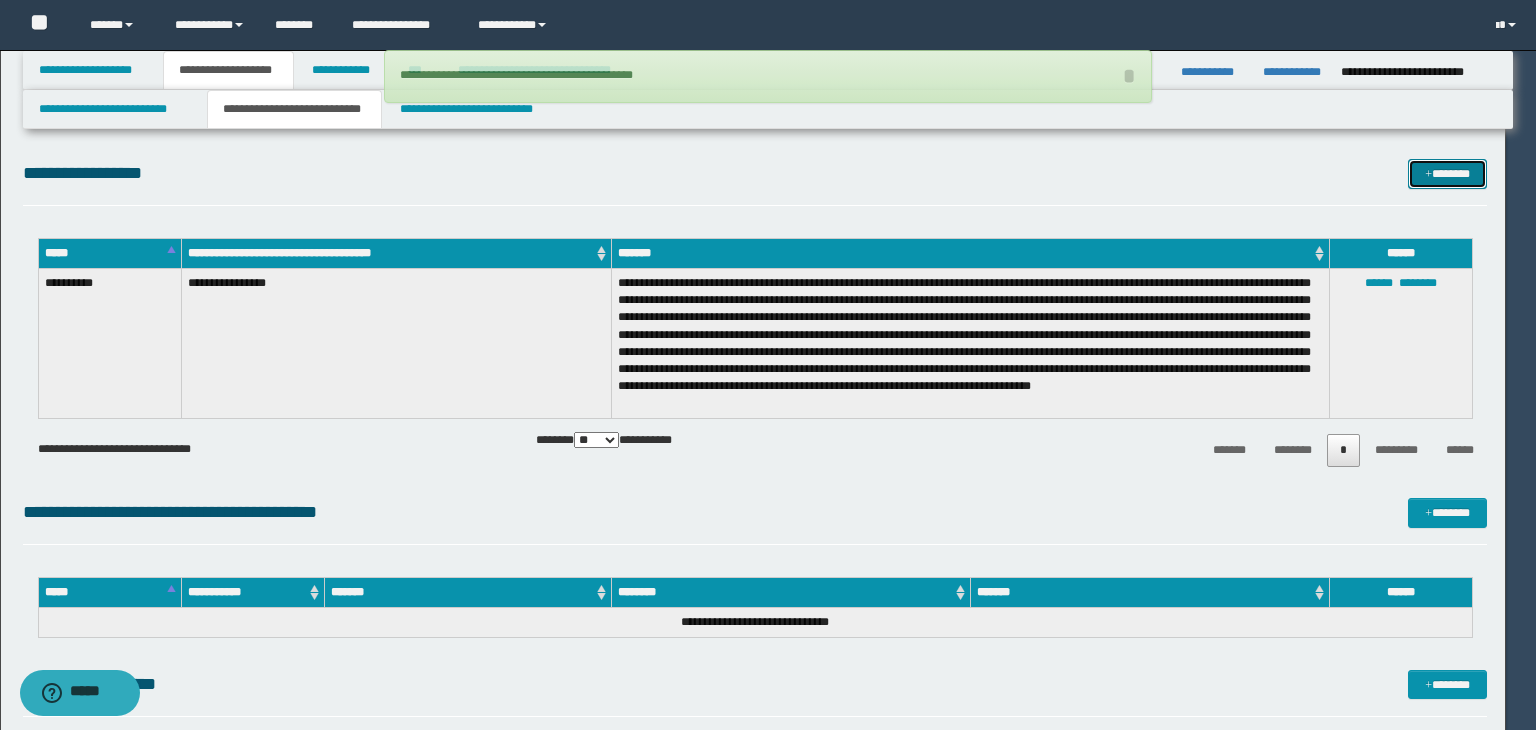 type 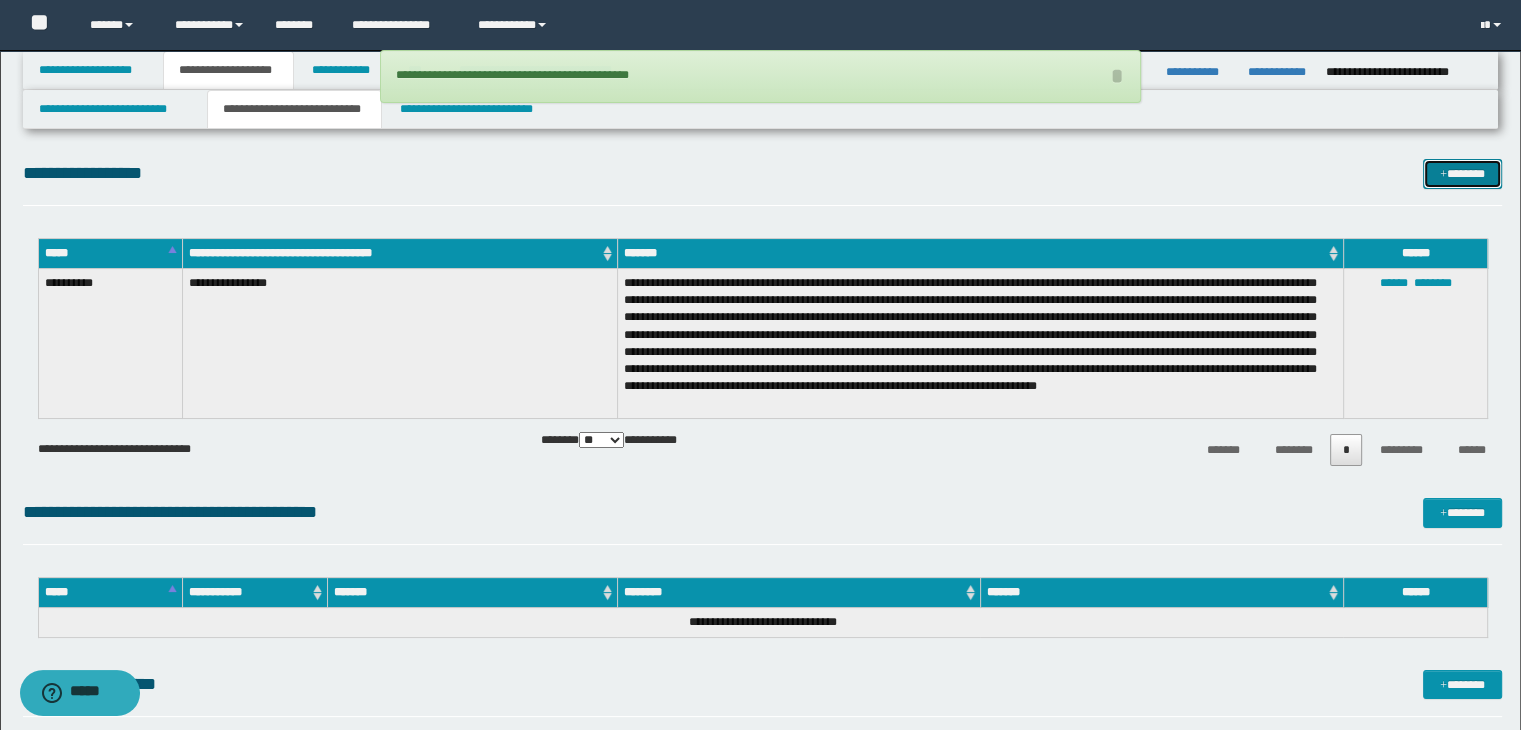click on "*******" at bounding box center [1462, 174] 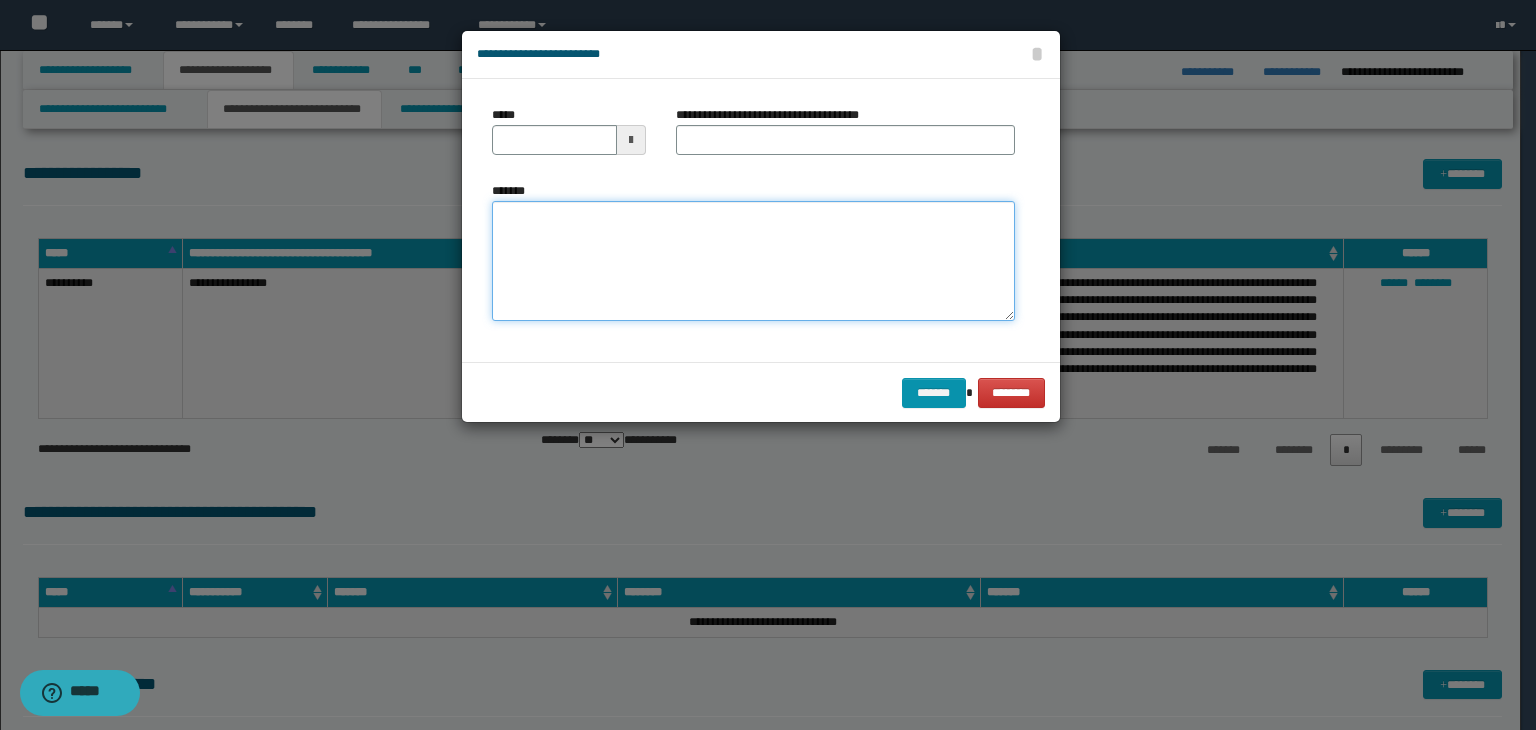 type on "**********" 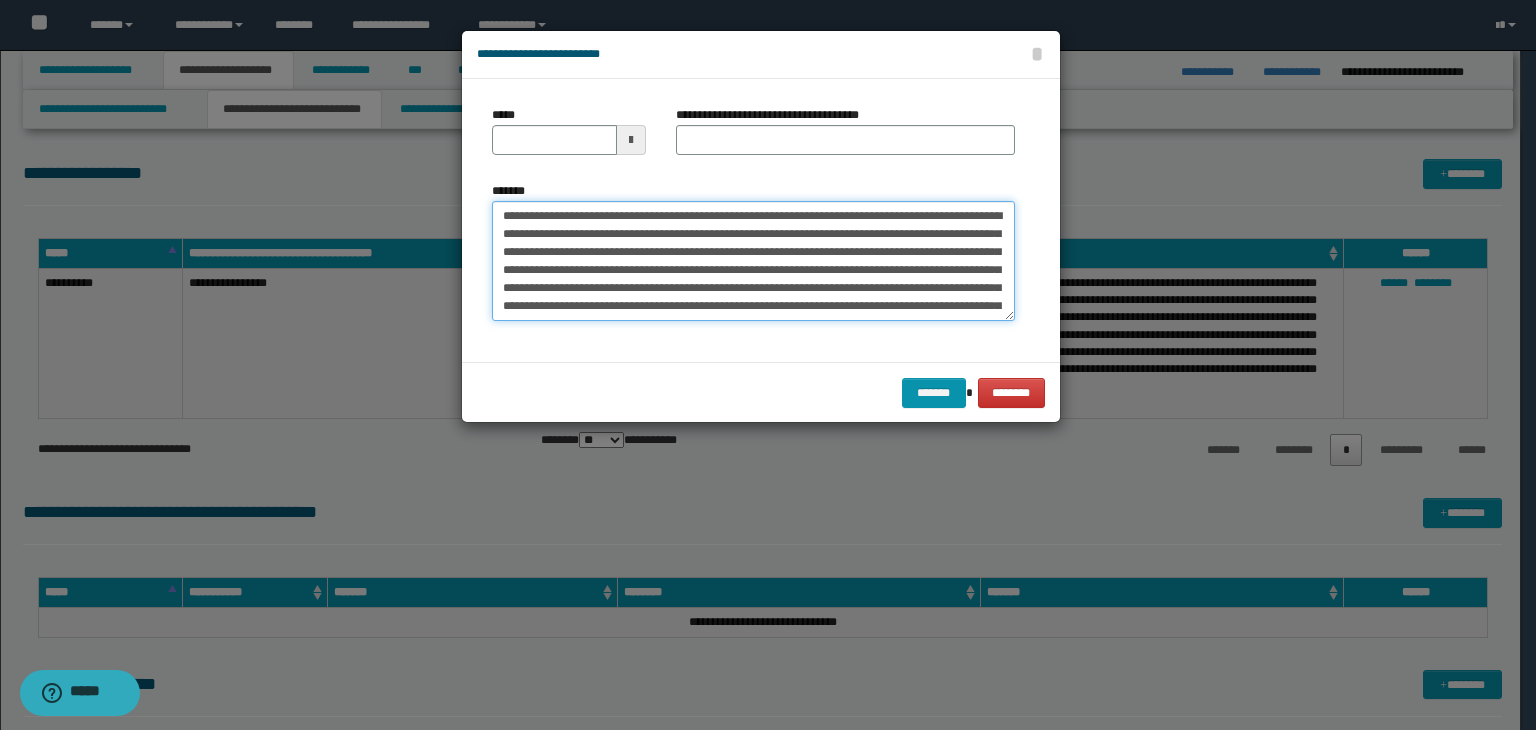 type 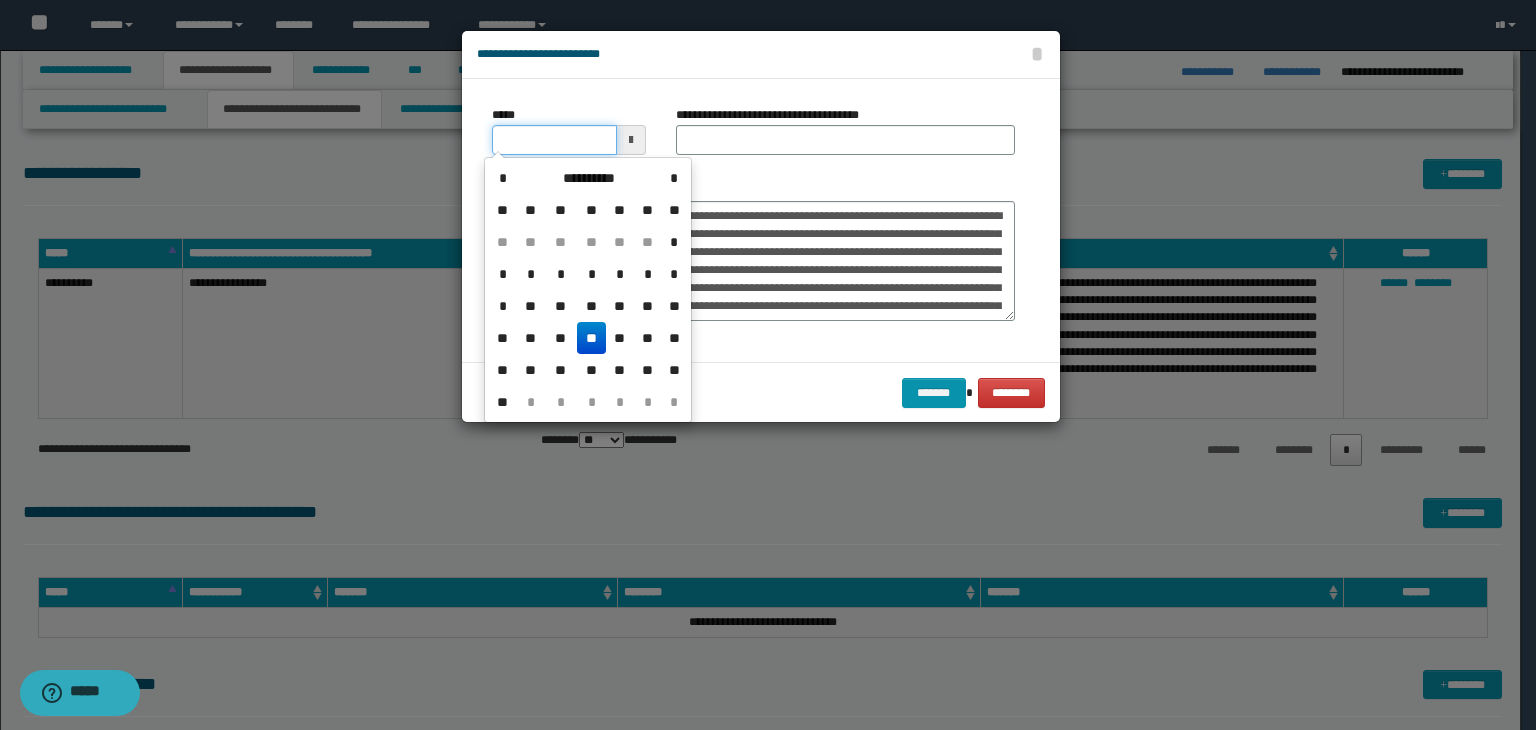 click on "*****" at bounding box center (554, 140) 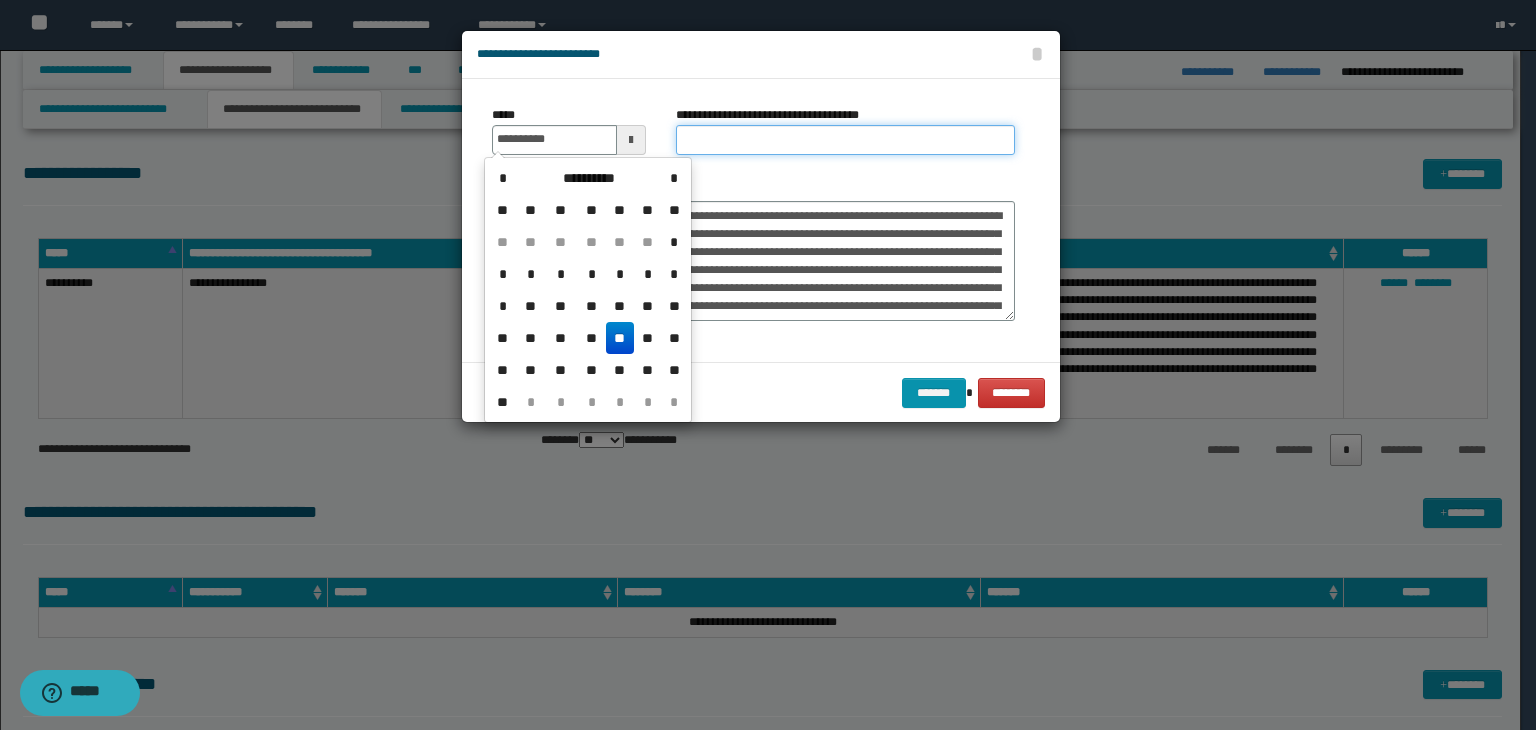 type on "**********" 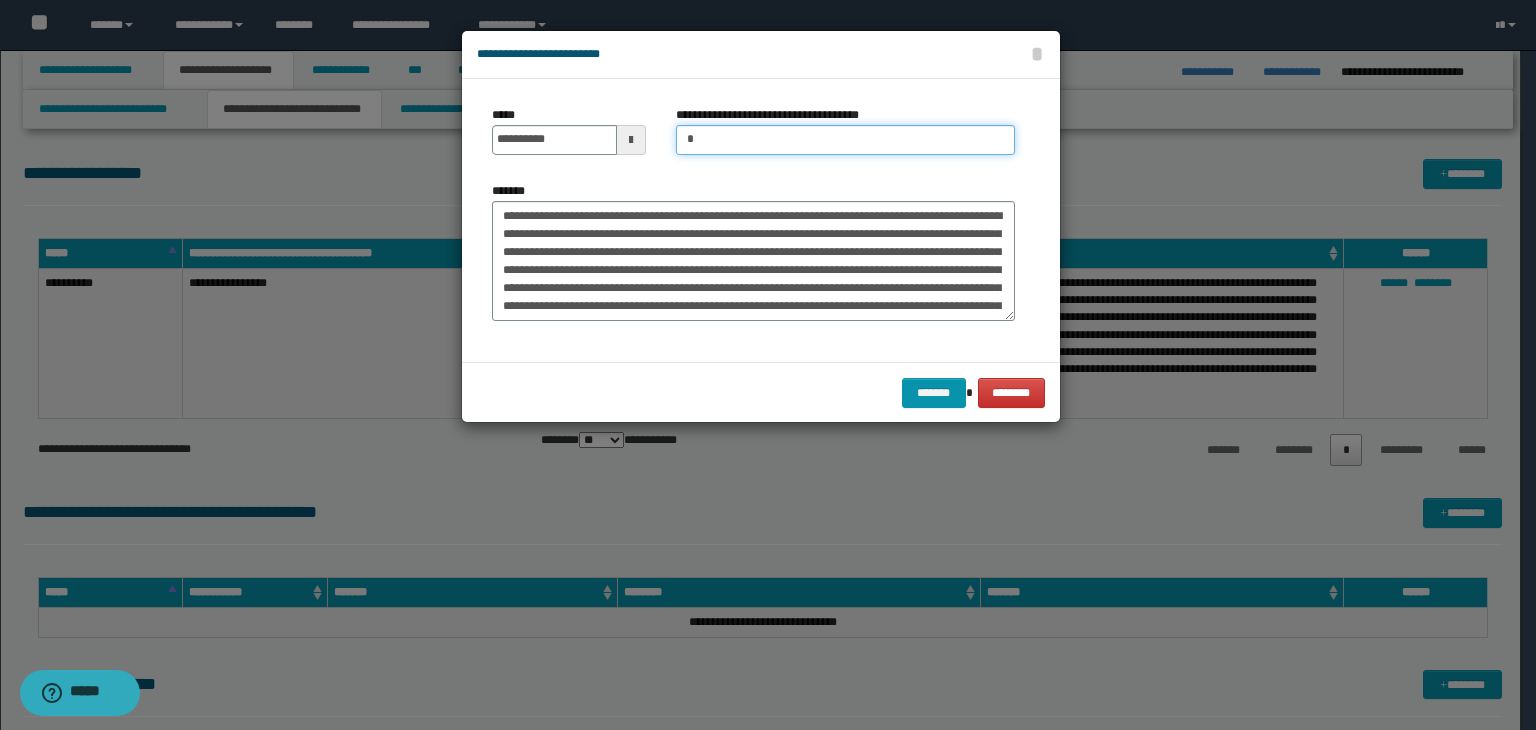 type on "*********" 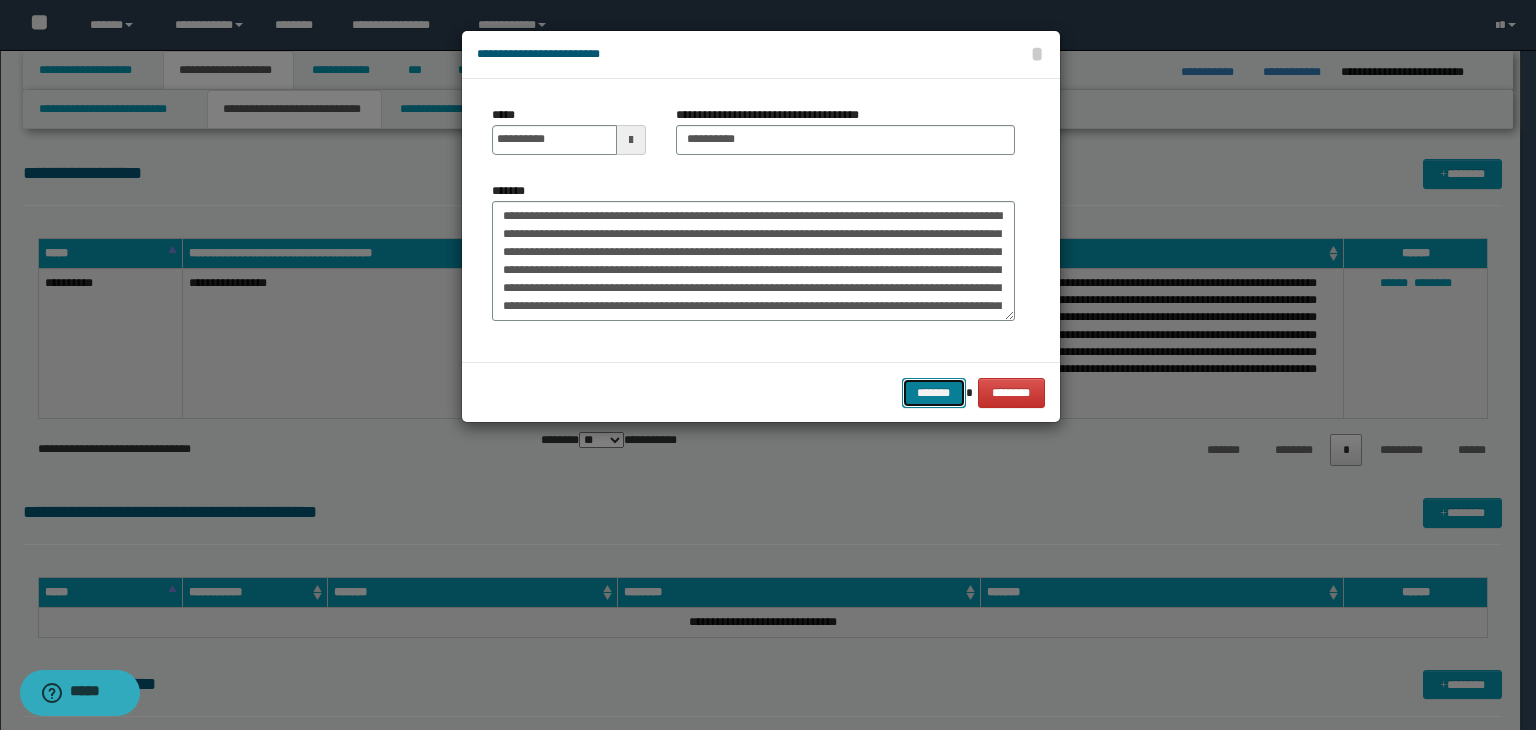 drag, startPoint x: 920, startPoint y: 388, endPoint x: 1111, endPoint y: 290, distance: 214.67418 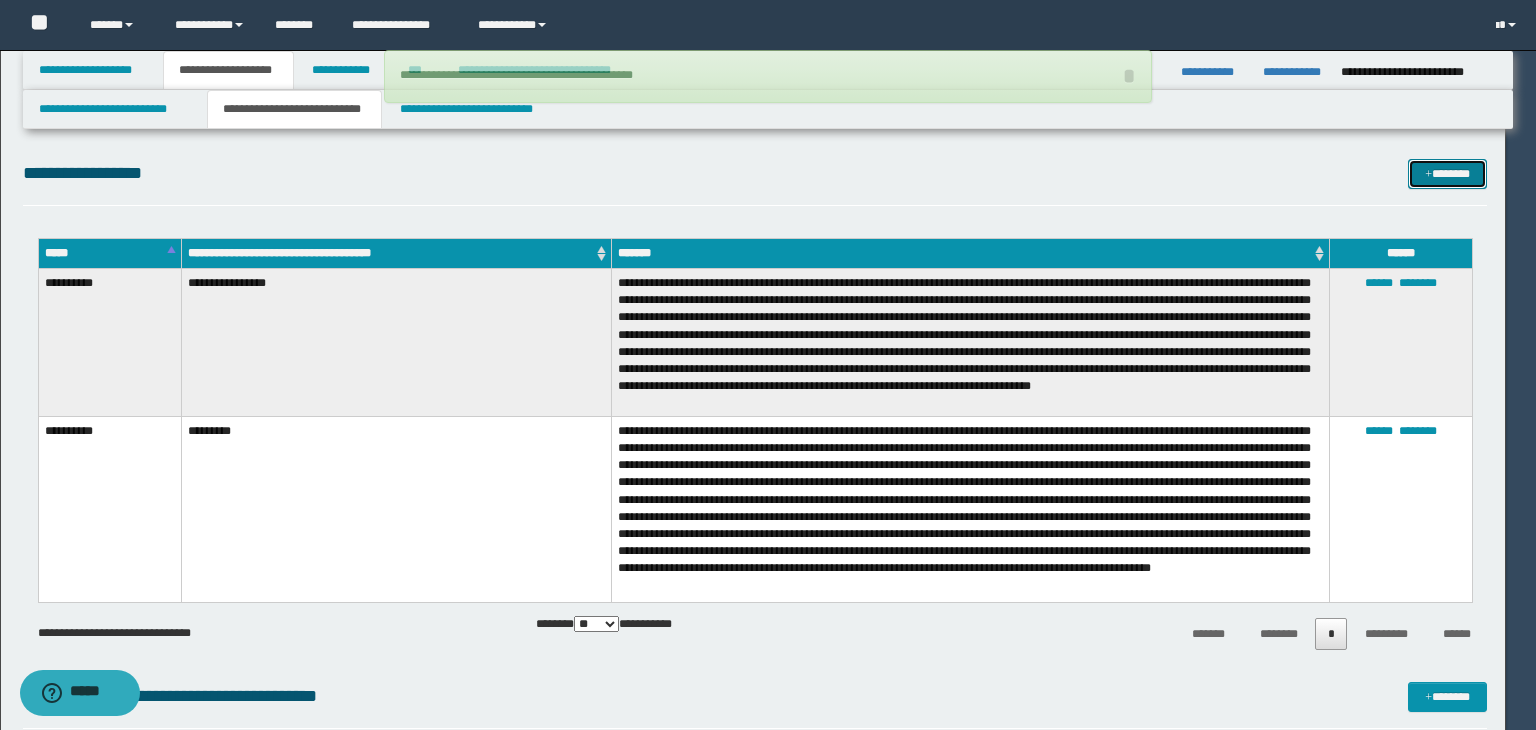type 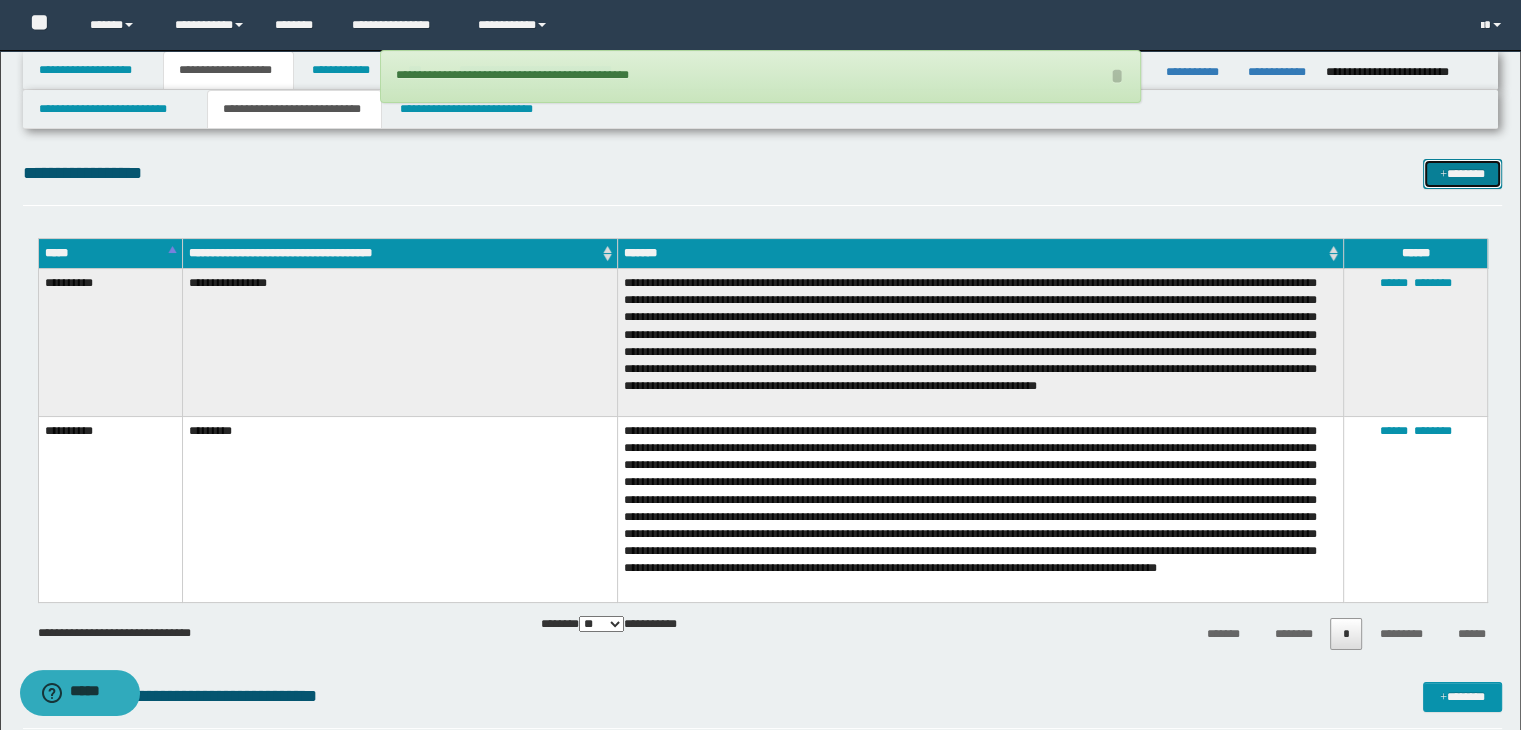 click on "*******" at bounding box center [1462, 174] 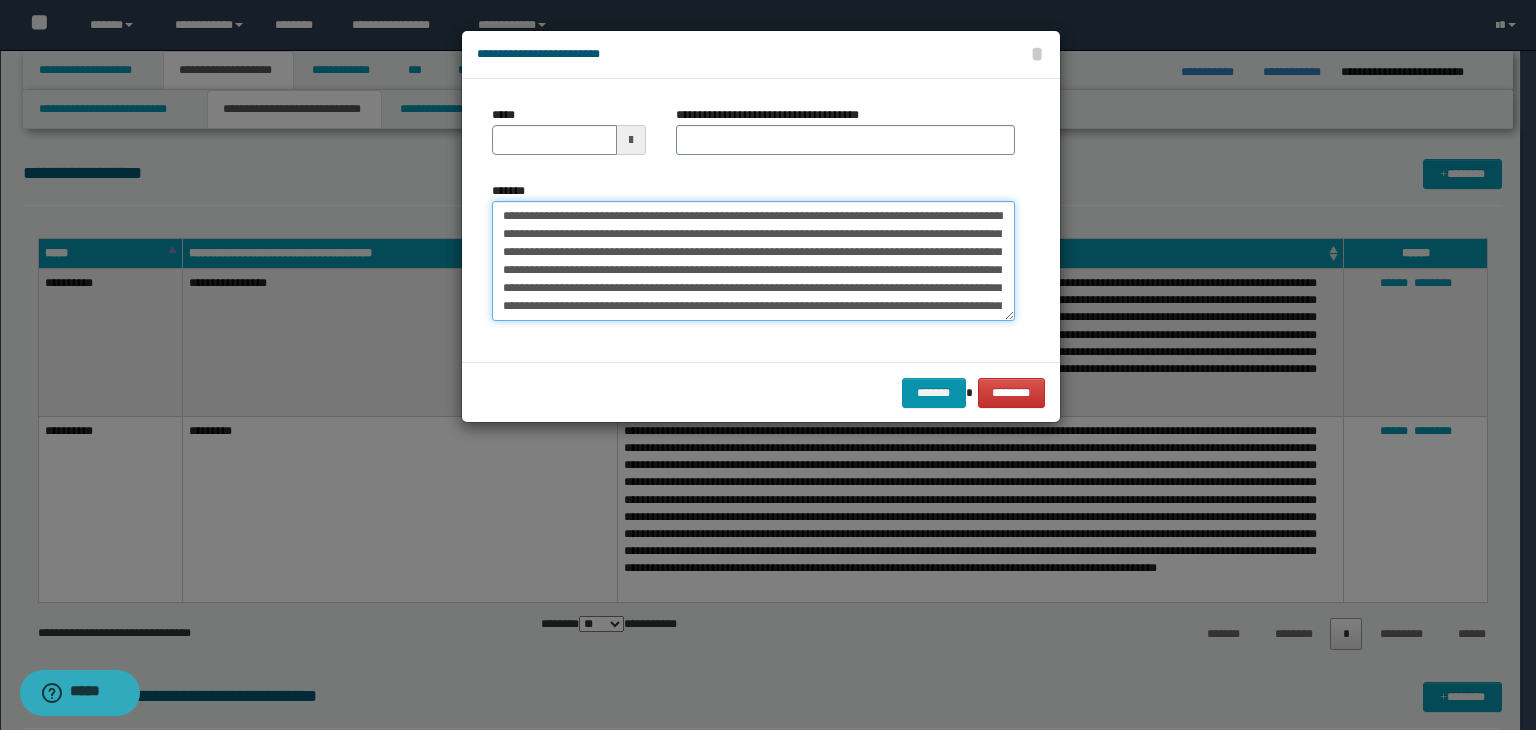 type on "**********" 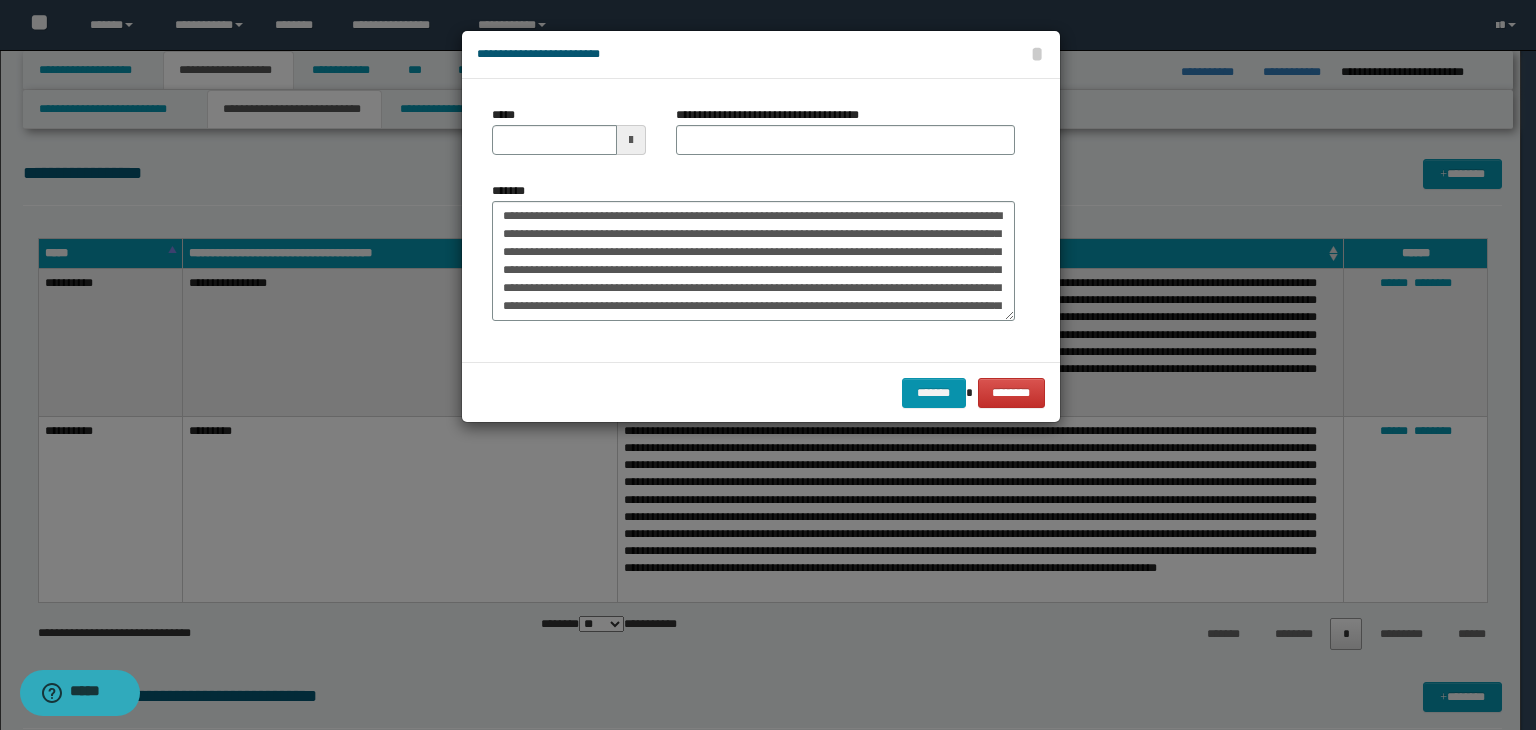 click on "*****" at bounding box center [569, 138] 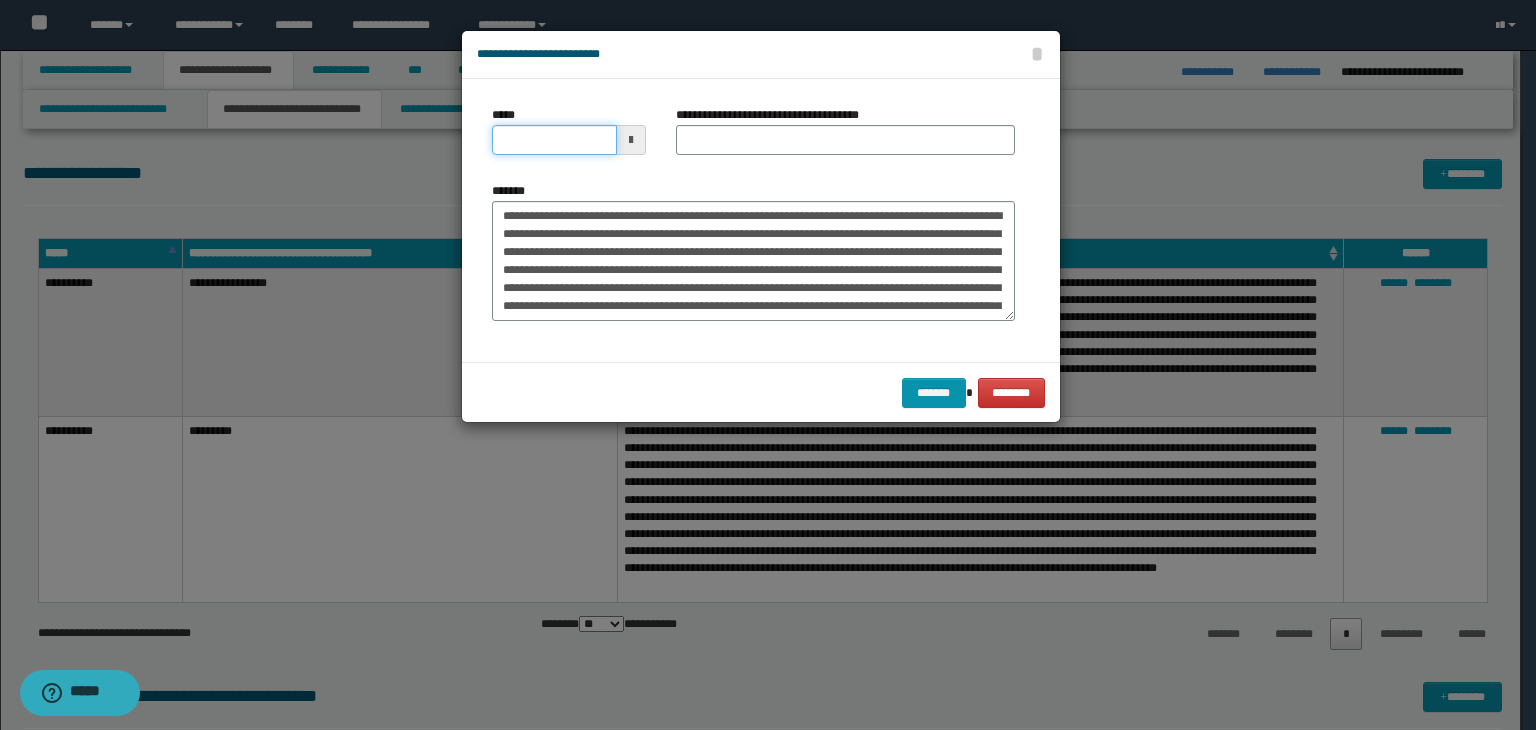 click on "*****" at bounding box center [554, 140] 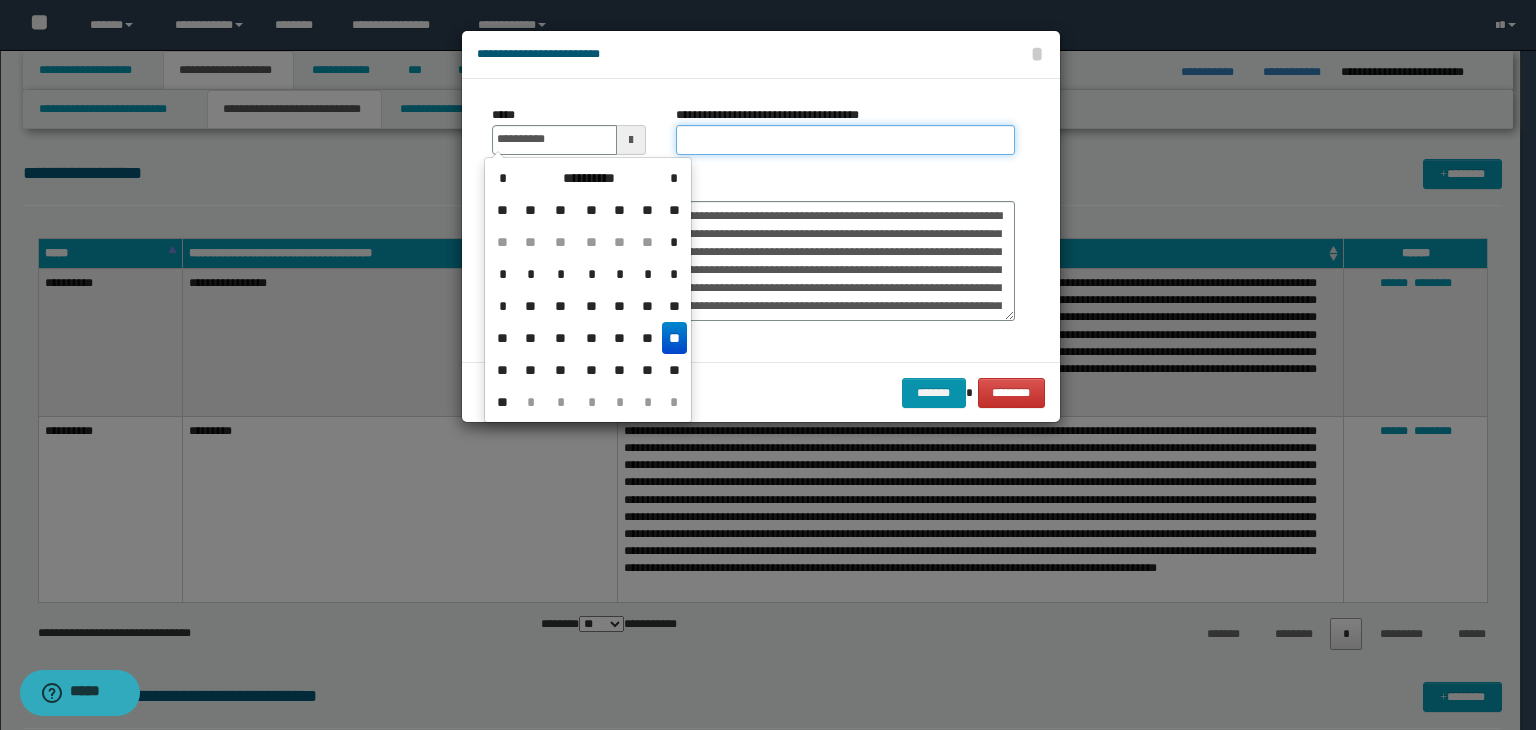 type on "**********" 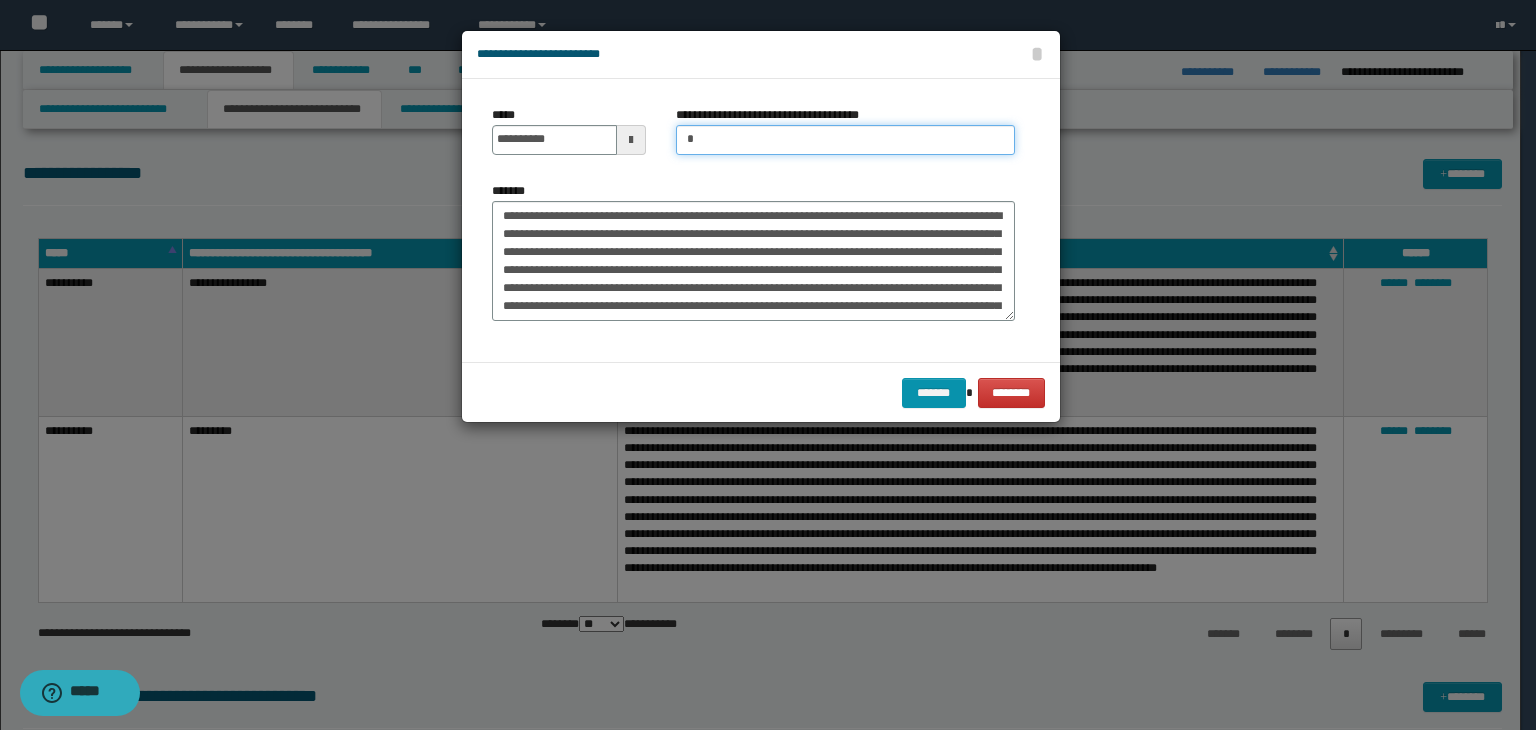 type on "*********" 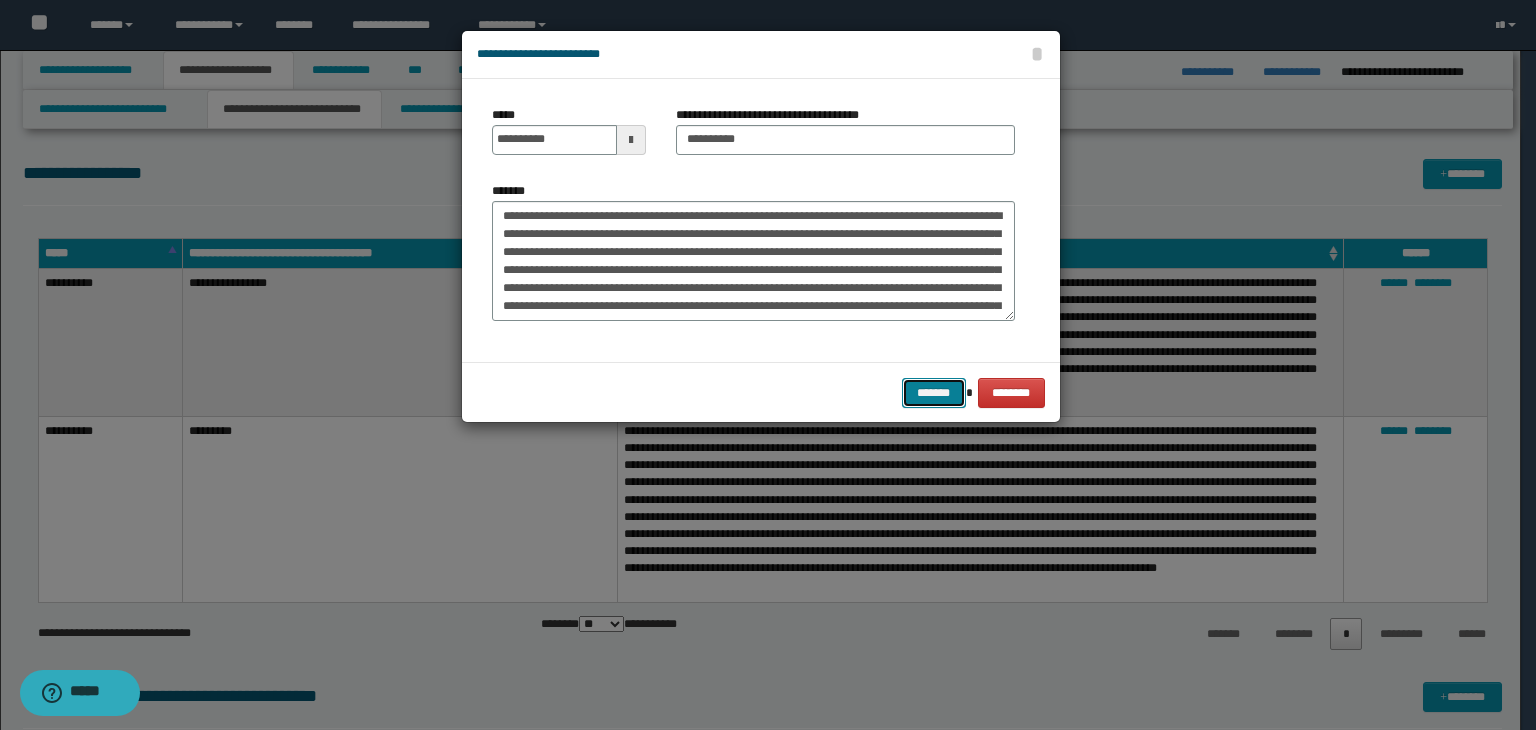 drag, startPoint x: 905, startPoint y: 396, endPoint x: 1067, endPoint y: 340, distance: 171.40594 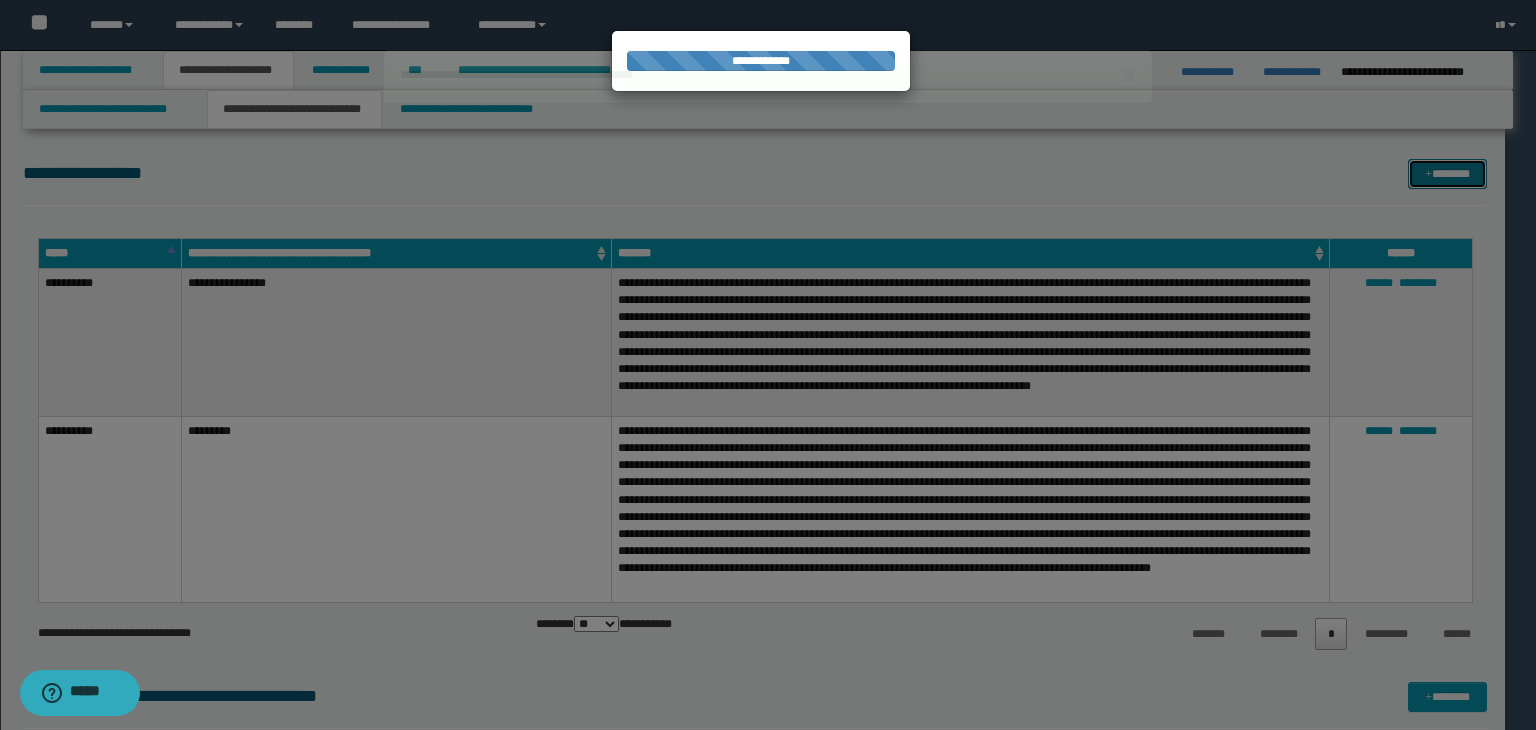type 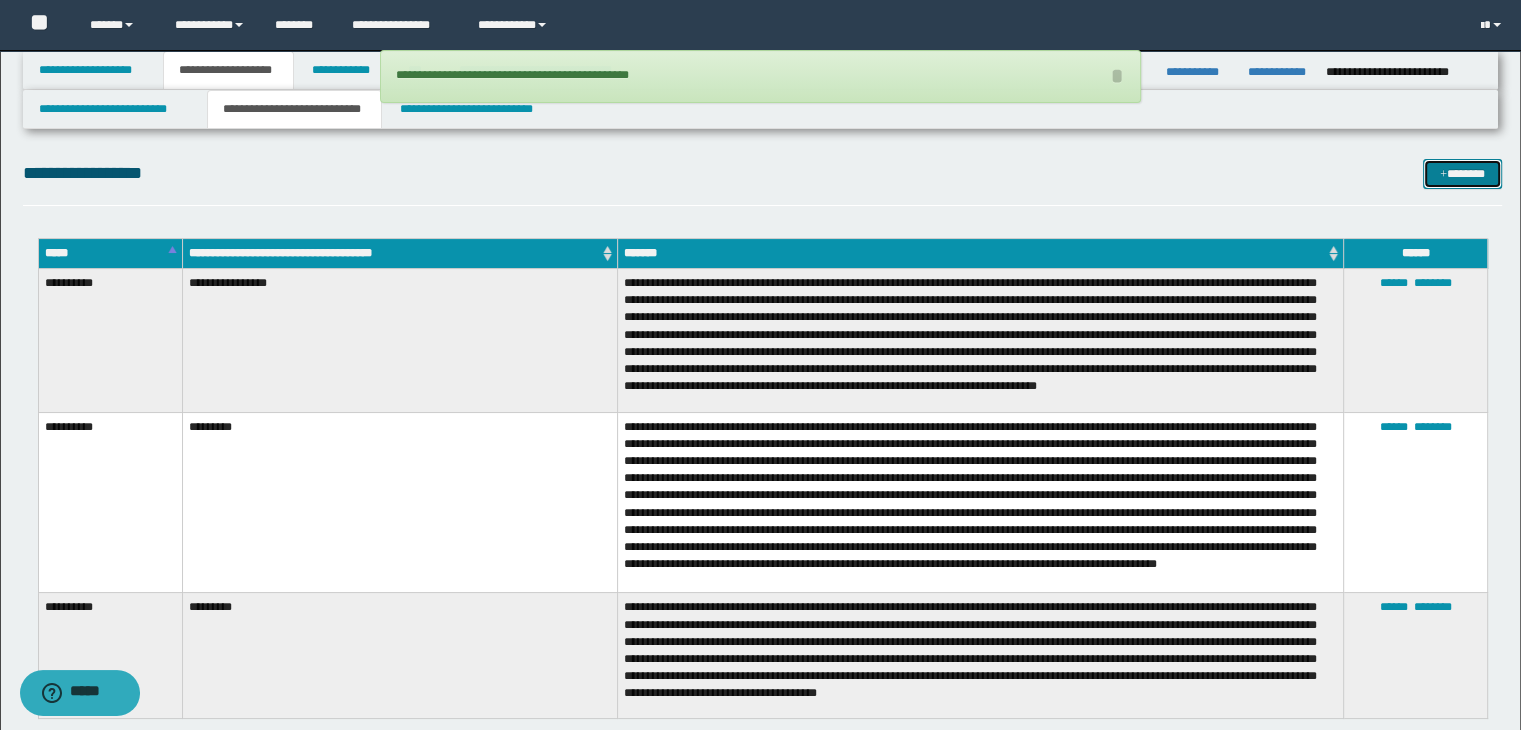 click on "*******" at bounding box center (1462, 174) 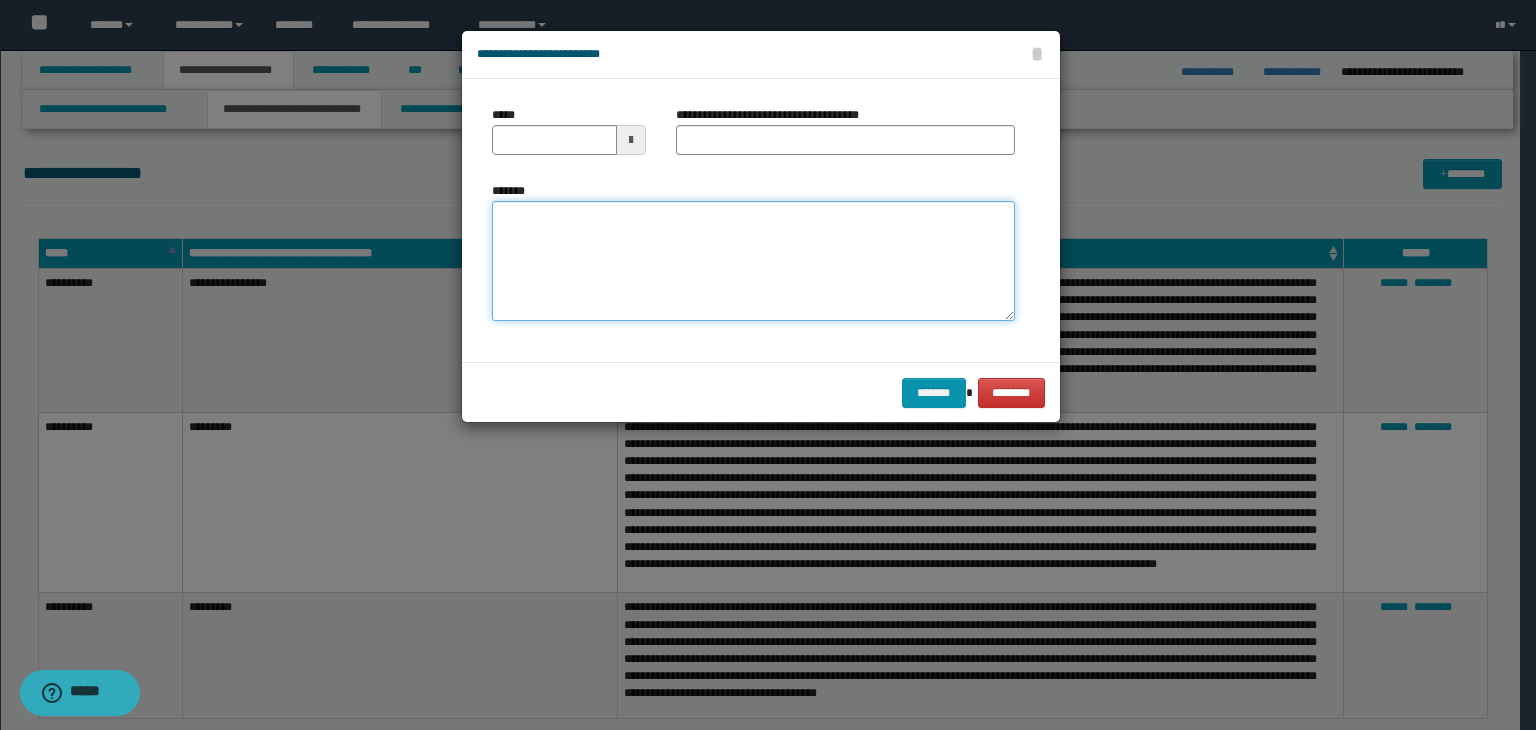type on "**********" 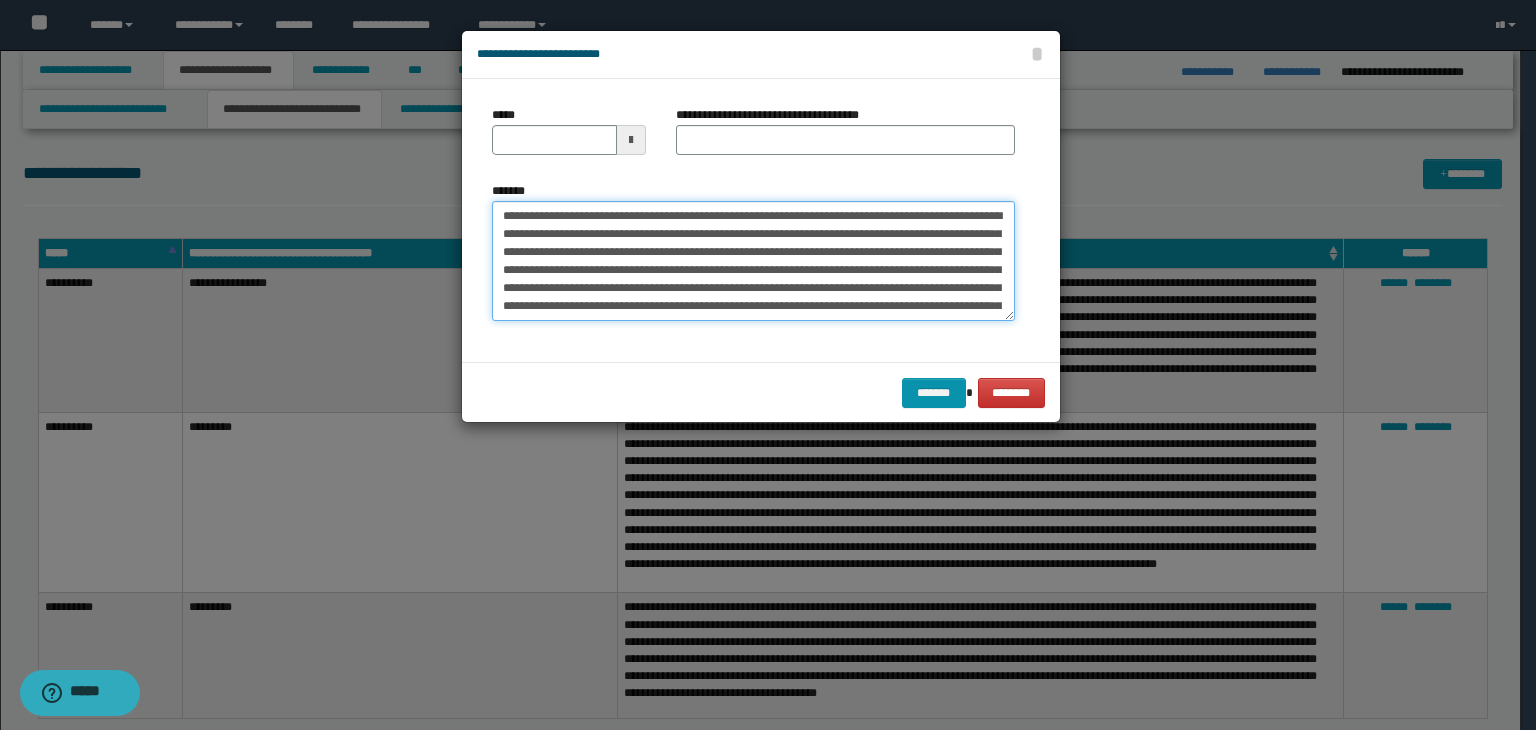 type 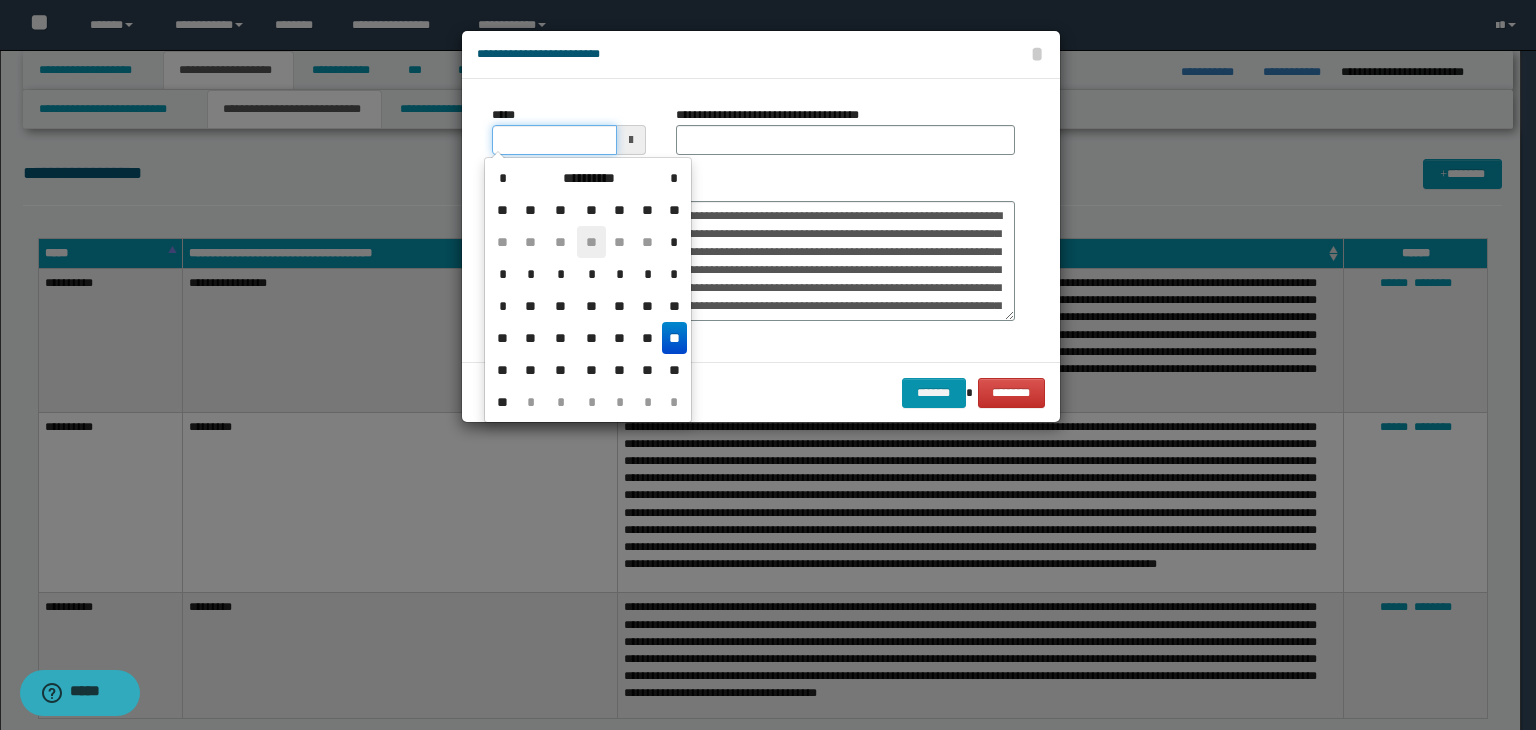 drag, startPoint x: 555, startPoint y: 133, endPoint x: 587, endPoint y: 255, distance: 126.12692 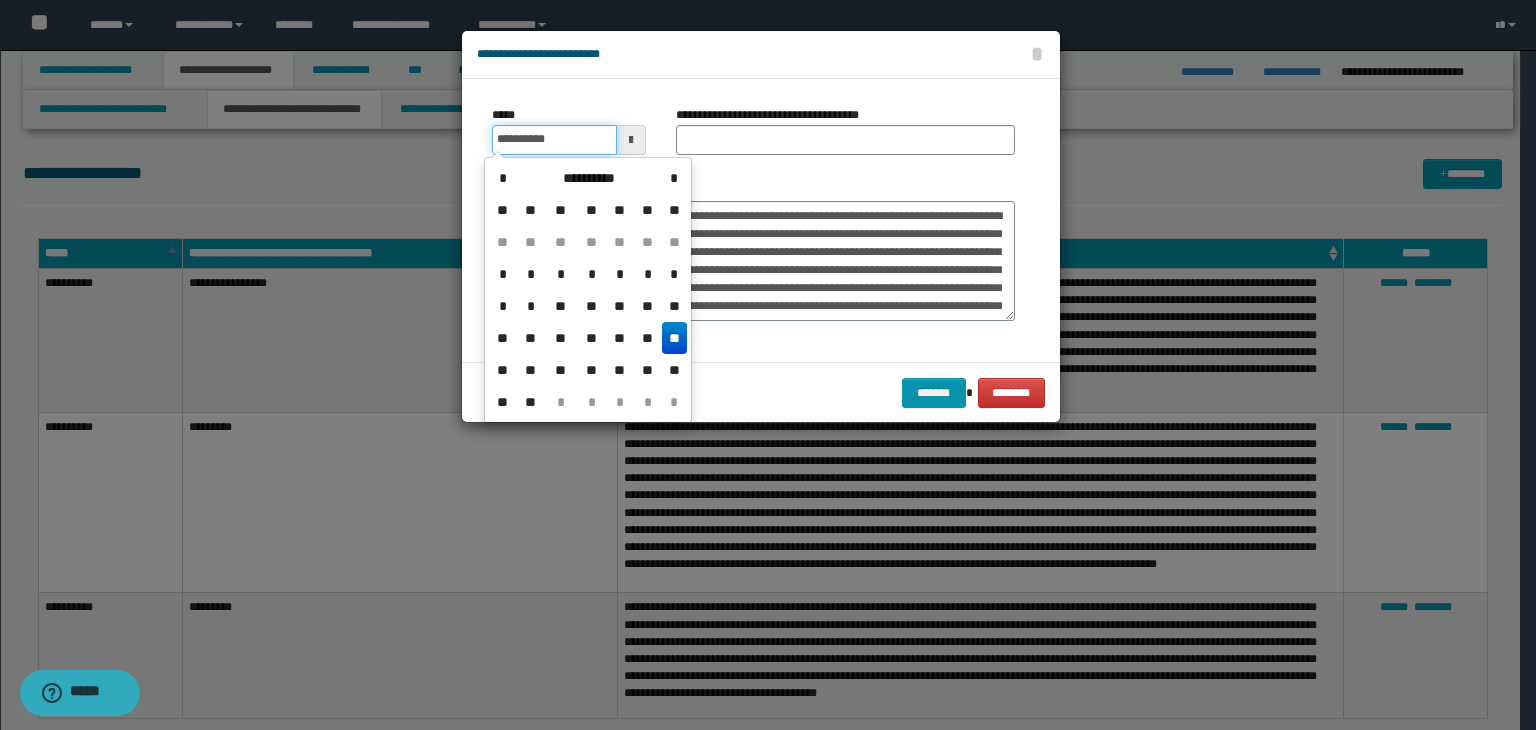 type on "**********" 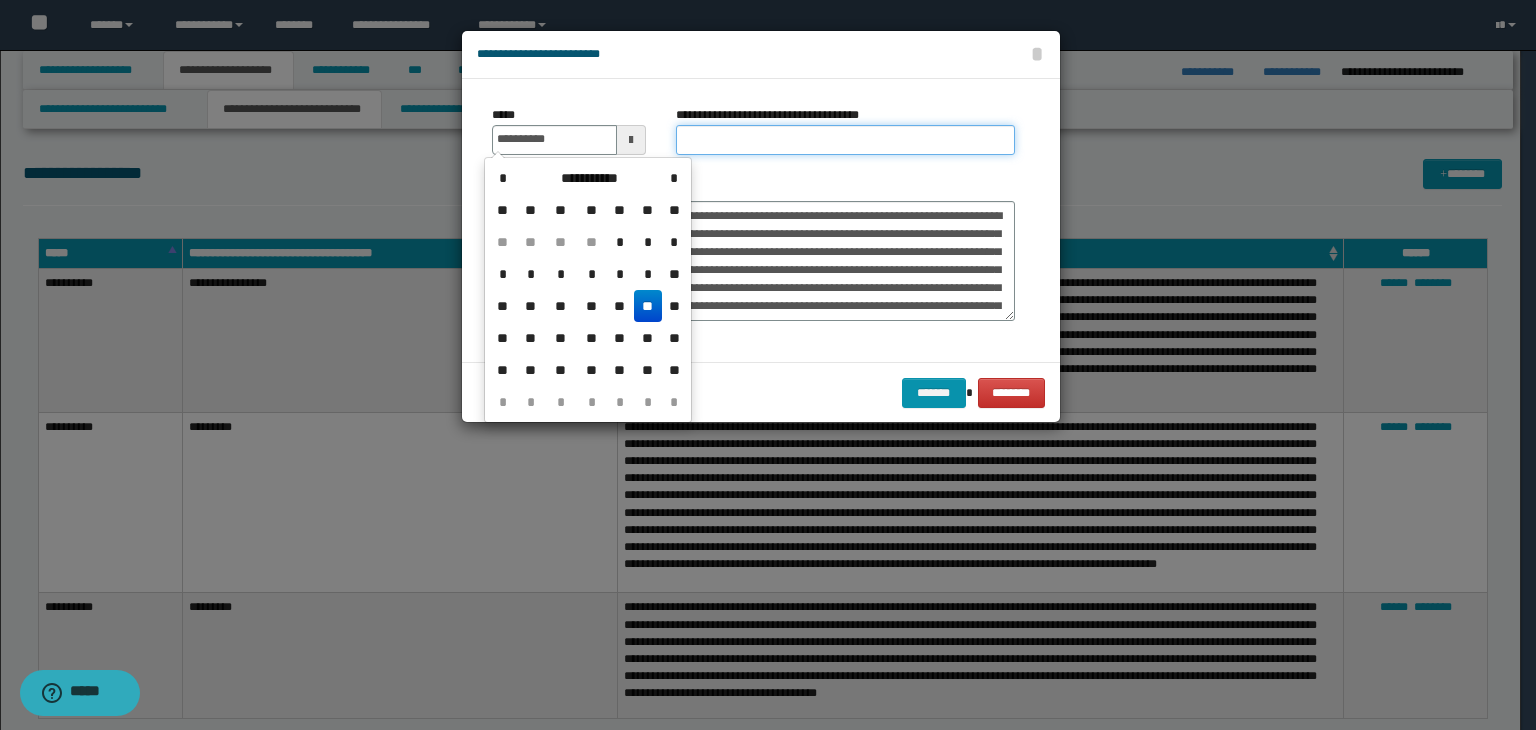 type on "**********" 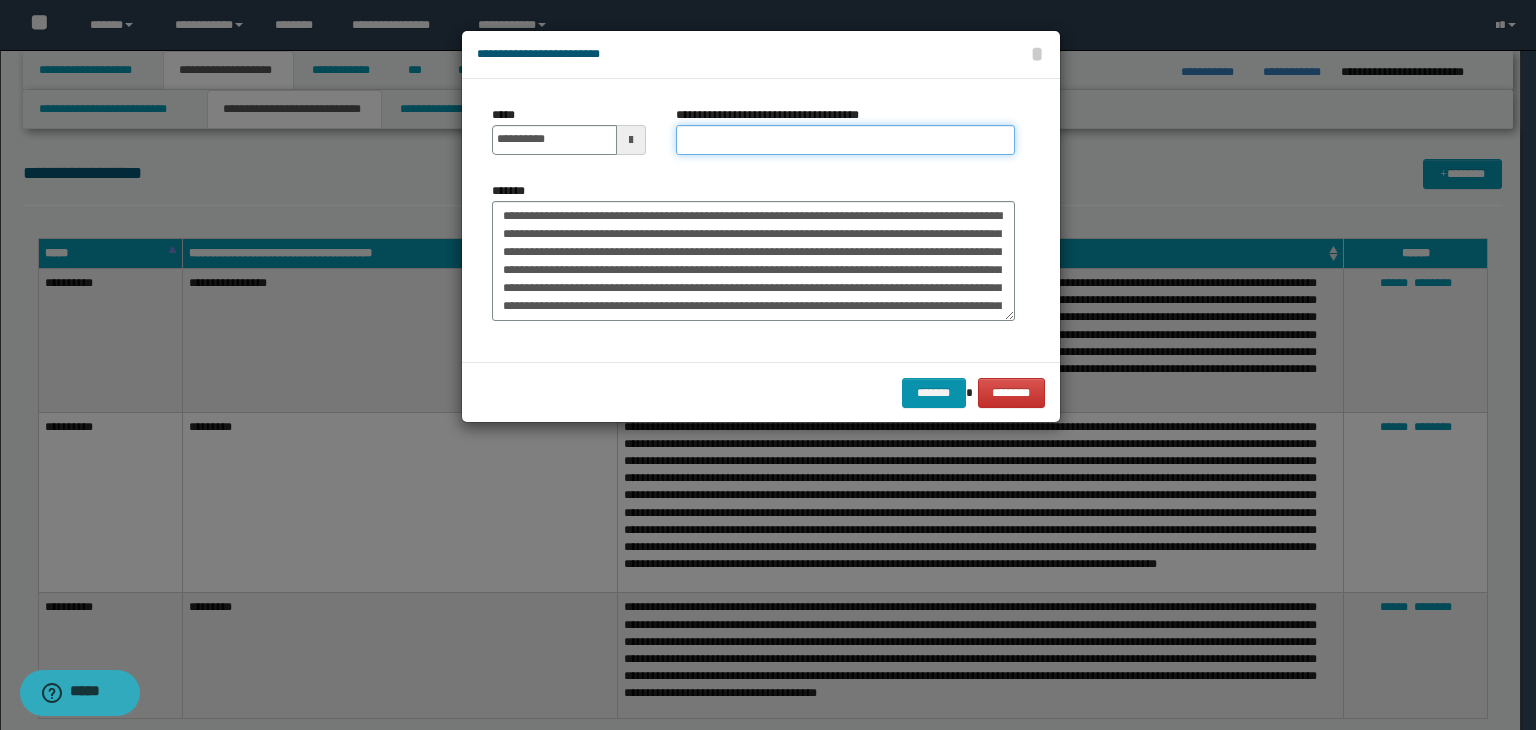 click on "**********" at bounding box center [845, 140] 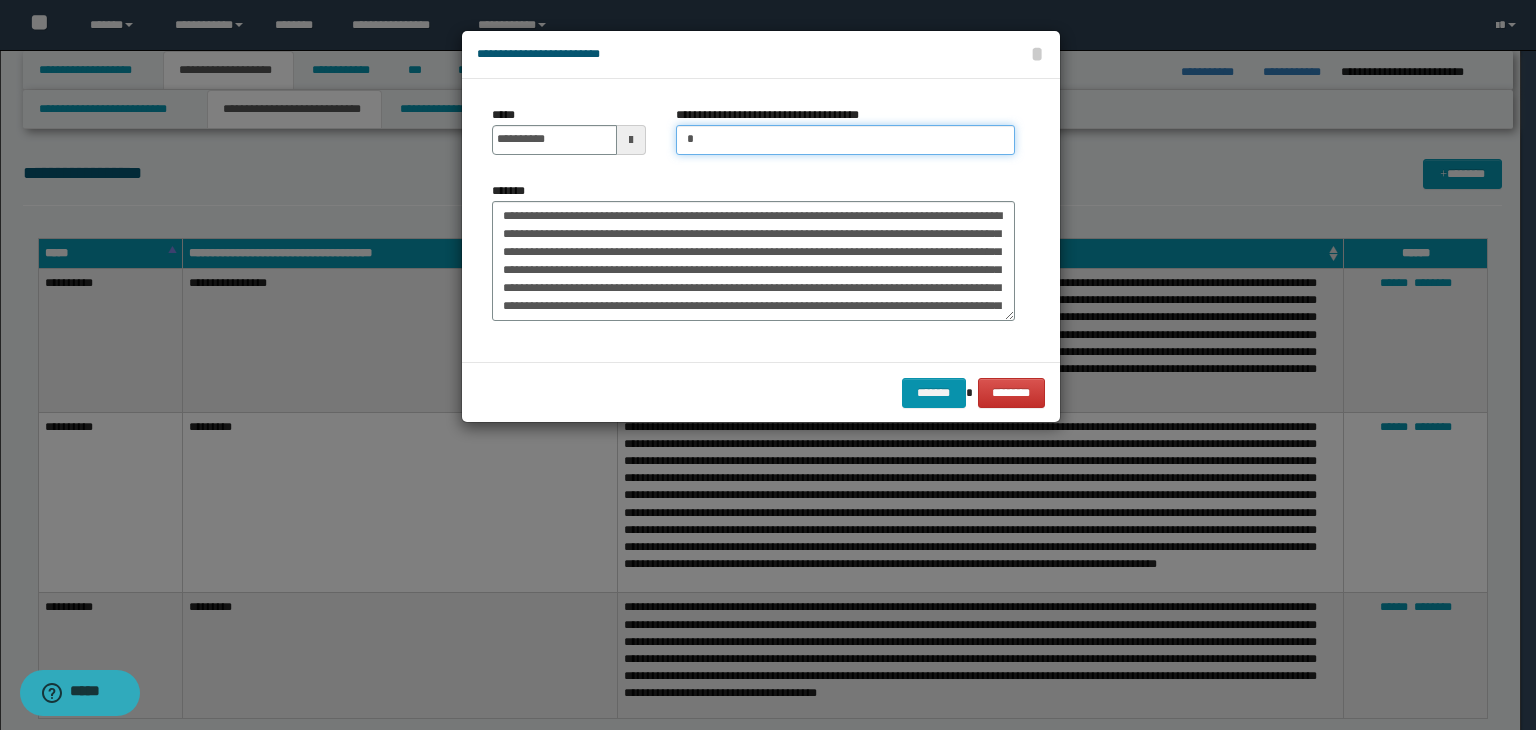 type on "*********" 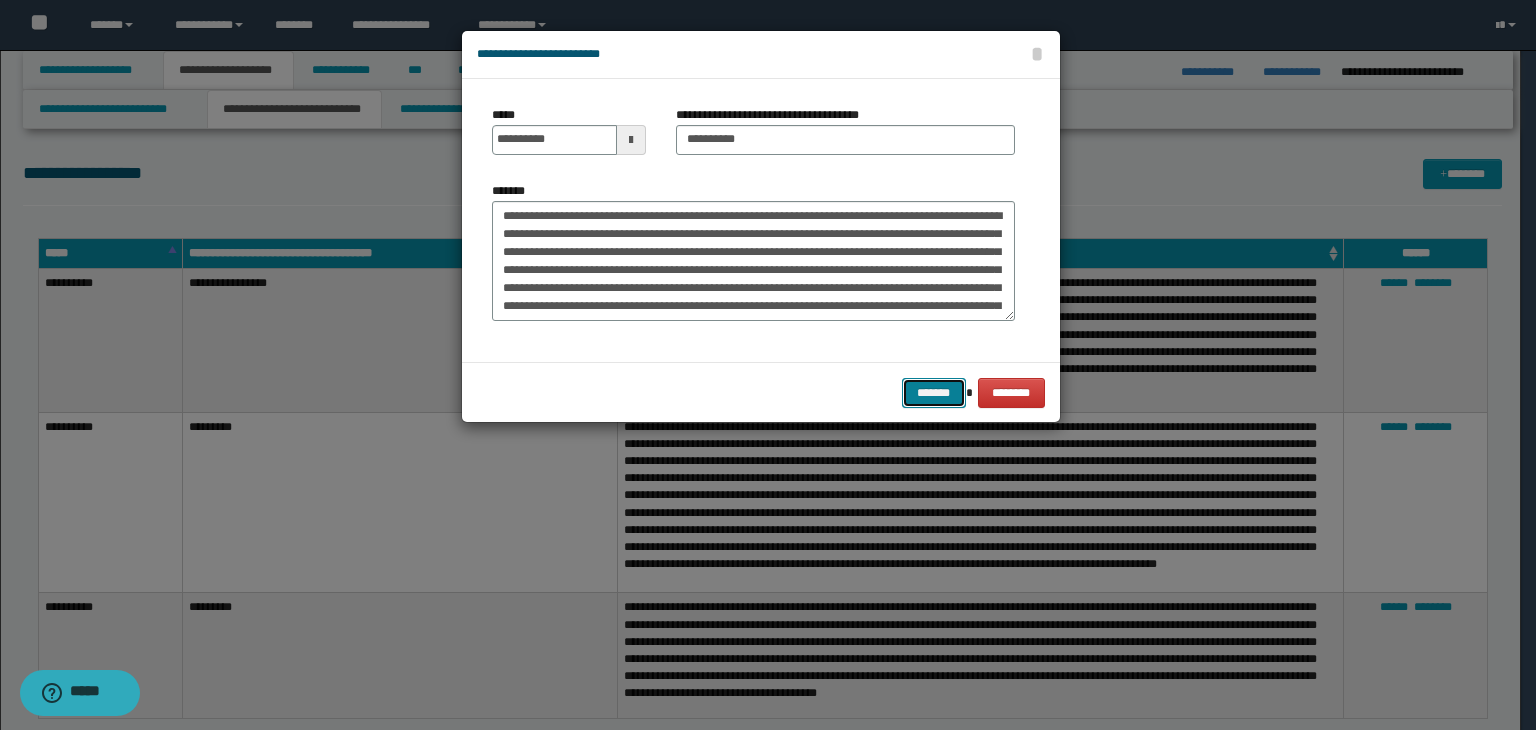 click on "*******" at bounding box center [934, 393] 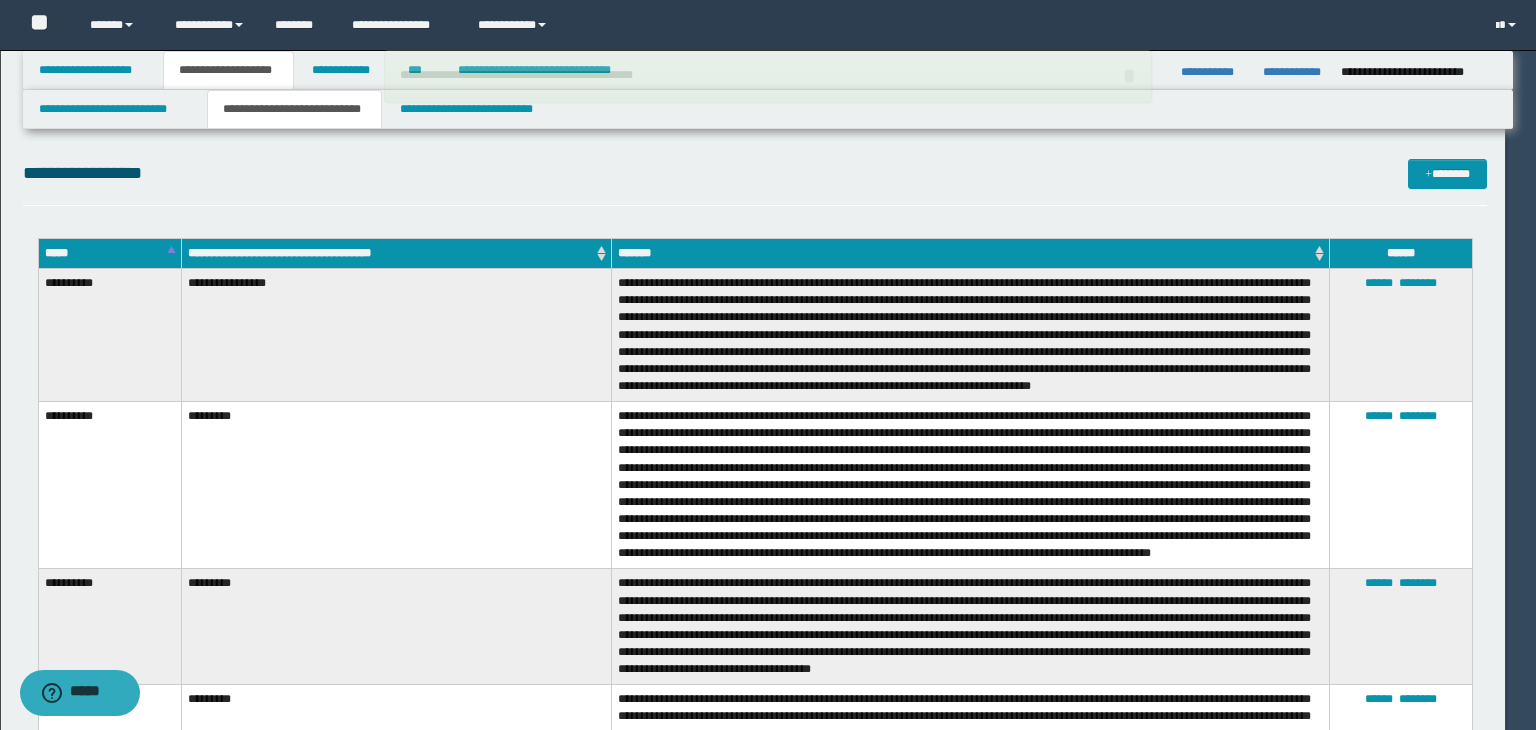 type 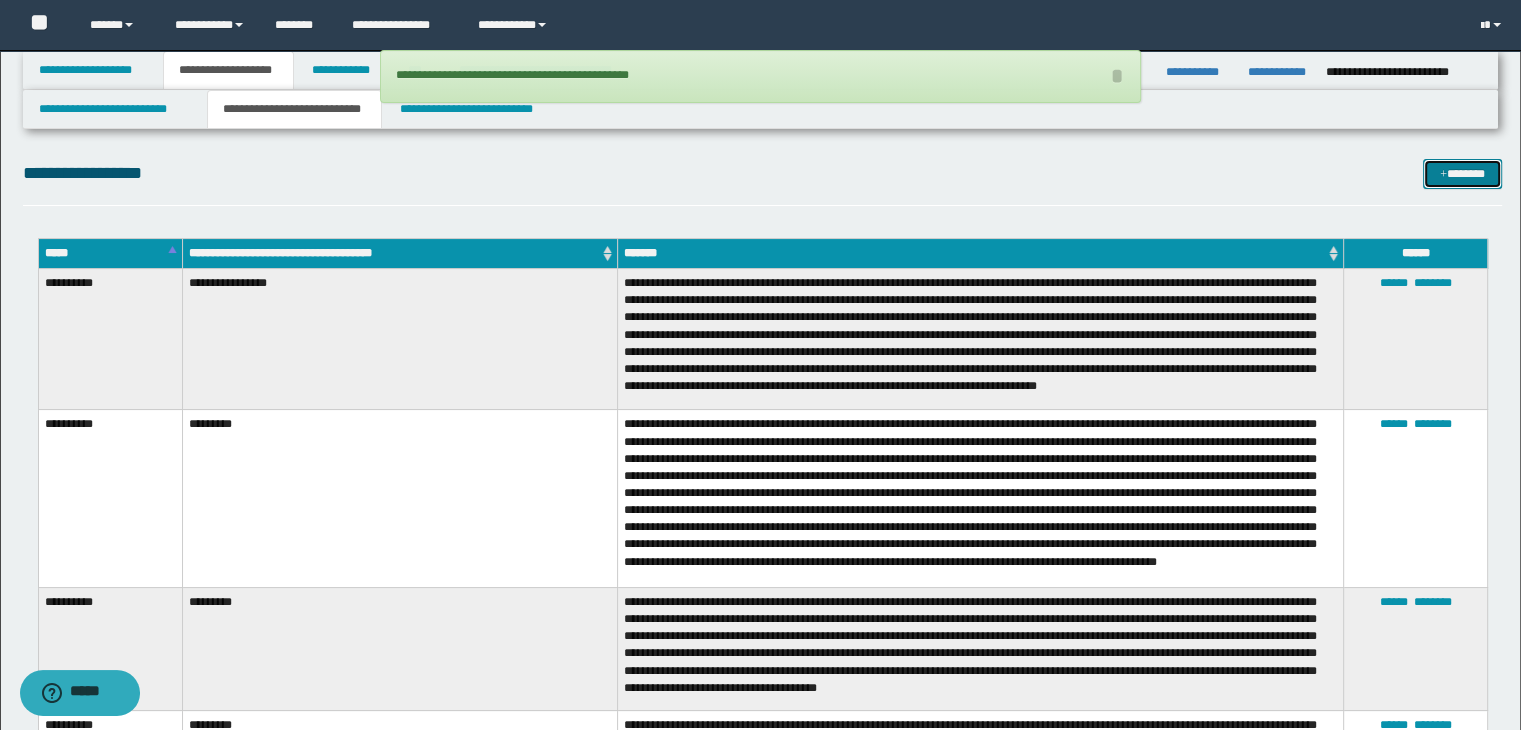 click on "*******" at bounding box center (1462, 174) 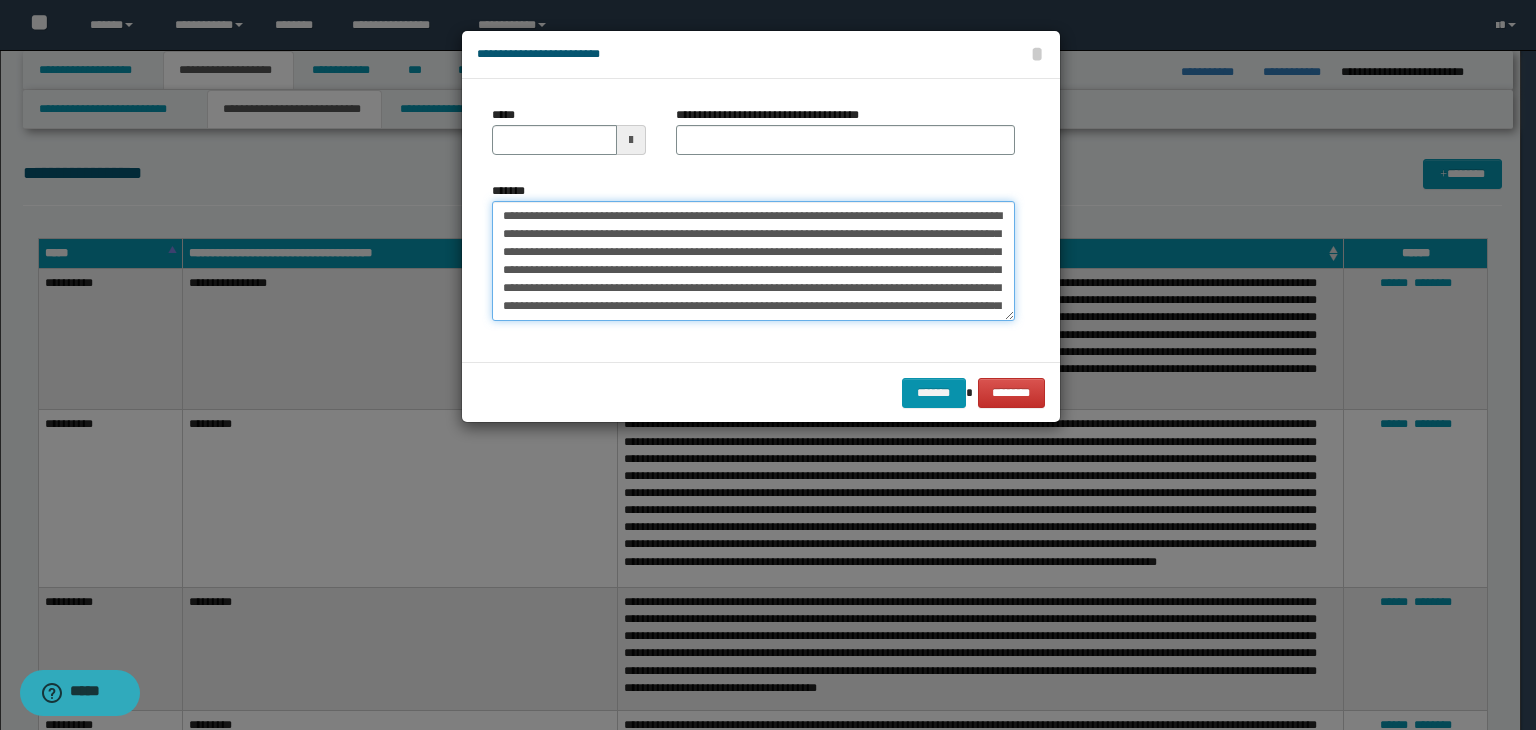 click on "**********" at bounding box center [753, 261] 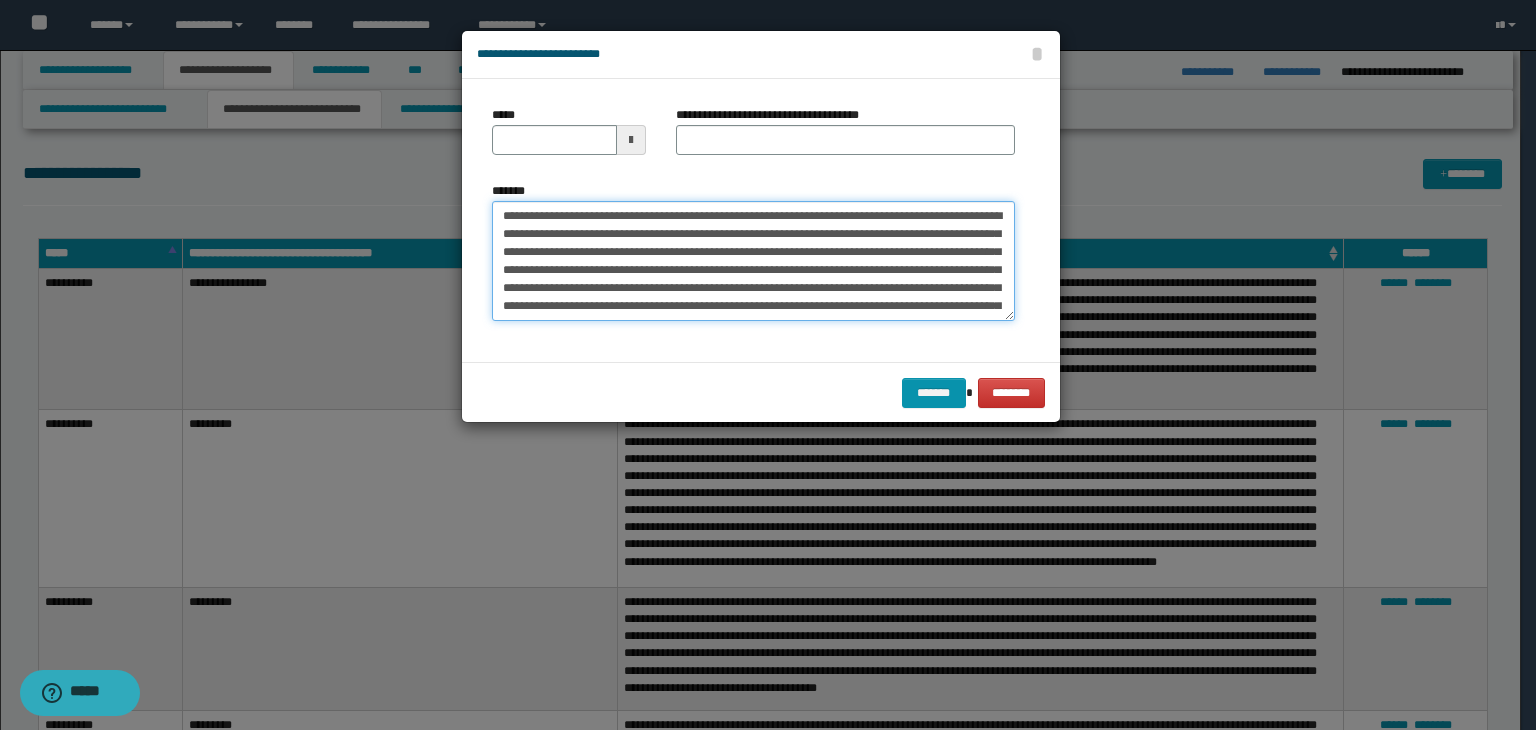 click on "**********" at bounding box center [753, 261] 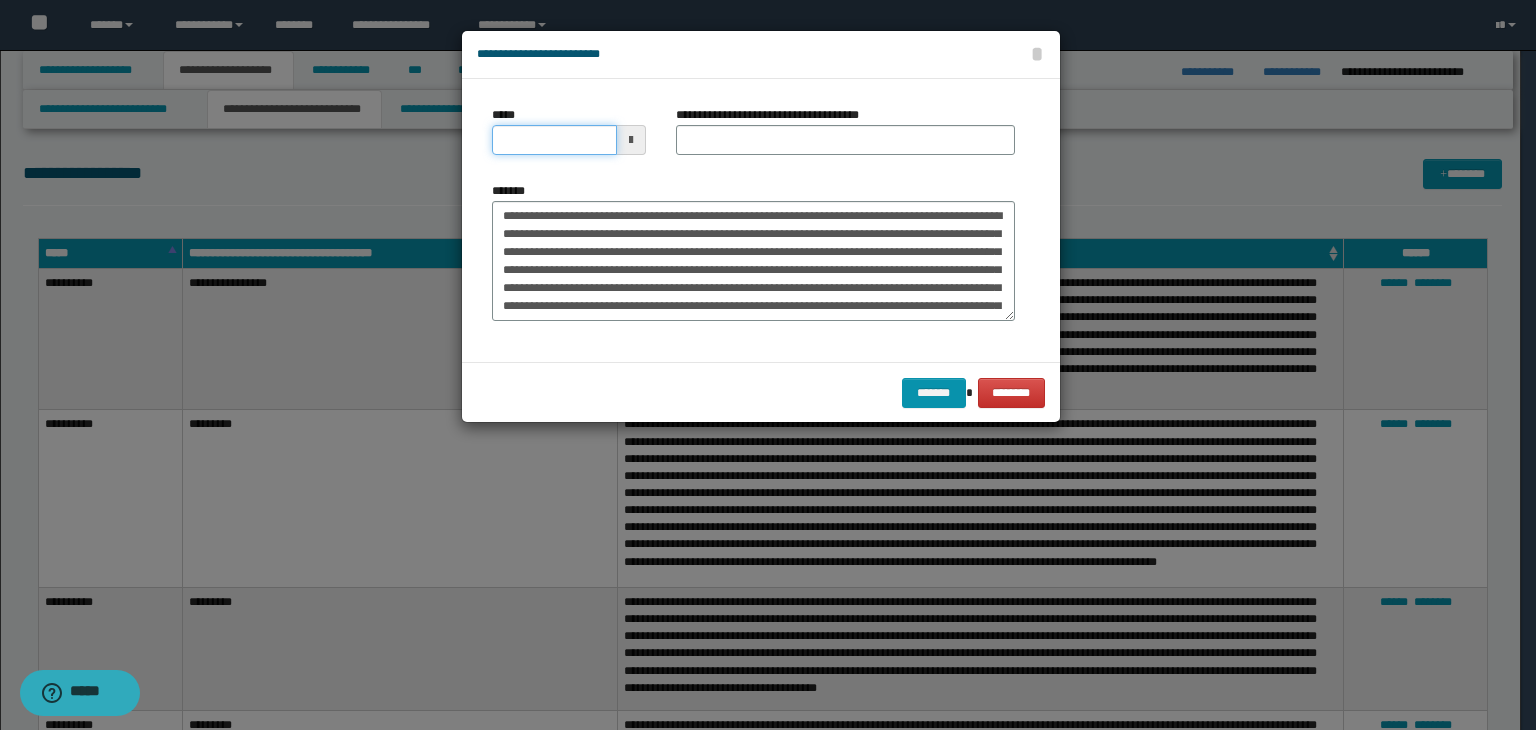 click on "*****" at bounding box center [554, 140] 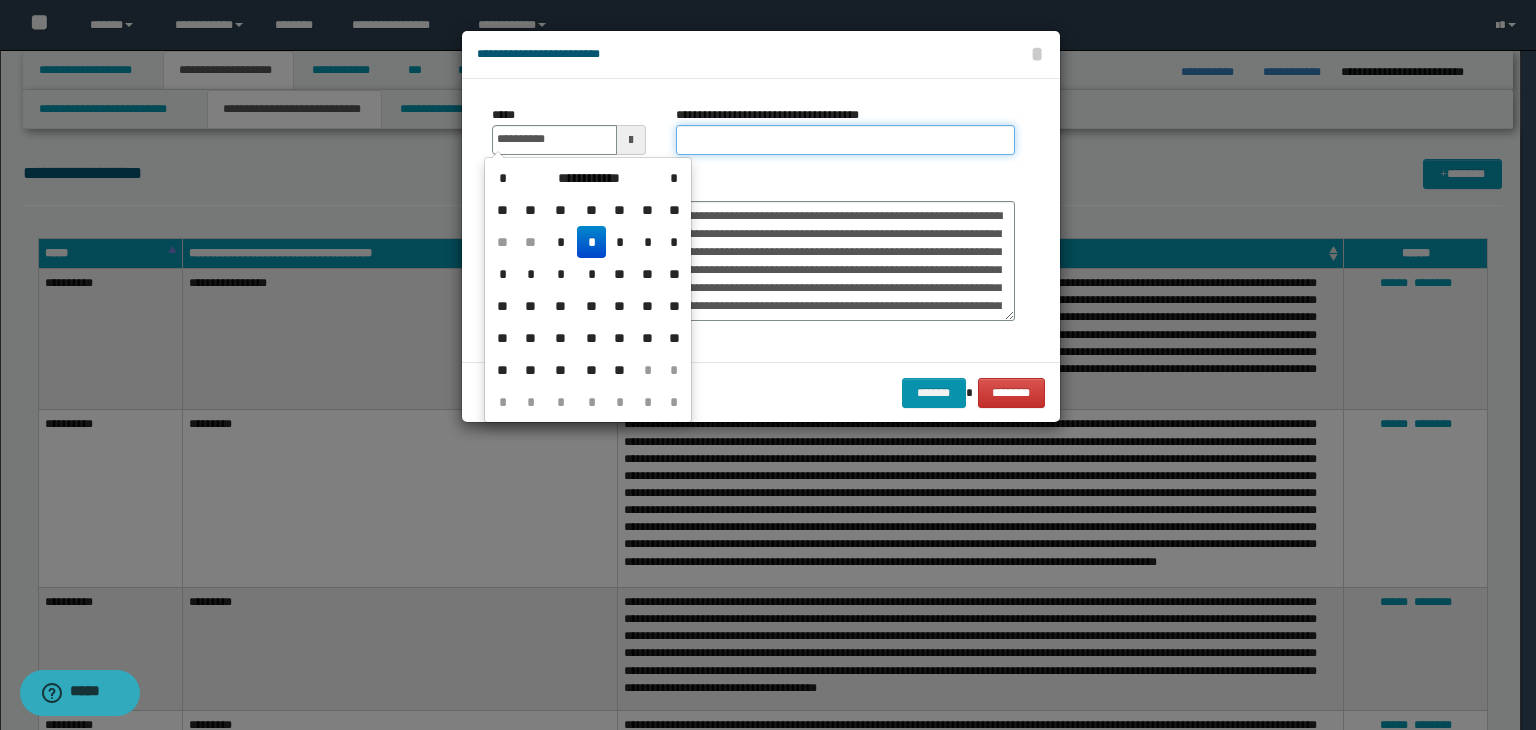 type on "**********" 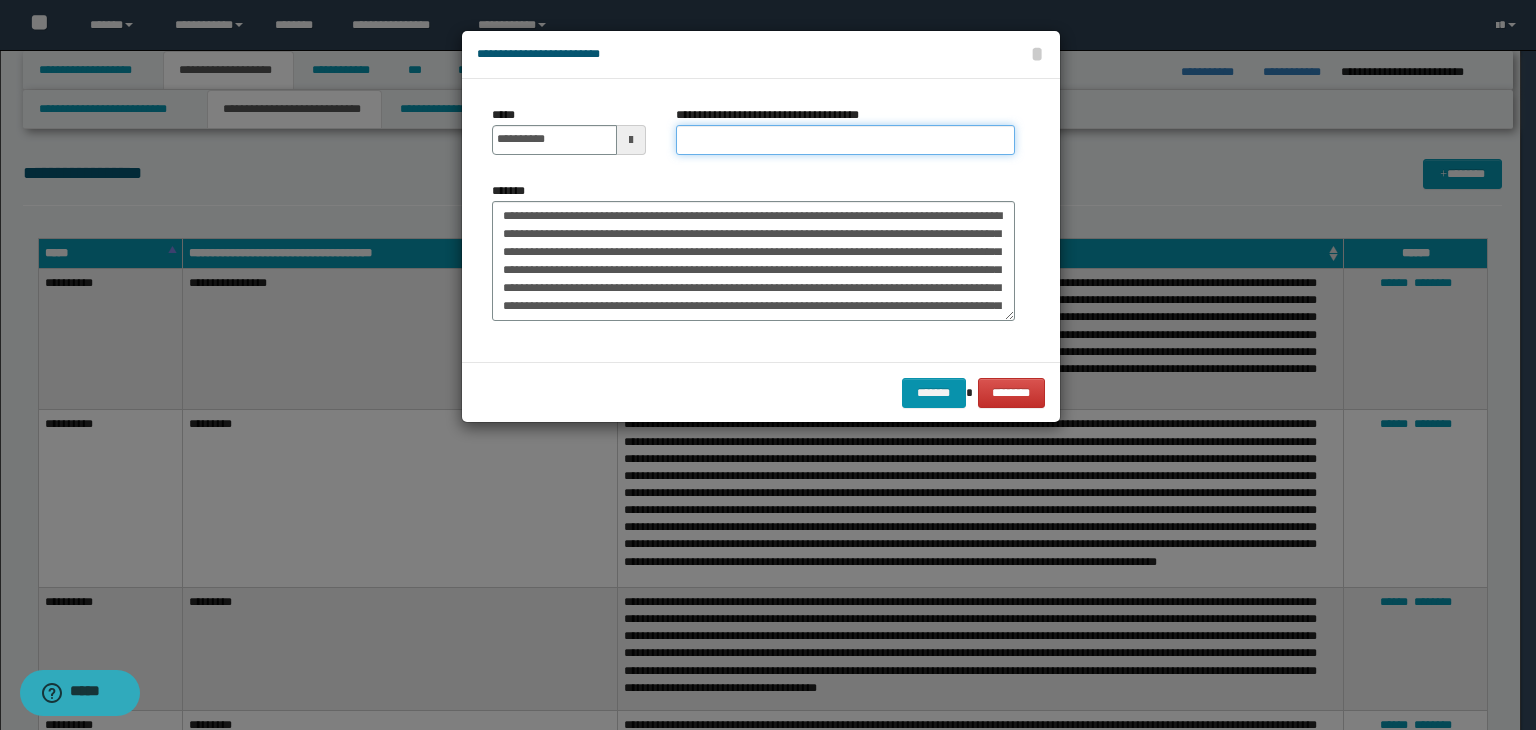 click on "**********" at bounding box center (845, 140) 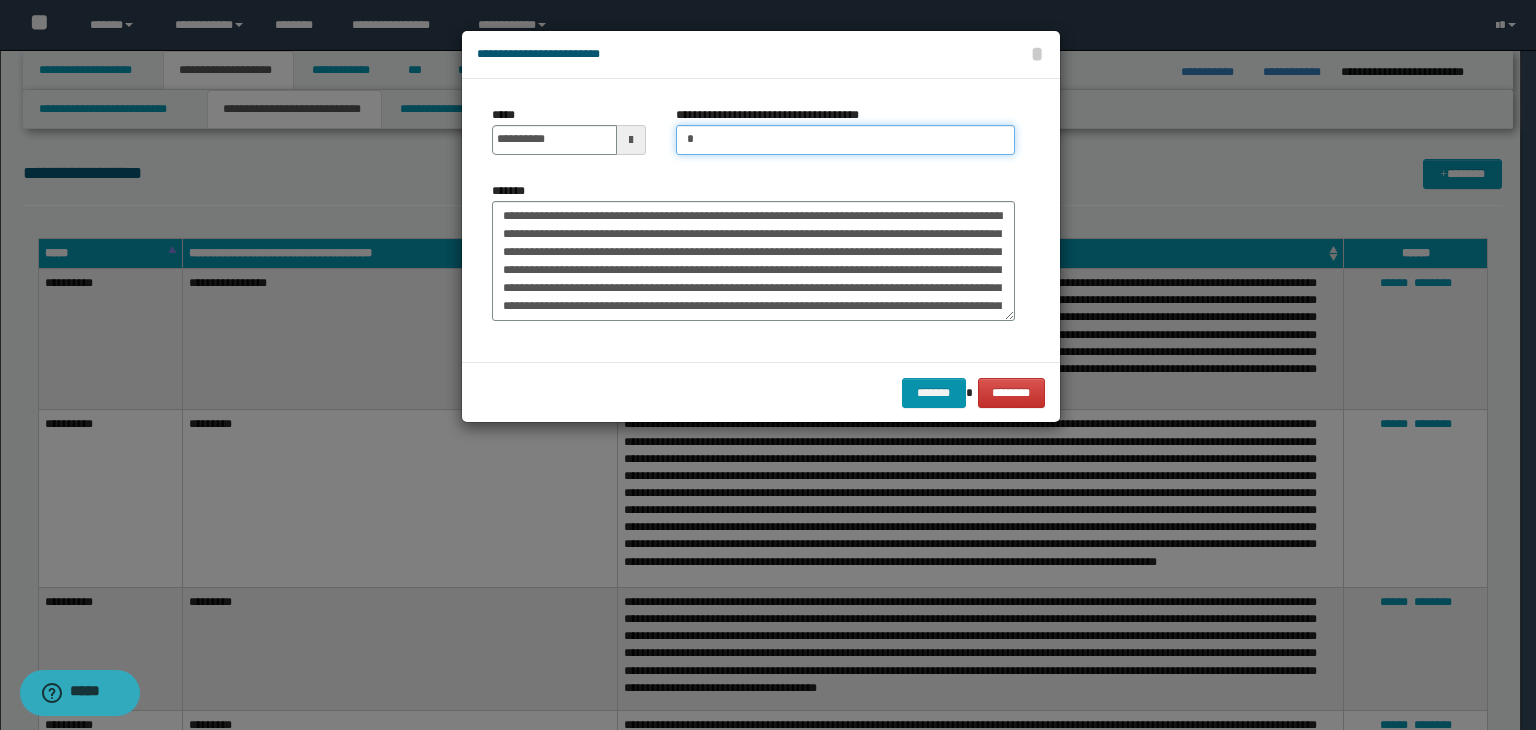 type on "*********" 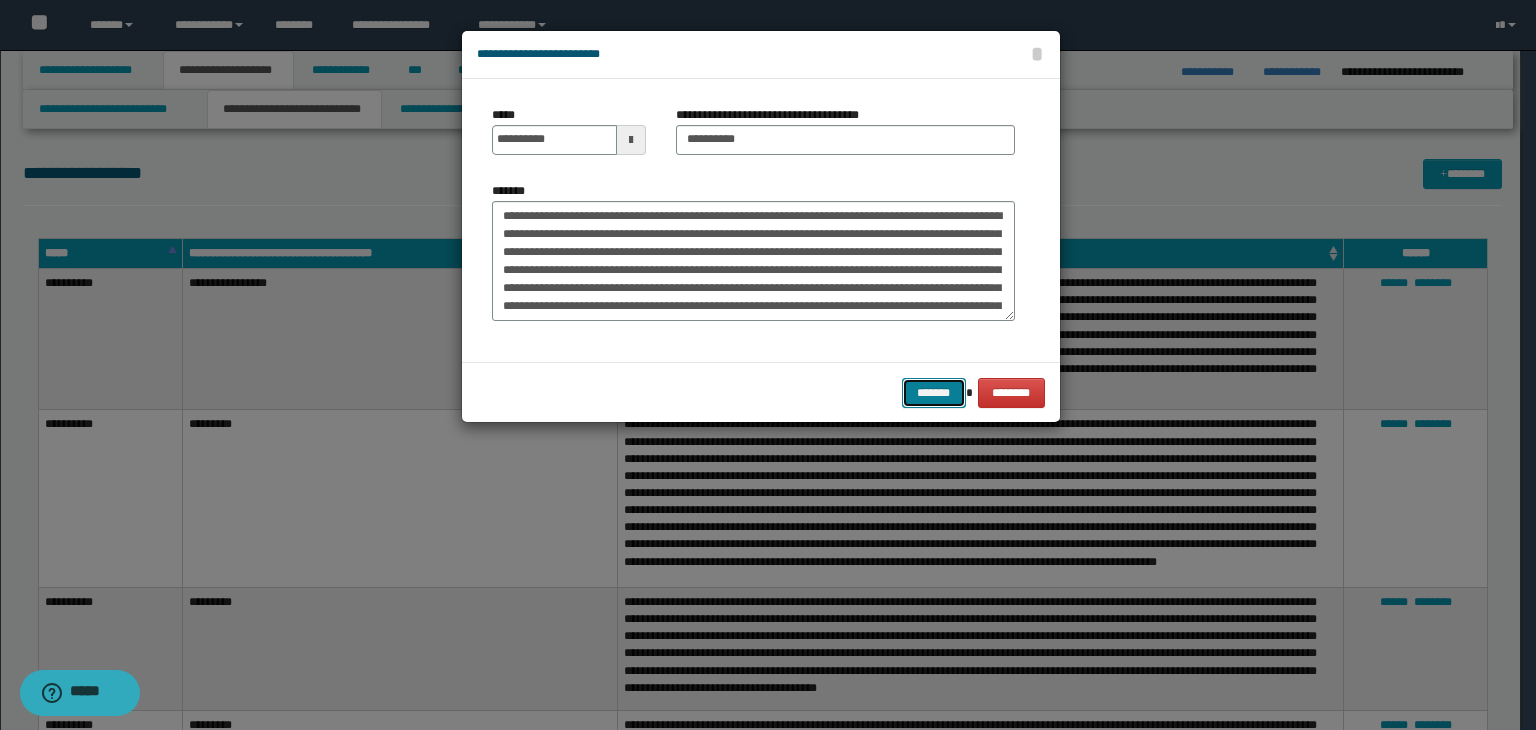 click on "*******" at bounding box center [934, 393] 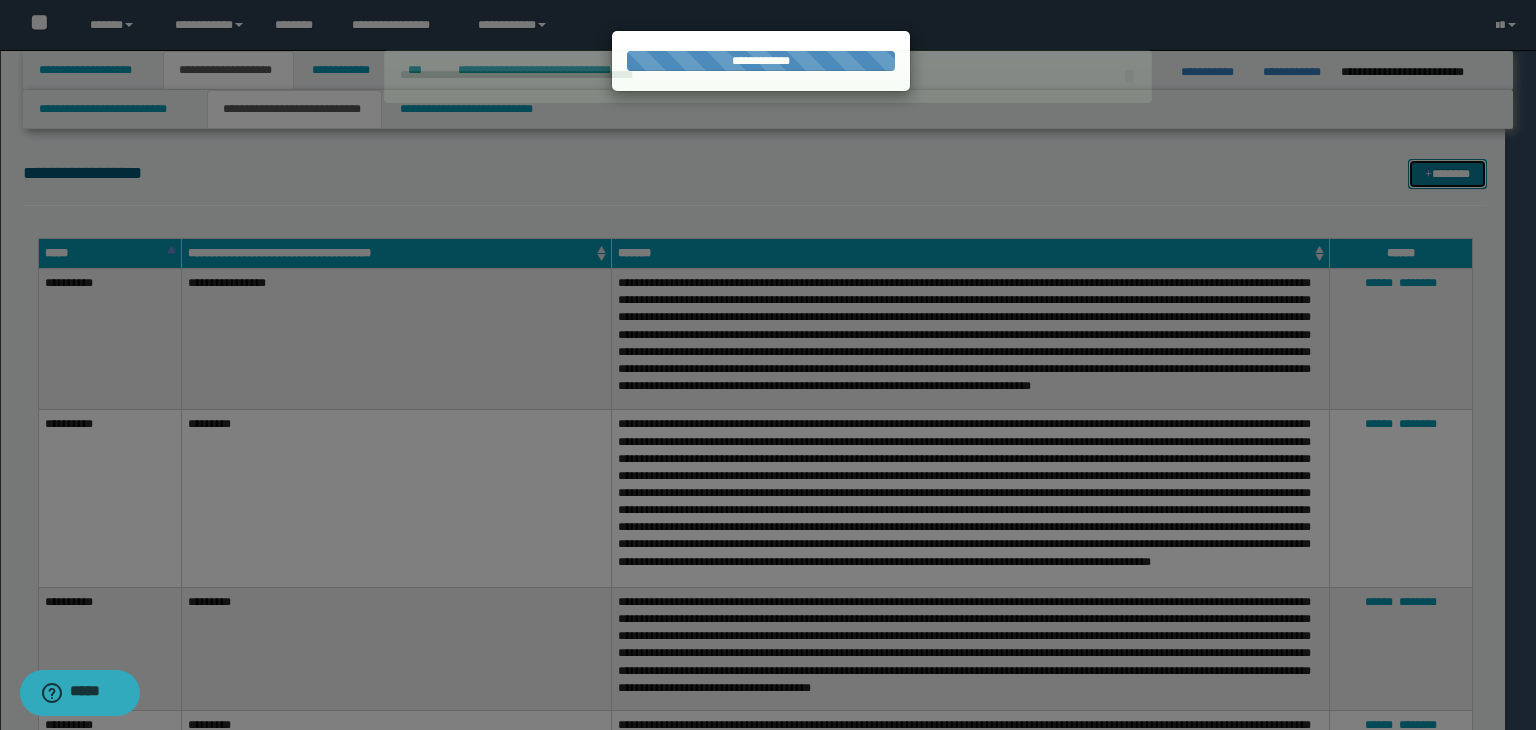 type 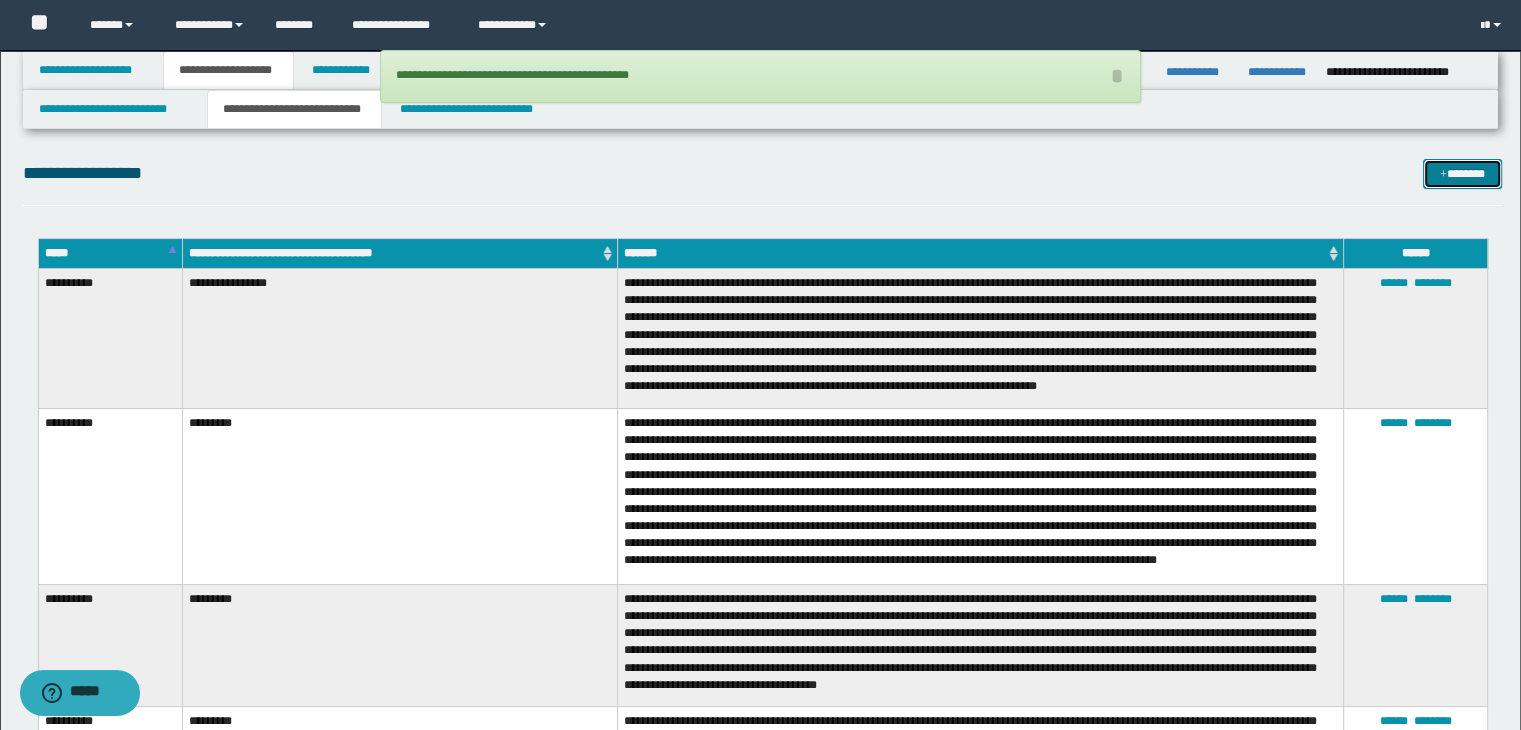 click on "*******" at bounding box center [1462, 174] 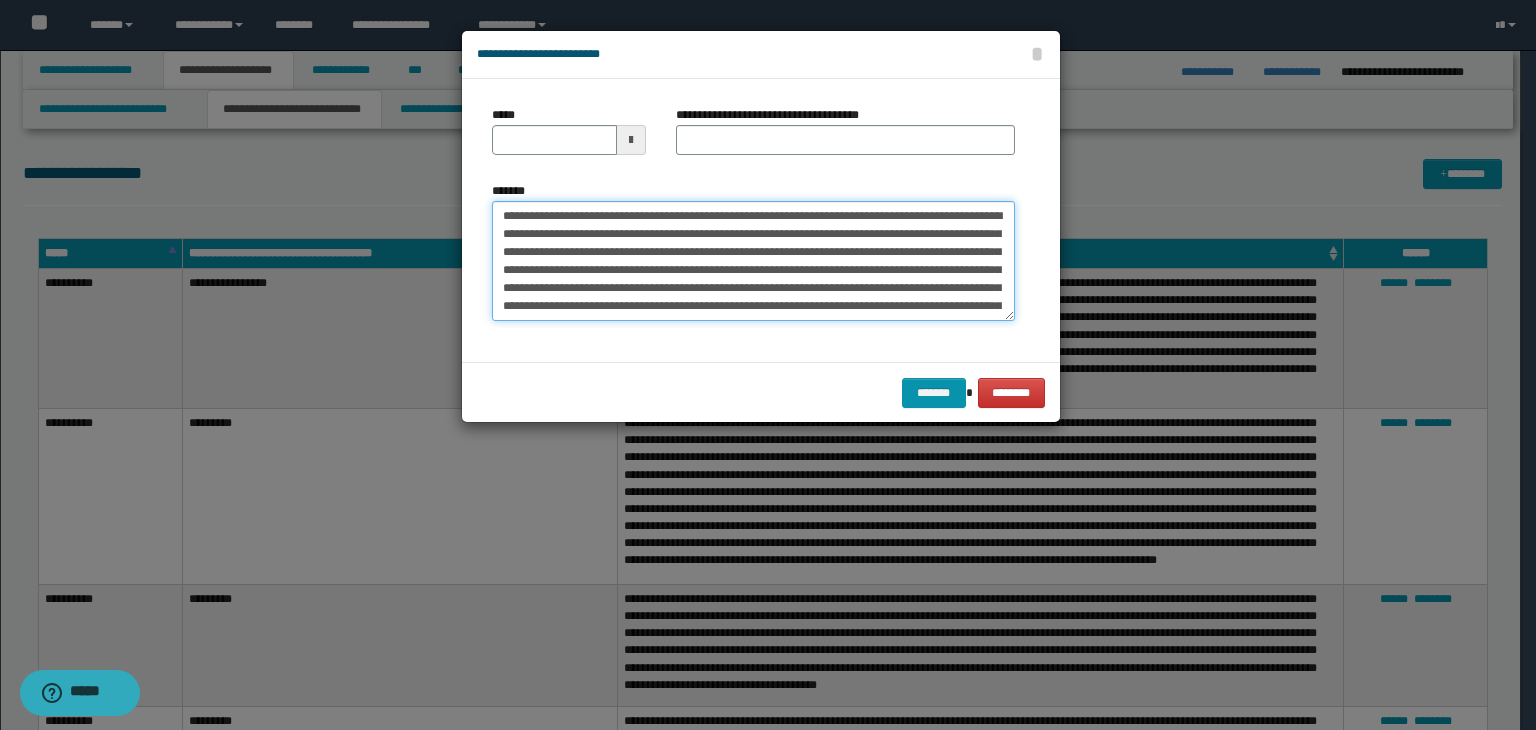 click on "**********" at bounding box center (753, 261) 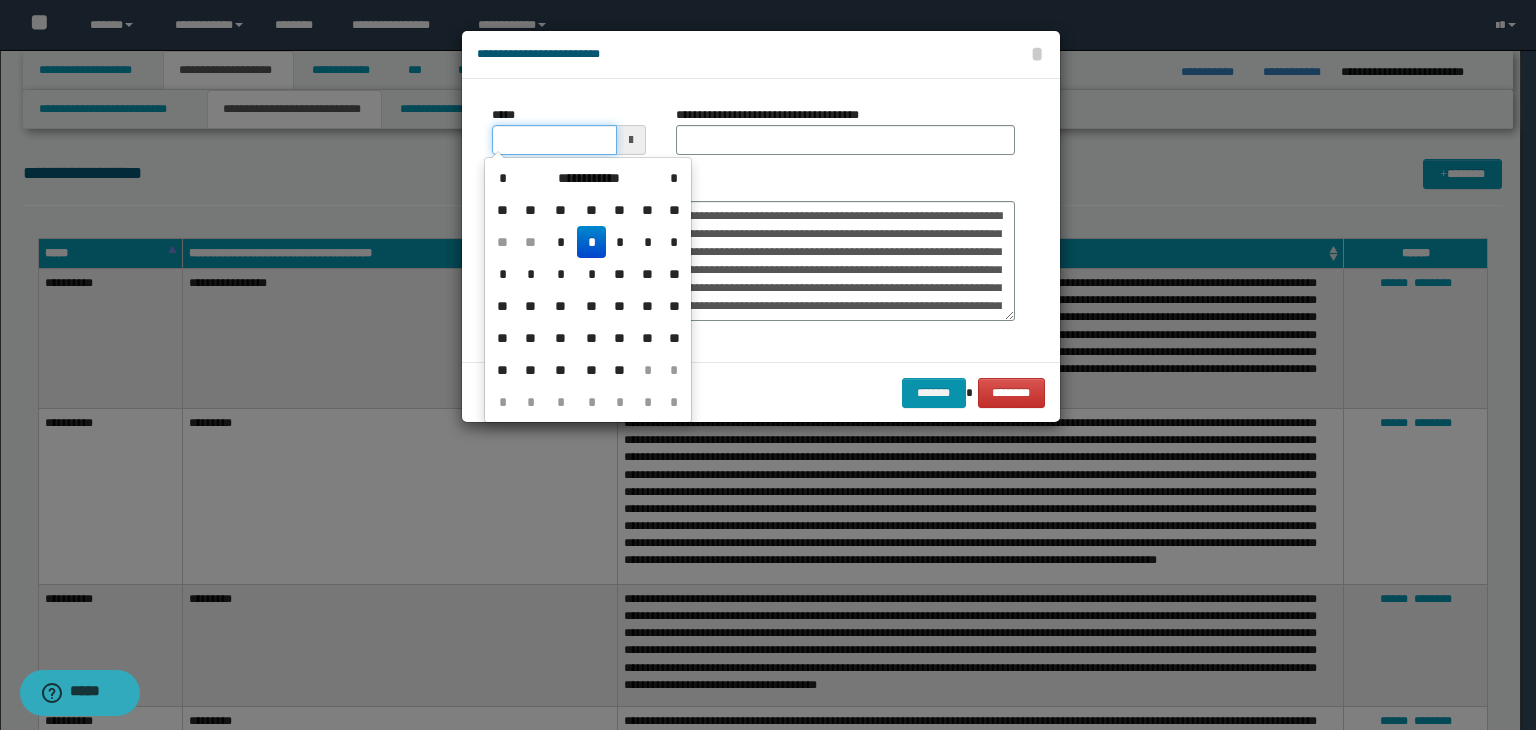 click on "*****" at bounding box center (554, 140) 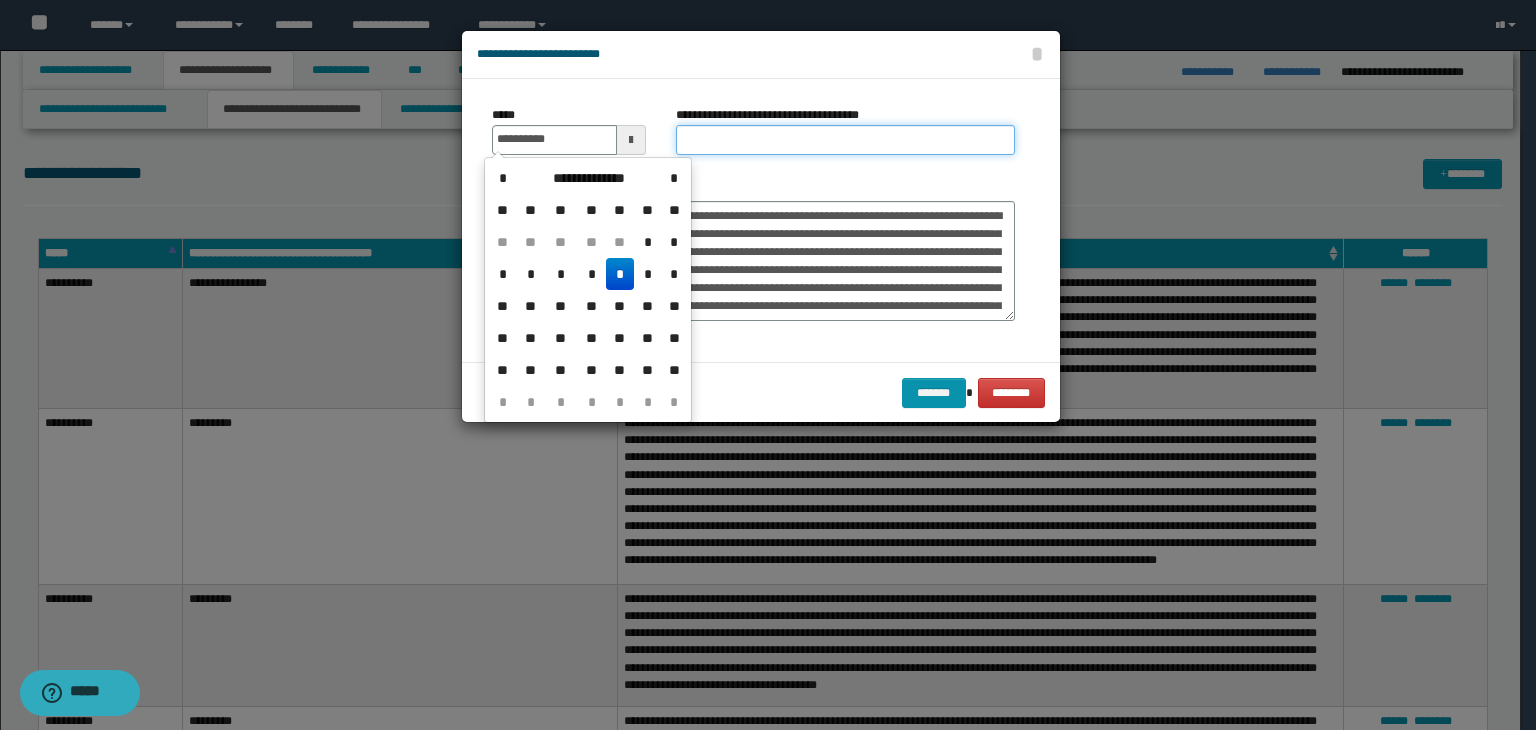 type on "**********" 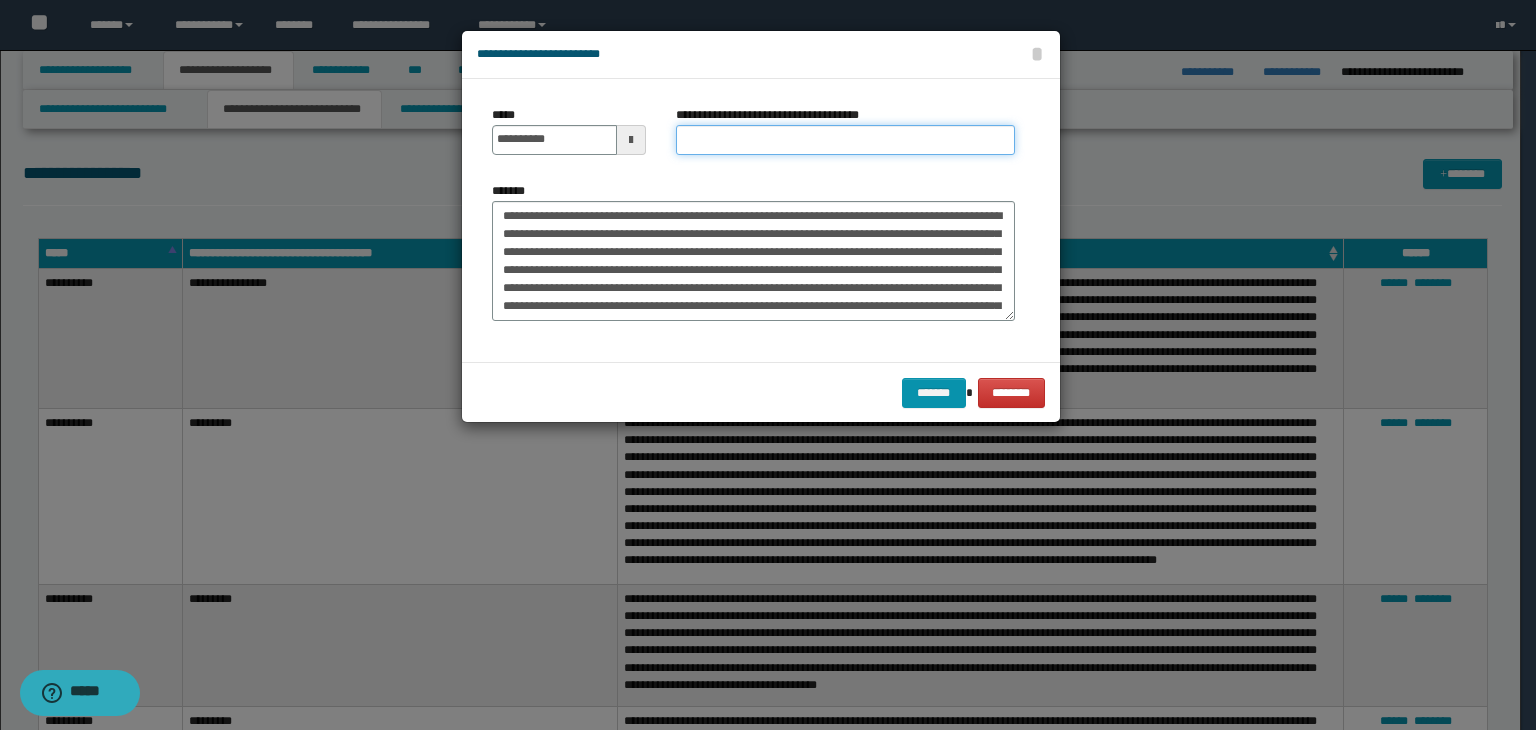 click on "**********" at bounding box center [845, 140] 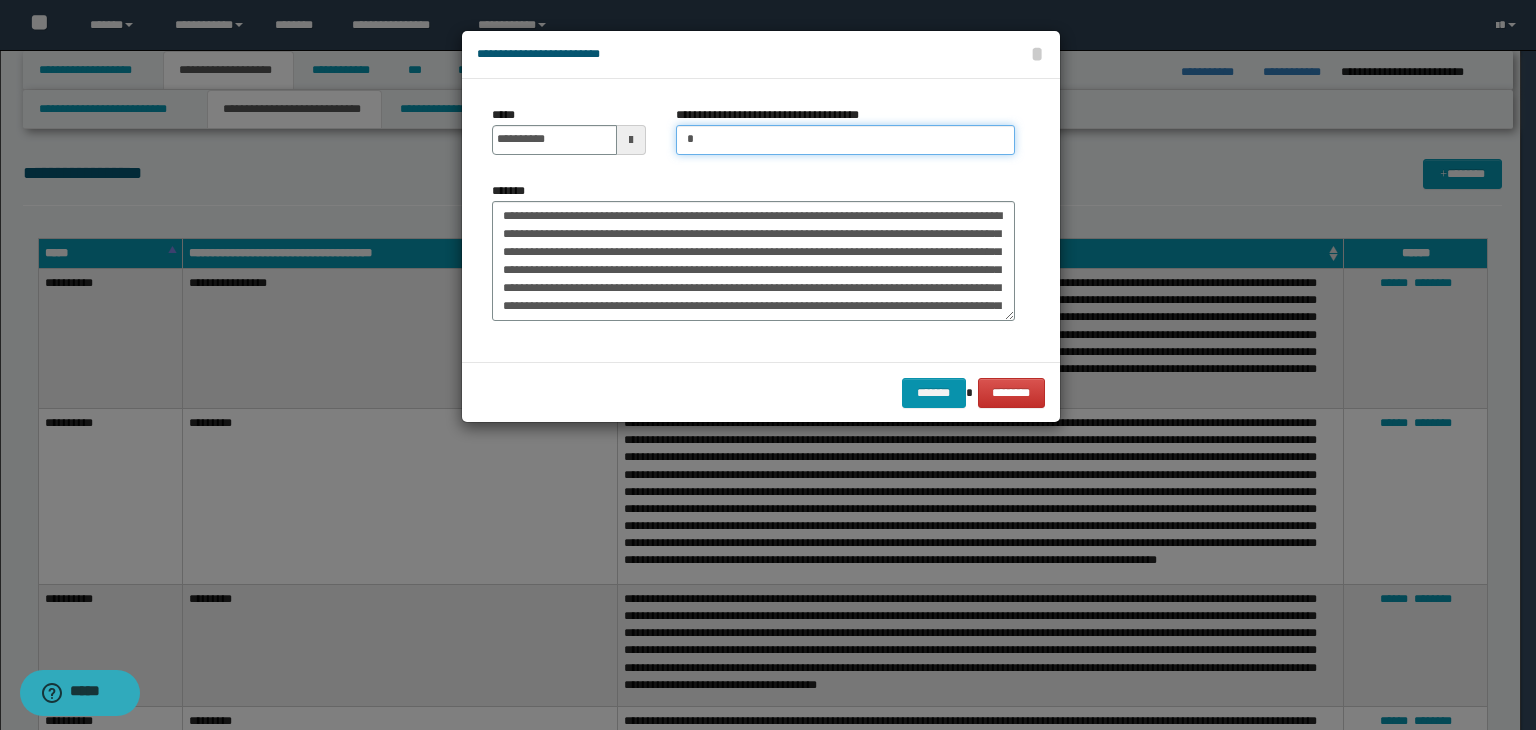 type on "*********" 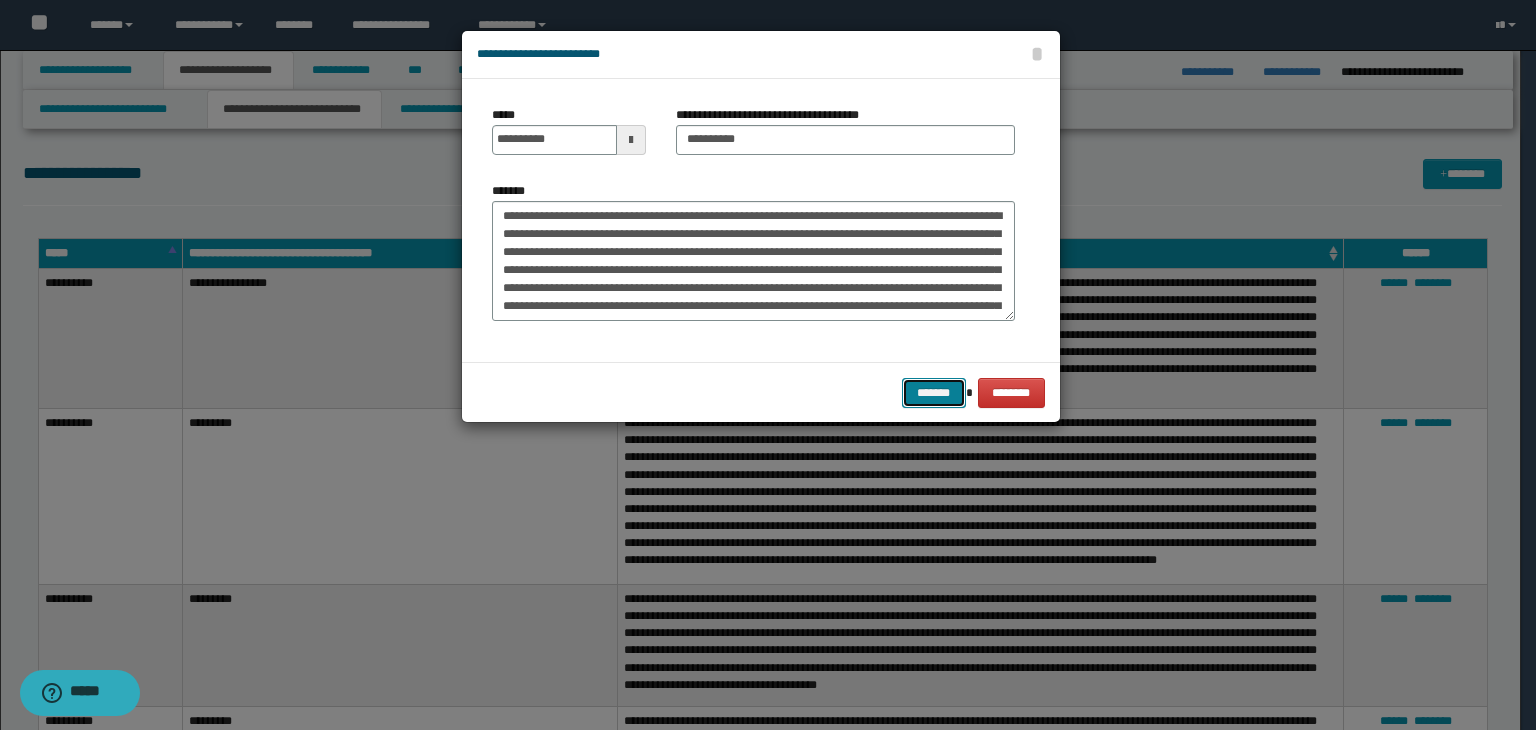 click on "*******" at bounding box center [934, 393] 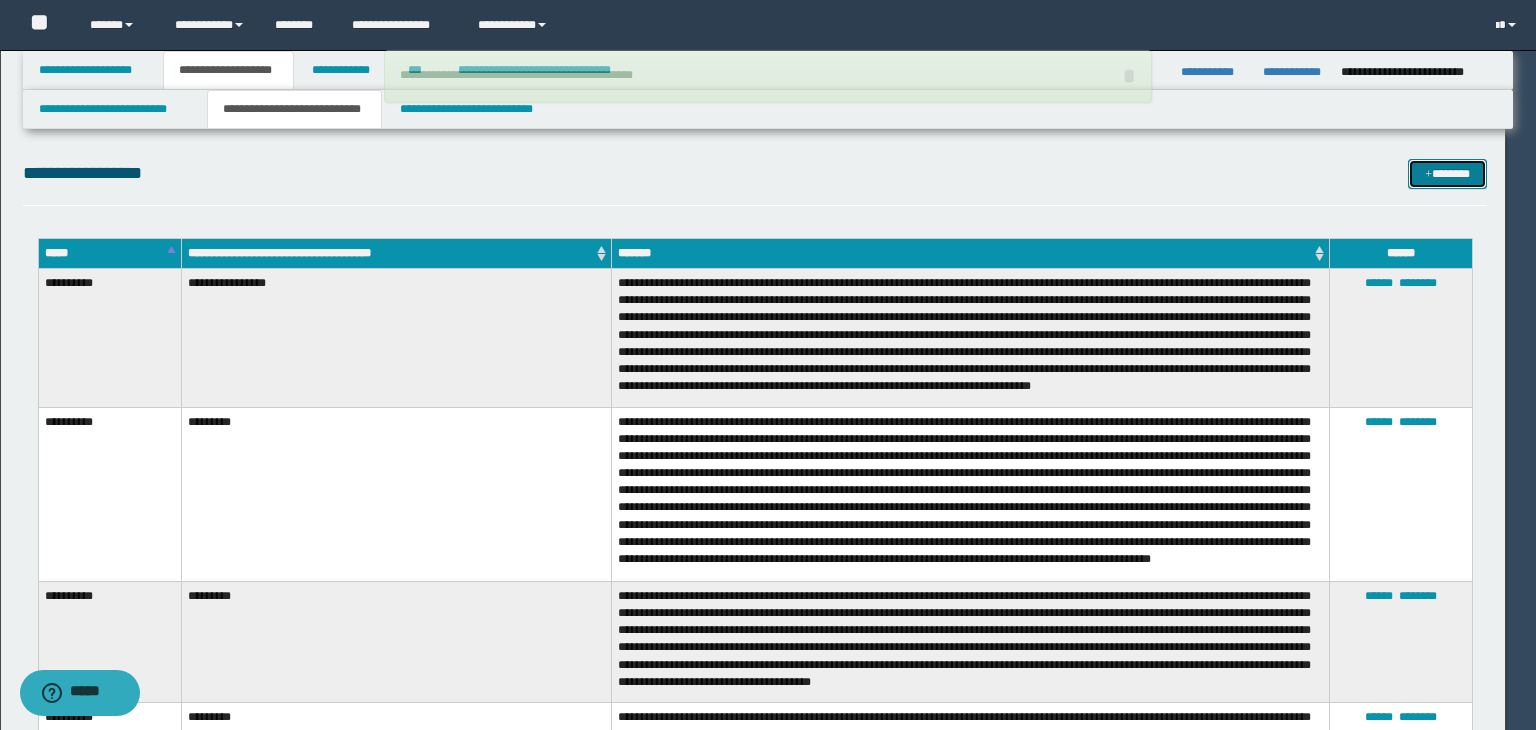type 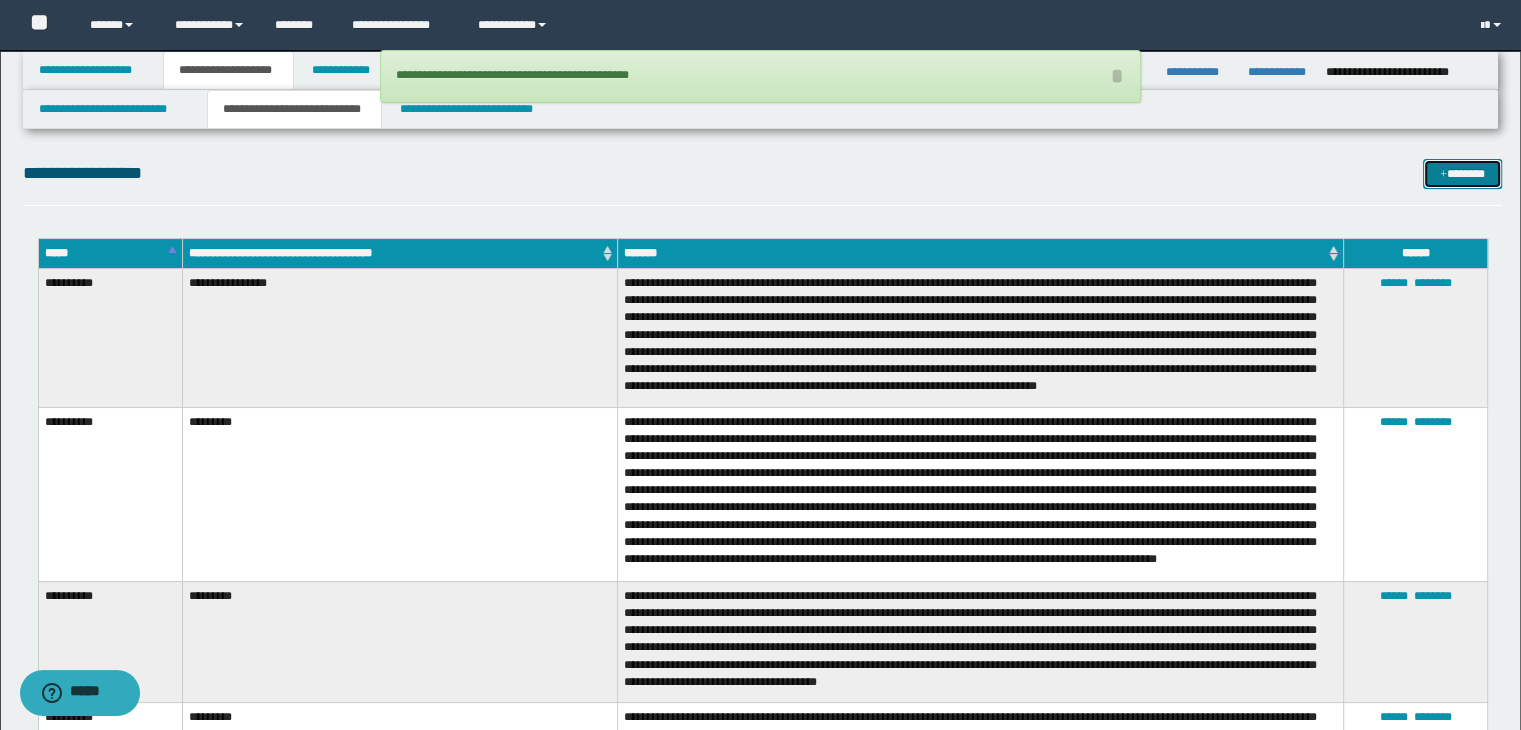 click at bounding box center [1443, 175] 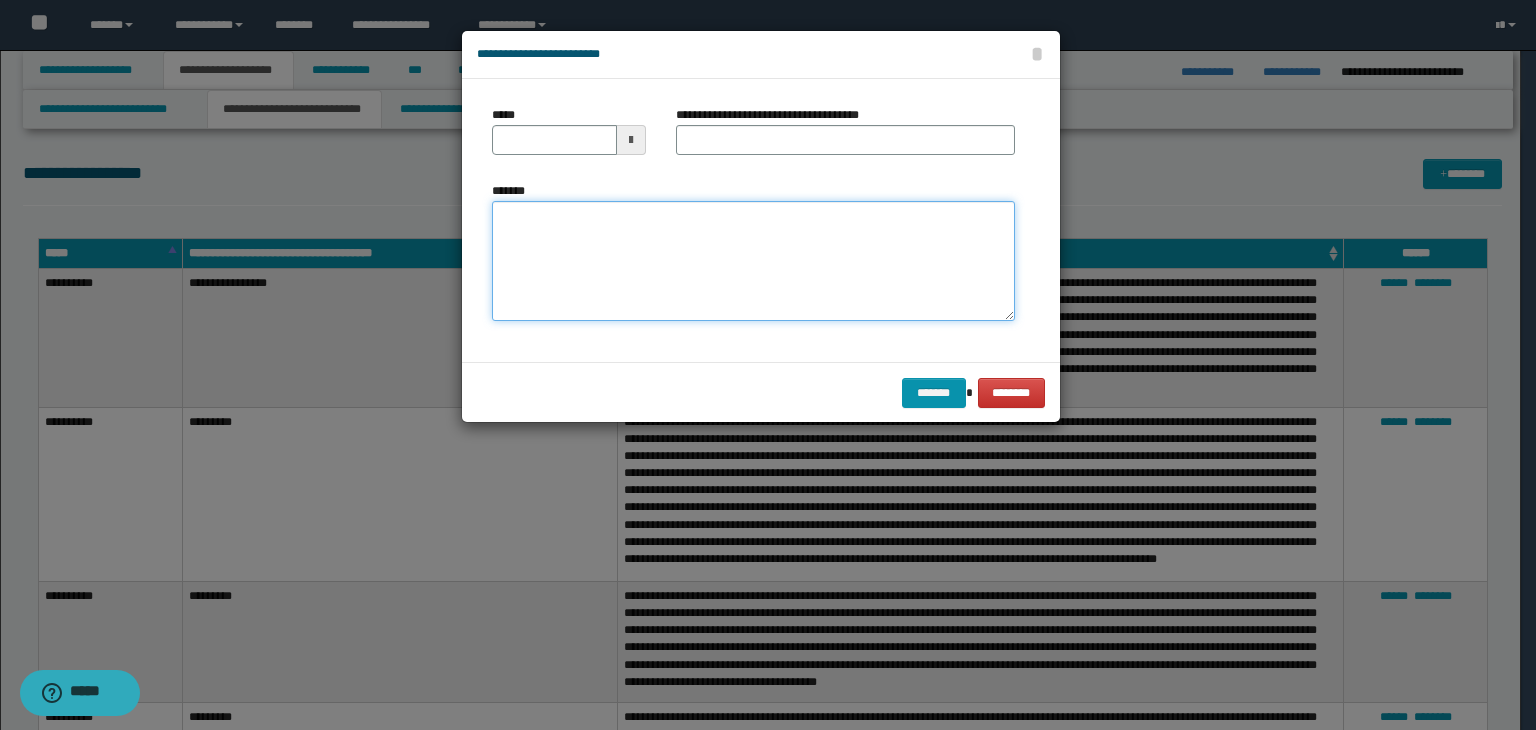 type on "**********" 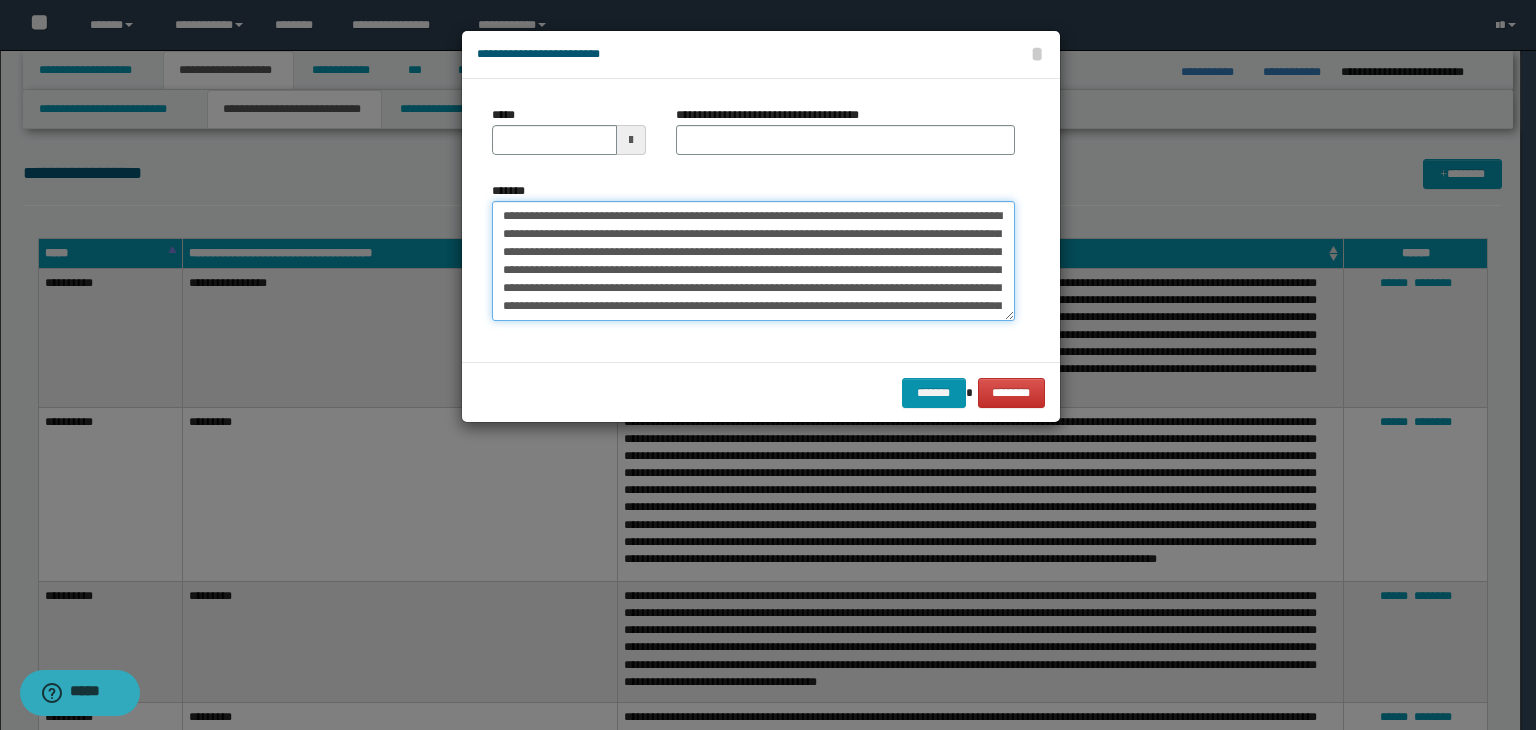type 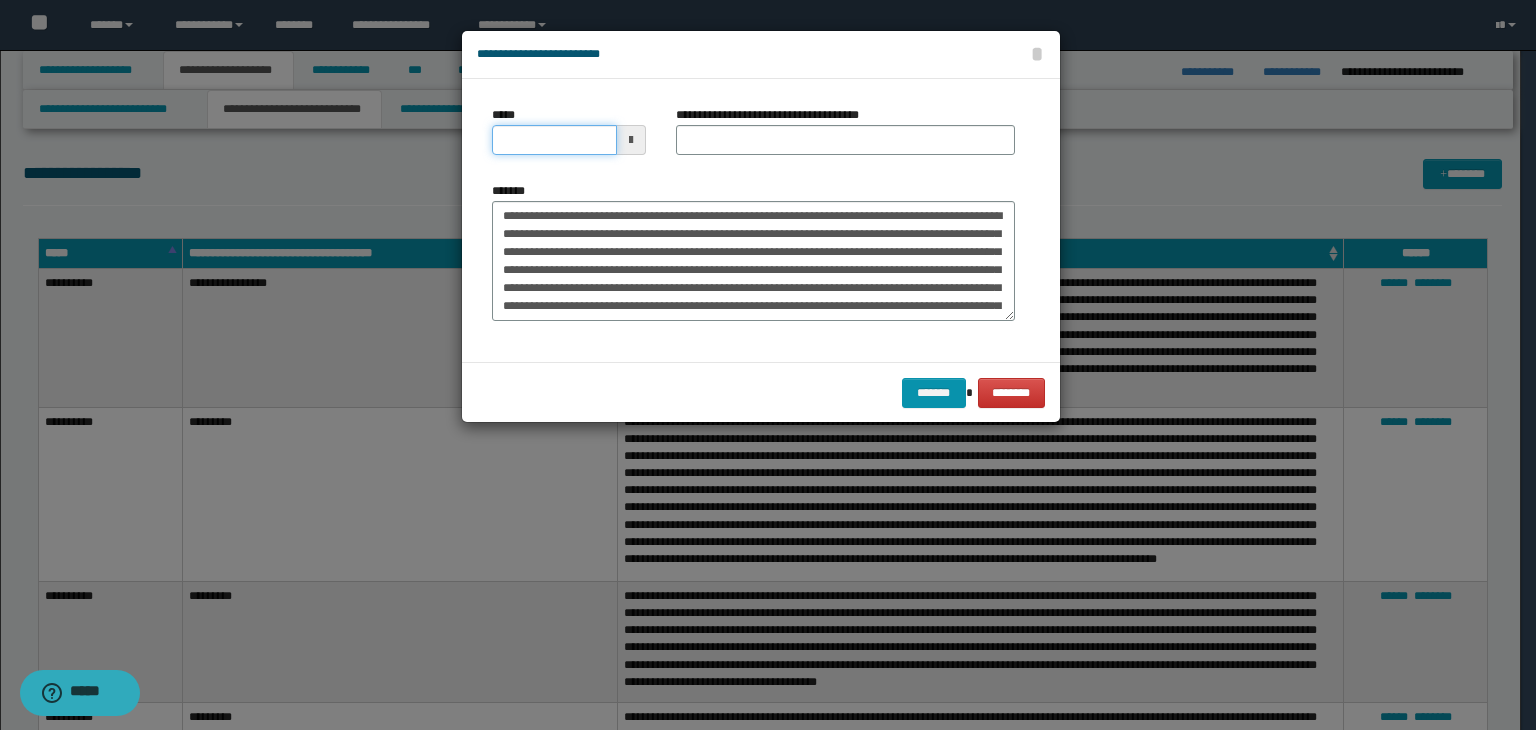 click on "*****" at bounding box center (554, 140) 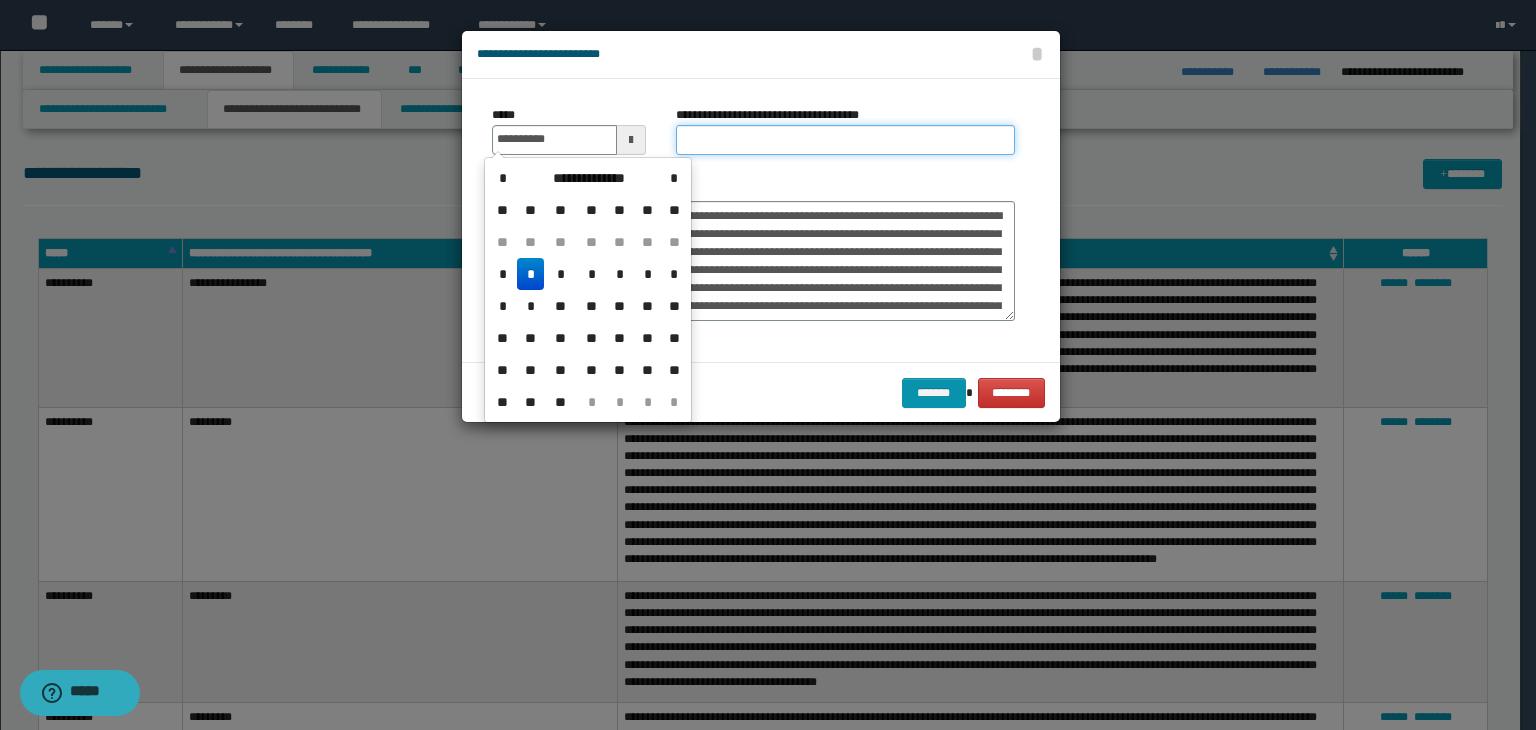type on "**********" 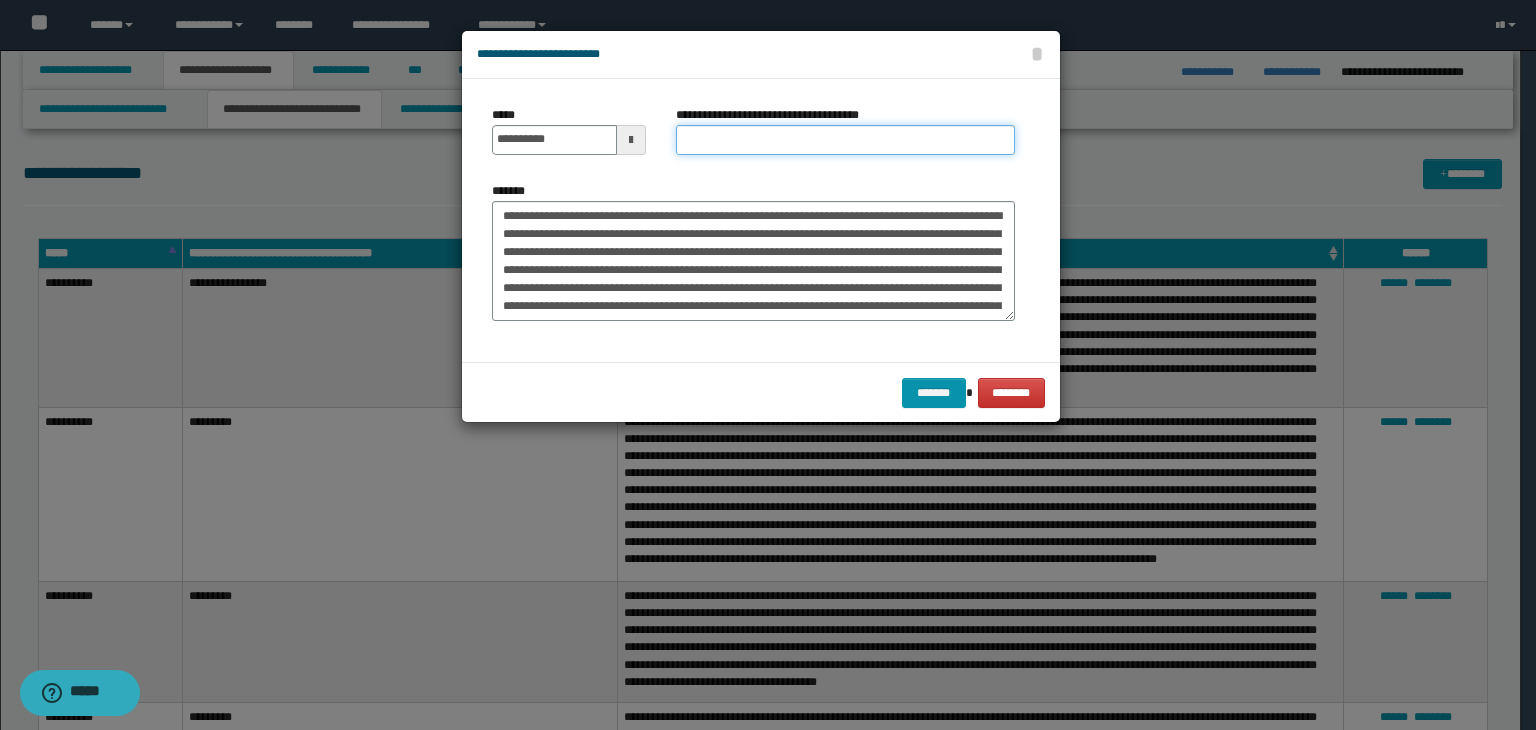 click on "**********" at bounding box center (845, 140) 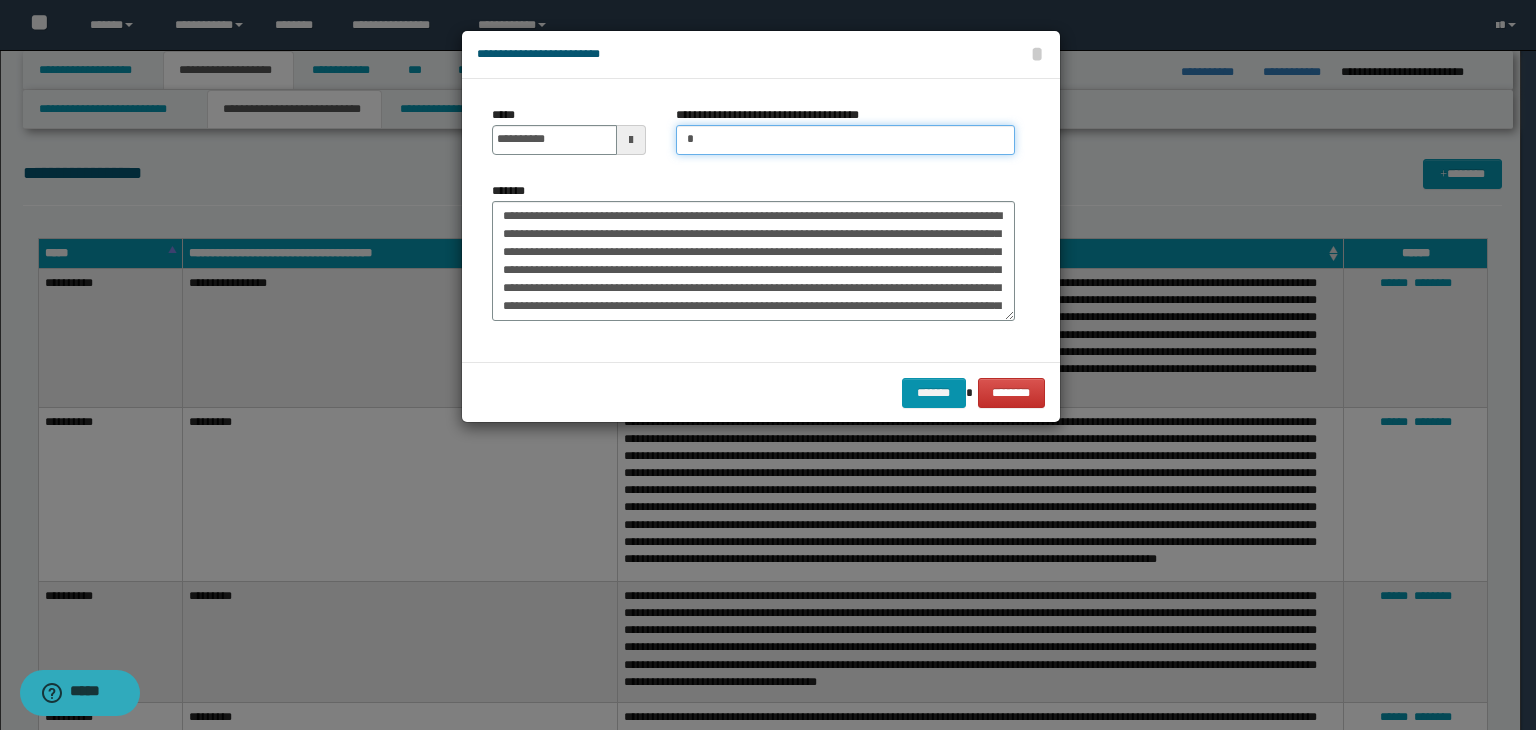 type on "**********" 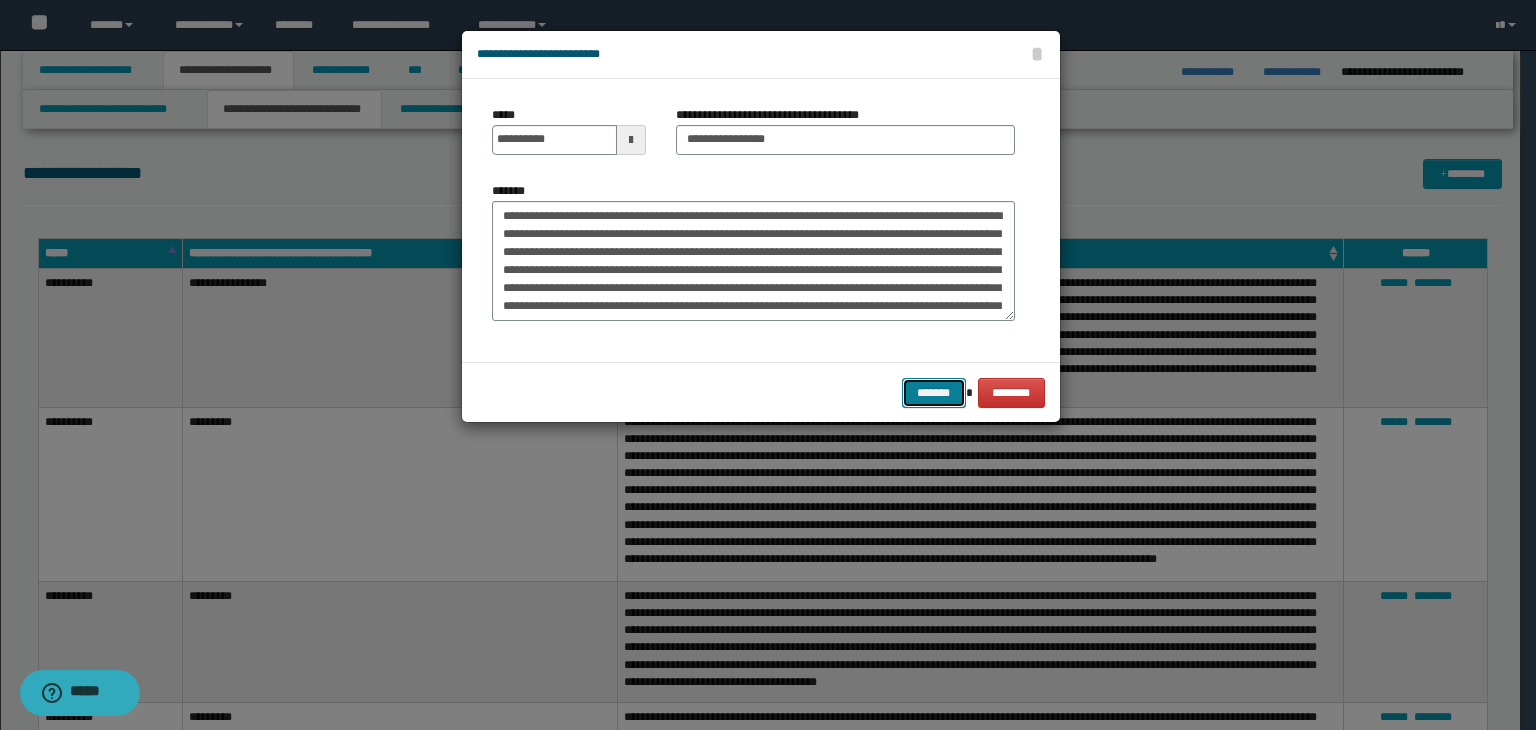 click on "*******" at bounding box center [934, 393] 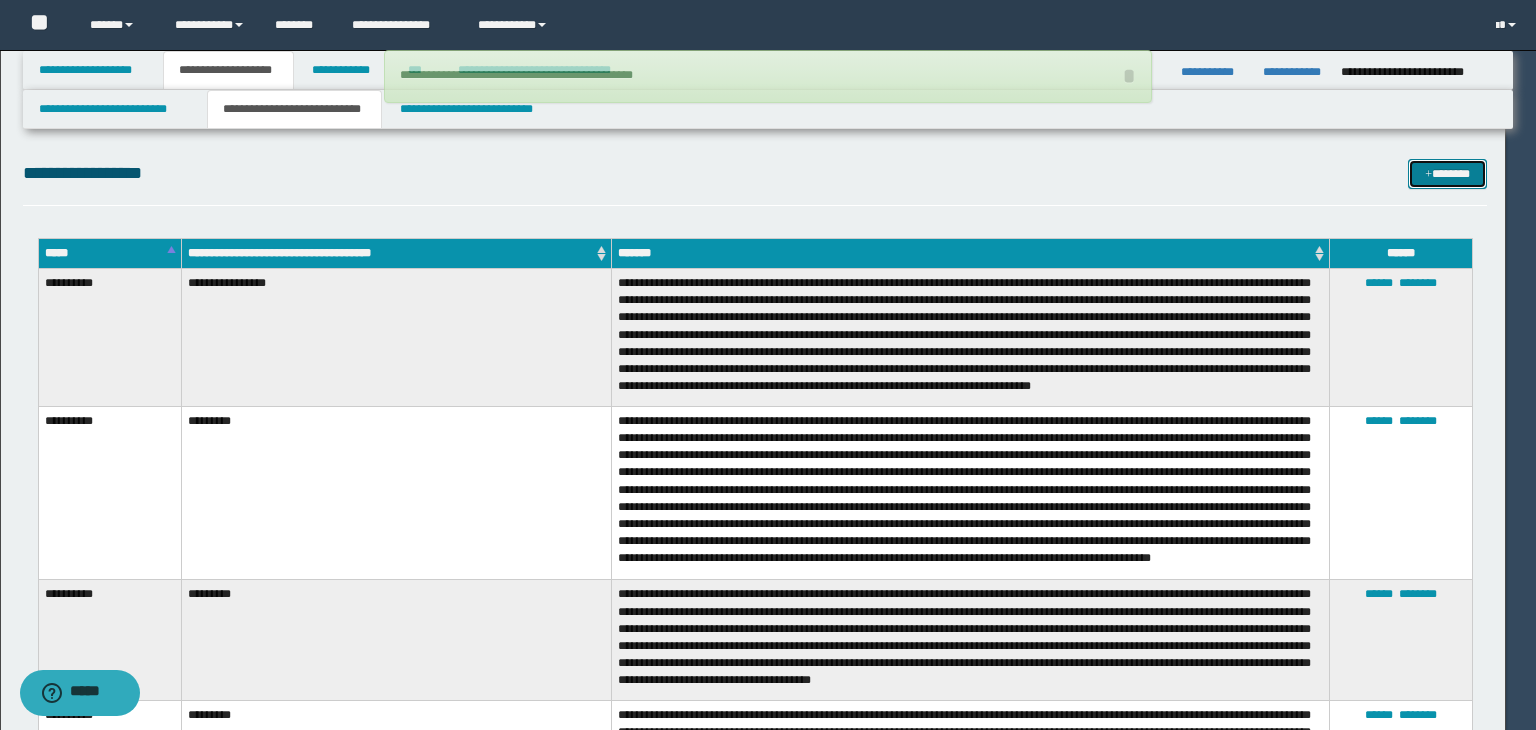 type 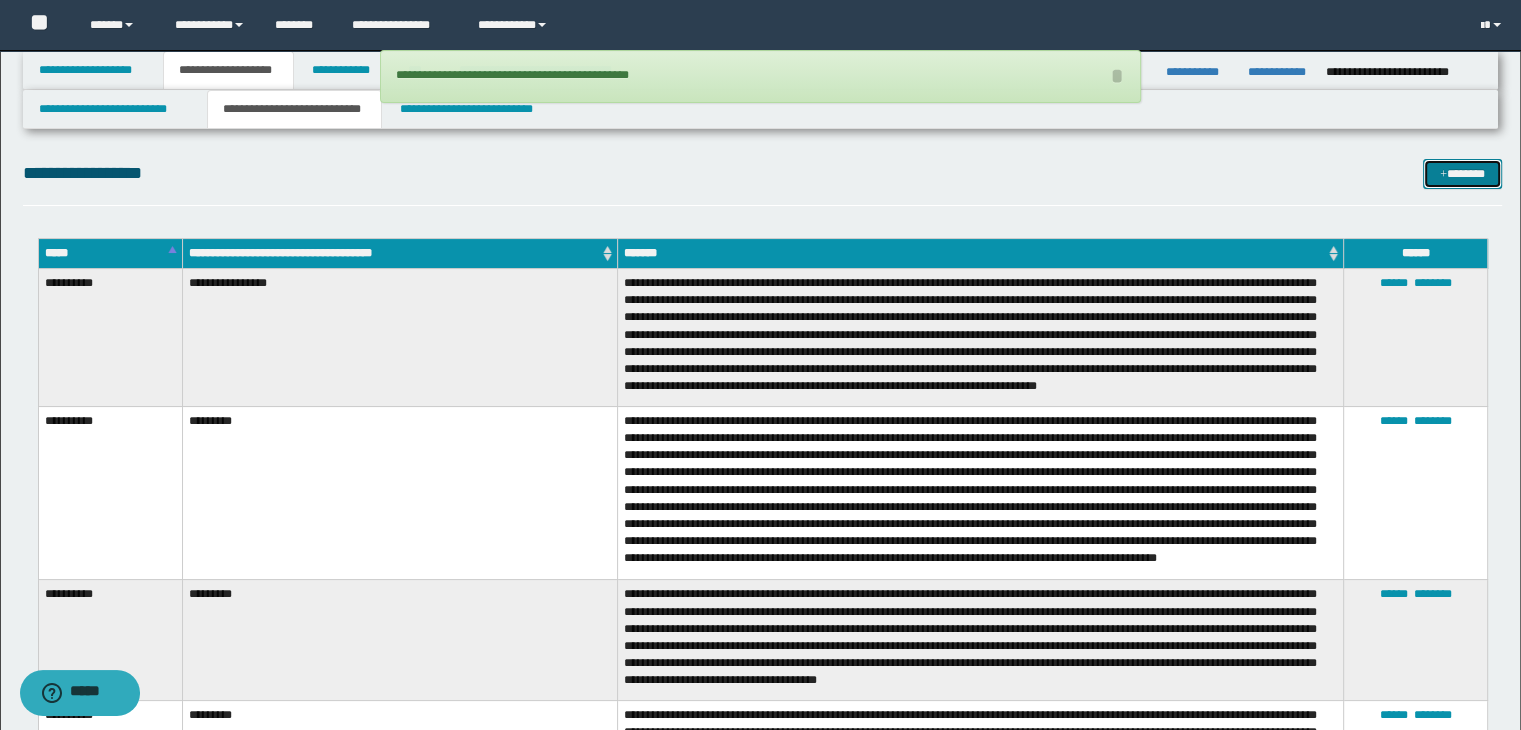 click on "*******" at bounding box center [1462, 174] 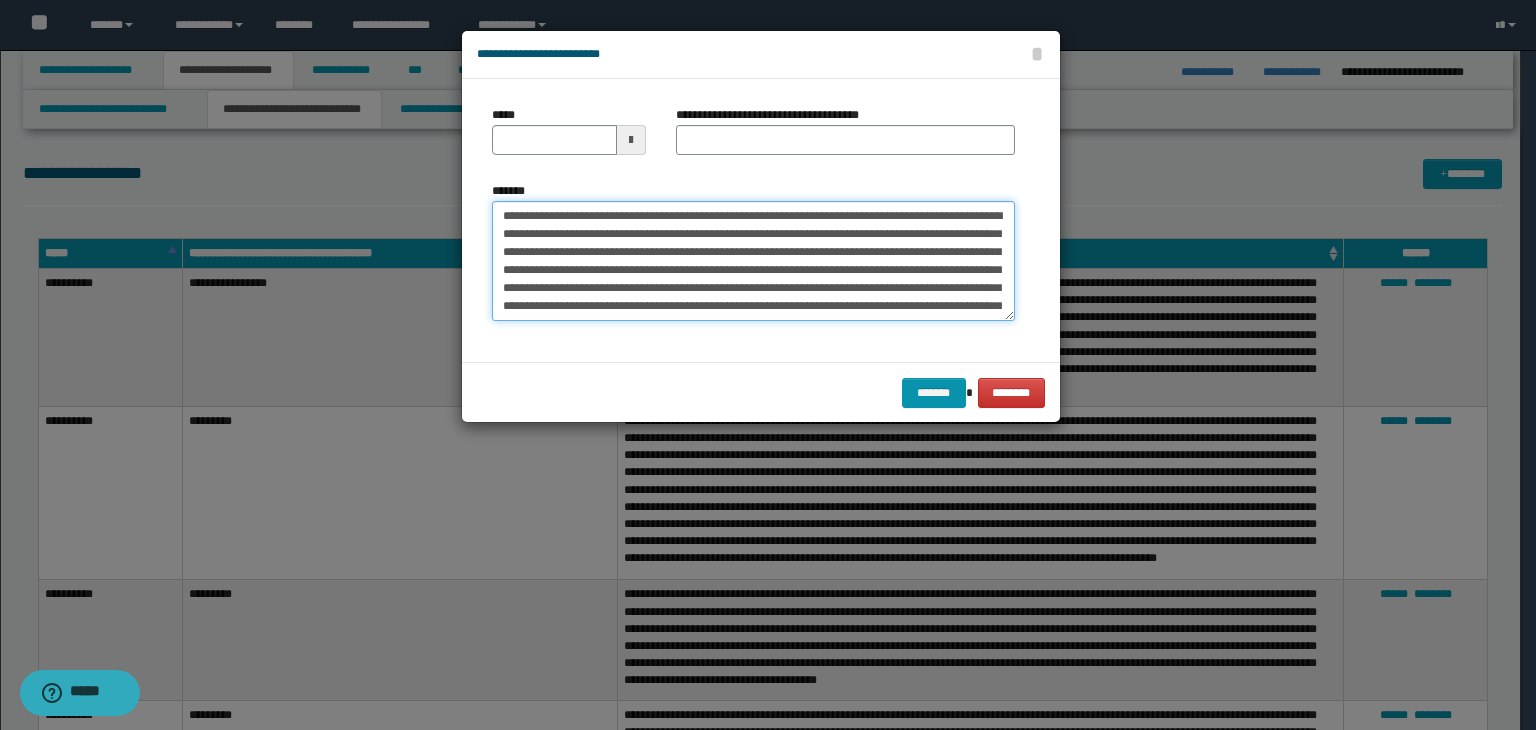 click on "*******" at bounding box center [753, 261] 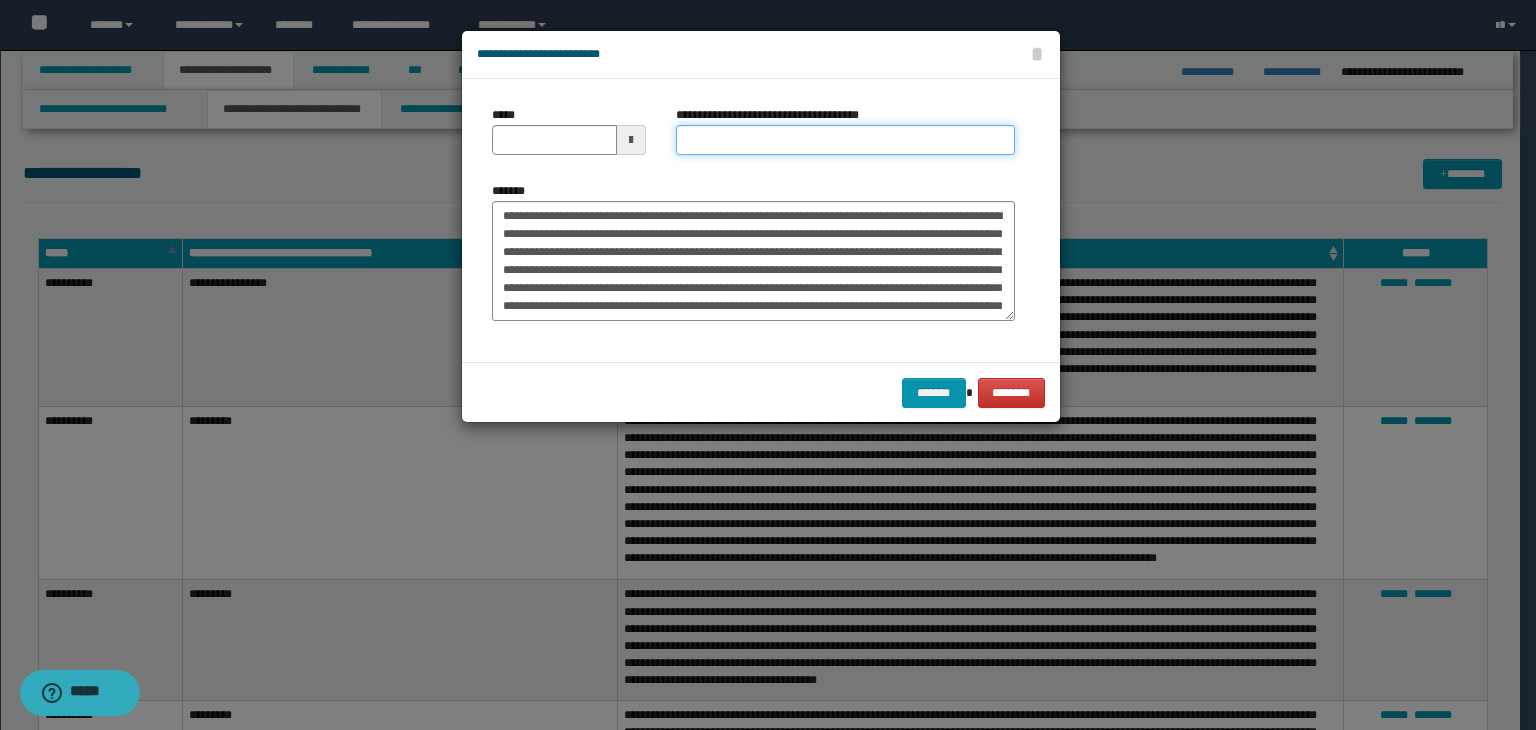 click on "**********" at bounding box center [845, 140] 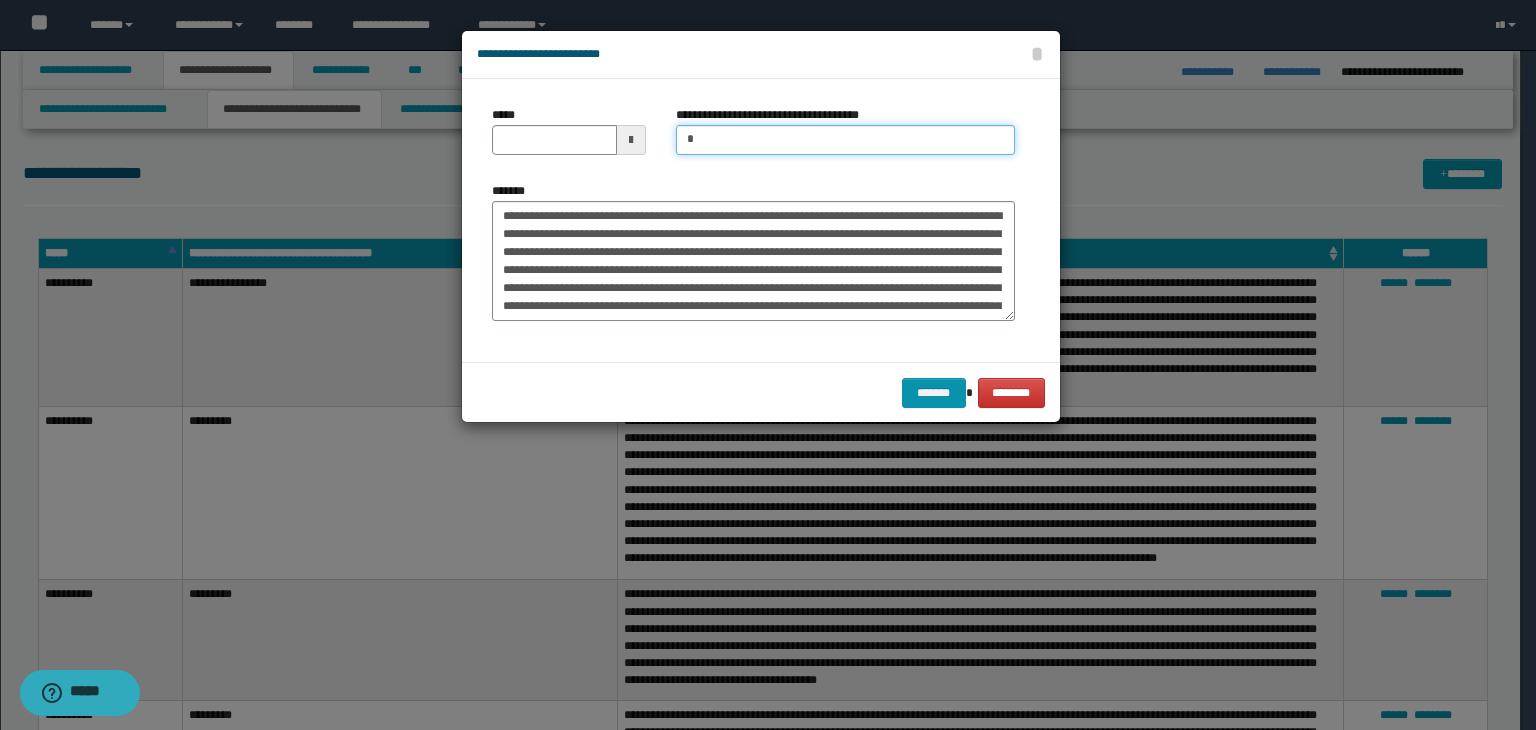 type on "*********" 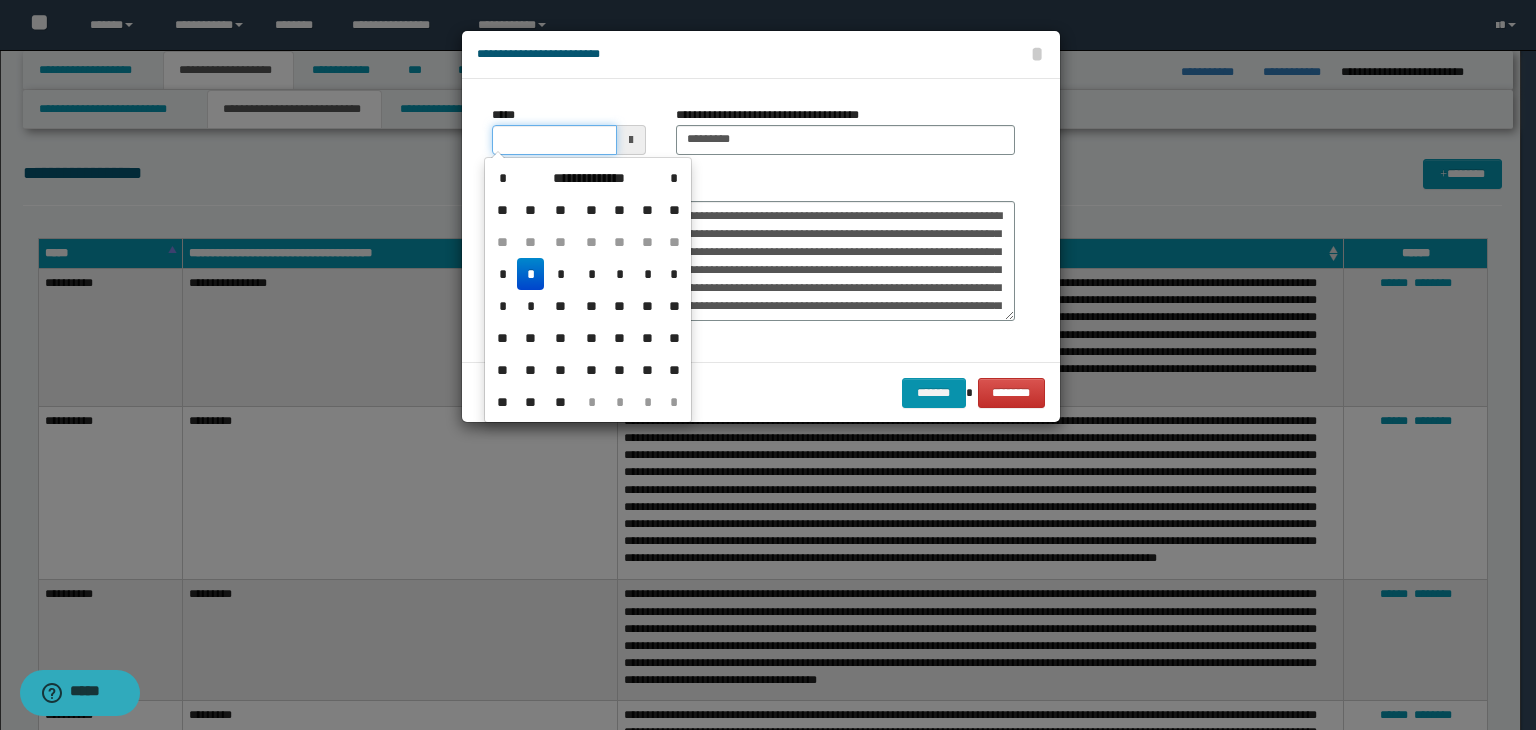 click on "*****" at bounding box center (554, 140) 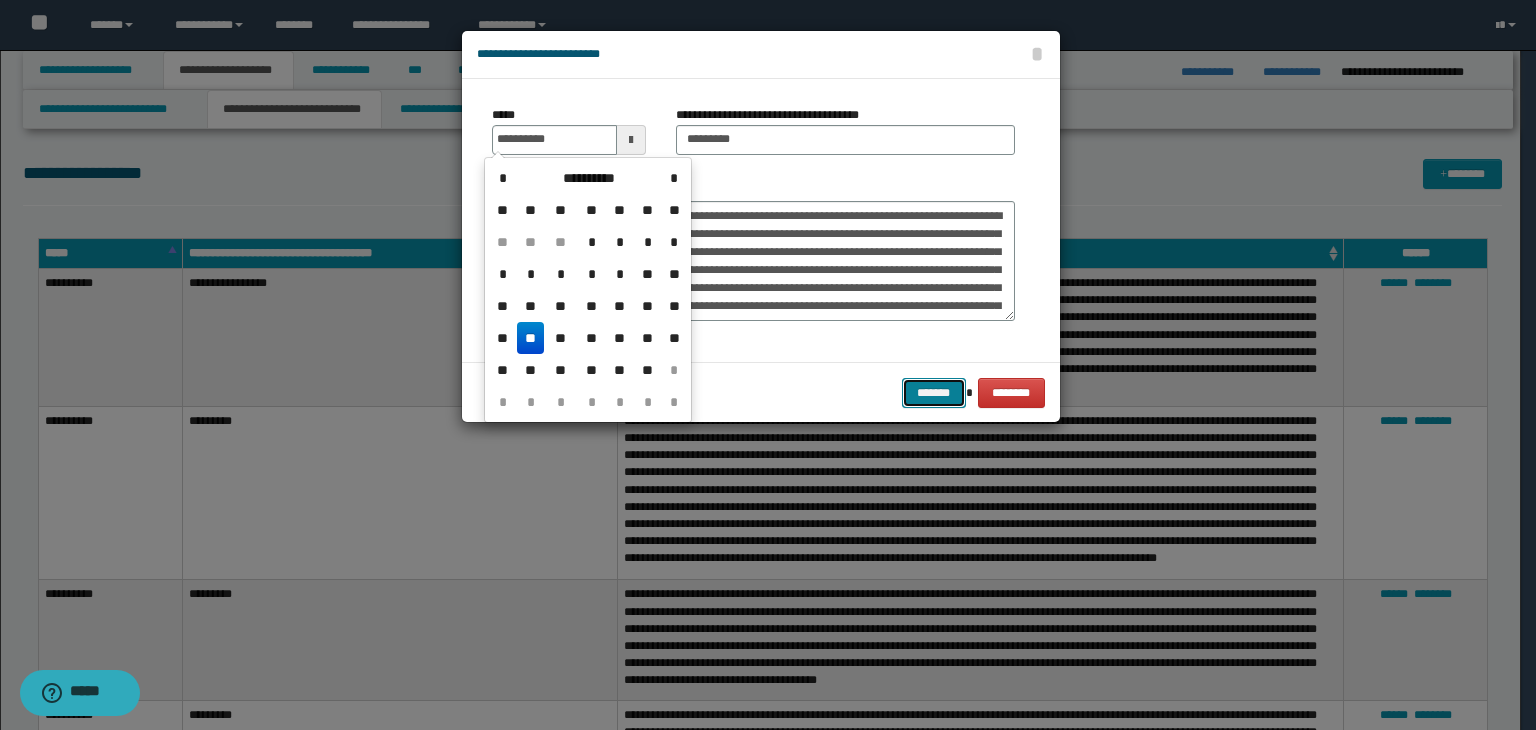 type on "**********" 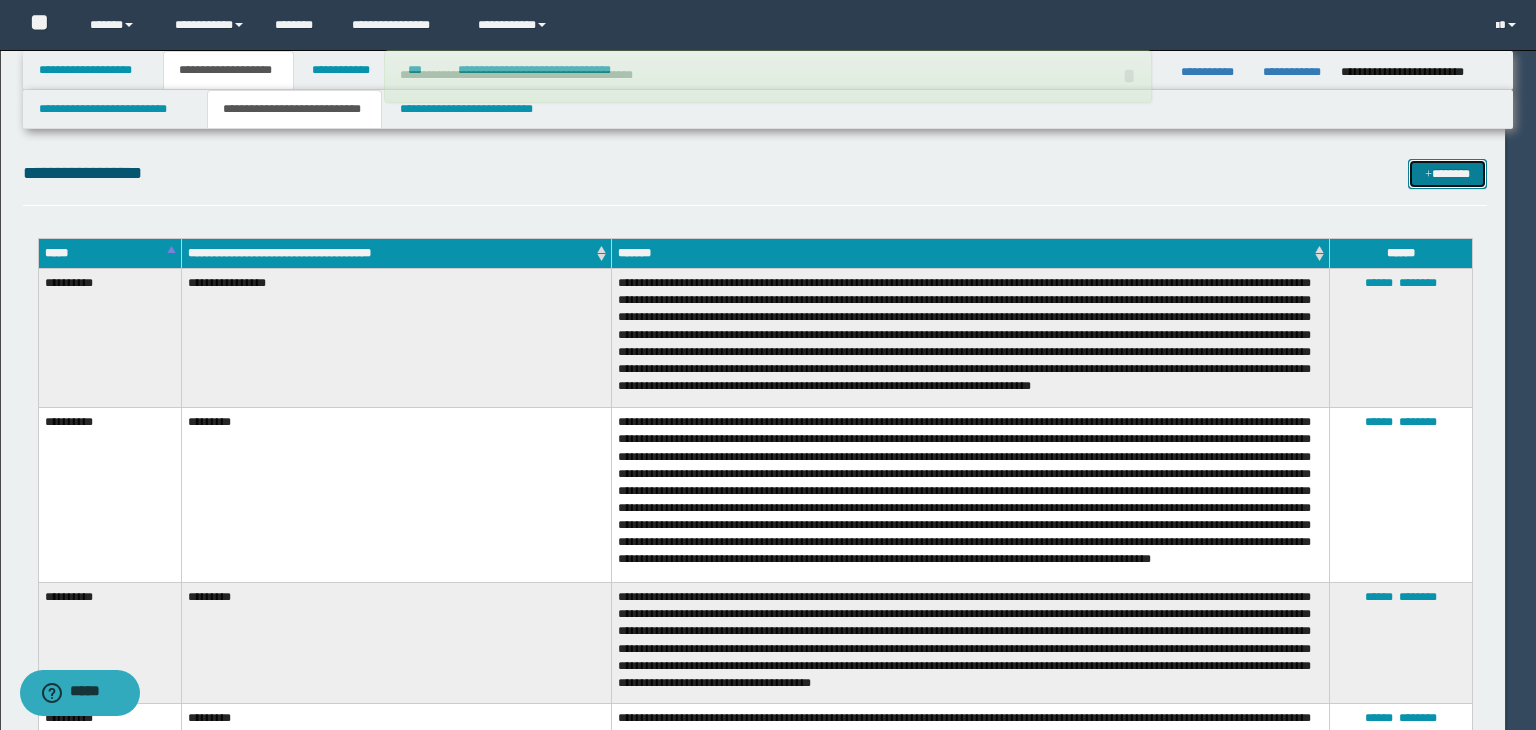 type 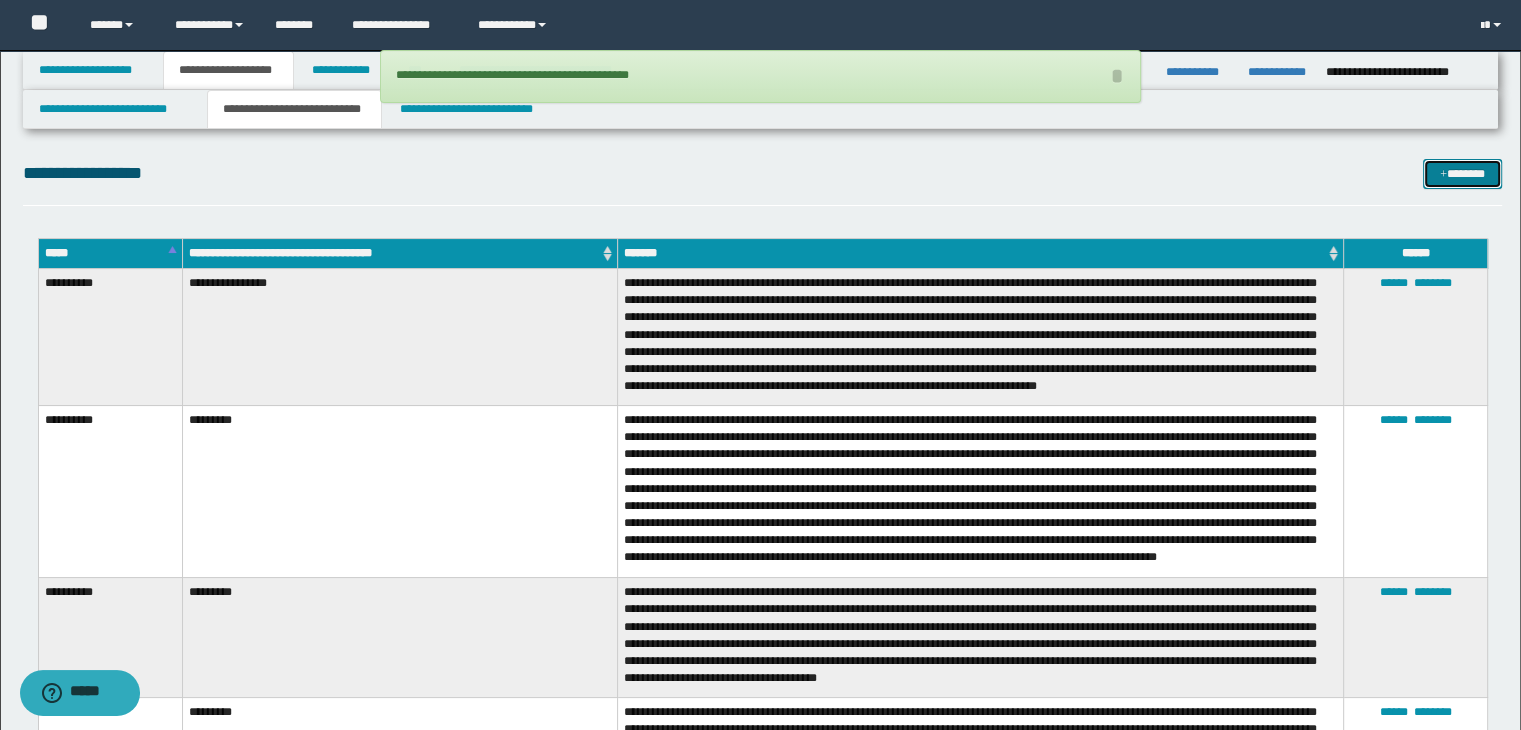 click at bounding box center [1443, 175] 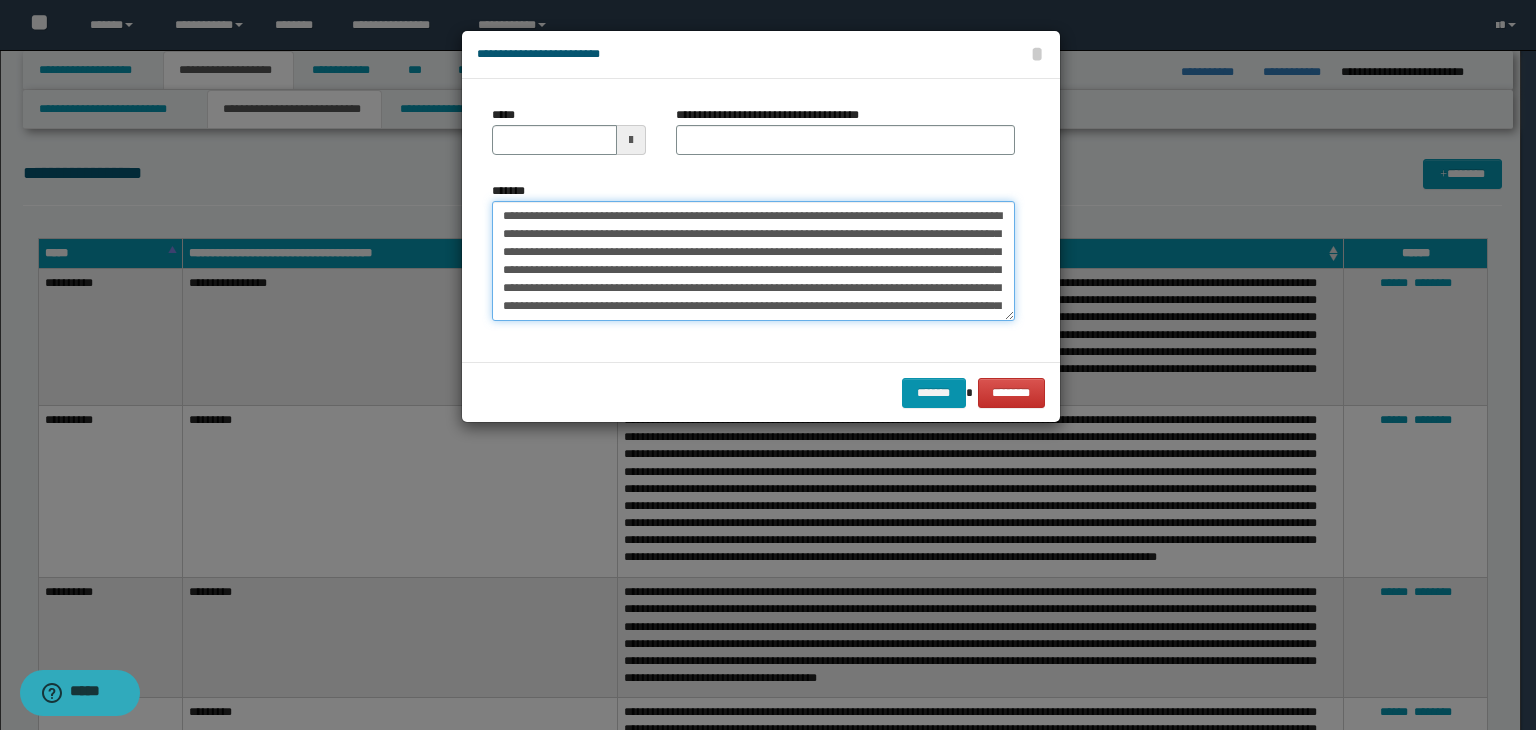 click on "**********" at bounding box center (753, 261) 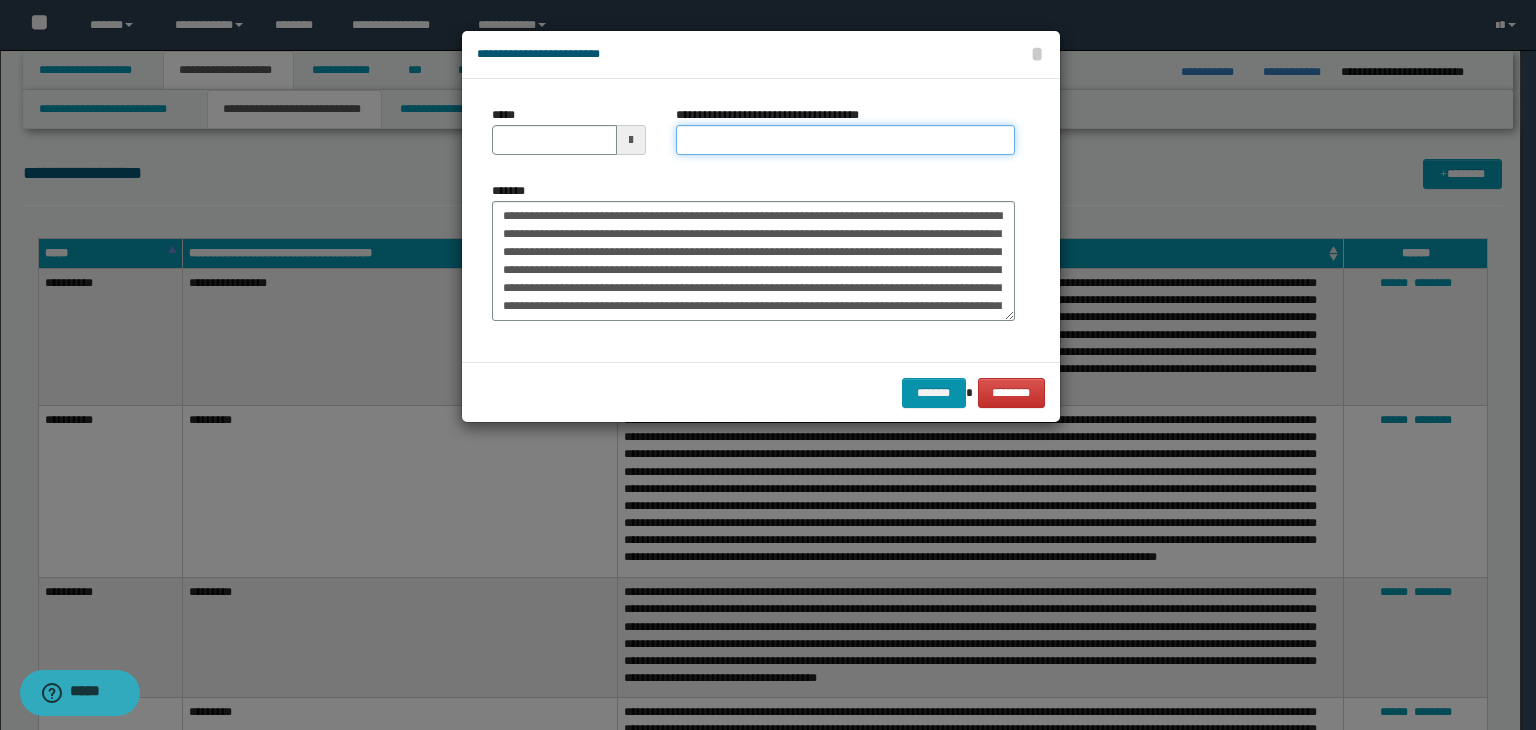 click on "**********" at bounding box center [845, 140] 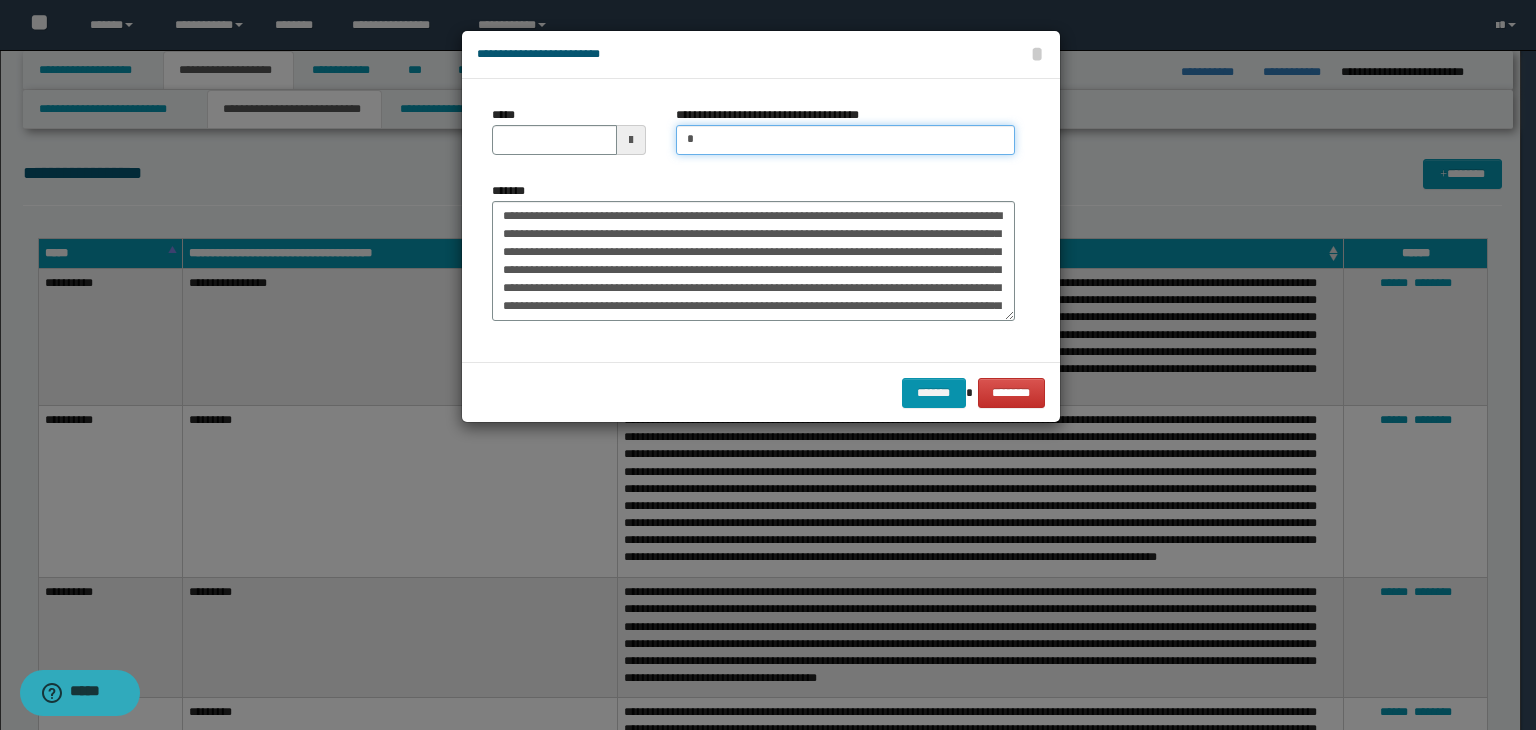 type on "**********" 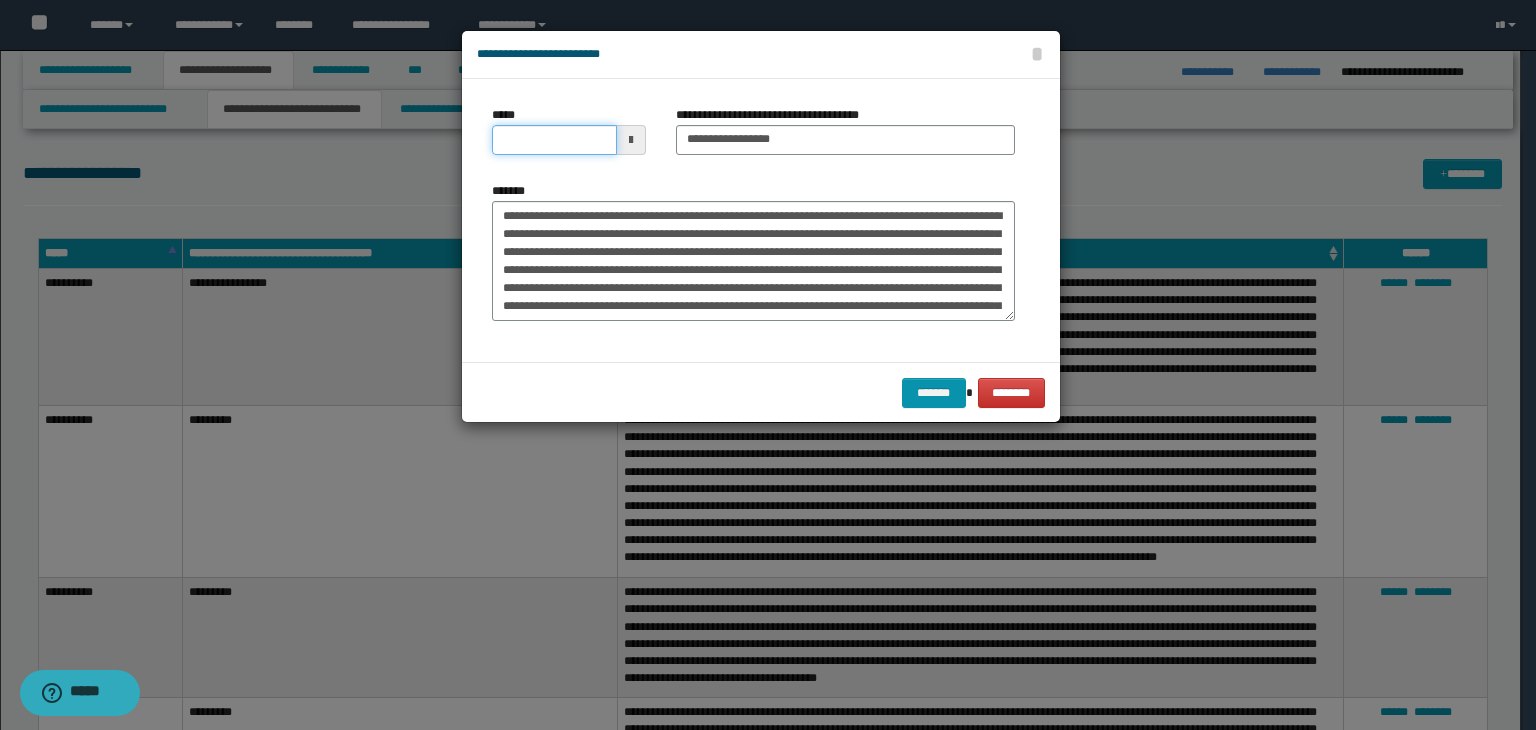 click on "*****" at bounding box center [554, 140] 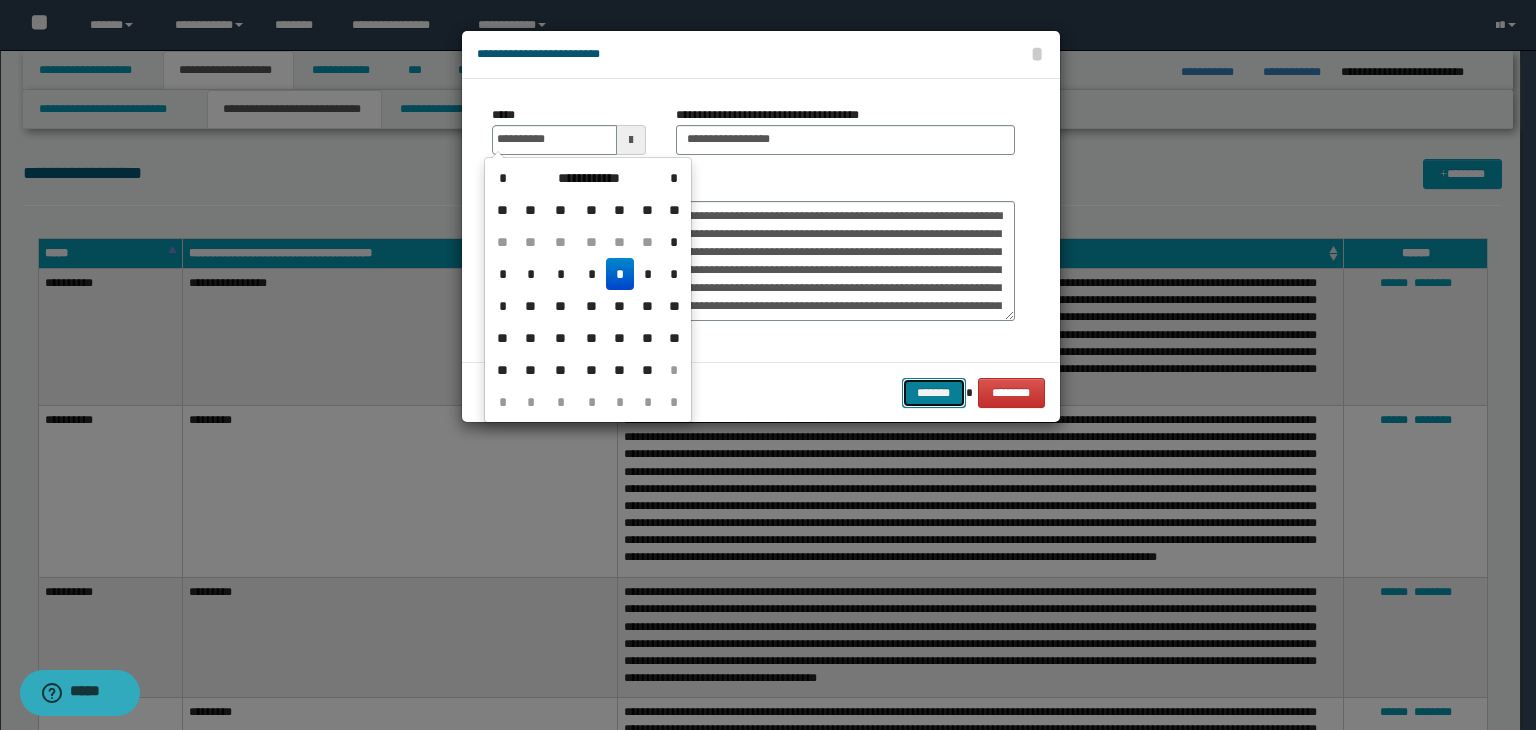 type on "**********" 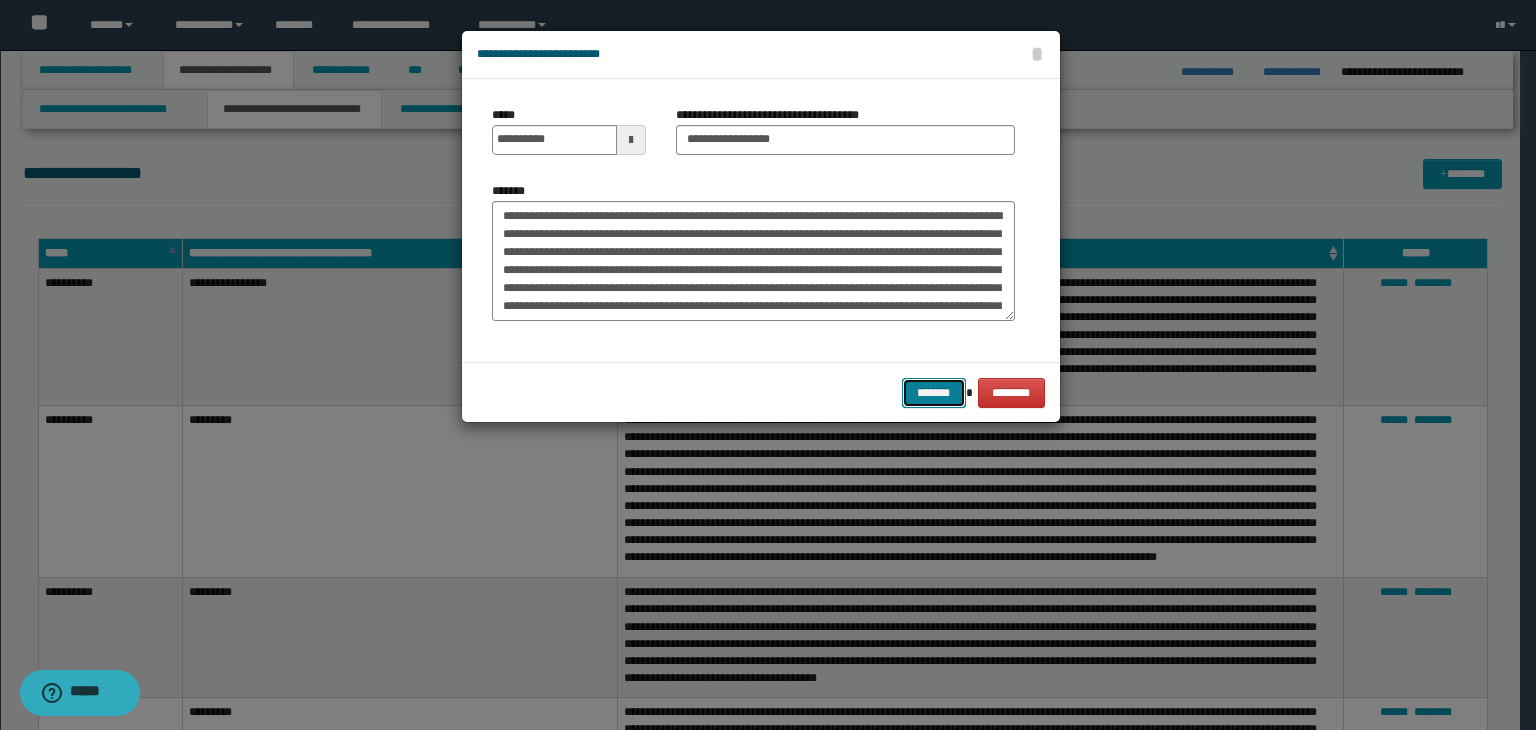 click on "*******" at bounding box center (934, 393) 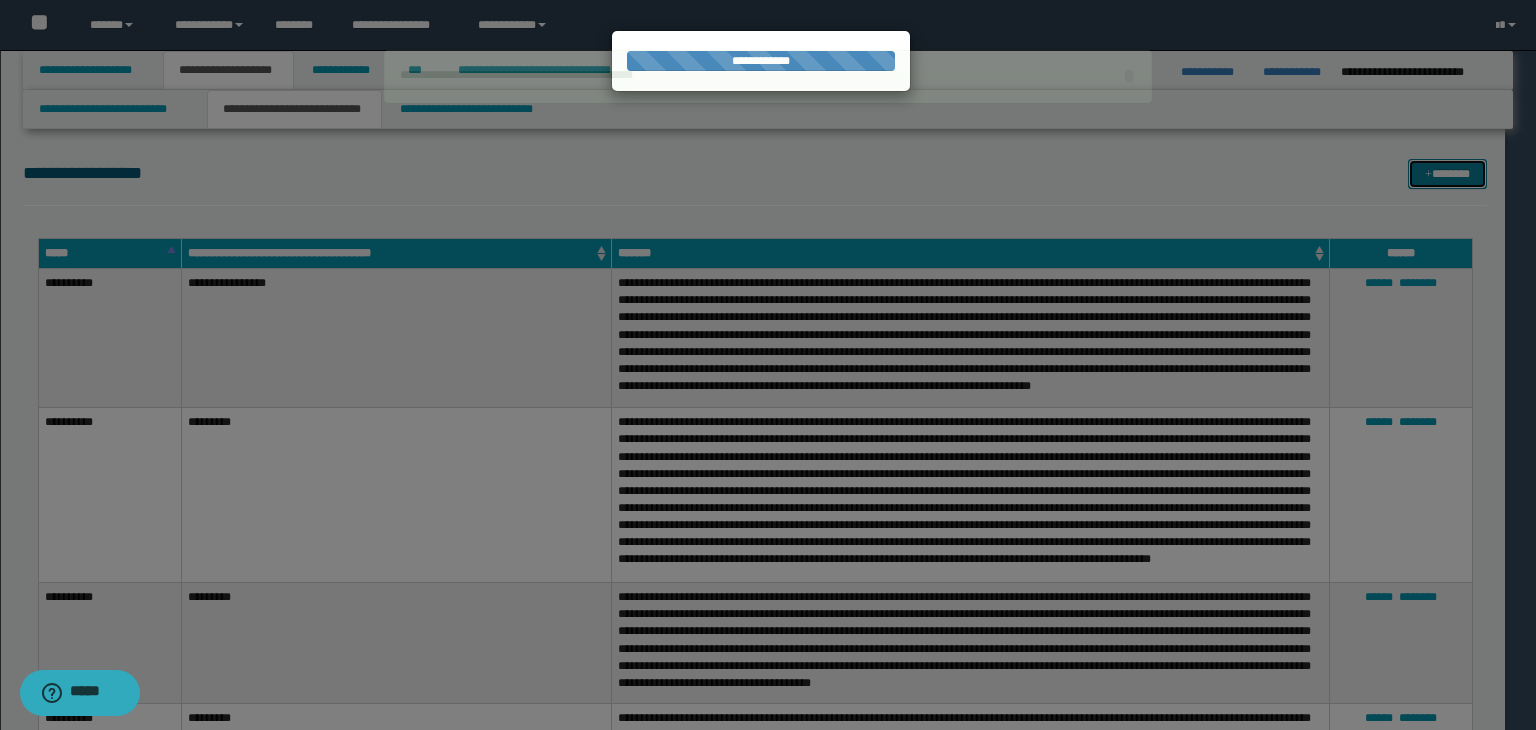 type 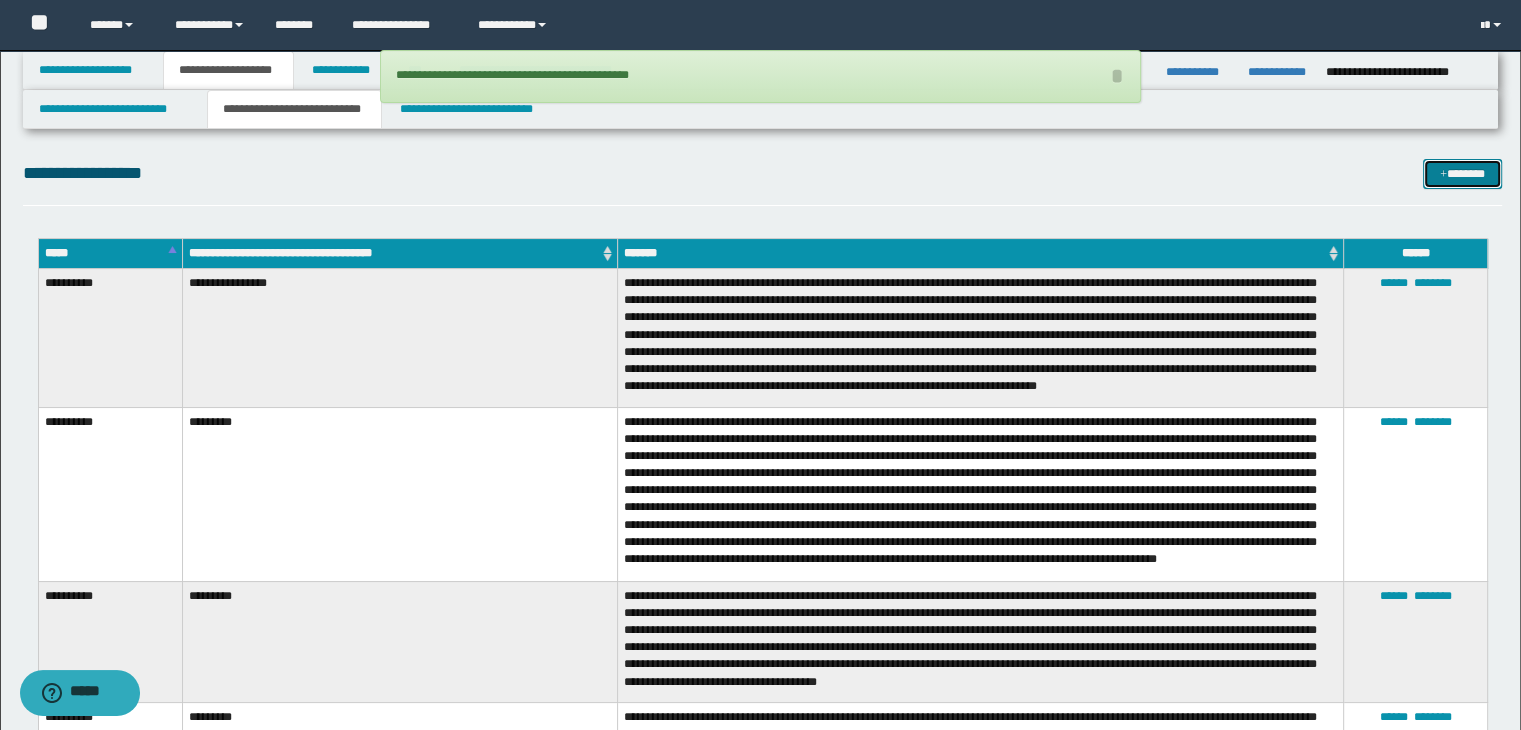 click on "*******" at bounding box center [1462, 174] 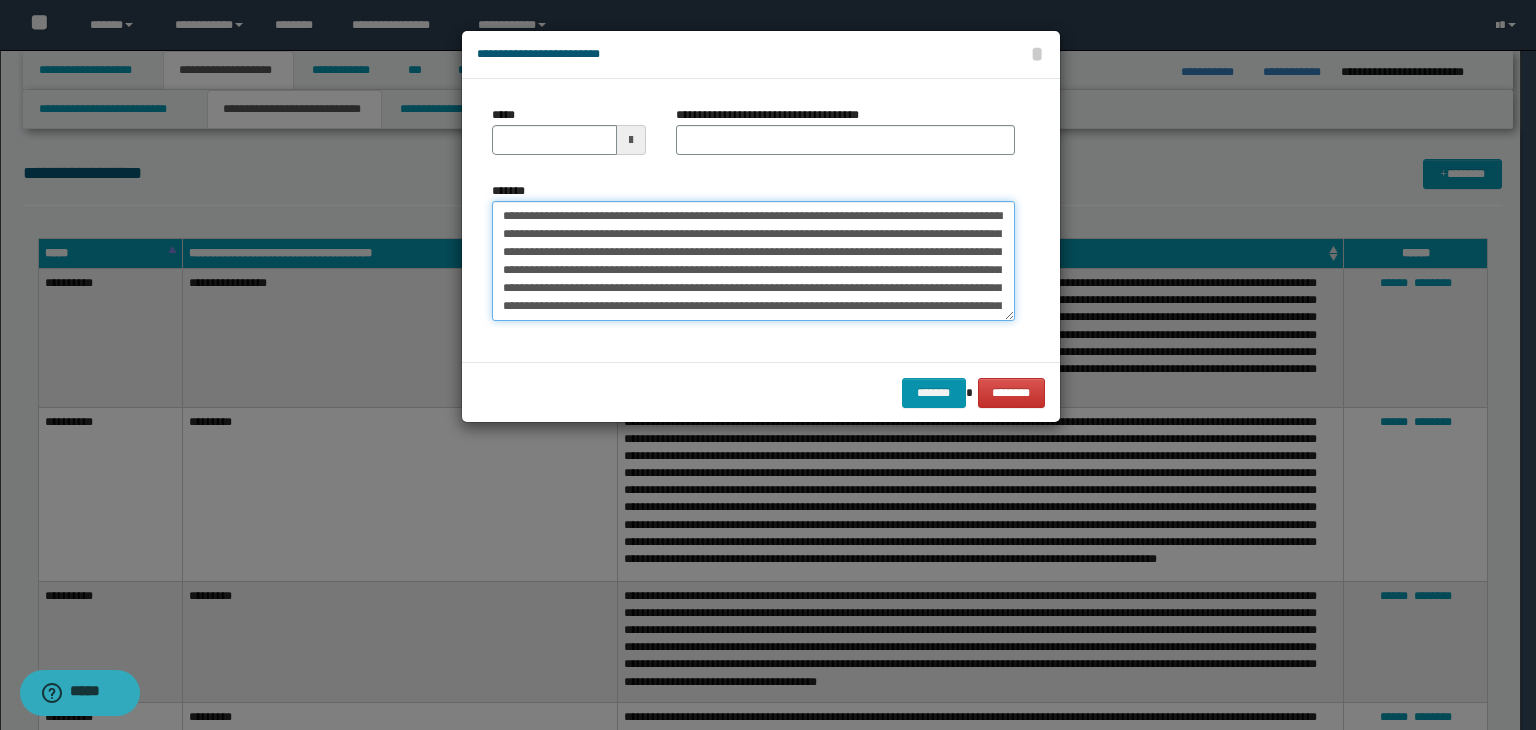 click on "*******" at bounding box center [753, 261] 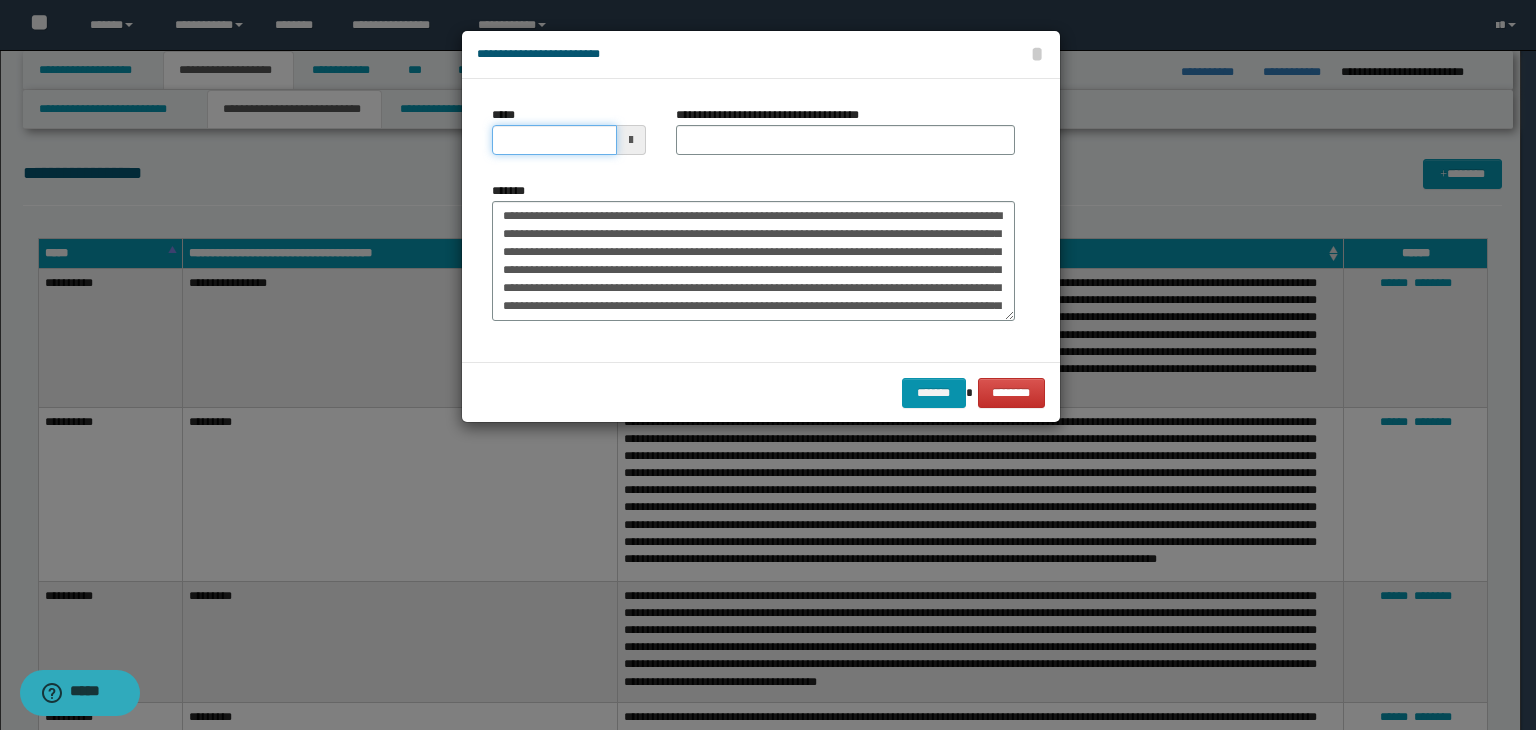 click on "*****" at bounding box center (554, 140) 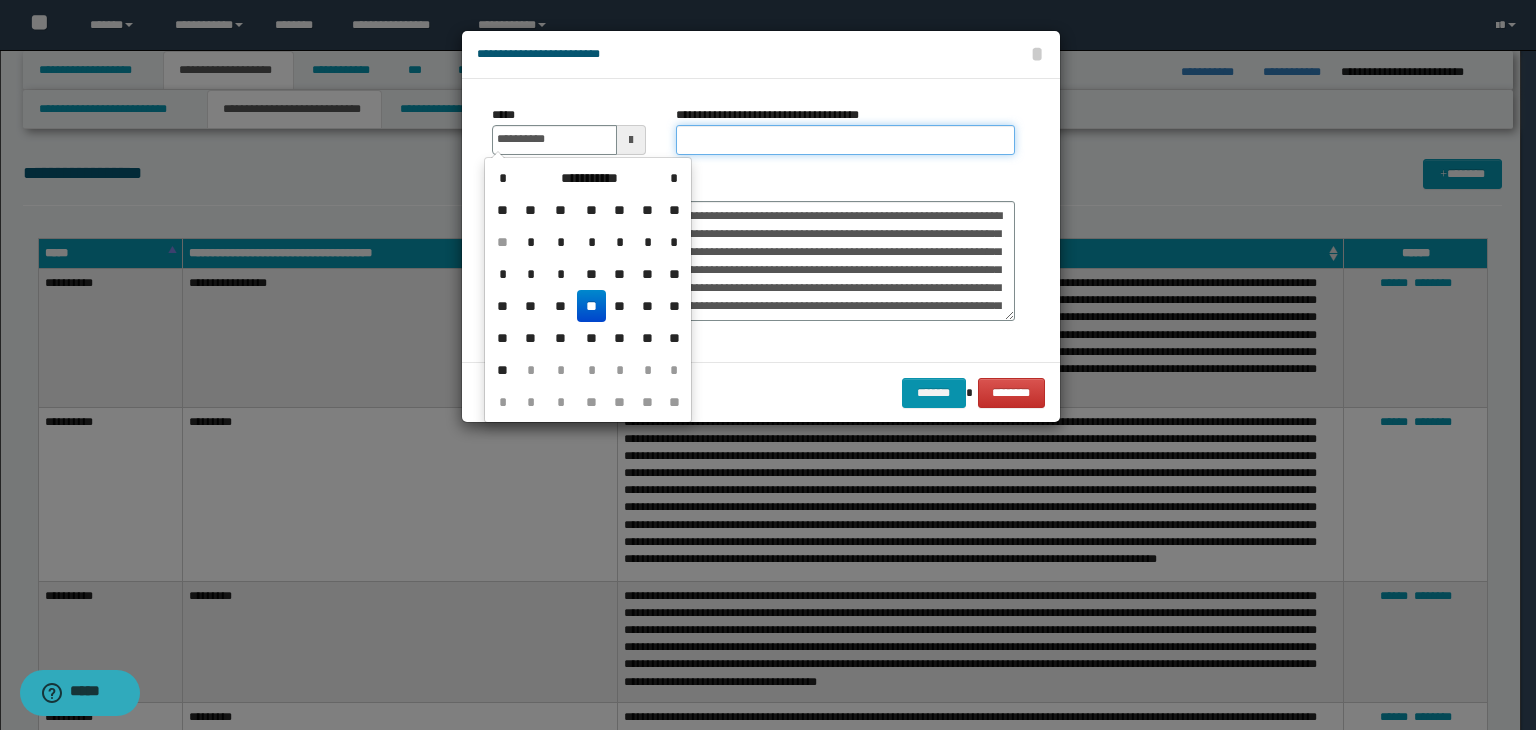 type on "**********" 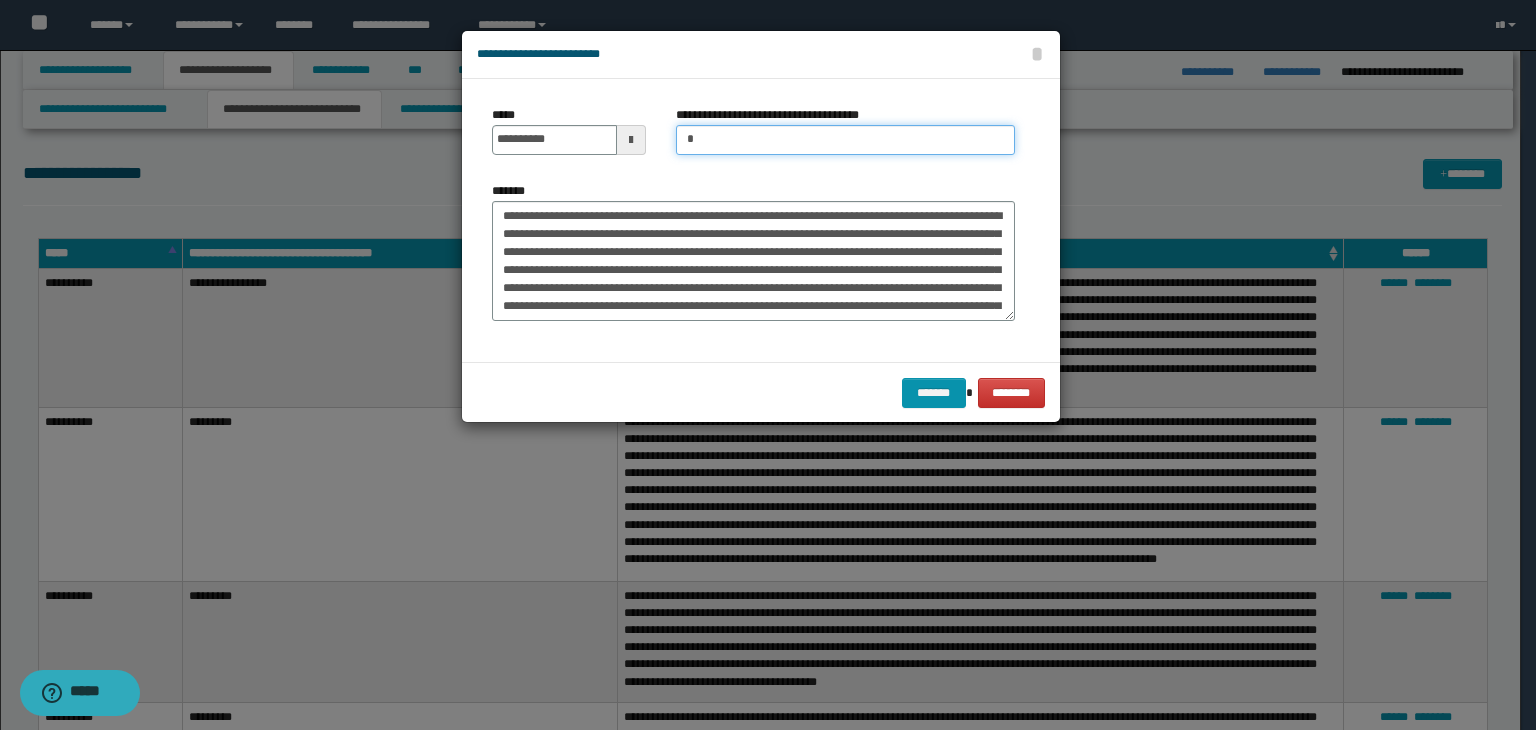 type on "*********" 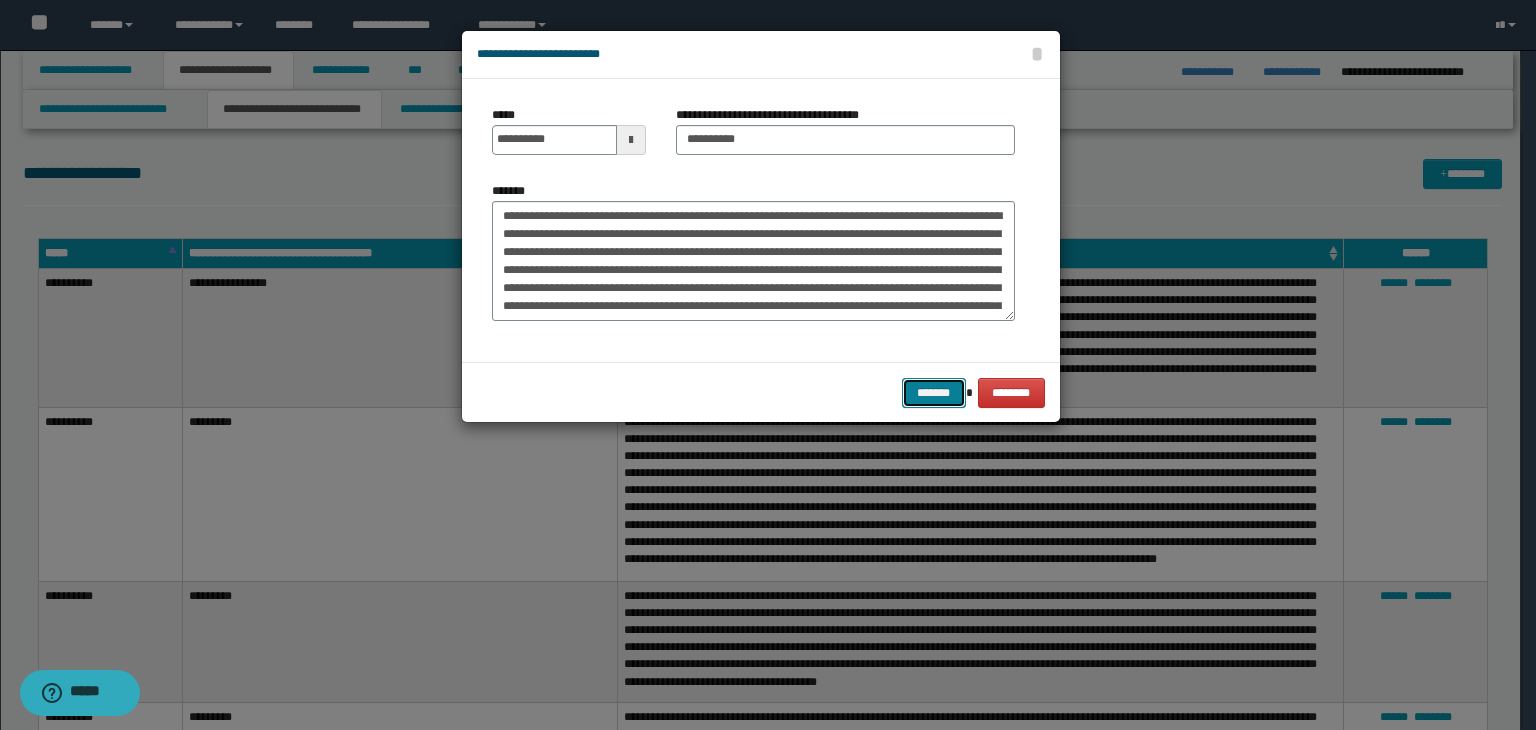 click on "*******" at bounding box center [934, 393] 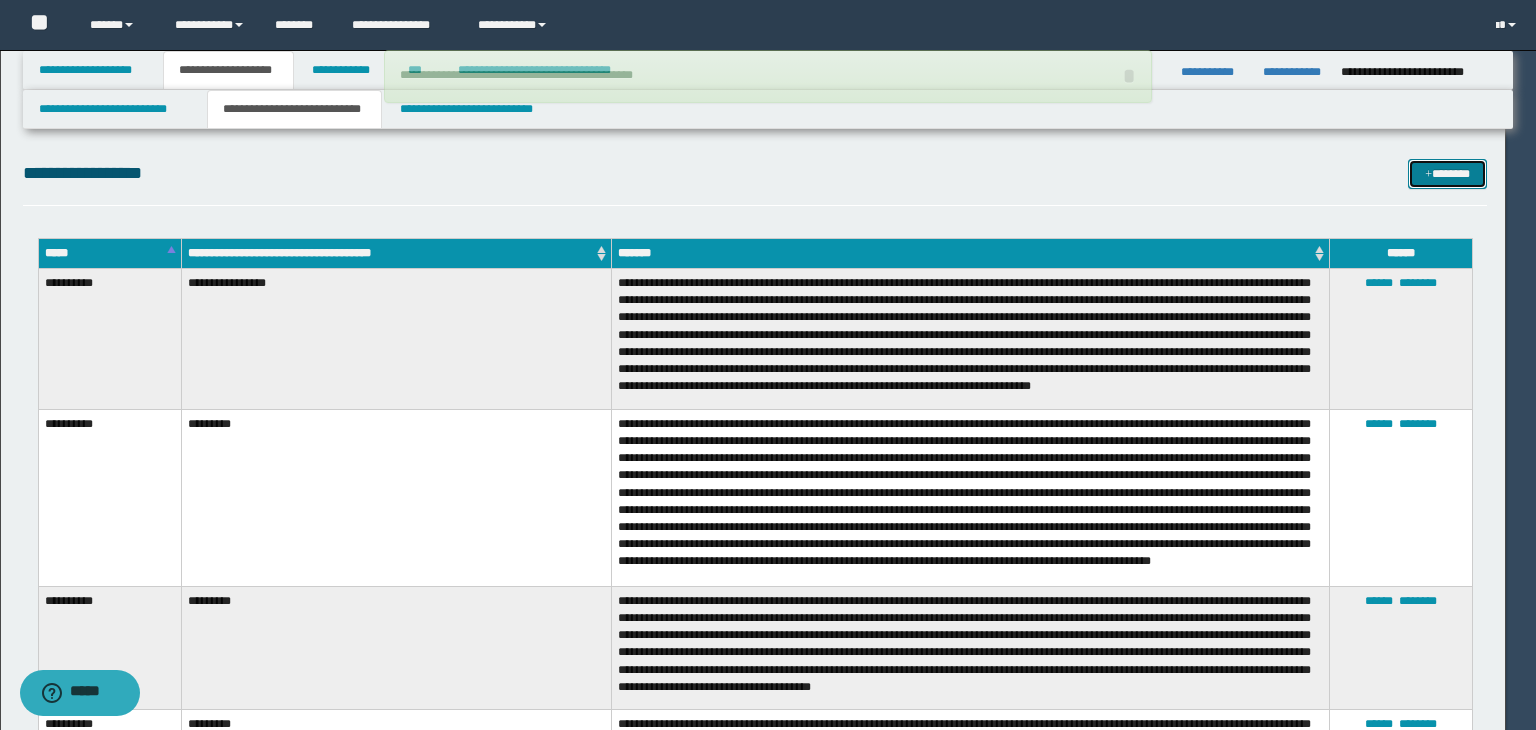 type 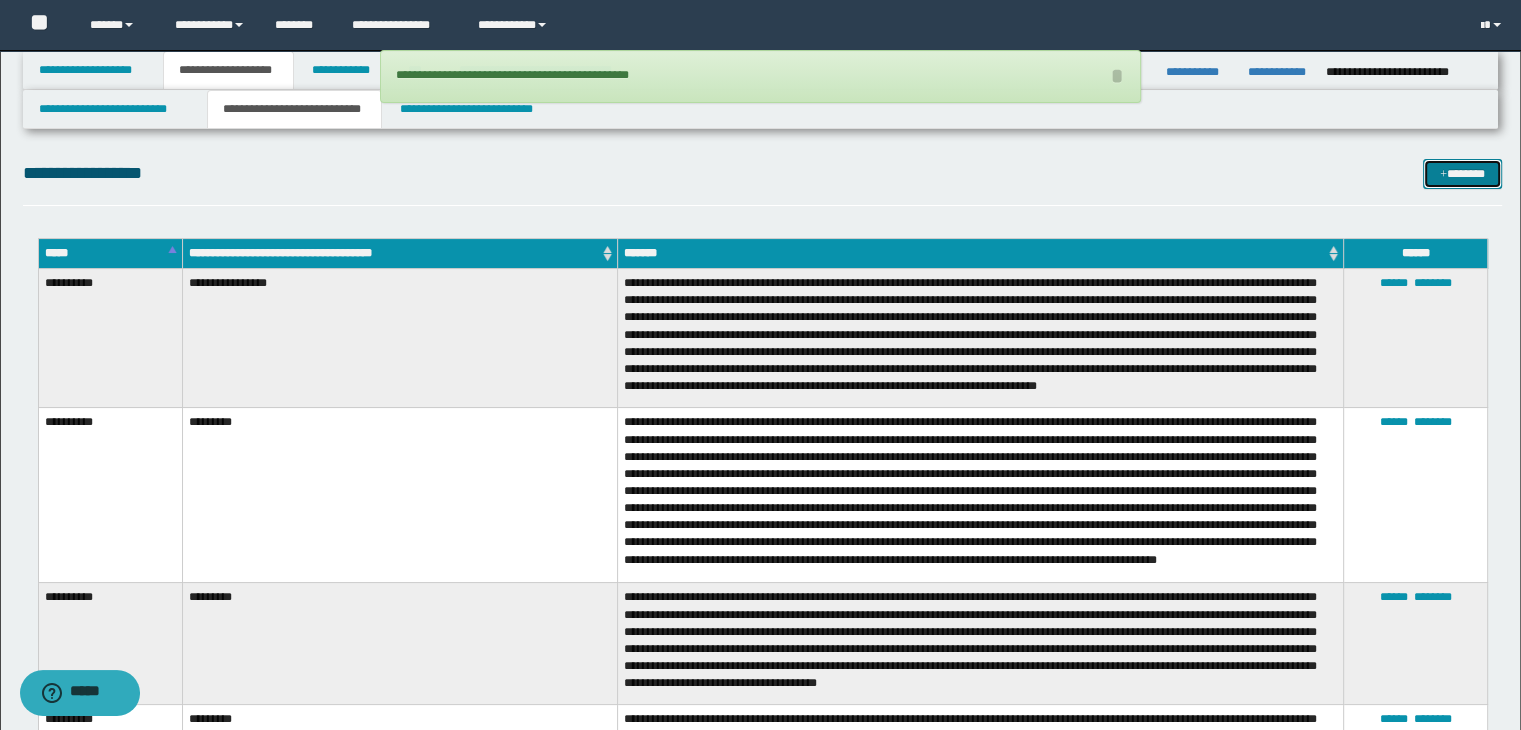 click at bounding box center [1443, 175] 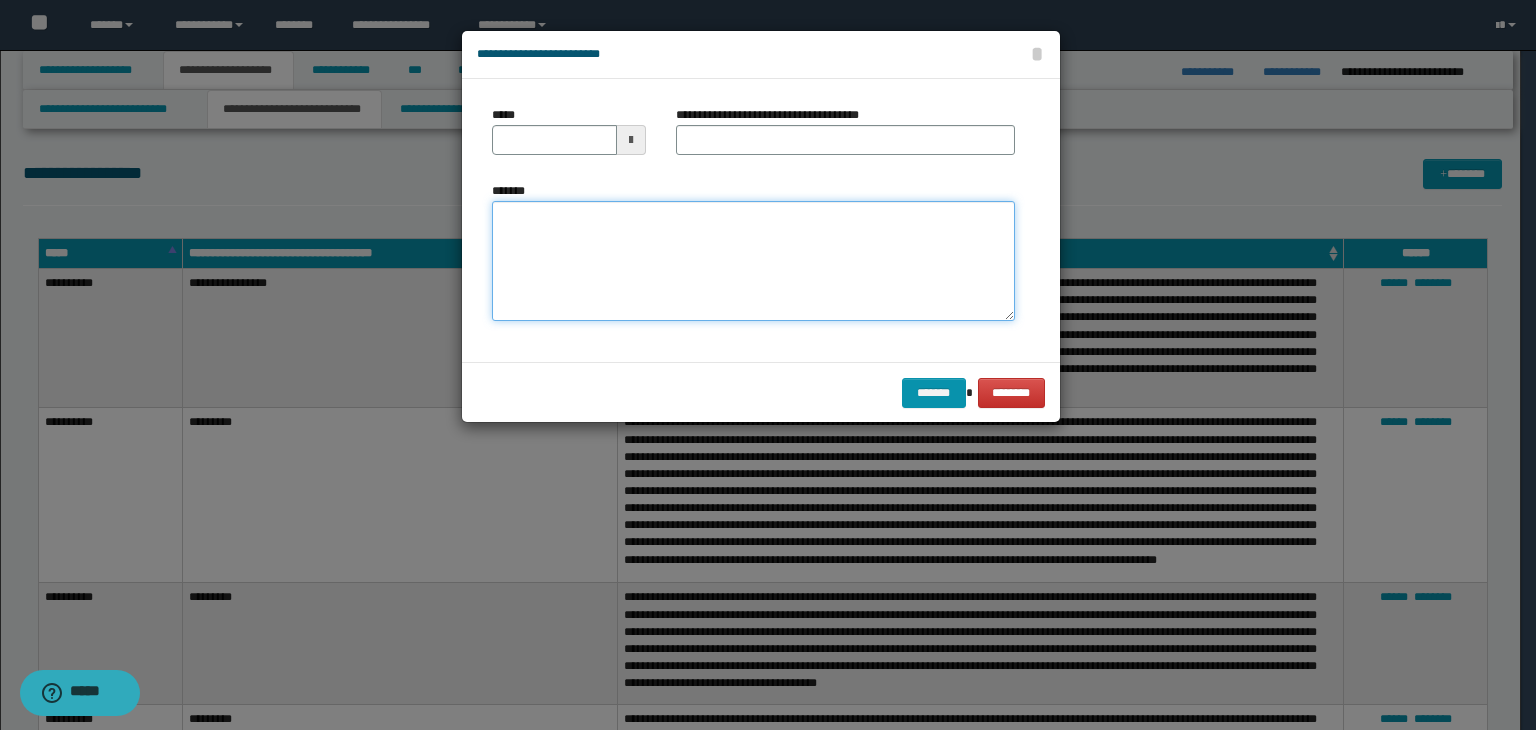 type on "**********" 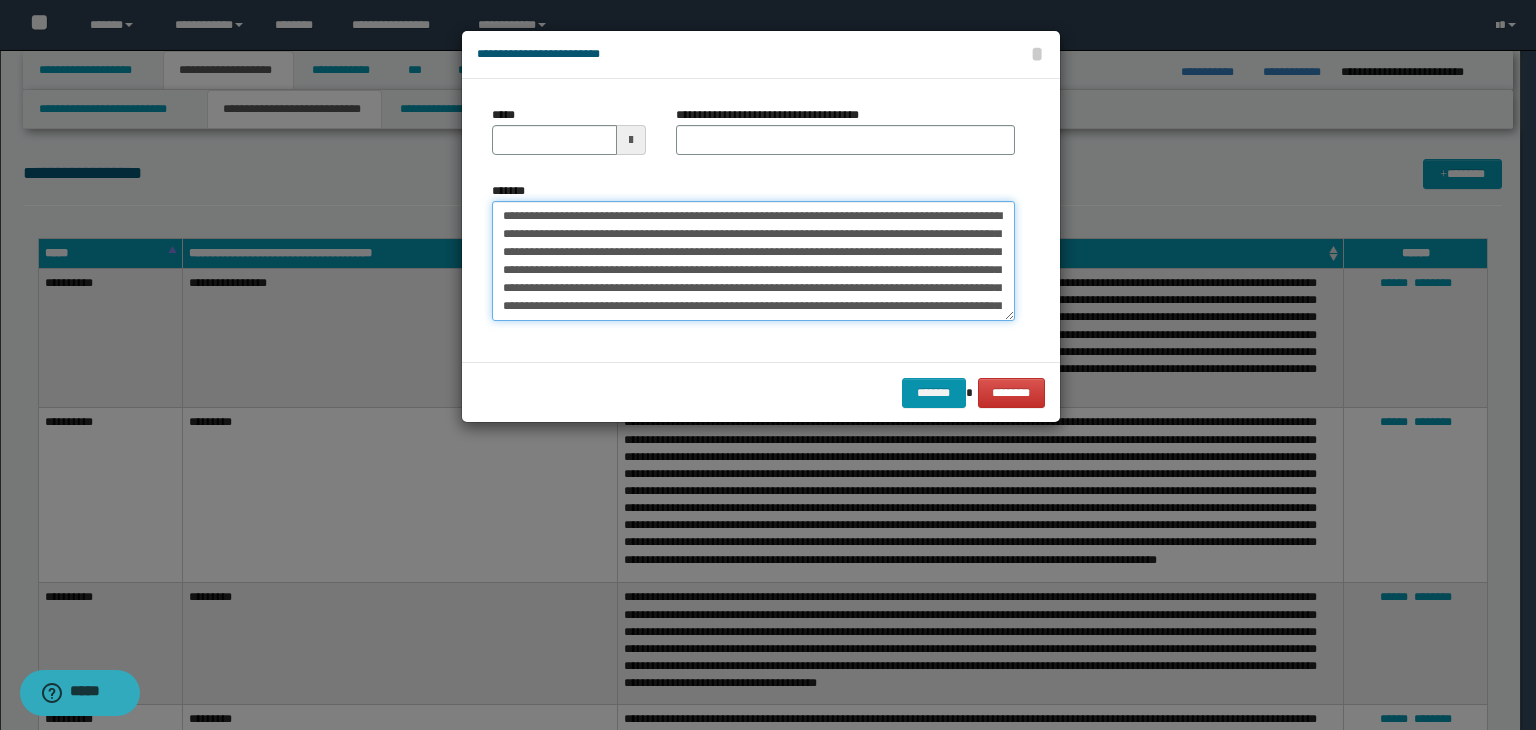type 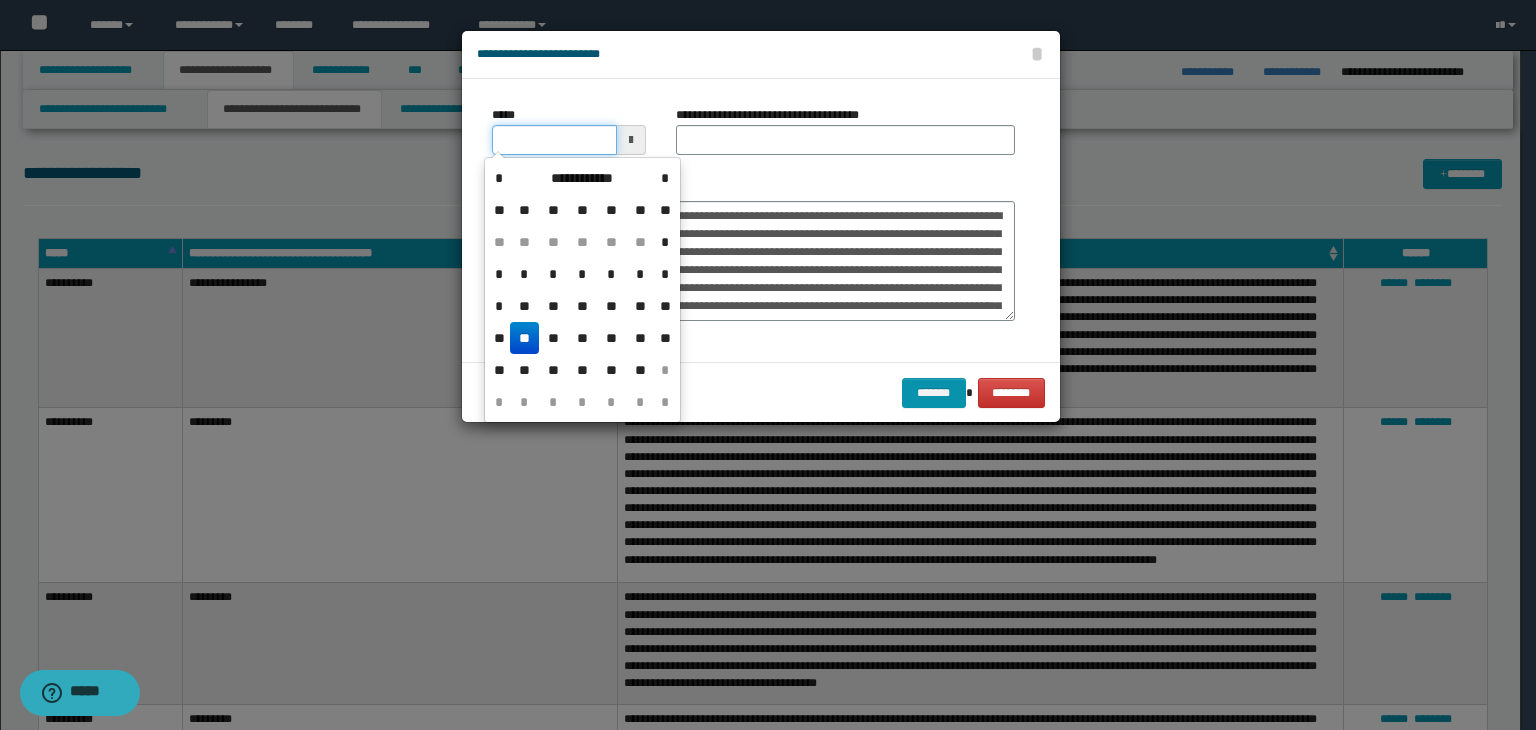 click on "*****" at bounding box center (554, 140) 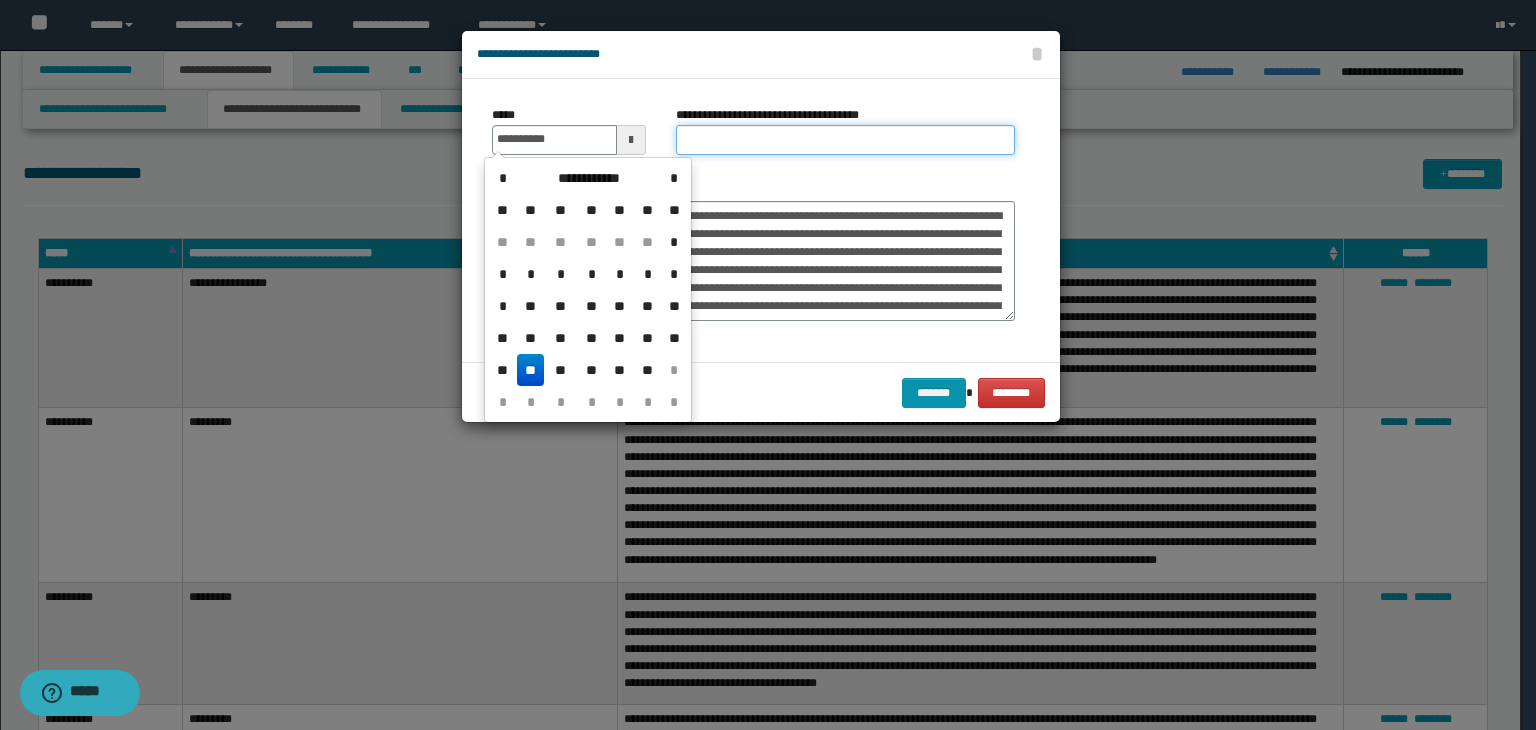 type on "**********" 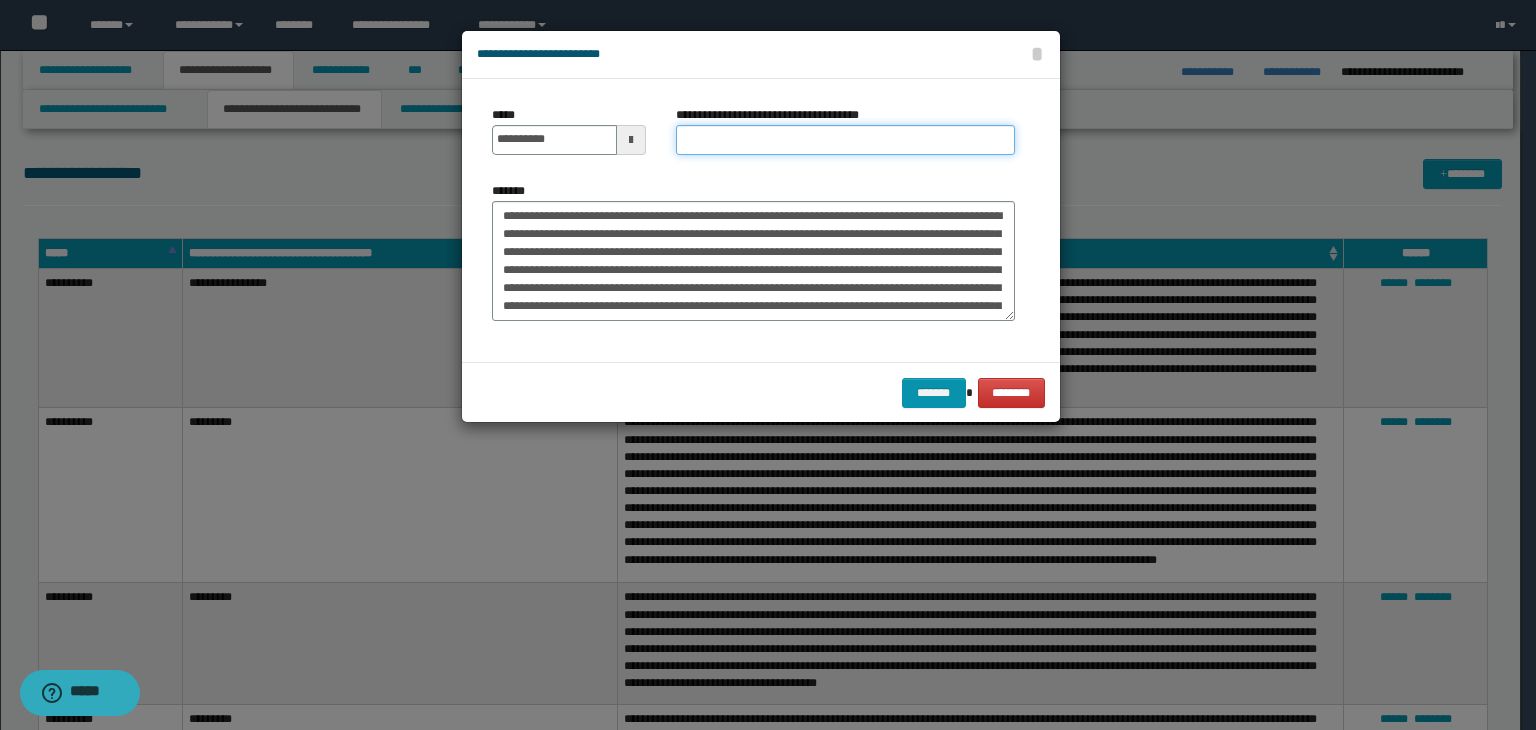 click on "**********" at bounding box center (845, 140) 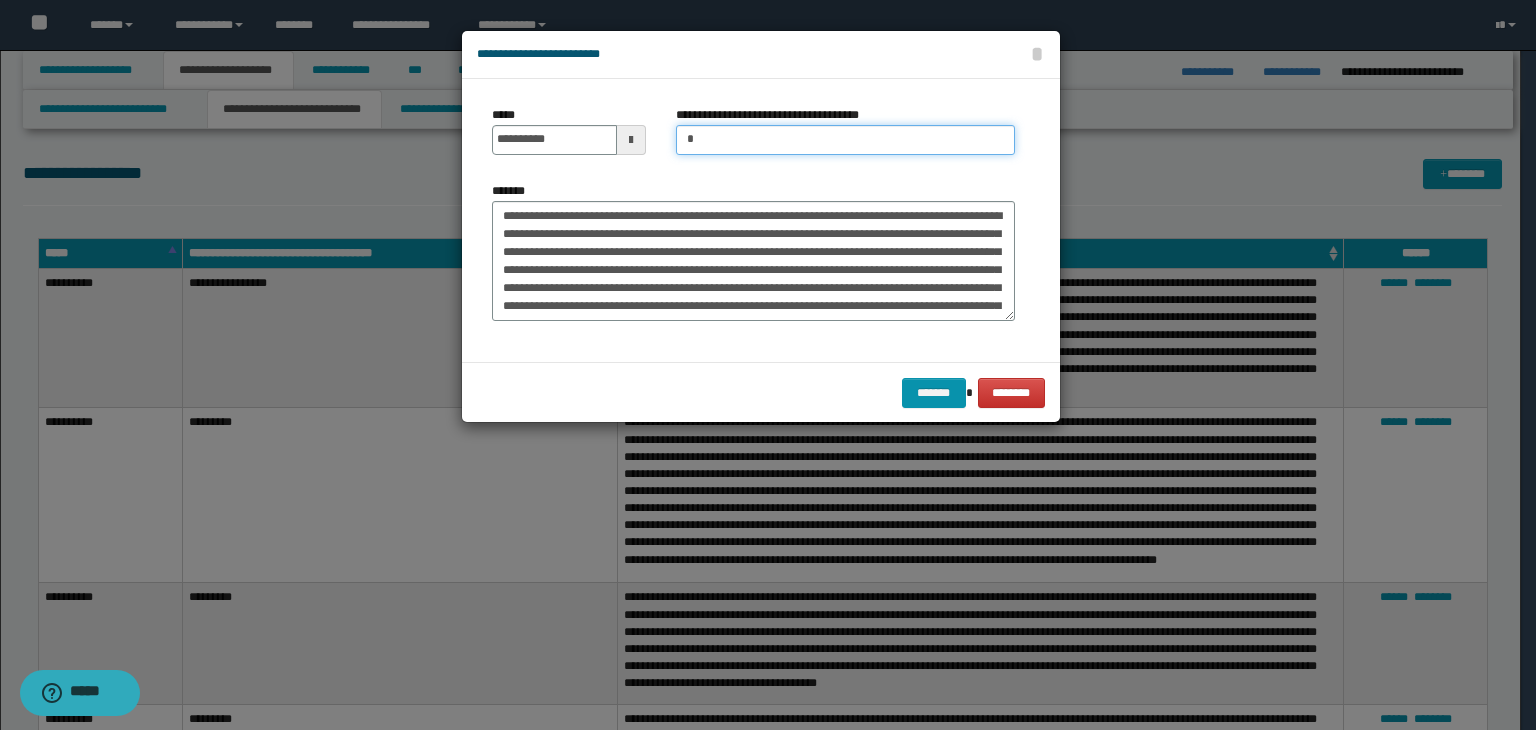 type on "**********" 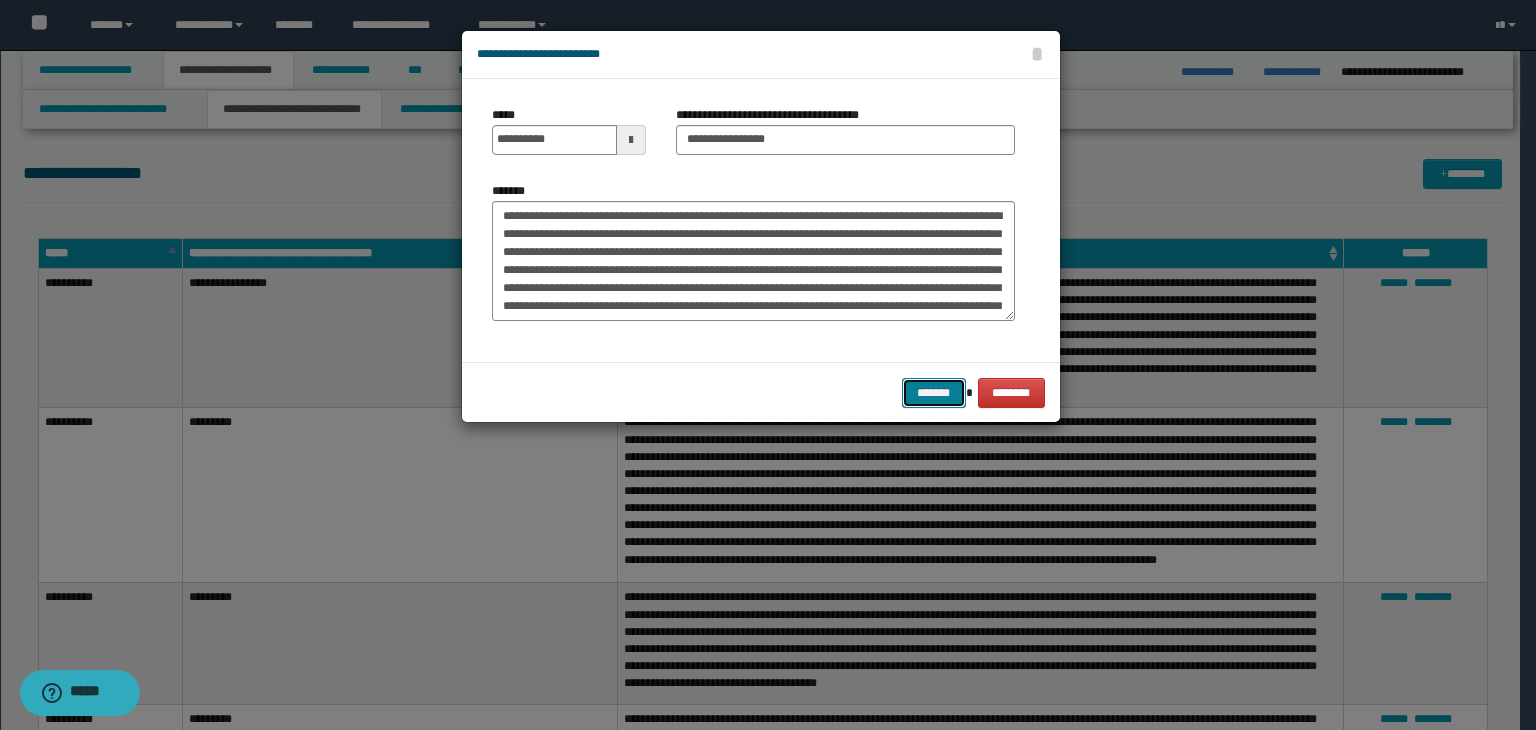 click on "*******" at bounding box center (934, 393) 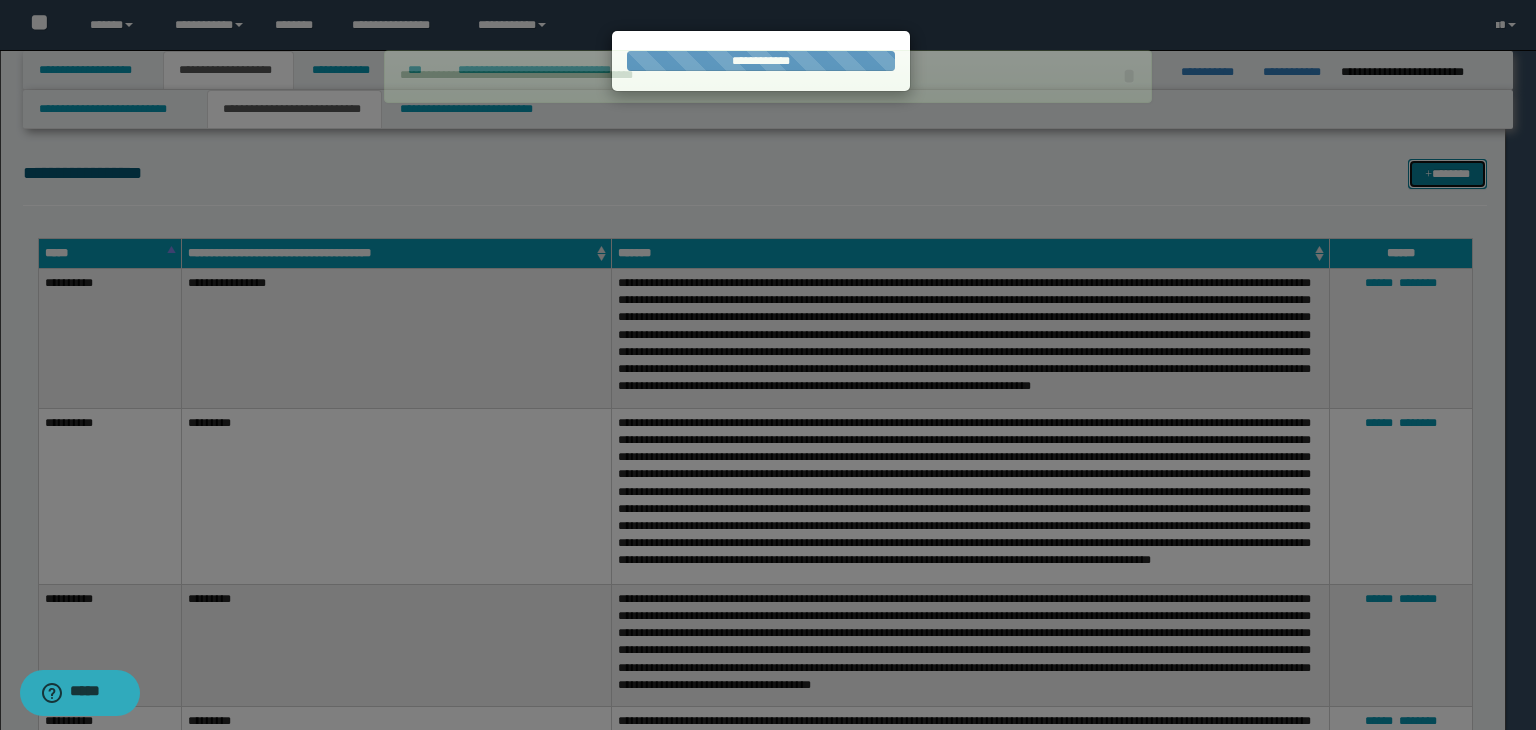 type 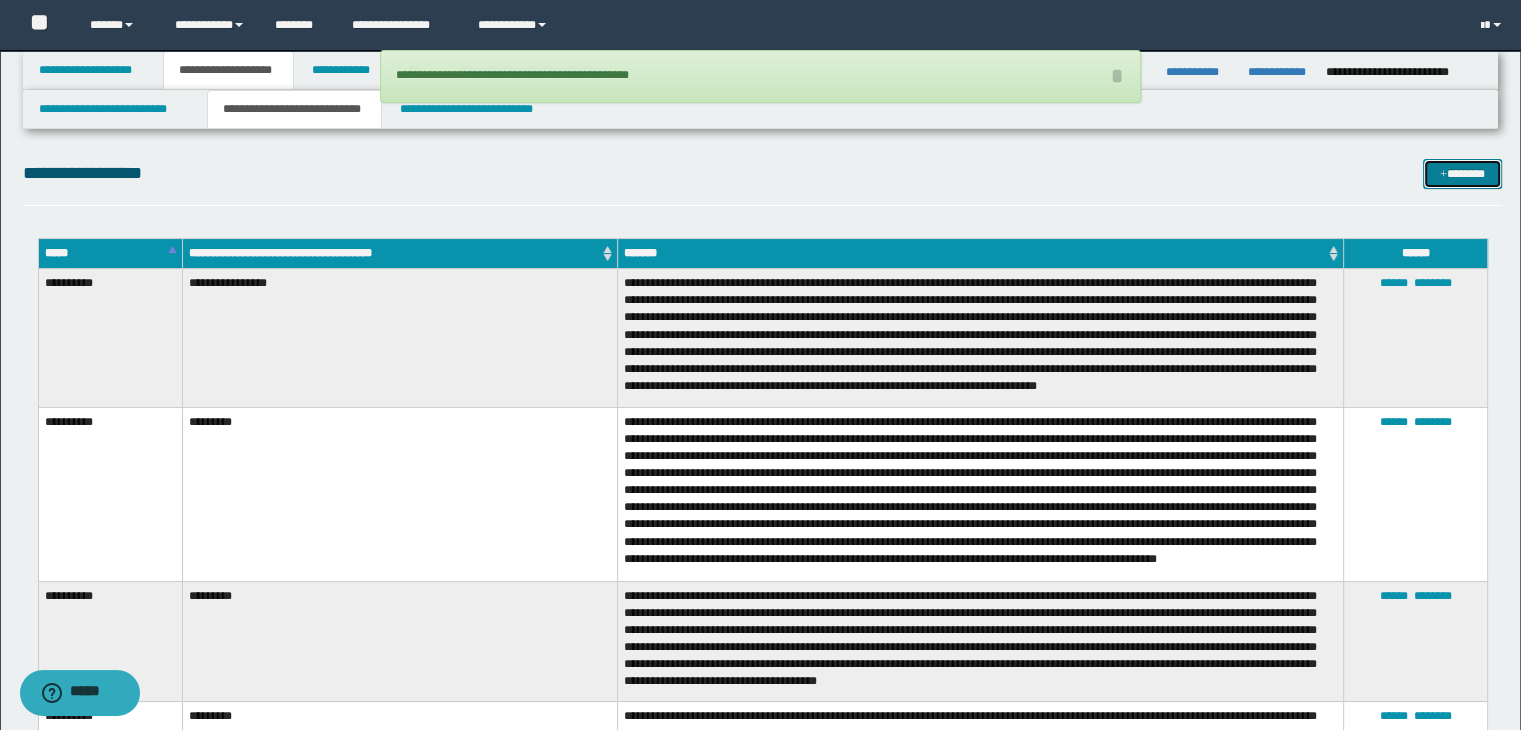 click on "*******" at bounding box center [1462, 174] 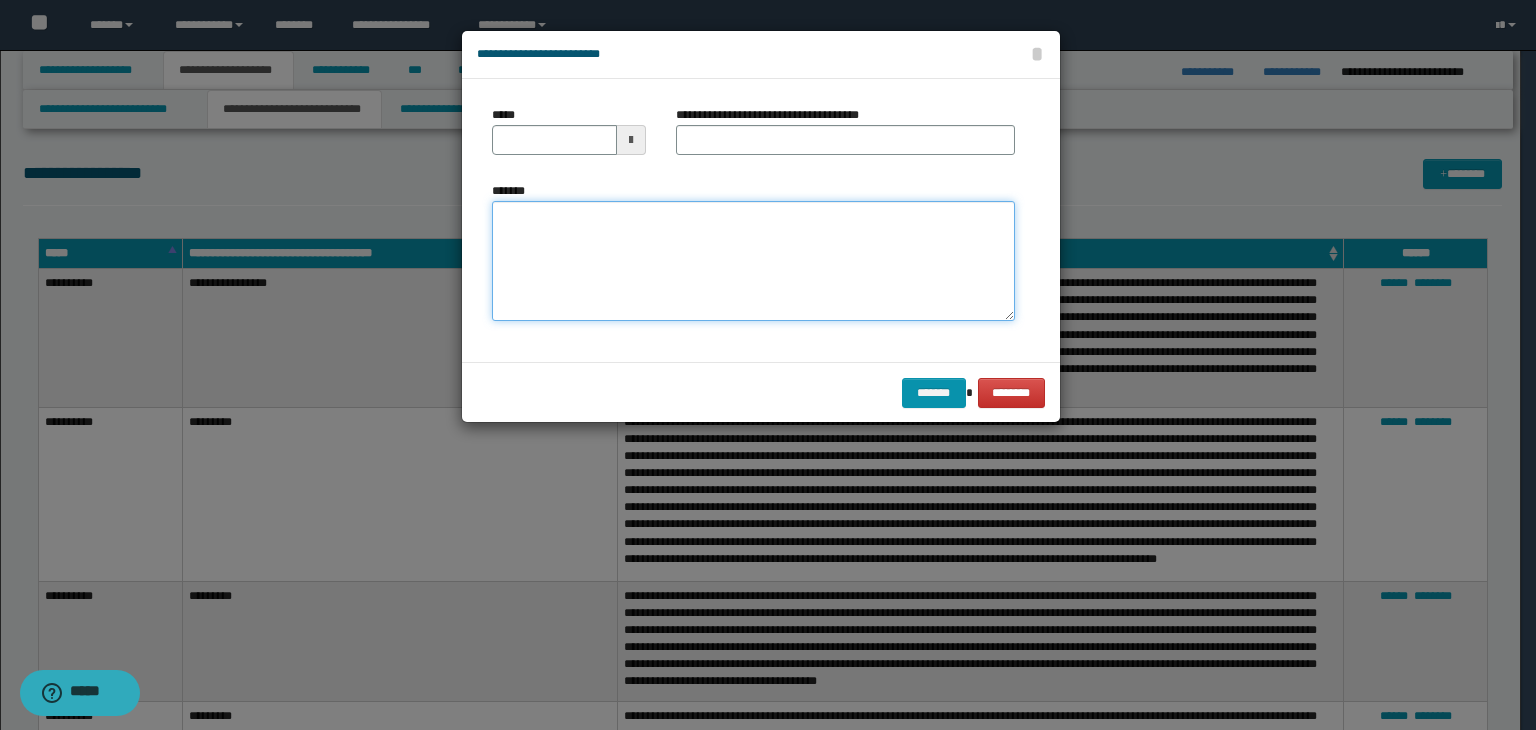 type on "**********" 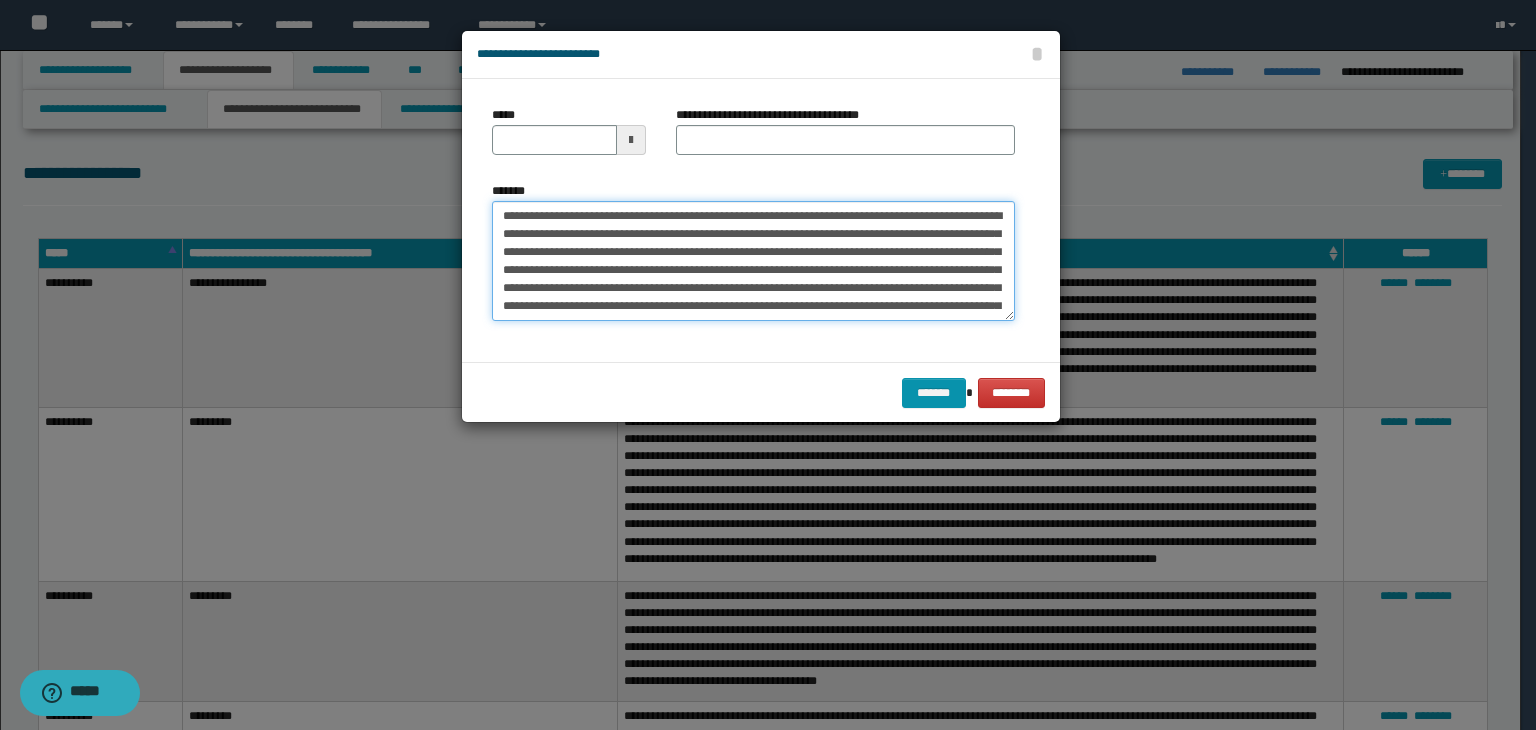 type 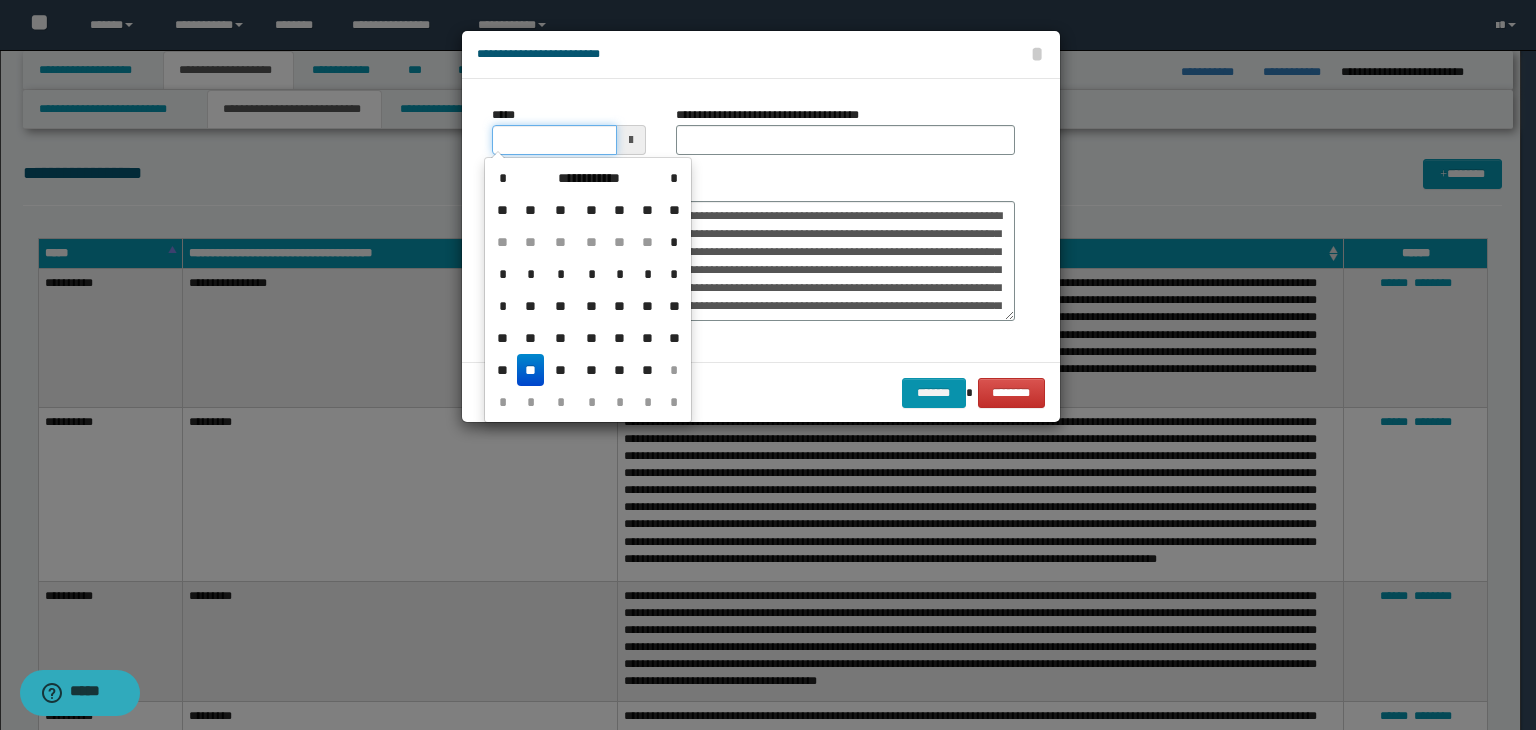 click on "*****" at bounding box center (554, 140) 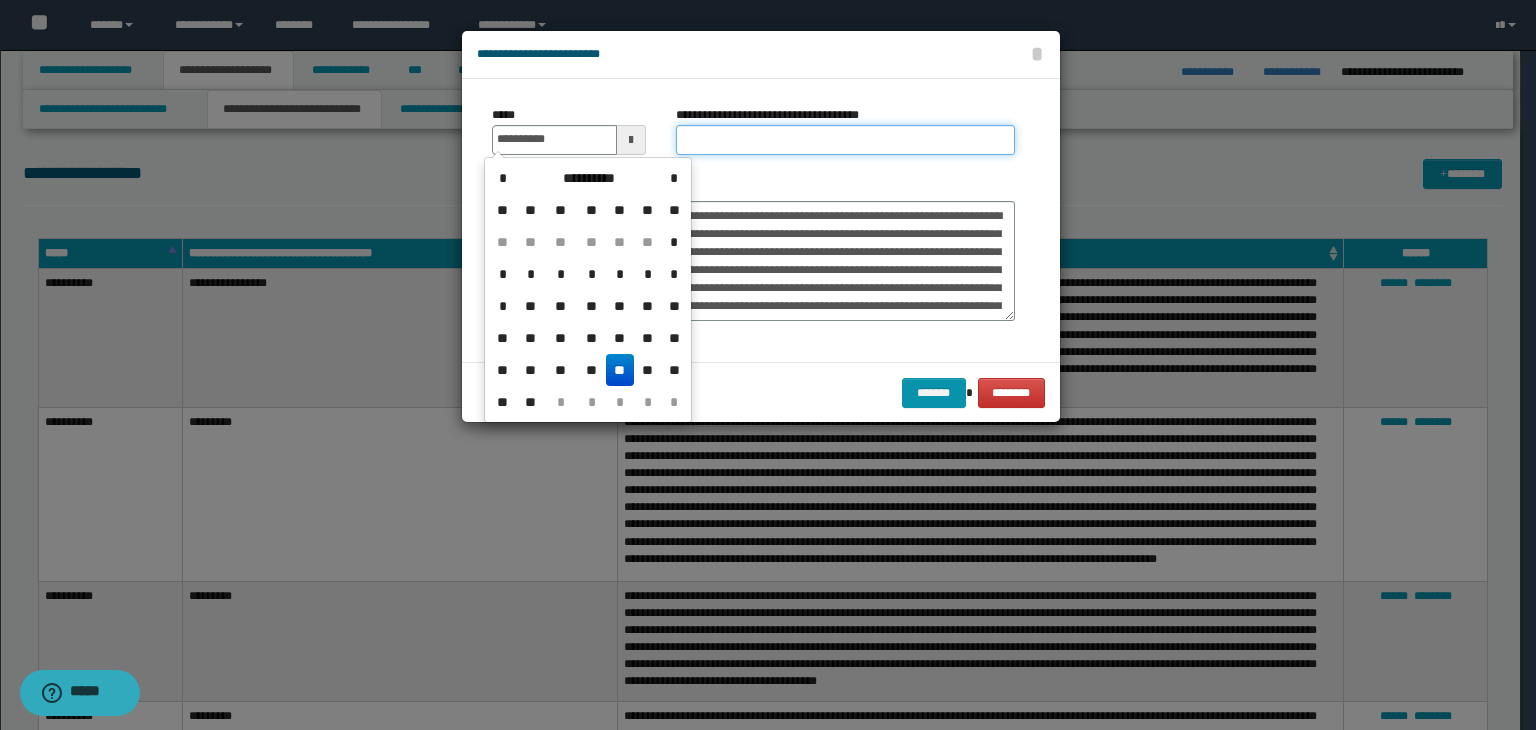 type on "**********" 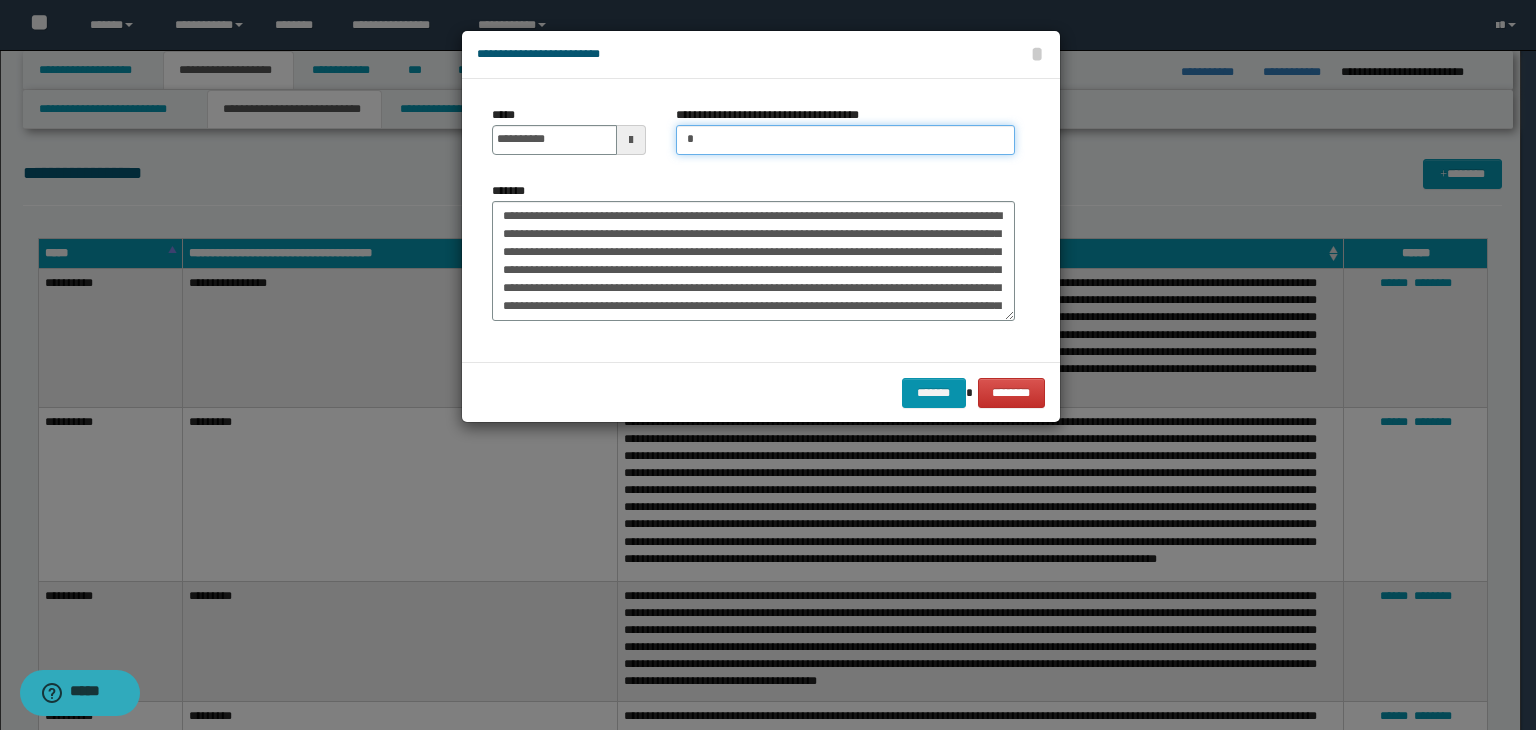type on "*********" 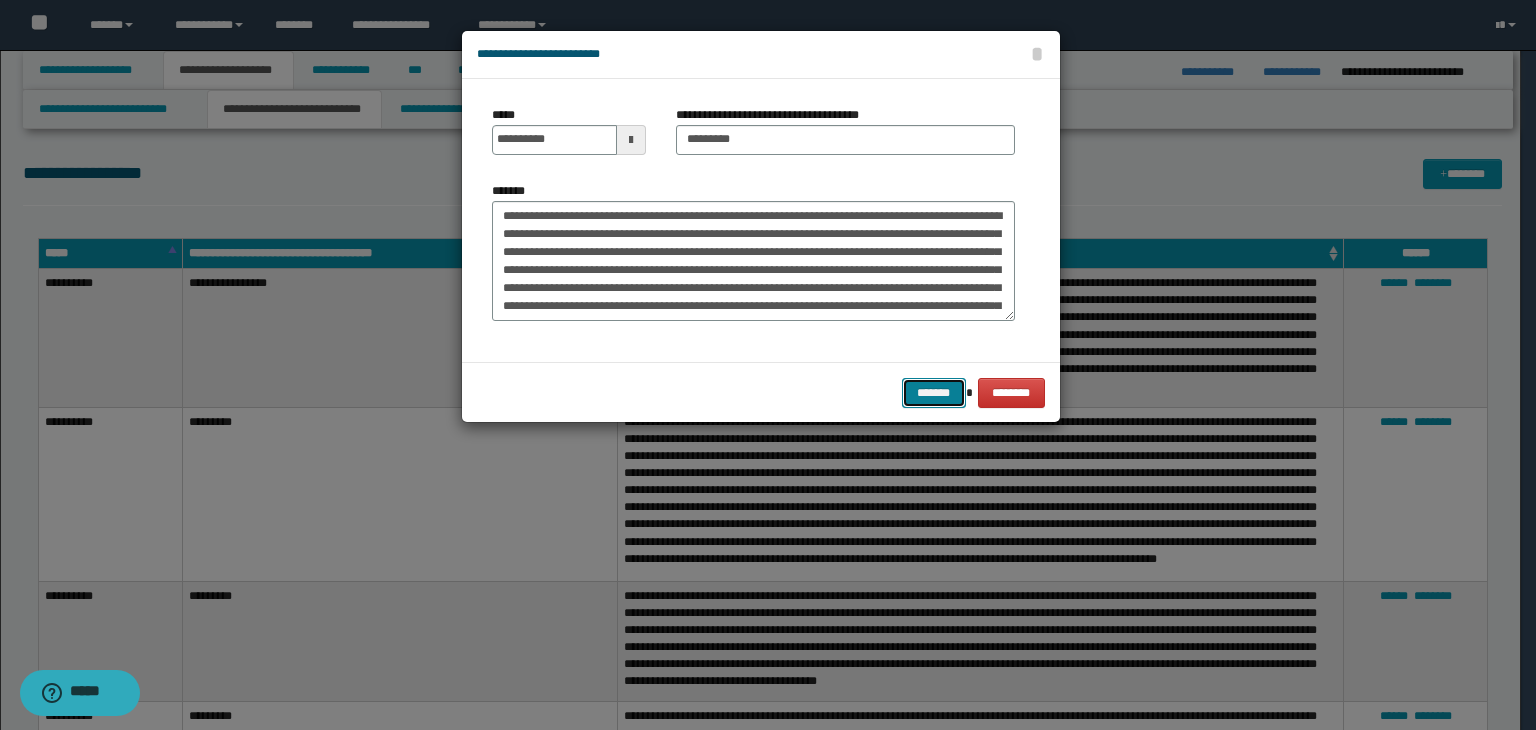 click on "*******" at bounding box center [934, 393] 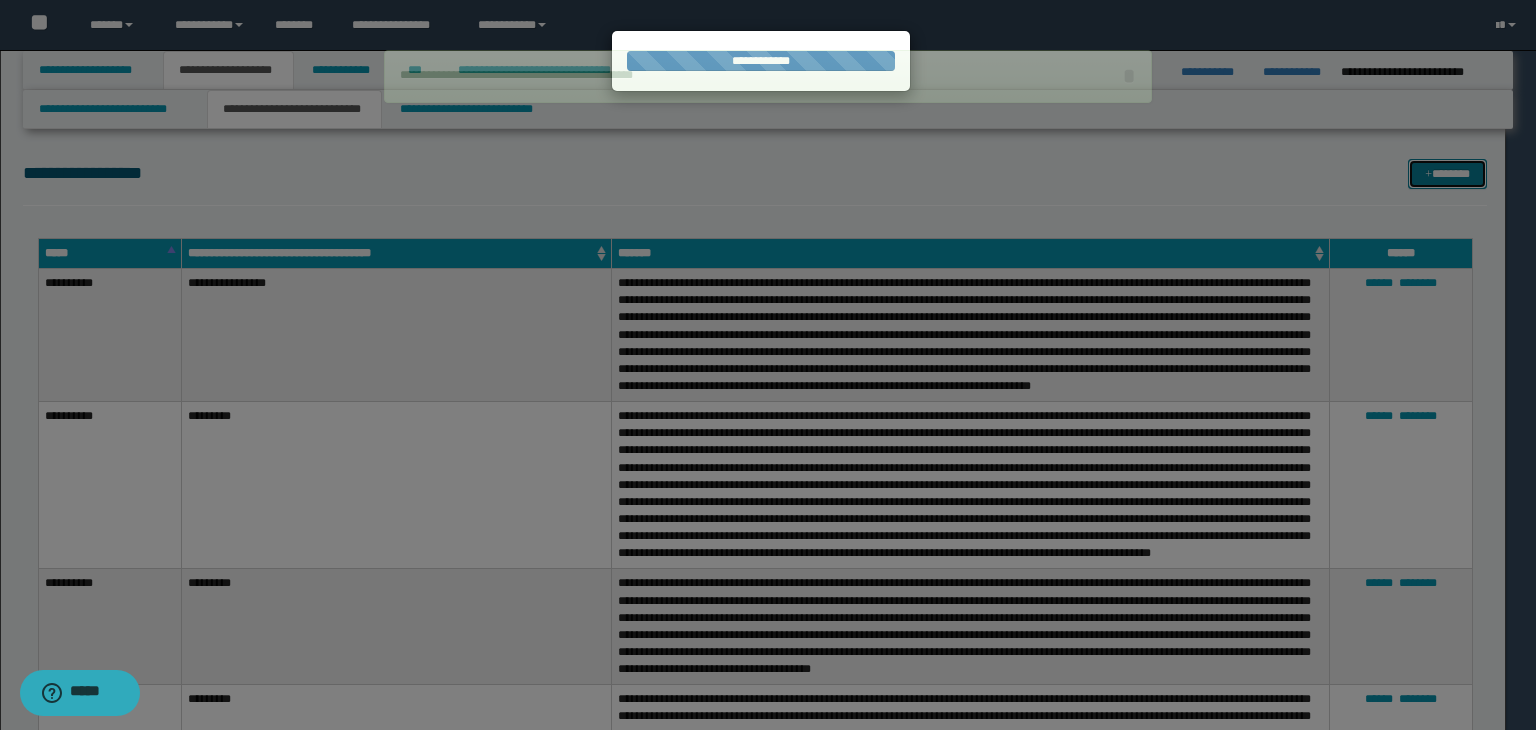 type 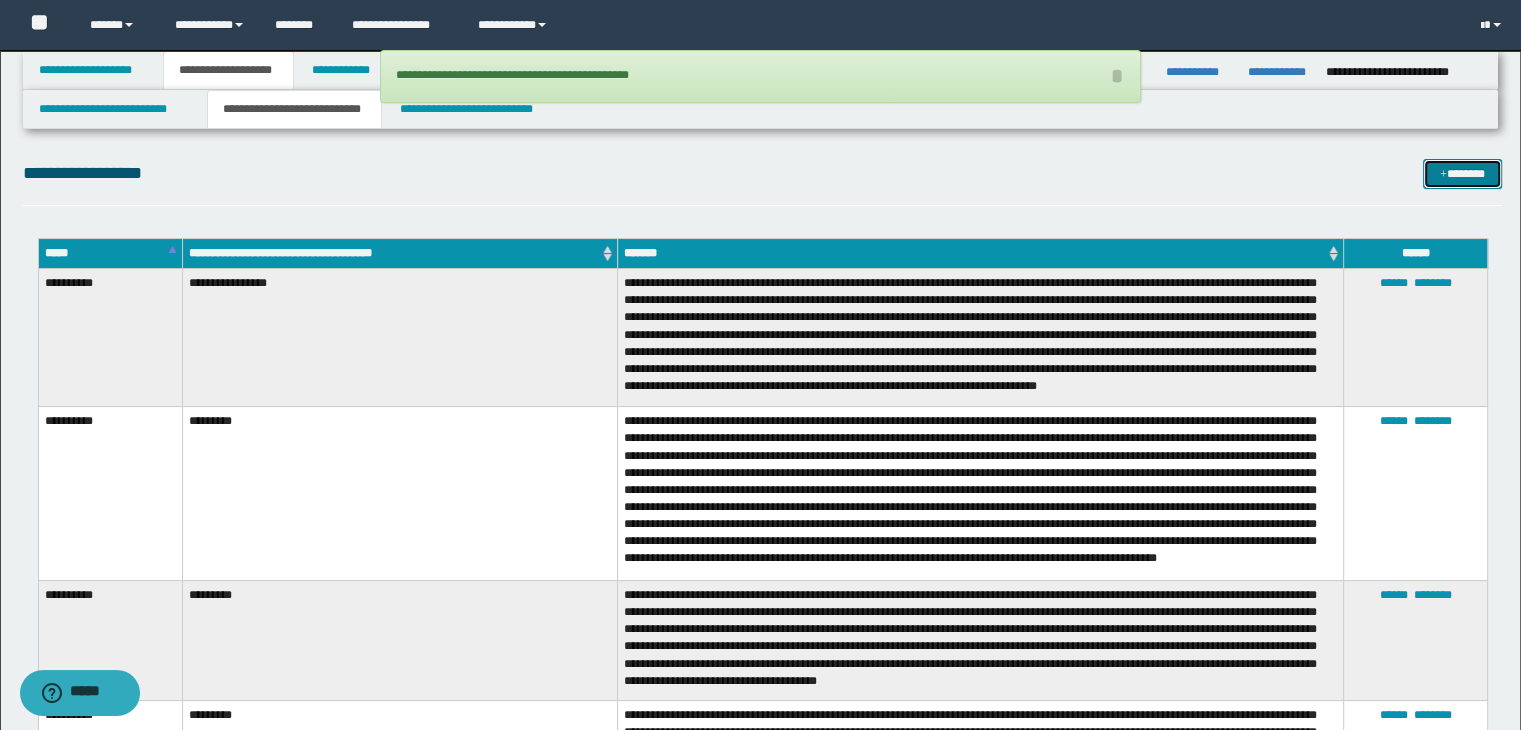click on "*******" at bounding box center (1462, 174) 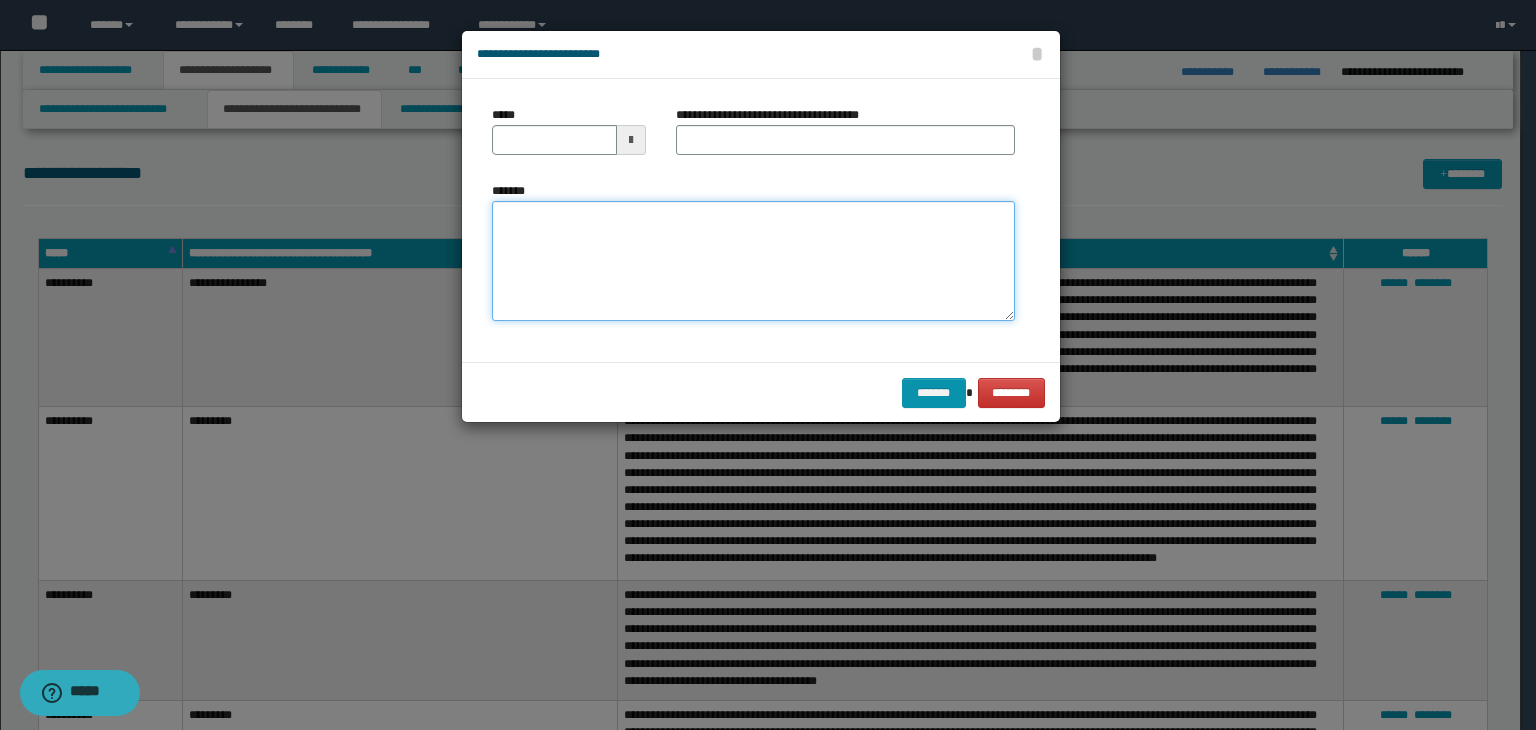 type on "**********" 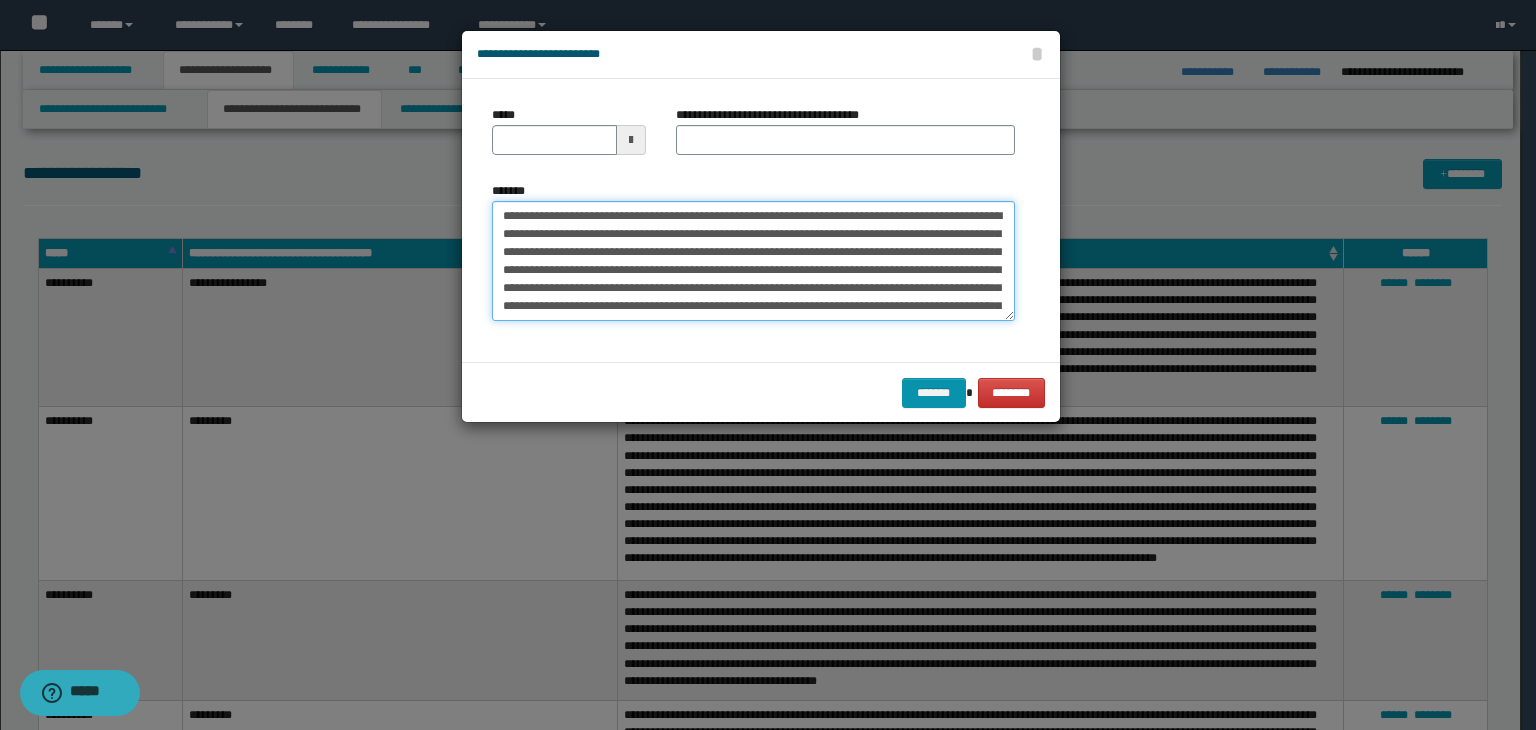 type 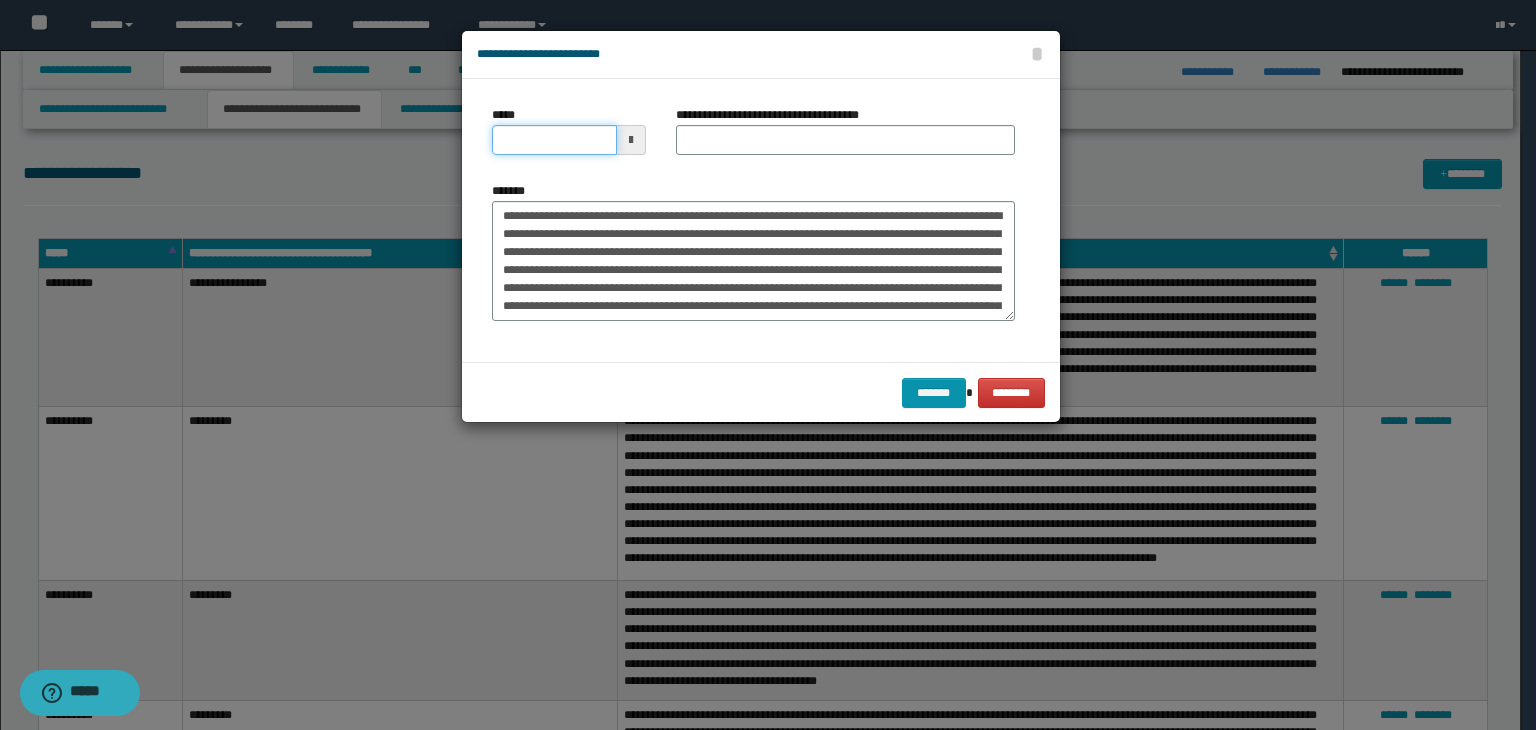 click on "*****" at bounding box center [554, 140] 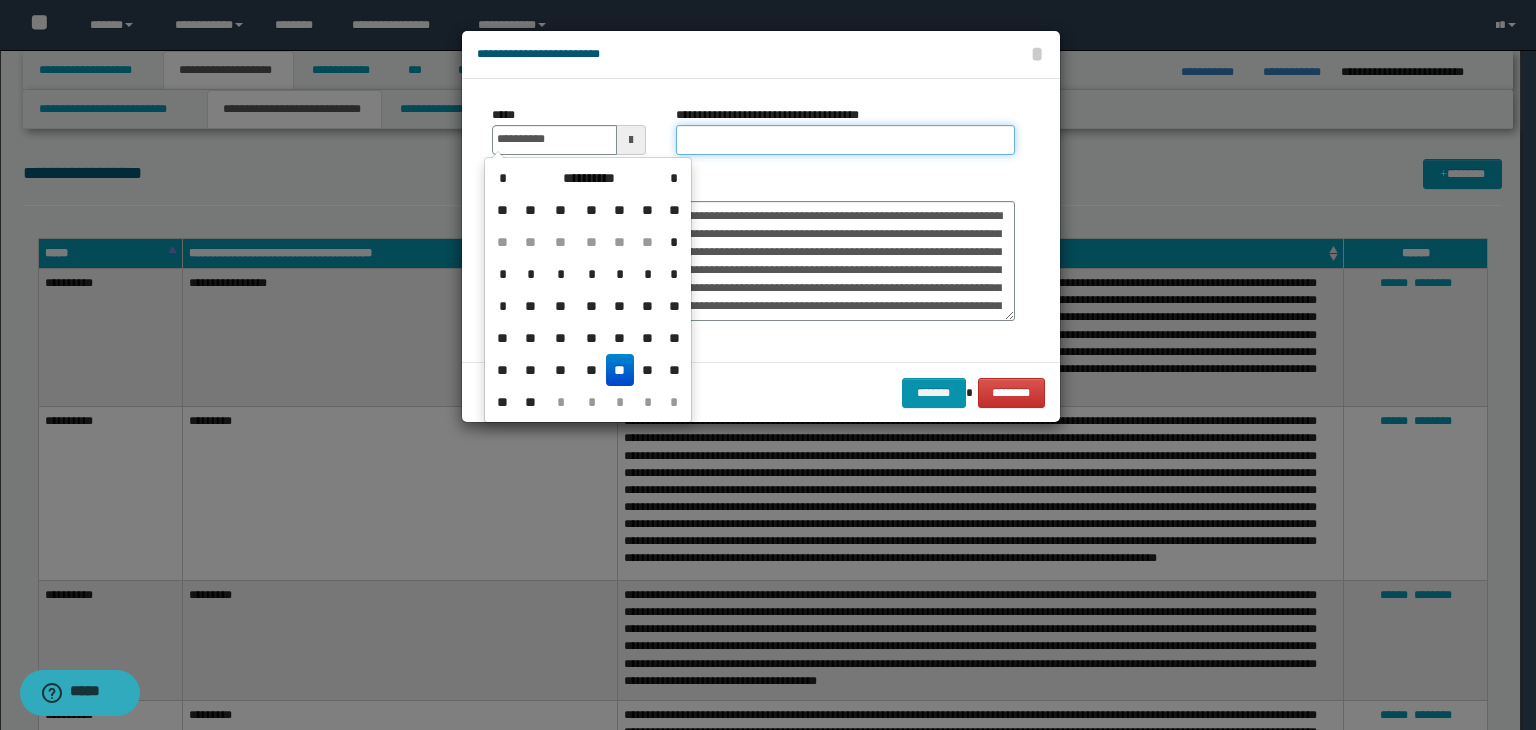 type on "**********" 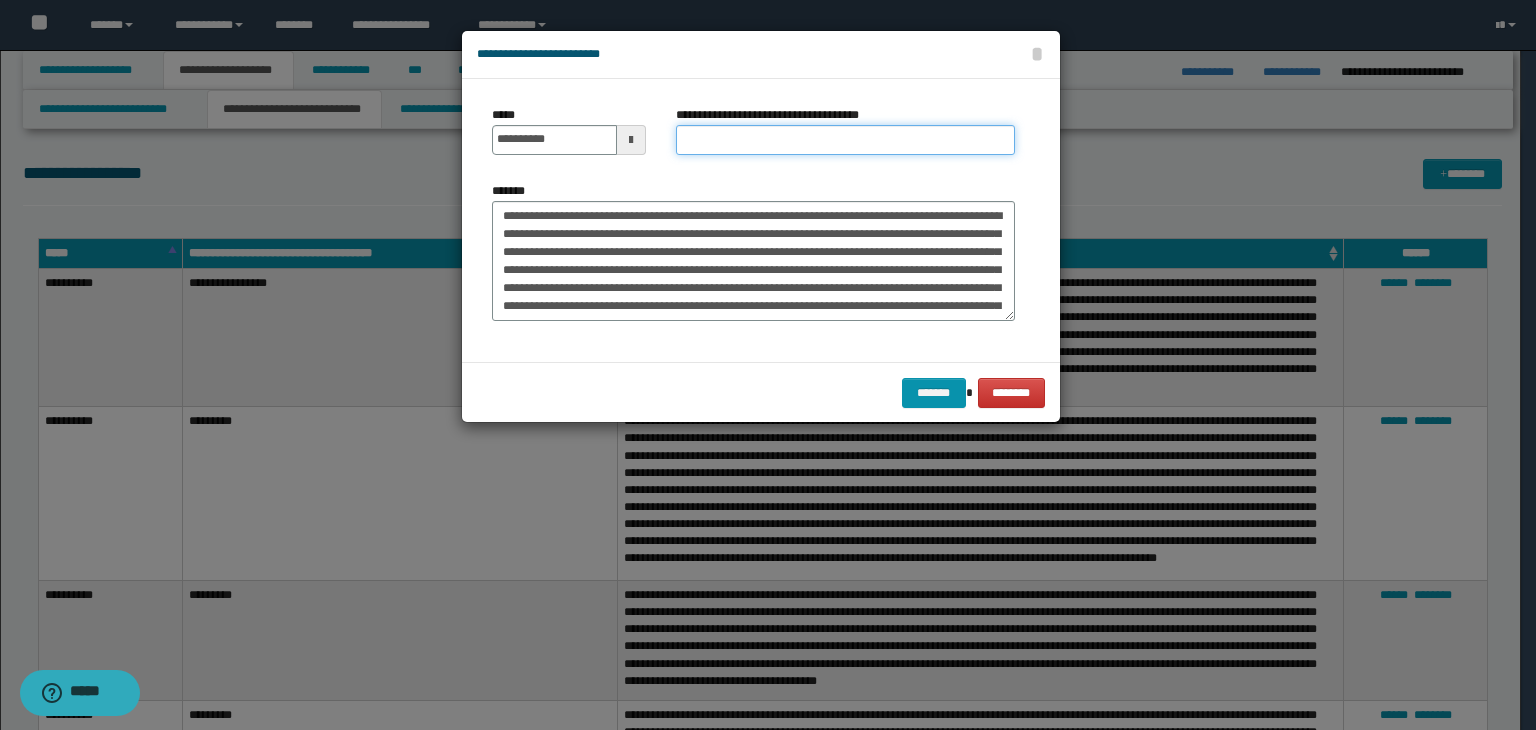 click on "**********" at bounding box center (845, 140) 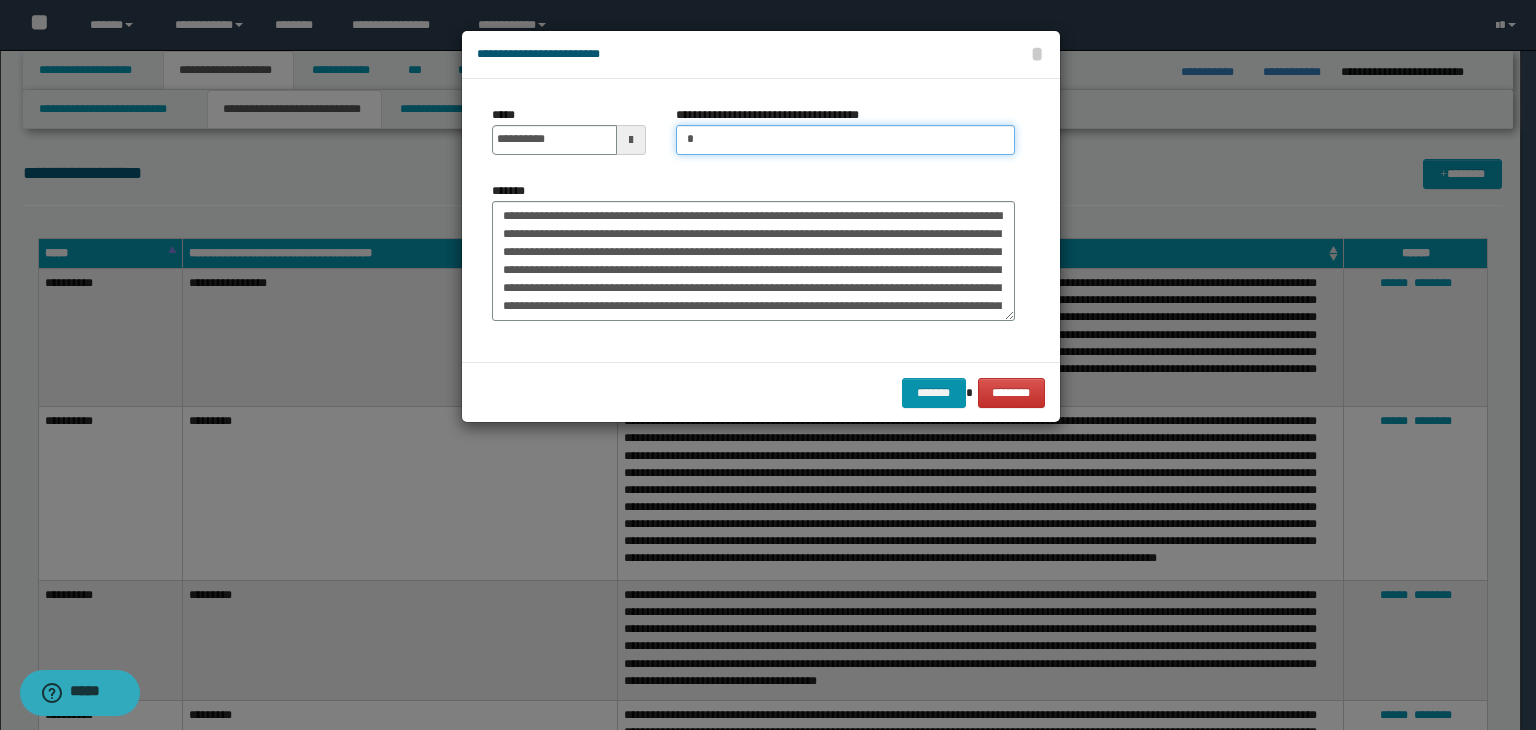 type on "**********" 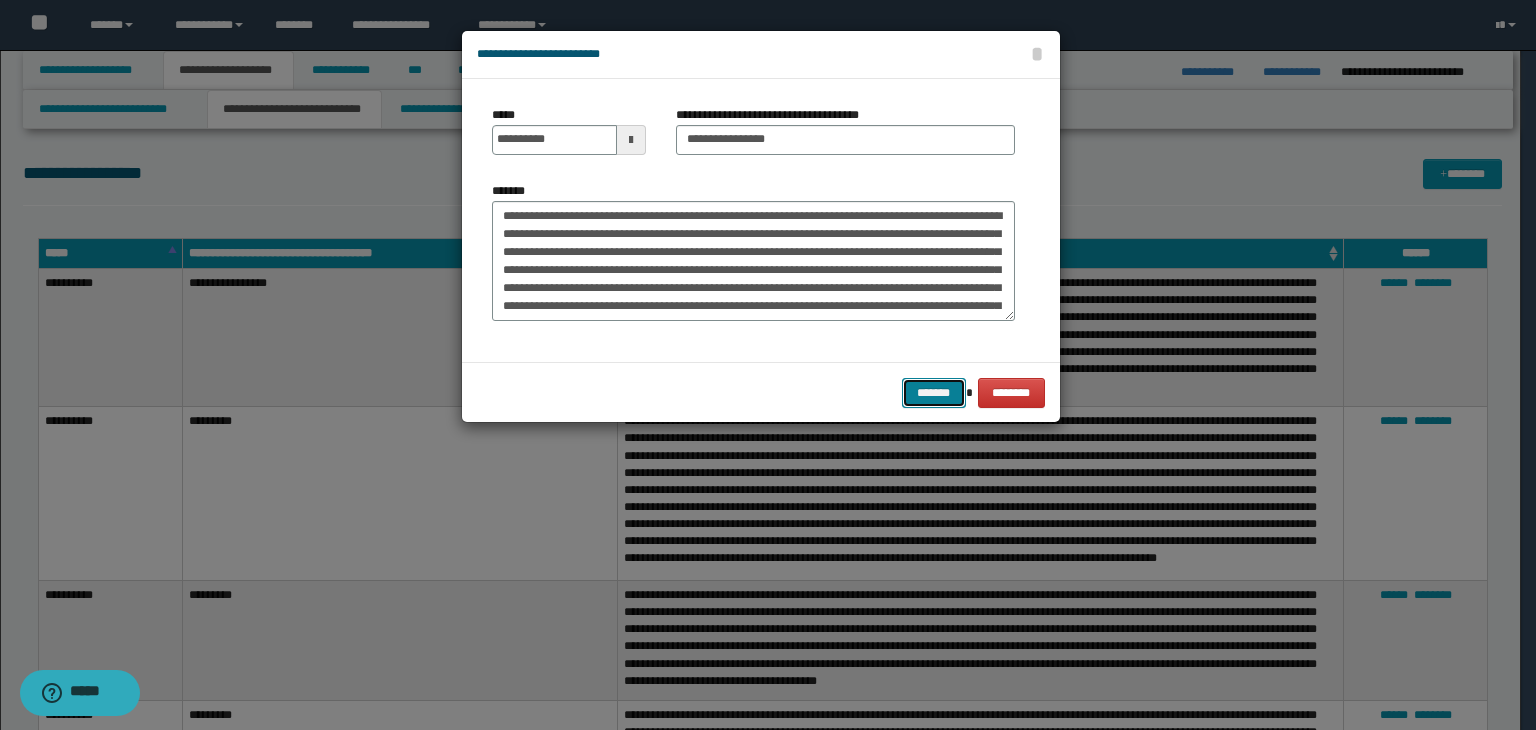 click on "*******" at bounding box center (934, 393) 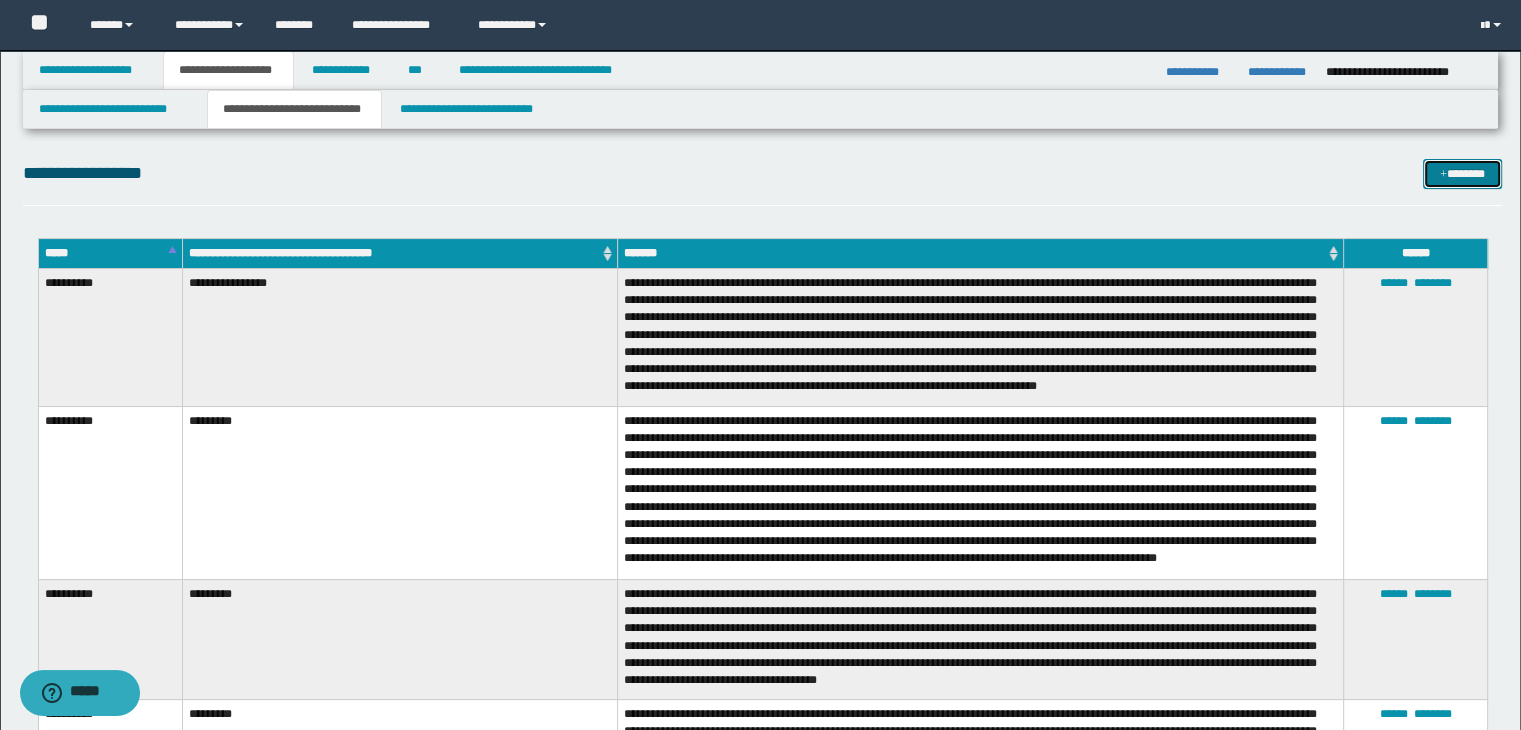 click on "*******" at bounding box center (1462, 174) 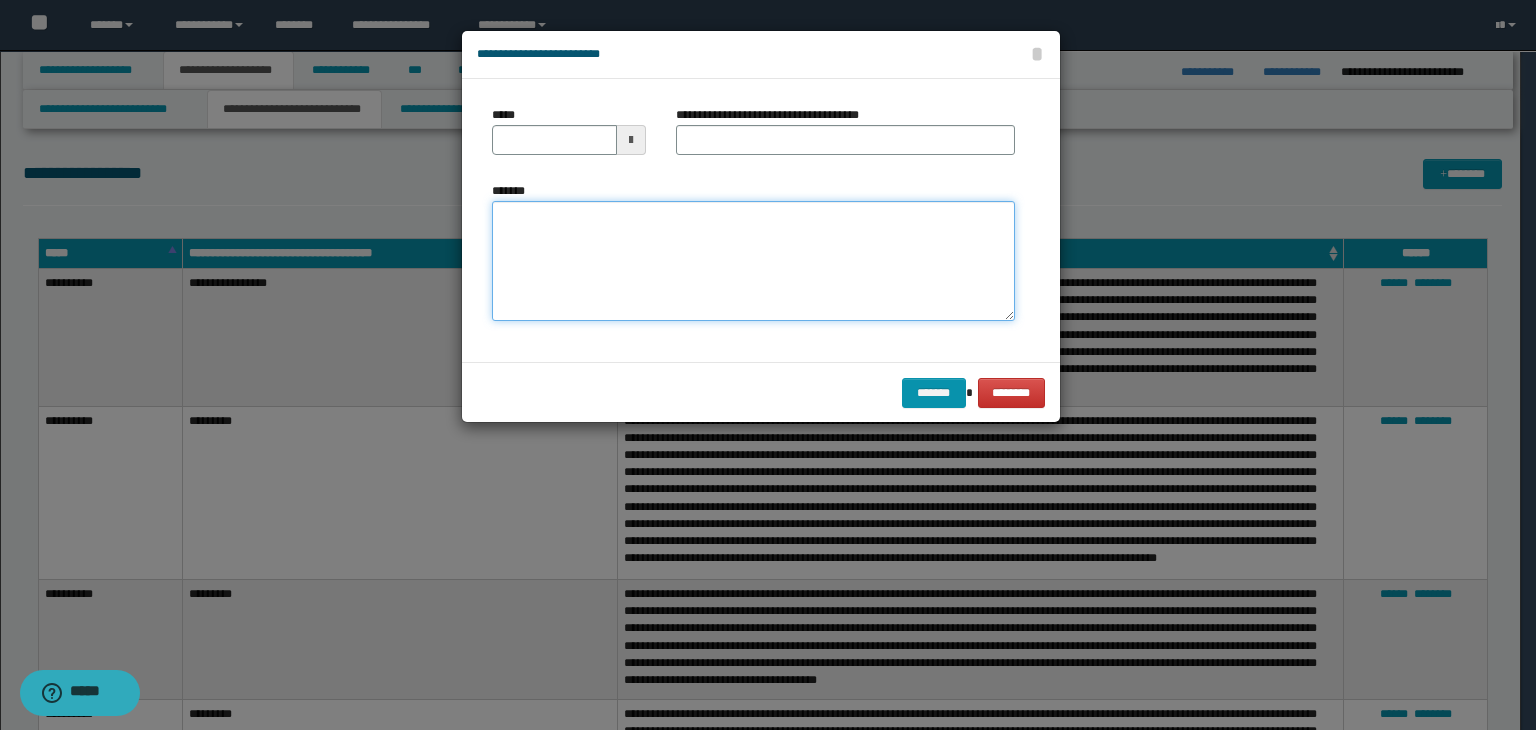 type on "**********" 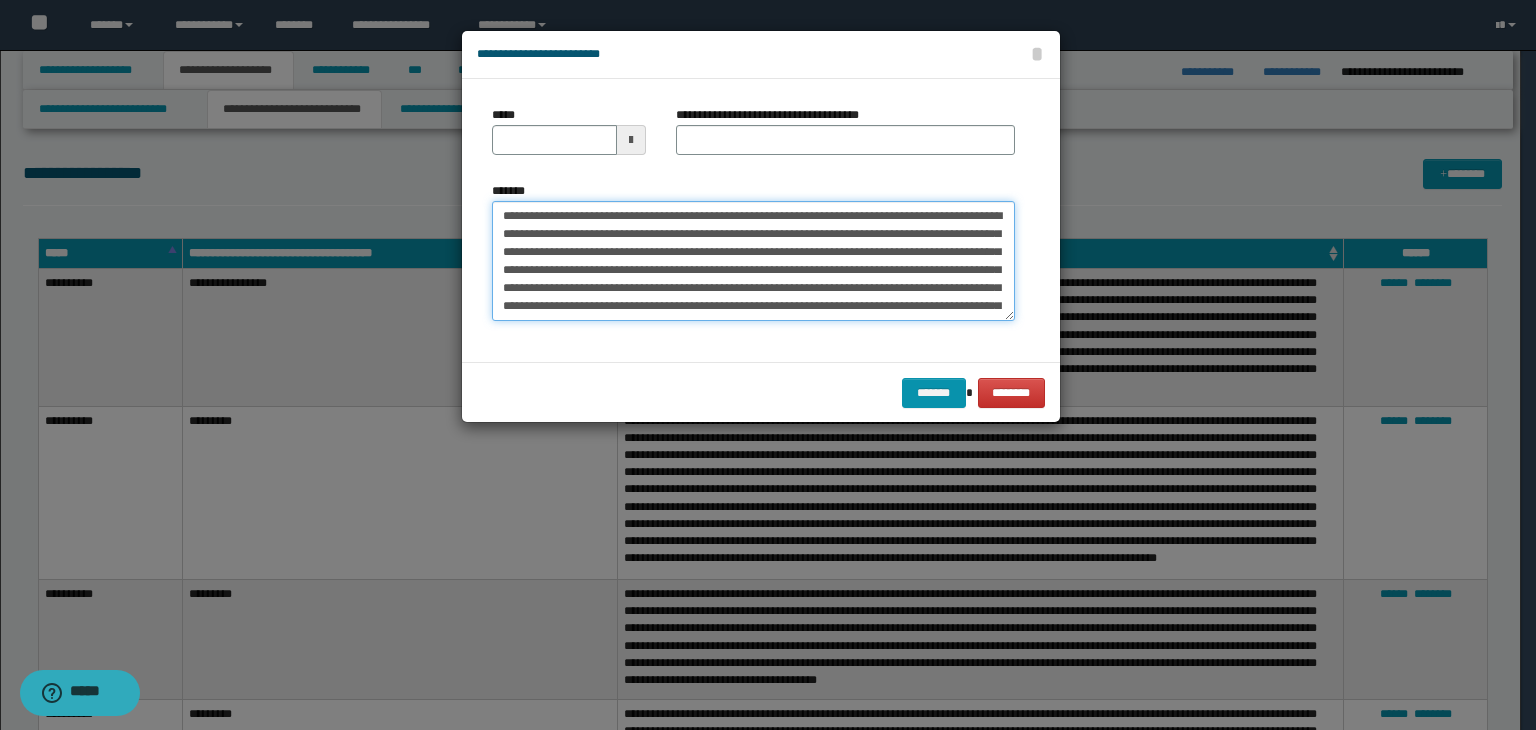 type 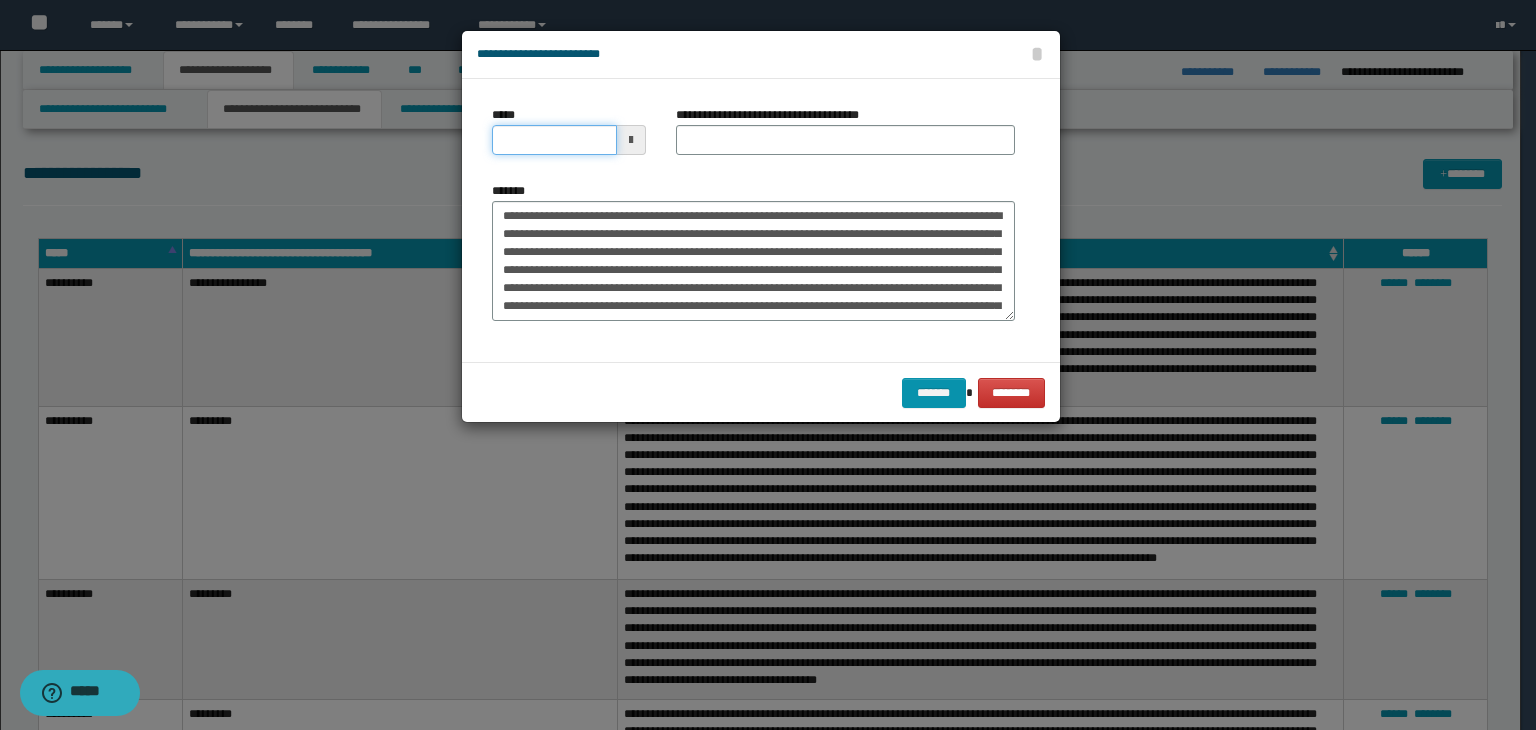 click on "*****" at bounding box center [554, 140] 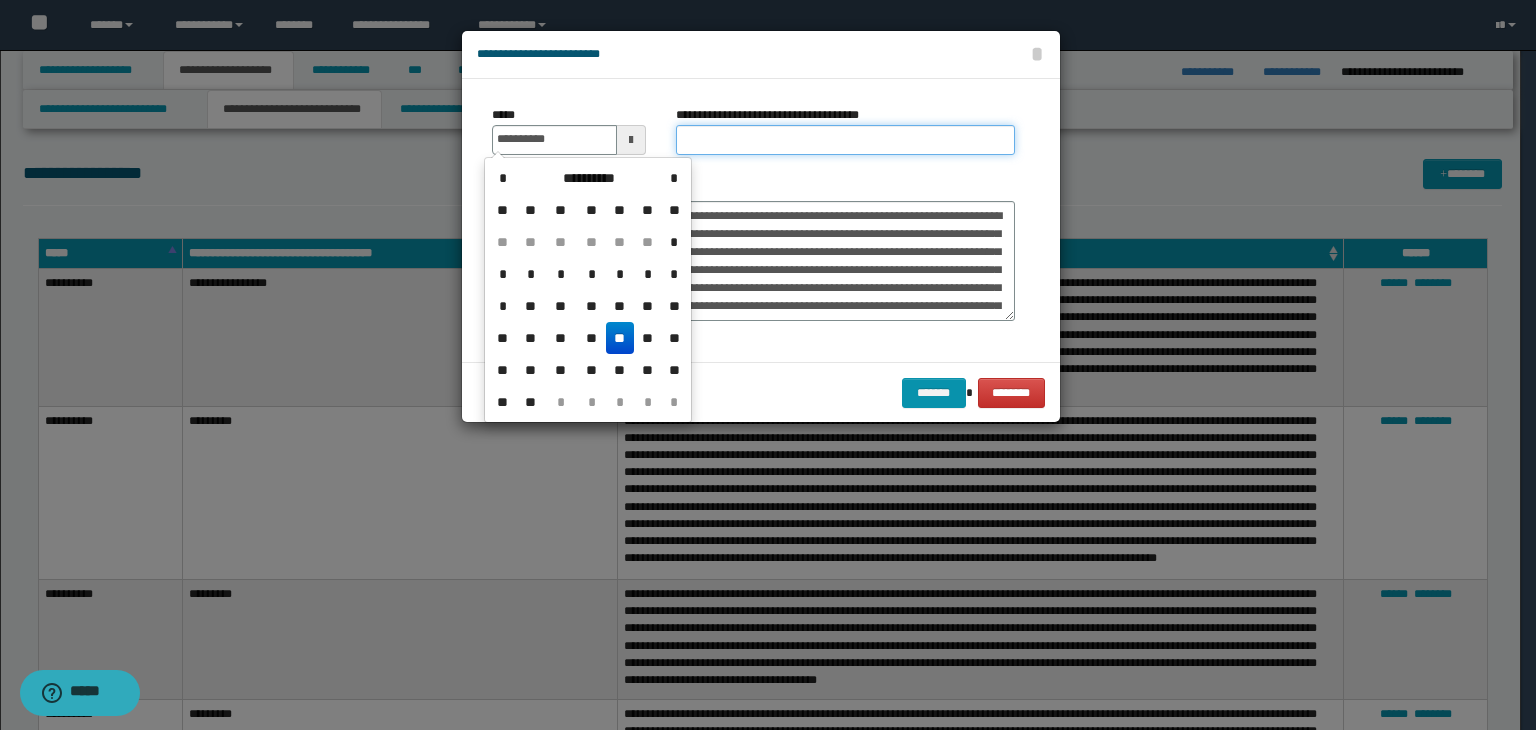 type on "**********" 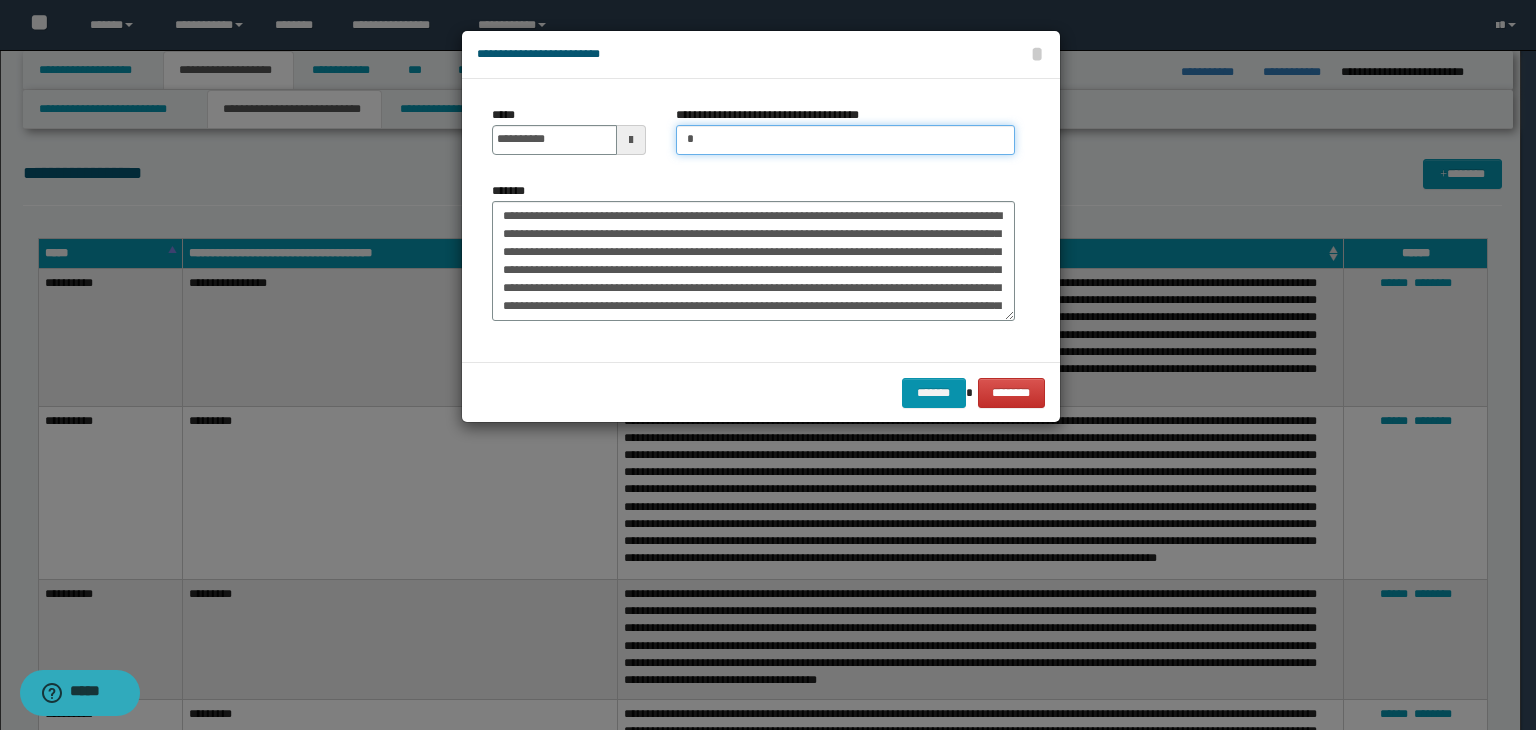 type on "*********" 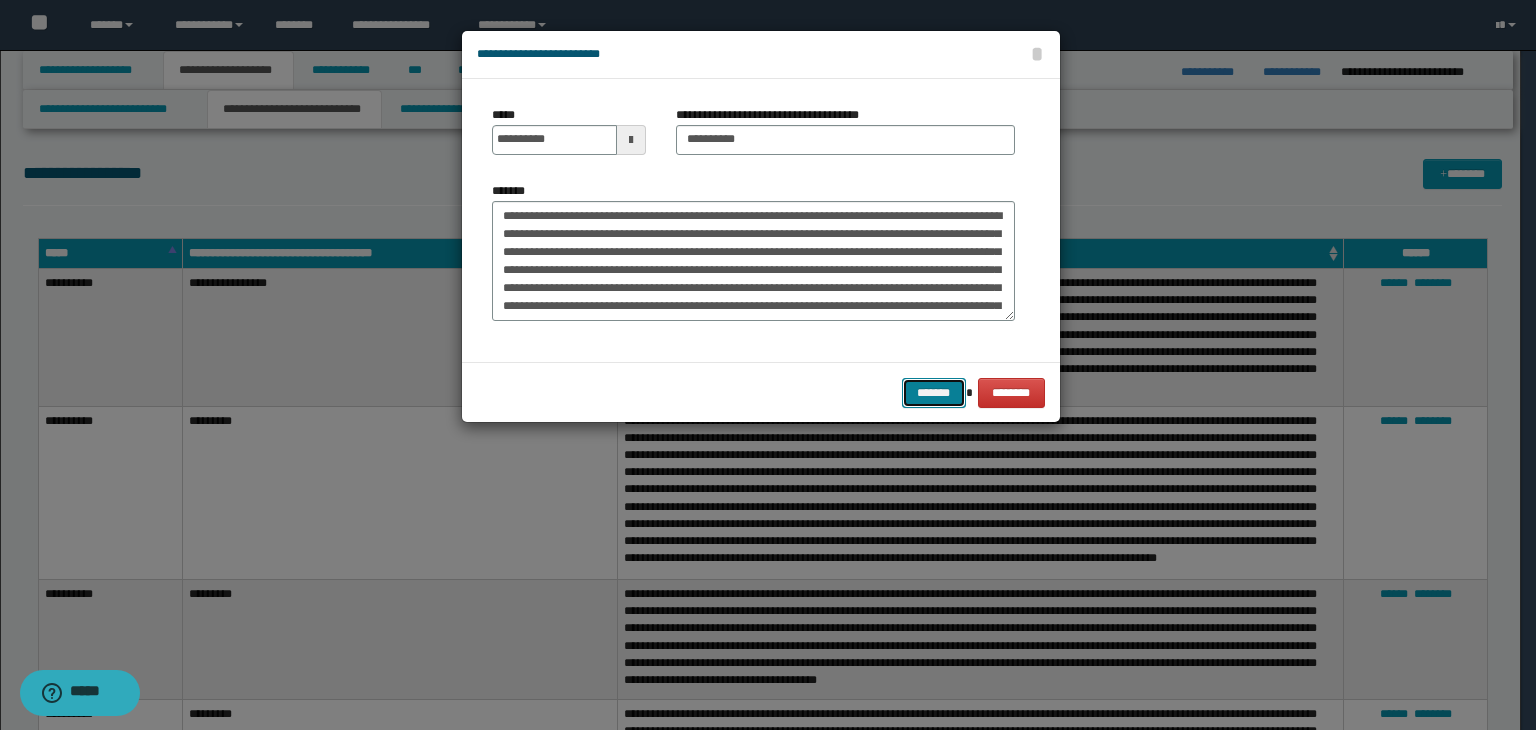 click on "*******" at bounding box center (934, 393) 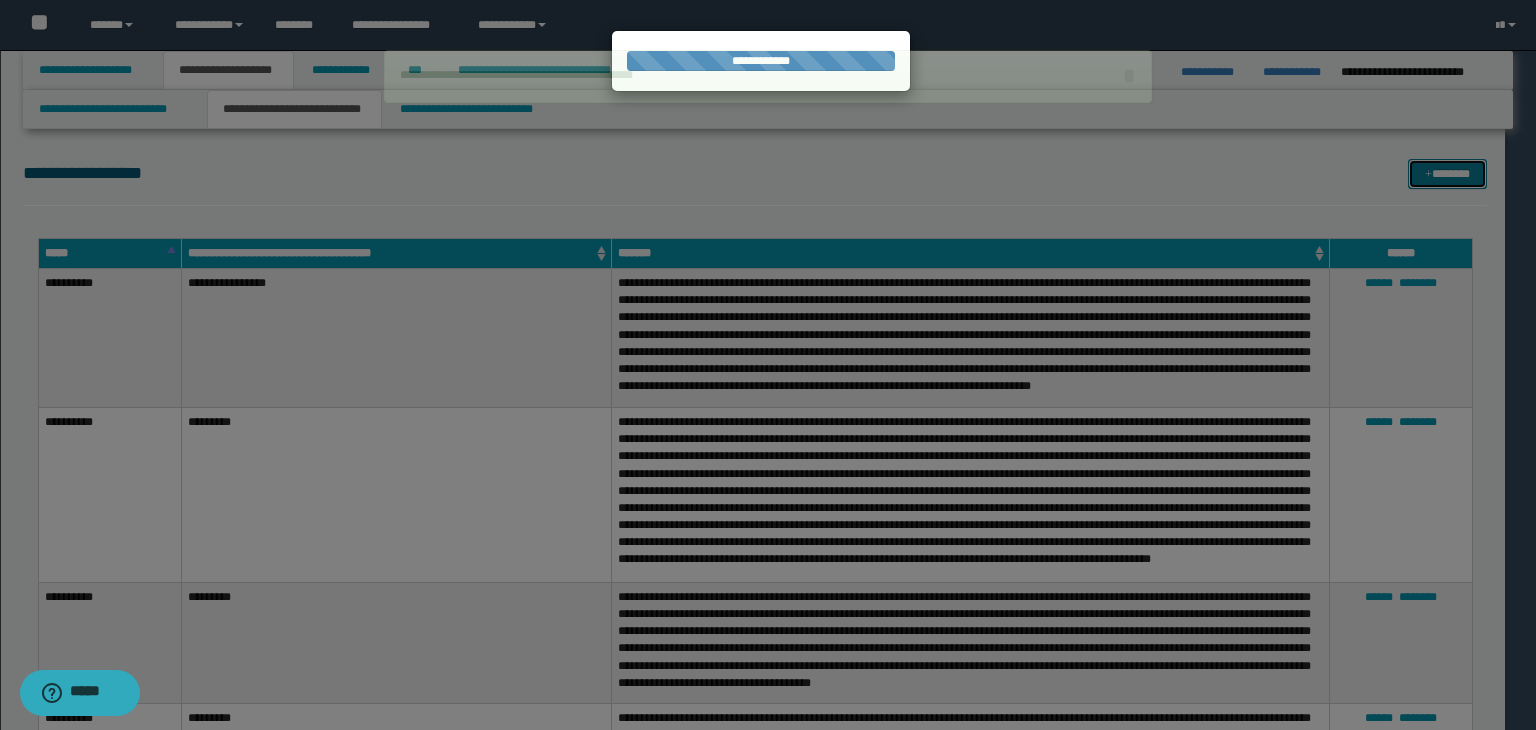 type 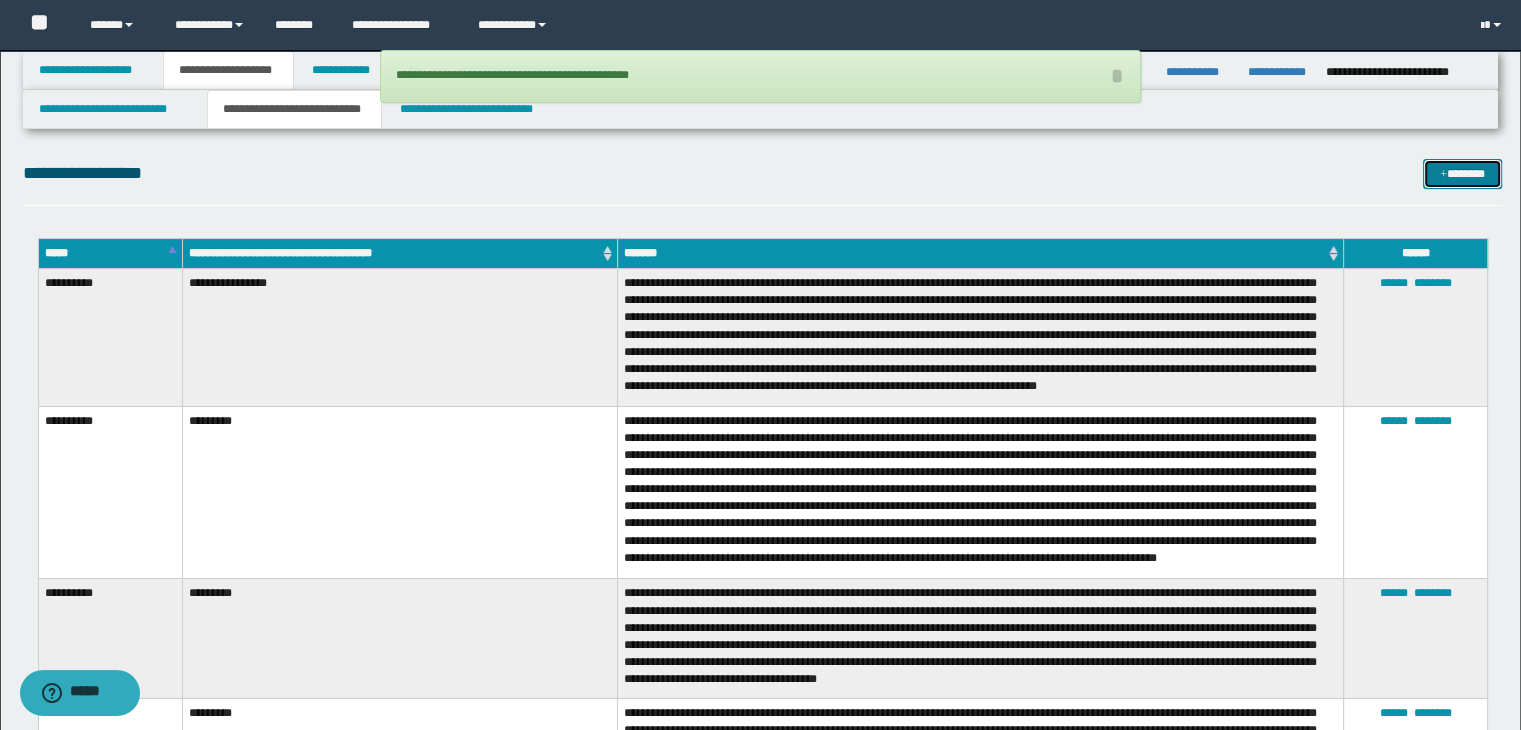 click at bounding box center [1443, 175] 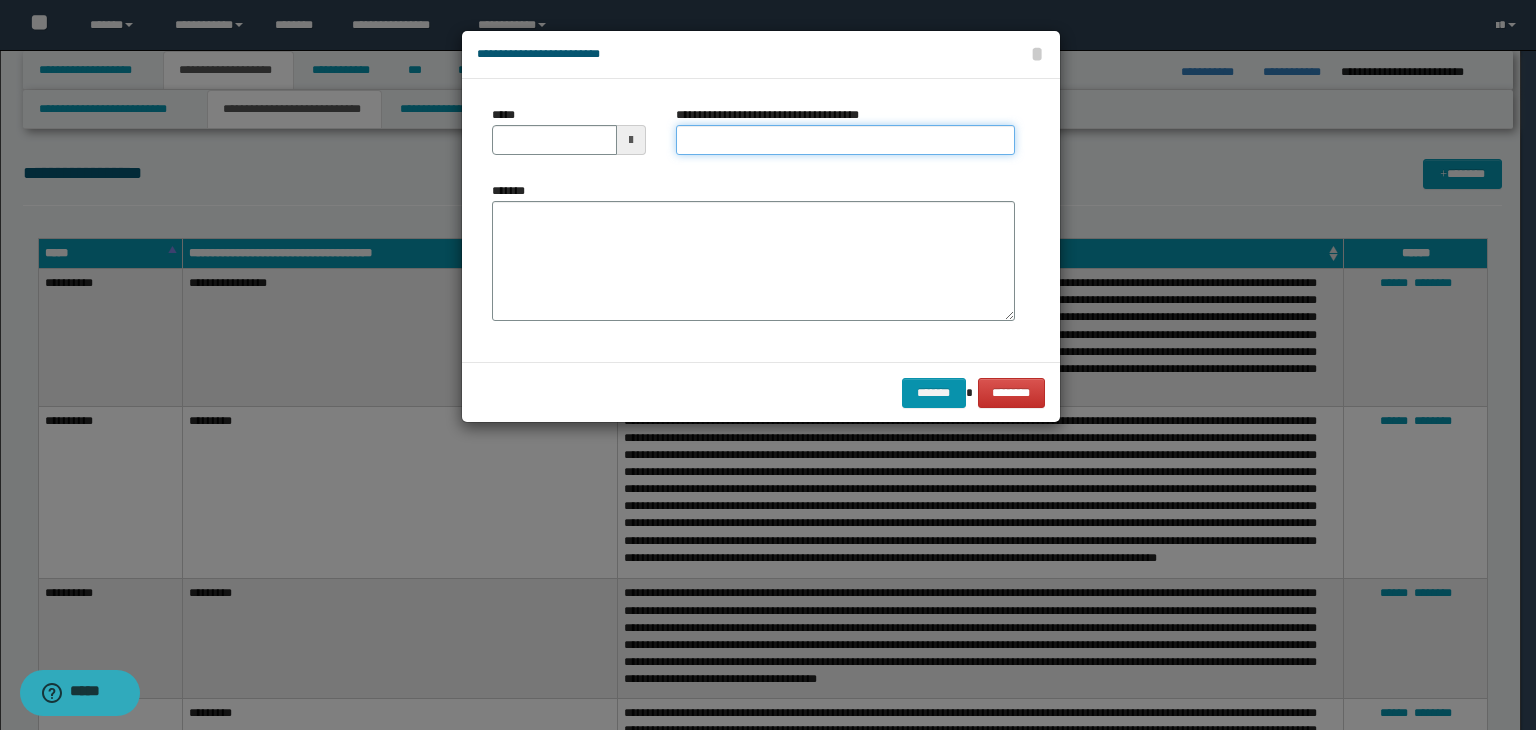 type on "**********" 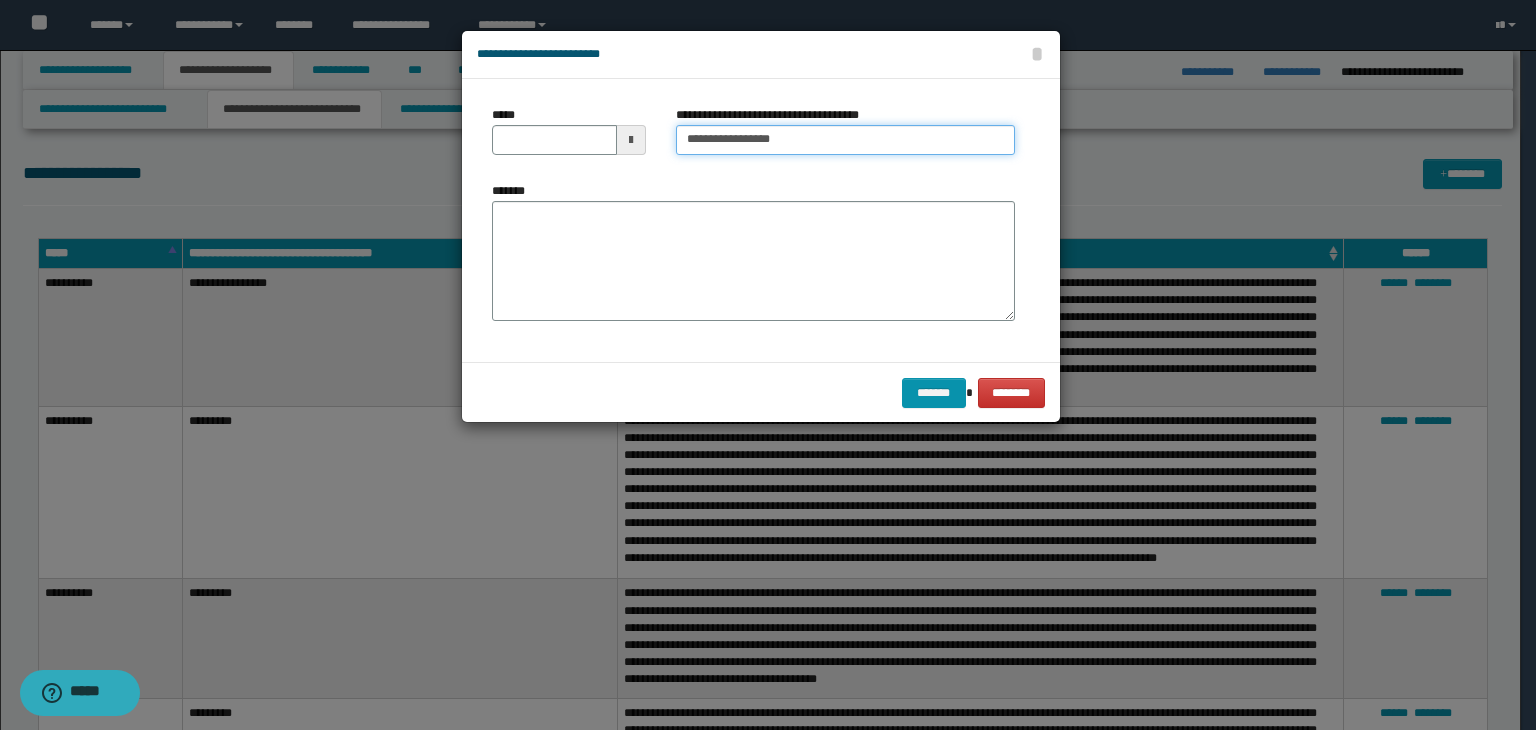 type 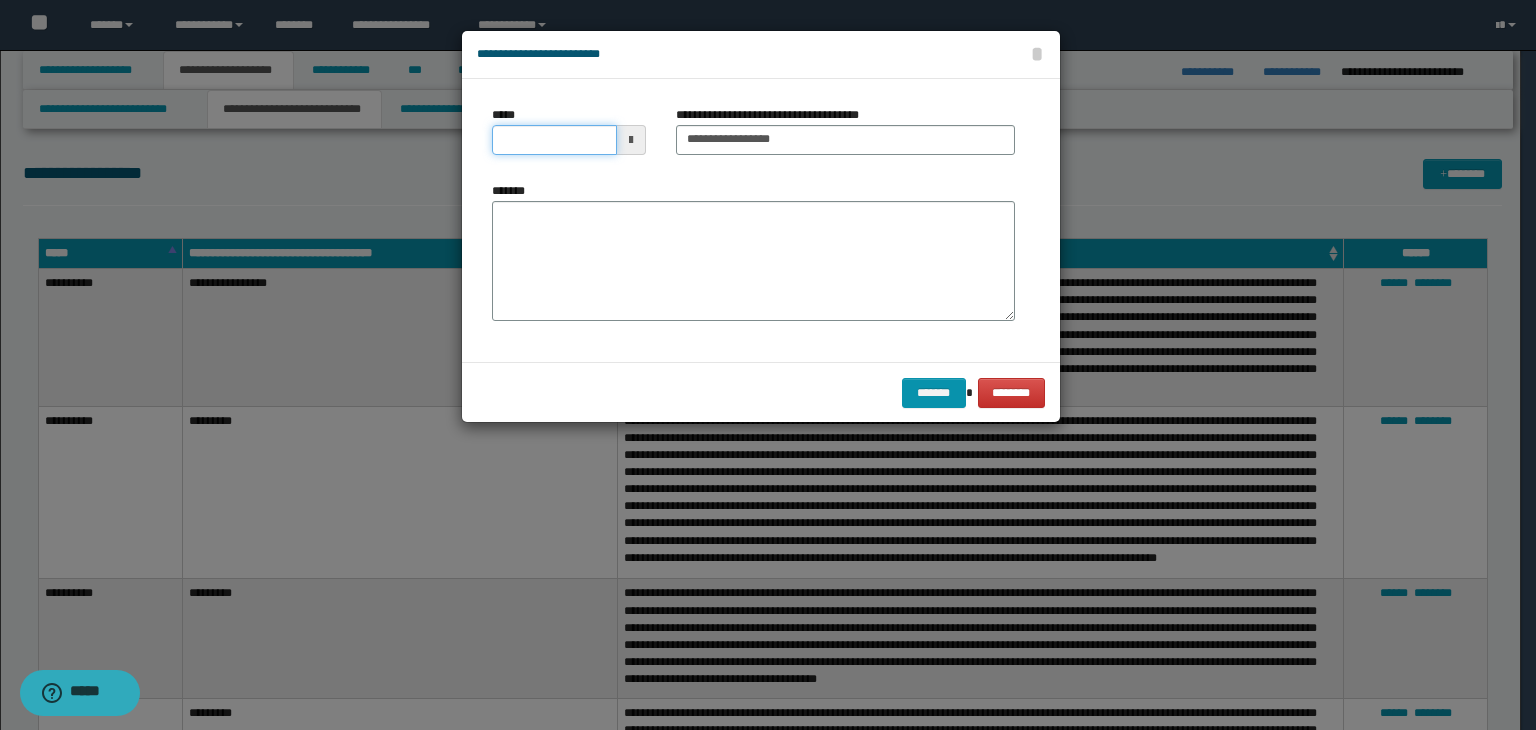 click on "*****" at bounding box center (554, 140) 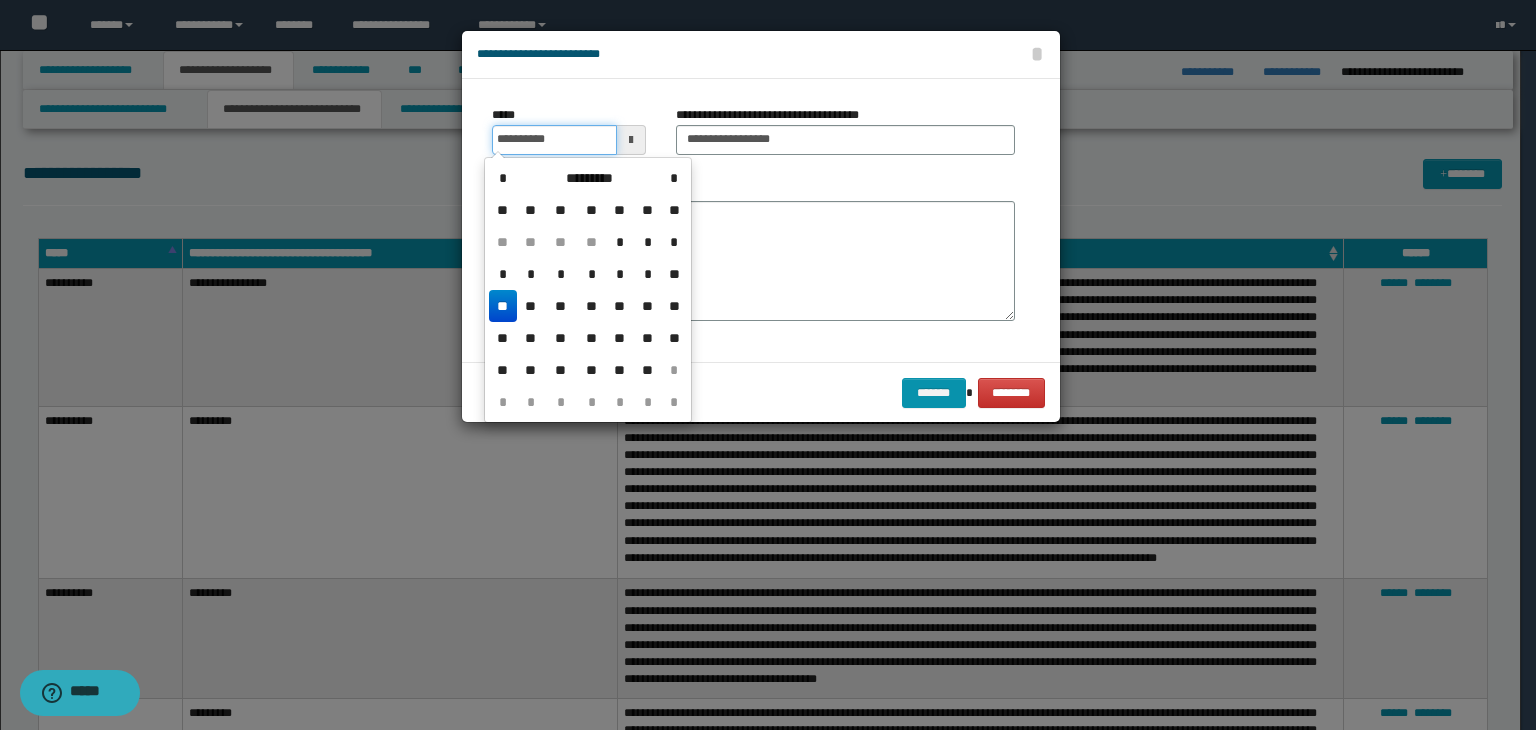 type on "**********" 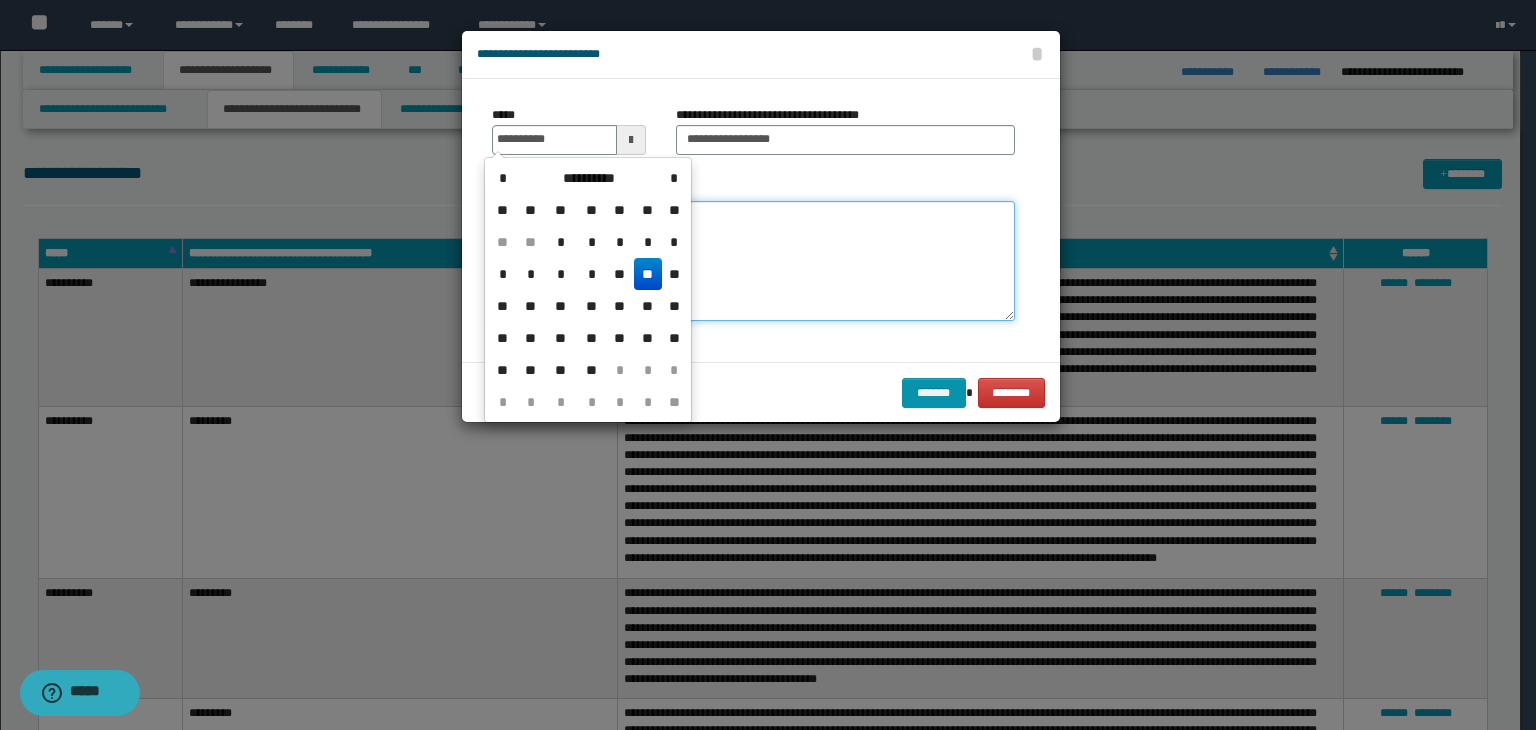 type on "**********" 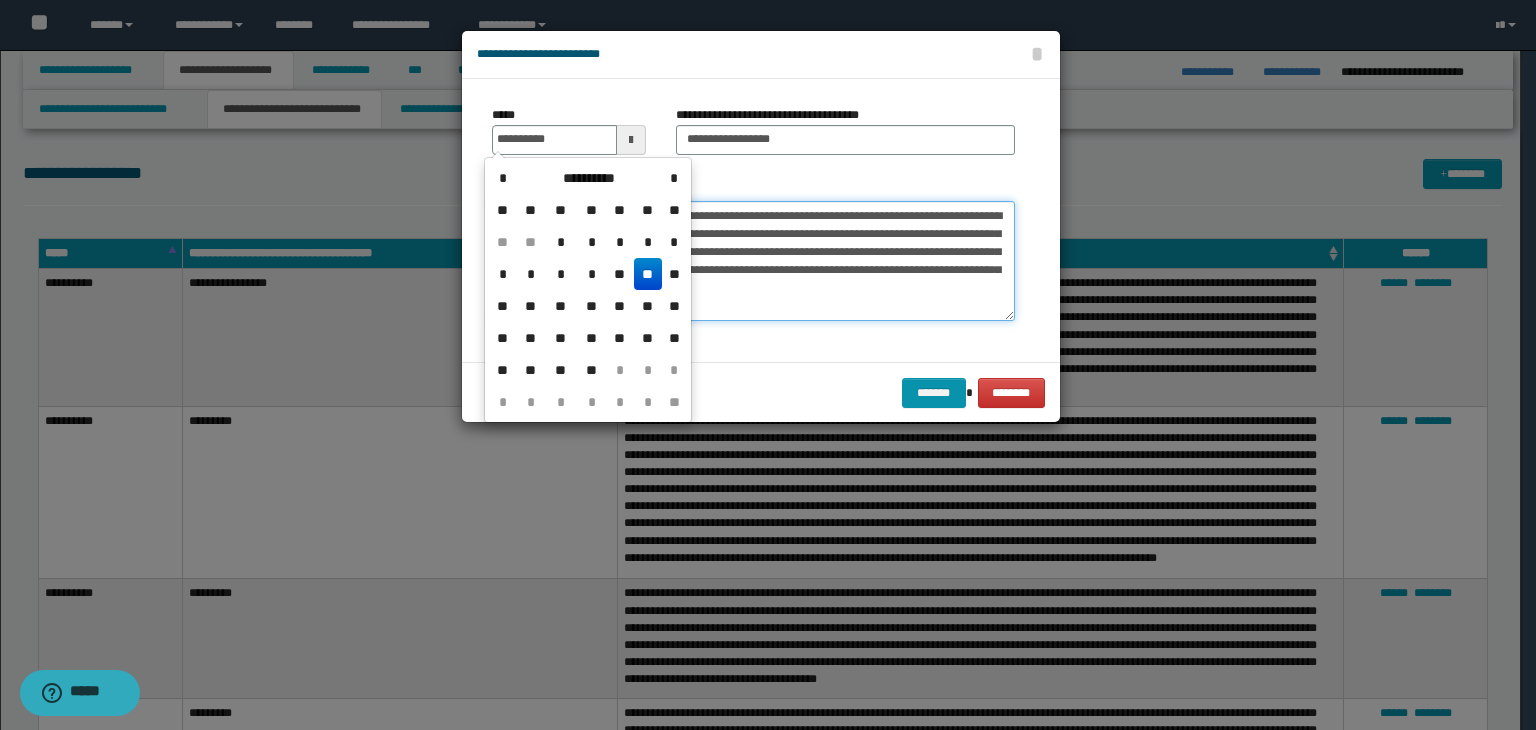 type on "**********" 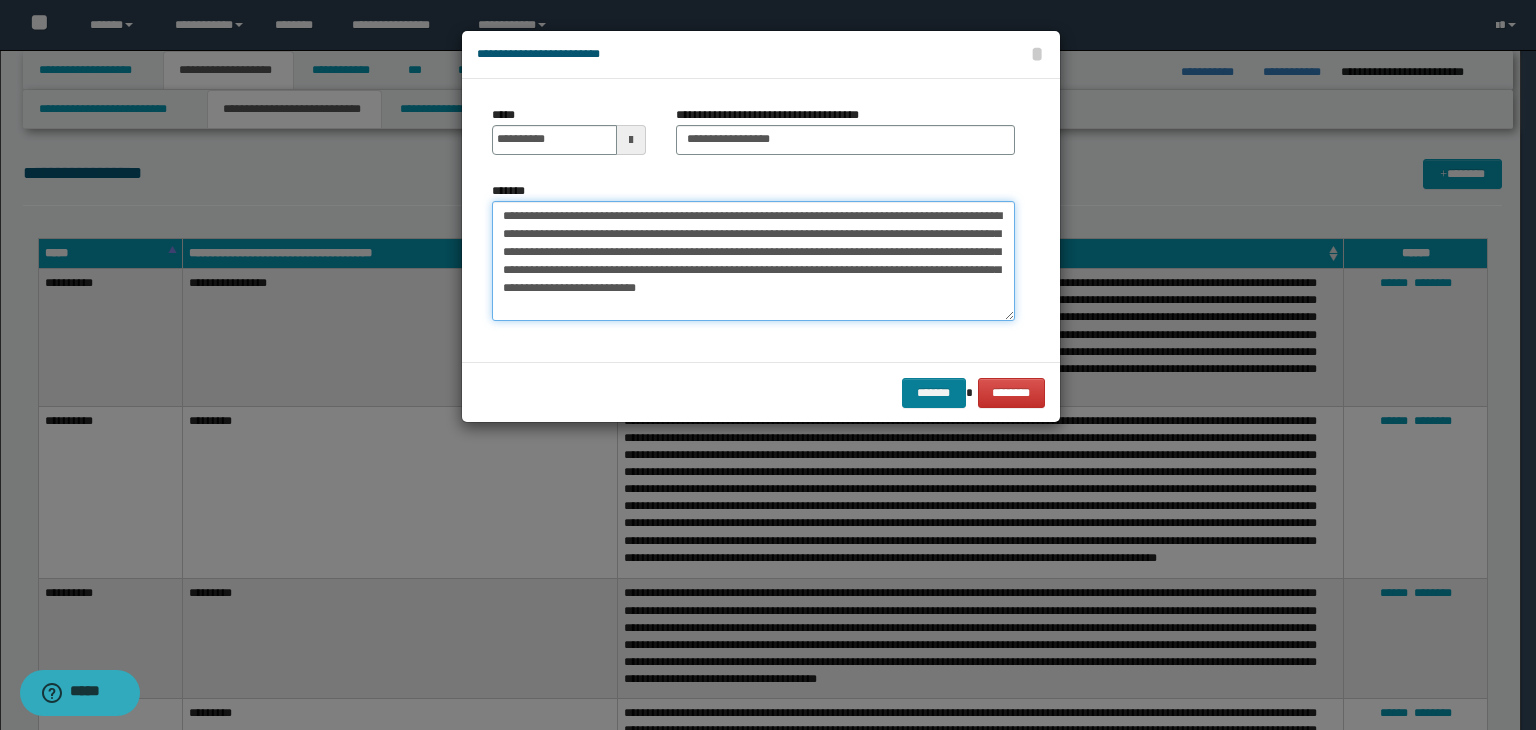 type on "**********" 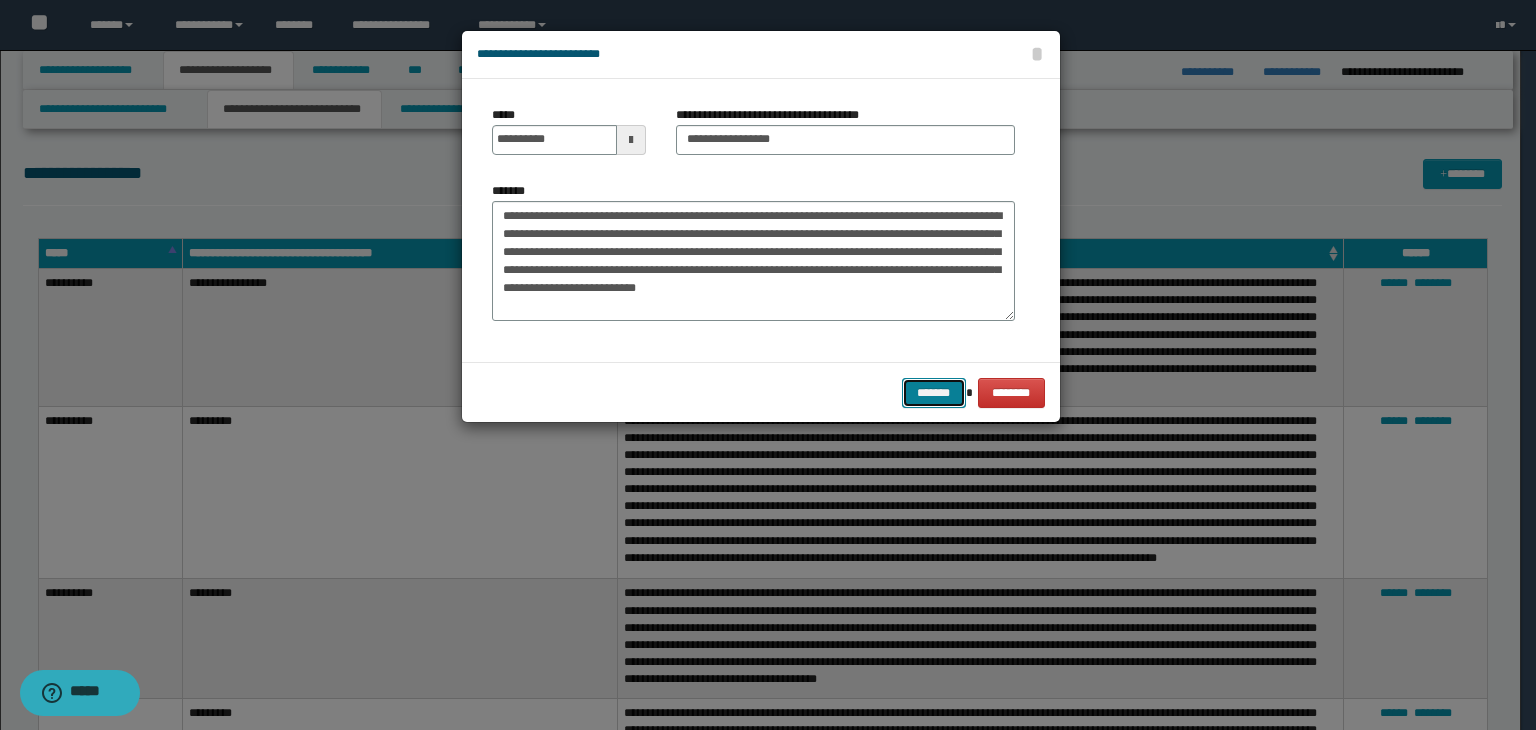 click on "*******" at bounding box center (934, 393) 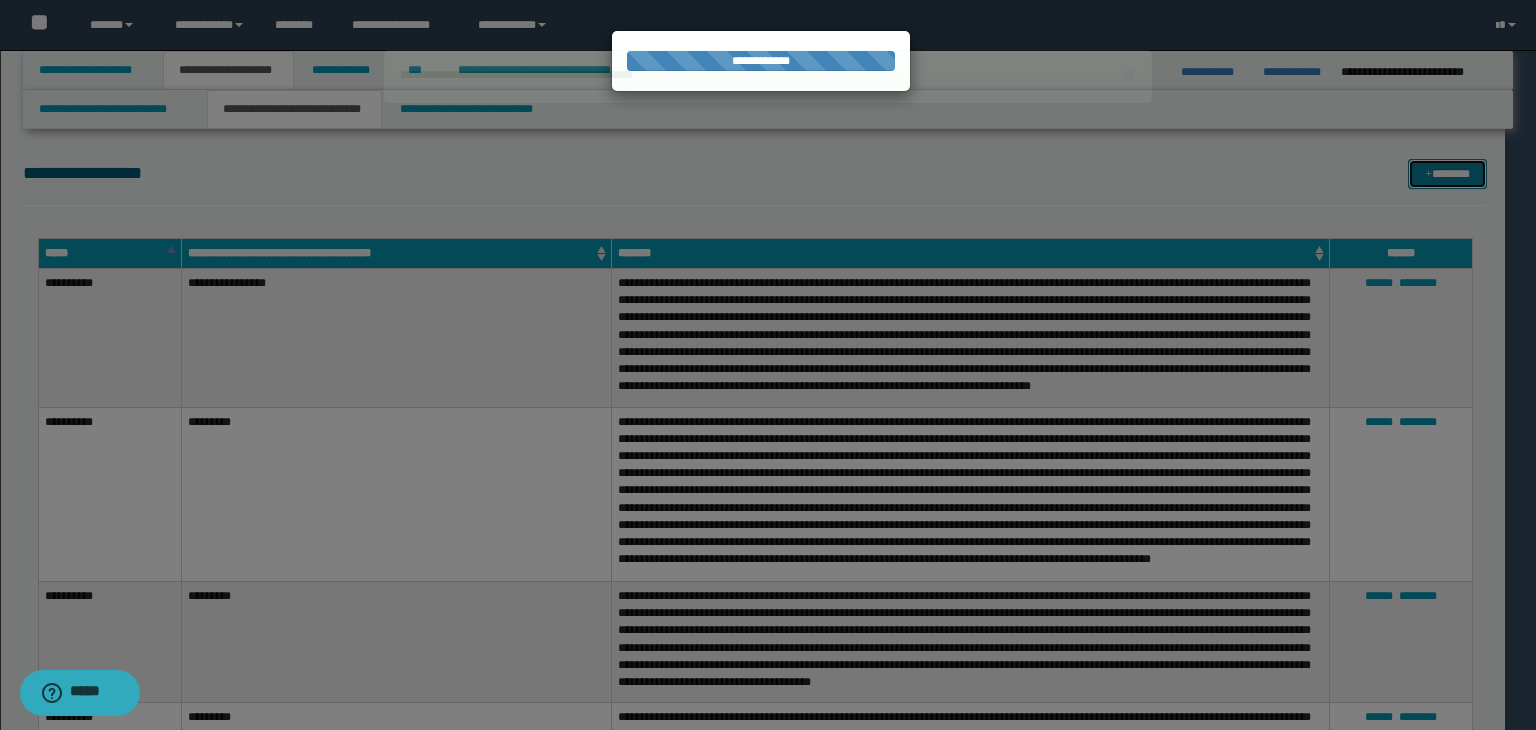type 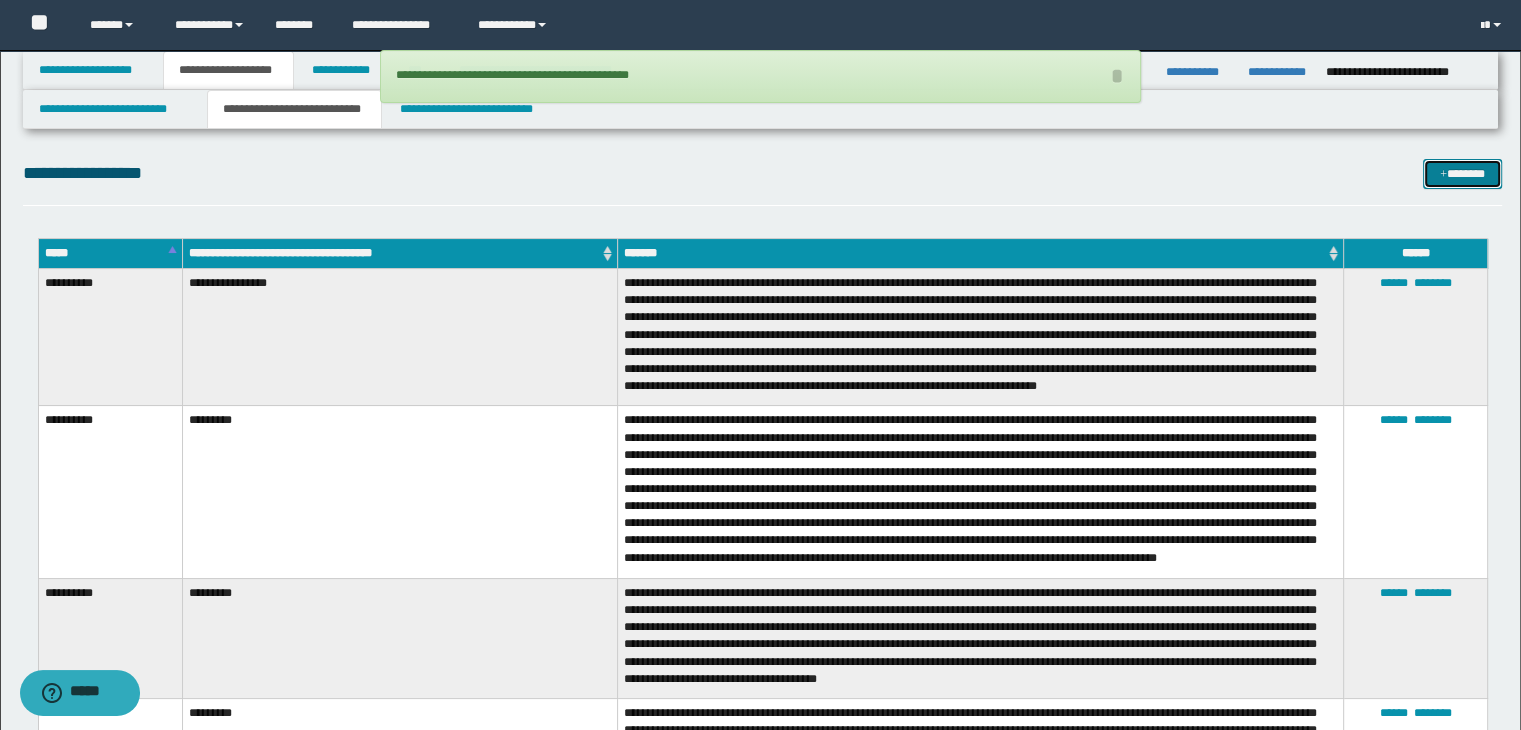 click at bounding box center (1443, 175) 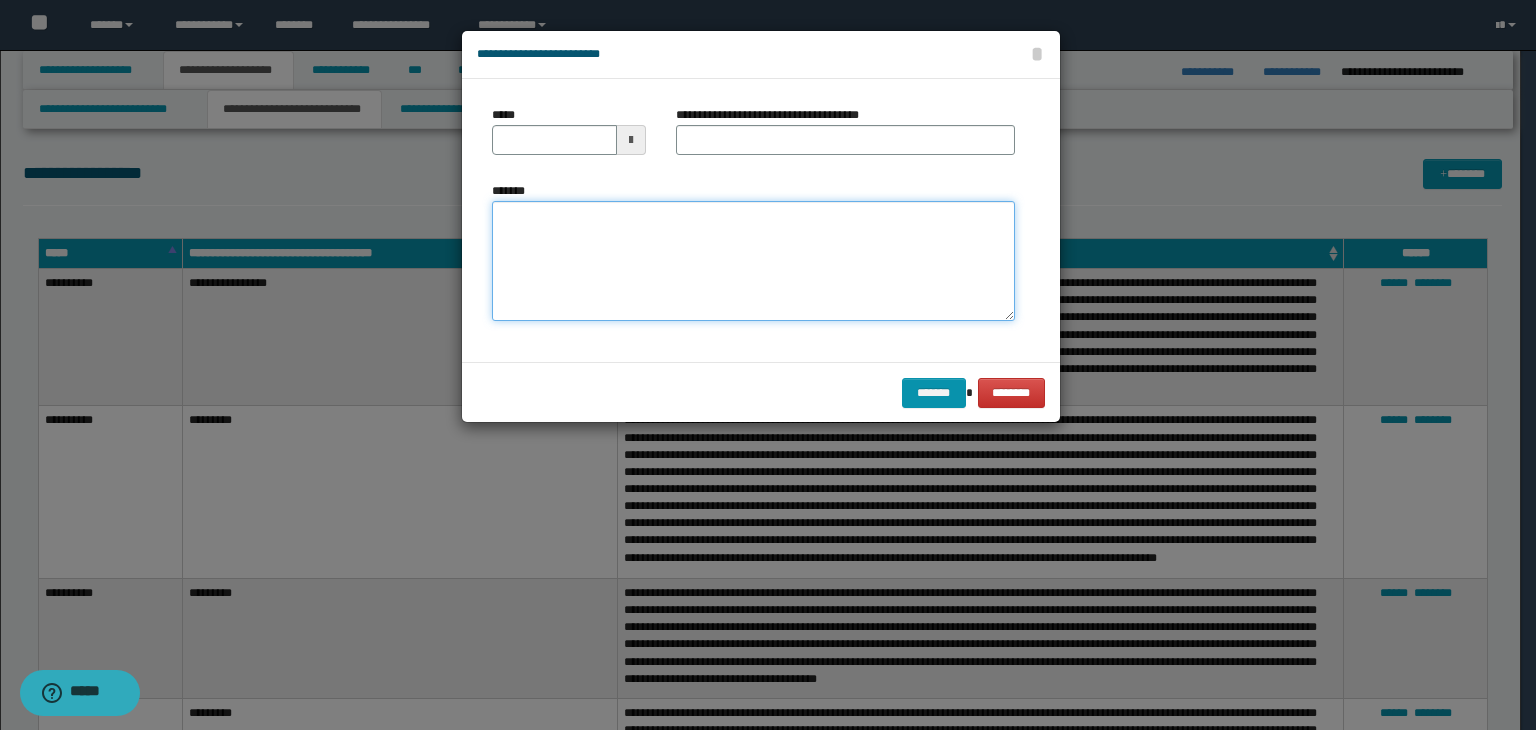 type on "**********" 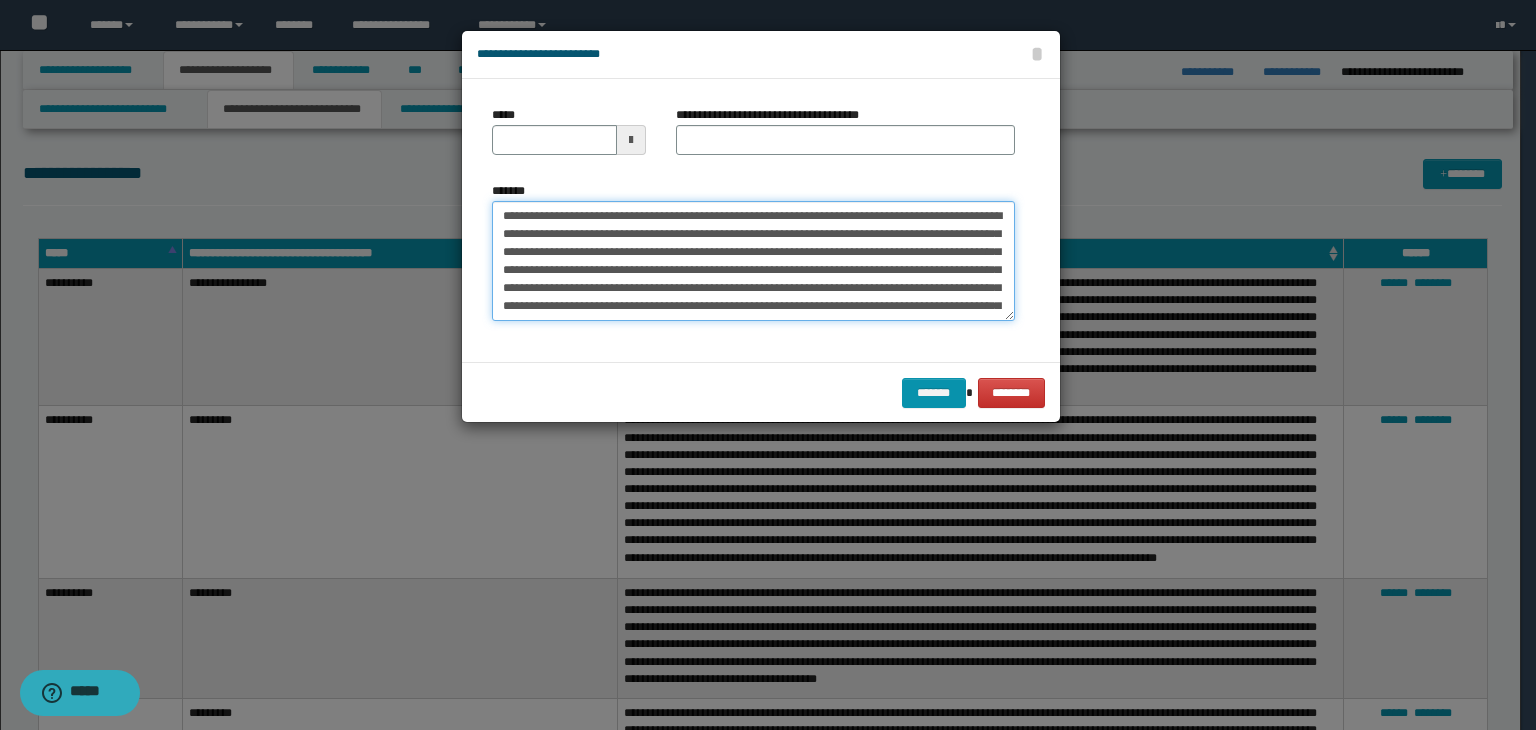 type 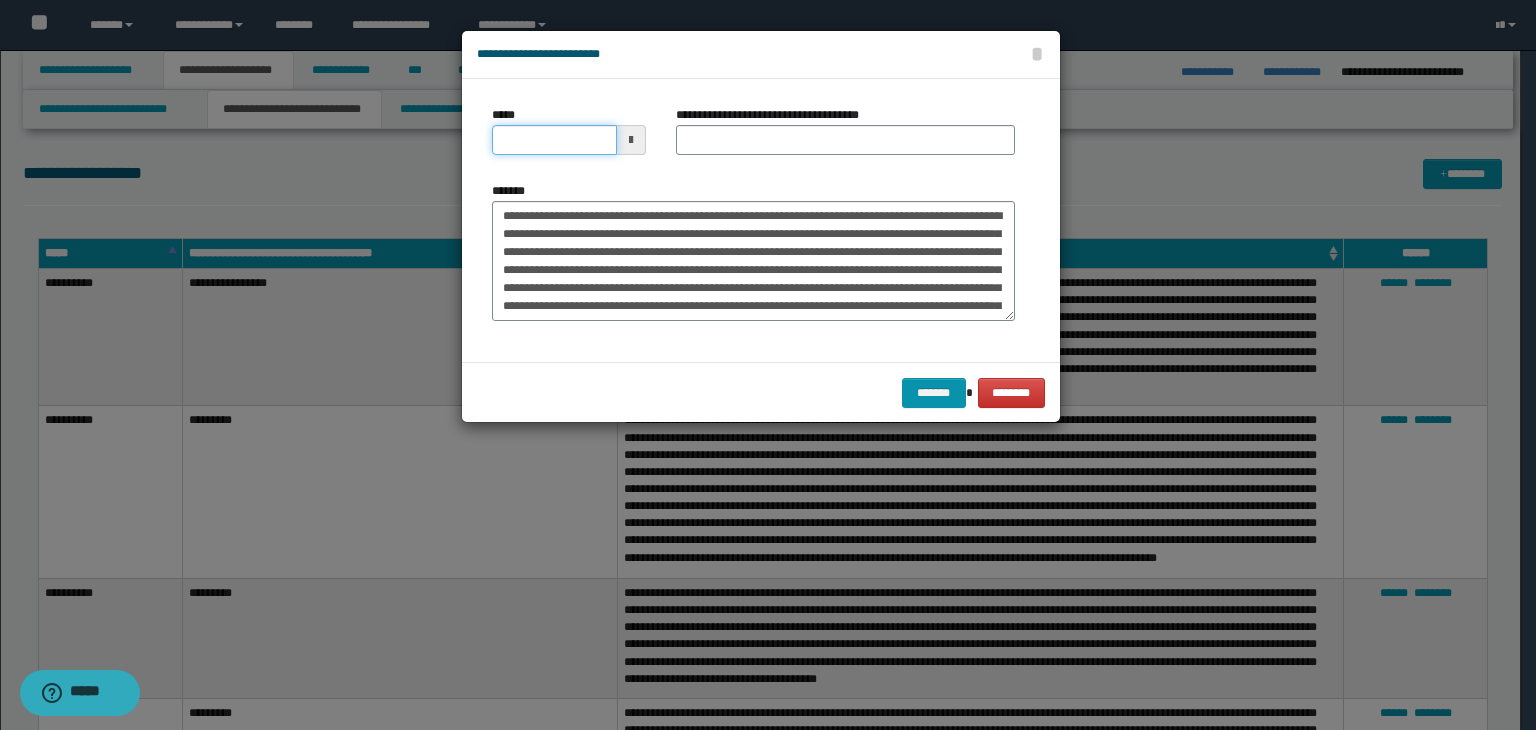 click on "*****" at bounding box center [554, 140] 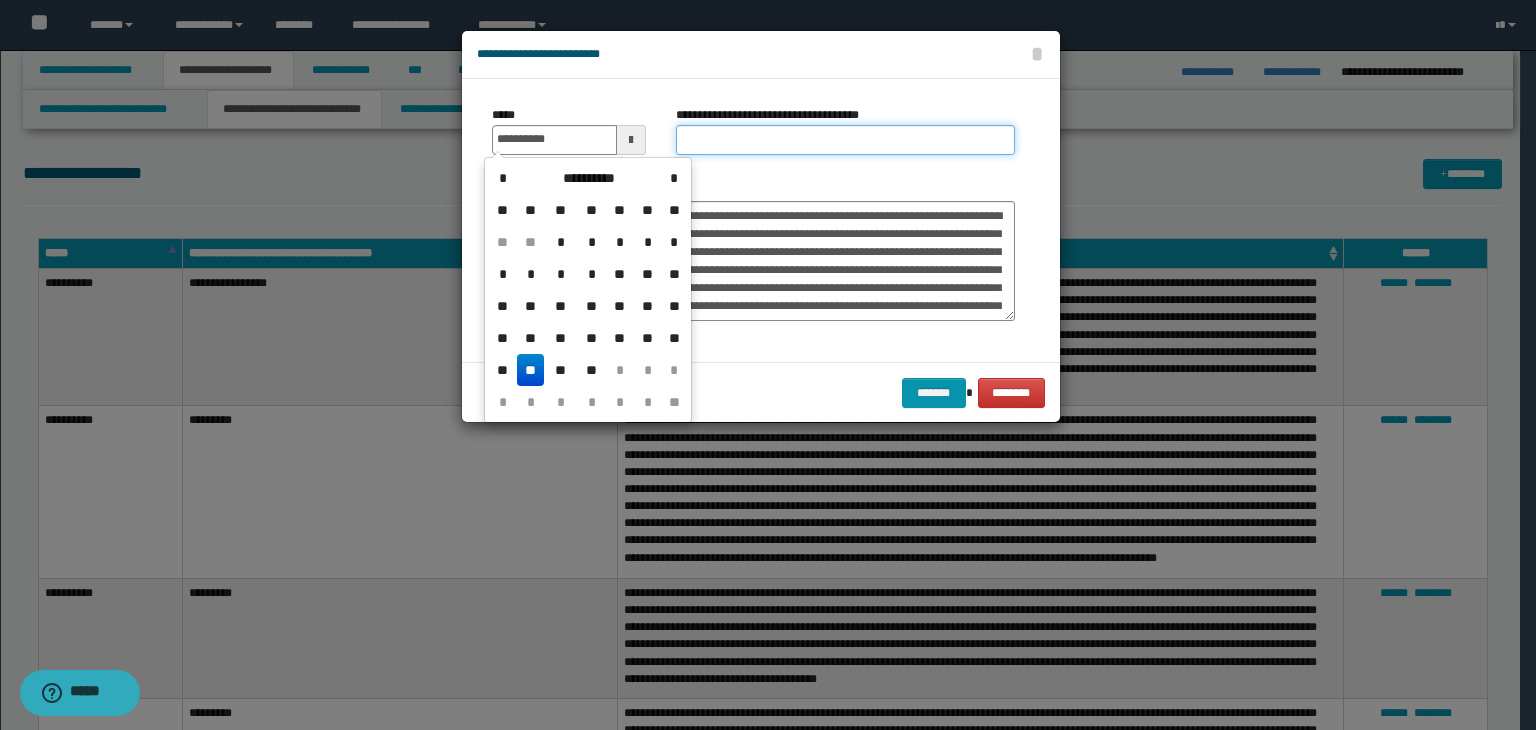 type on "**********" 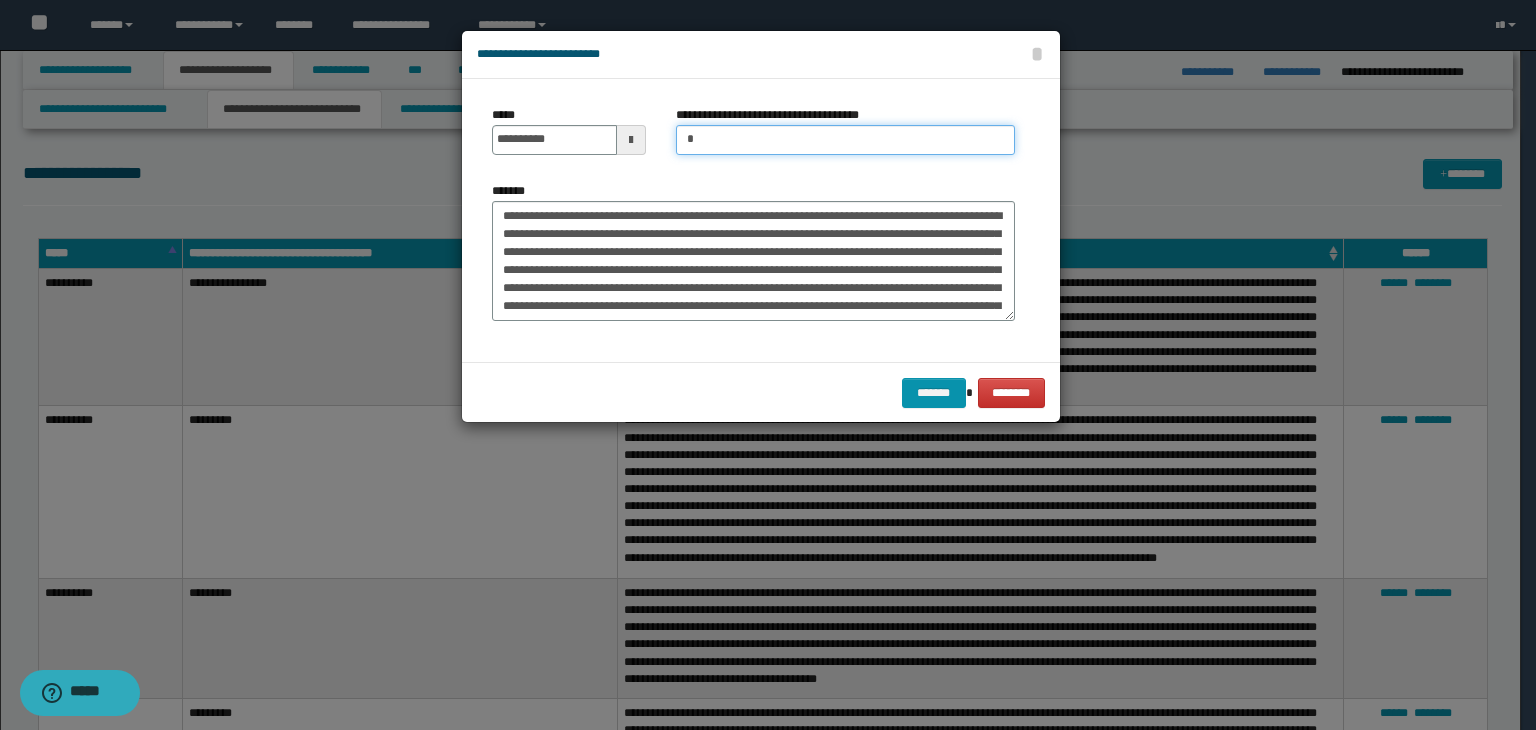 type on "*********" 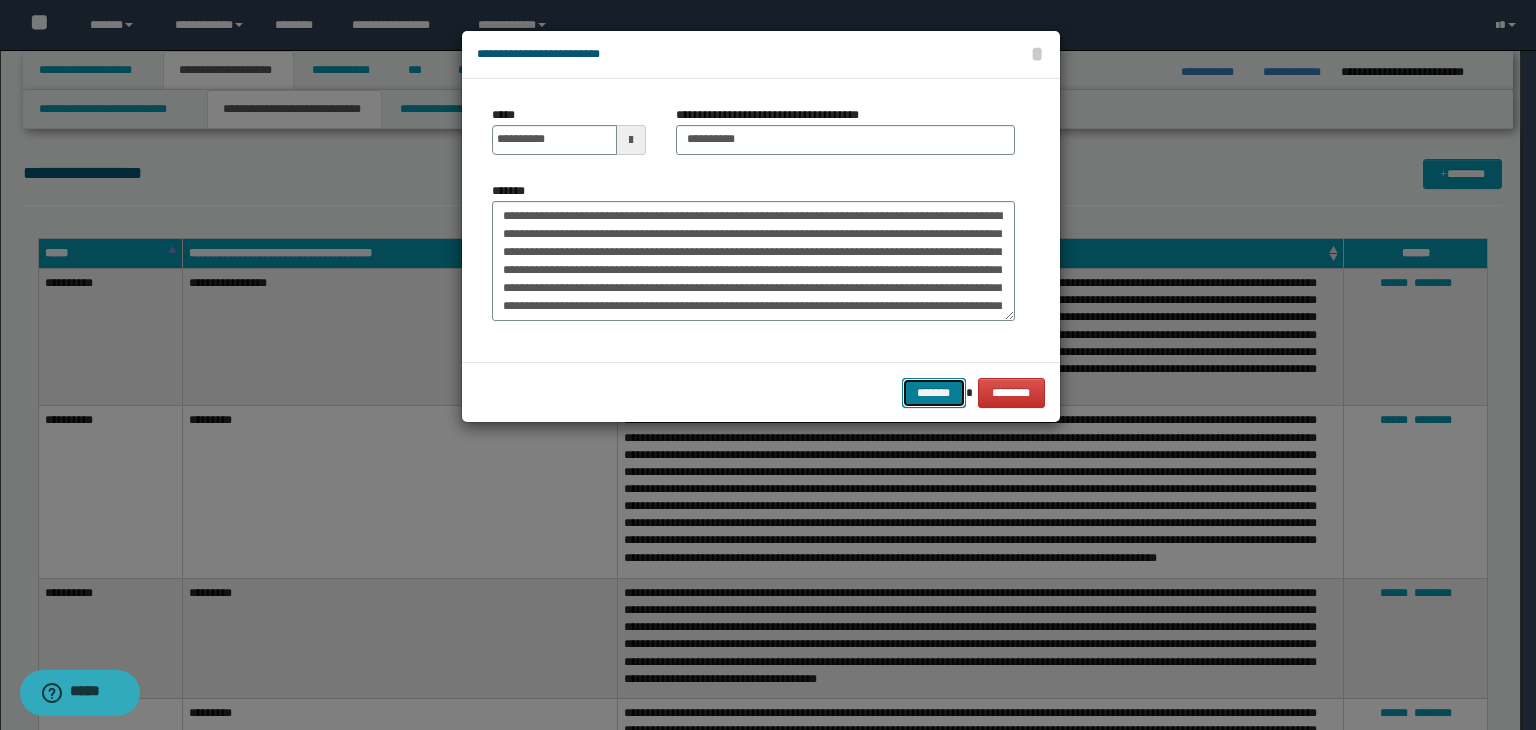 drag, startPoint x: 933, startPoint y: 388, endPoint x: 1192, endPoint y: 303, distance: 272.59128 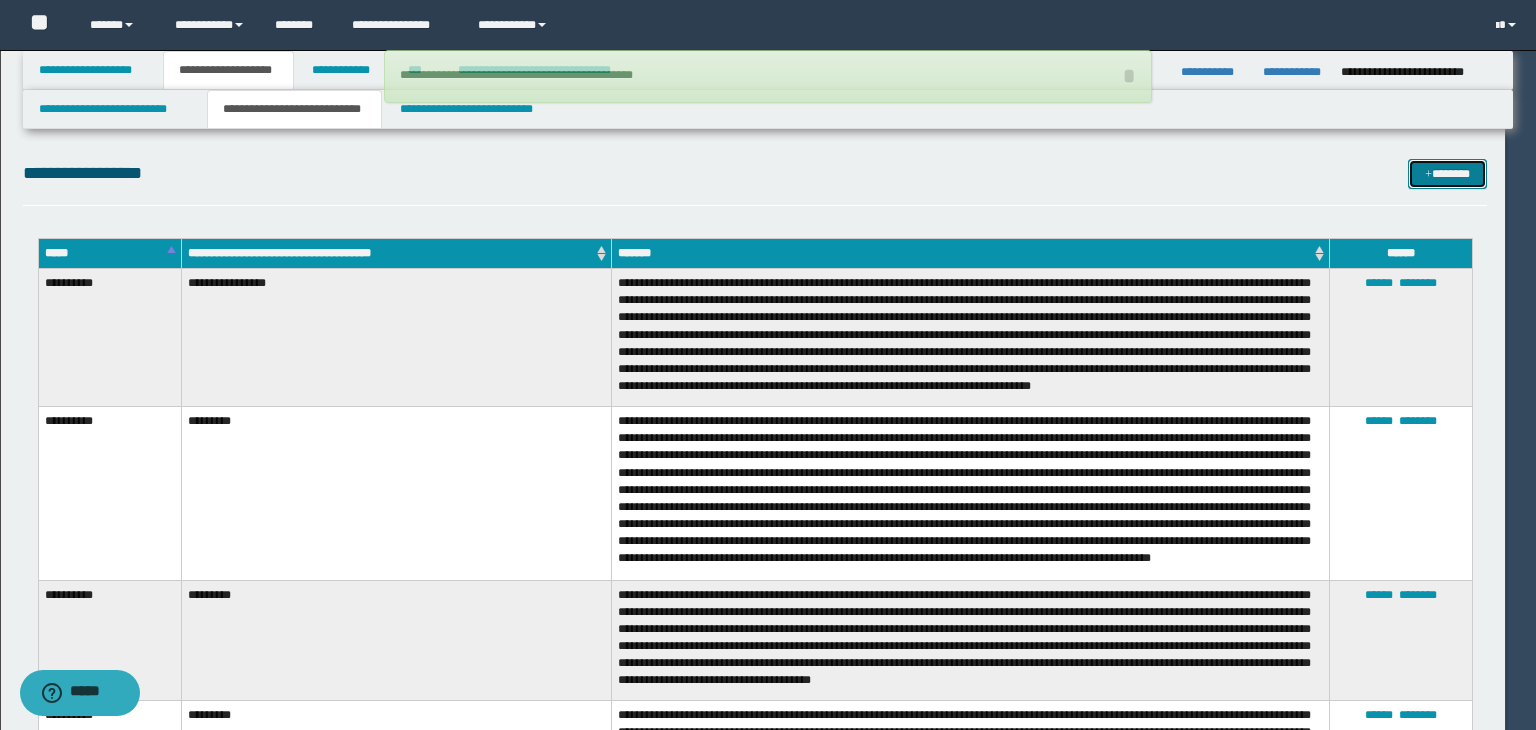 type 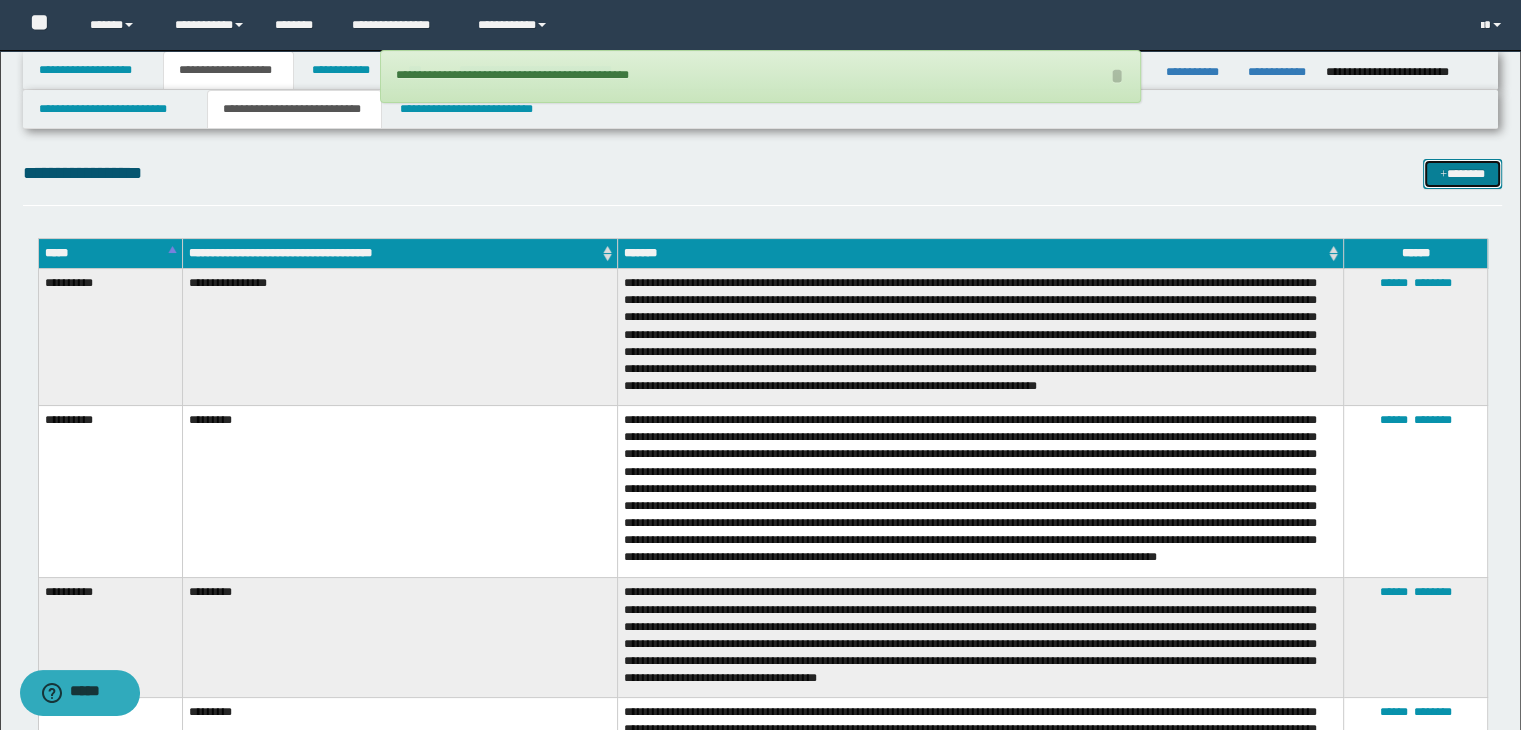 click at bounding box center [1443, 175] 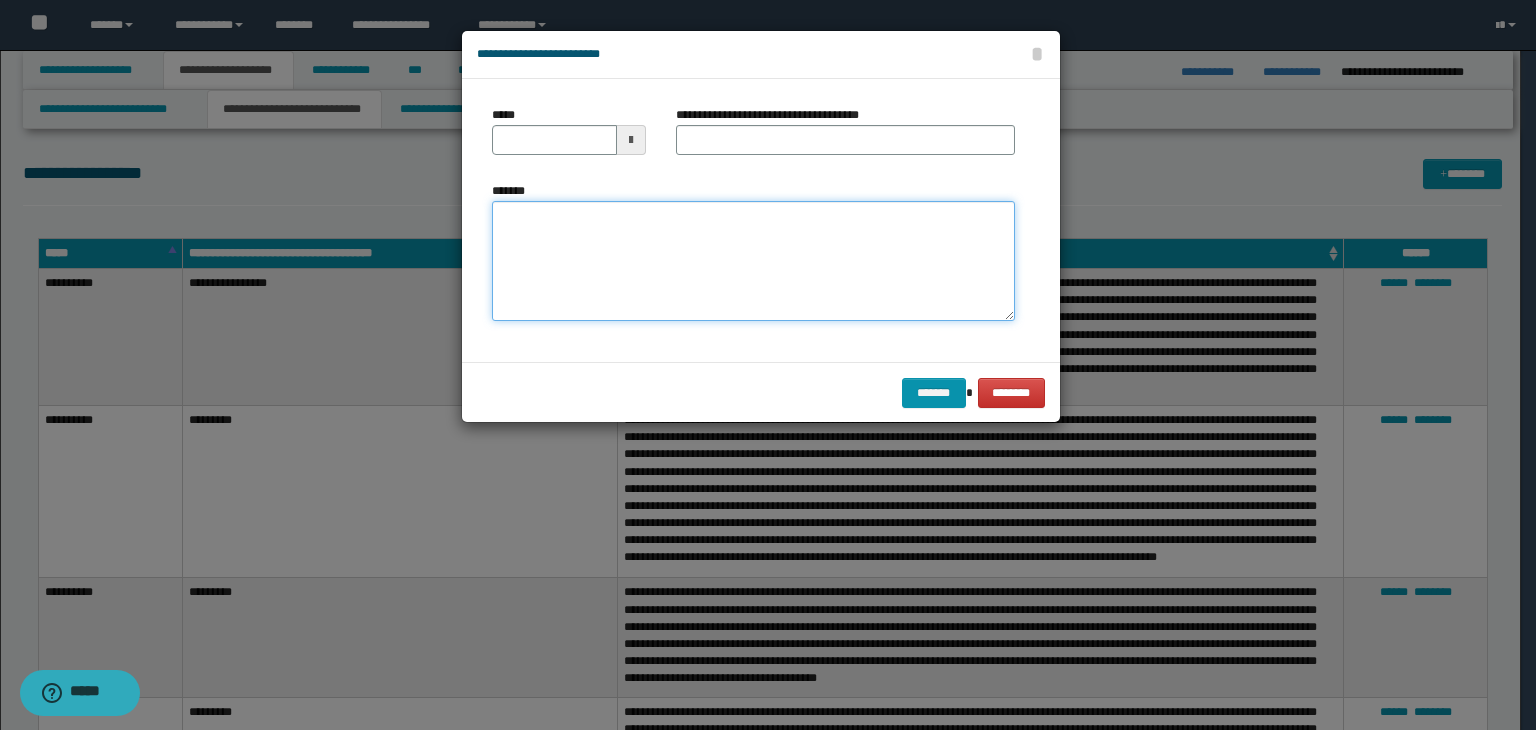 type on "**********" 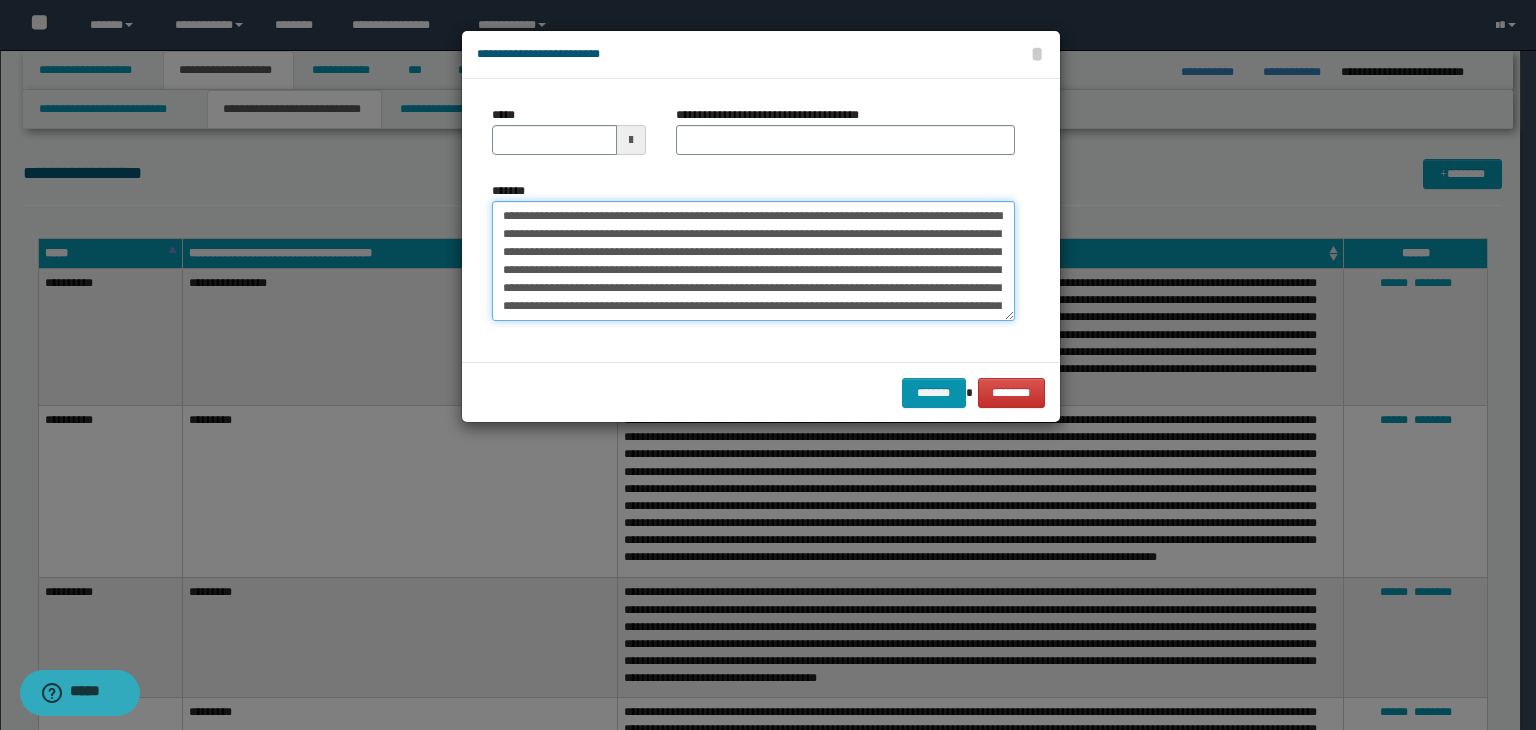 type 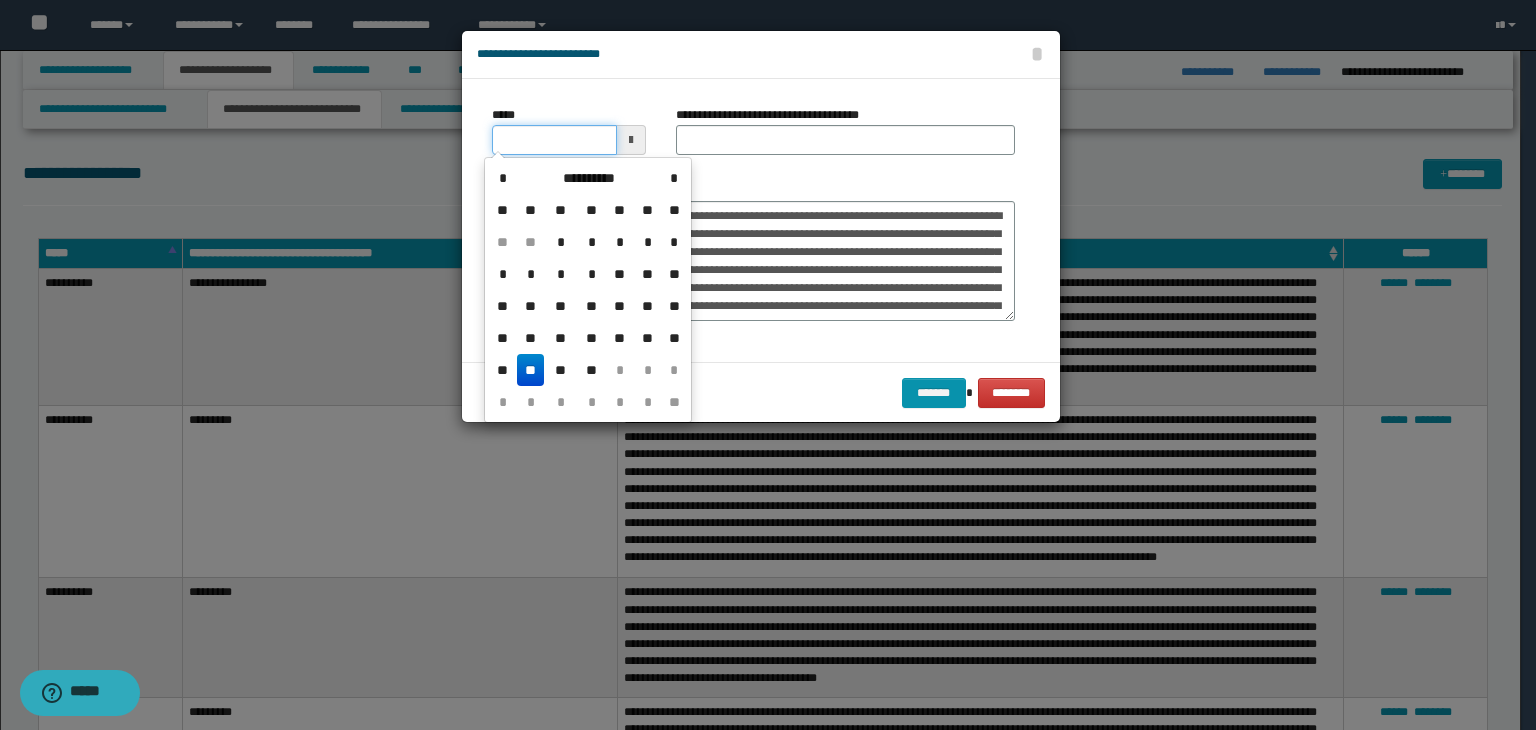 click on "*****" at bounding box center (554, 140) 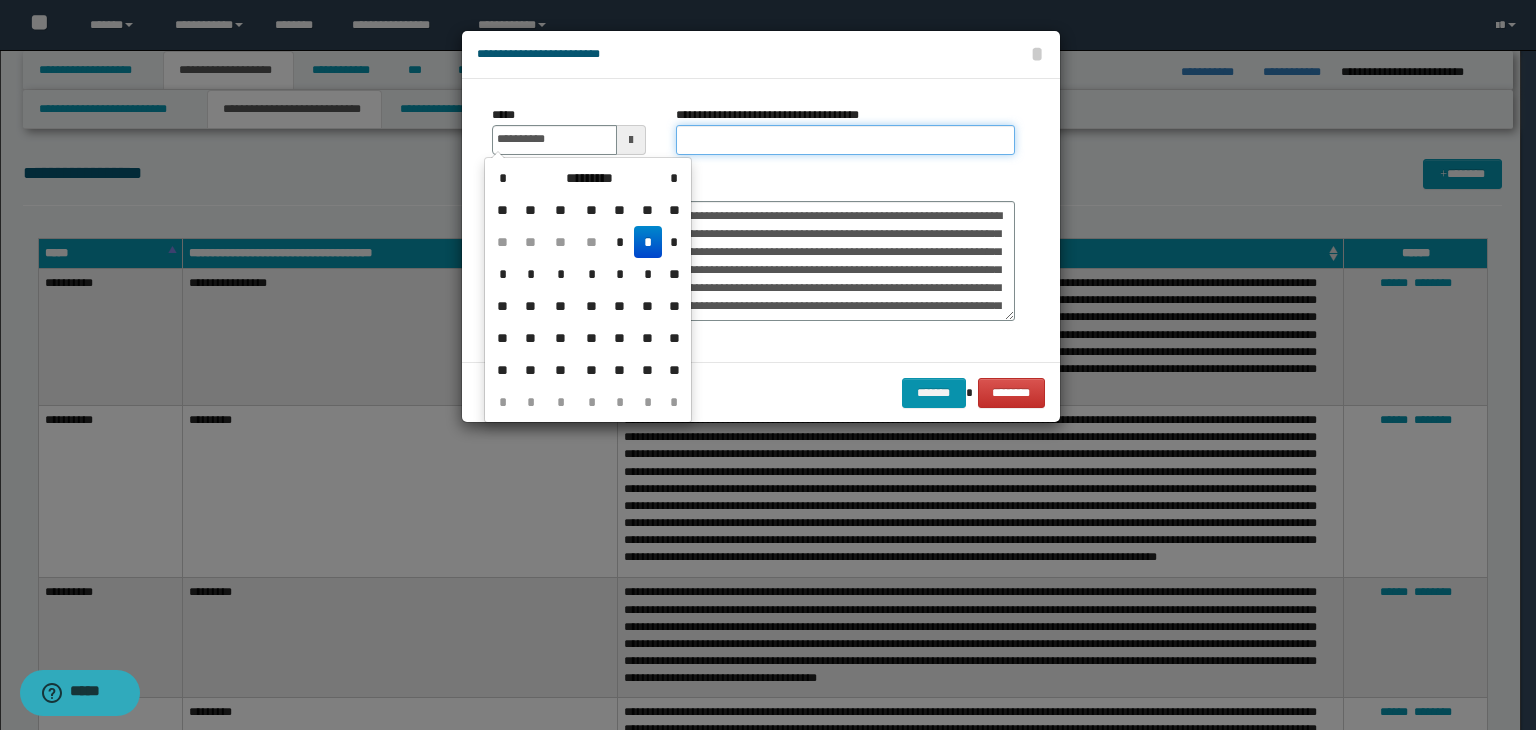 type on "**********" 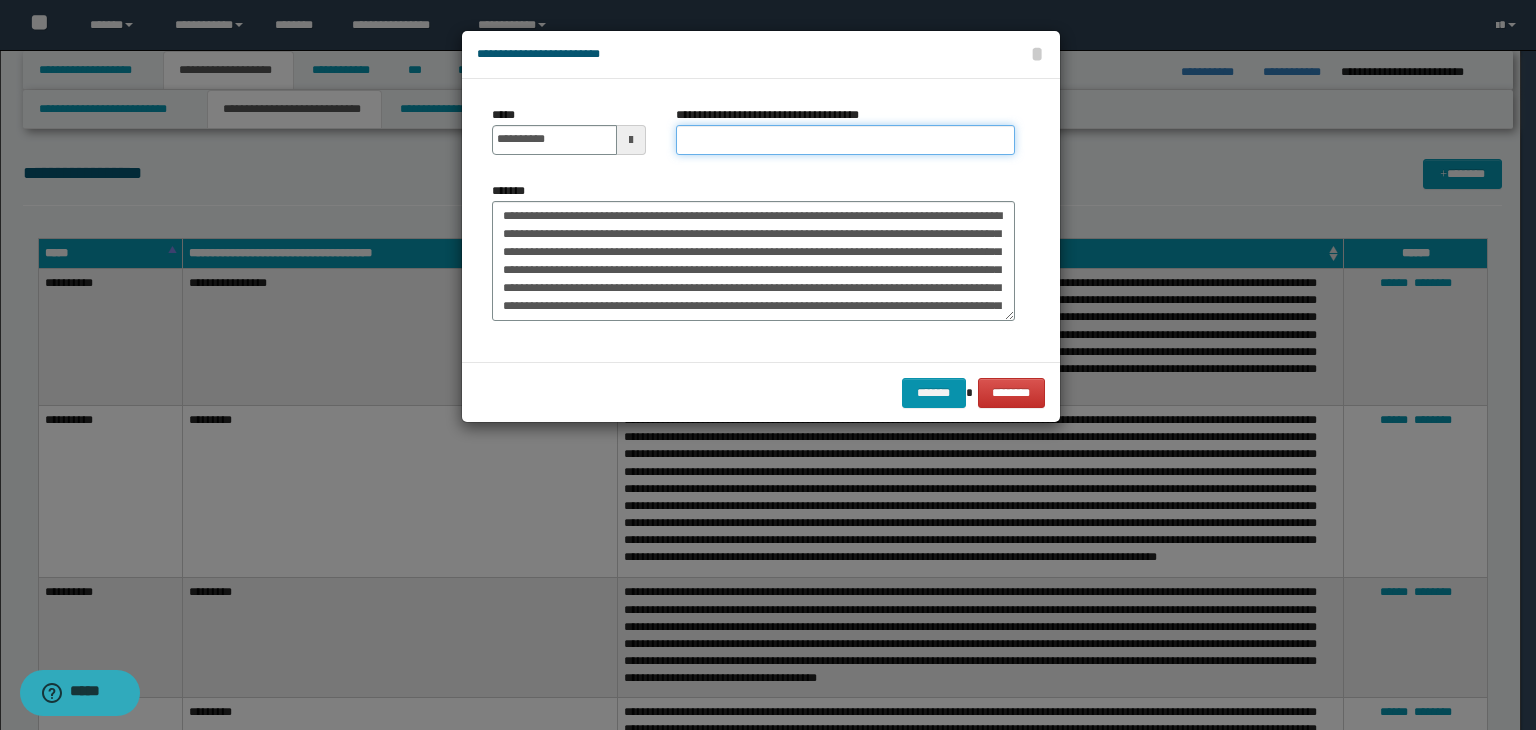 click on "**********" at bounding box center (845, 140) 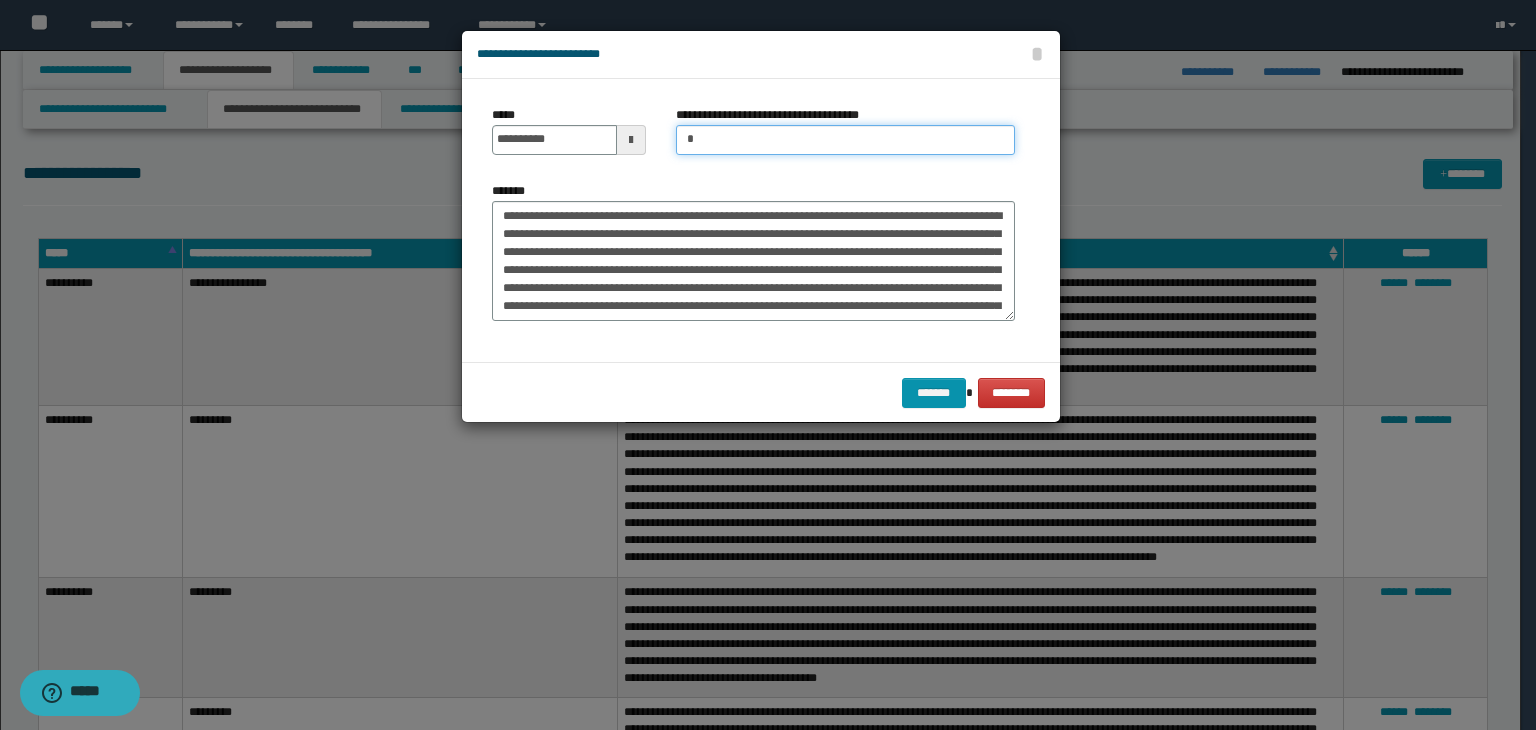 type on "**********" 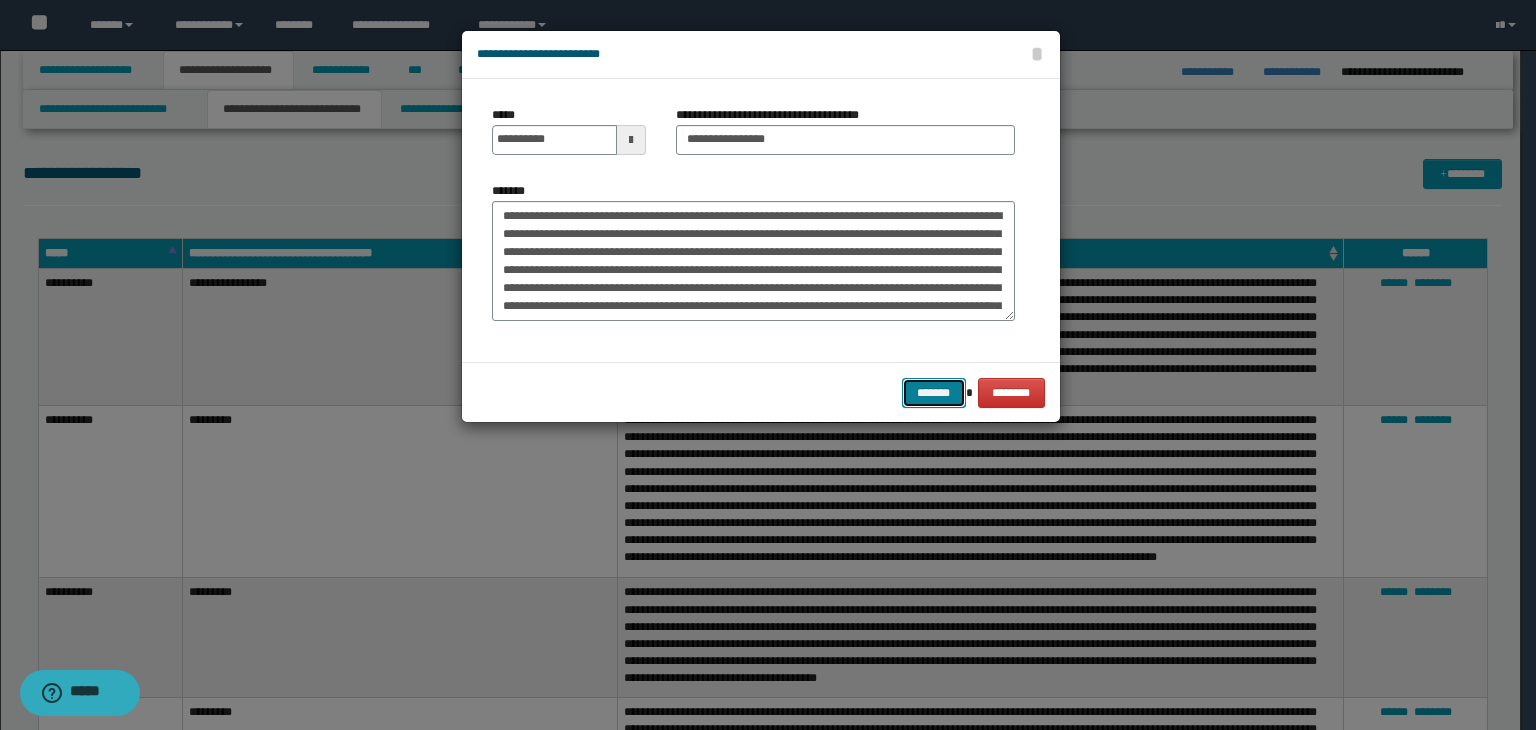 click on "*******" at bounding box center [934, 393] 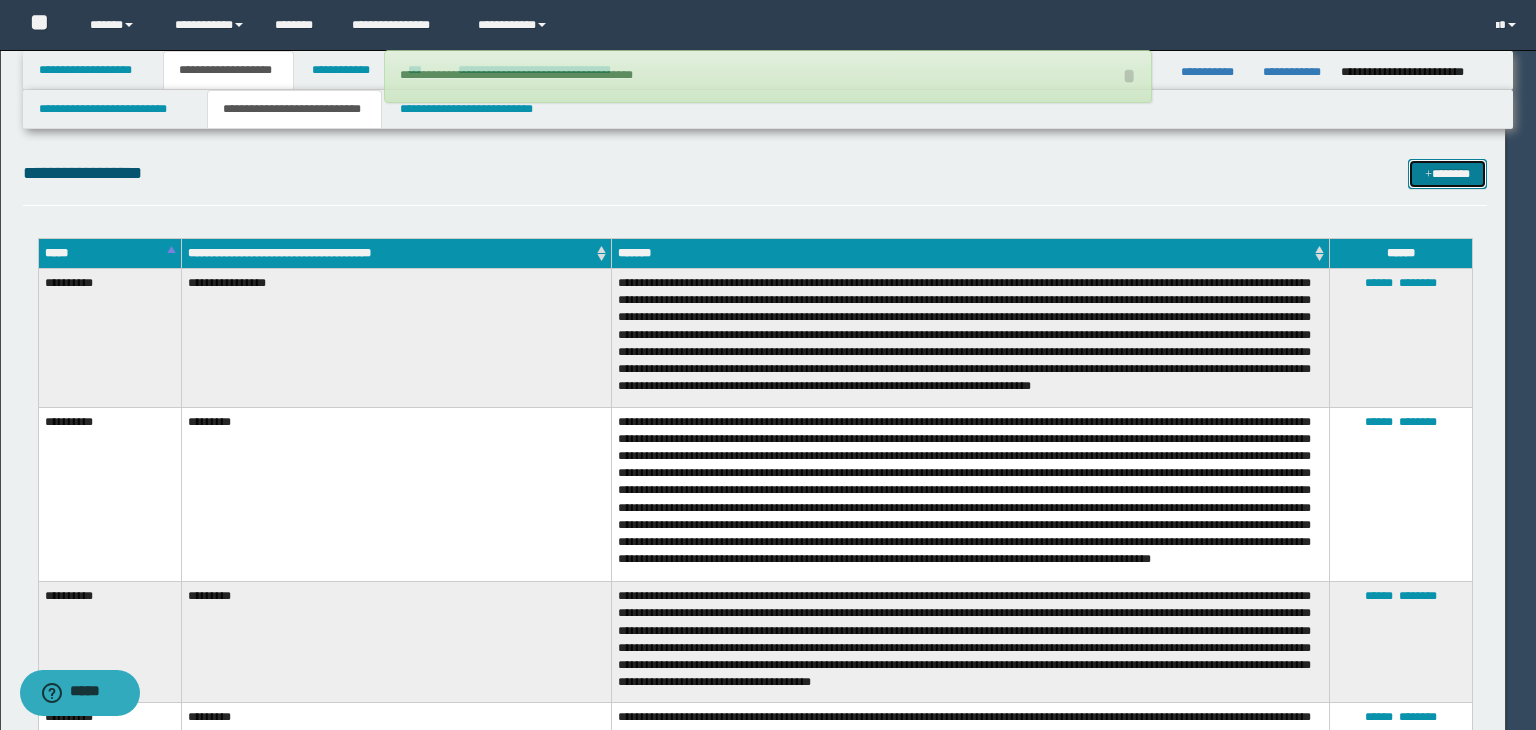 type 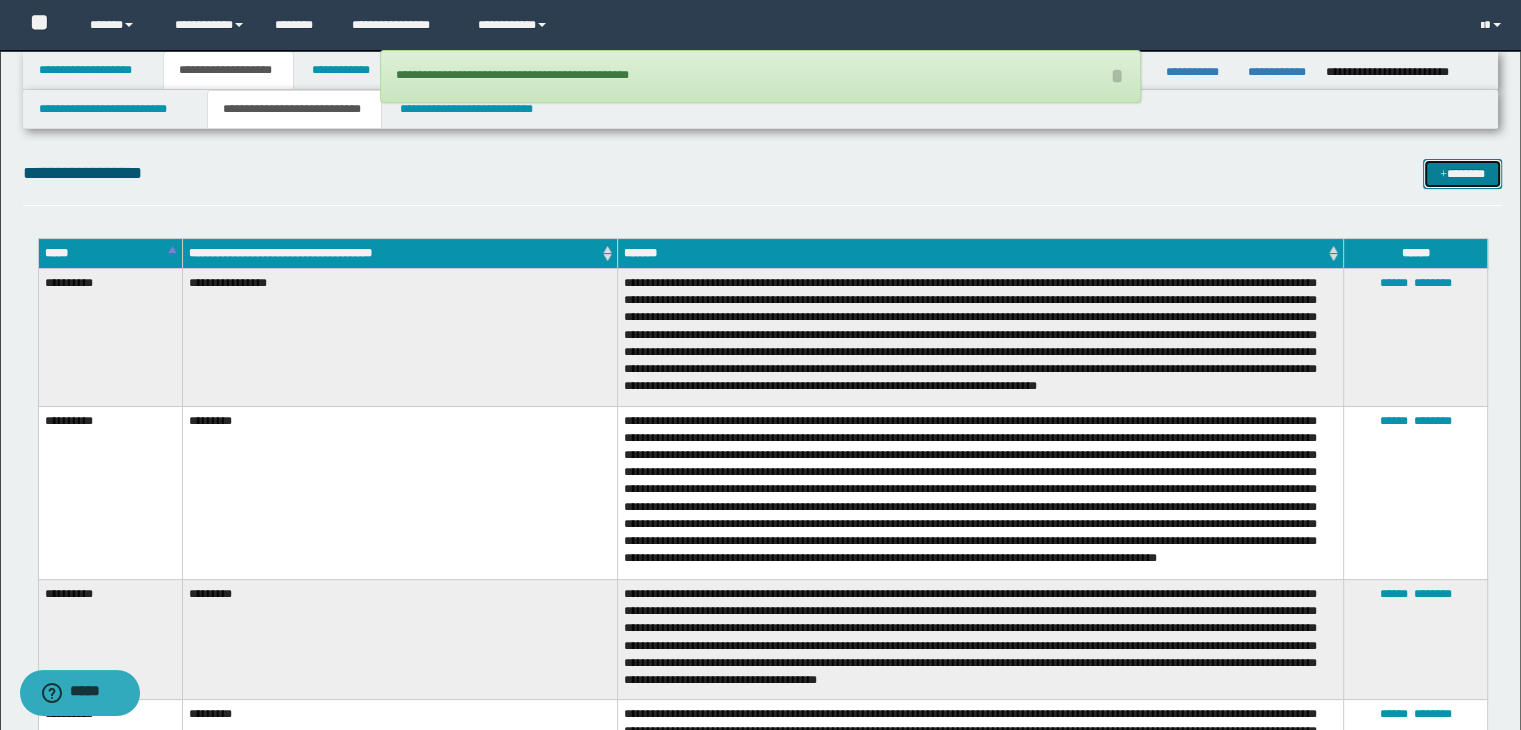 click at bounding box center [1443, 175] 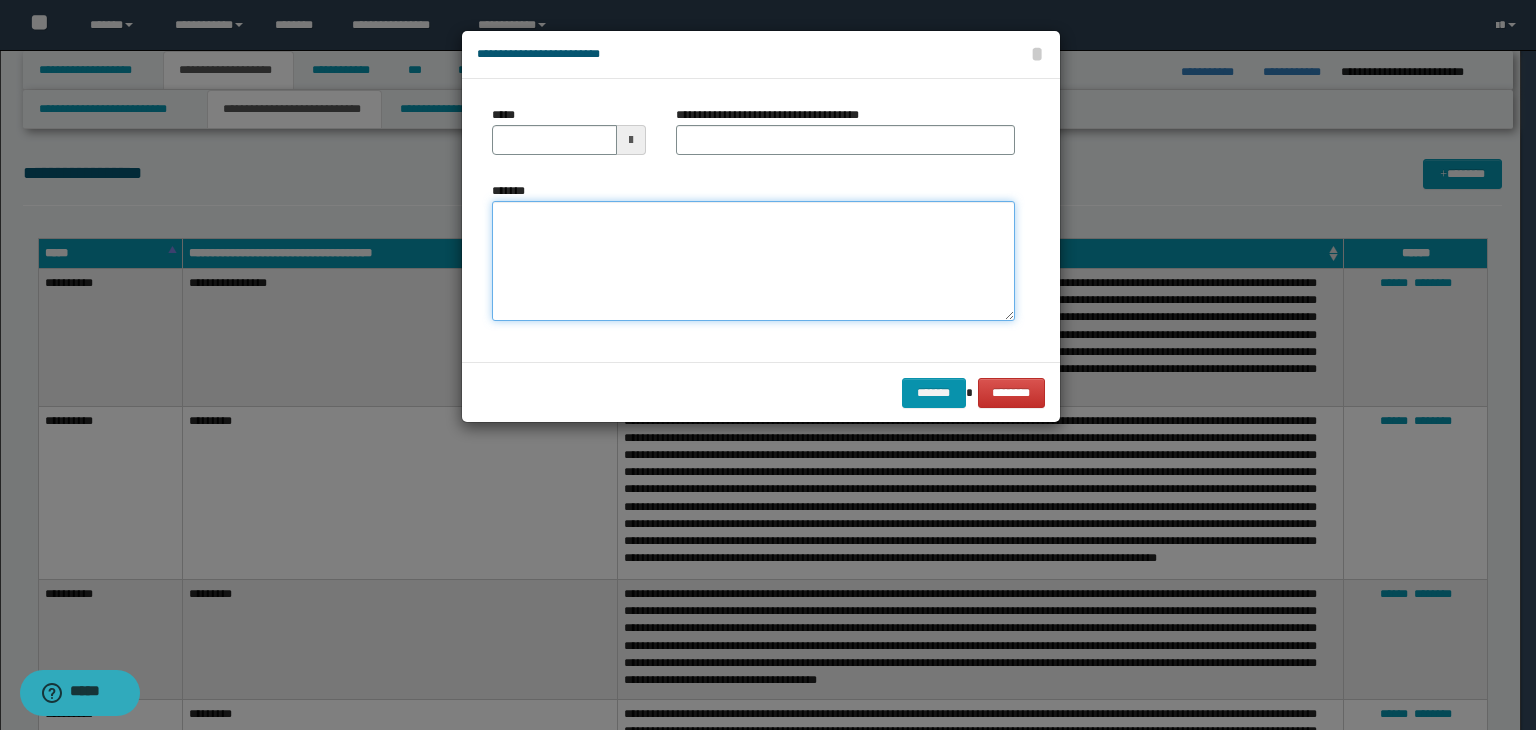 type on "**********" 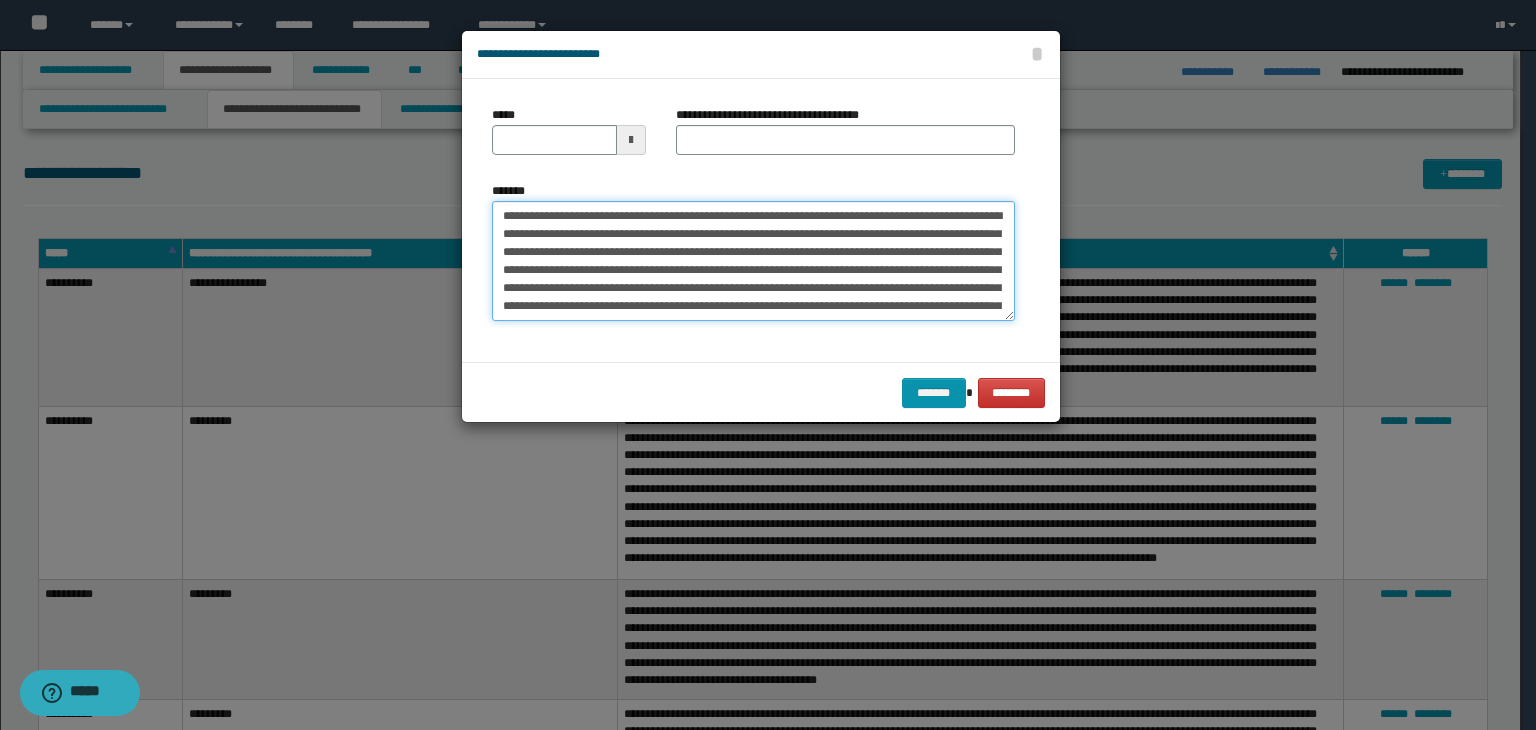 type 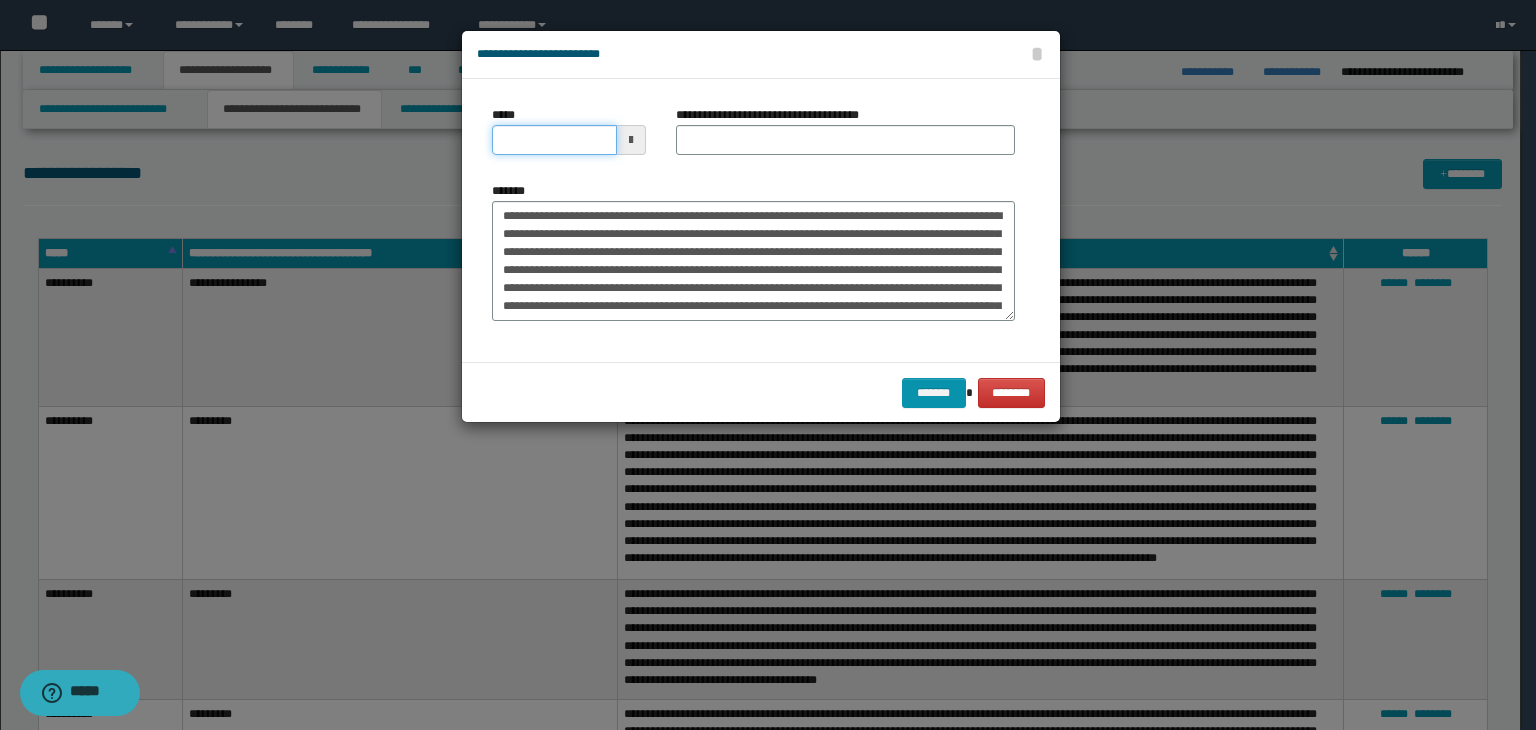 click on "*****" at bounding box center [554, 140] 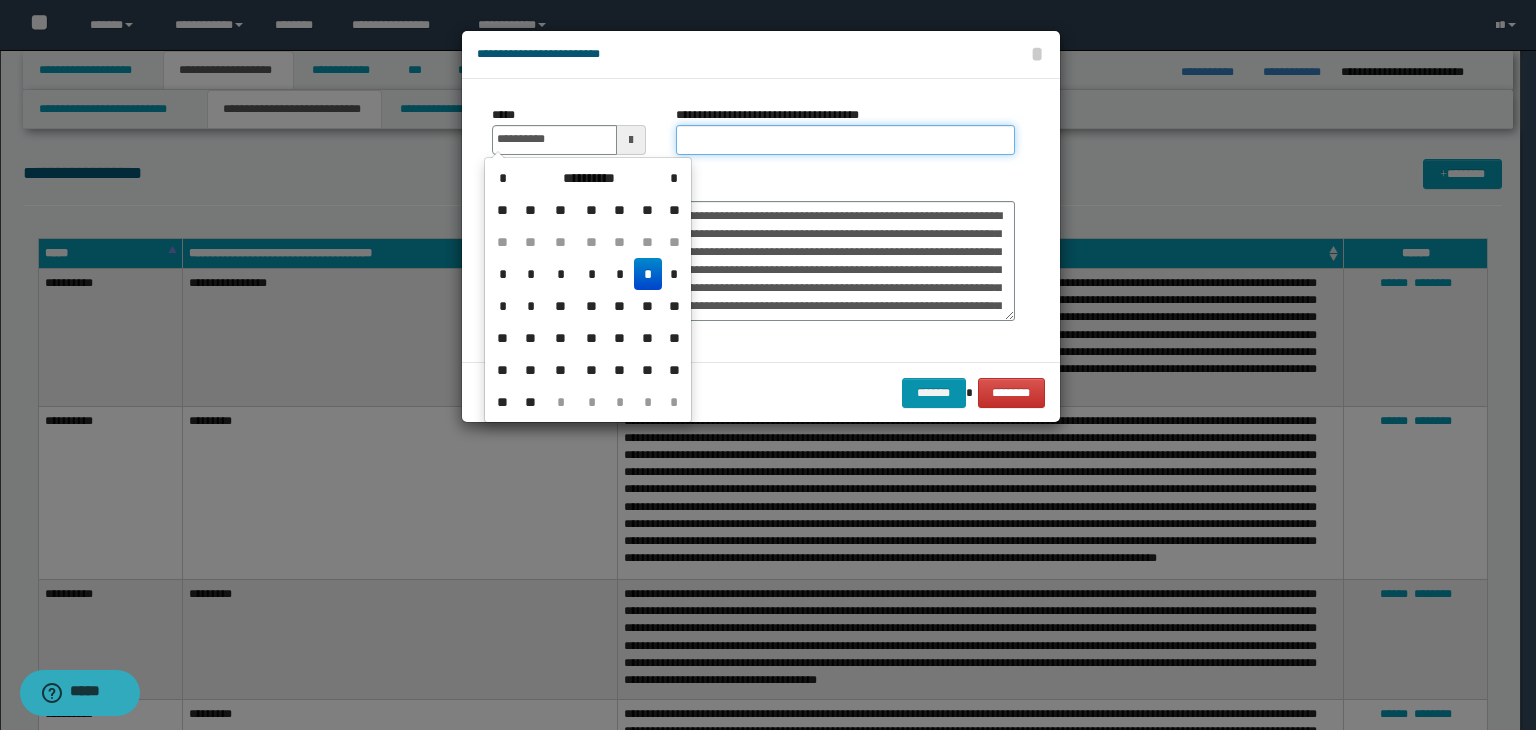 type on "**********" 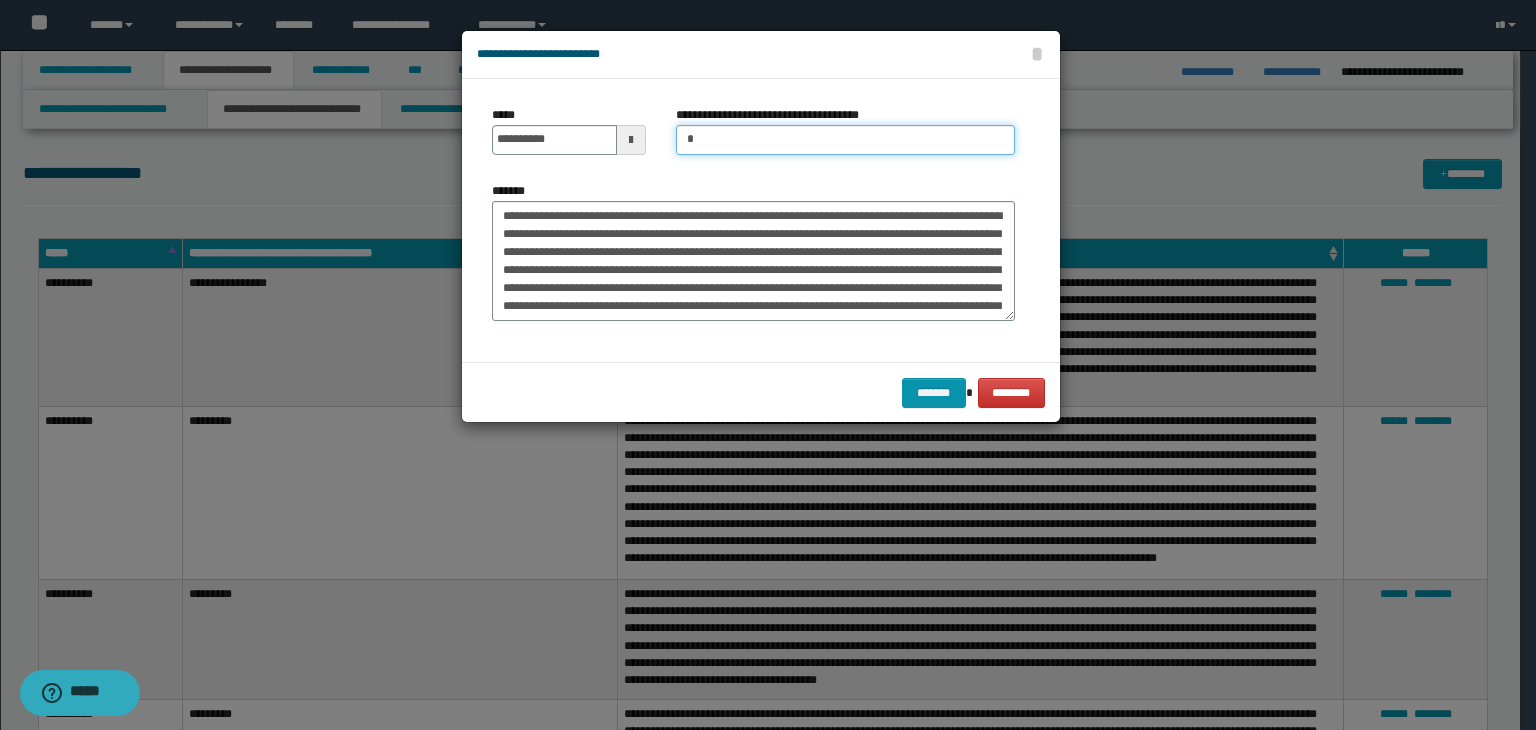 type on "**********" 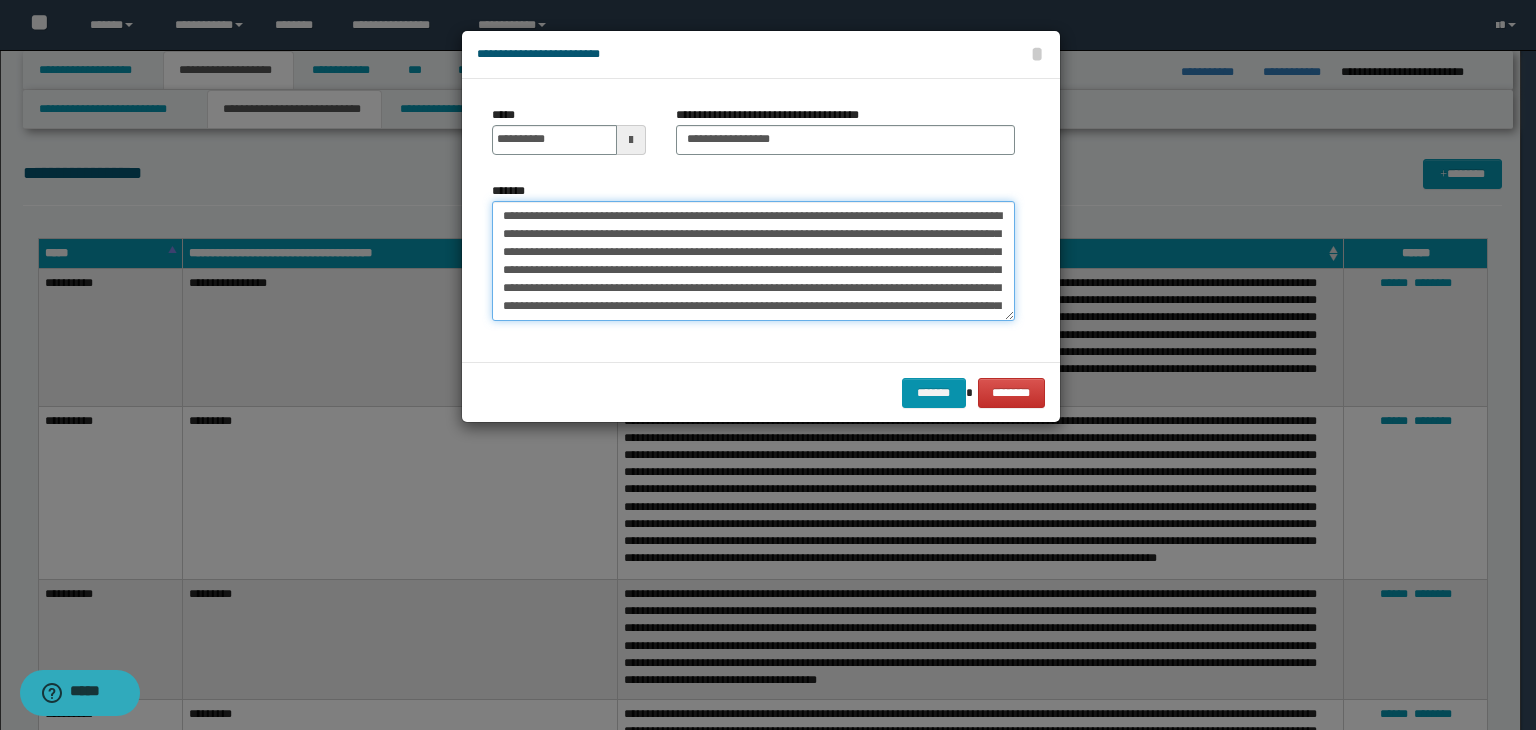 click on "**********" at bounding box center [753, 261] 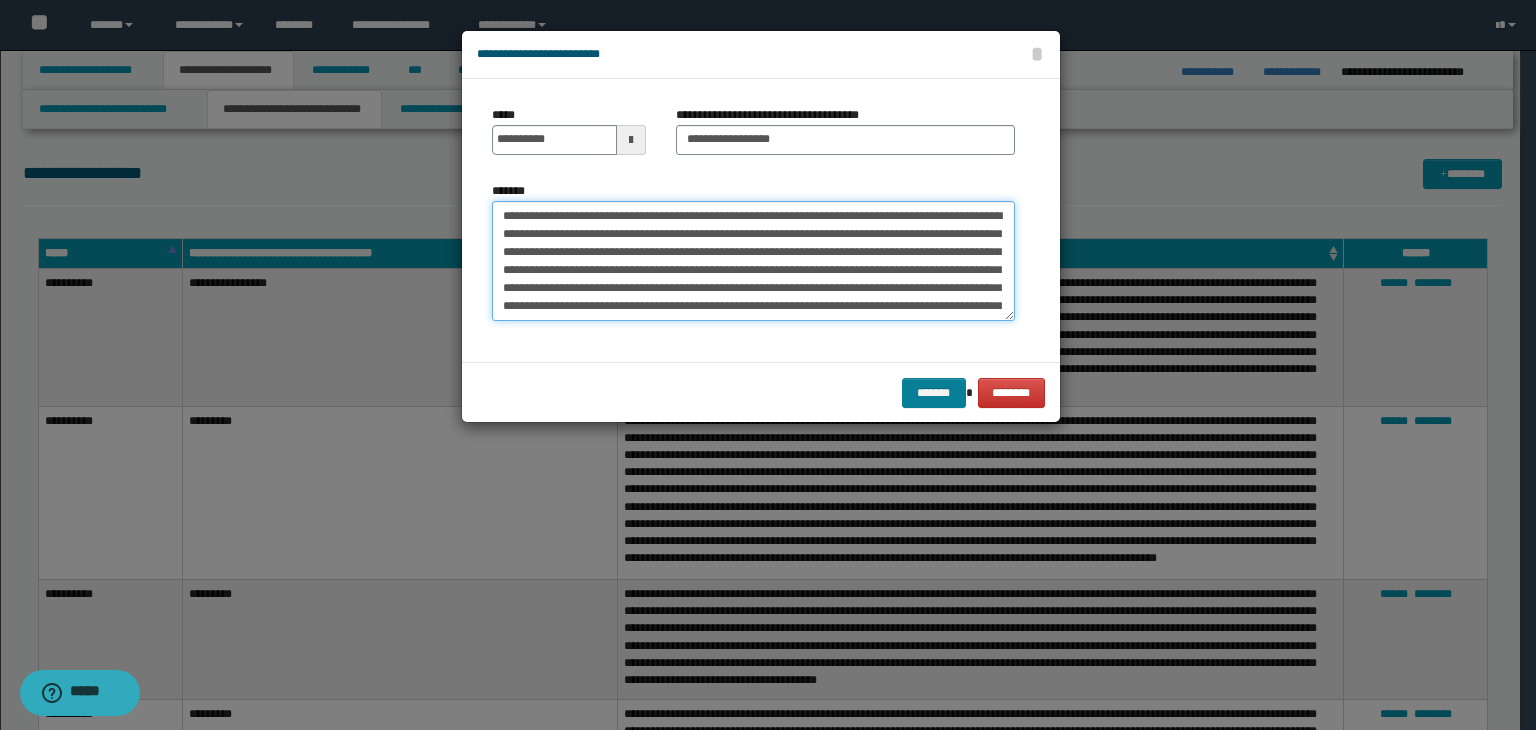 type on "**********" 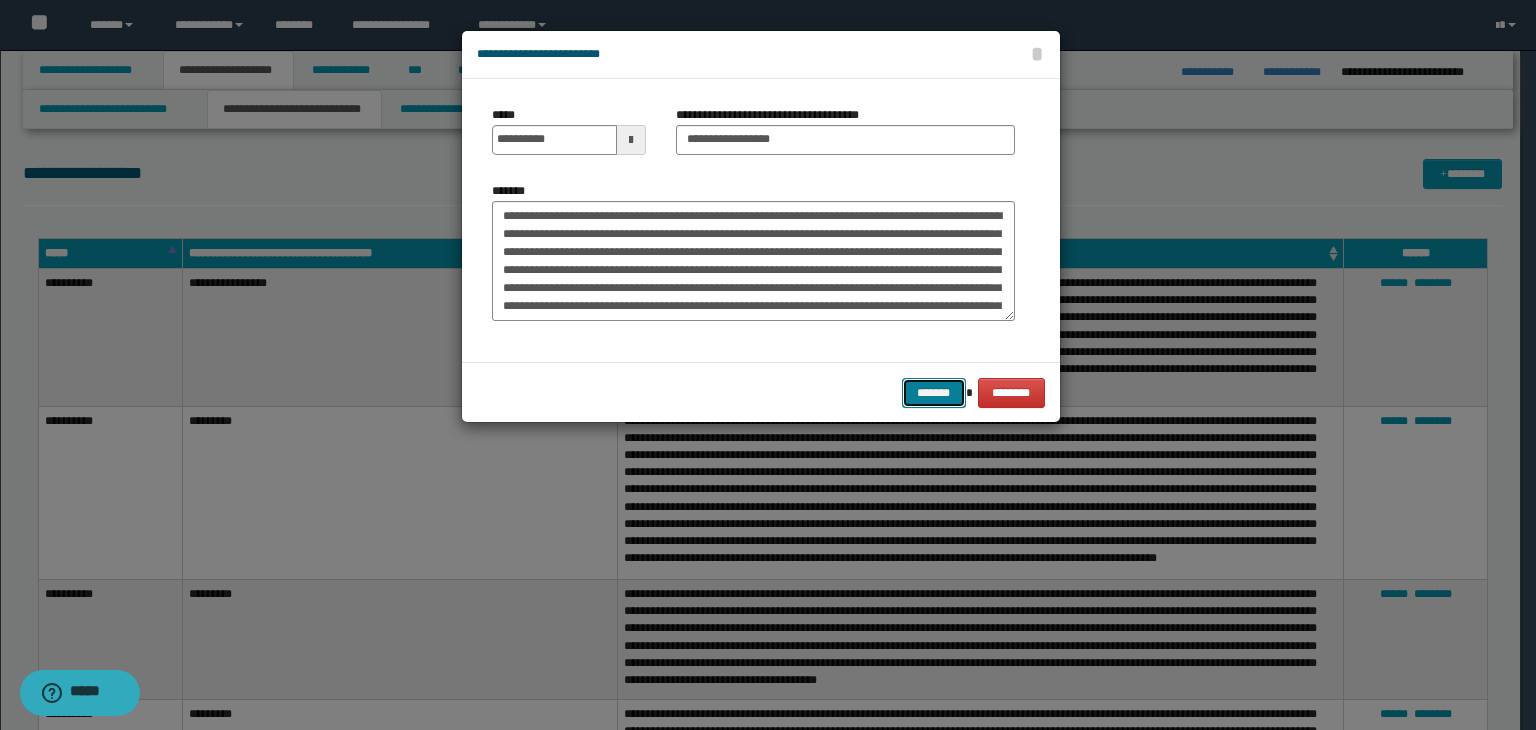 drag, startPoint x: 932, startPoint y: 392, endPoint x: 980, endPoint y: 372, distance: 52 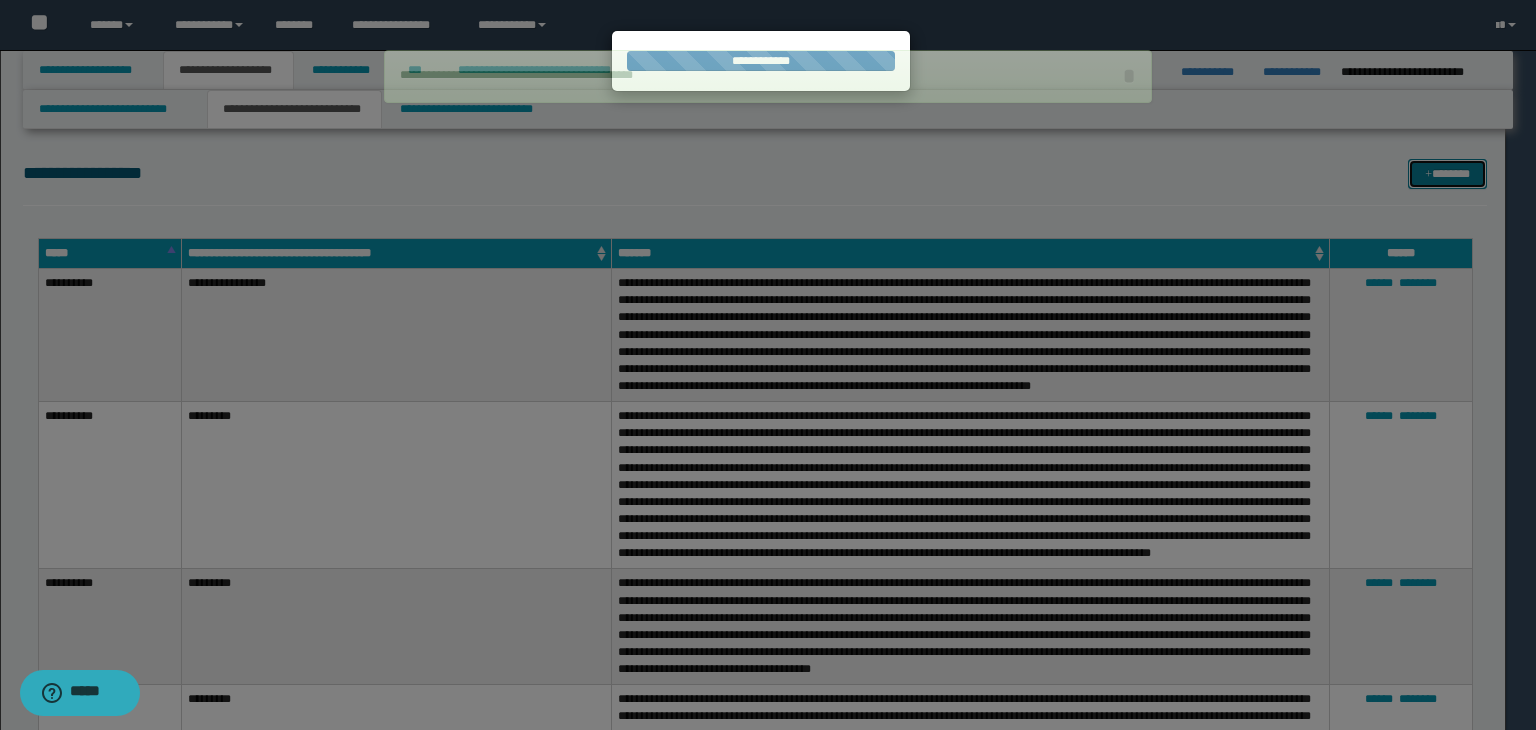 type 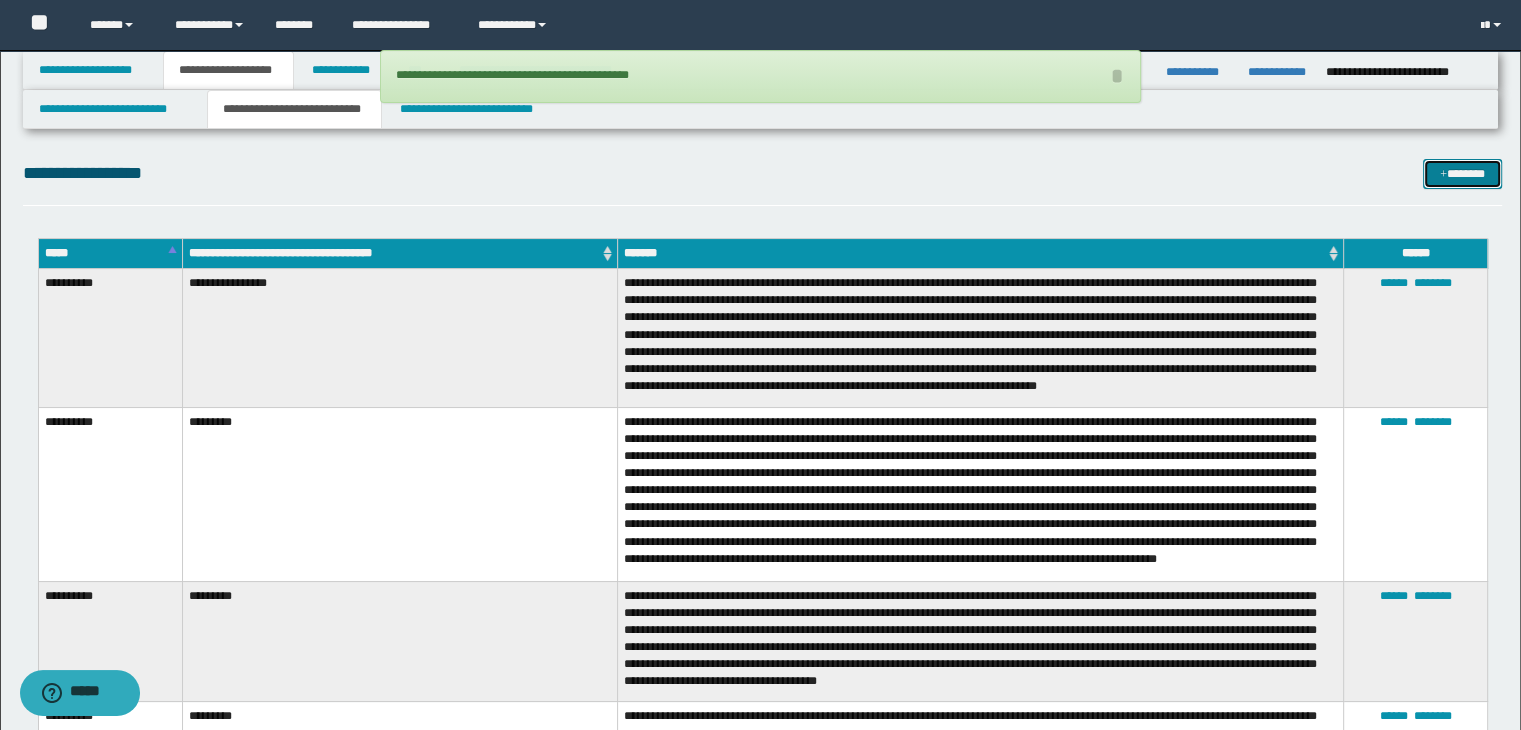 click on "*******" at bounding box center [1462, 174] 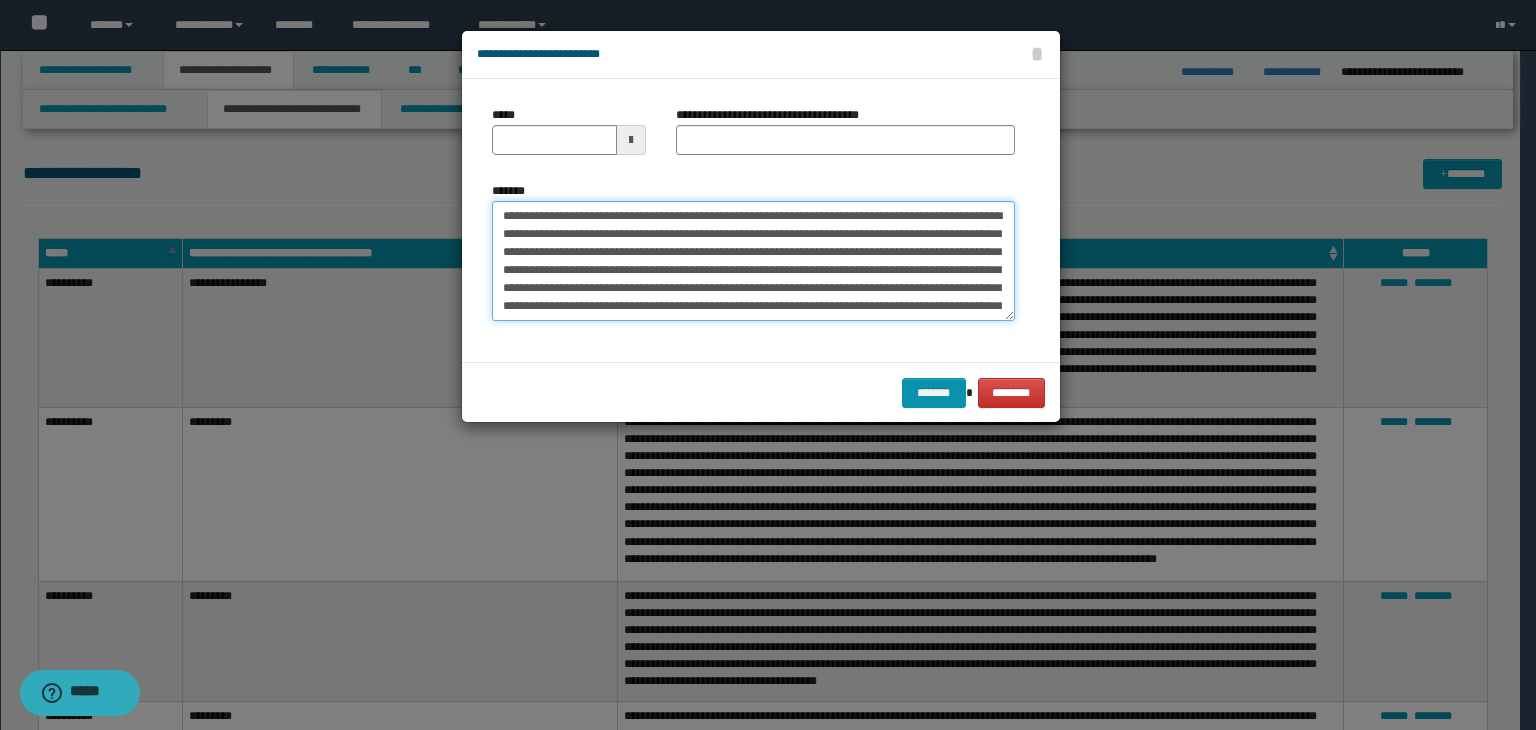 click on "**********" at bounding box center [753, 261] 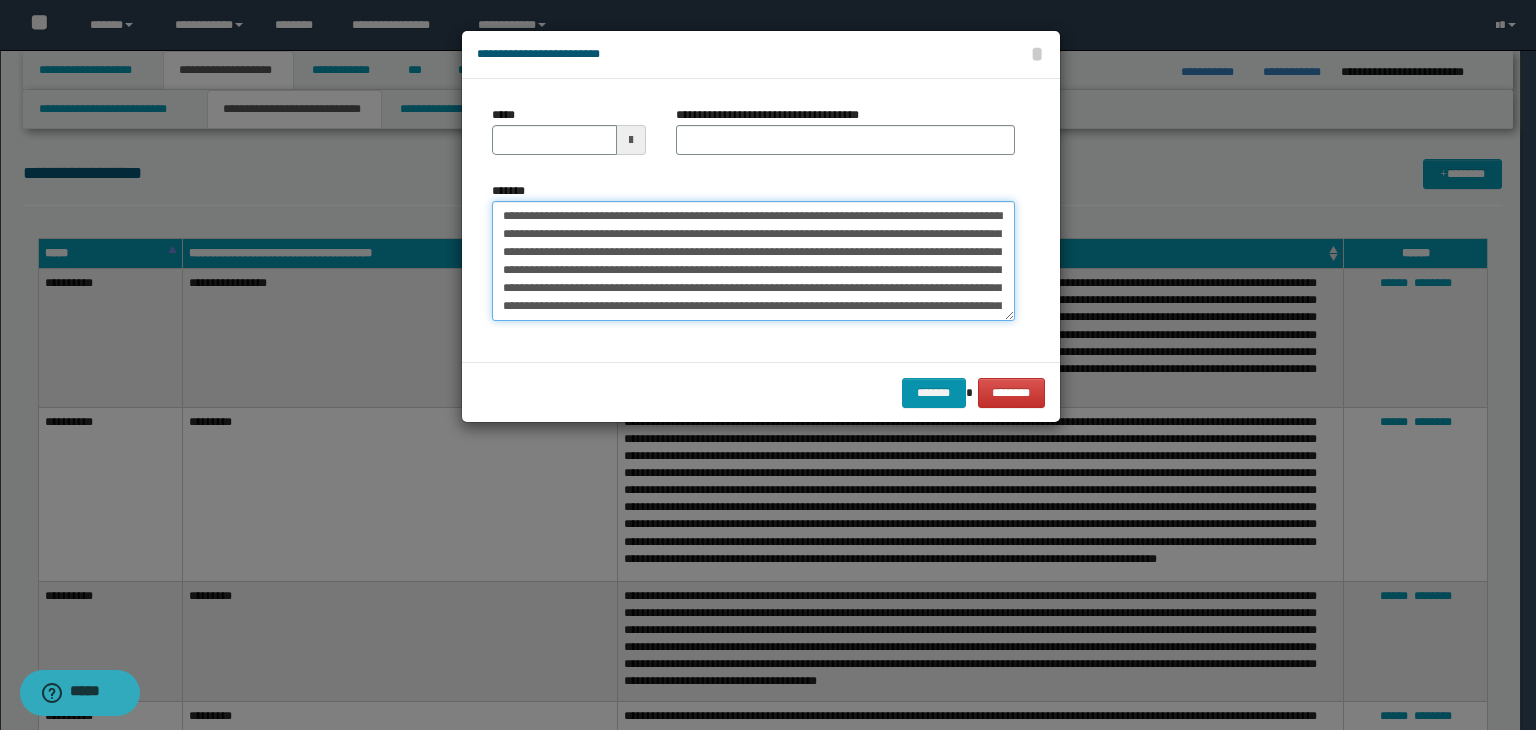 type on "**********" 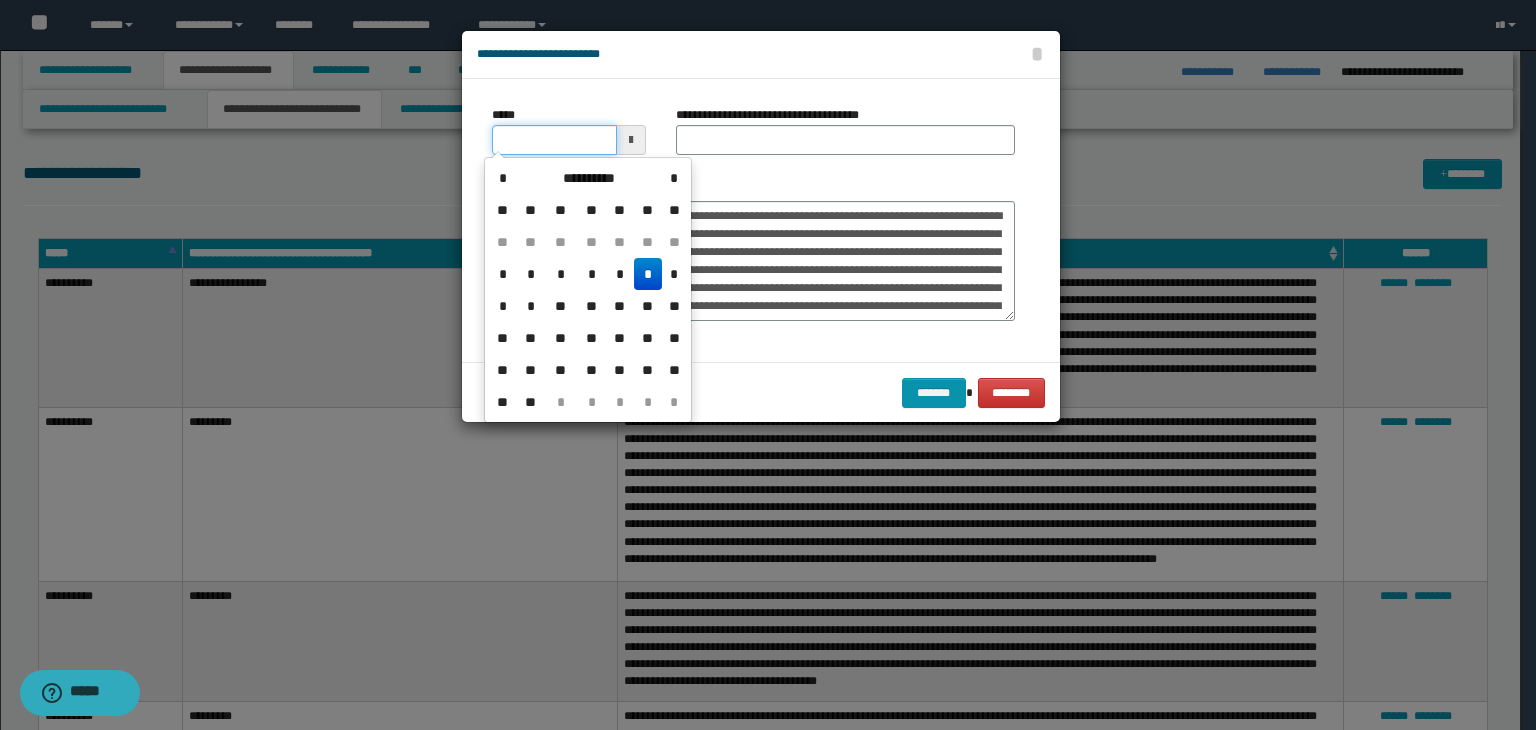 click on "*****" at bounding box center [554, 140] 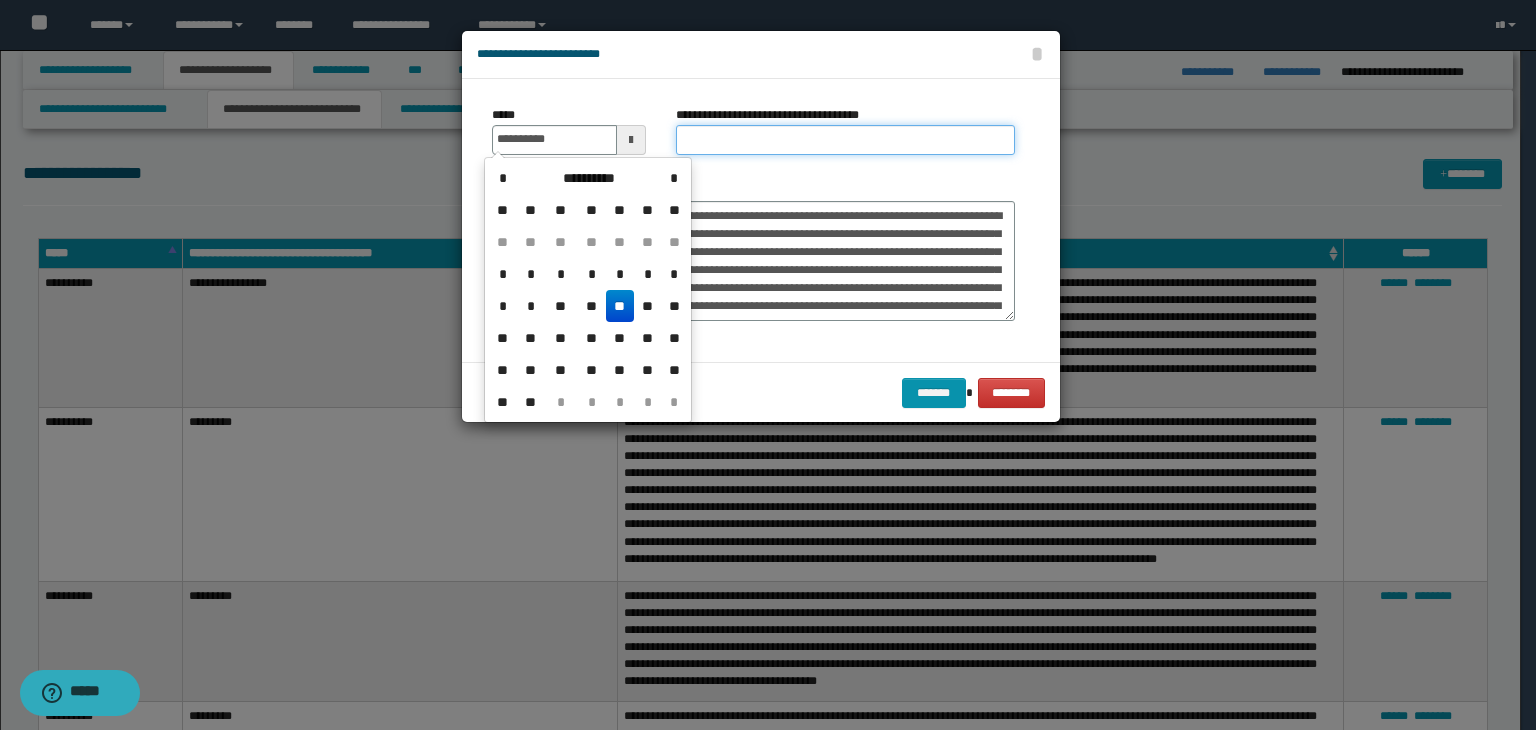 type on "**********" 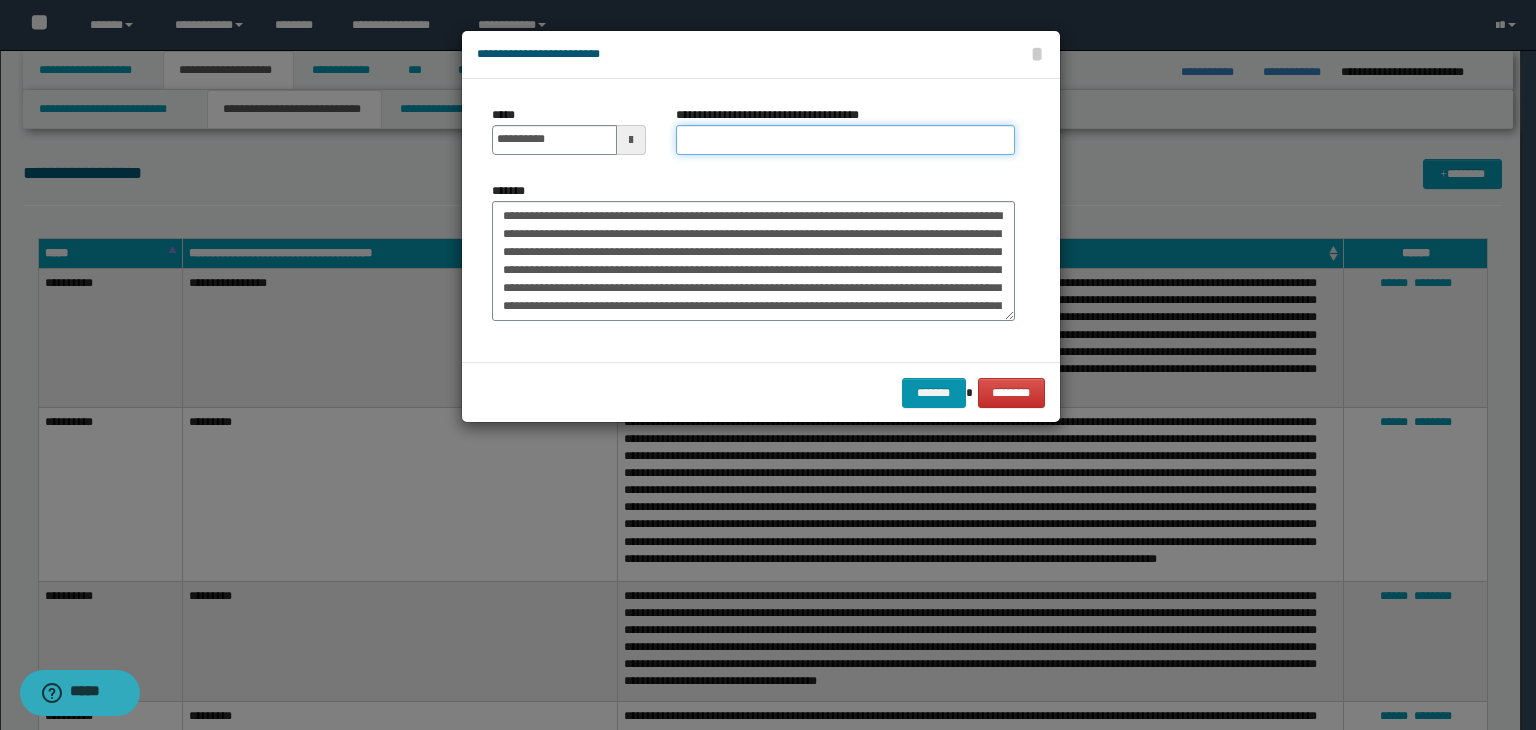 click on "**********" at bounding box center [845, 140] 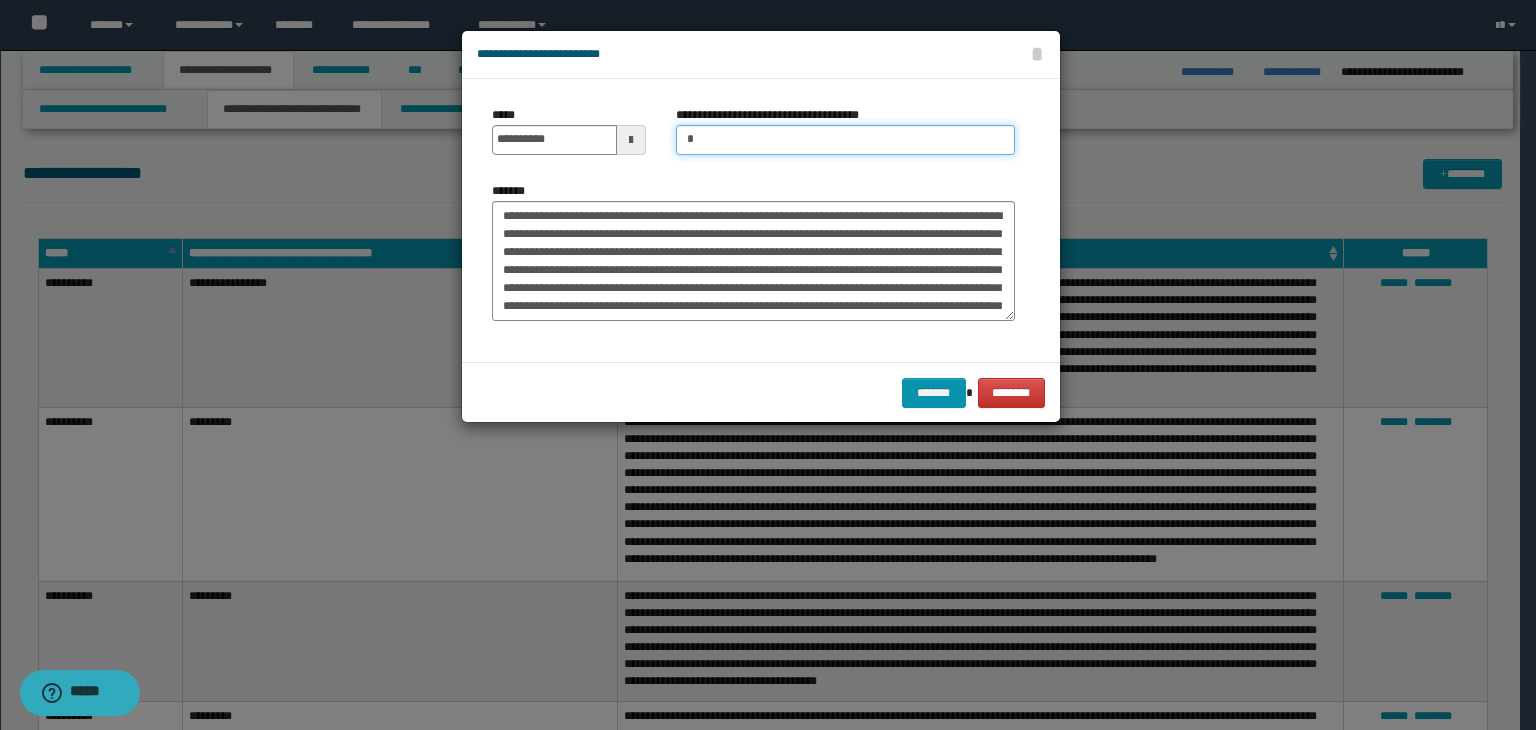 type on "*********" 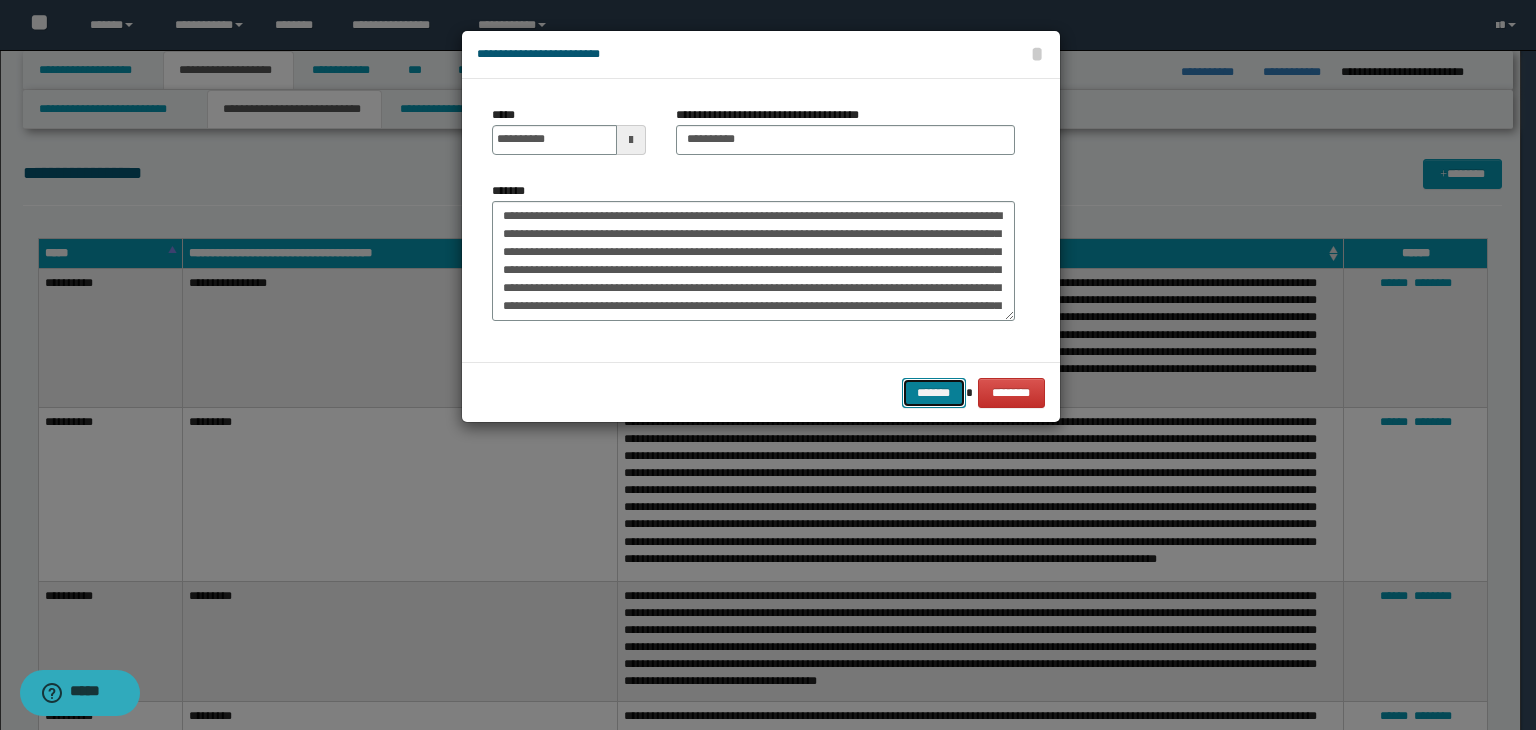 drag, startPoint x: 924, startPoint y: 393, endPoint x: 942, endPoint y: 385, distance: 19.697716 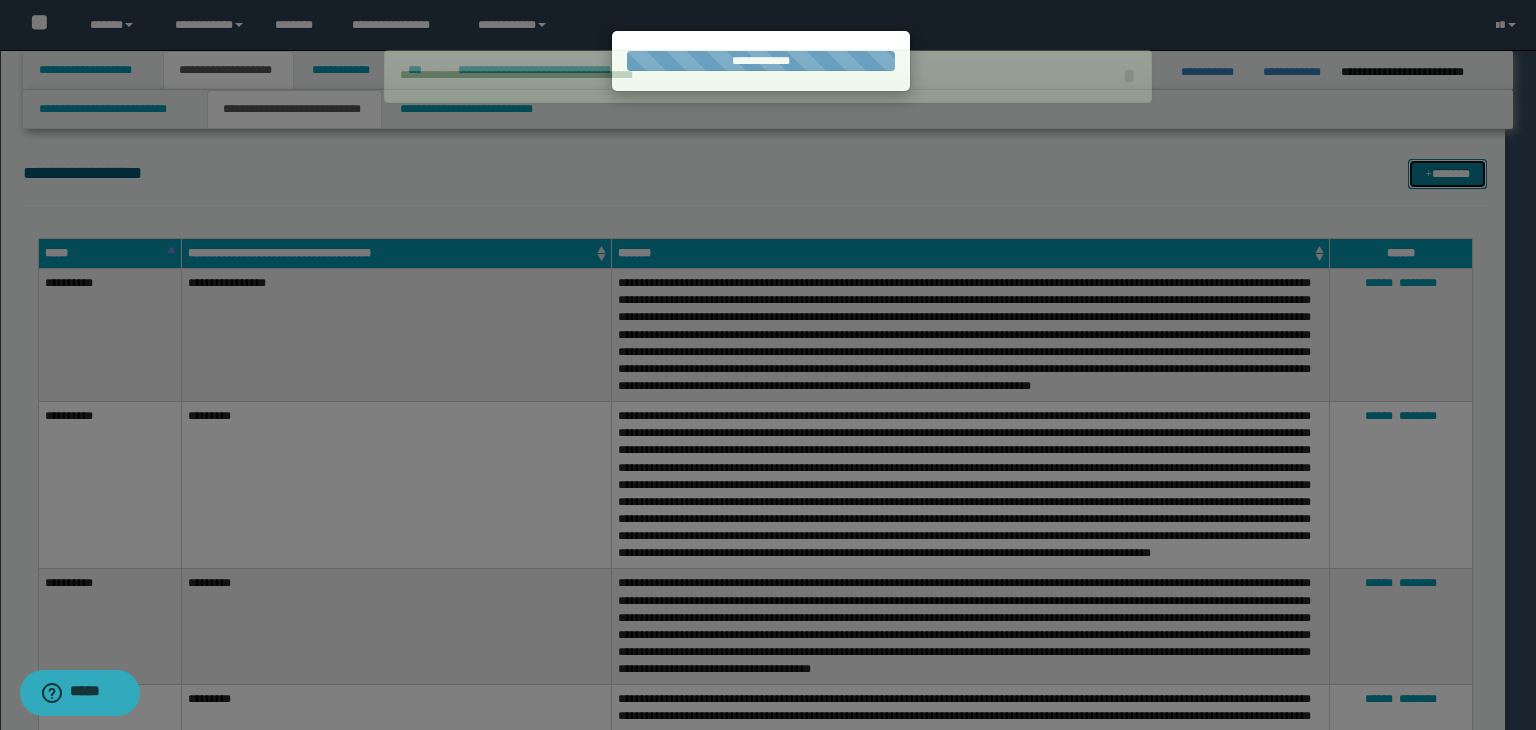 type 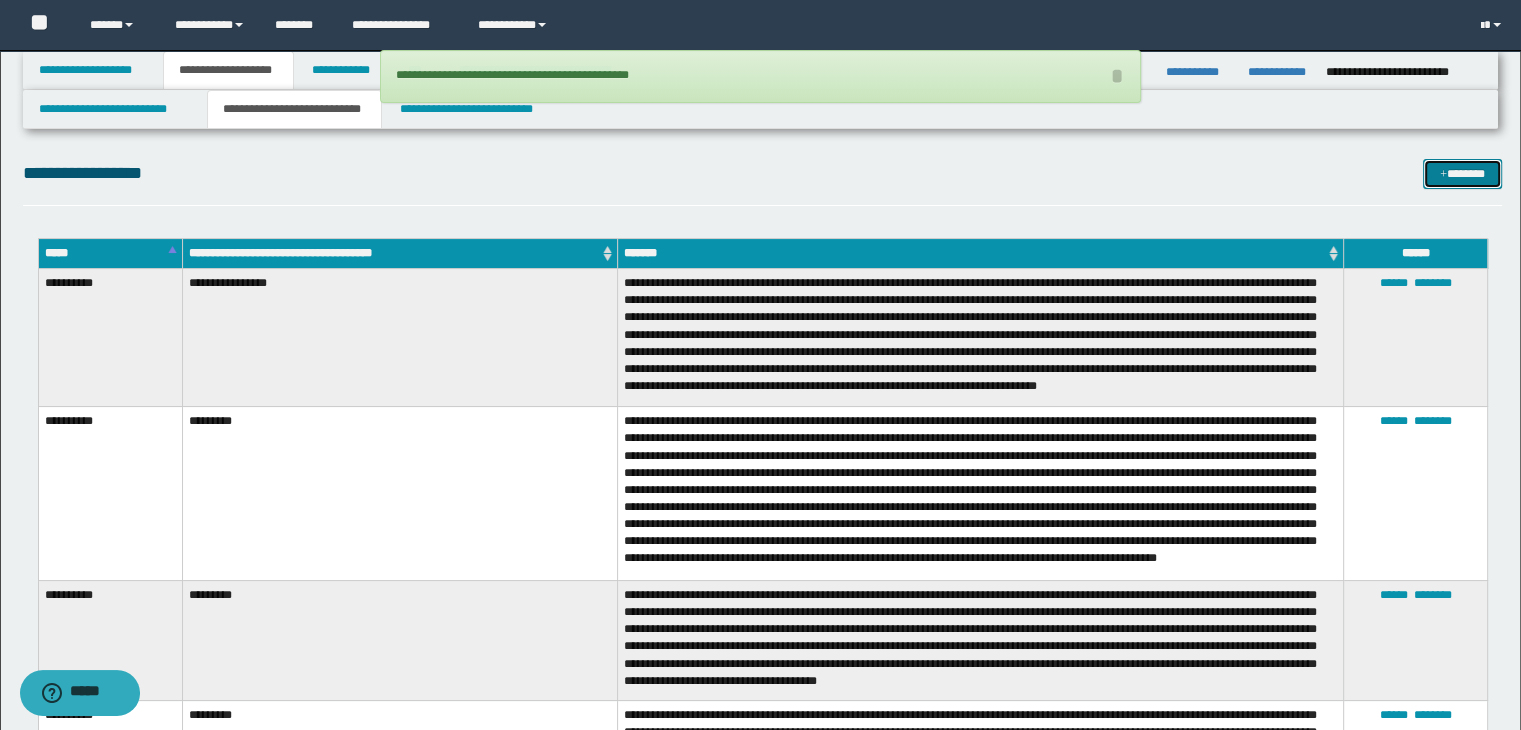 click on "*******" at bounding box center (1462, 174) 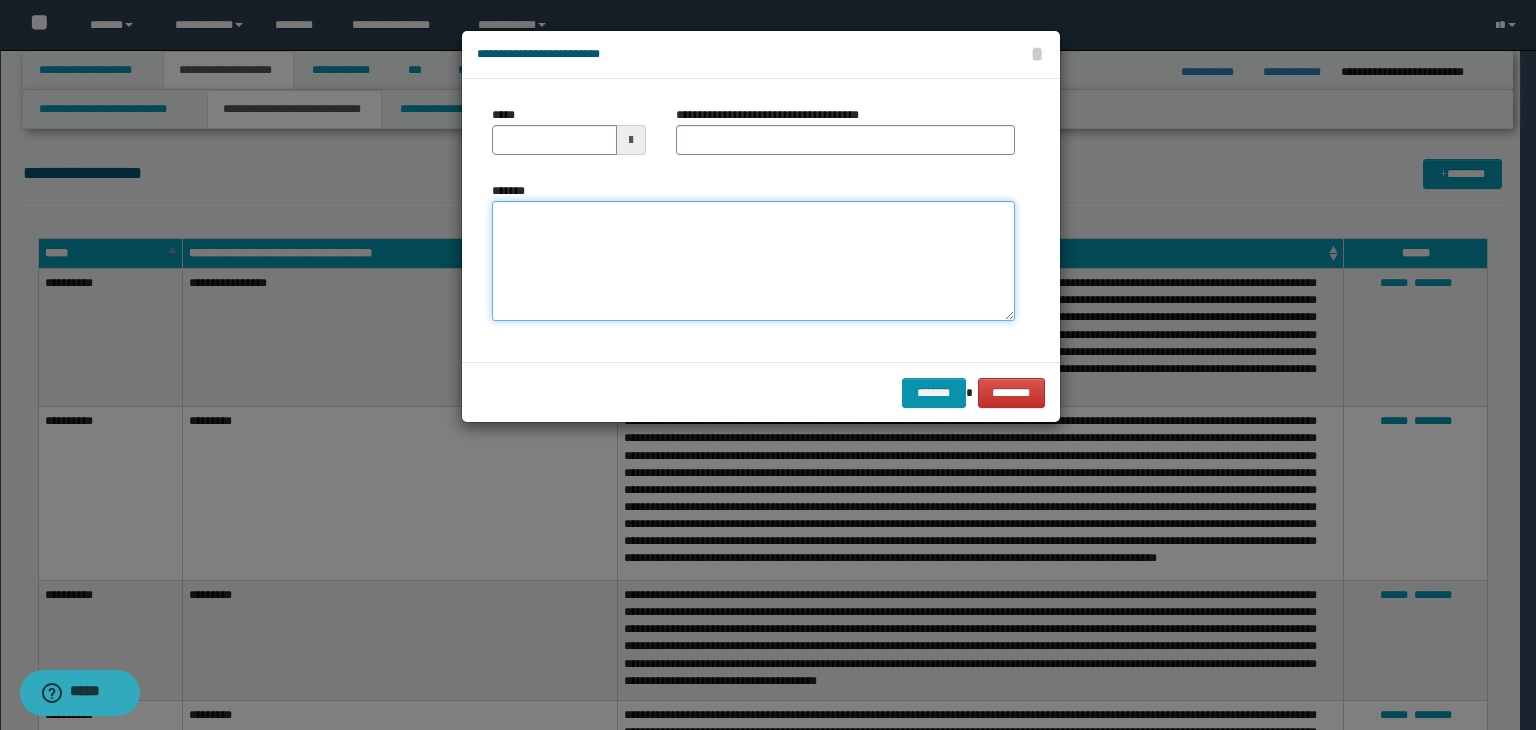type on "**********" 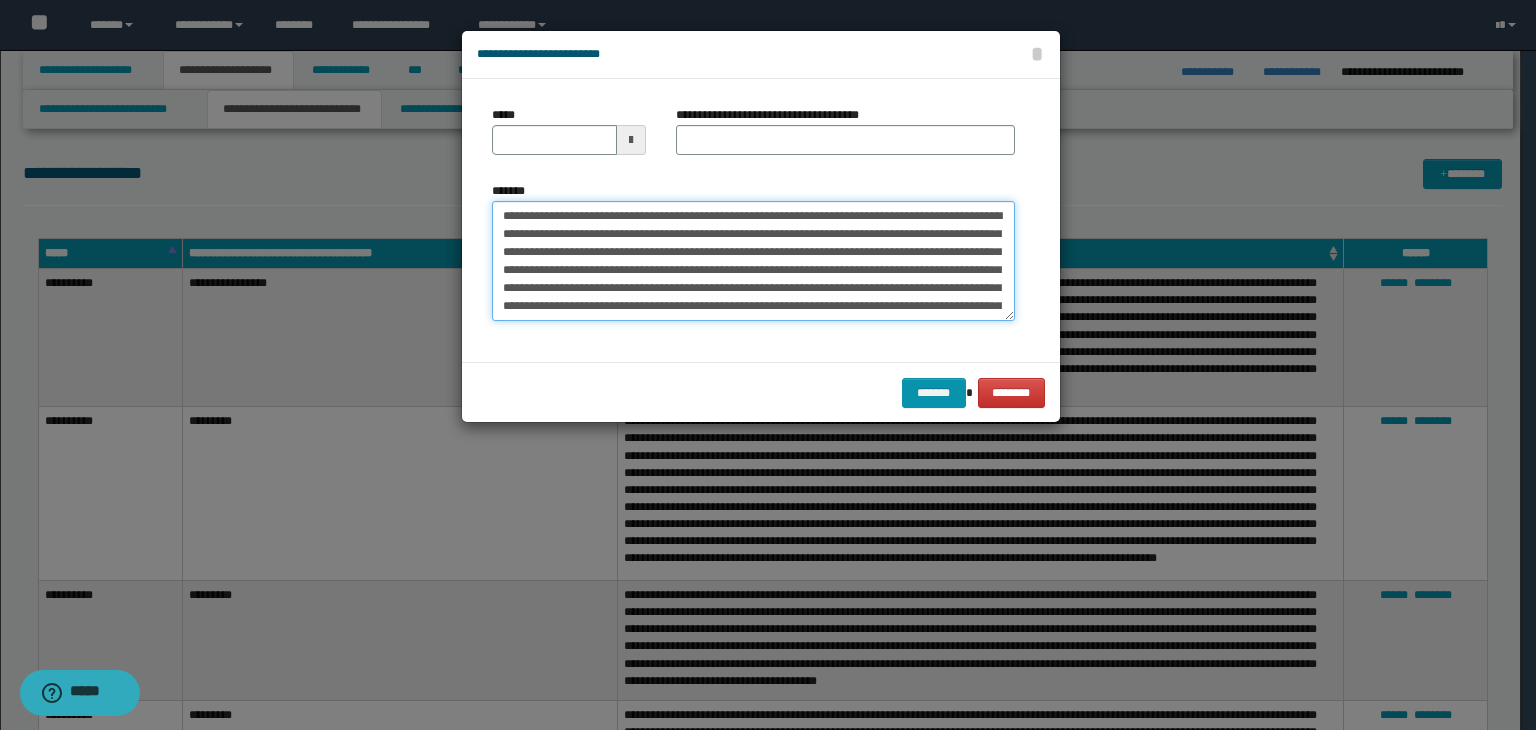 type 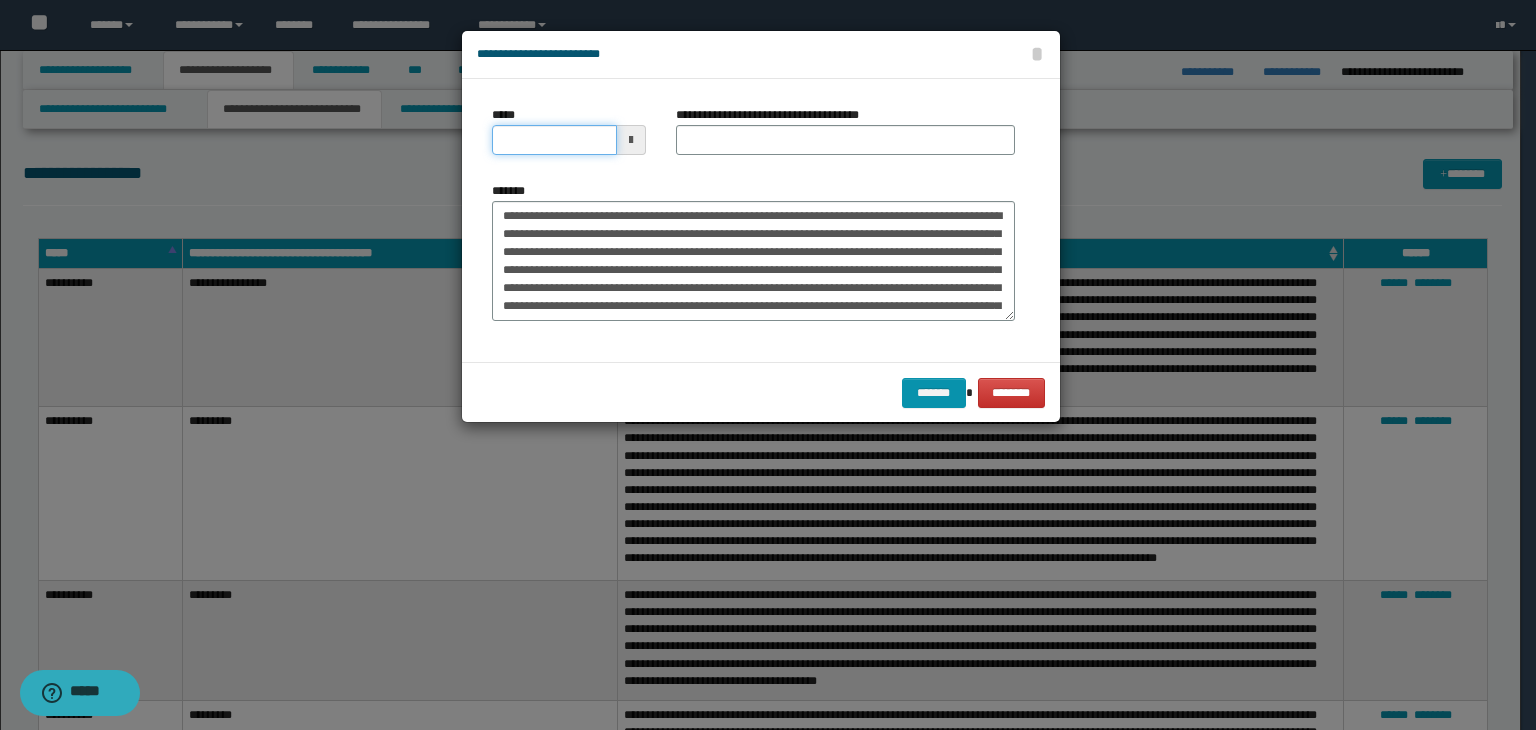click on "*****" at bounding box center [554, 140] 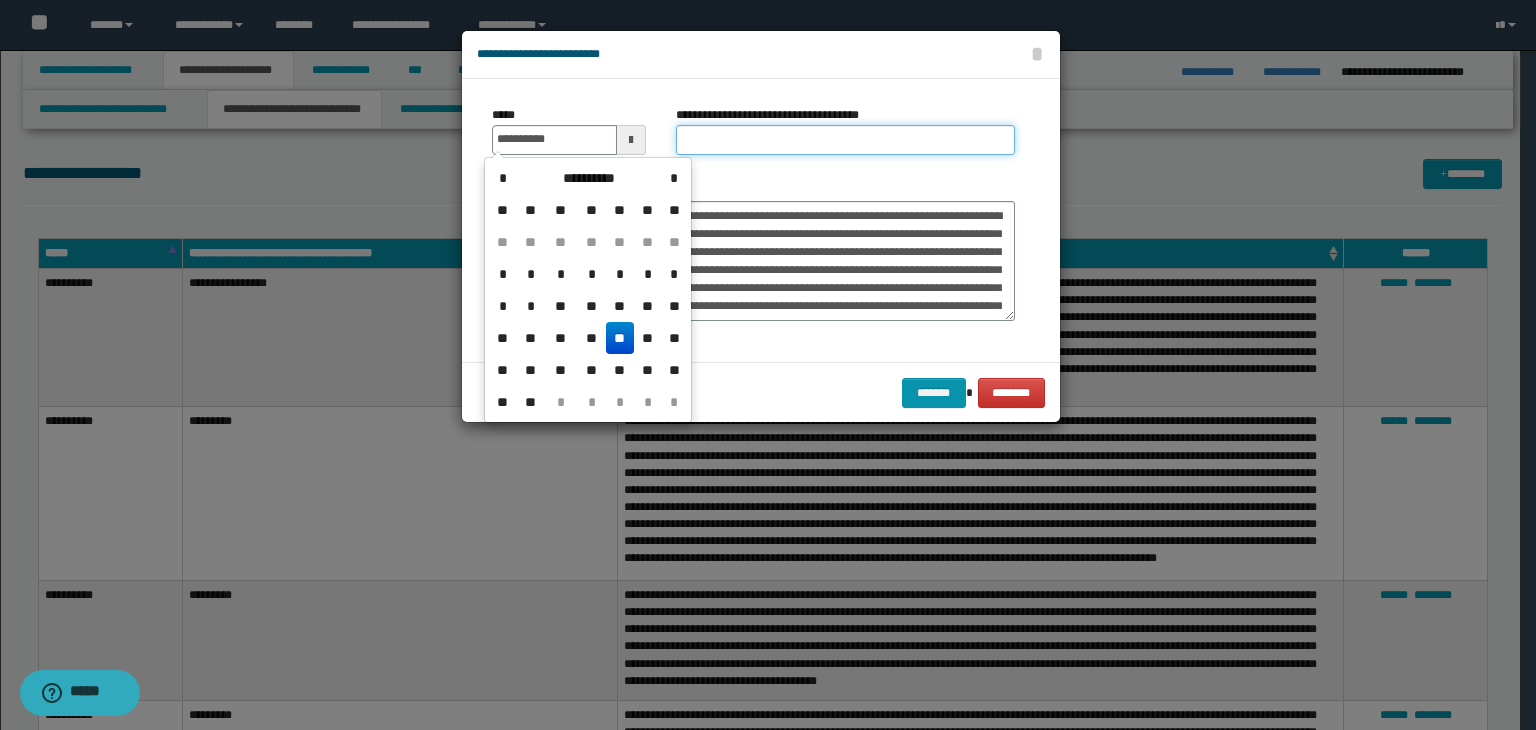 type on "**********" 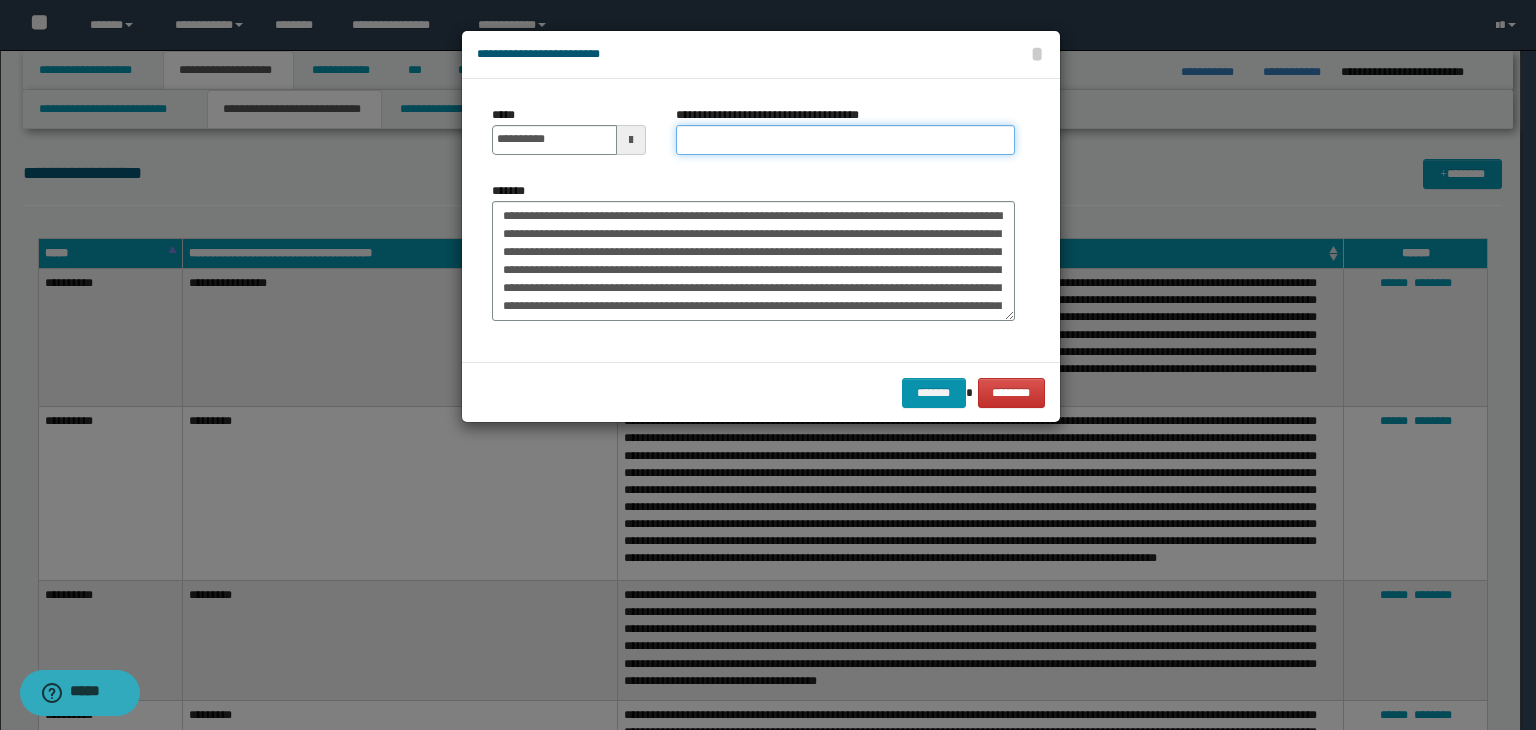 click on "**********" at bounding box center (845, 140) 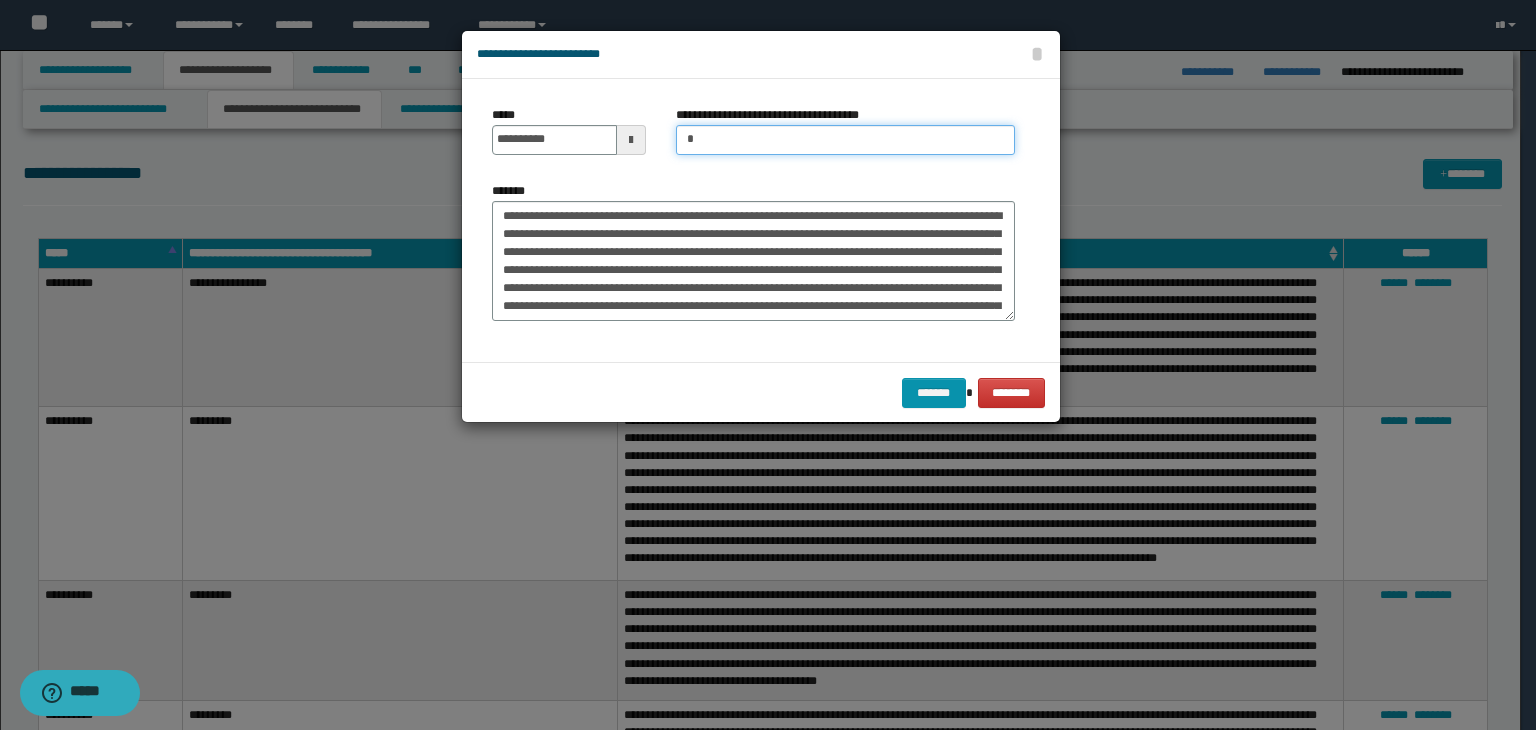 type on "**********" 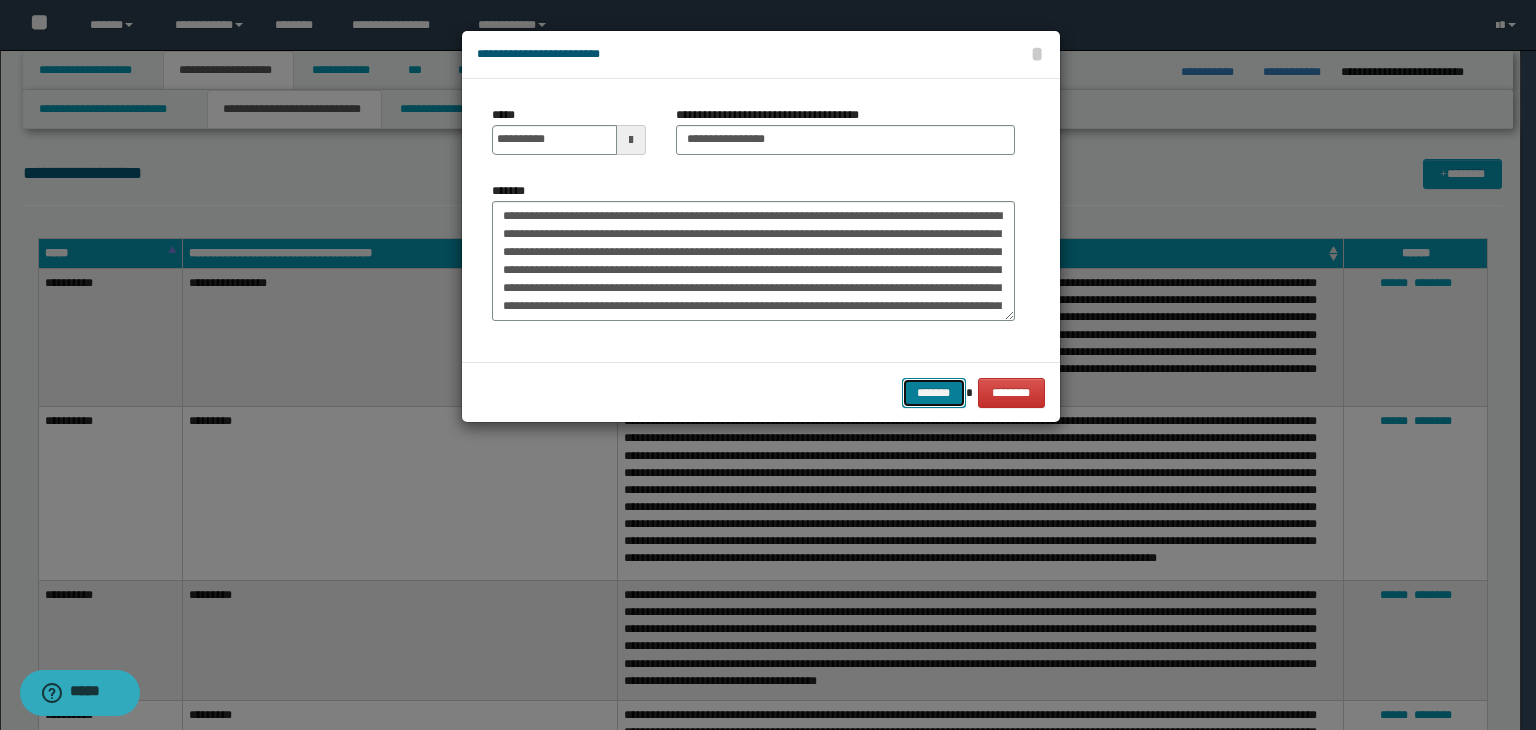 click on "*******" at bounding box center (934, 393) 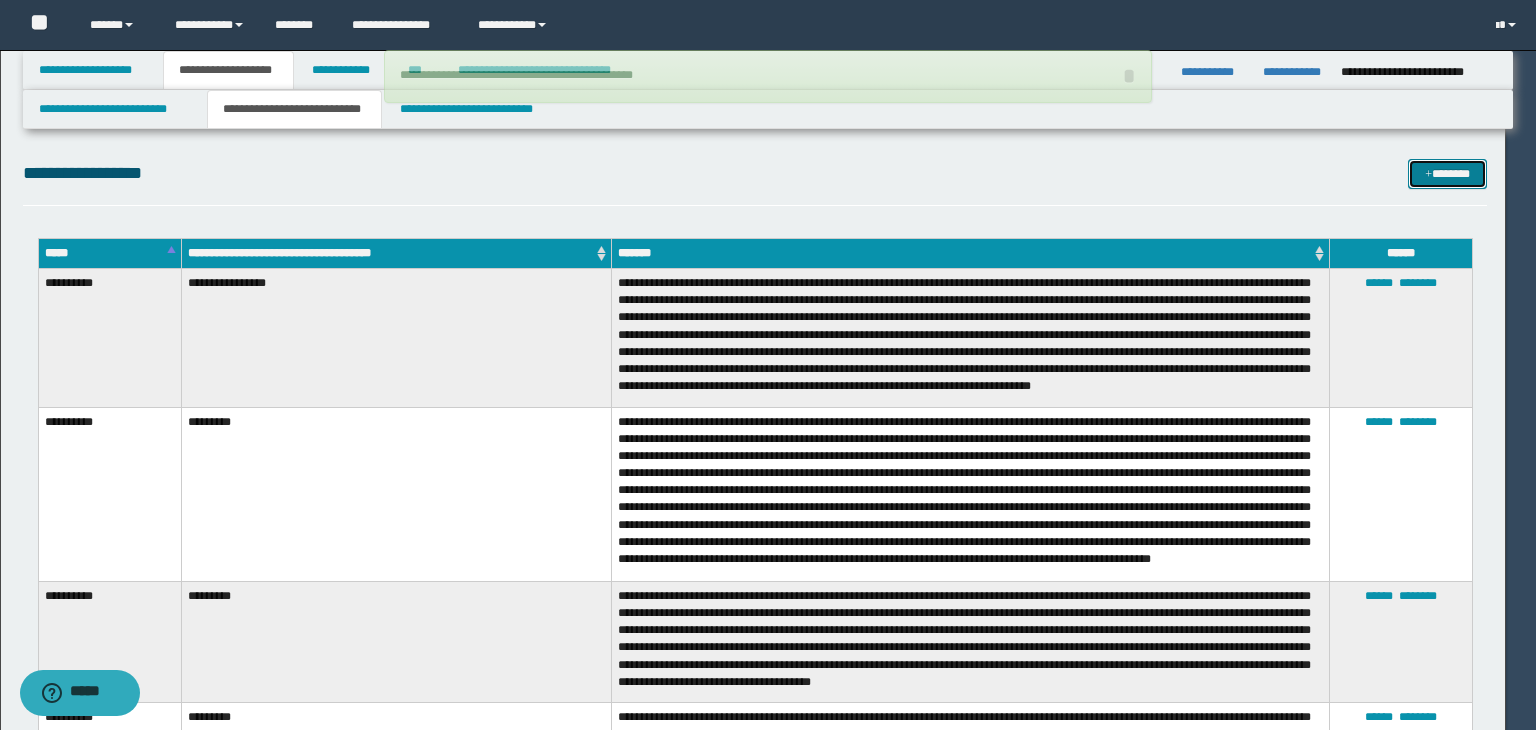 type 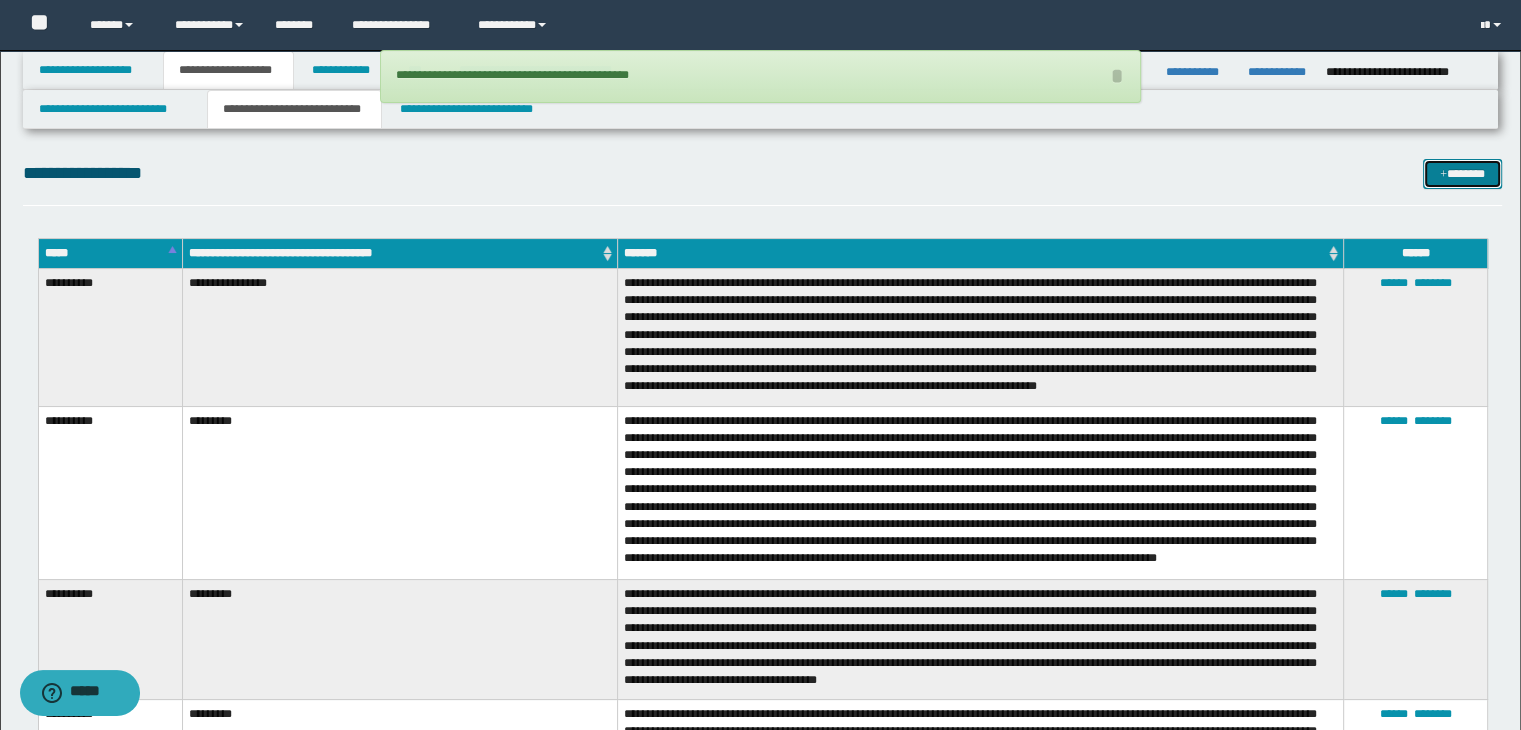 click on "*******" at bounding box center (1462, 174) 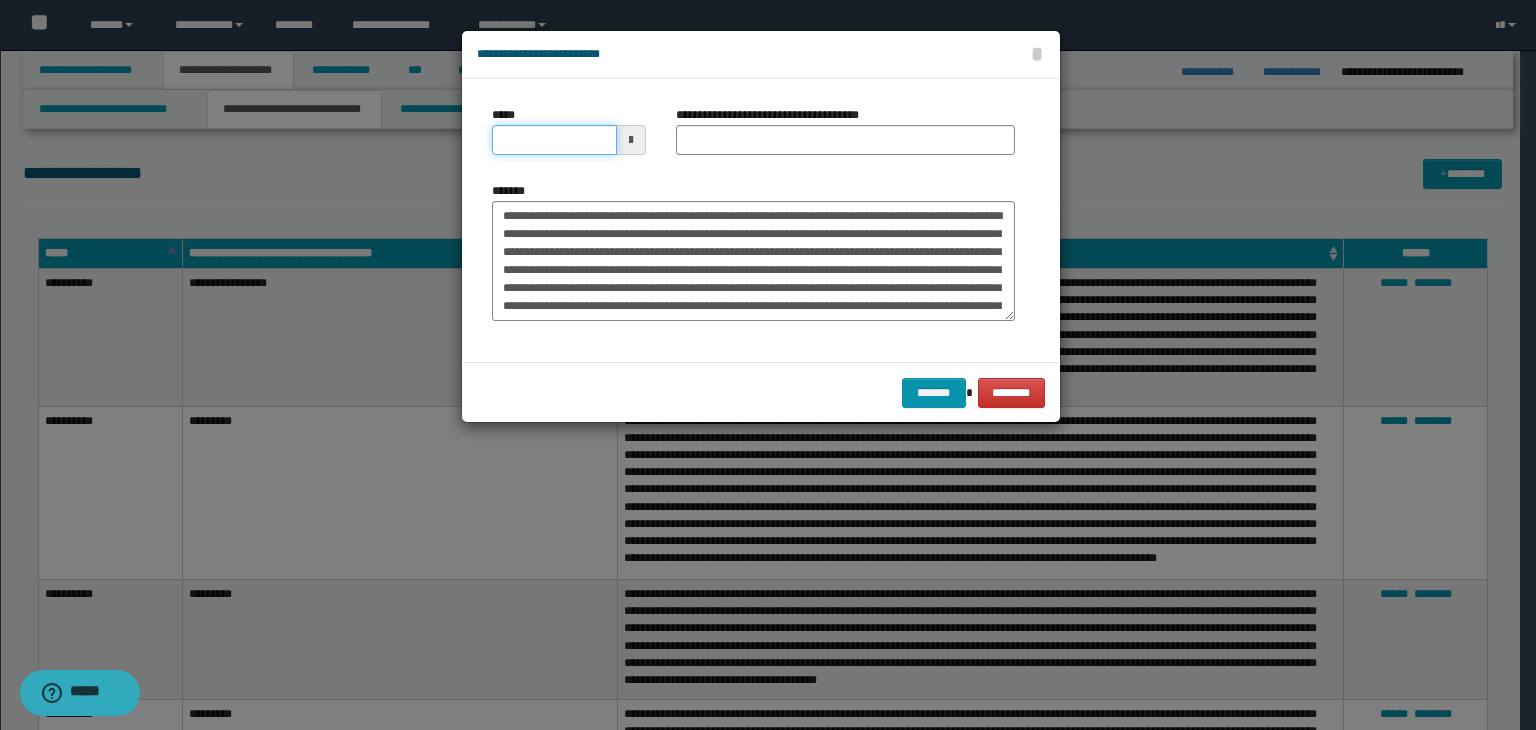 click on "*****" at bounding box center [554, 140] 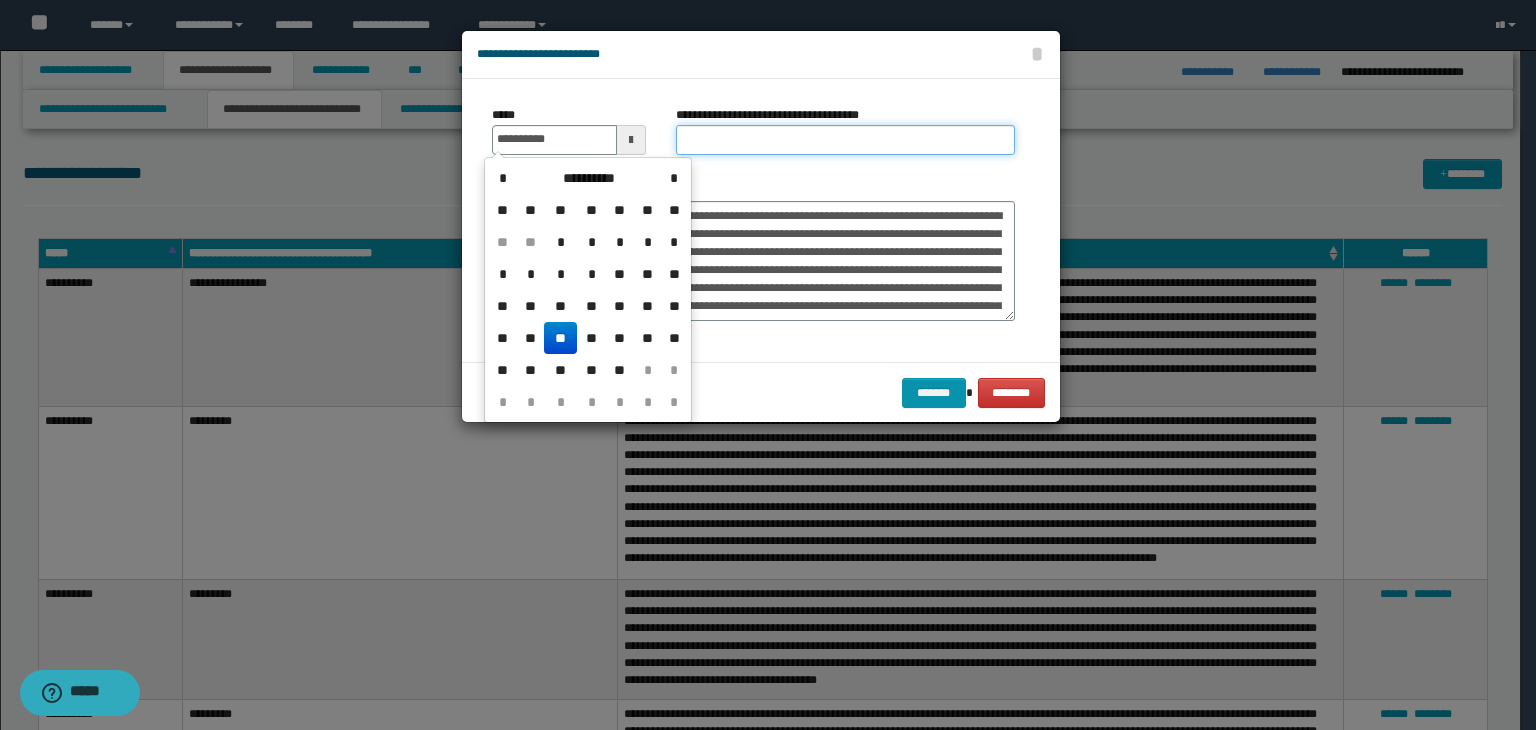 click on "**********" at bounding box center (845, 140) 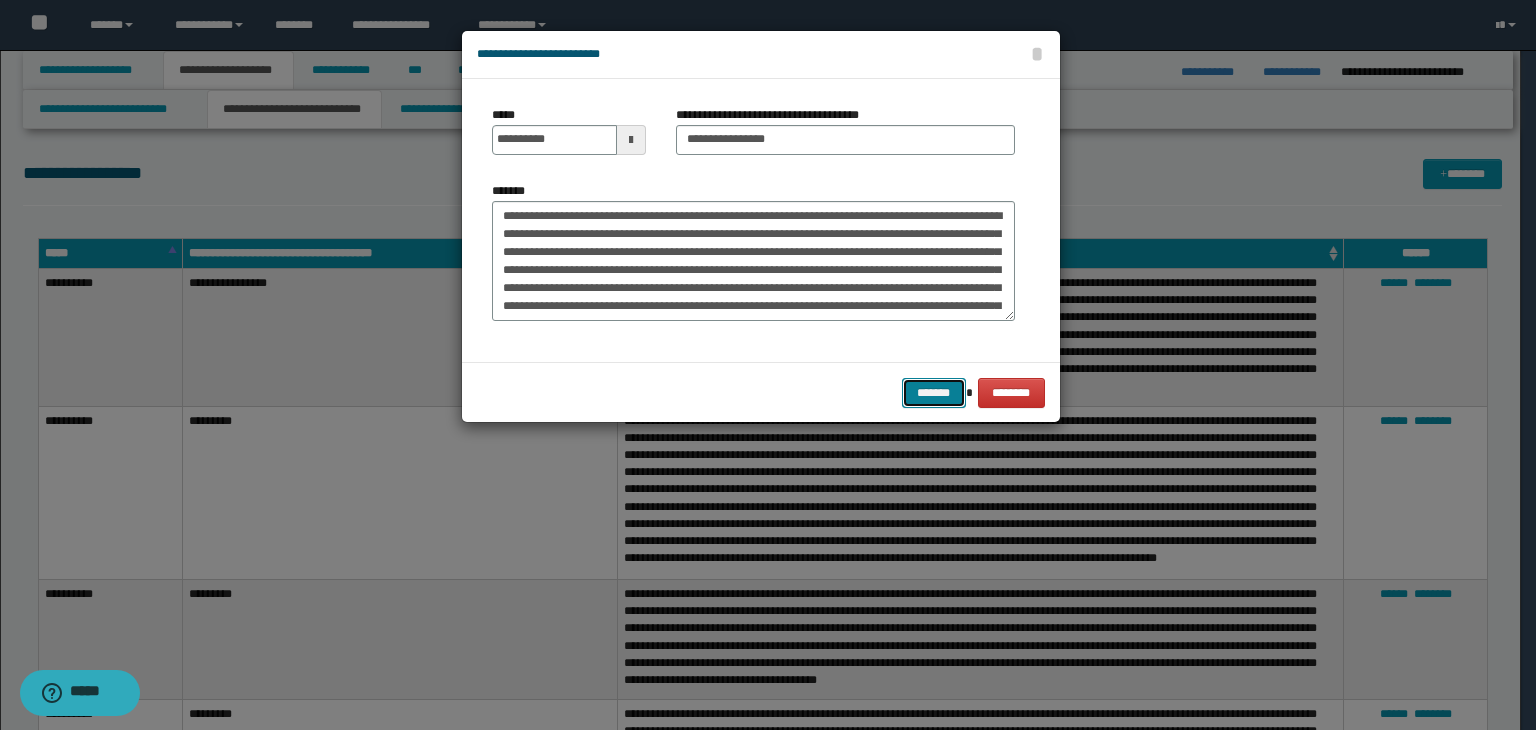 click on "*******" at bounding box center [934, 393] 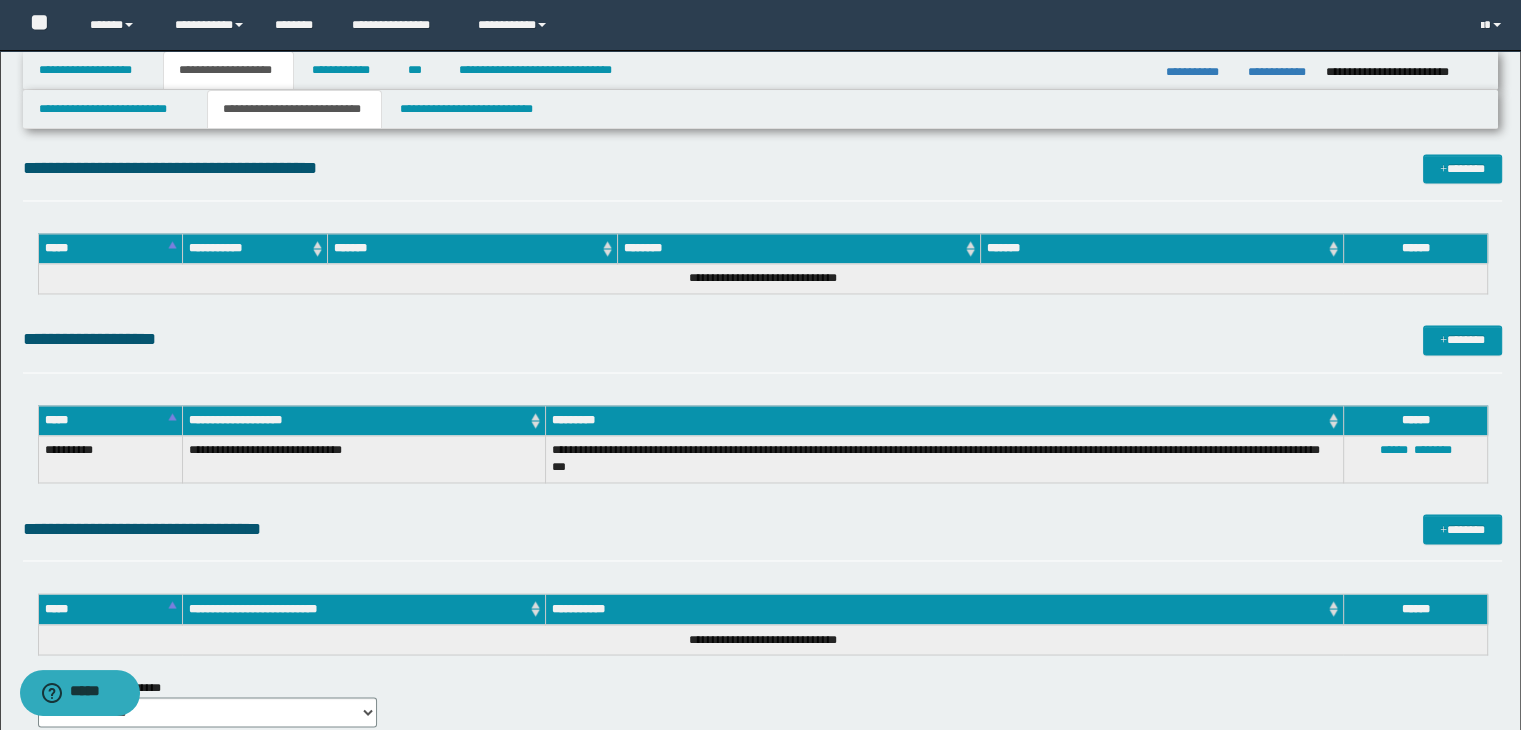 scroll, scrollTop: 3287, scrollLeft: 0, axis: vertical 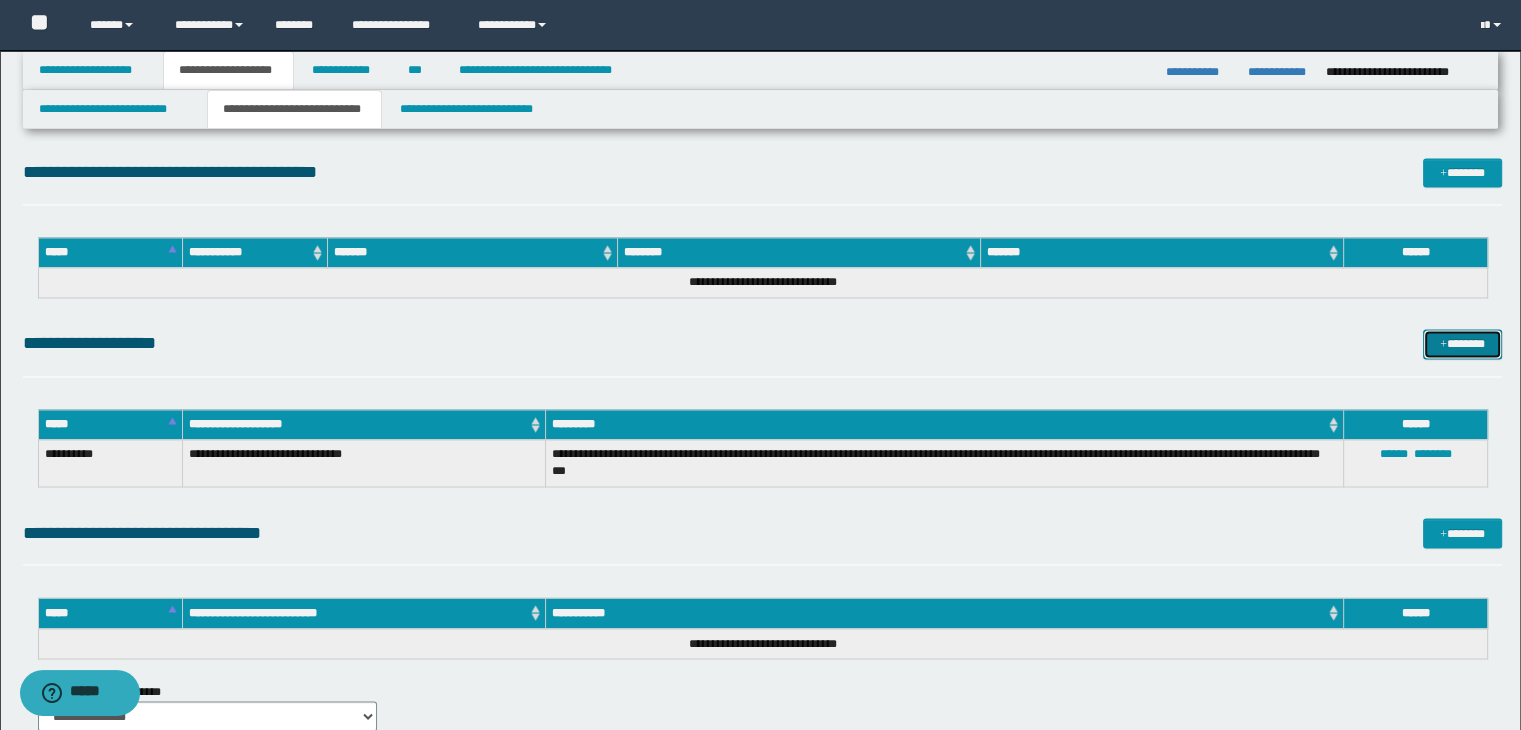 click on "*******" at bounding box center [1462, 344] 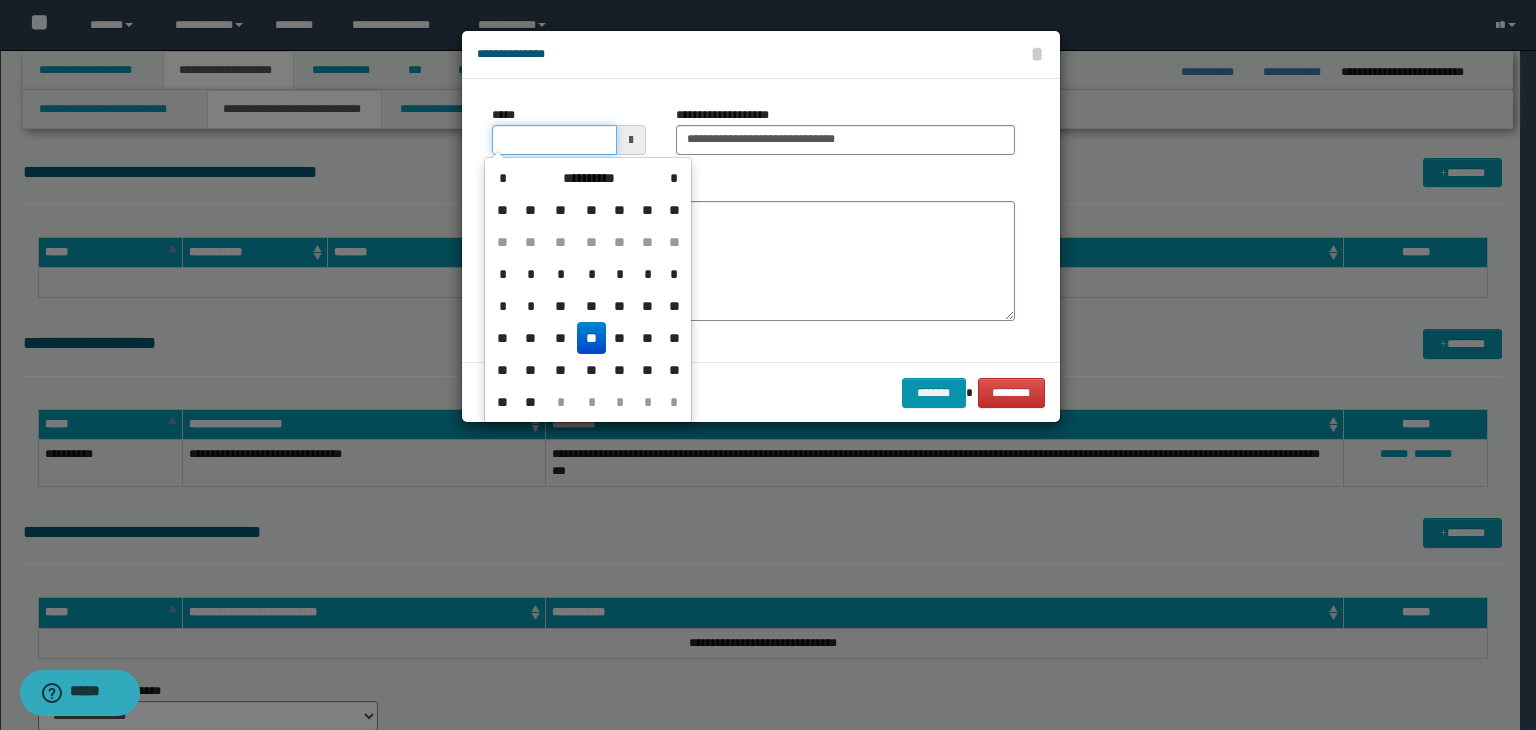 click on "*****" at bounding box center [554, 140] 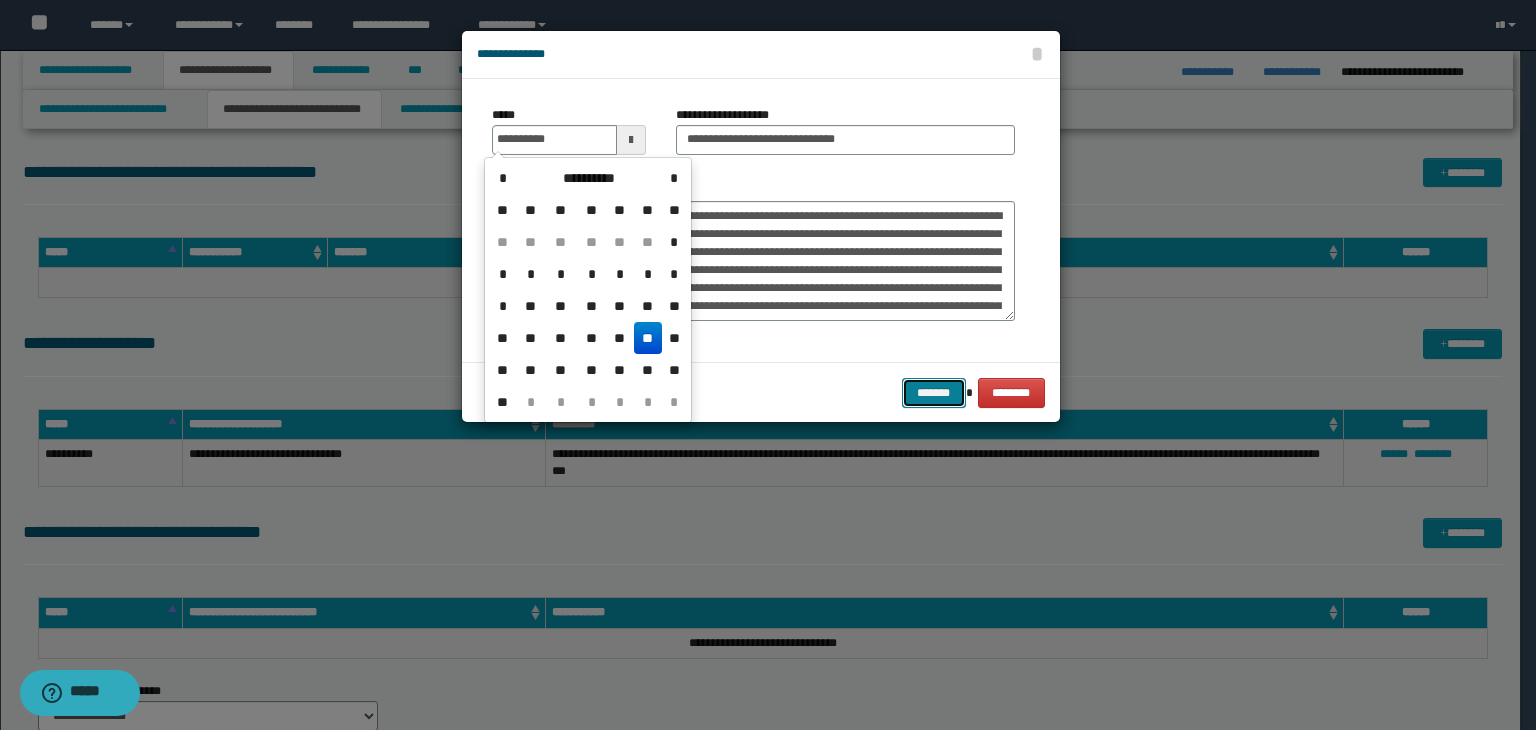 click on "*******" at bounding box center [934, 393] 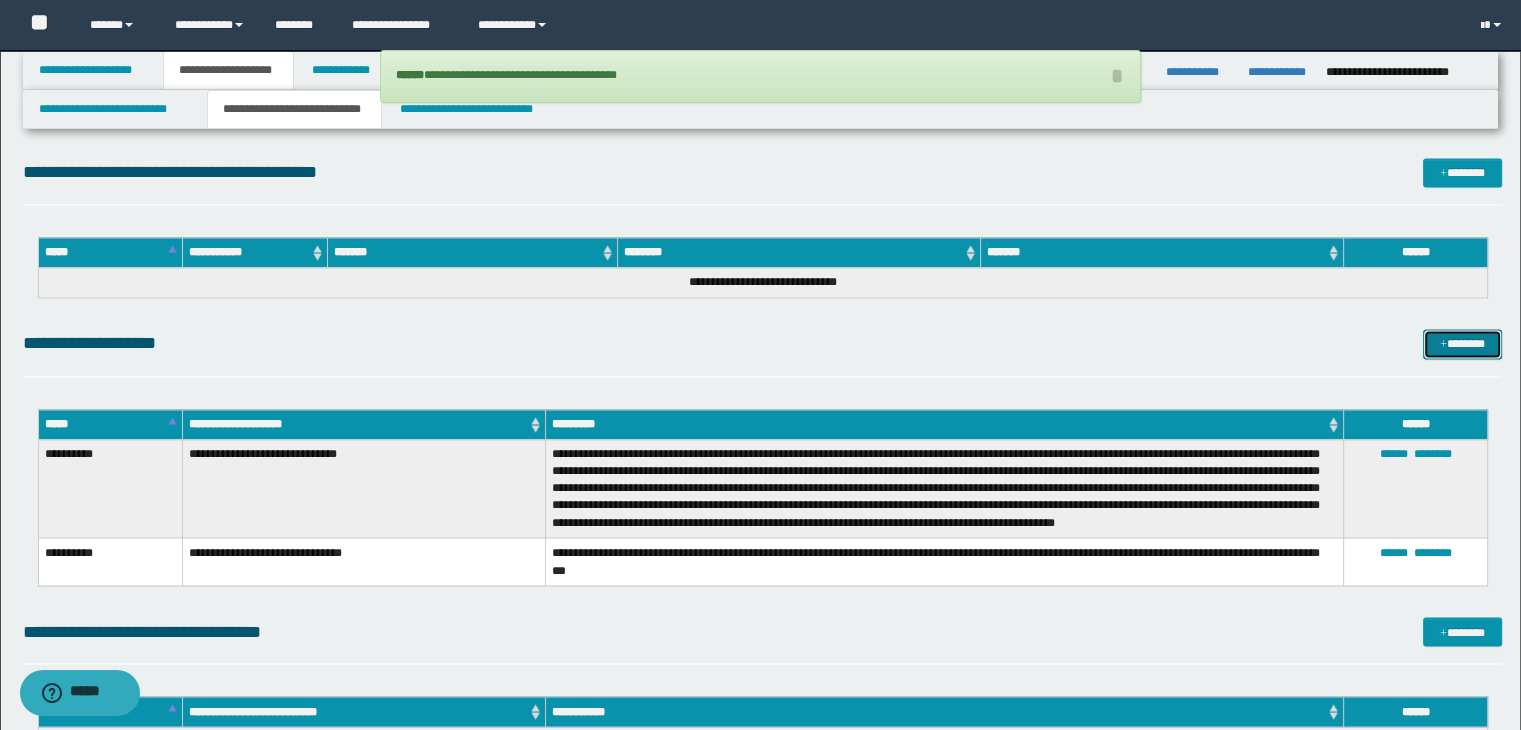 click on "*******" at bounding box center [1462, 344] 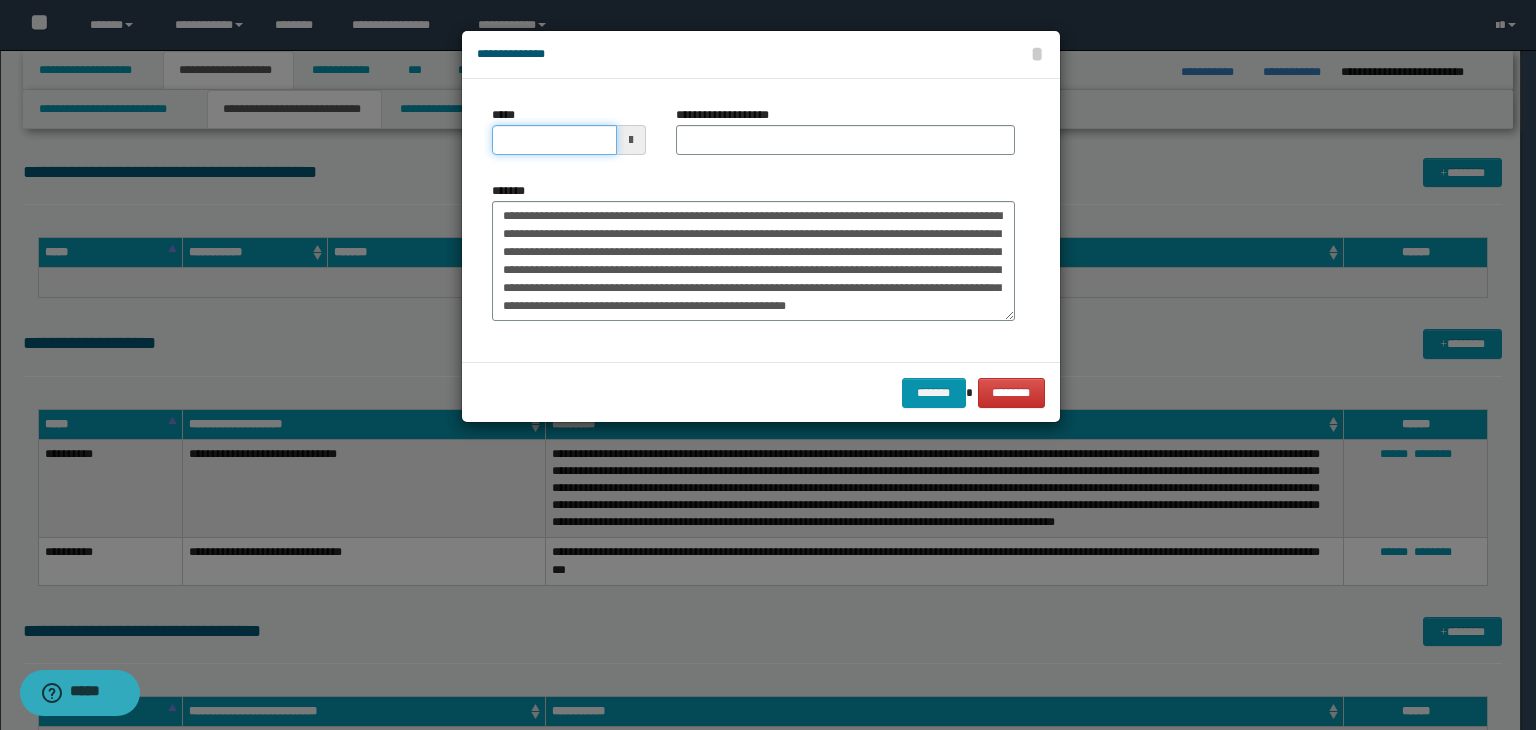 click on "*****" at bounding box center [554, 140] 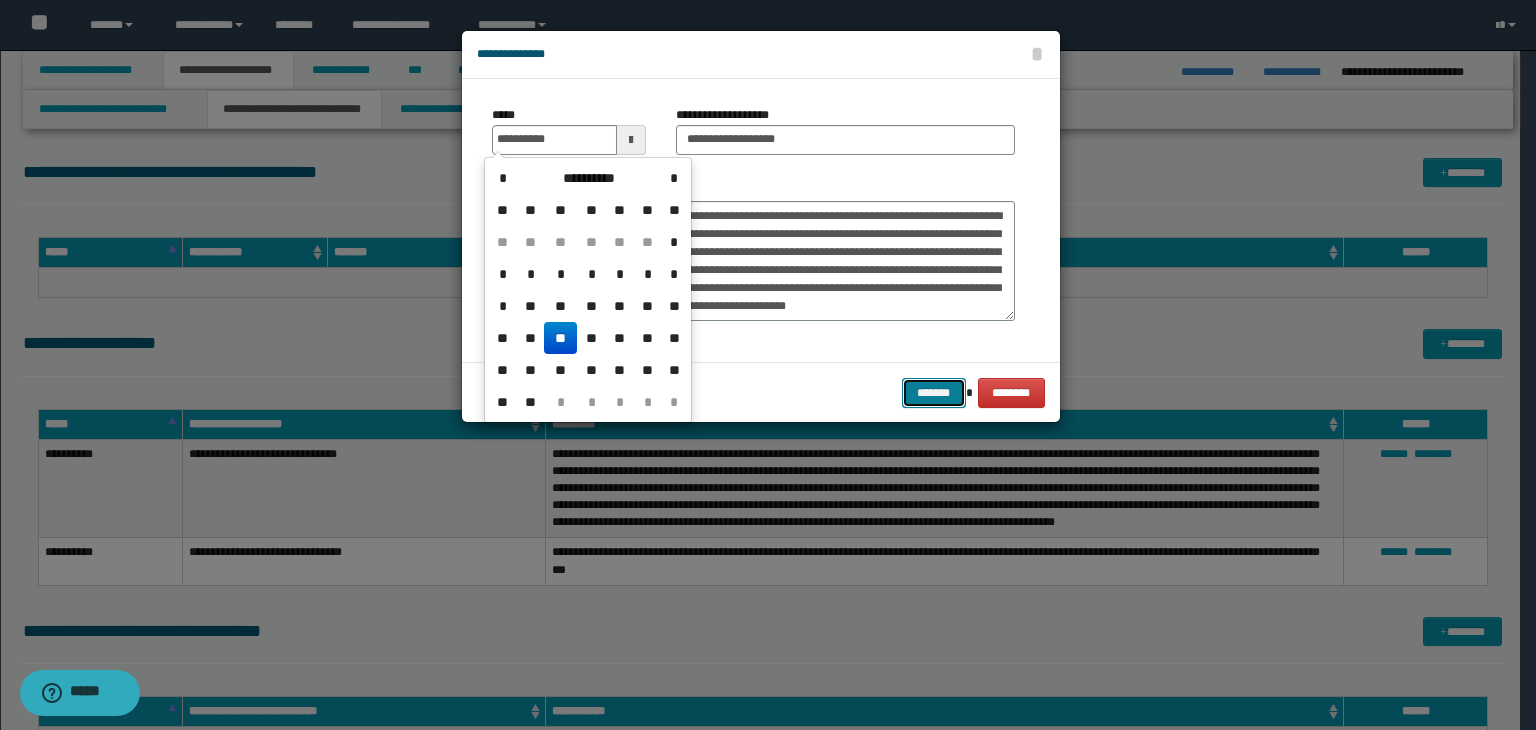 click on "*******" at bounding box center (934, 393) 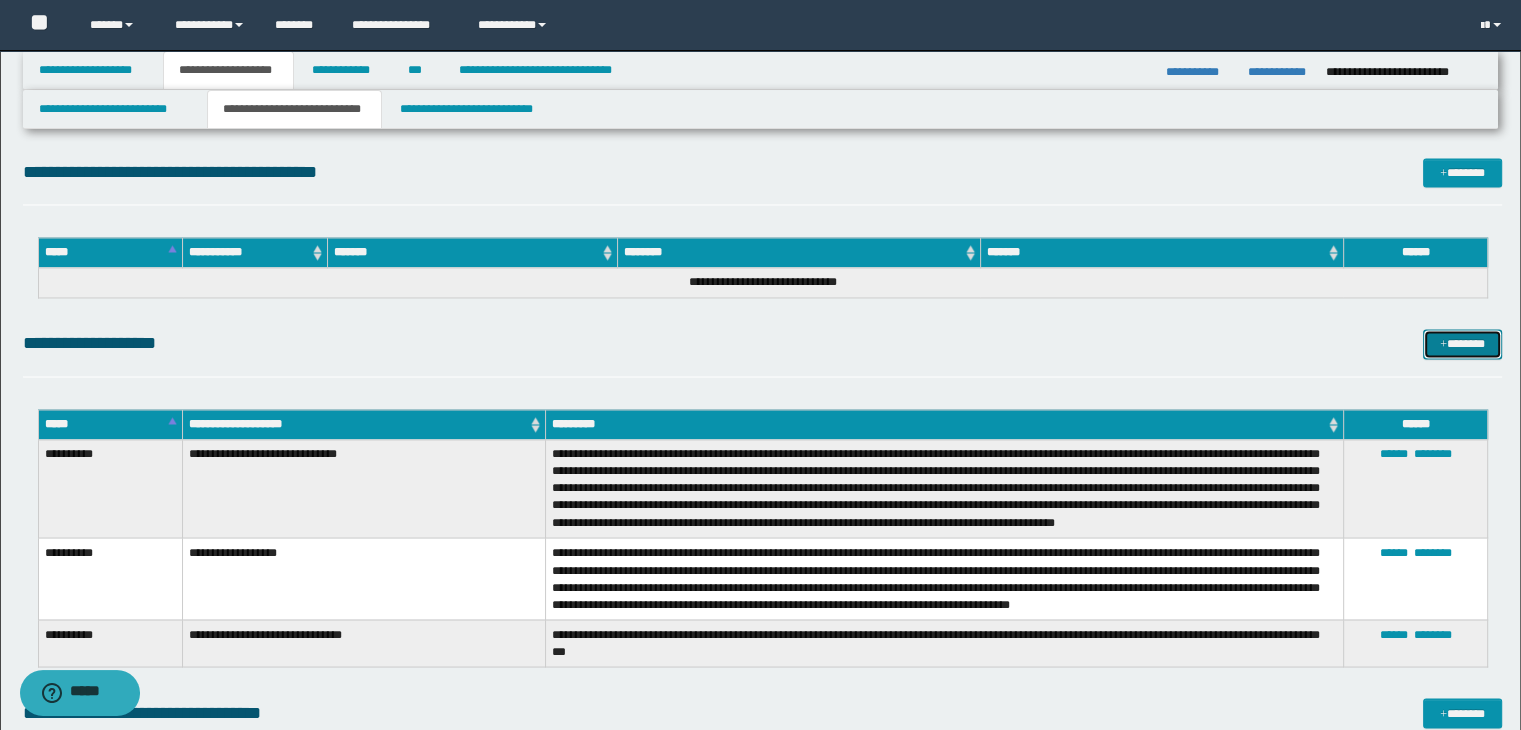 click on "*******" at bounding box center (1462, 344) 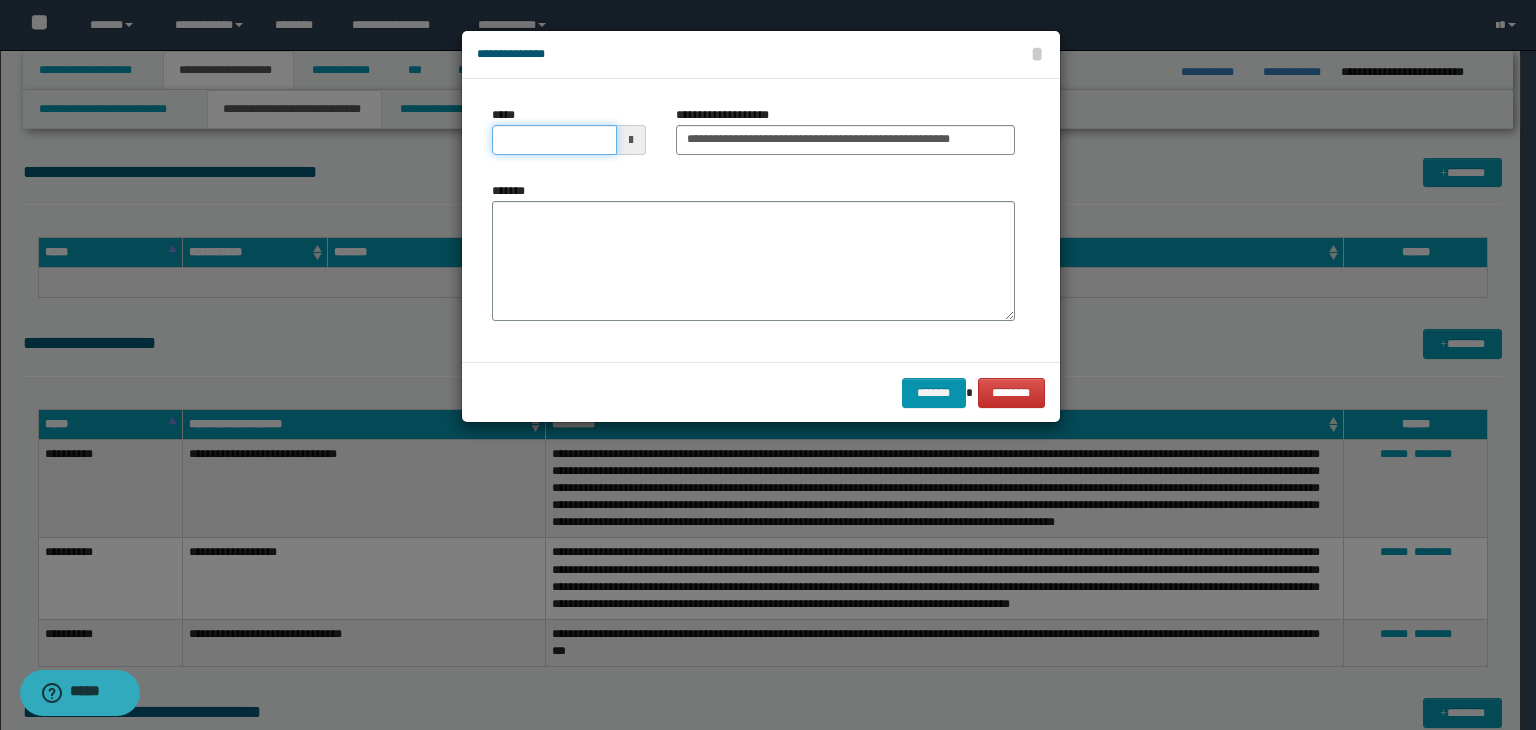 click on "*****" at bounding box center [554, 140] 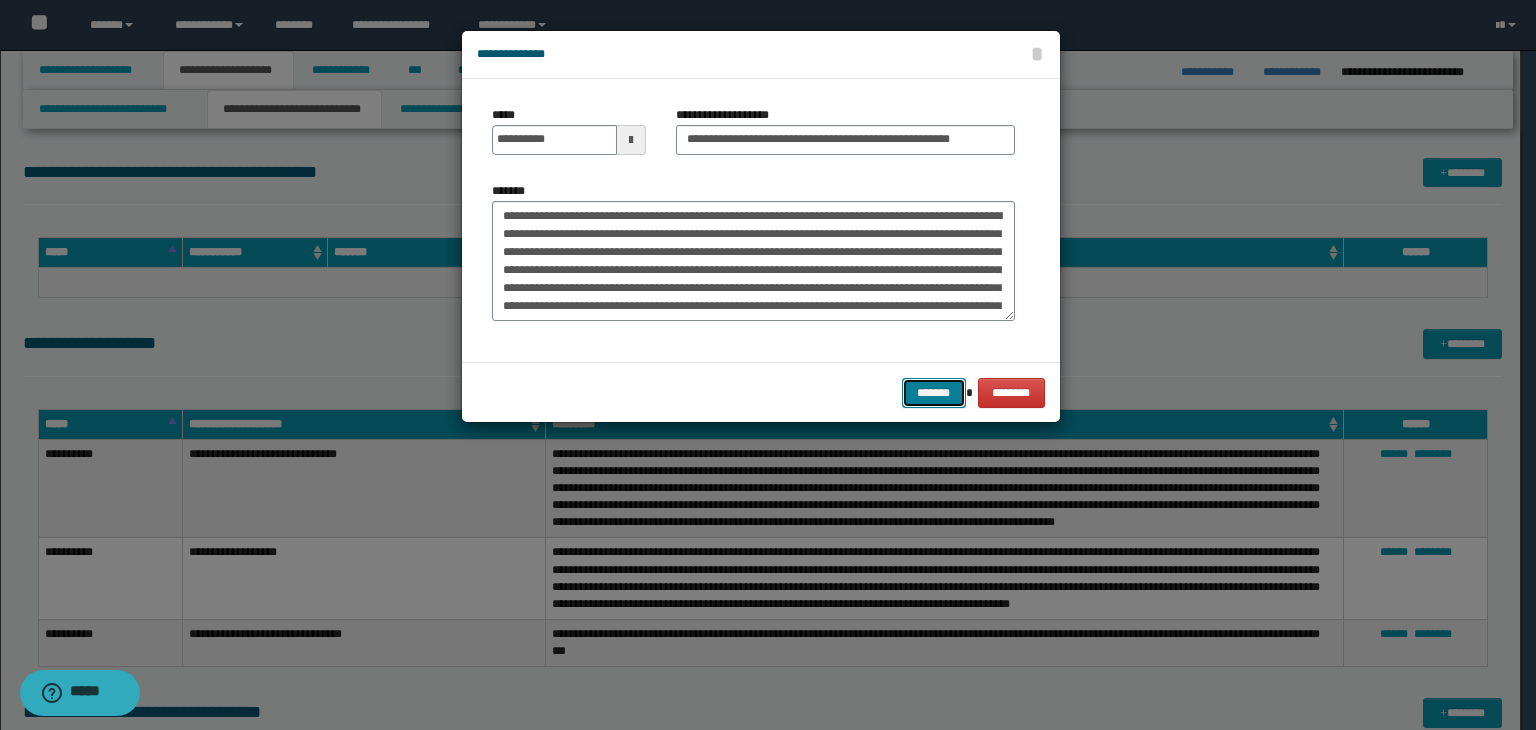 click on "*******" at bounding box center [934, 393] 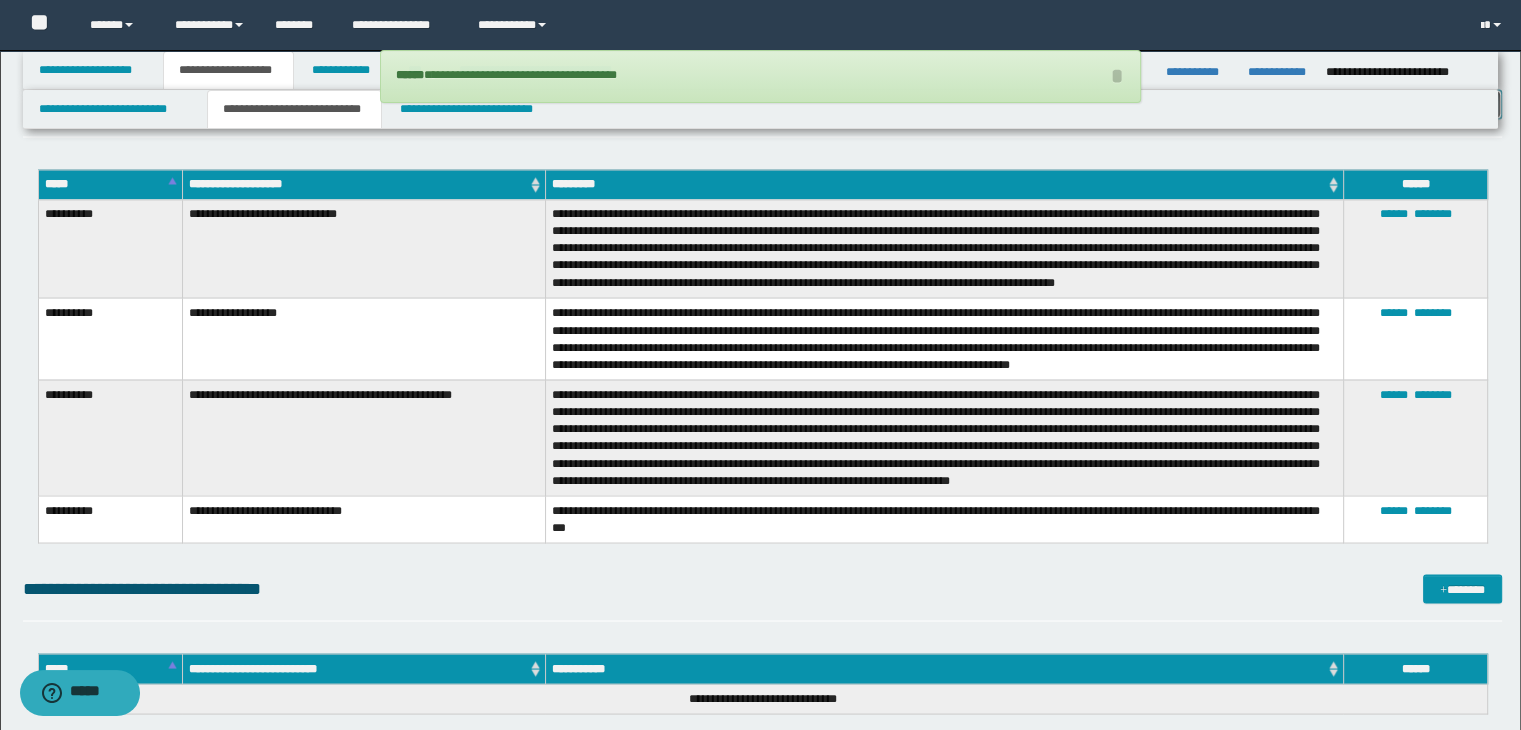 scroll, scrollTop: 3487, scrollLeft: 0, axis: vertical 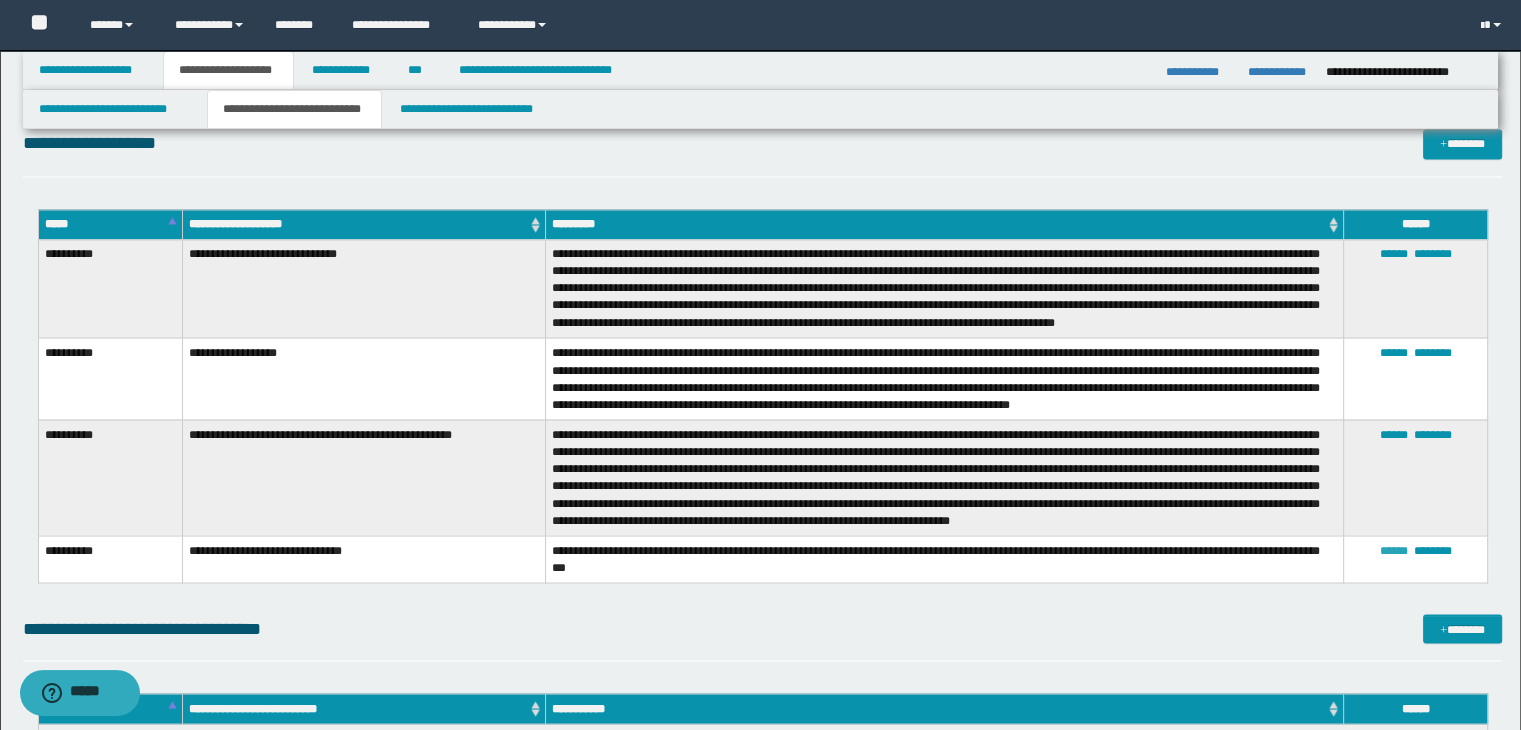 click on "******" at bounding box center [1393, 550] 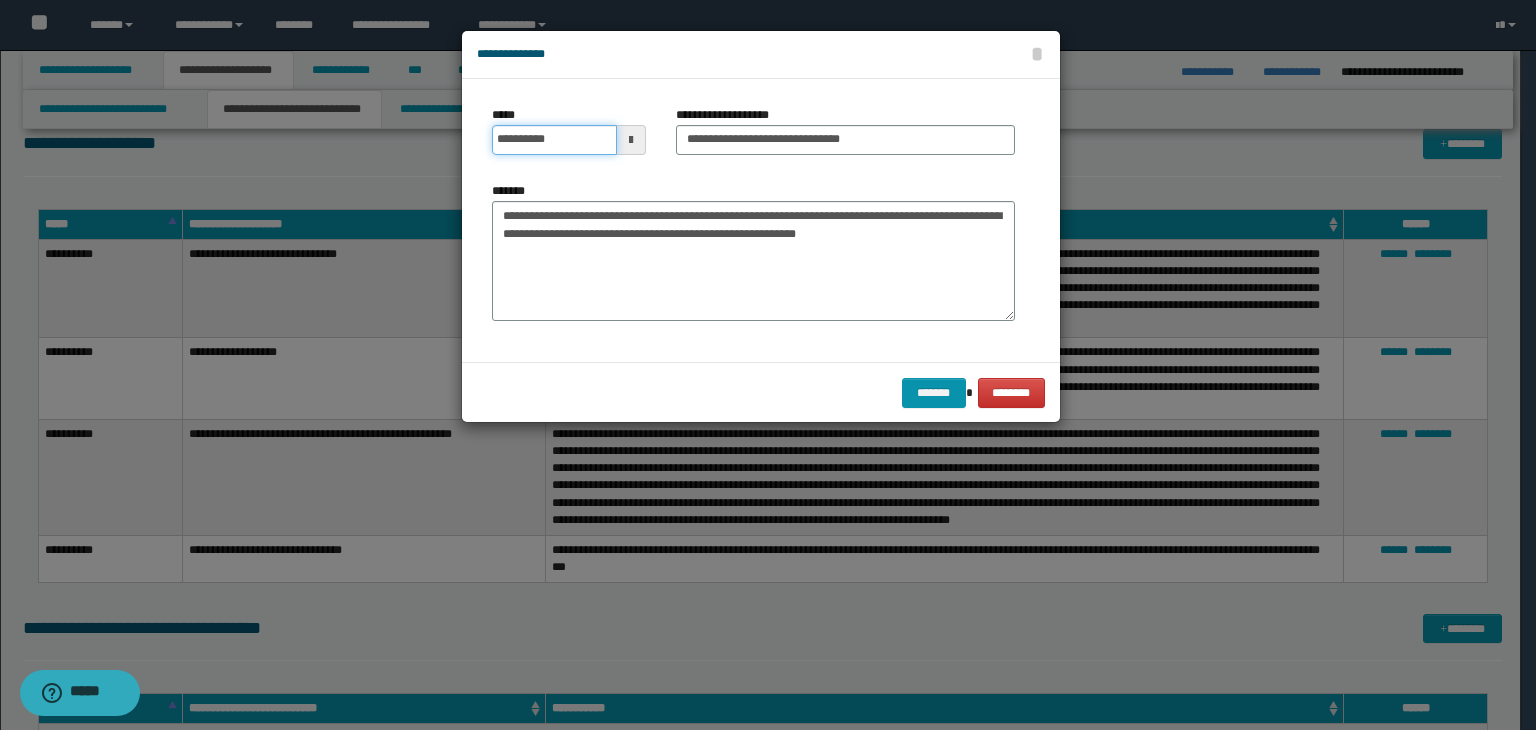 click on "**********" at bounding box center (554, 140) 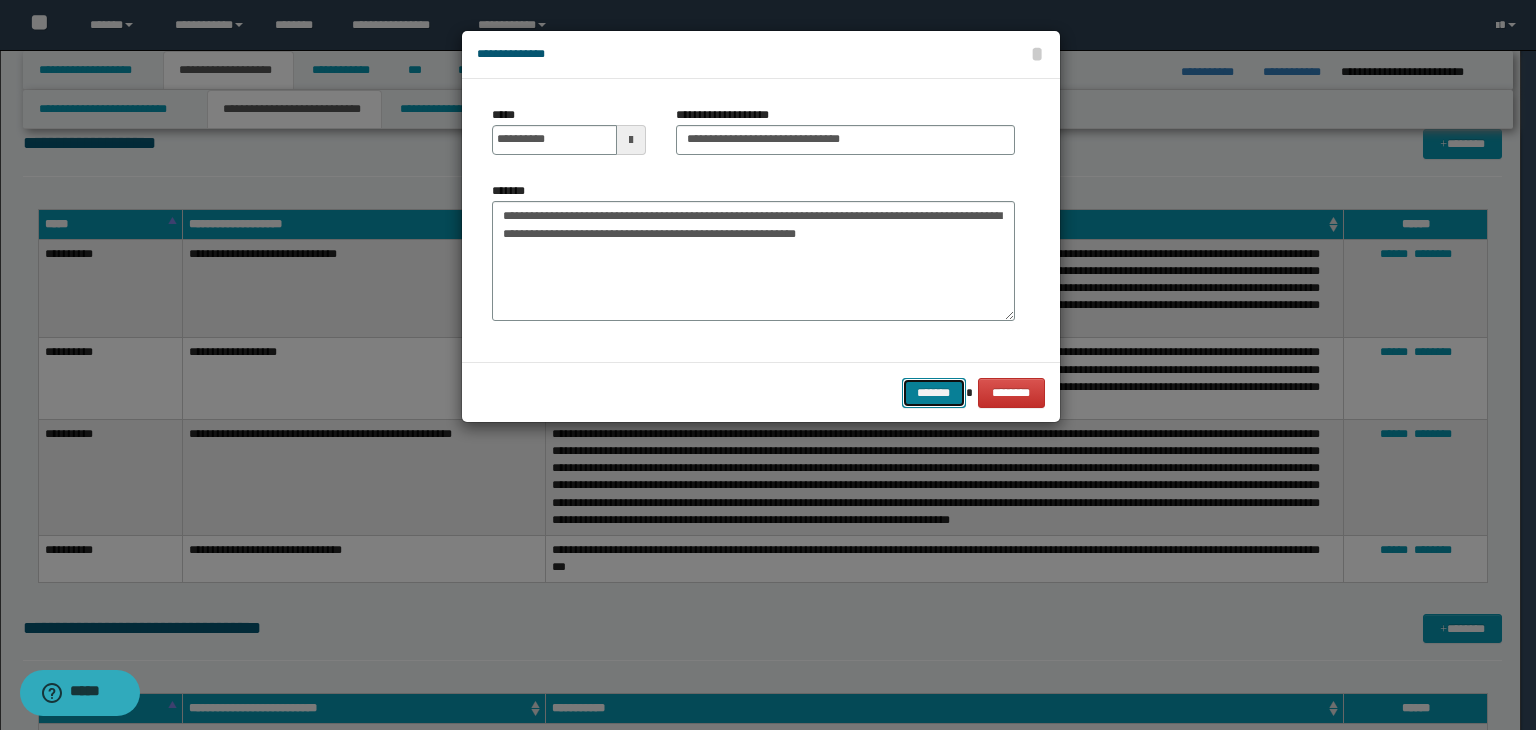 click on "*******" at bounding box center [934, 393] 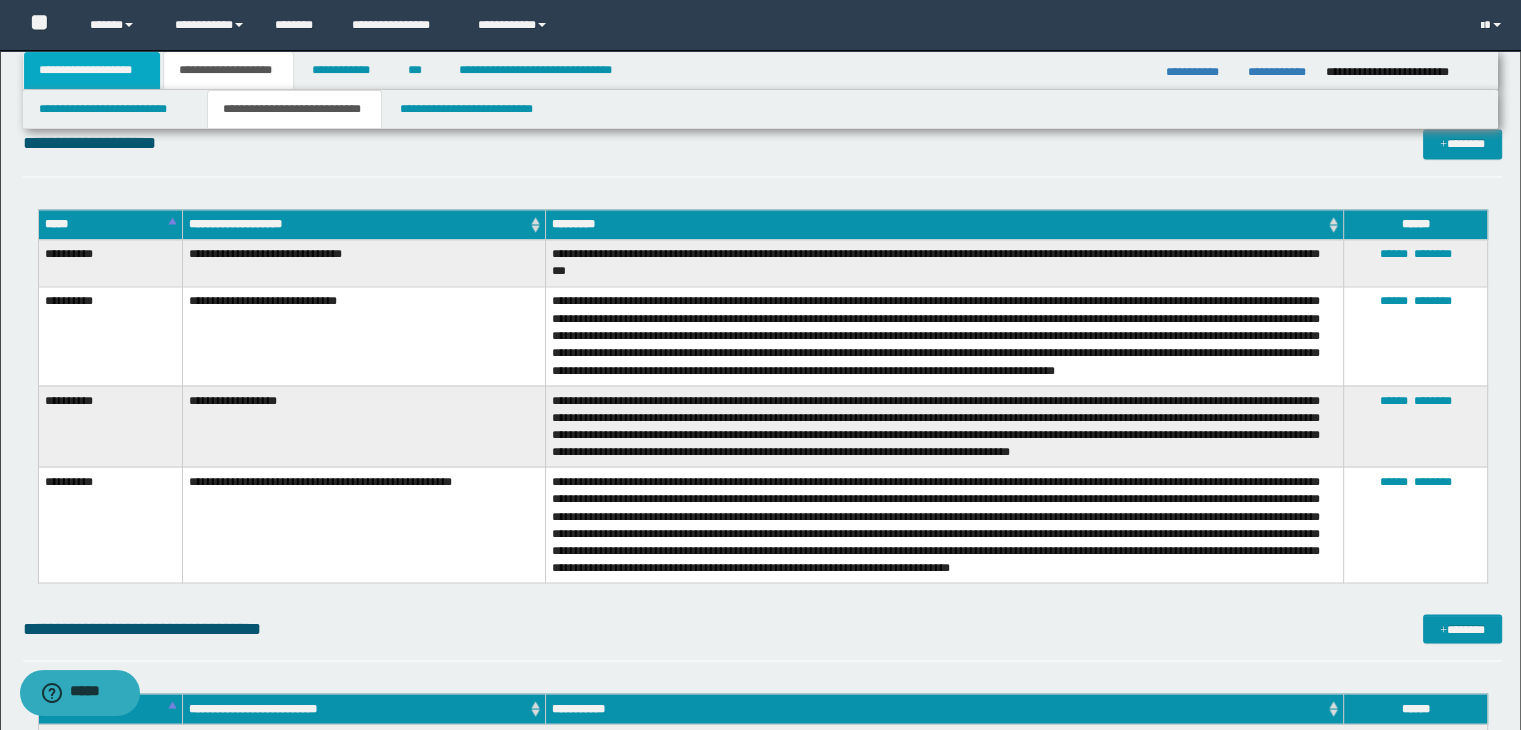 click on "**********" at bounding box center [92, 70] 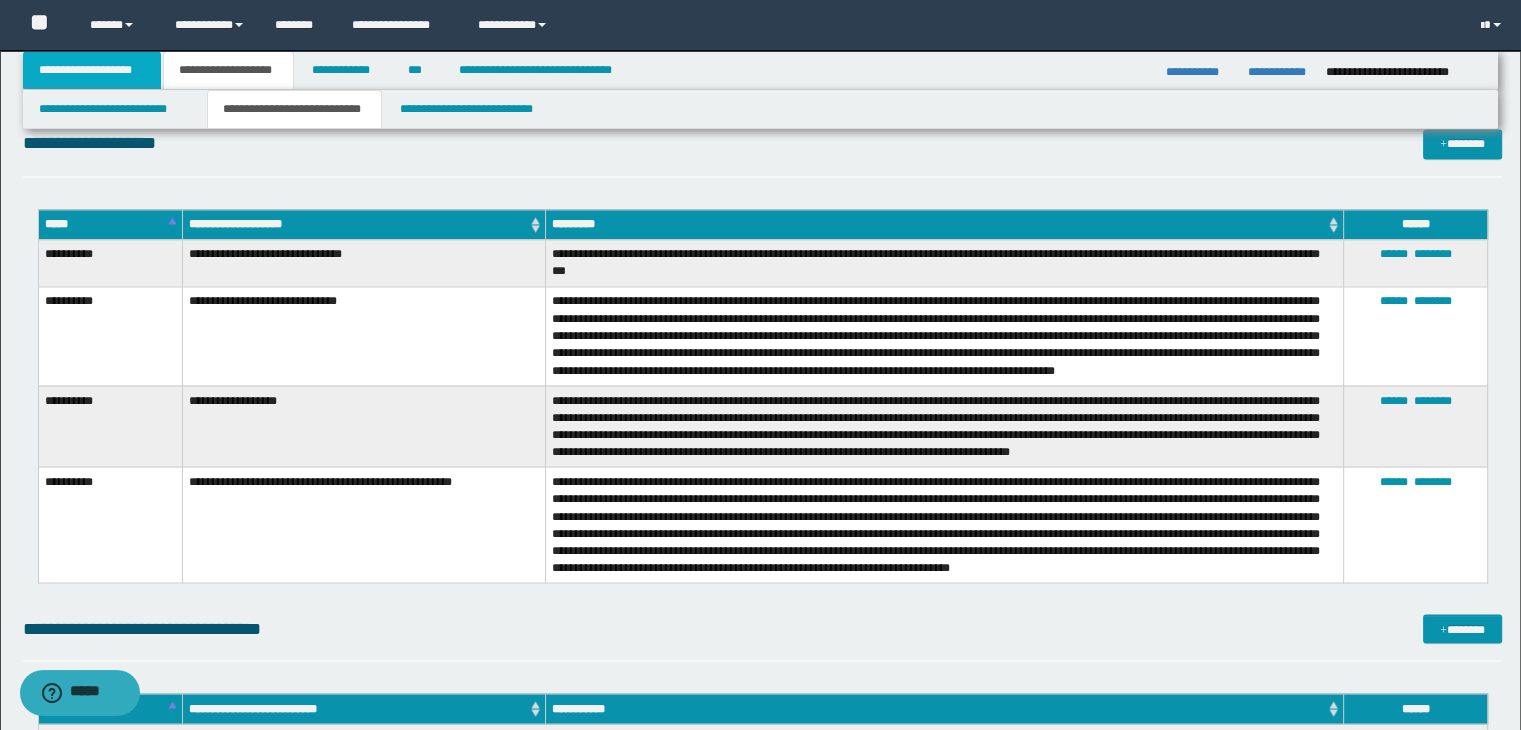 scroll, scrollTop: 376, scrollLeft: 0, axis: vertical 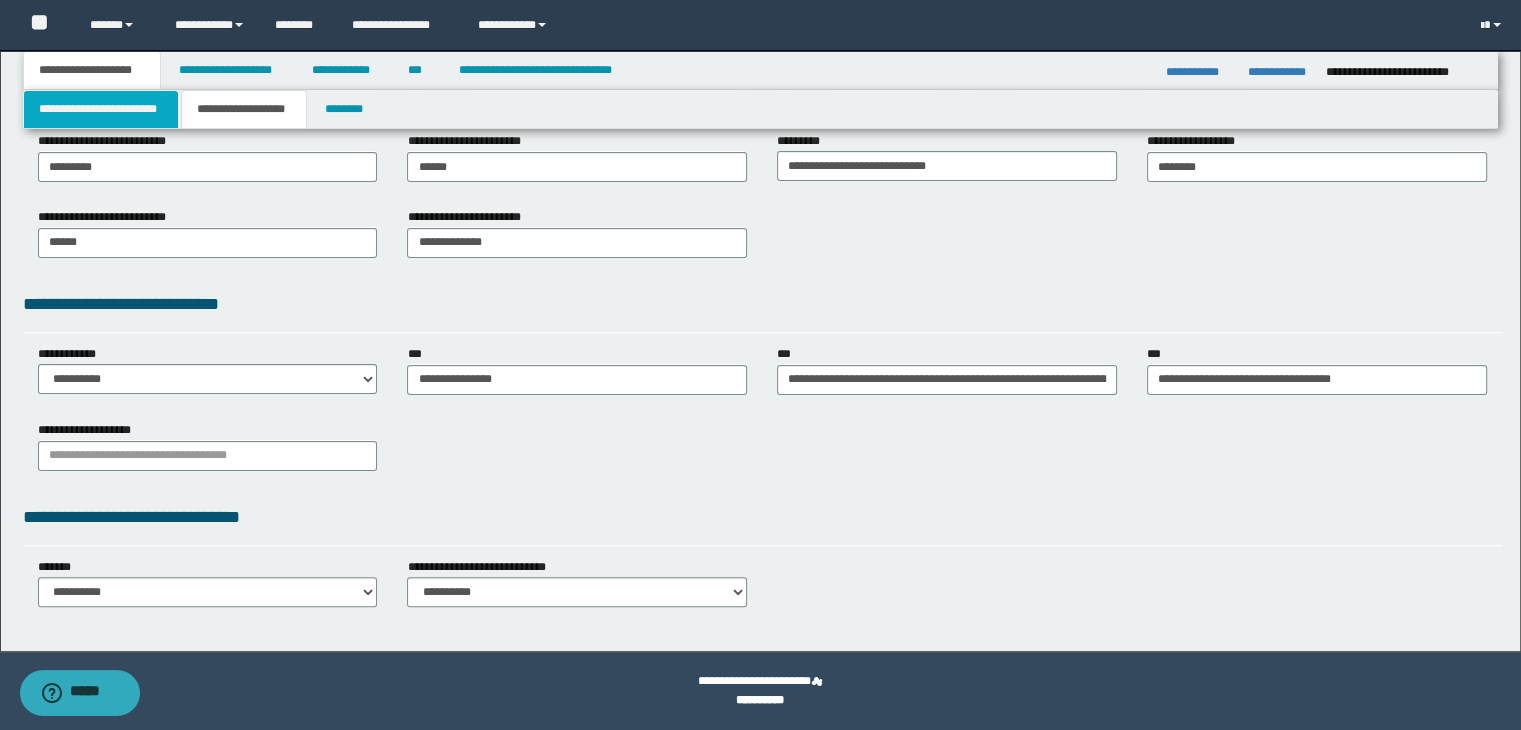 click on "**********" at bounding box center [101, 109] 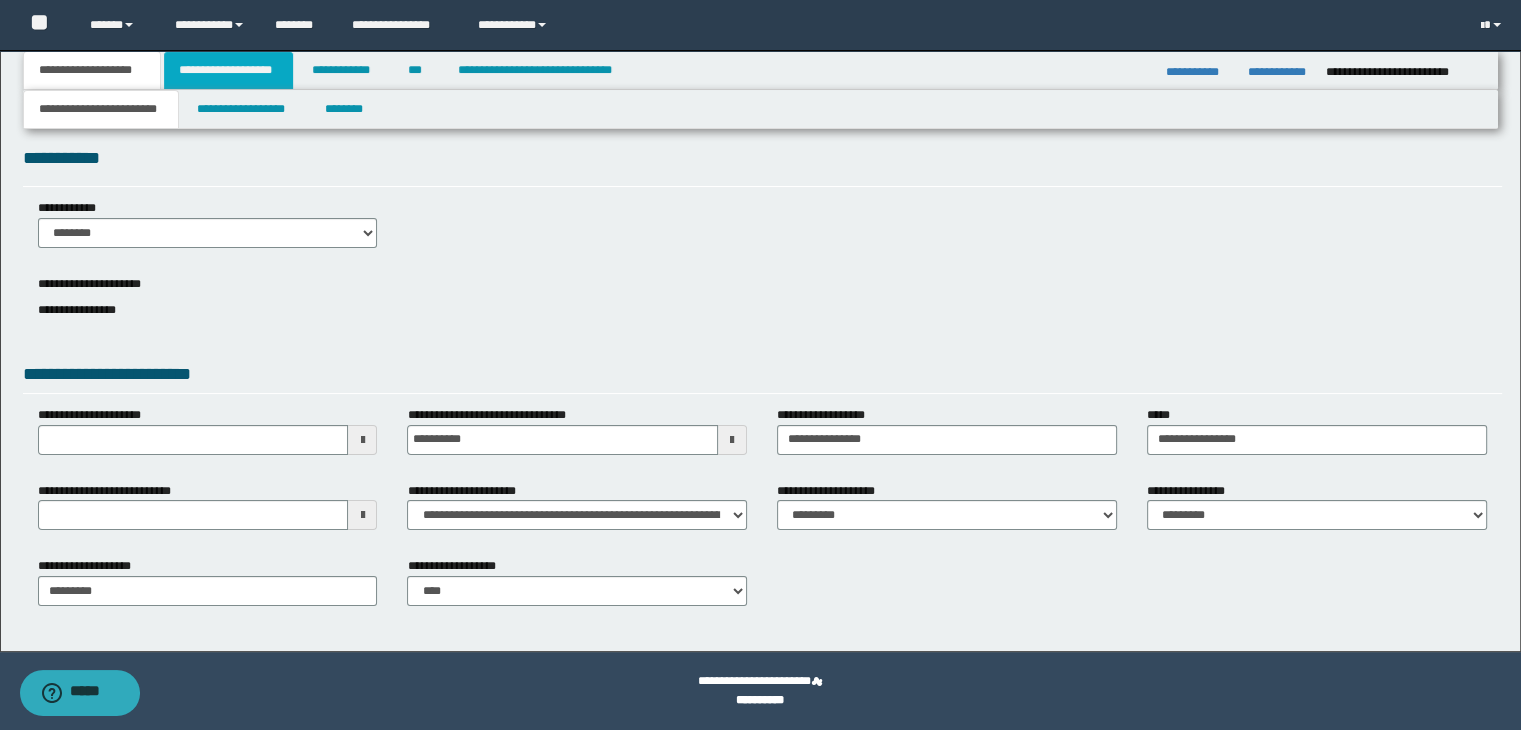 click on "**********" at bounding box center [228, 70] 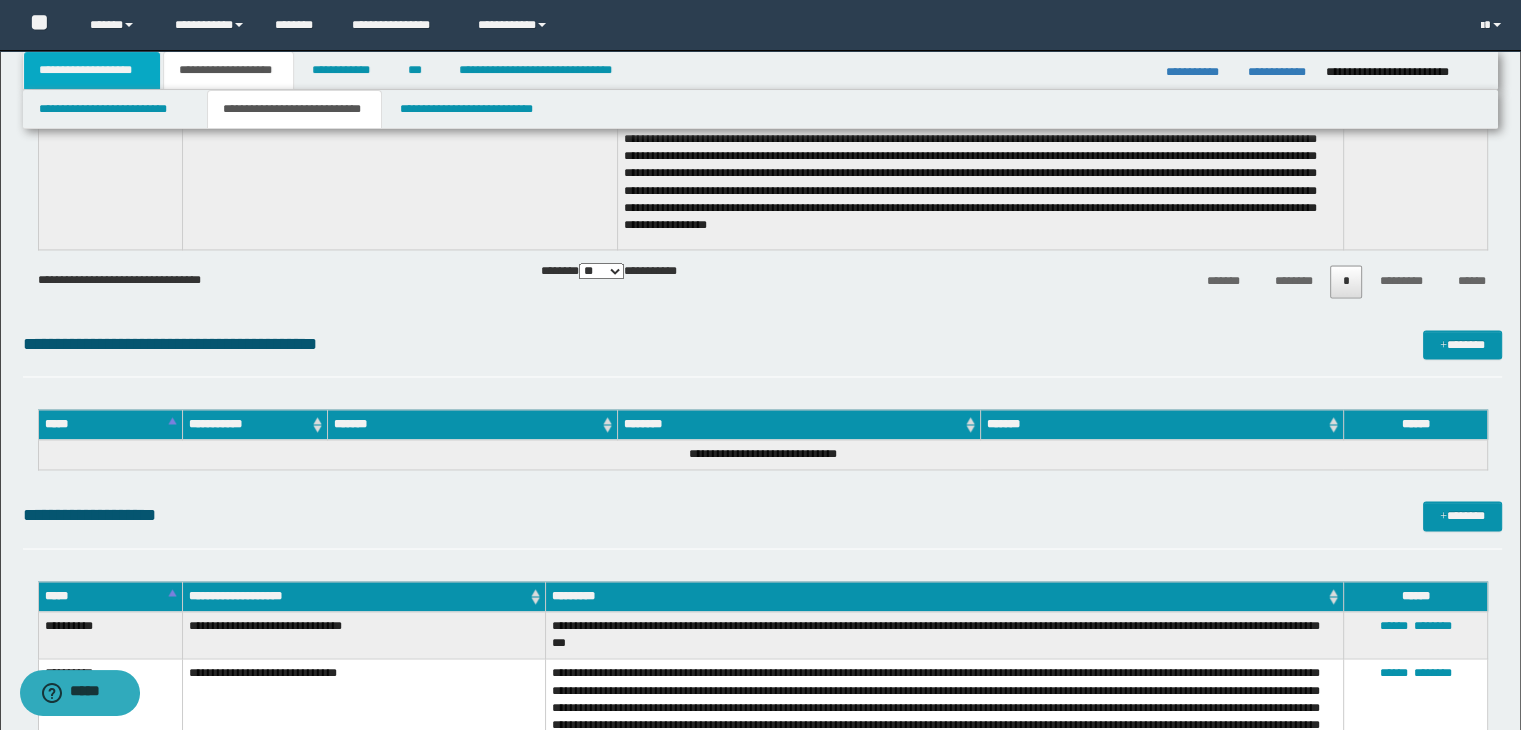 click on "**********" at bounding box center (92, 70) 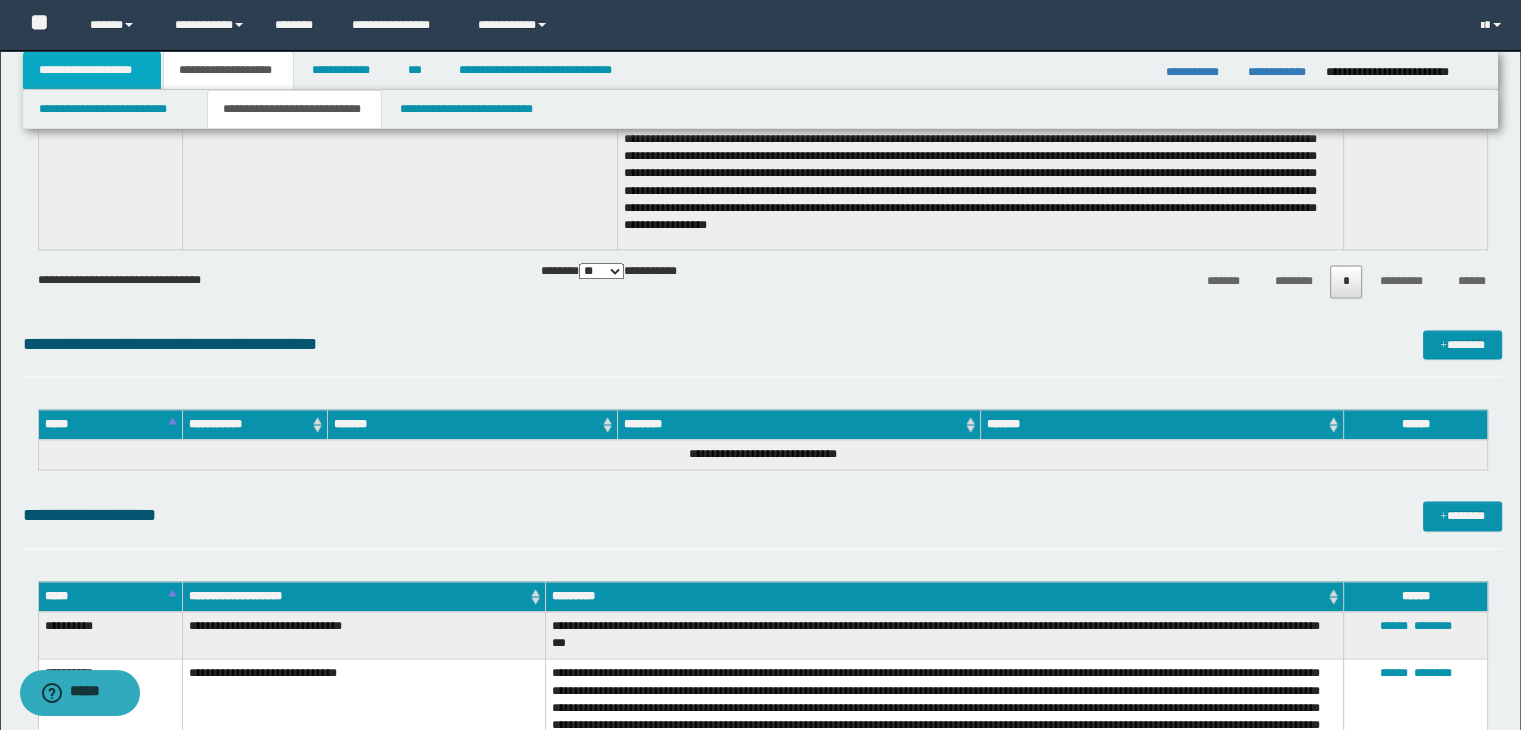 scroll, scrollTop: 15, scrollLeft: 0, axis: vertical 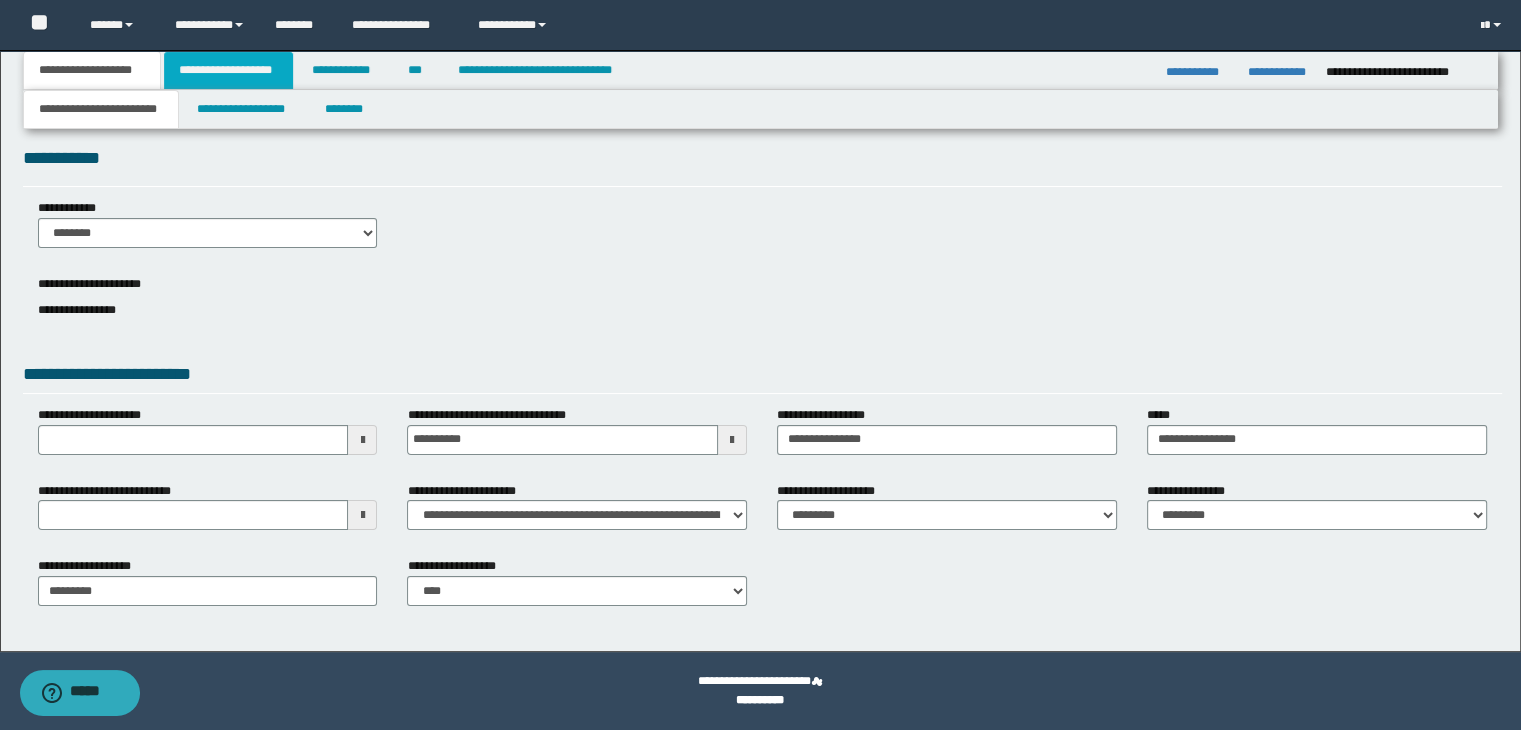 click on "**********" at bounding box center (228, 70) 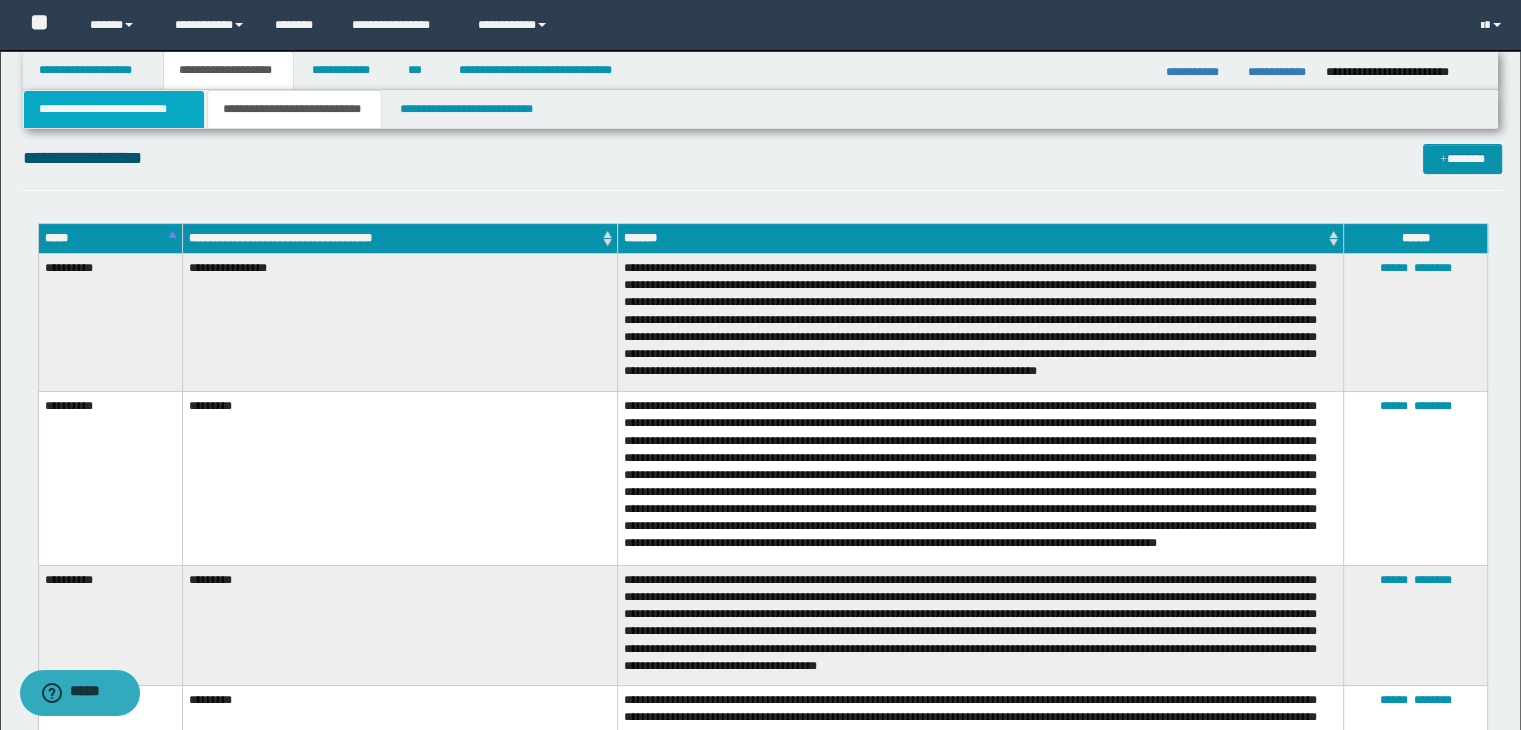 click on "**********" at bounding box center (114, 109) 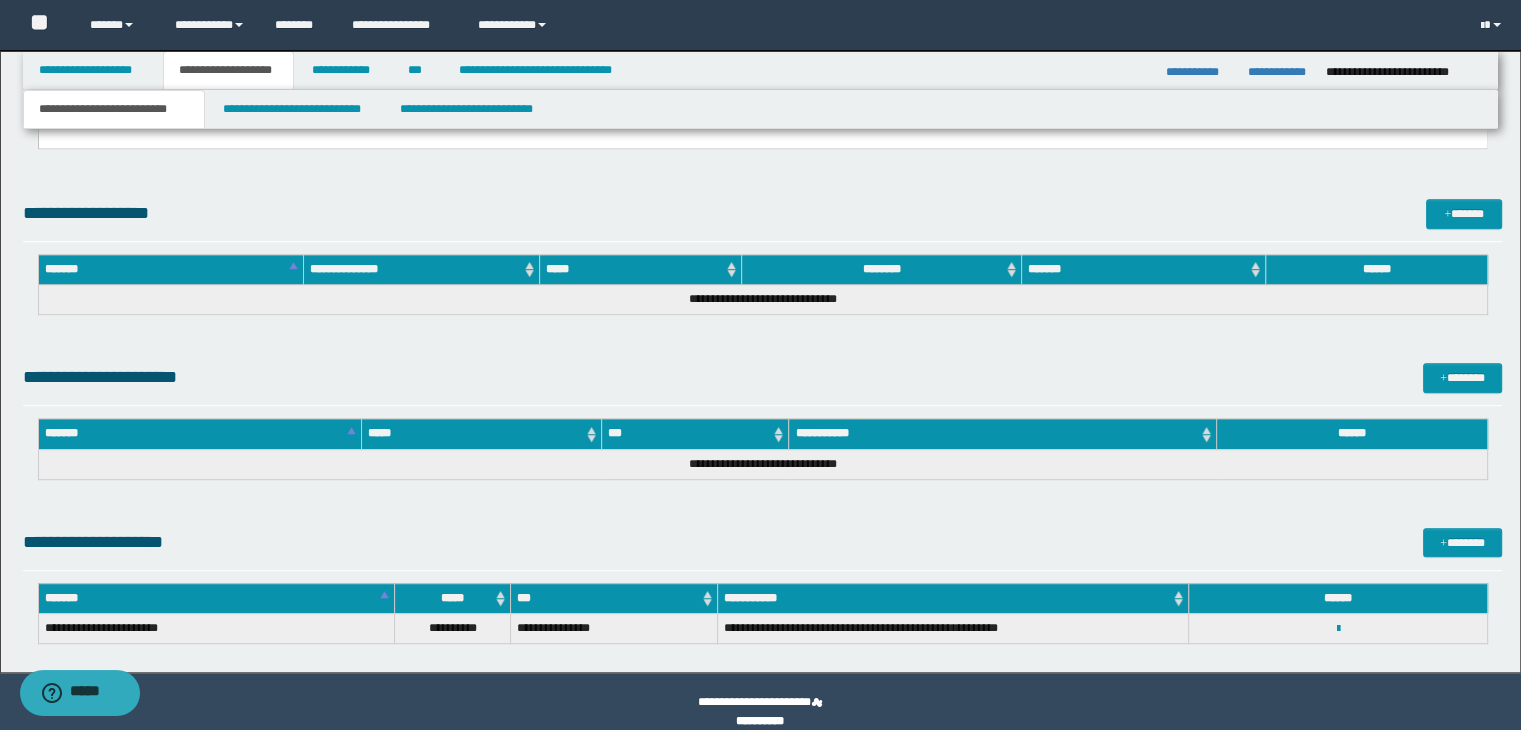 scroll, scrollTop: 1136, scrollLeft: 0, axis: vertical 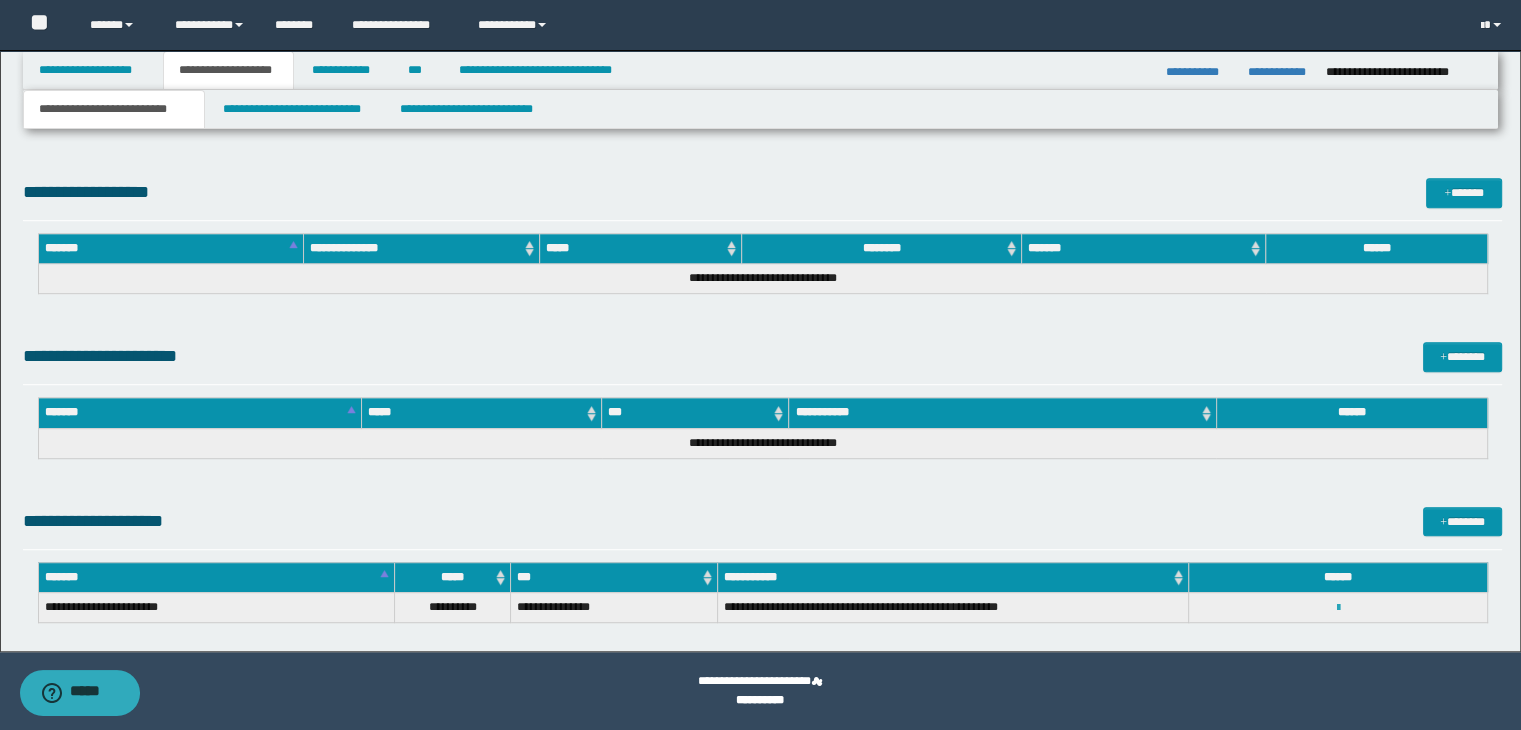 click at bounding box center [1338, 608] 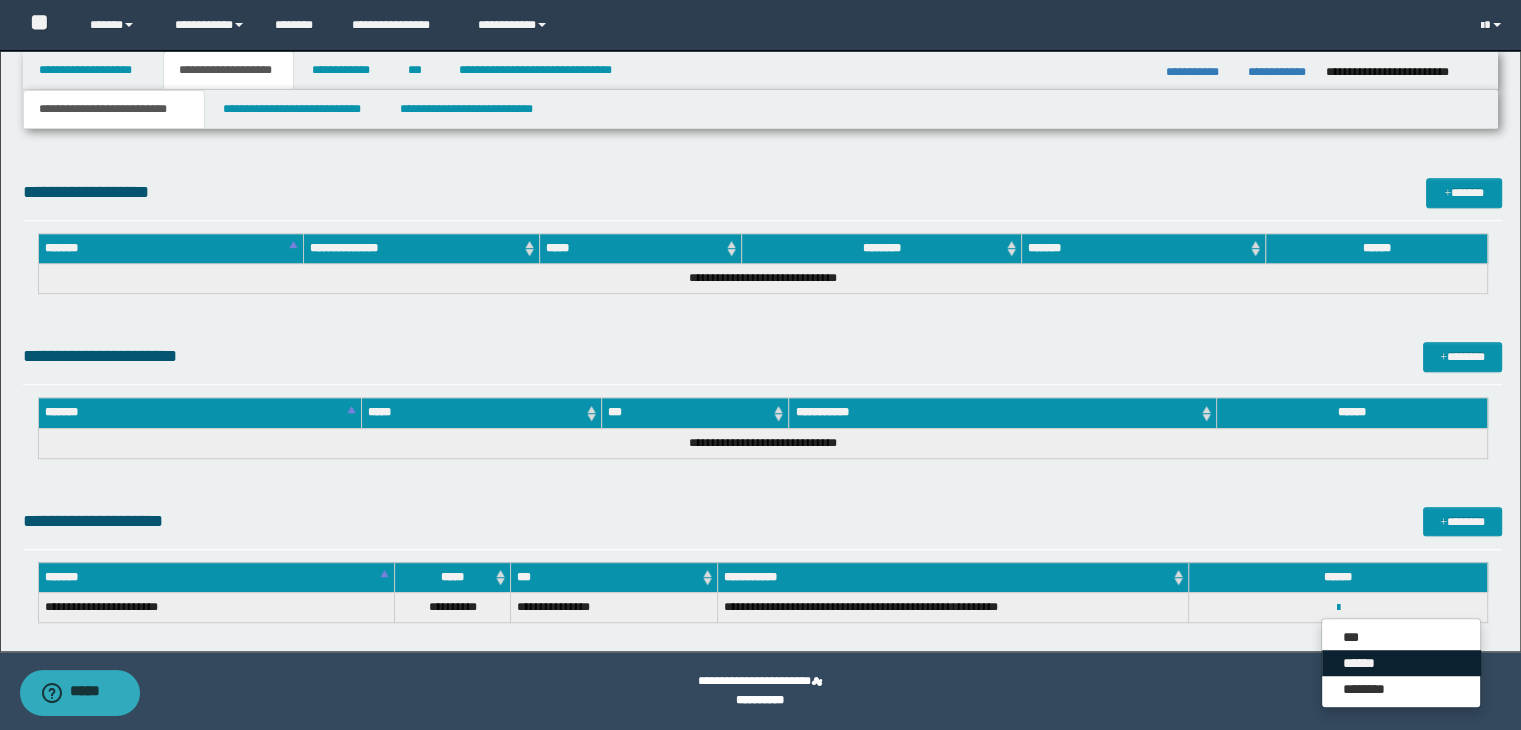 drag, startPoint x: 1354, startPoint y: 658, endPoint x: 1216, endPoint y: 557, distance: 171.01169 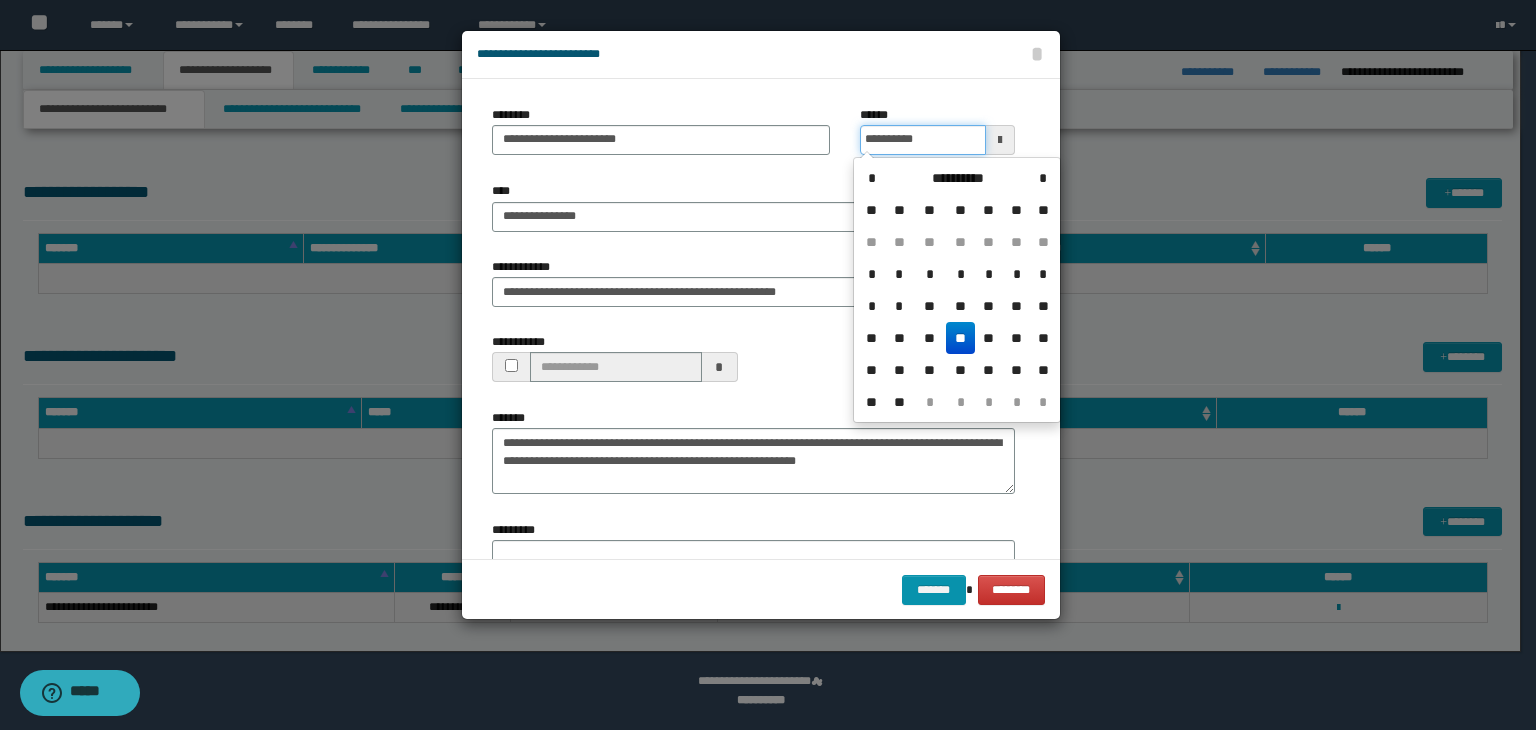 click on "**********" at bounding box center (922, 140) 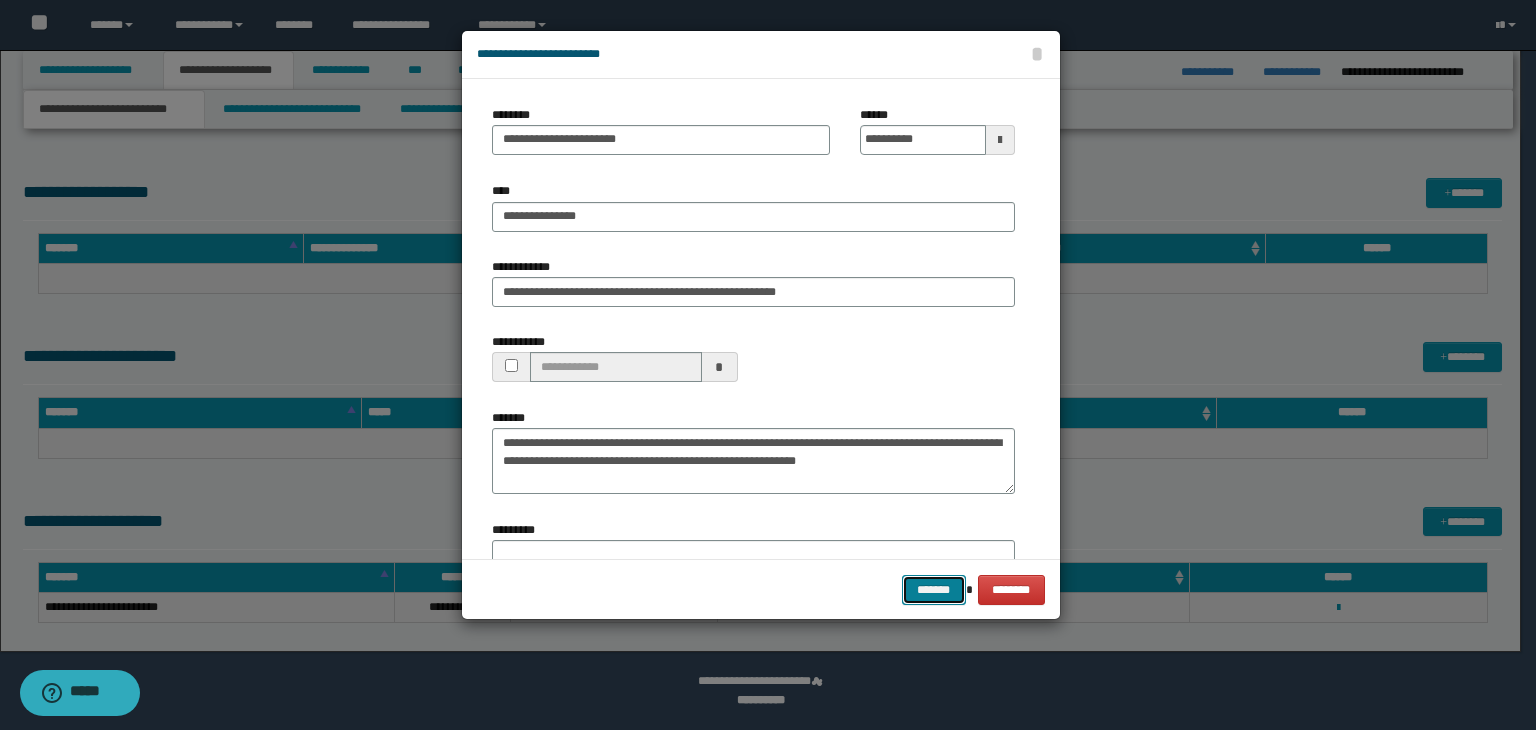 click on "*******" at bounding box center (934, 590) 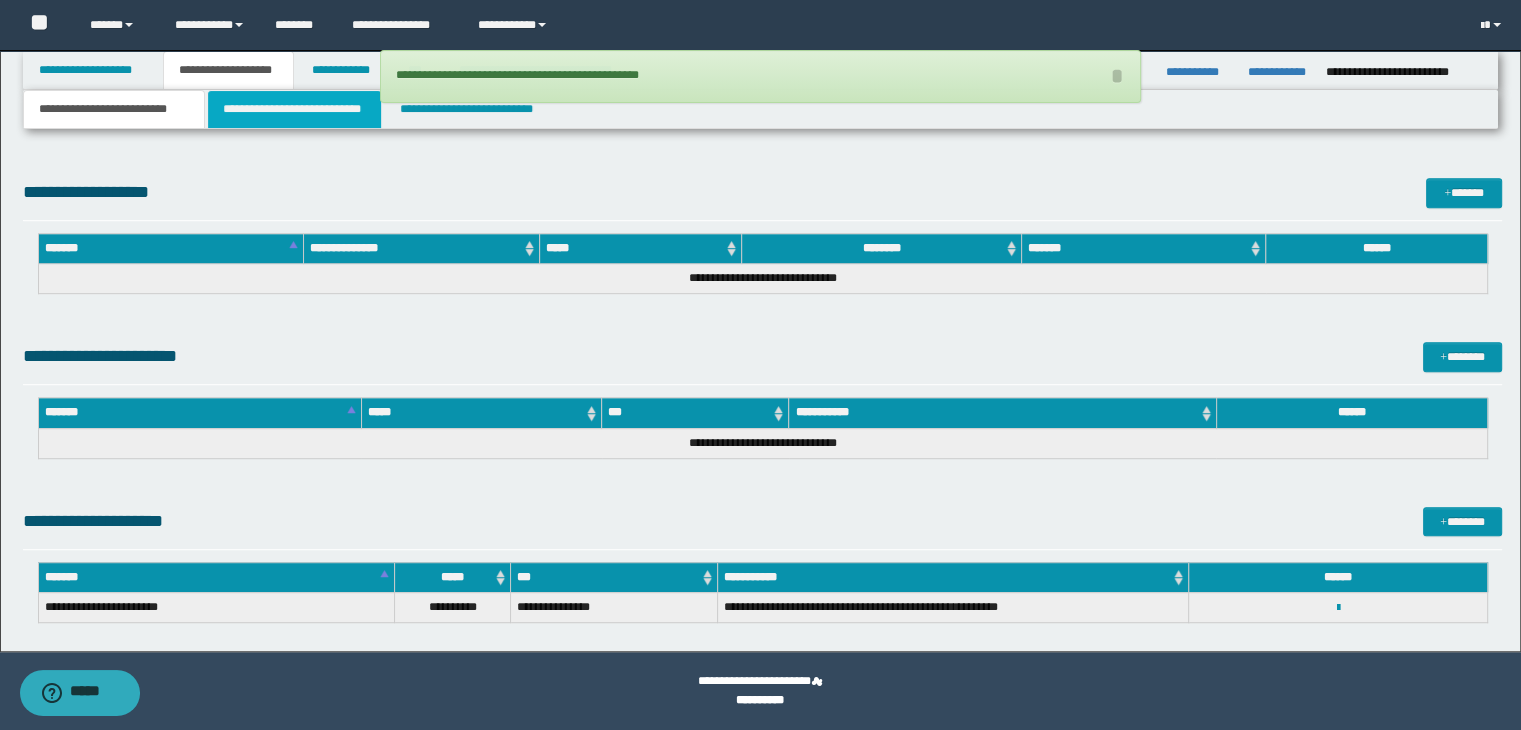 click on "**********" at bounding box center [294, 109] 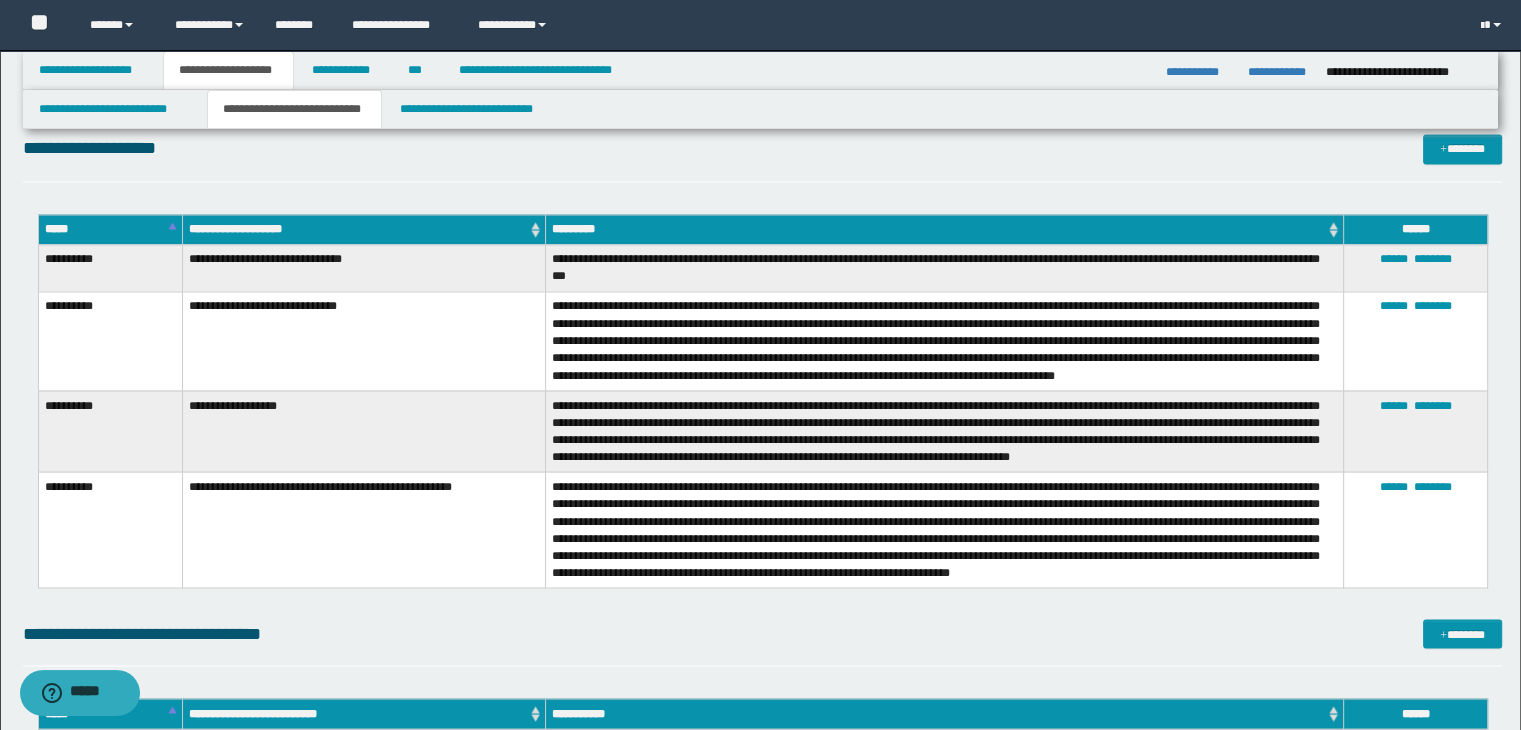 scroll, scrollTop: 3882, scrollLeft: 0, axis: vertical 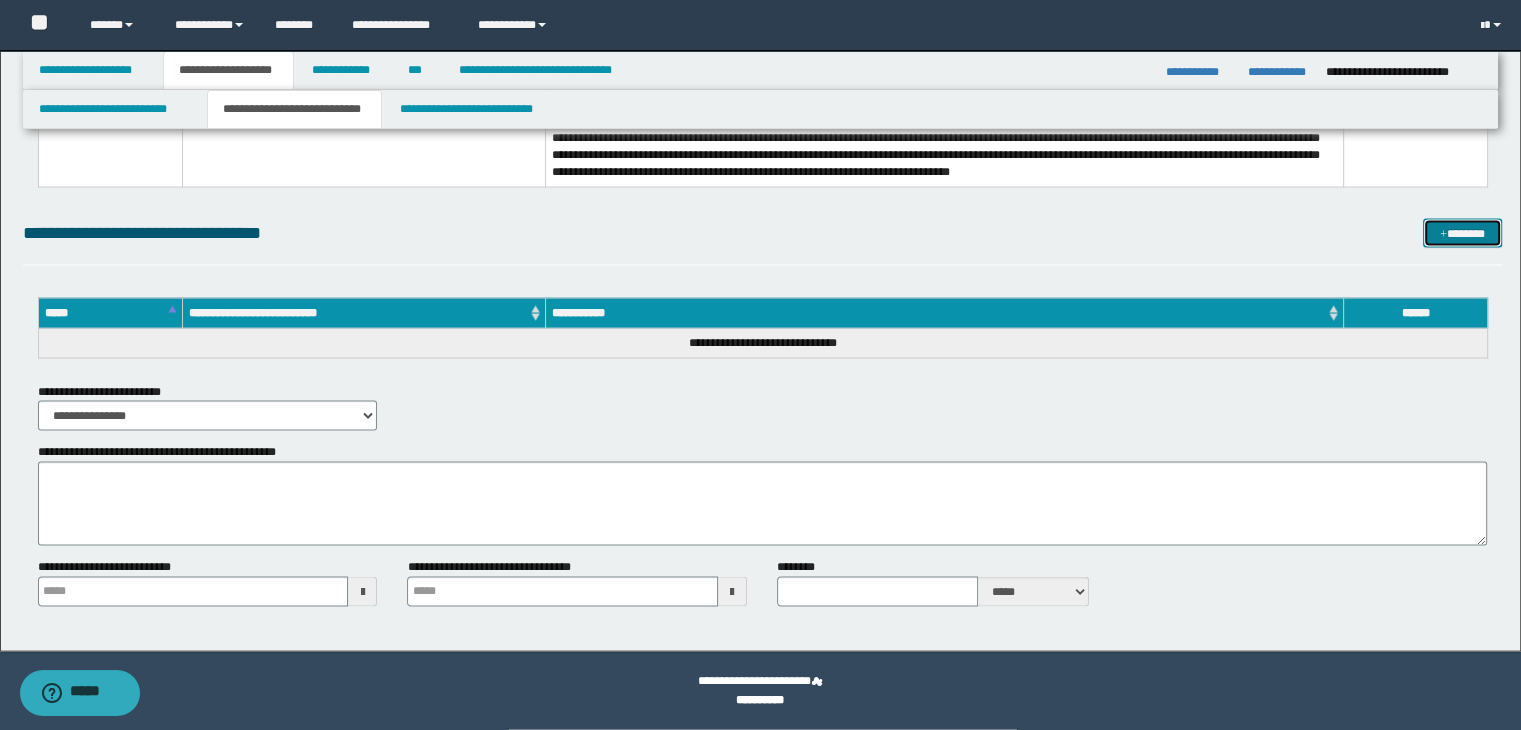click on "*******" at bounding box center (1462, 234) 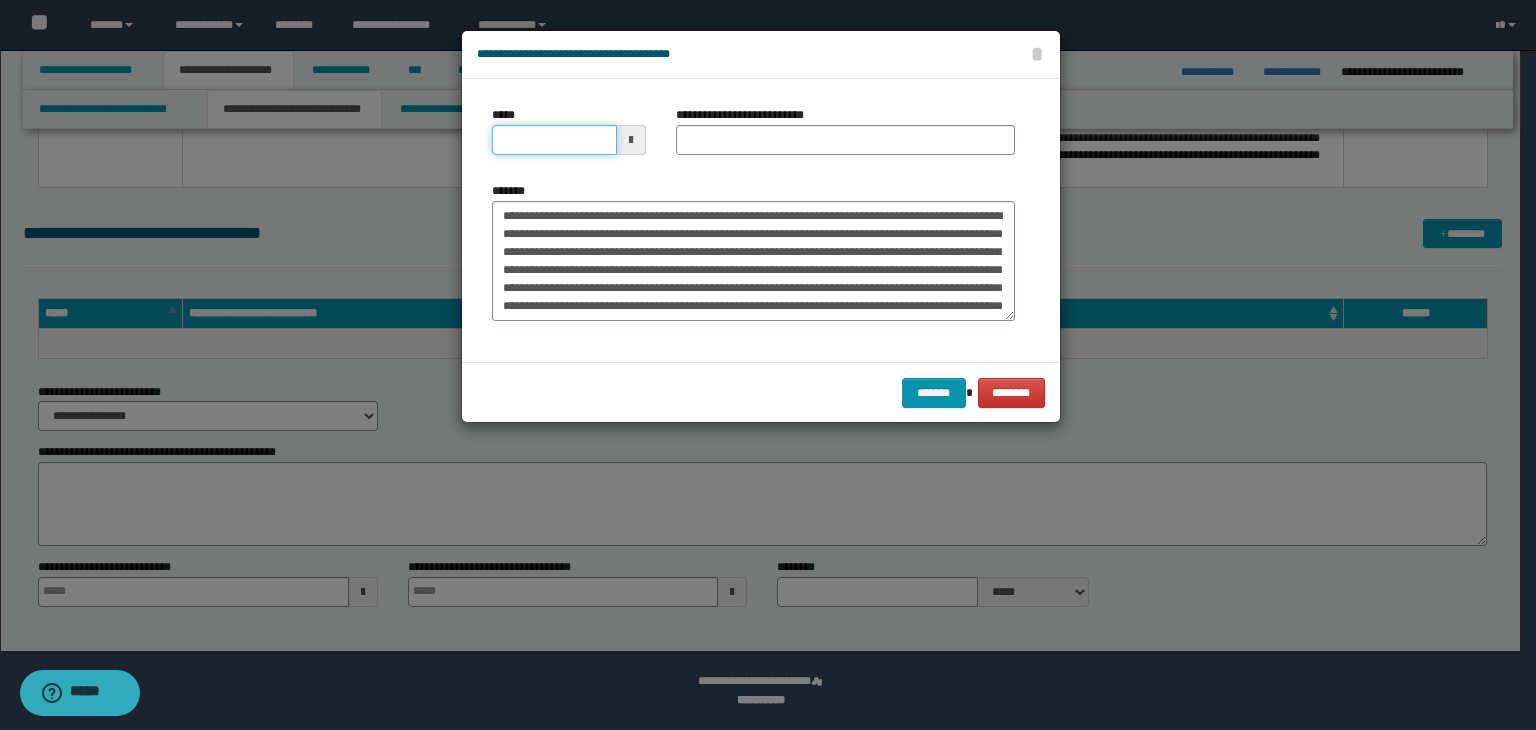 click on "*****" at bounding box center (554, 140) 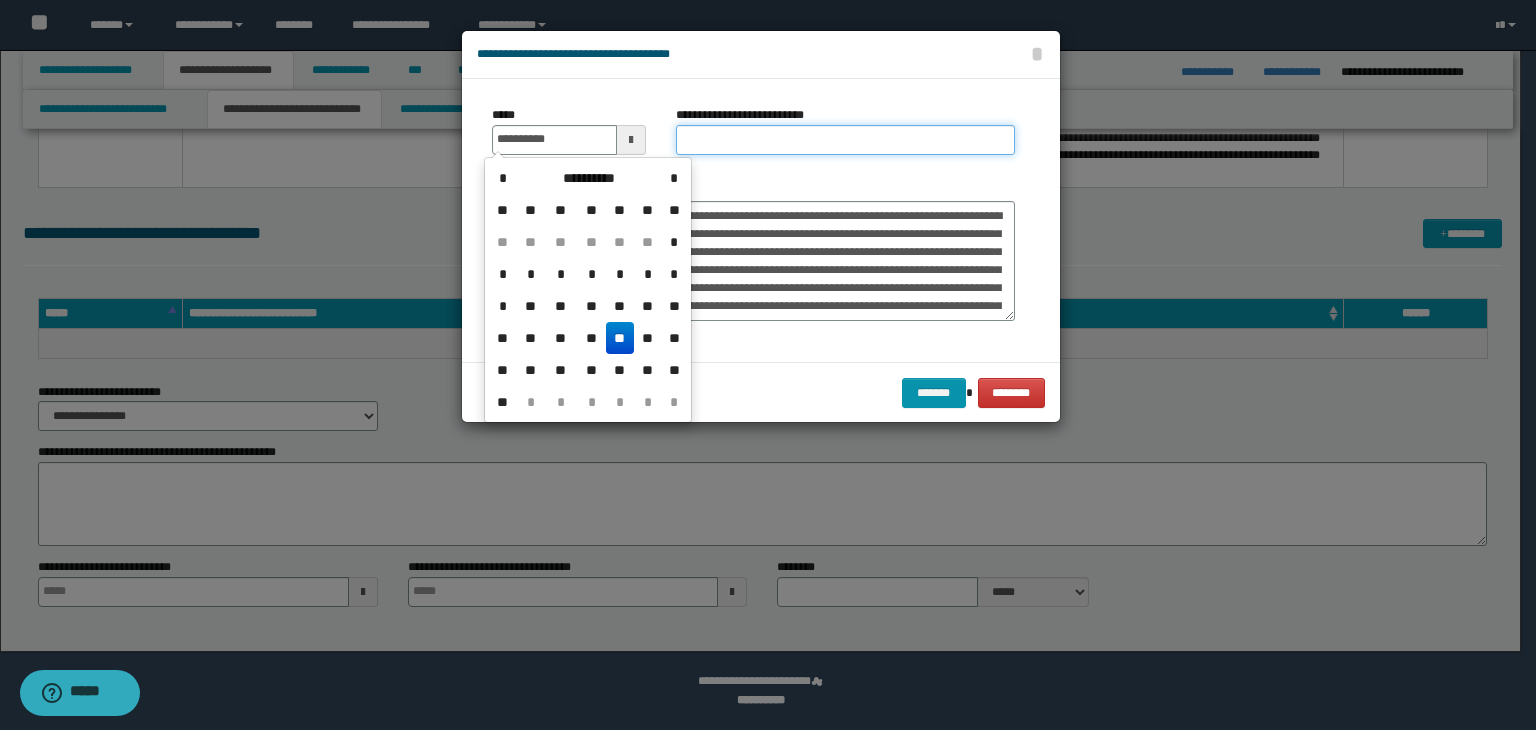 click on "**********" at bounding box center [845, 140] 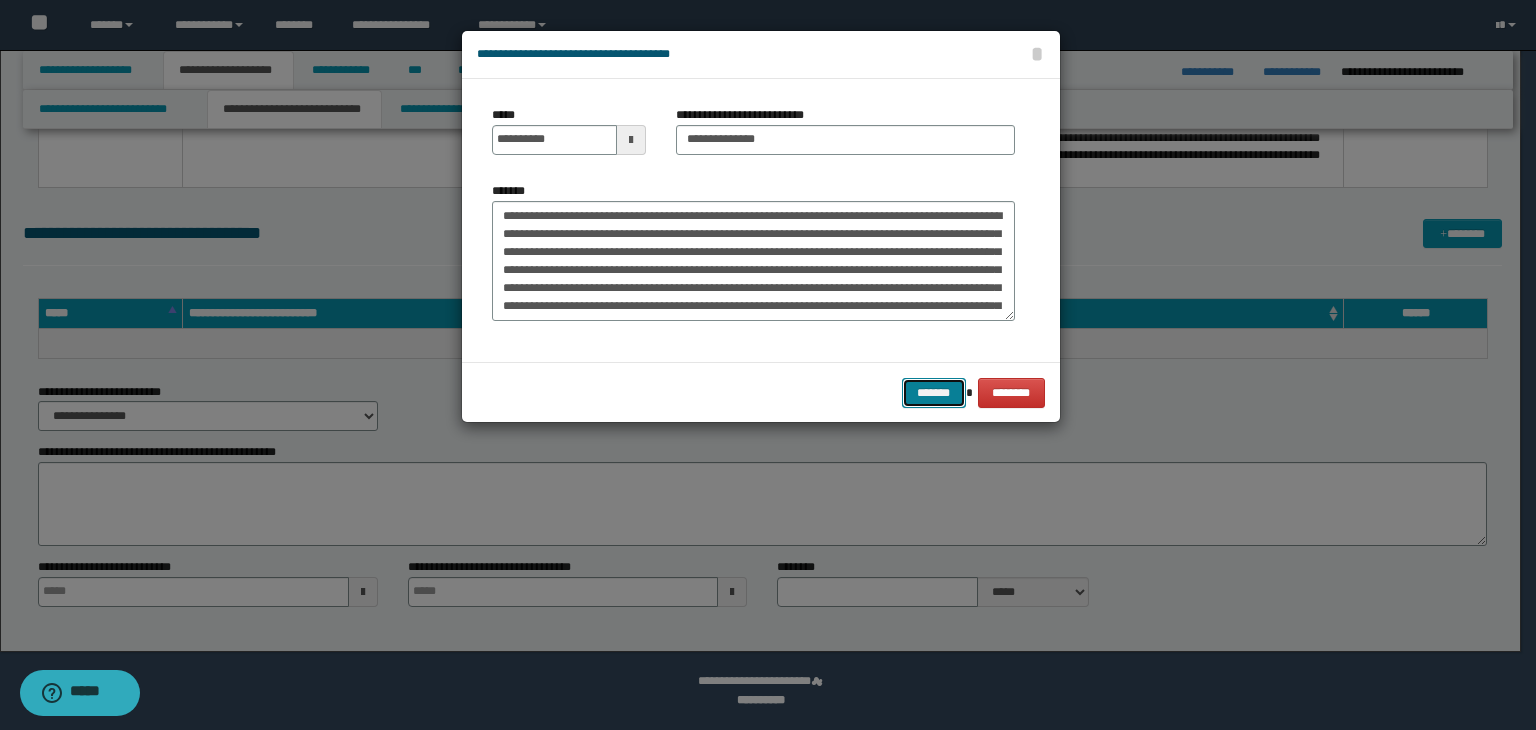 click on "*******" at bounding box center [934, 393] 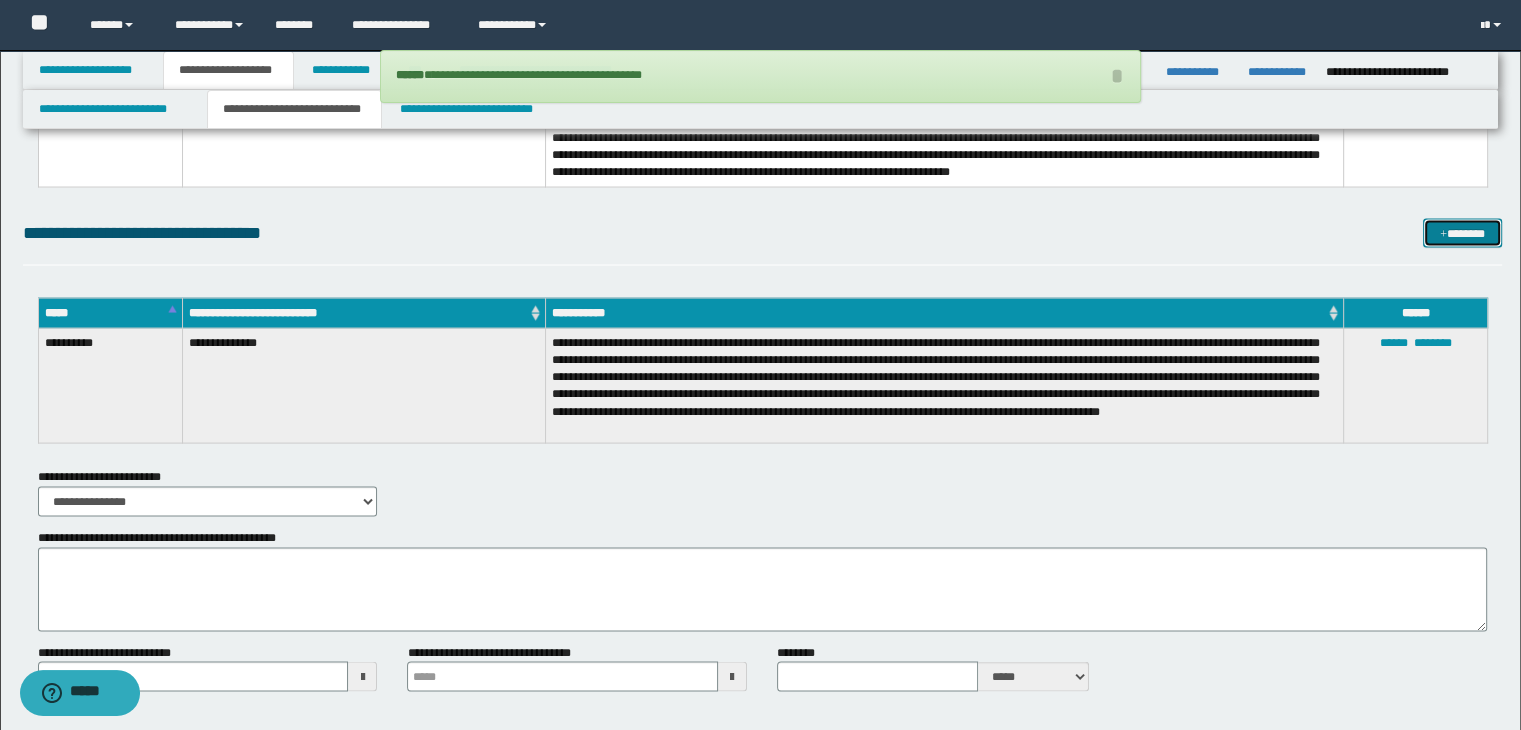 click on "*******" at bounding box center [1462, 234] 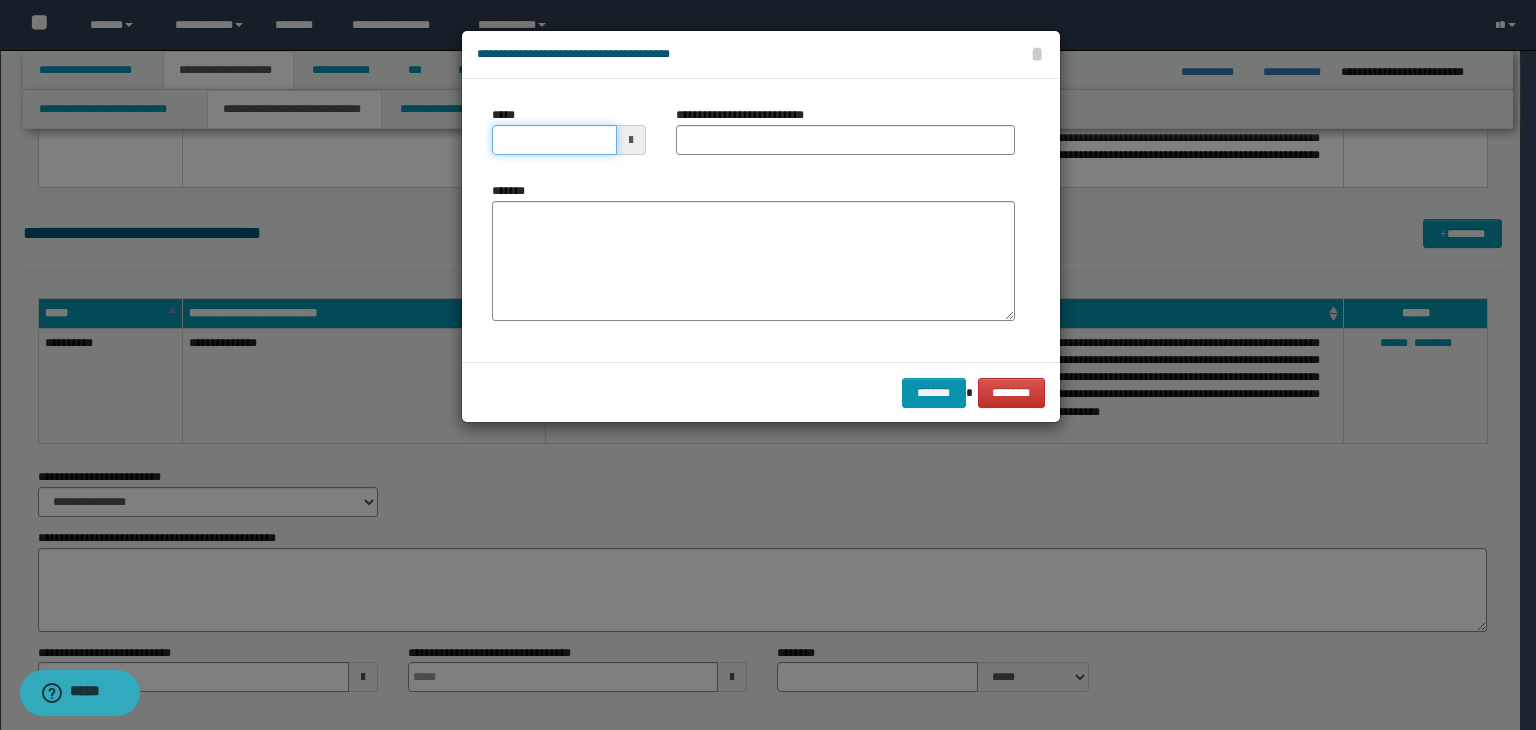 click on "*****" at bounding box center [554, 140] 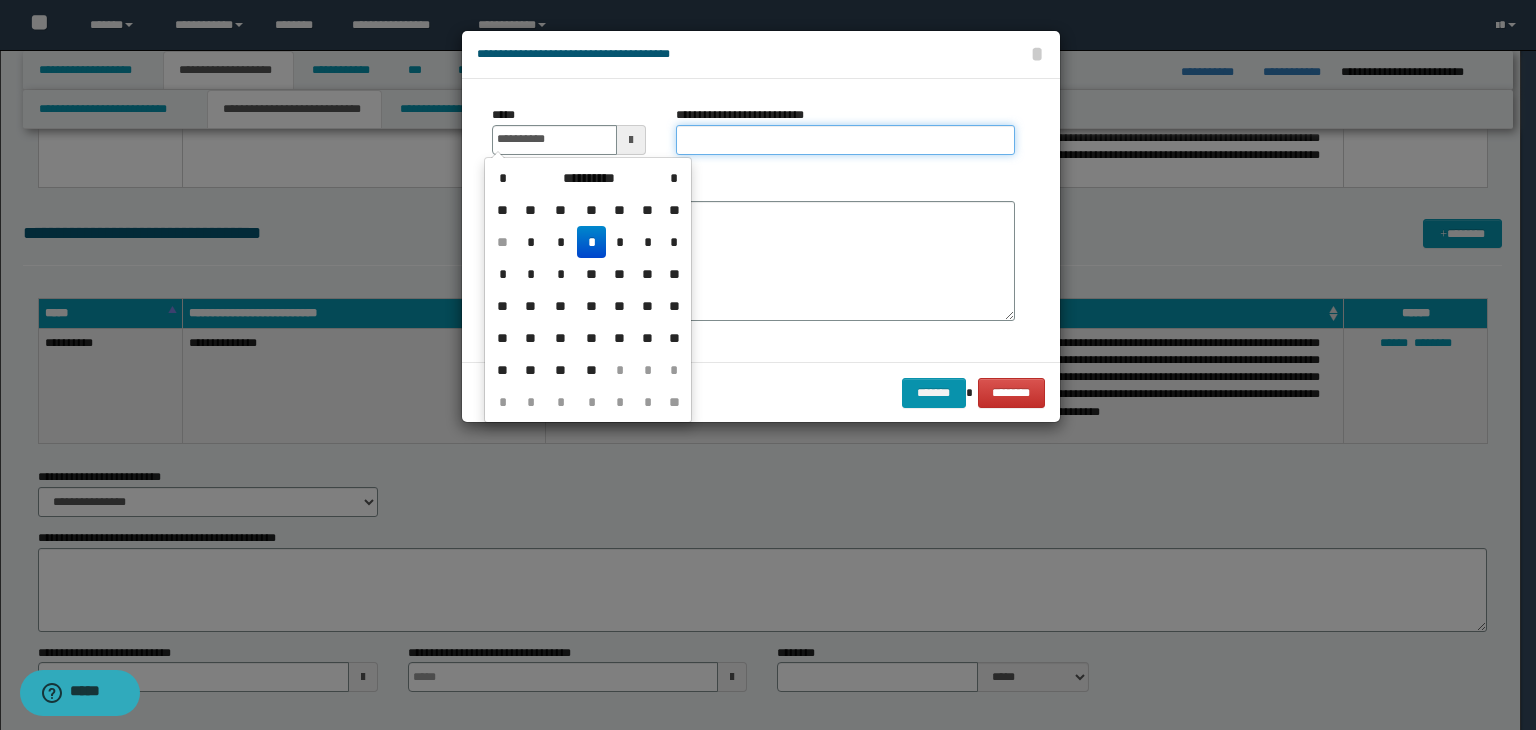 drag, startPoint x: 739, startPoint y: 132, endPoint x: 756, endPoint y: 146, distance: 22.022715 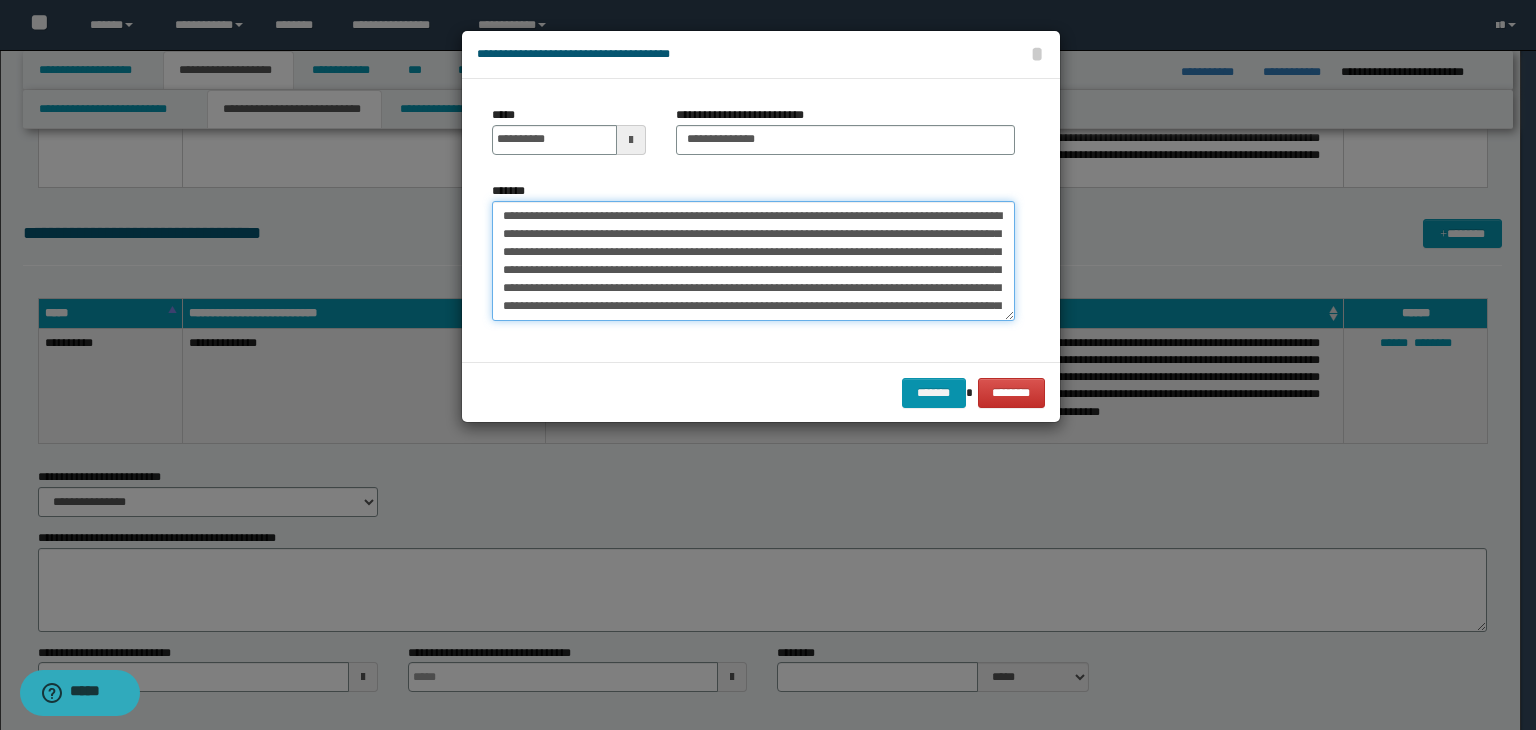 click on "*******" at bounding box center (753, 261) 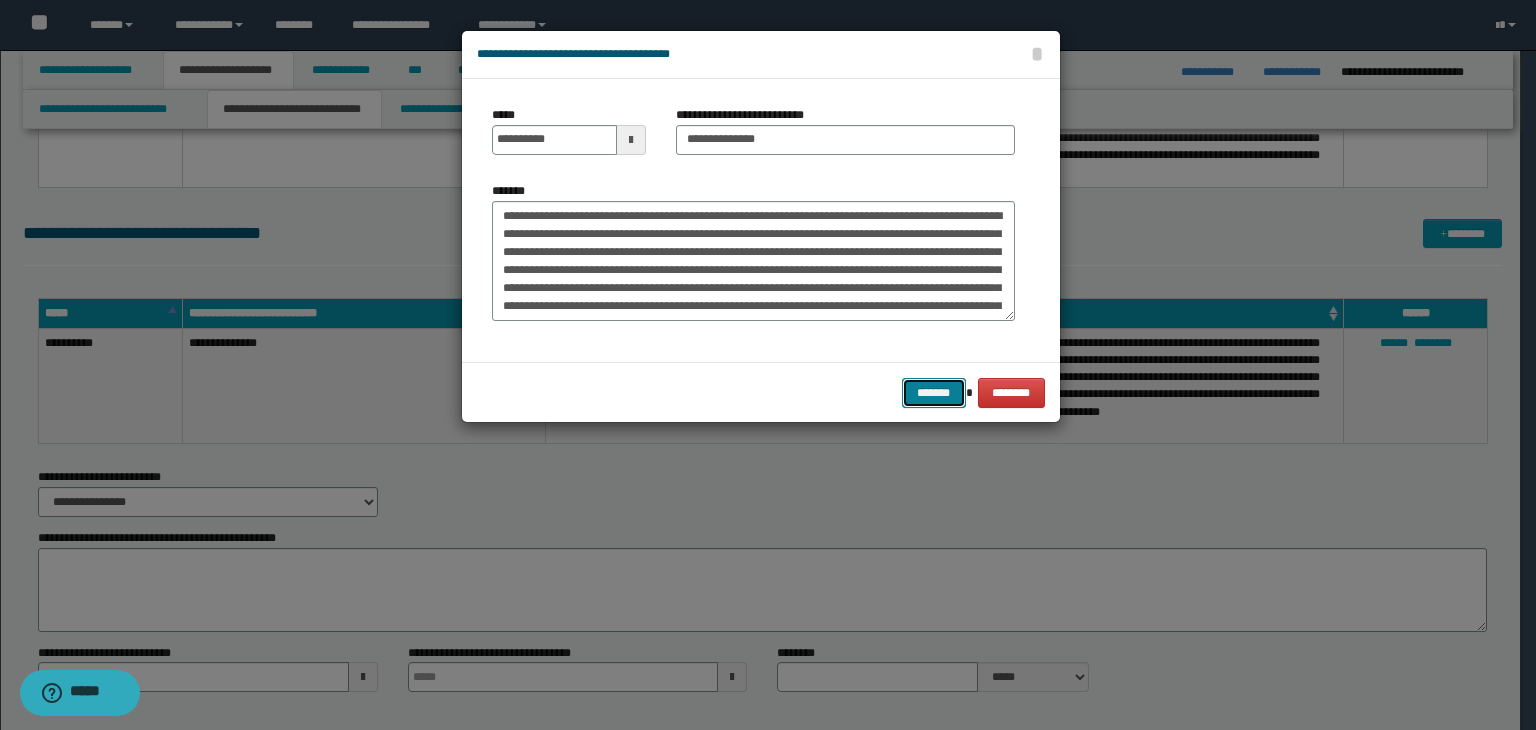 click on "*******" at bounding box center [934, 393] 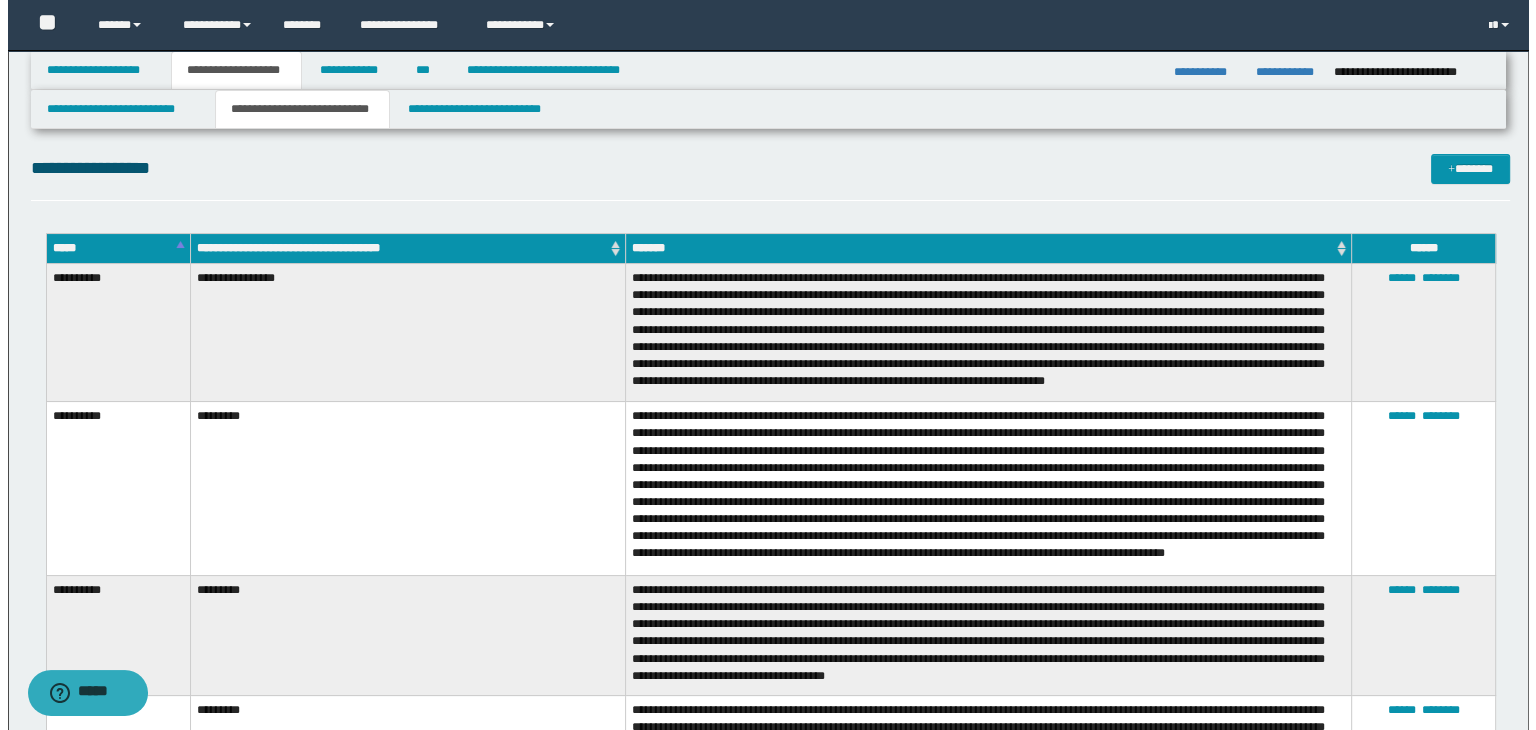 scroll, scrollTop: 0, scrollLeft: 0, axis: both 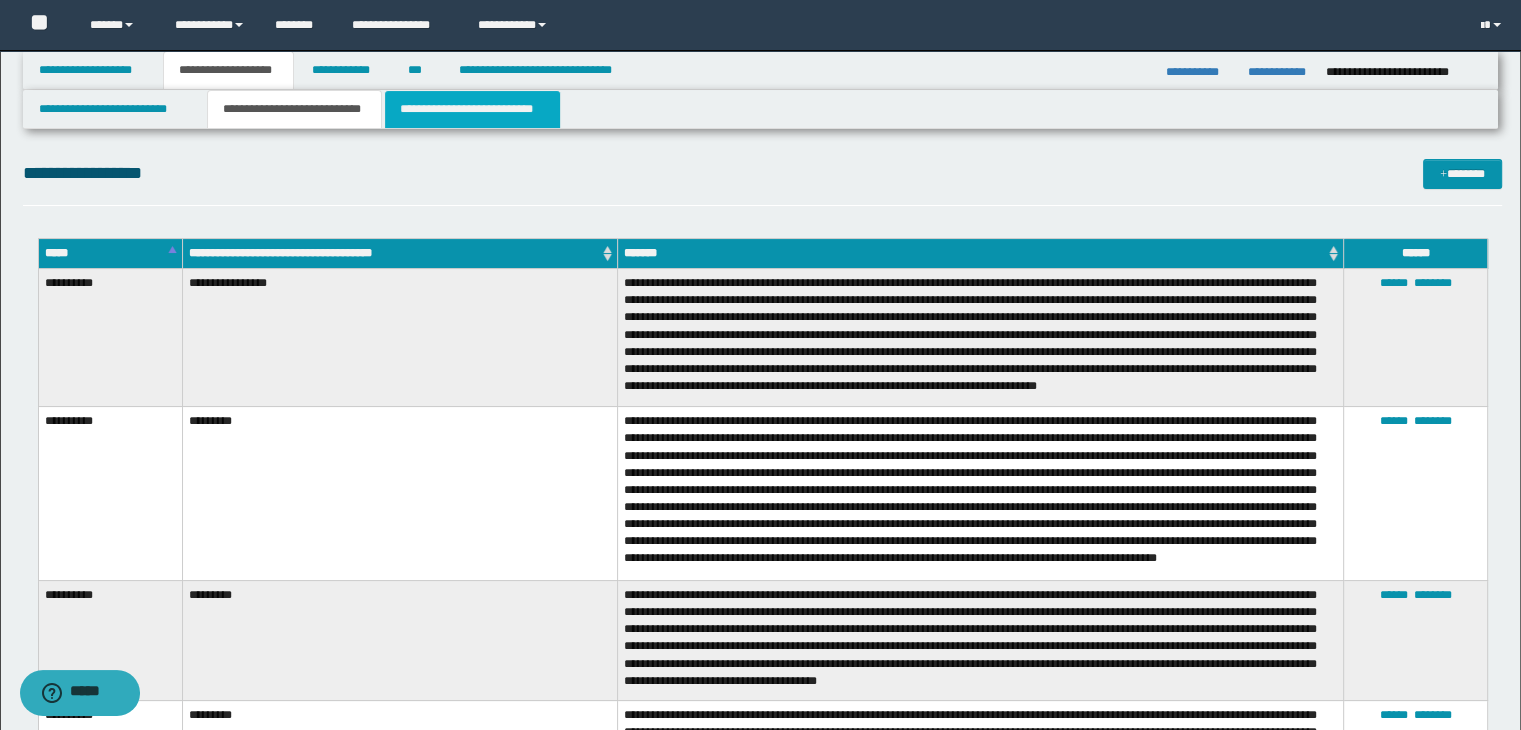 click on "**********" at bounding box center [472, 109] 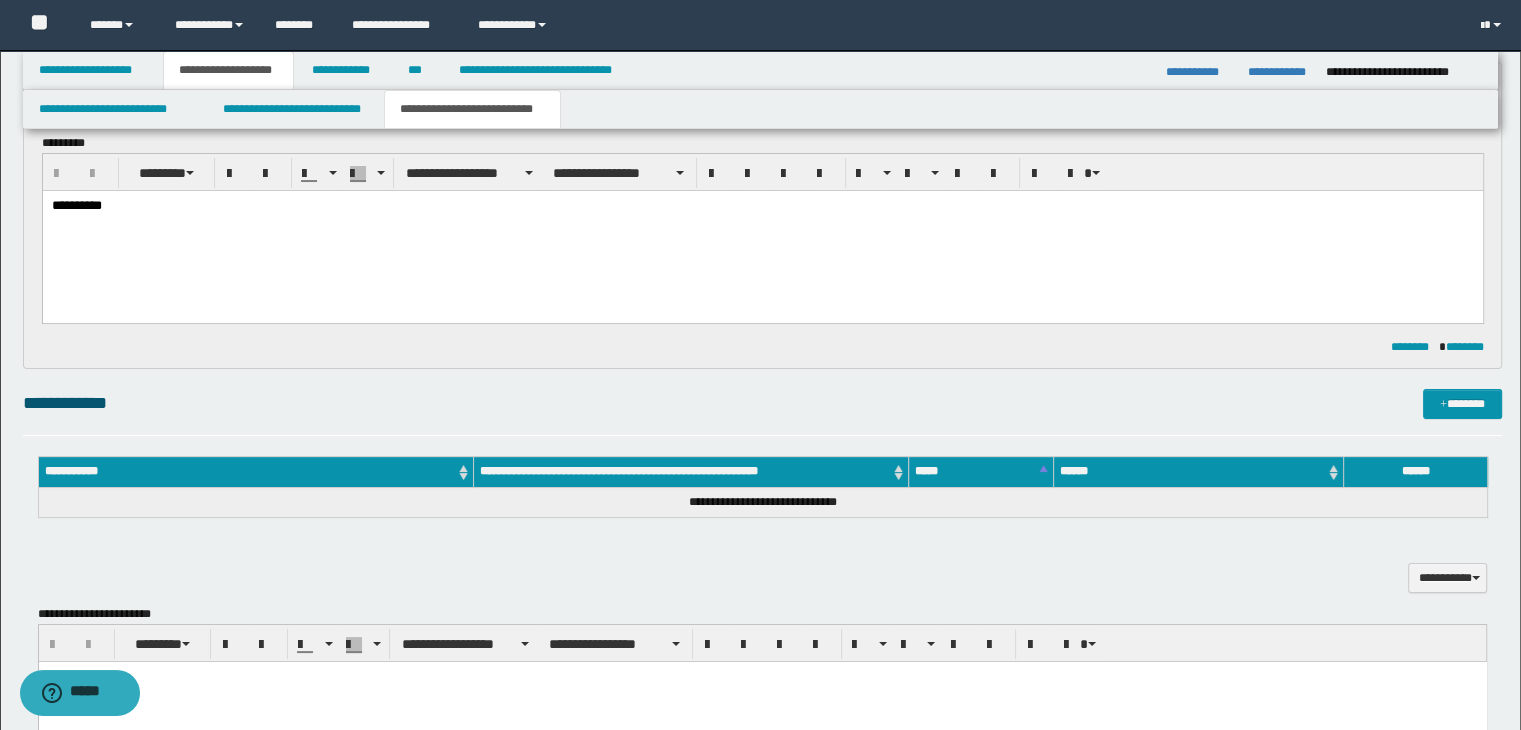 scroll, scrollTop: 200, scrollLeft: 0, axis: vertical 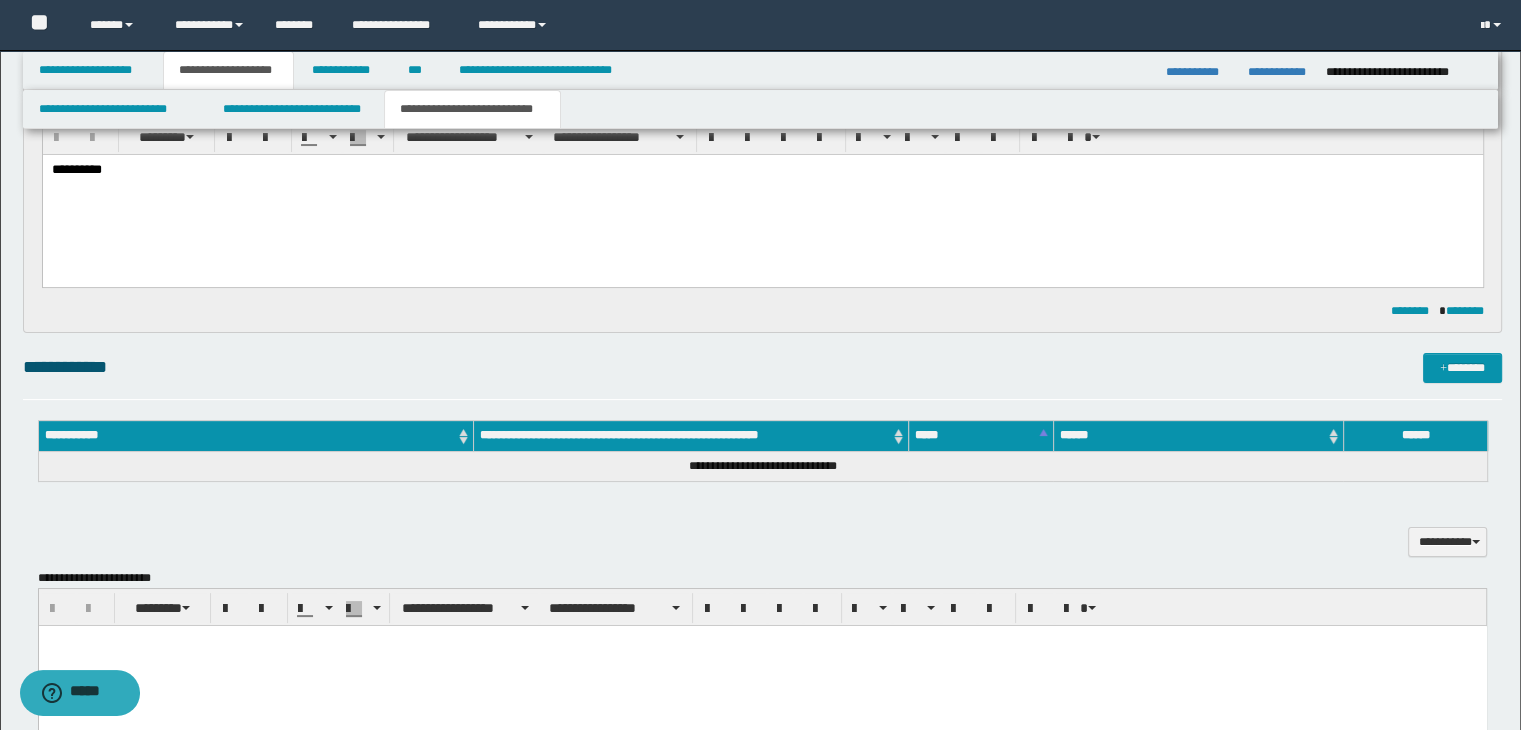 drag, startPoint x: 508, startPoint y: 368, endPoint x: 545, endPoint y: 362, distance: 37.48333 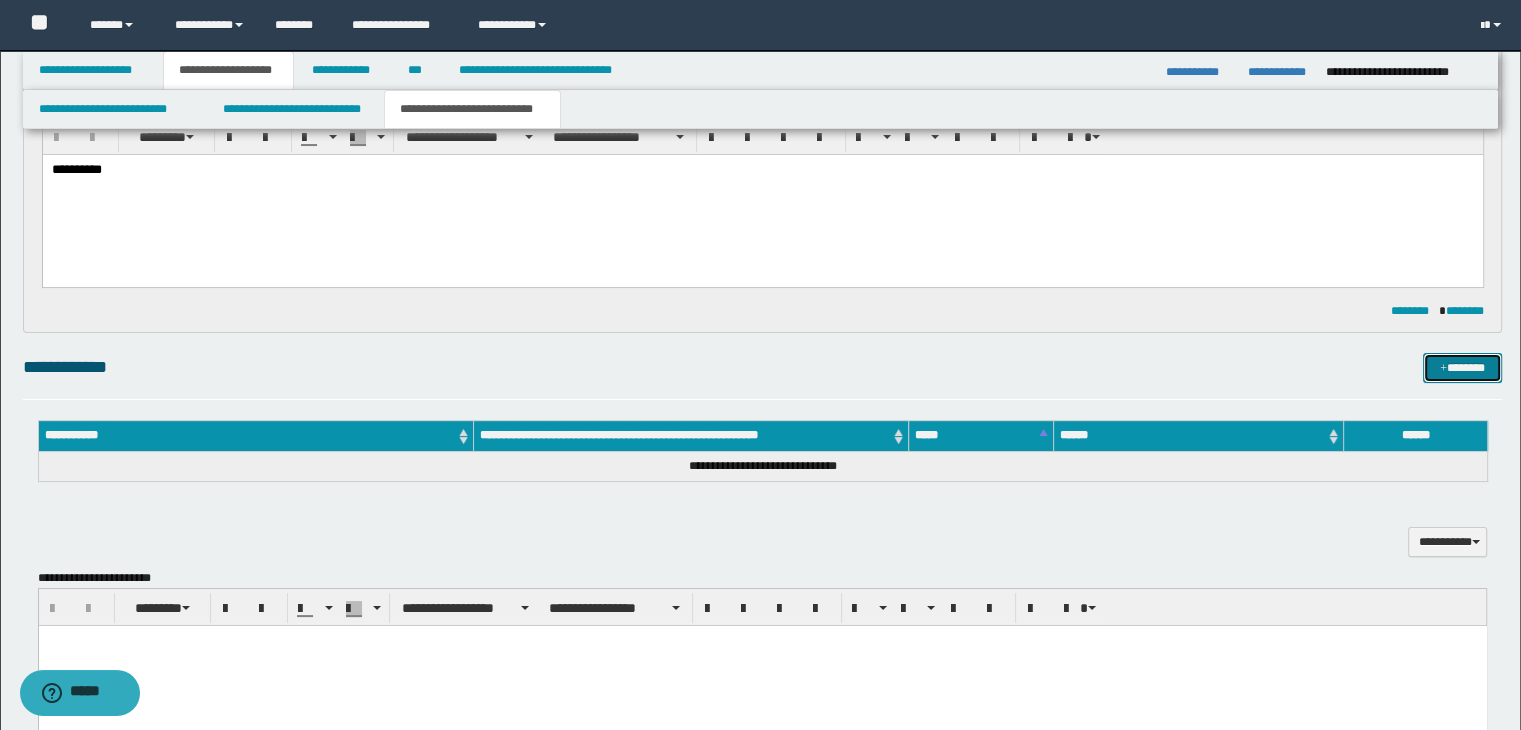 click on "*******" at bounding box center [1462, 368] 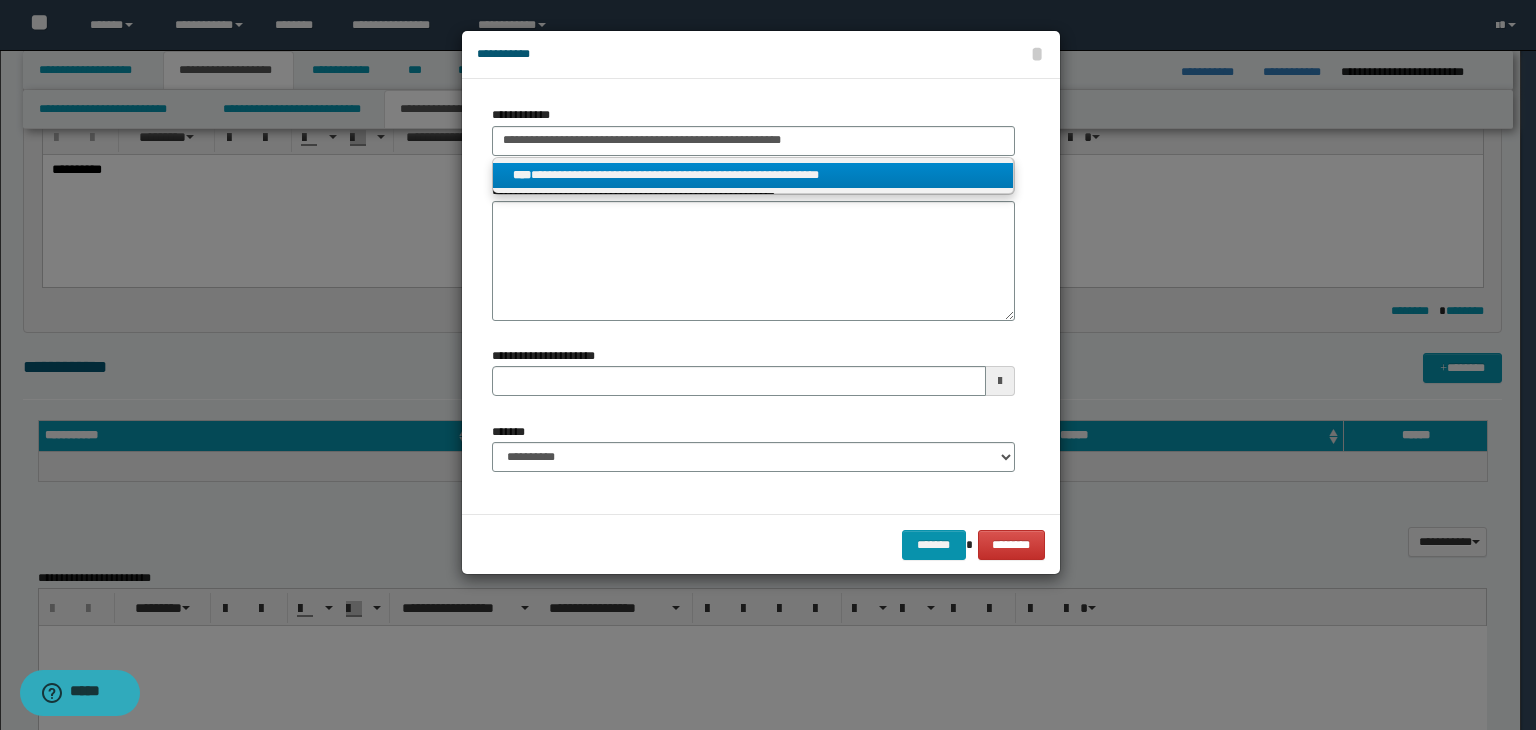 click on "**********" at bounding box center (753, 175) 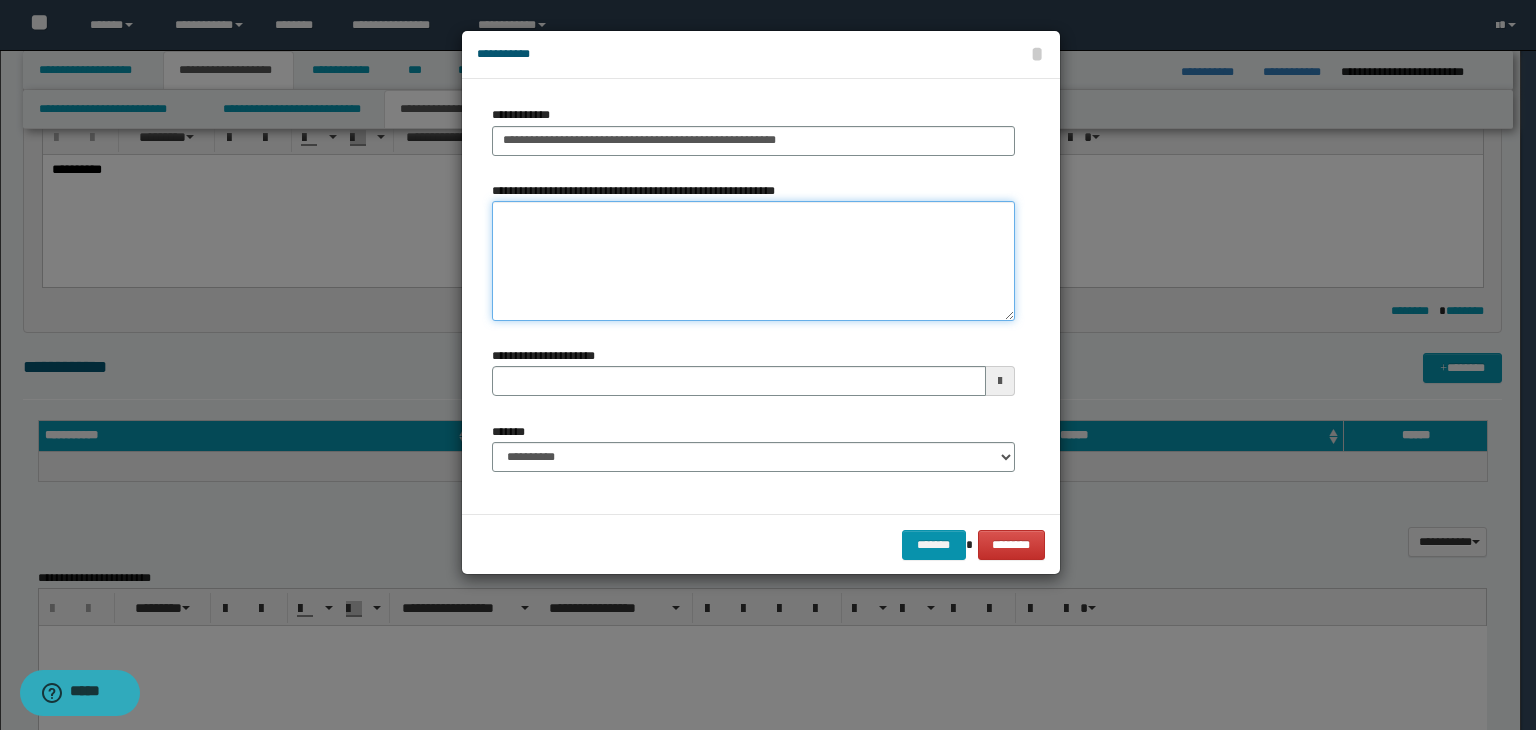 click on "**********" at bounding box center [753, 261] 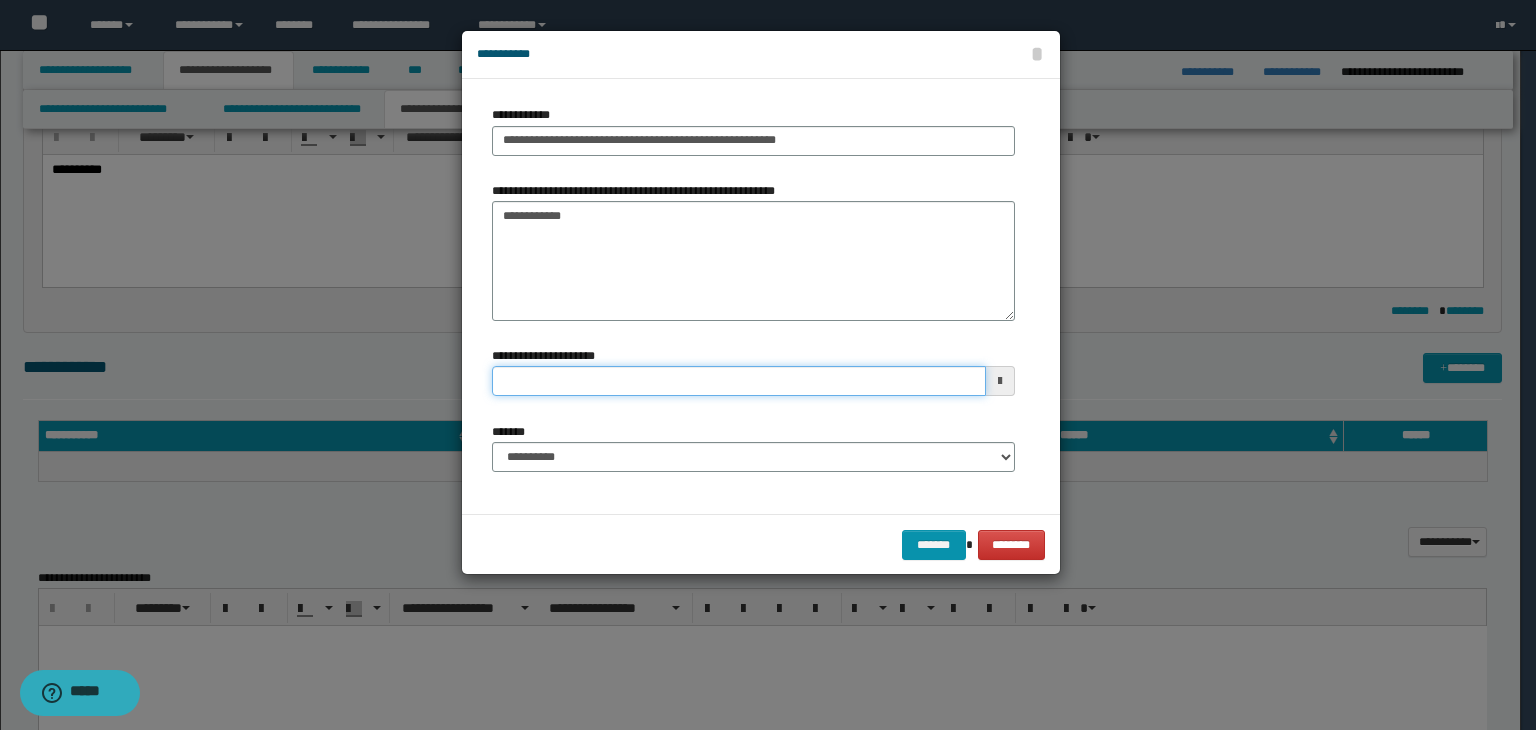 click on "**********" at bounding box center (739, 381) 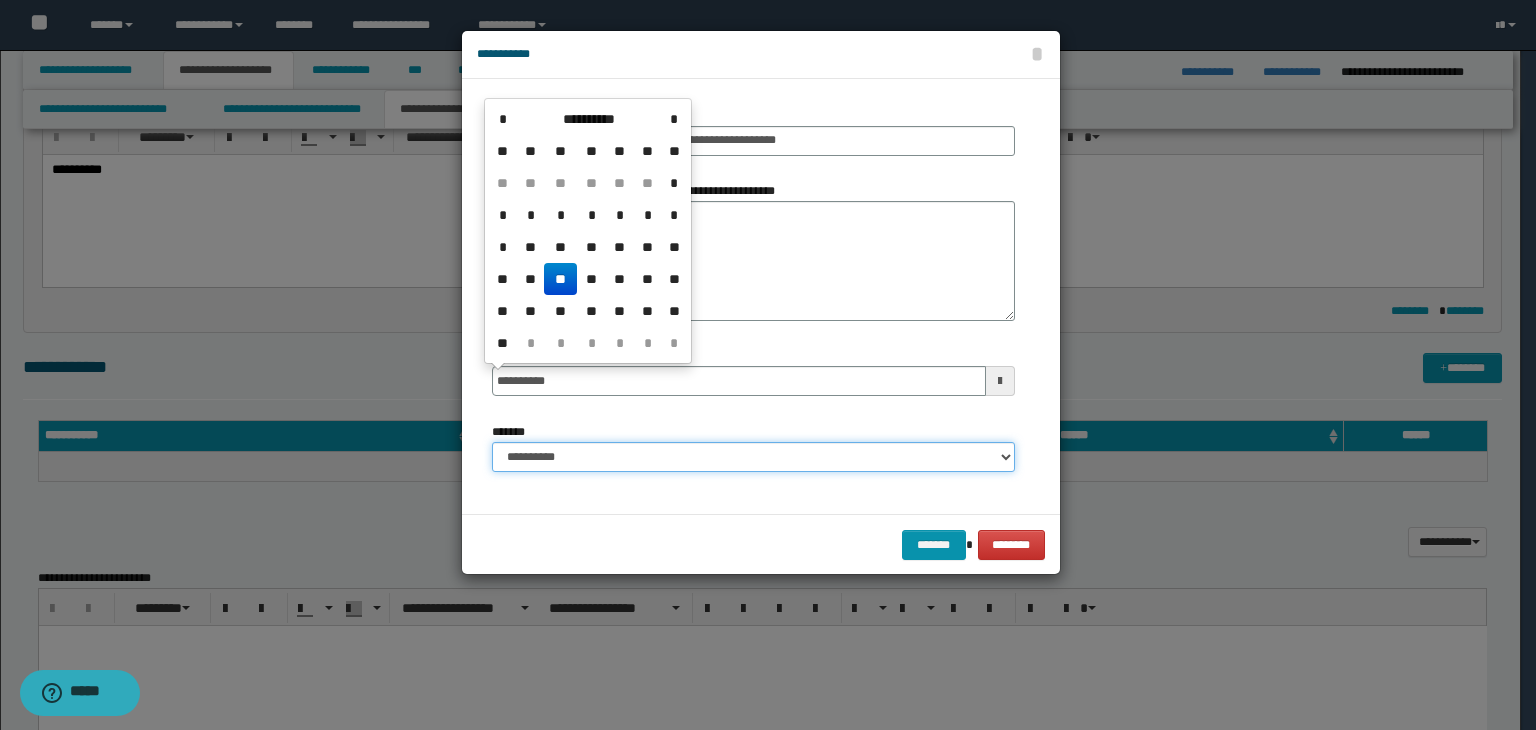 click on "**********" at bounding box center (753, 457) 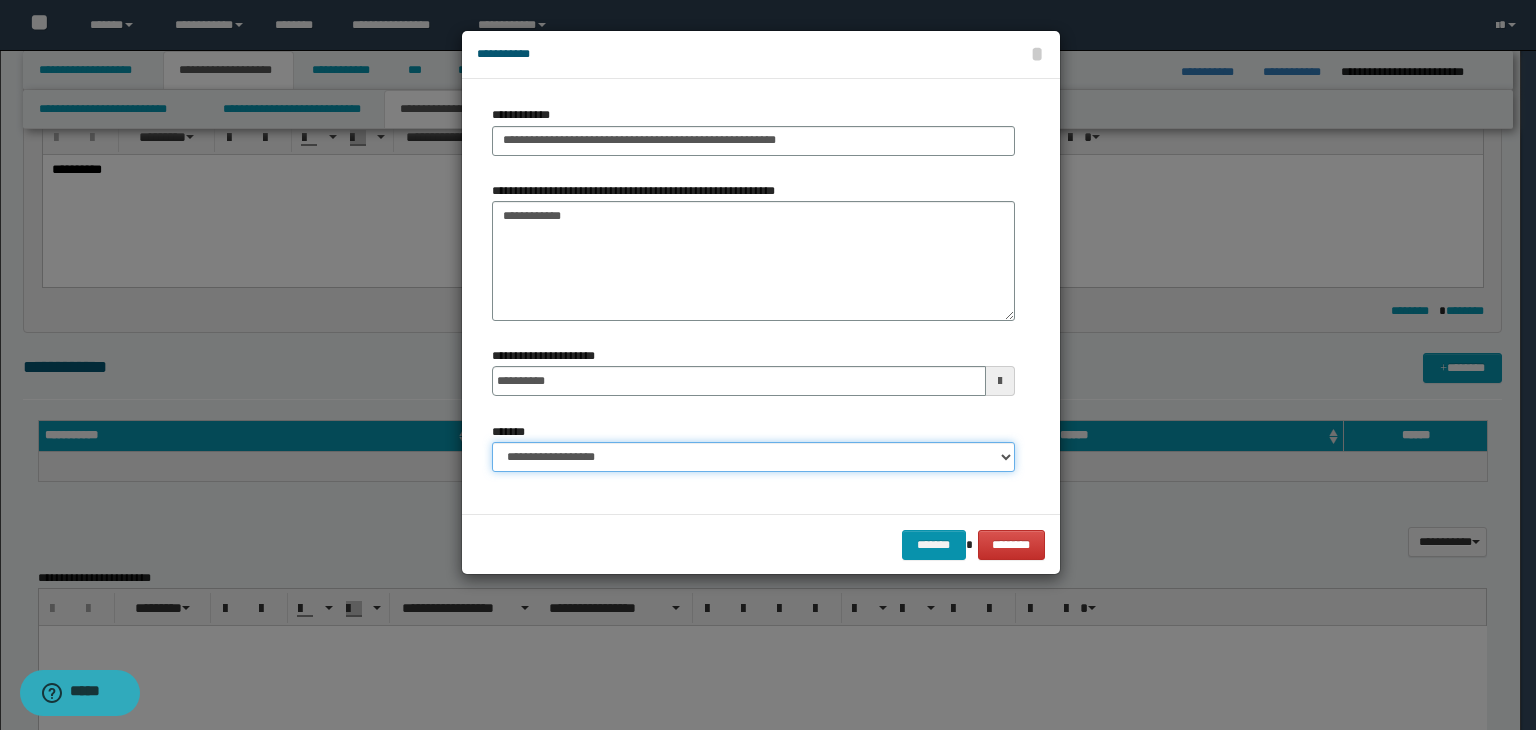 click on "**********" at bounding box center [753, 457] 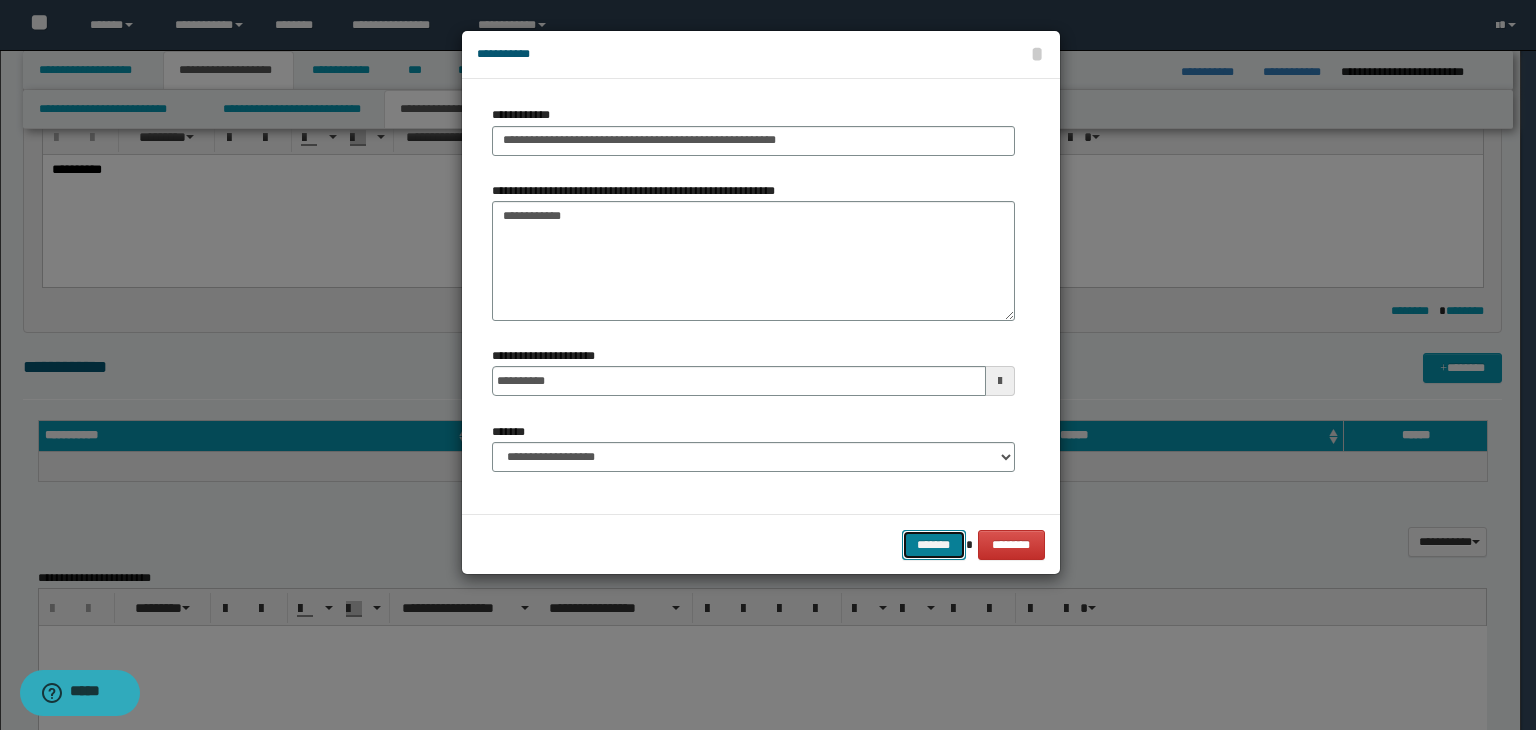 click on "*******" at bounding box center (934, 545) 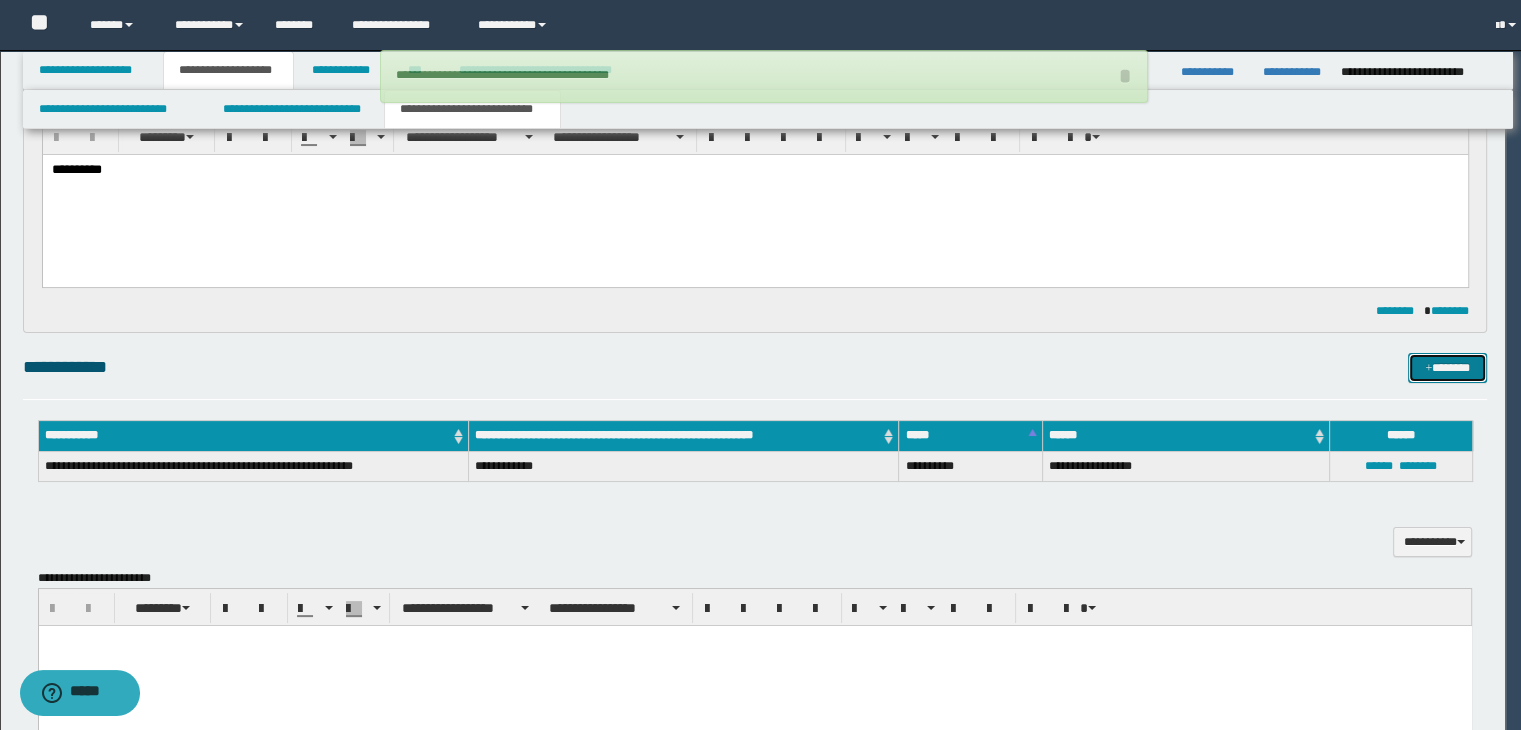 click at bounding box center (1428, 369) 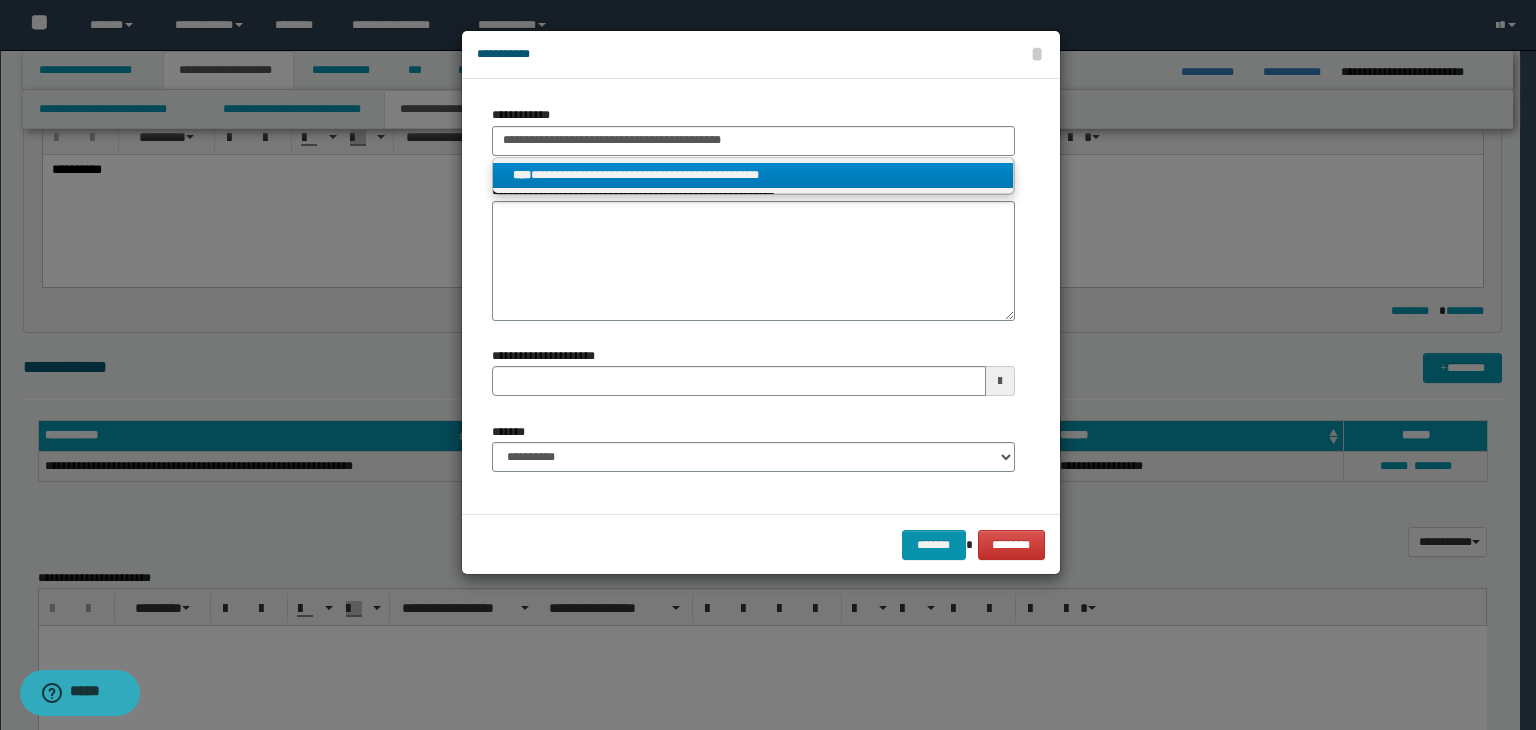 click on "**********" at bounding box center [753, 175] 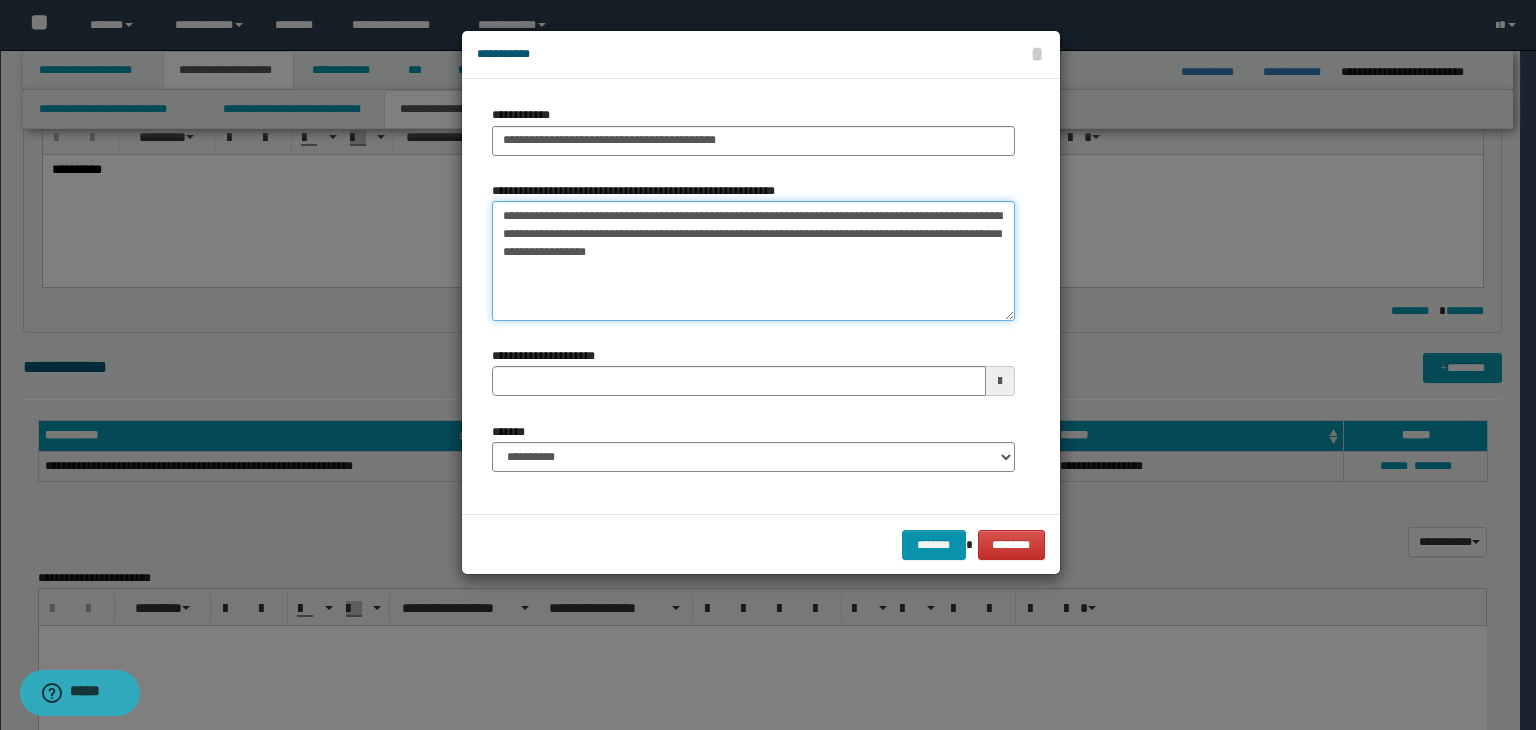 click on "**********" at bounding box center [753, 261] 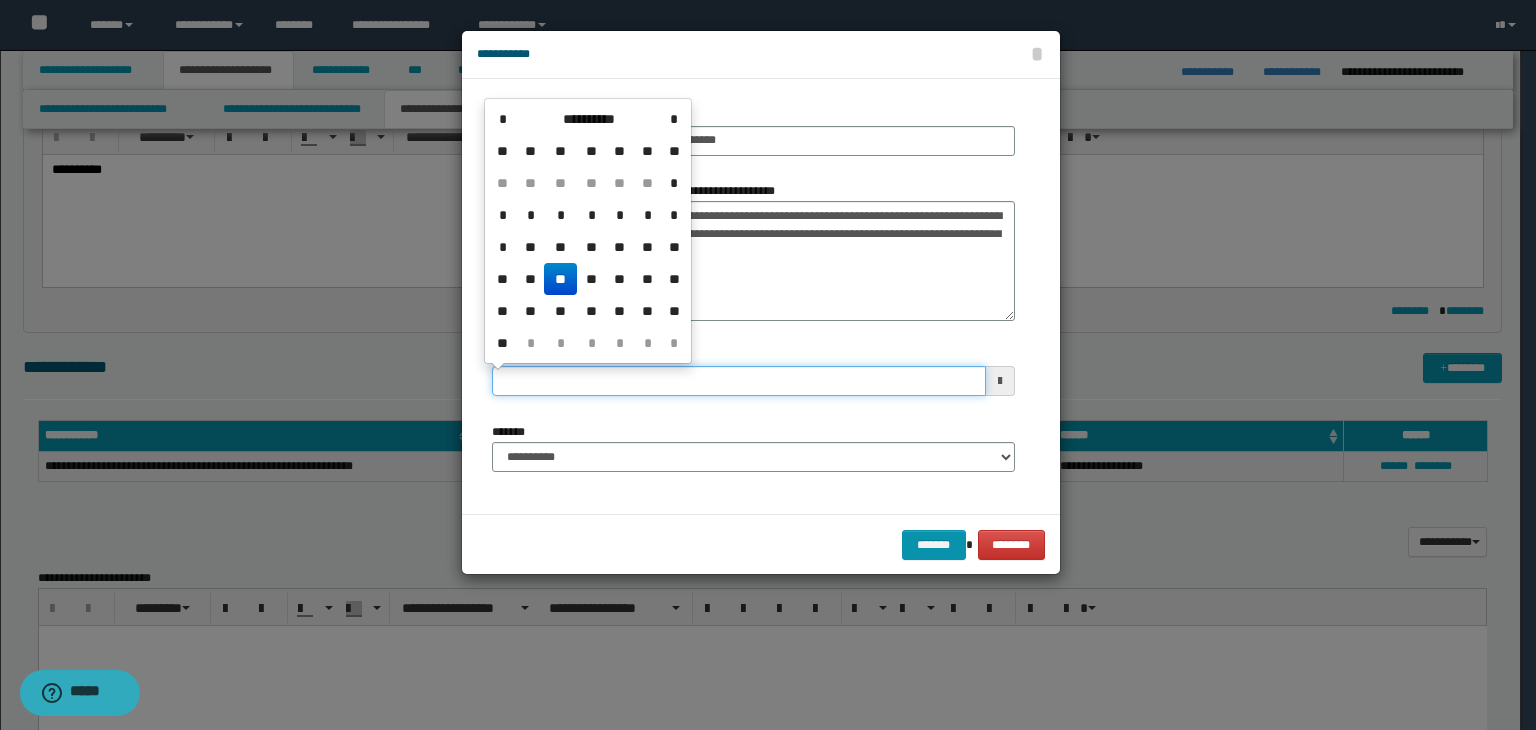 click on "**********" at bounding box center (739, 381) 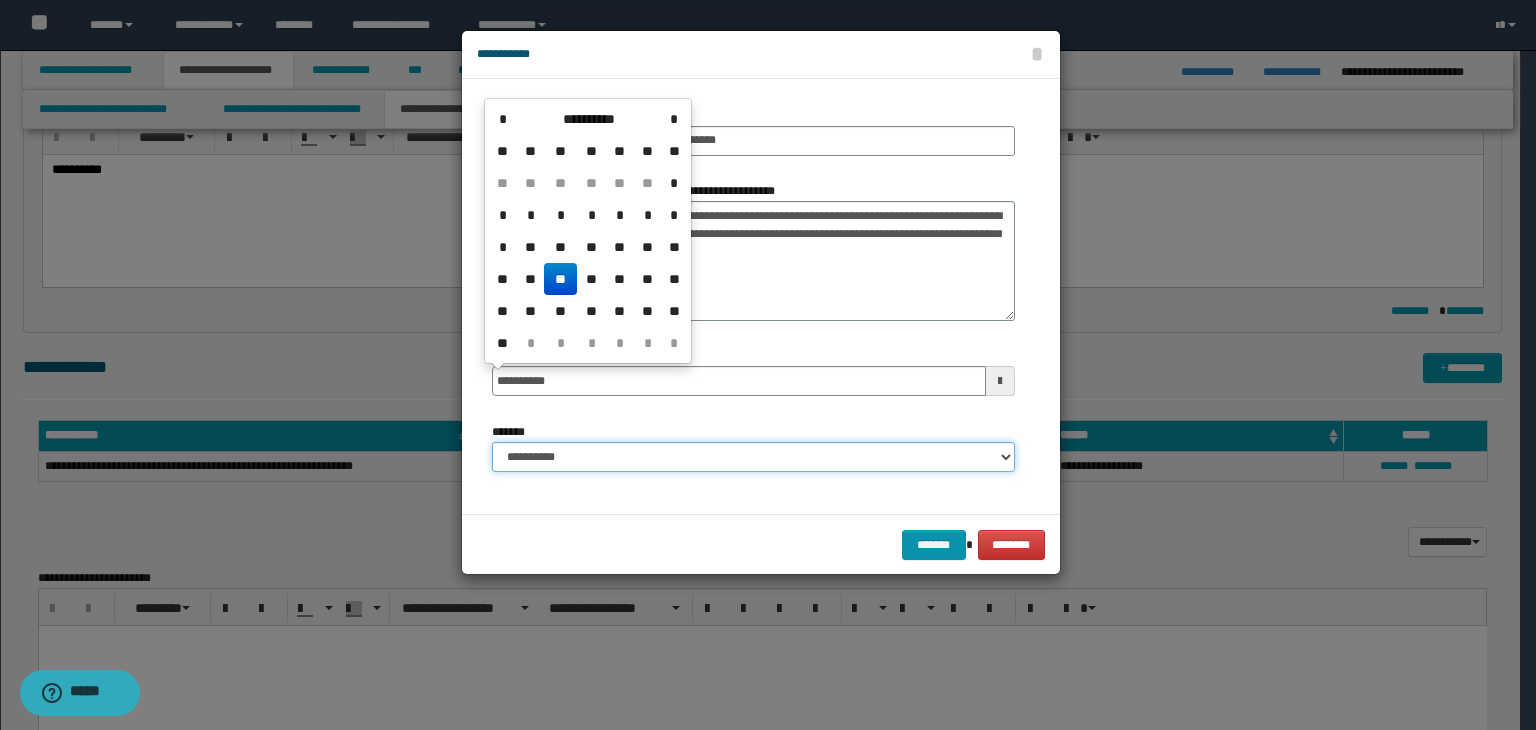 click on "**********" at bounding box center (753, 457) 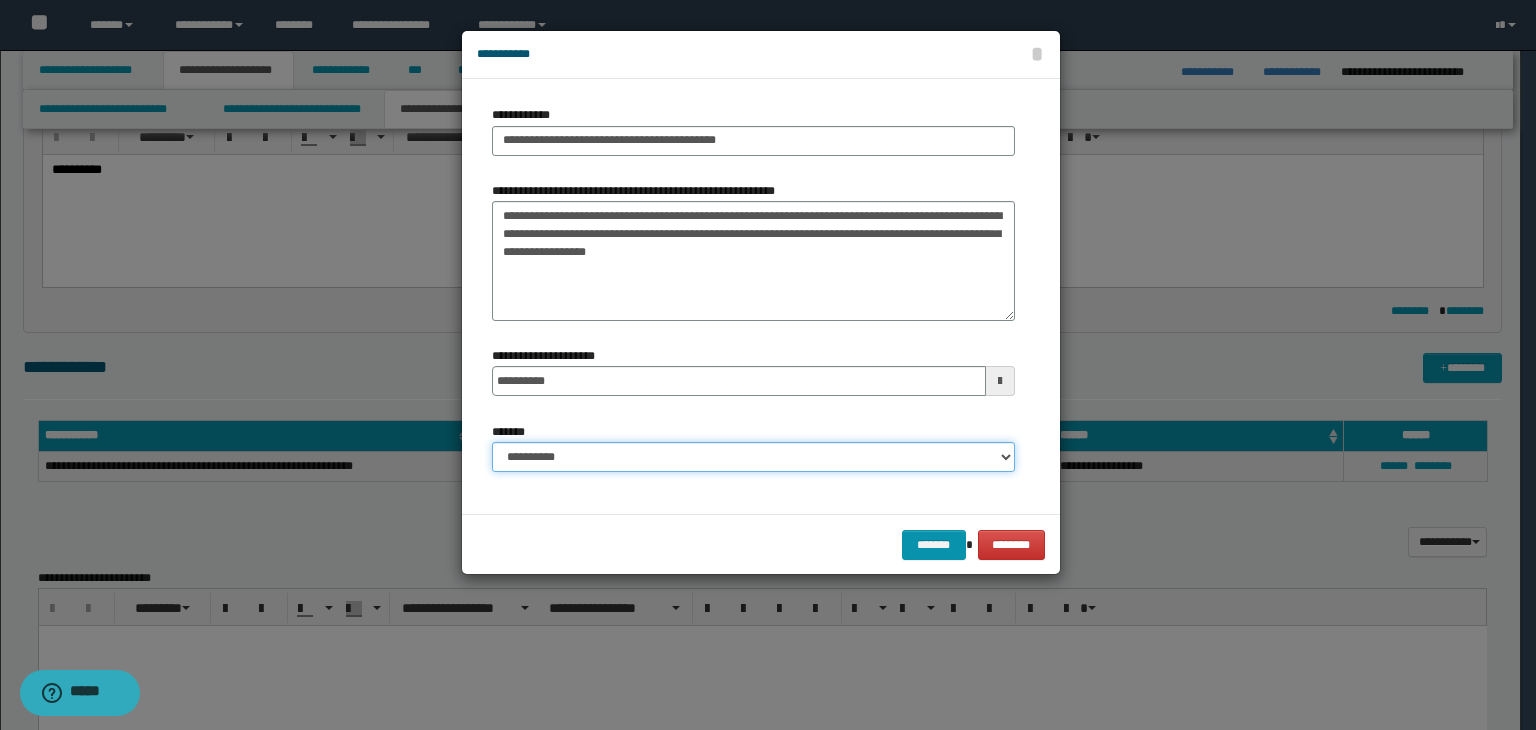 click on "**********" at bounding box center (753, 457) 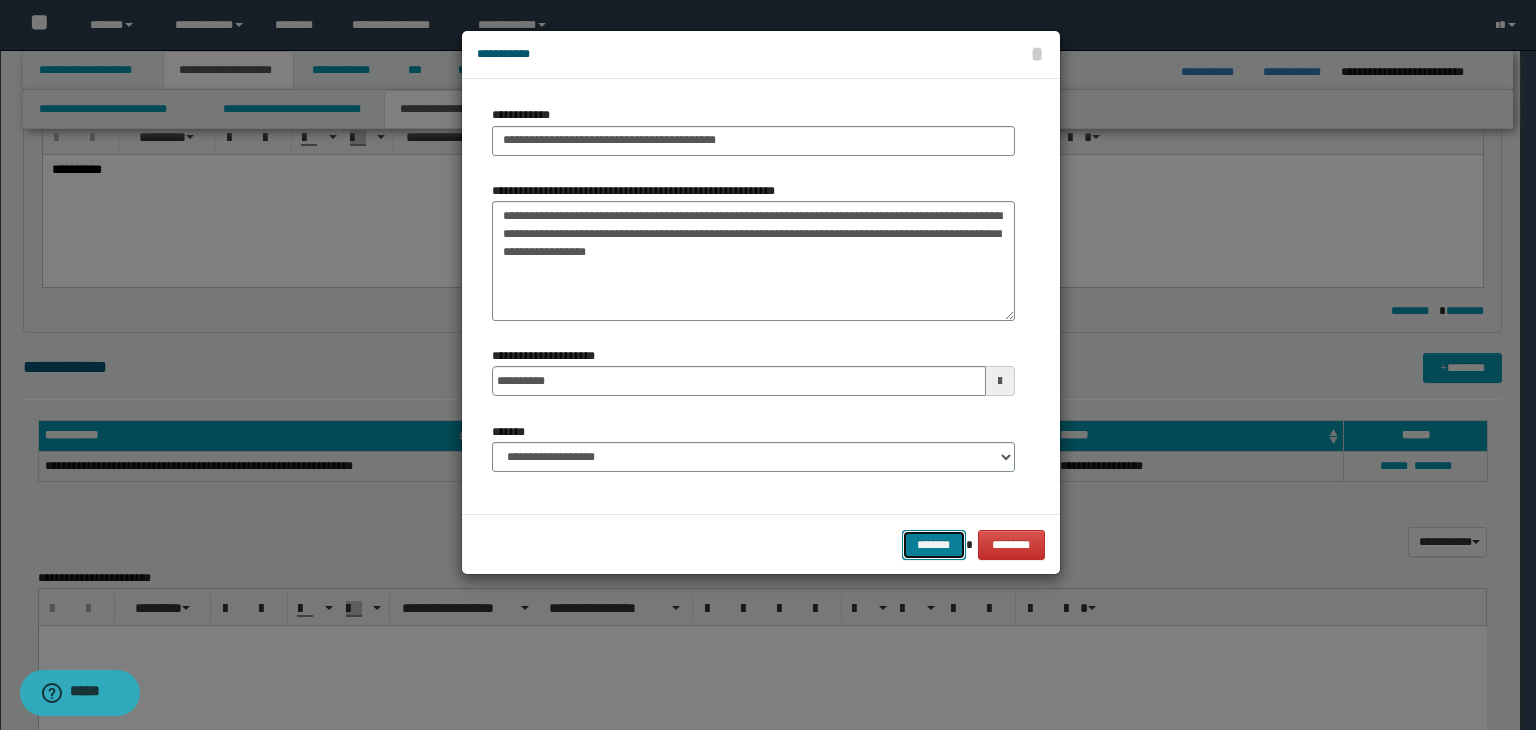 click on "*******" at bounding box center (934, 545) 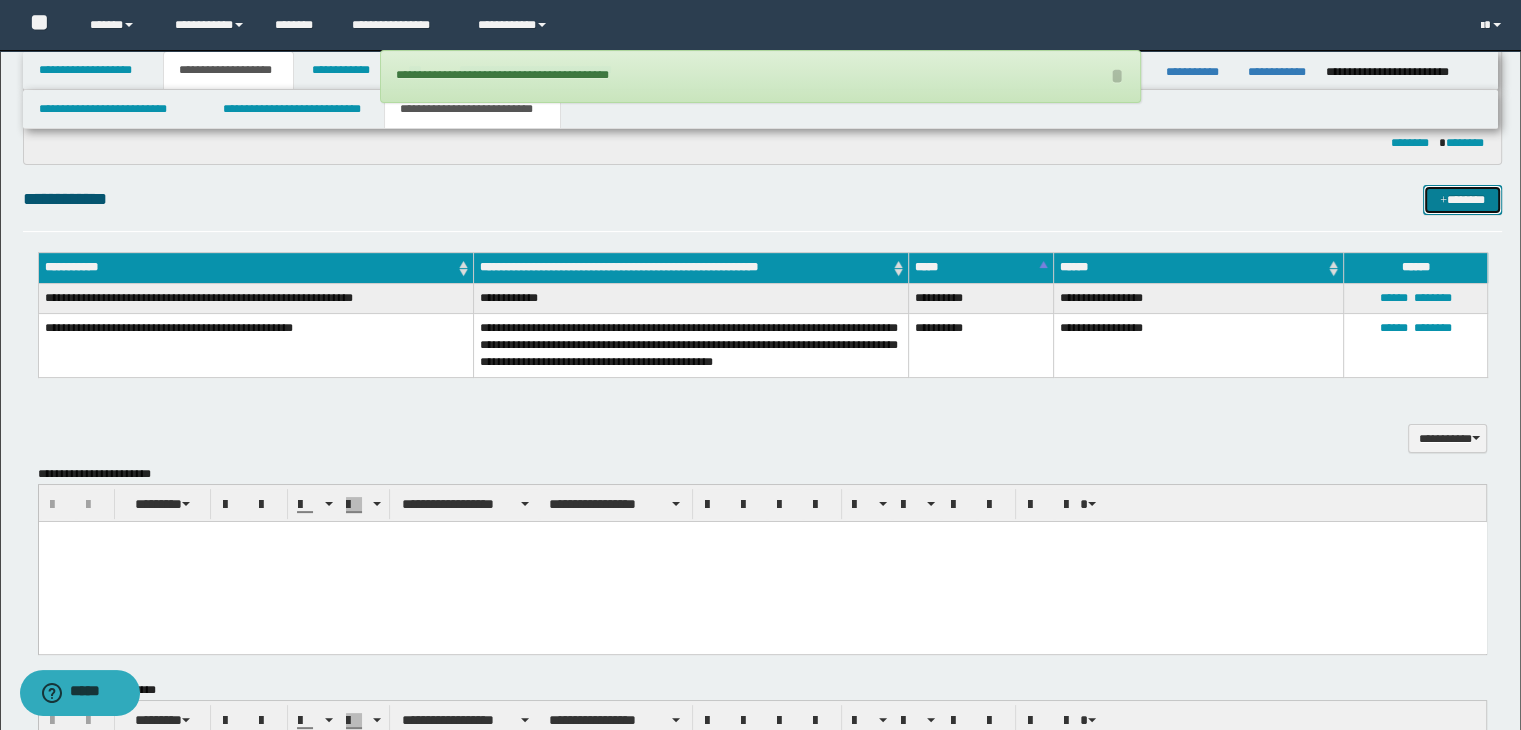 scroll, scrollTop: 400, scrollLeft: 0, axis: vertical 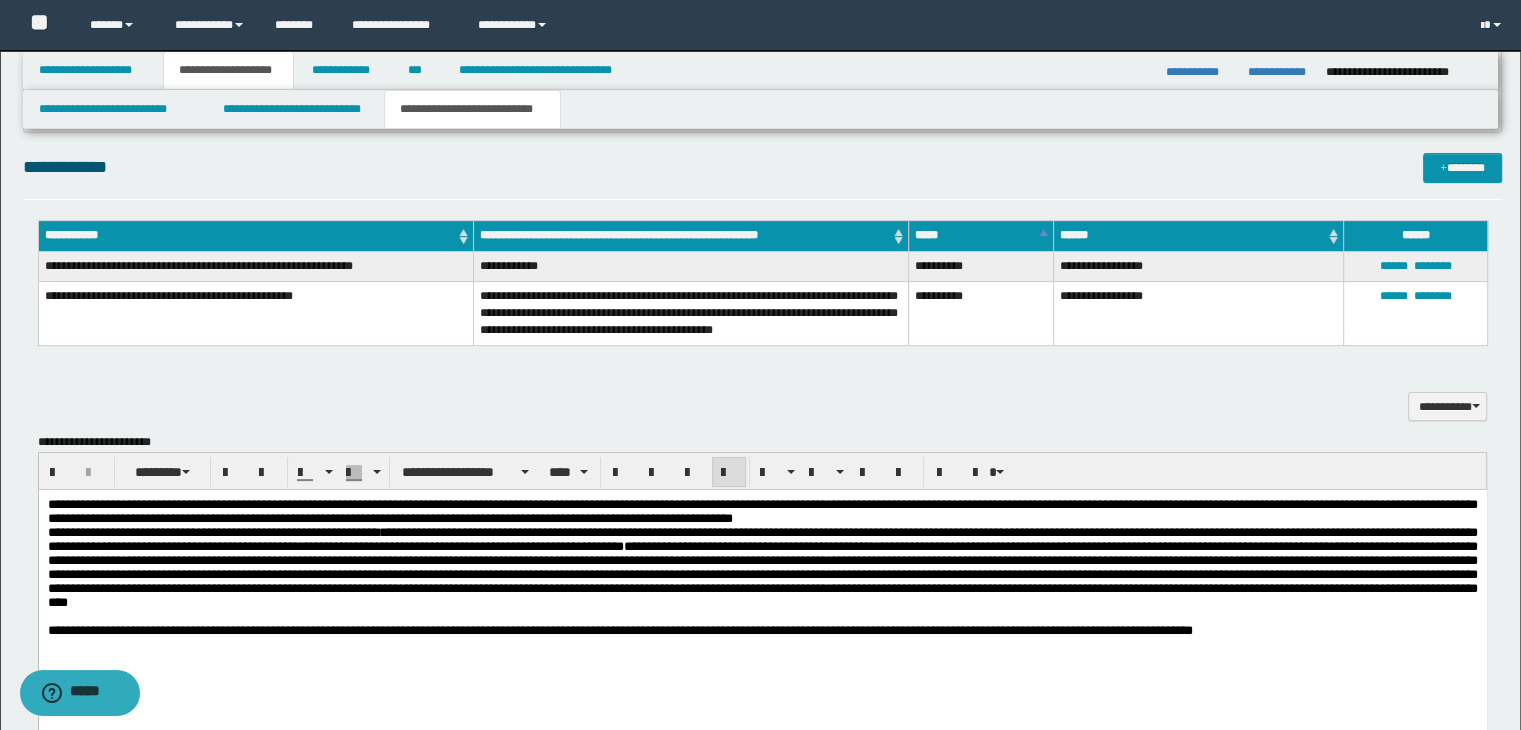click on "**********" at bounding box center (762, 511) 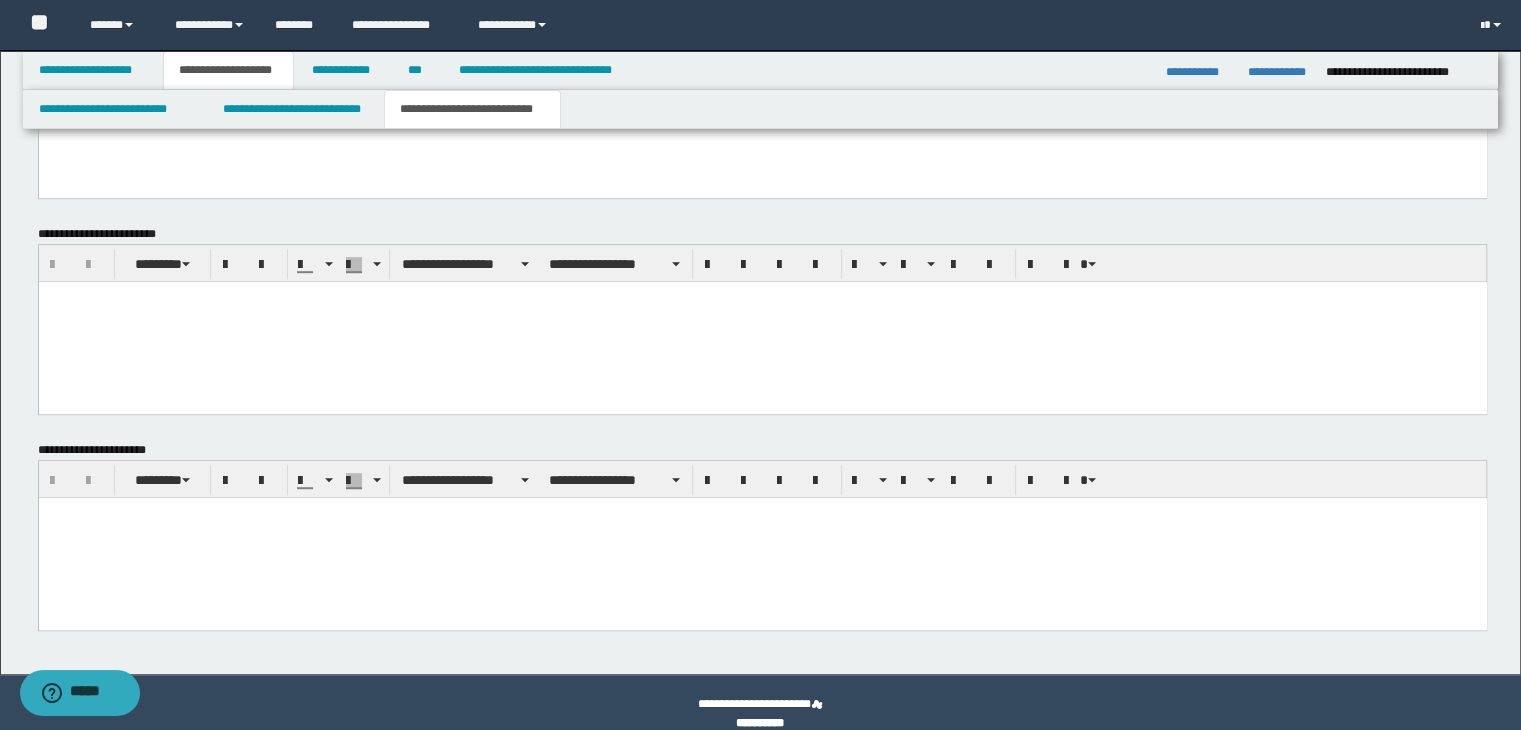 scroll, scrollTop: 1023, scrollLeft: 0, axis: vertical 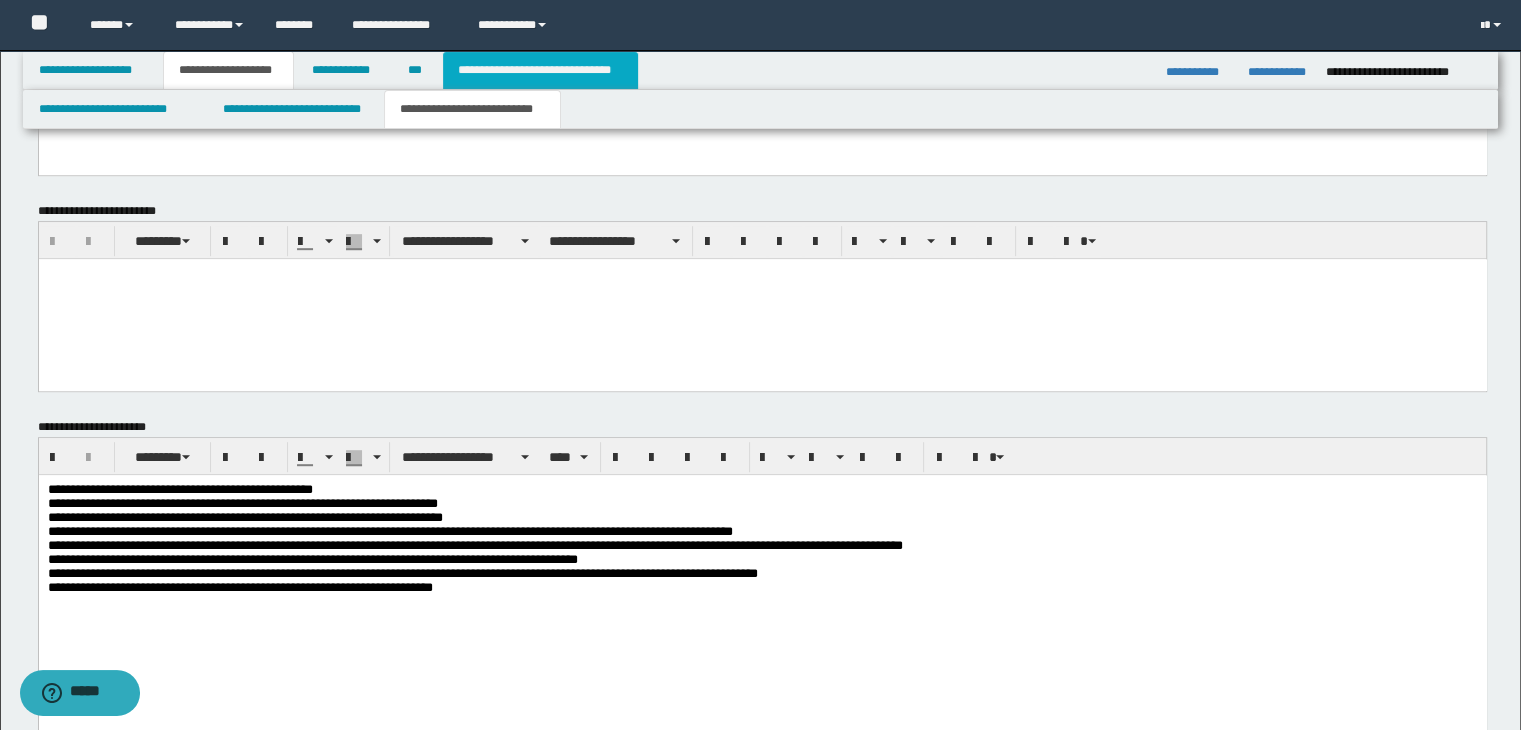 click on "**********" at bounding box center [540, 70] 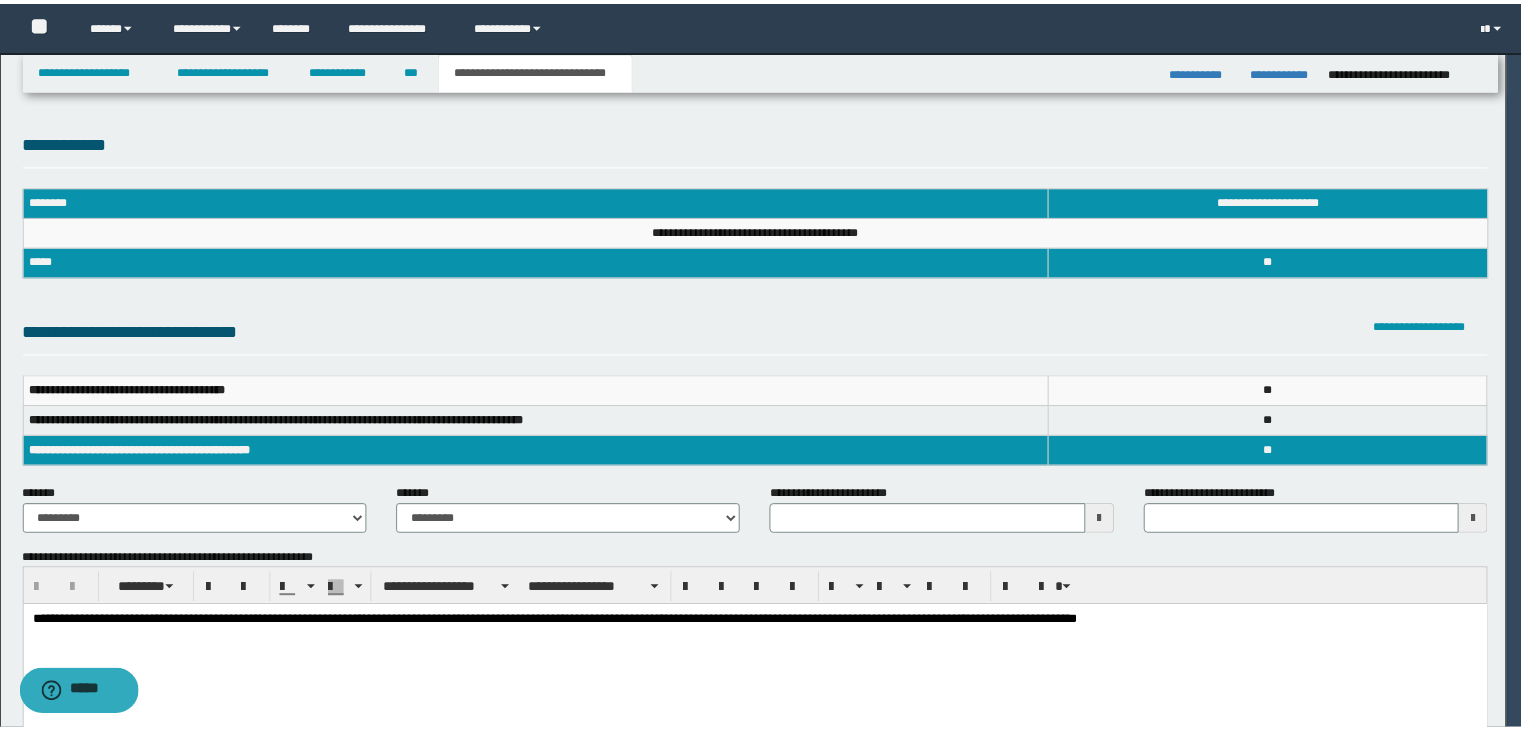 scroll, scrollTop: 0, scrollLeft: 0, axis: both 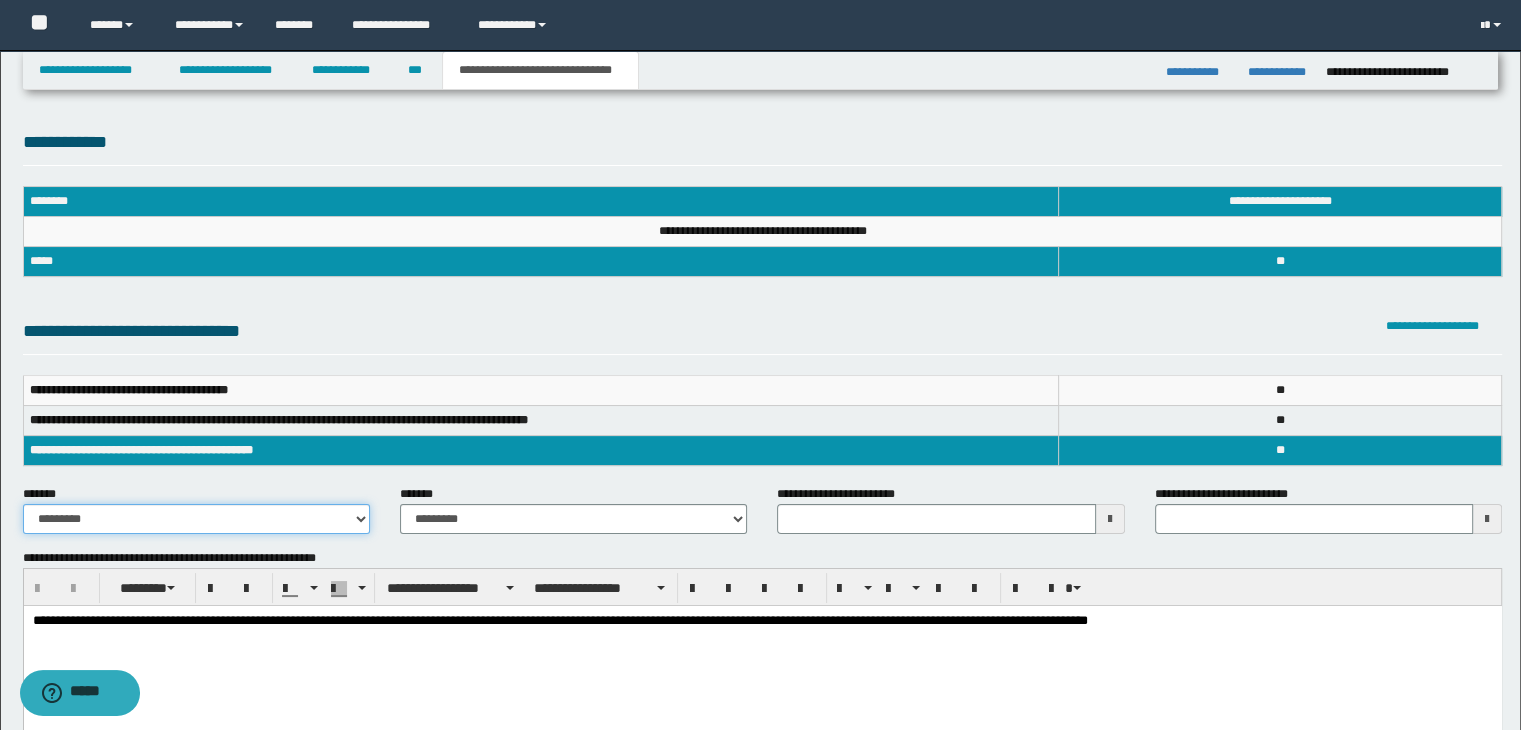 click on "**********" at bounding box center [196, 519] 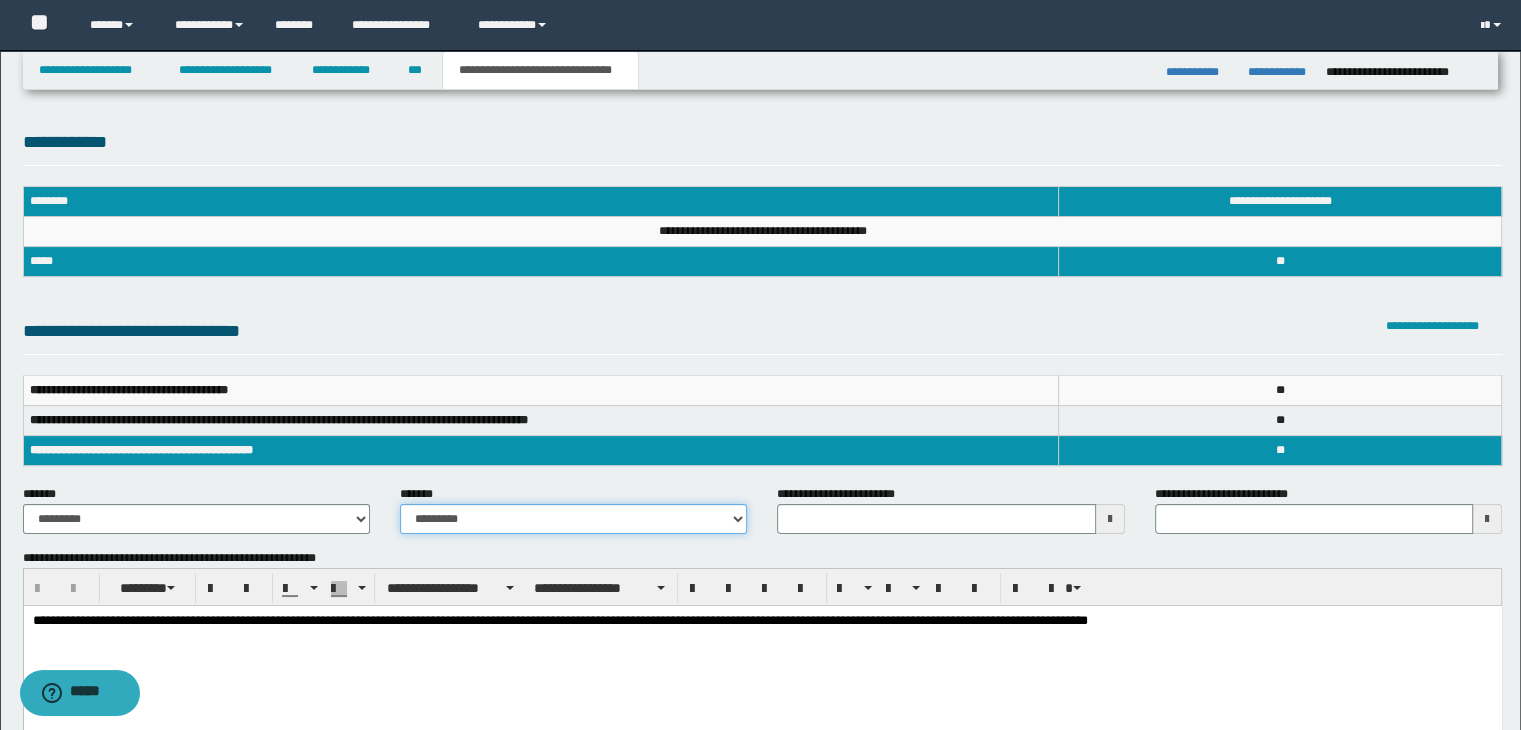 click on "**********" at bounding box center (573, 519) 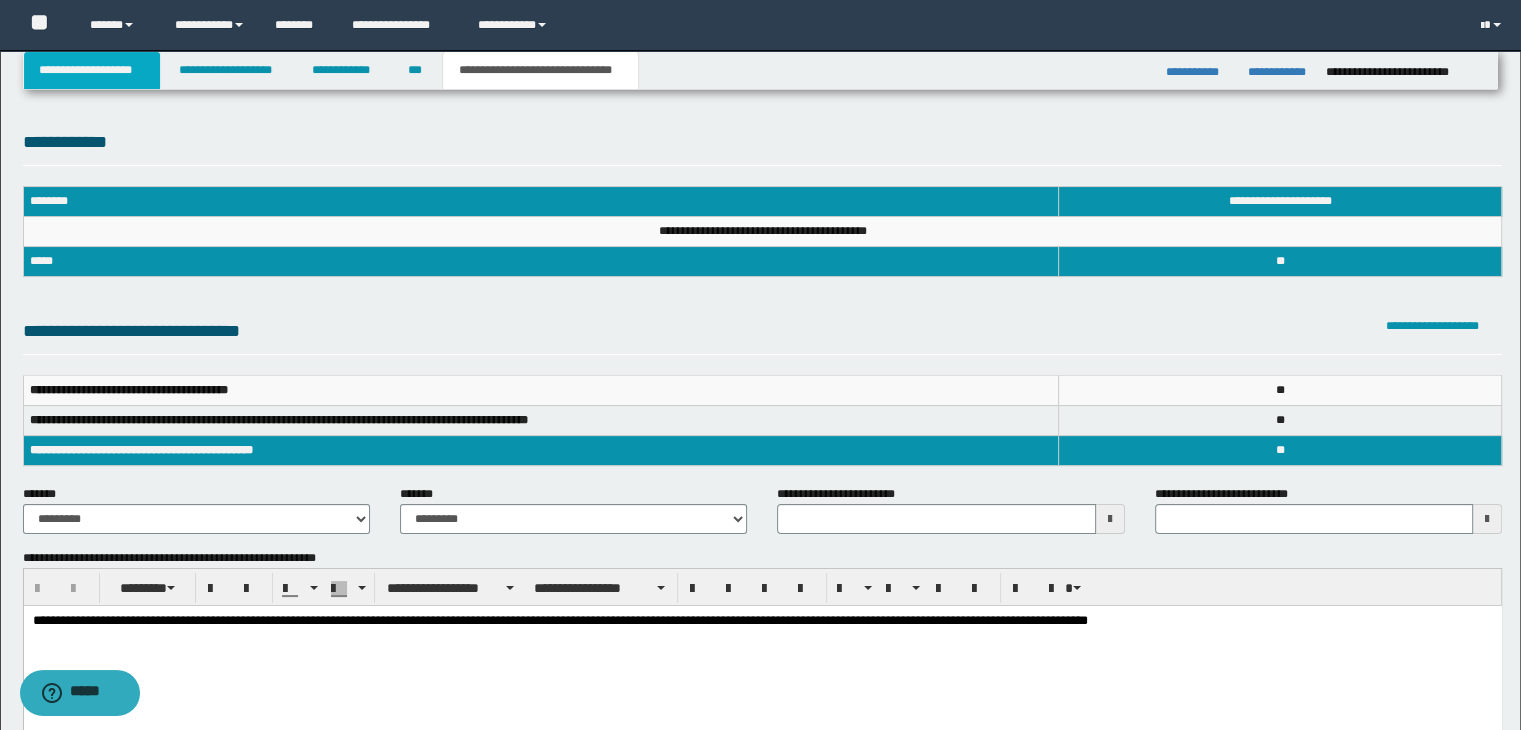 click on "**********" at bounding box center [92, 70] 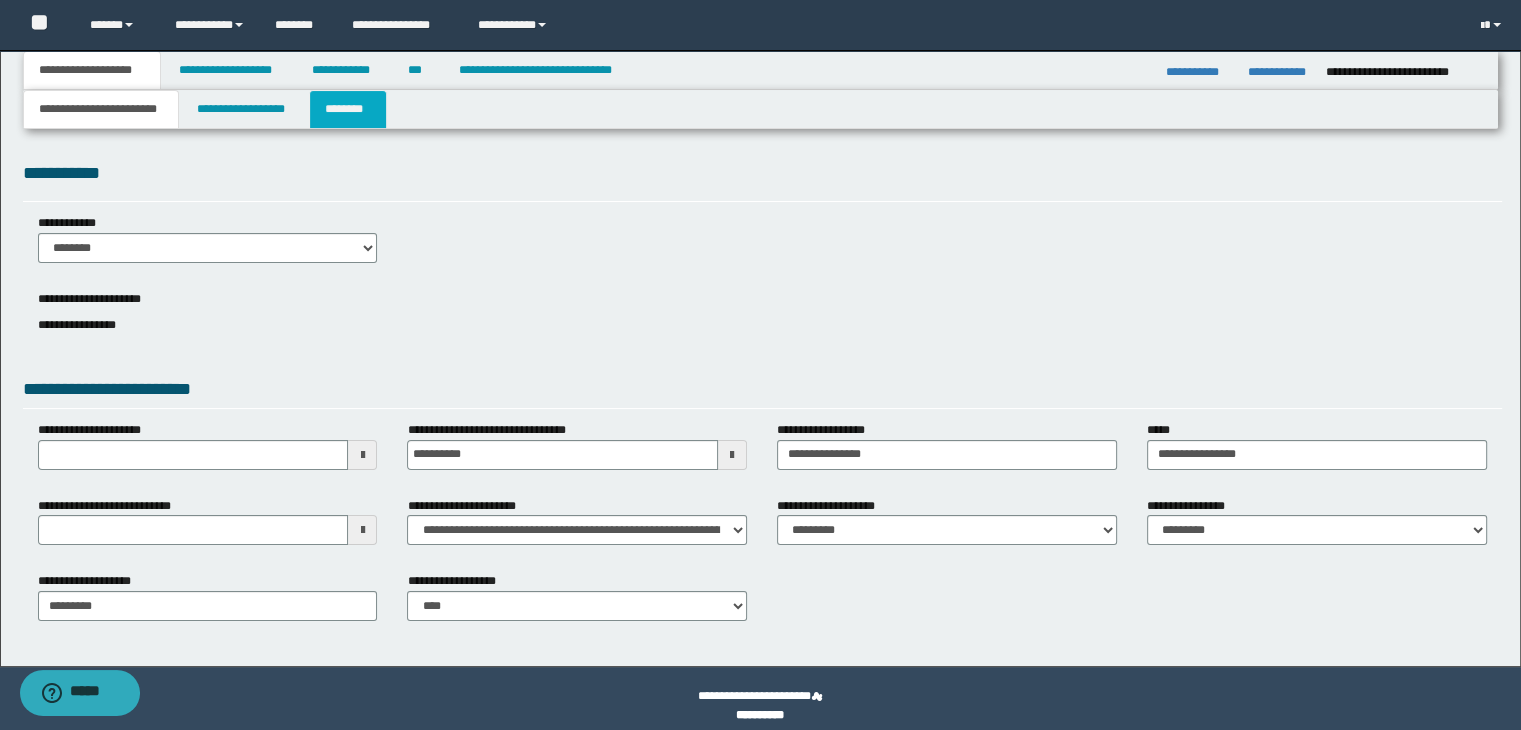 click on "********" at bounding box center (348, 109) 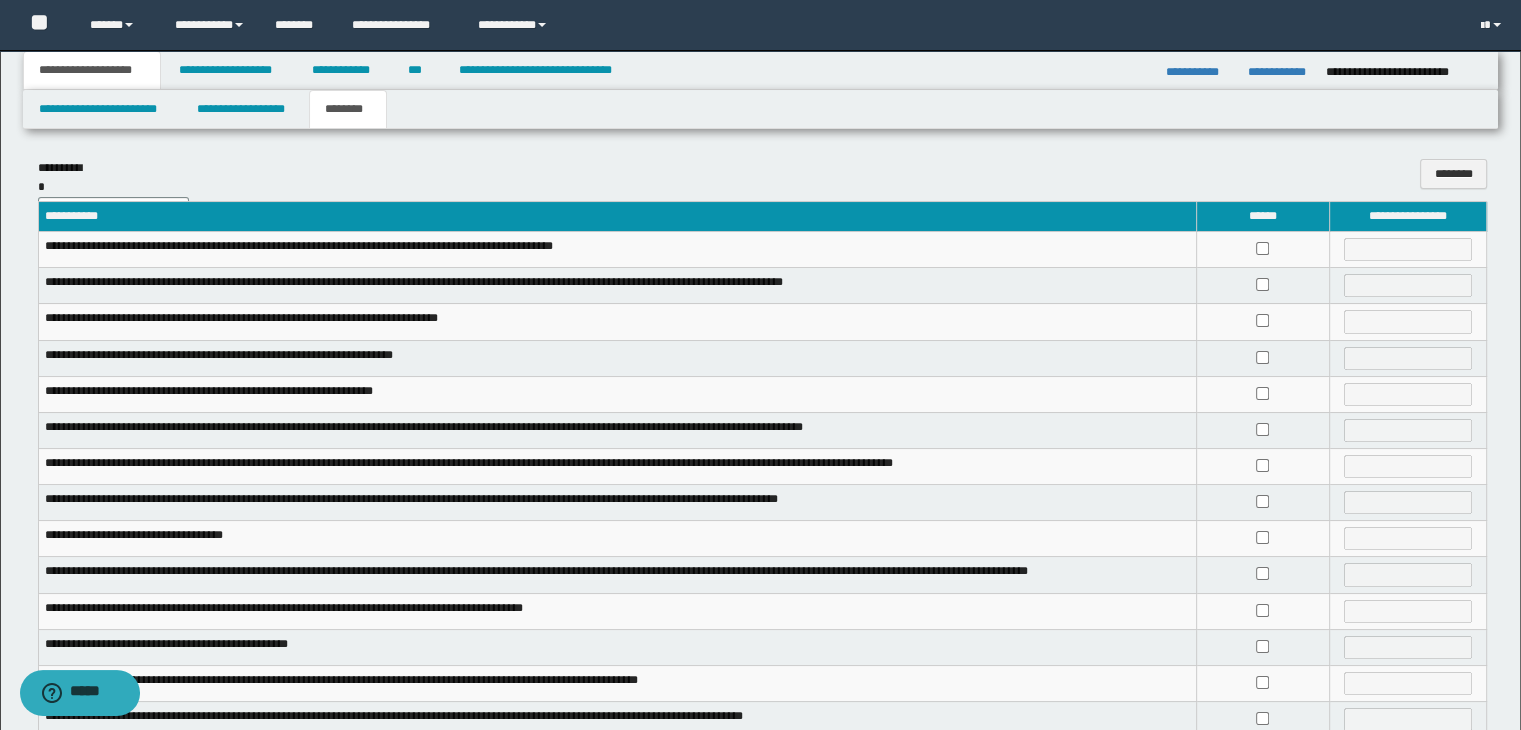 click at bounding box center [1262, 250] 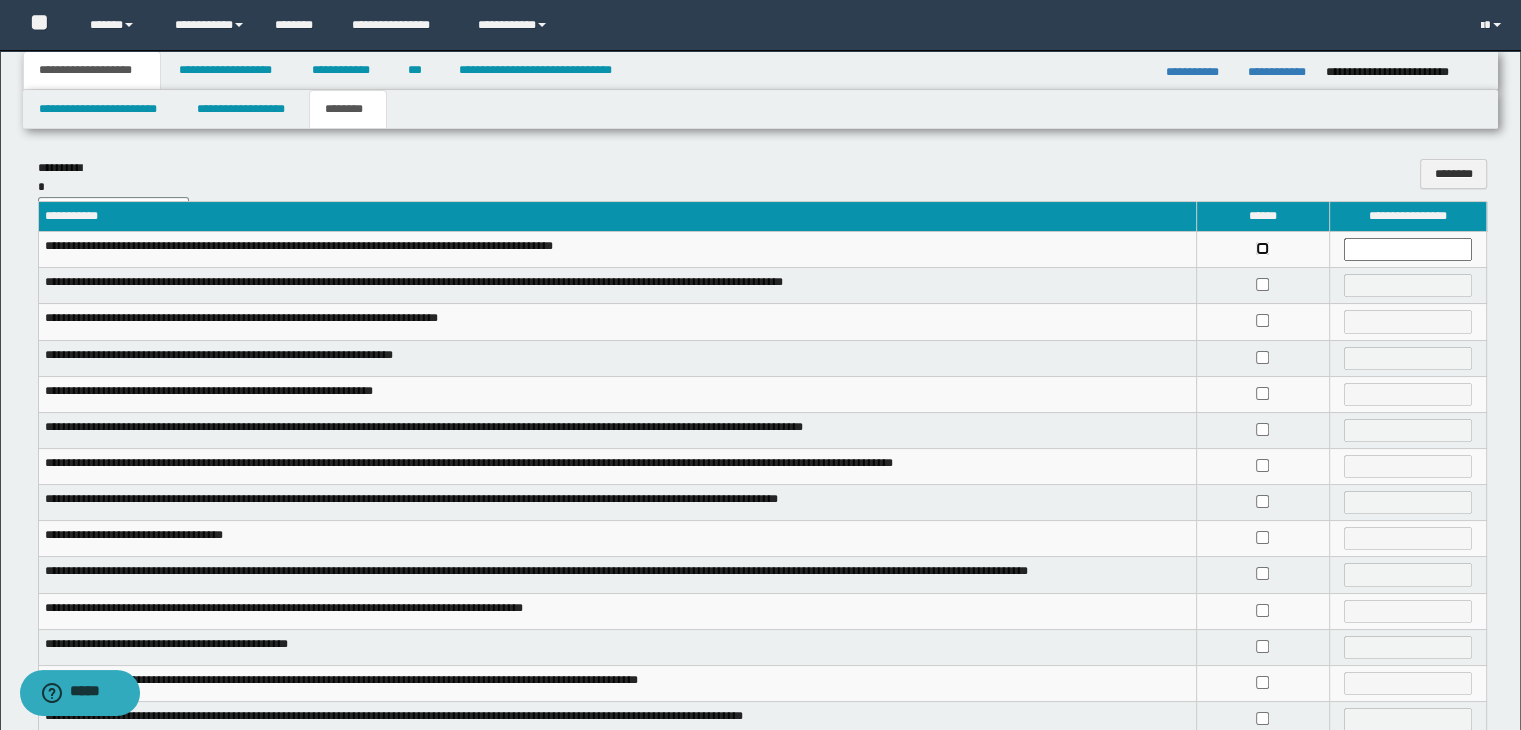 scroll, scrollTop: 380, scrollLeft: 0, axis: vertical 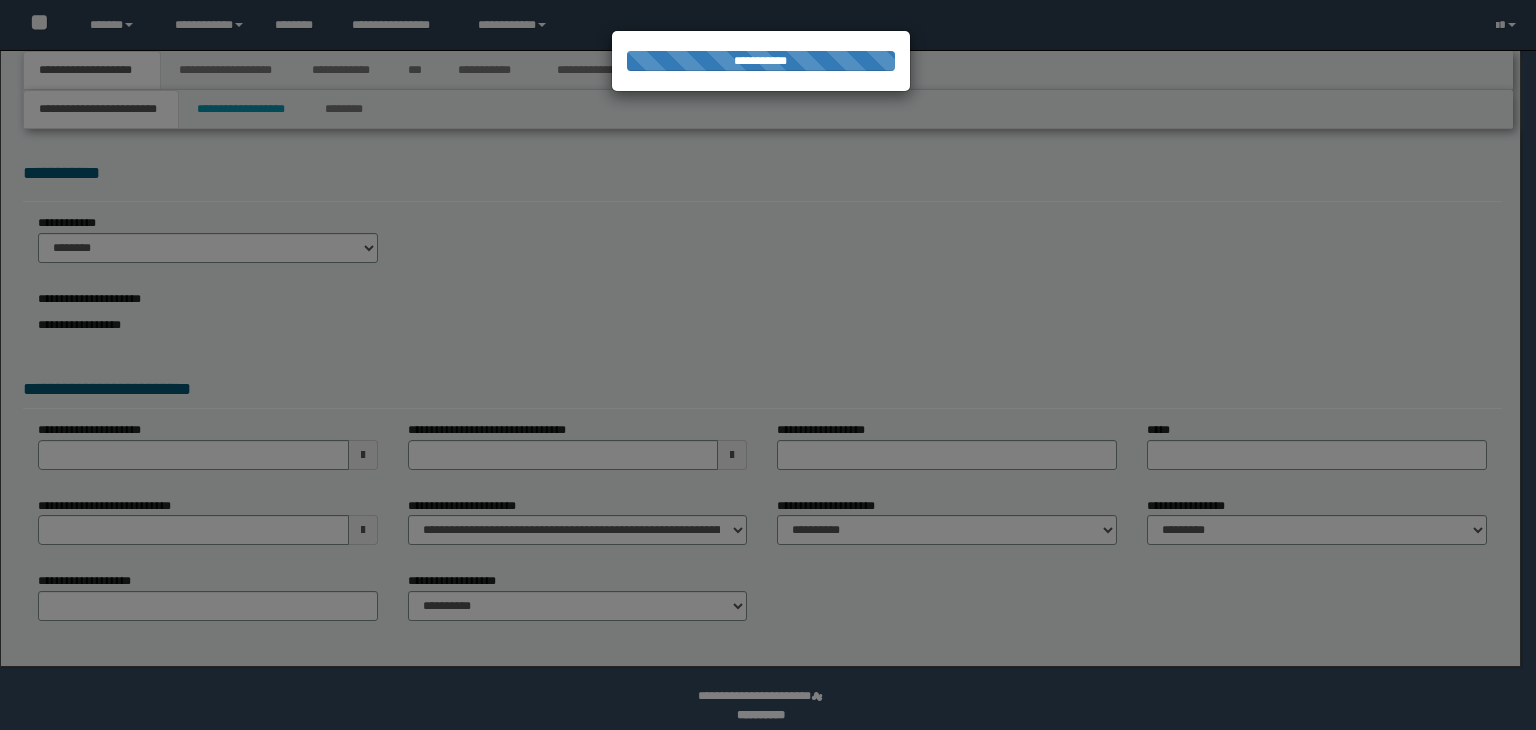 select on "*" 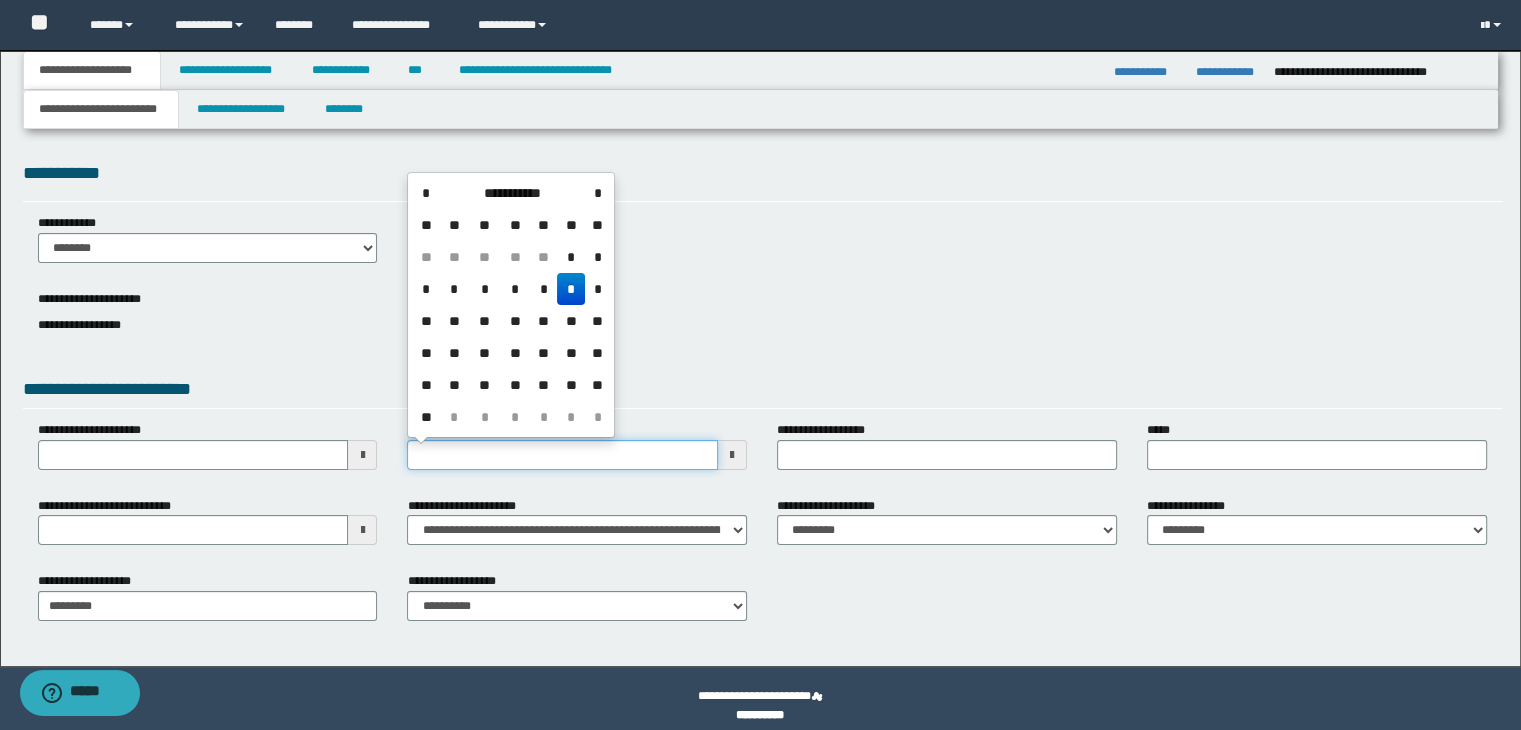 click on "**********" at bounding box center (562, 455) 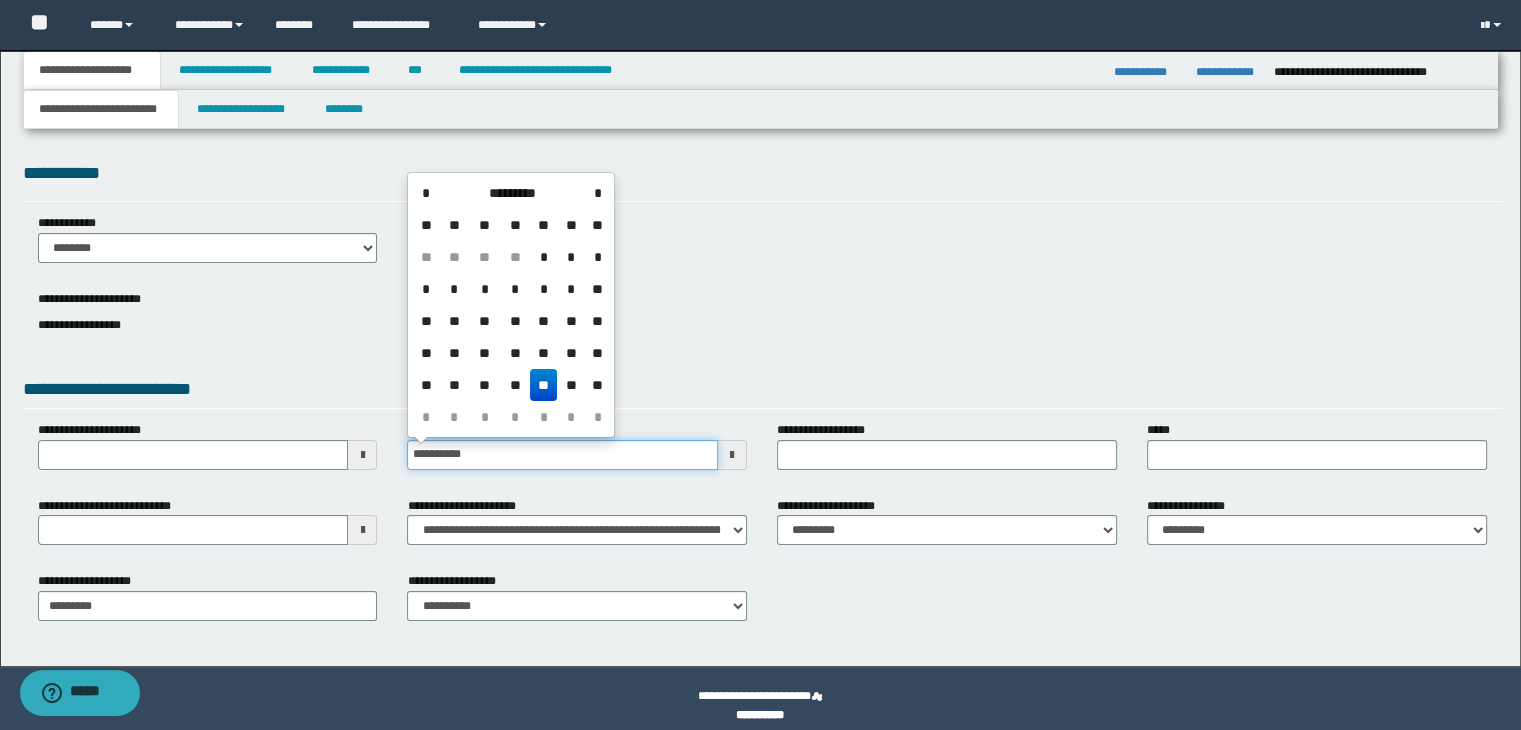 type on "**********" 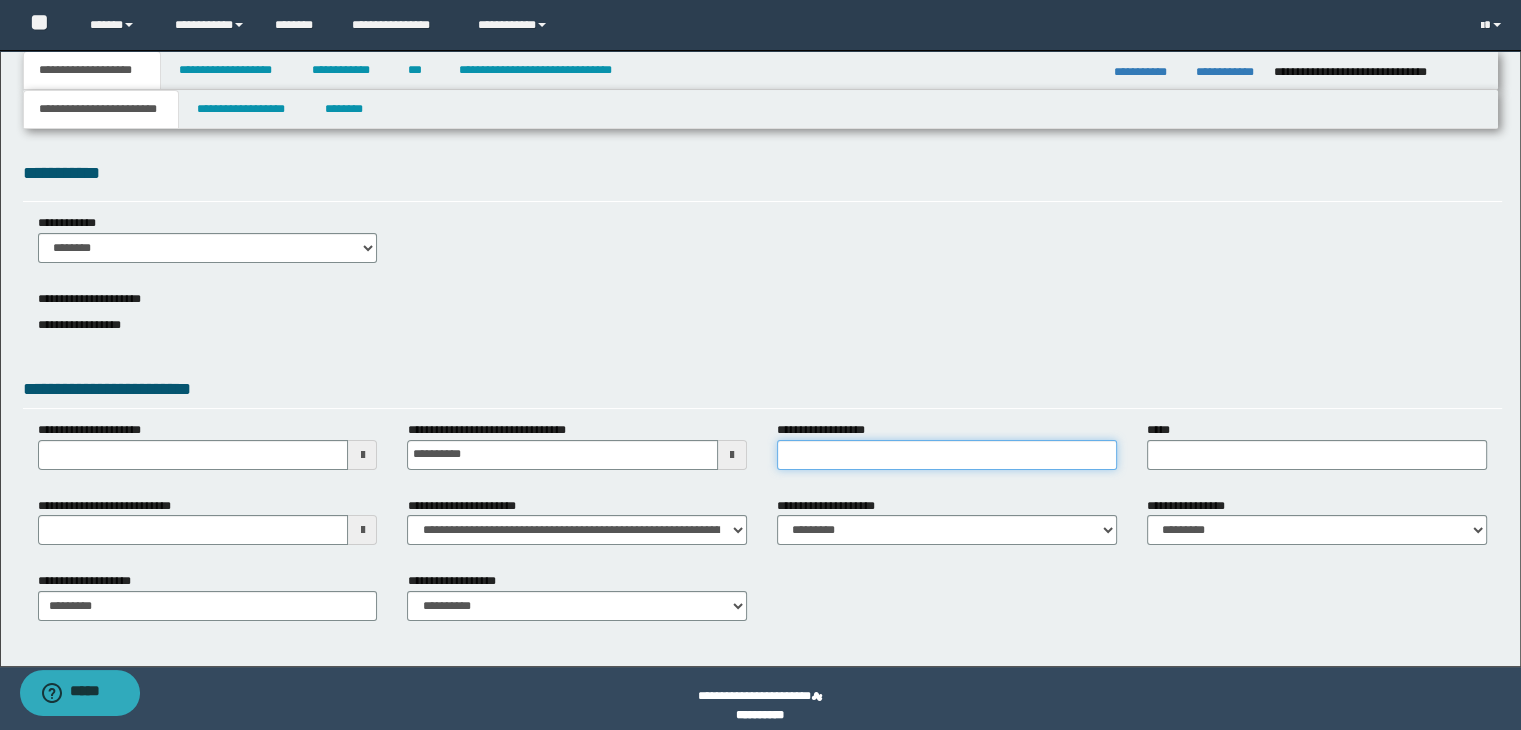 click on "**********" at bounding box center (947, 455) 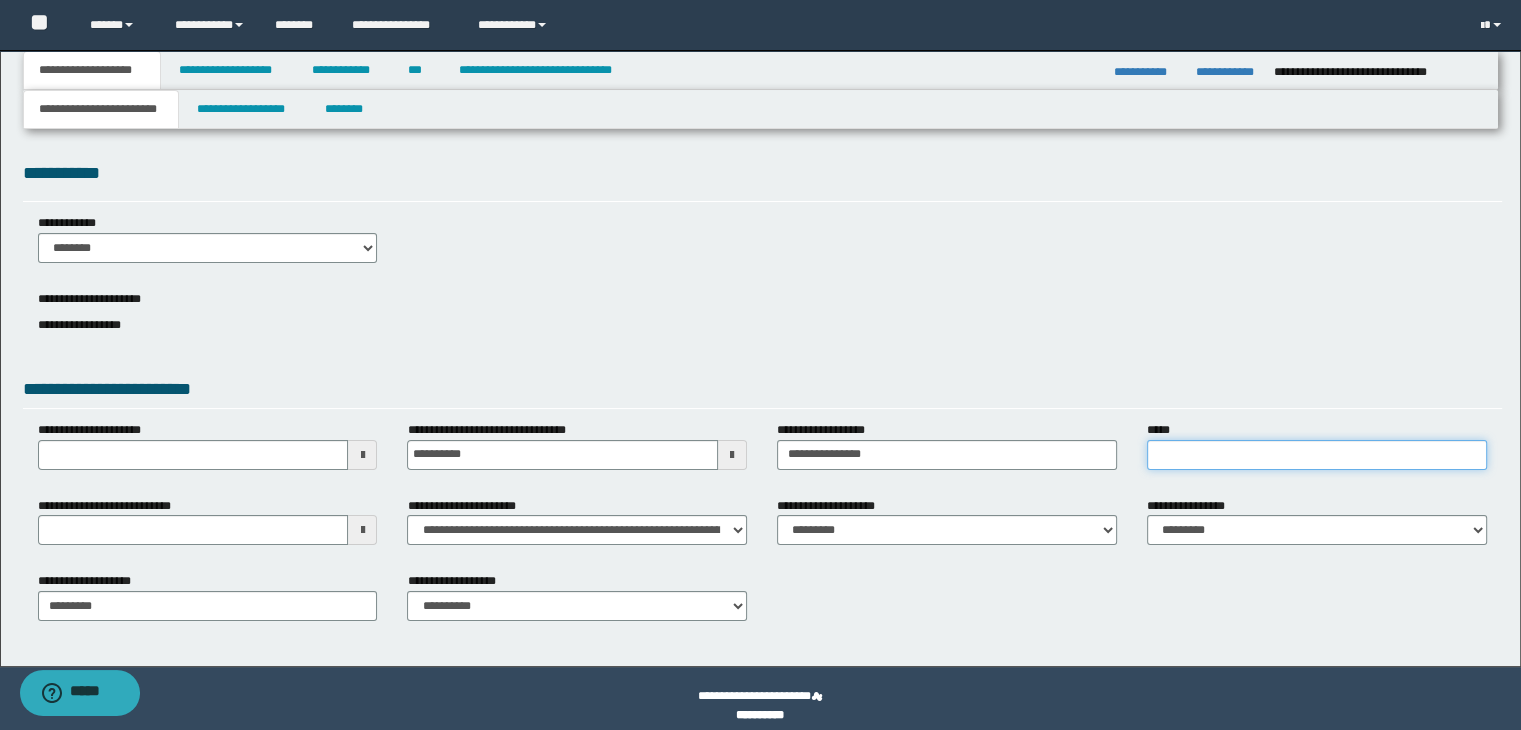 click on "*****" at bounding box center (1317, 455) 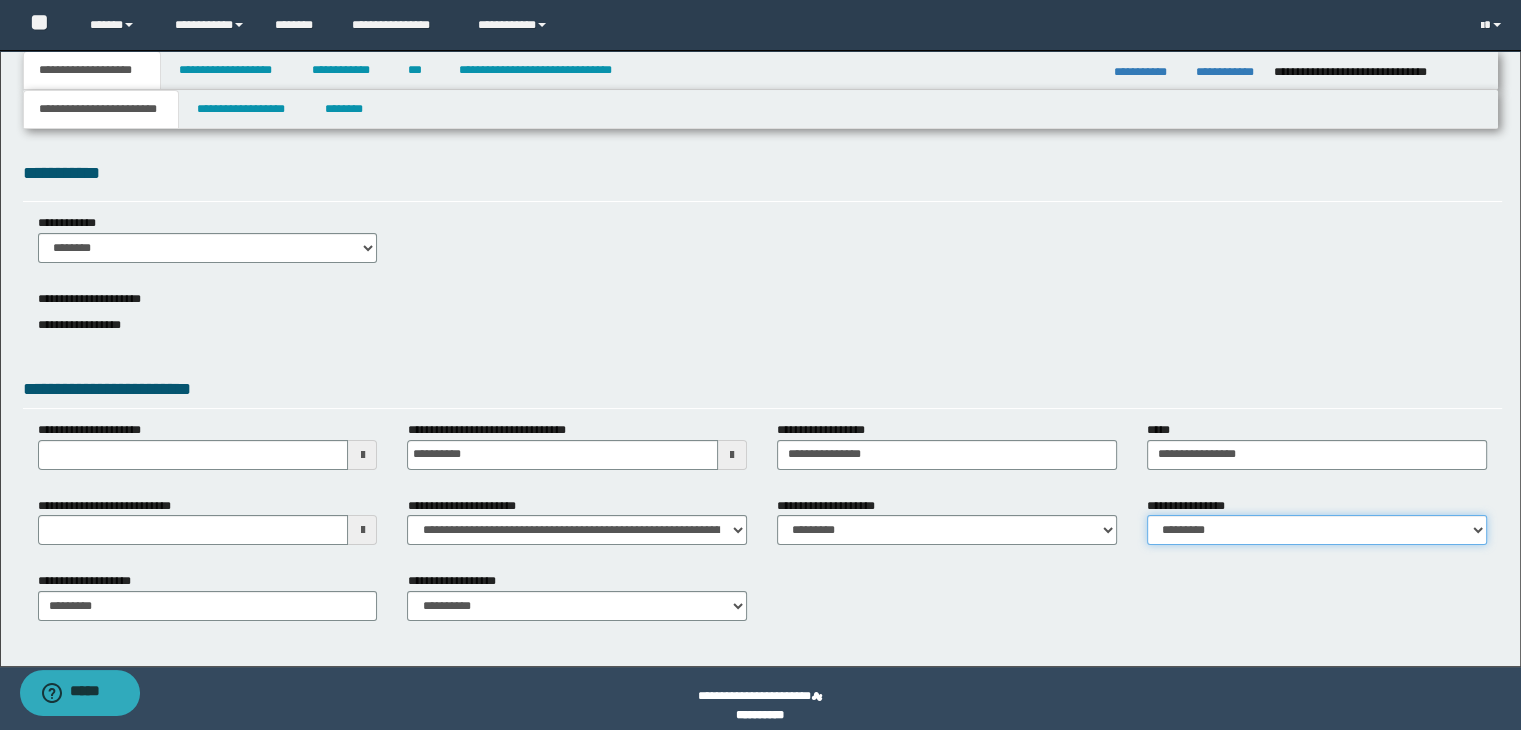 click on "**********" at bounding box center (1317, 530) 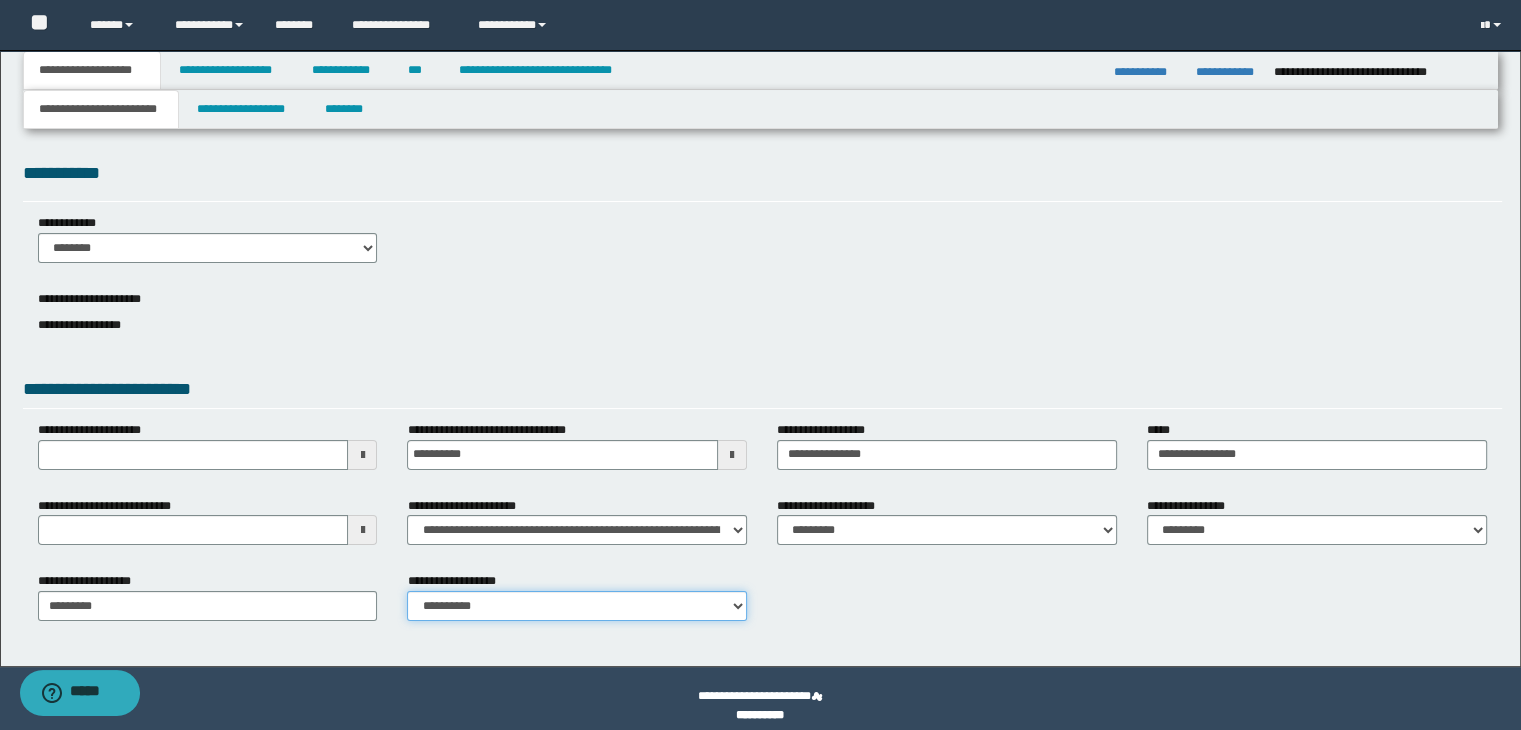 drag, startPoint x: 567, startPoint y: 597, endPoint x: 552, endPoint y: 605, distance: 17 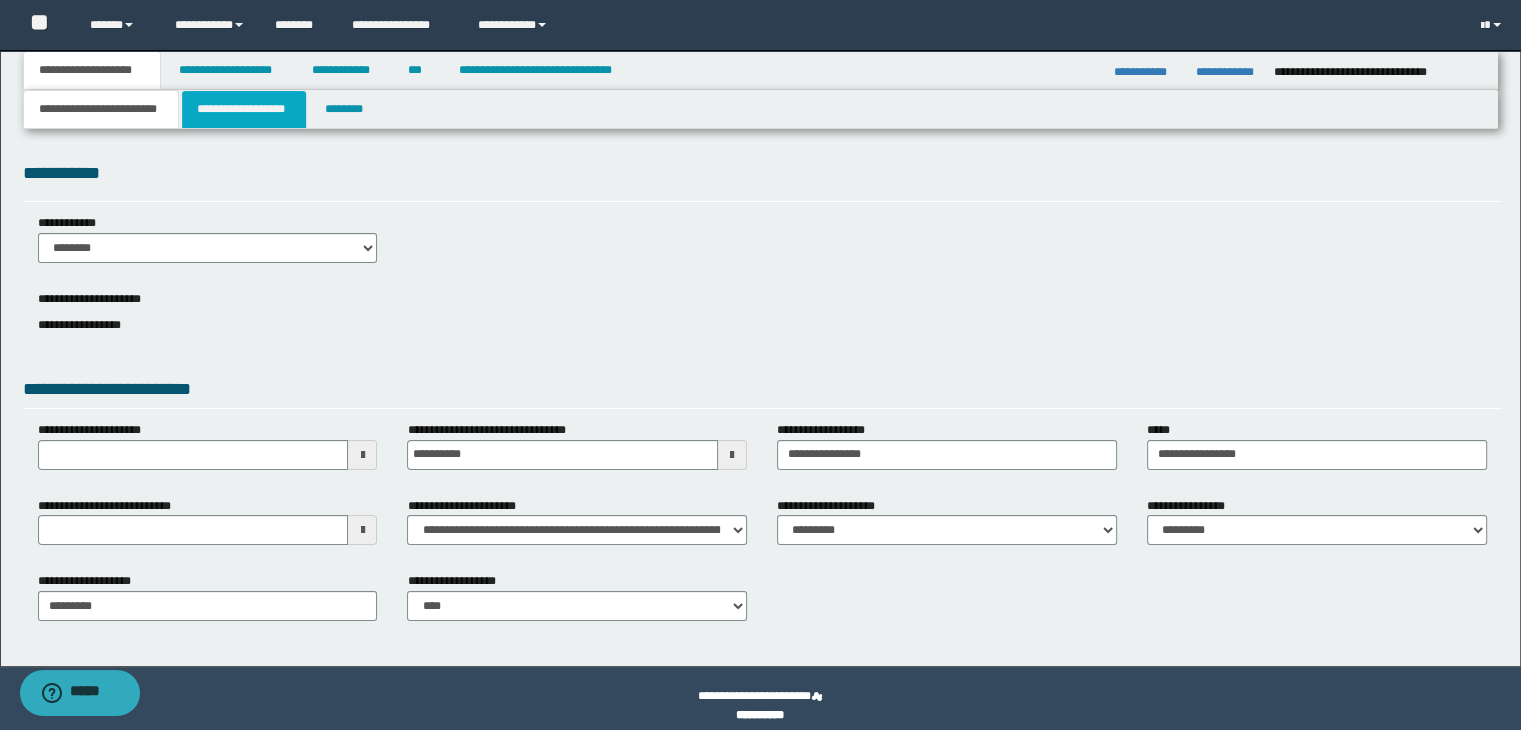 click on "**********" at bounding box center [244, 109] 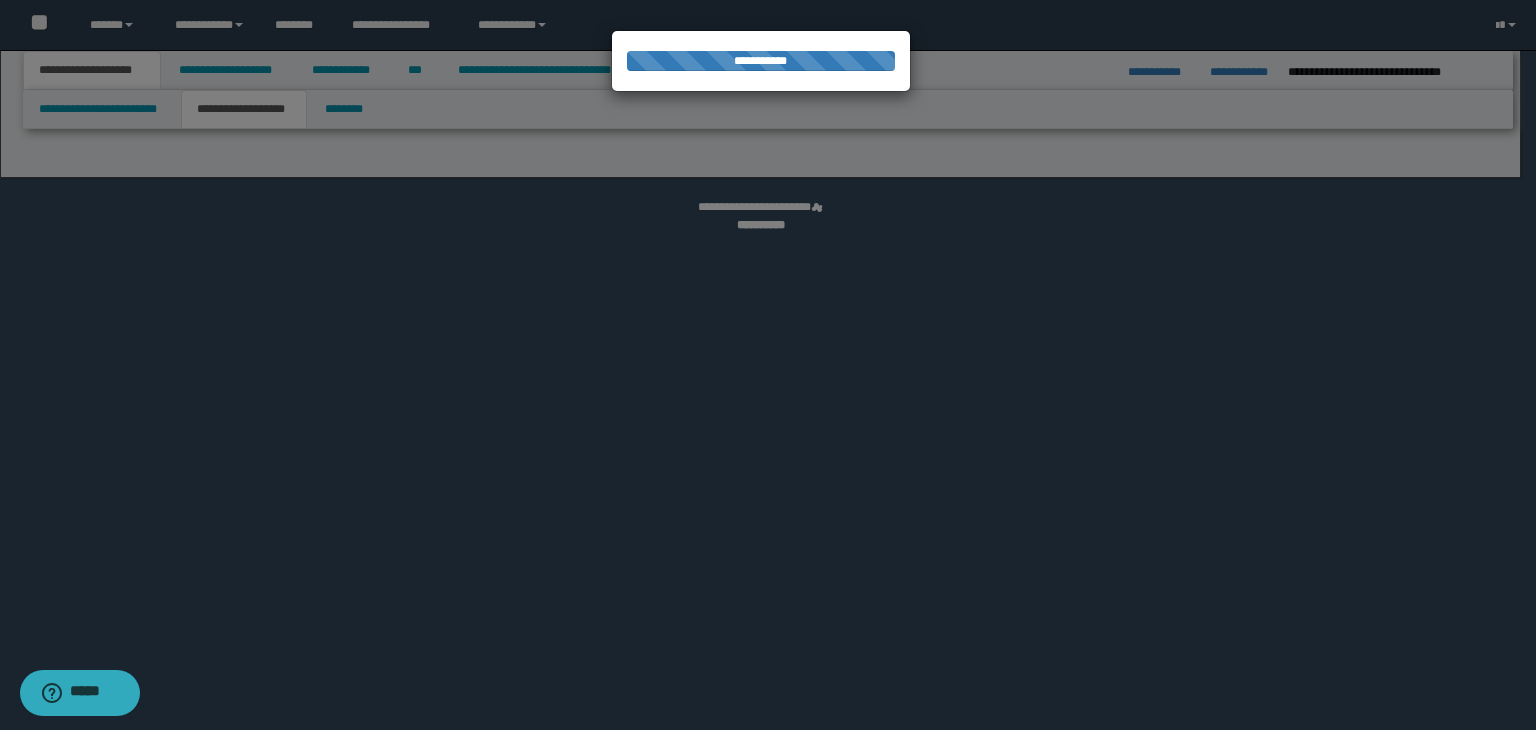 select on "*" 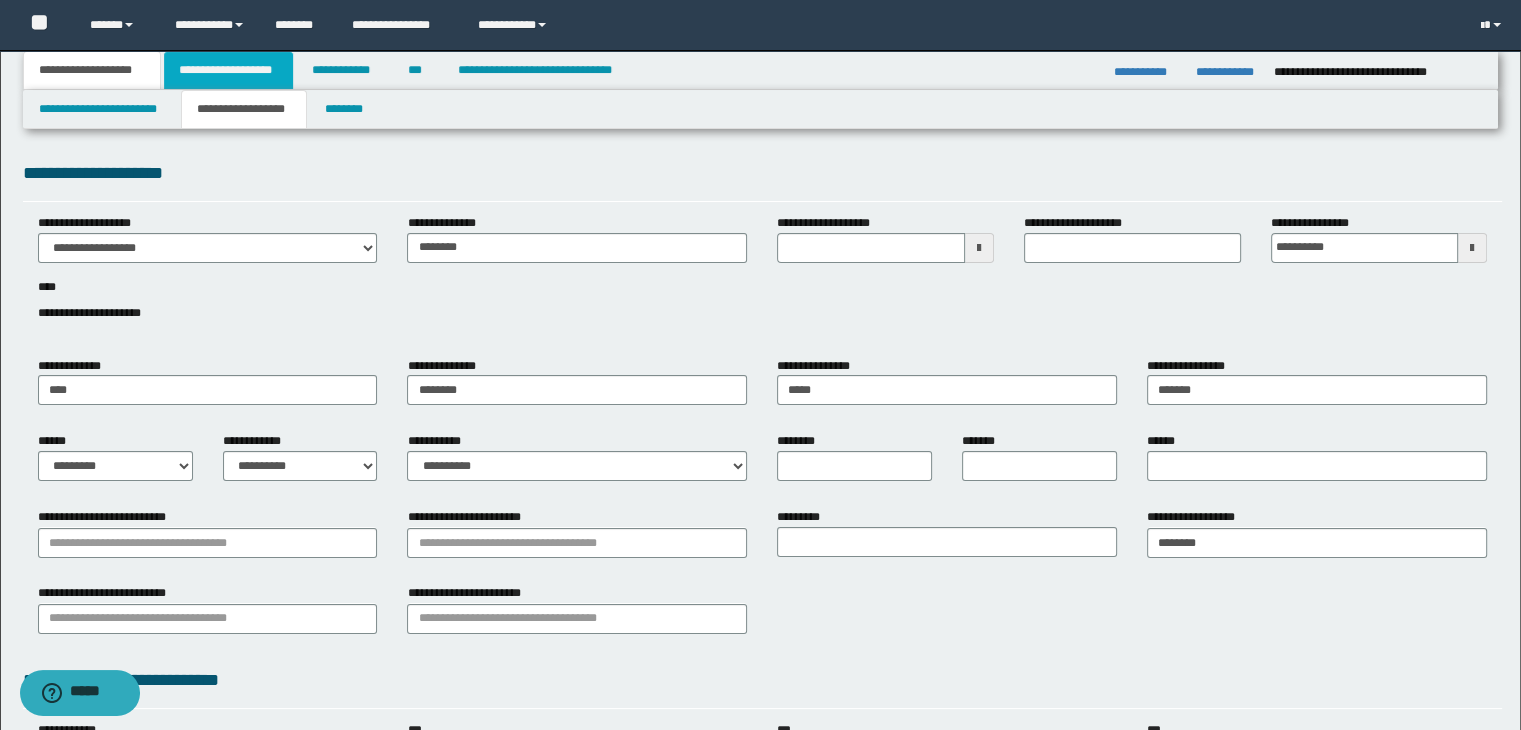 click on "**********" at bounding box center (228, 70) 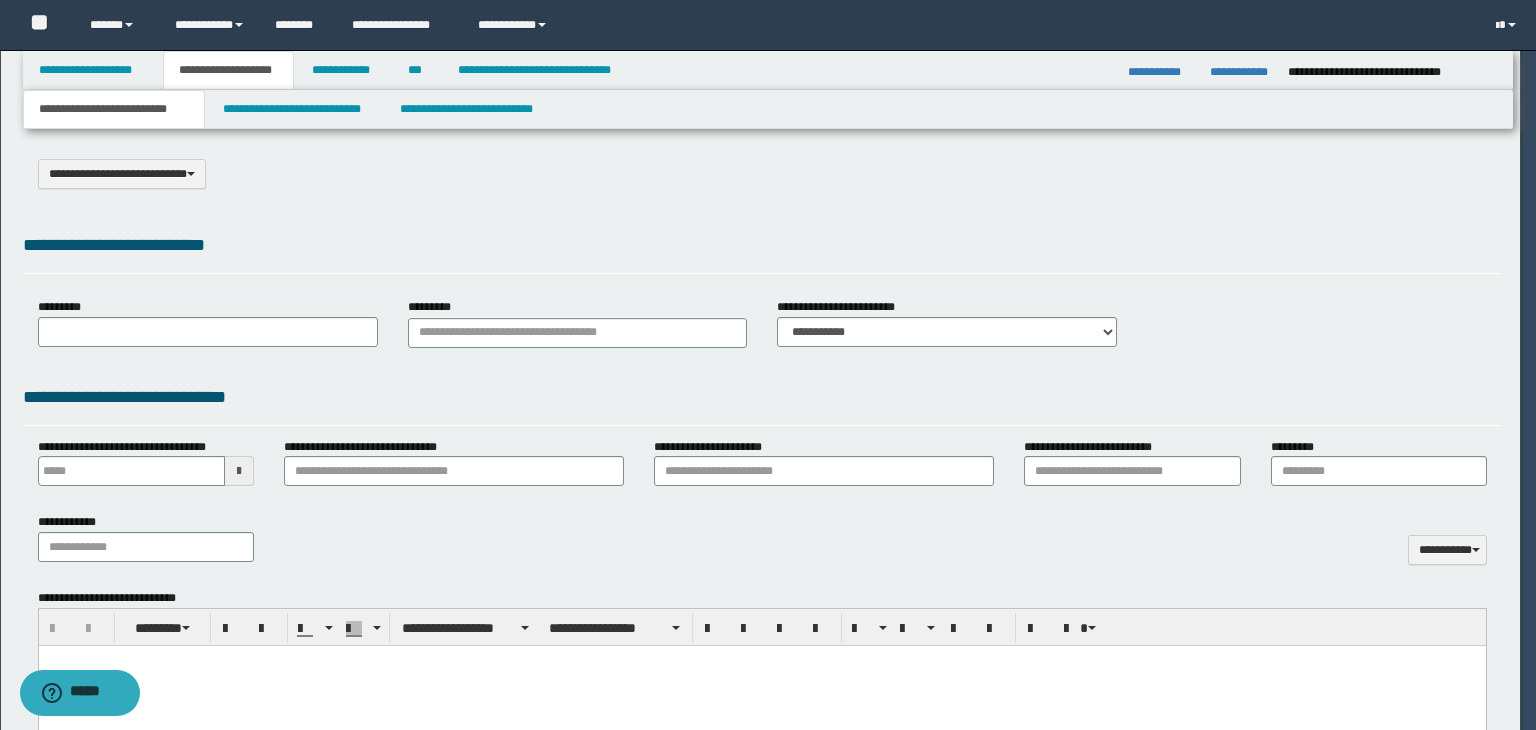 select on "*" 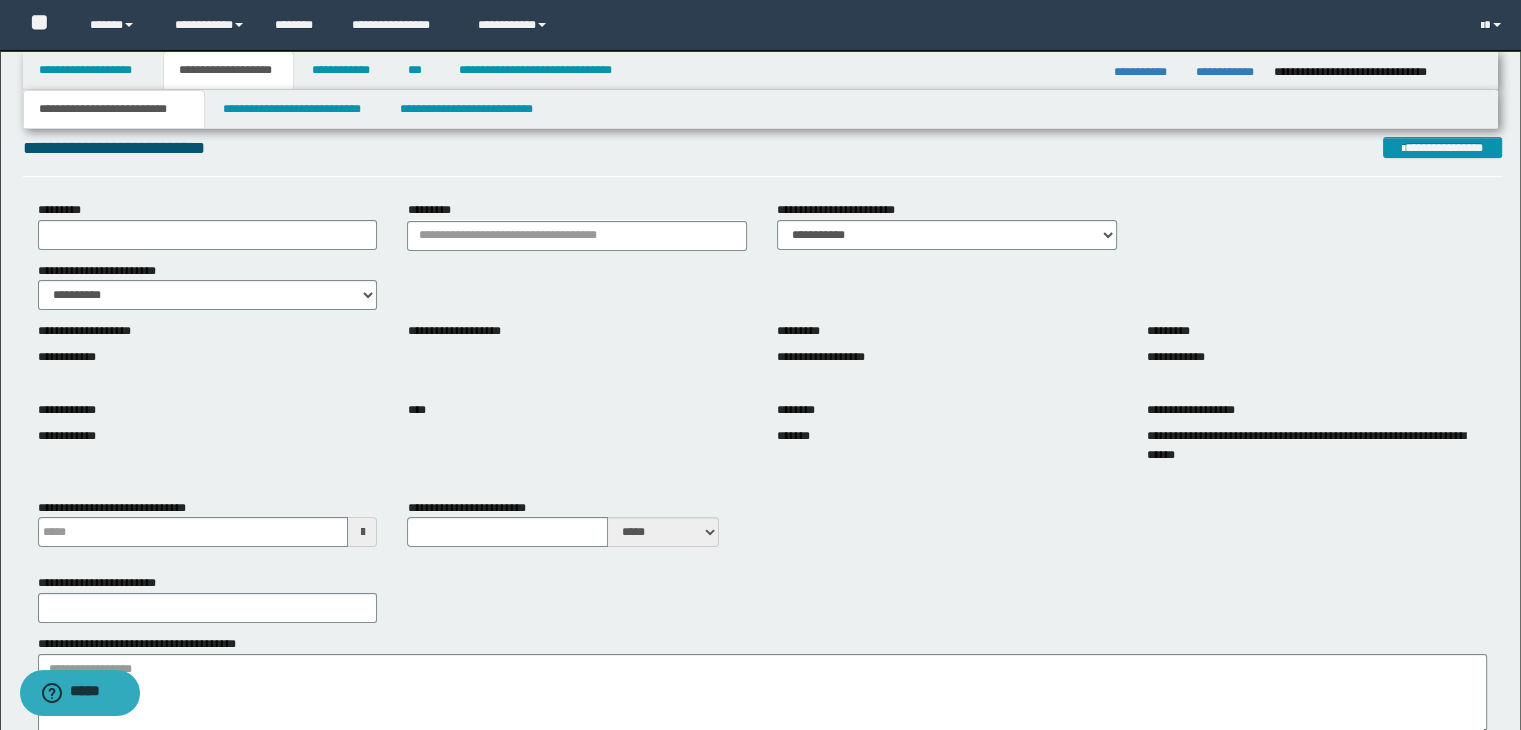 scroll, scrollTop: 100, scrollLeft: 0, axis: vertical 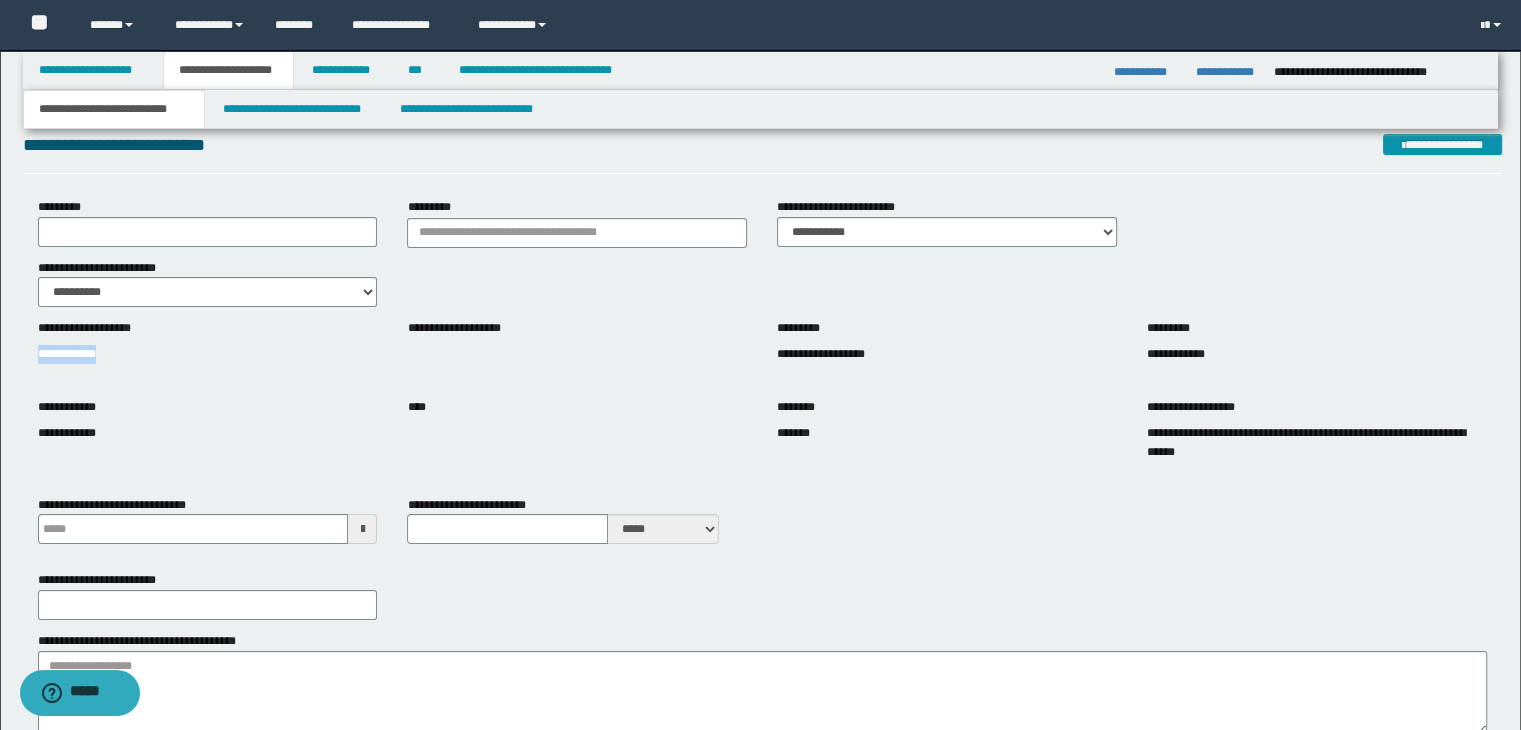 drag, startPoint x: 142, startPoint y: 348, endPoint x: 0, endPoint y: 342, distance: 142.12671 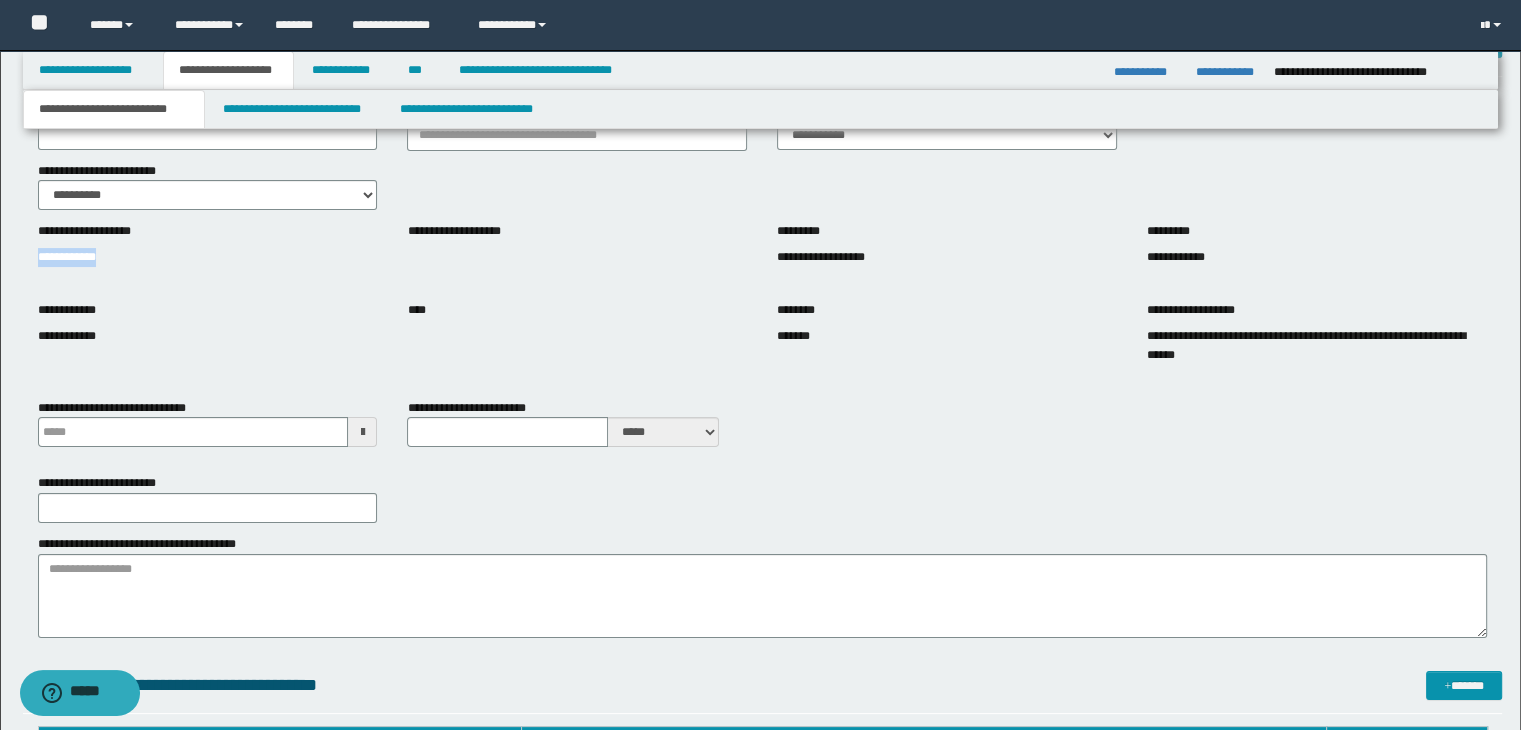scroll, scrollTop: 200, scrollLeft: 0, axis: vertical 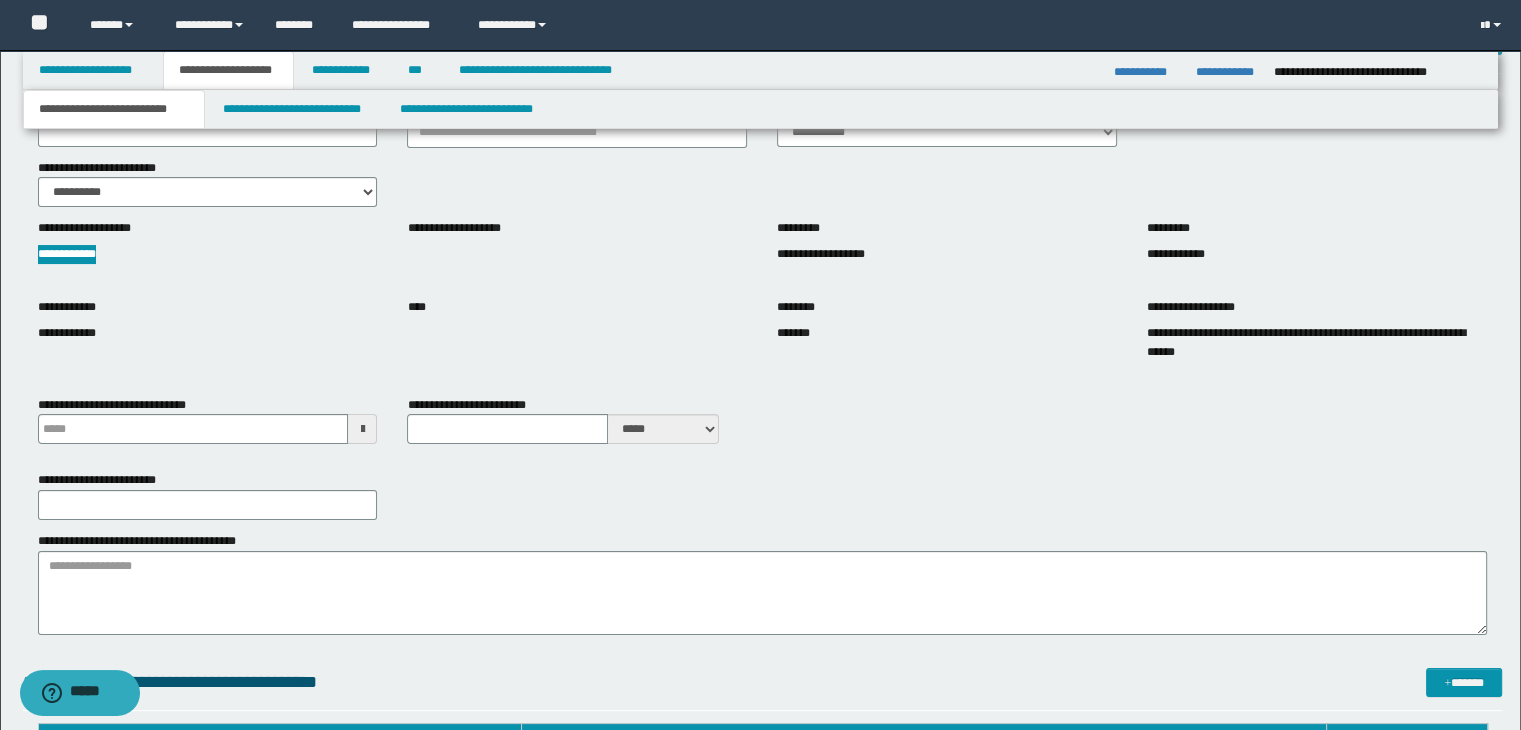 type 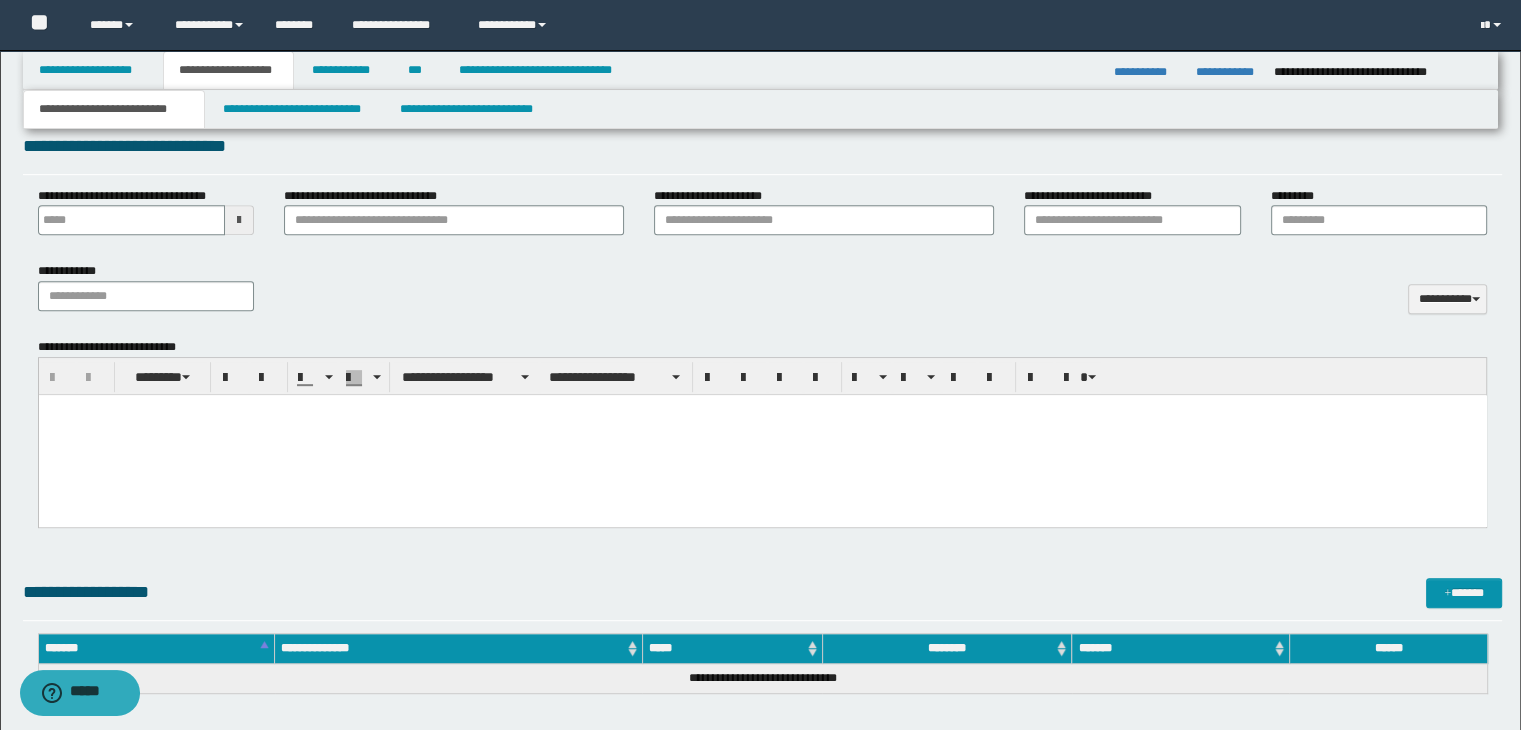 scroll, scrollTop: 1300, scrollLeft: 0, axis: vertical 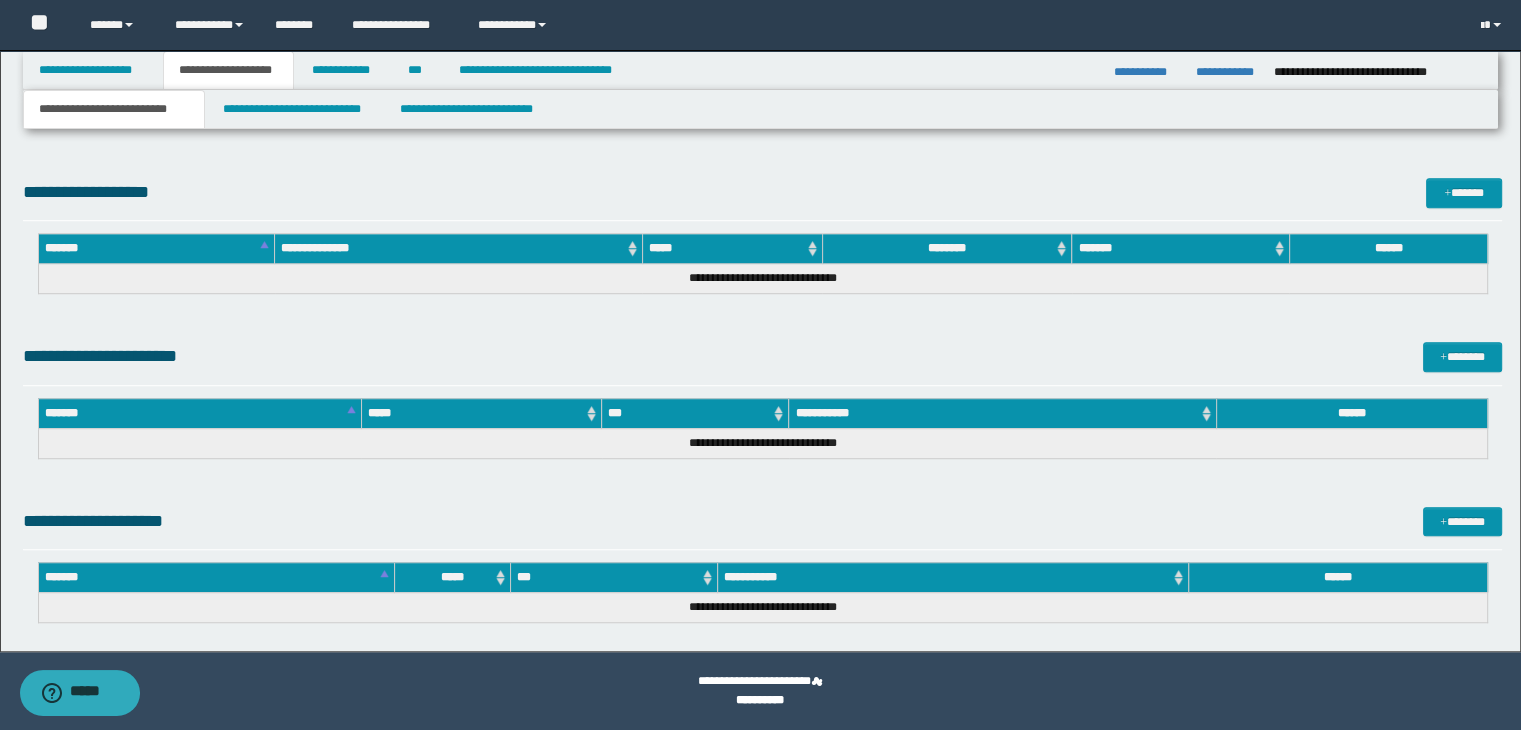 drag, startPoint x: 431, startPoint y: 496, endPoint x: 1041, endPoint y: 469, distance: 610.5972 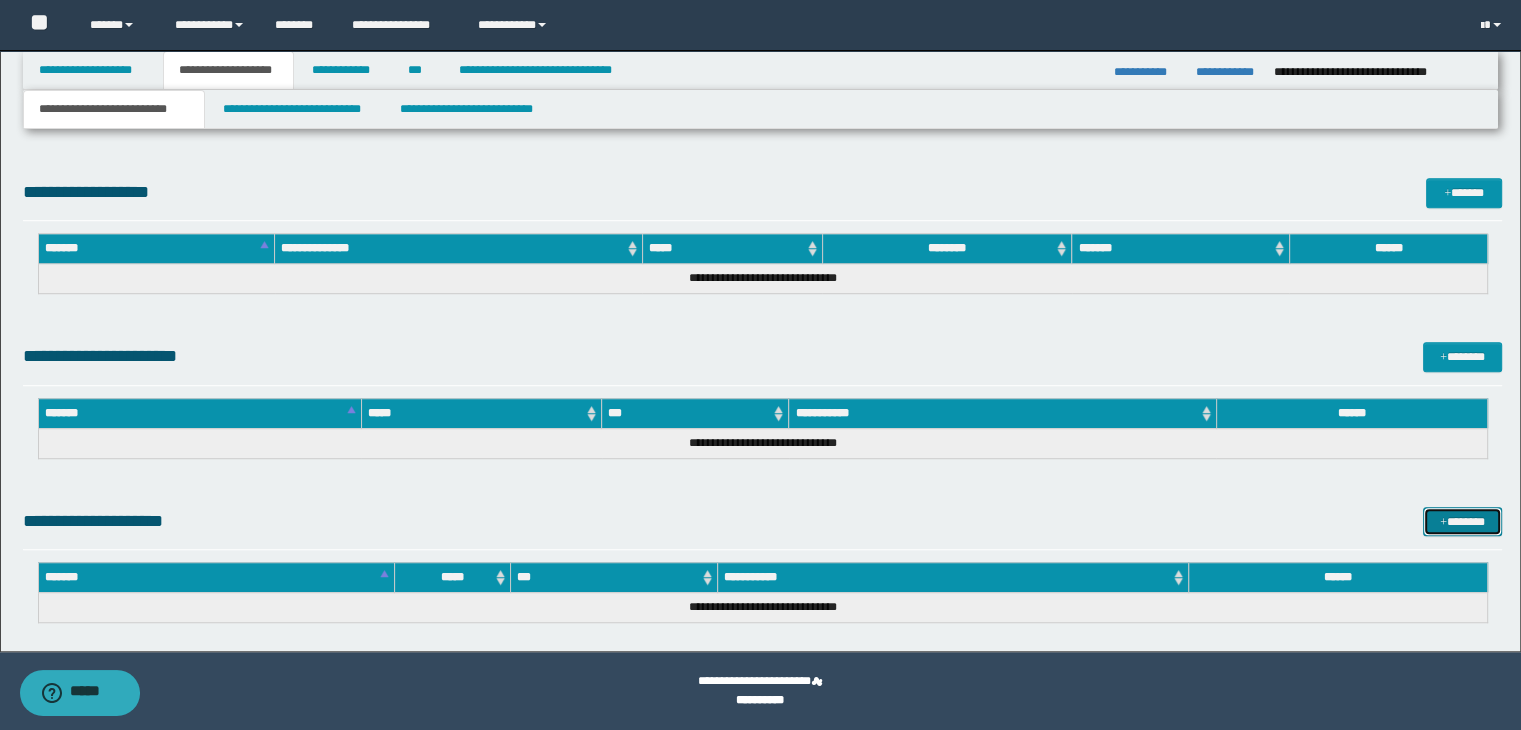 click on "*******" at bounding box center [1462, 522] 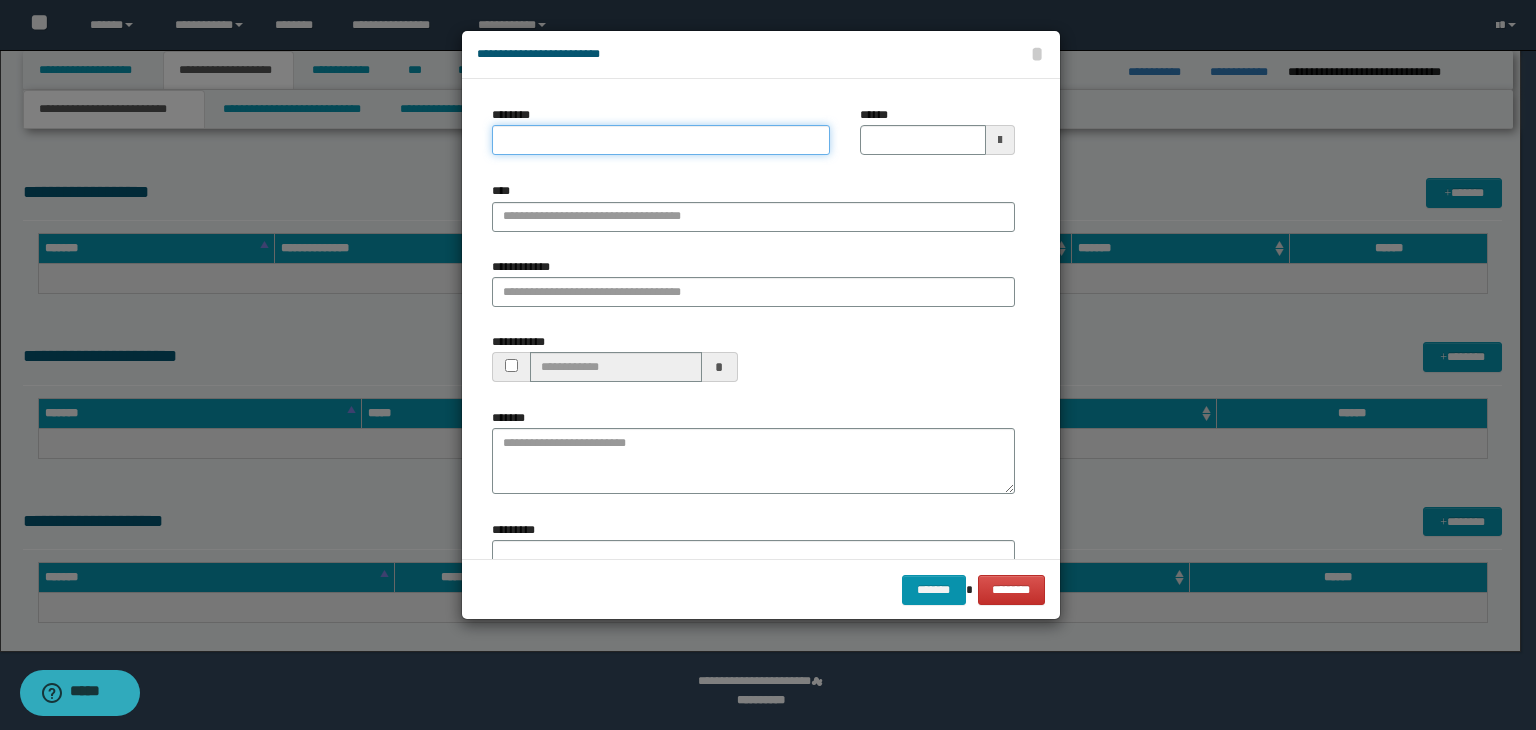 click on "********" at bounding box center [661, 140] 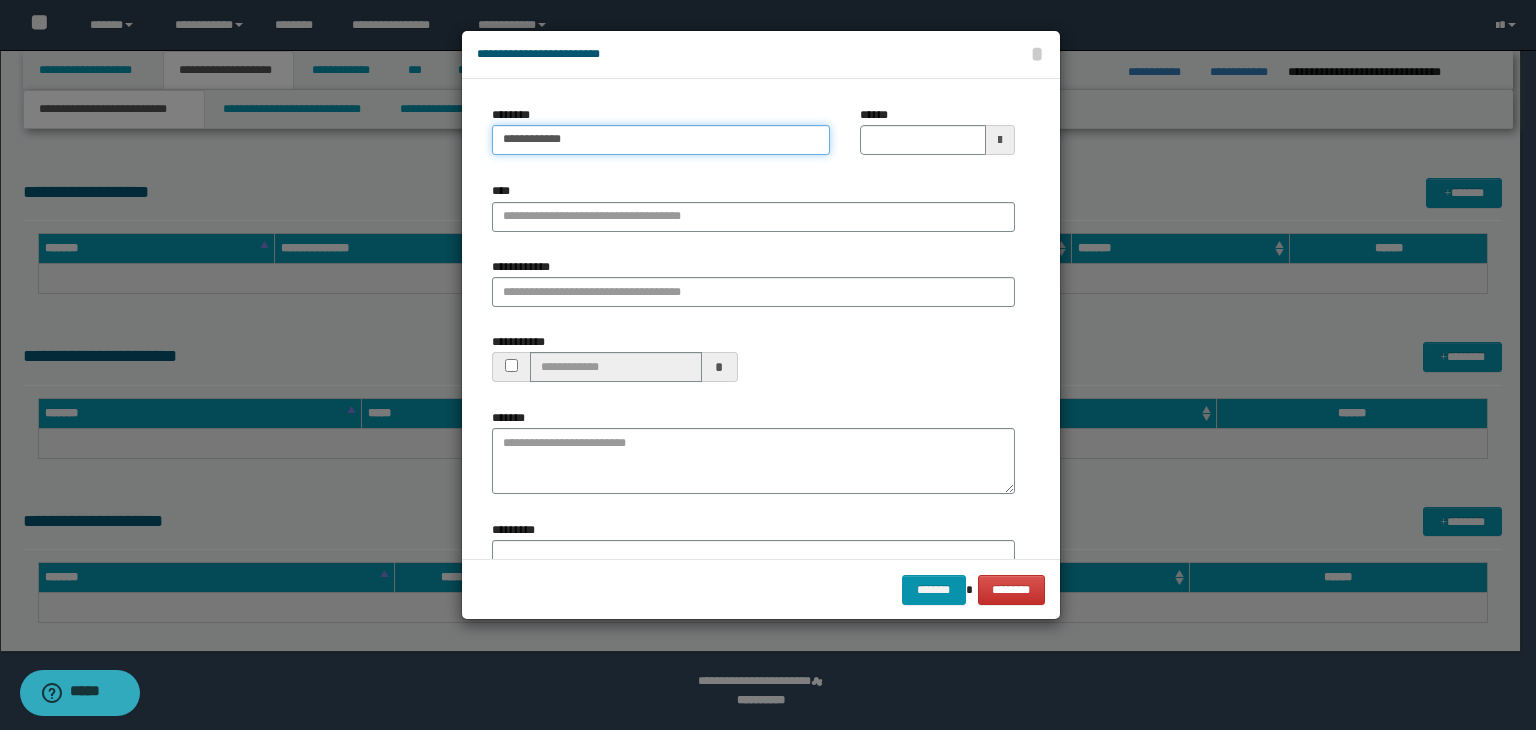 type 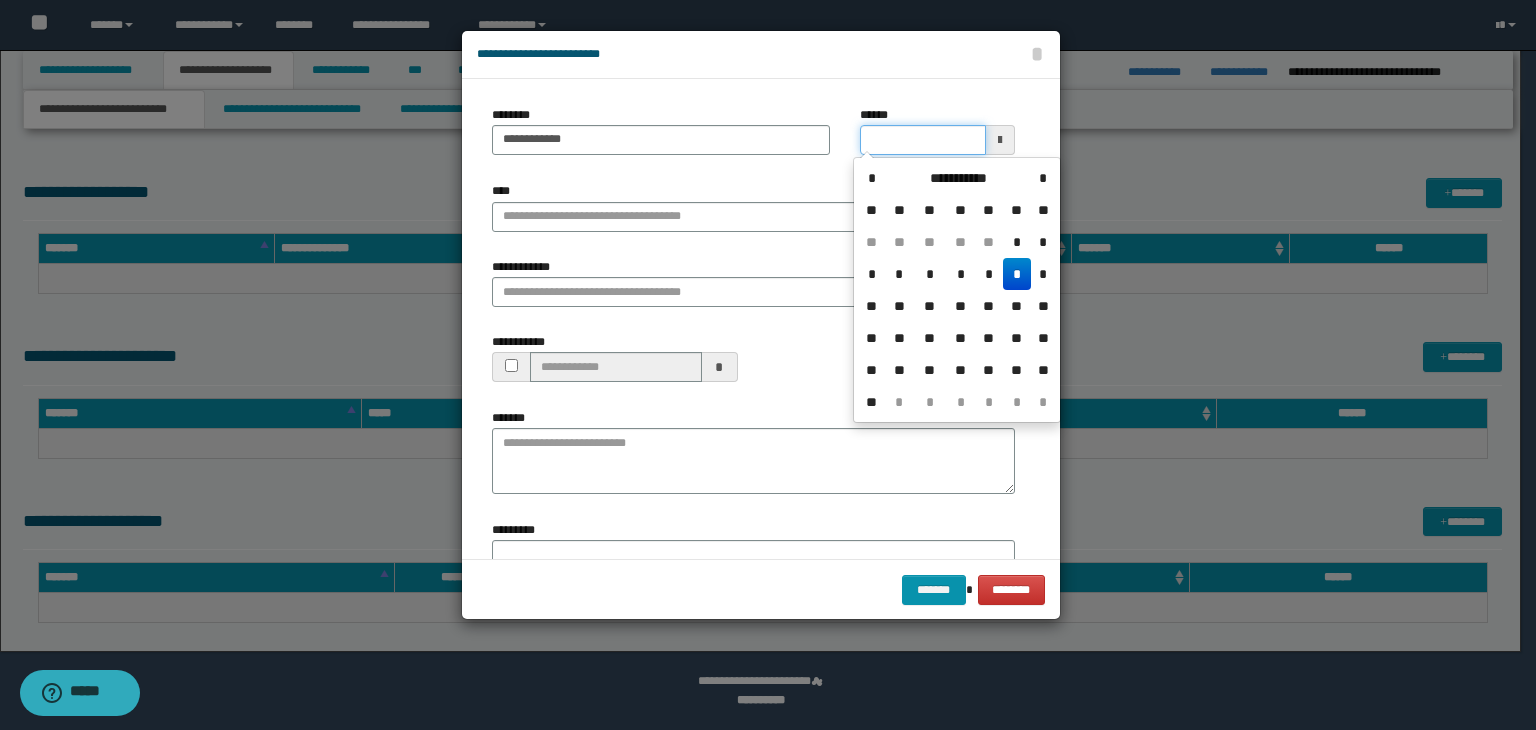 click on "******" at bounding box center (922, 140) 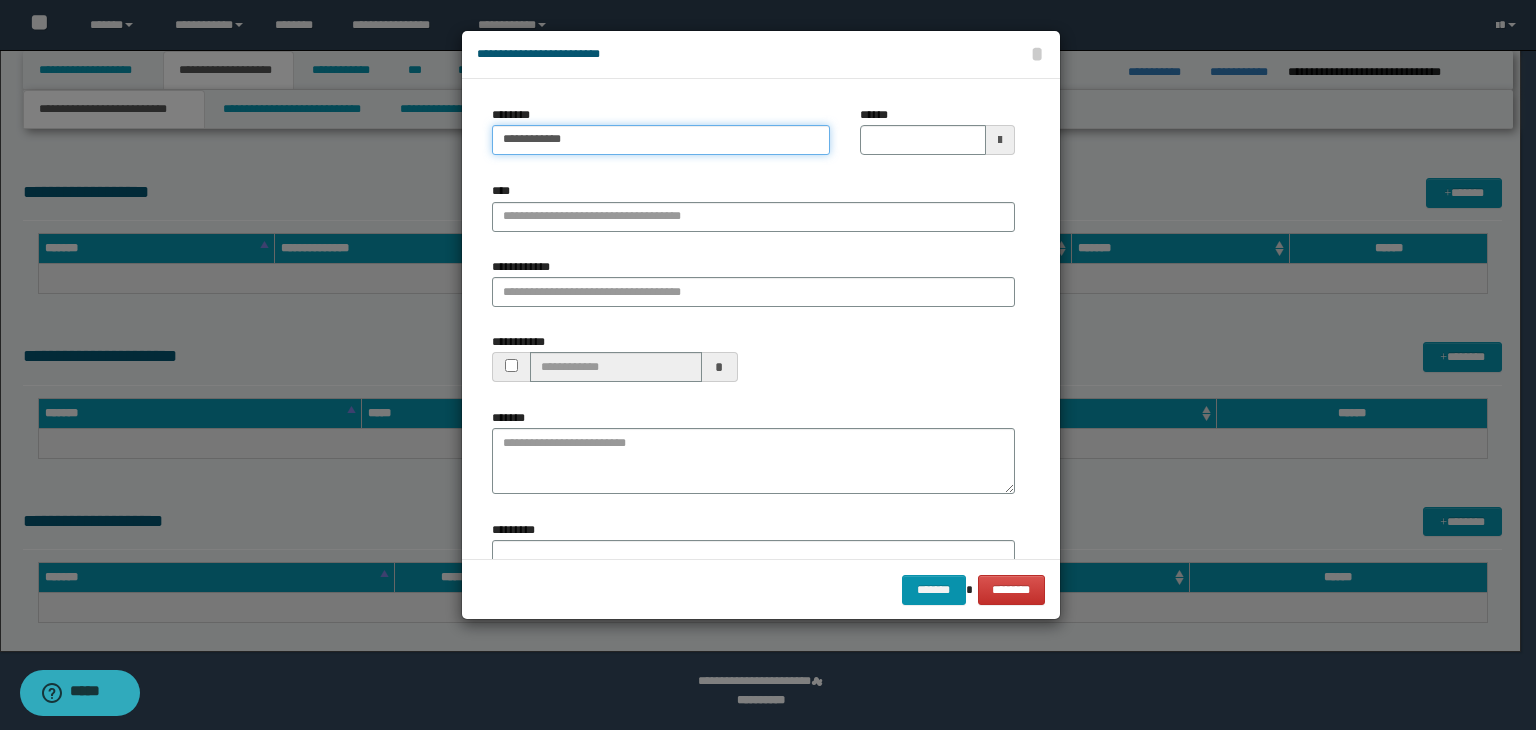 click on "**********" at bounding box center (661, 140) 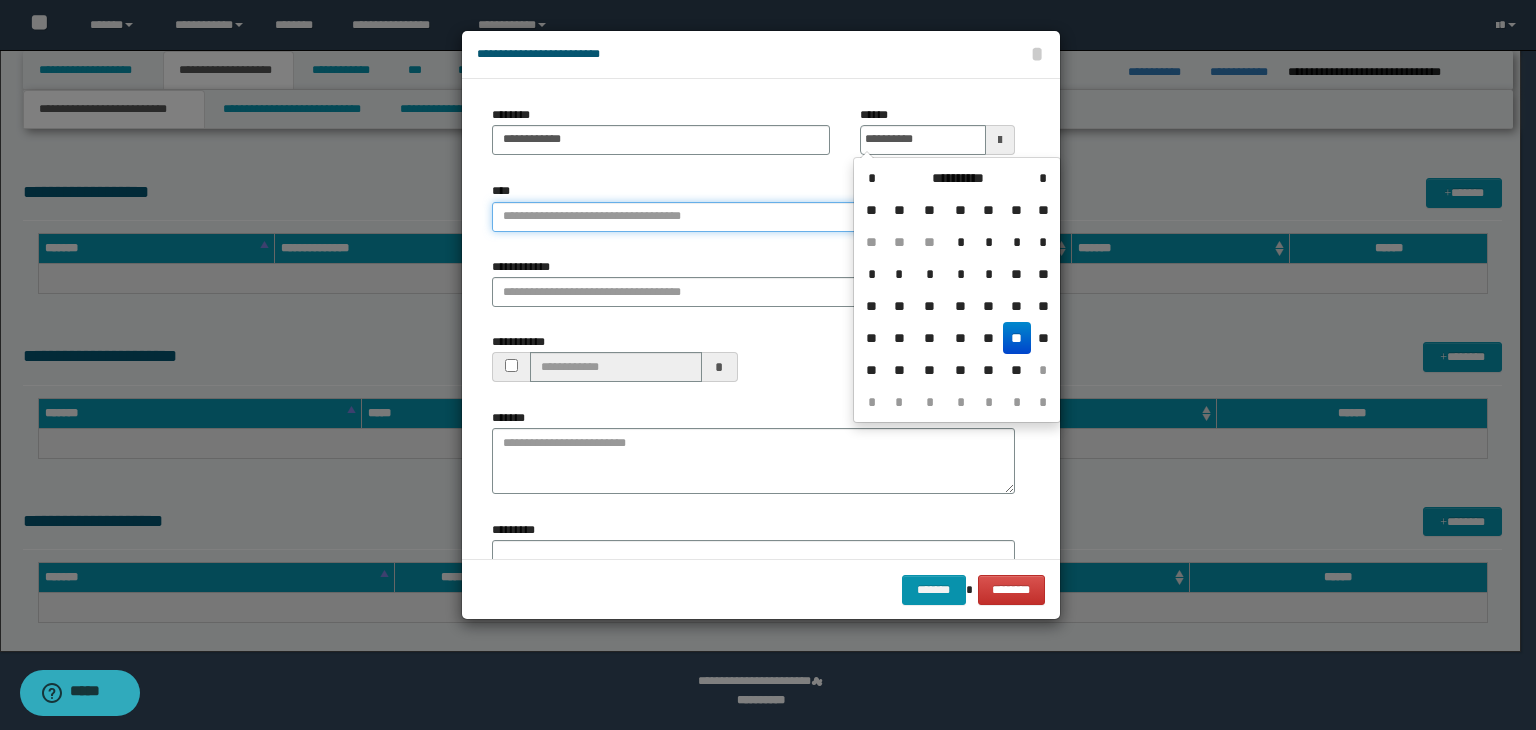 type on "**********" 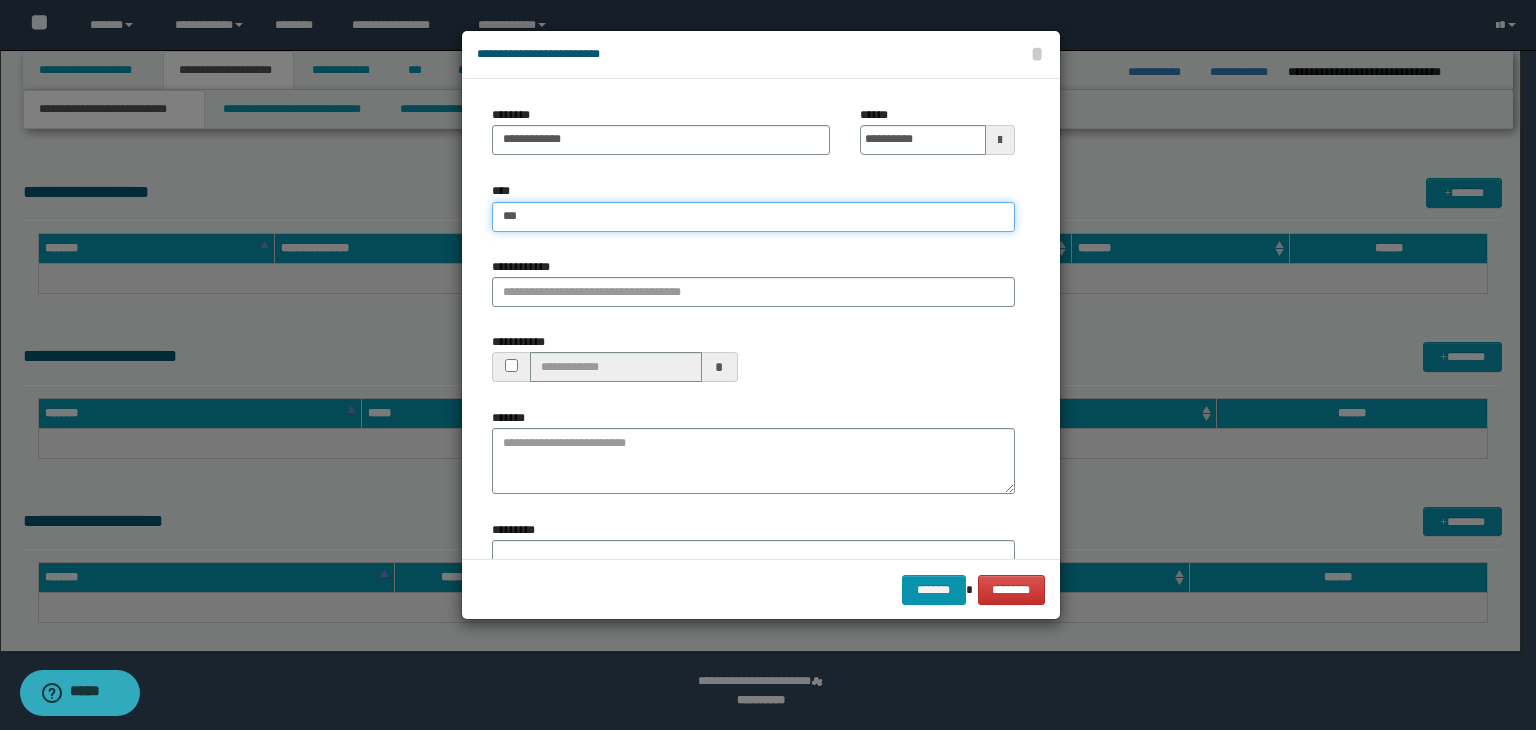 type on "****" 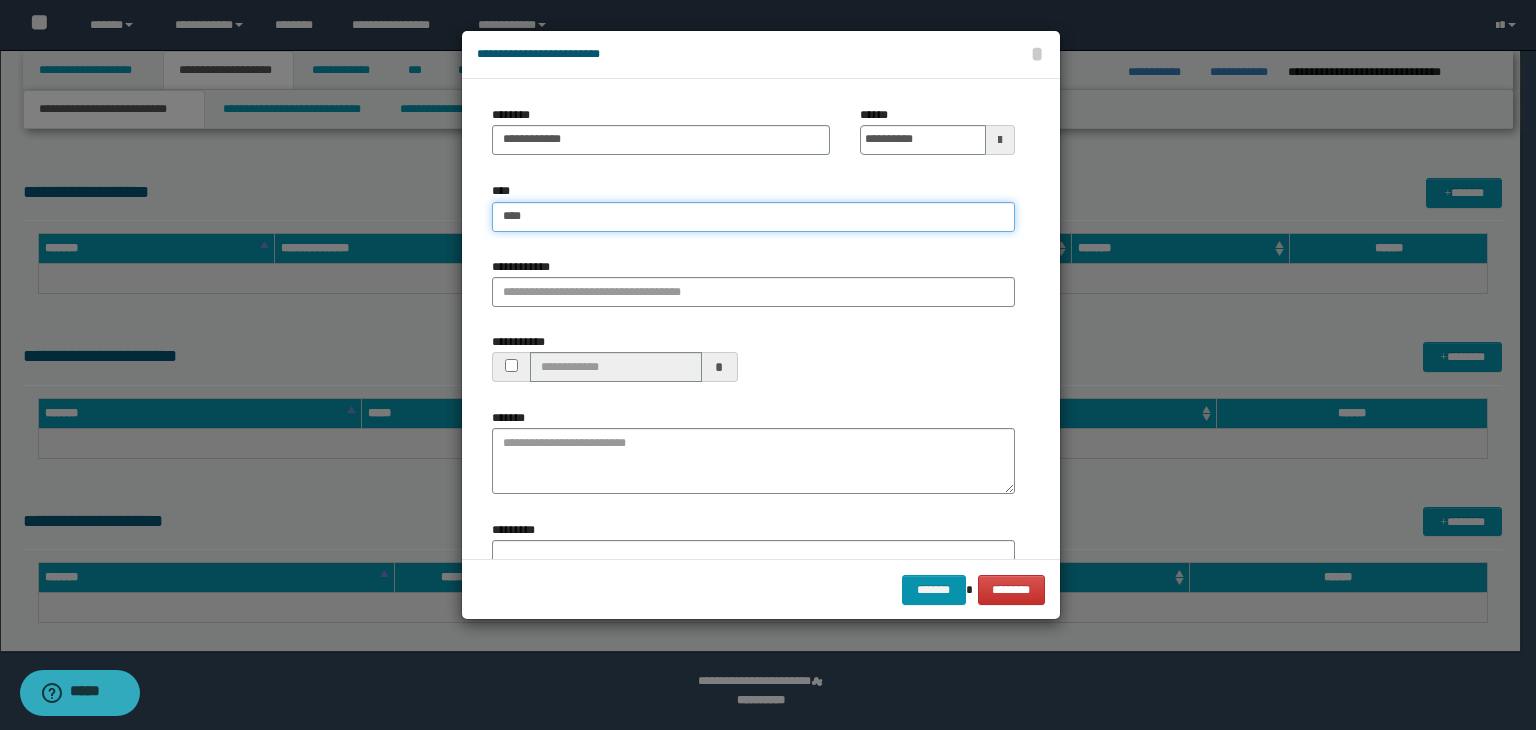 type on "****" 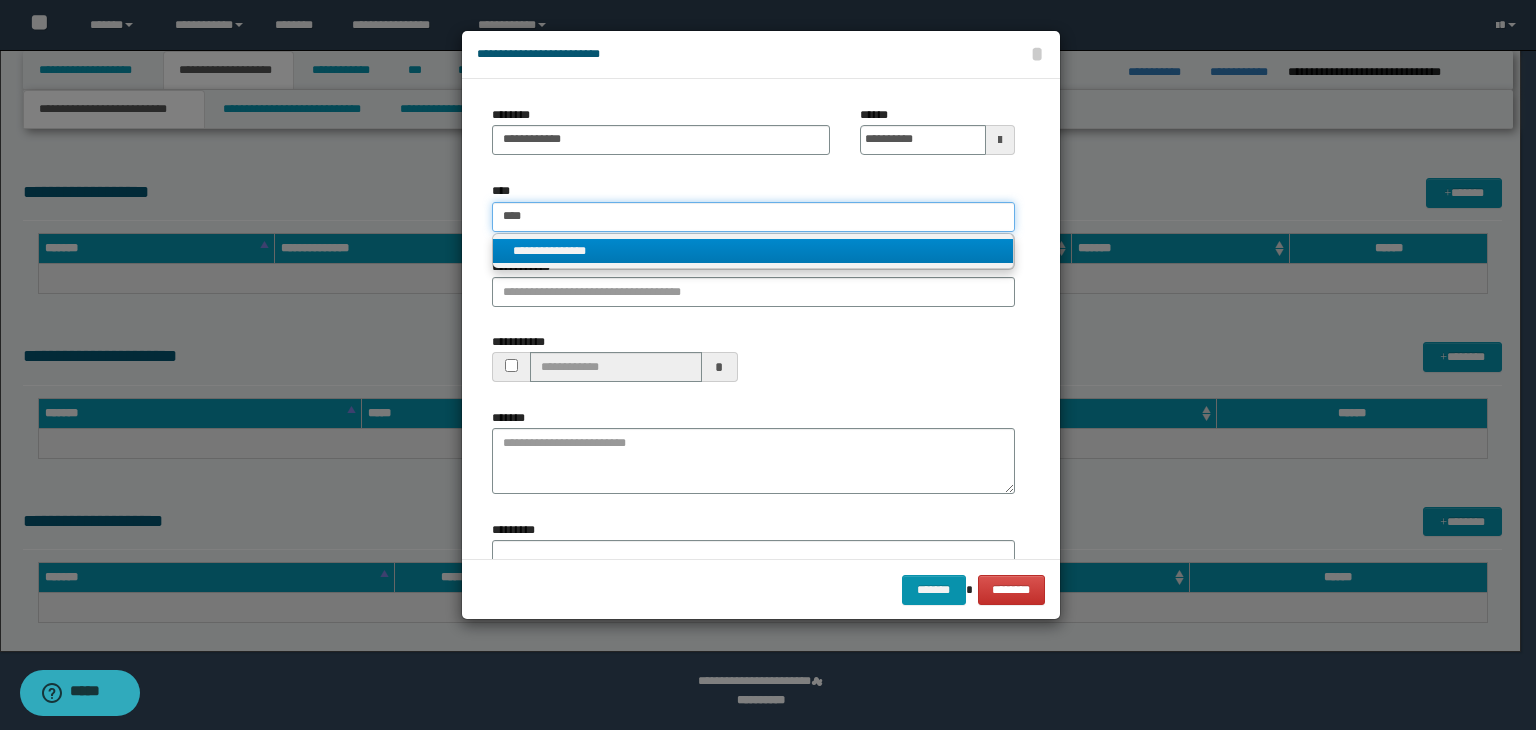type on "****" 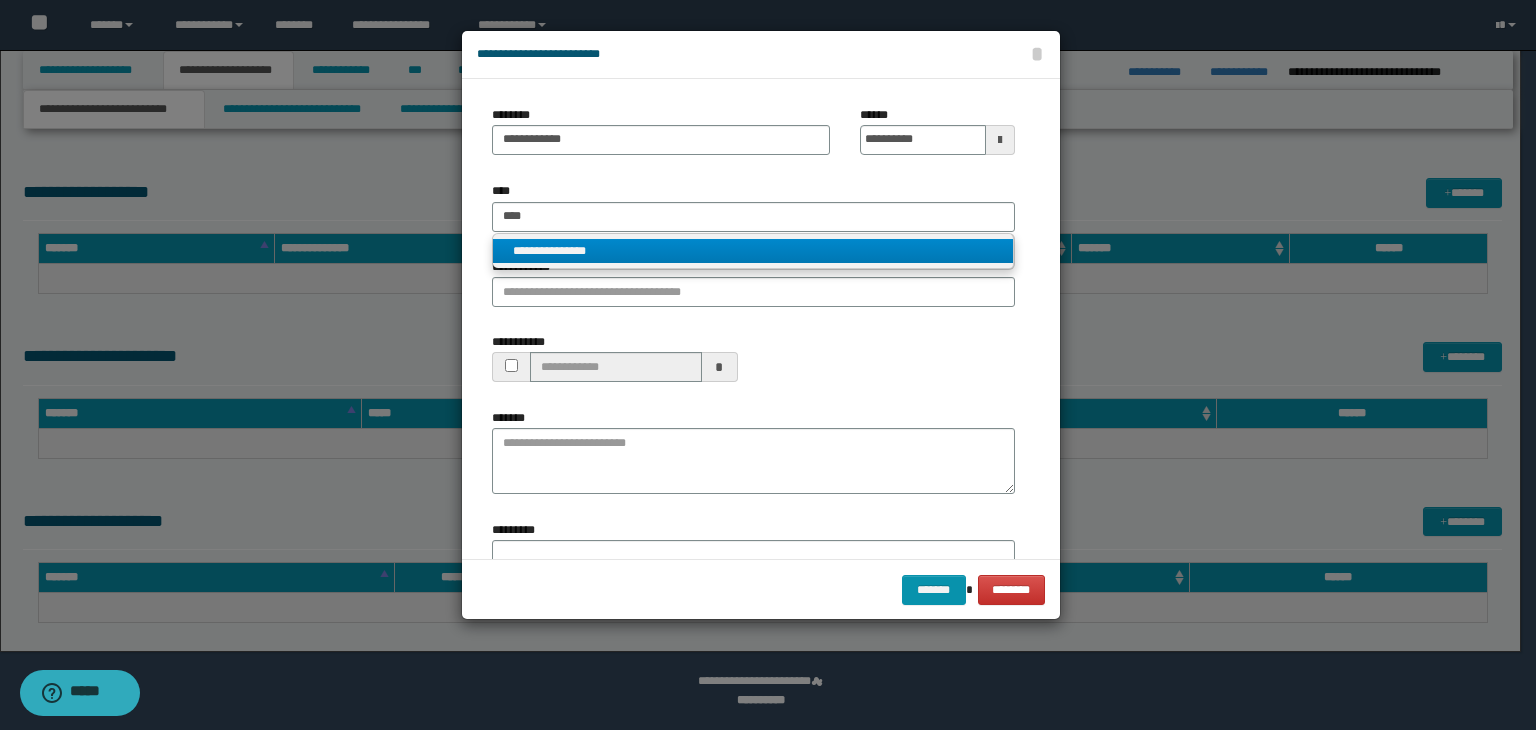 drag, startPoint x: 535, startPoint y: 250, endPoint x: 544, endPoint y: 293, distance: 43.931767 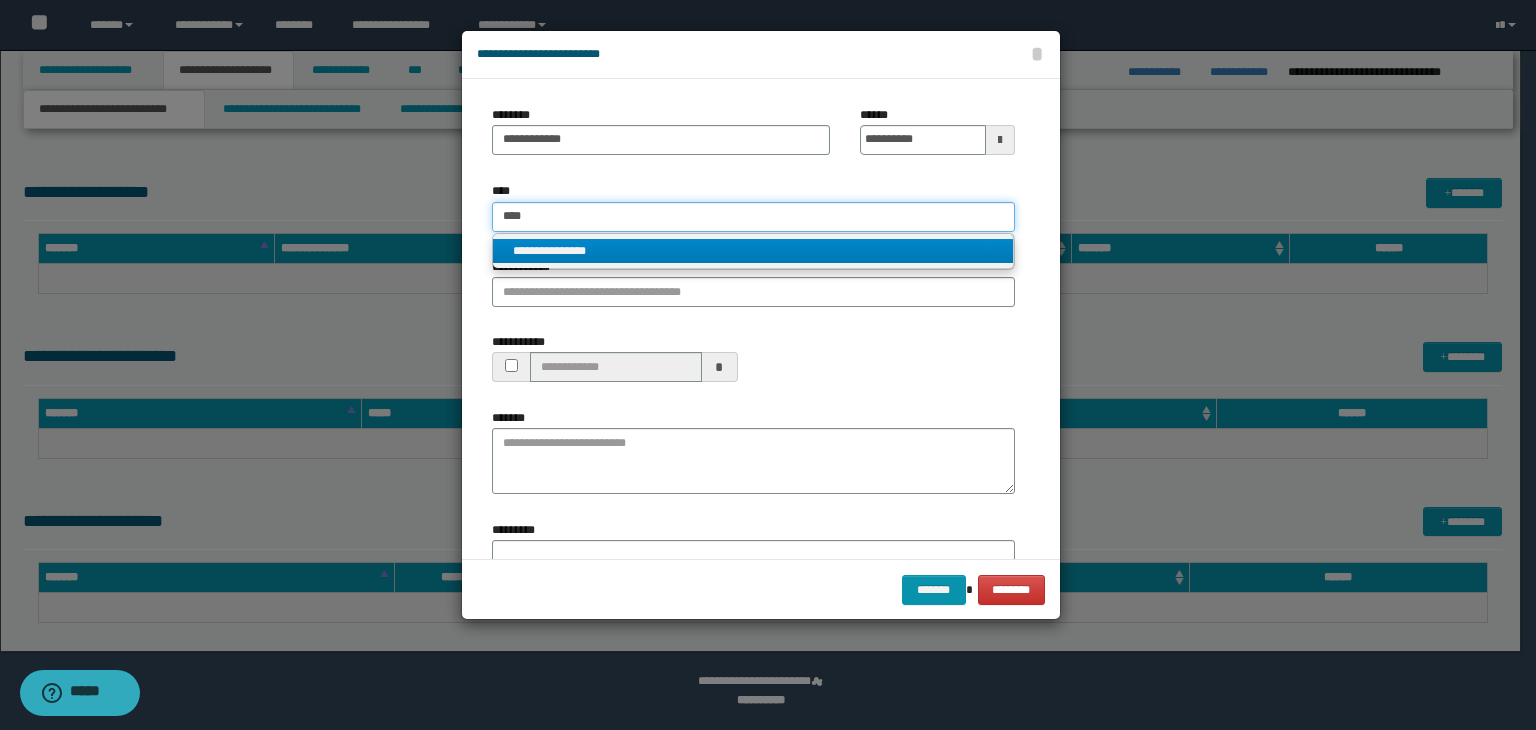 type 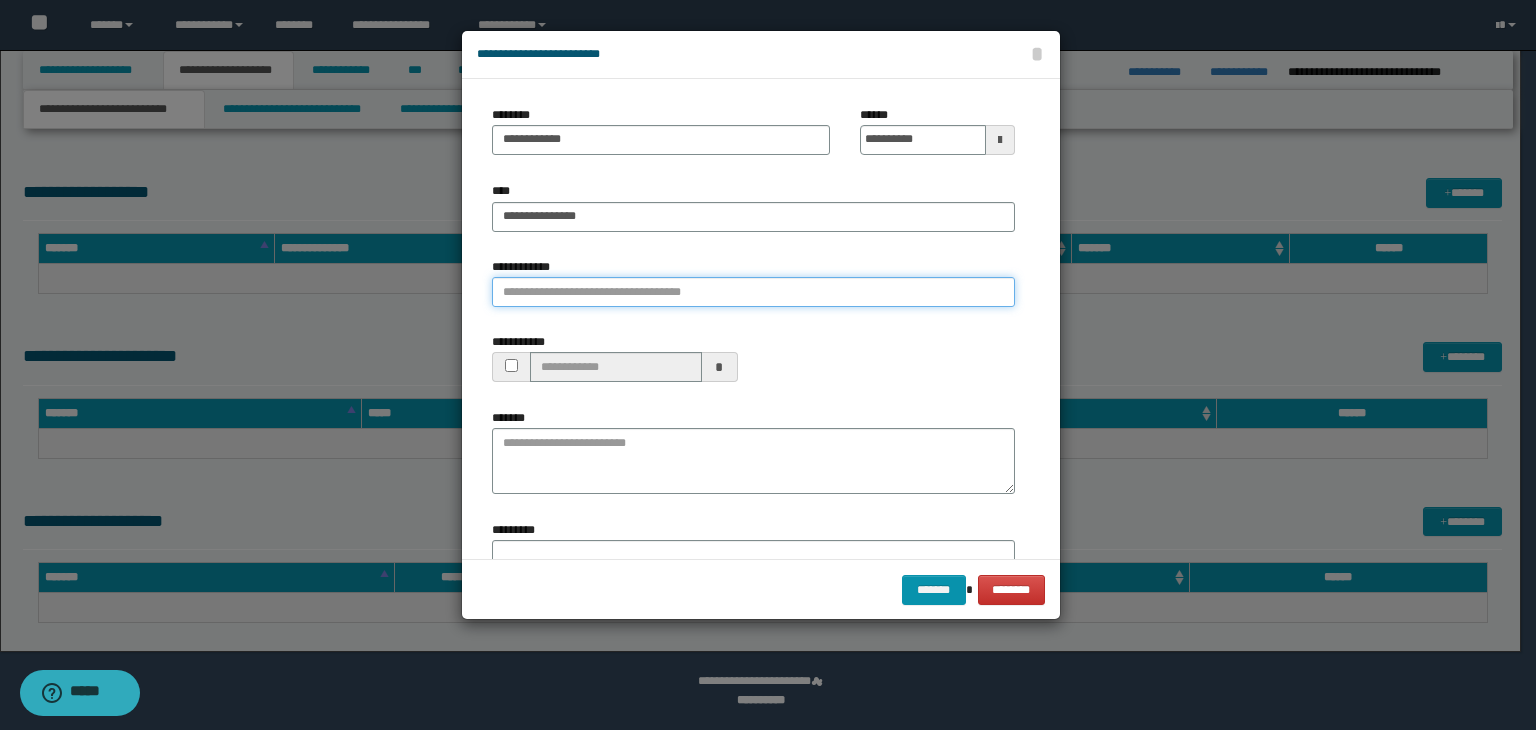 click on "**********" at bounding box center (753, 292) 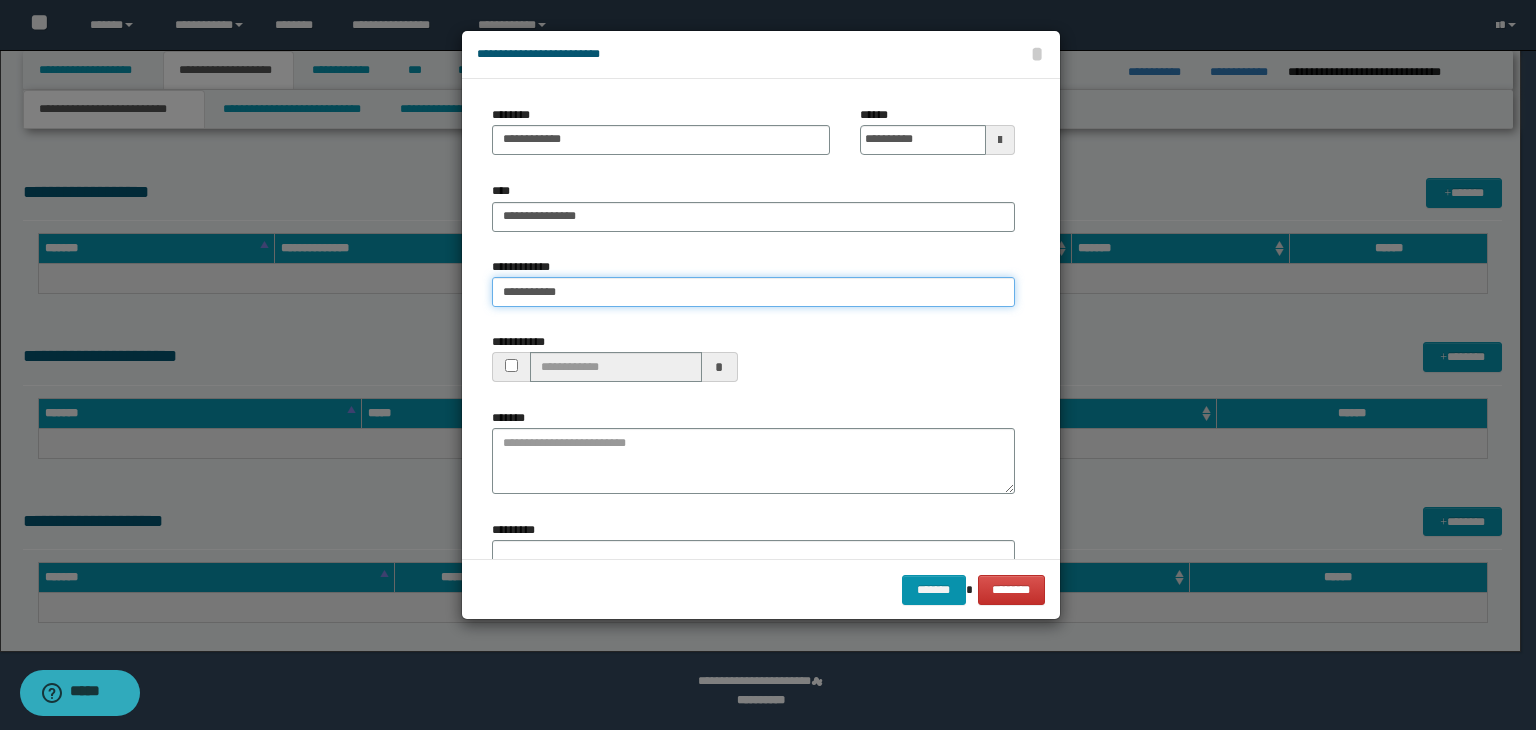 type on "**********" 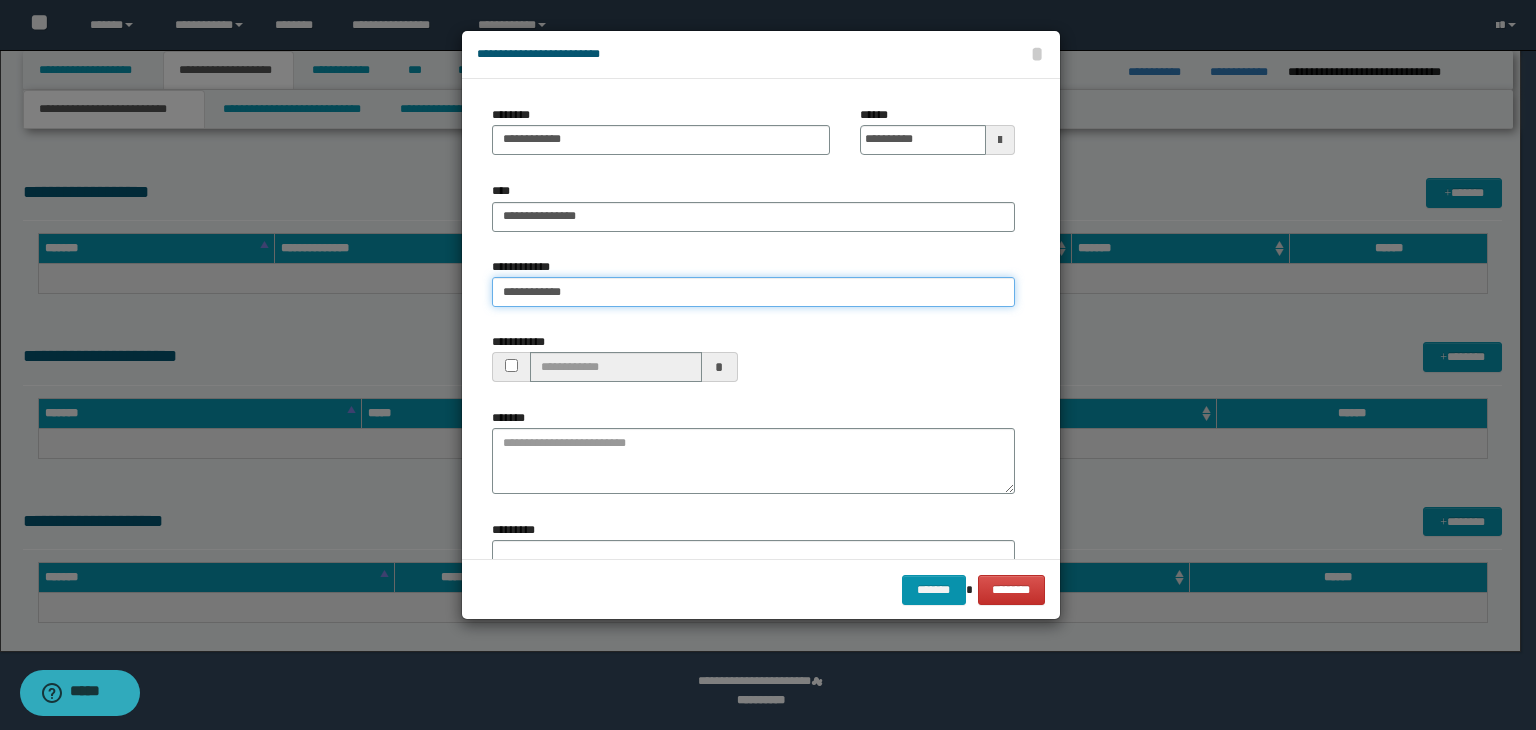 type on "**********" 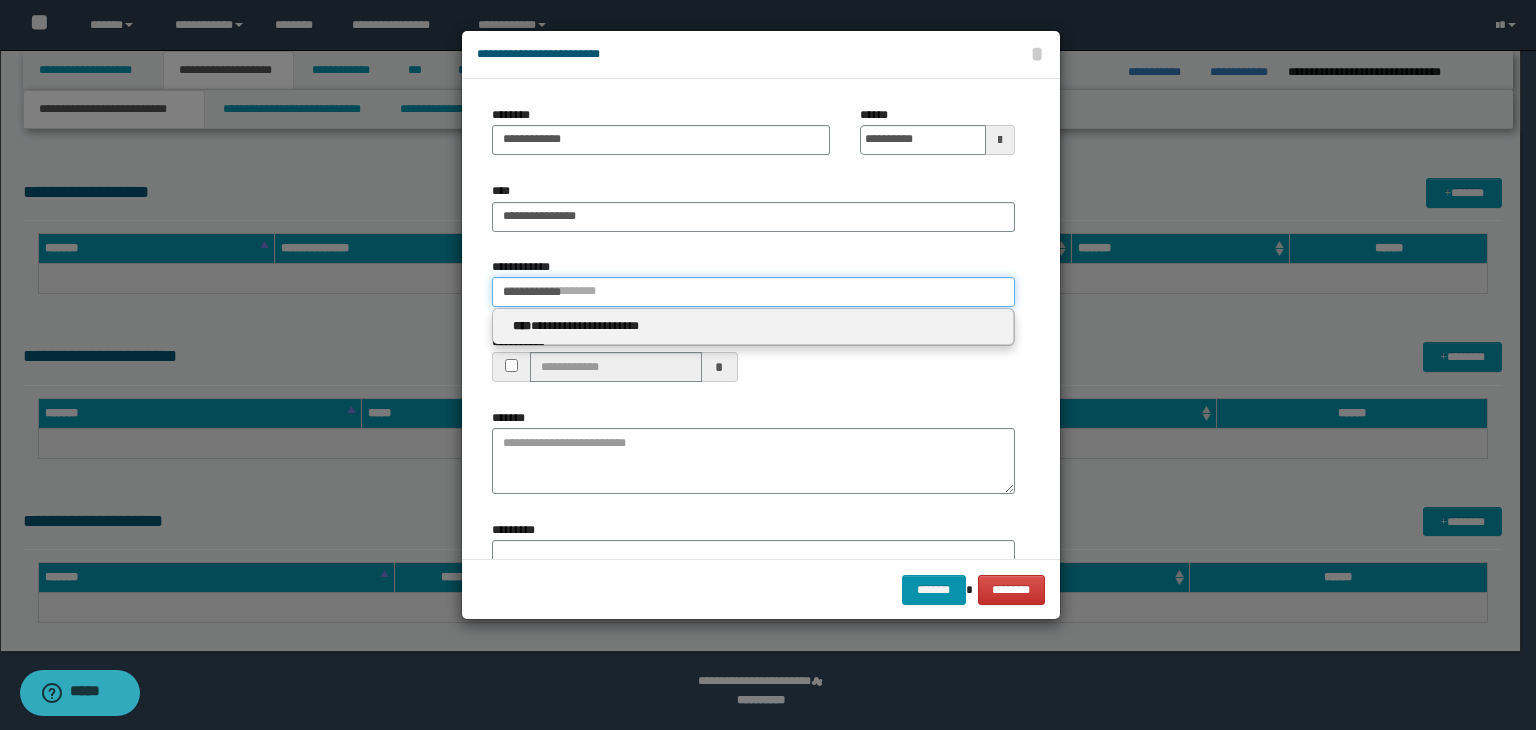 type 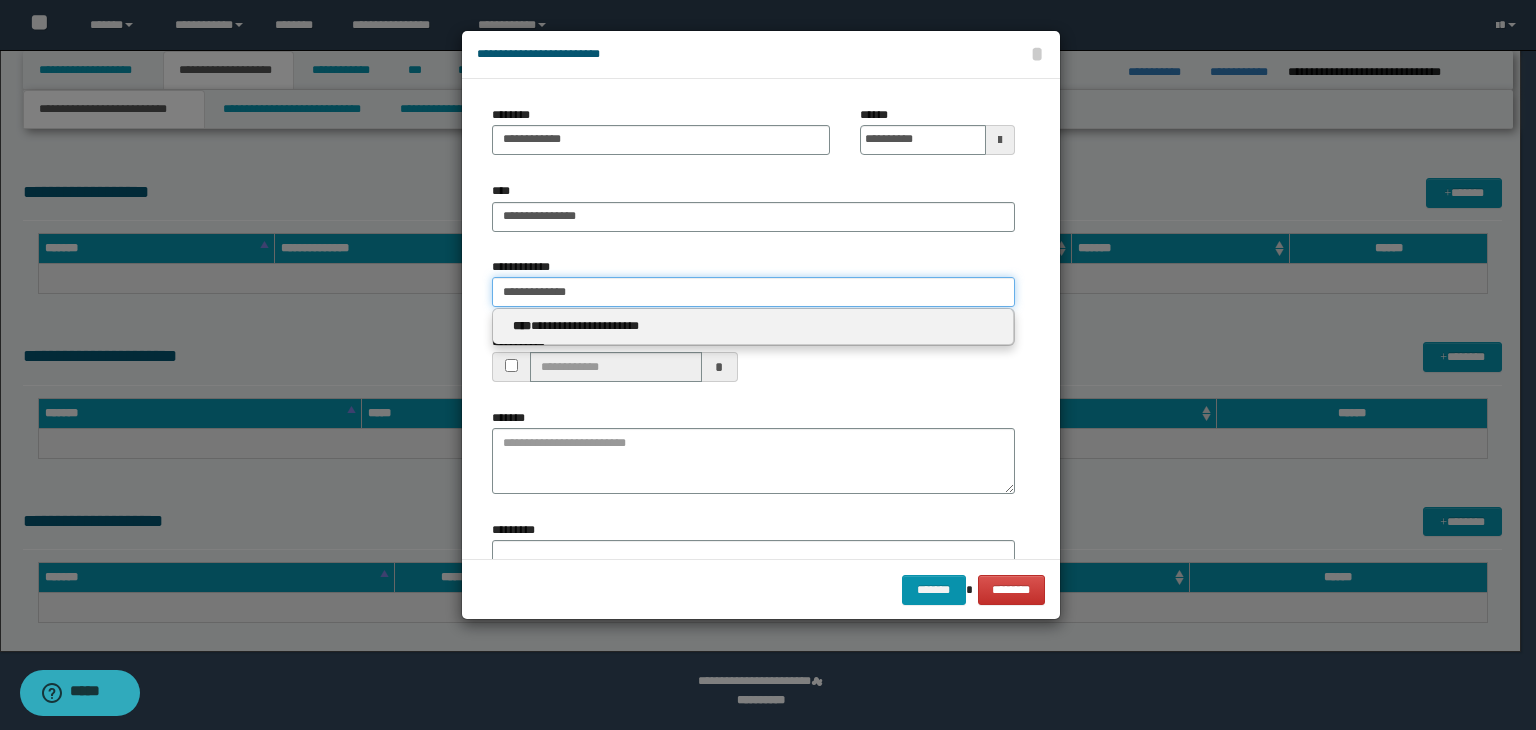 type on "**********" 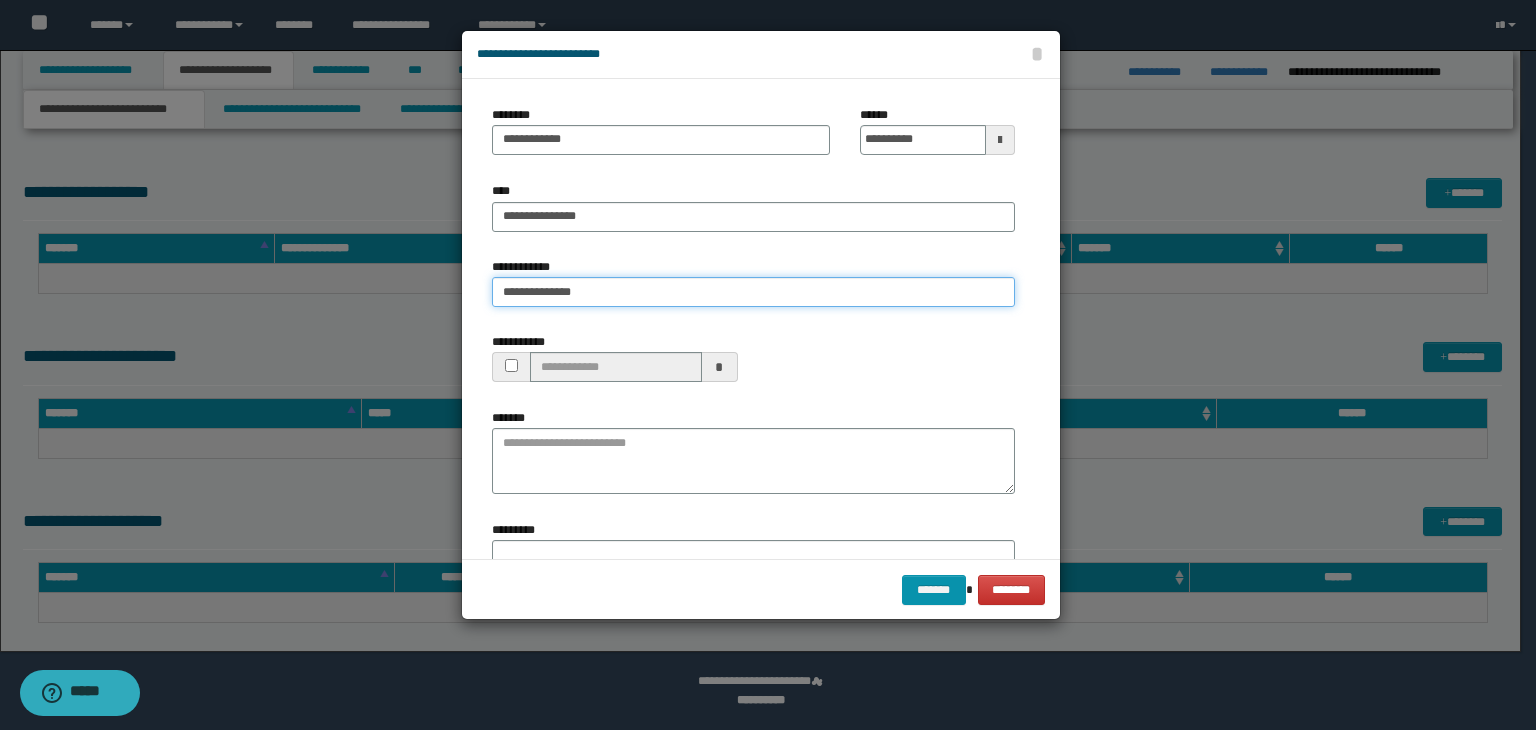 type on "**********" 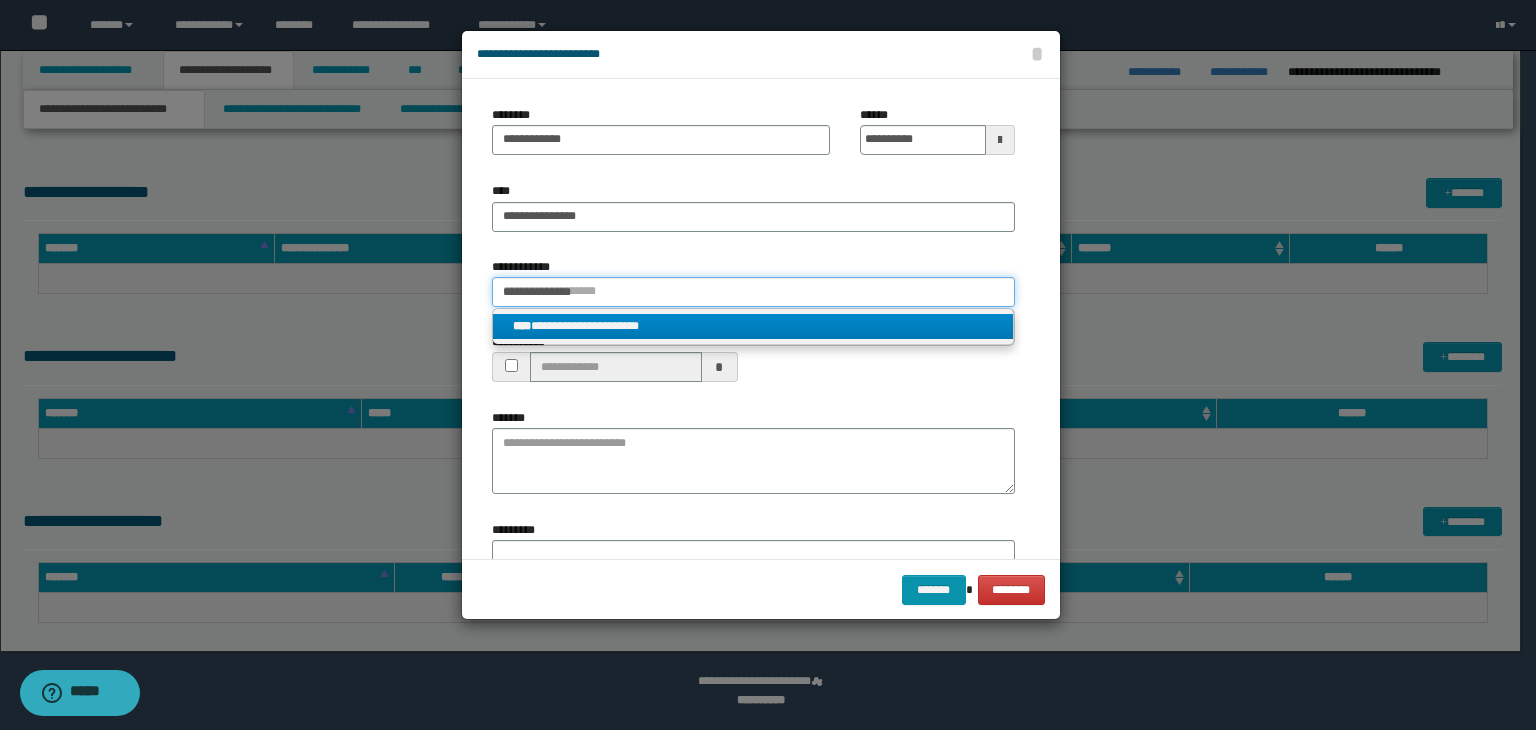 type on "**********" 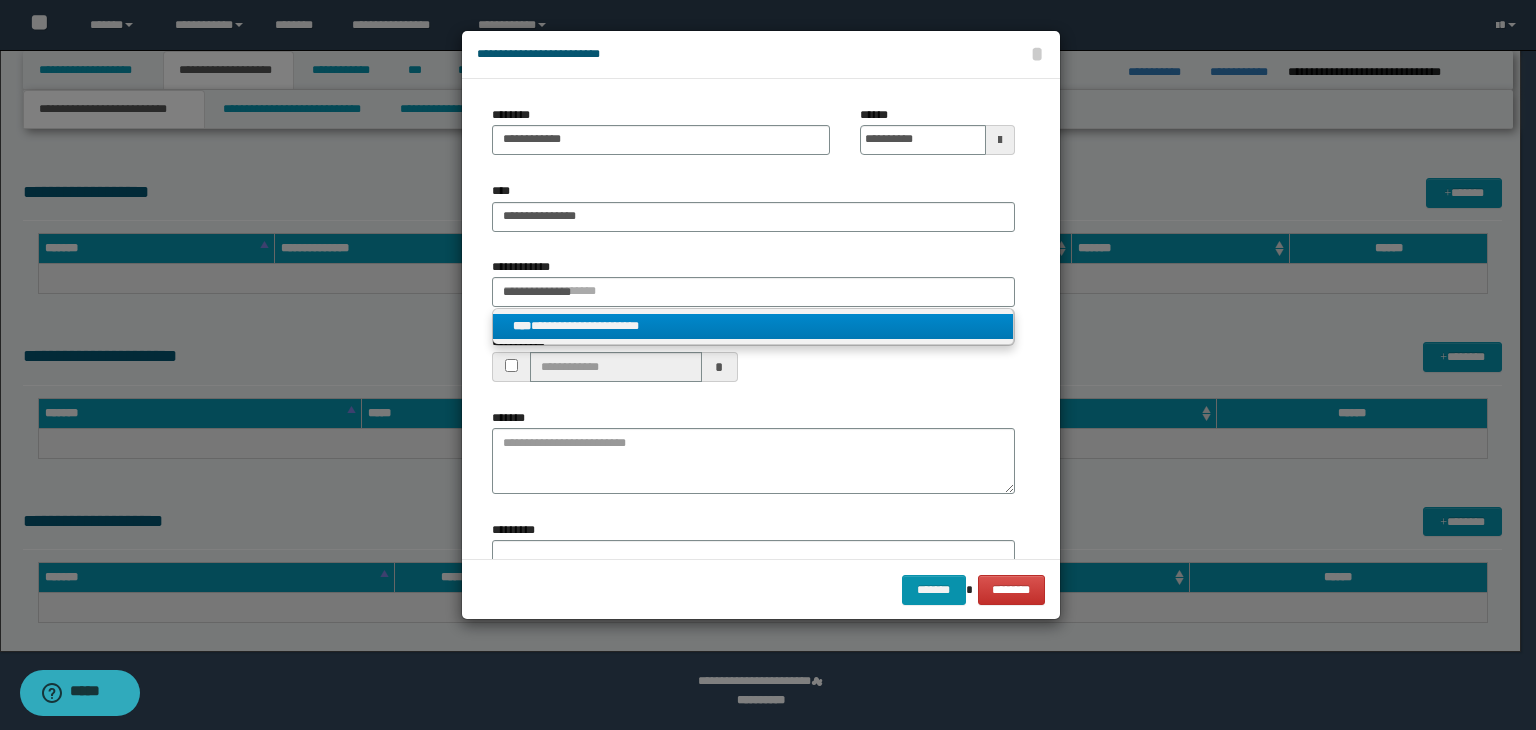 click on "**********" at bounding box center (753, 326) 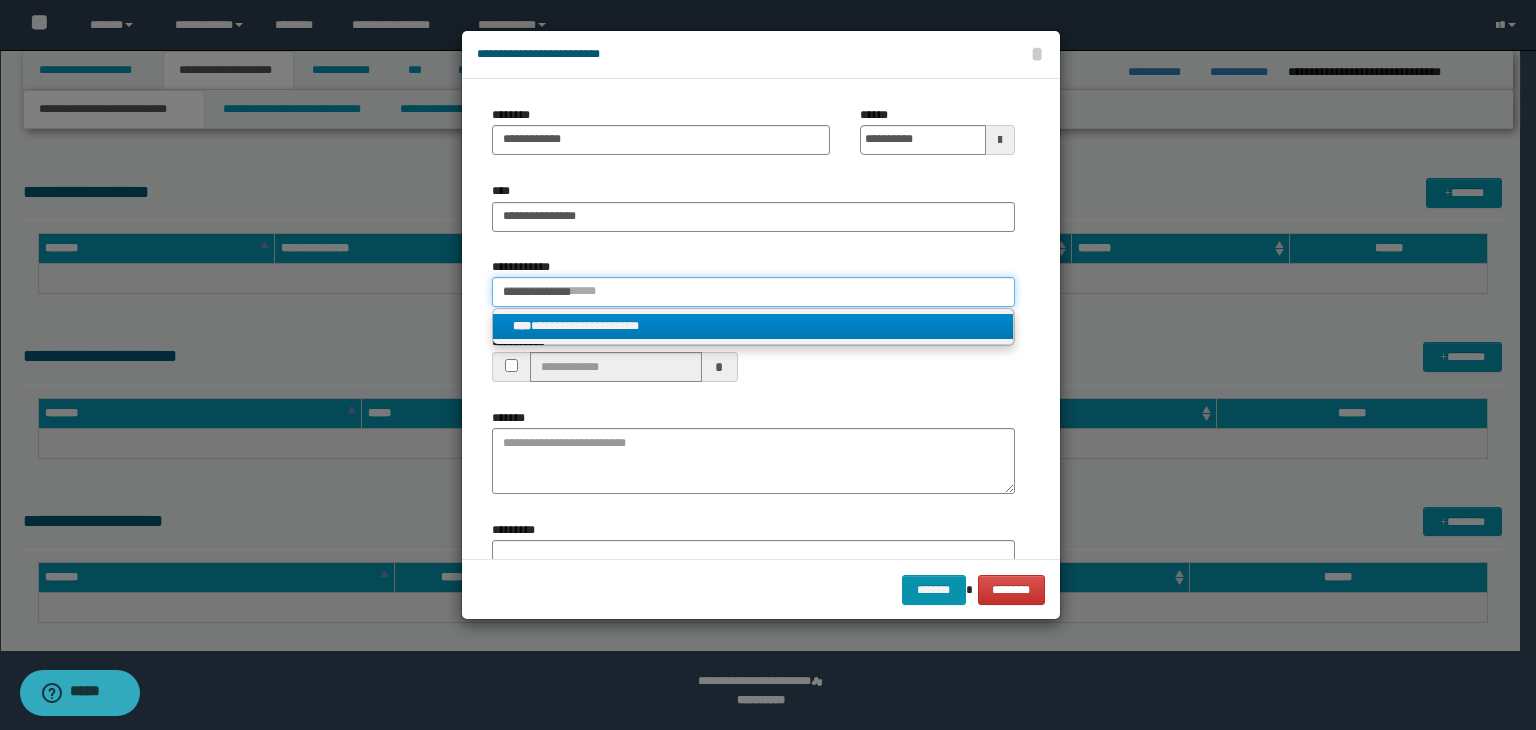 type 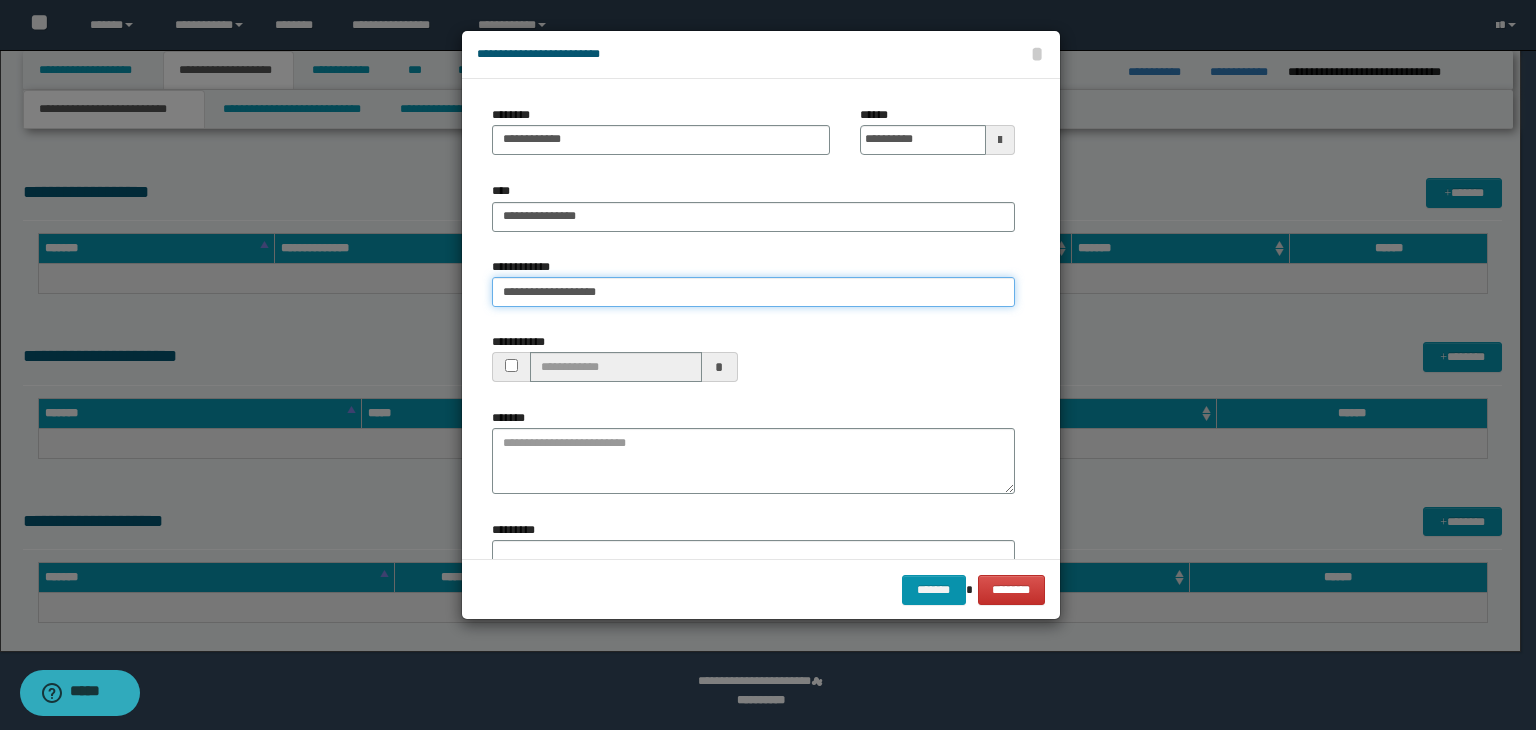 type on "**********" 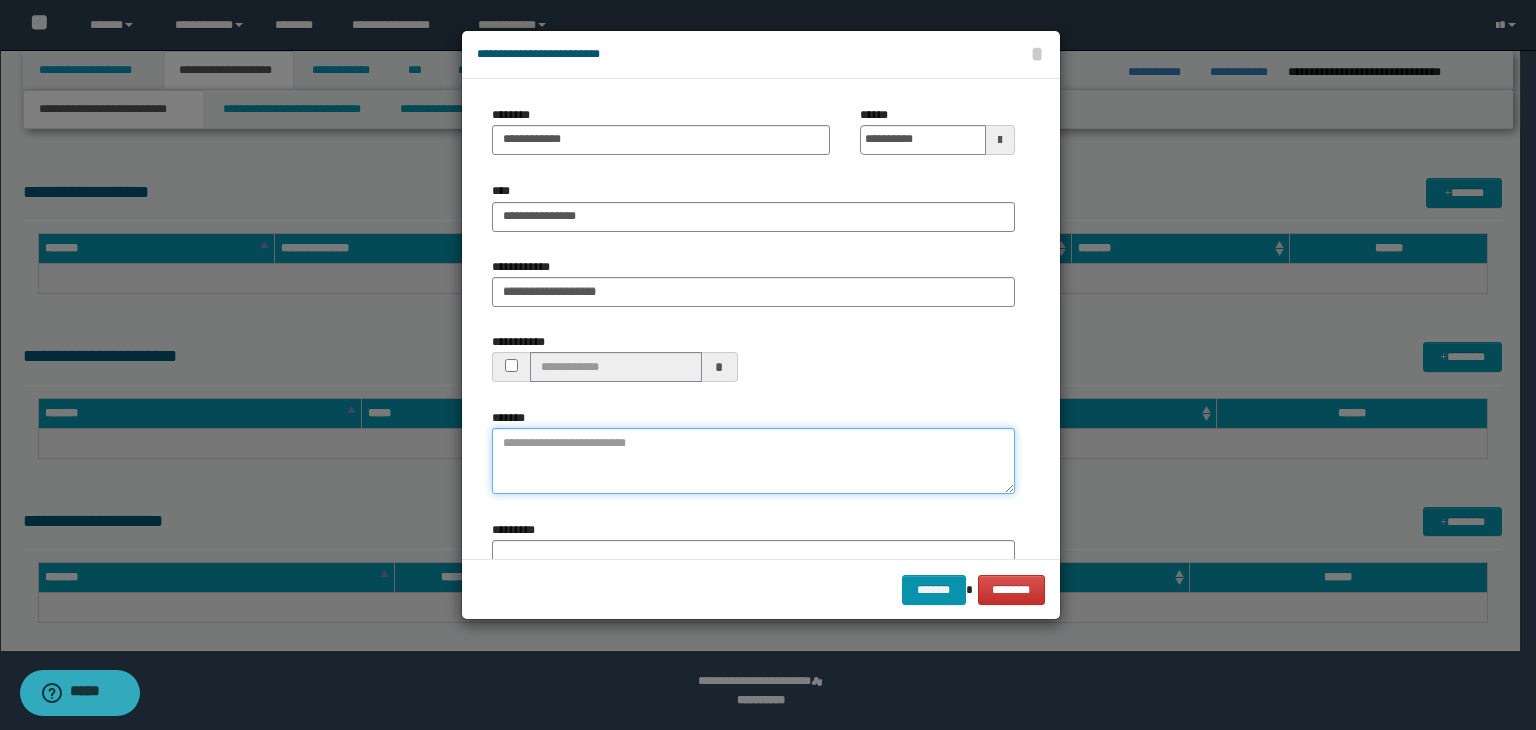 type 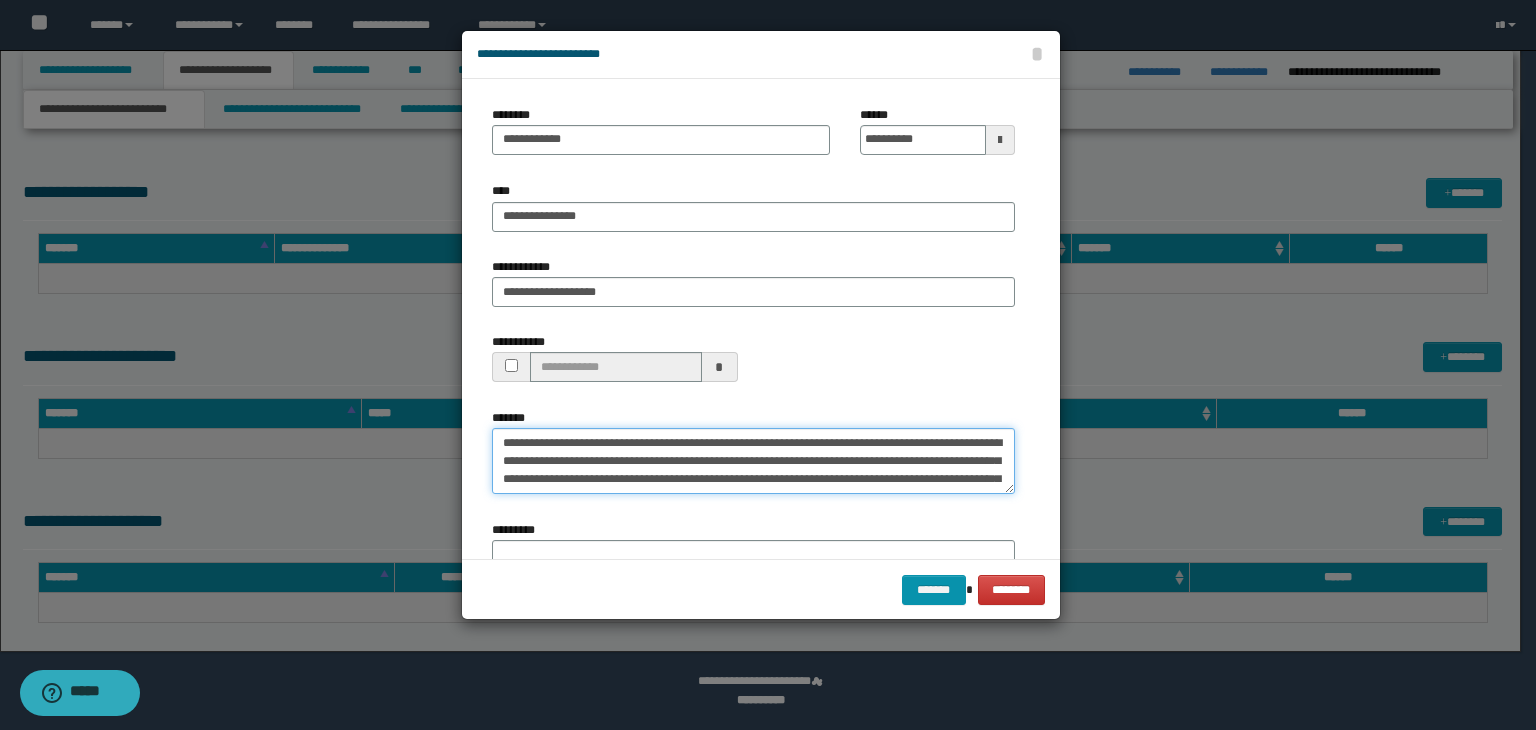 click on "**********" at bounding box center (753, 461) 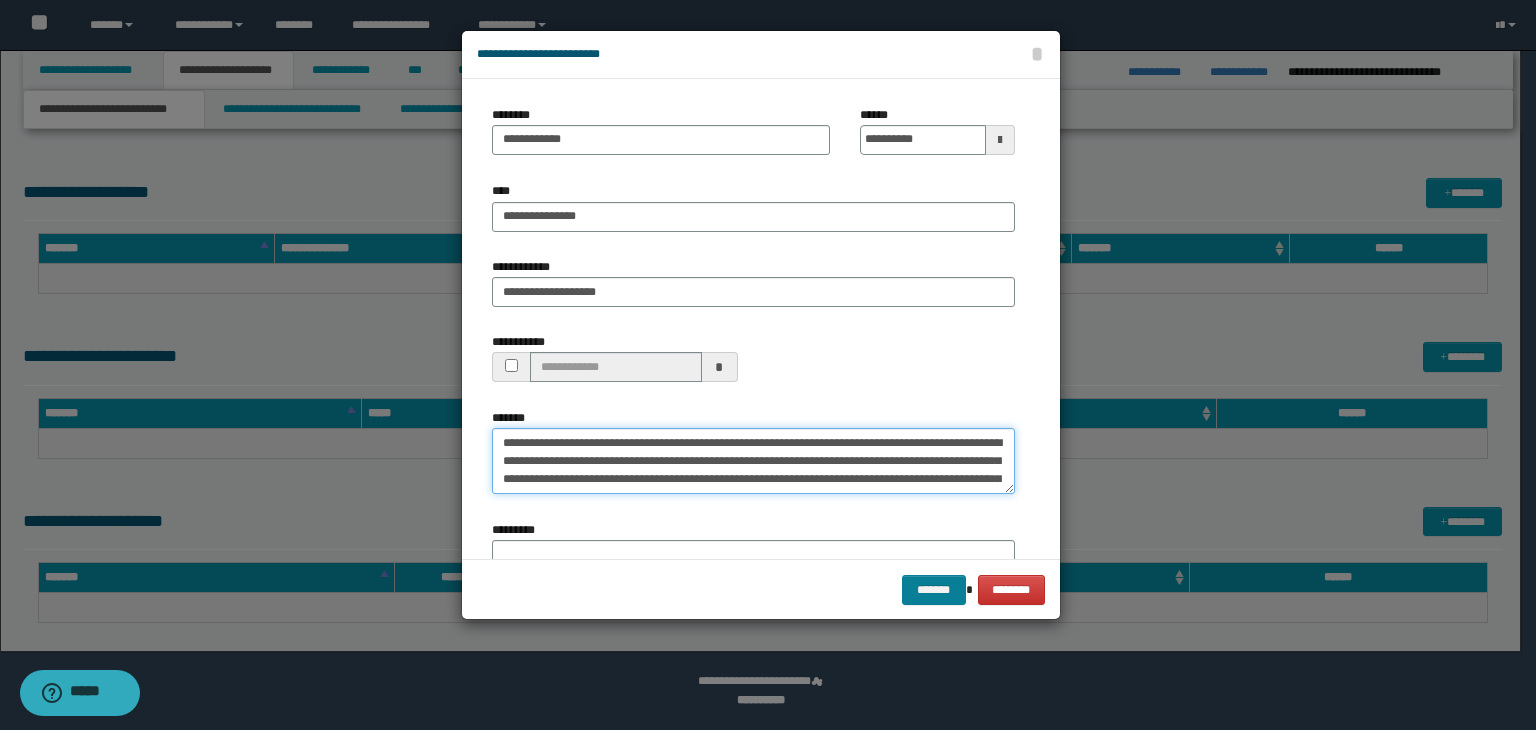 type on "**********" 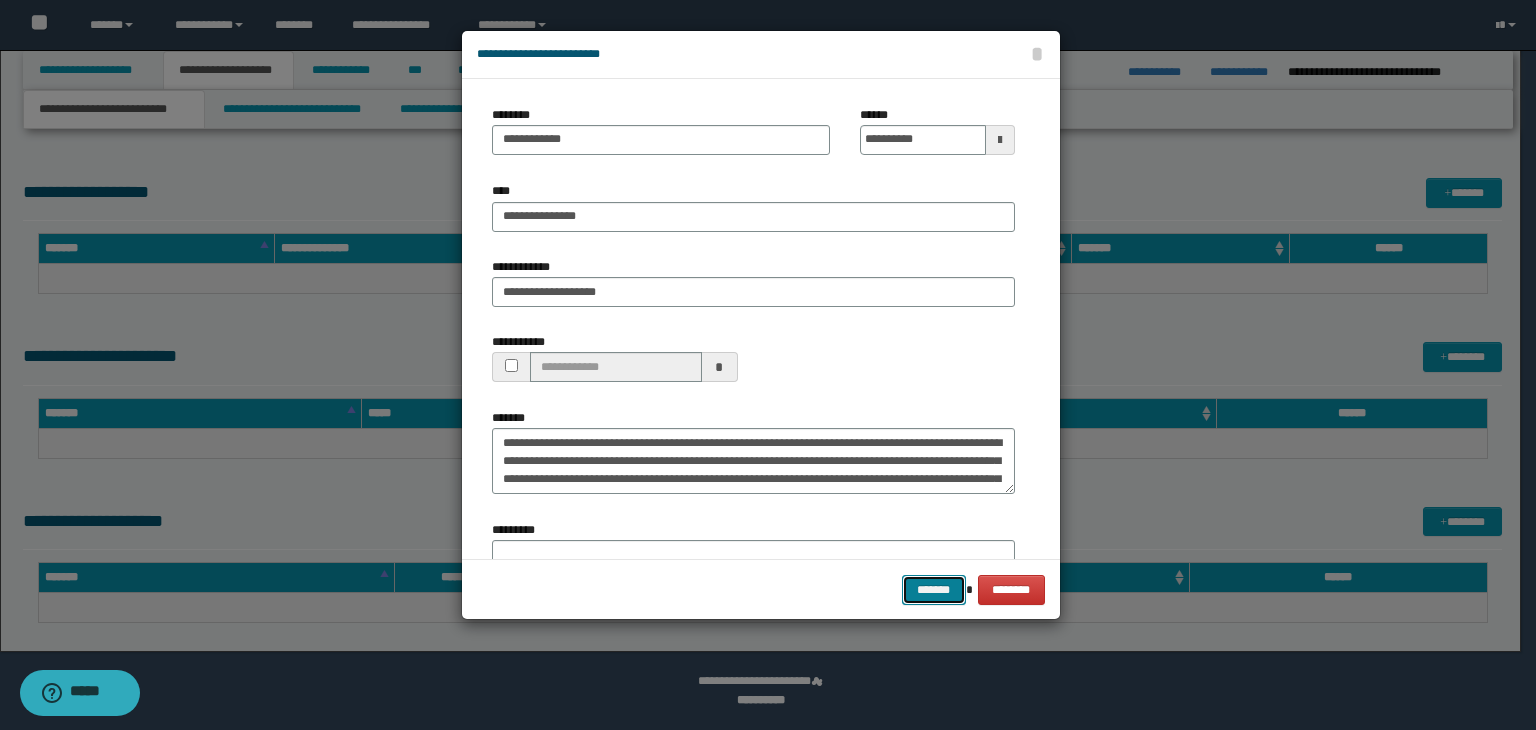 click on "*******" at bounding box center (934, 590) 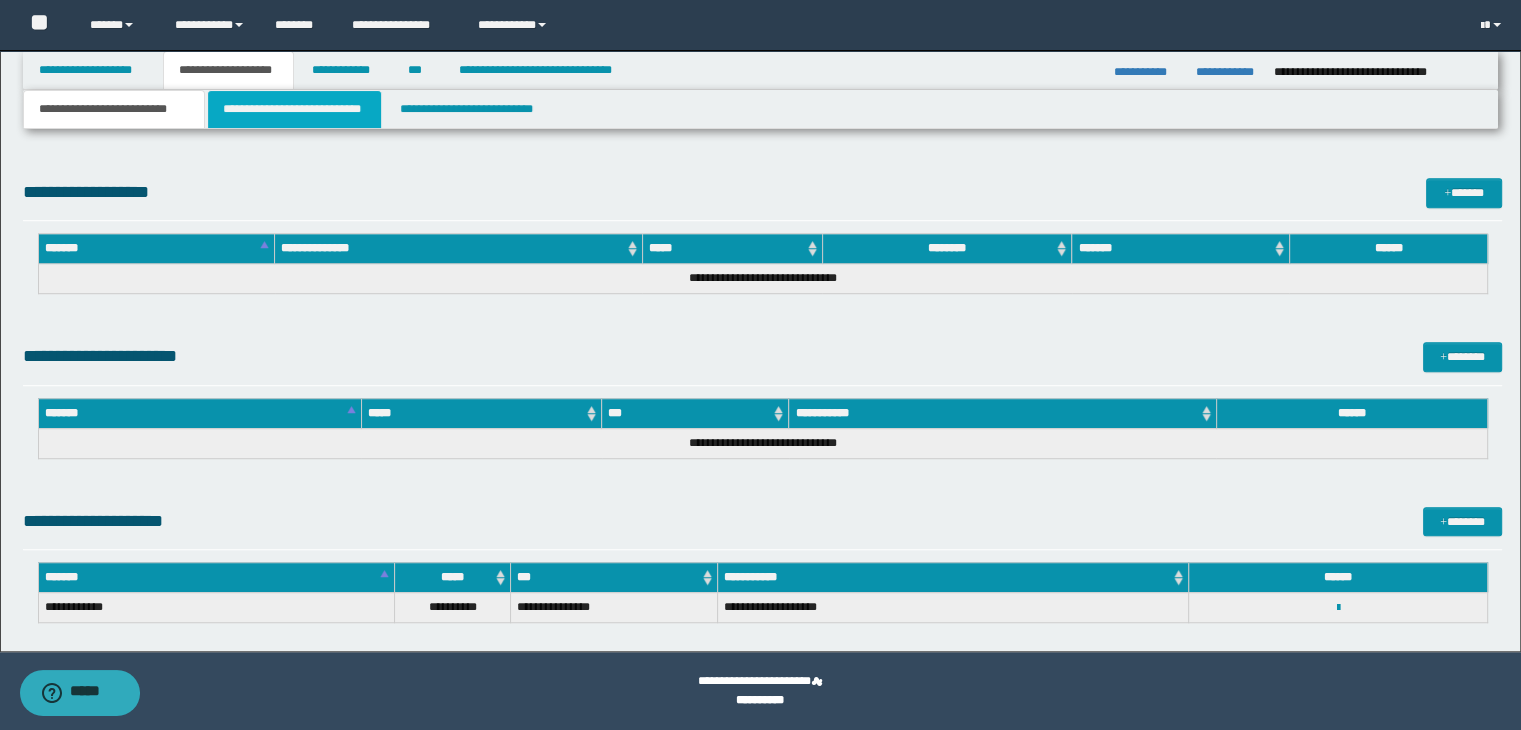 click on "**********" at bounding box center (294, 109) 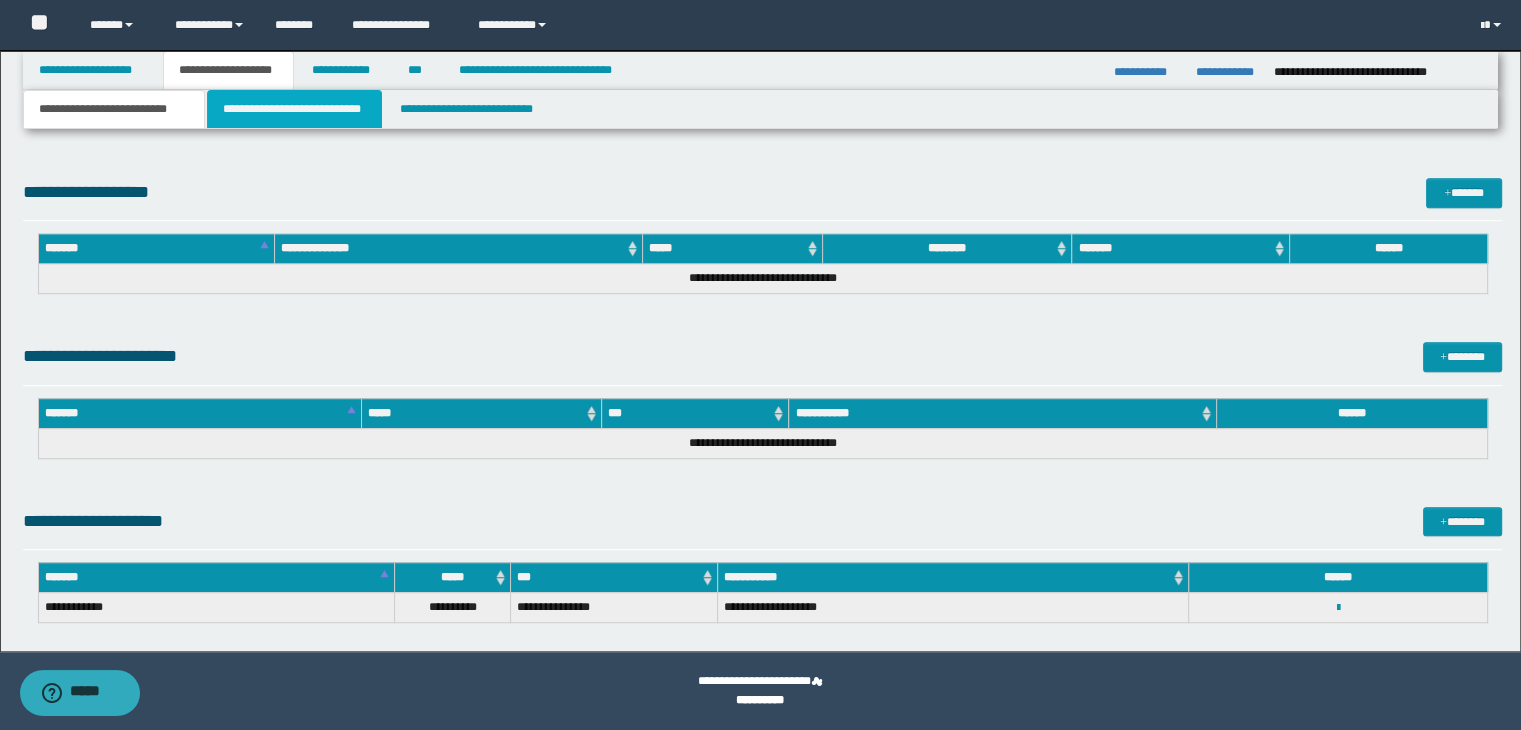 scroll, scrollTop: 0, scrollLeft: 0, axis: both 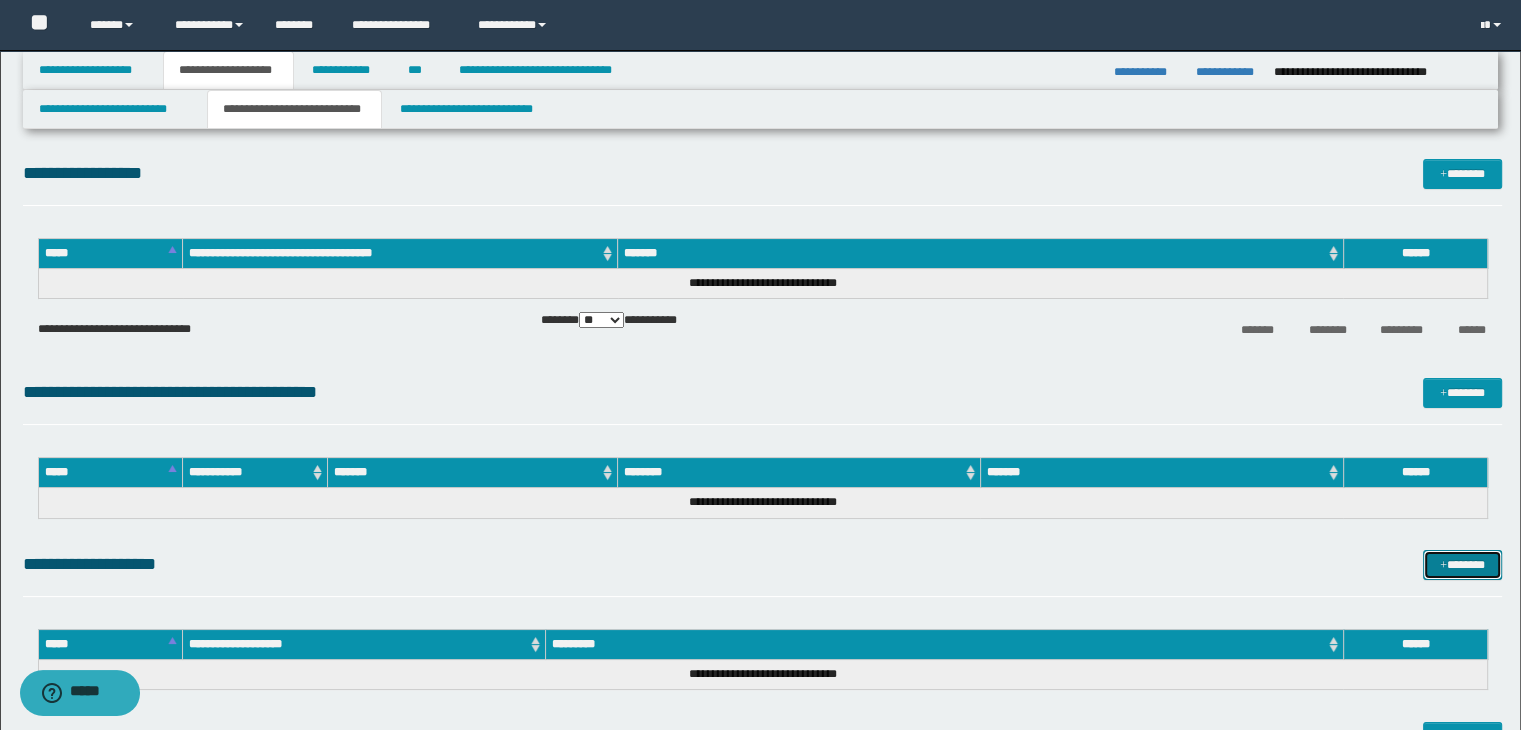 click on "*******" at bounding box center (1462, 565) 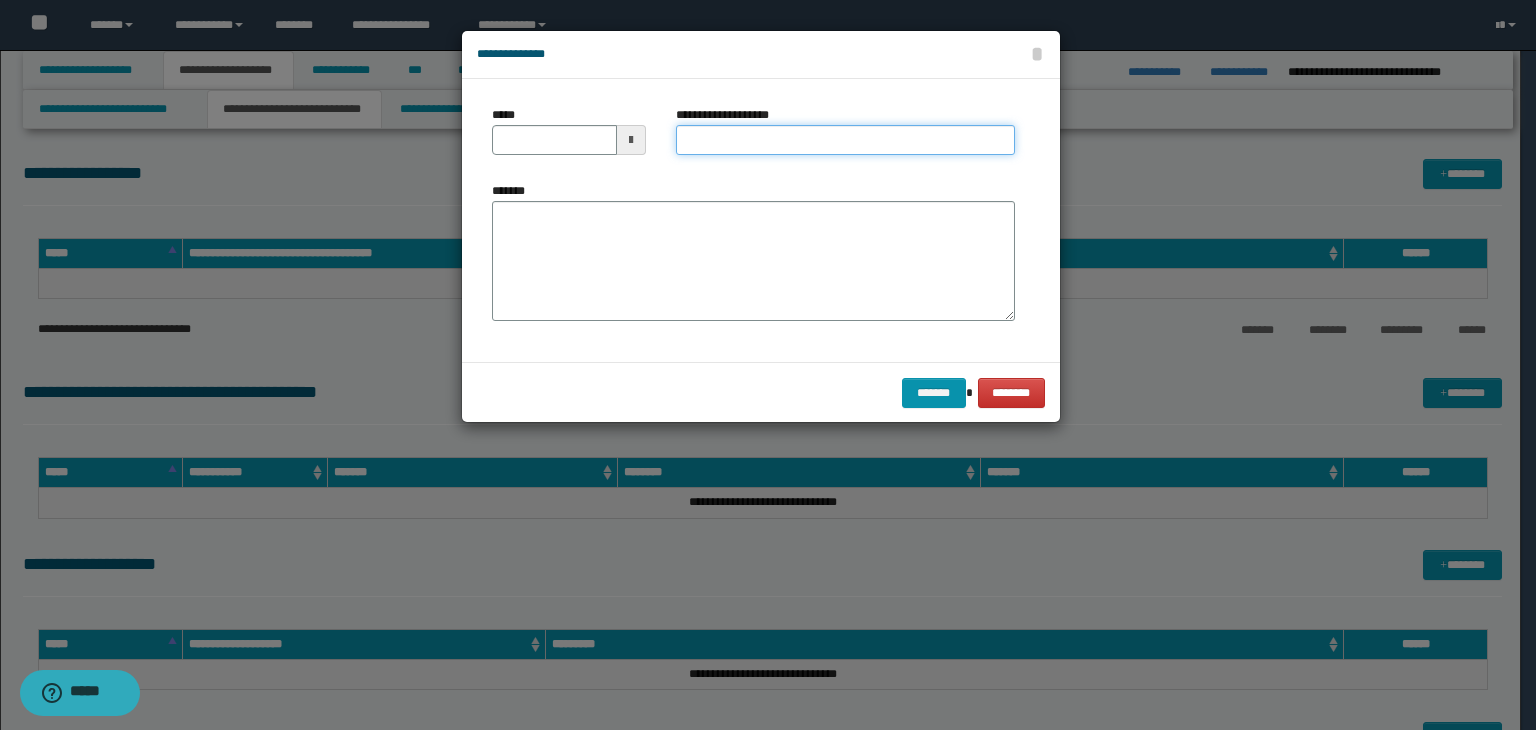 click on "**********" at bounding box center [845, 140] 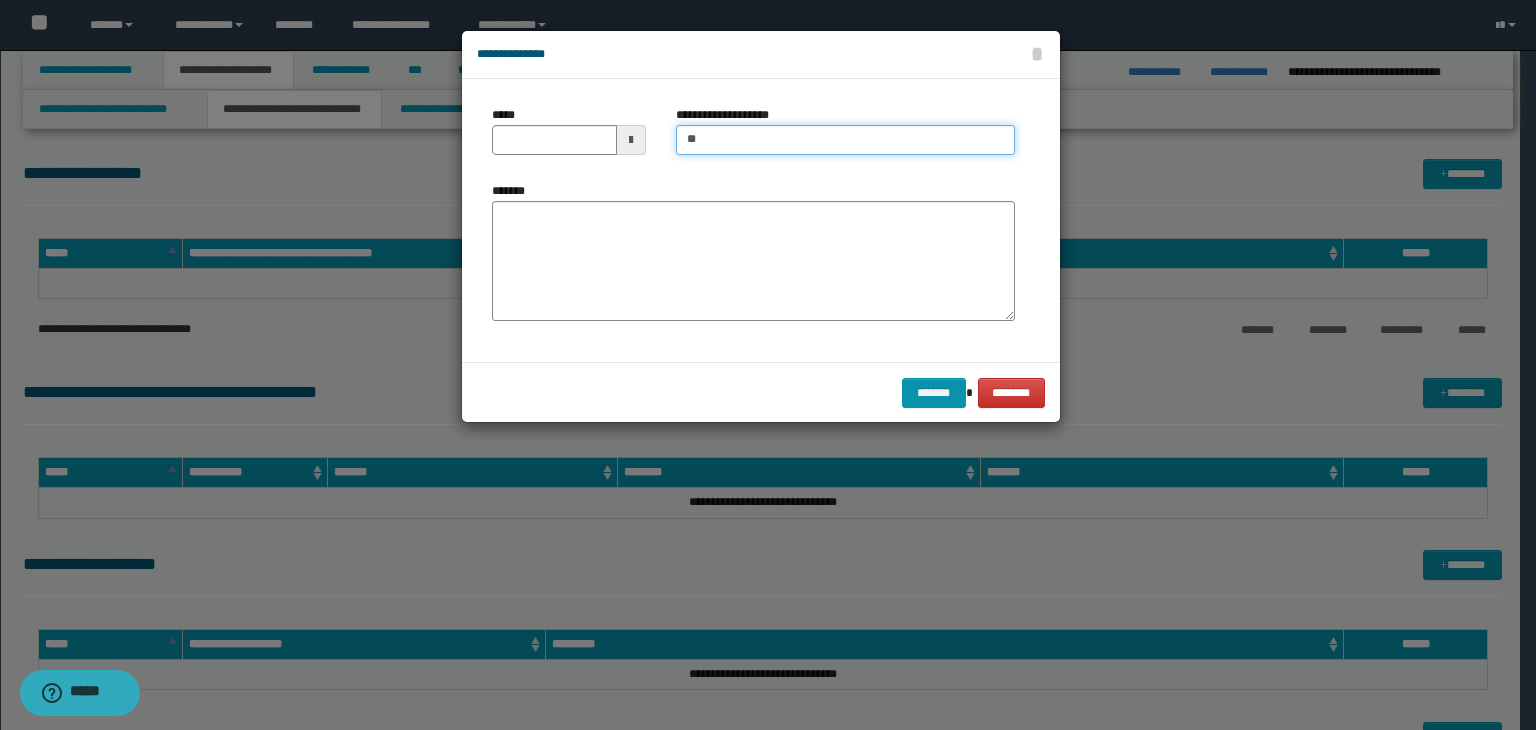 type on "**********" 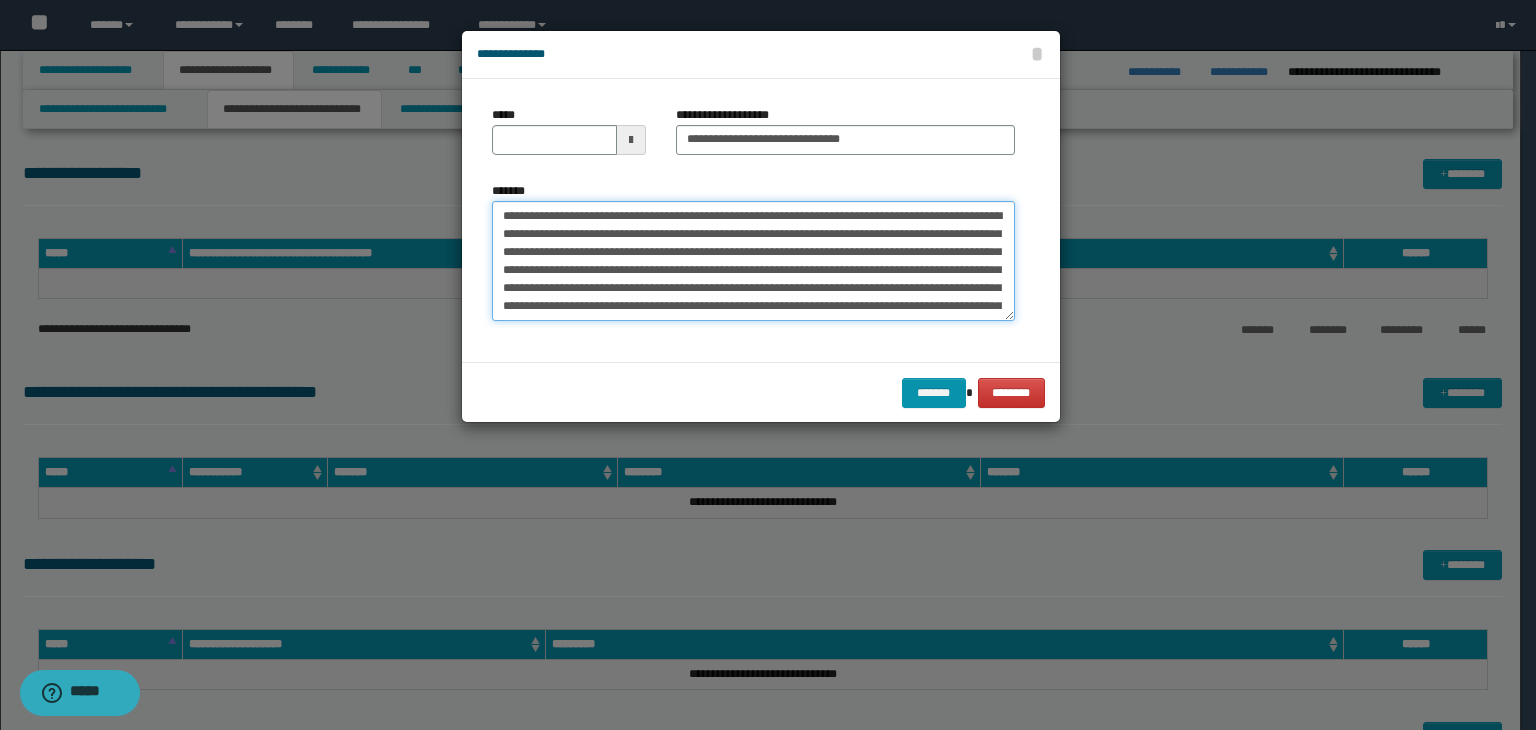 click on "**********" at bounding box center (753, 261) 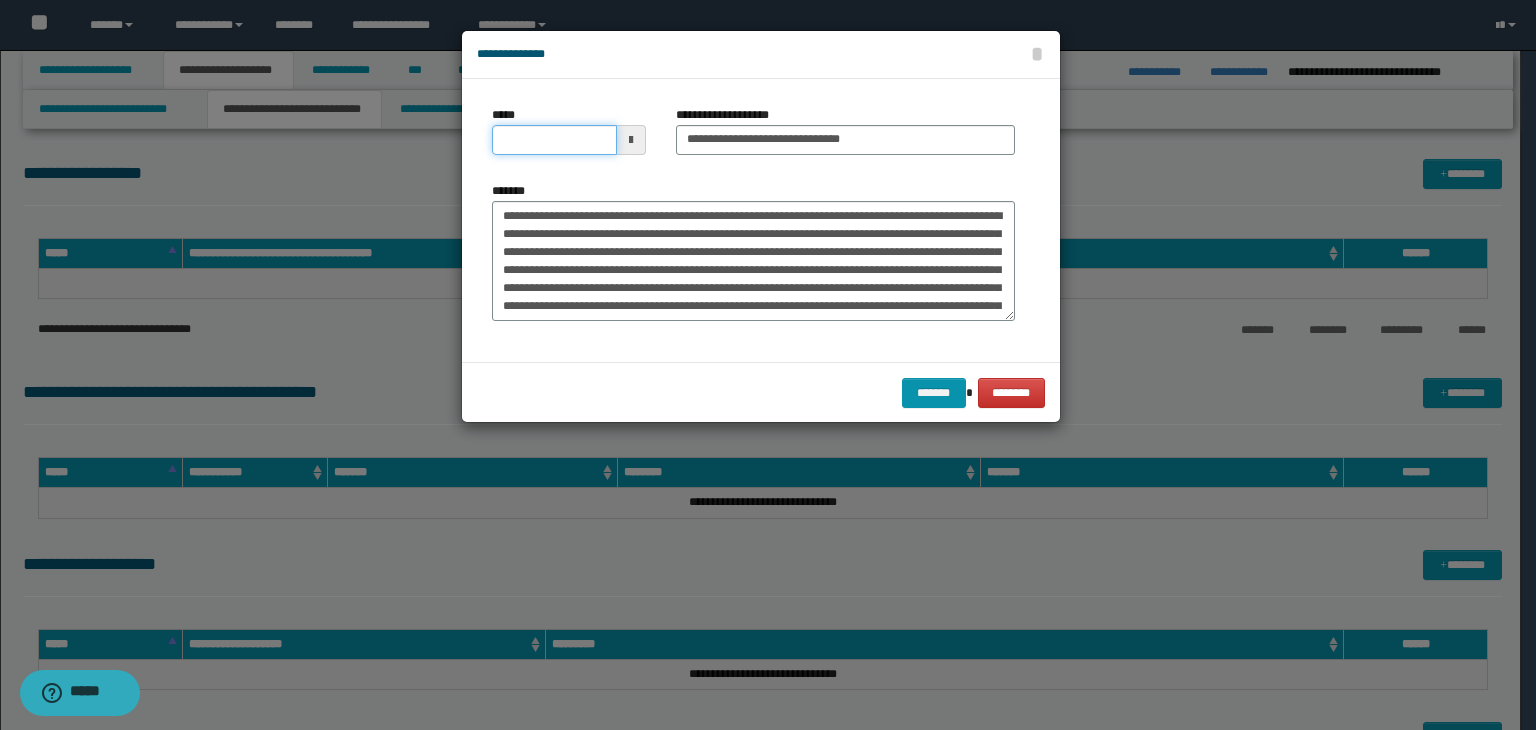 click on "*****" at bounding box center (554, 140) 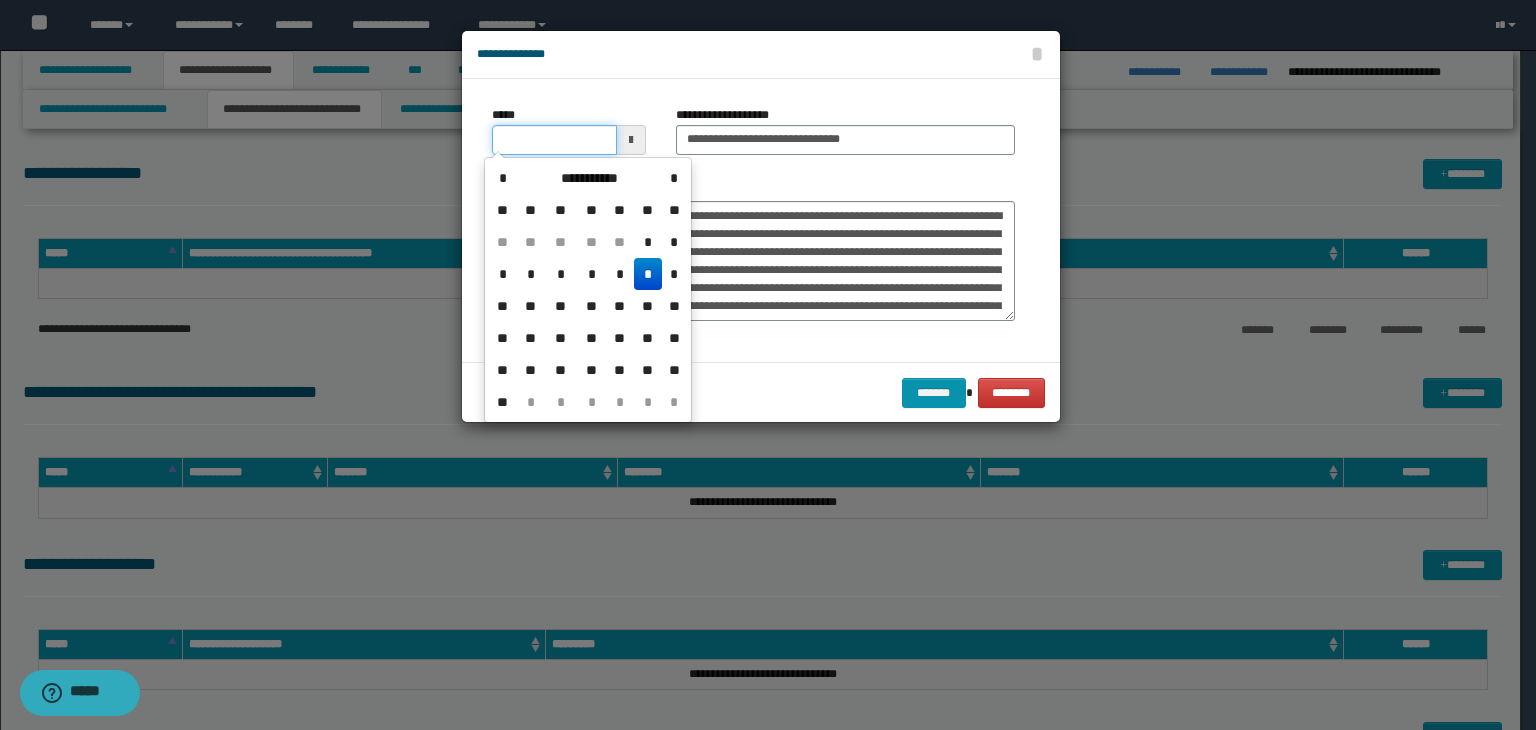 type on "**********" 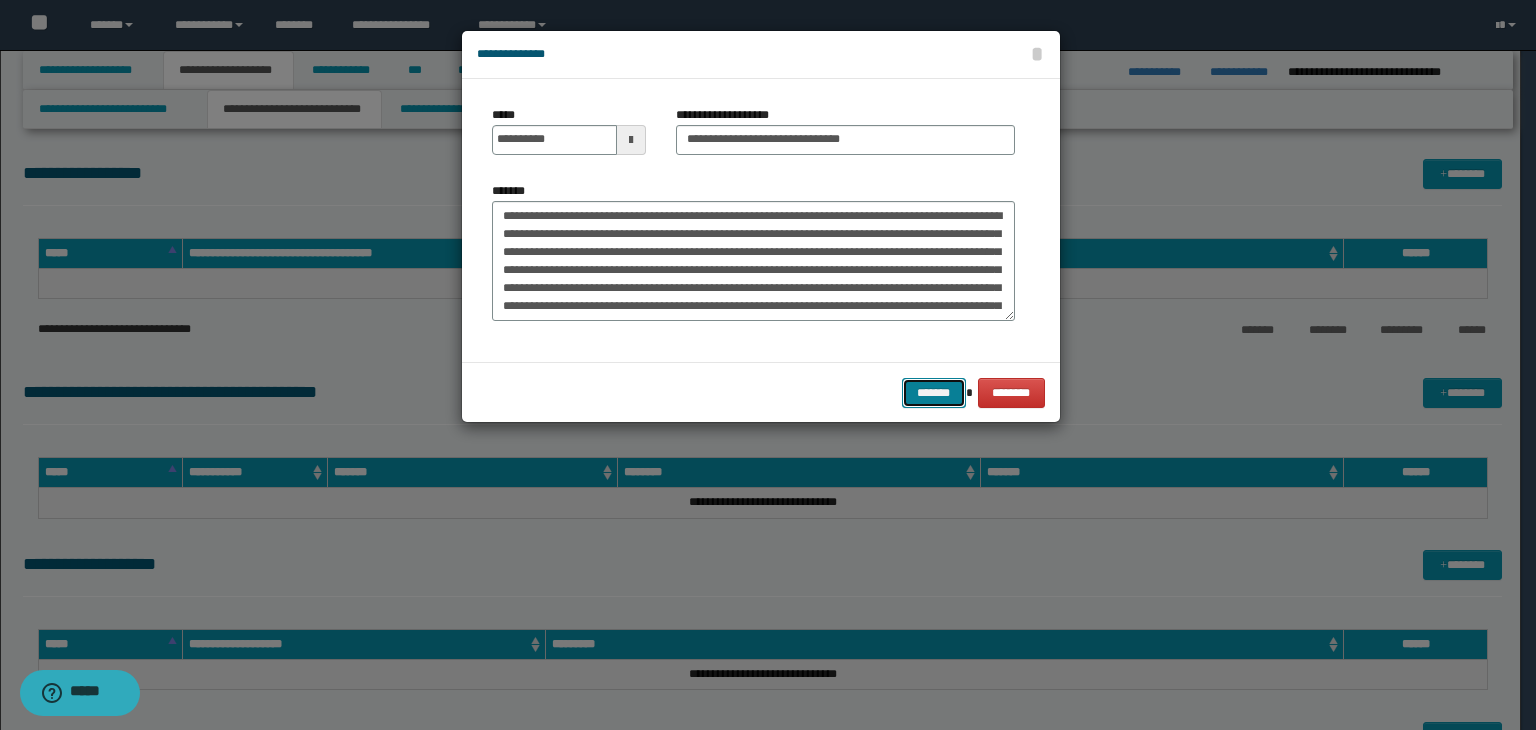 click on "*******" at bounding box center [934, 393] 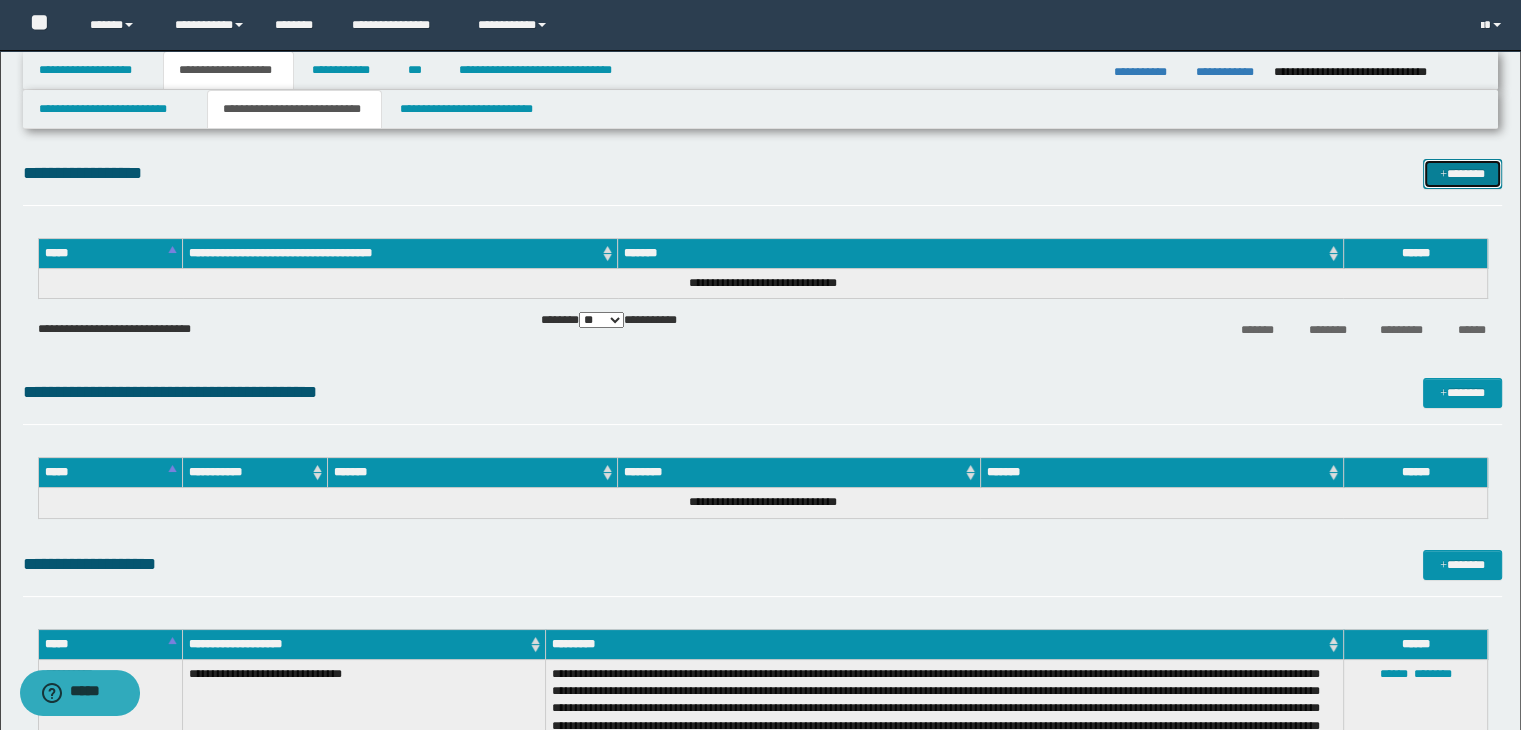 click at bounding box center (1443, 175) 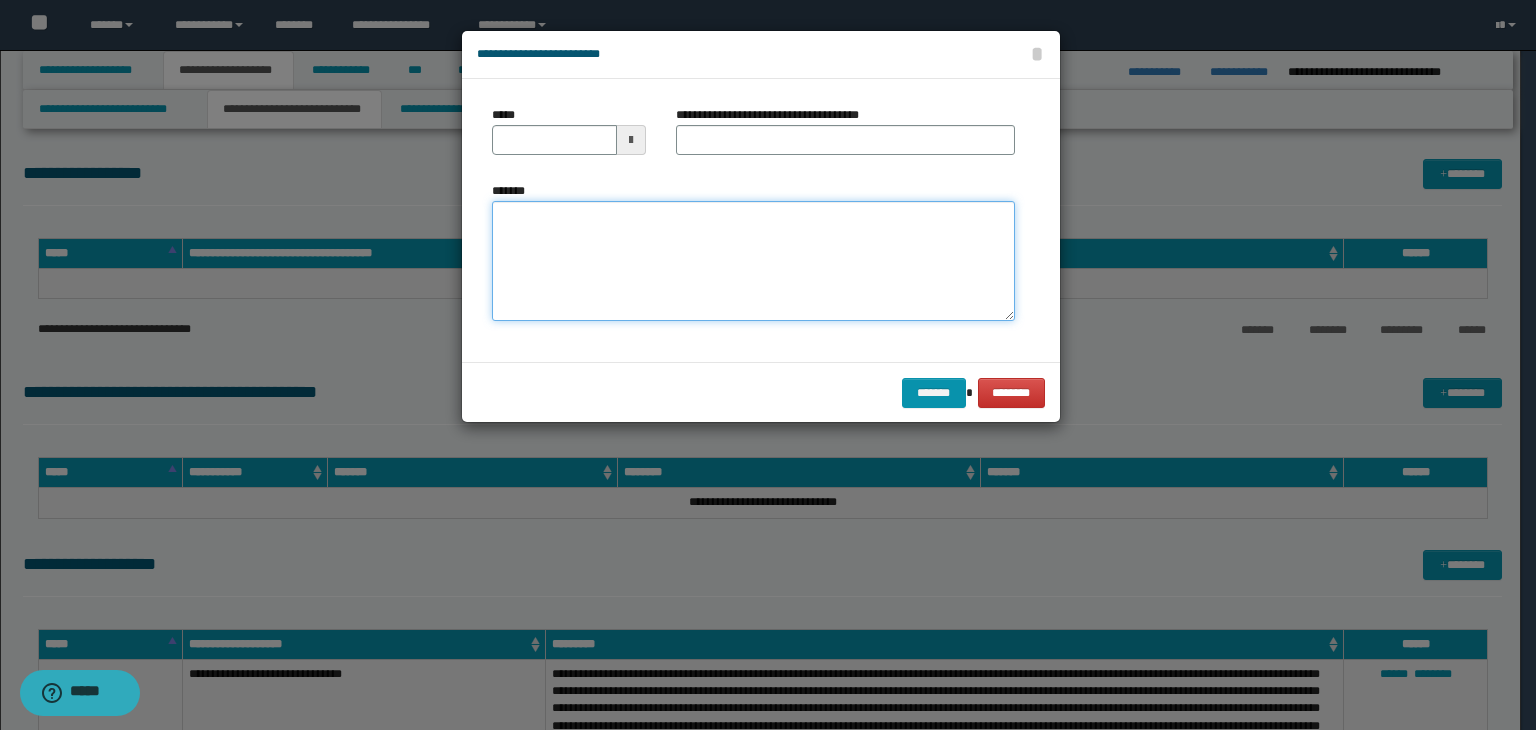 click on "*******" at bounding box center (753, 261) 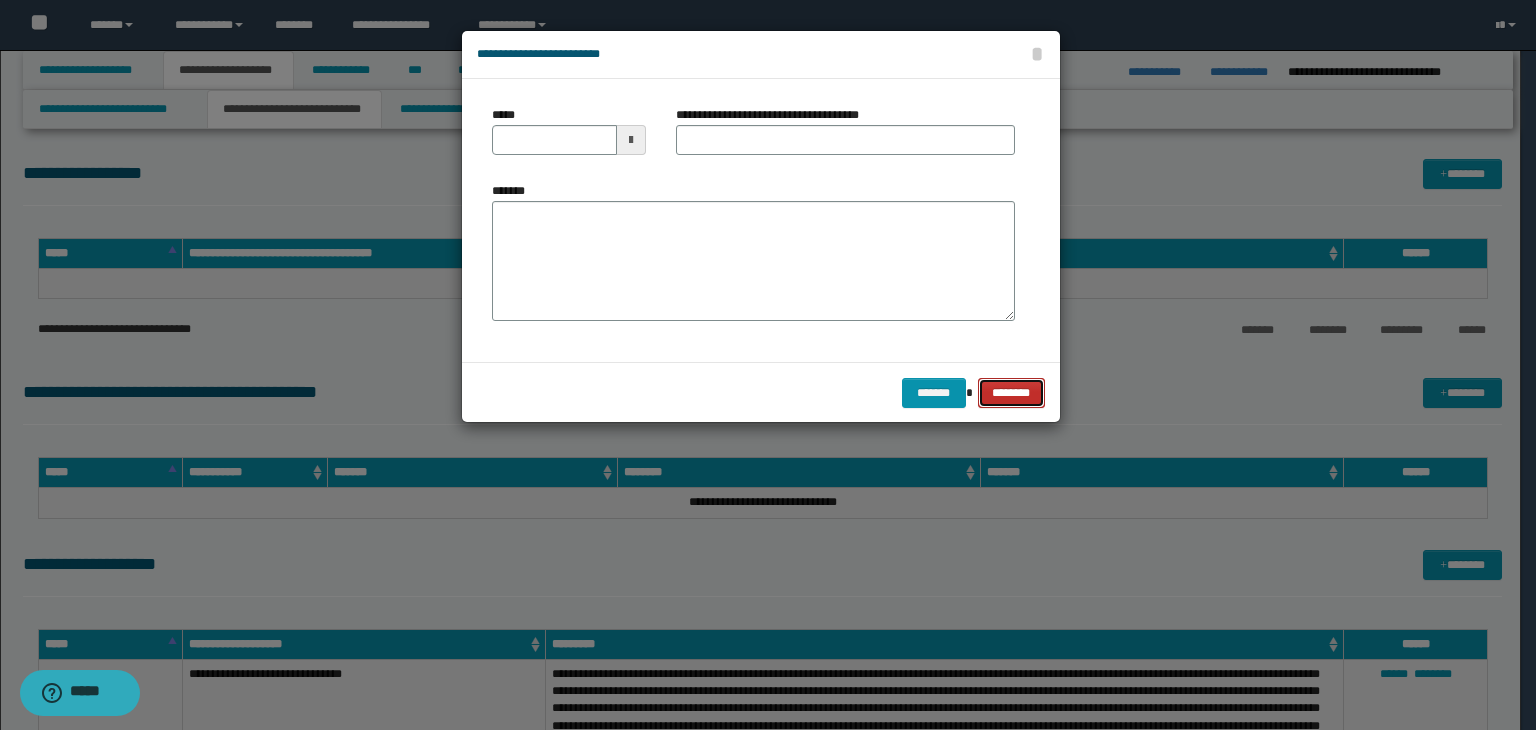 click on "********" at bounding box center (1011, 393) 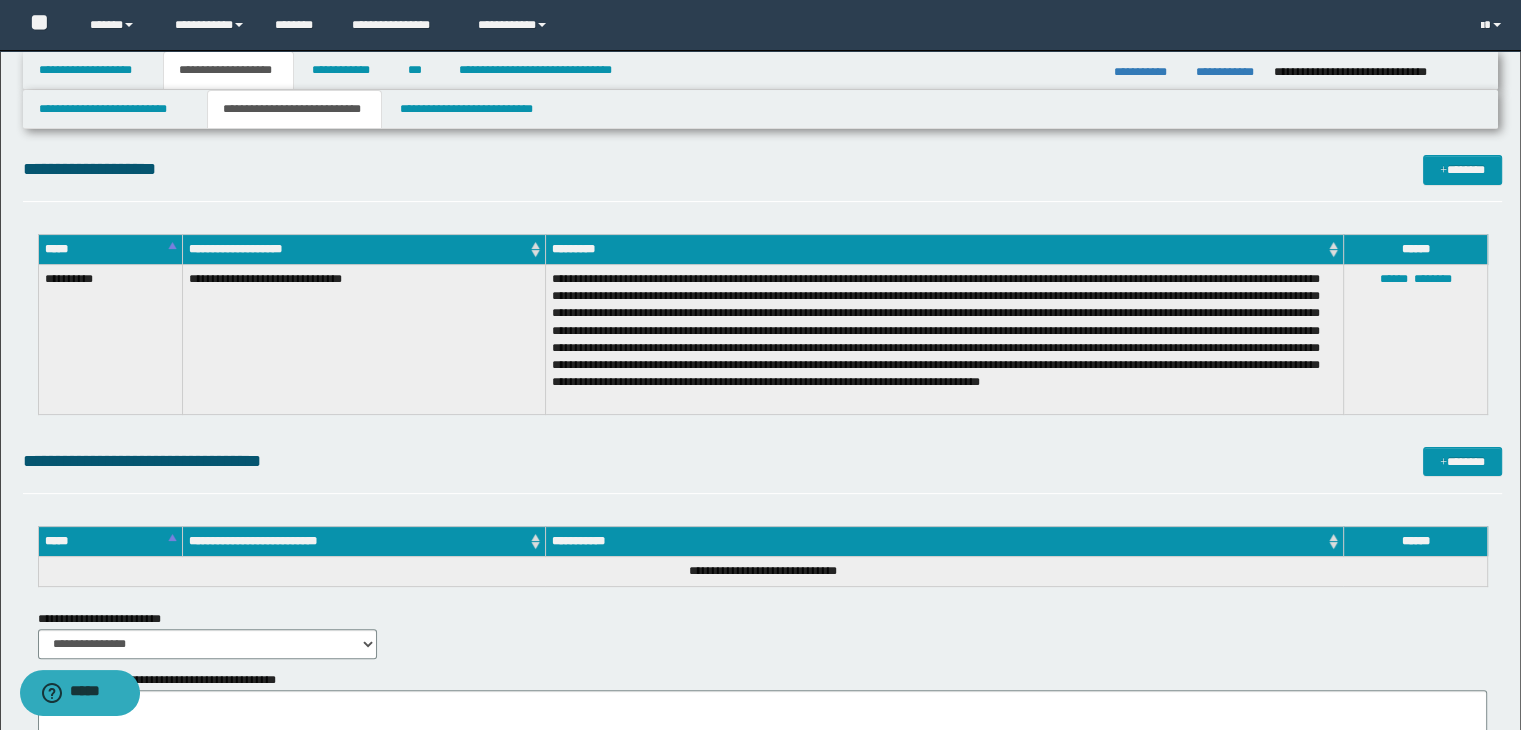 scroll, scrollTop: 400, scrollLeft: 0, axis: vertical 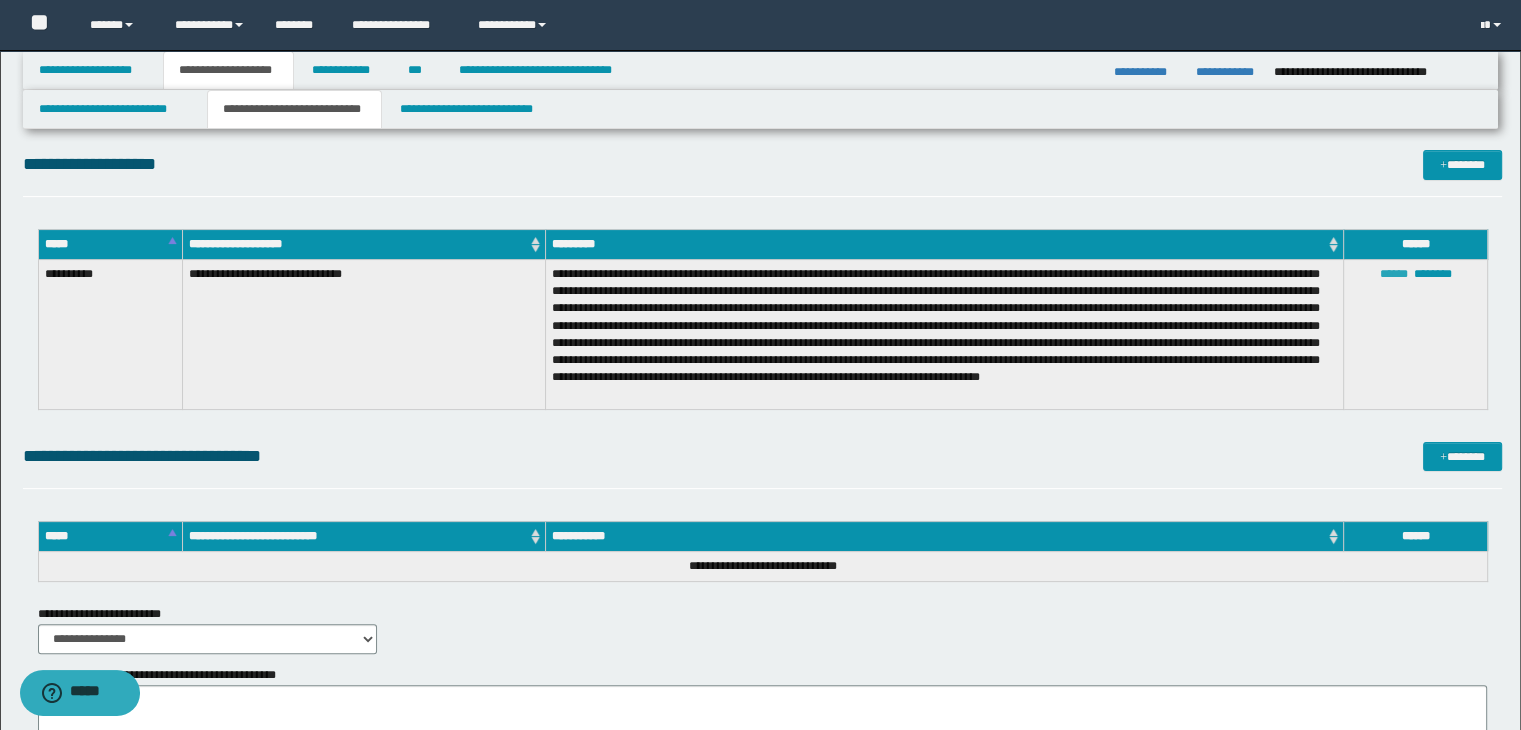 click on "******" at bounding box center [1393, 274] 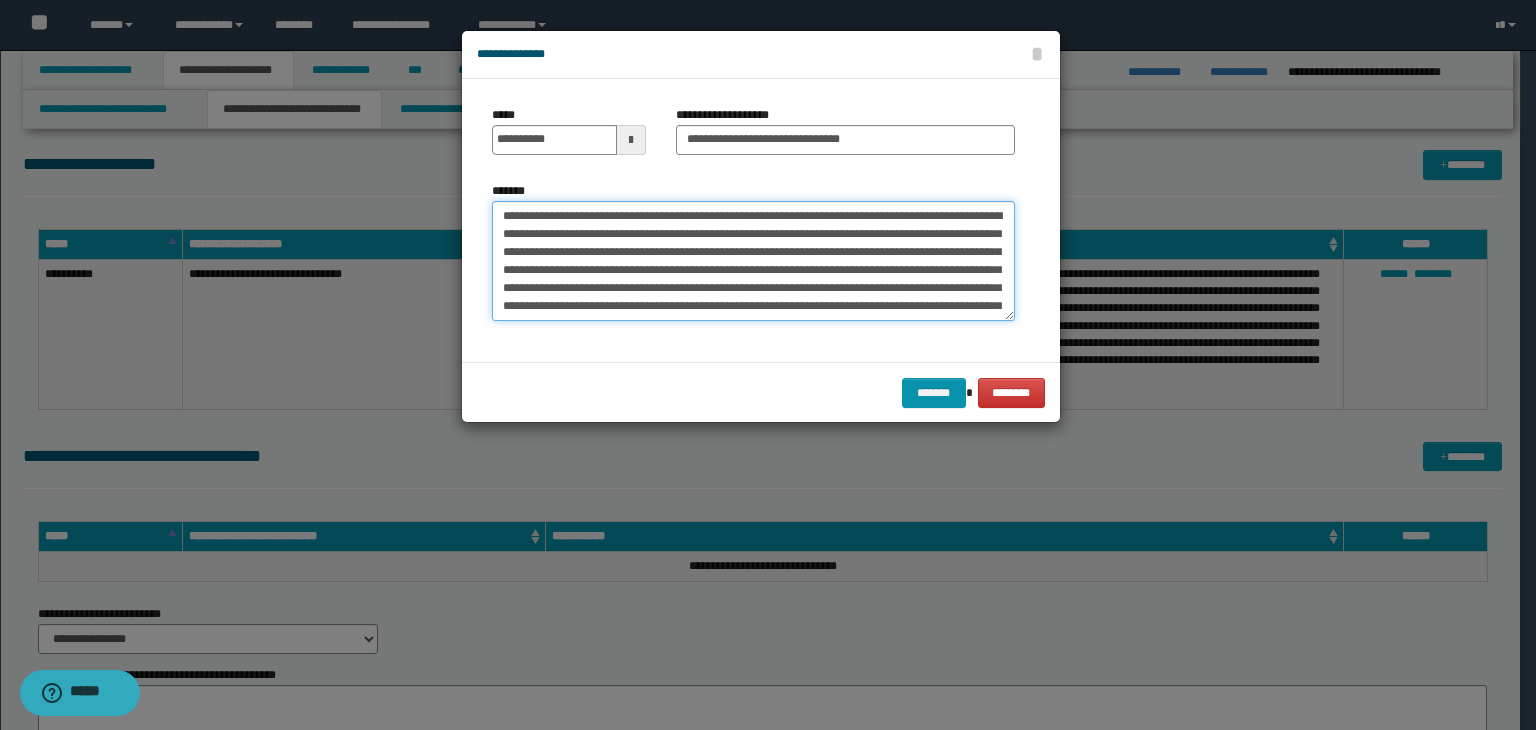 click on "**********" at bounding box center [753, 261] 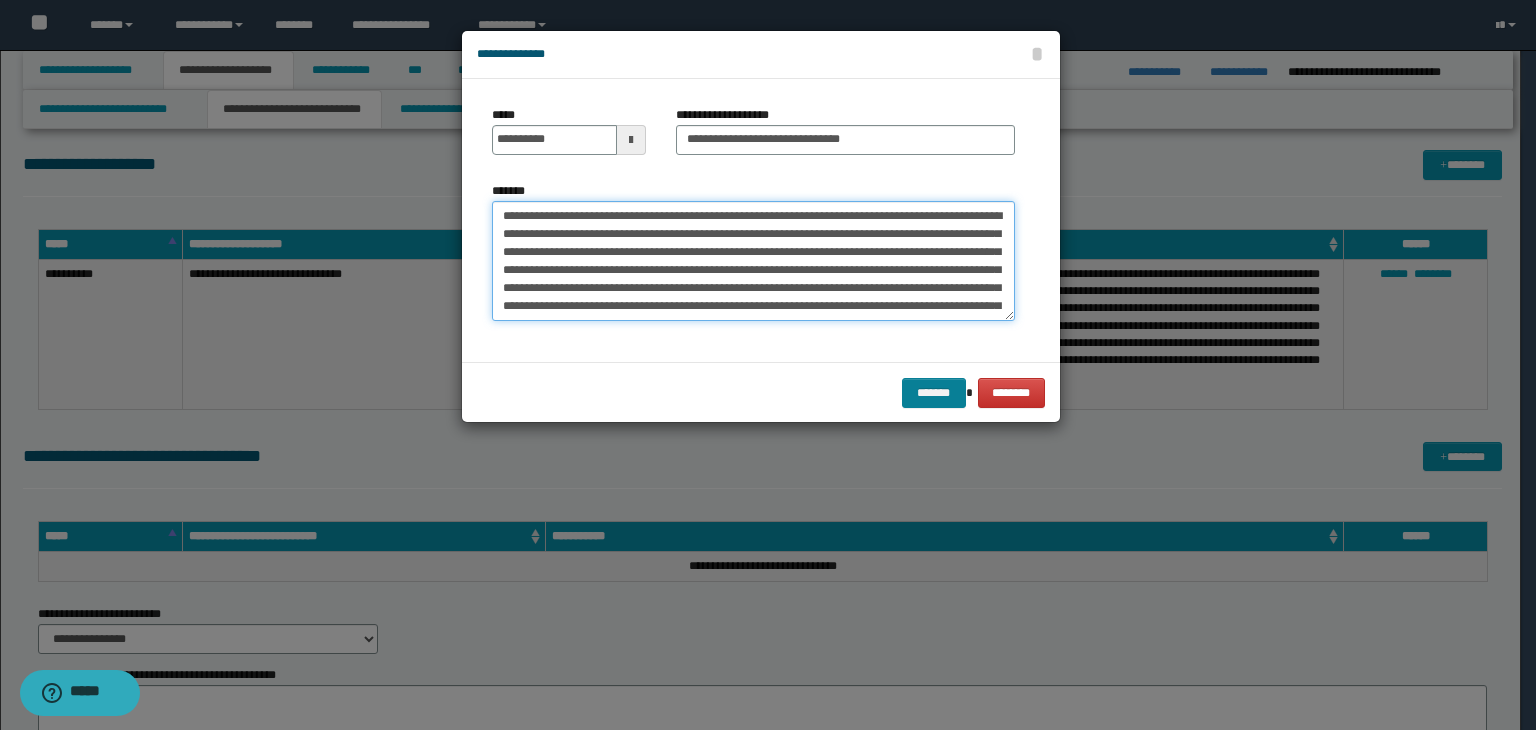 type on "**********" 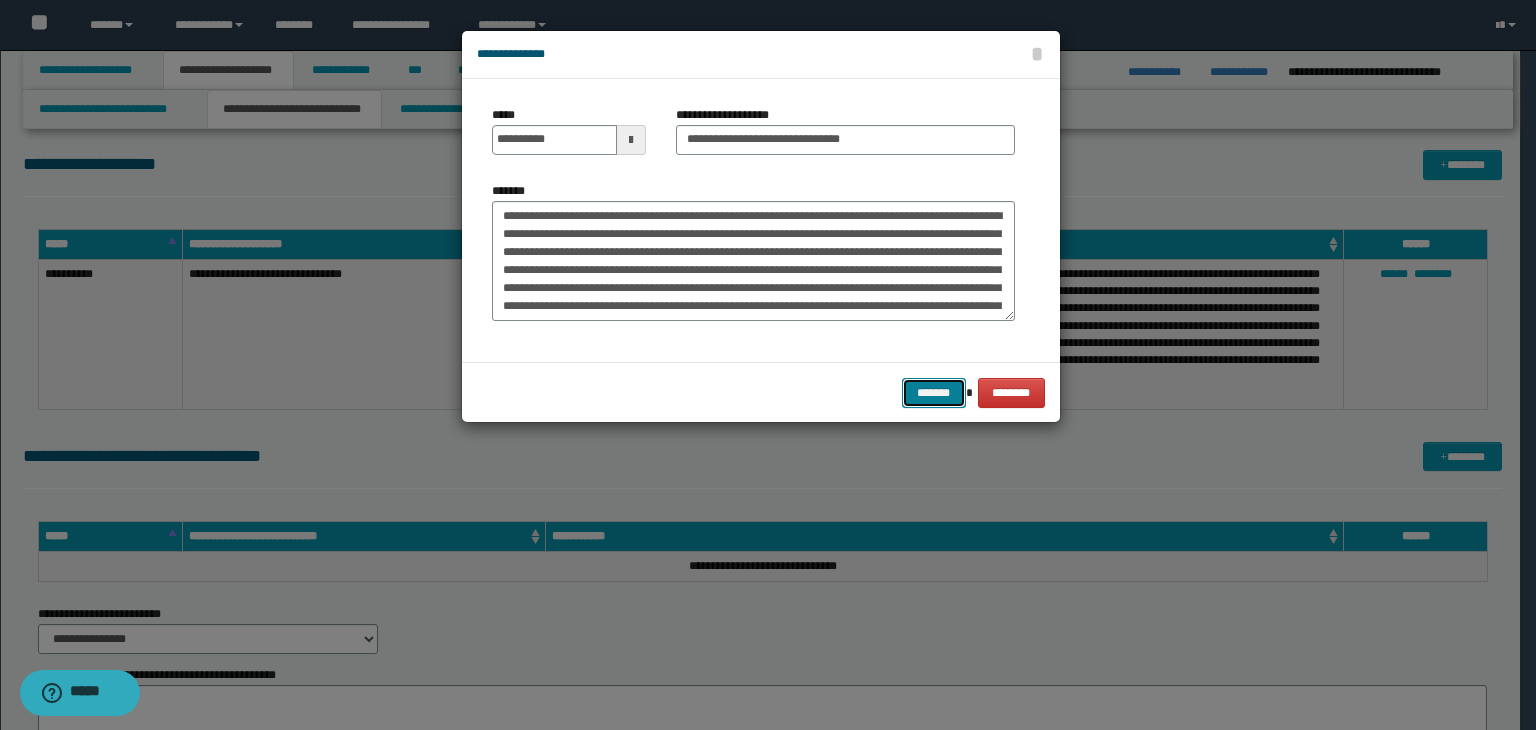 drag, startPoint x: 929, startPoint y: 392, endPoint x: 720, endPoint y: 260, distance: 247.19426 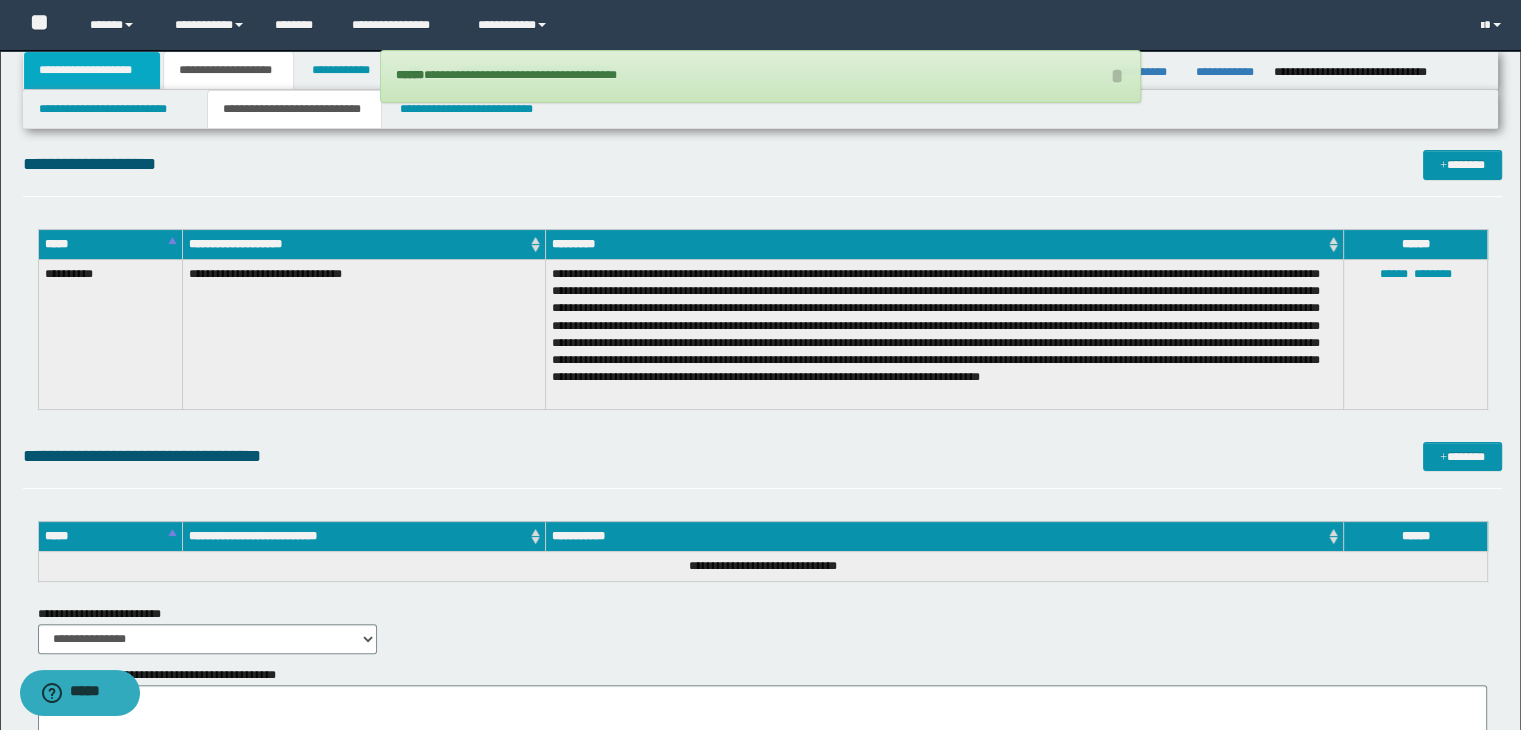 click on "**********" at bounding box center [92, 70] 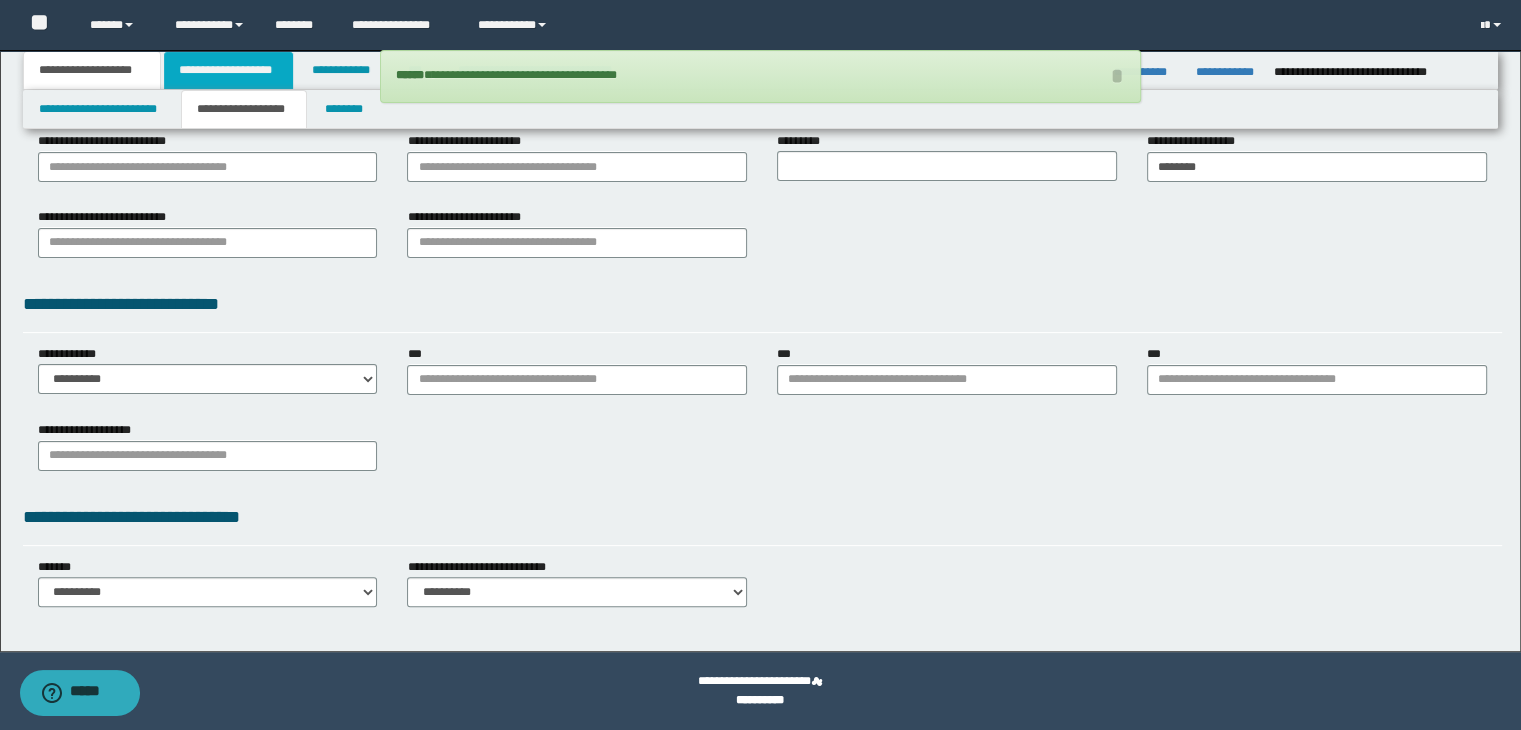click on "**********" at bounding box center [228, 70] 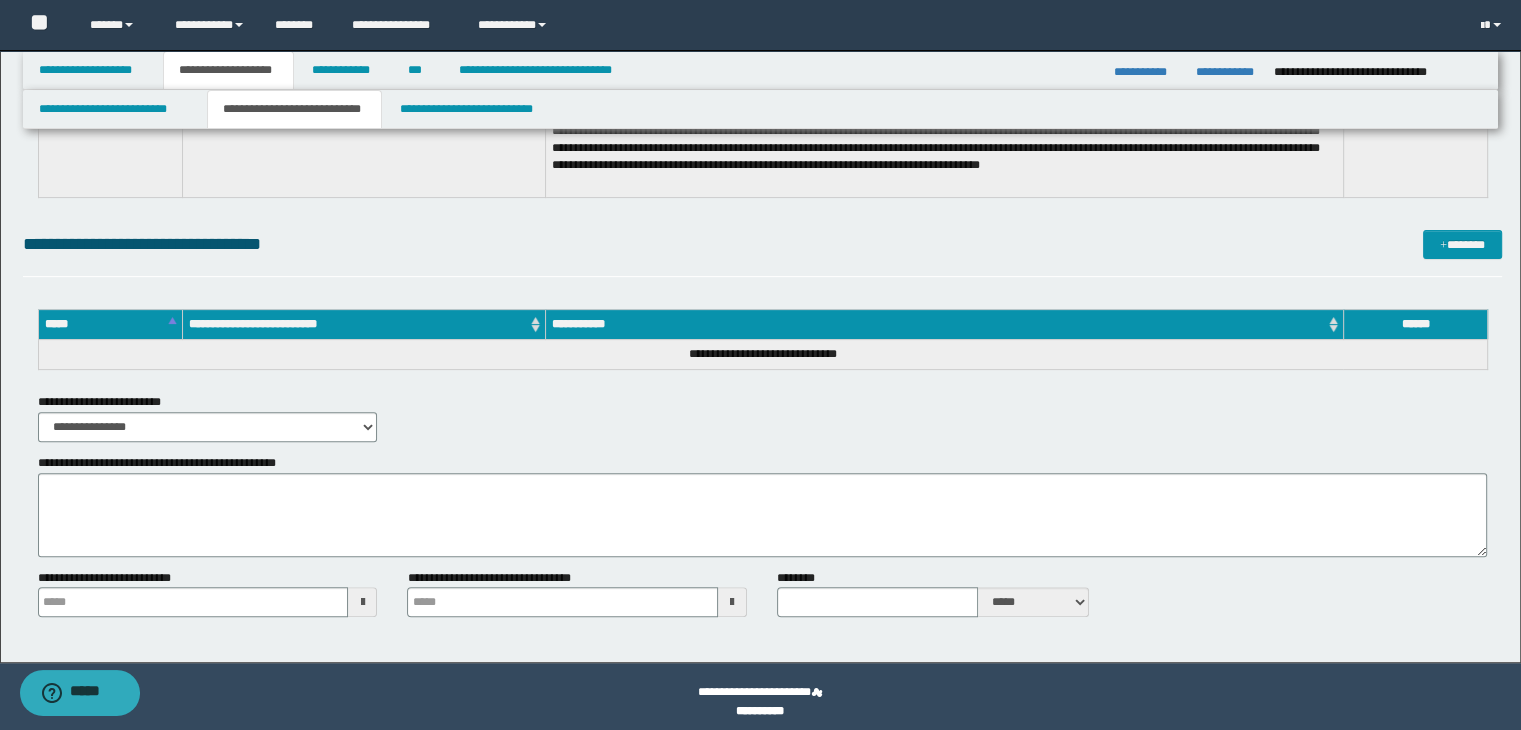 scroll, scrollTop: 623, scrollLeft: 0, axis: vertical 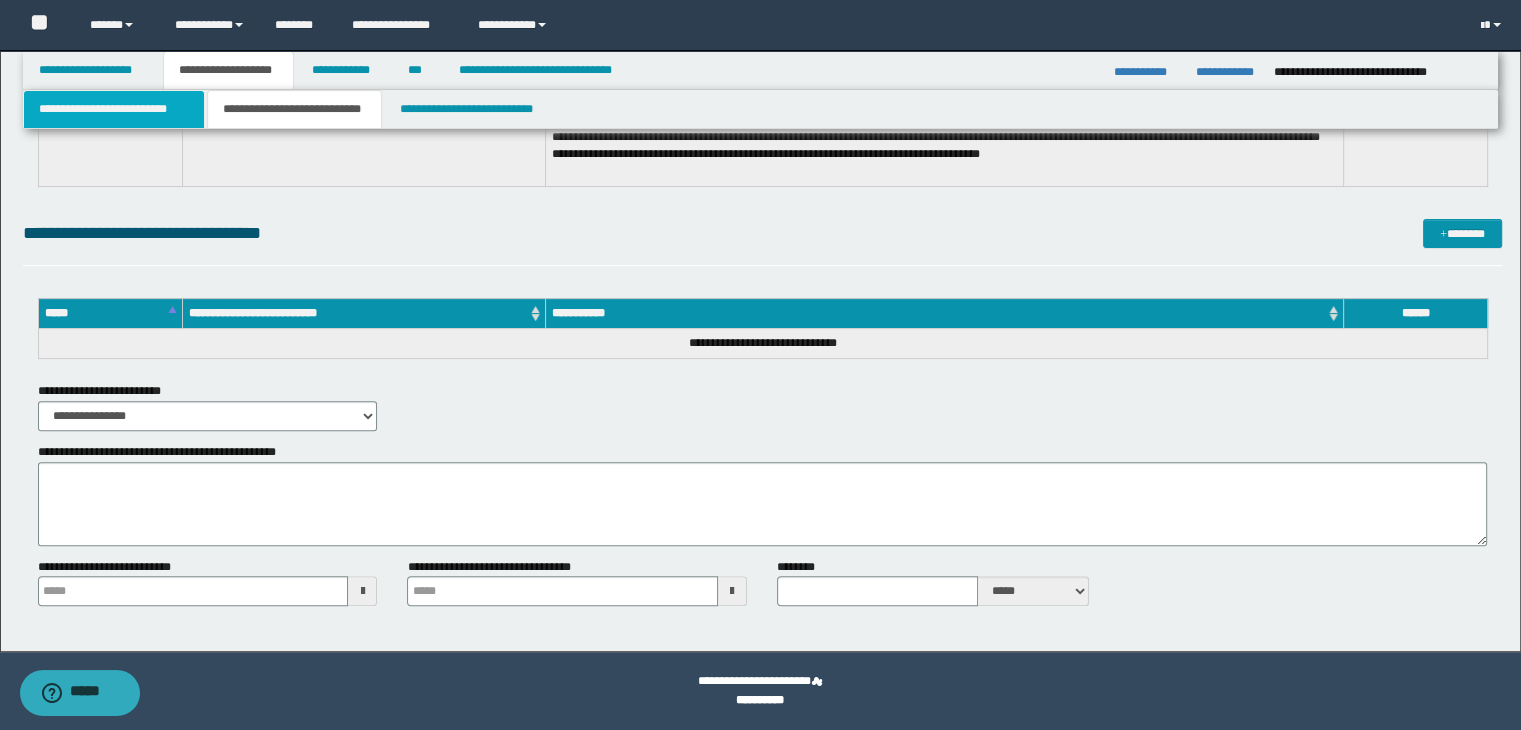 click on "**********" at bounding box center [114, 109] 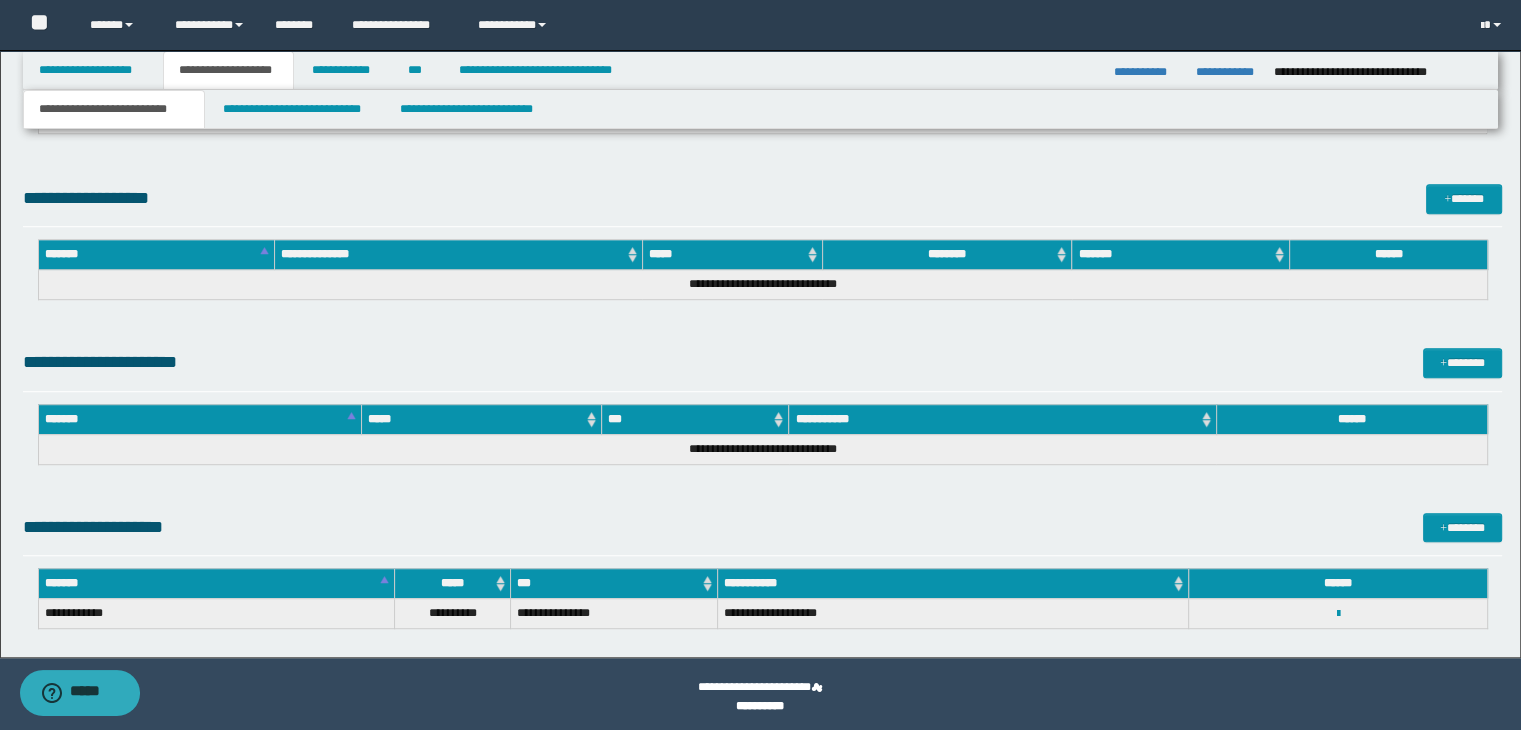 scroll, scrollTop: 1252, scrollLeft: 0, axis: vertical 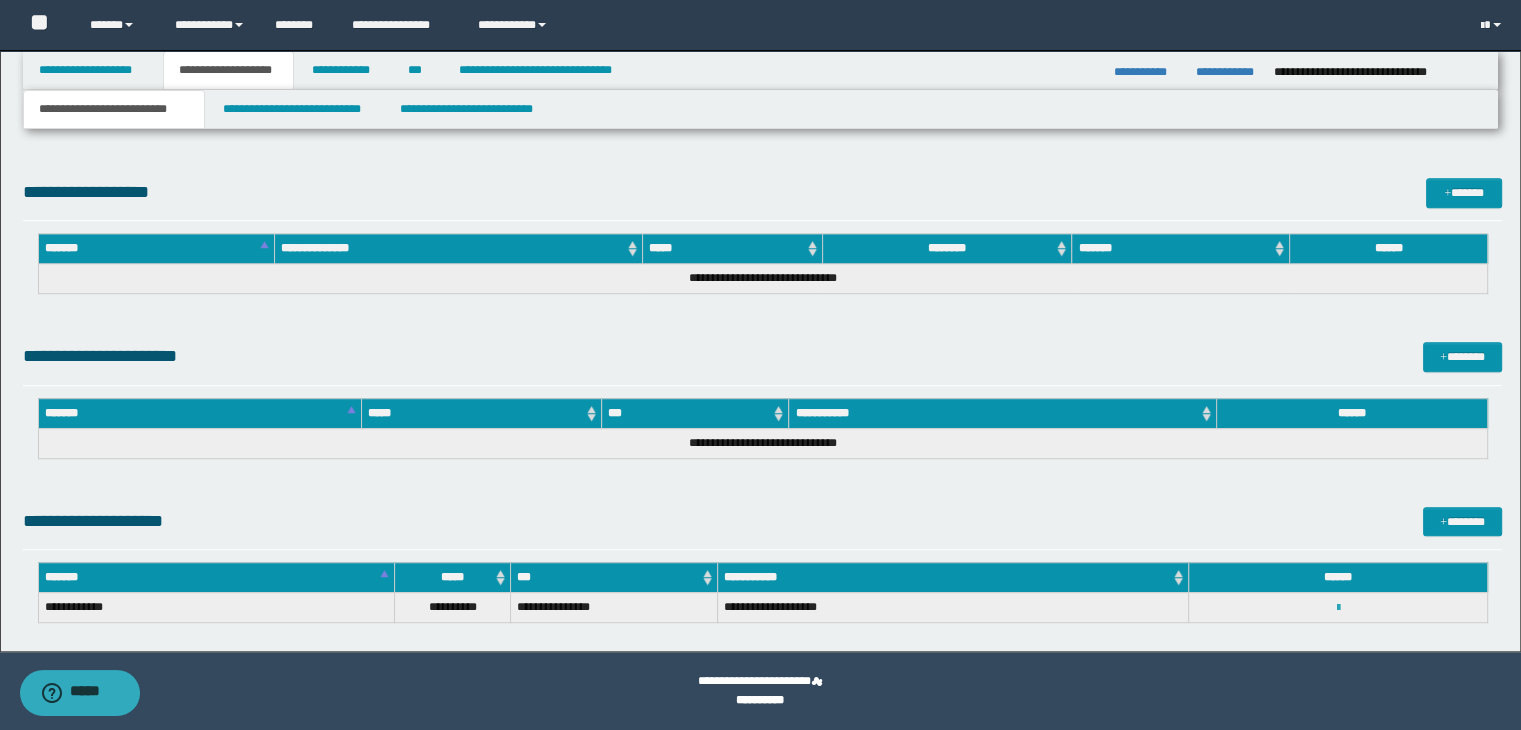 click at bounding box center [1338, 608] 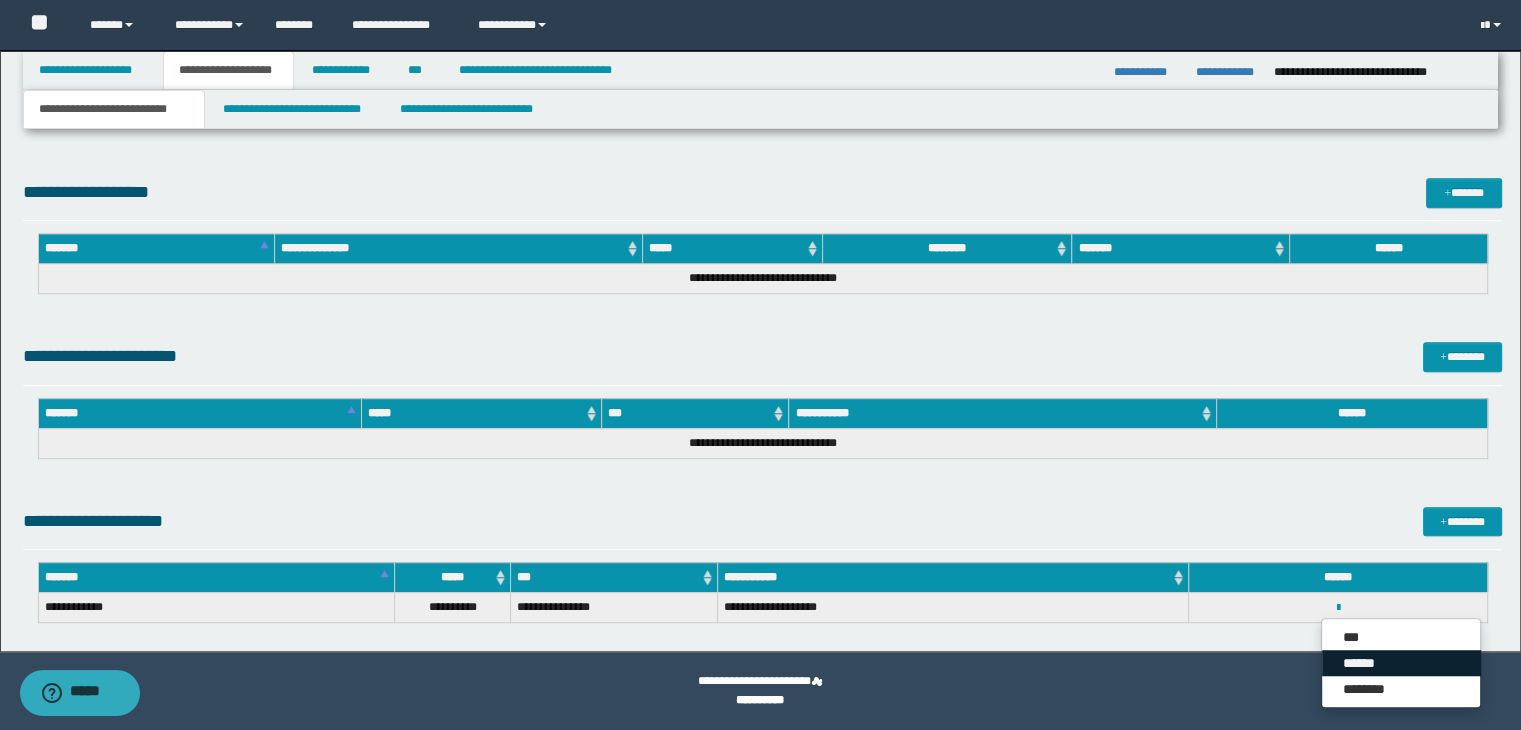 click on "******" at bounding box center (1401, 663) 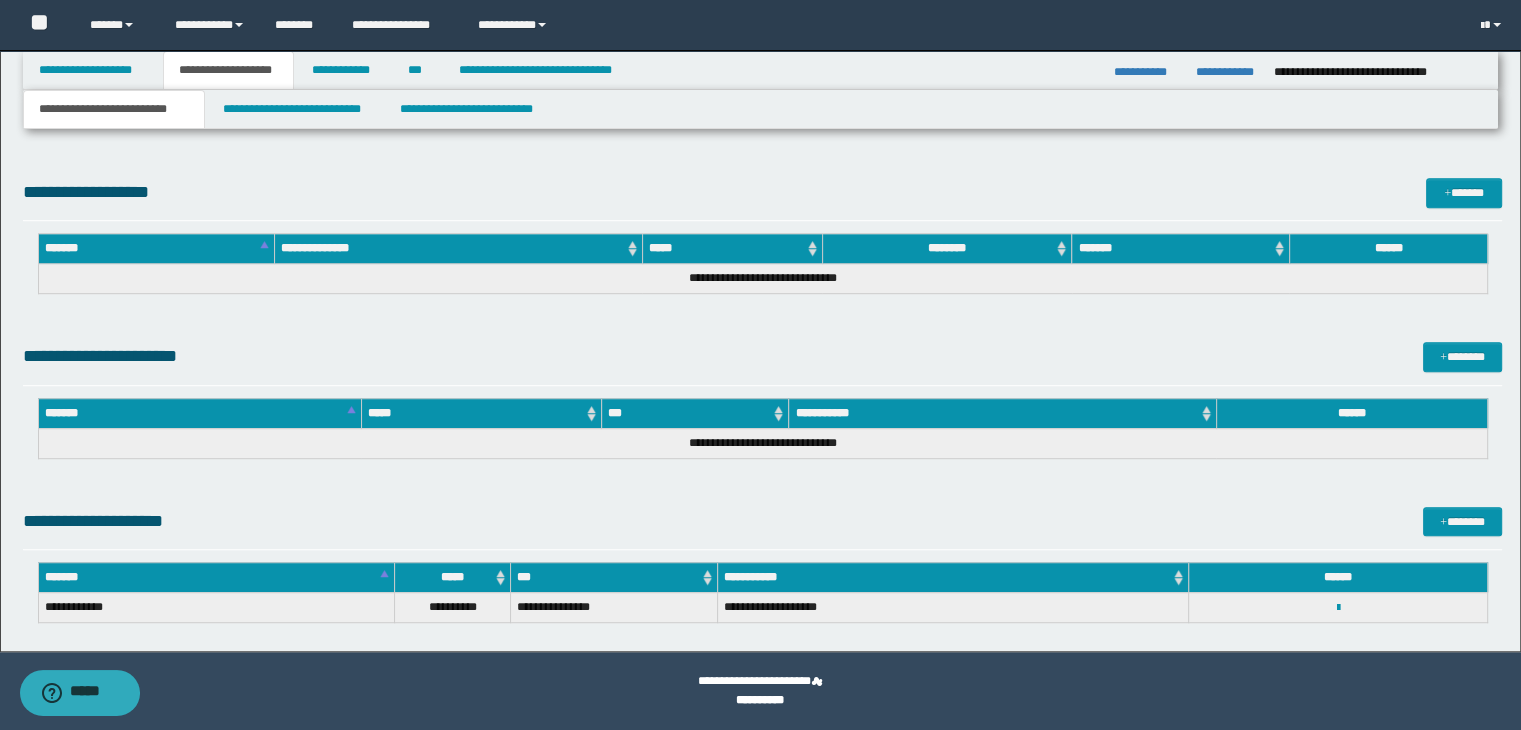type on "**********" 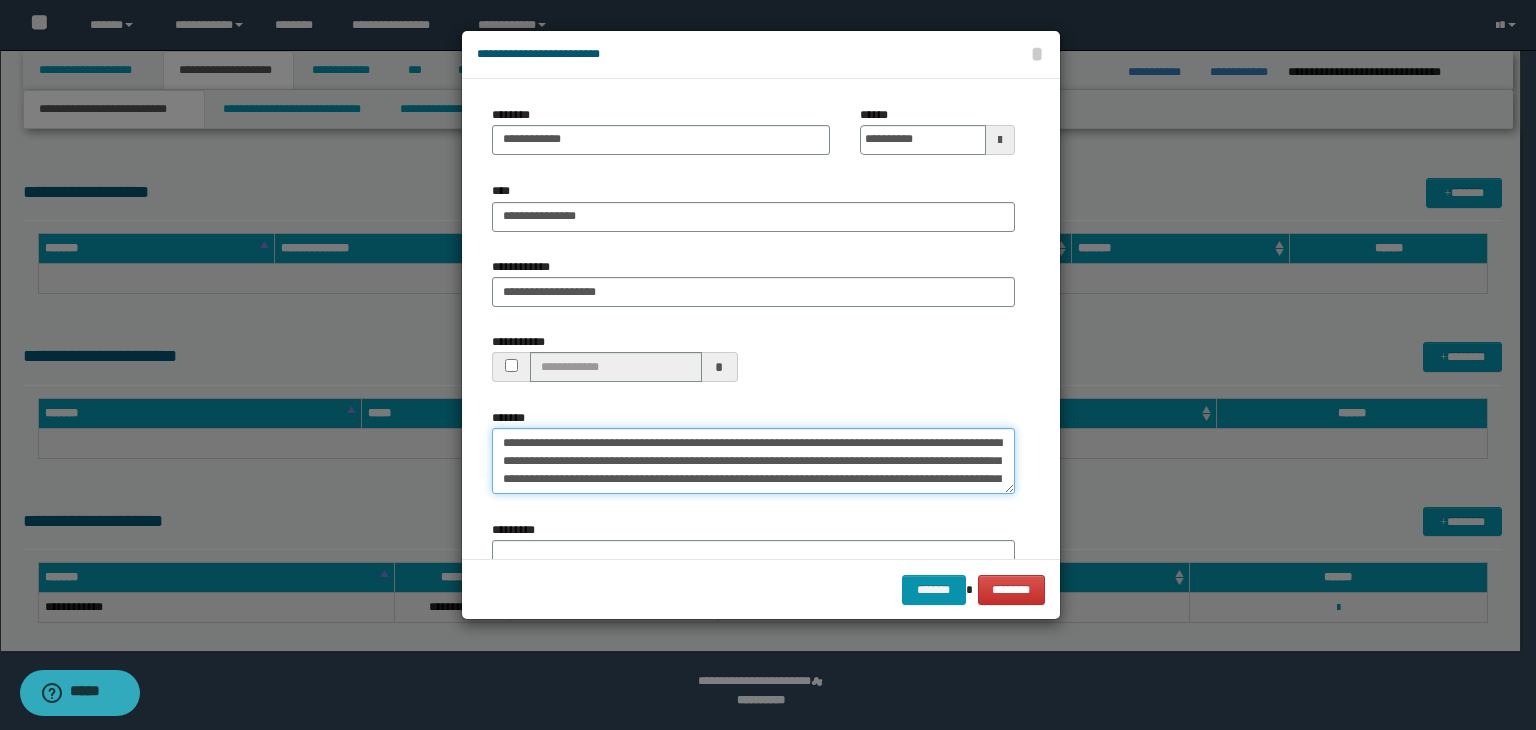 click on "**********" at bounding box center (753, 461) 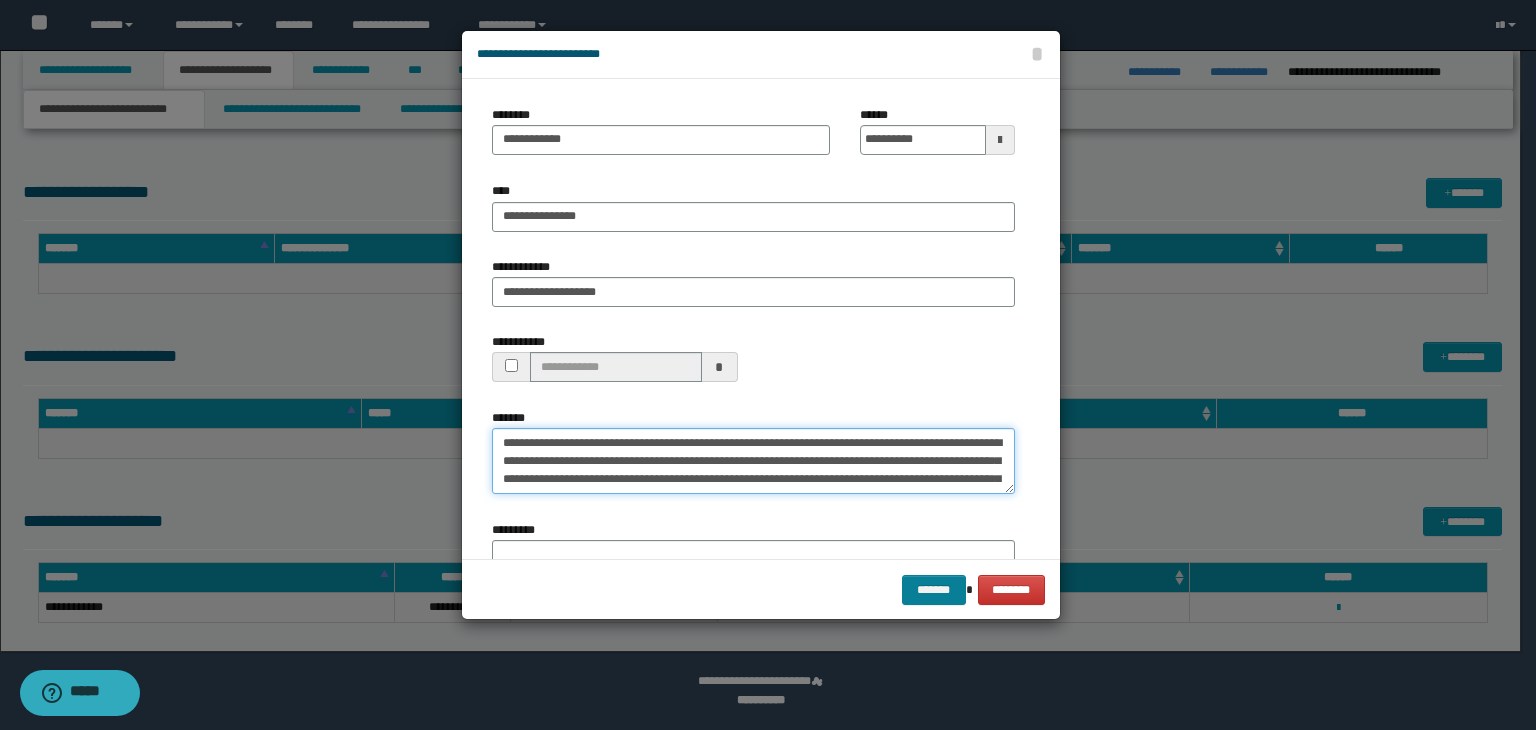 type on "**********" 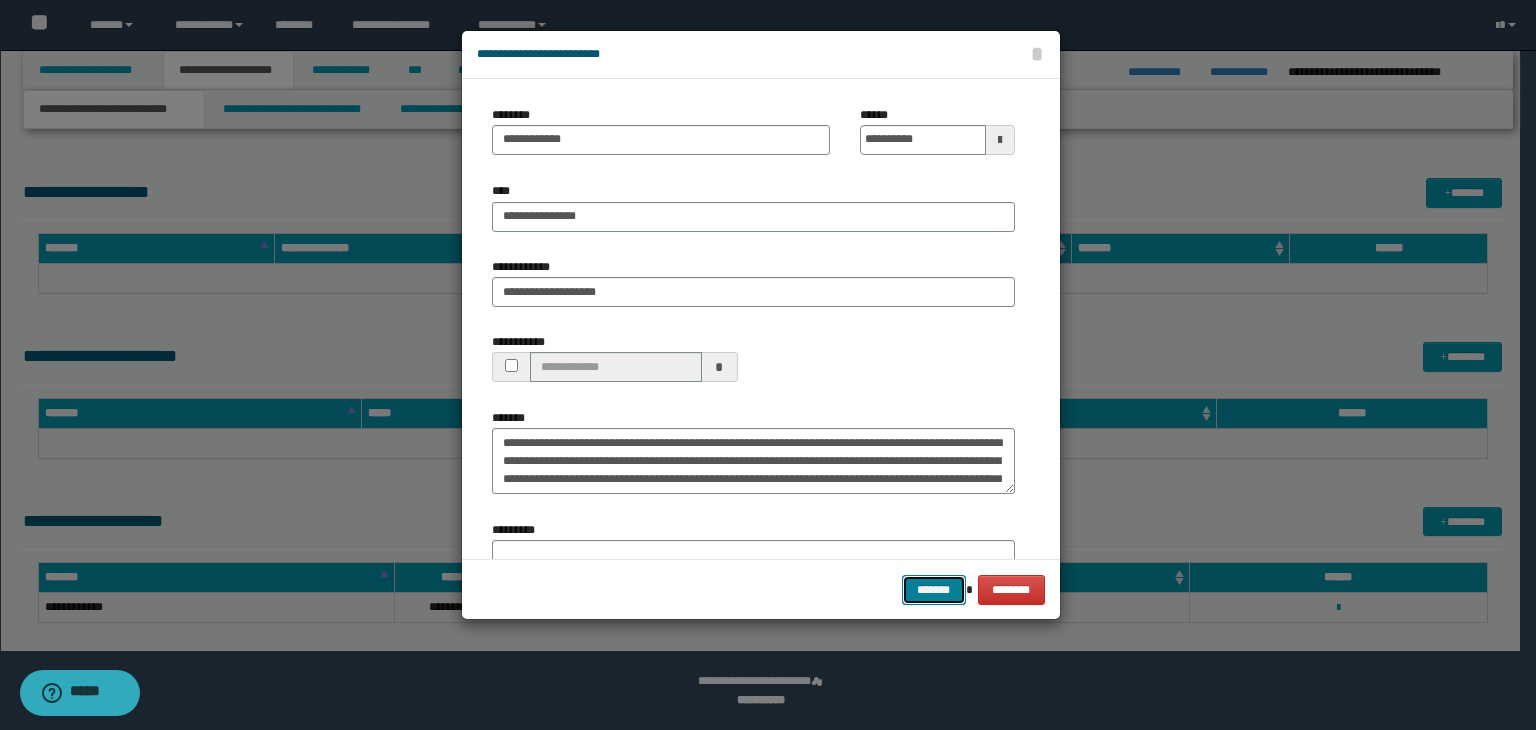 click on "*******" at bounding box center (934, 590) 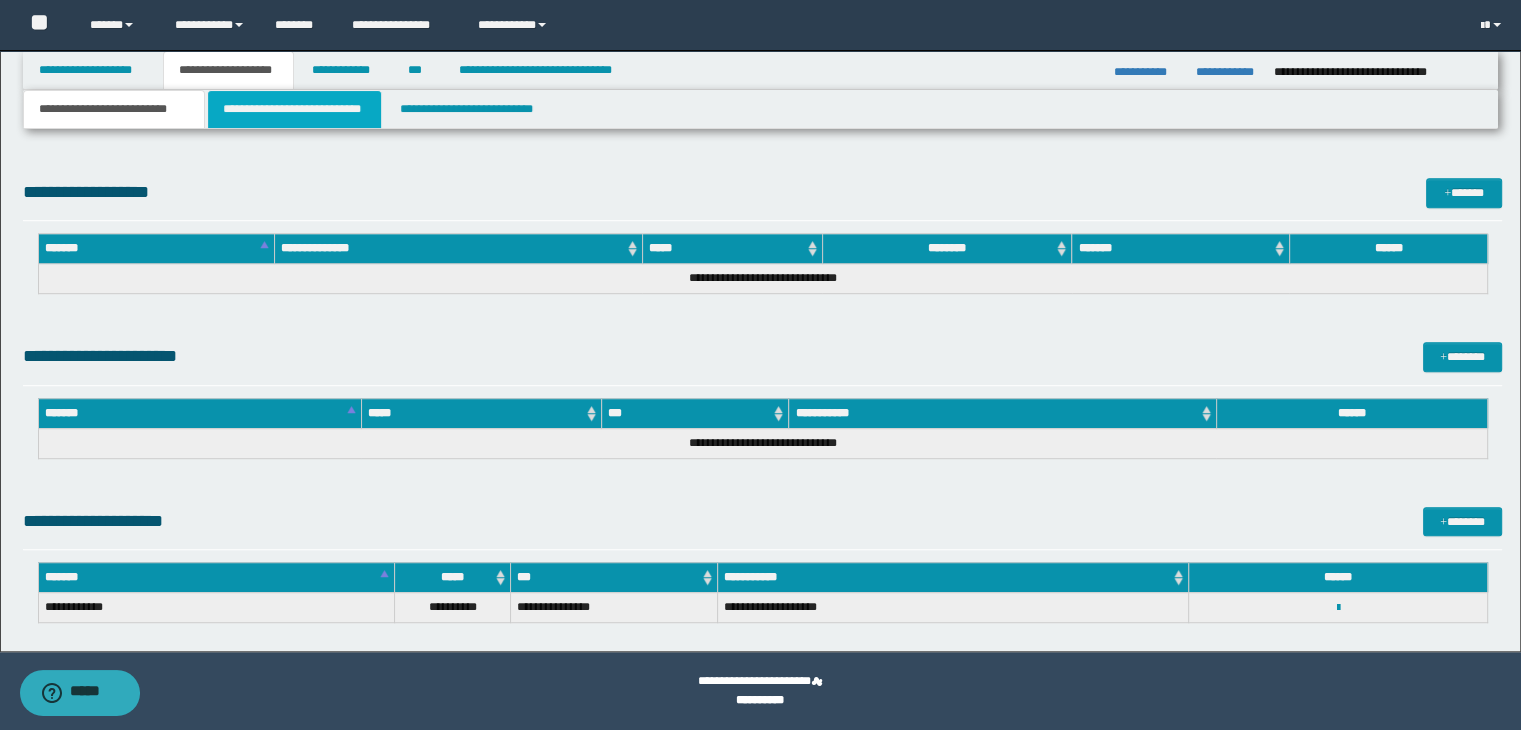 click on "**********" at bounding box center (294, 109) 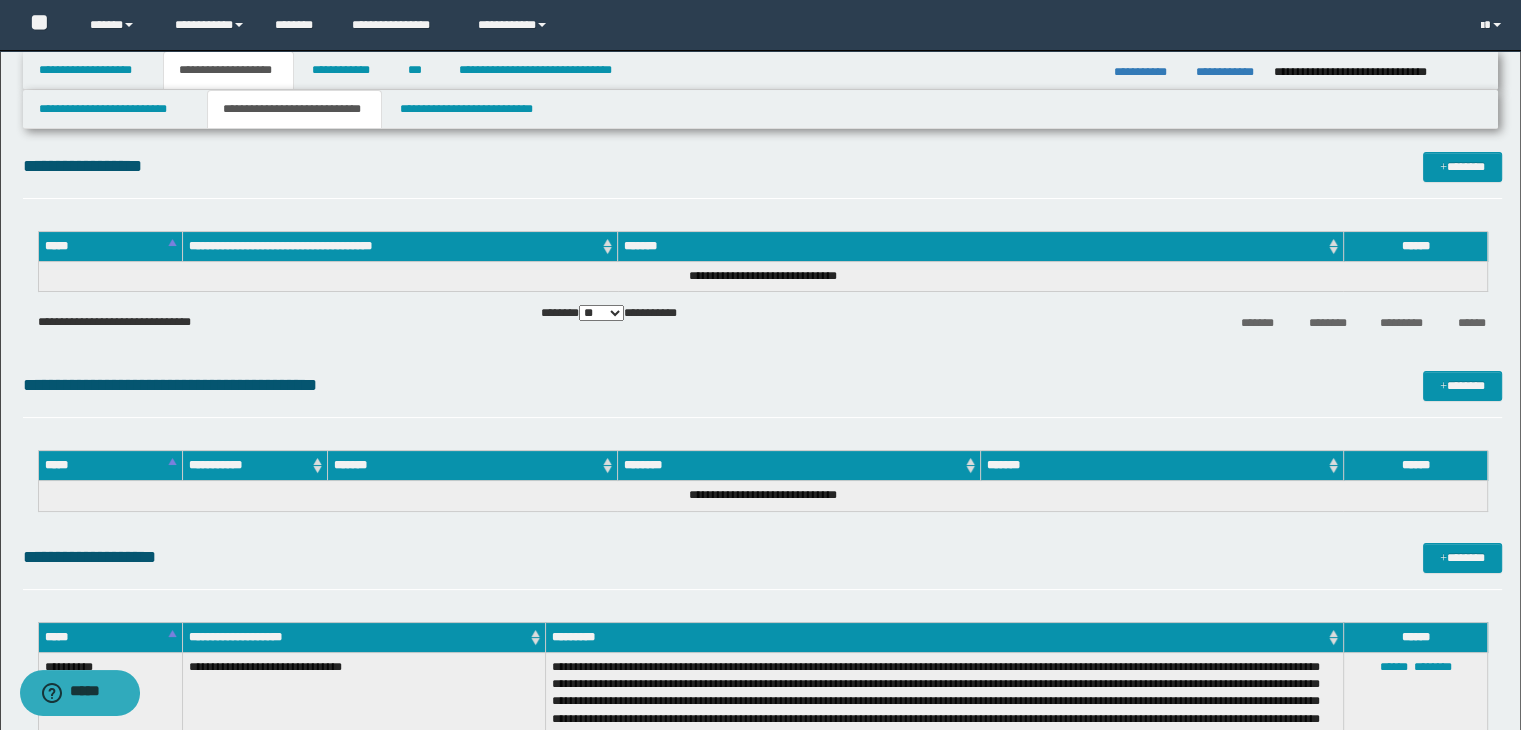 scroll, scrollTop: 0, scrollLeft: 0, axis: both 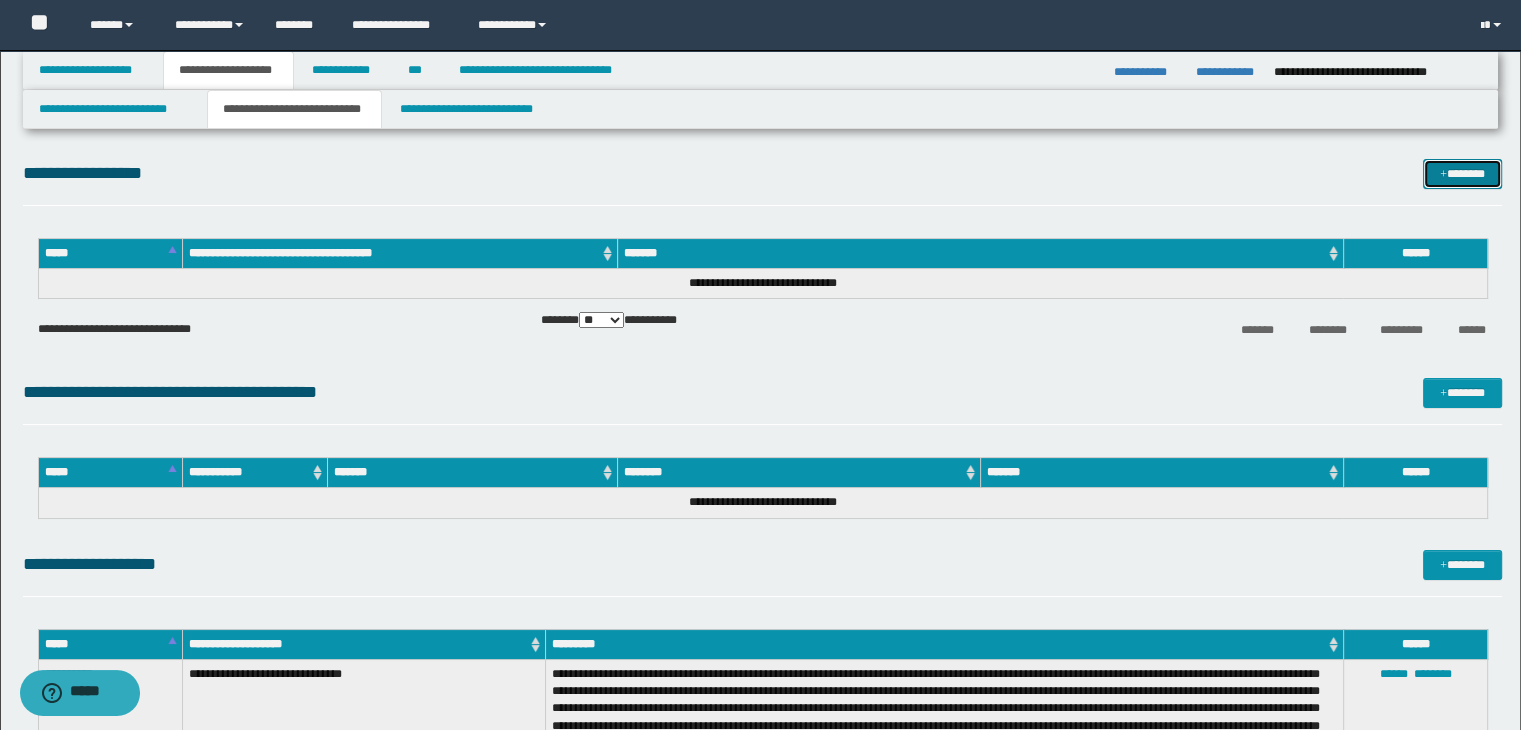 click on "*******" at bounding box center (1462, 174) 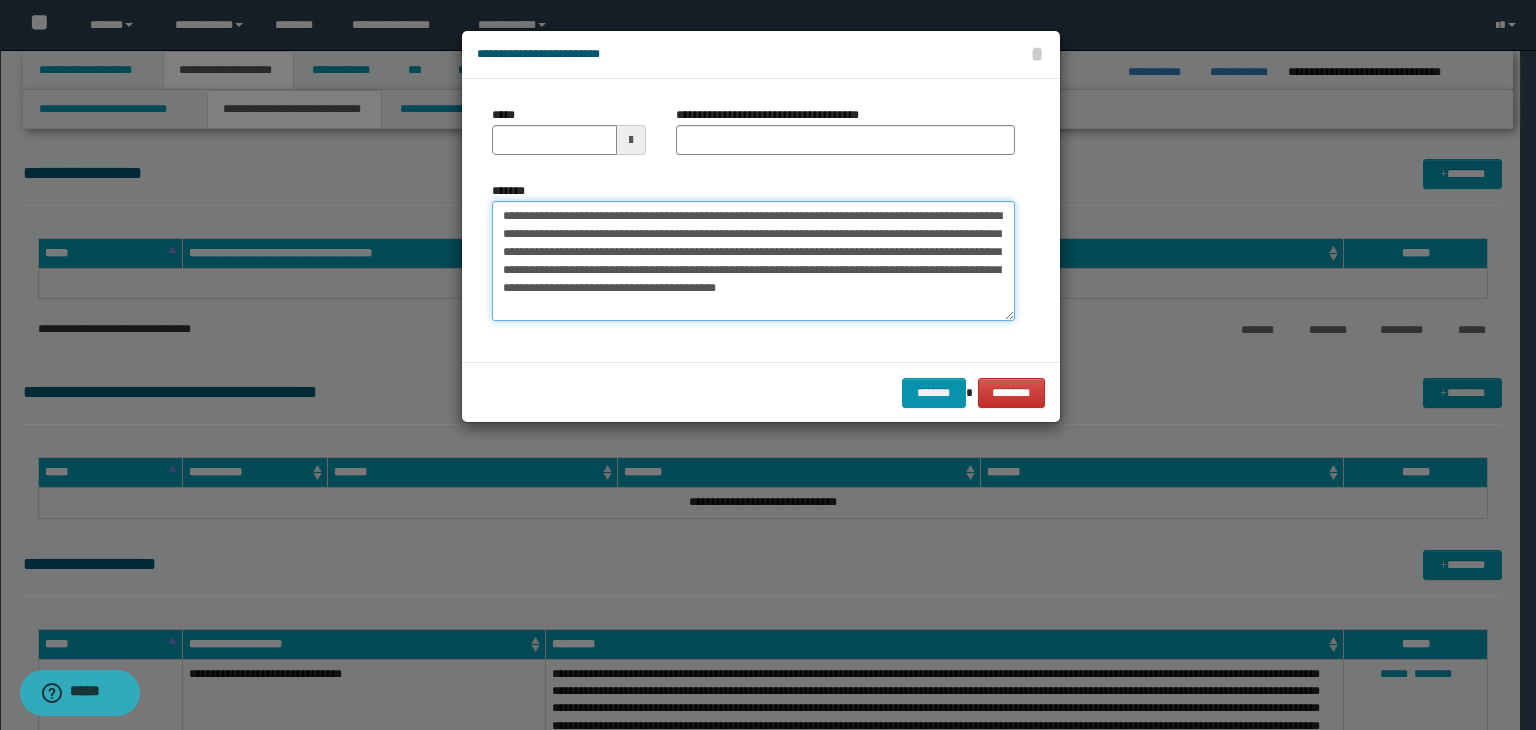type on "**********" 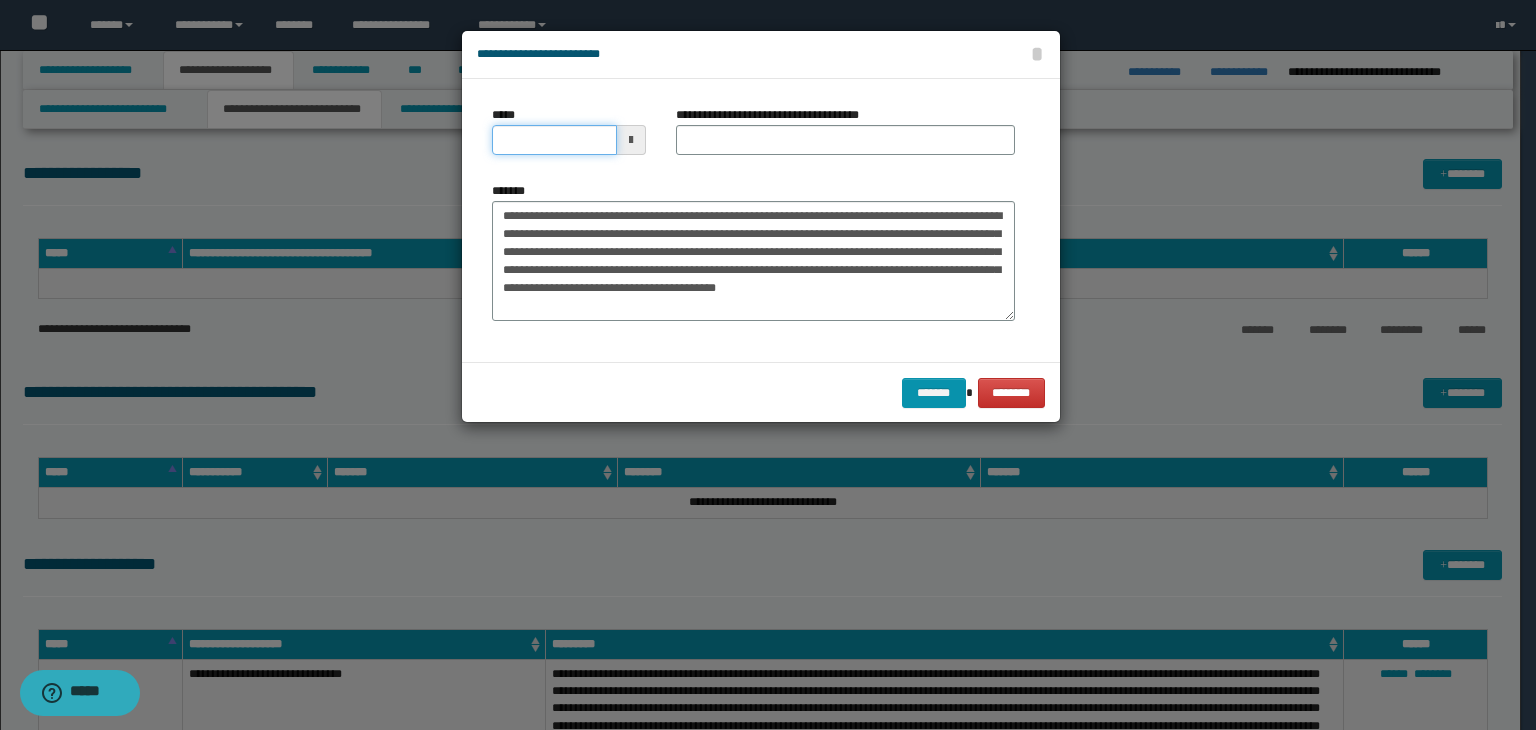 click on "*****" at bounding box center (554, 140) 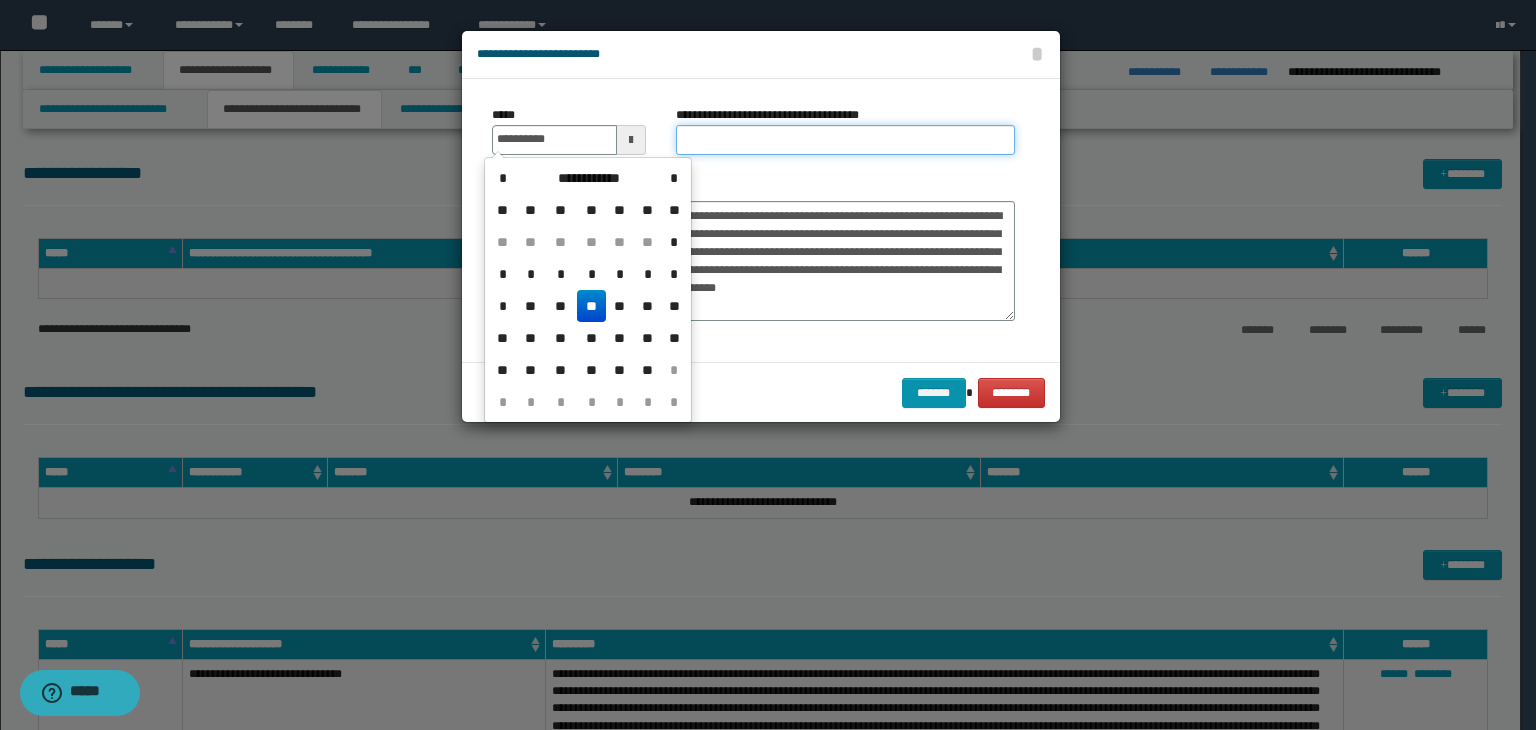 type on "**********" 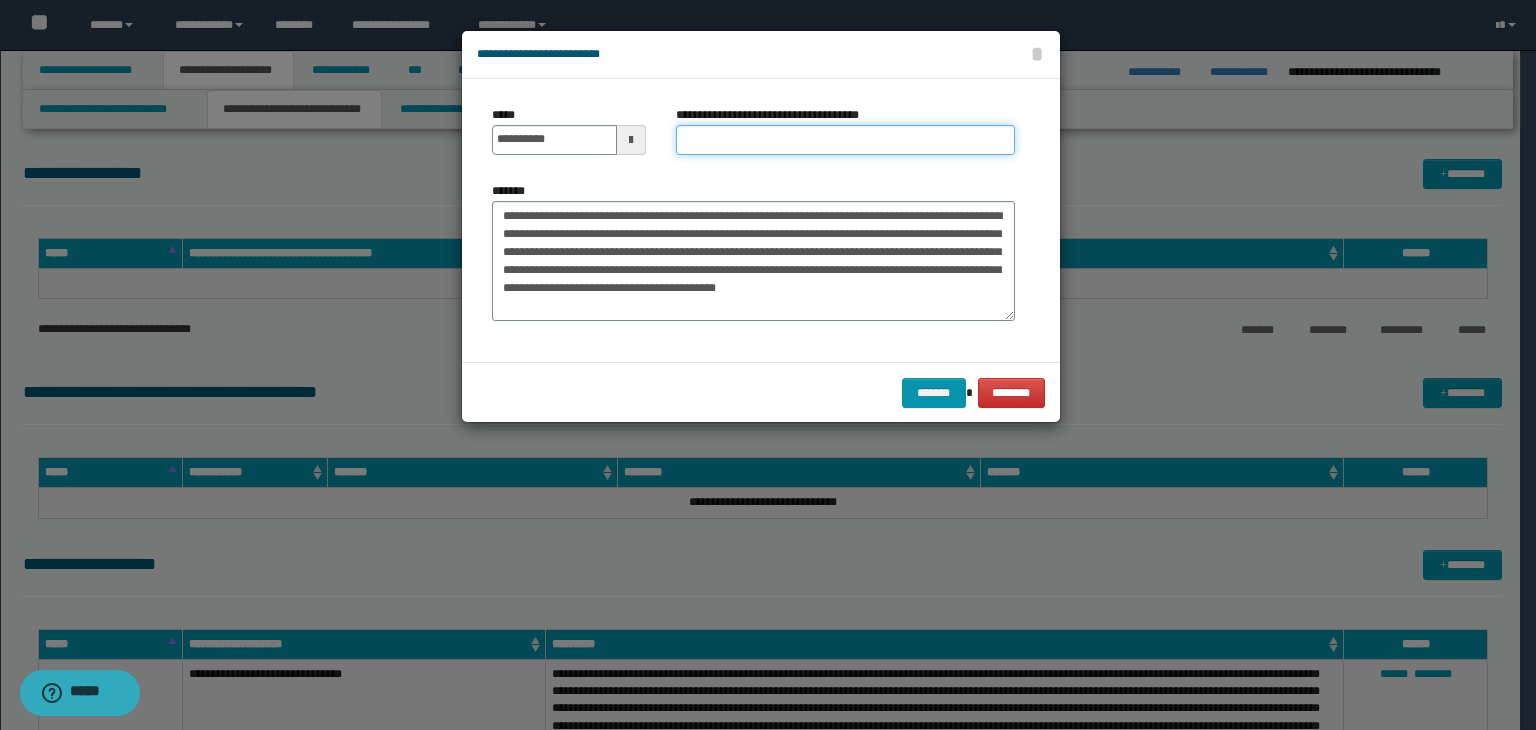 click on "**********" at bounding box center [845, 140] 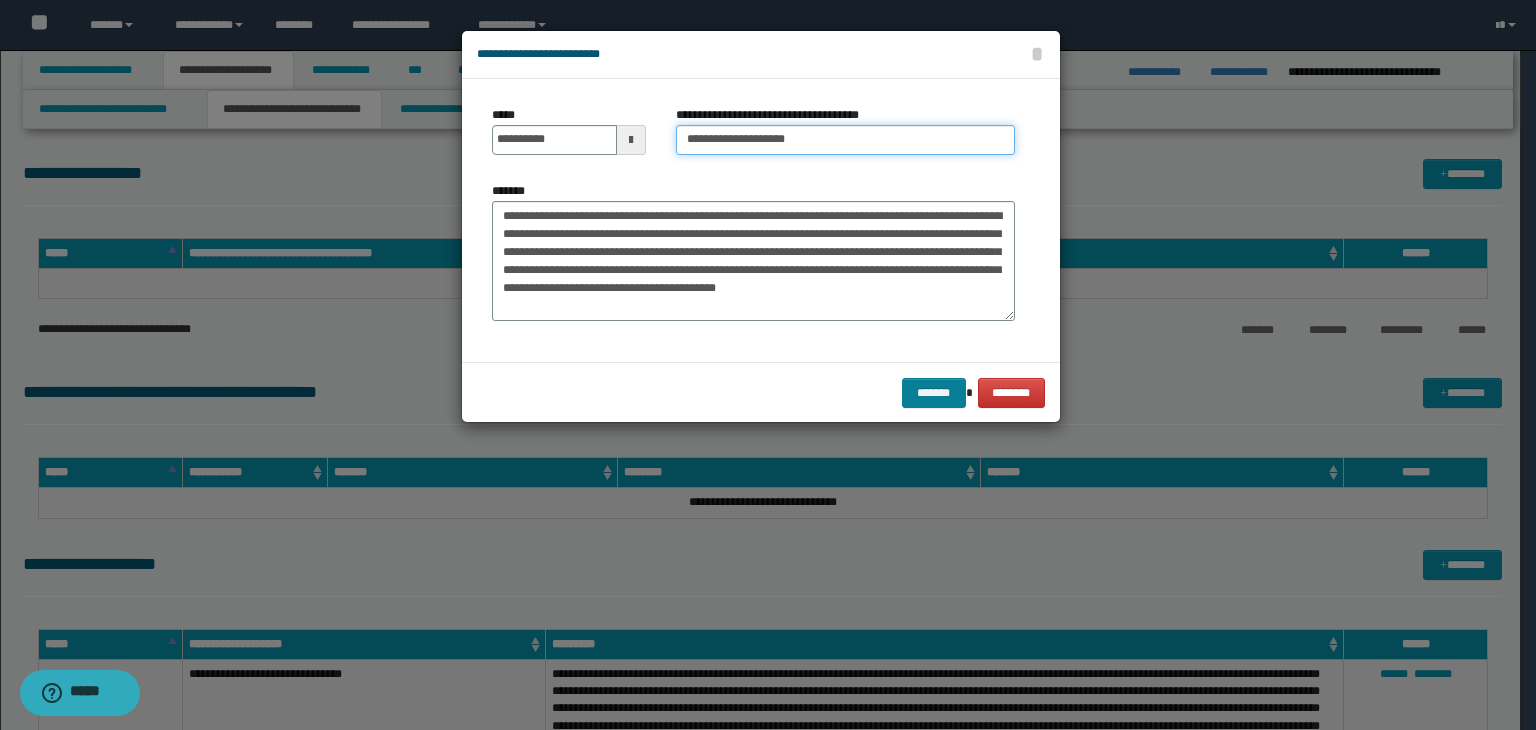 type on "**********" 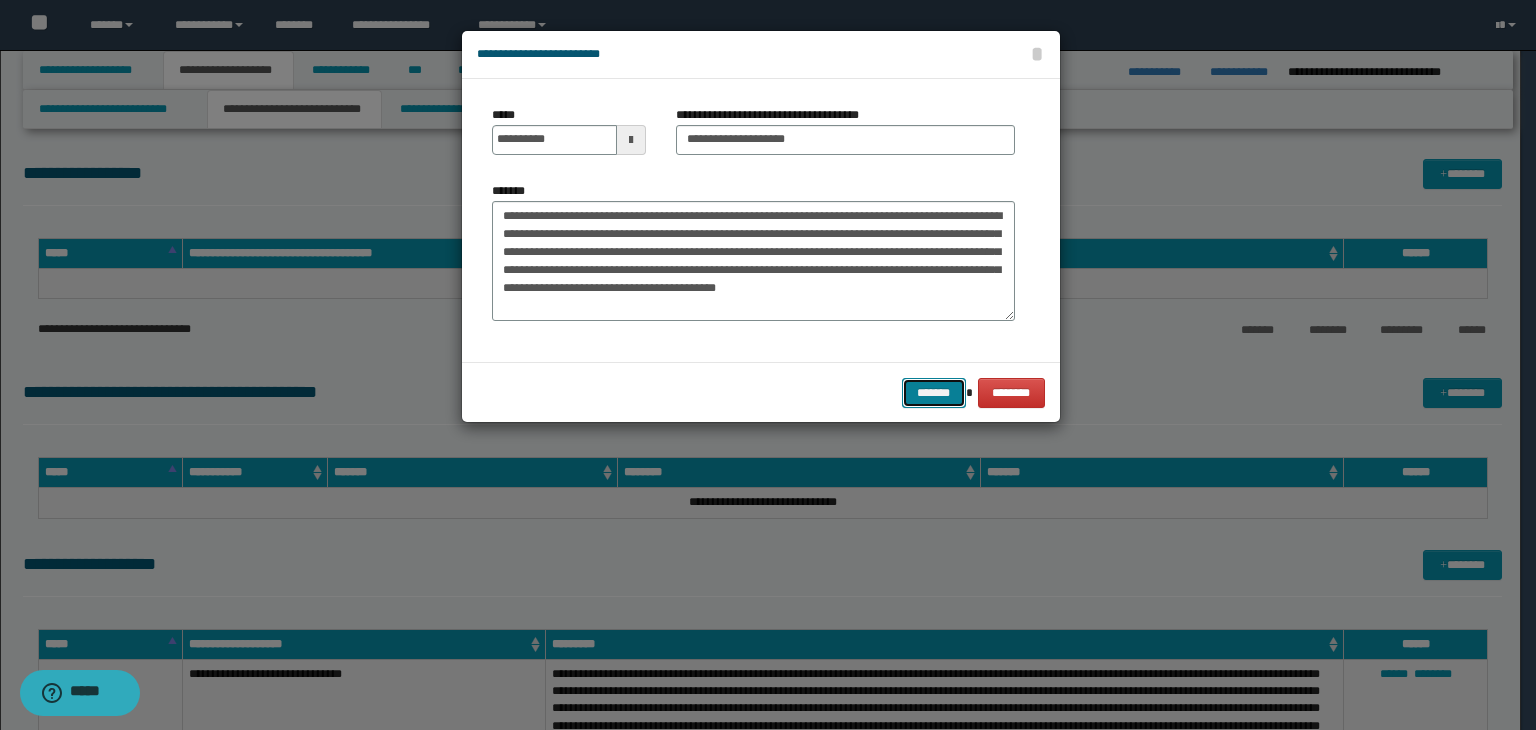 click on "*******" at bounding box center (934, 393) 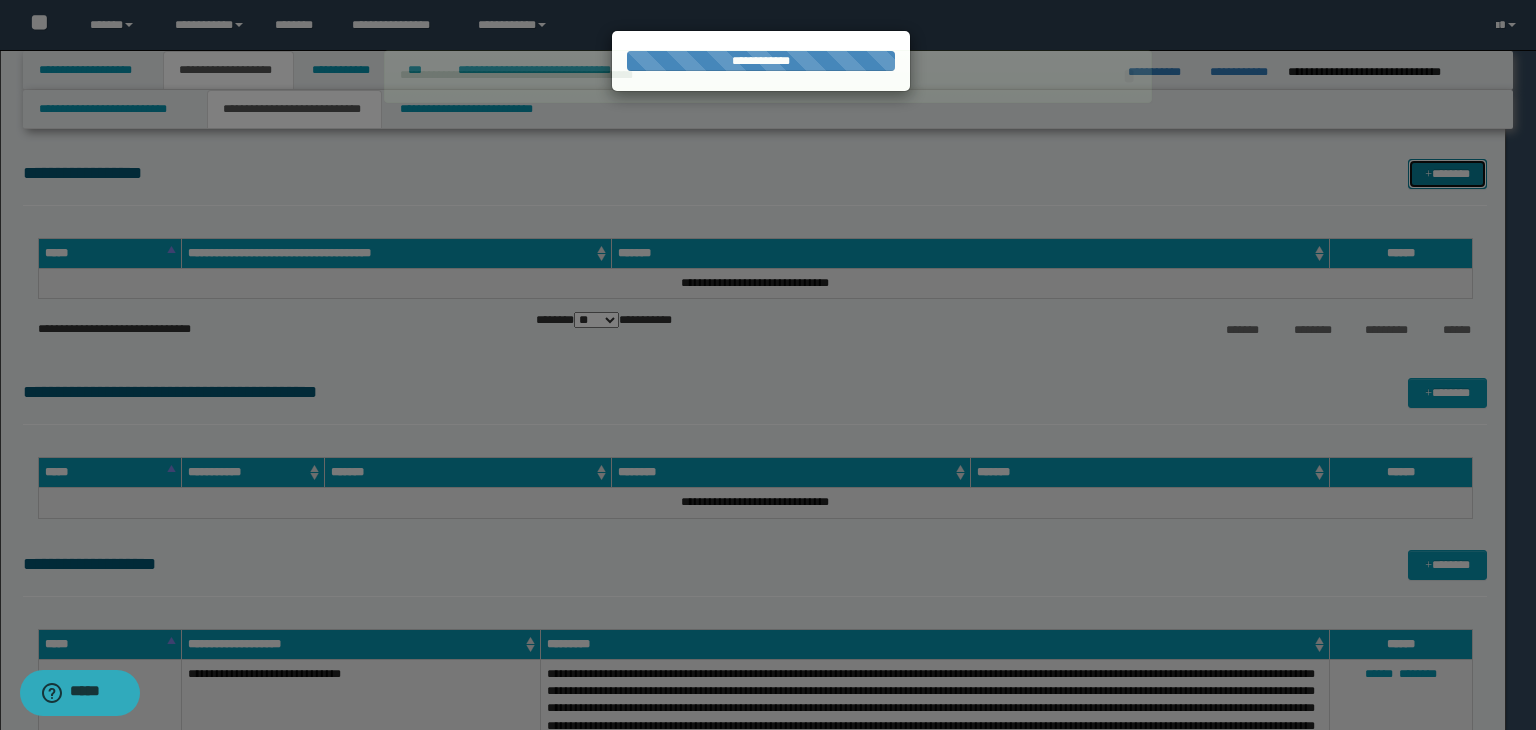 type 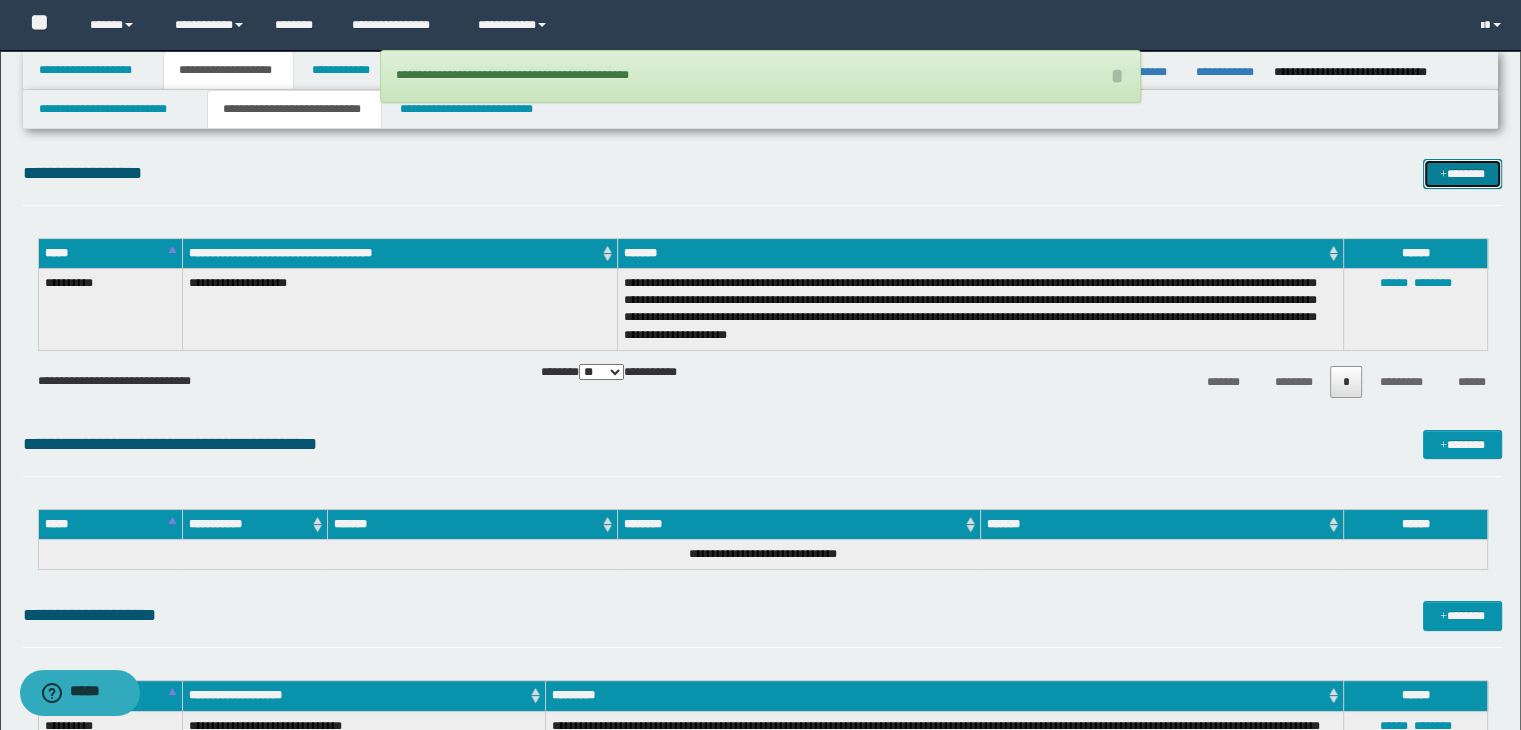 click on "*******" at bounding box center [1462, 174] 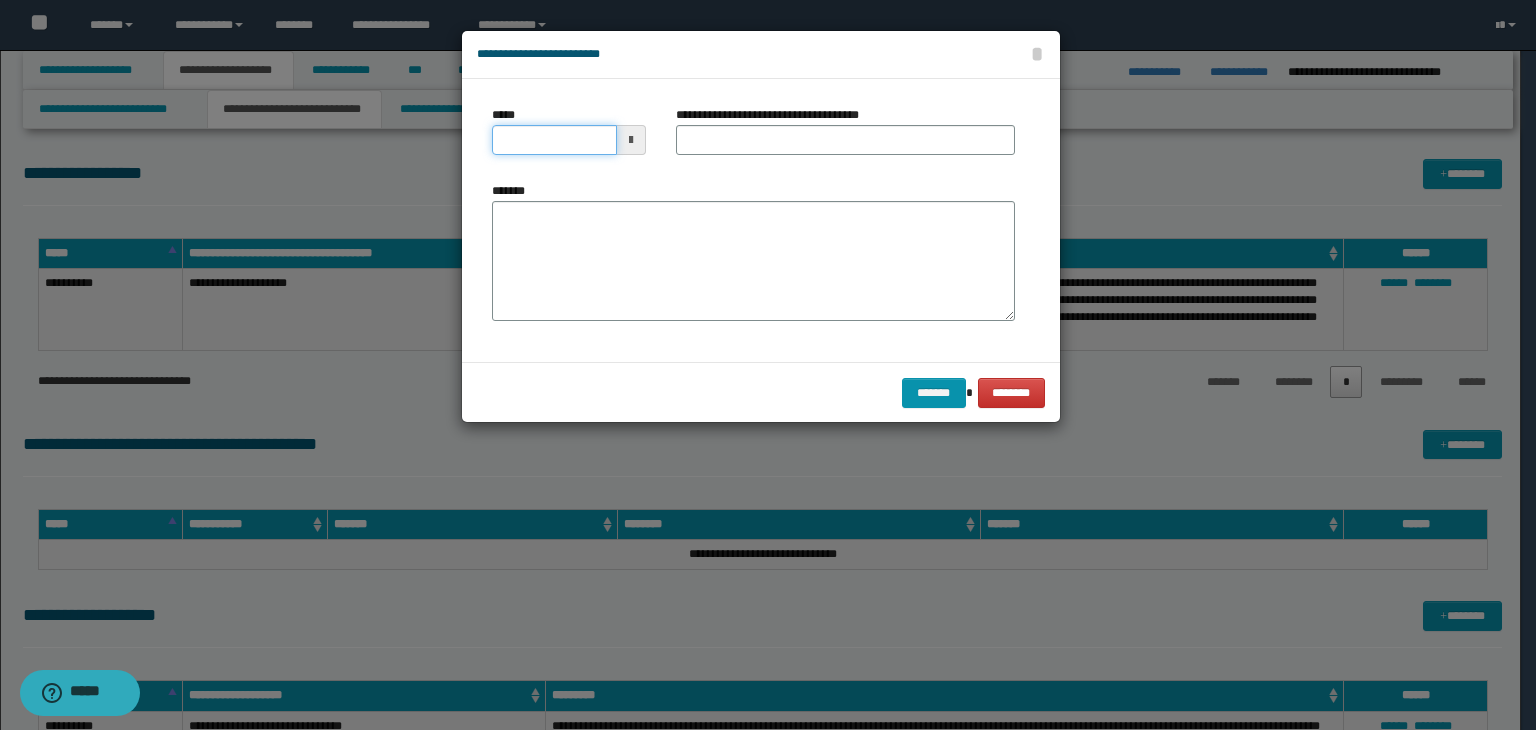 click on "*****" at bounding box center [554, 140] 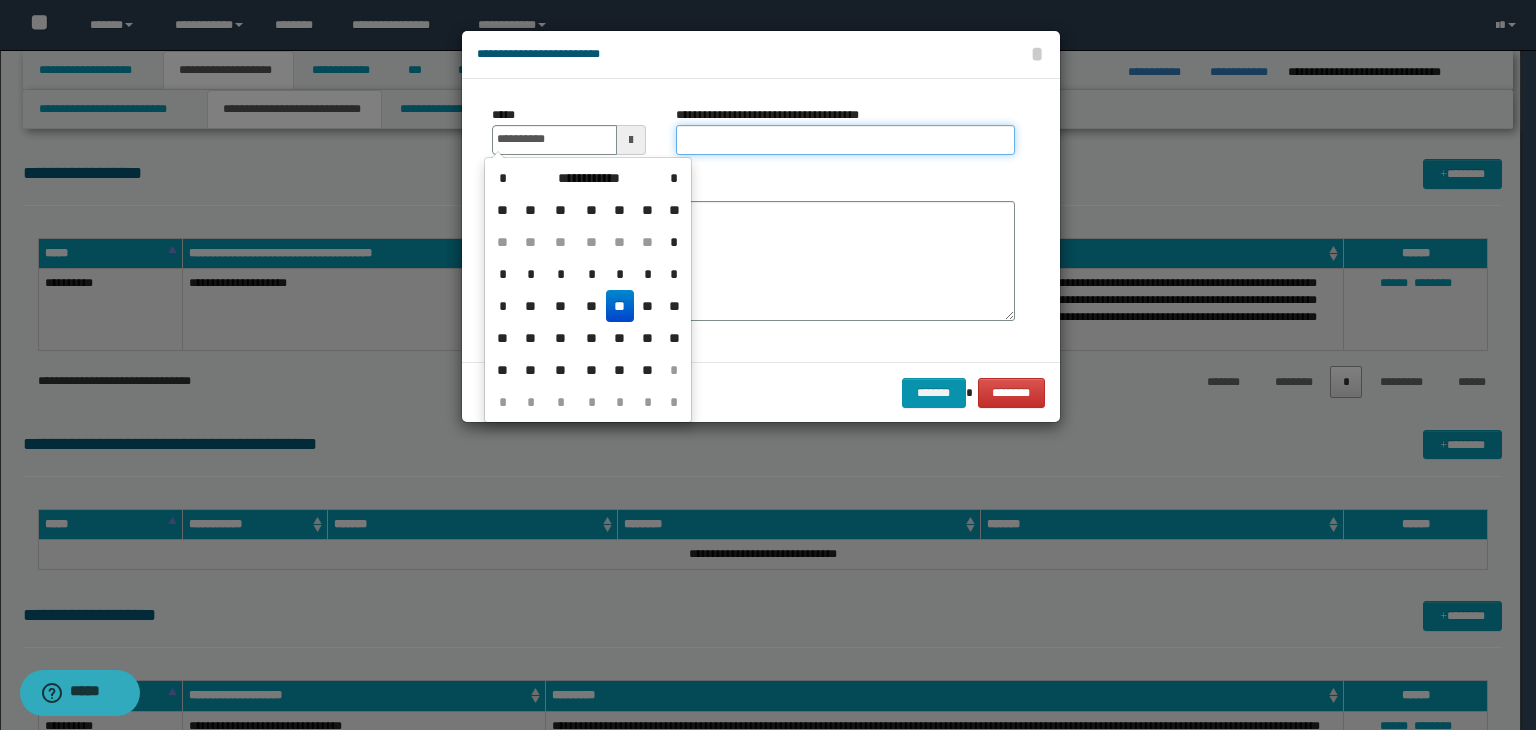 type on "**********" 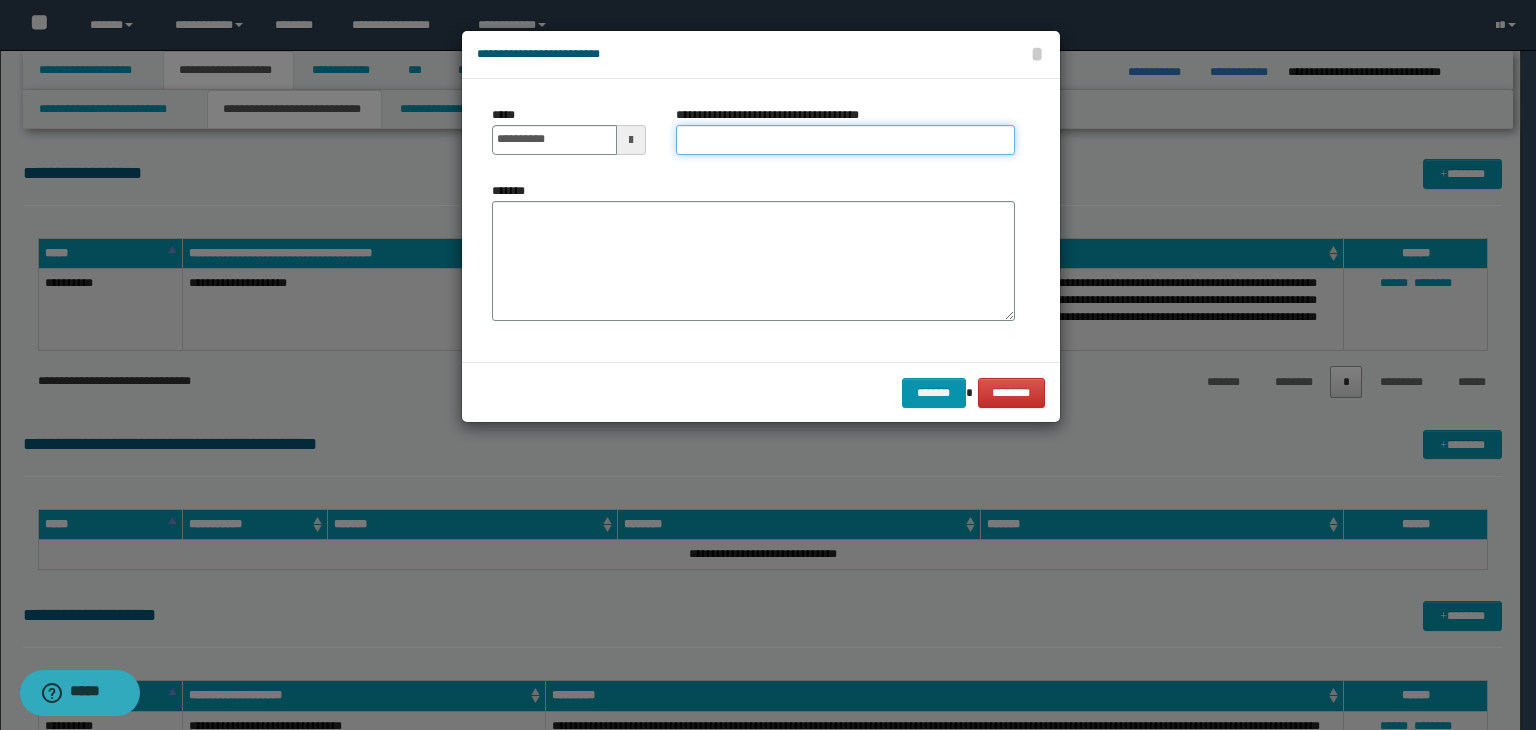 type on "*" 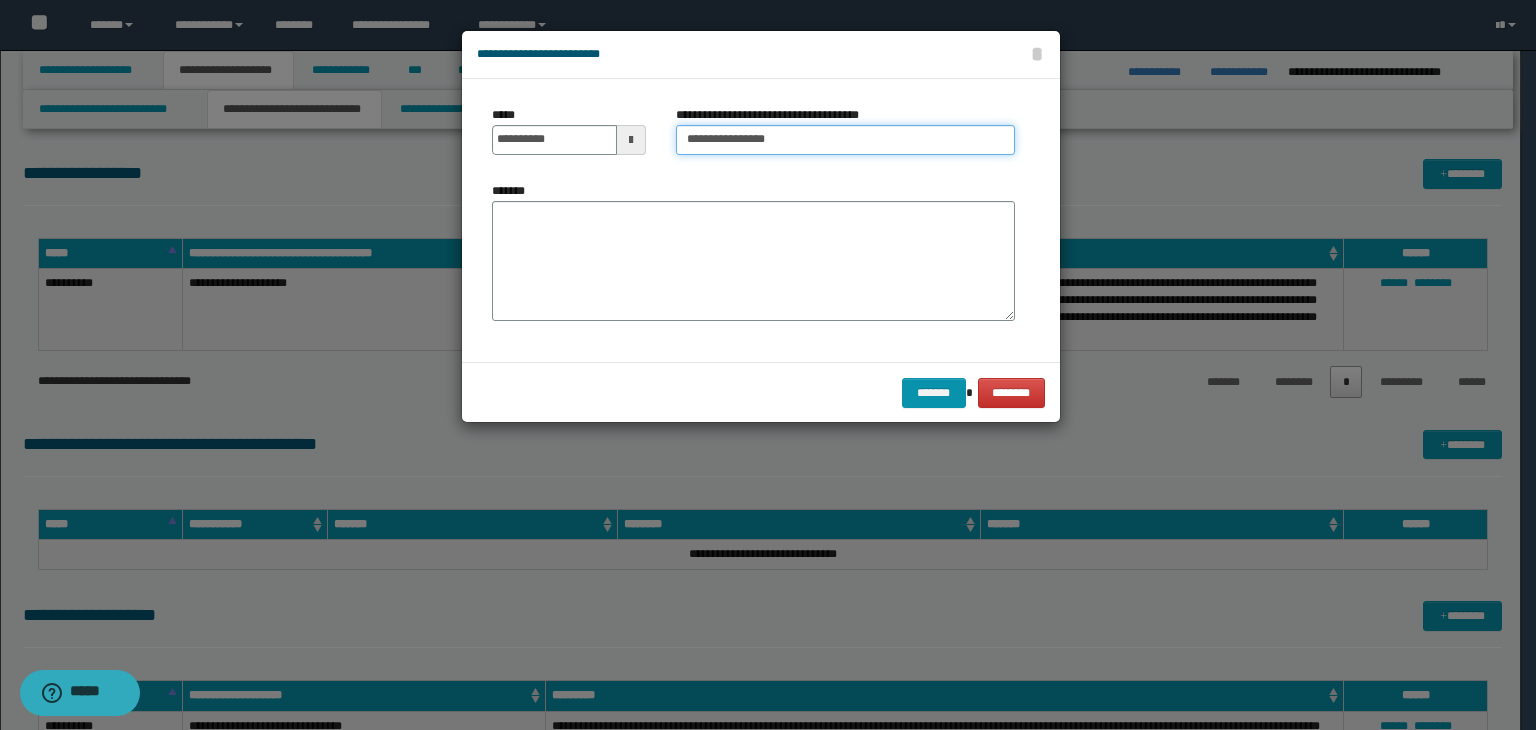 type on "**********" 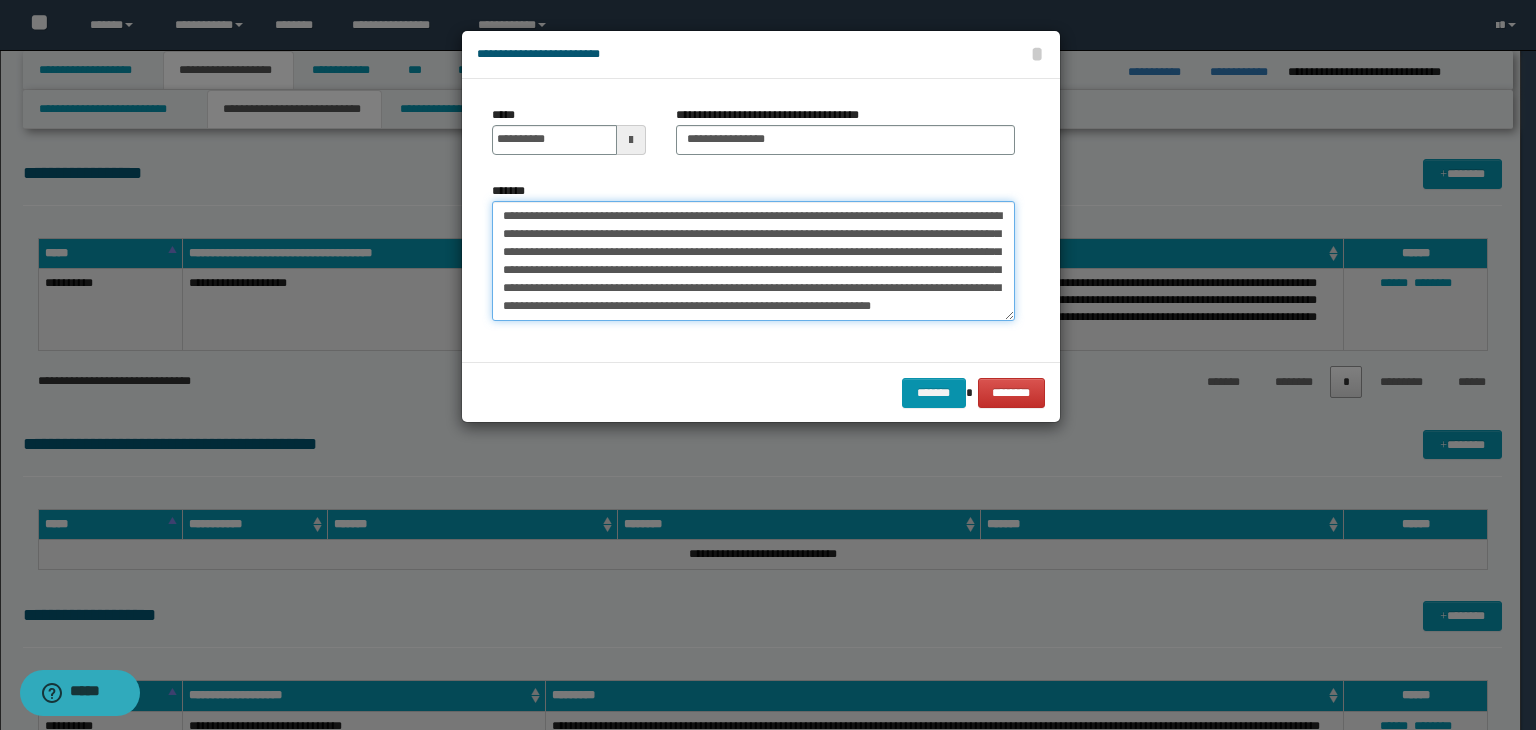 click on "**********" at bounding box center [753, 261] 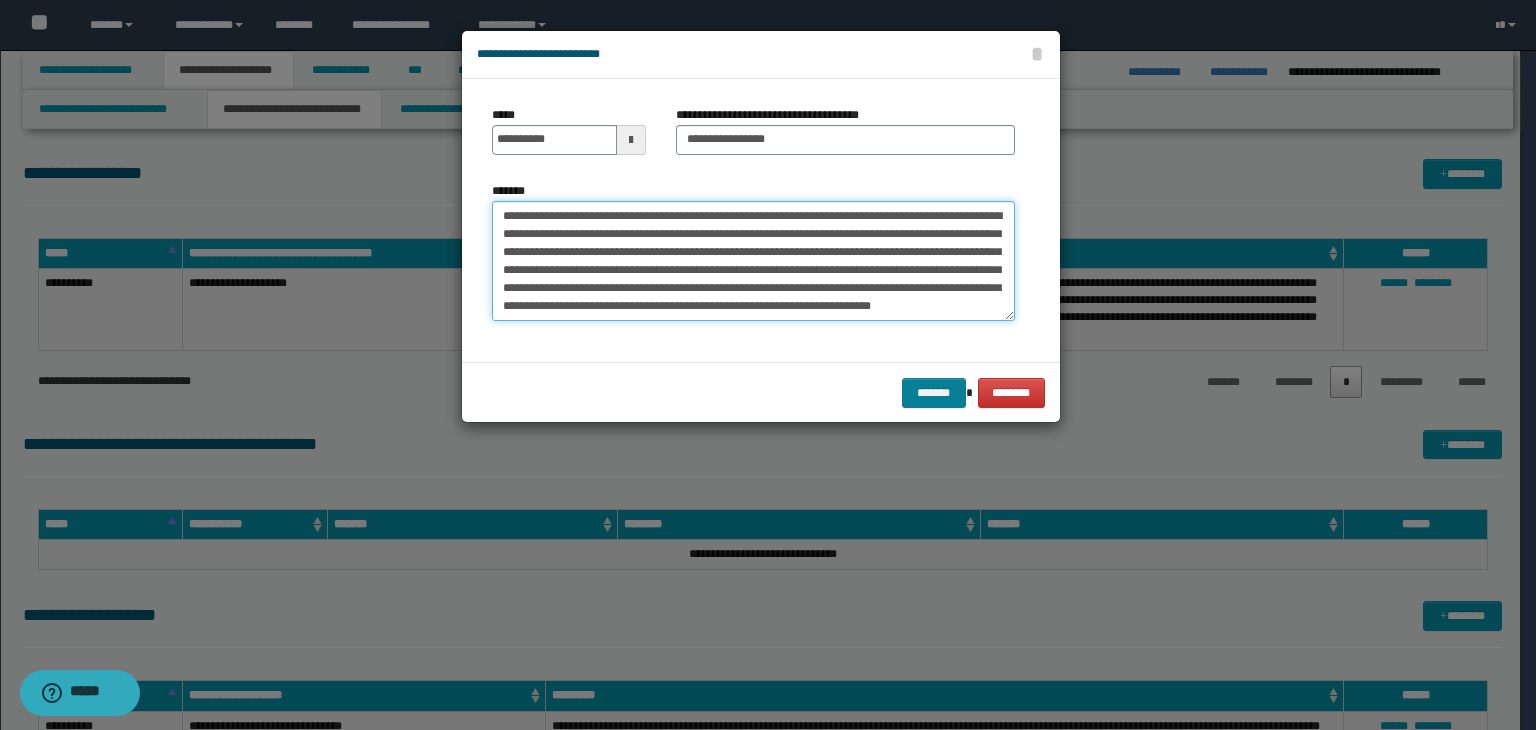 type on "**********" 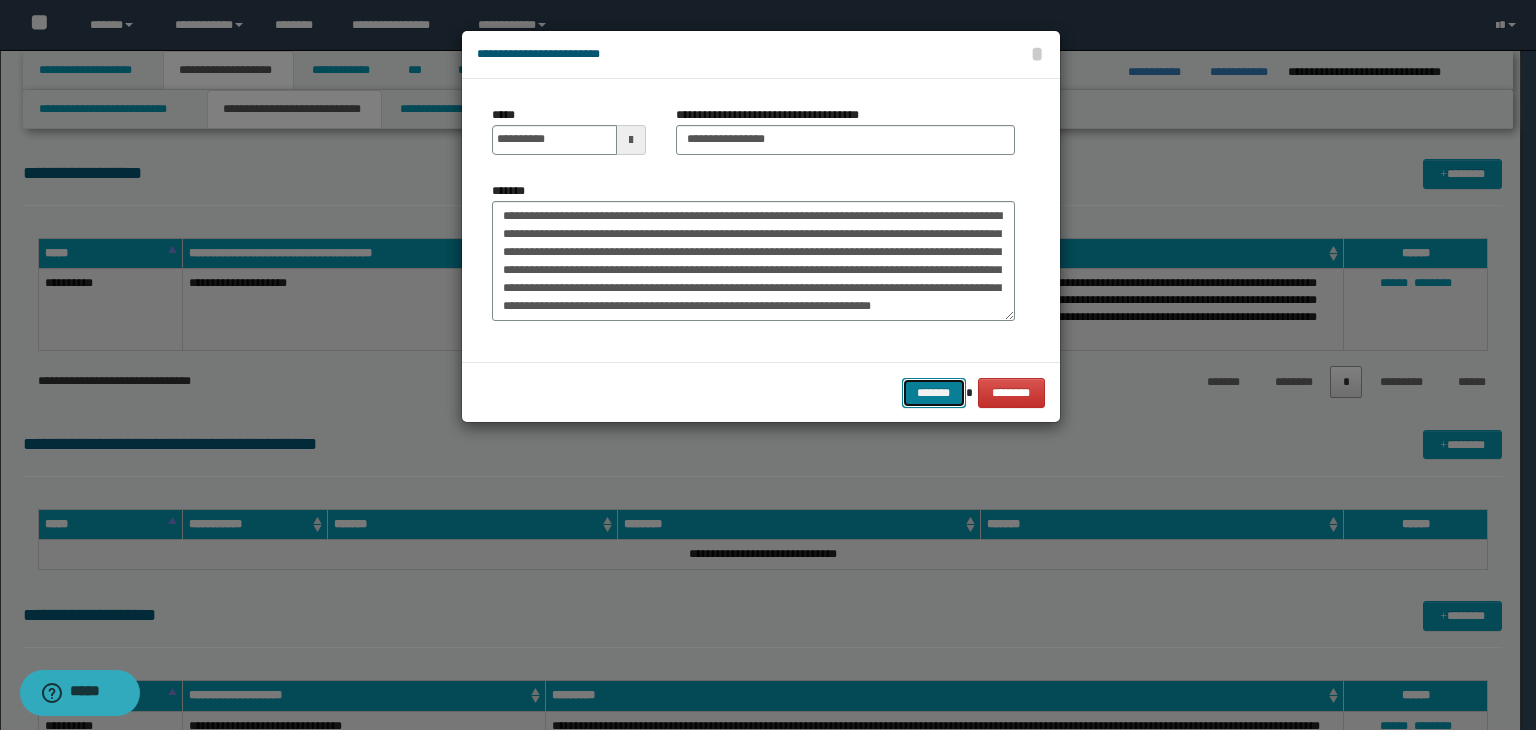 click on "*******" at bounding box center [934, 393] 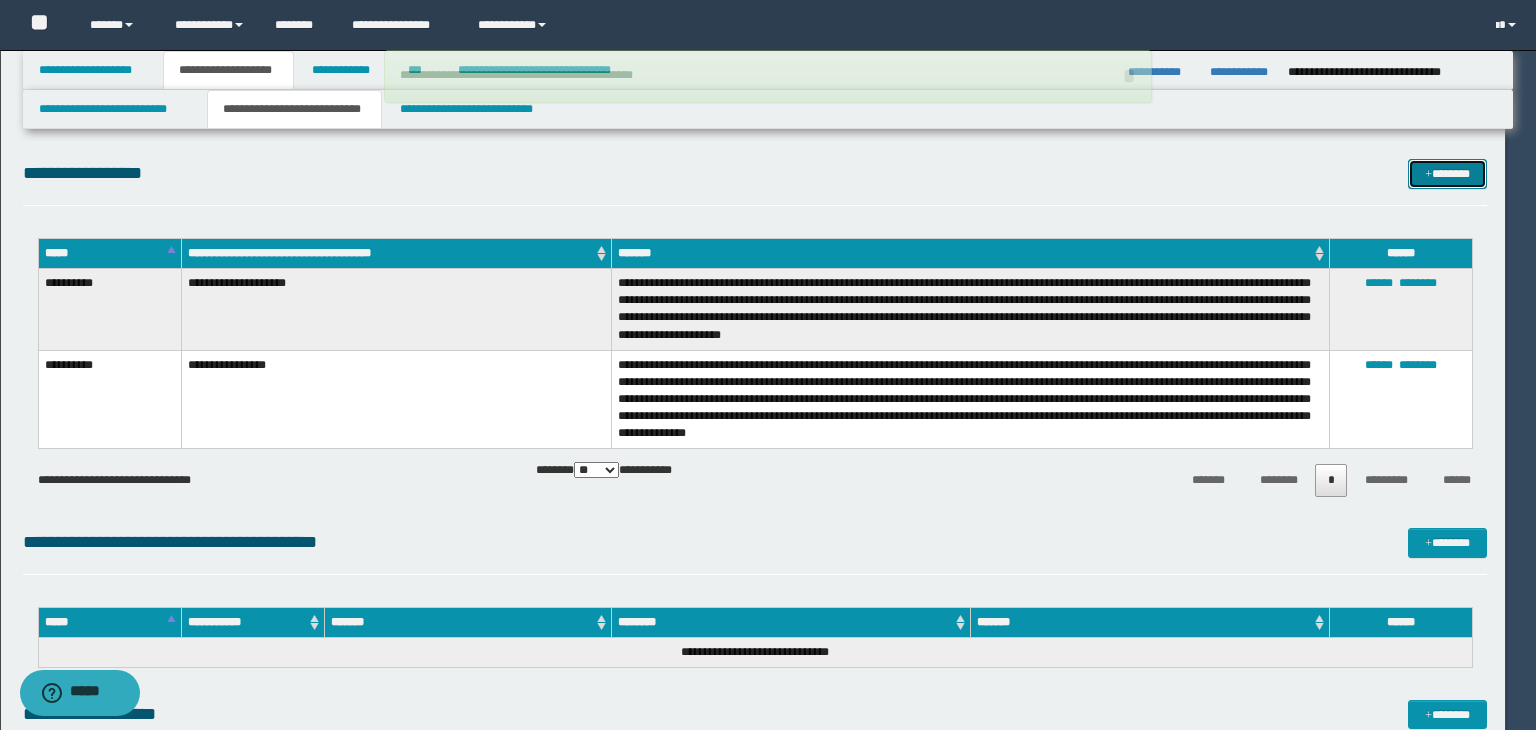 type 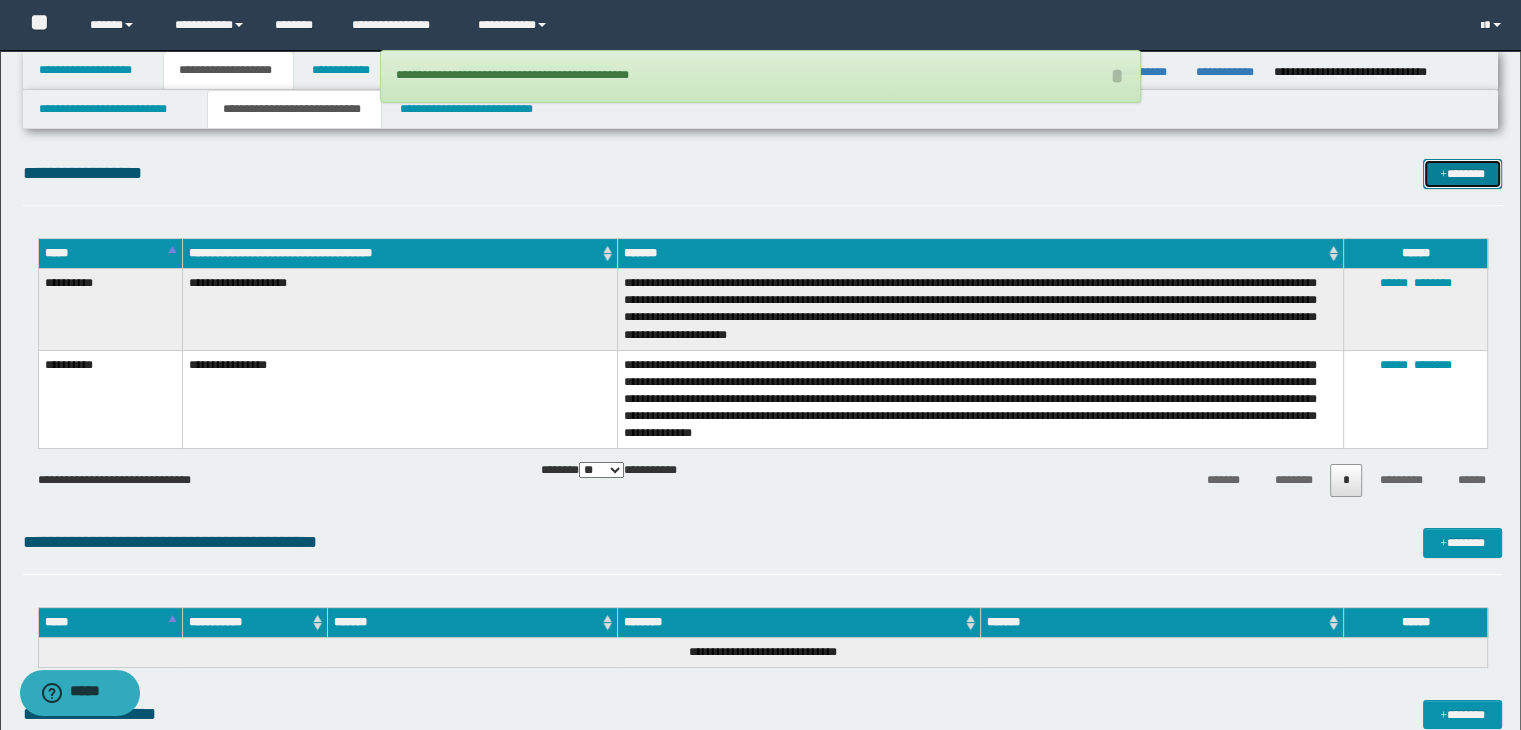 click on "*******" at bounding box center (1462, 174) 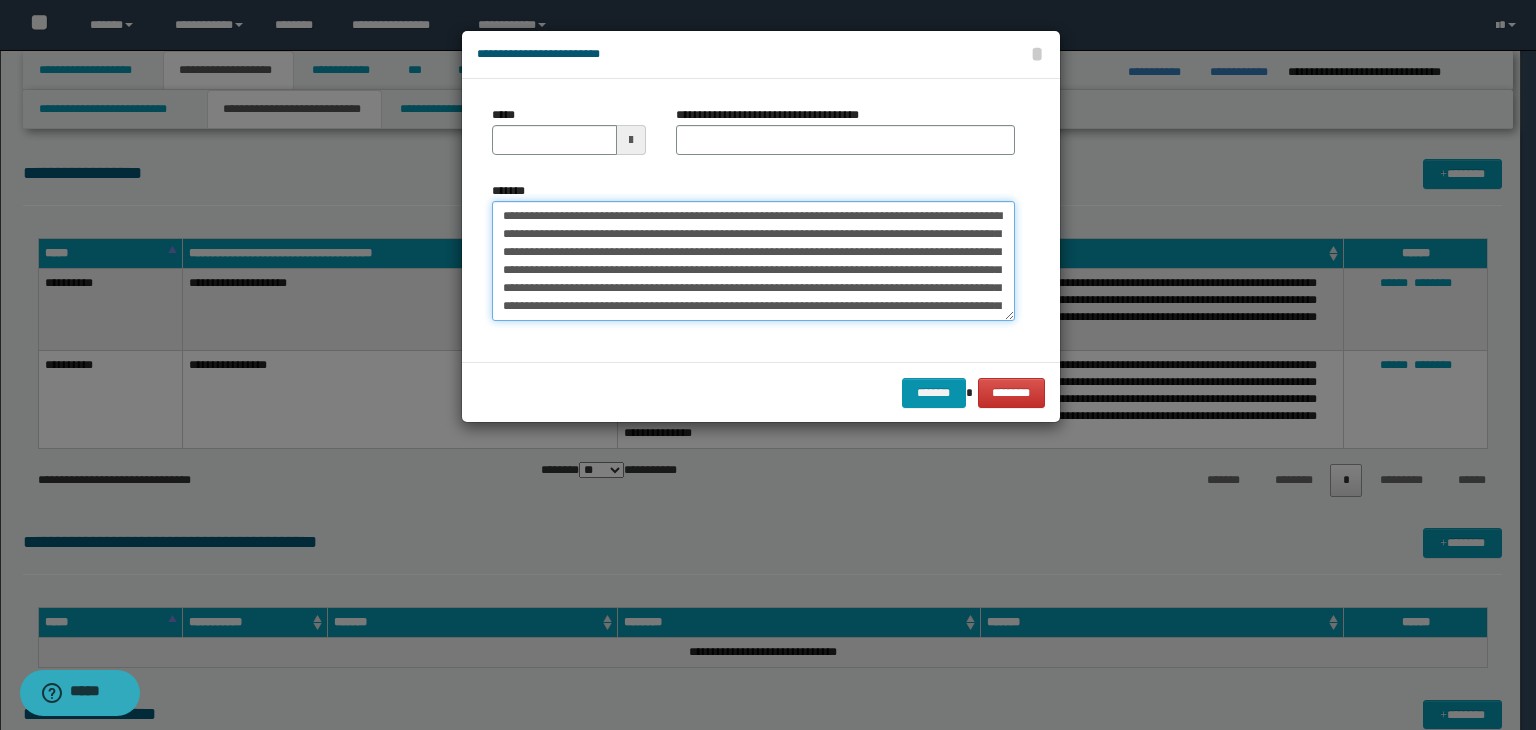 click on "**********" at bounding box center (753, 261) 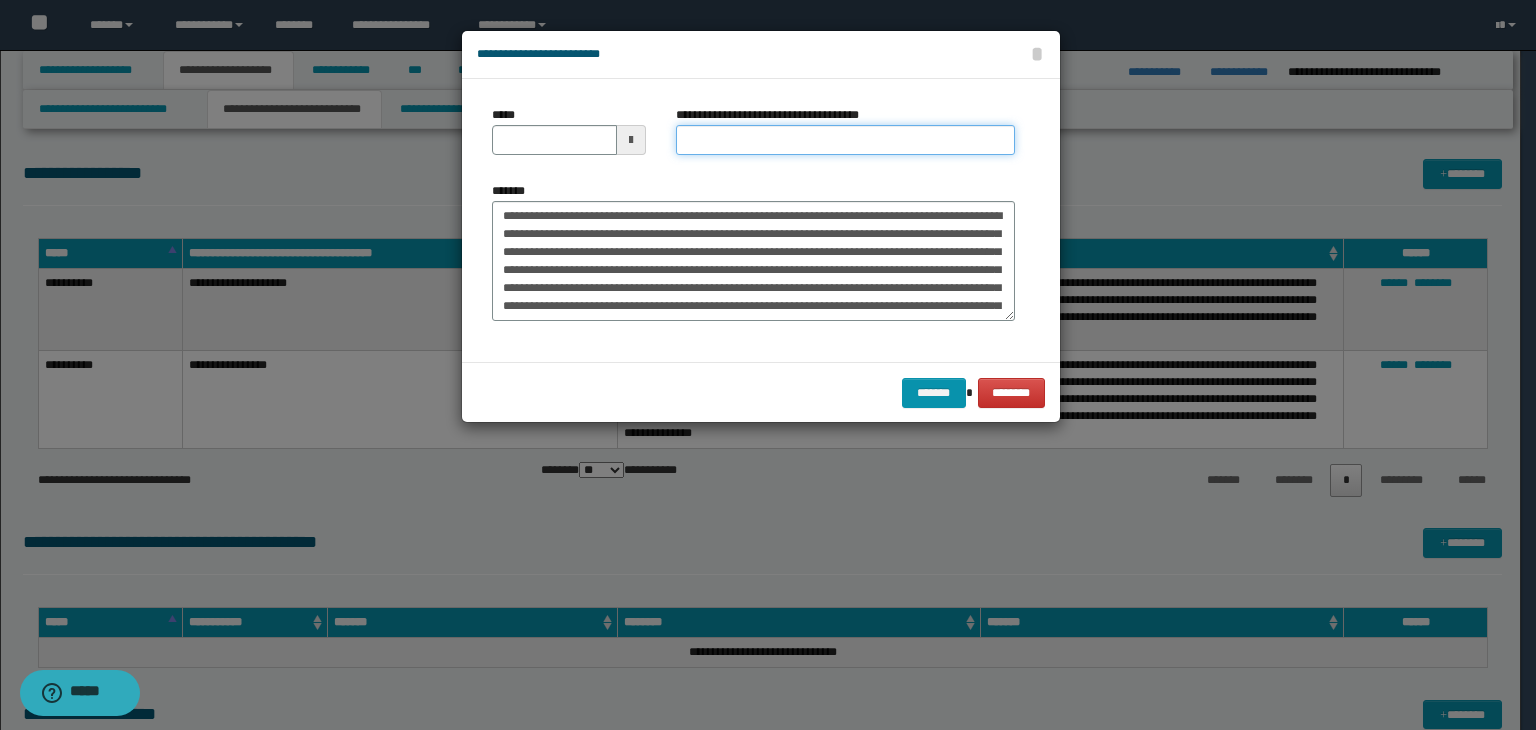 click on "**********" at bounding box center [845, 140] 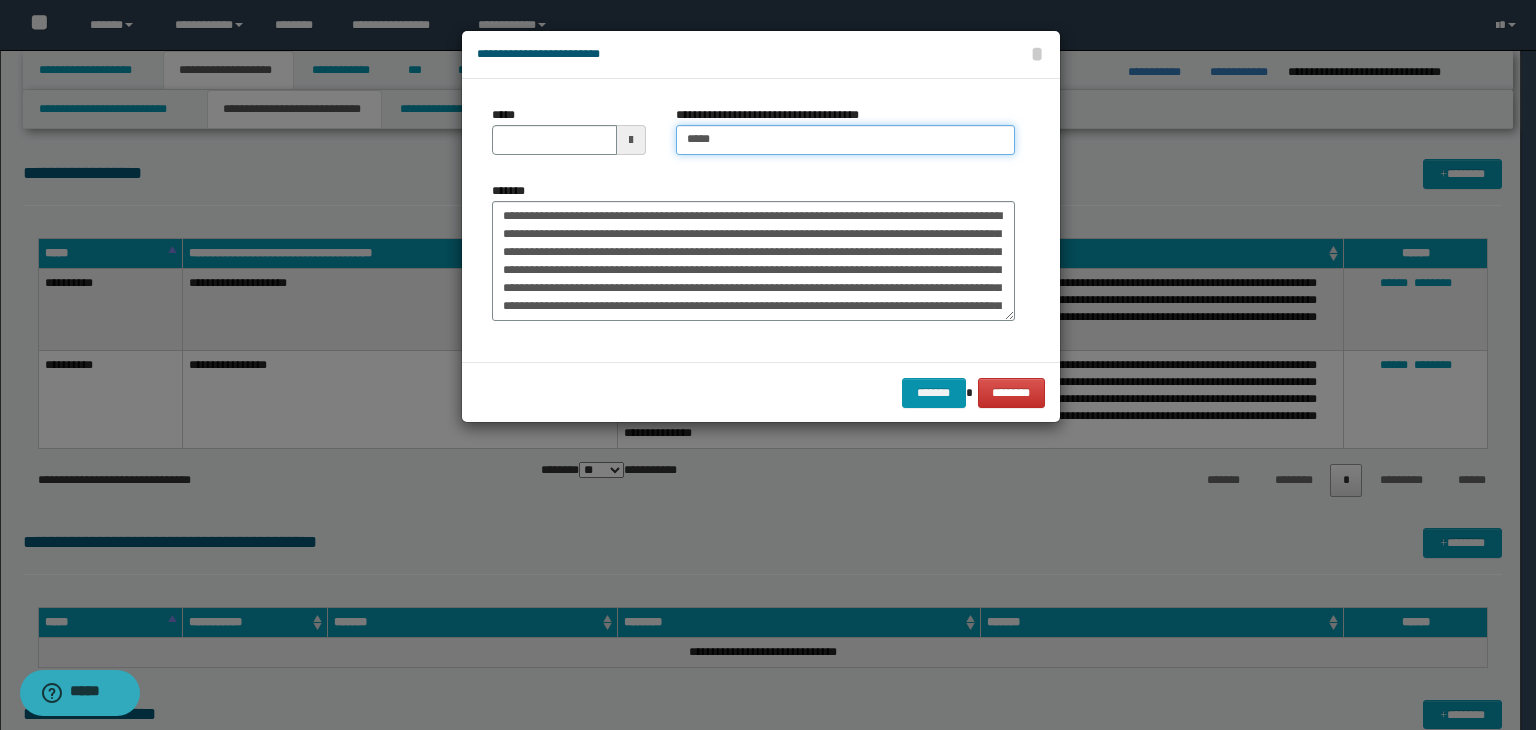 type on "**********" 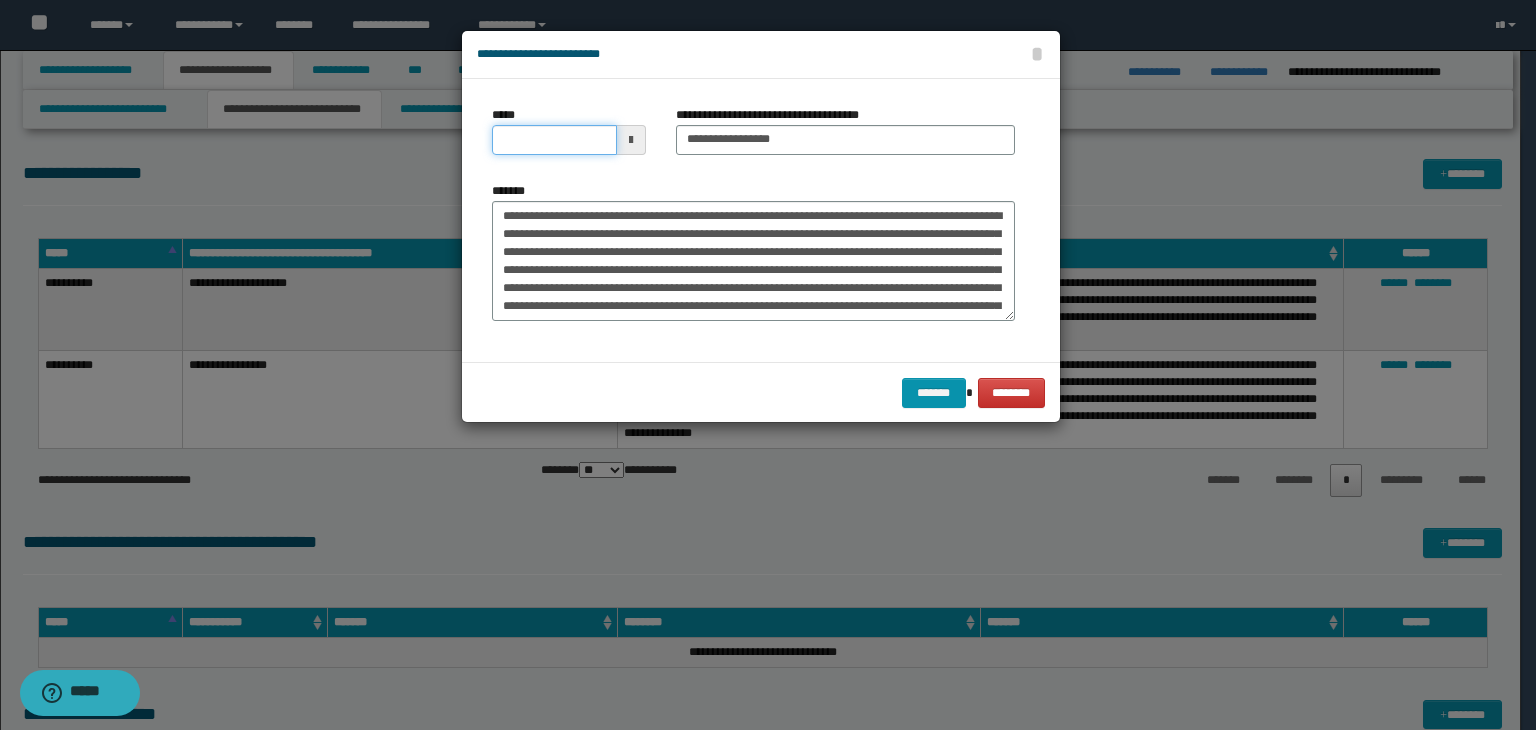 click on "*****" at bounding box center (554, 140) 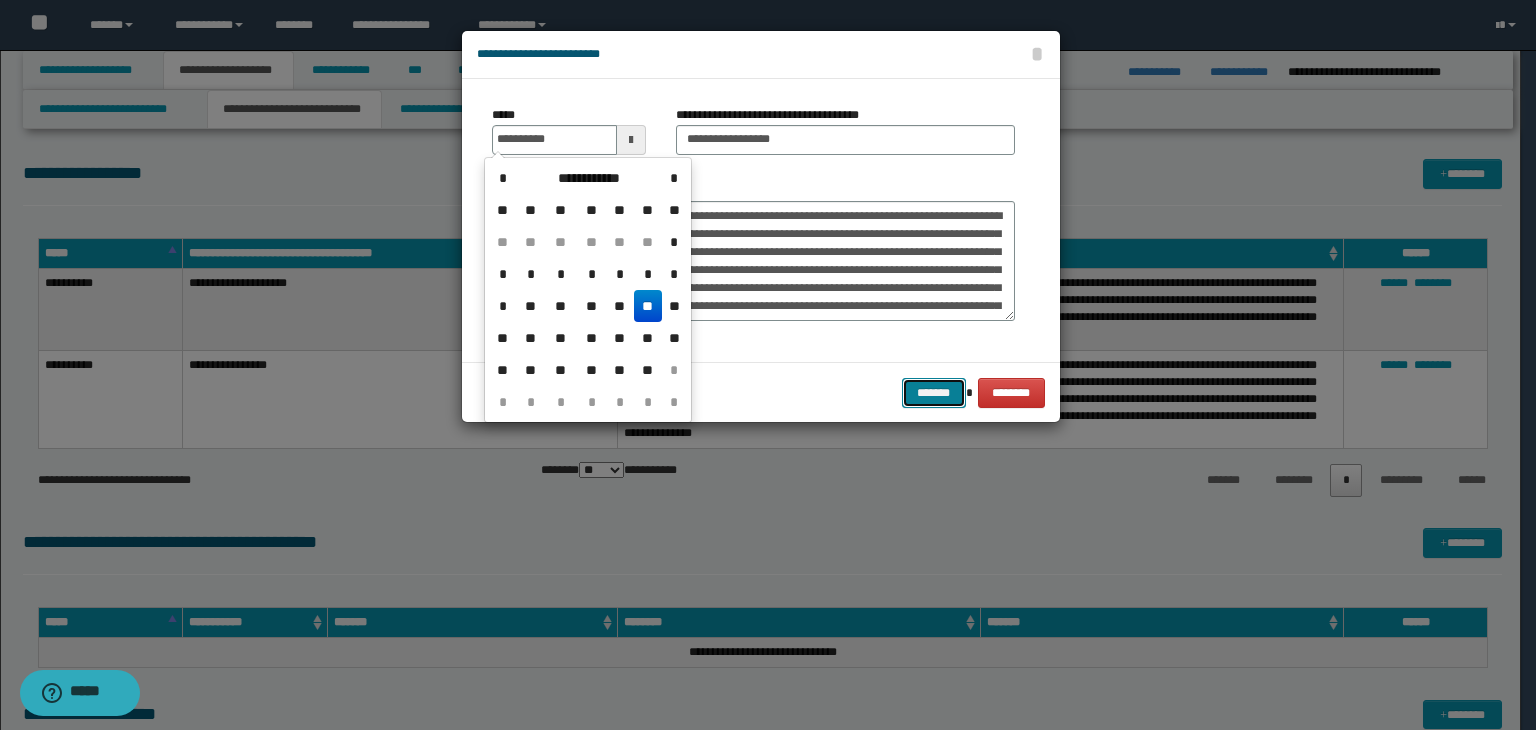 type on "**********" 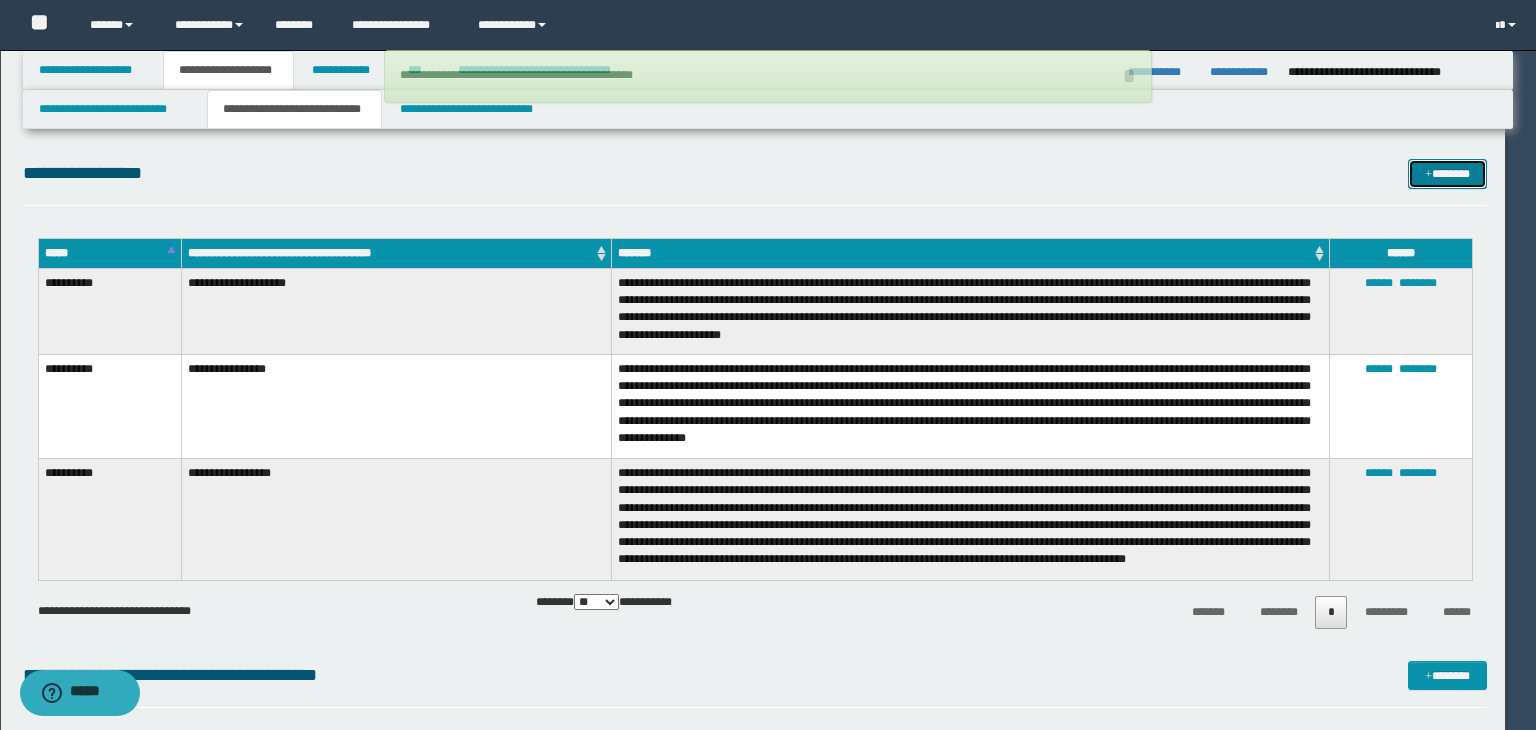type 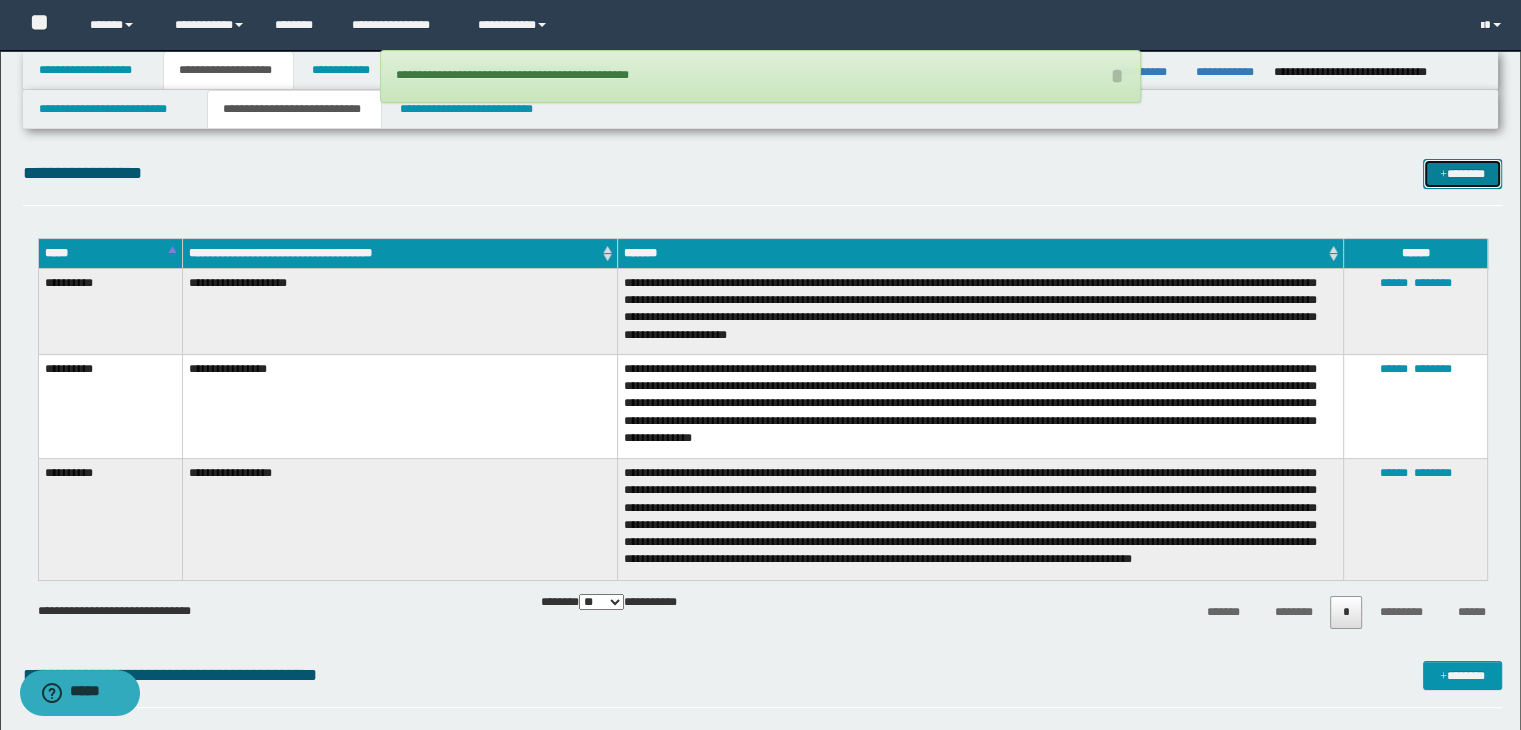 click on "*******" at bounding box center [1462, 174] 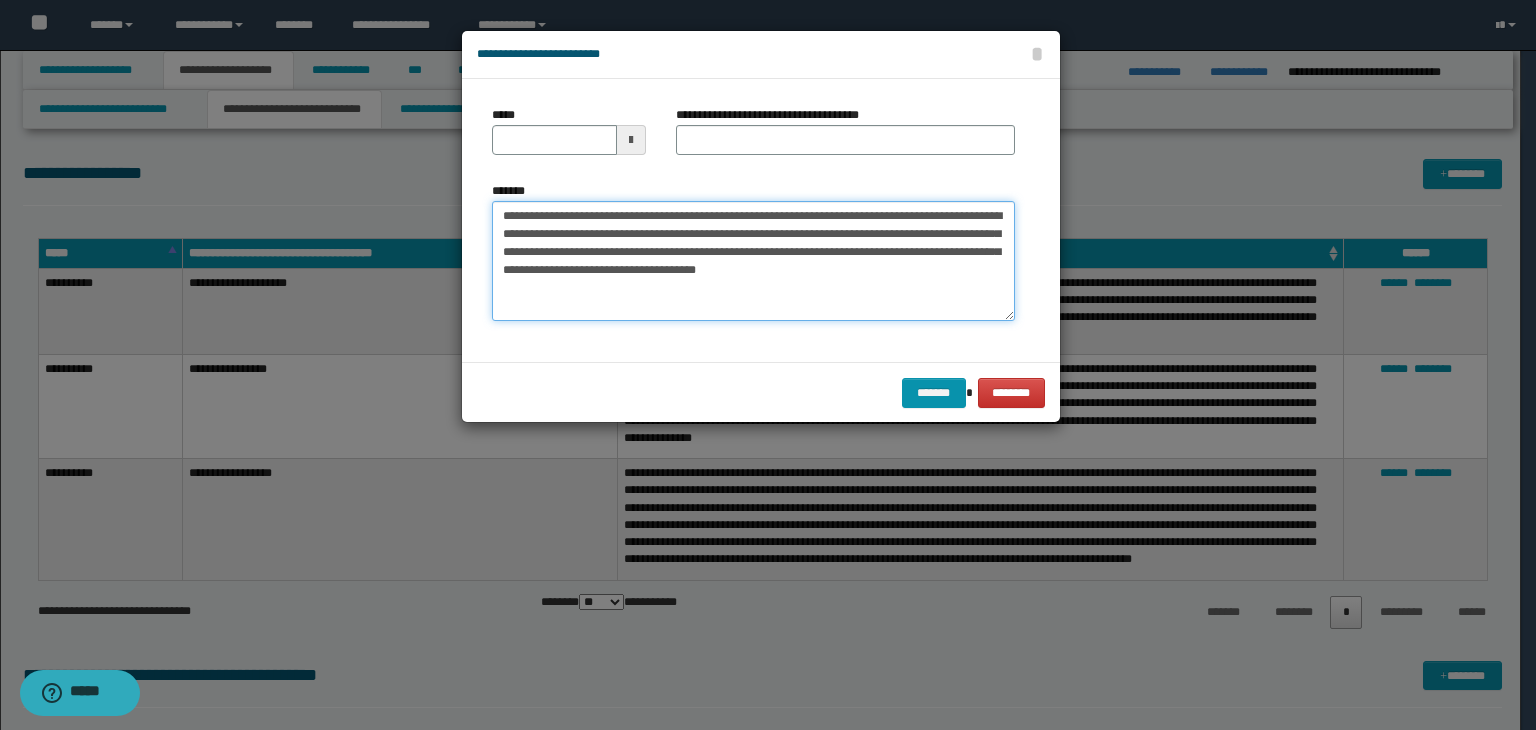 click on "**********" at bounding box center [753, 261] 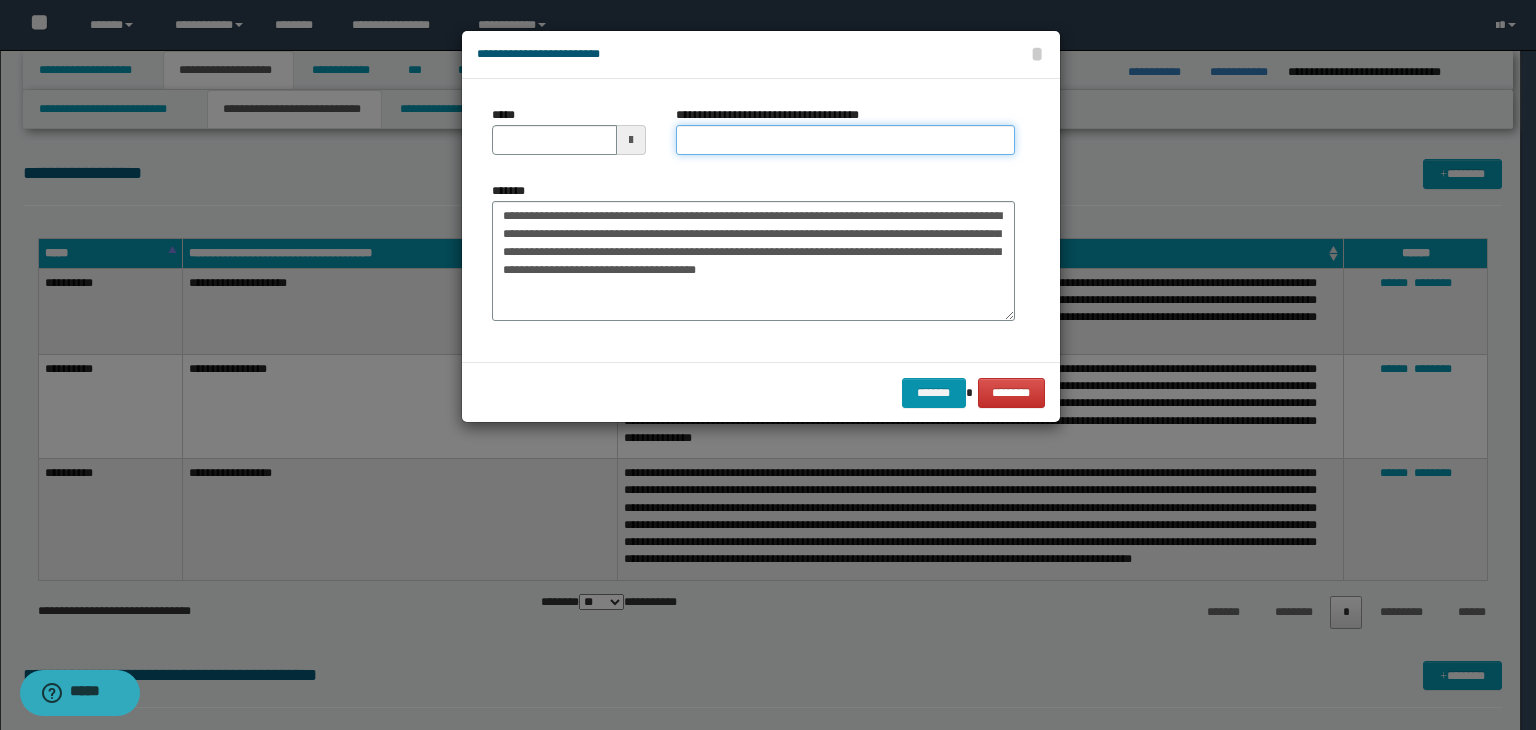 click on "**********" at bounding box center [845, 140] 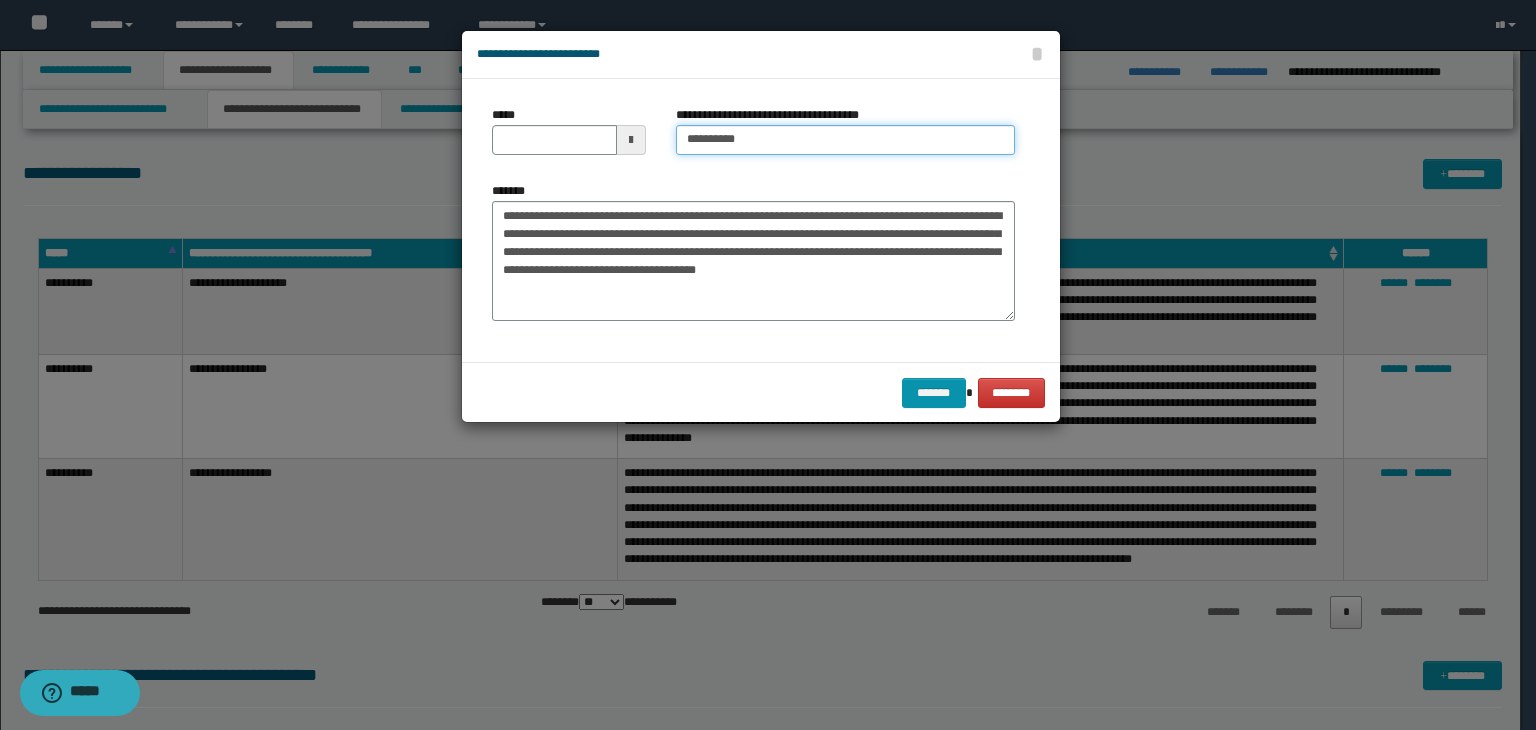 click on "**********" at bounding box center [845, 140] 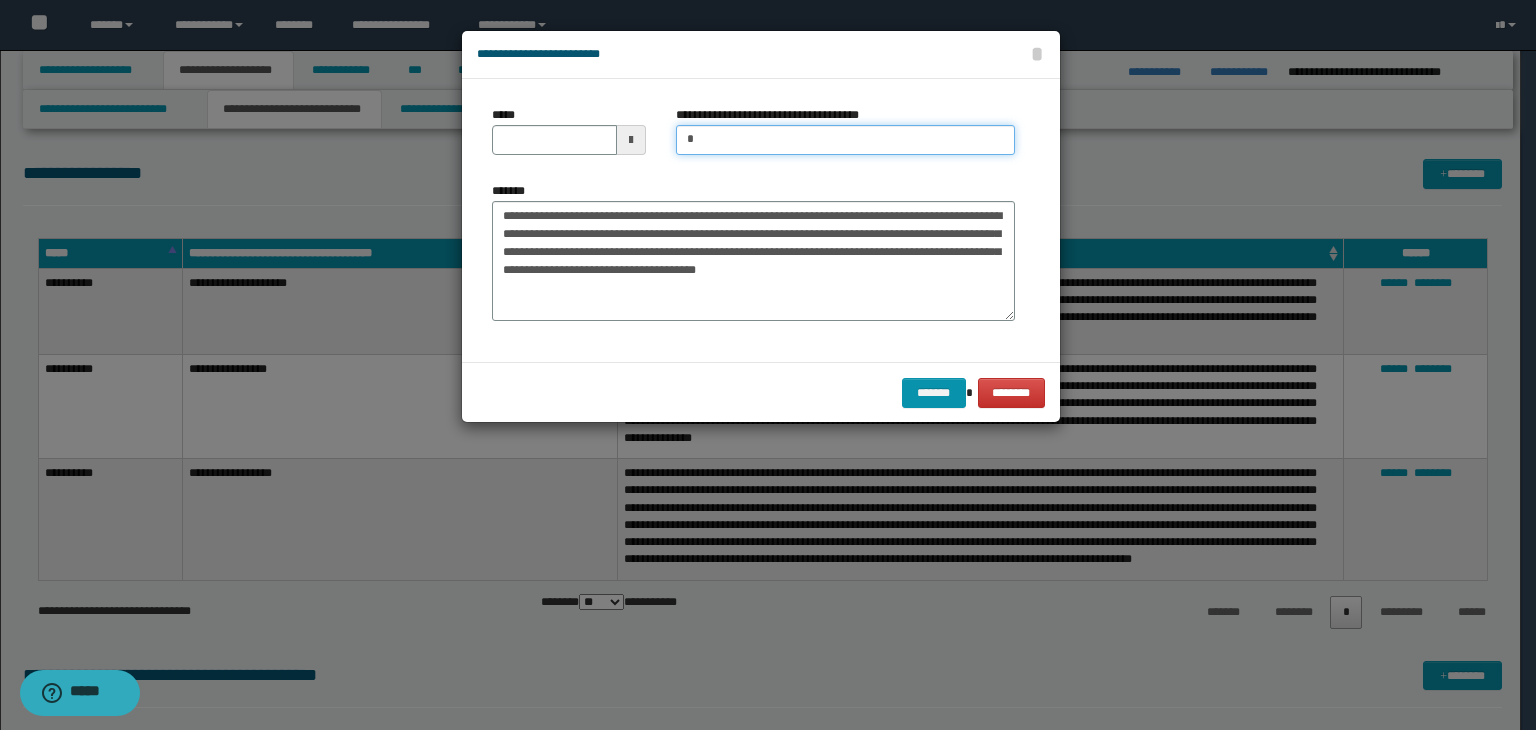 type on "**********" 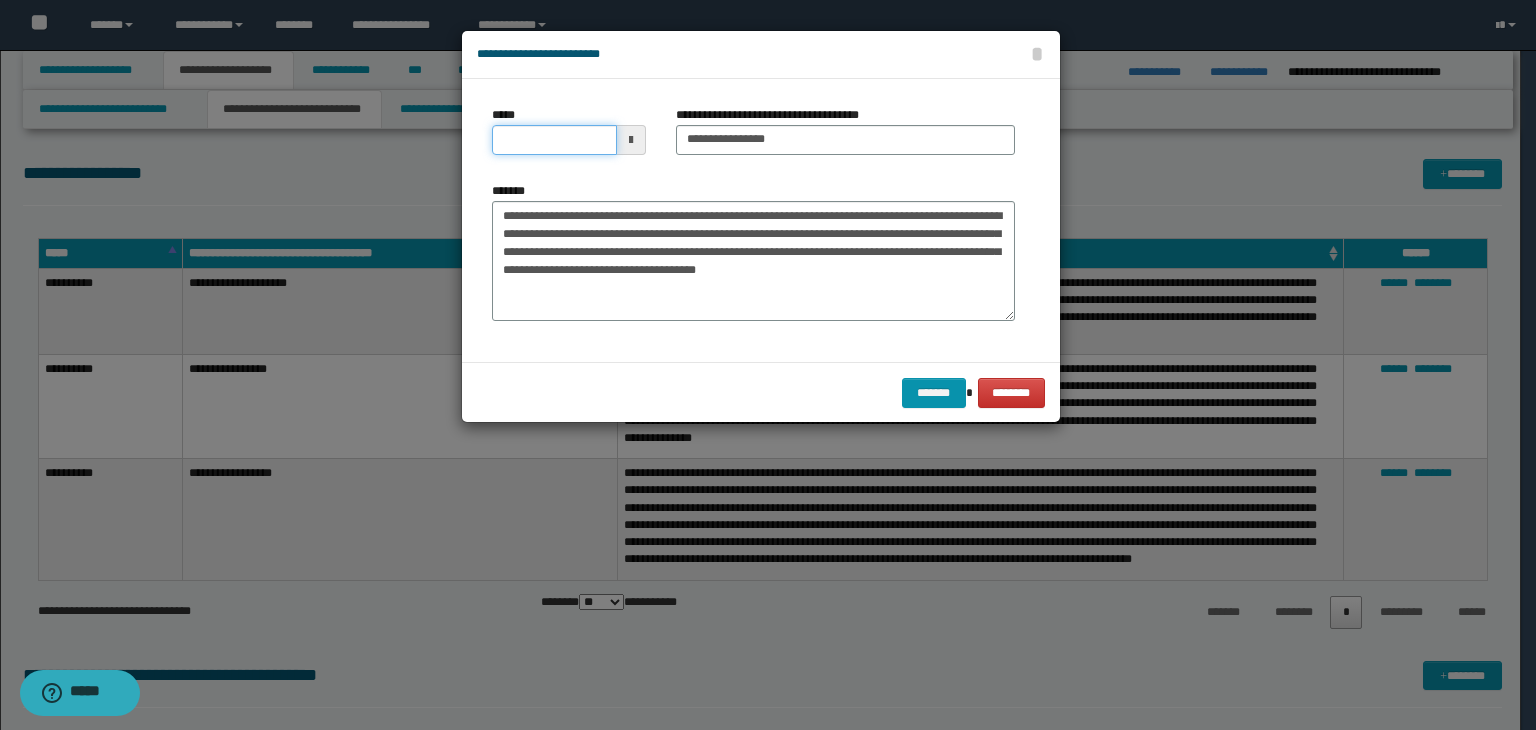 click on "*****" at bounding box center (554, 140) 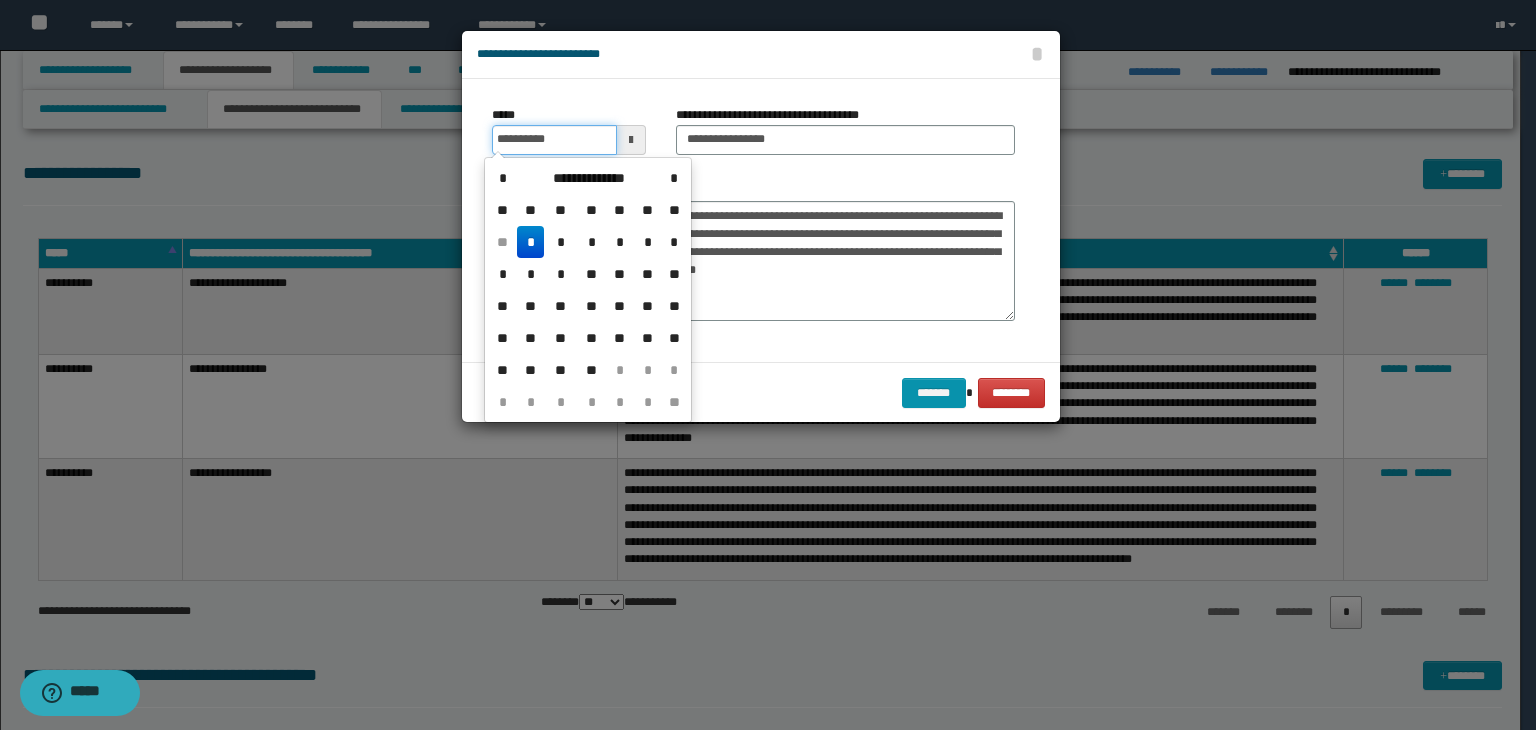 type on "**********" 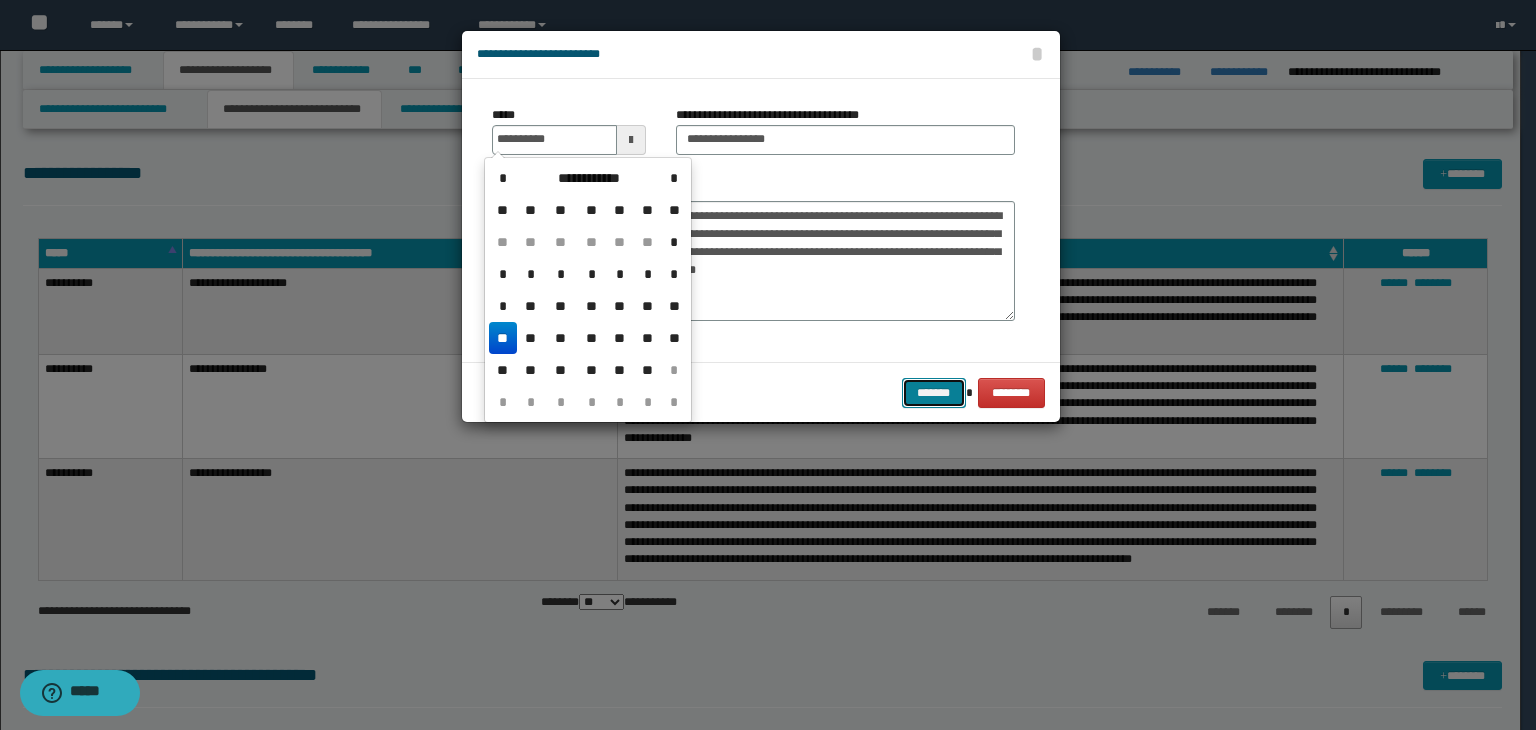 type on "**********" 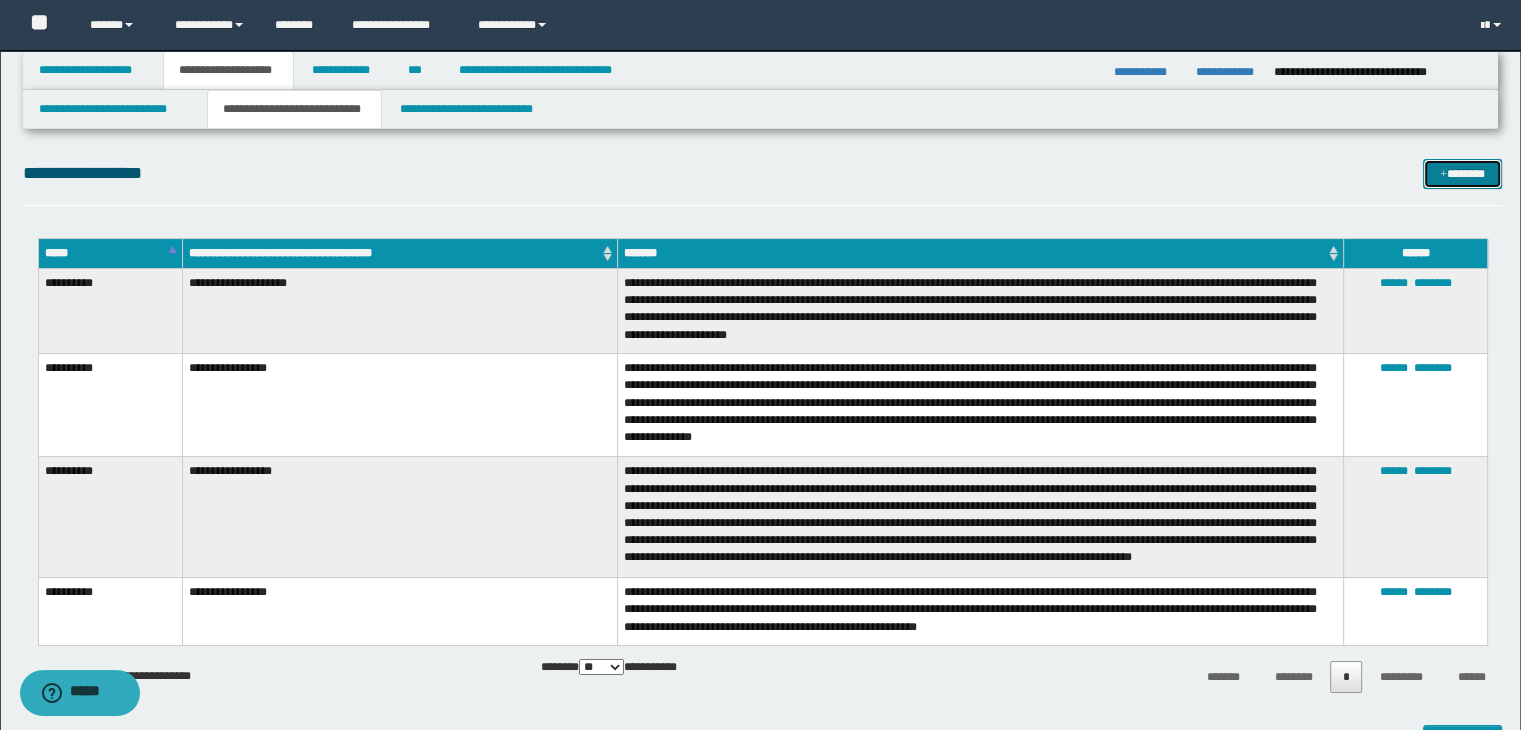 click on "*******" at bounding box center (1462, 174) 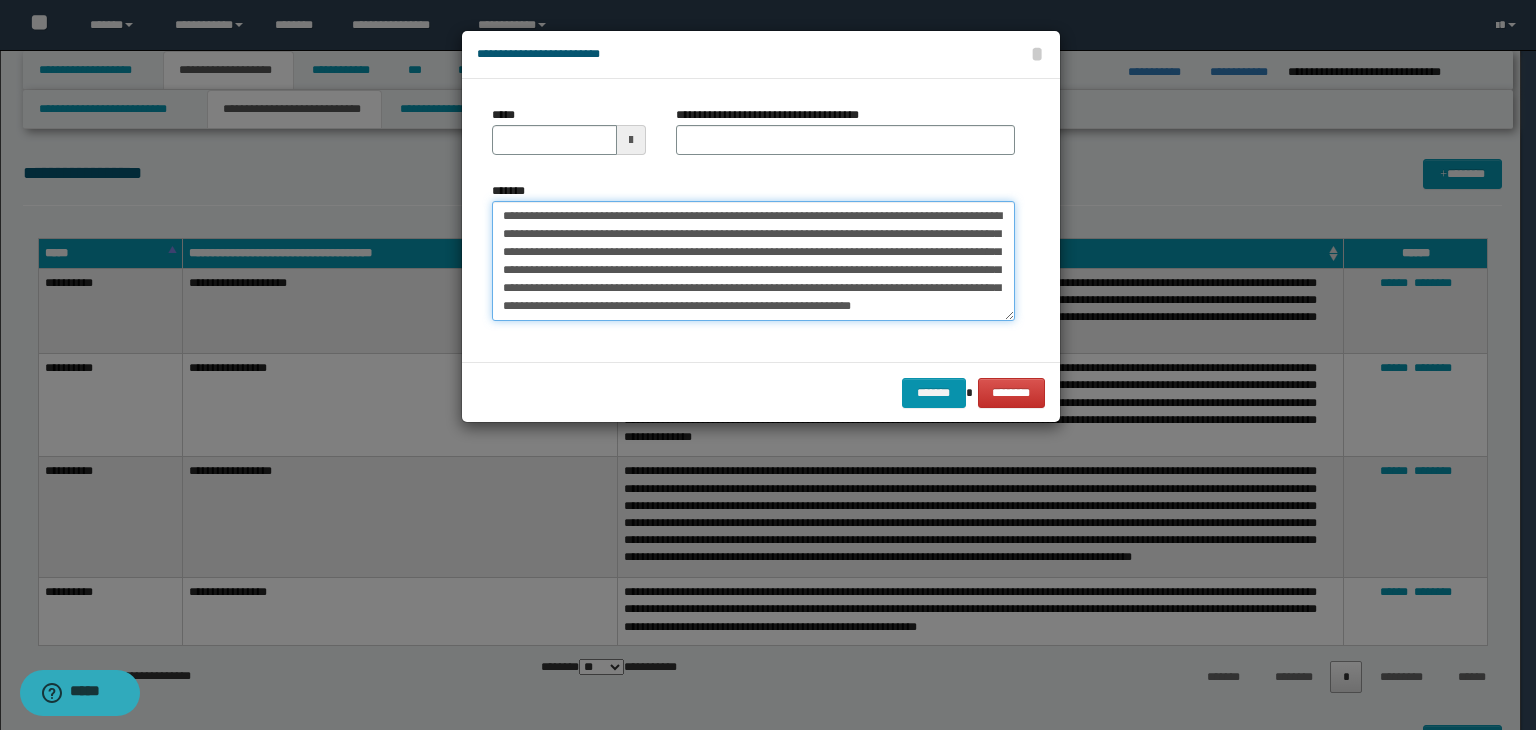 click on "**********" at bounding box center (753, 261) 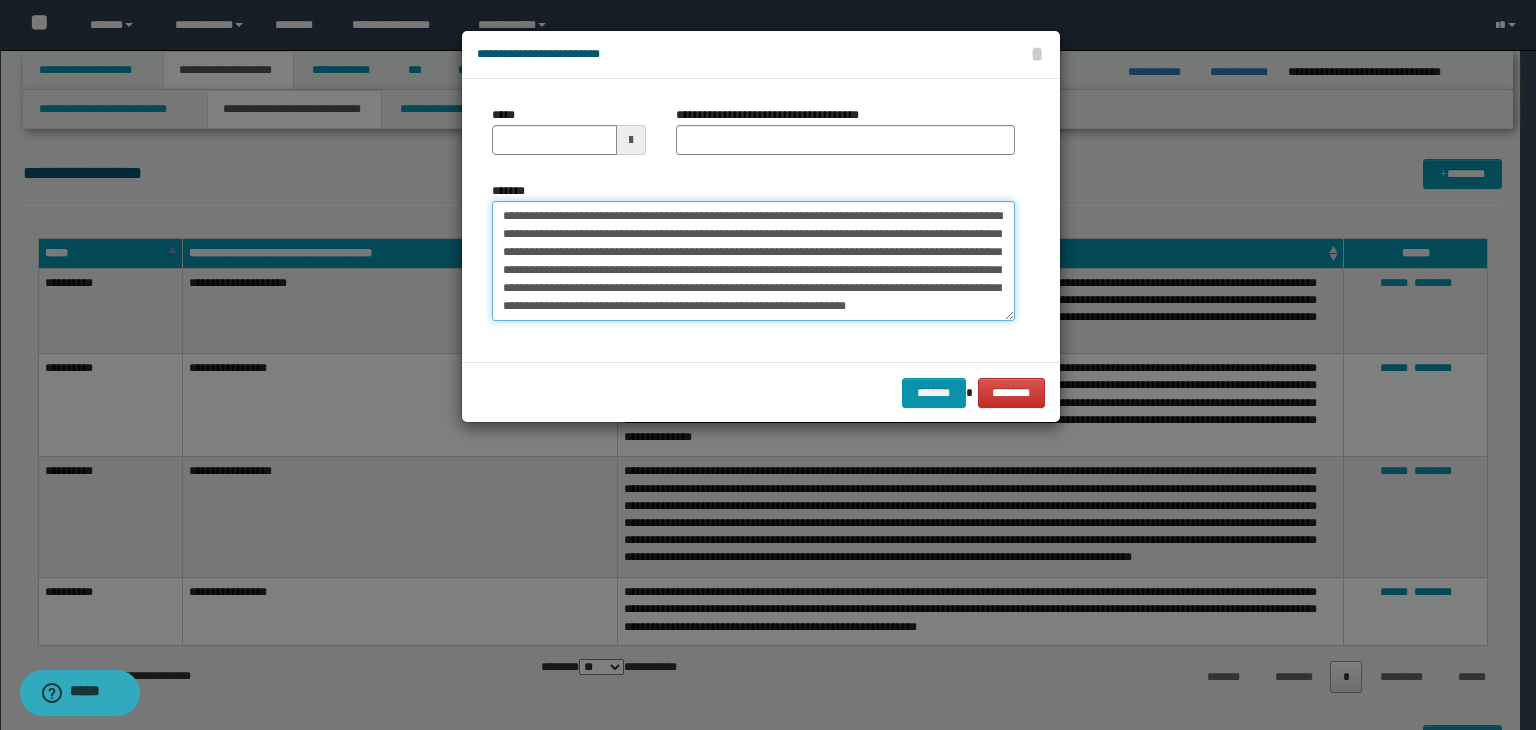 type on "**********" 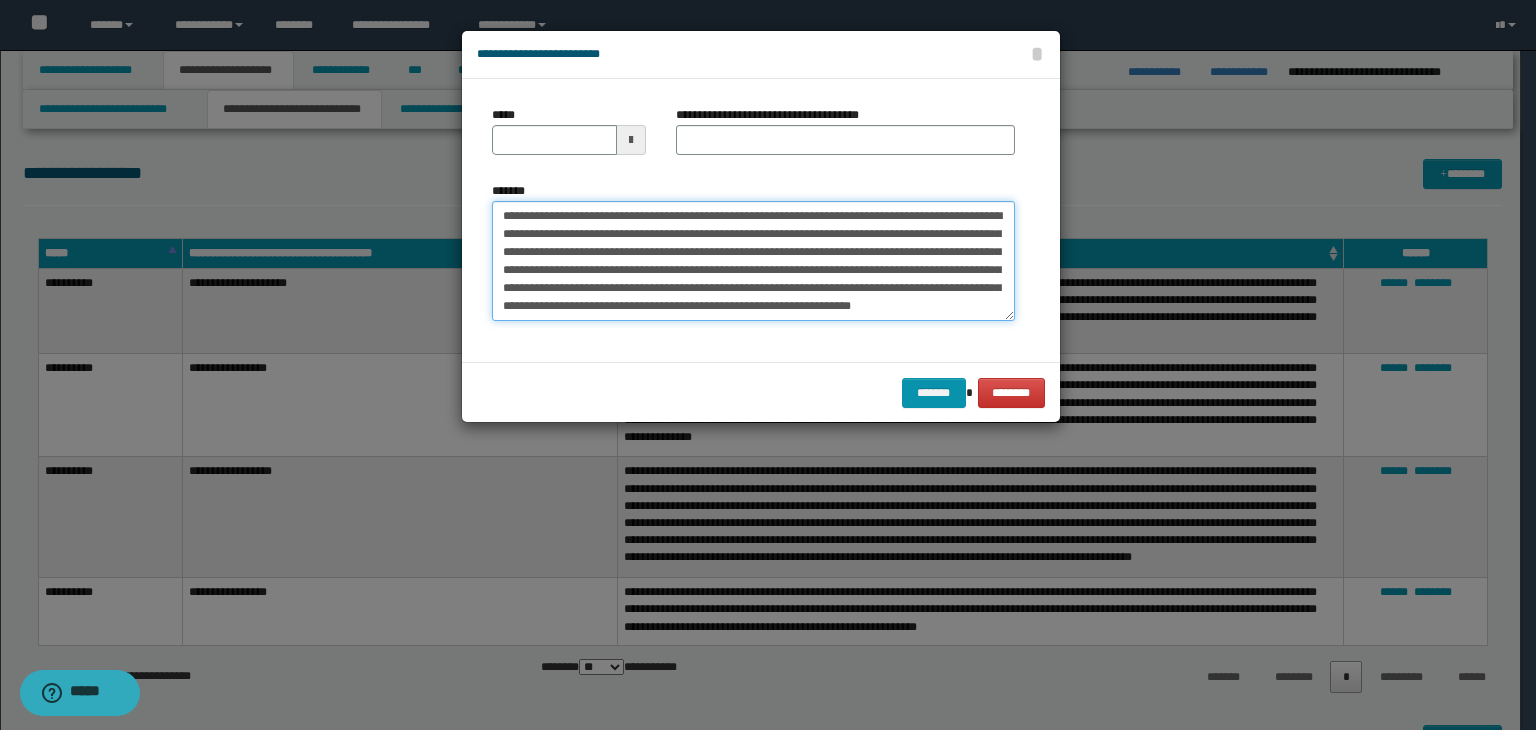 type 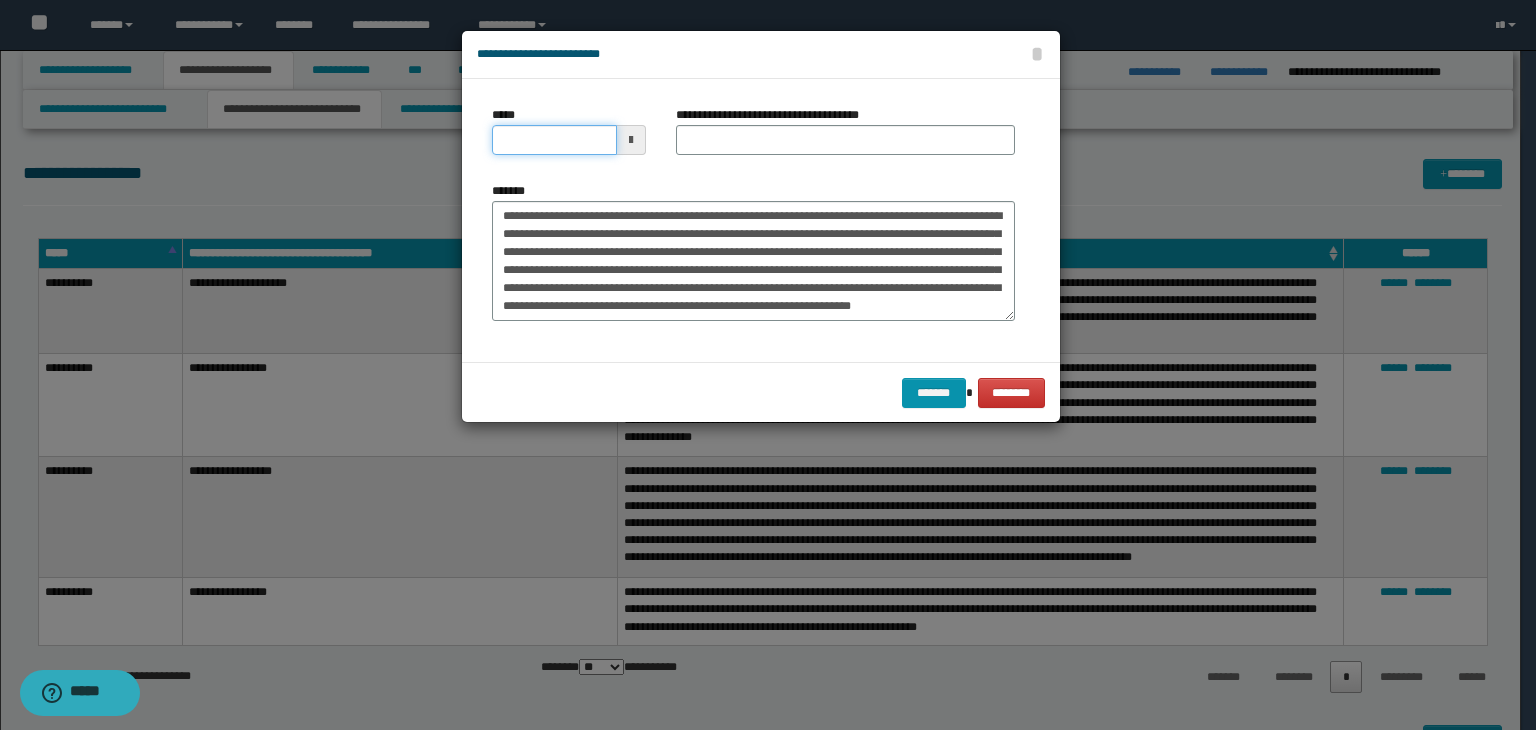 click on "*****" at bounding box center [554, 140] 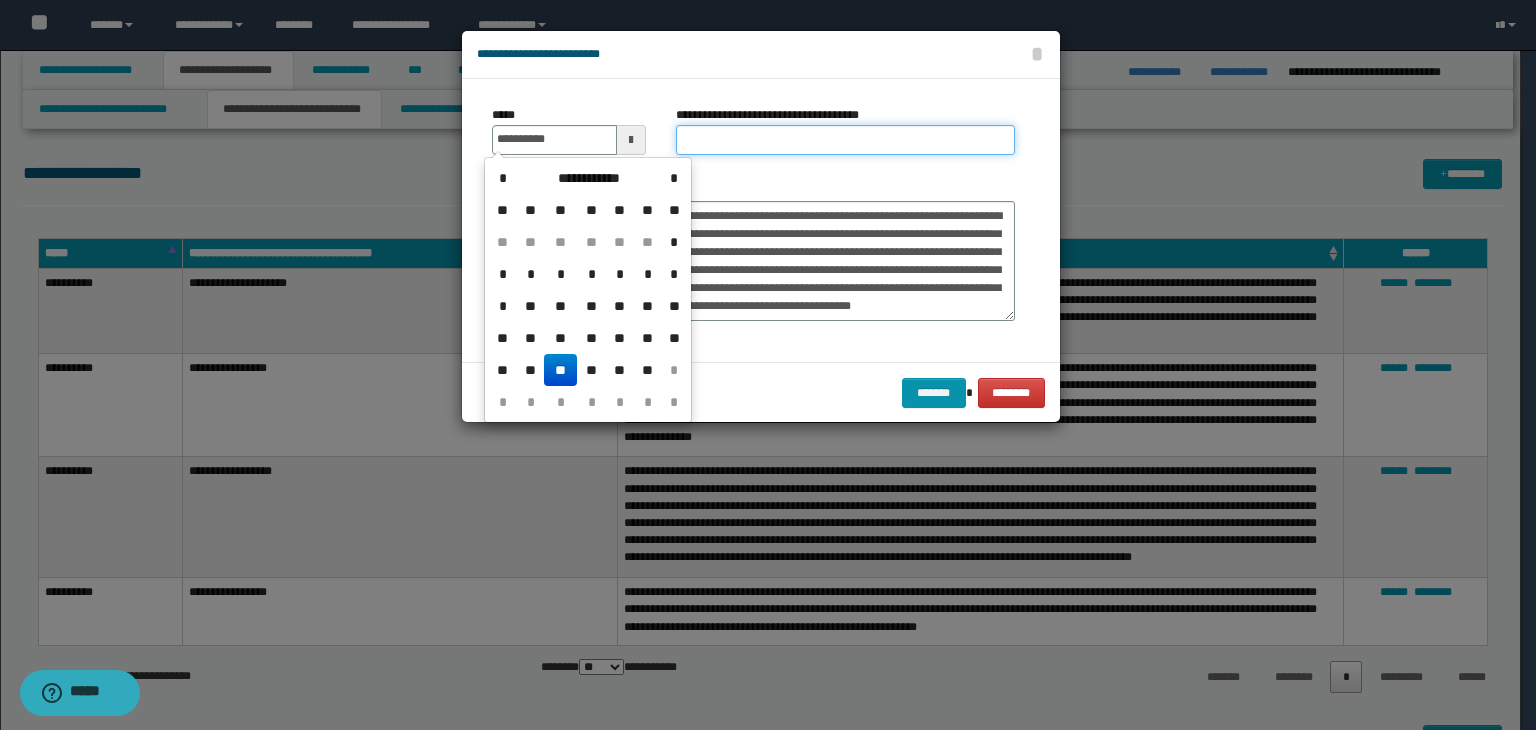 type on "**********" 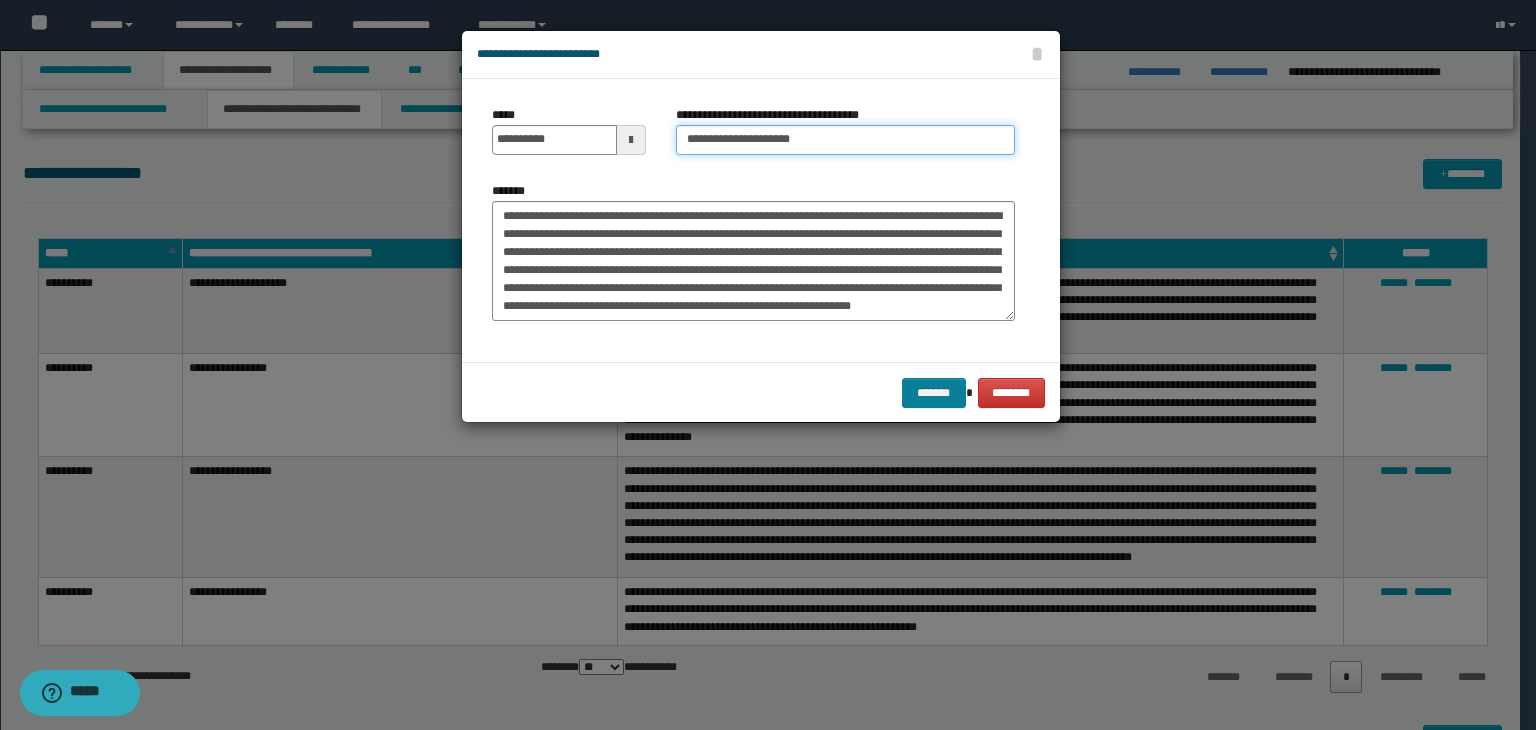 type on "**********" 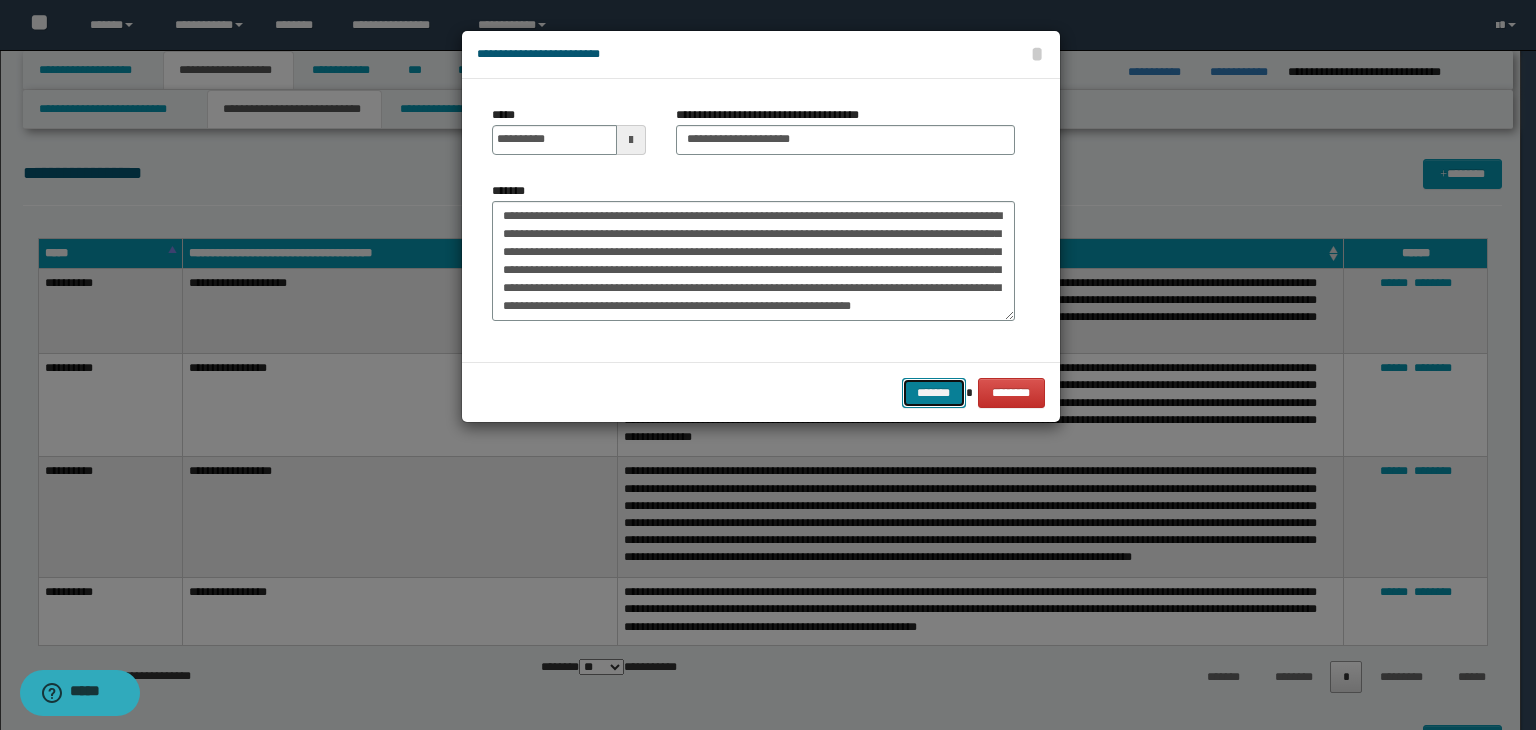 click on "*******" at bounding box center (934, 393) 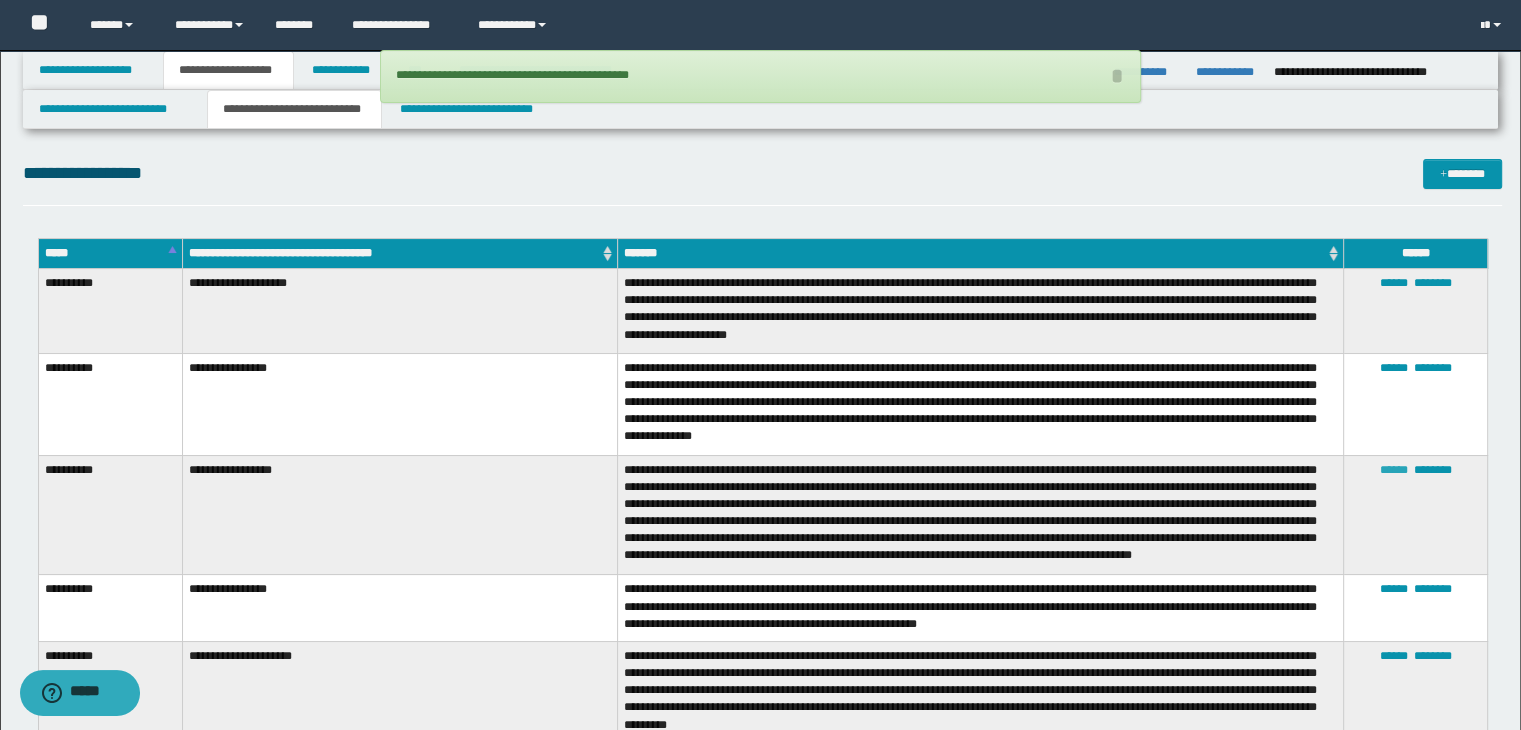 click on "******" at bounding box center [1393, 470] 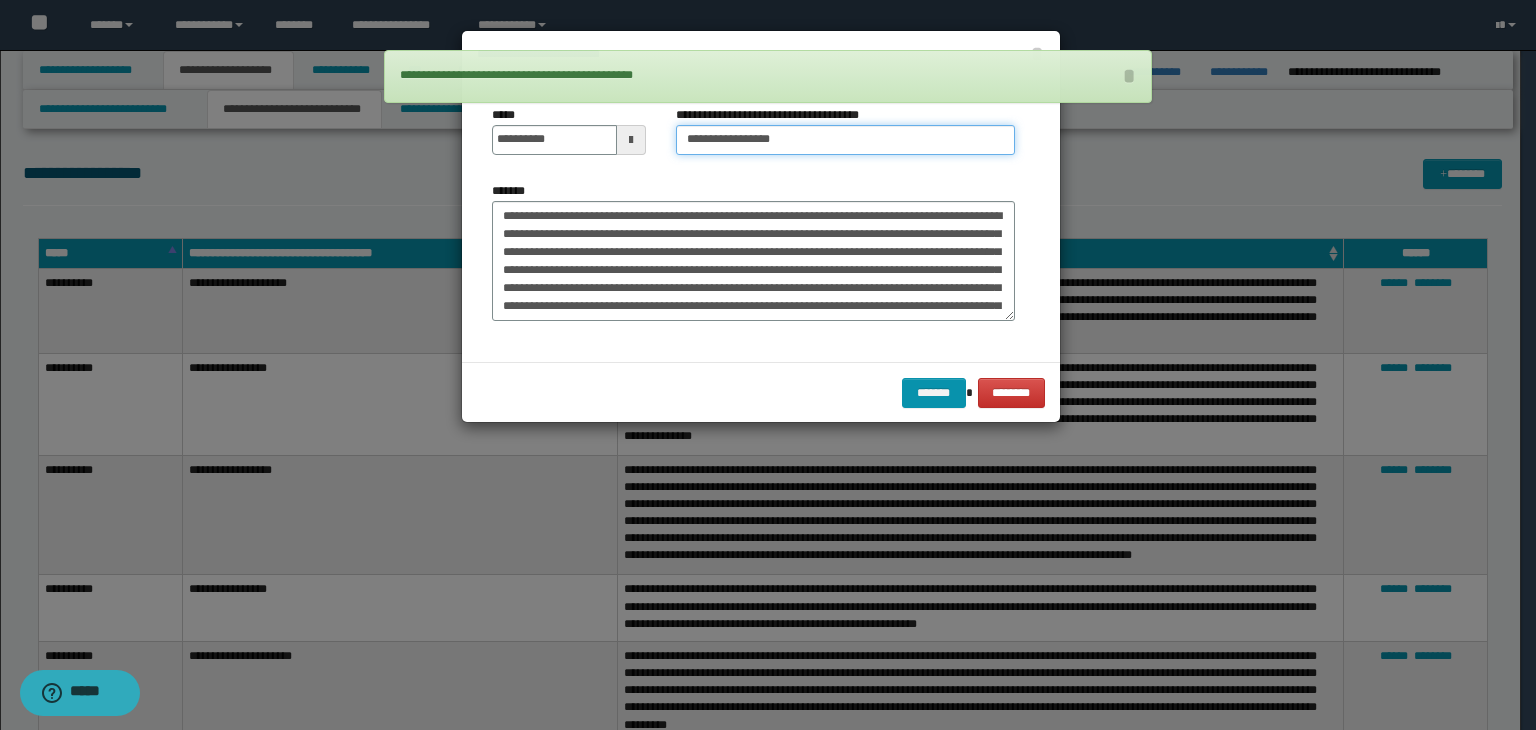 click on "**********" at bounding box center (845, 140) 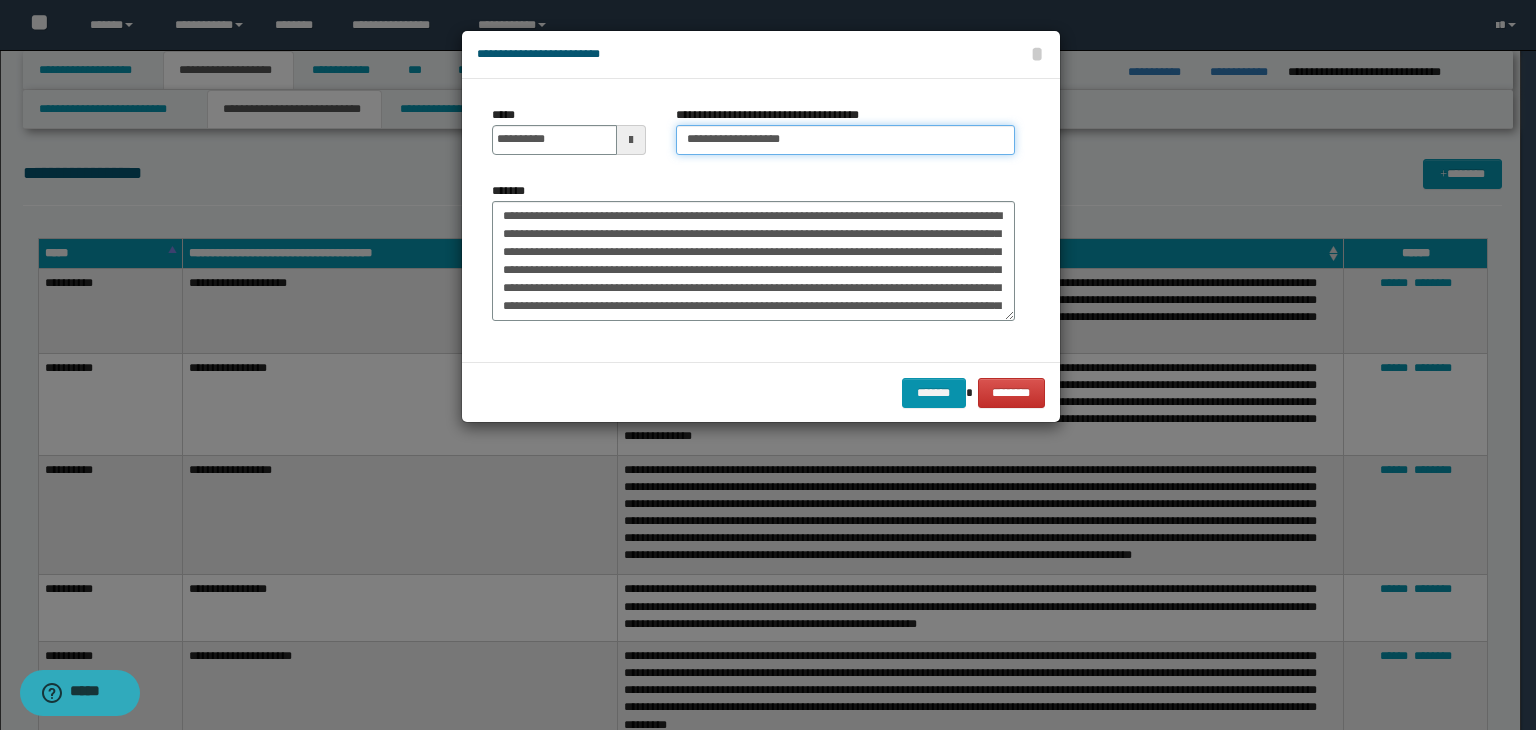 type on "**********" 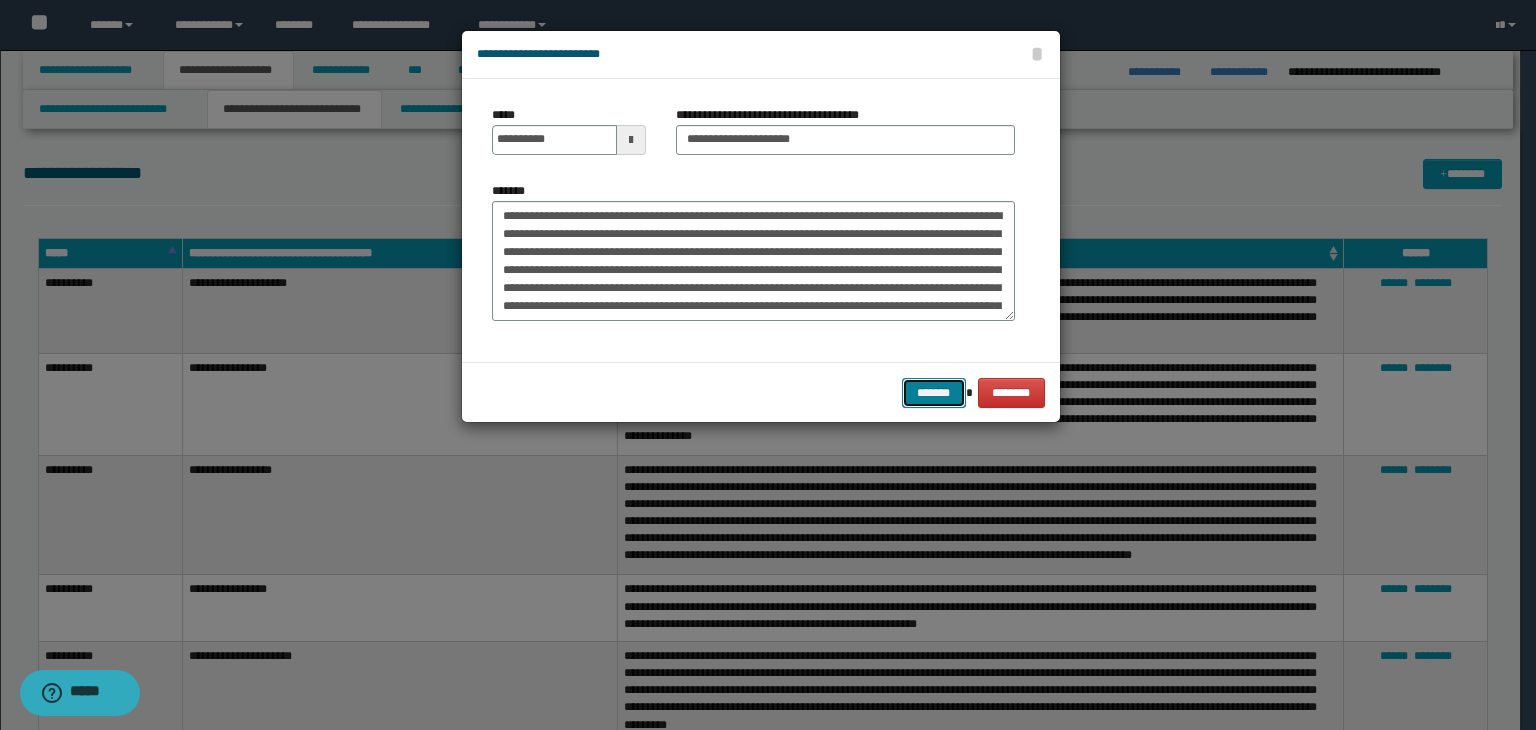 click on "*******" at bounding box center (934, 393) 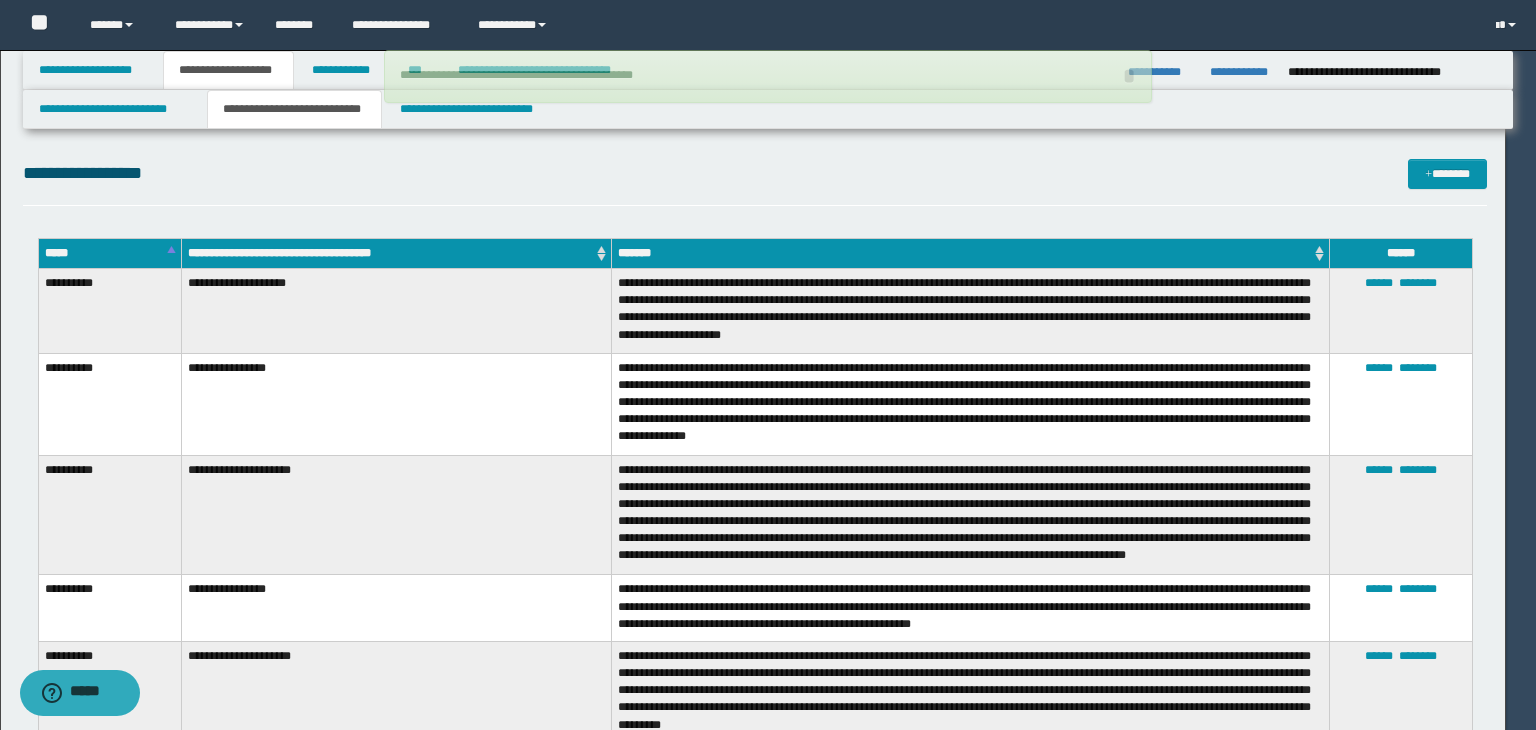 type 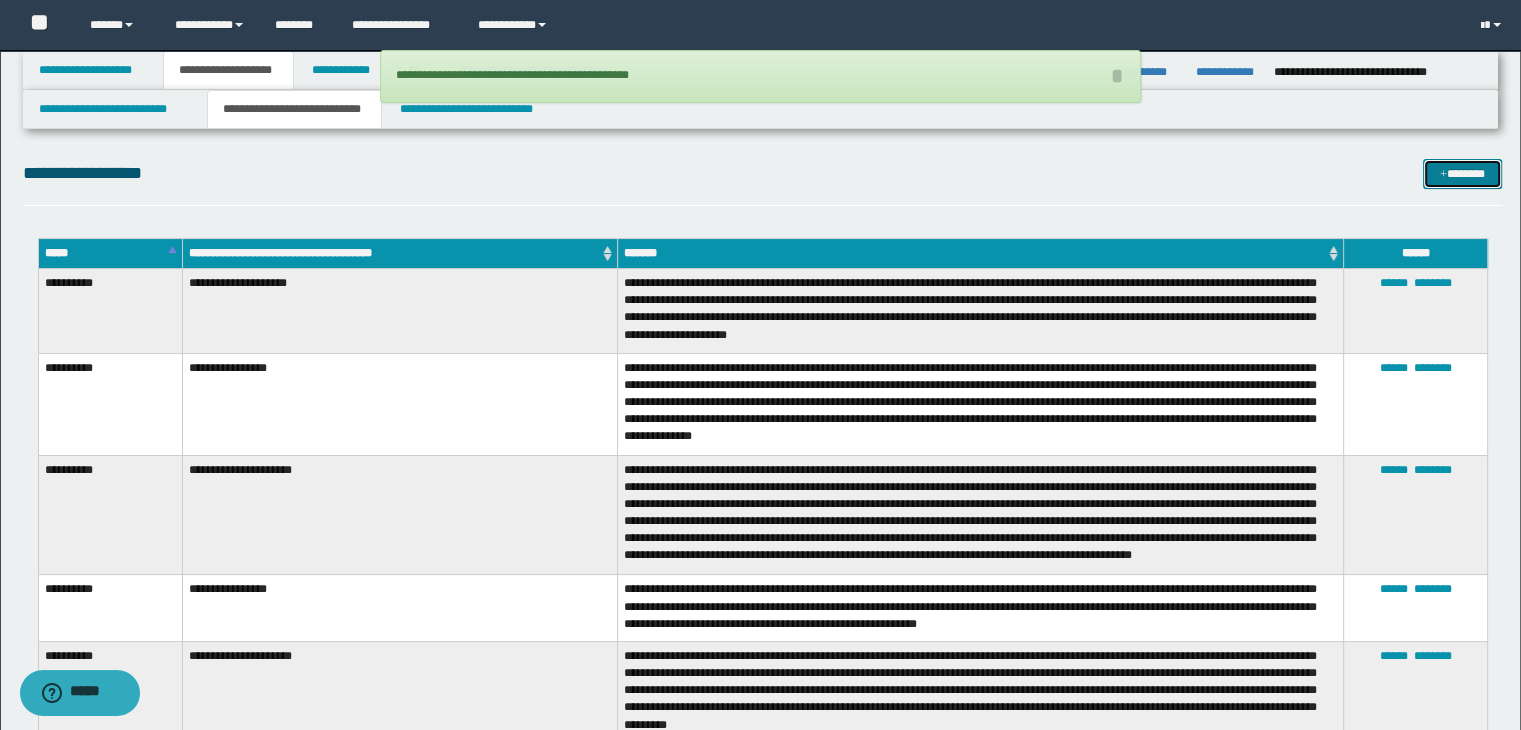 click on "*******" at bounding box center [1462, 174] 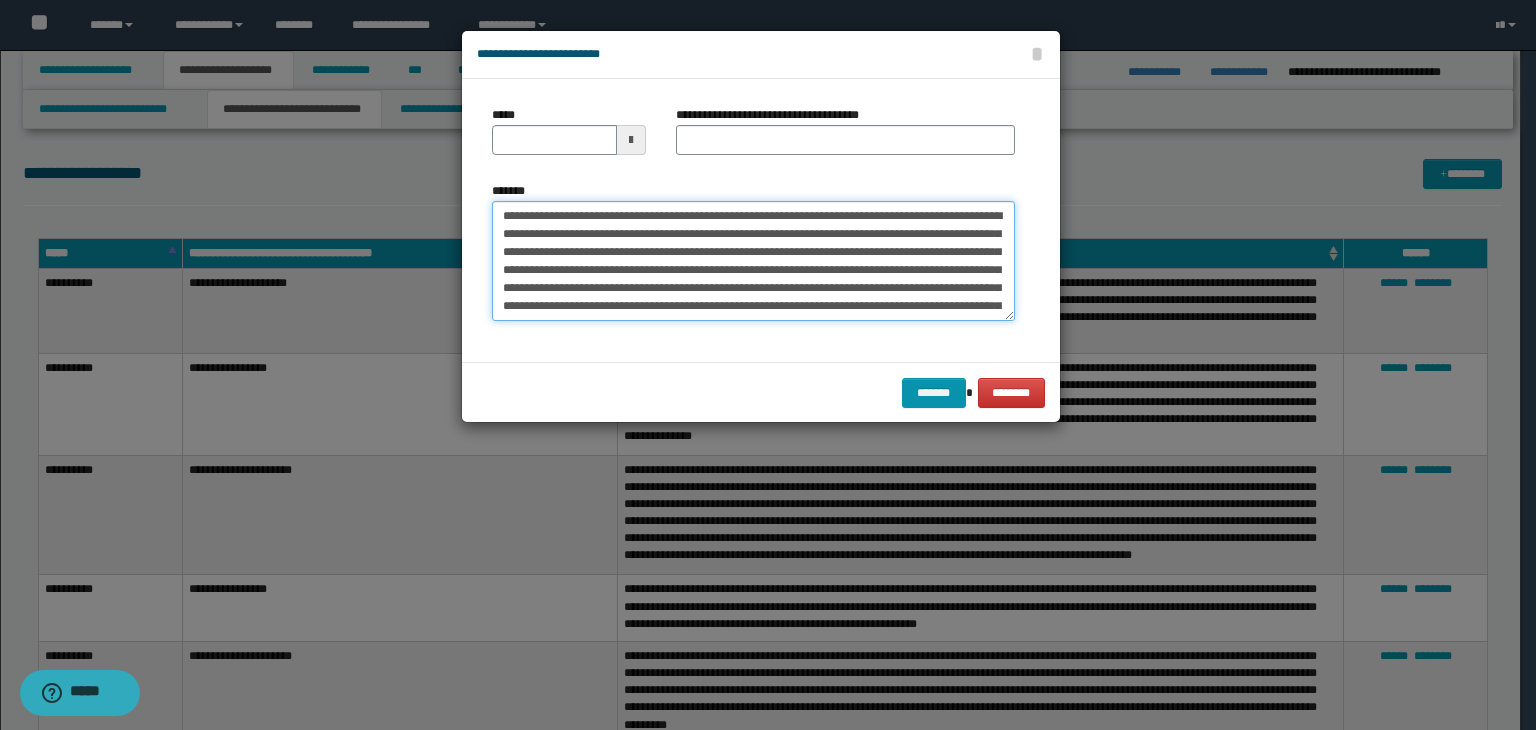 click on "**********" at bounding box center [753, 261] 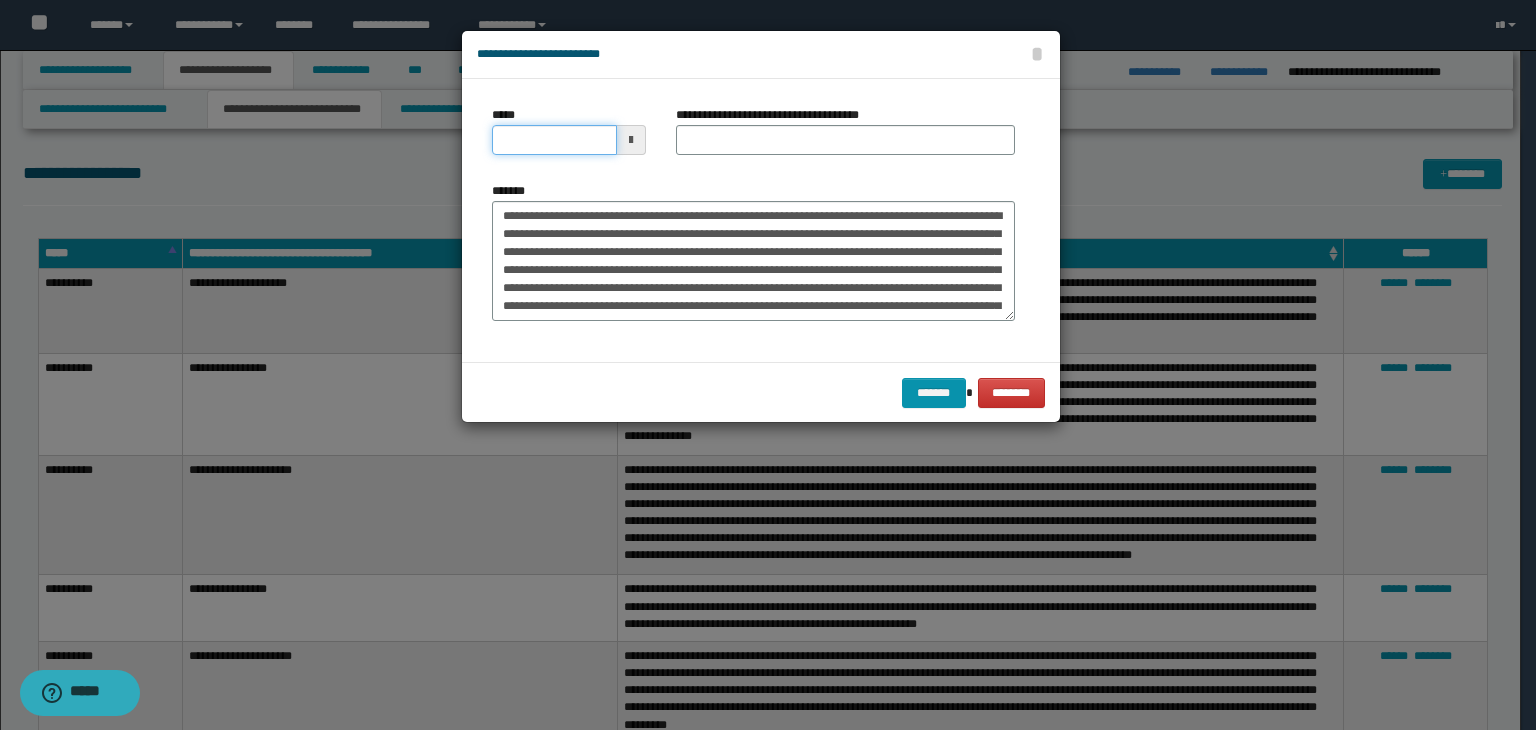 click on "*****" at bounding box center [554, 140] 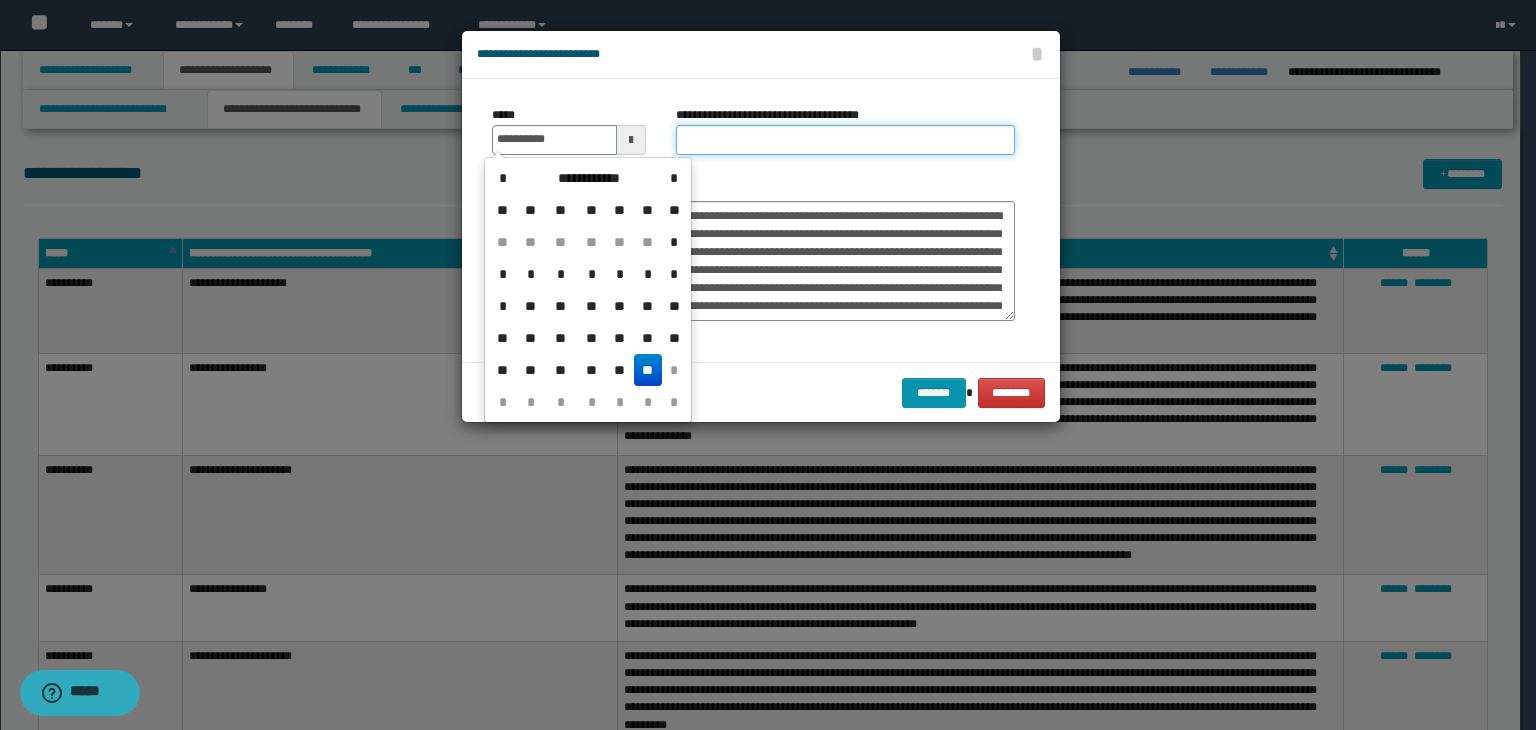 type on "**********" 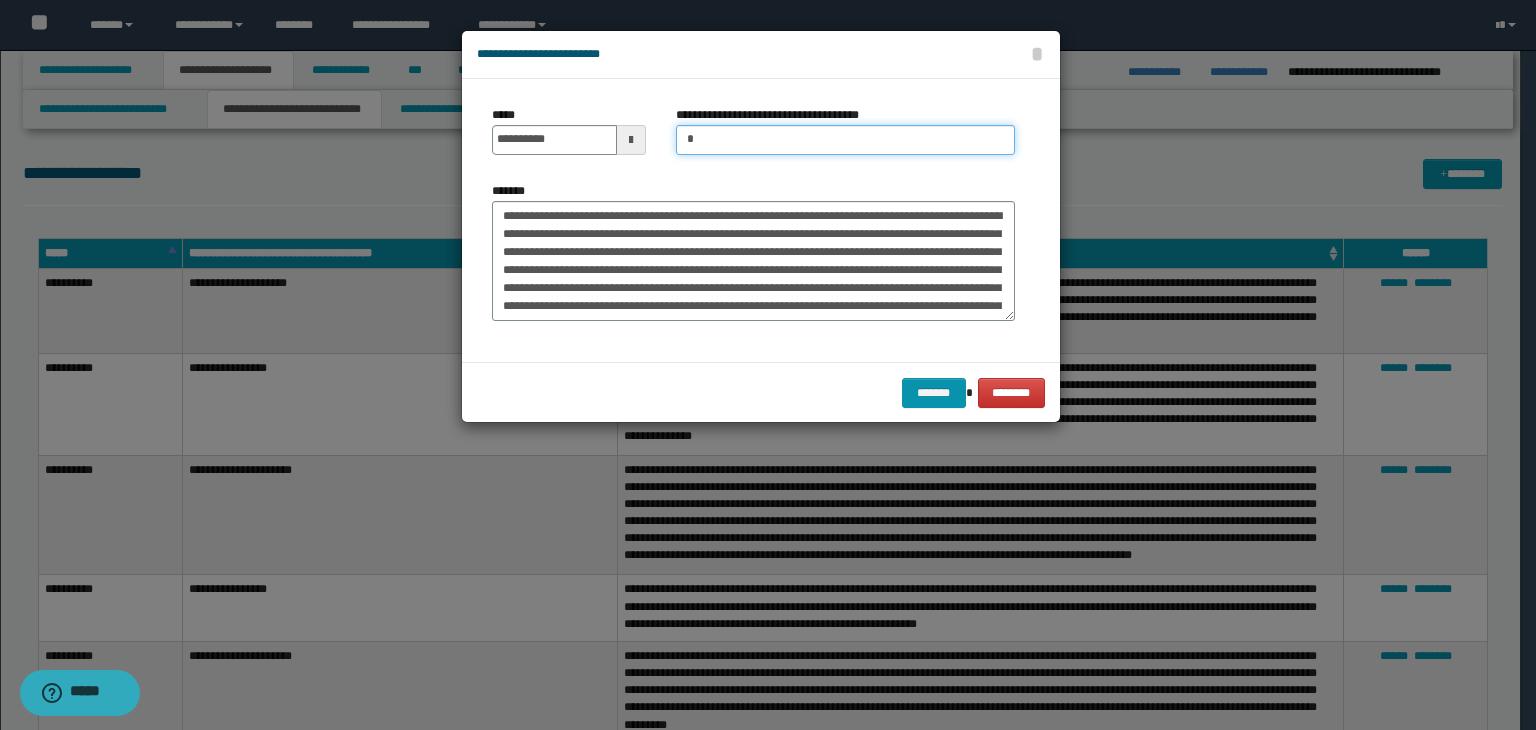 type on "**********" 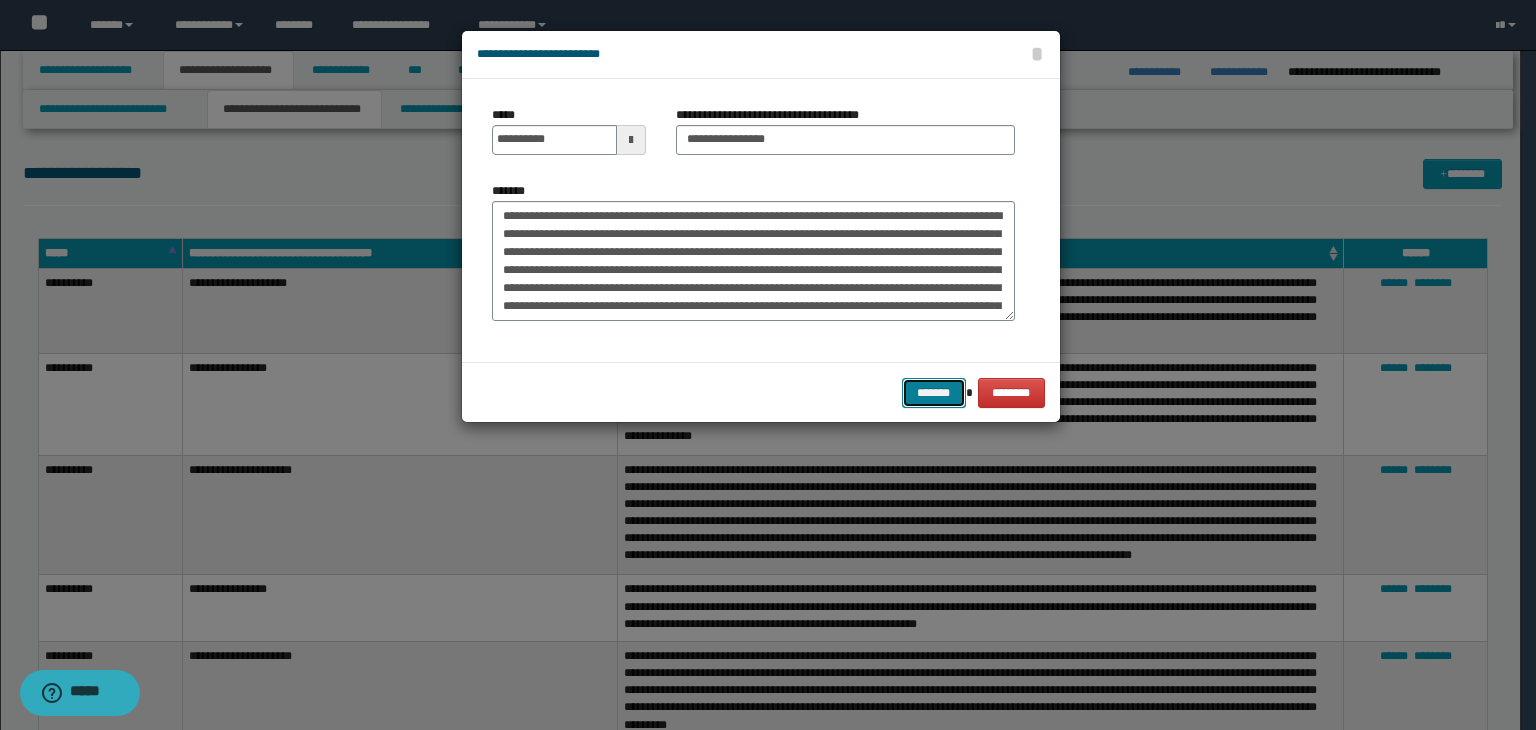 click on "*******" at bounding box center (934, 393) 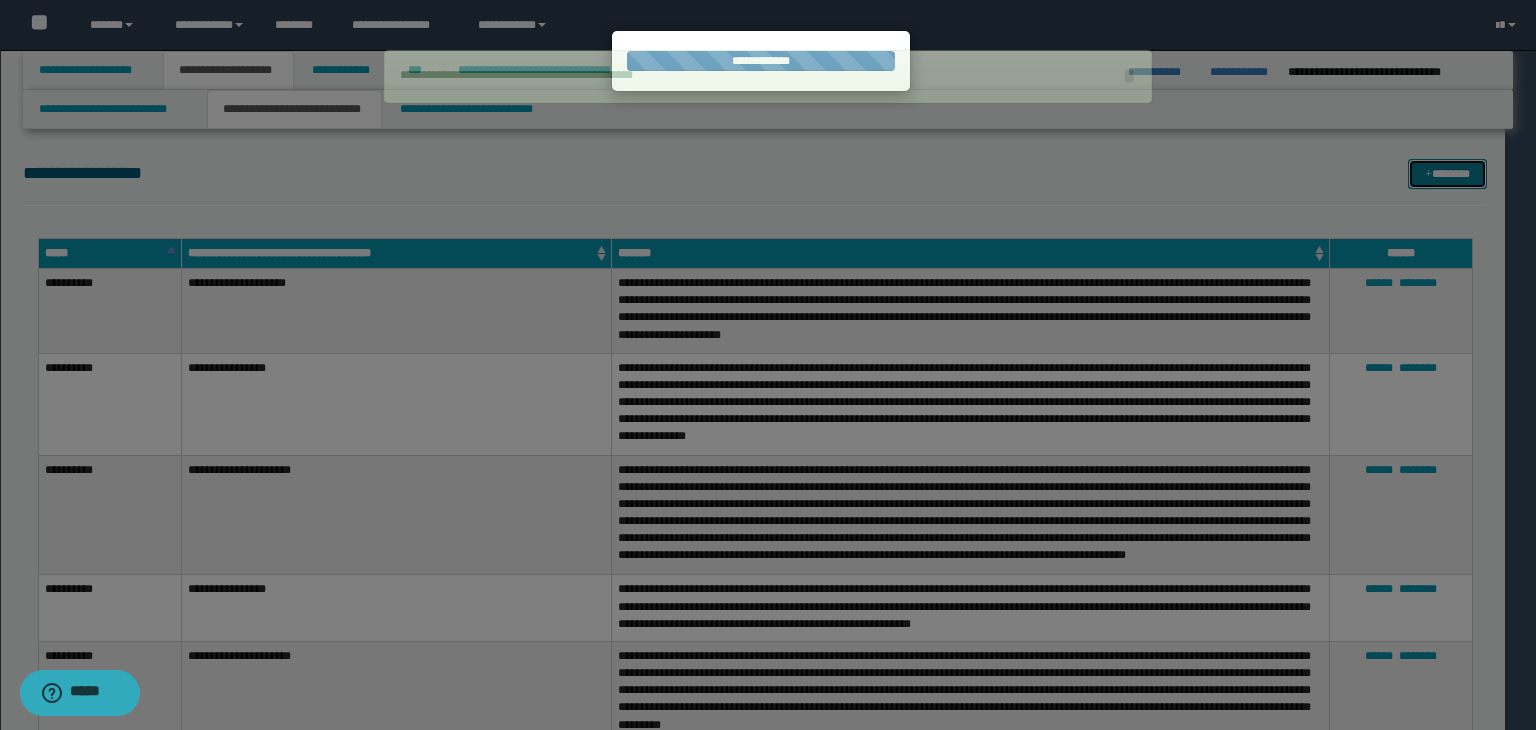 type 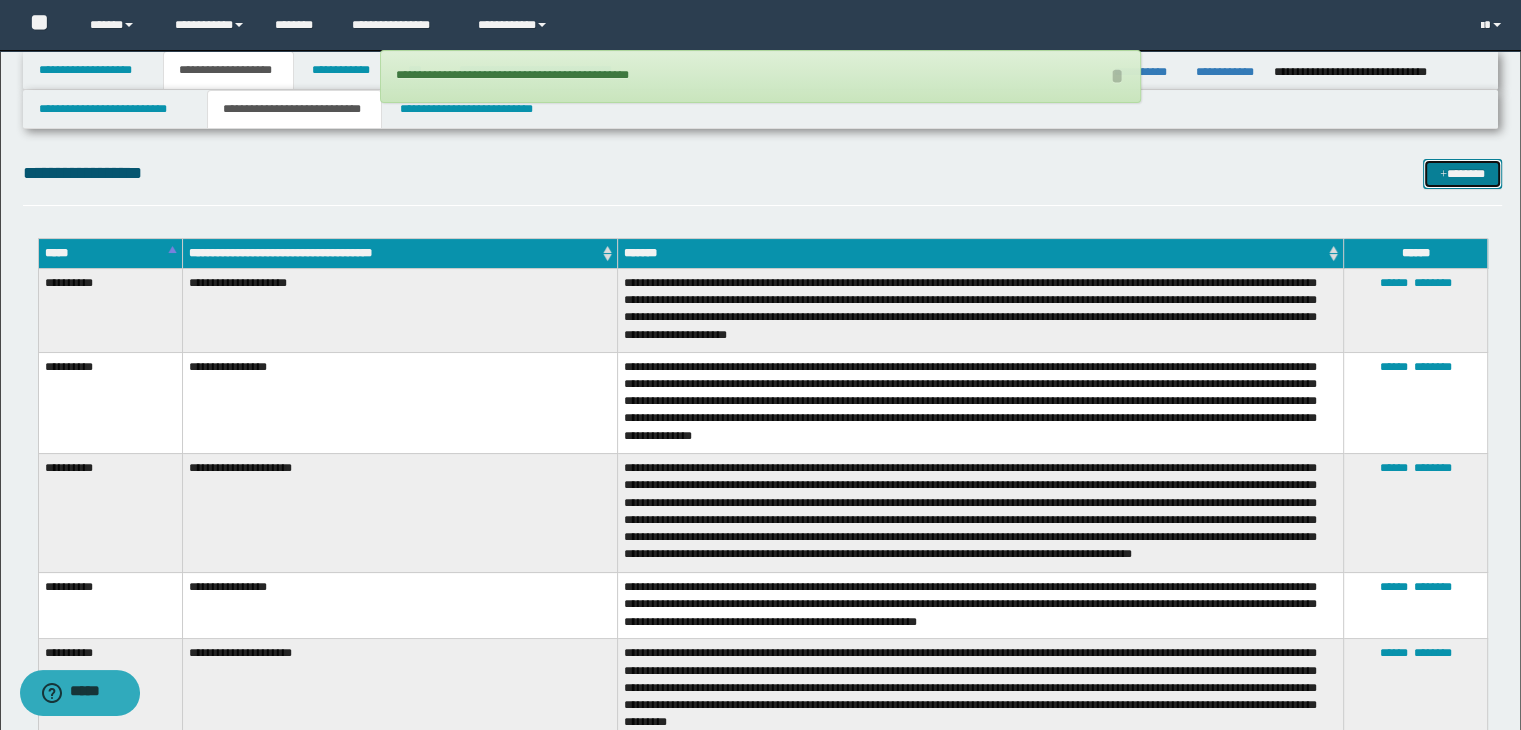 click on "*******" at bounding box center [1462, 174] 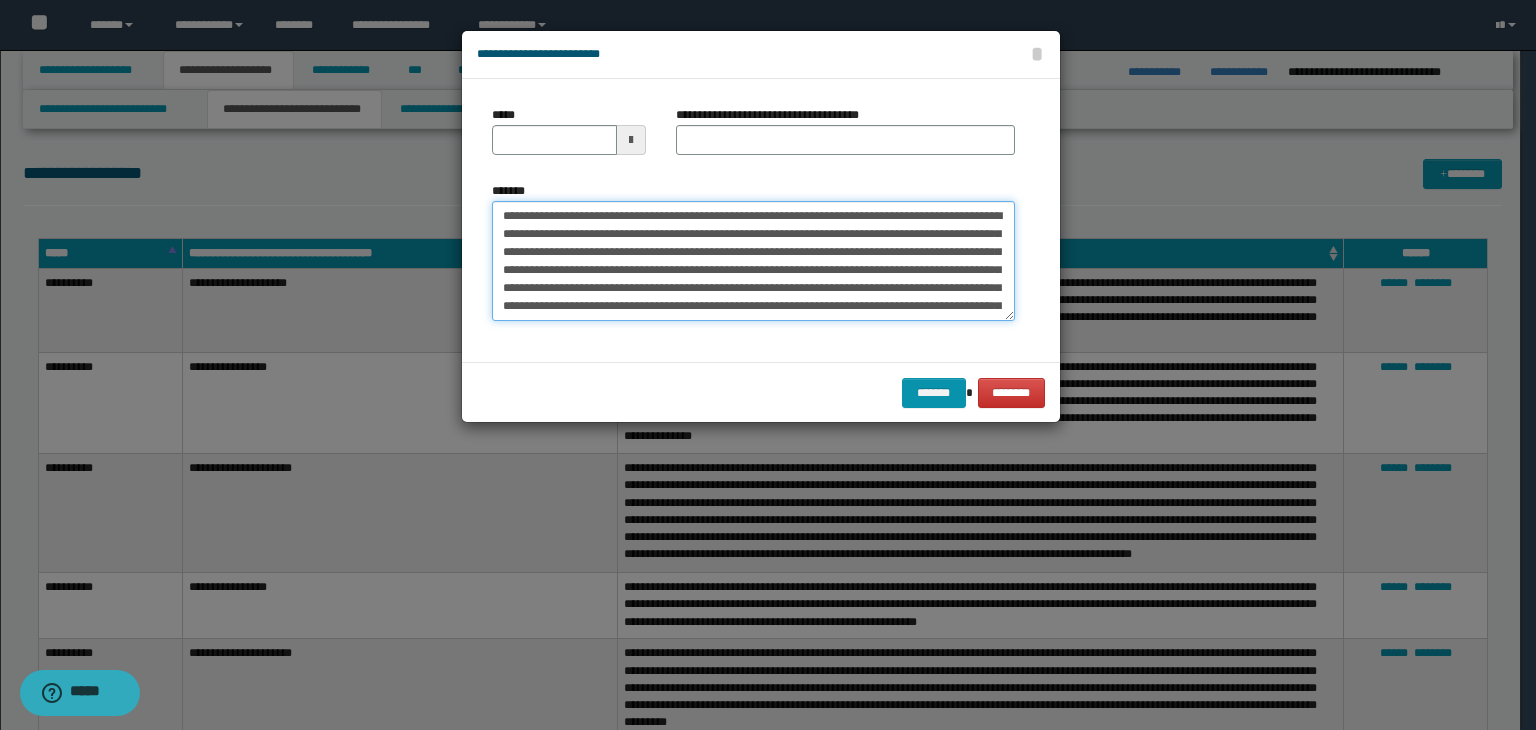click on "**********" at bounding box center [753, 261] 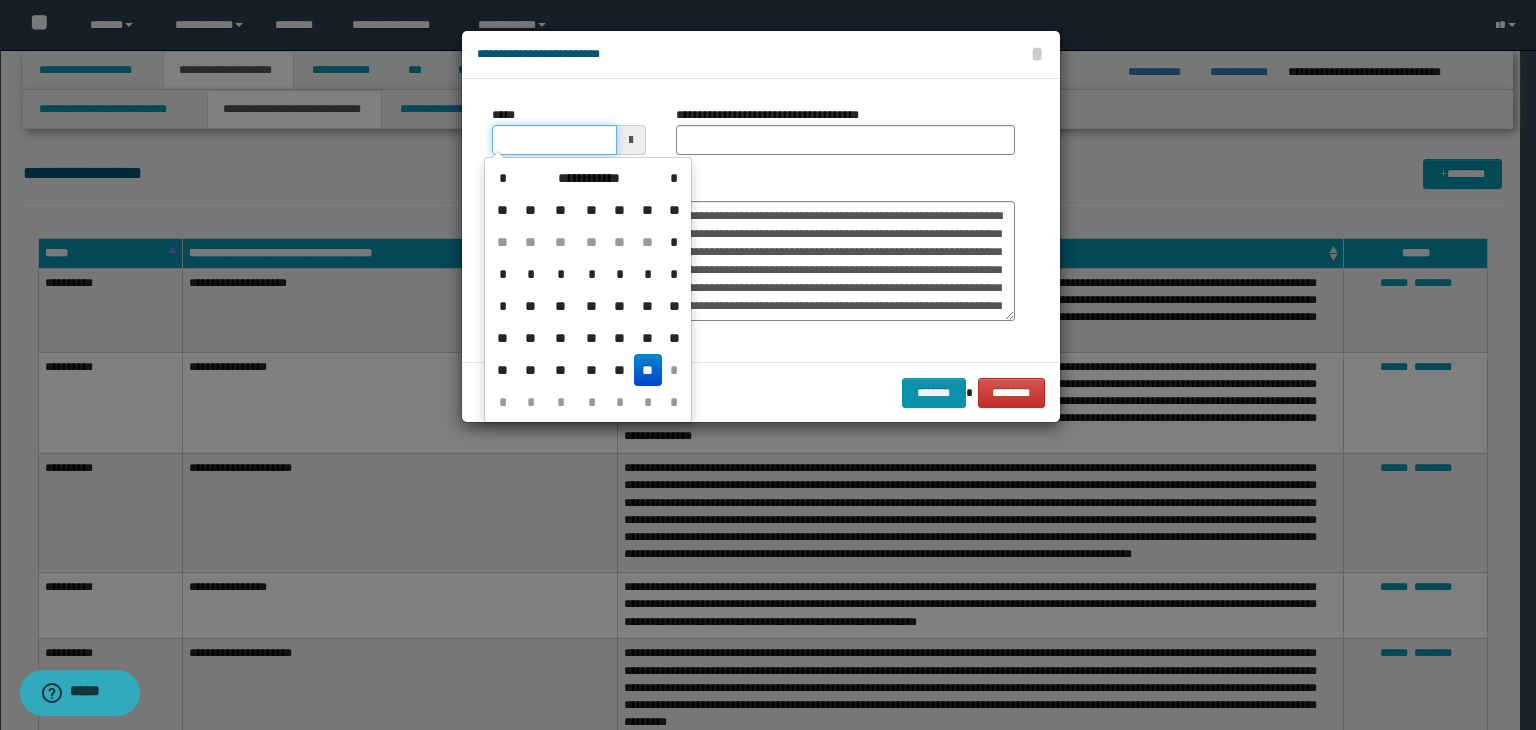 click on "*****" at bounding box center [554, 140] 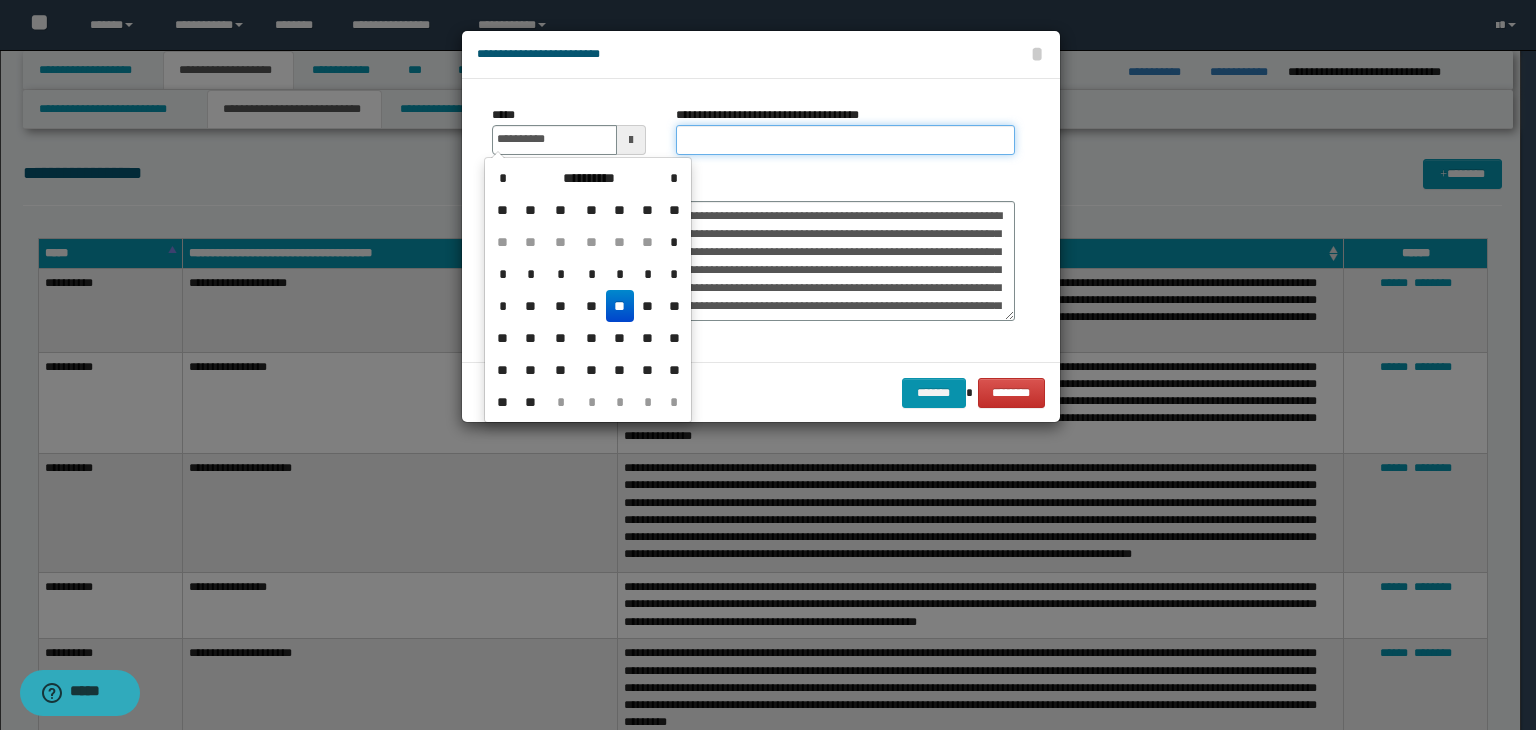 type on "**********" 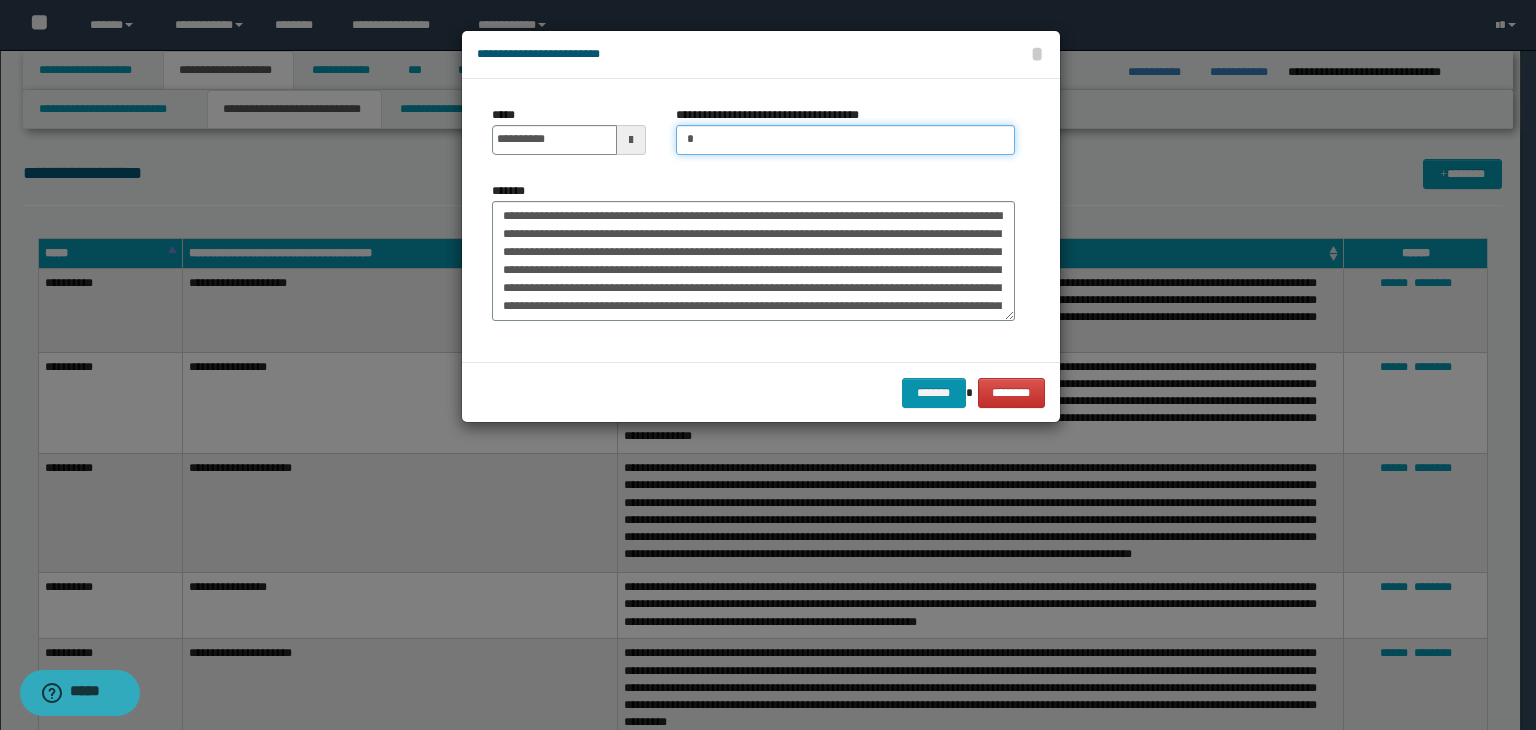 type on "**********" 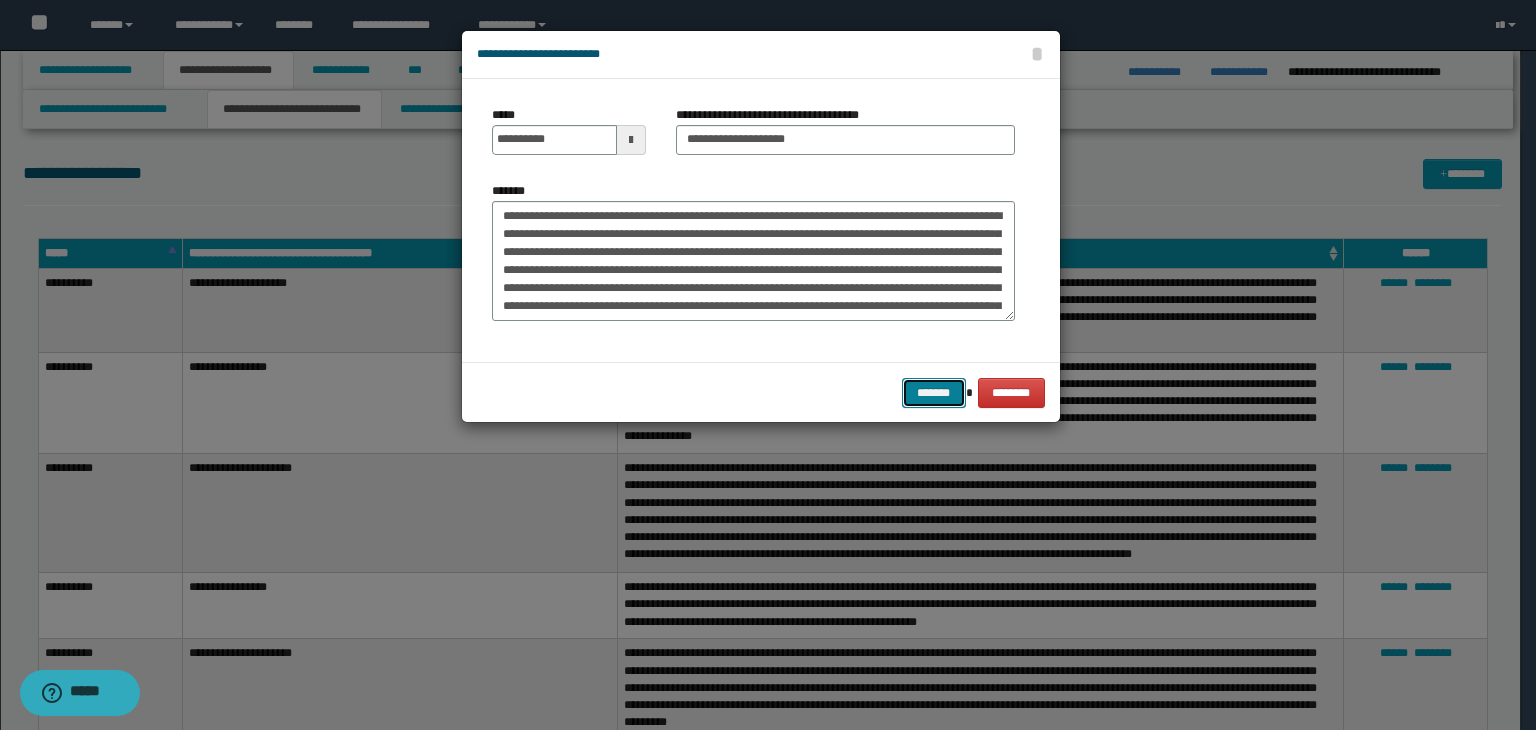 click on "*******" at bounding box center [934, 393] 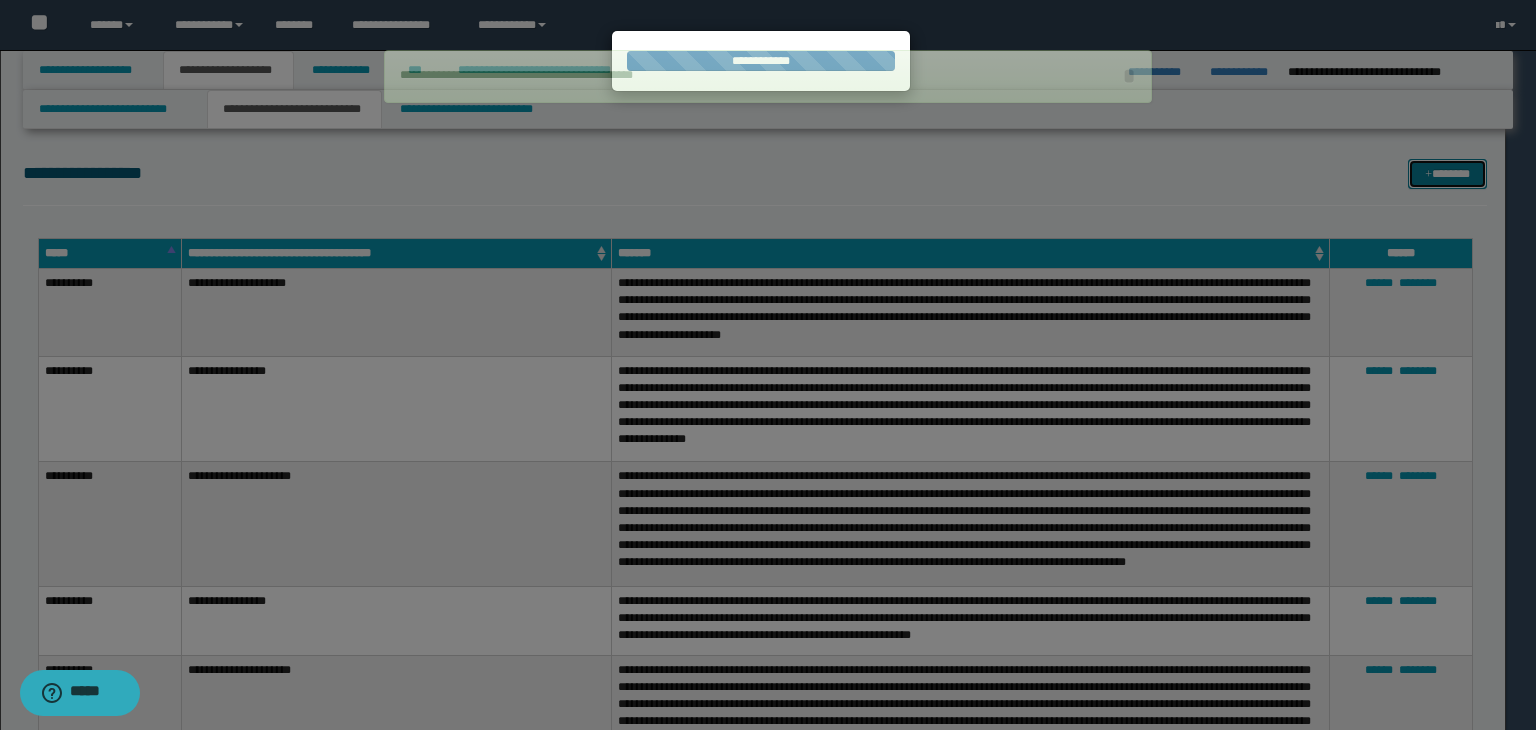 type 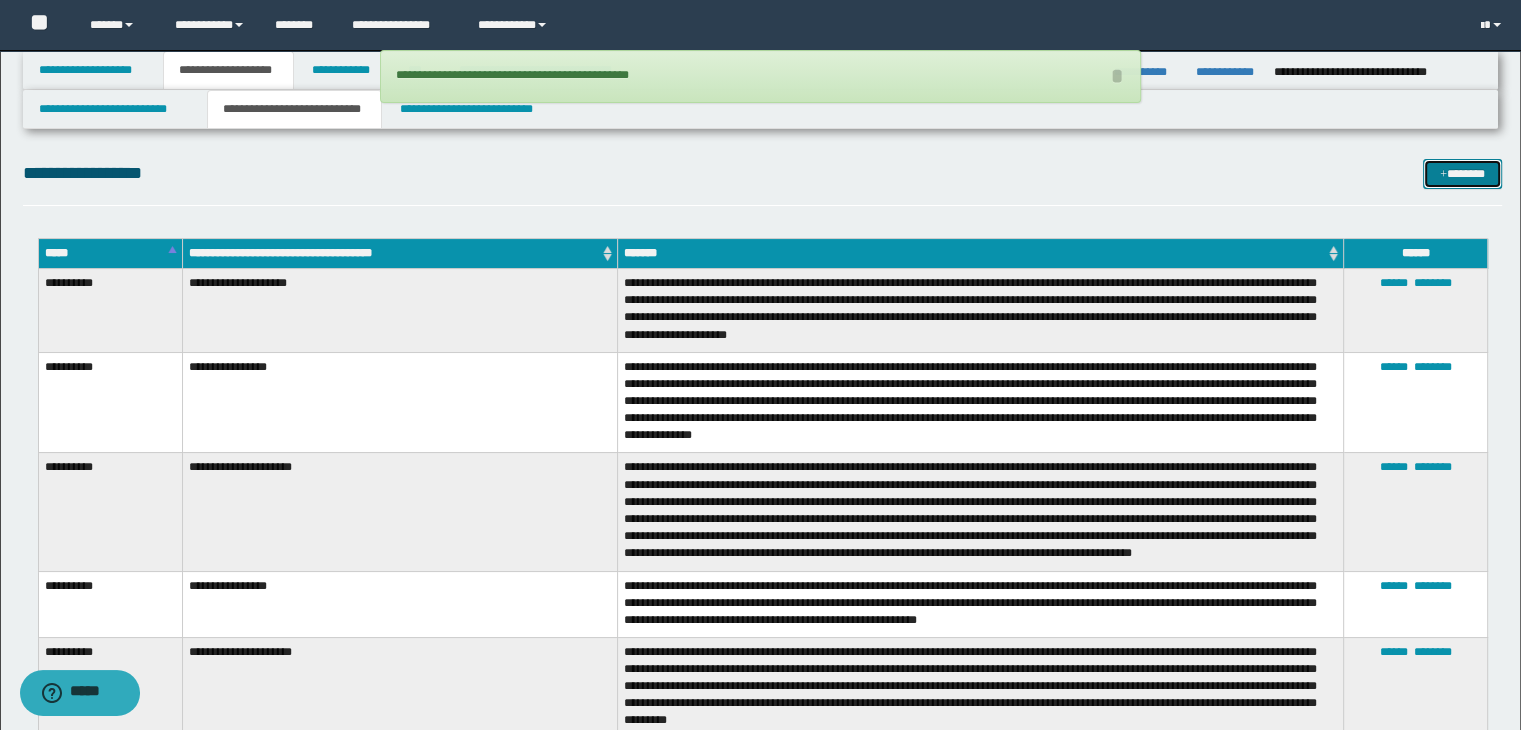 drag, startPoint x: 1437, startPoint y: 177, endPoint x: 1281, endPoint y: 389, distance: 263.21094 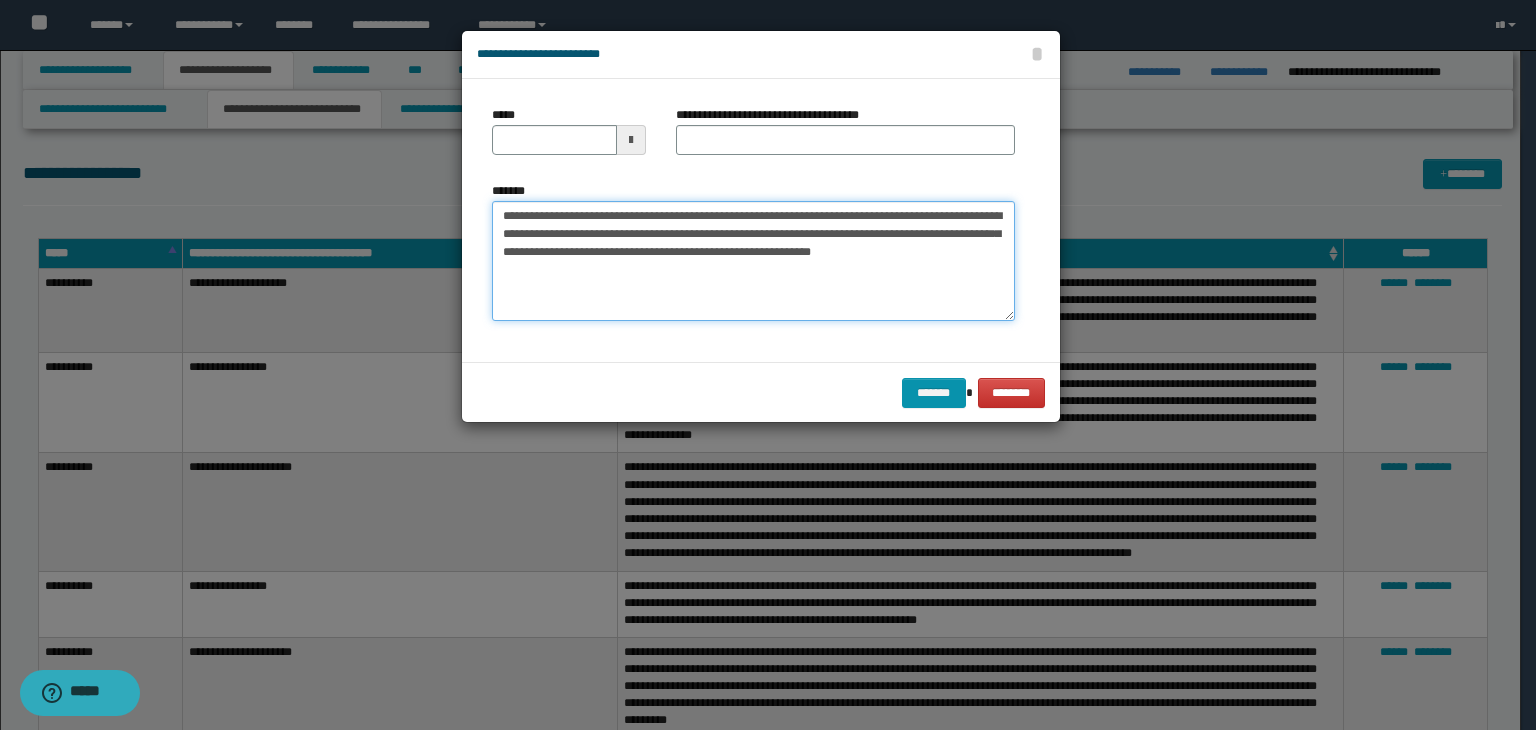 click on "**********" at bounding box center (753, 261) 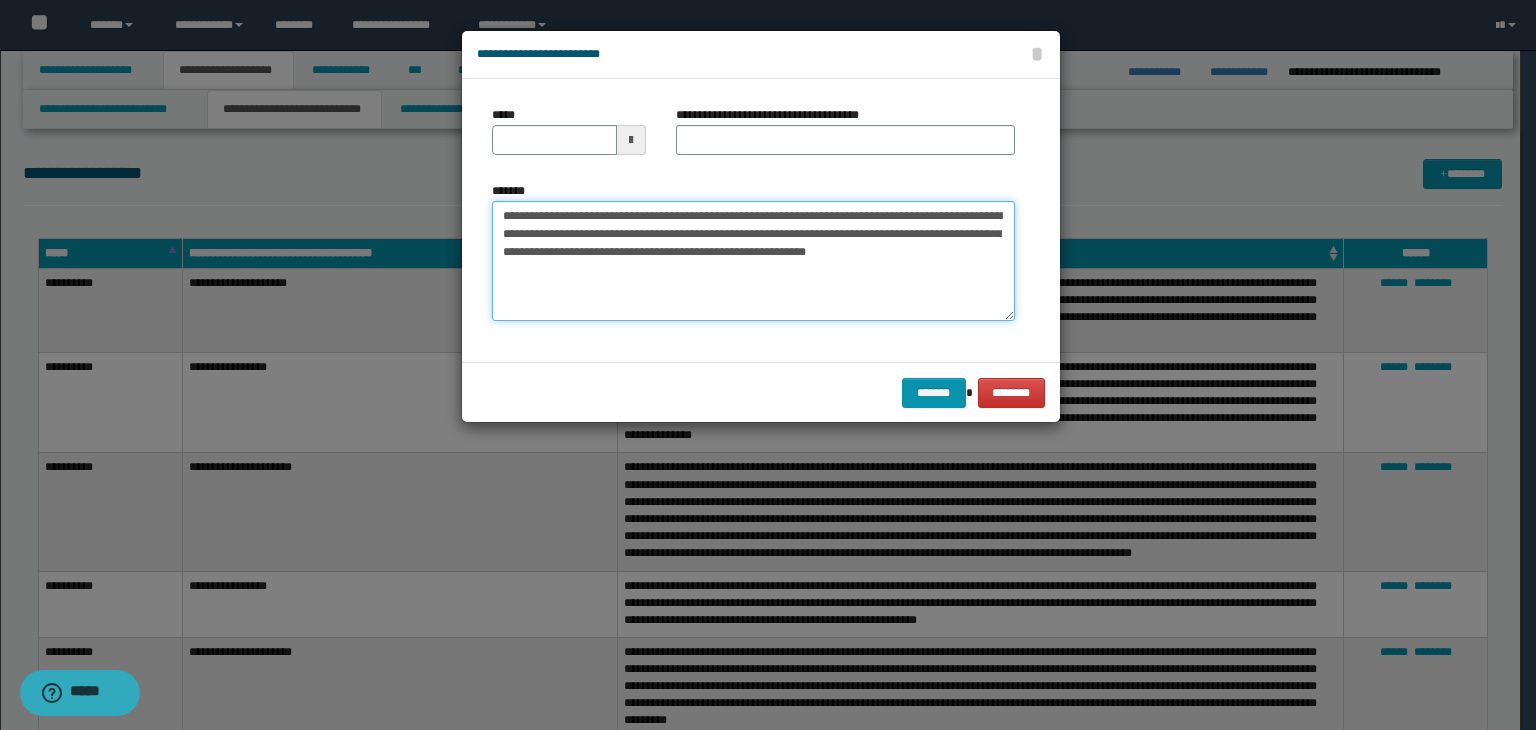 type on "**********" 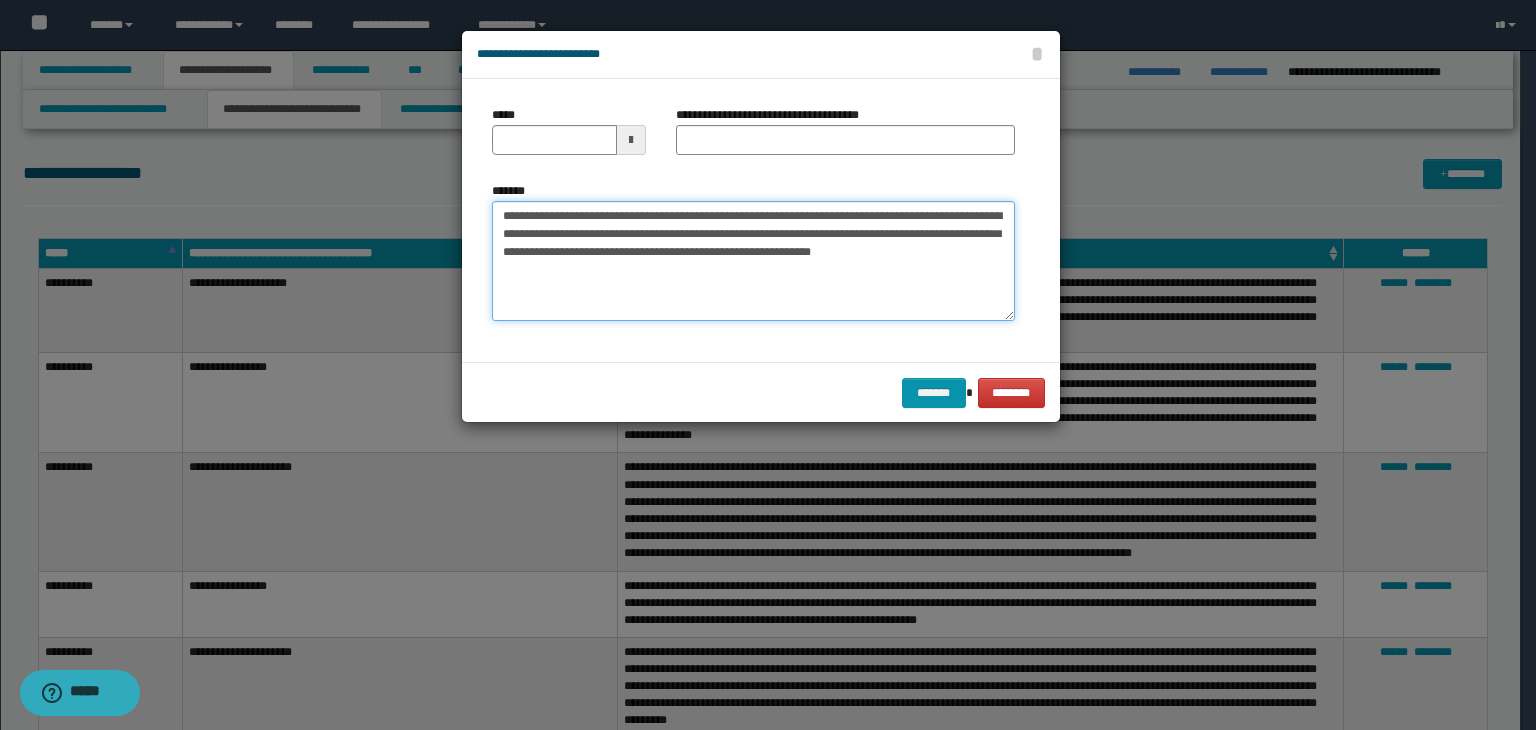 type 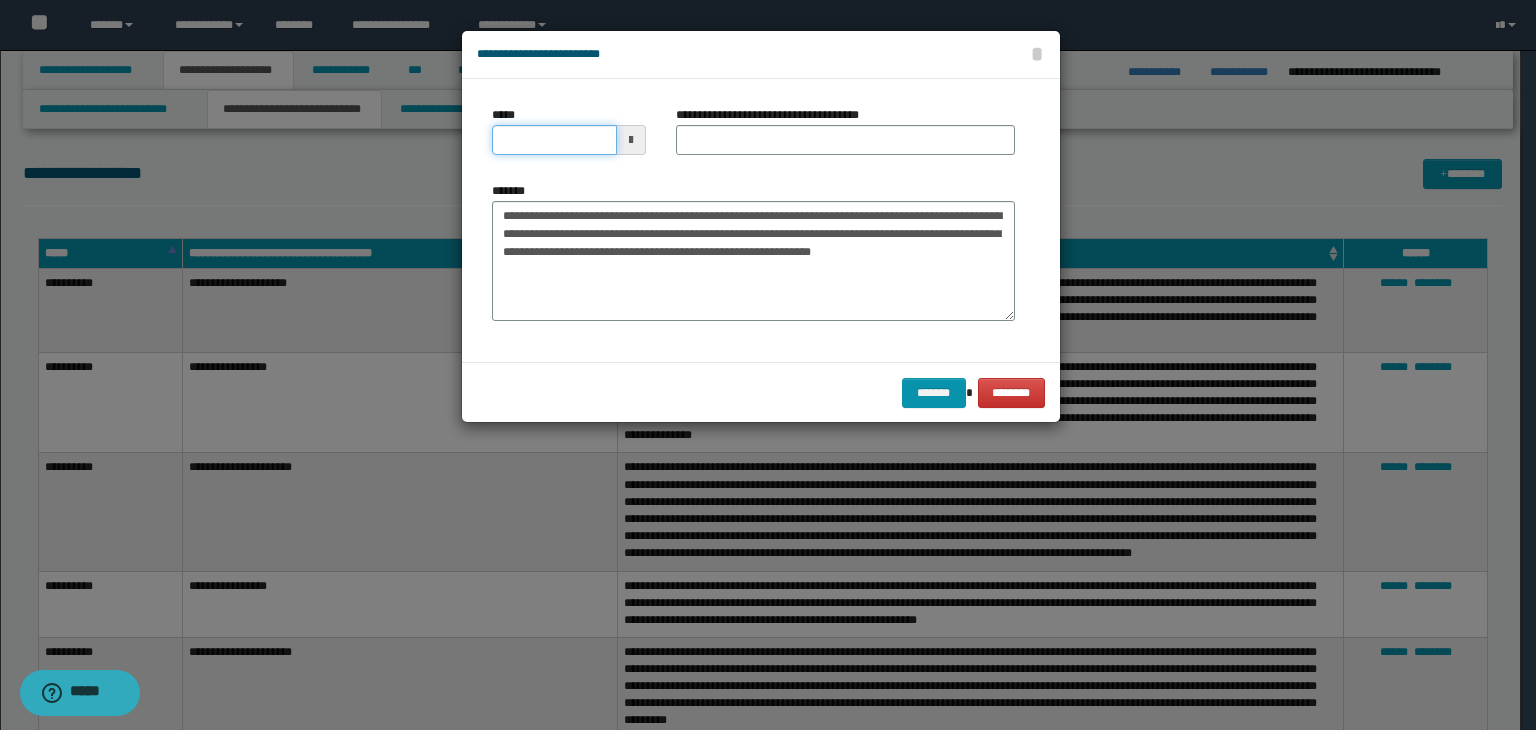 click on "*****" at bounding box center [554, 140] 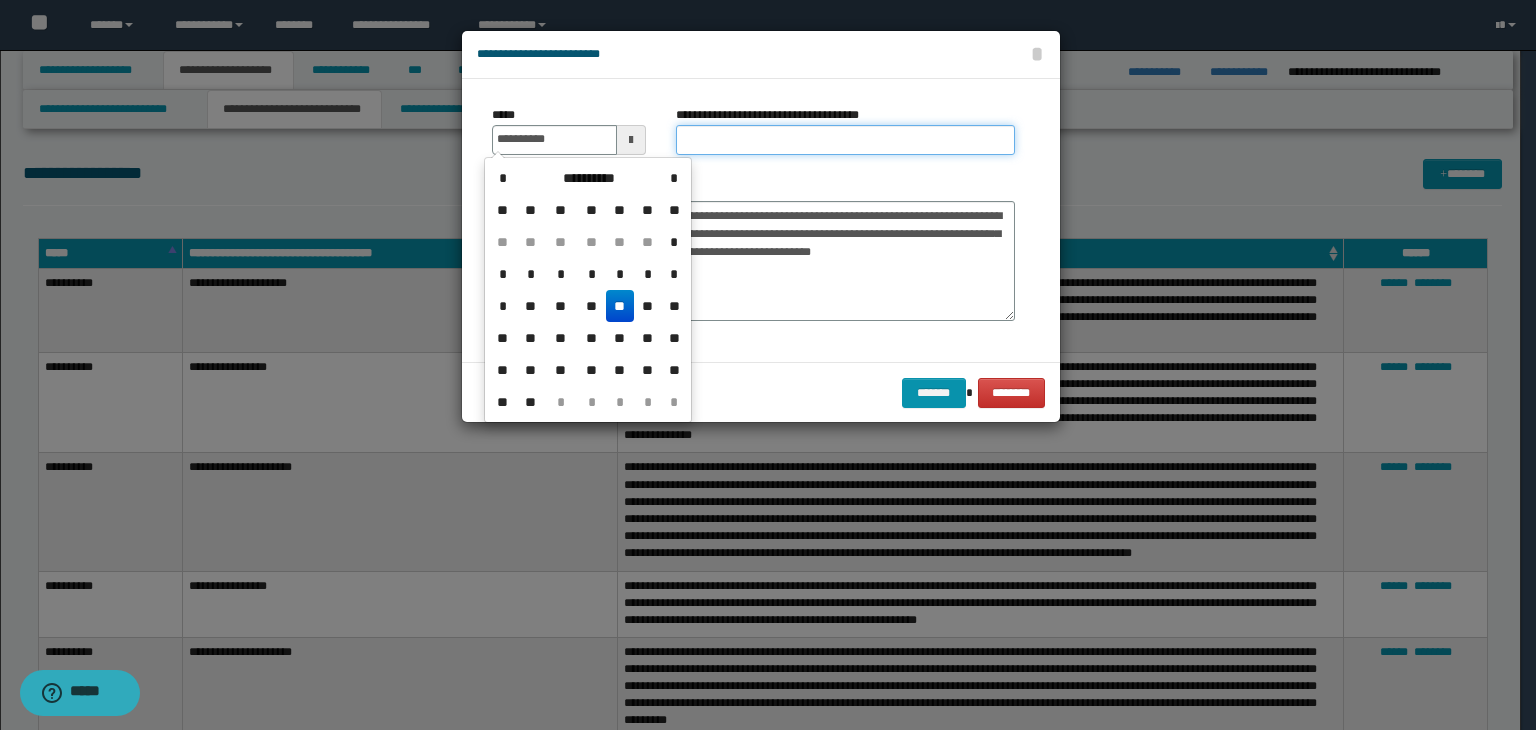 type on "**********" 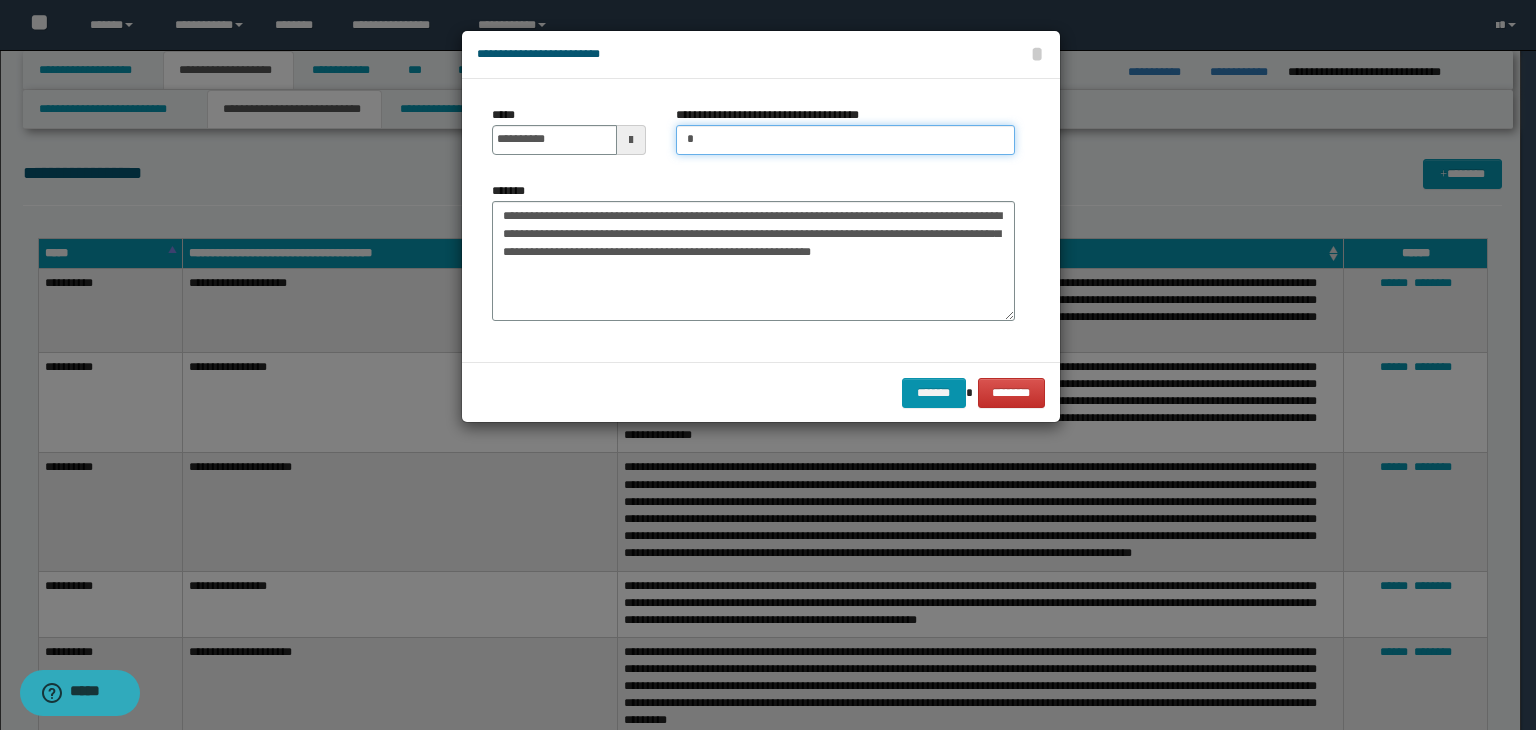 type on "**********" 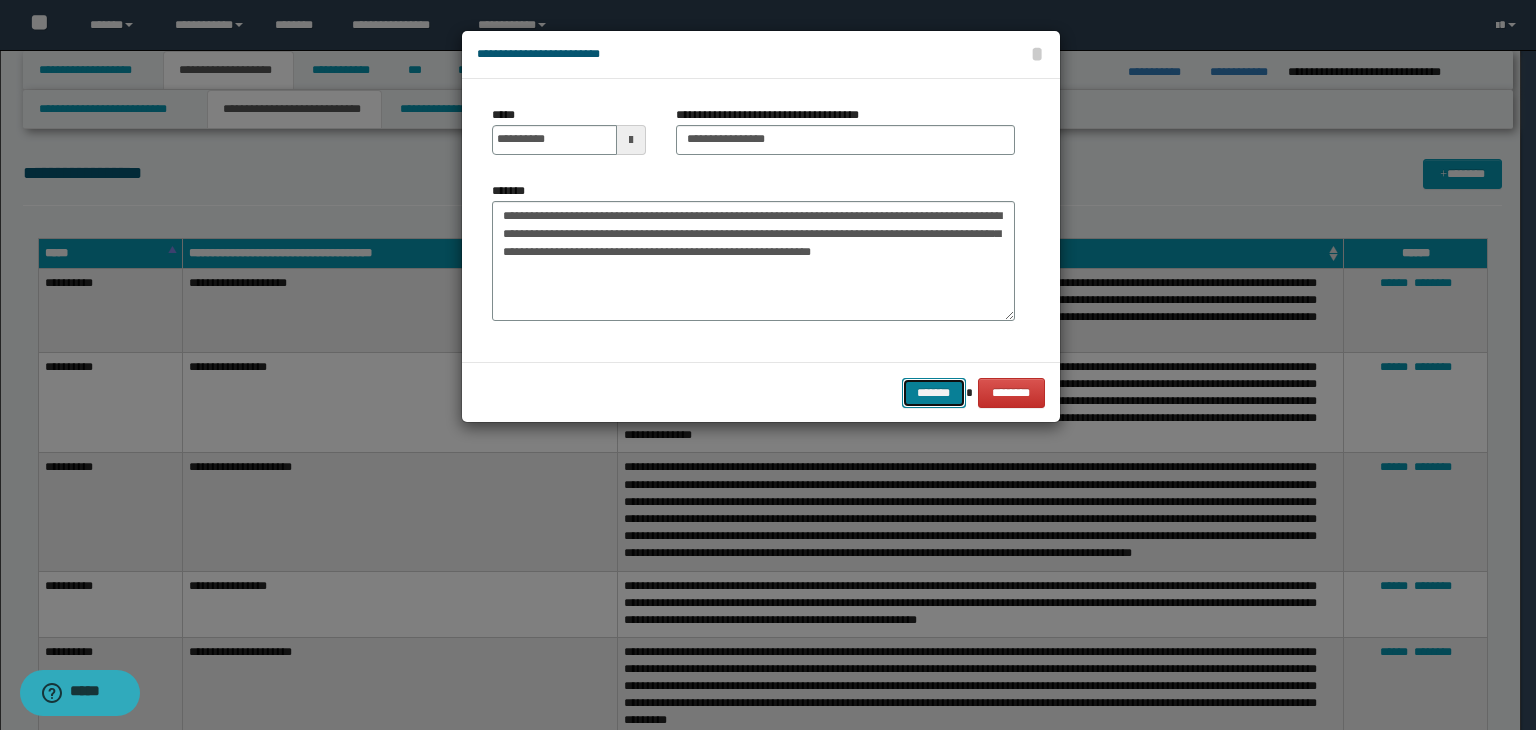 click on "*******" at bounding box center (934, 393) 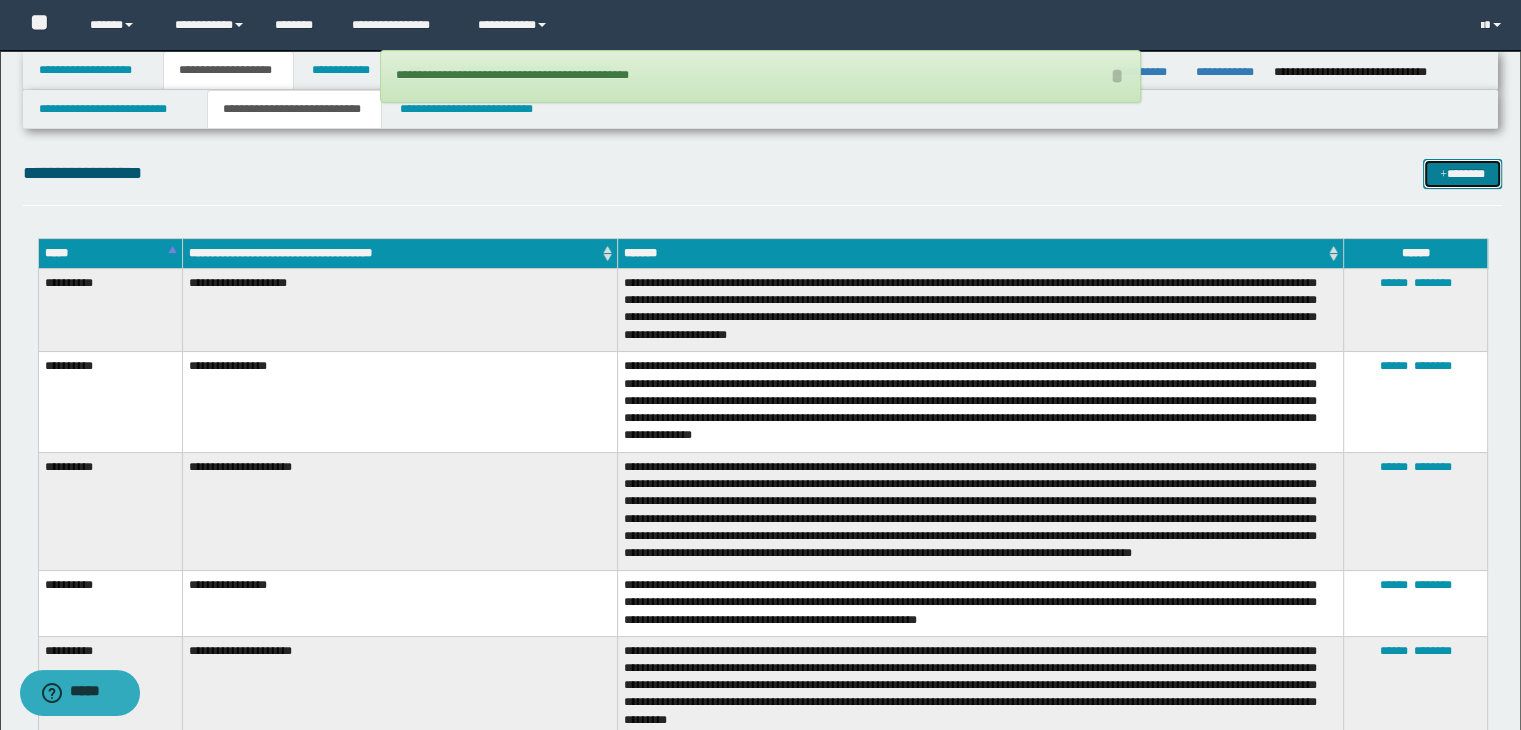 click at bounding box center (1443, 175) 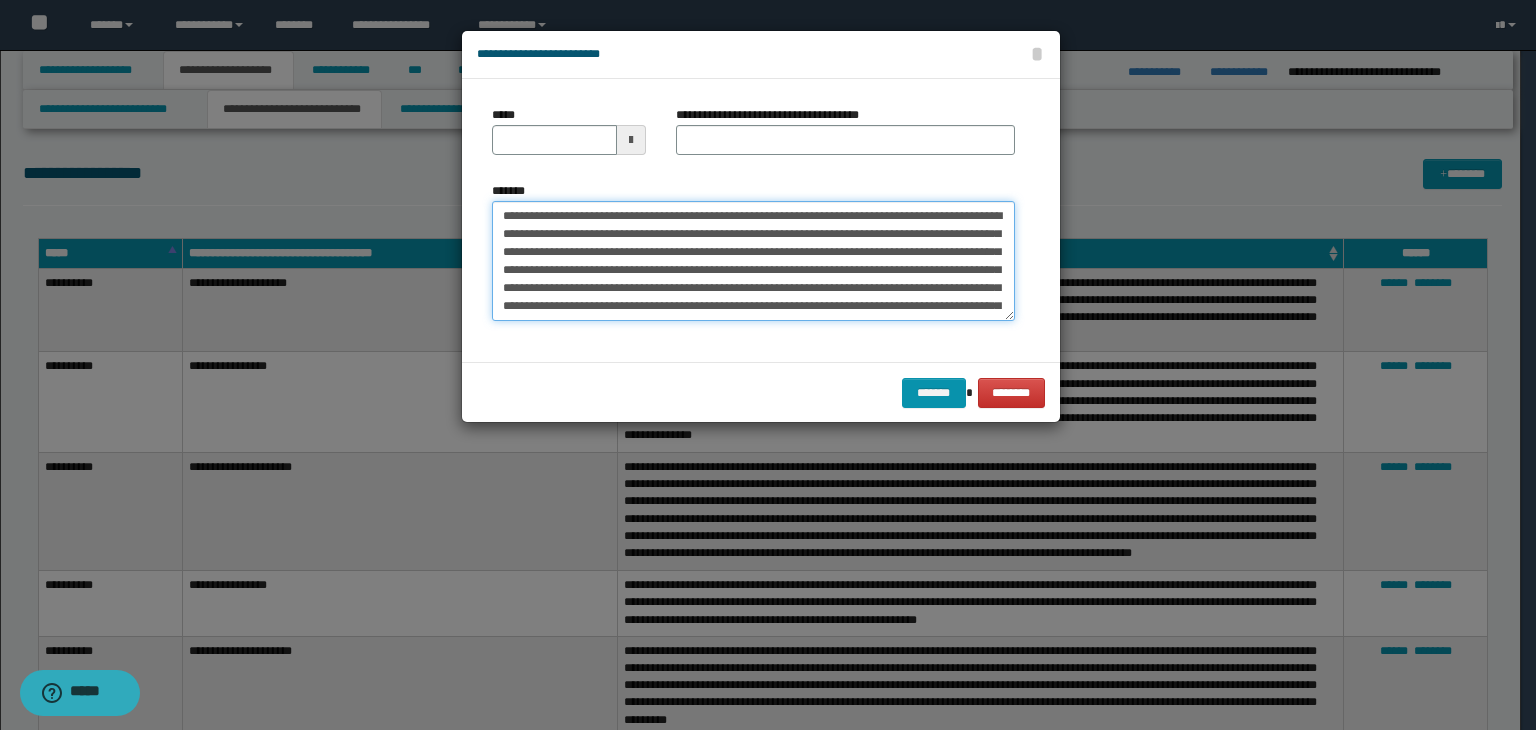 click on "**********" at bounding box center (753, 261) 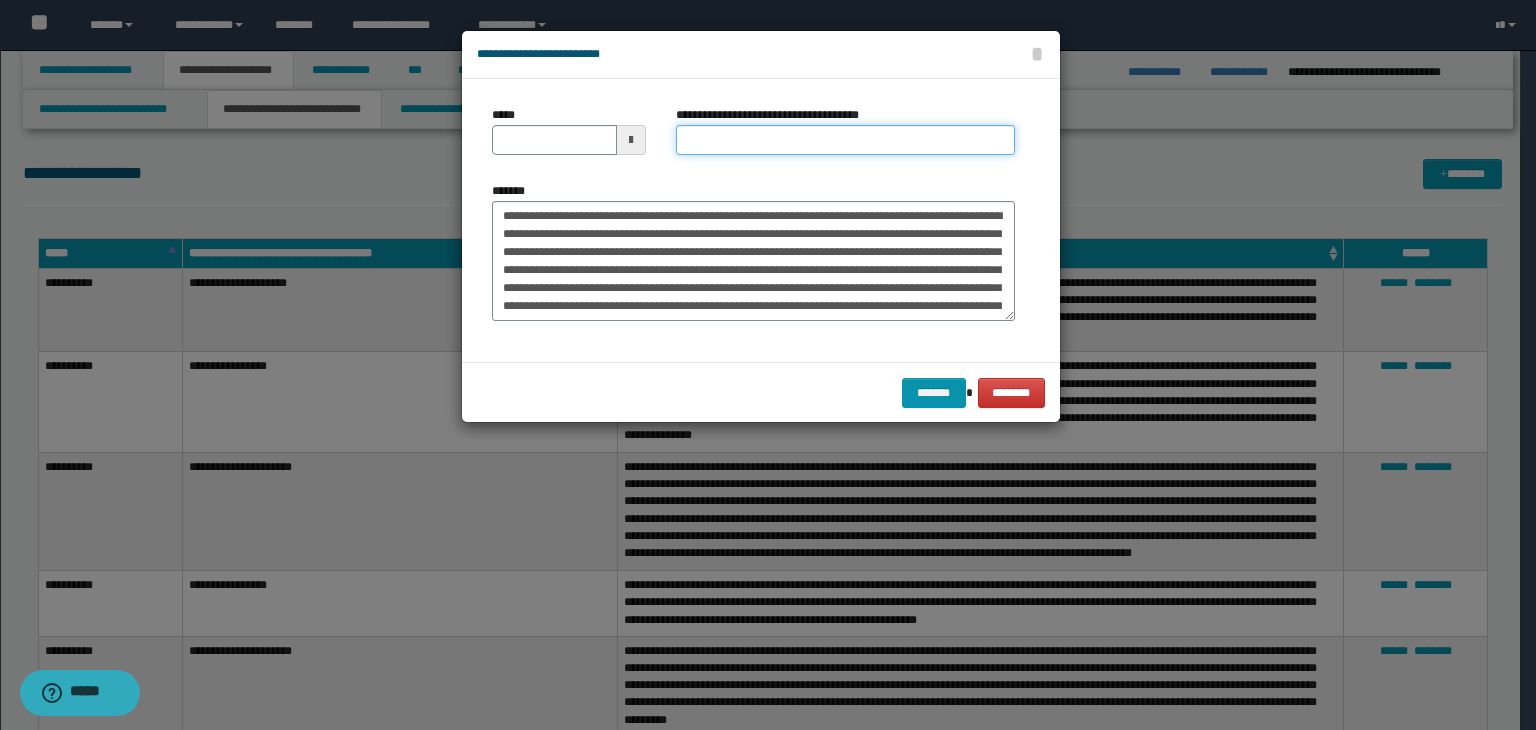 click on "**********" at bounding box center (845, 140) 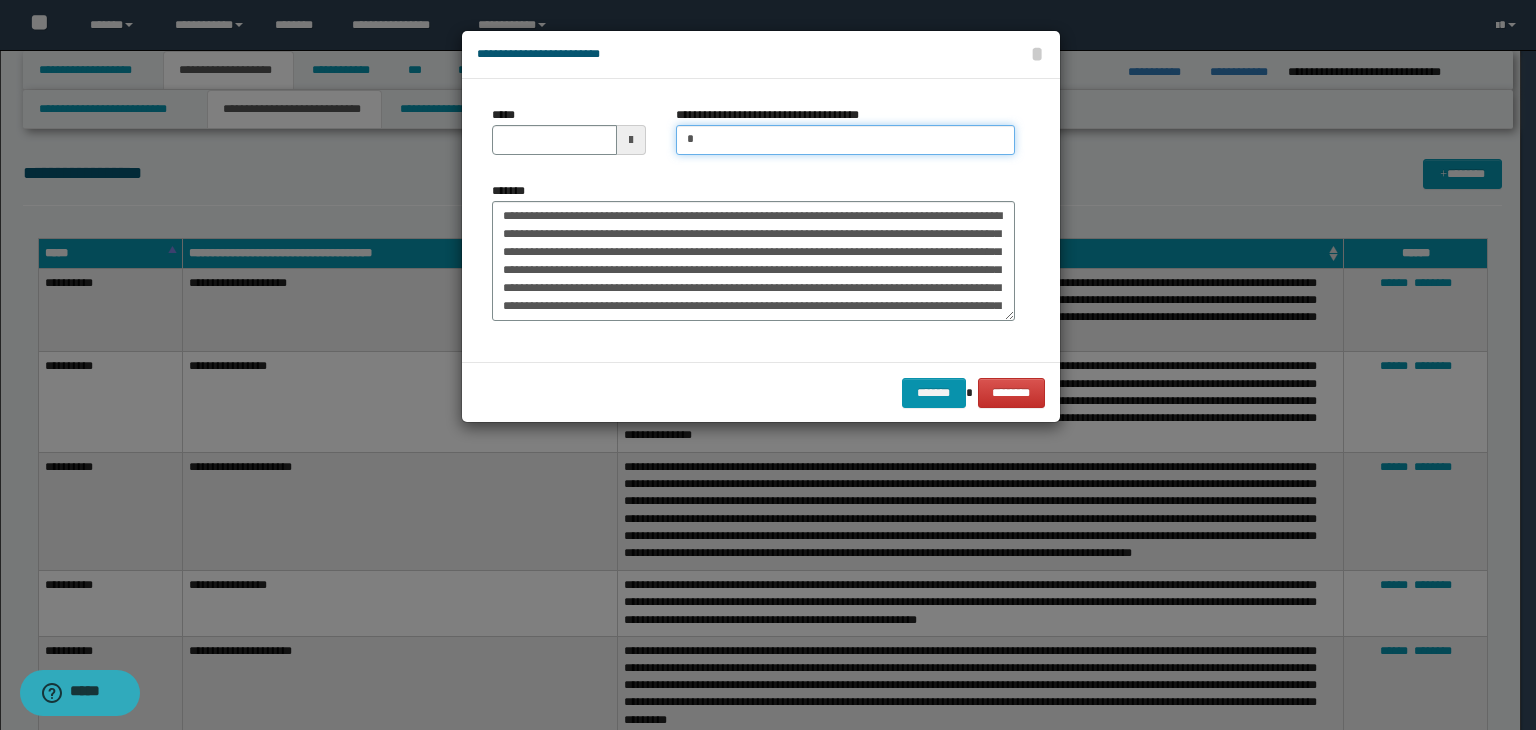 type on "**********" 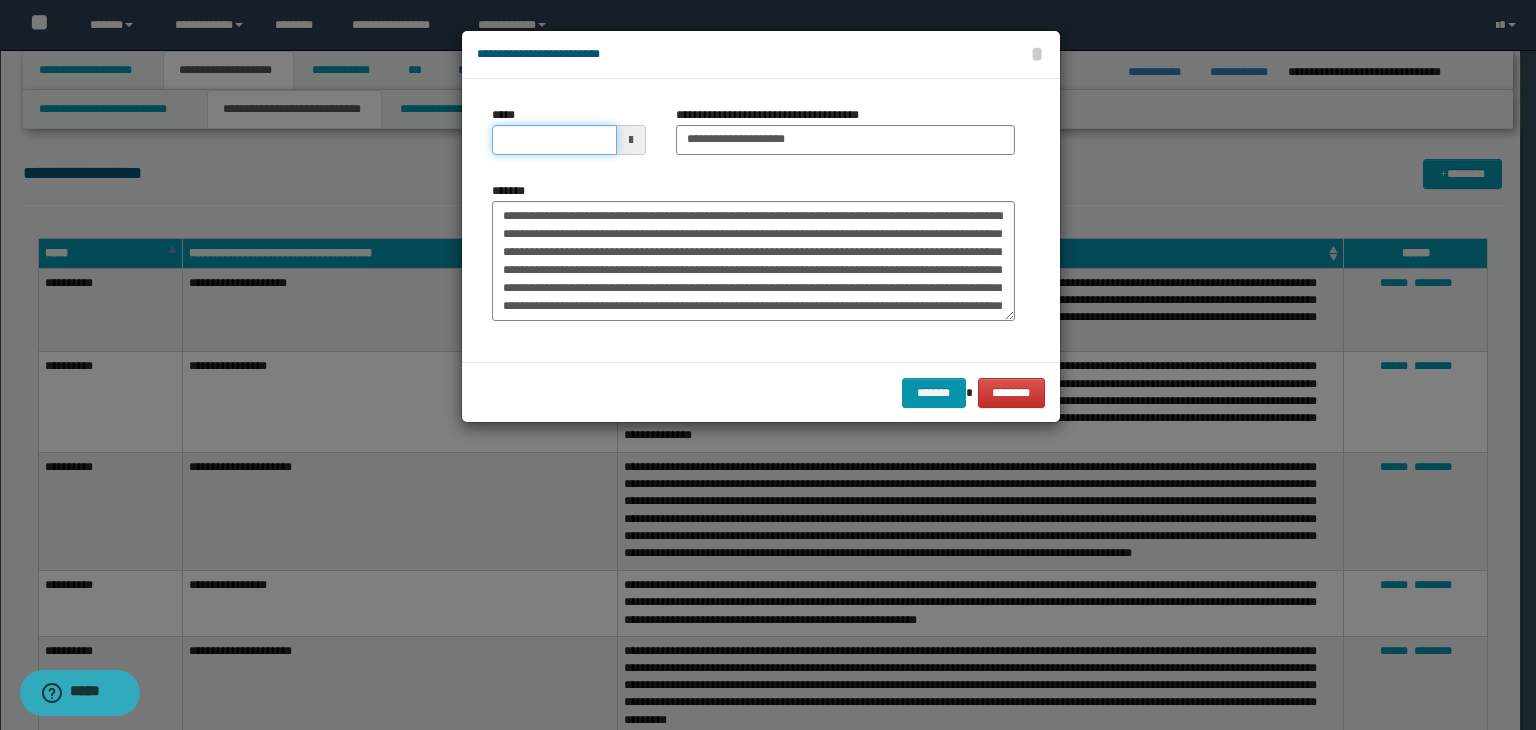 click on "*****" at bounding box center (554, 140) 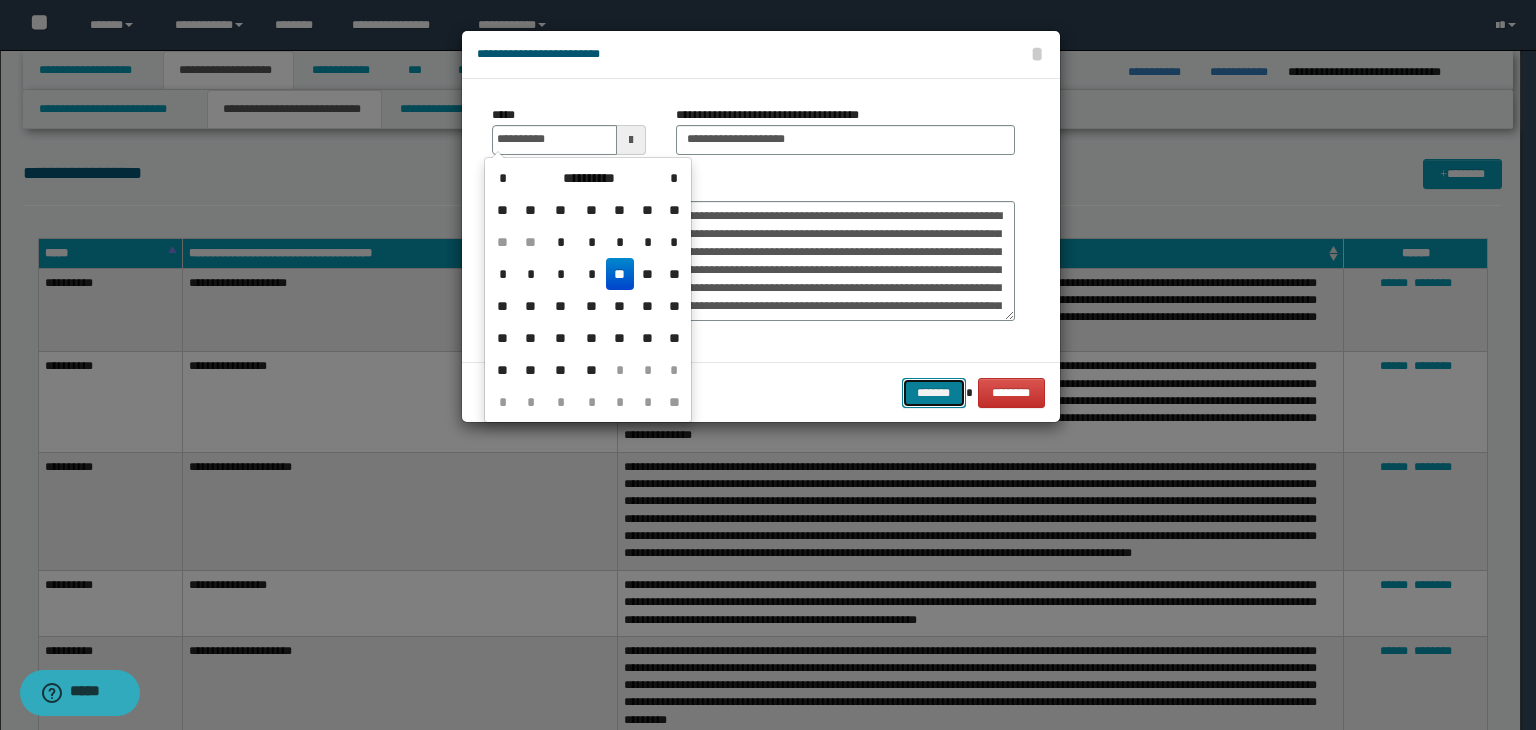 type on "**********" 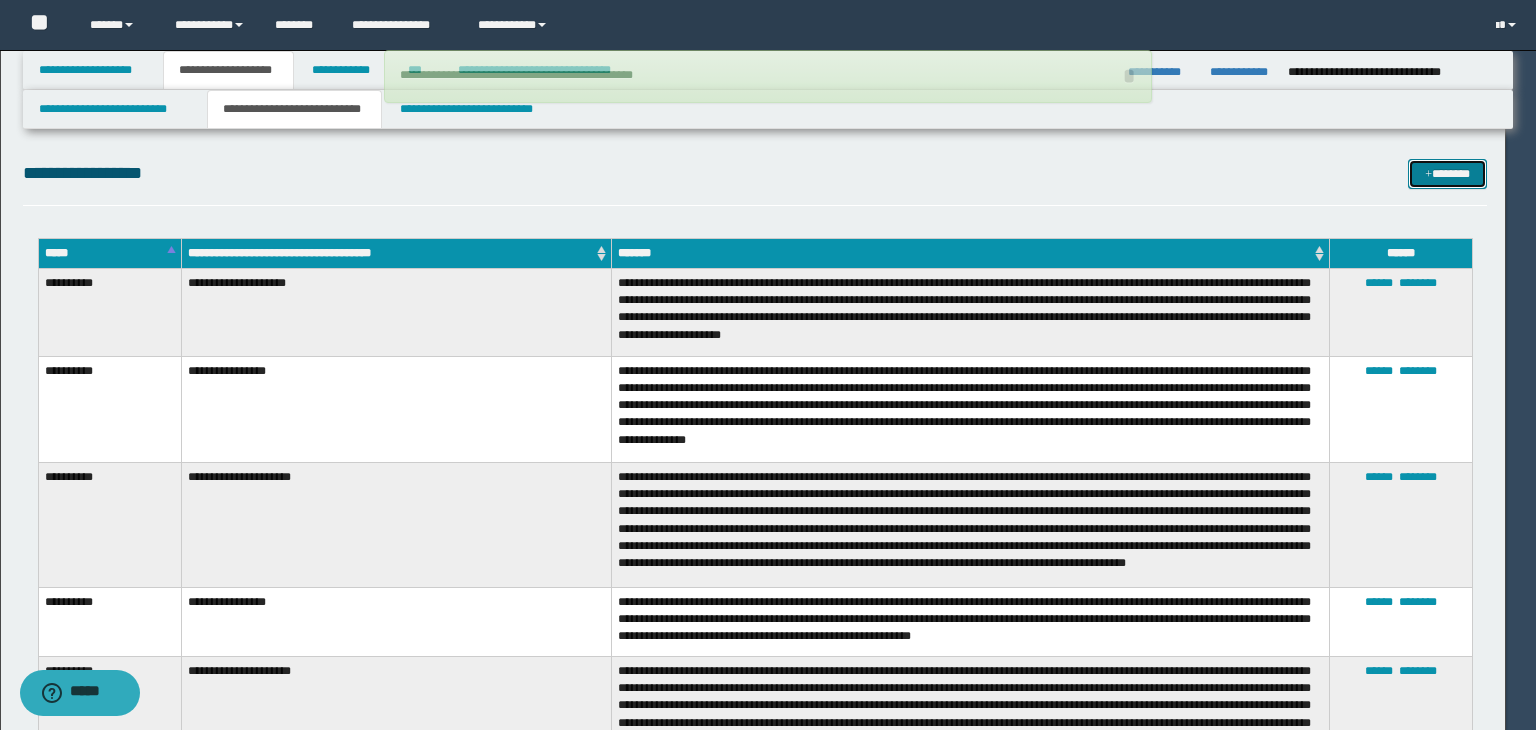 type 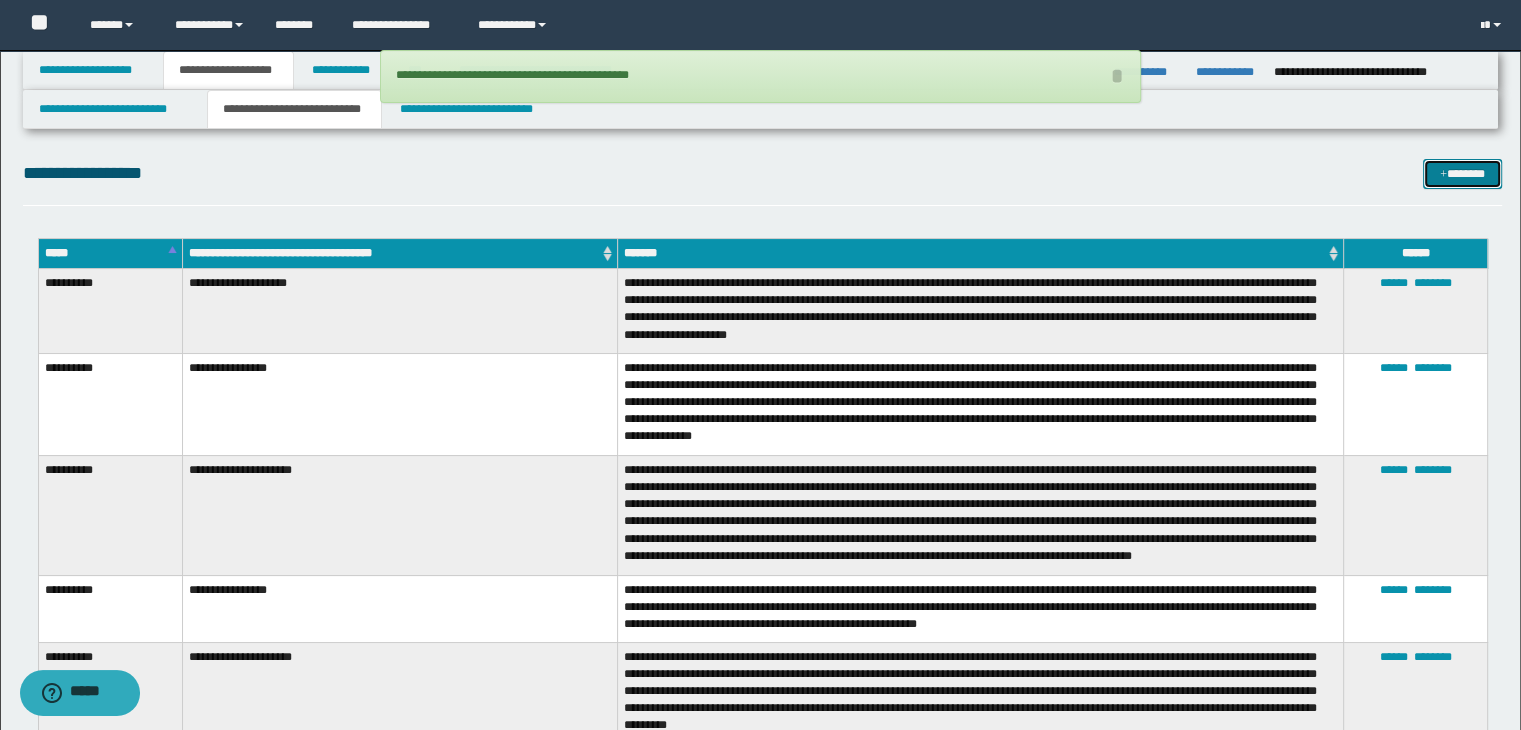 click on "*******" at bounding box center (1462, 174) 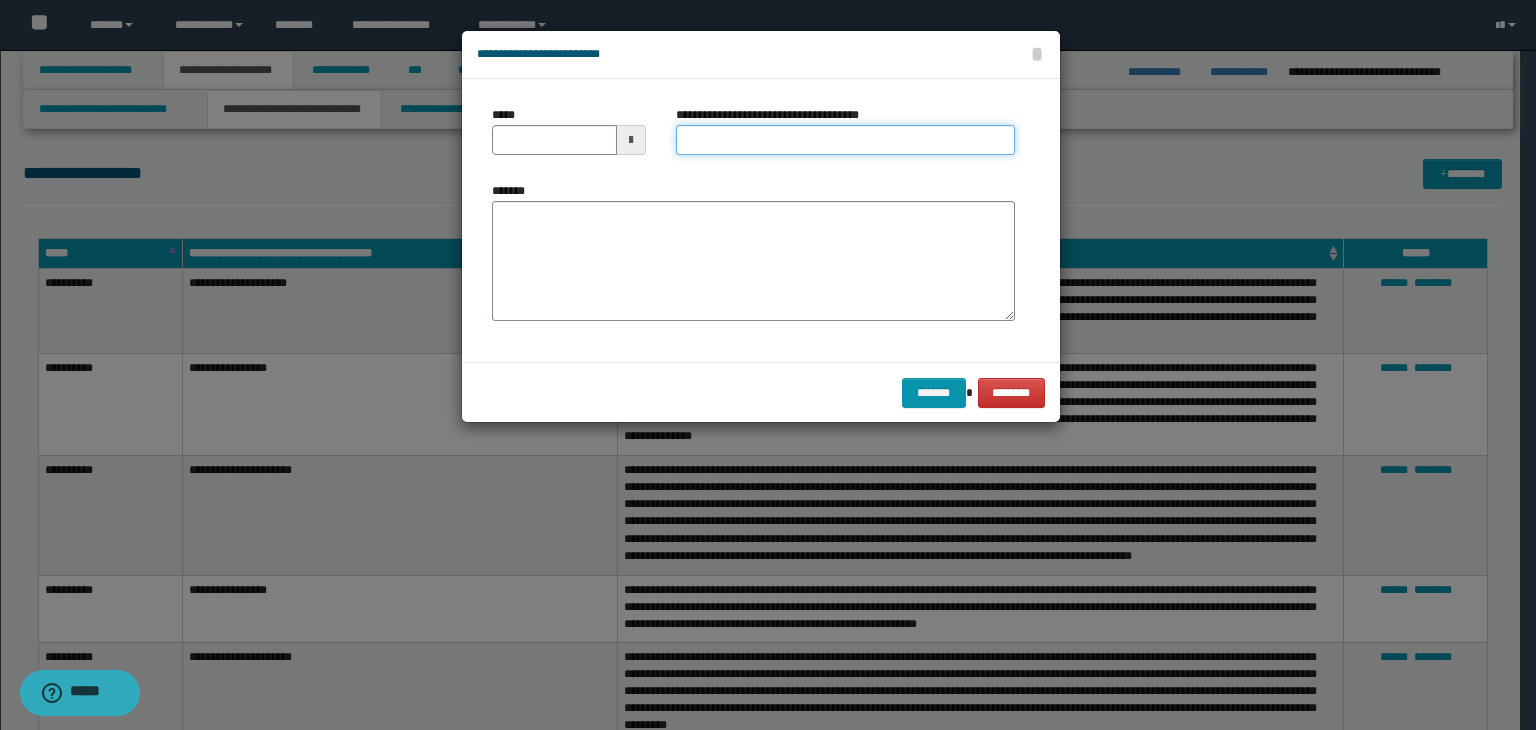 type on "**********" 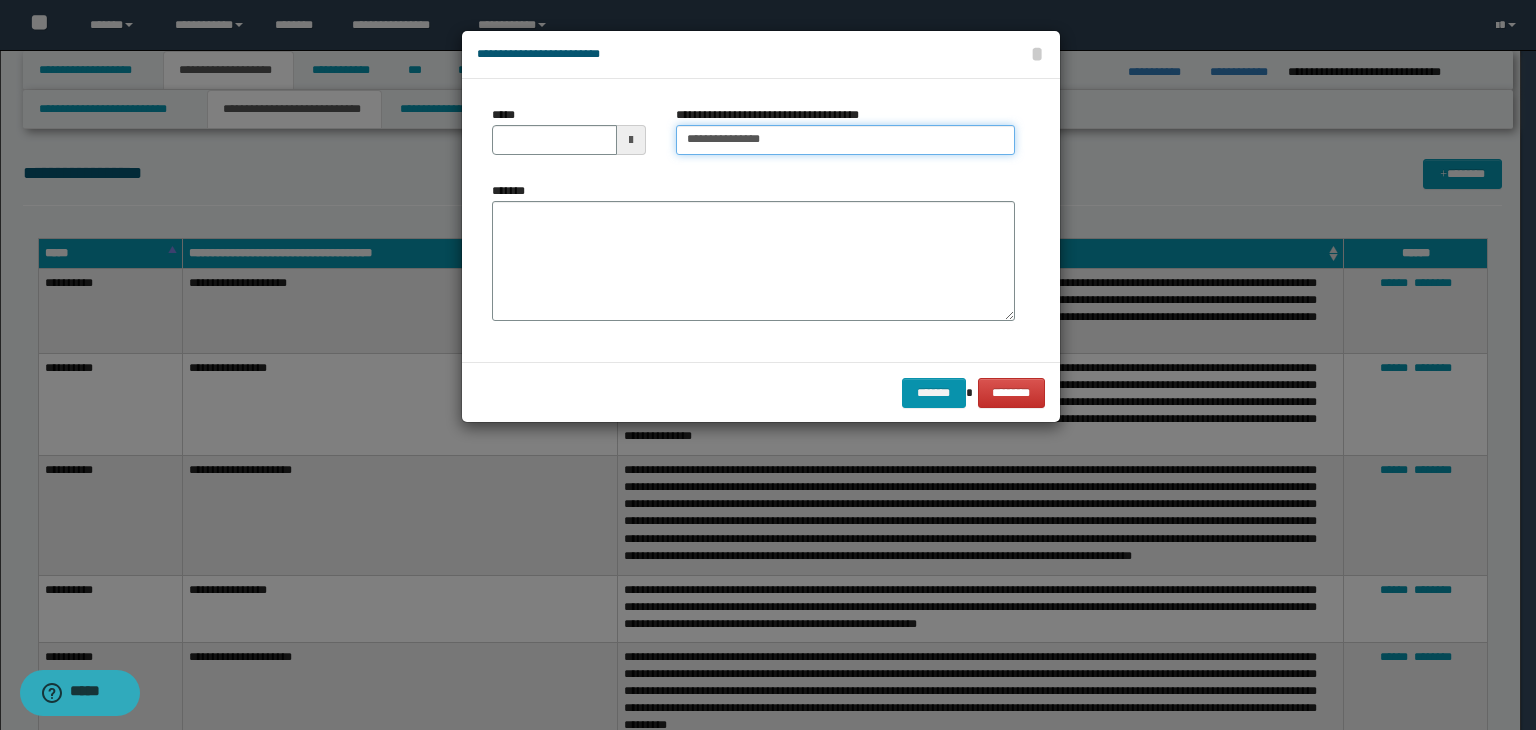 type 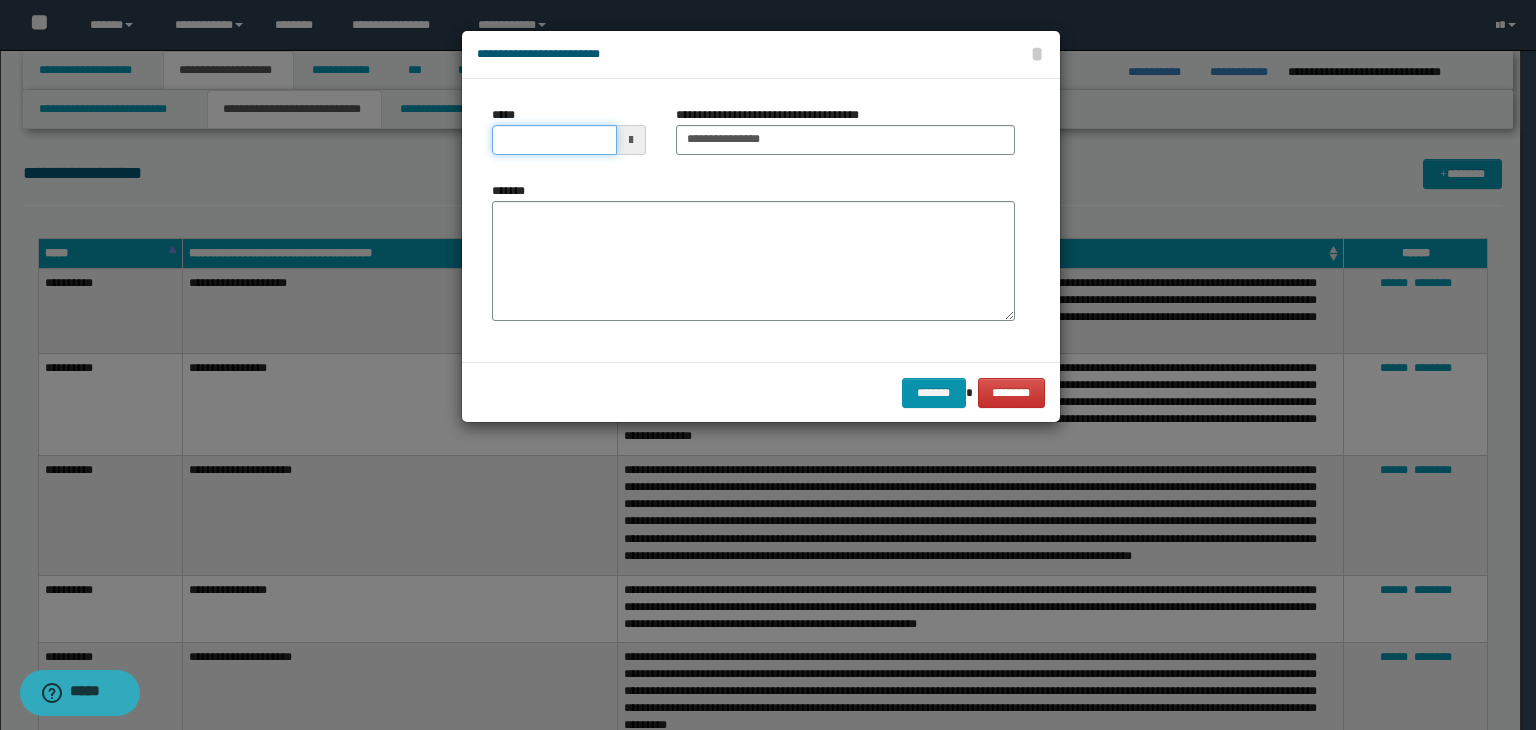 click on "*****" at bounding box center [554, 140] 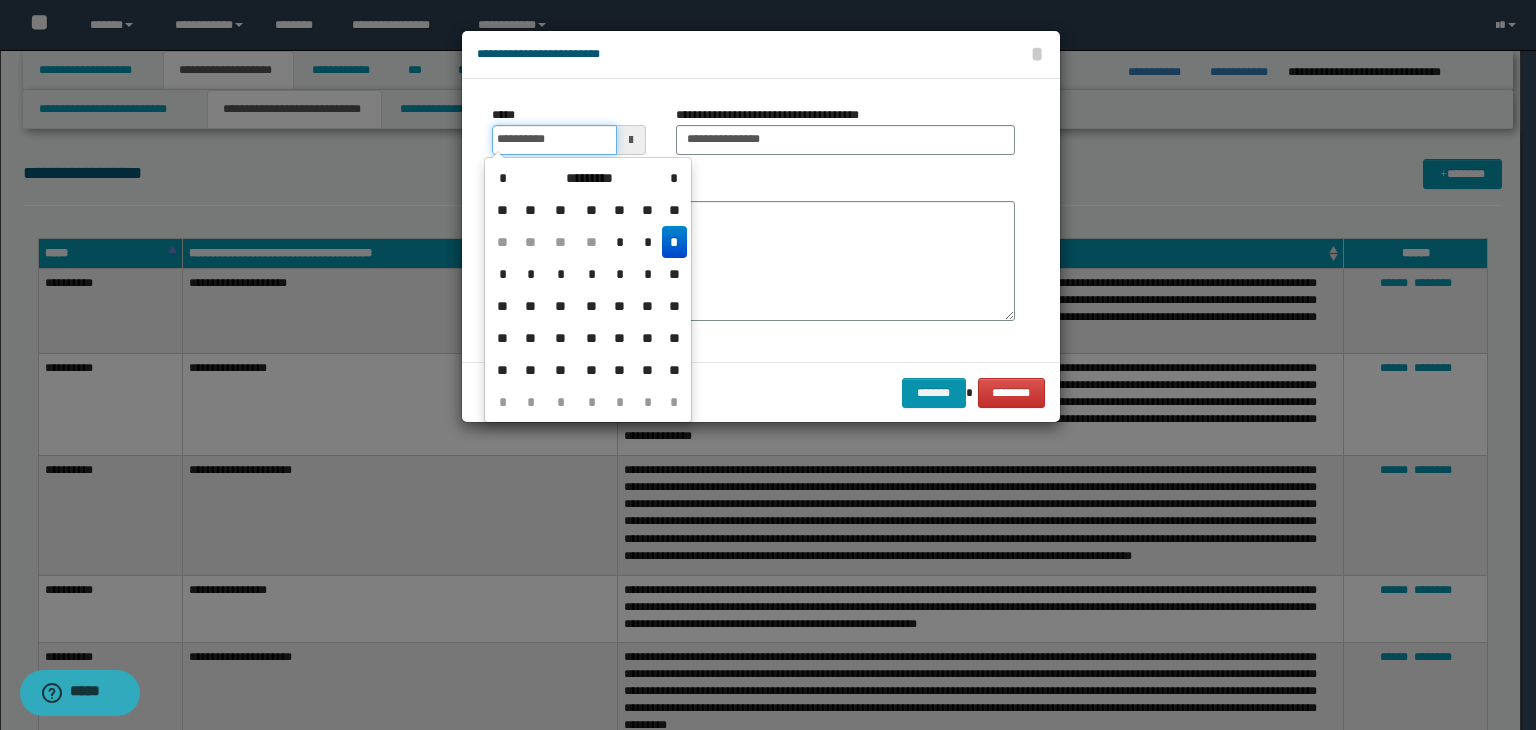 type on "**********" 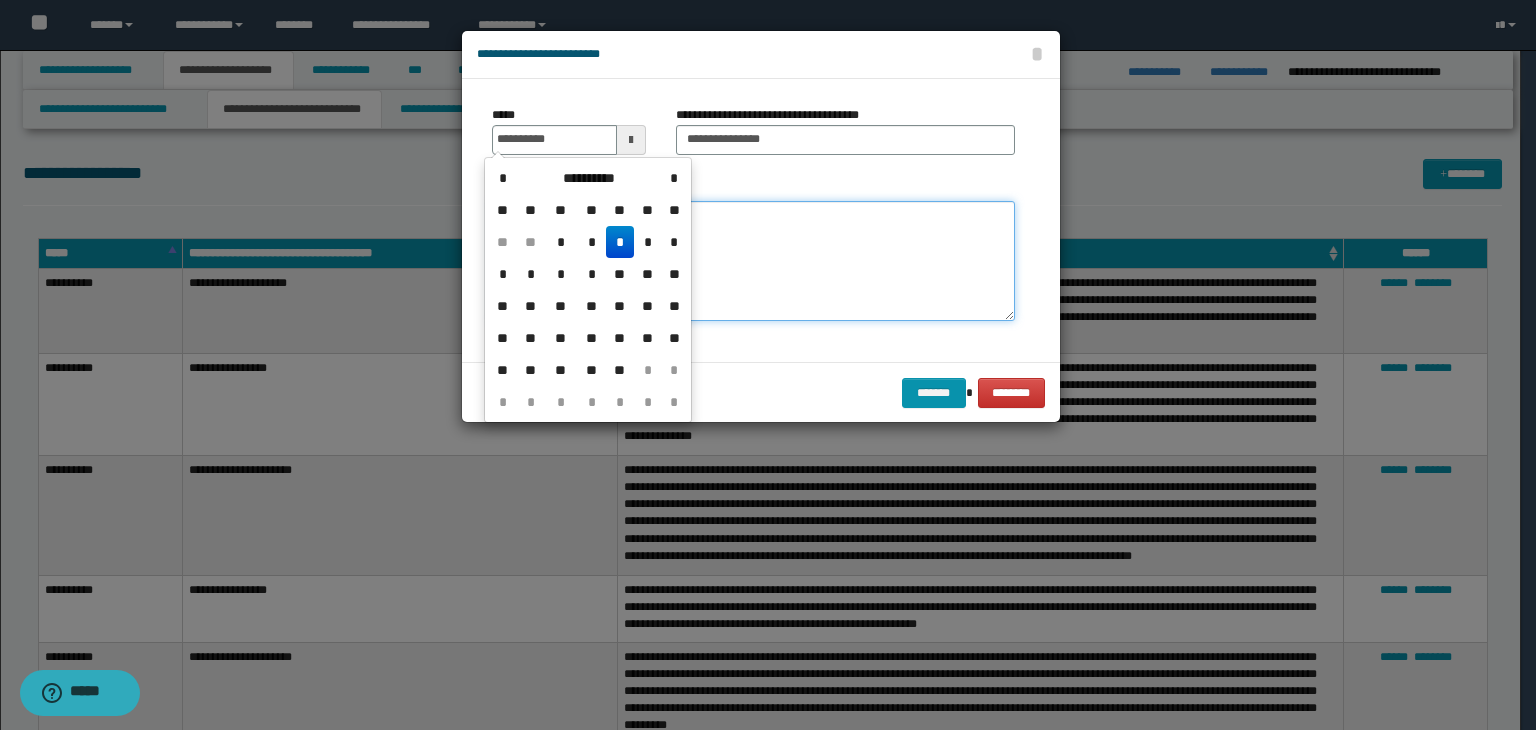 type on "**********" 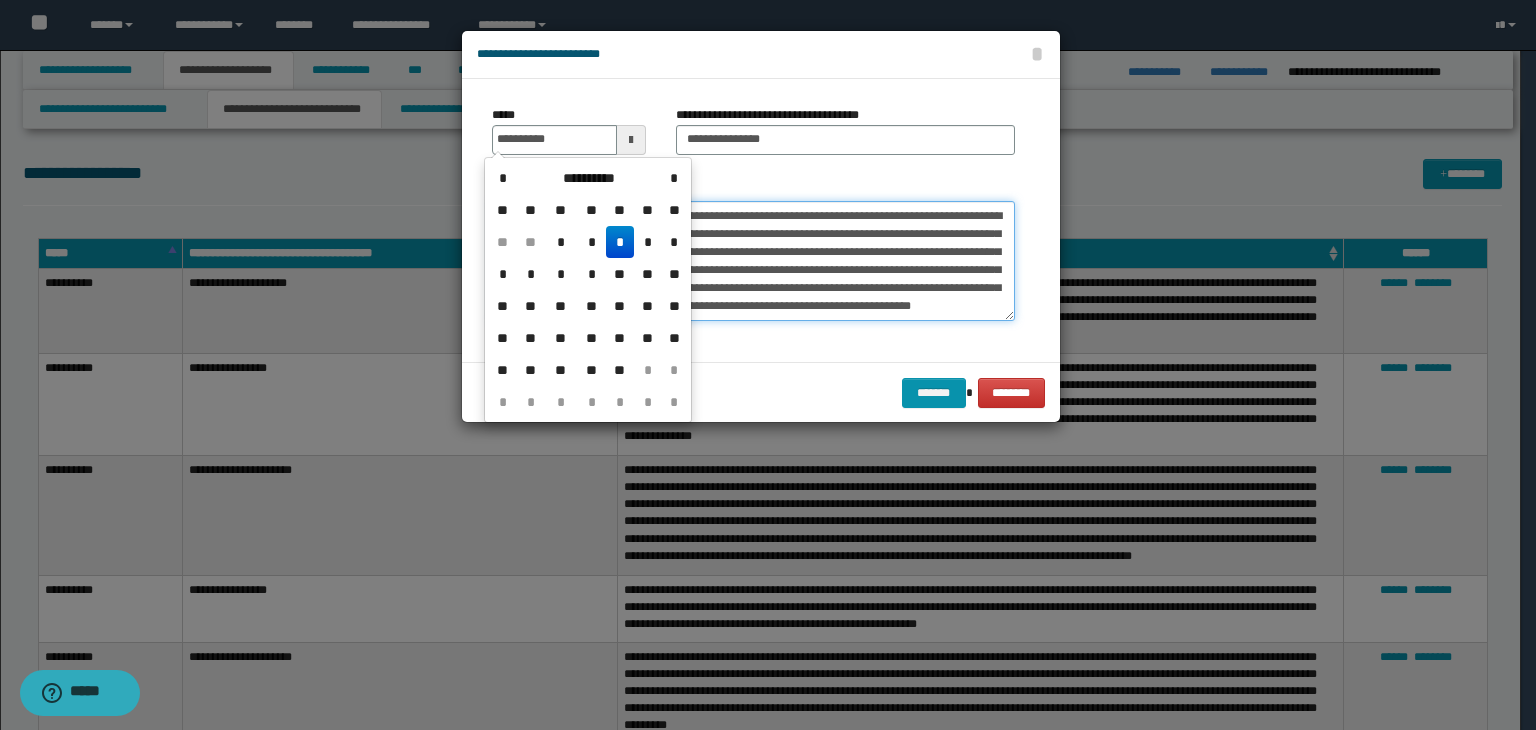 type on "**********" 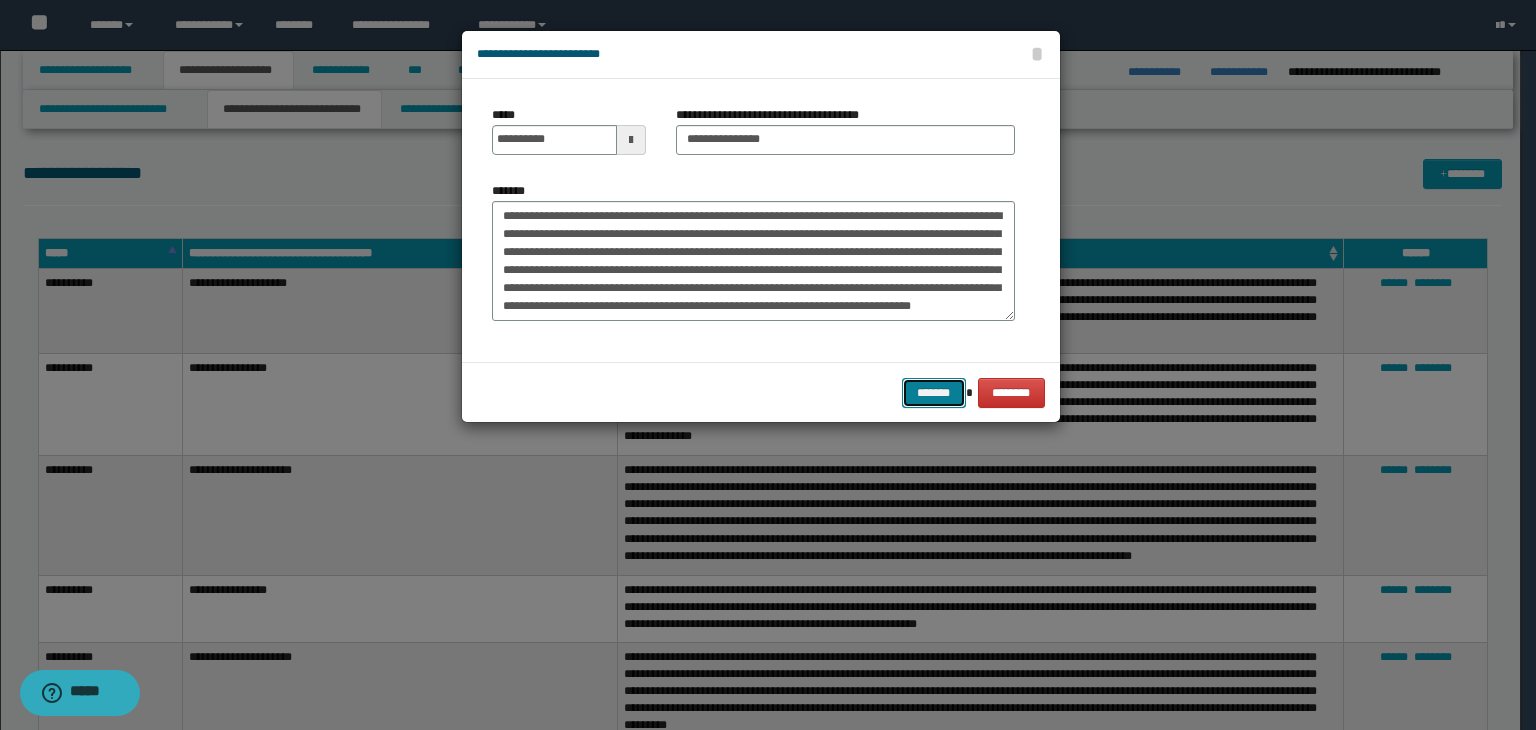 click on "*******" at bounding box center [934, 393] 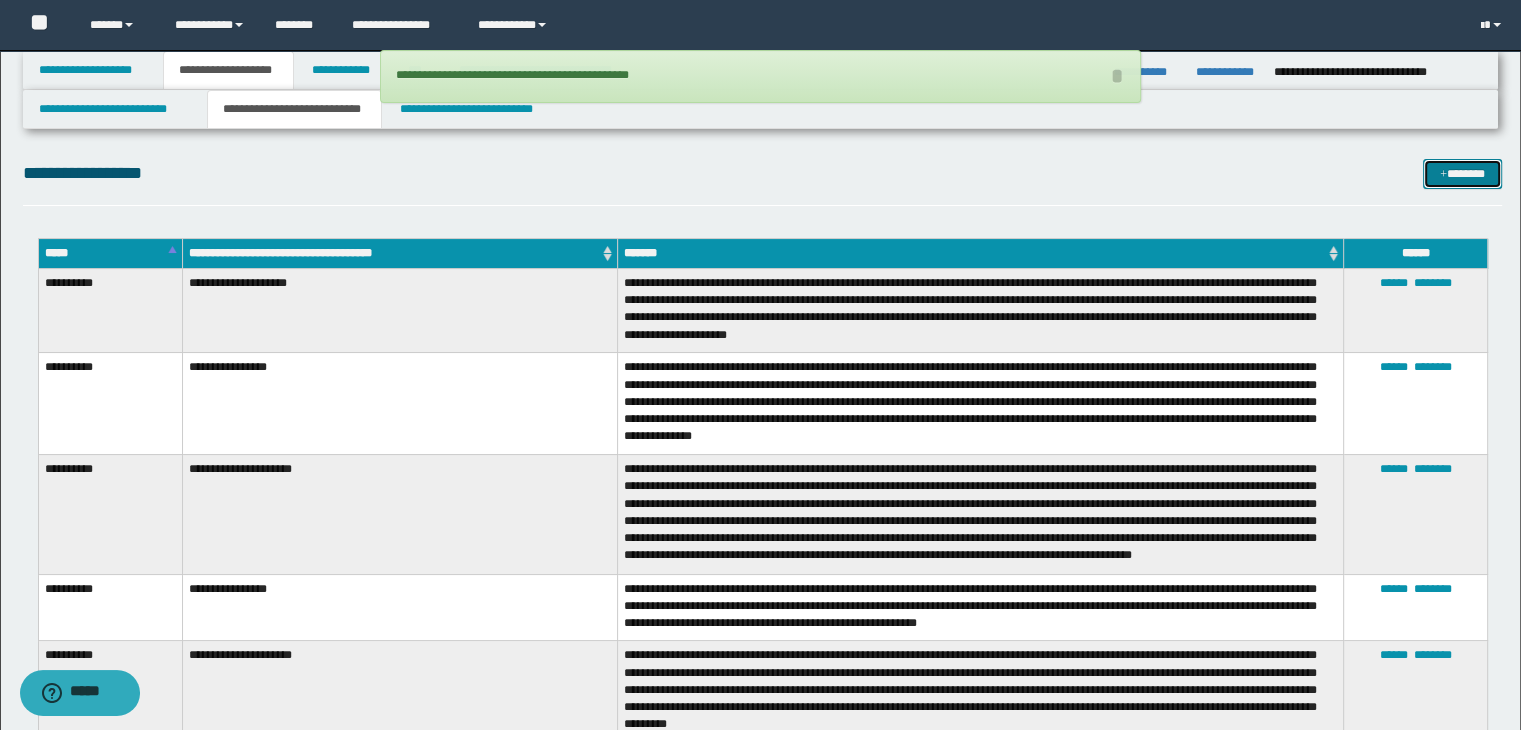 click at bounding box center [1443, 175] 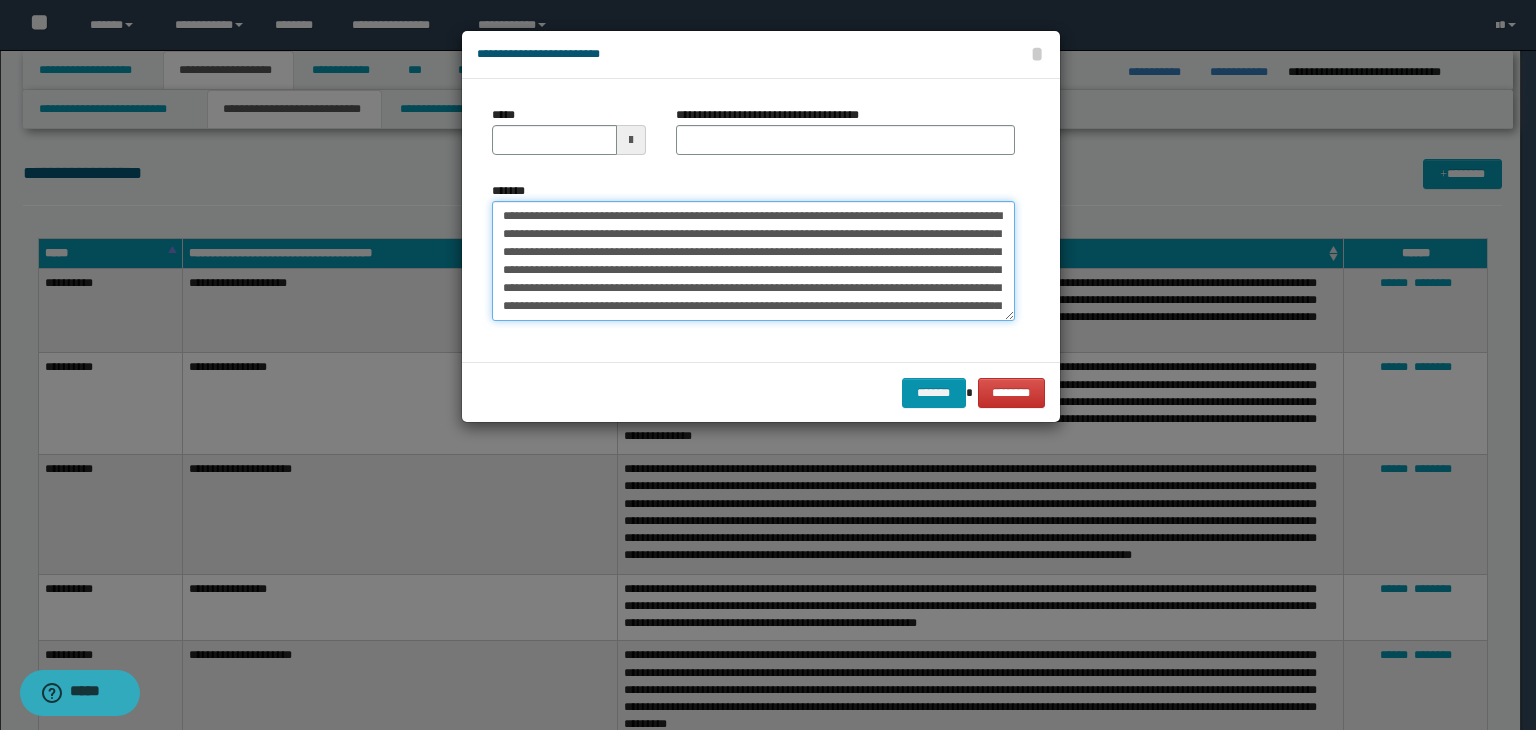 click on "**********" at bounding box center [753, 261] 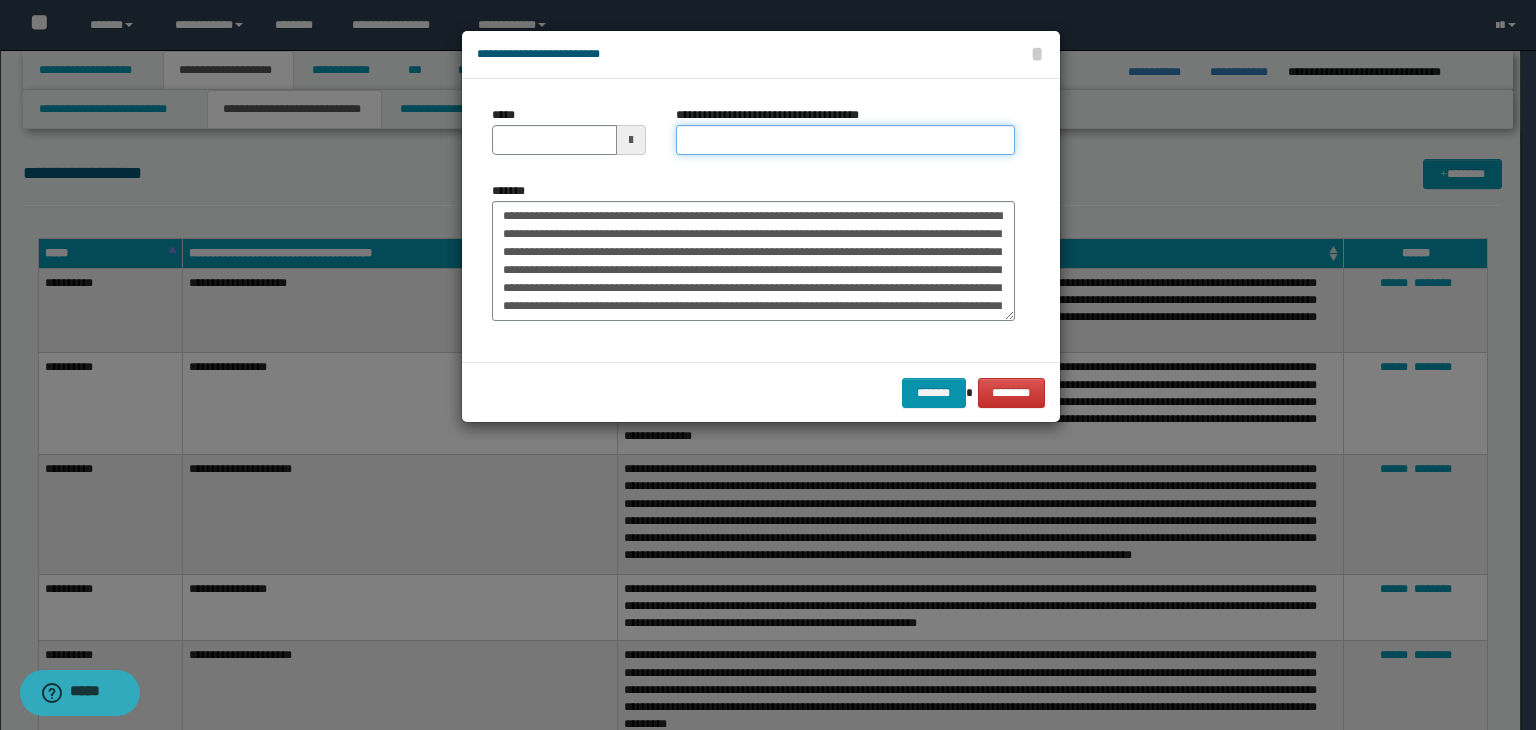 click on "**********" at bounding box center [845, 140] 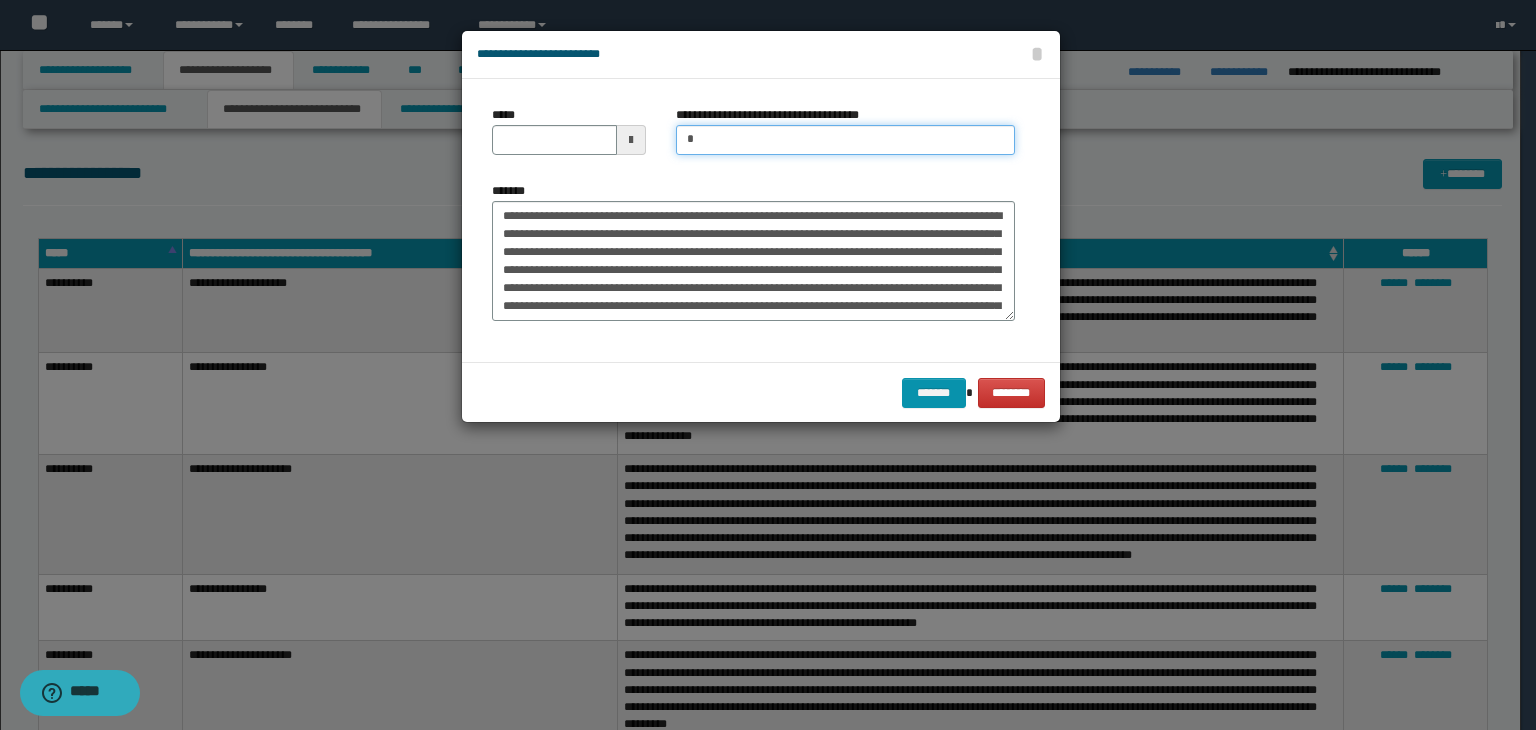 type on "**********" 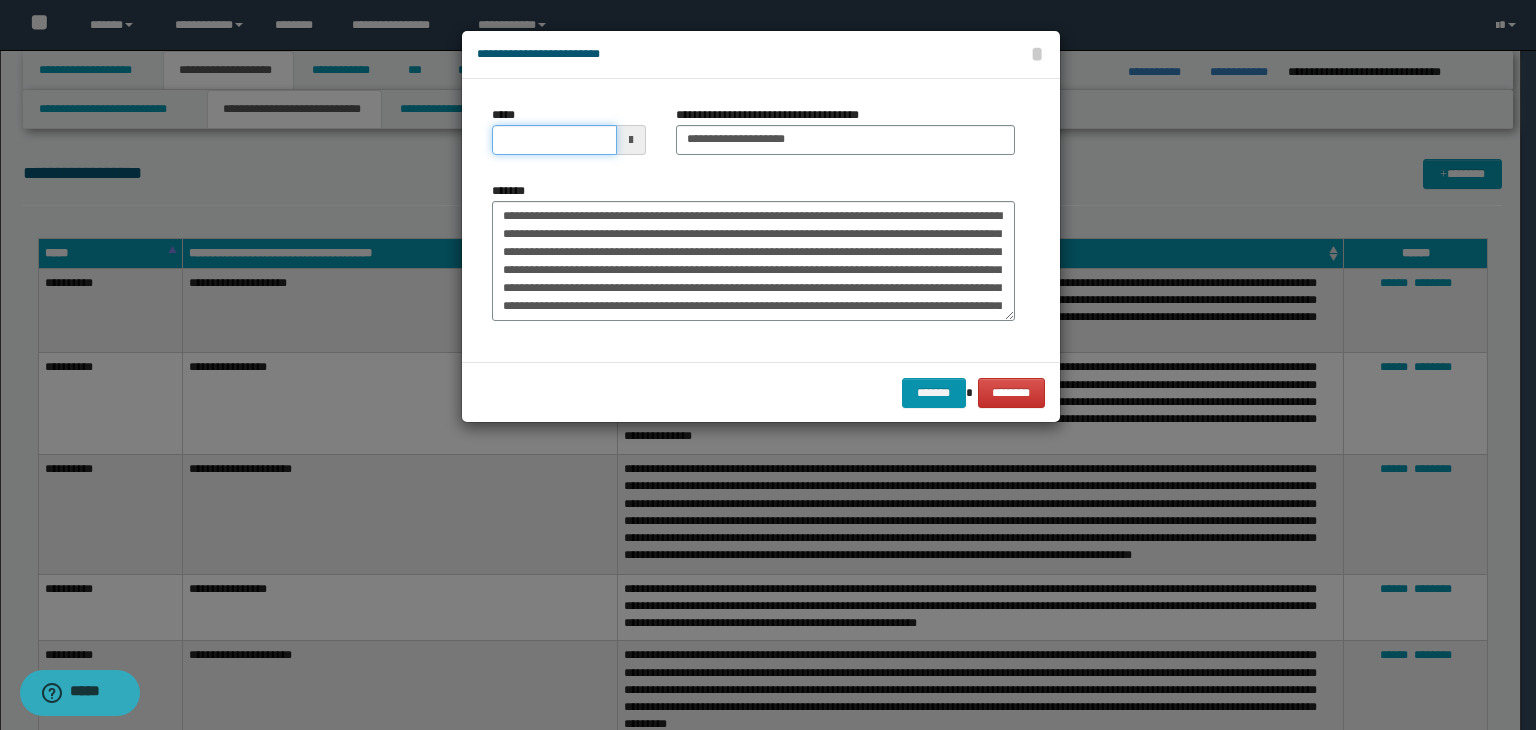 click on "*****" at bounding box center (554, 140) 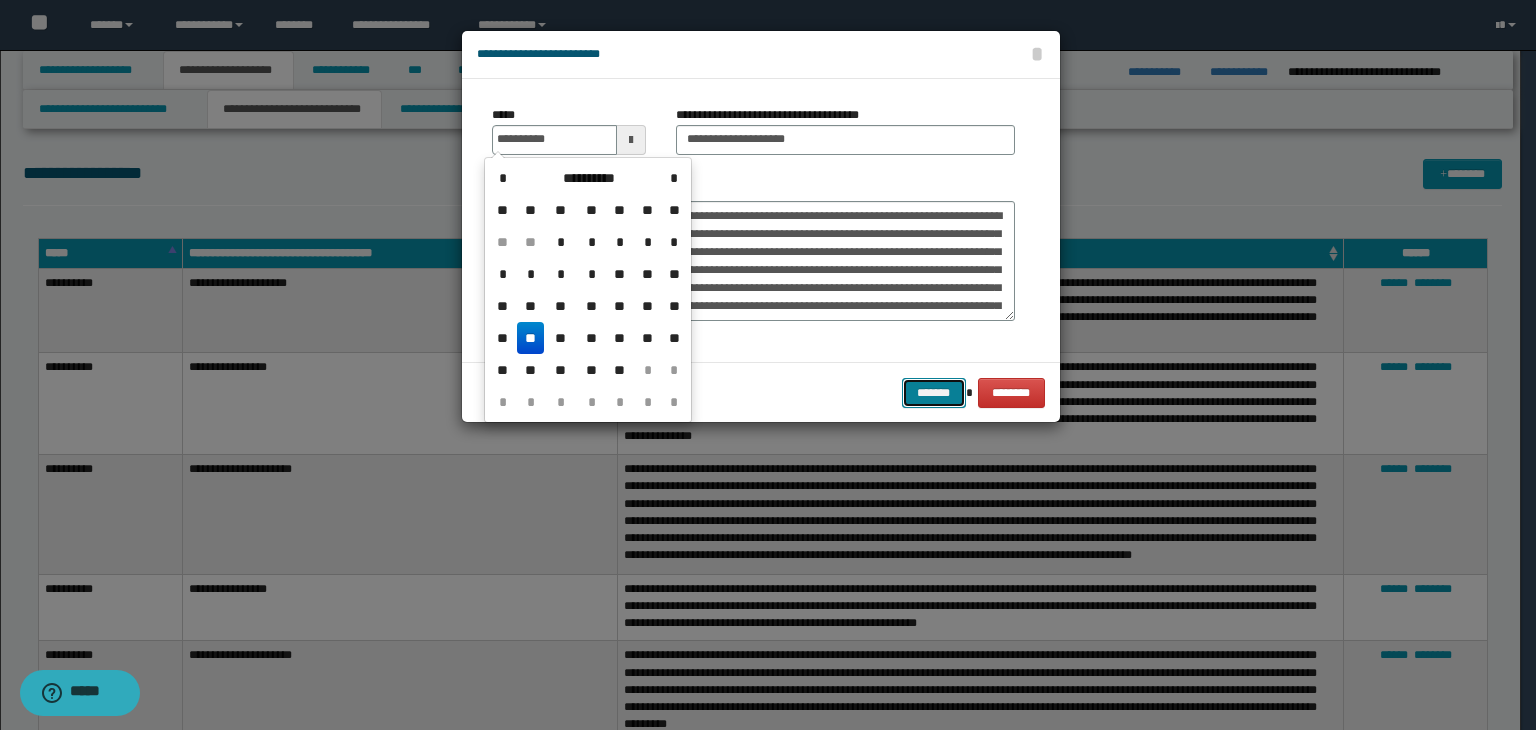 type on "**********" 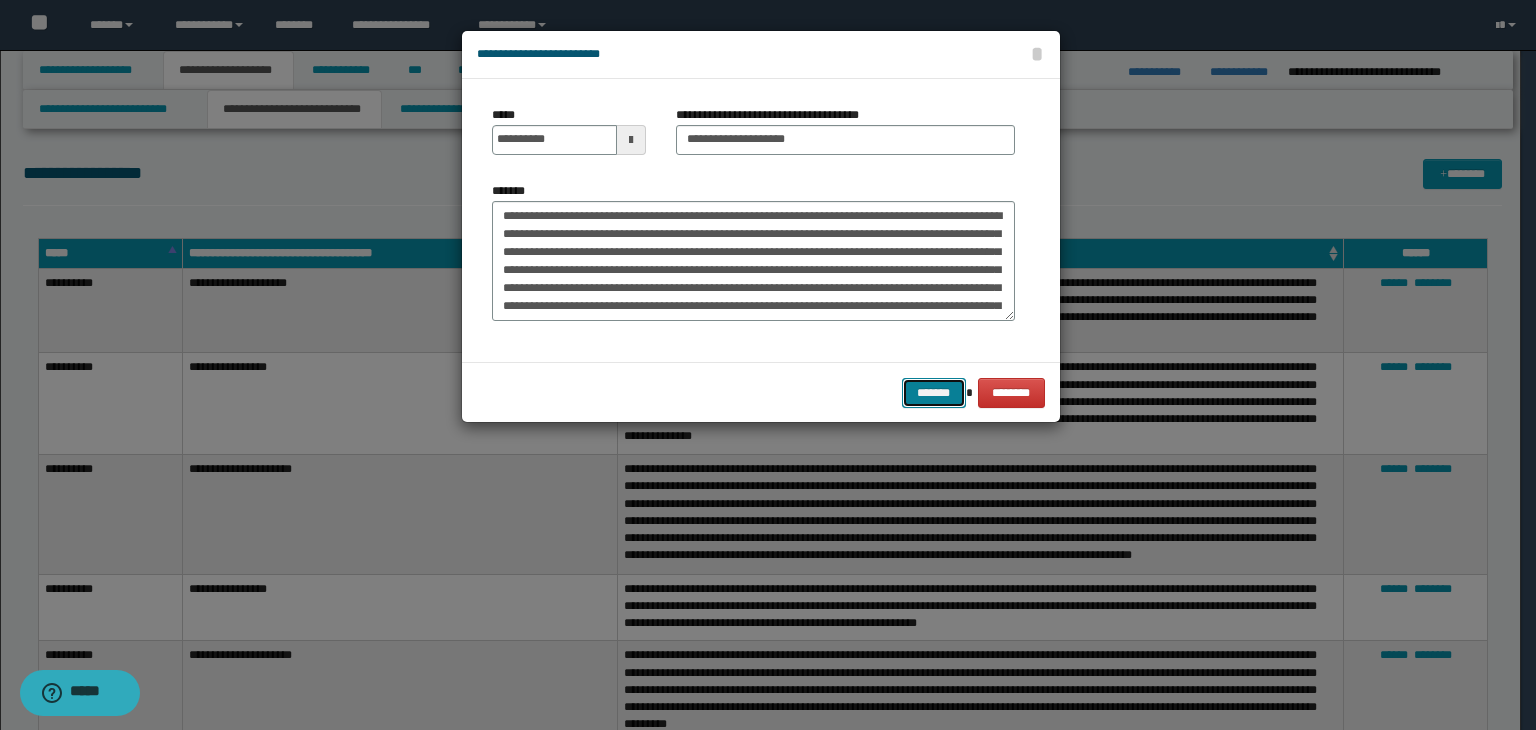 click on "*******" at bounding box center [934, 393] 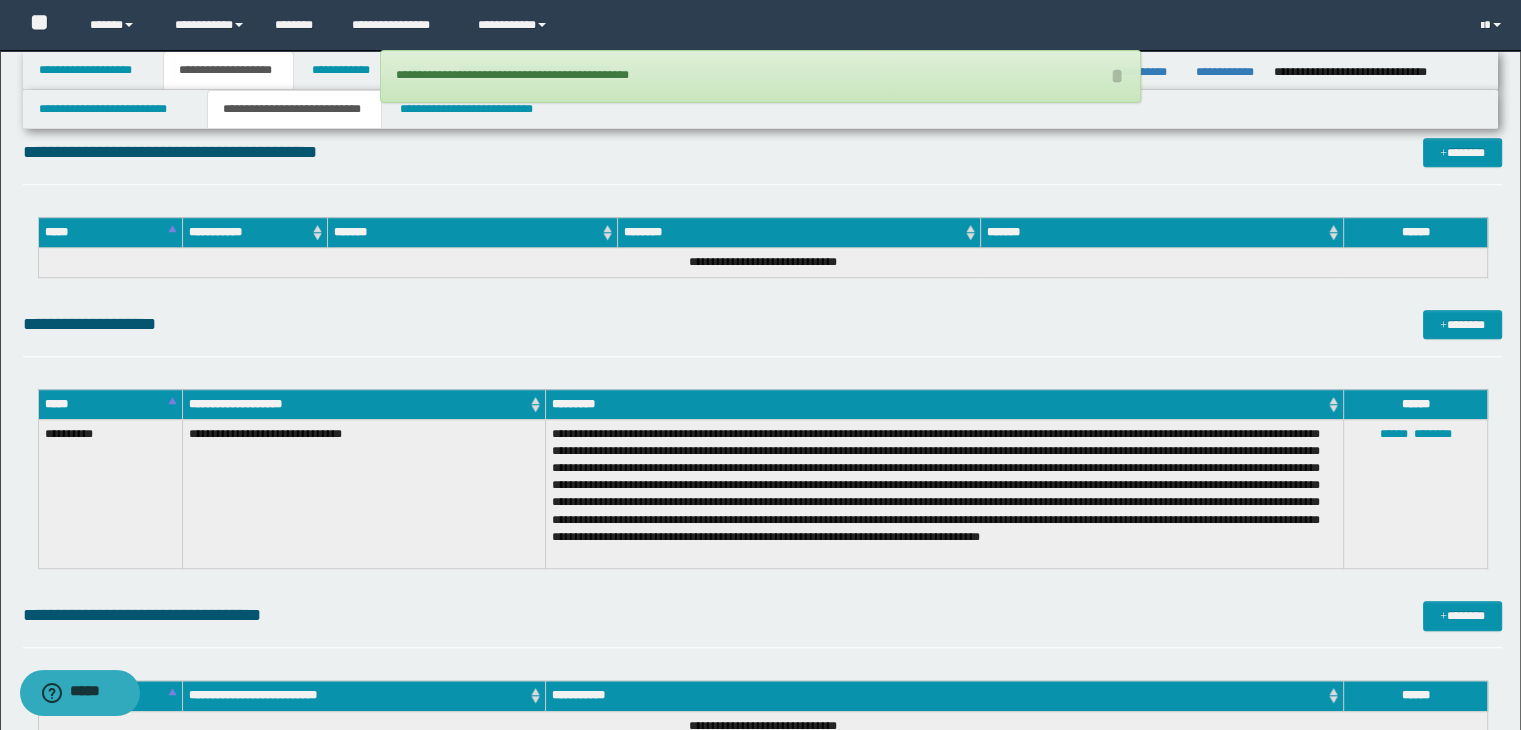 scroll, scrollTop: 1300, scrollLeft: 0, axis: vertical 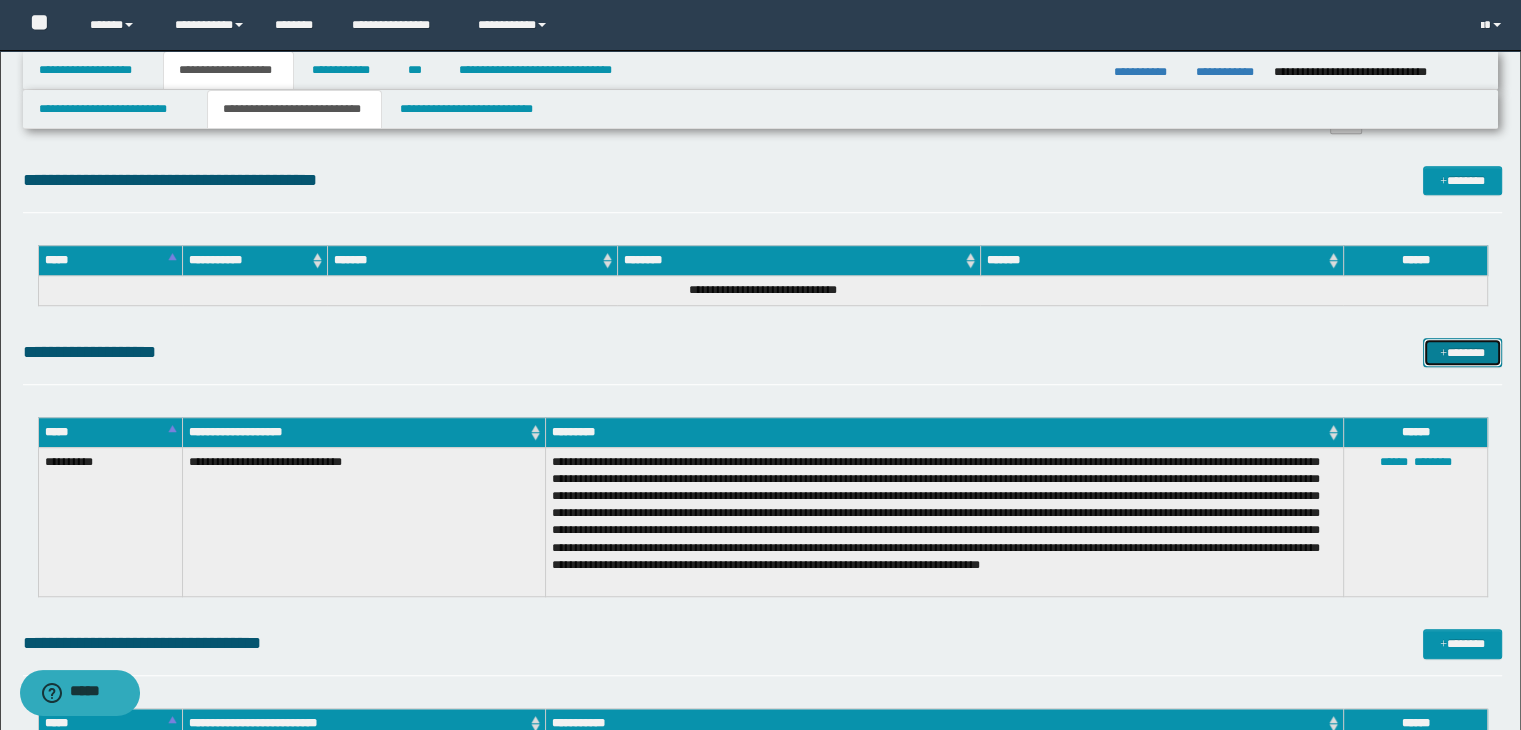 click on "*******" at bounding box center [1462, 353] 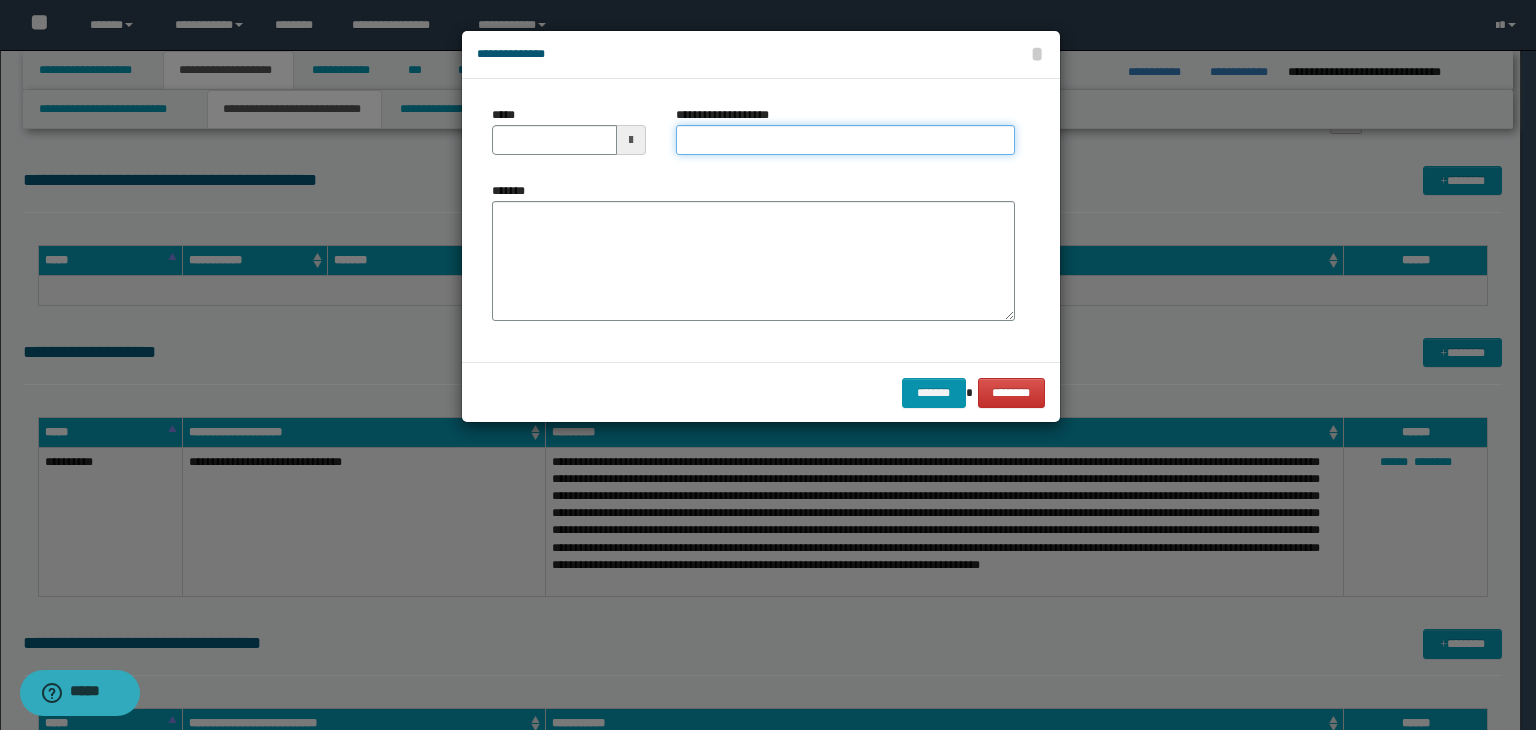 type on "**********" 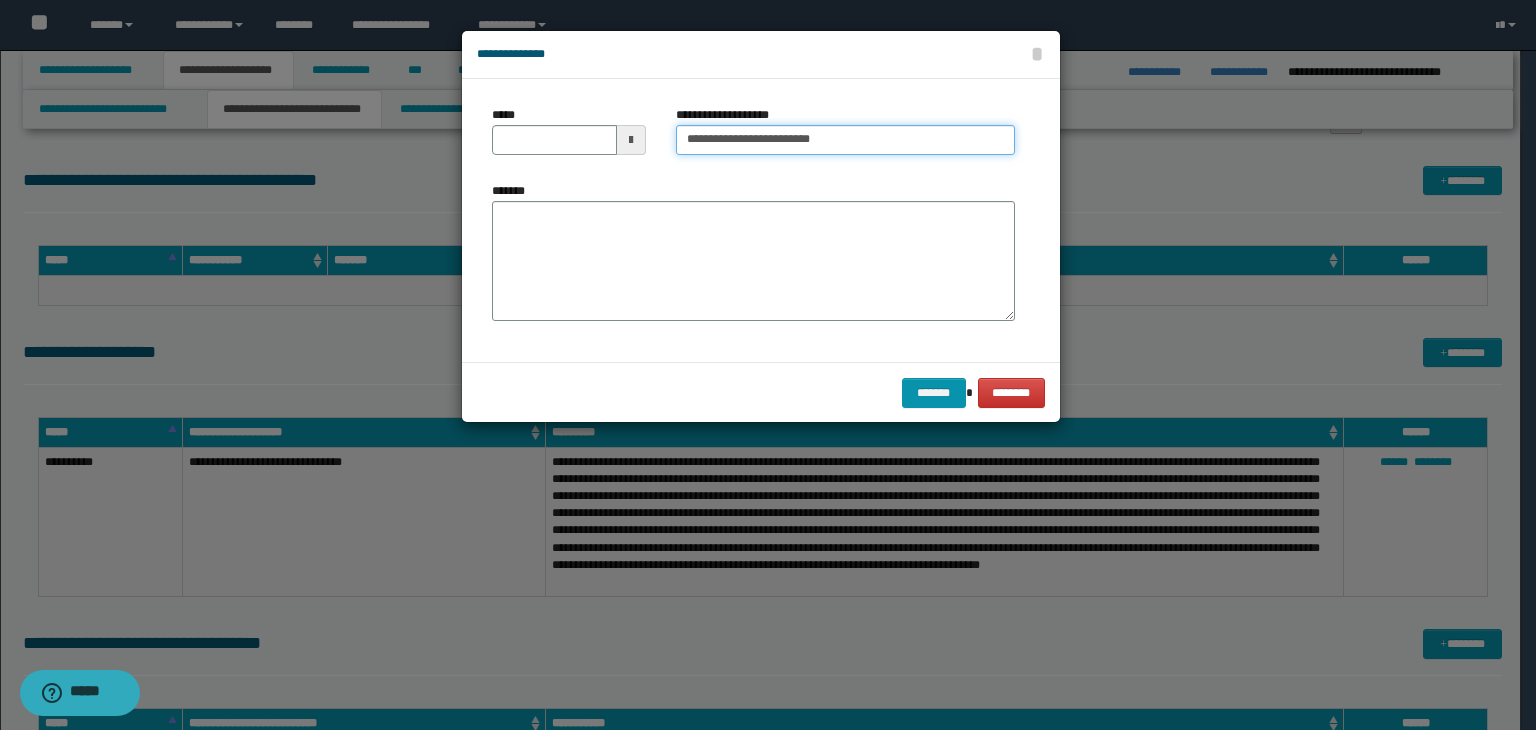 type 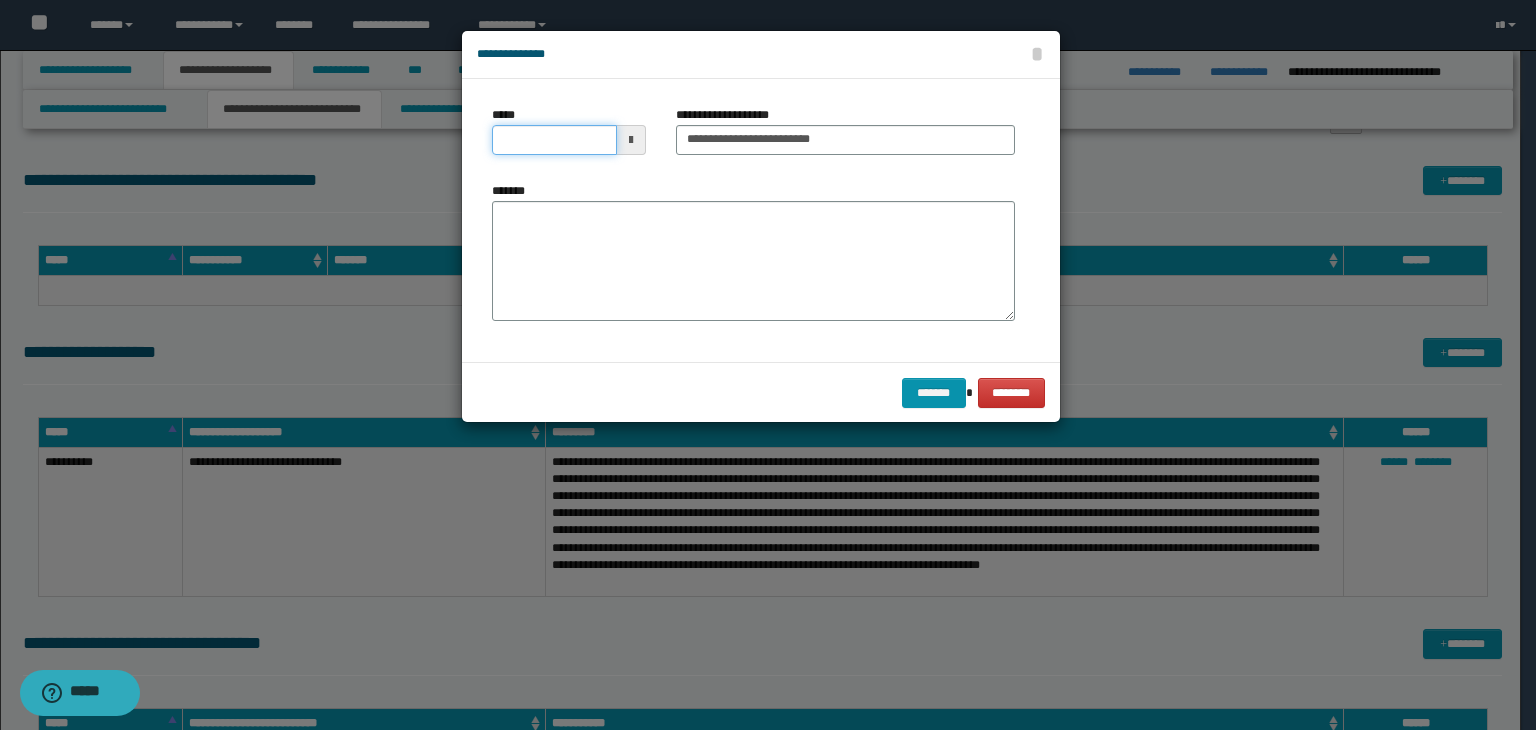 click on "*****" at bounding box center [554, 140] 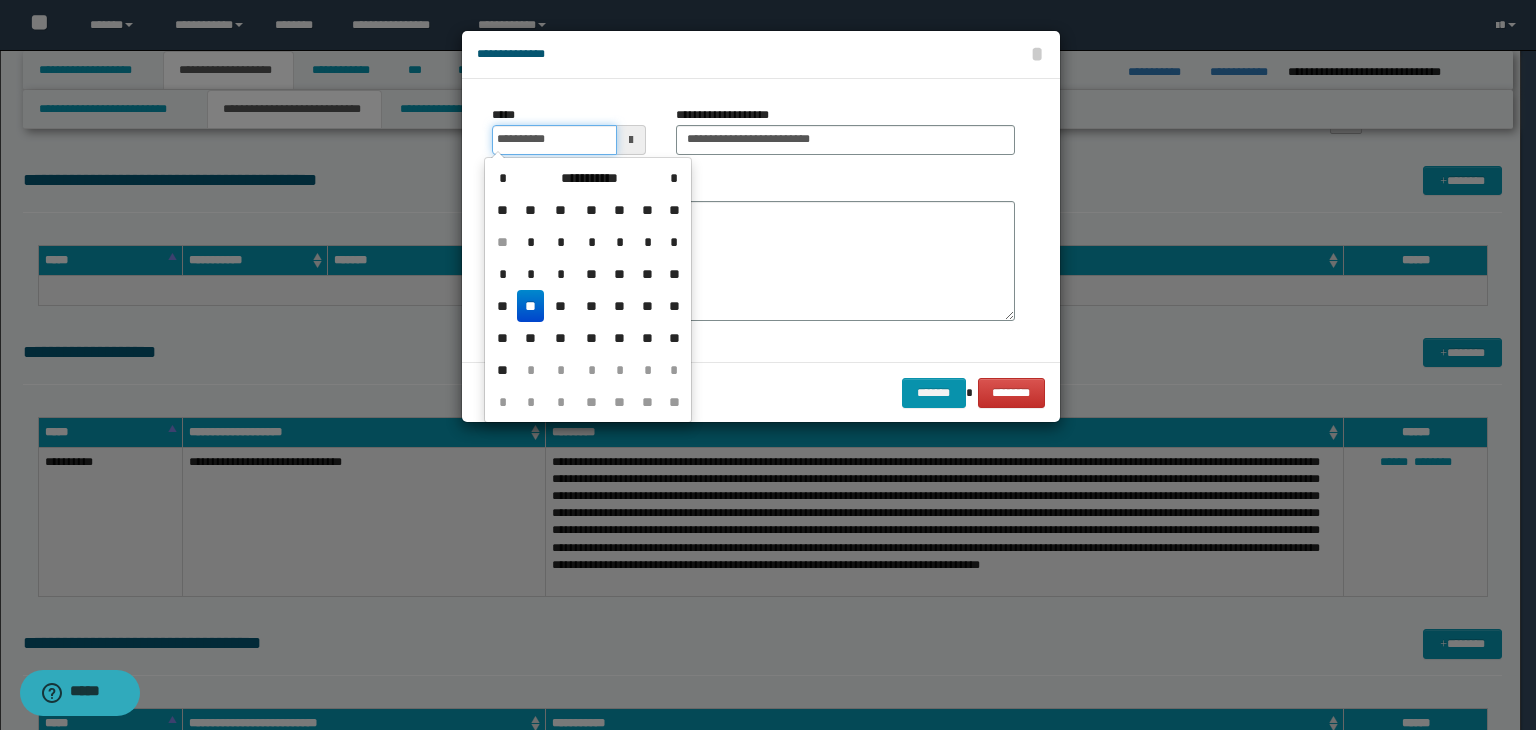 type on "**********" 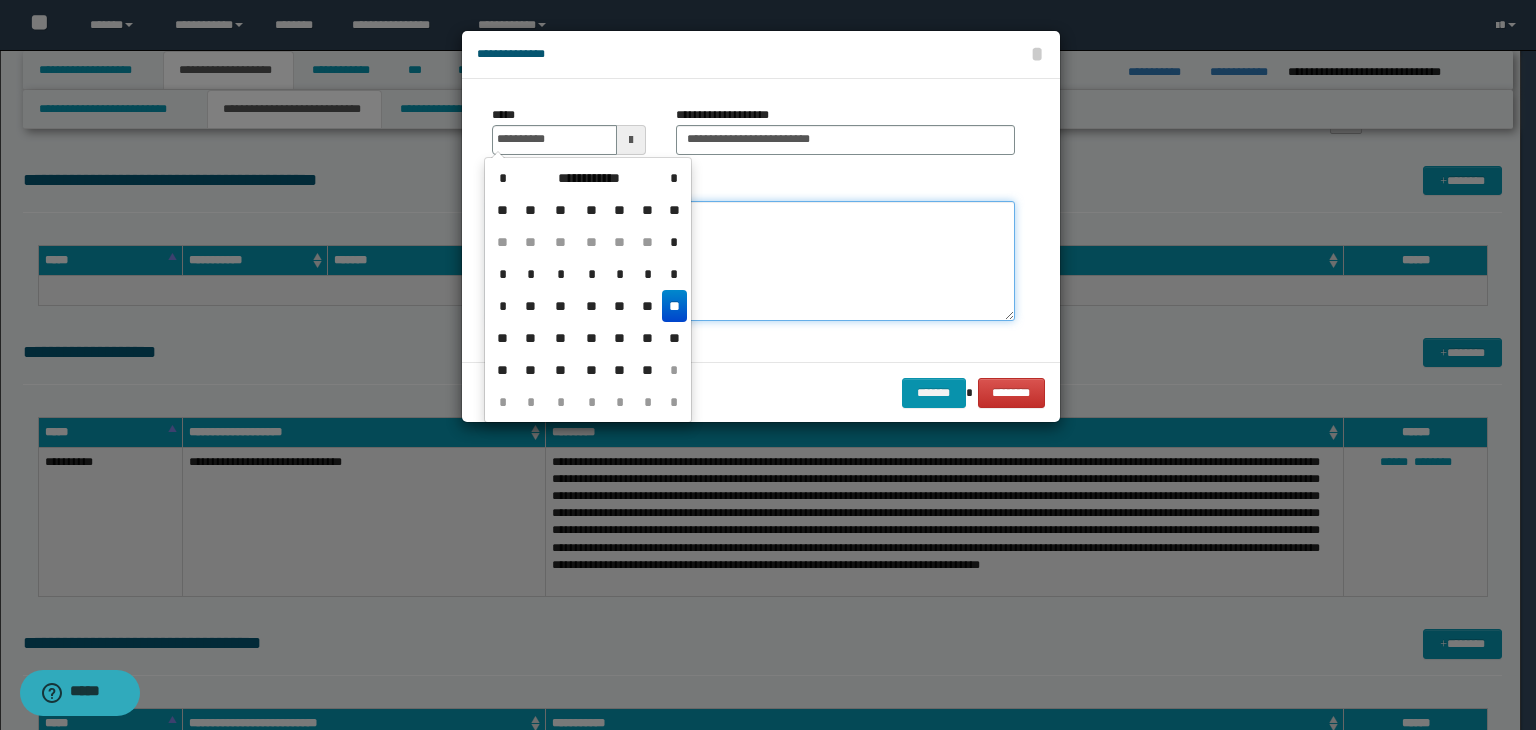 type on "**********" 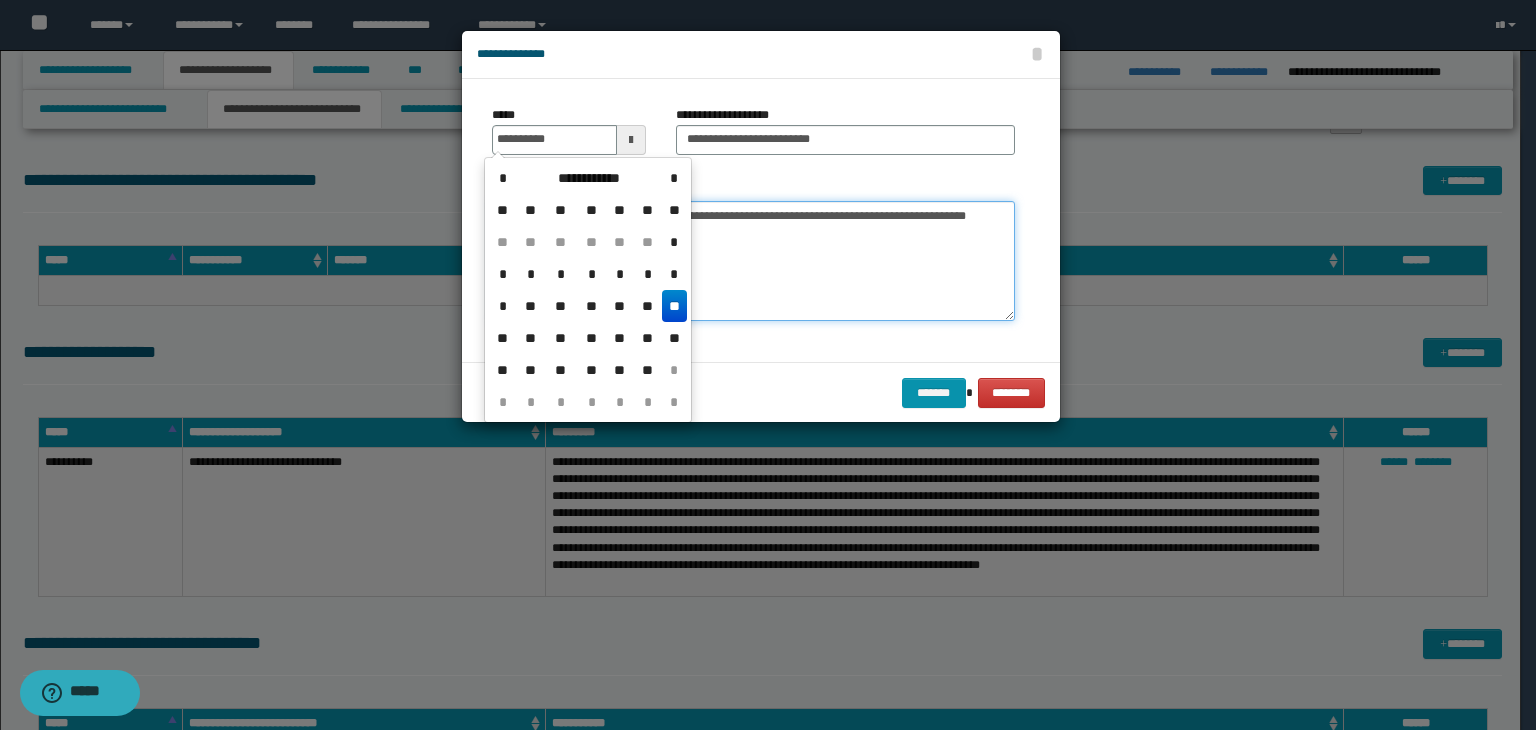 type on "**********" 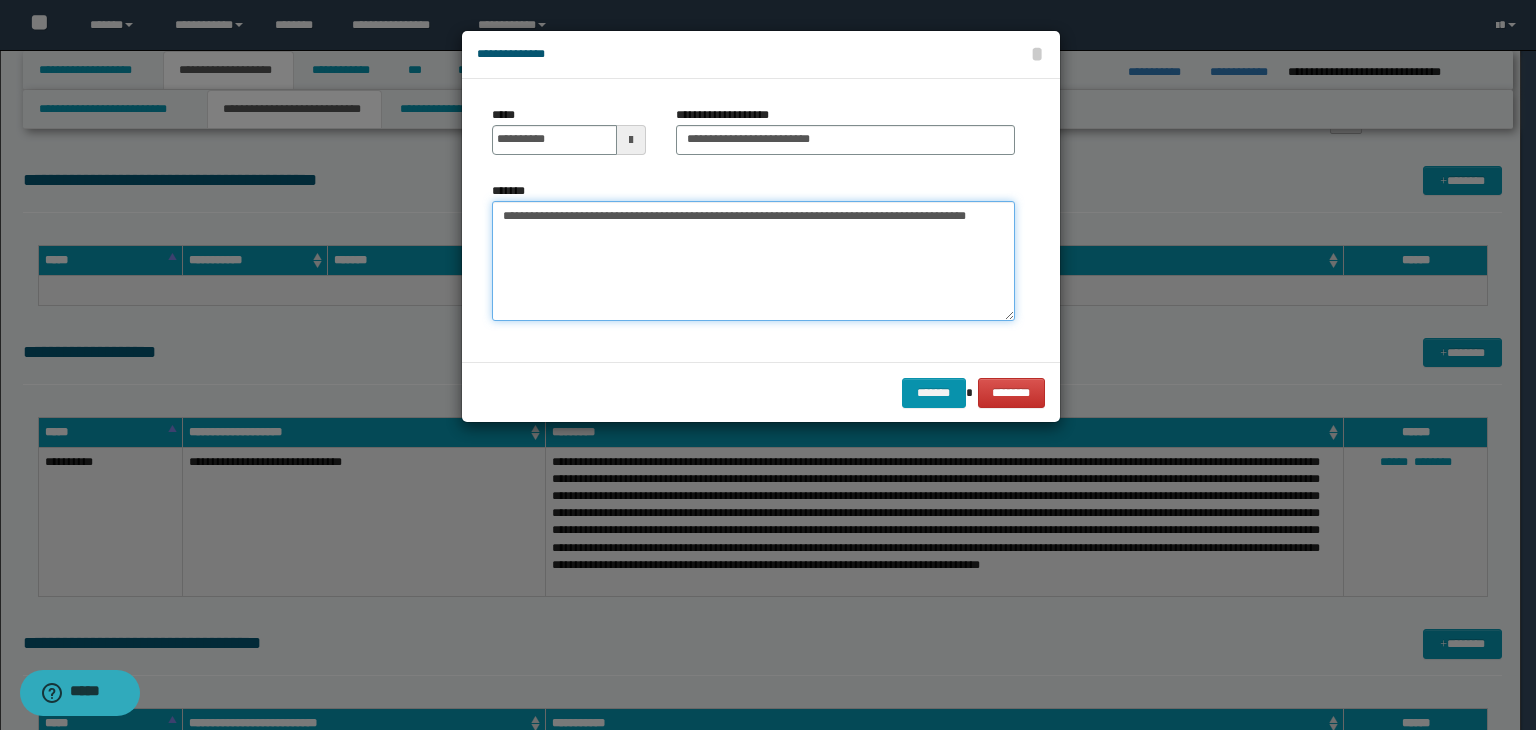 click on "**********" at bounding box center [753, 261] 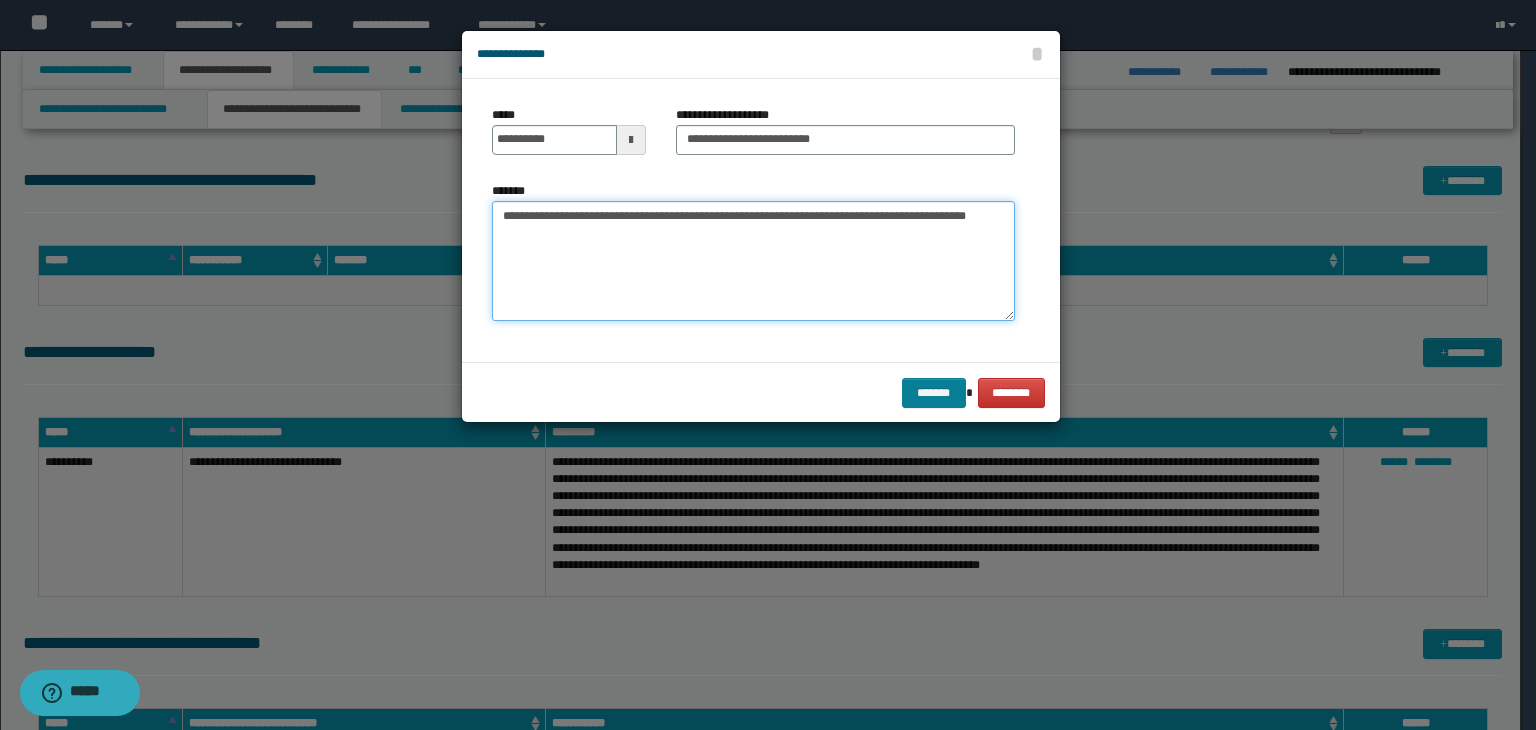 type on "**********" 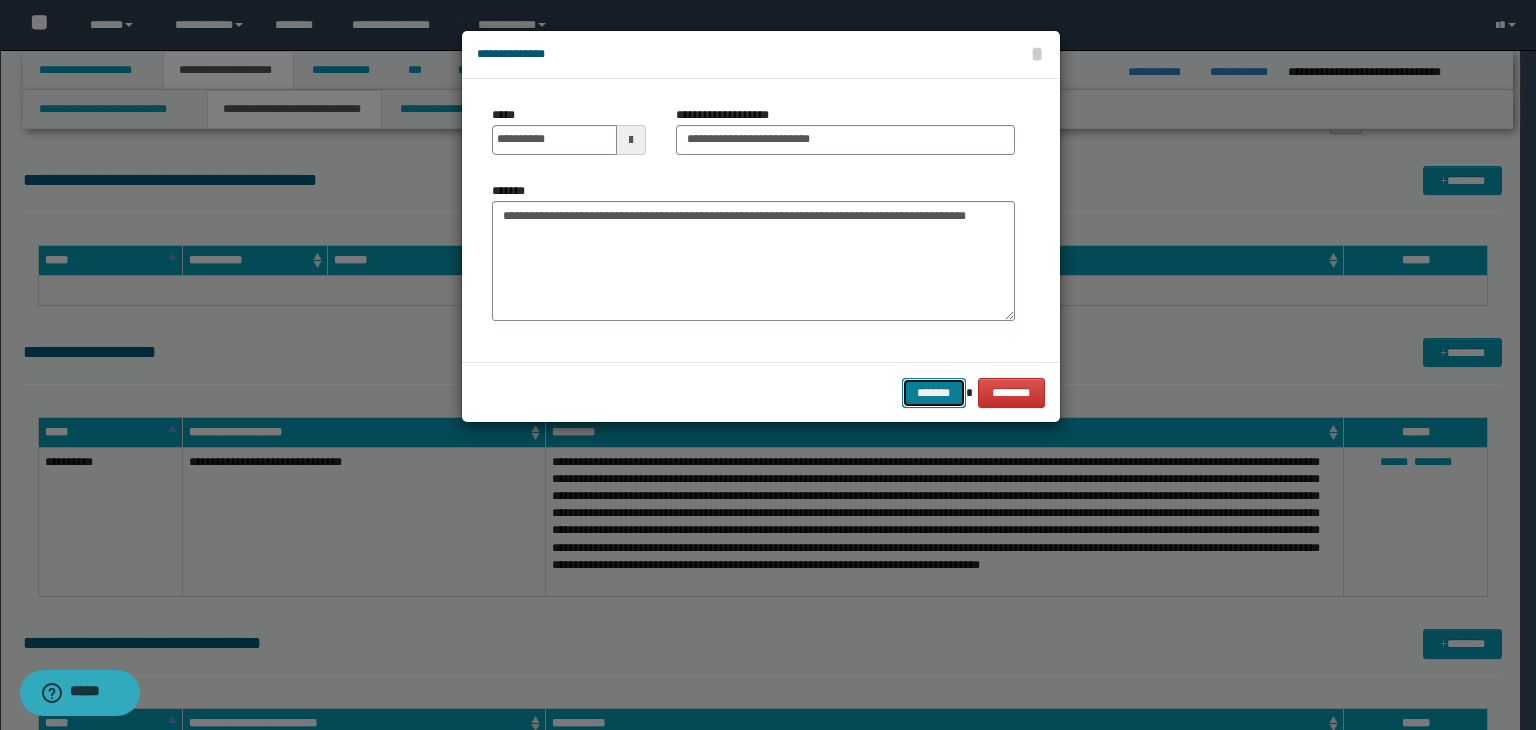 click on "*******" at bounding box center (934, 393) 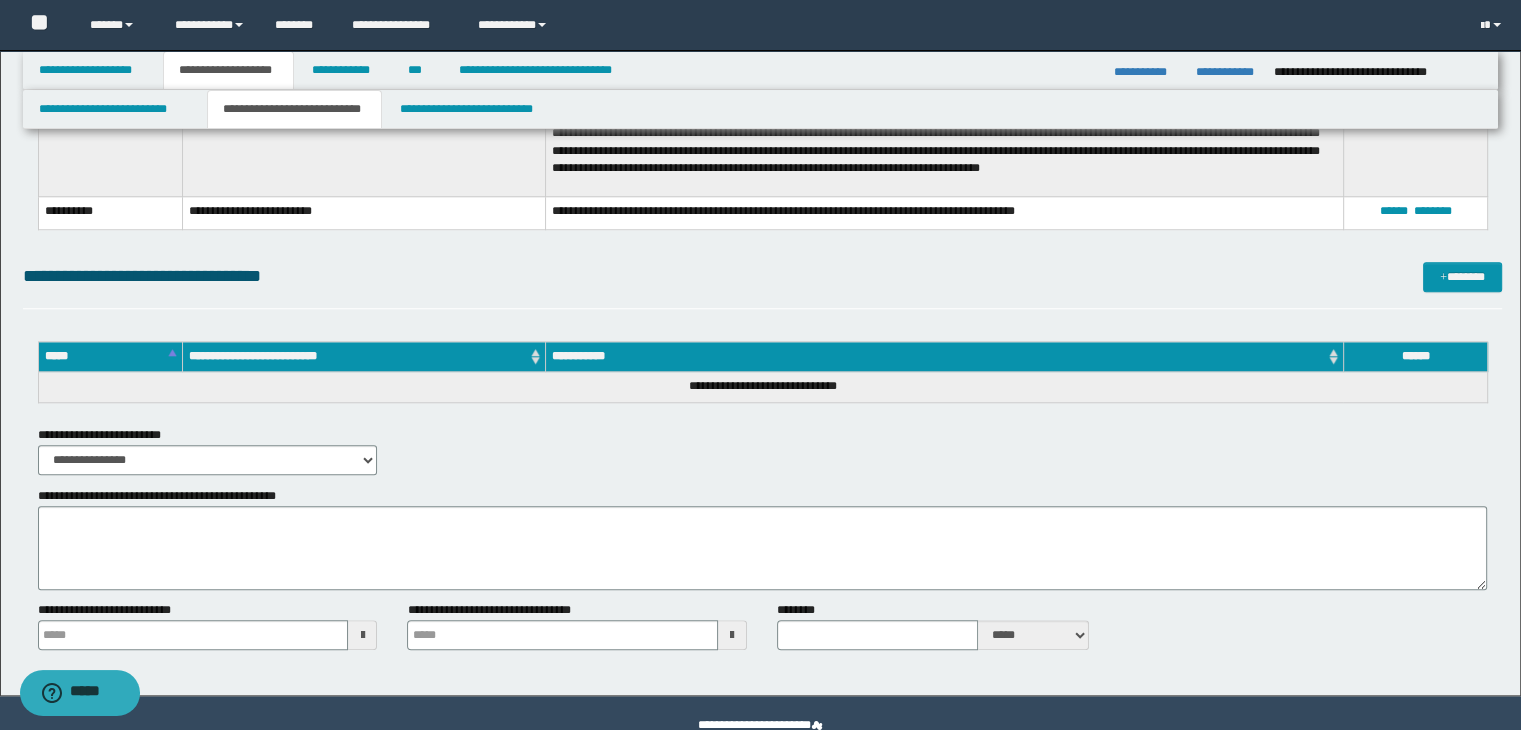 scroll, scrollTop: 1700, scrollLeft: 0, axis: vertical 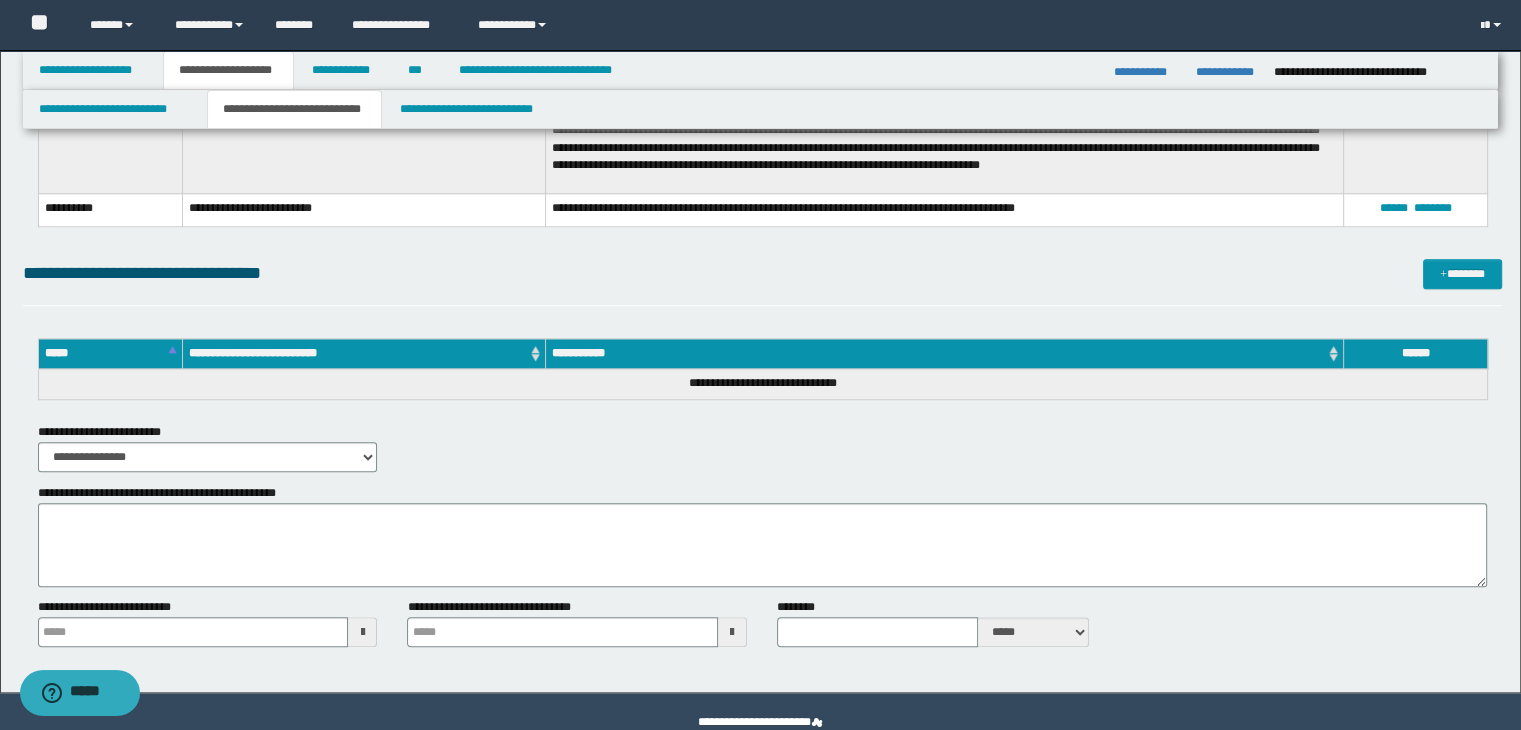 click on "**********" at bounding box center [763, -440] 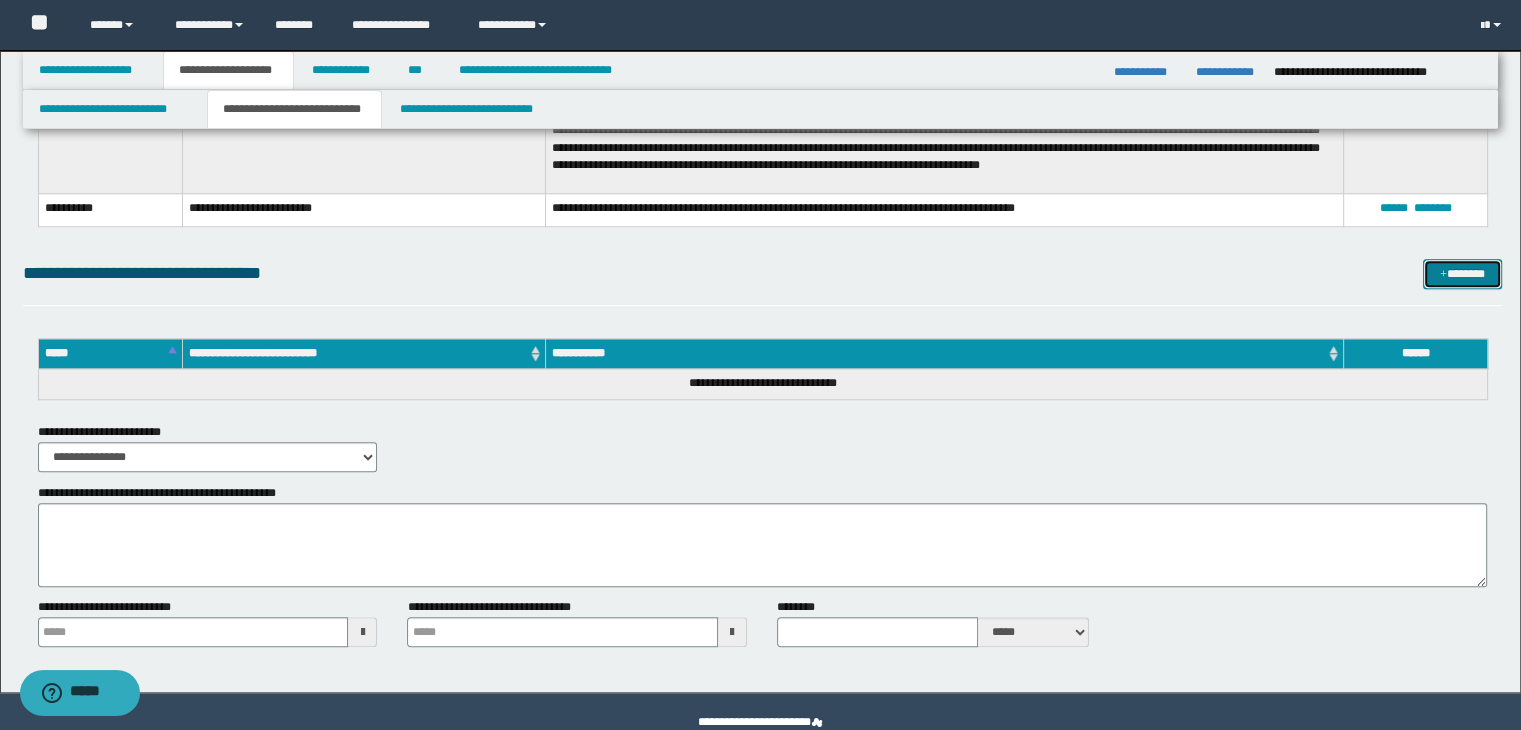 click on "*******" at bounding box center [1462, 274] 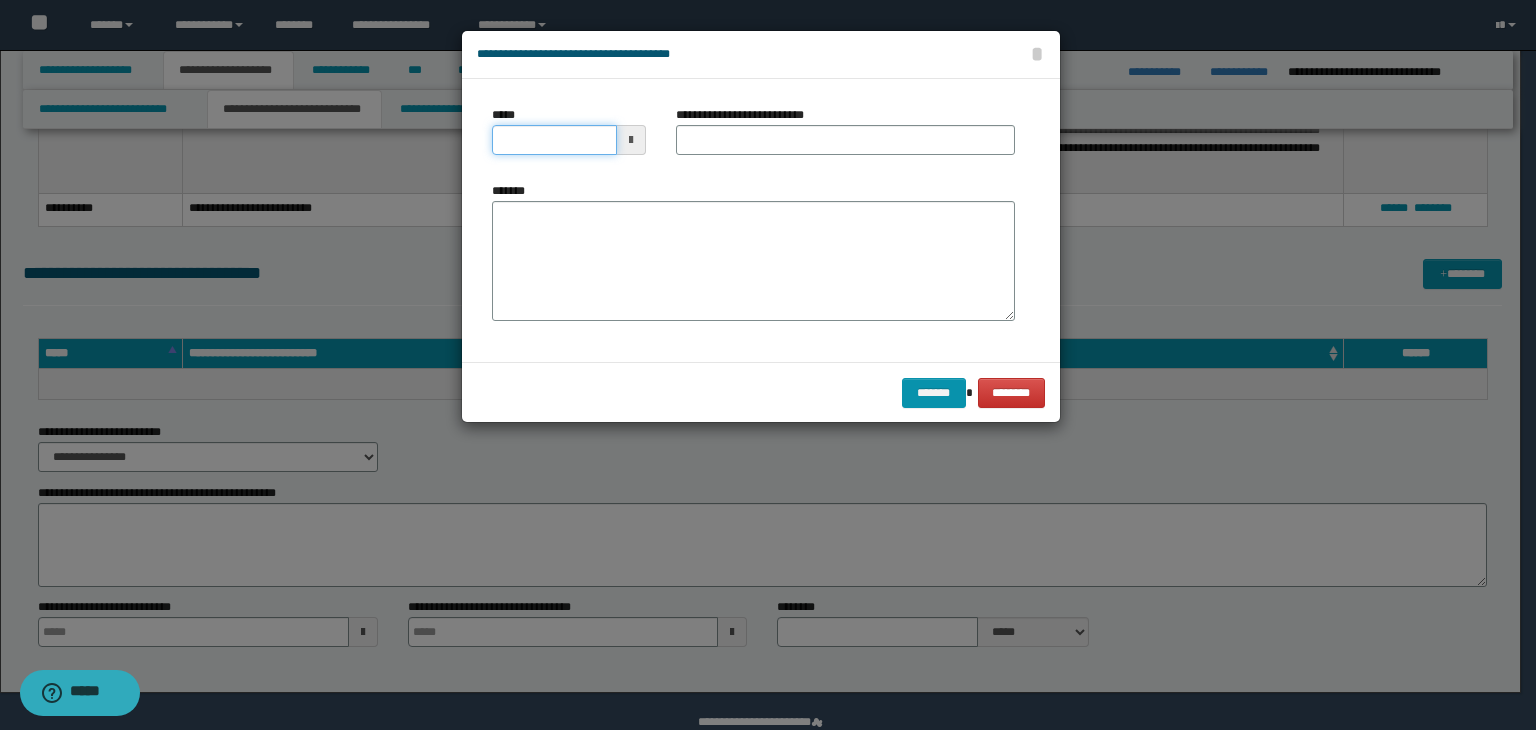 click on "*****" at bounding box center (554, 140) 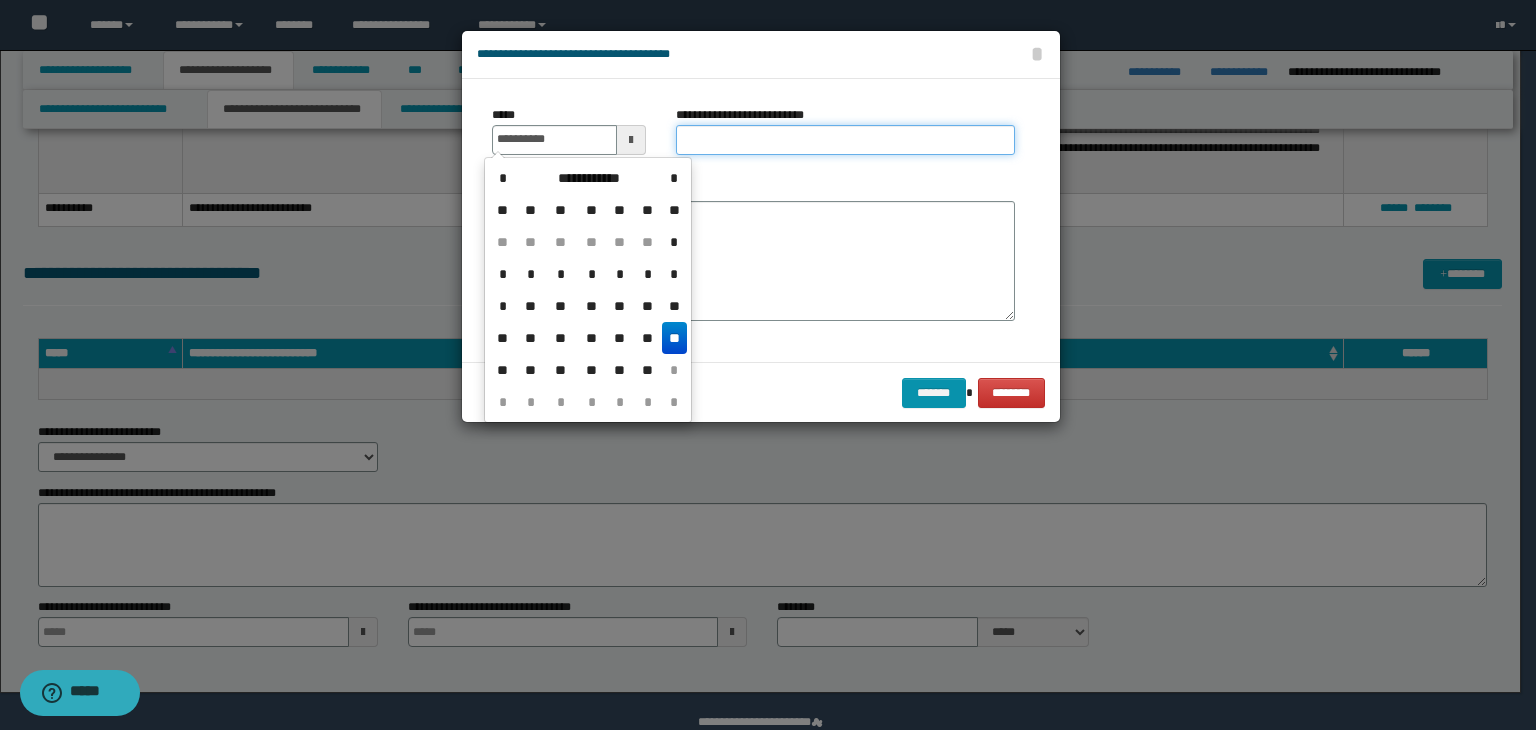 type on "**********" 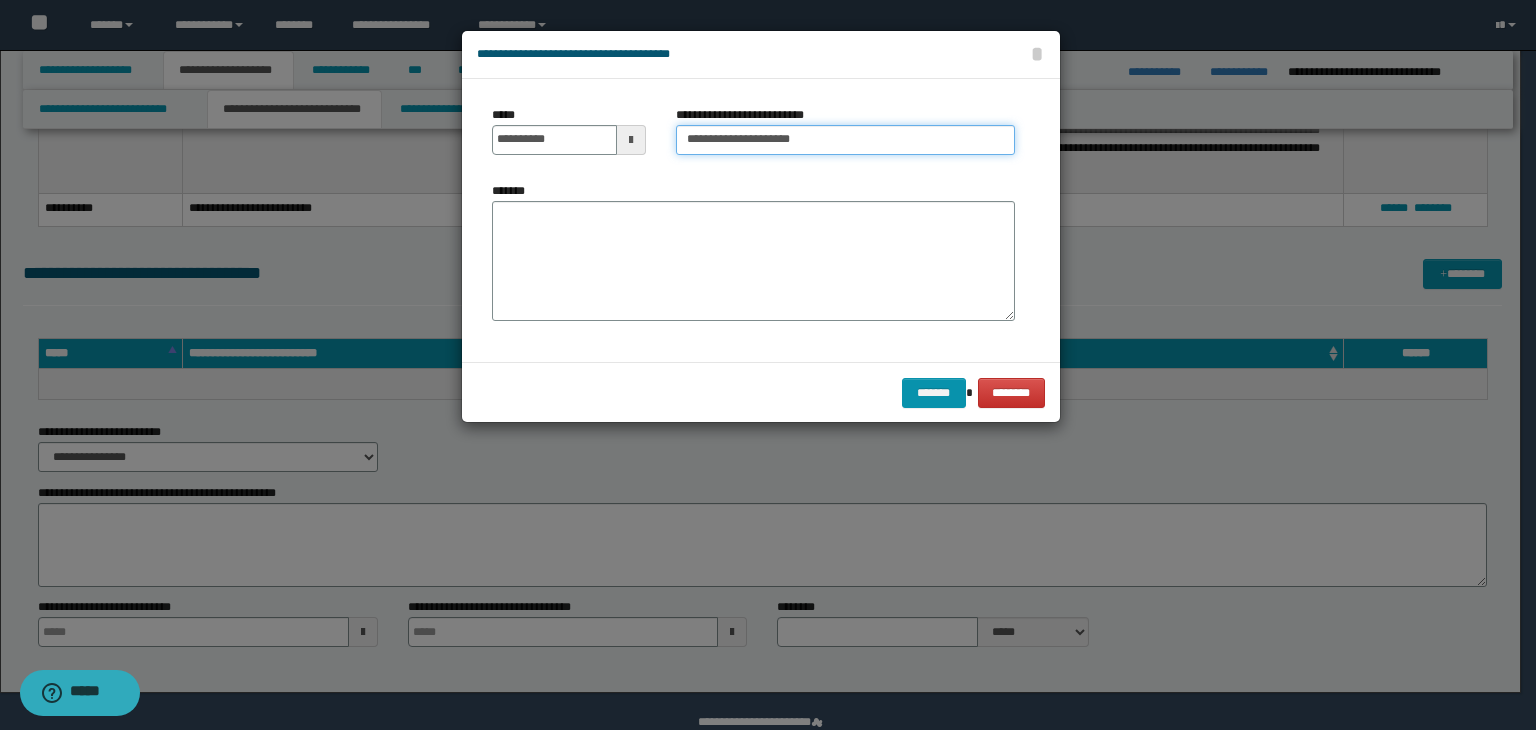 click on "**********" at bounding box center [845, 140] 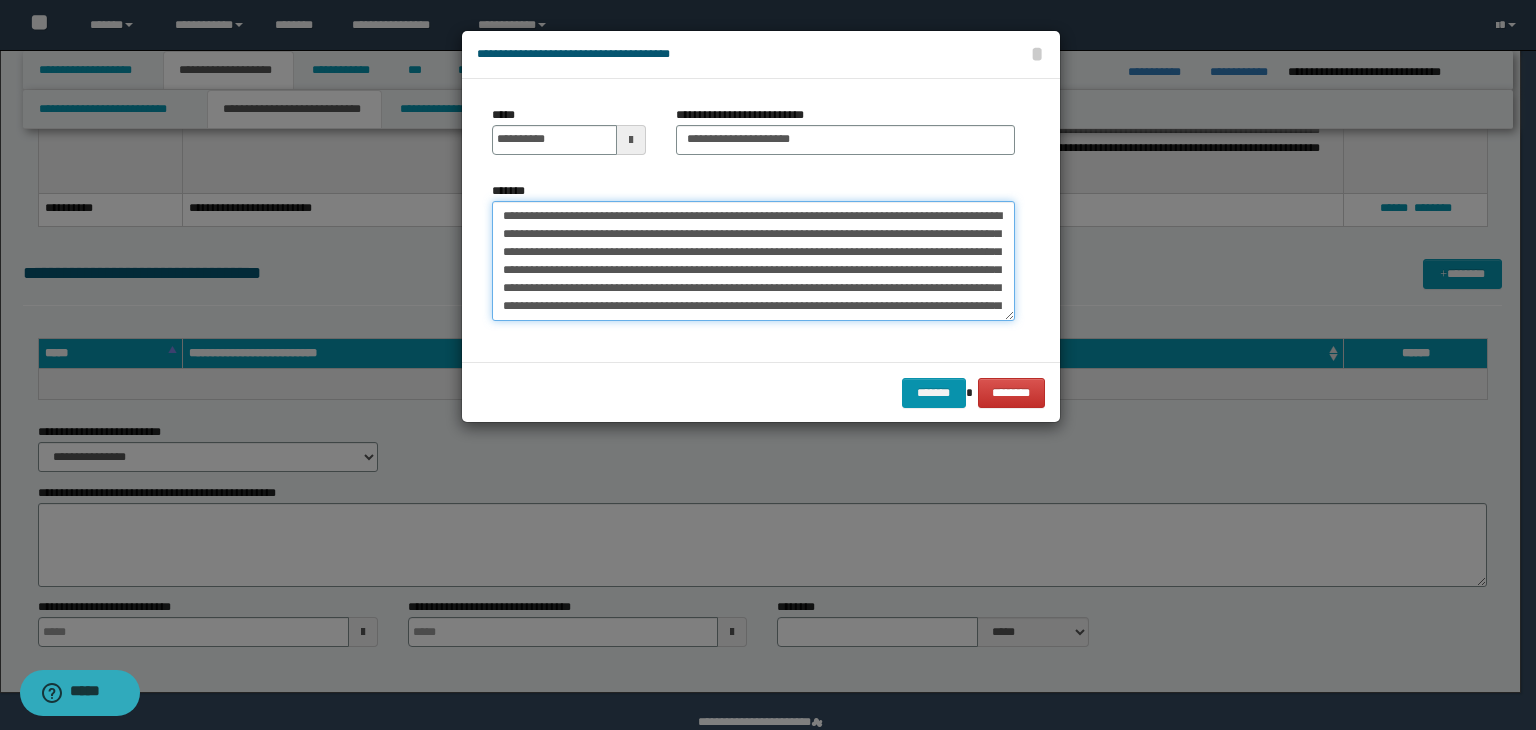 click on "**********" at bounding box center [753, 261] 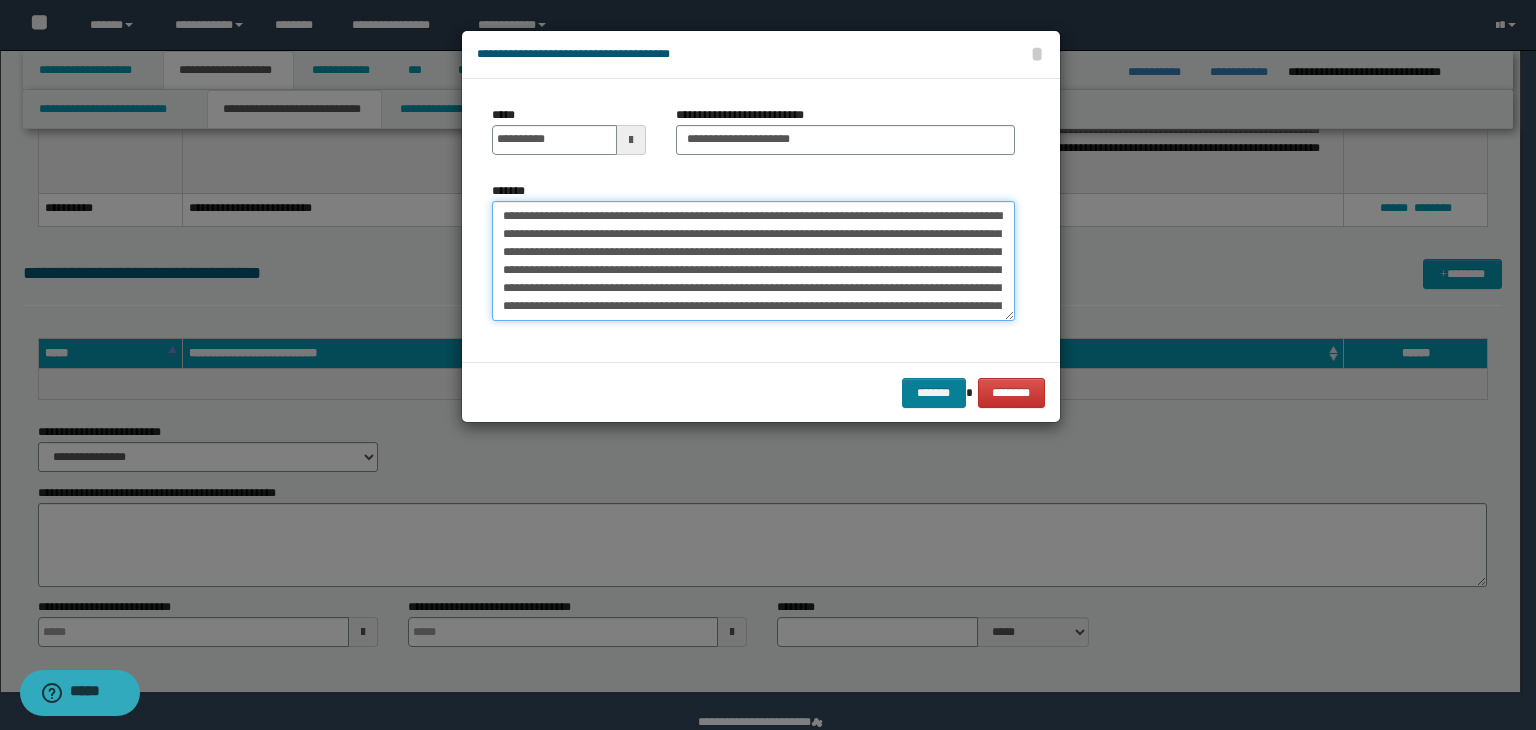 type on "**********" 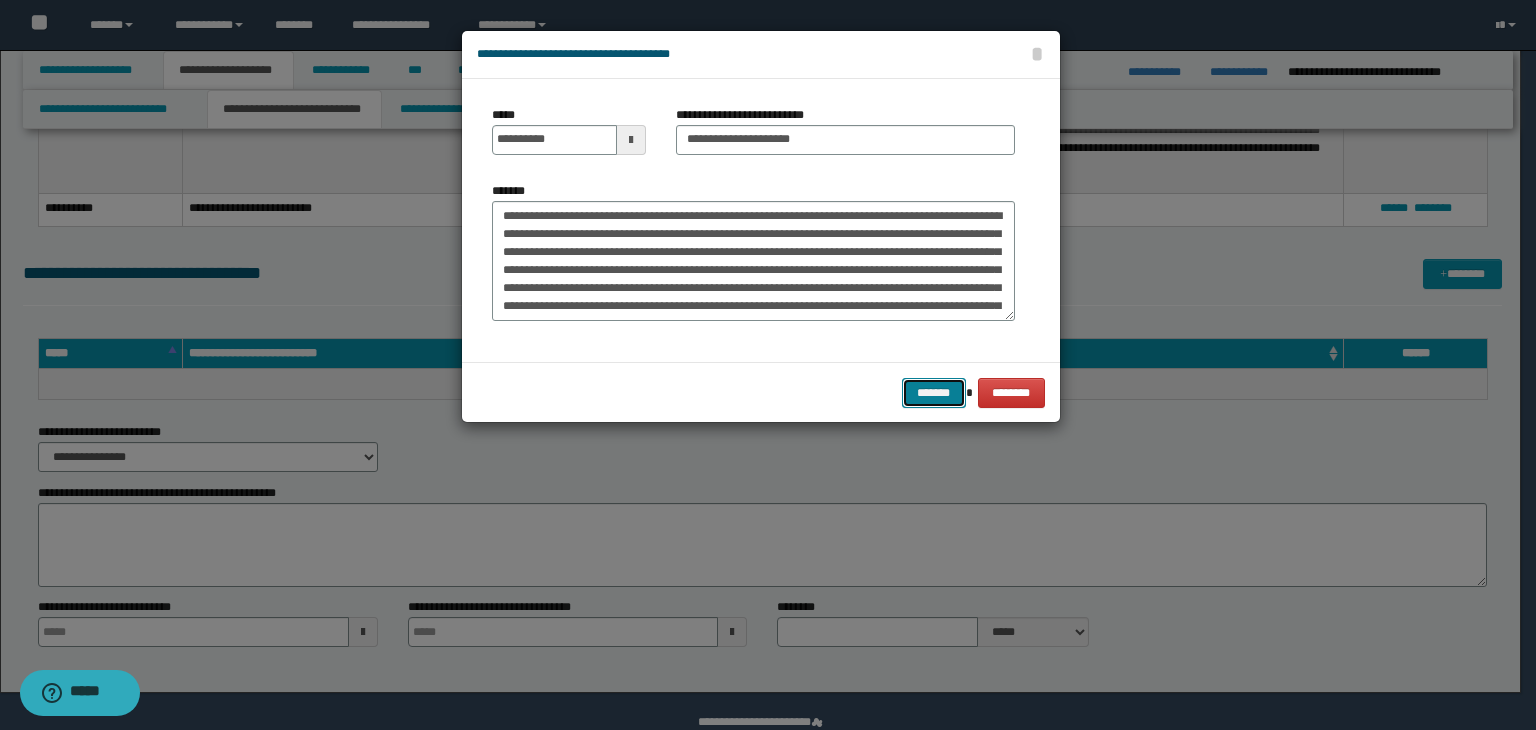 click on "*******" at bounding box center (934, 393) 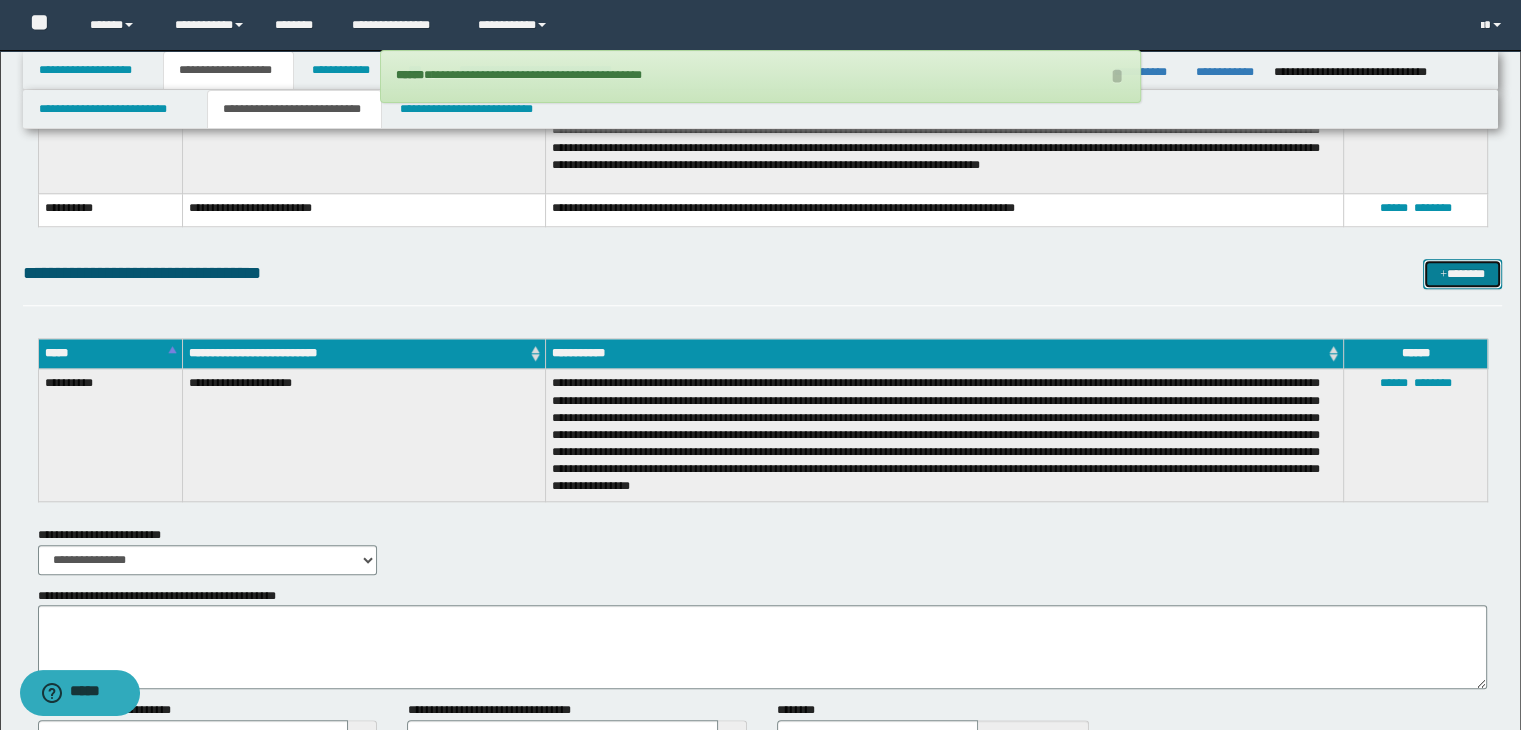 click on "*******" at bounding box center [1462, 274] 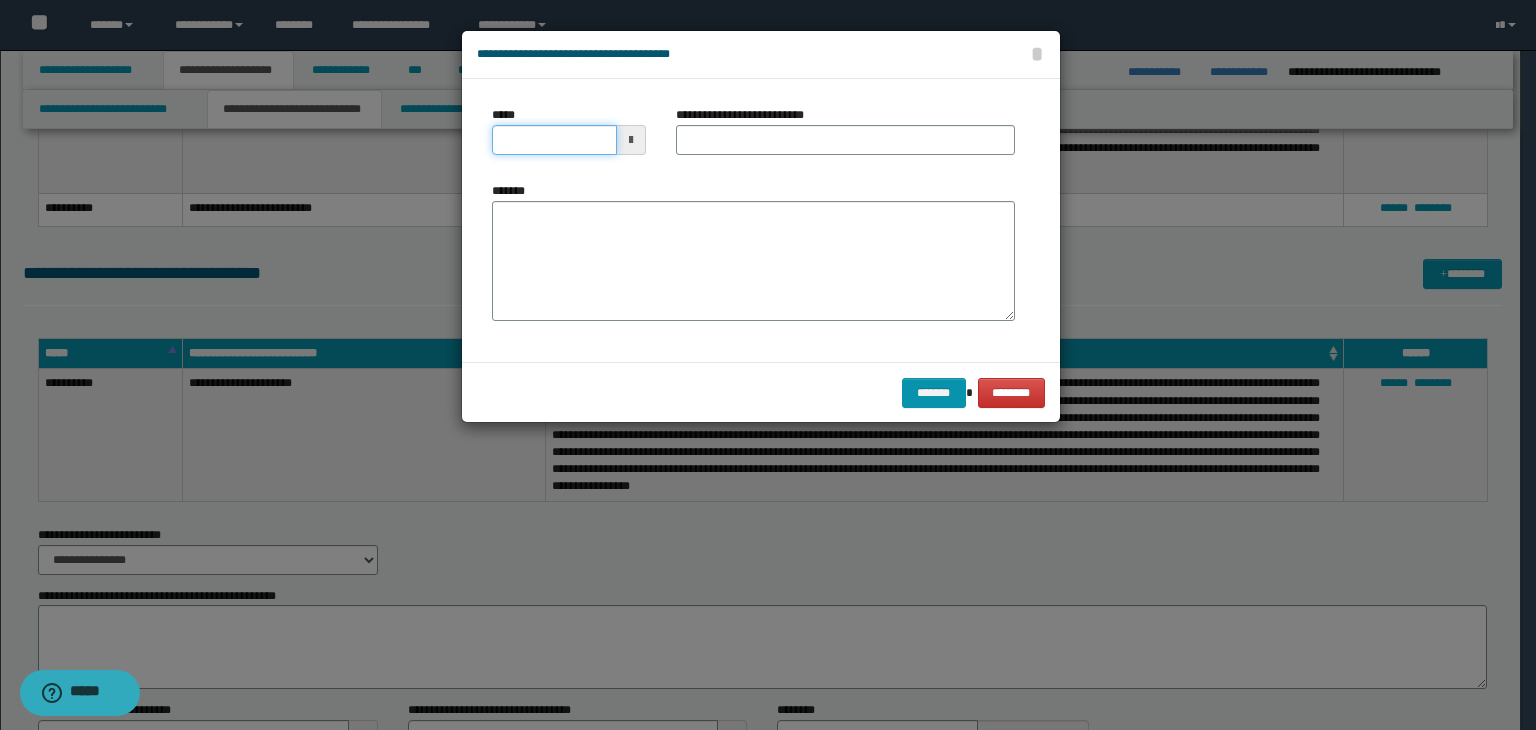 click on "*****" at bounding box center [554, 140] 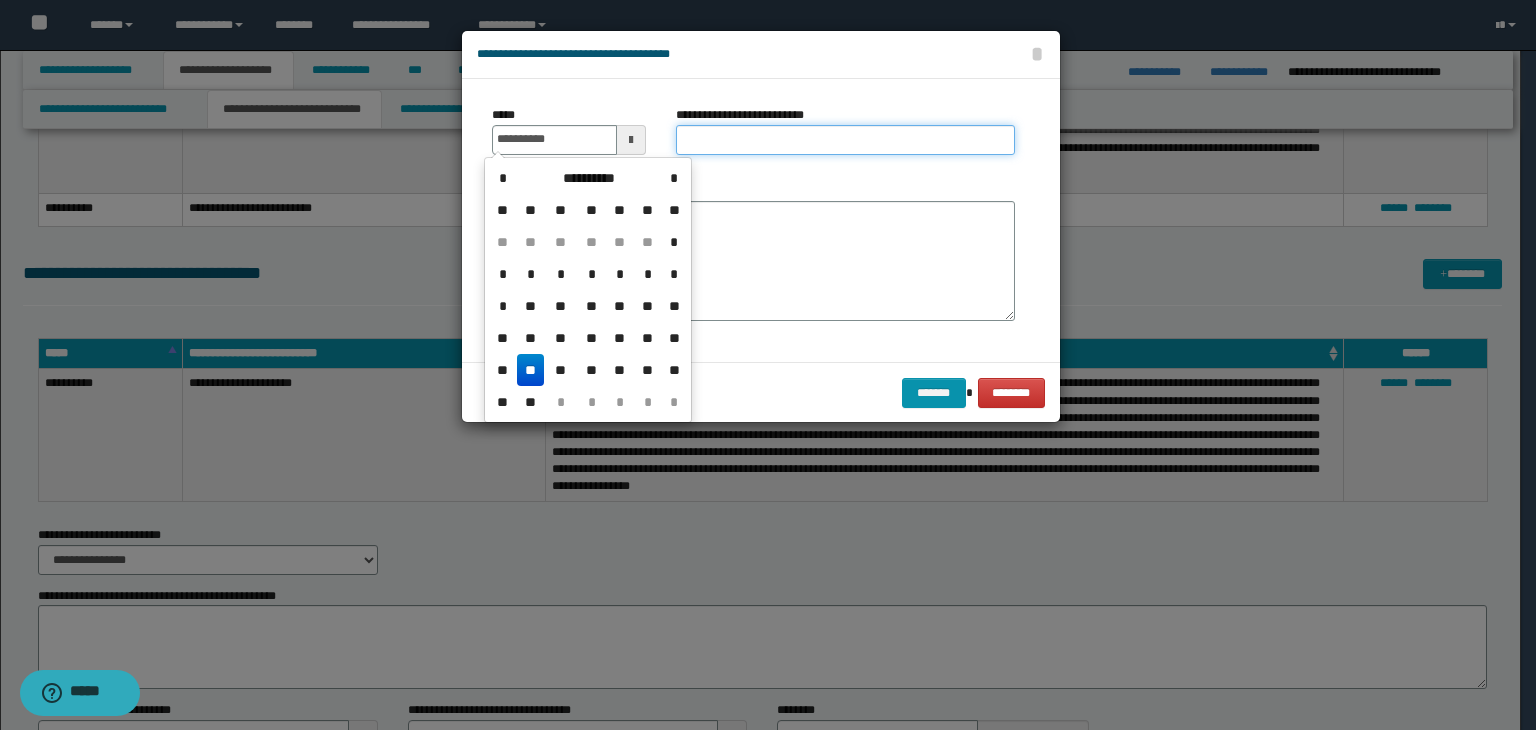 type on "**********" 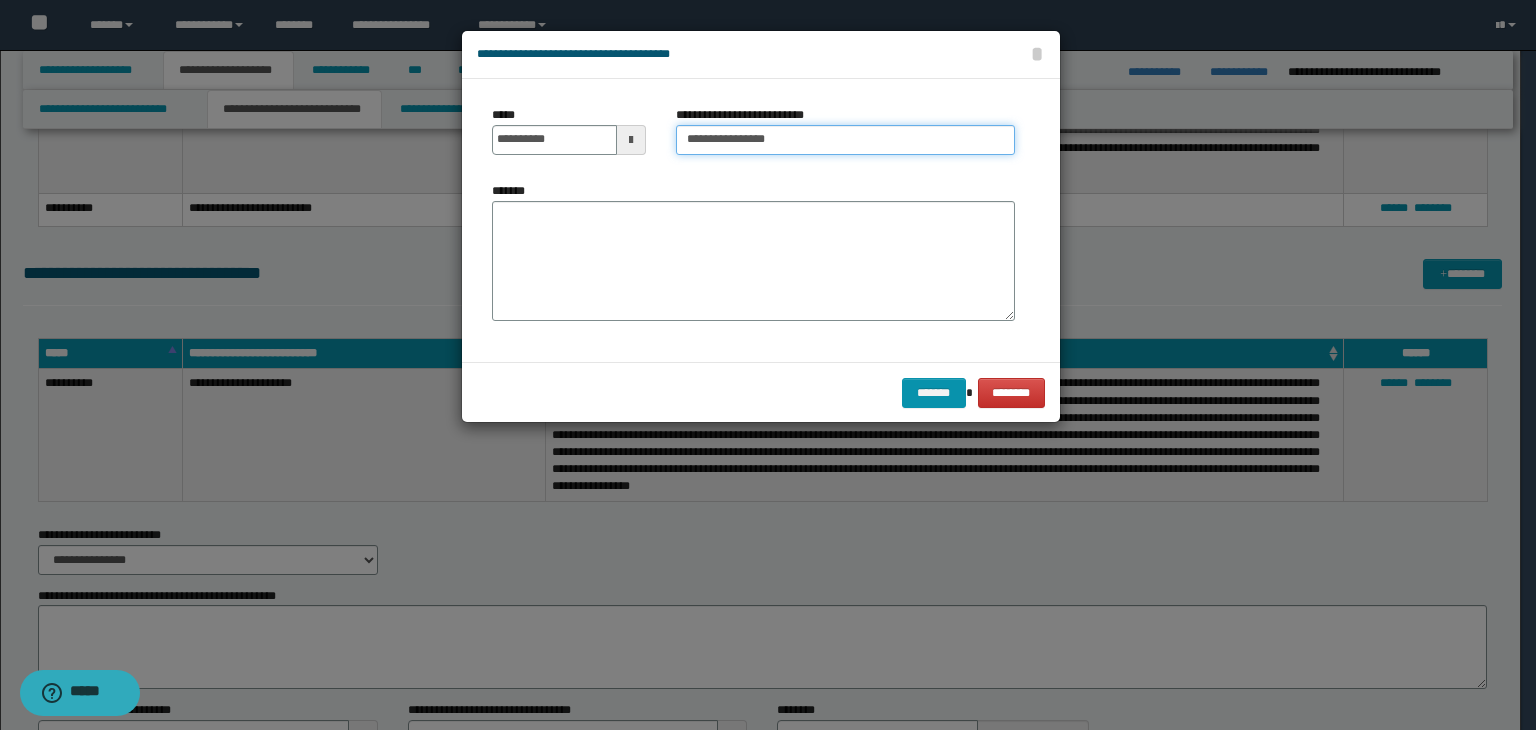 type on "**********" 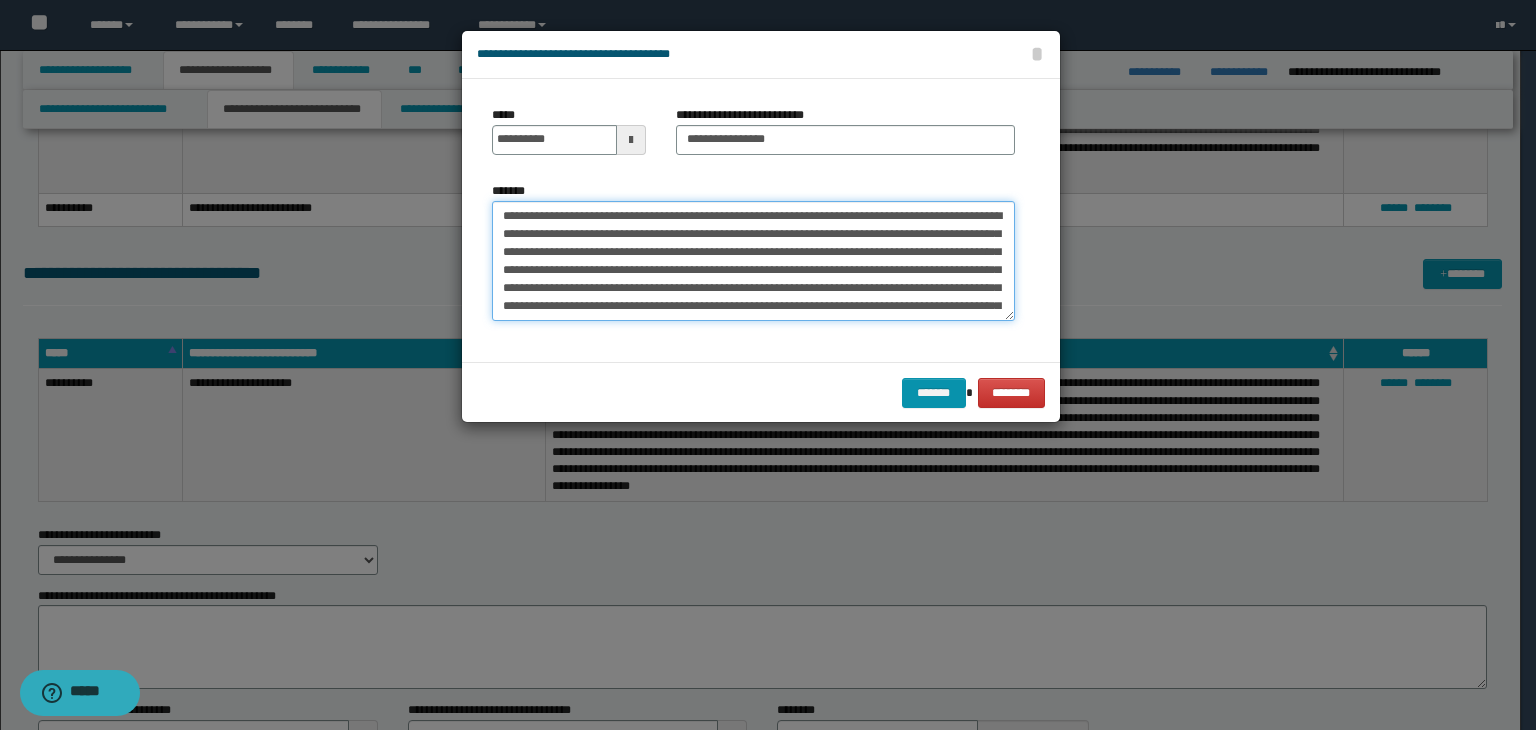 click on "**********" at bounding box center (753, 261) 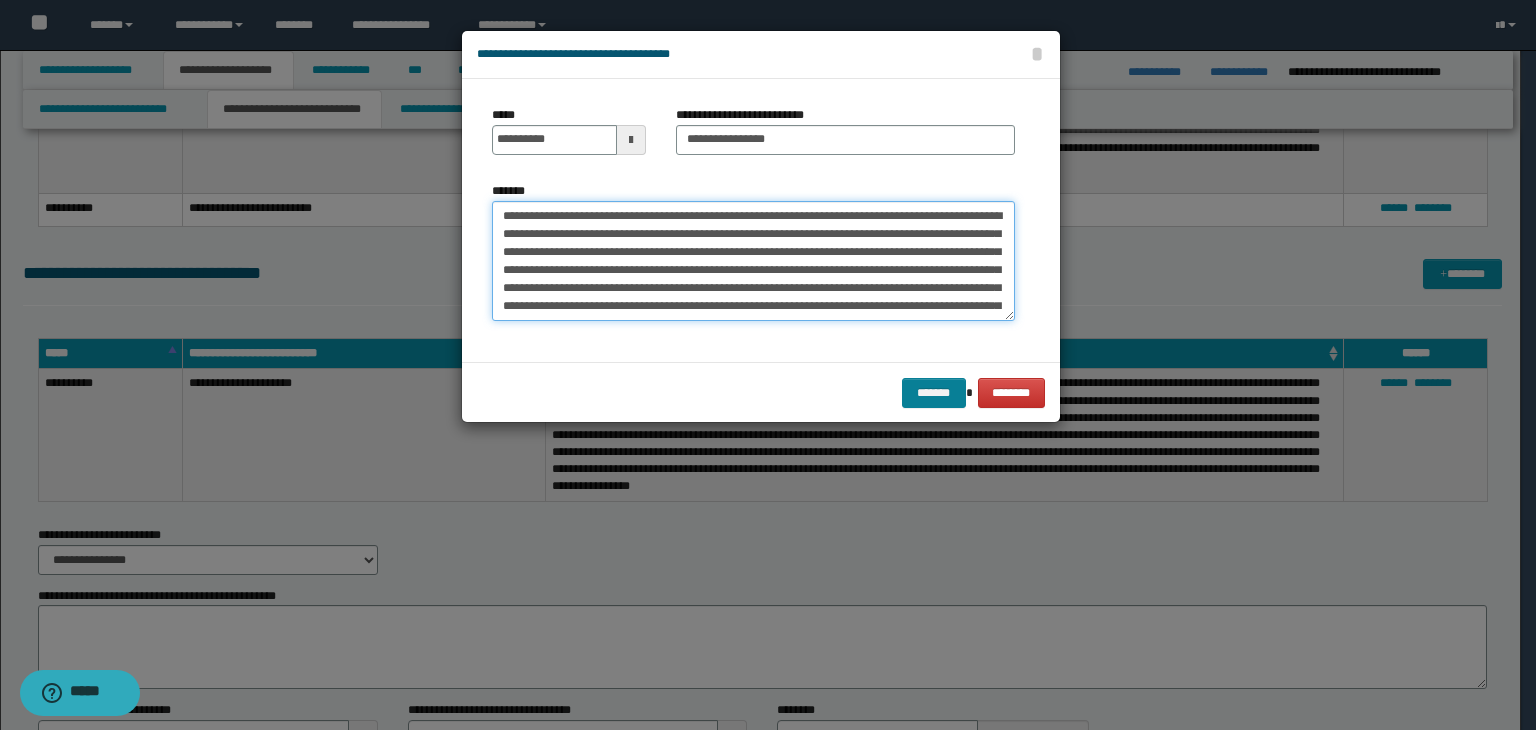 type on "**********" 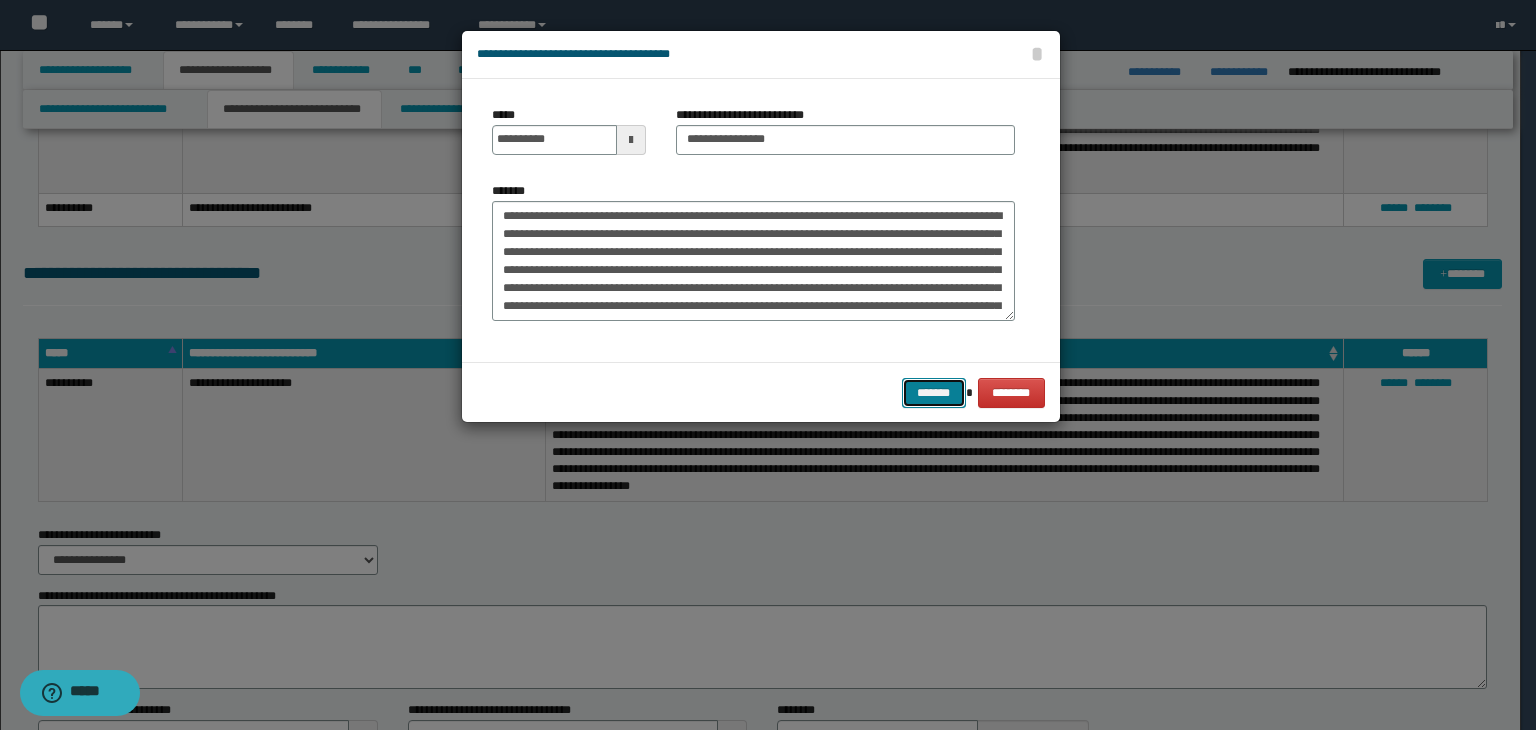 click on "*******" at bounding box center [934, 393] 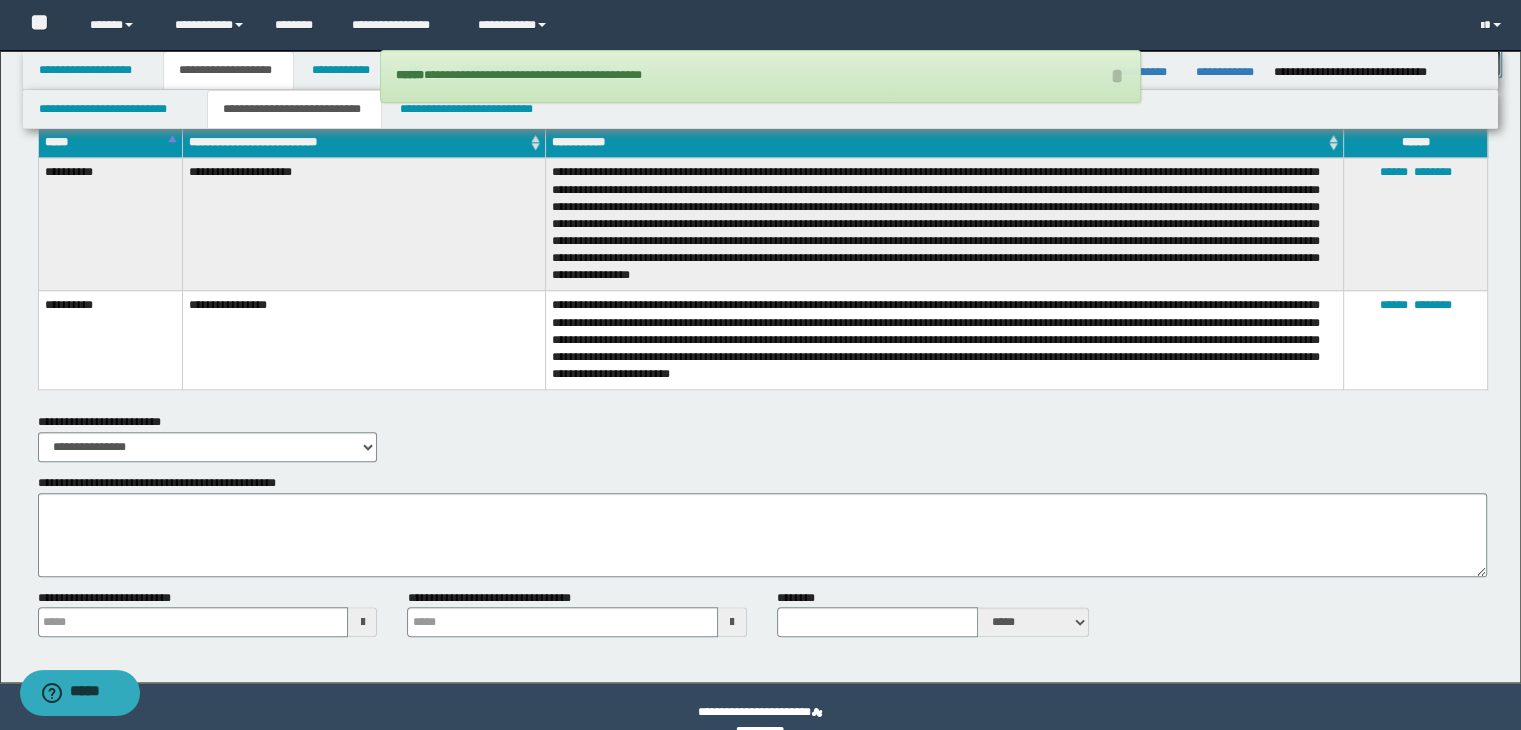 scroll, scrollTop: 1942, scrollLeft: 0, axis: vertical 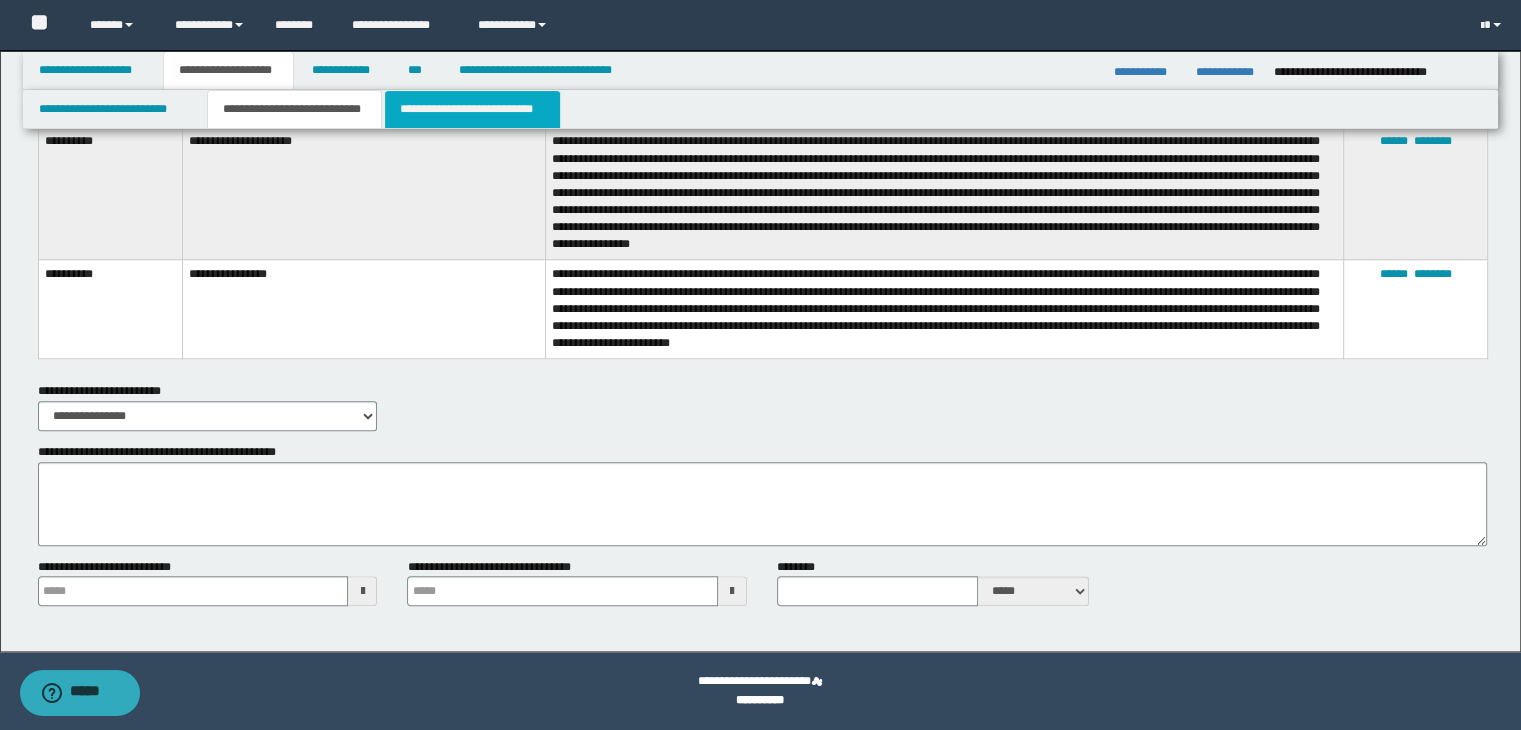 click on "**********" at bounding box center [472, 109] 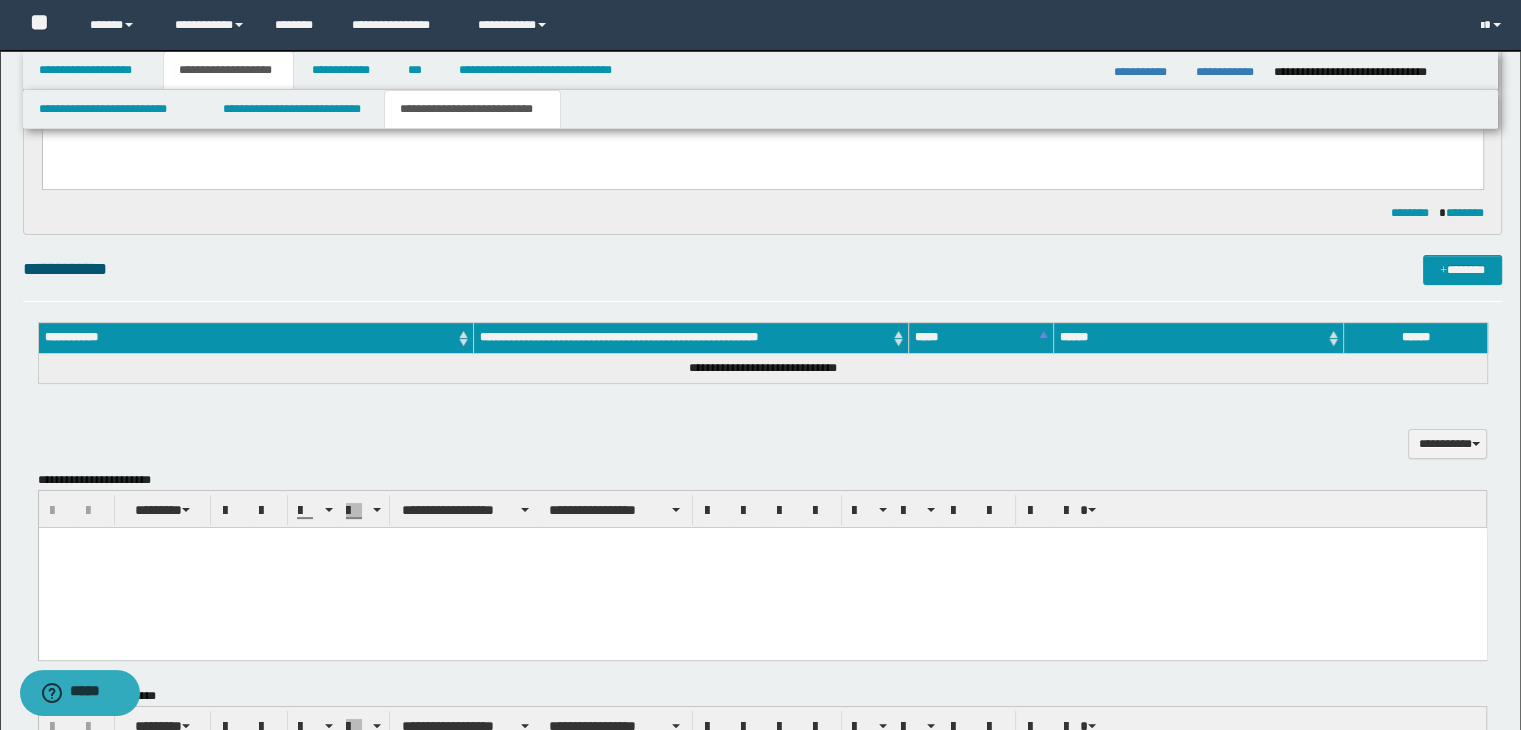 scroll, scrollTop: 300, scrollLeft: 0, axis: vertical 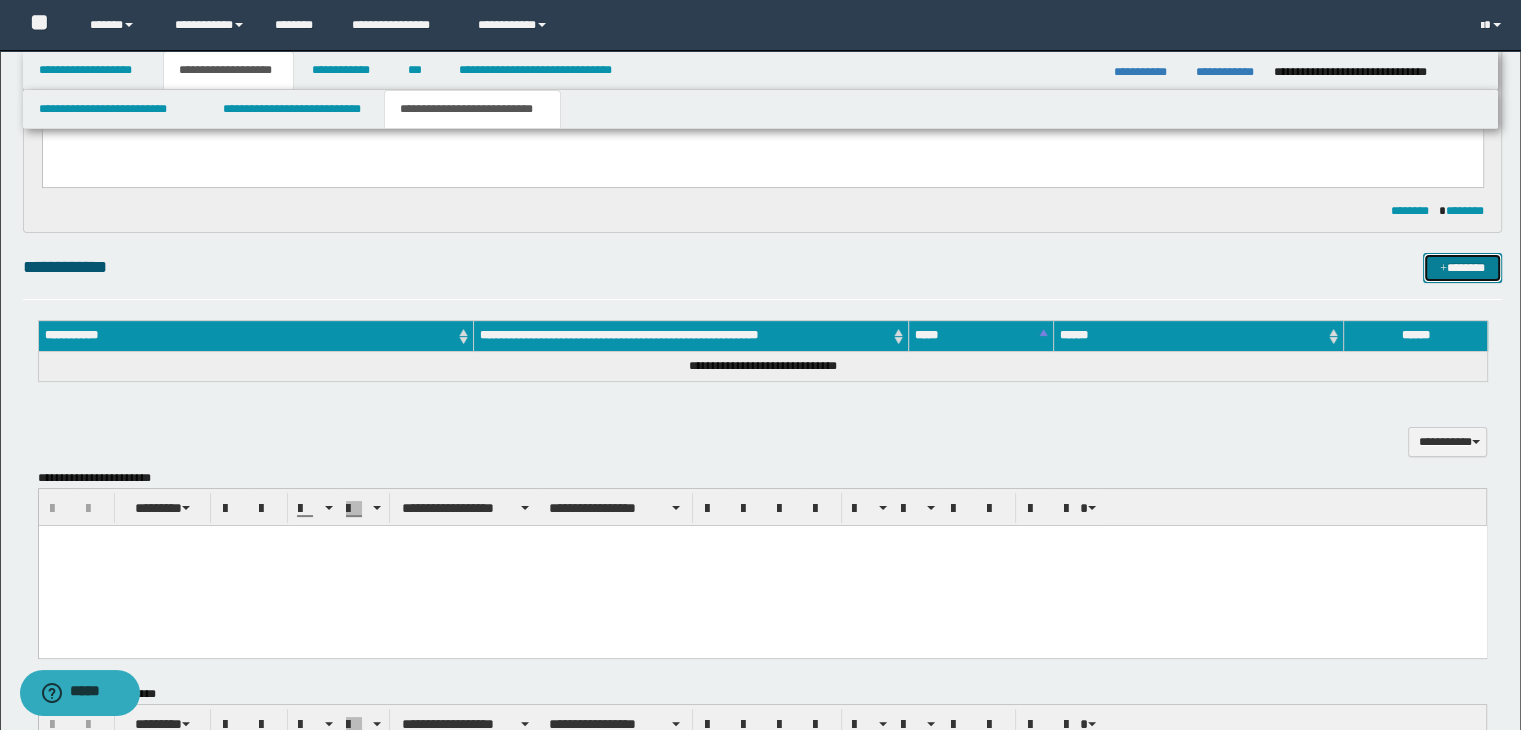 click on "*******" at bounding box center [1462, 268] 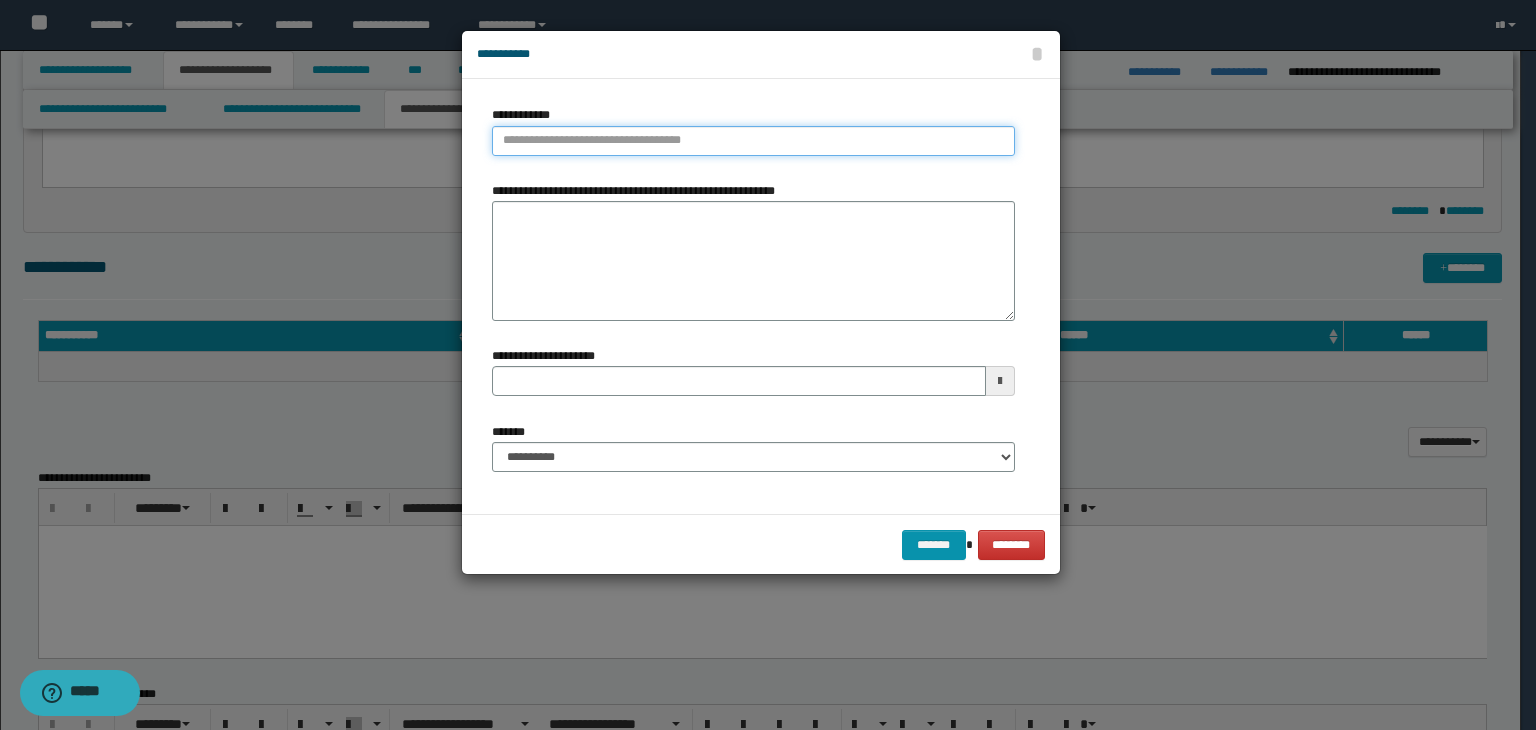 type on "**********" 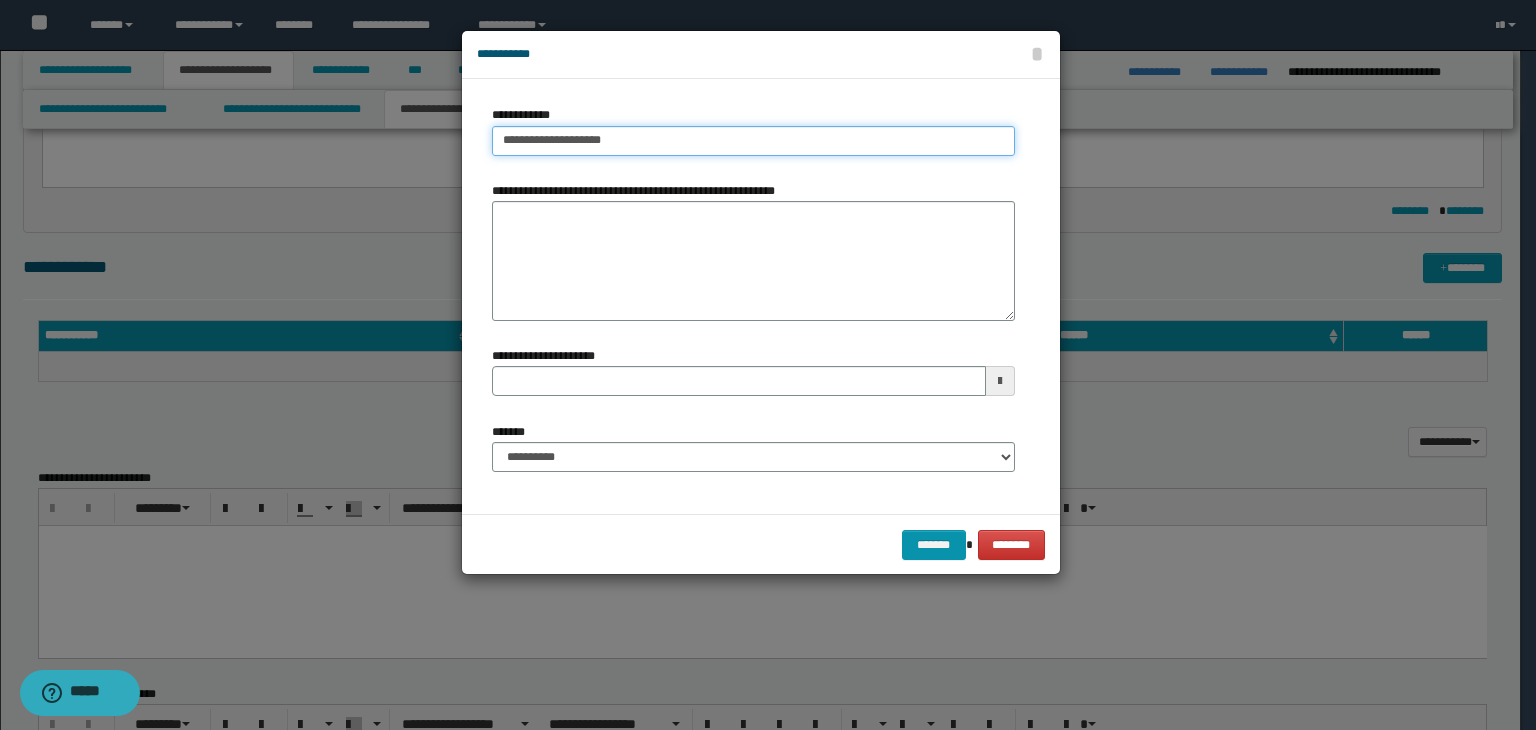 type on "**********" 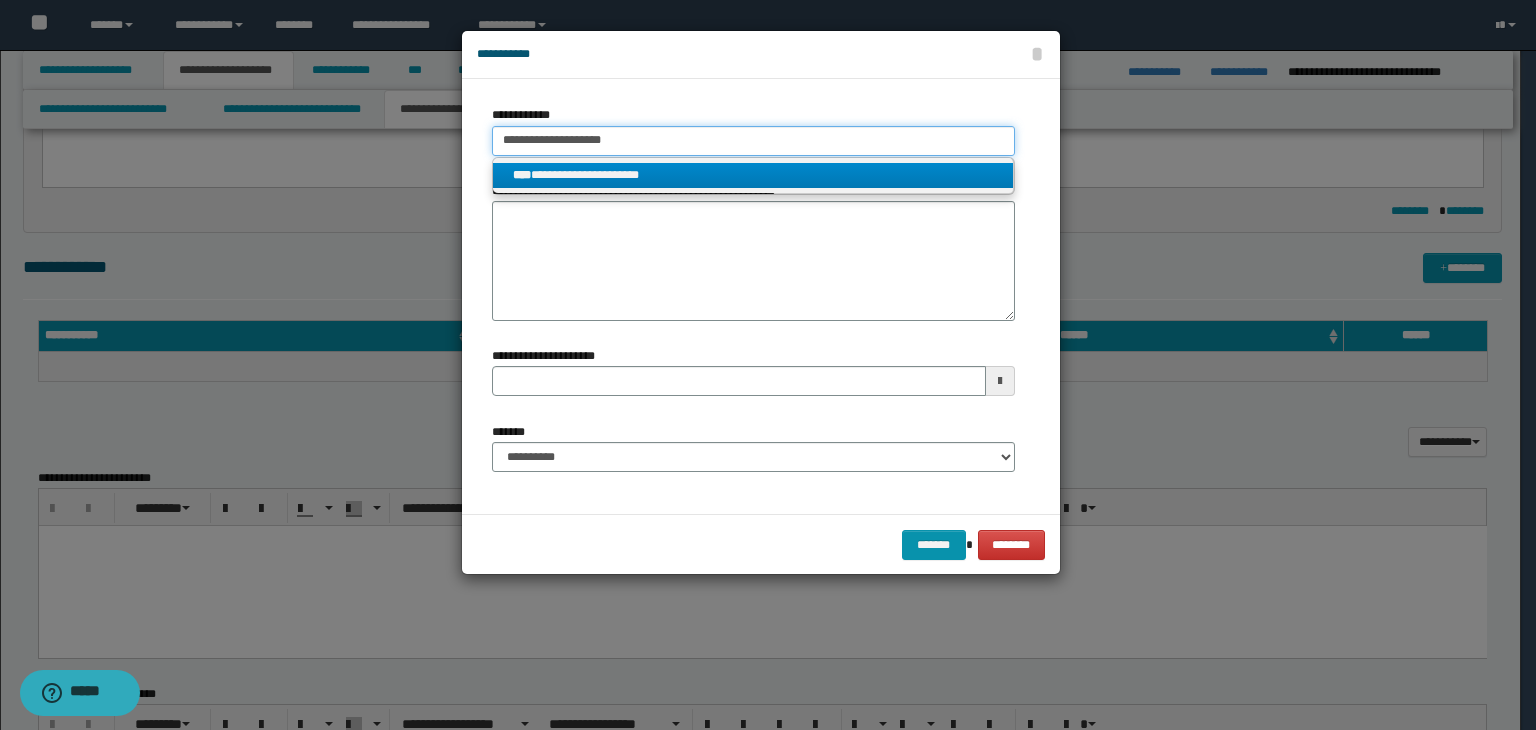 type on "**********" 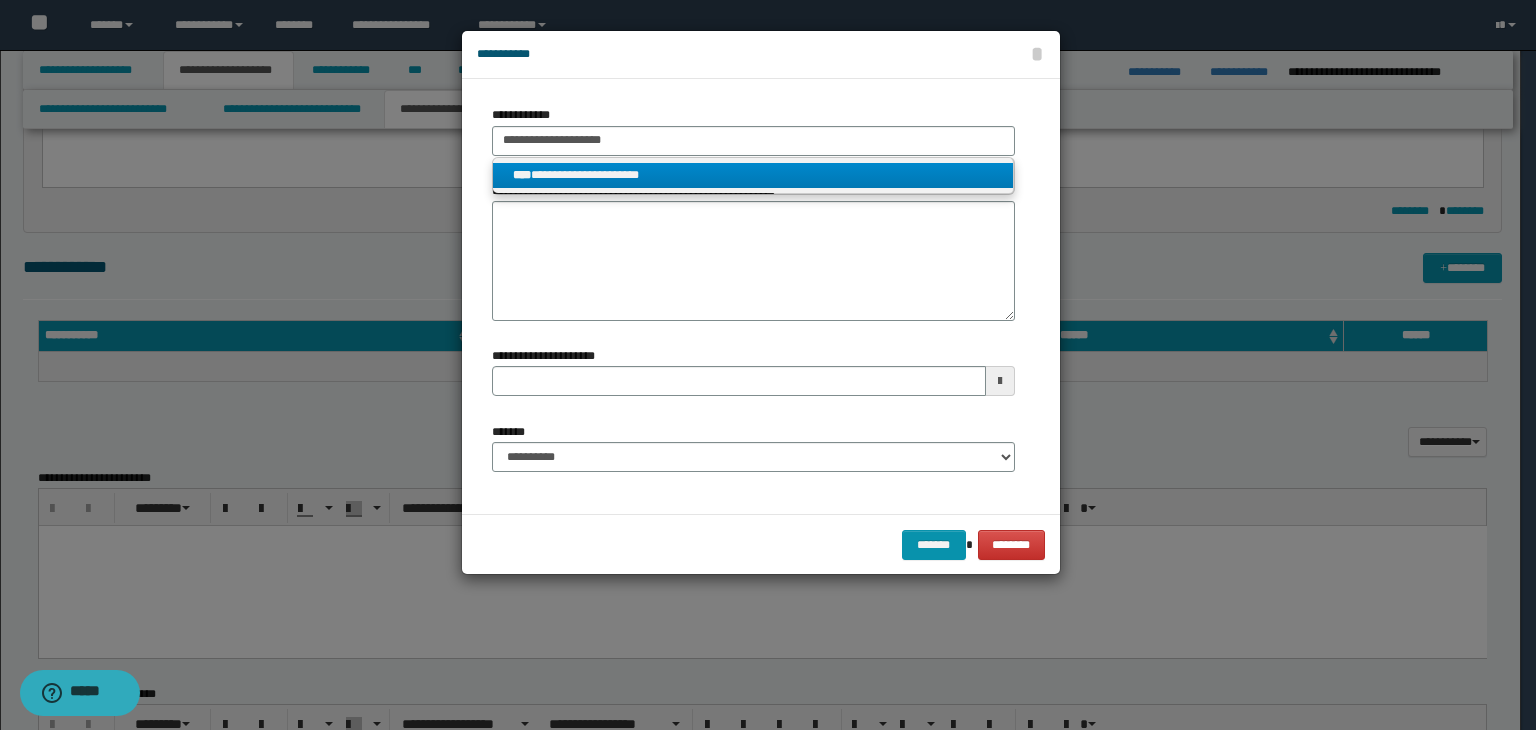 click on "**********" at bounding box center (753, 175) 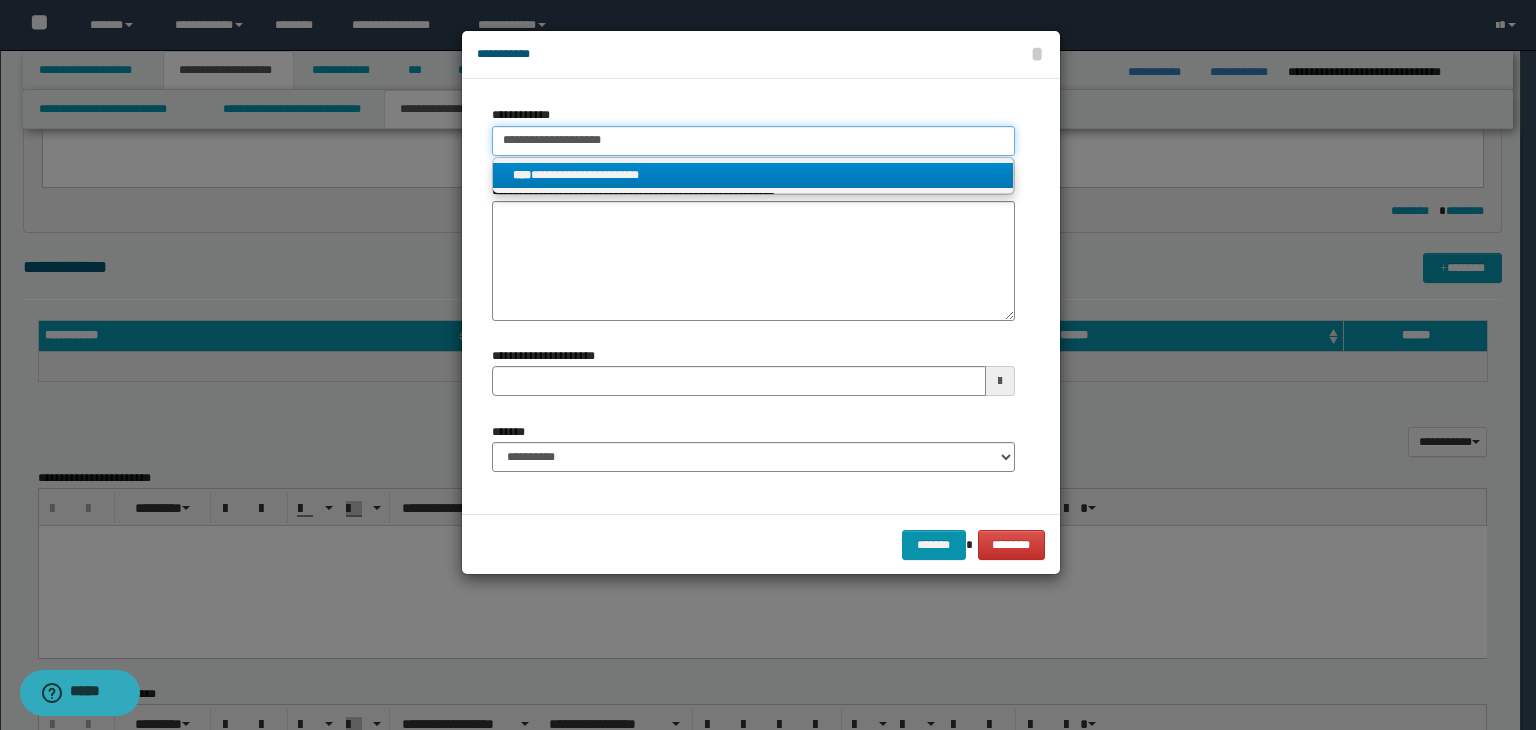 type 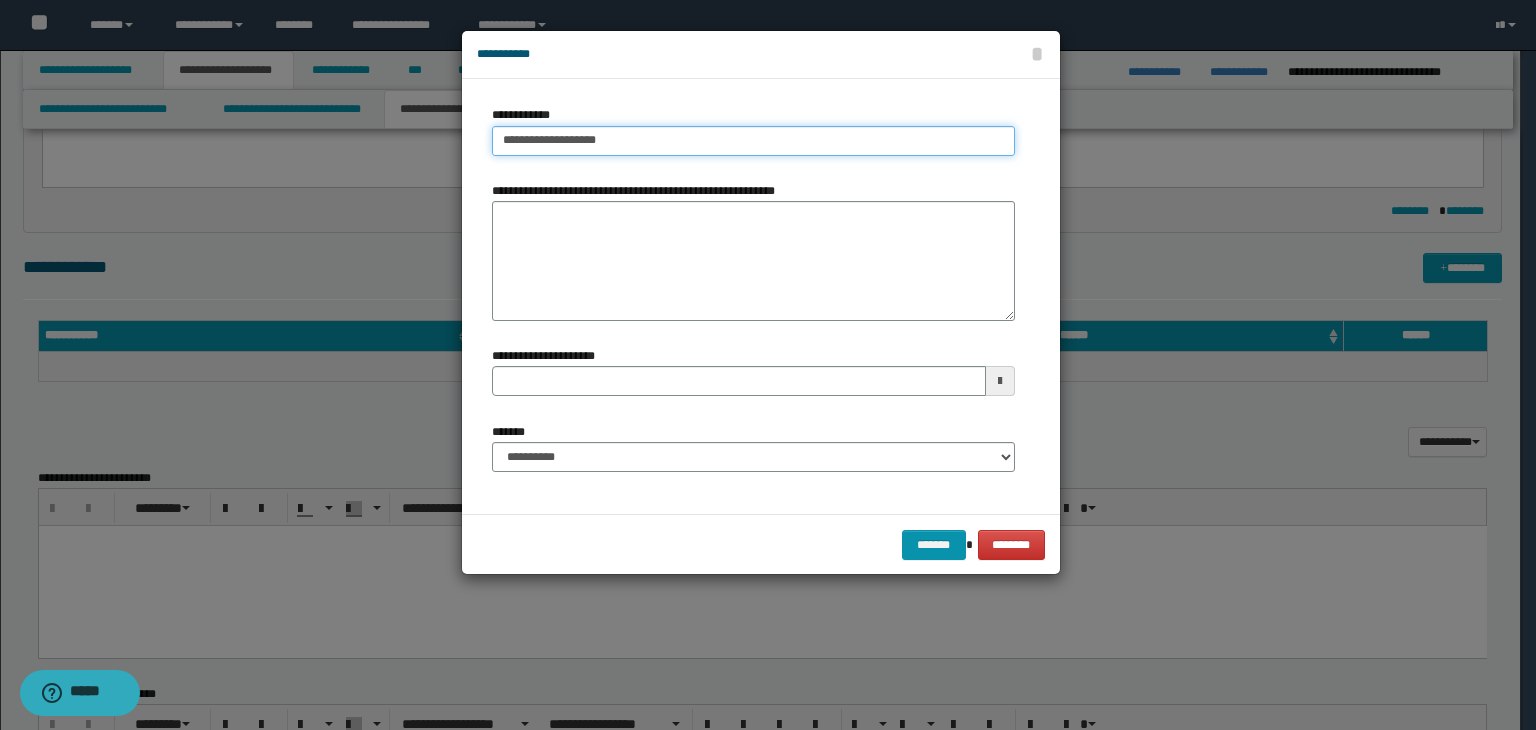 type 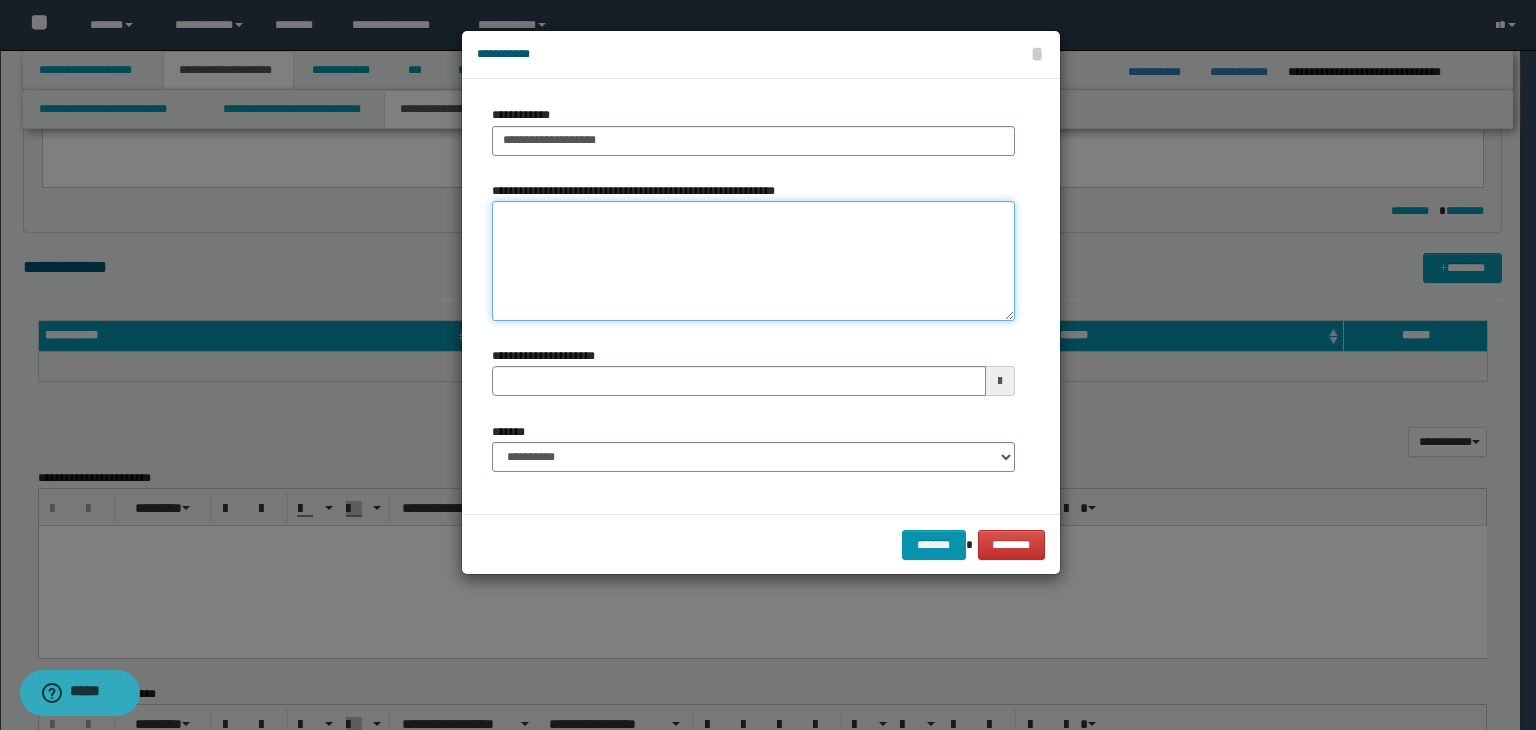 click on "**********" at bounding box center [753, 261] 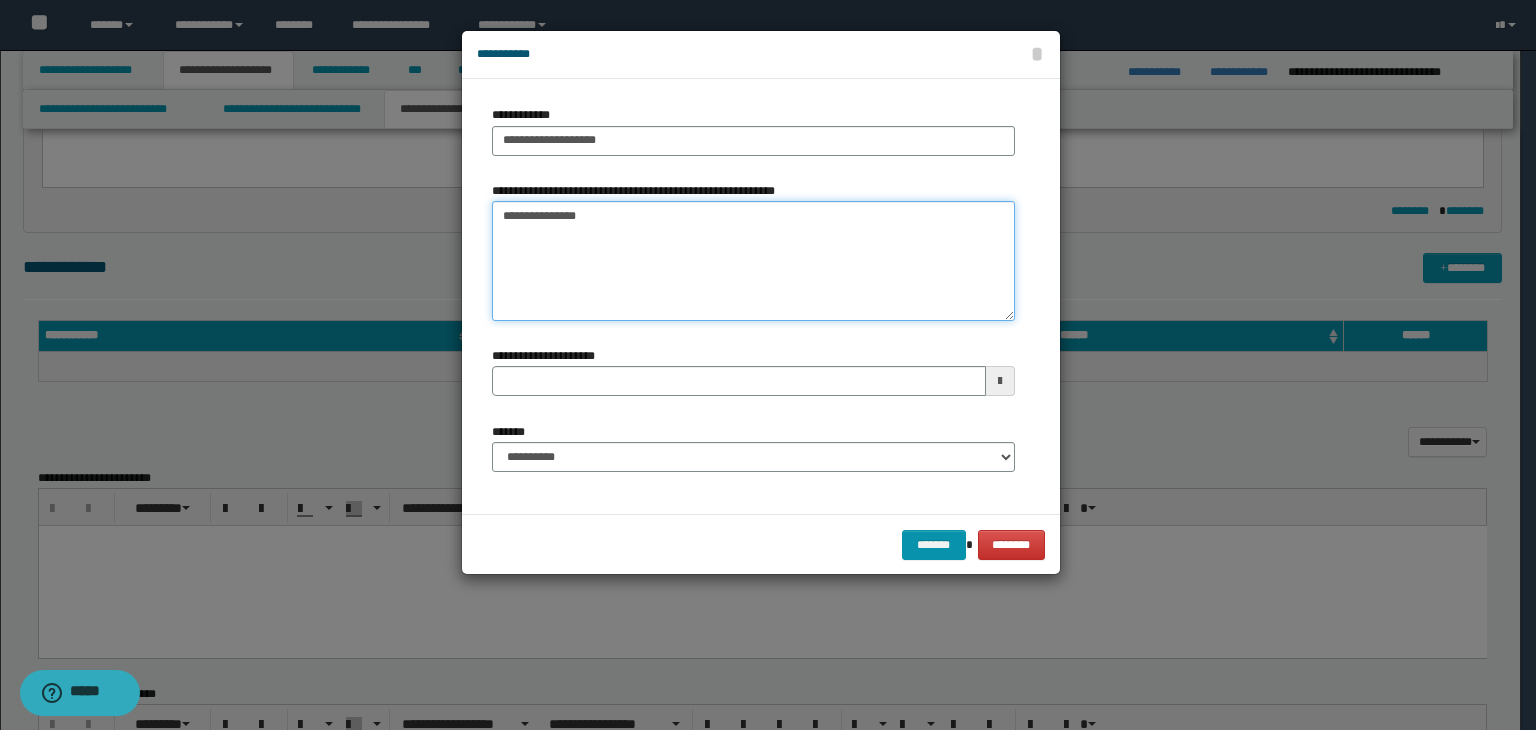 type on "**********" 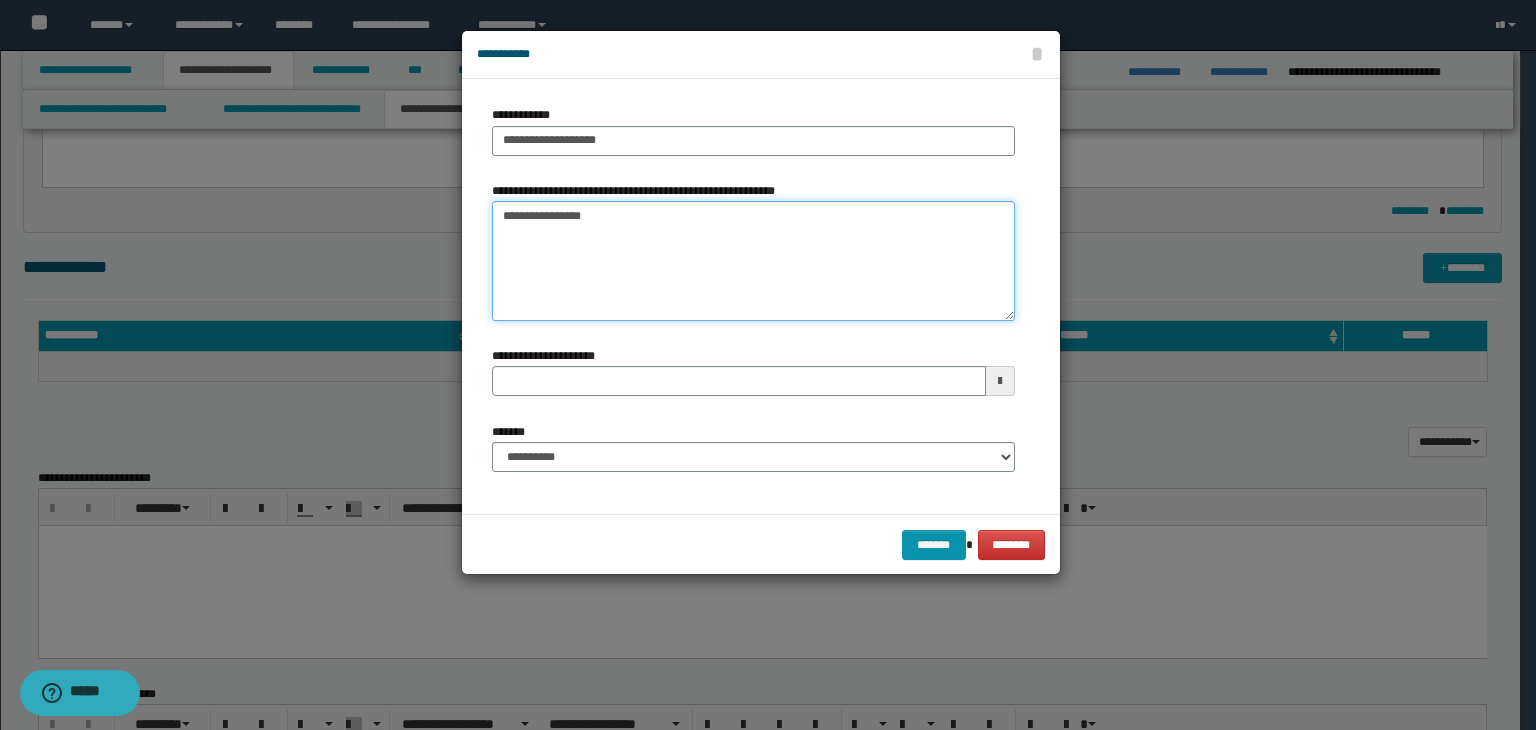 type 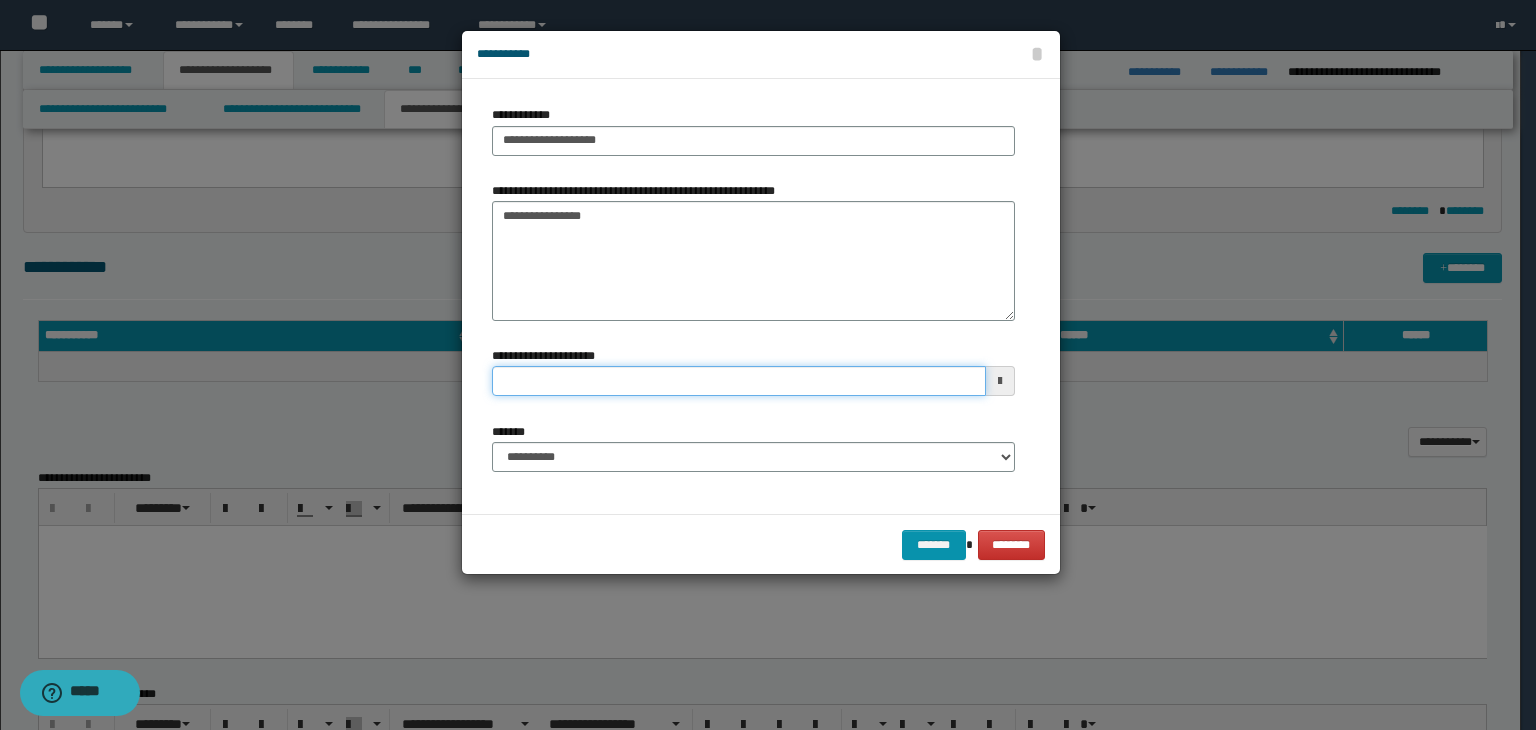 click on "**********" at bounding box center (739, 381) 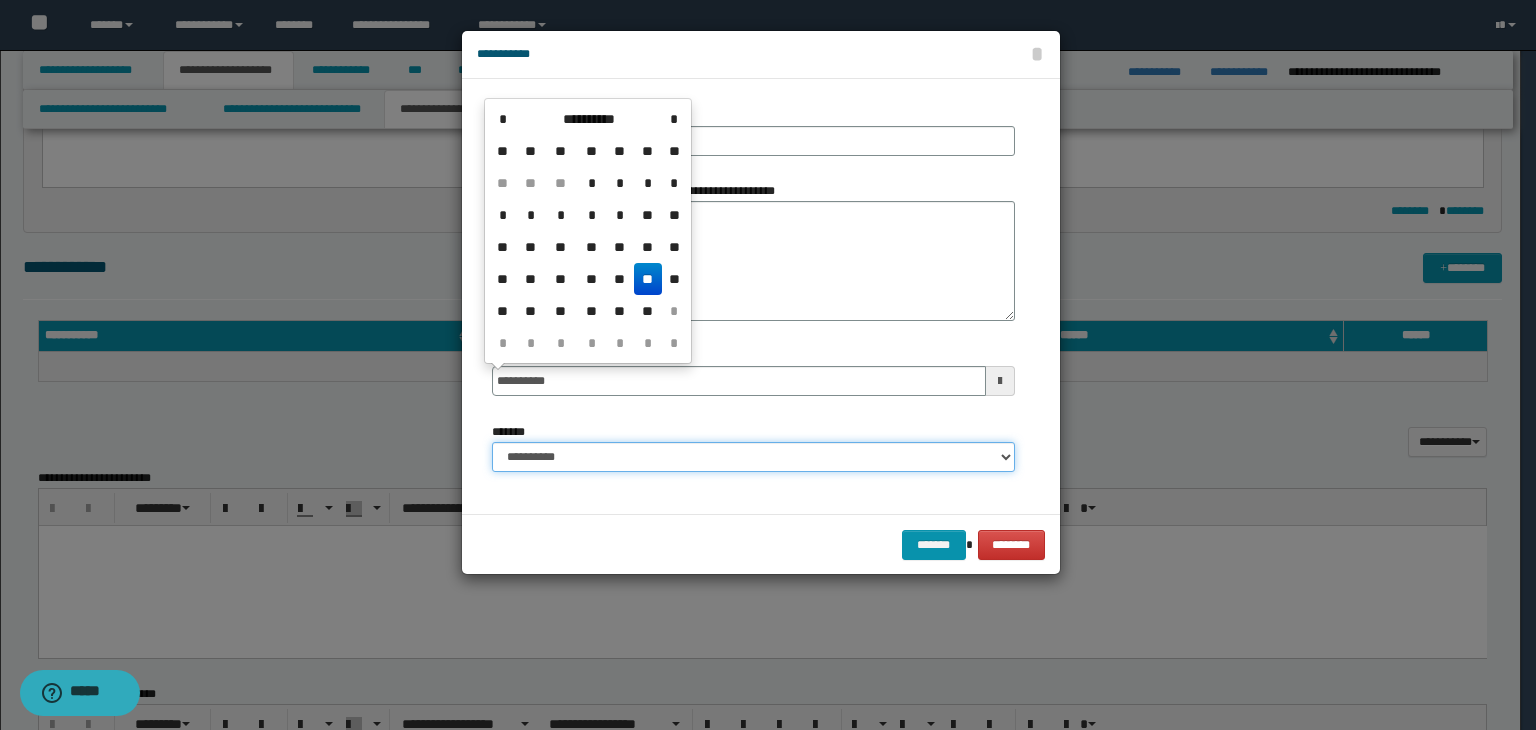 type on "**********" 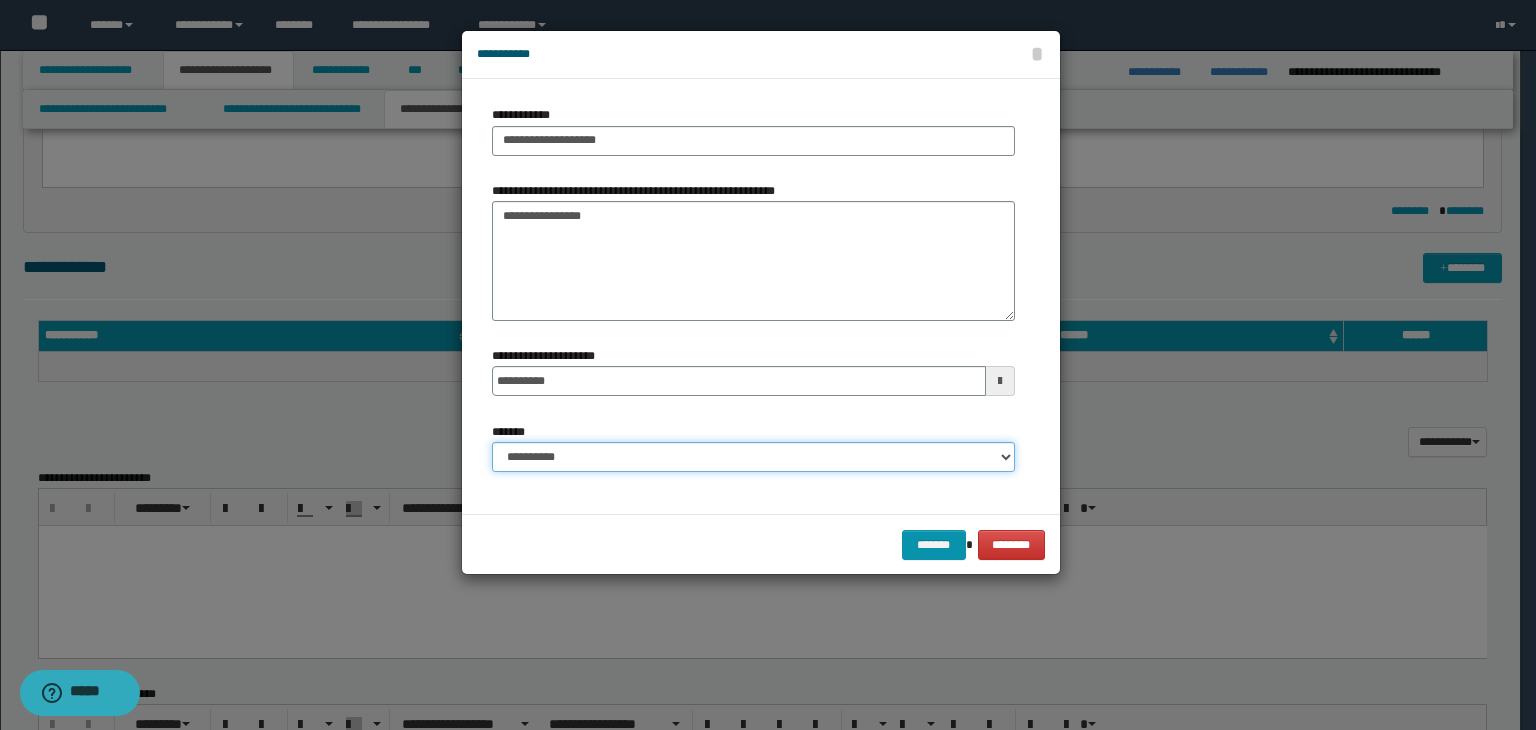 click on "**********" at bounding box center (753, 457) 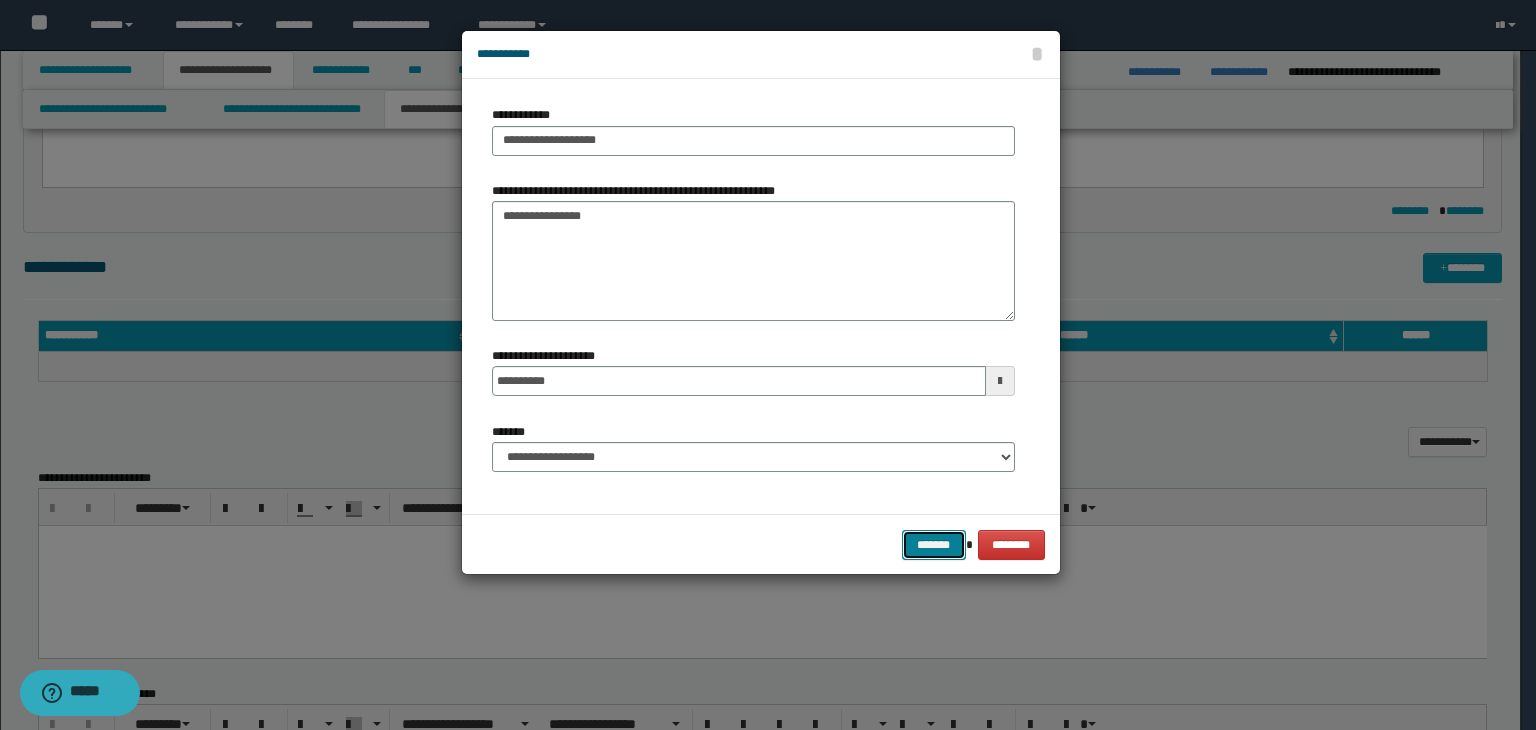 click on "*******" at bounding box center [934, 545] 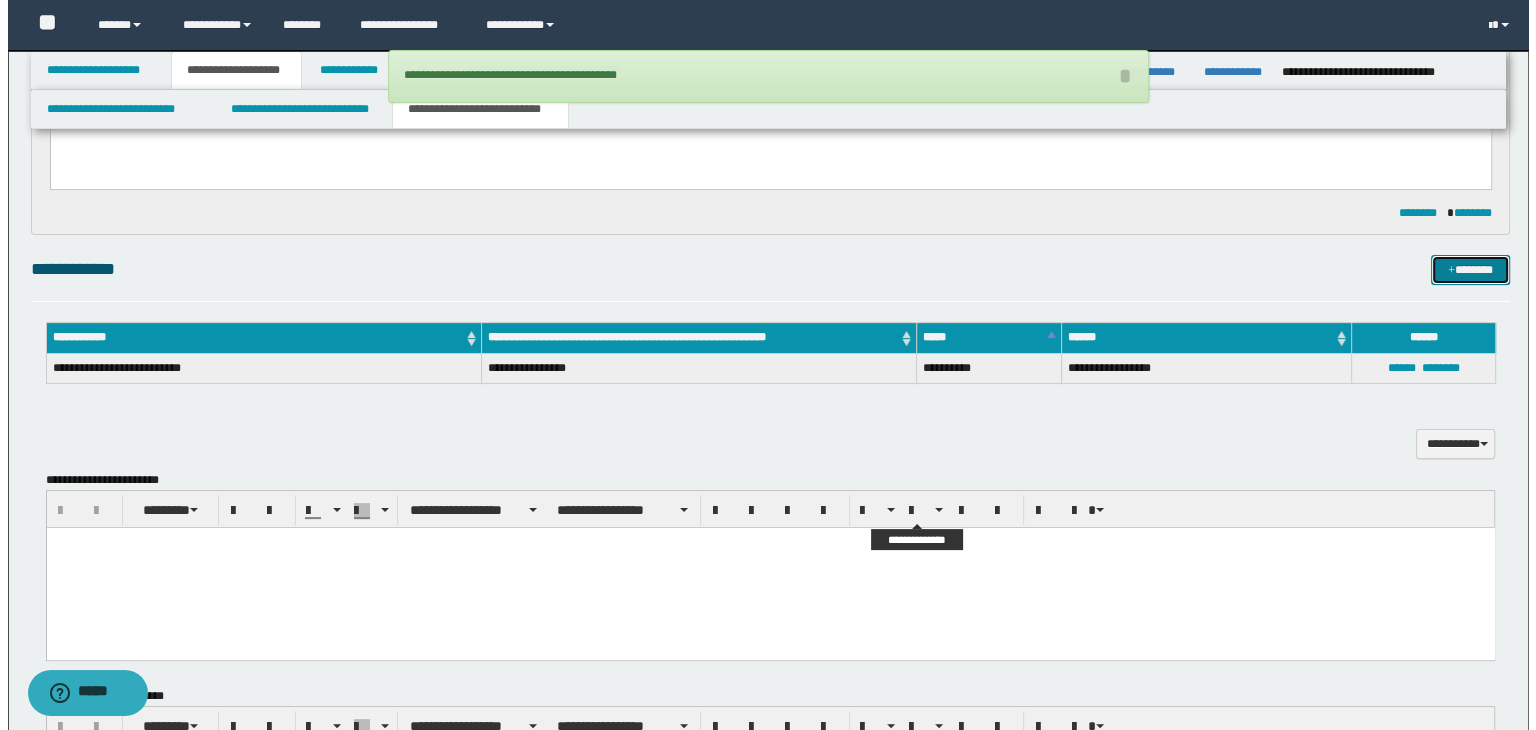 scroll, scrollTop: 0, scrollLeft: 0, axis: both 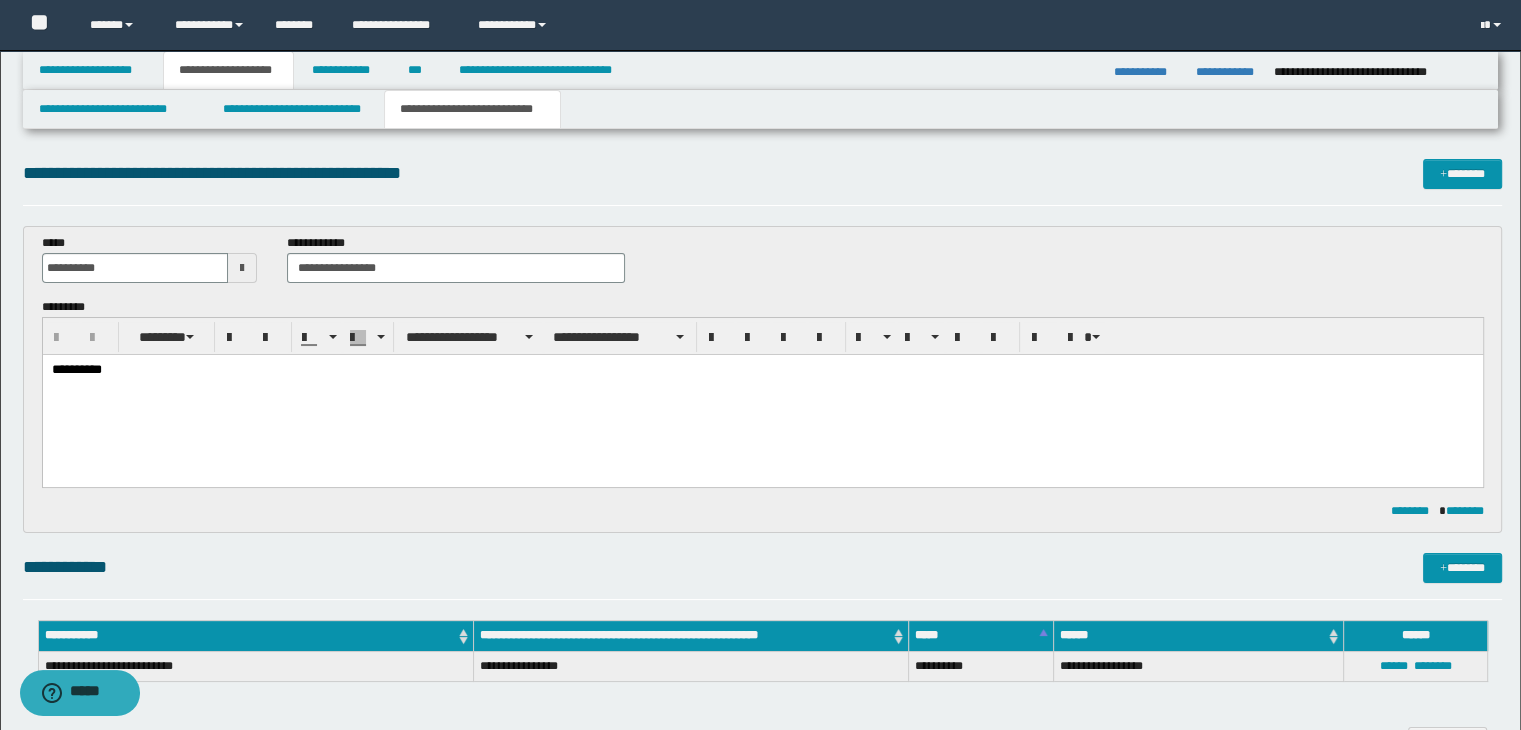 drag, startPoint x: 606, startPoint y: 549, endPoint x: 668, endPoint y: 543, distance: 62.289646 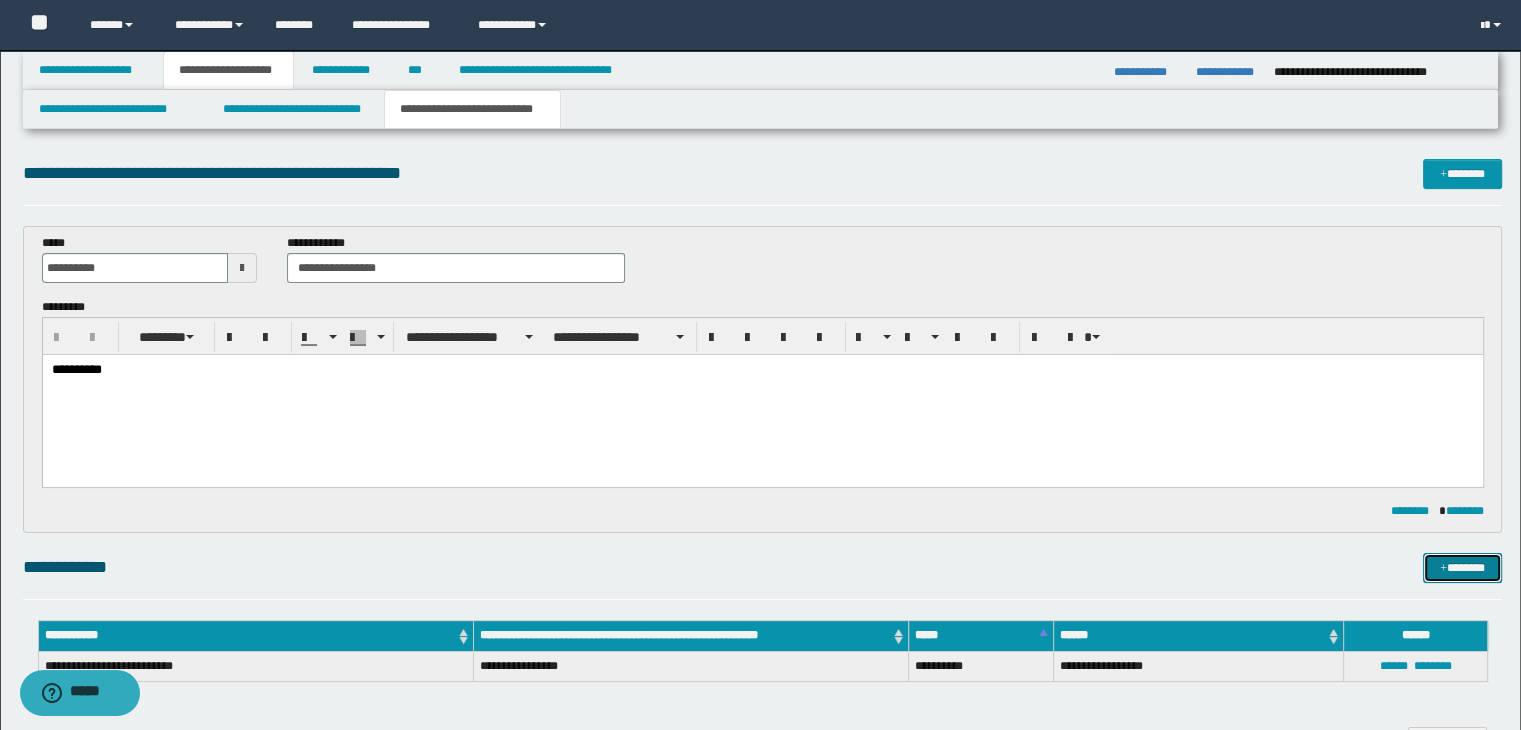 click on "*******" at bounding box center (1462, 568) 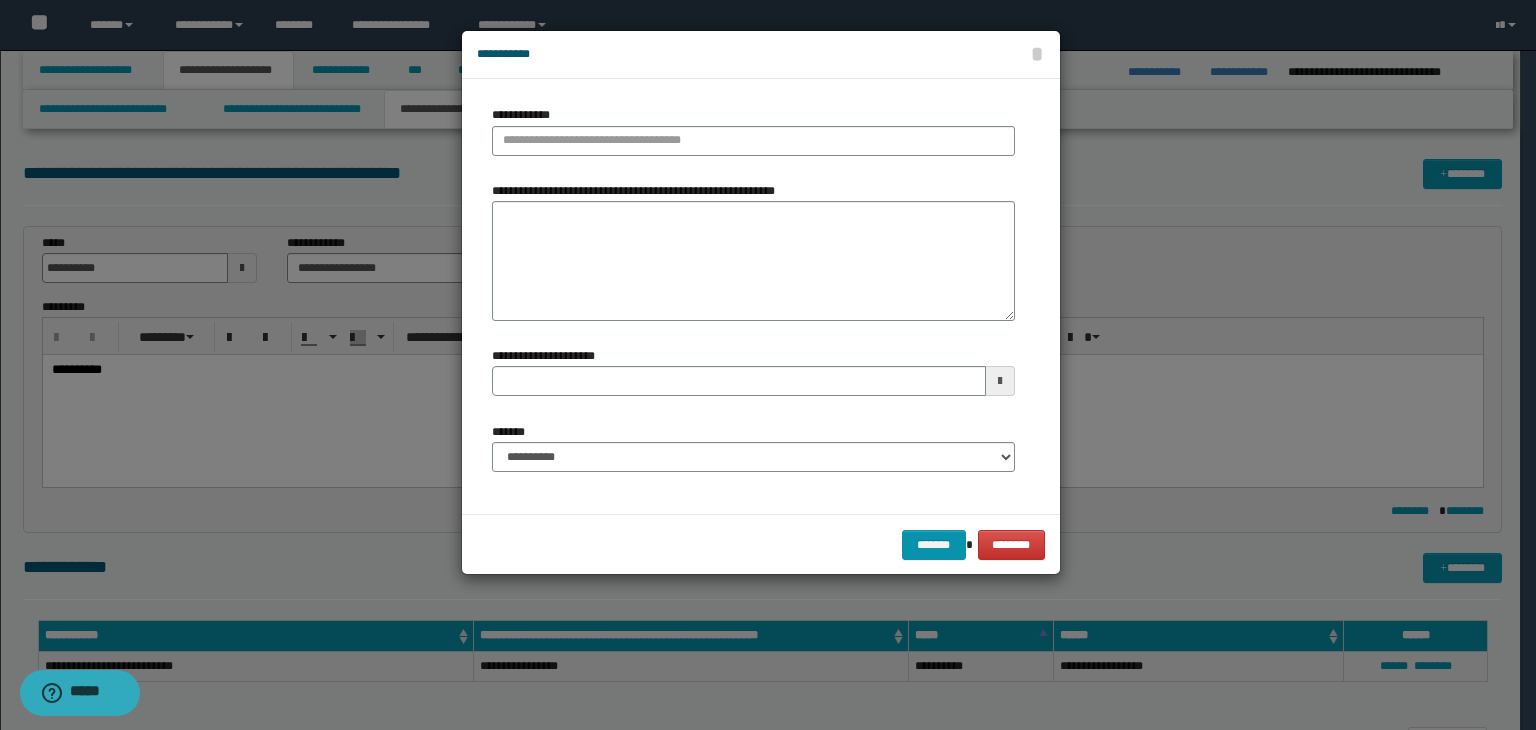 type 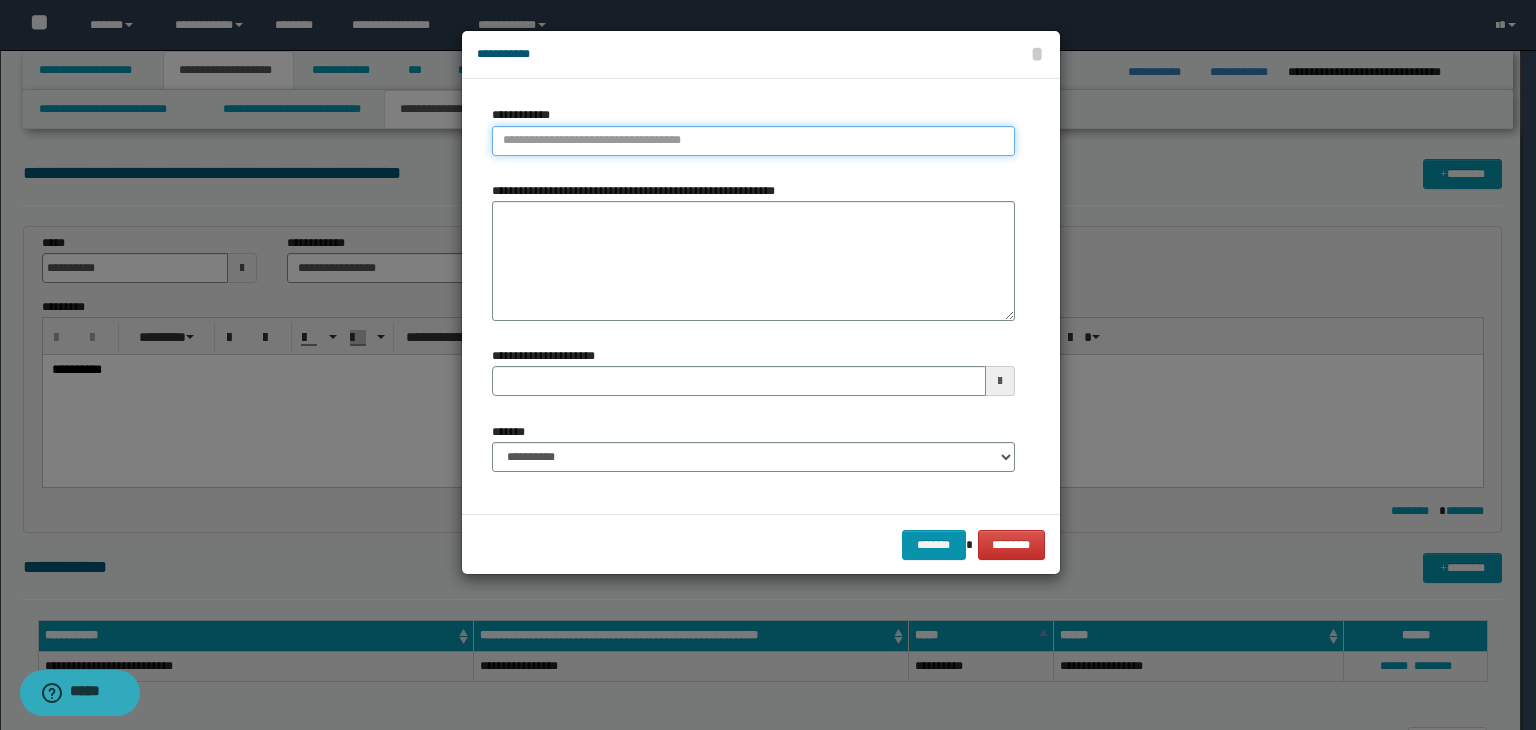 type 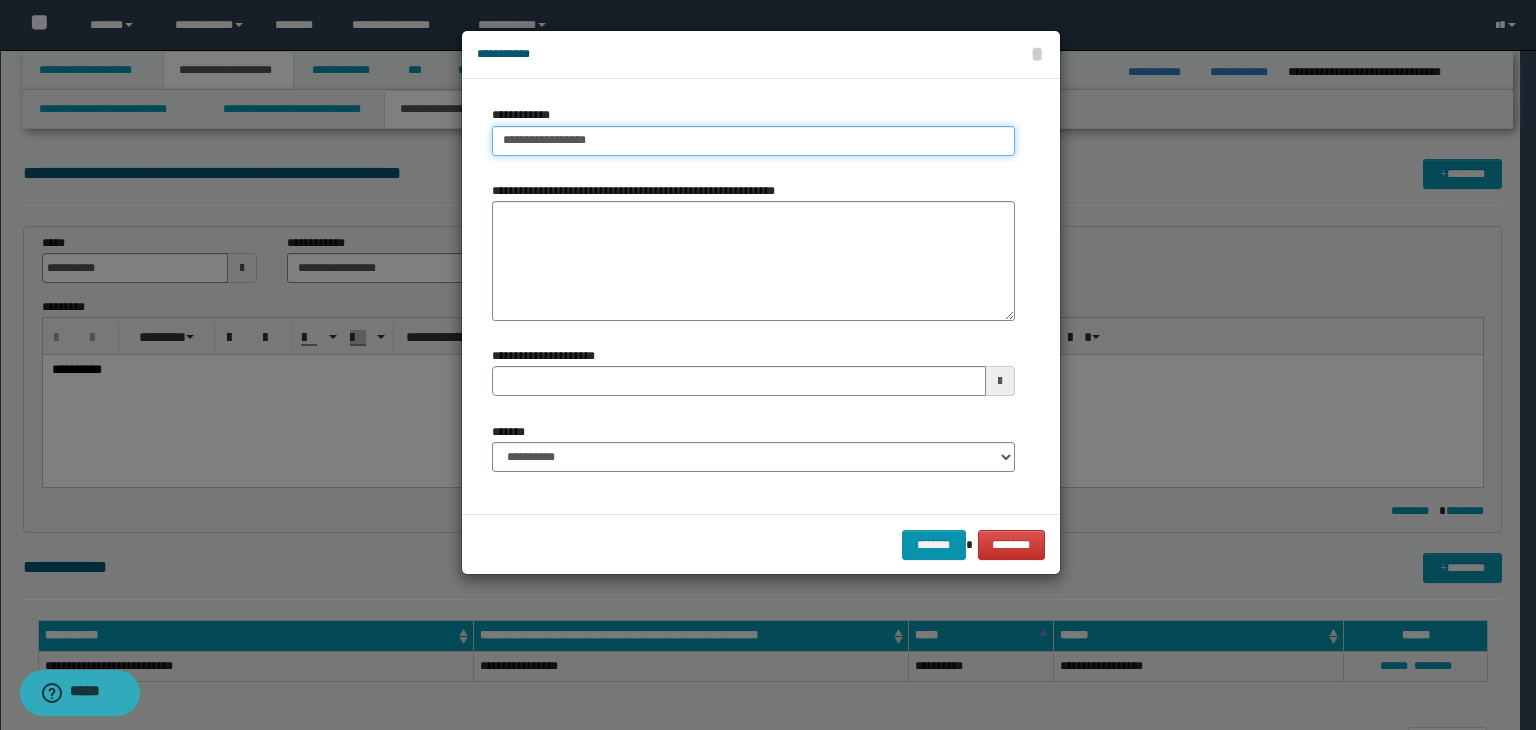 click on "**********" at bounding box center (753, 141) 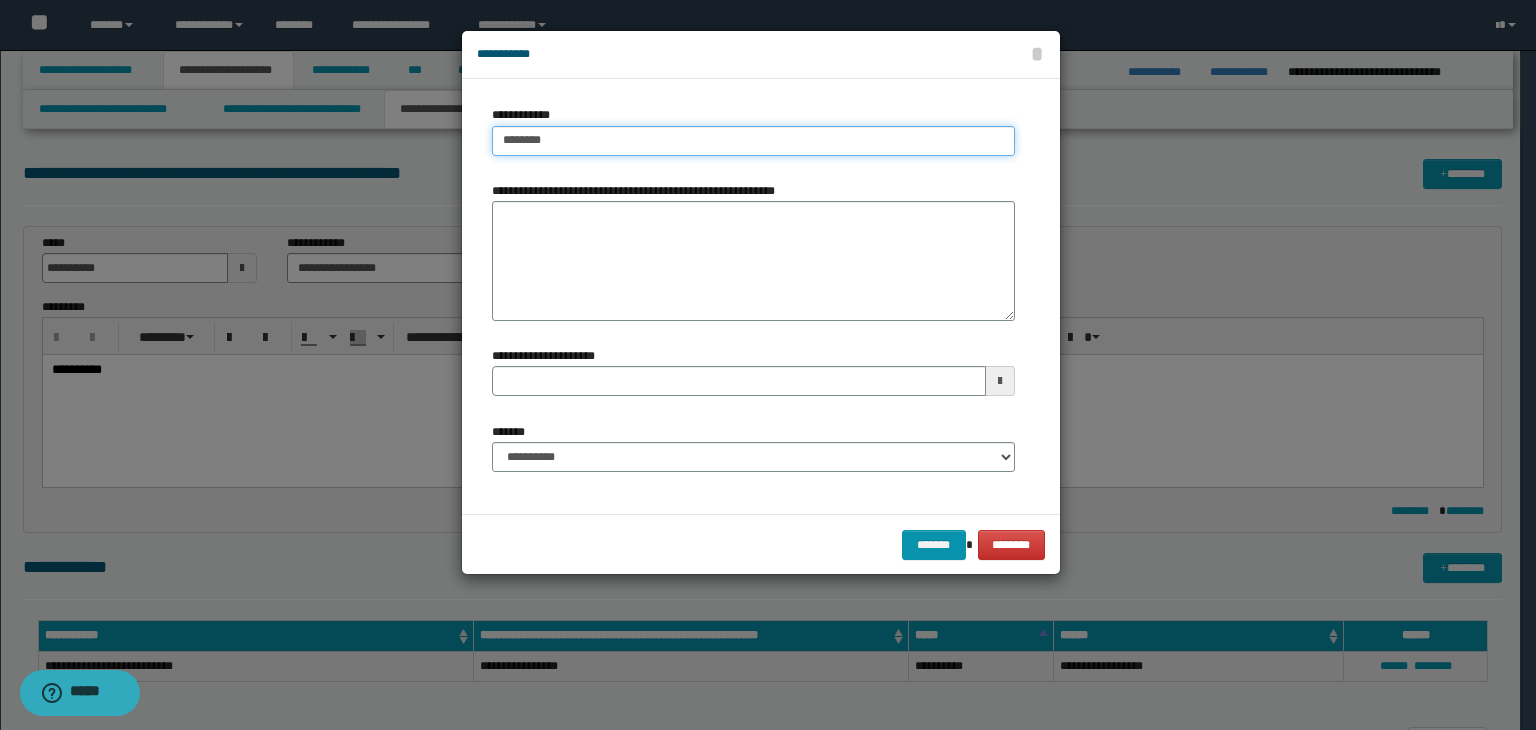 type on "******" 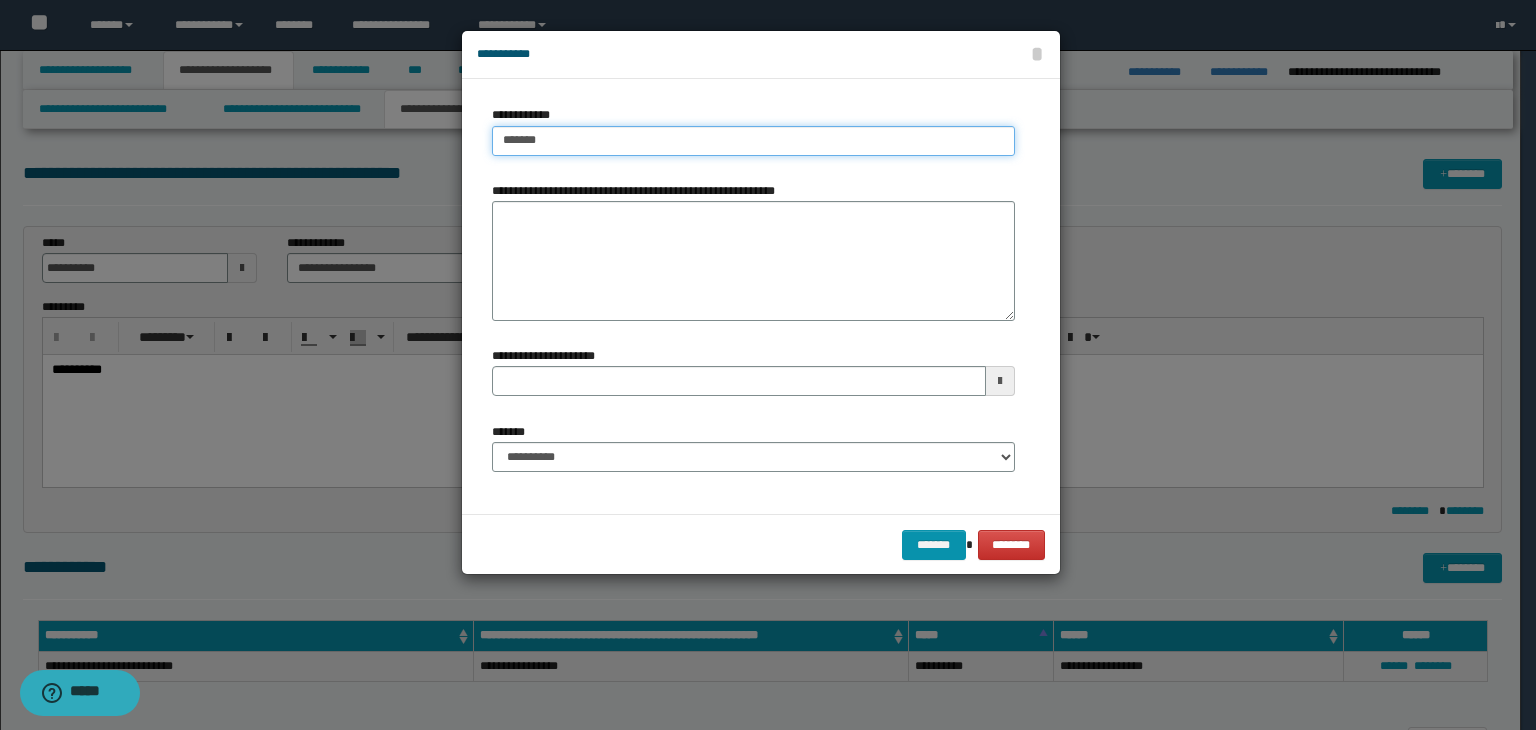 type on "**********" 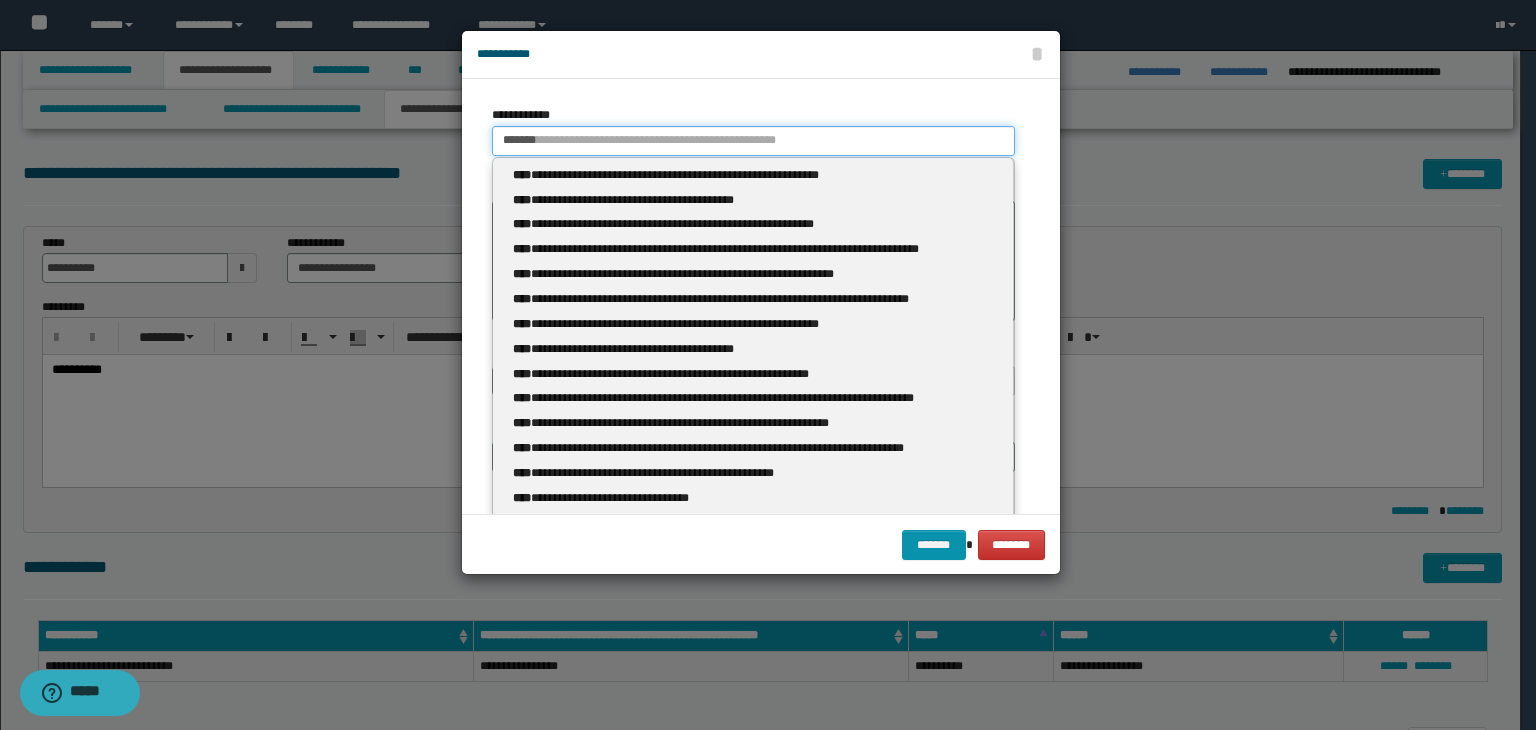 type 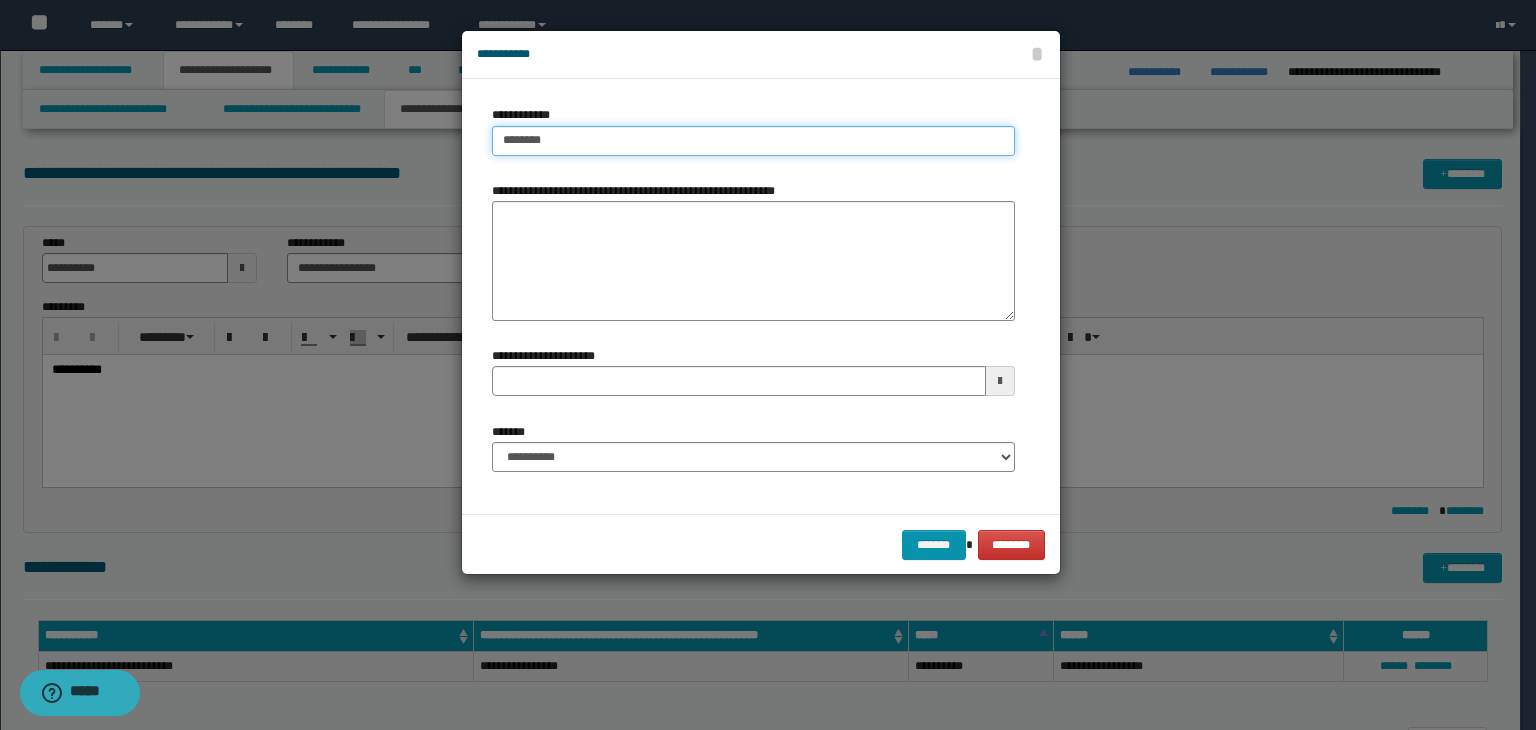 type on "******" 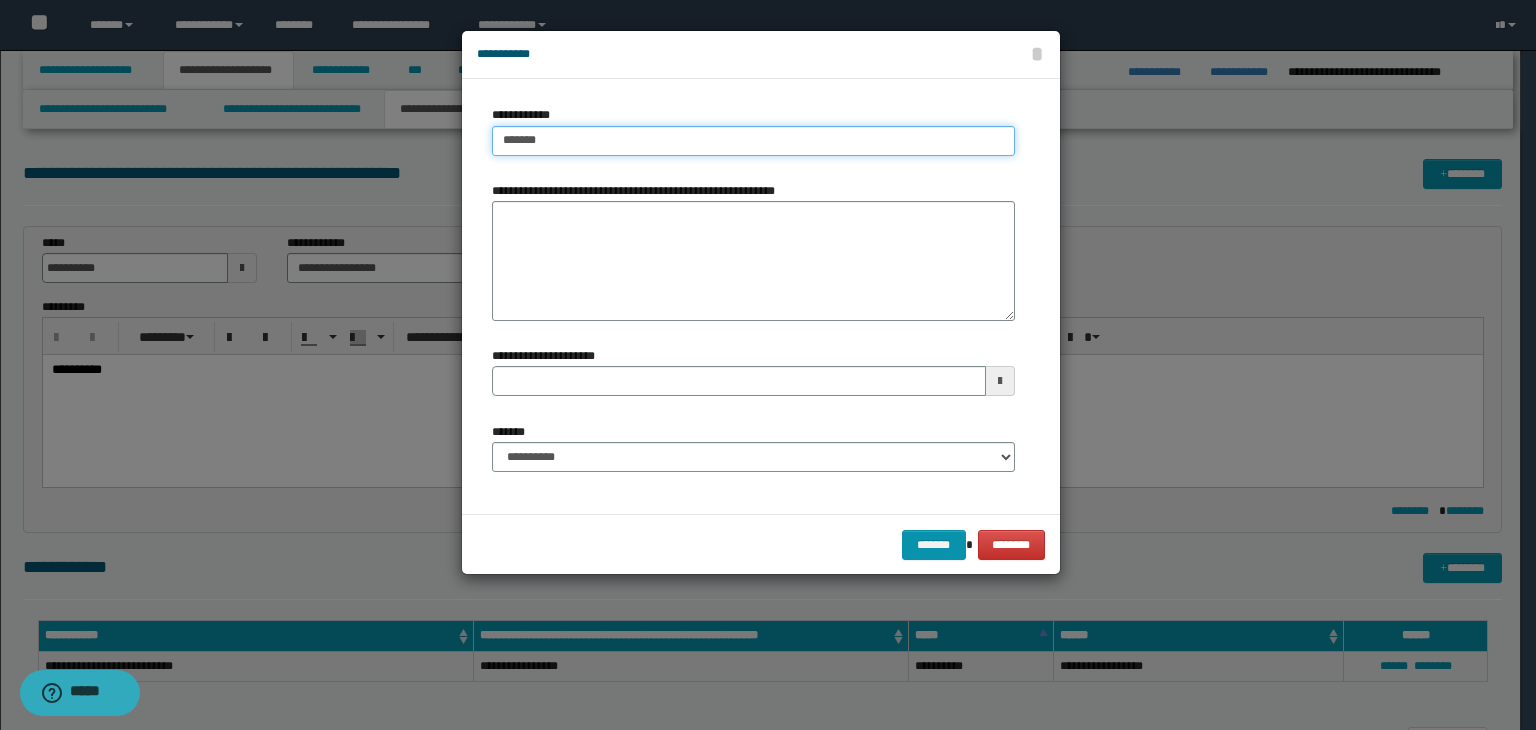 type on "**********" 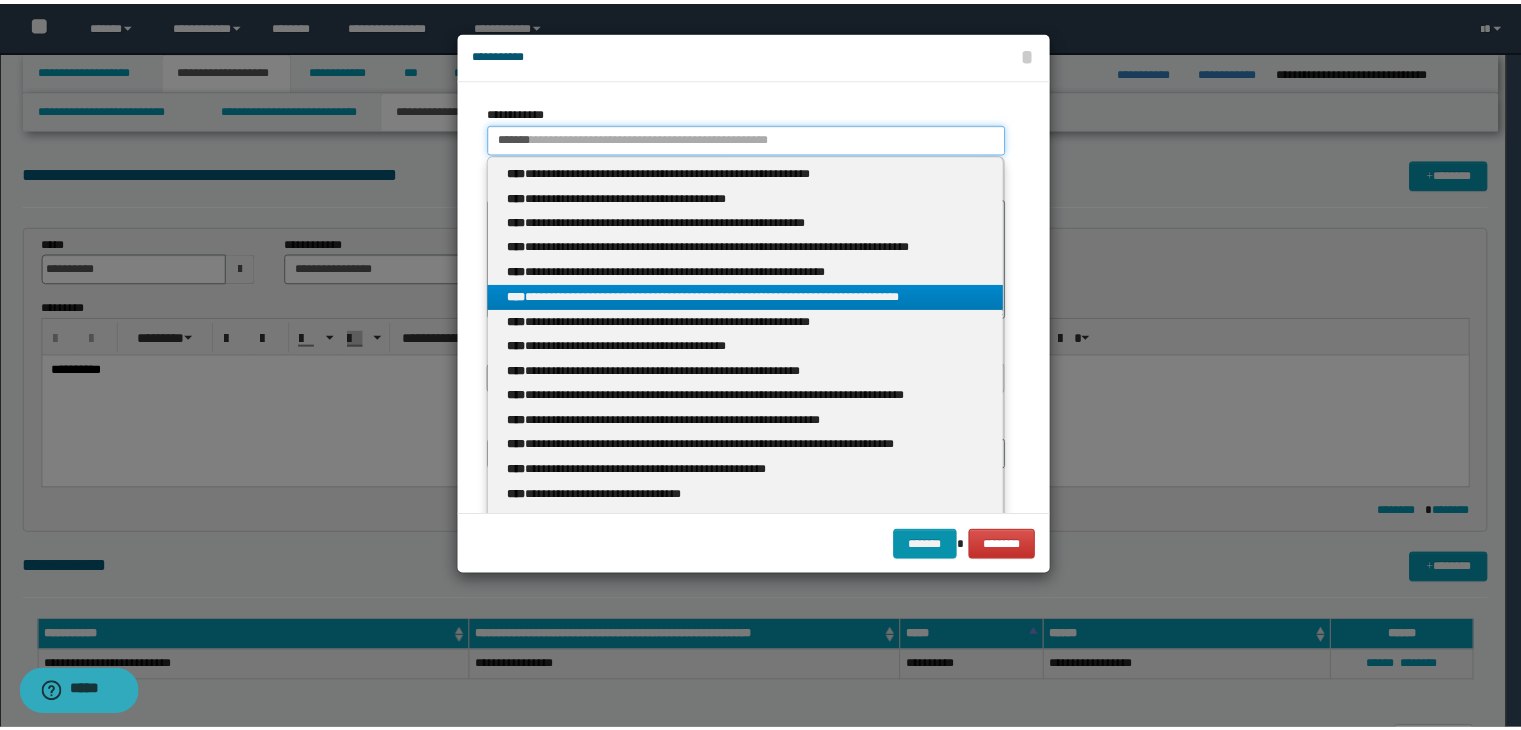 scroll, scrollTop: 0, scrollLeft: 0, axis: both 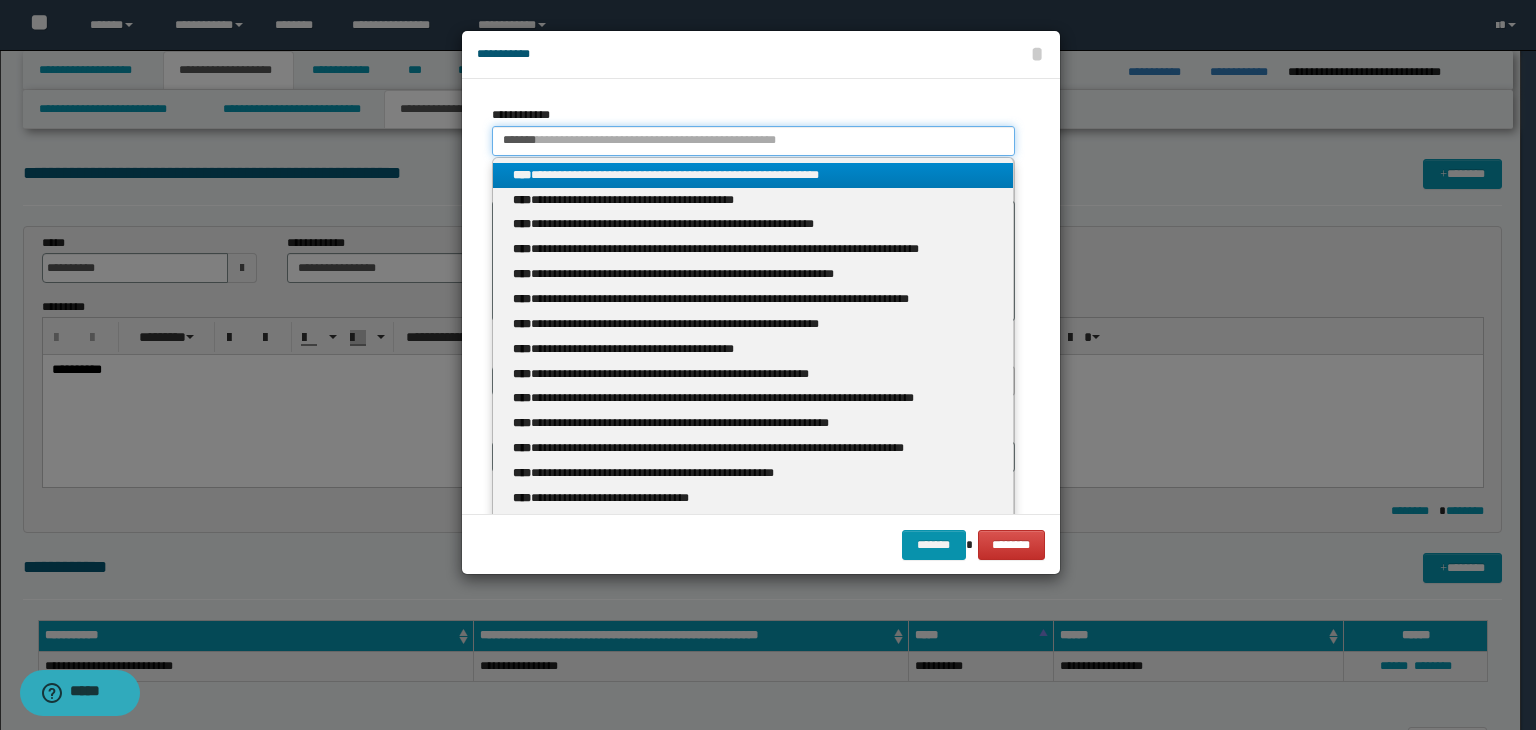 type on "******" 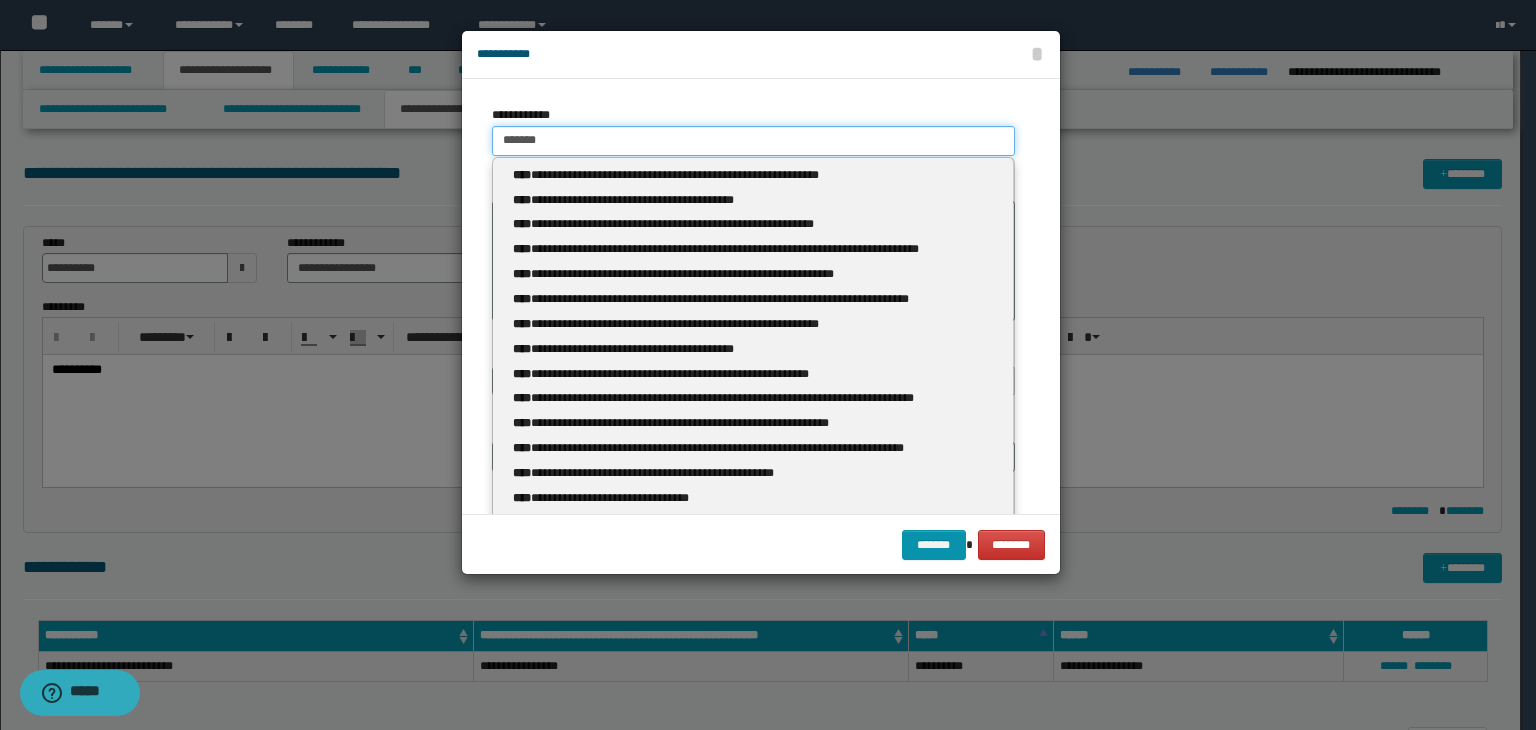 type on "**********" 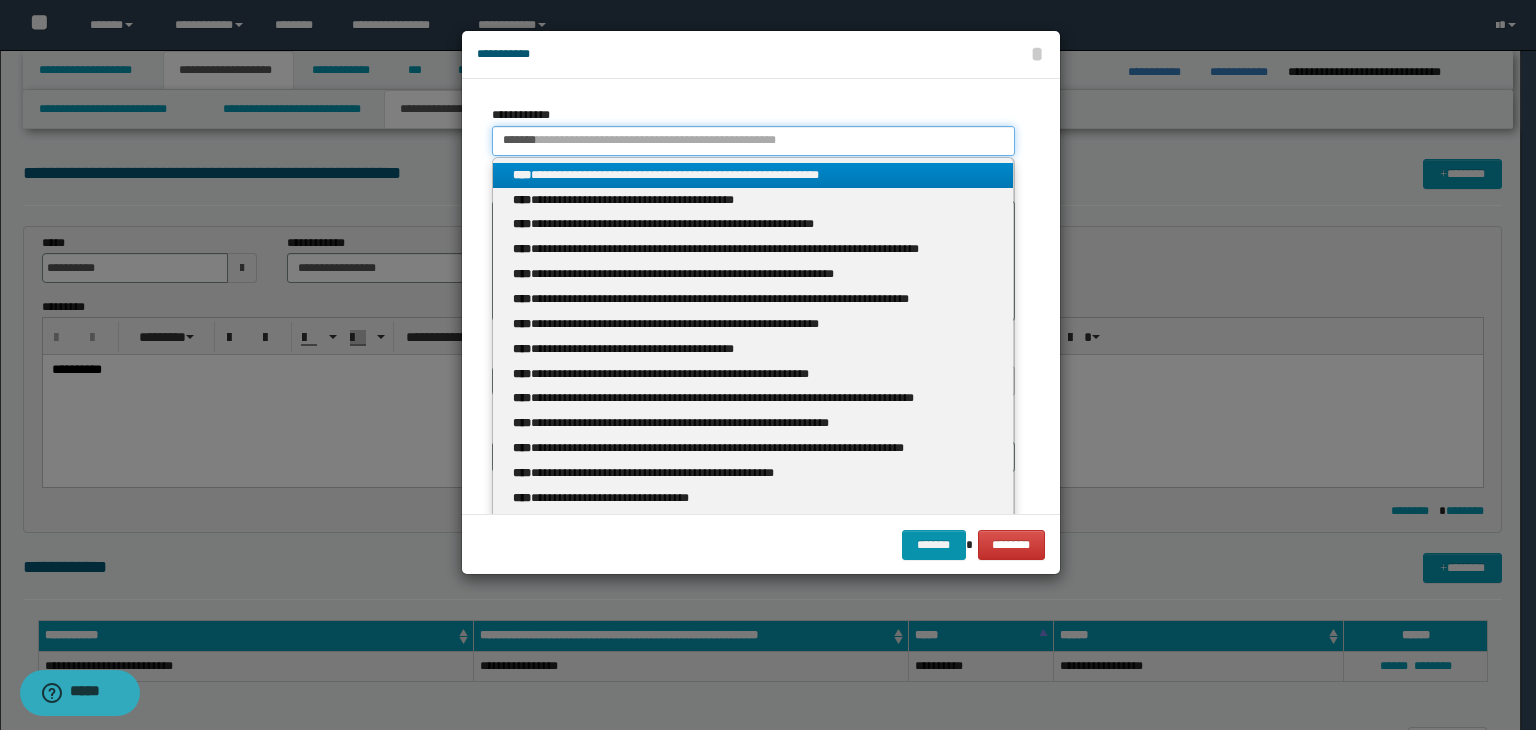 drag, startPoint x: 596, startPoint y: 135, endPoint x: 475, endPoint y: 133, distance: 121.016525 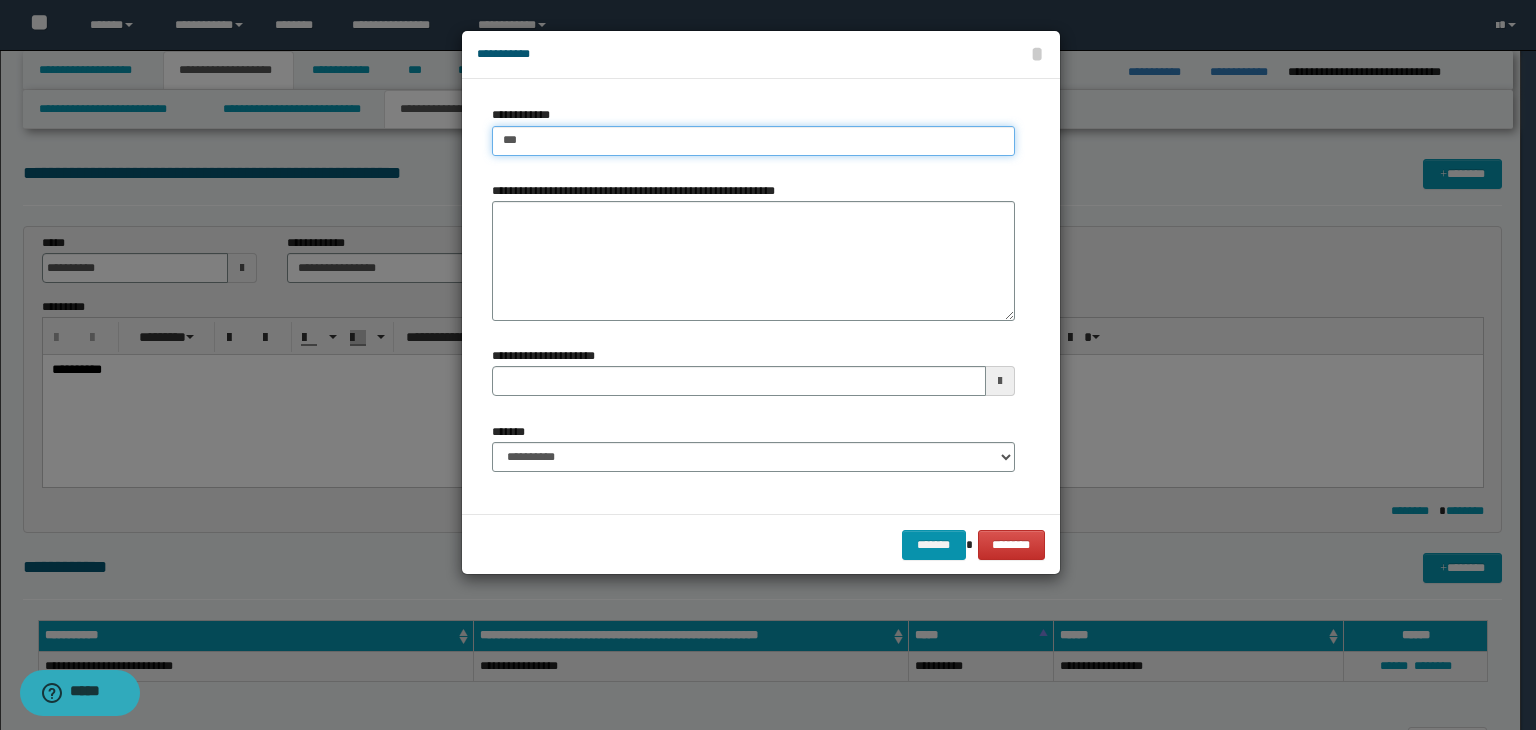 type on "****" 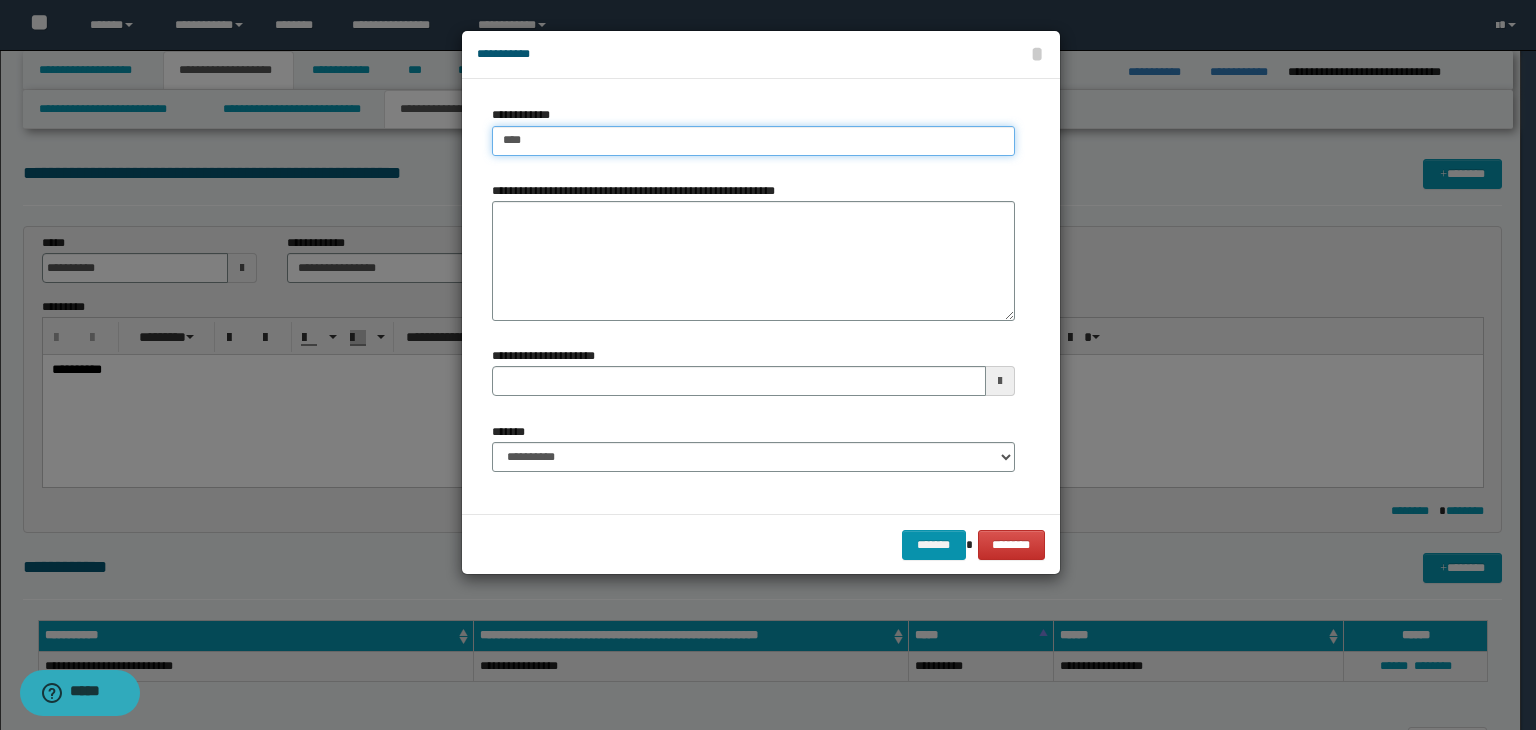 type on "****" 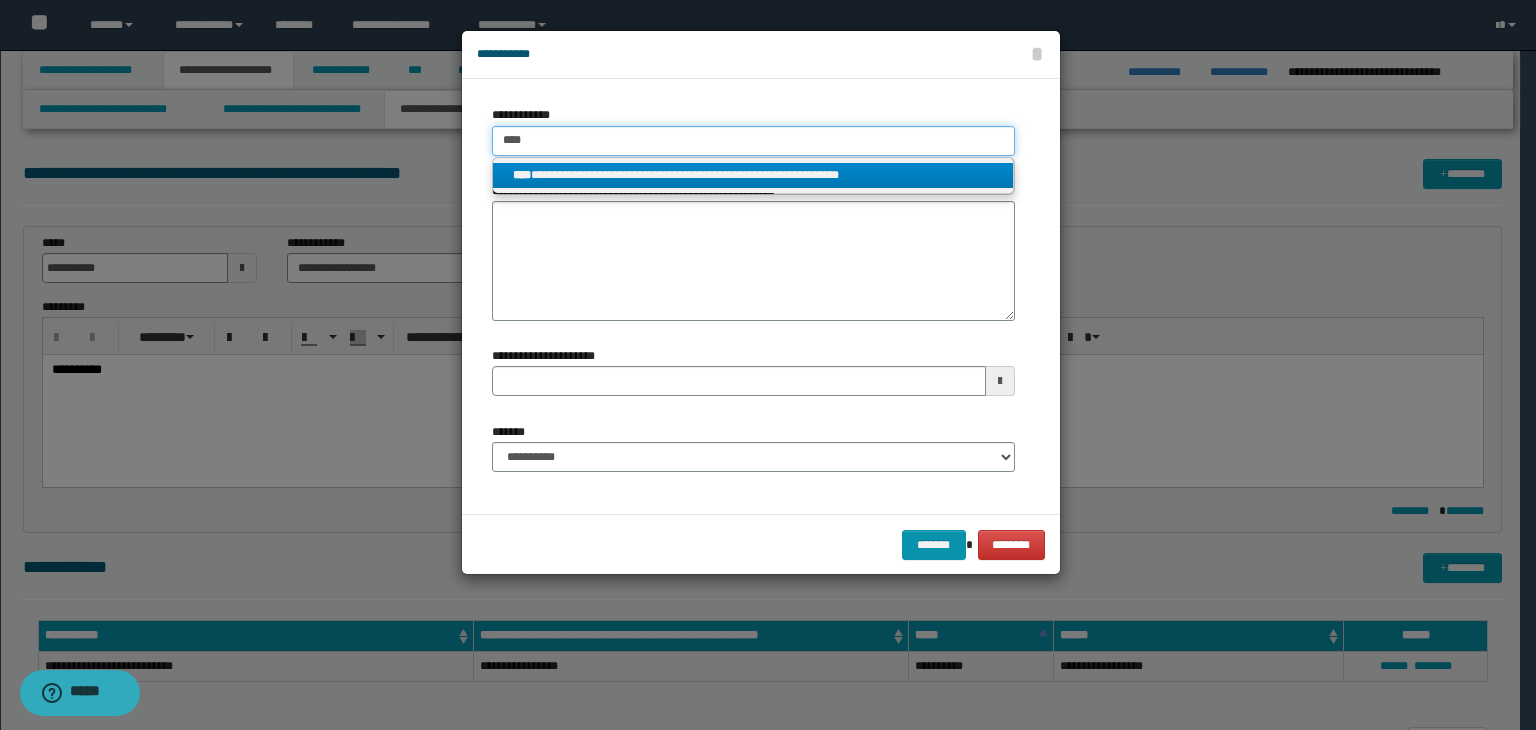 type on "****" 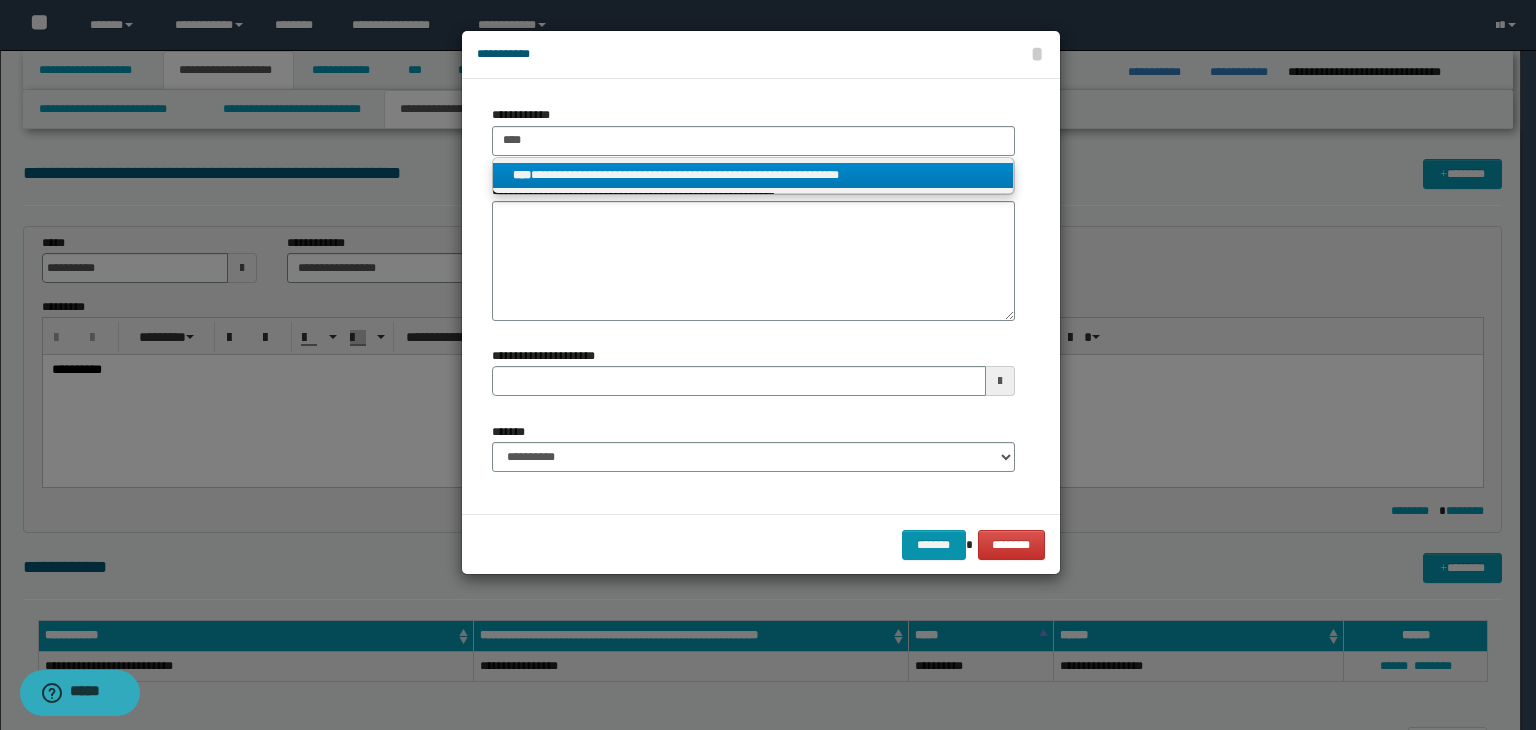 click on "**********" at bounding box center [753, 175] 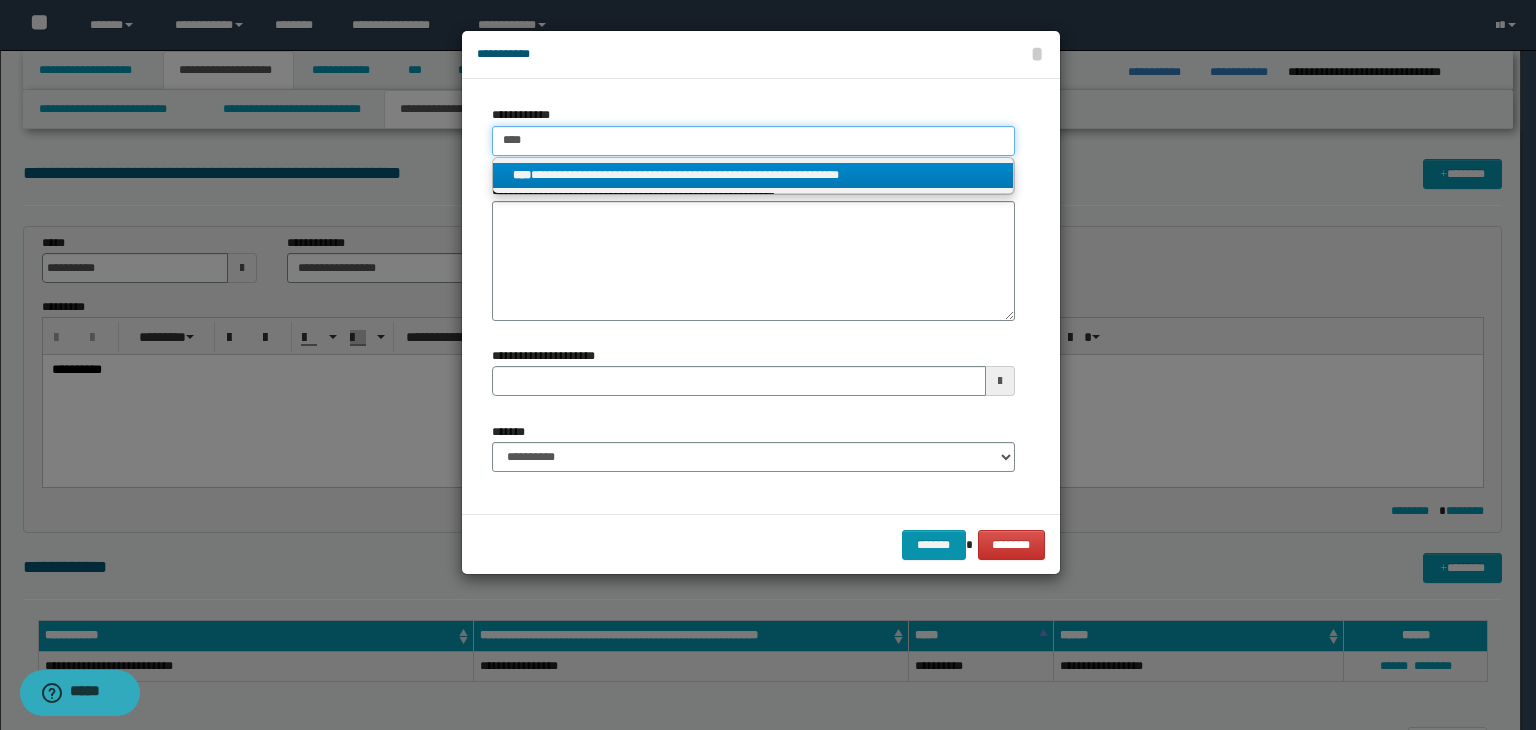 type 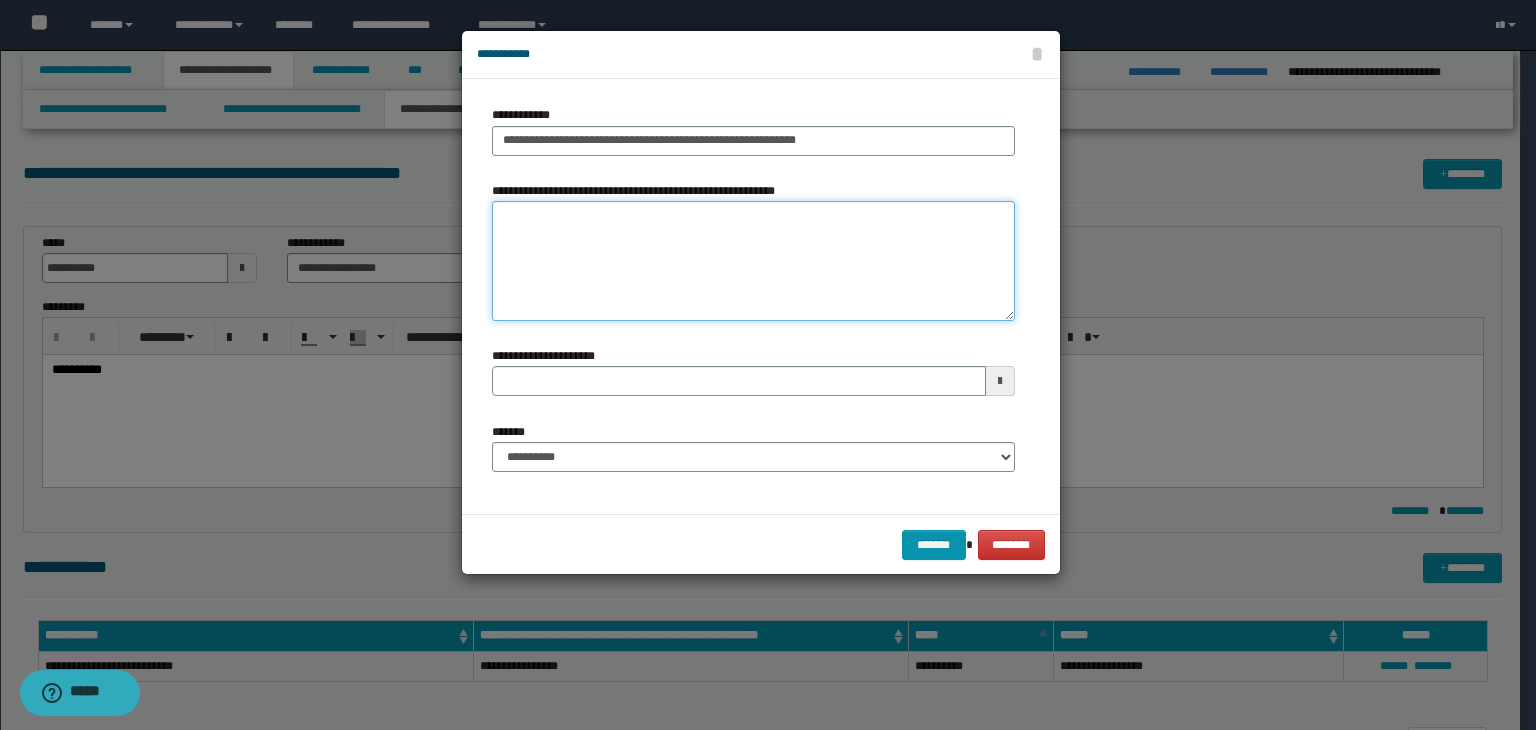 click on "**********" at bounding box center (753, 261) 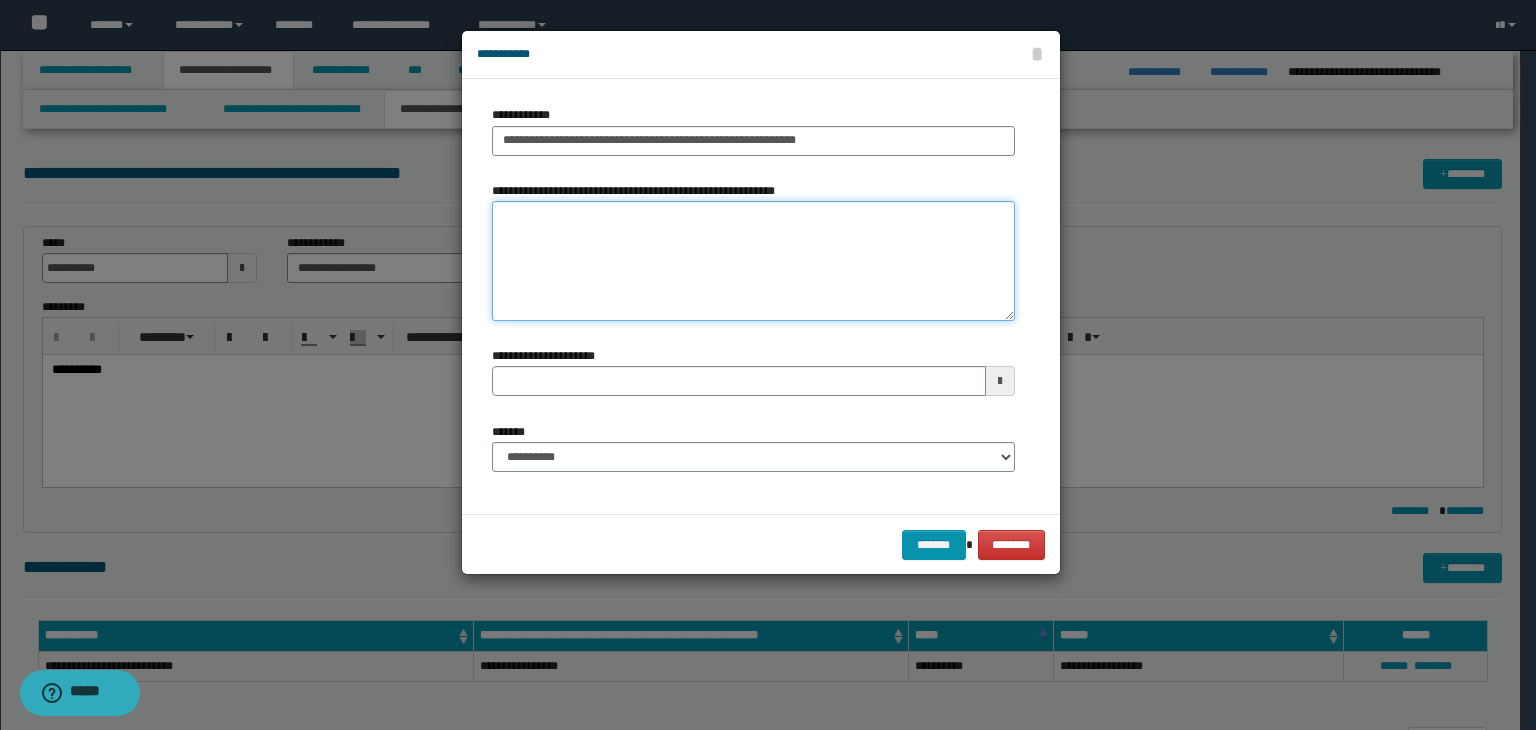 type 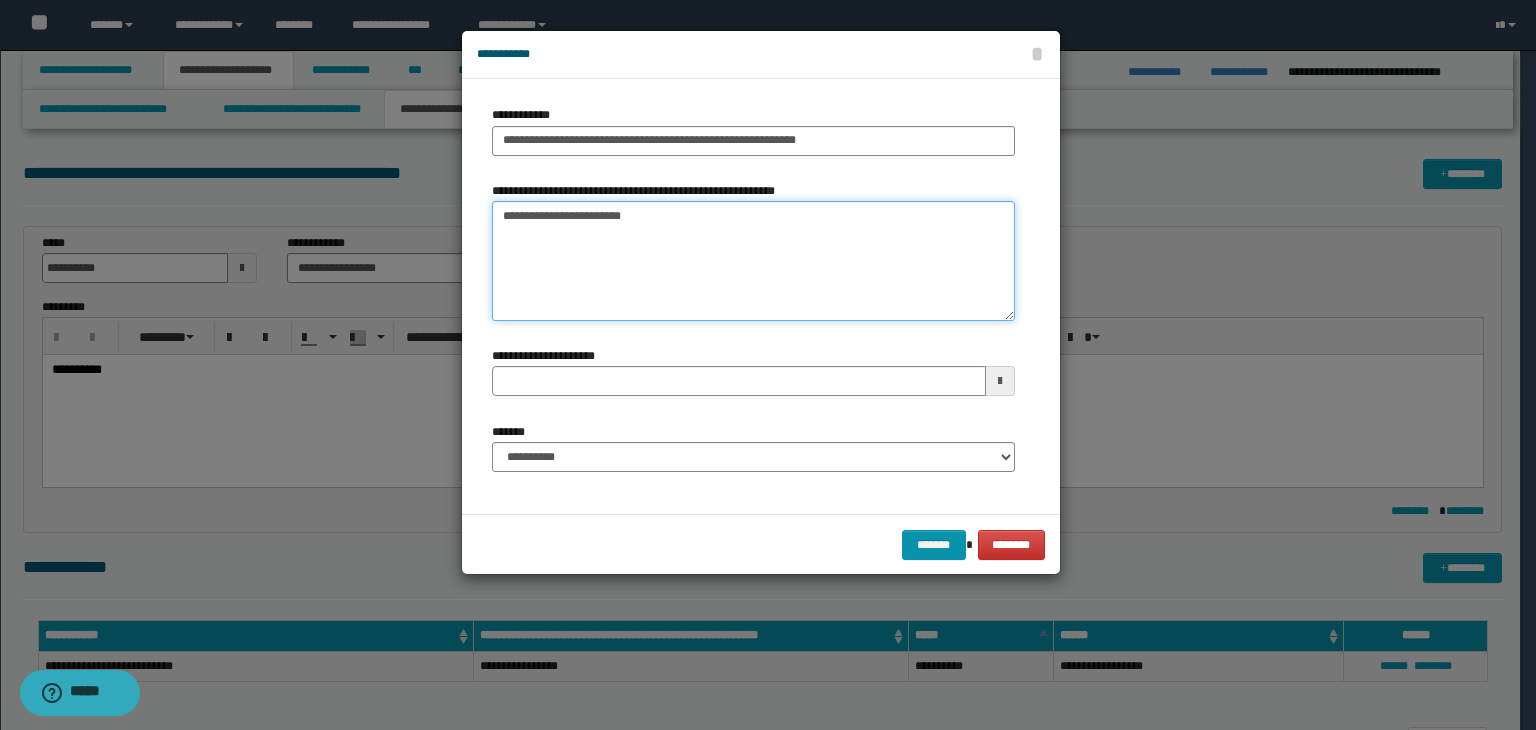 click on "**********" at bounding box center (753, 261) 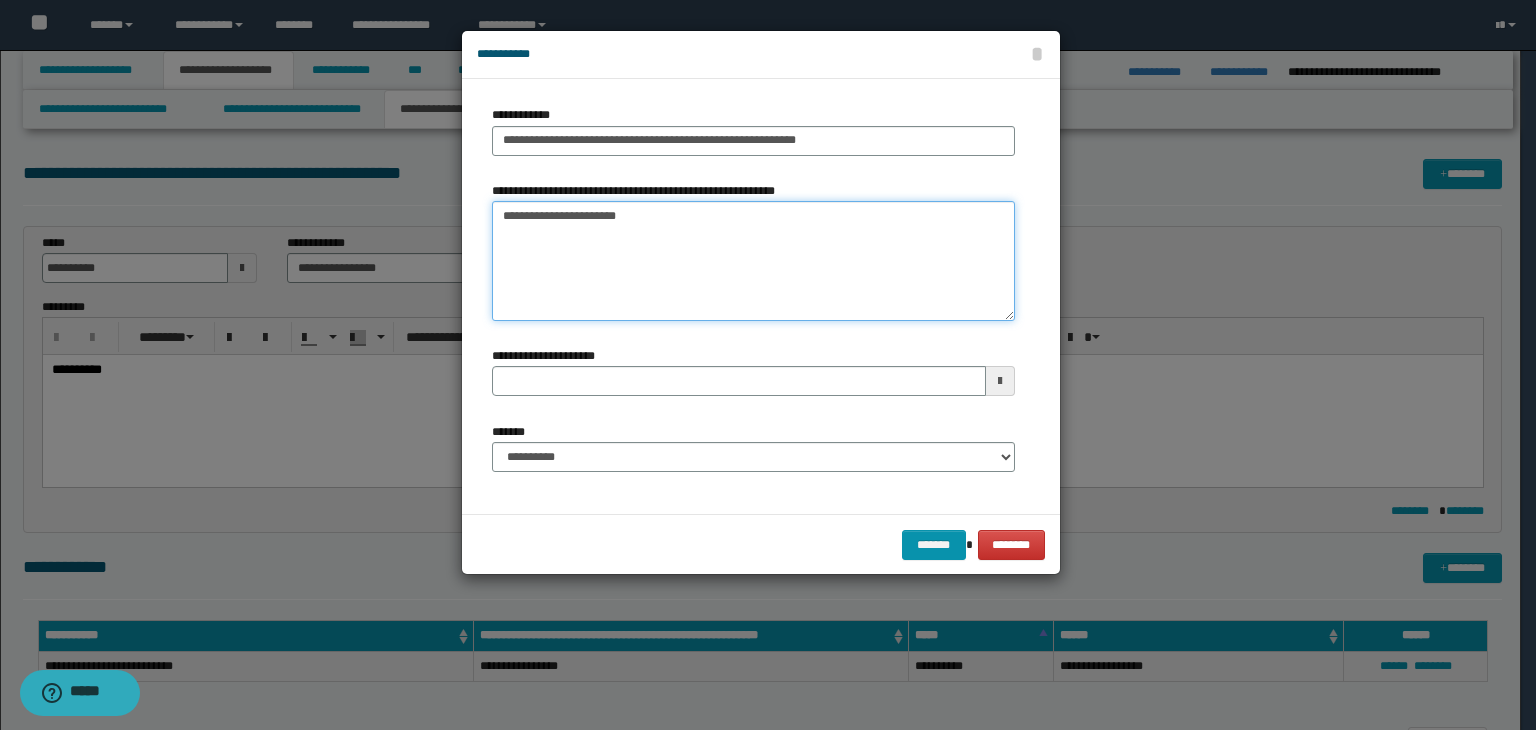 type on "**********" 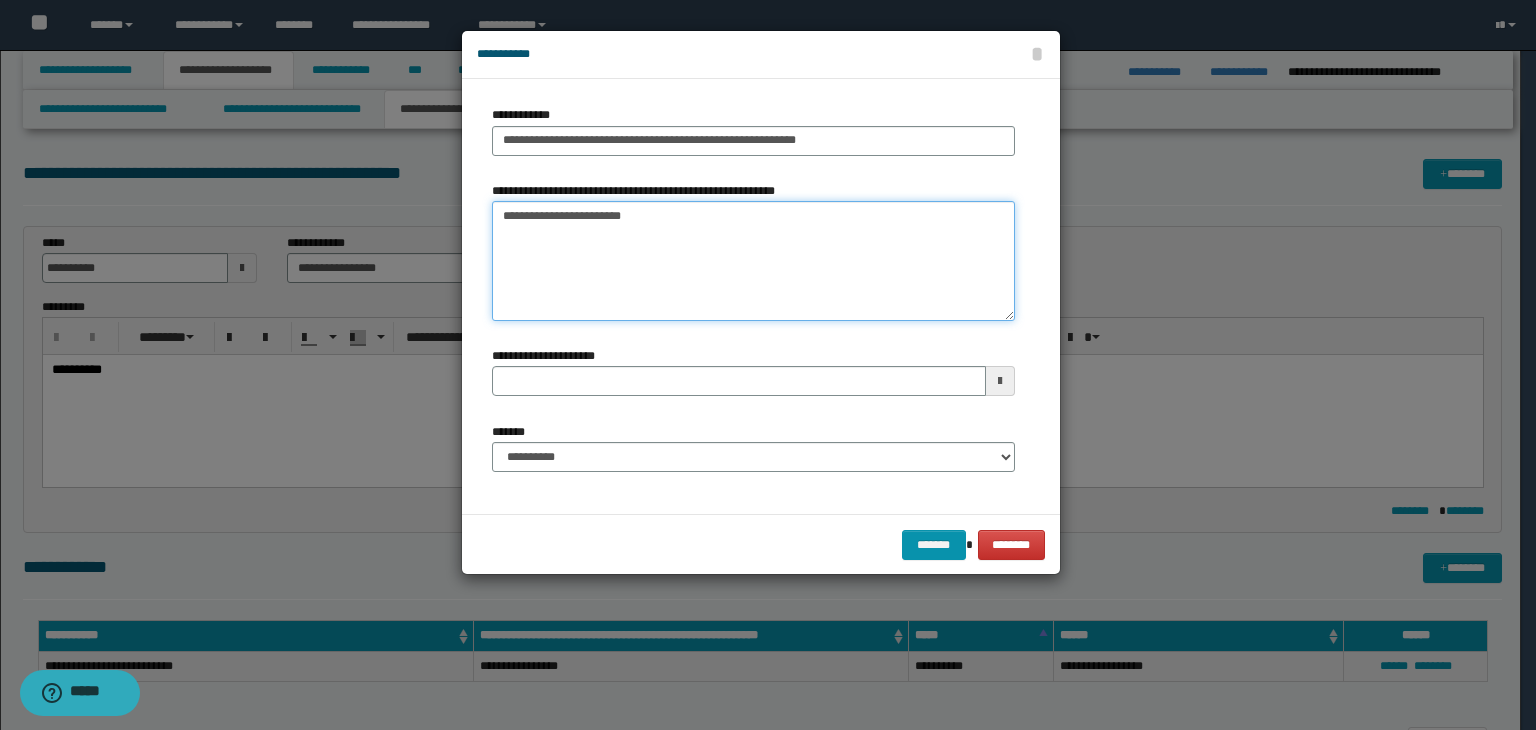 type 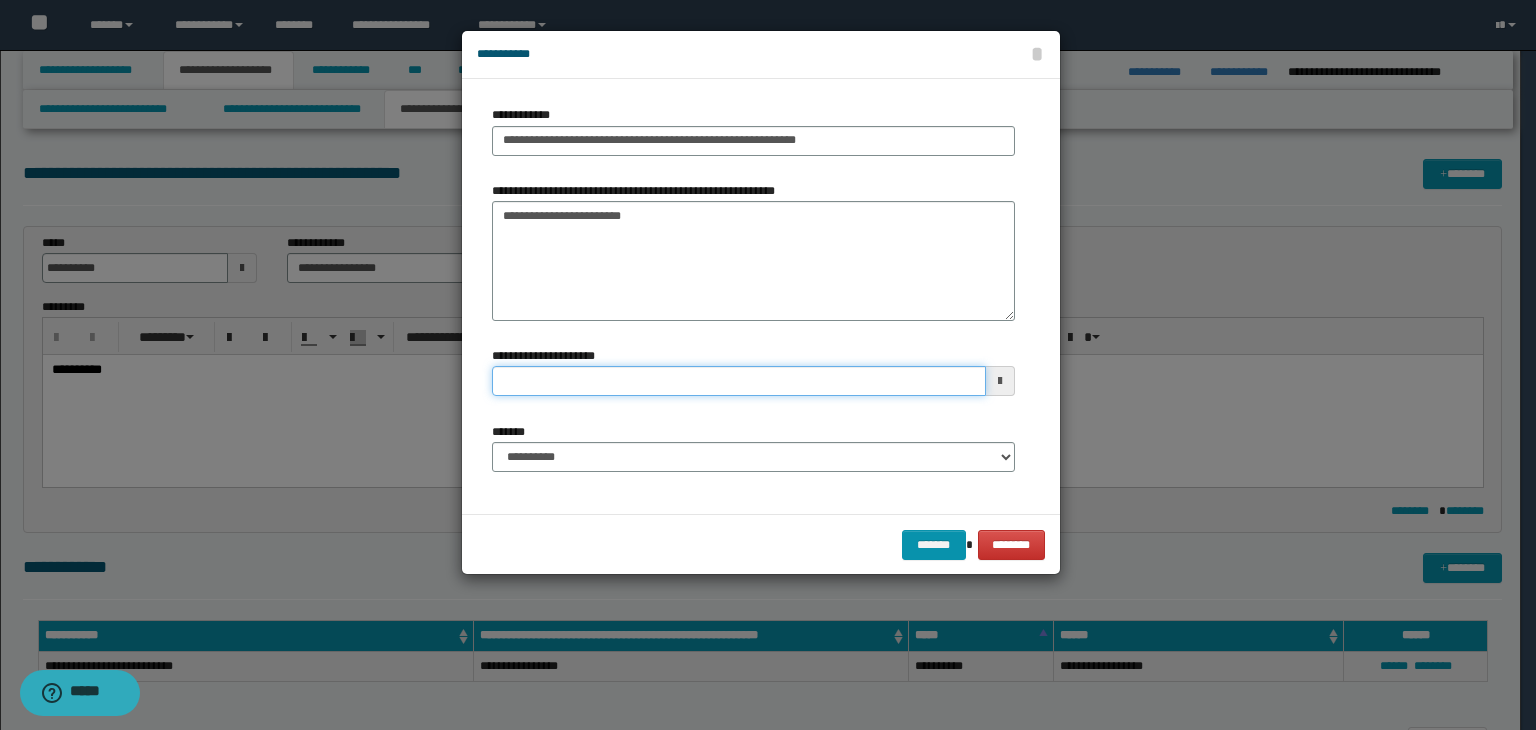 drag, startPoint x: 586, startPoint y: 381, endPoint x: 814, endPoint y: 634, distance: 340.57745 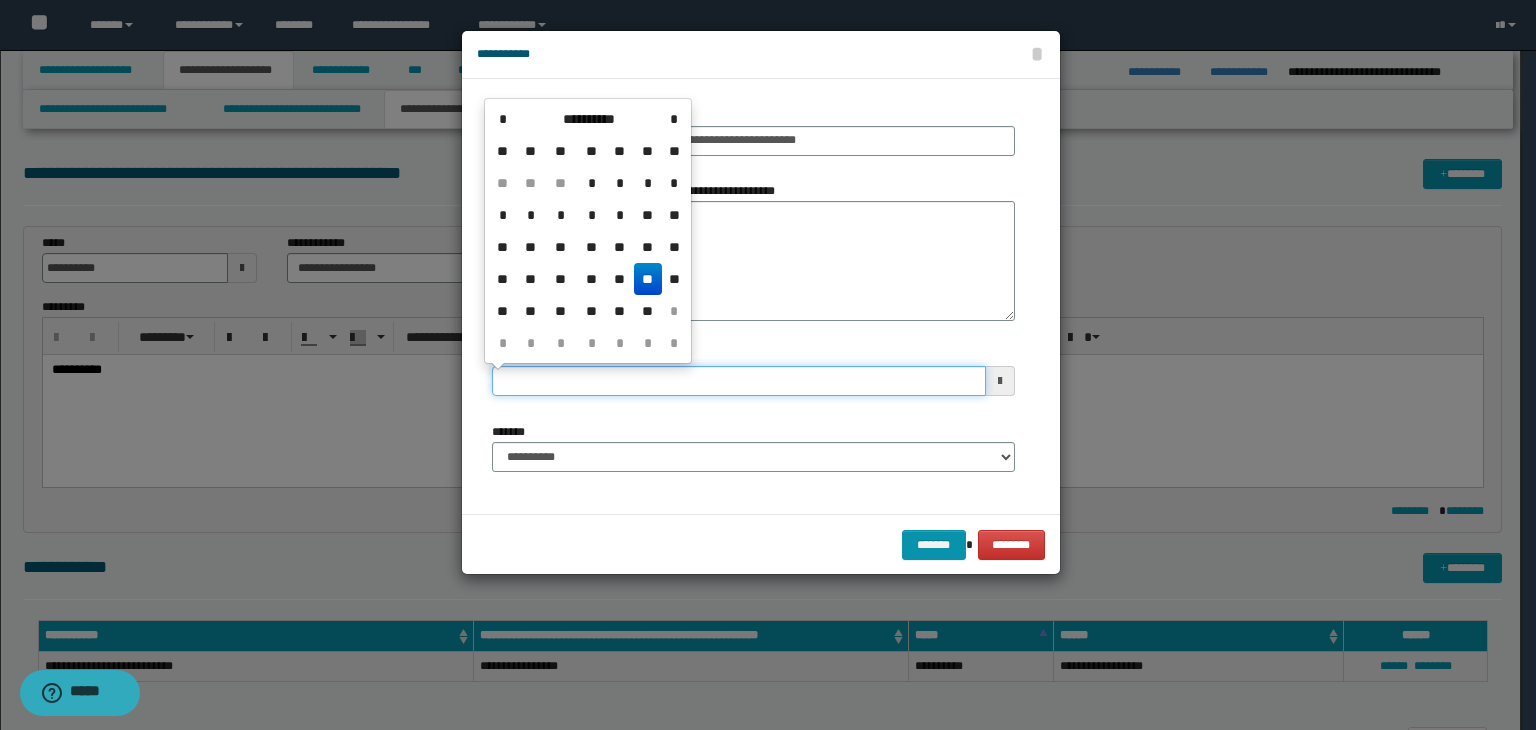 click on "**********" at bounding box center [739, 381] 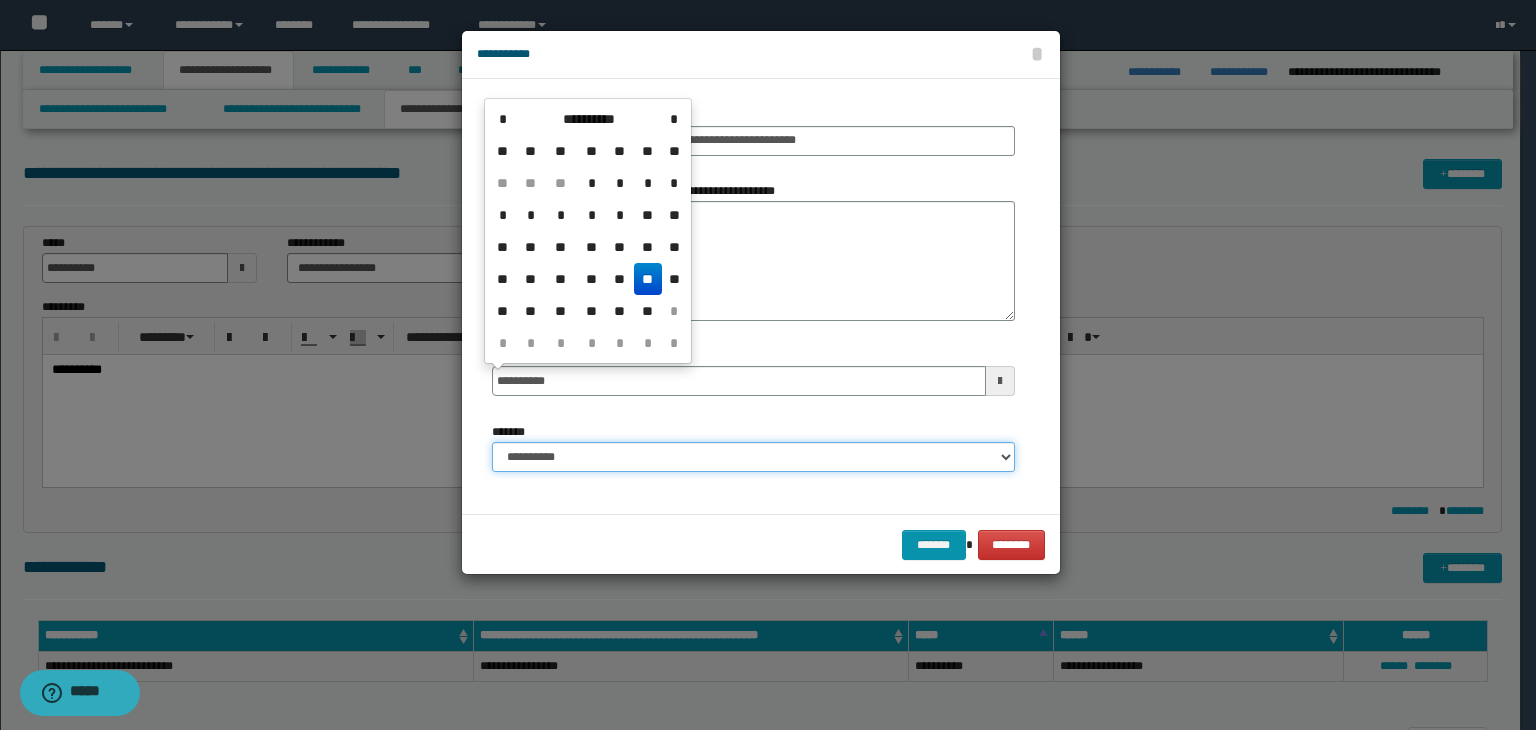 type on "**********" 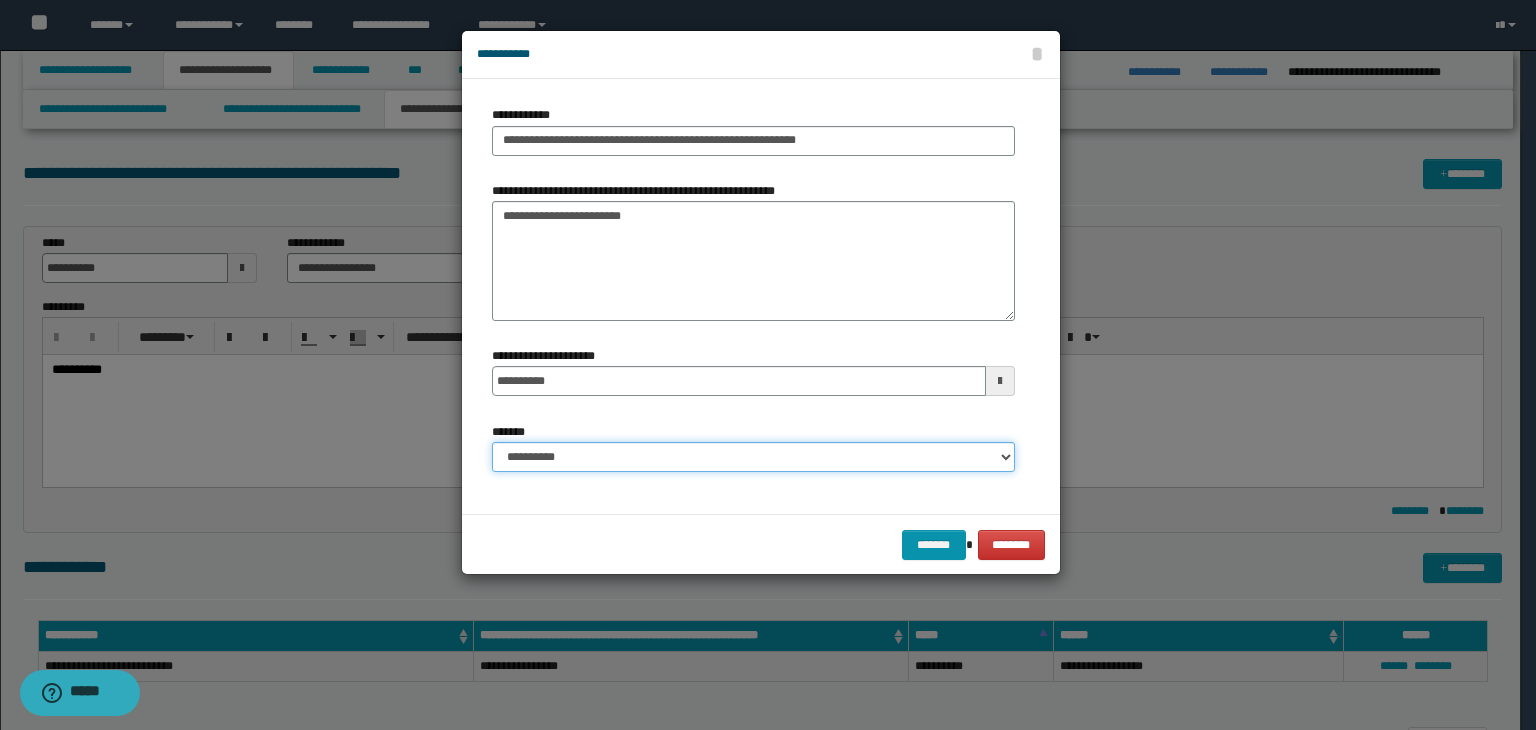 click on "**********" at bounding box center [753, 457] 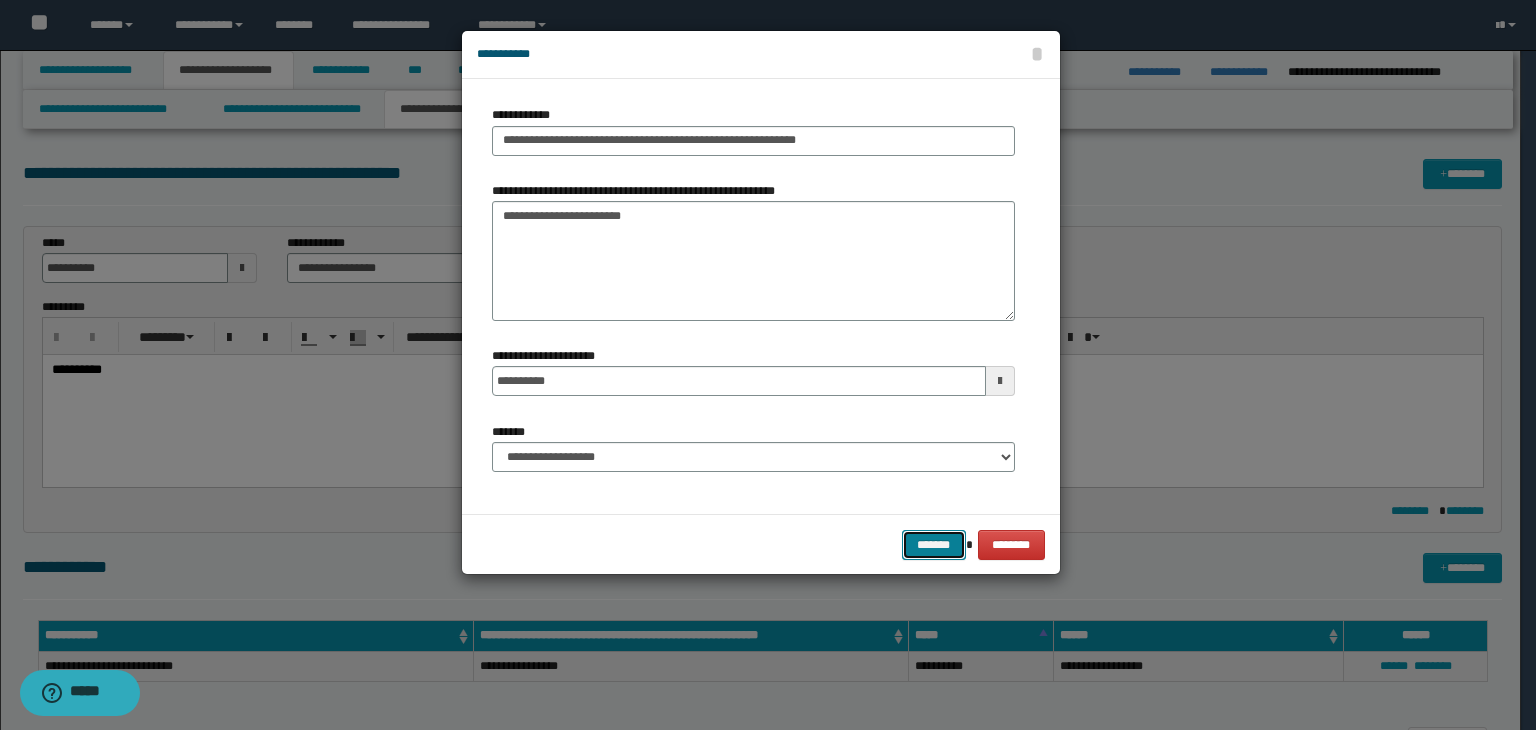 click on "*******" at bounding box center [934, 545] 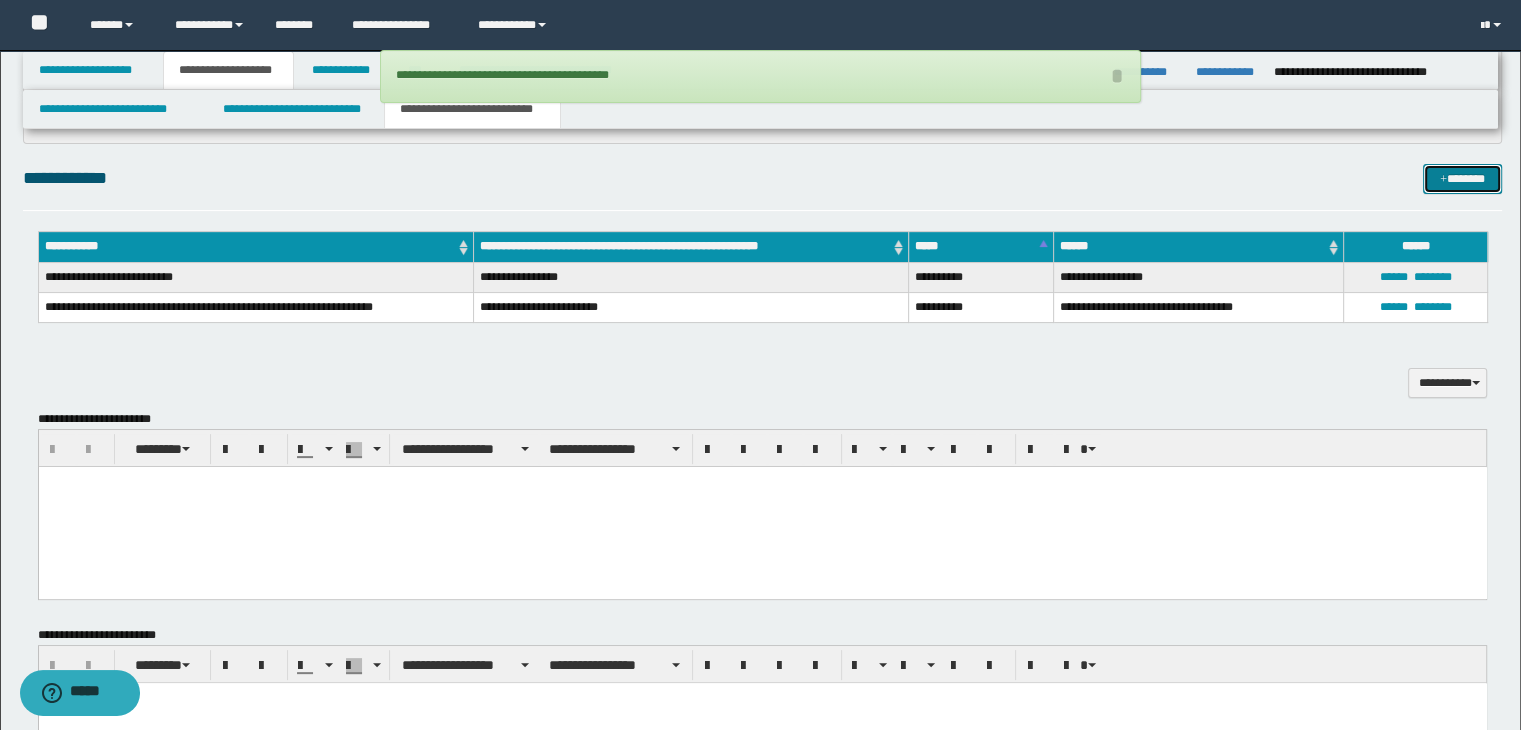scroll, scrollTop: 400, scrollLeft: 0, axis: vertical 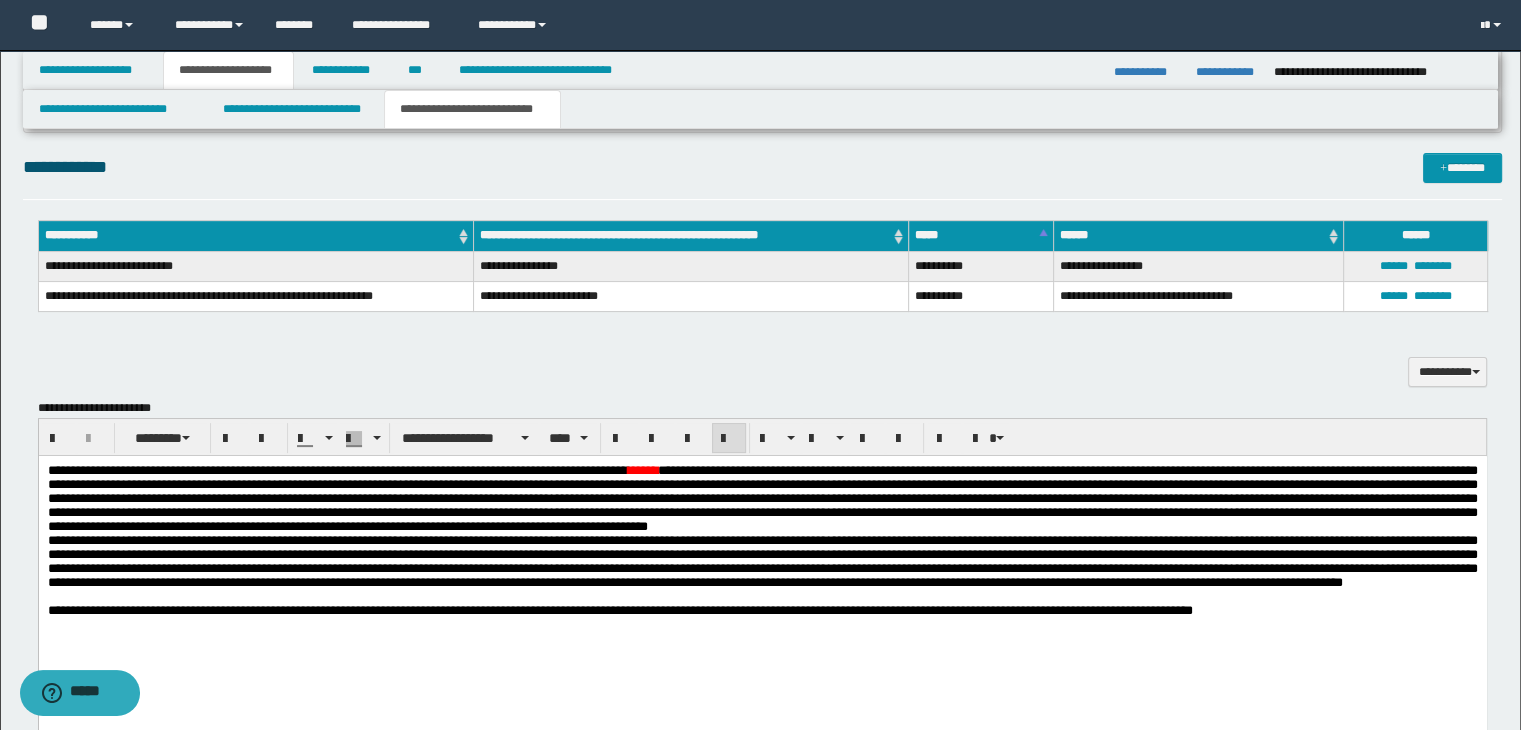 click on "**********" at bounding box center (762, 498) 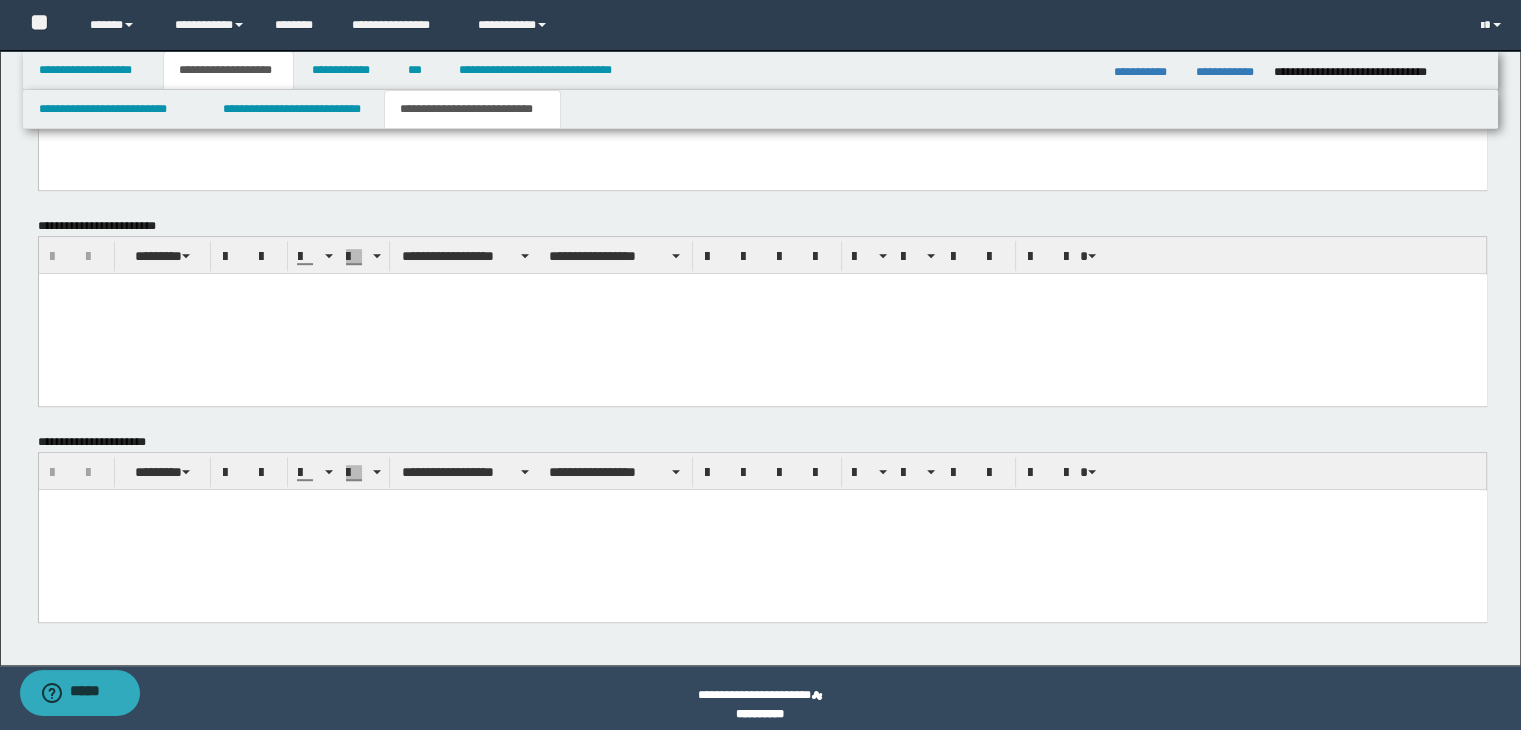 scroll, scrollTop: 1020, scrollLeft: 0, axis: vertical 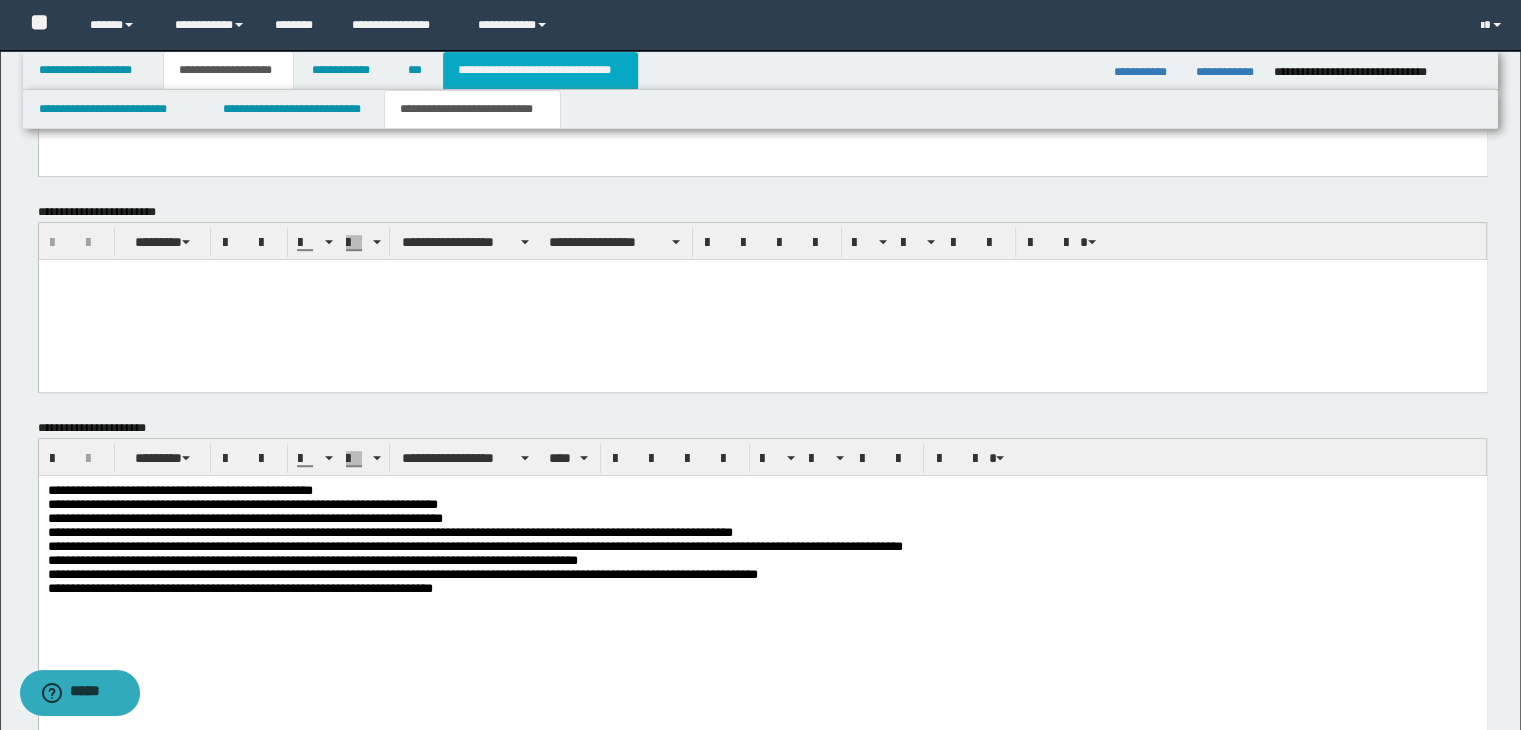 click on "**********" at bounding box center [540, 70] 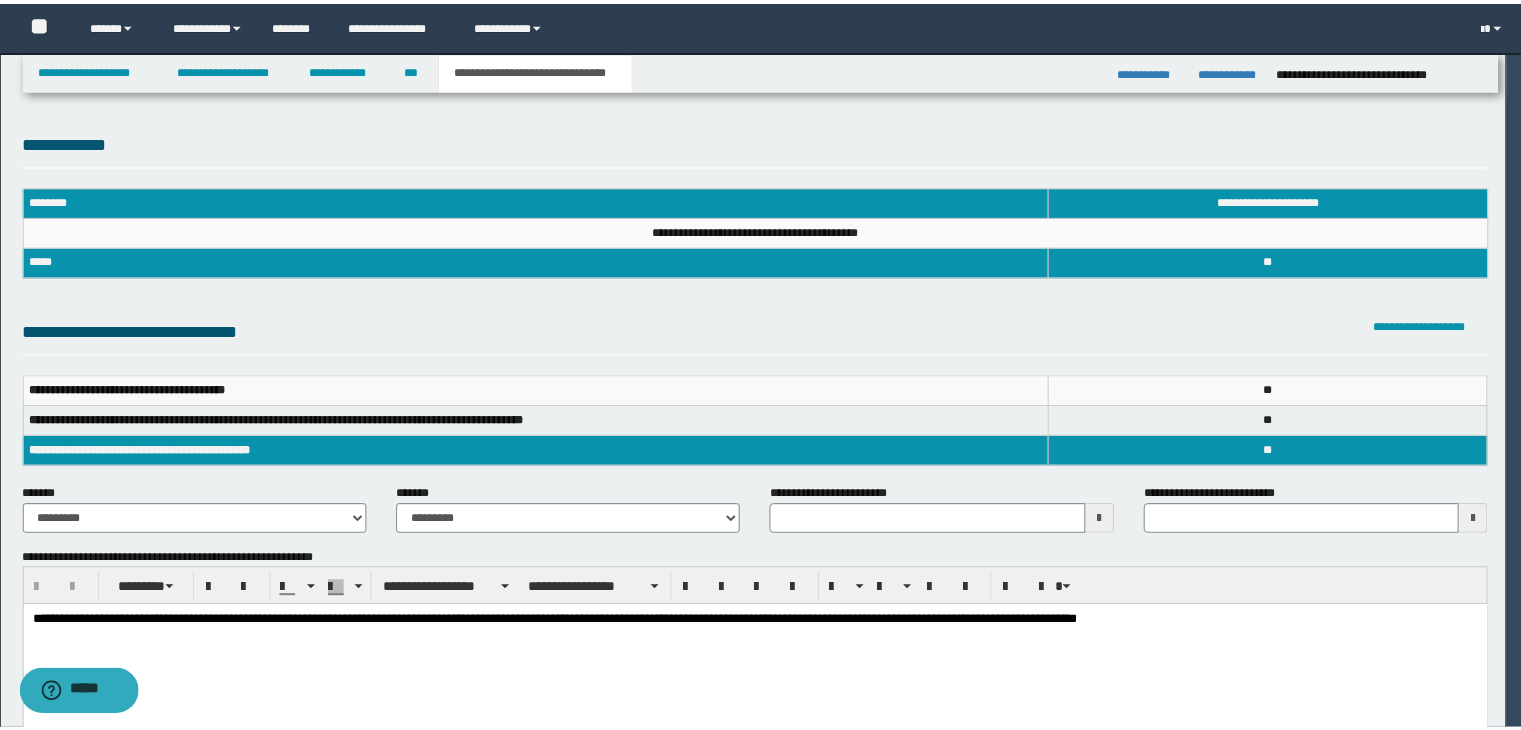 scroll, scrollTop: 0, scrollLeft: 0, axis: both 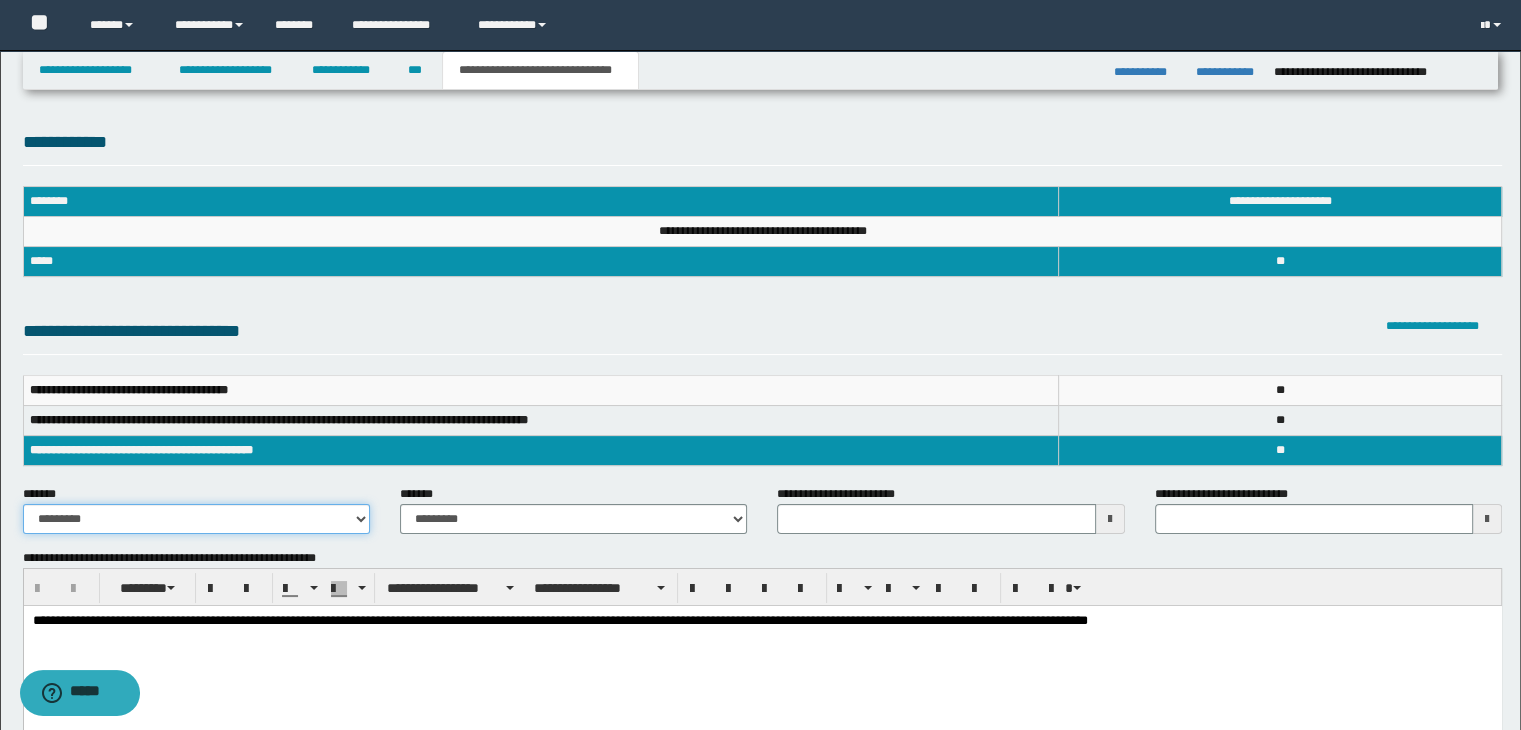 drag, startPoint x: 223, startPoint y: 527, endPoint x: 204, endPoint y: 526, distance: 19.026299 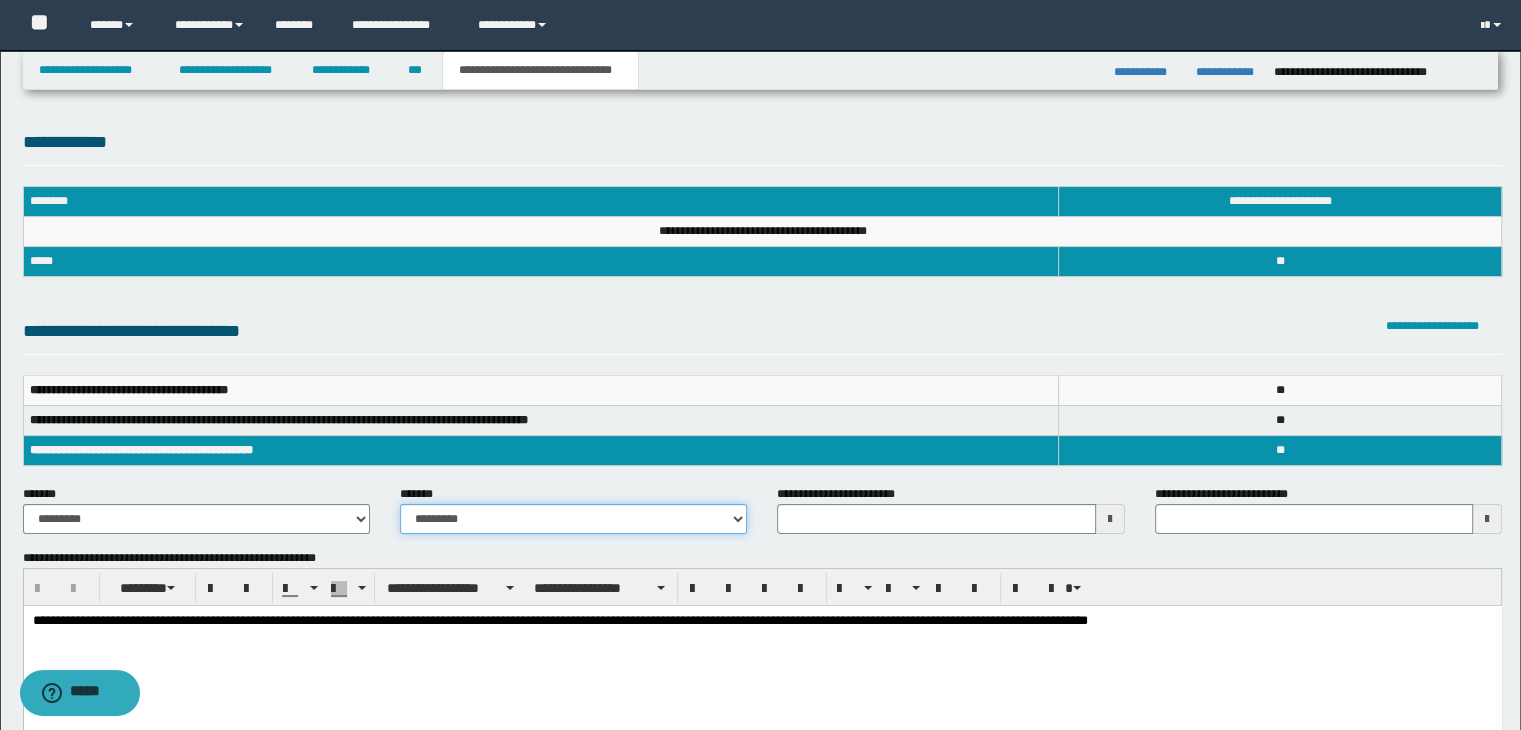 click on "**********" at bounding box center (573, 519) 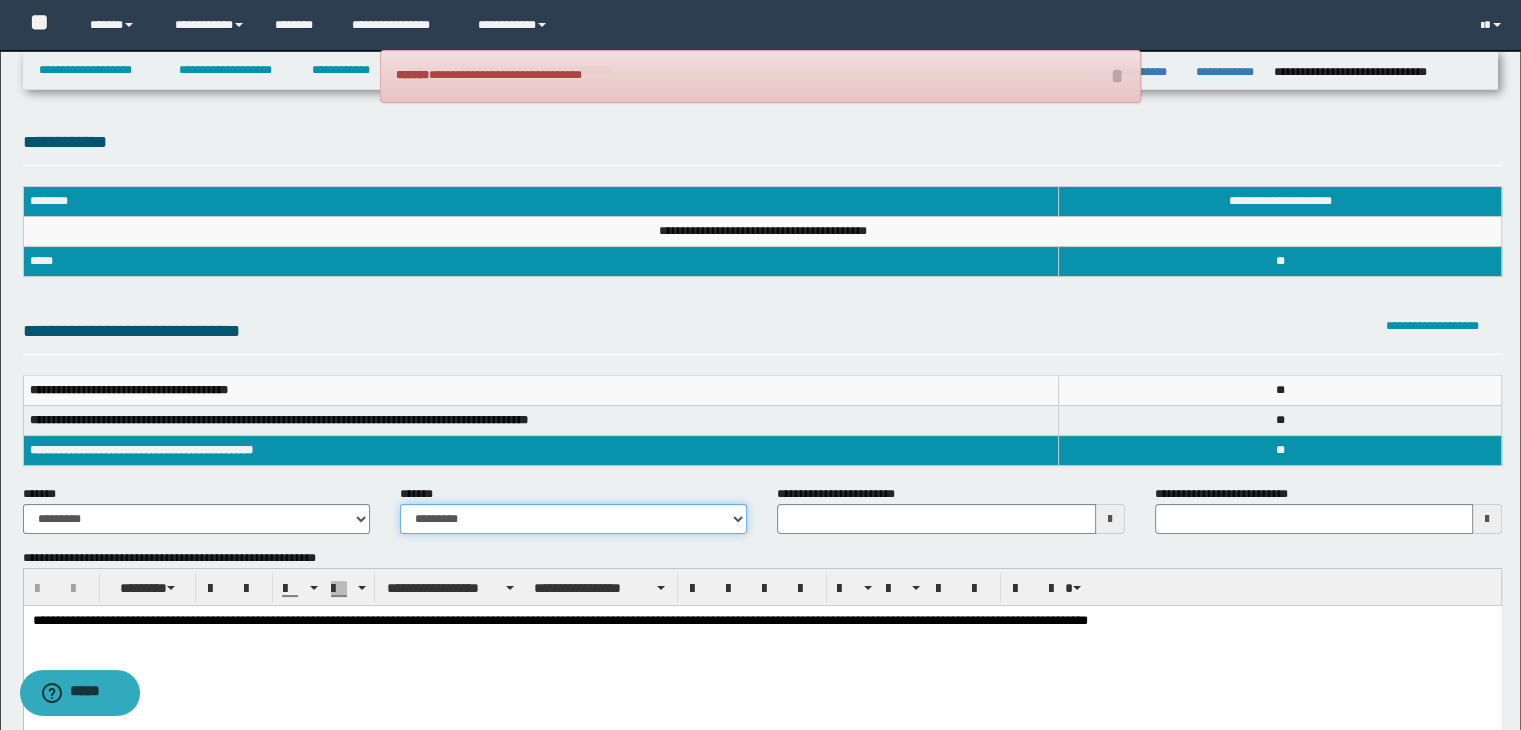 select on "*" 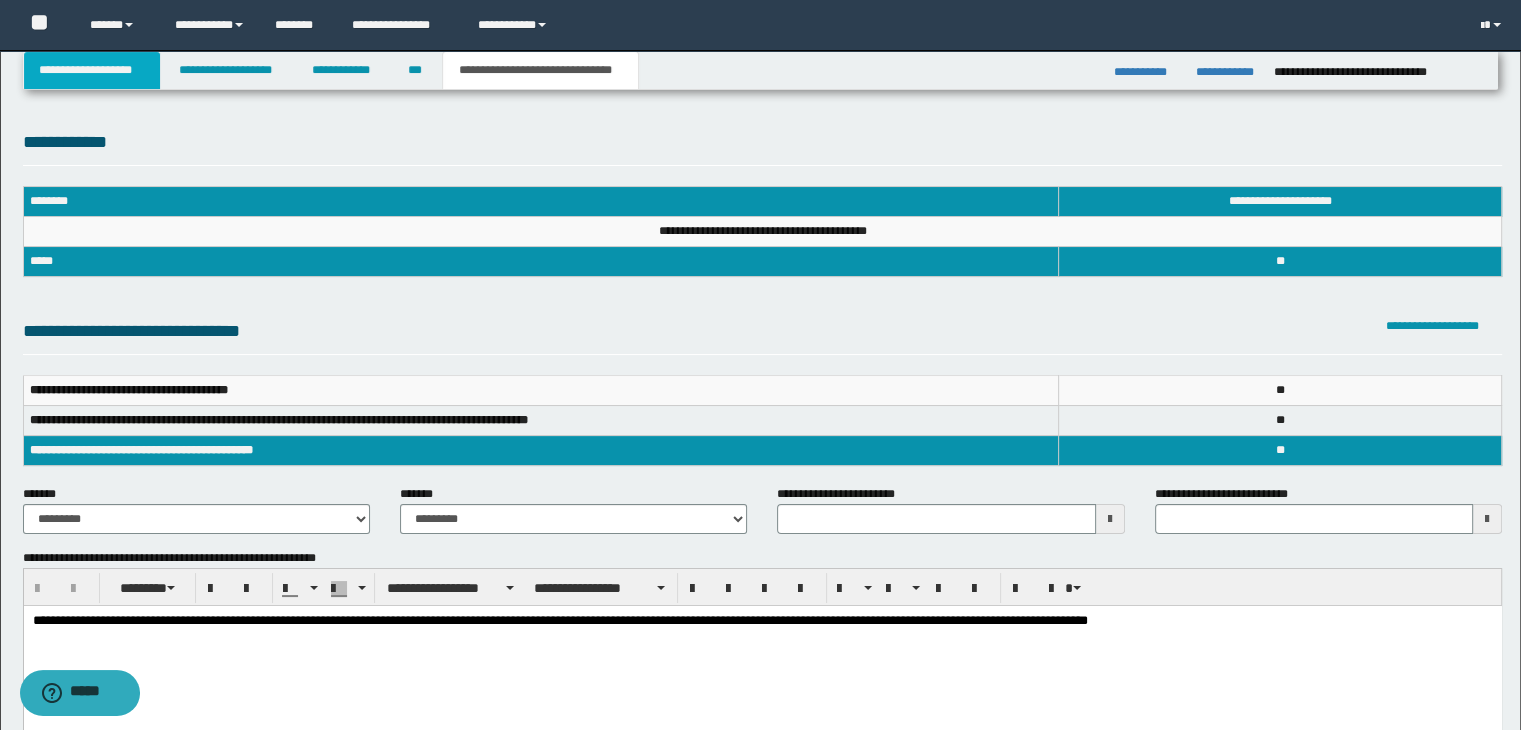 click on "**********" at bounding box center [92, 70] 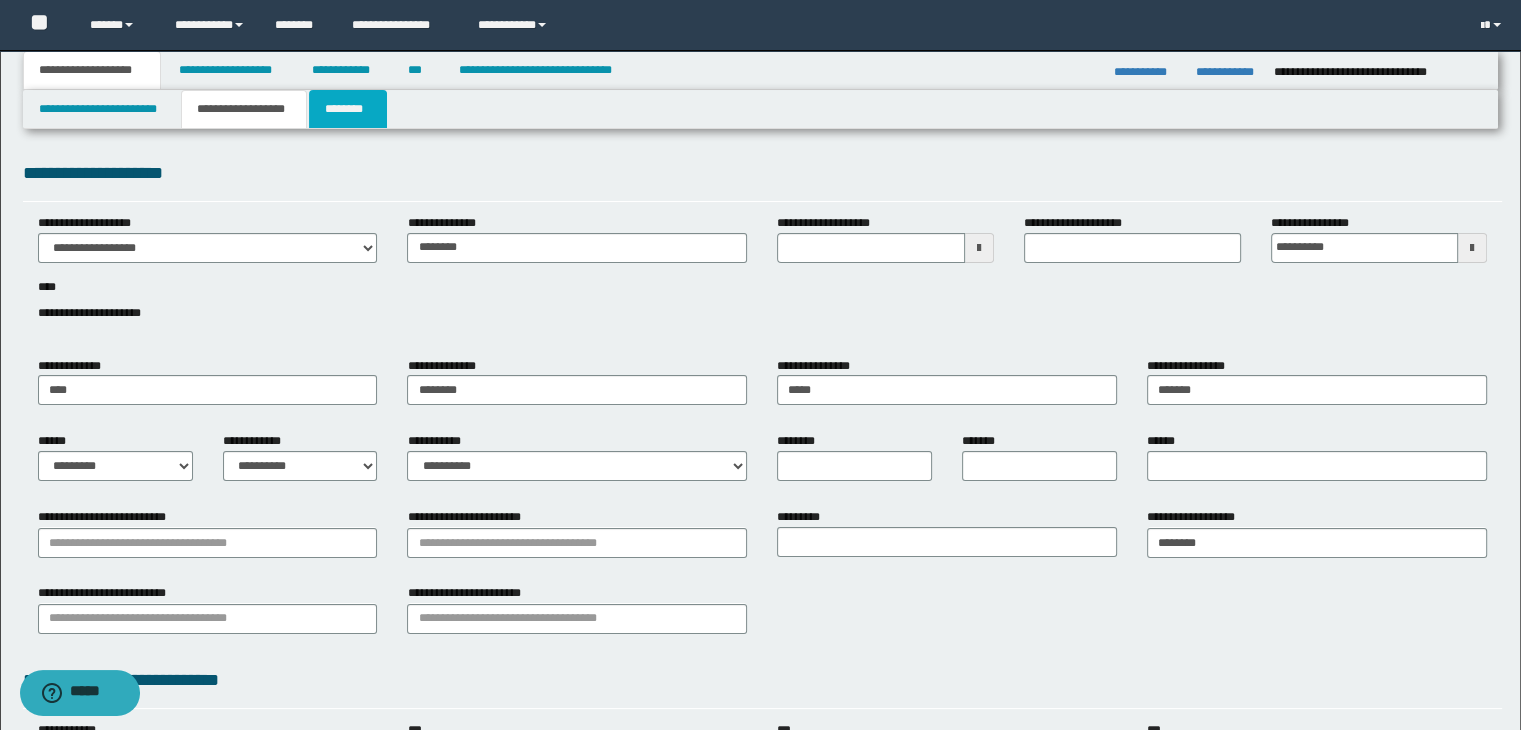 drag, startPoint x: 324, startPoint y: 119, endPoint x: 437, endPoint y: 183, distance: 129.86531 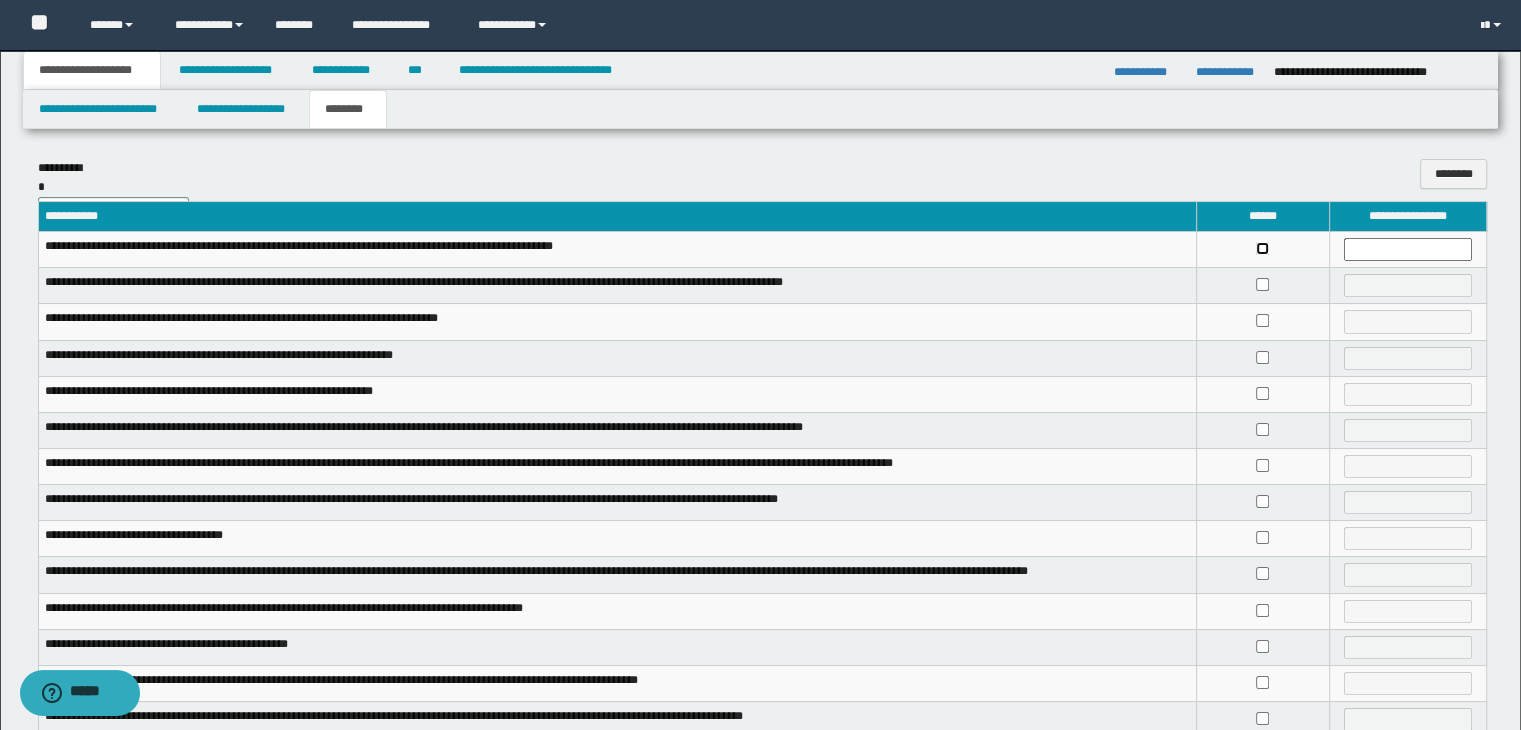 scroll, scrollTop: 380, scrollLeft: 0, axis: vertical 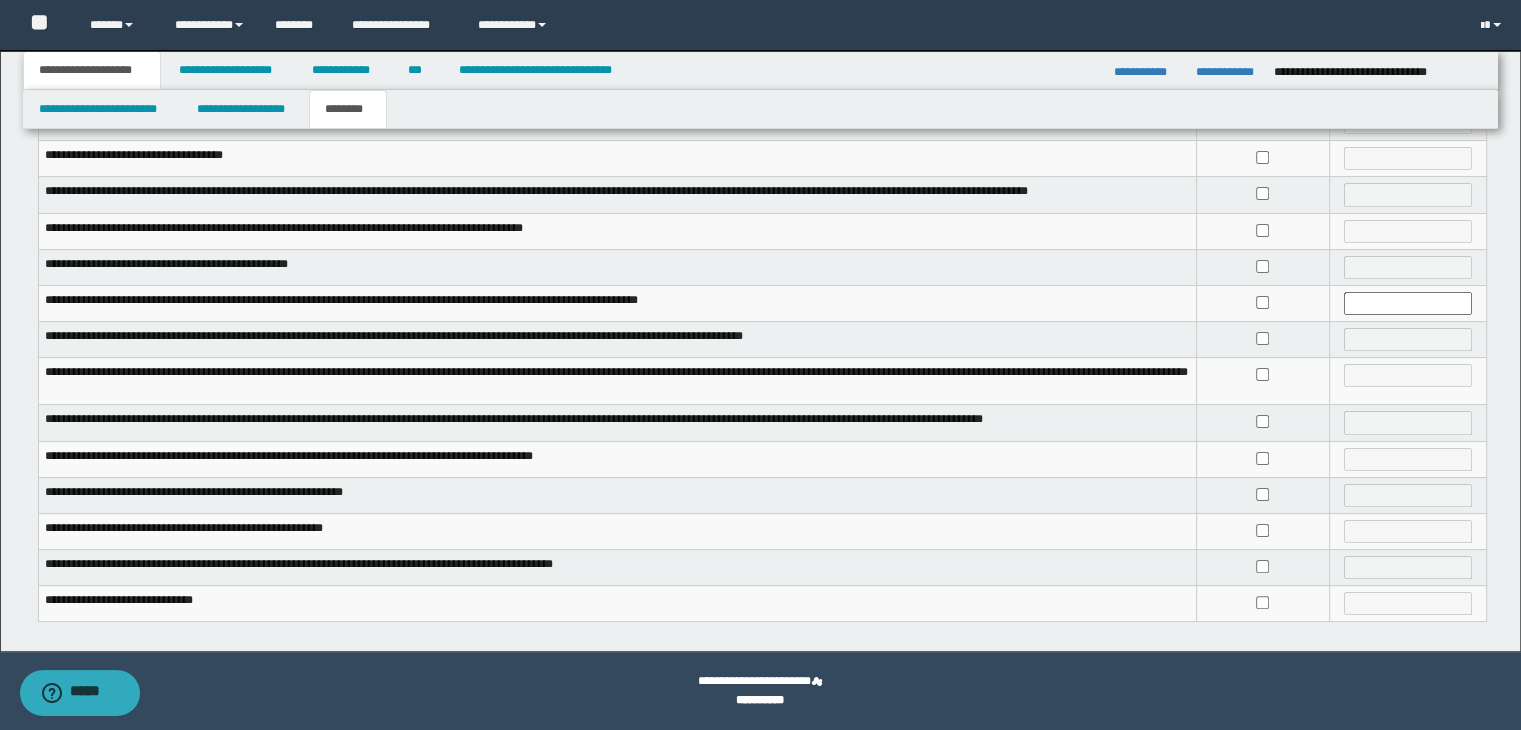 click at bounding box center [1262, 459] 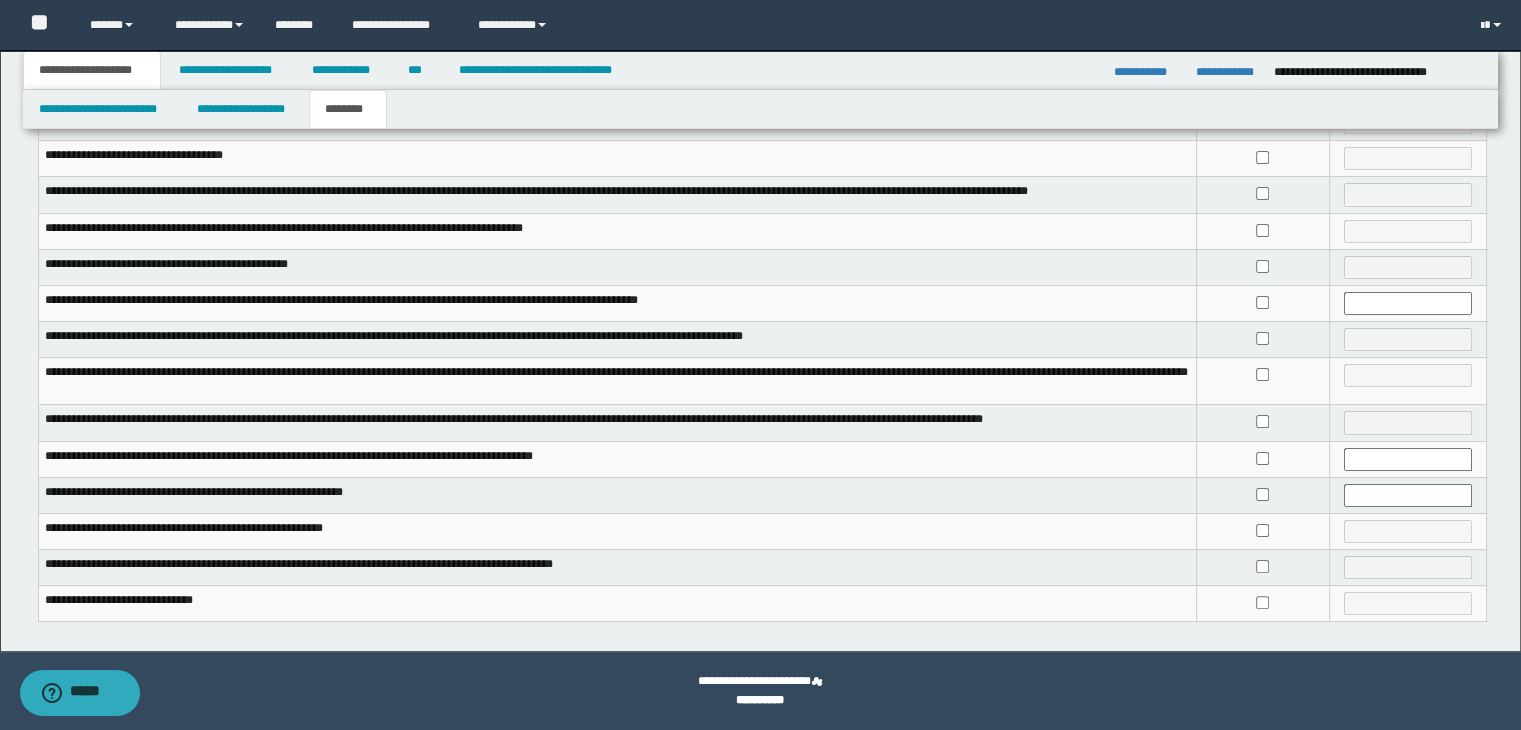 click at bounding box center (1262, 531) 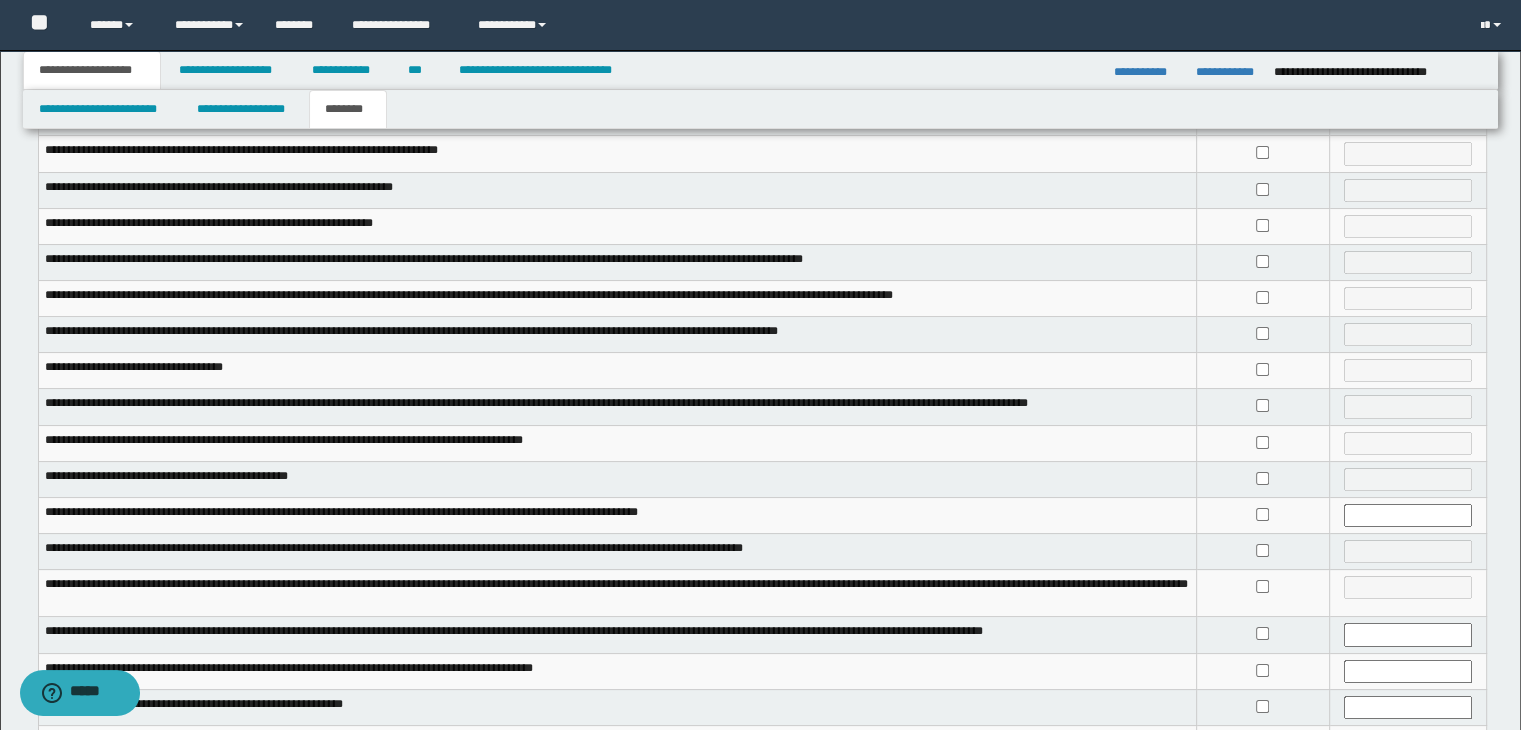 scroll, scrollTop: 0, scrollLeft: 0, axis: both 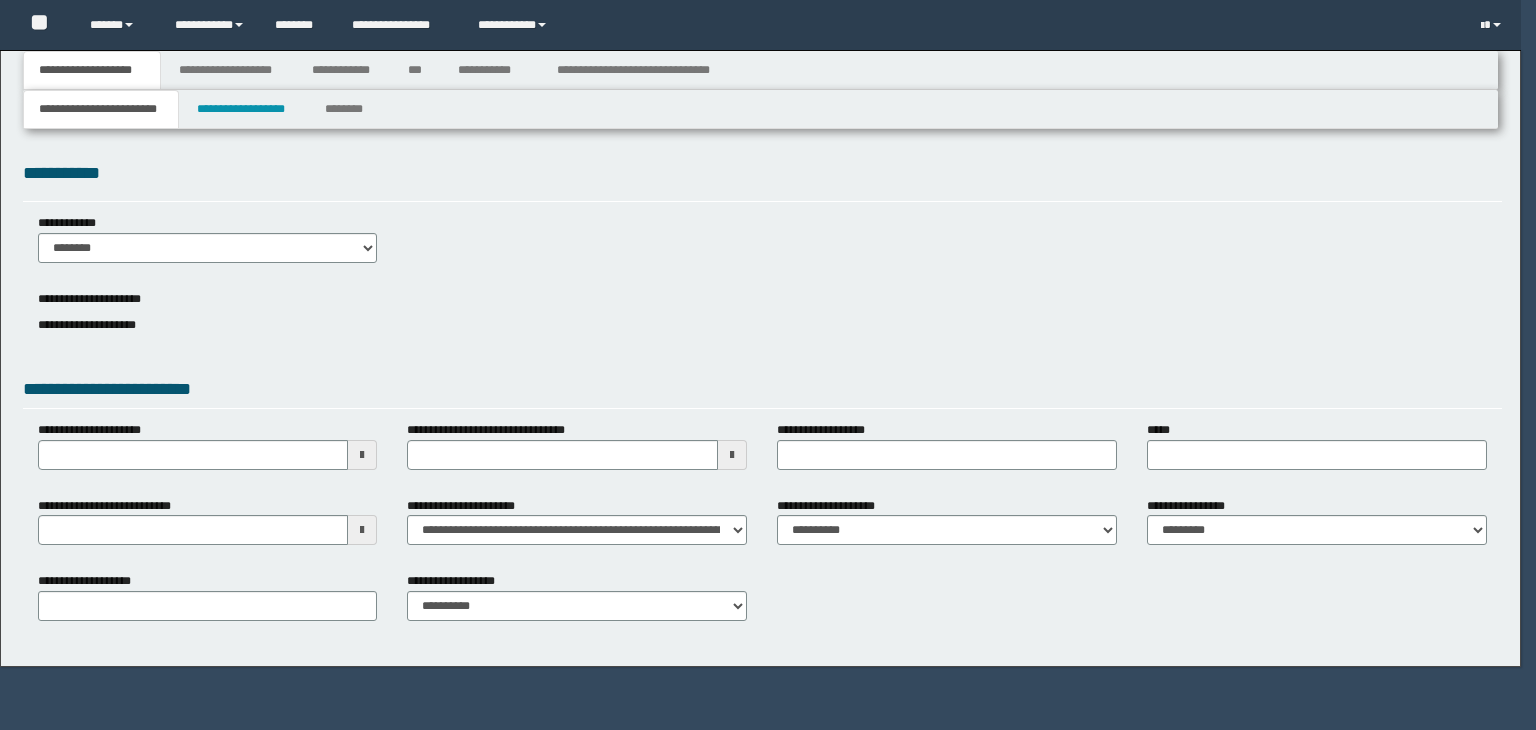 type 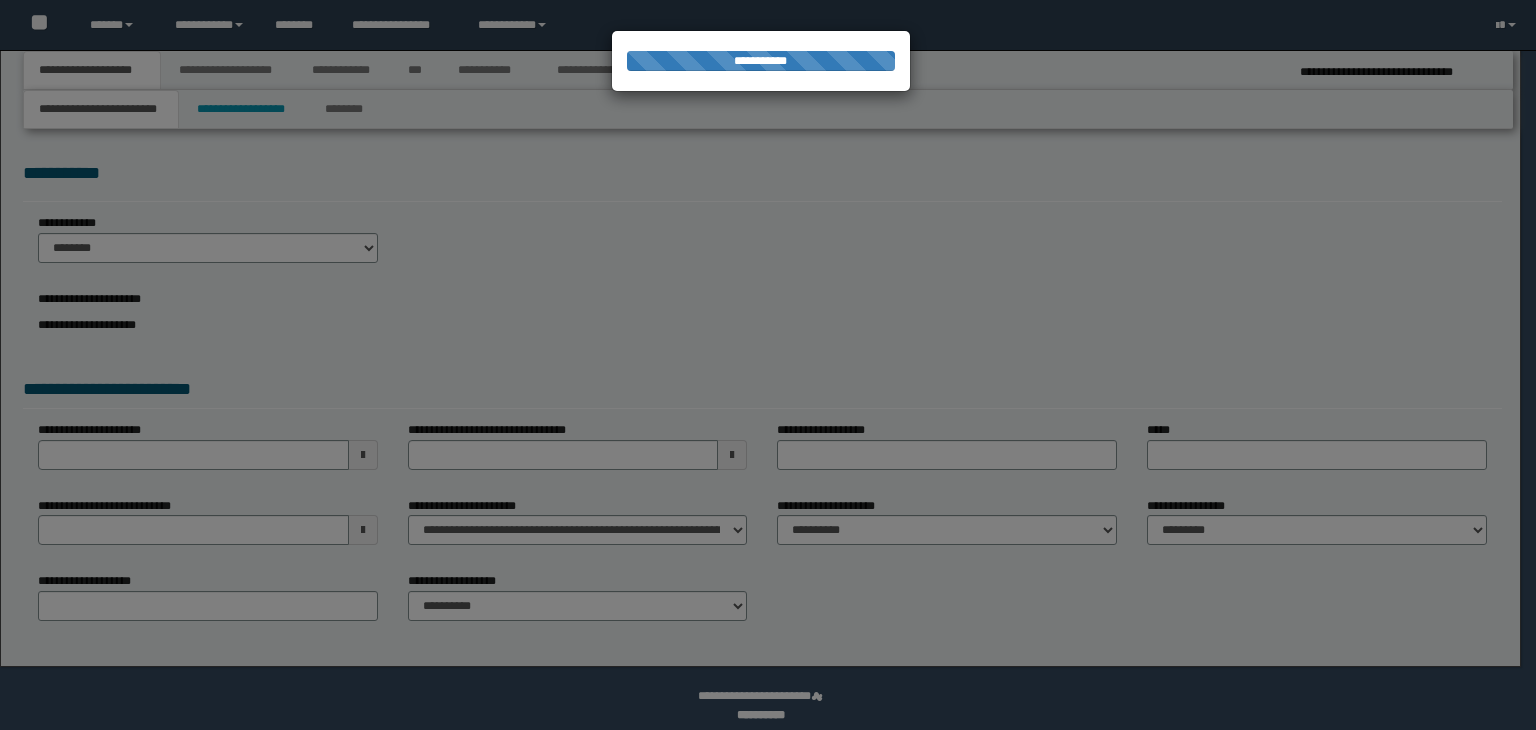 scroll, scrollTop: 0, scrollLeft: 0, axis: both 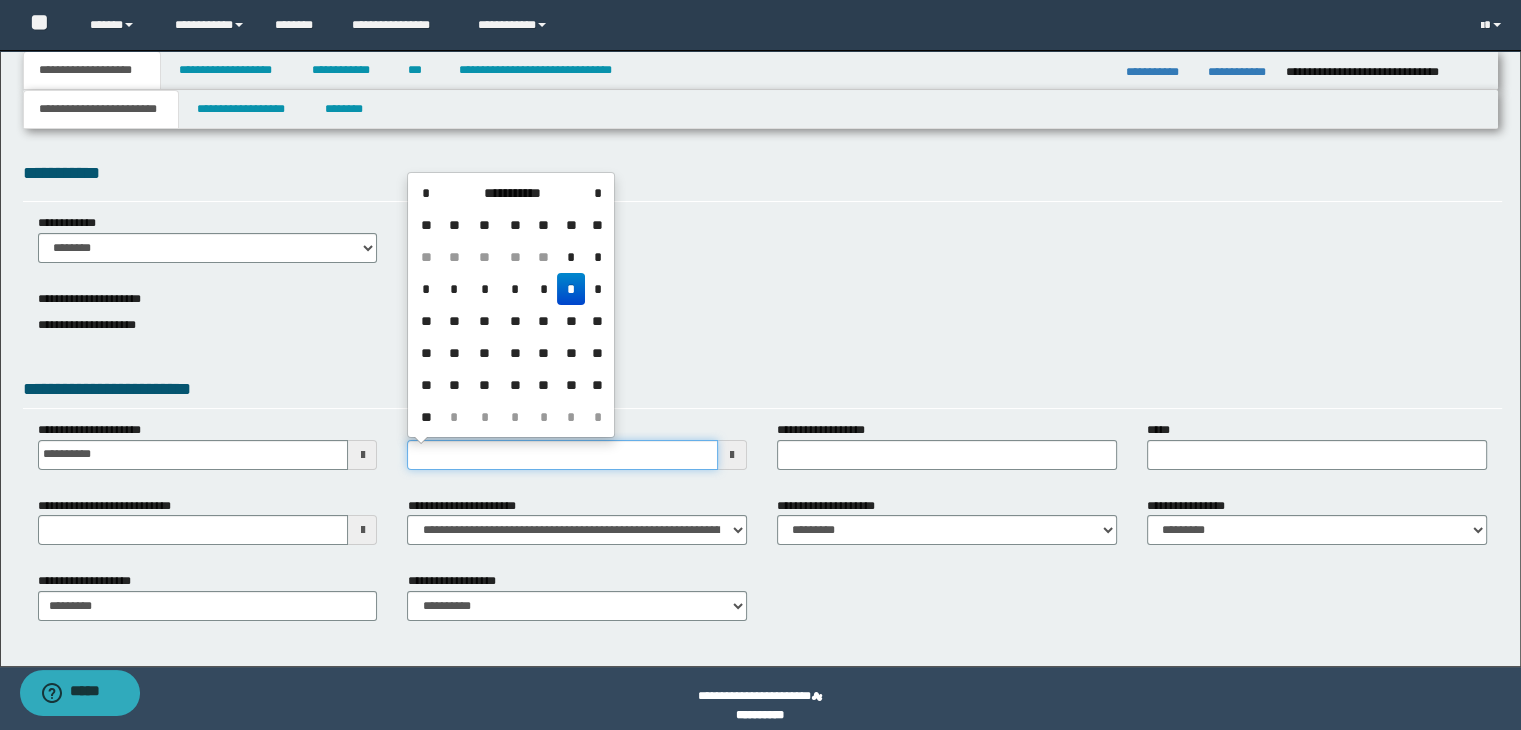 click on "**********" at bounding box center [562, 455] 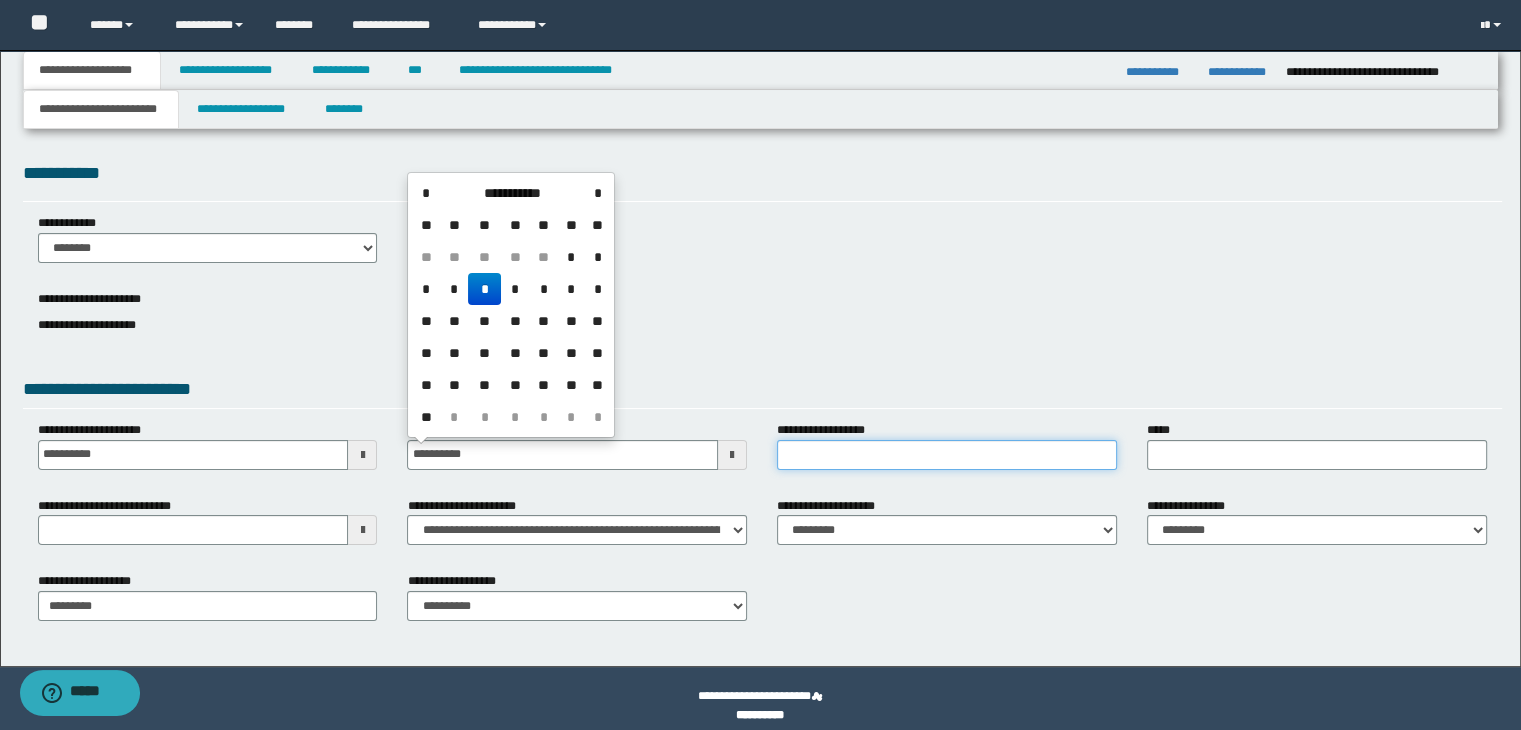 type on "**********" 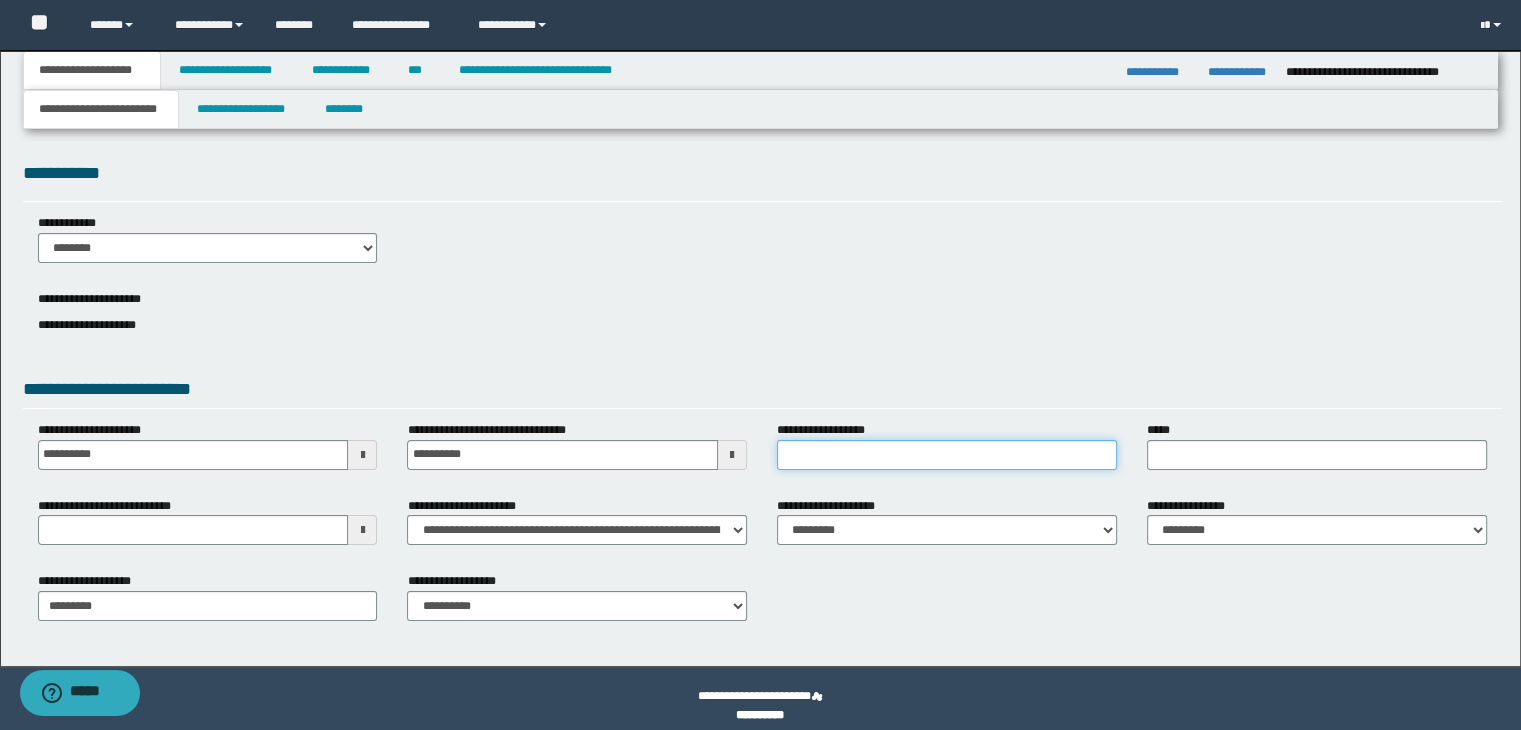 click on "**********" at bounding box center (947, 455) 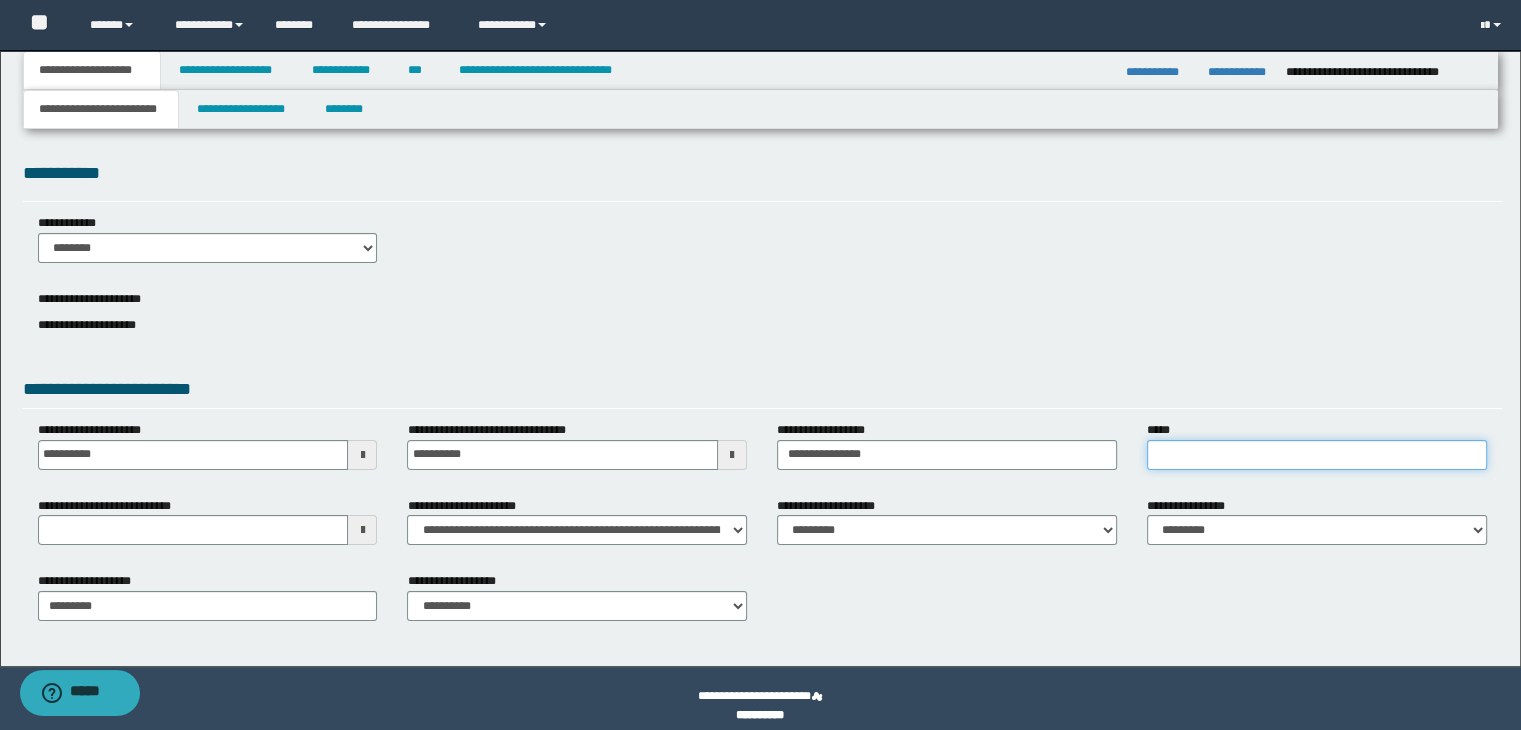 click on "*****" at bounding box center (1317, 455) 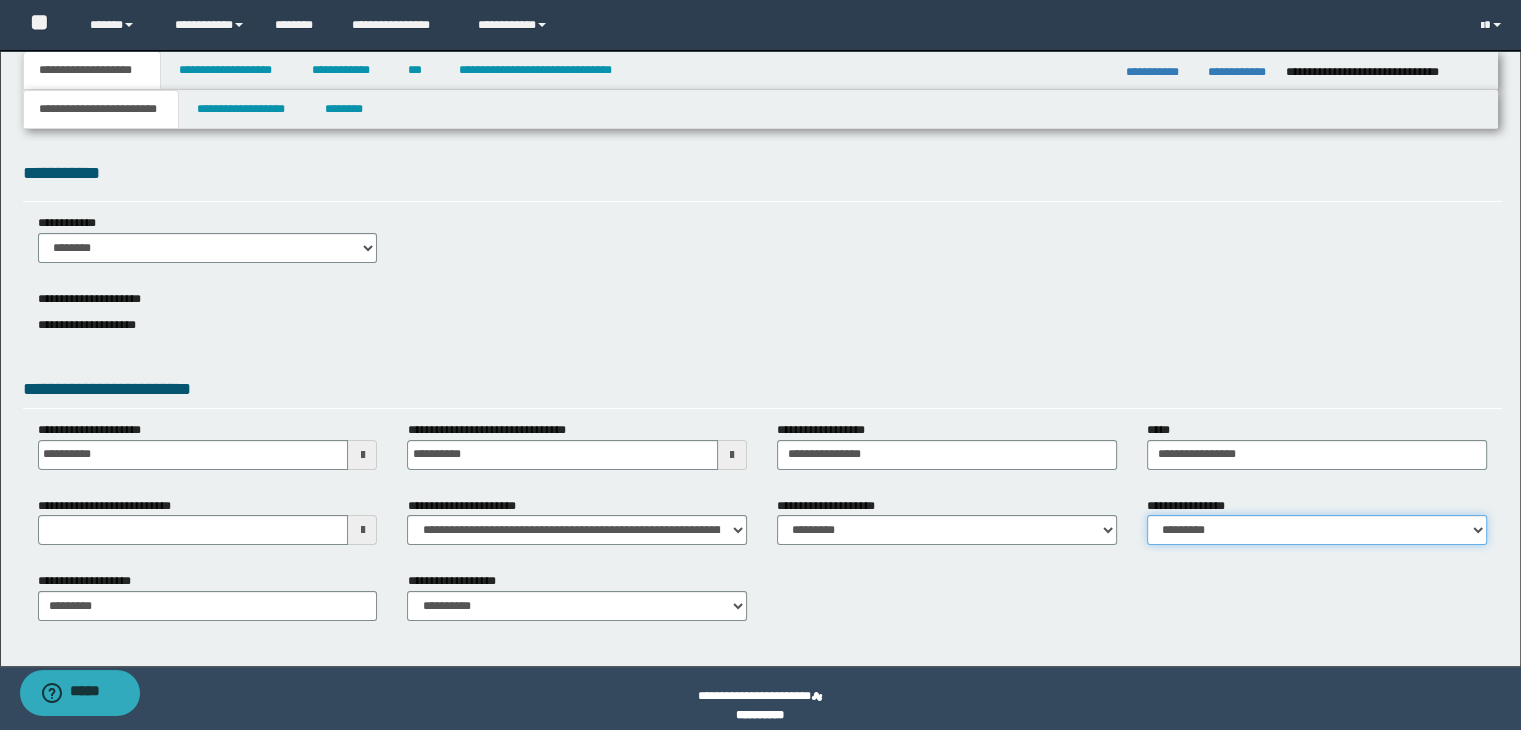 click on "**********" at bounding box center (1317, 530) 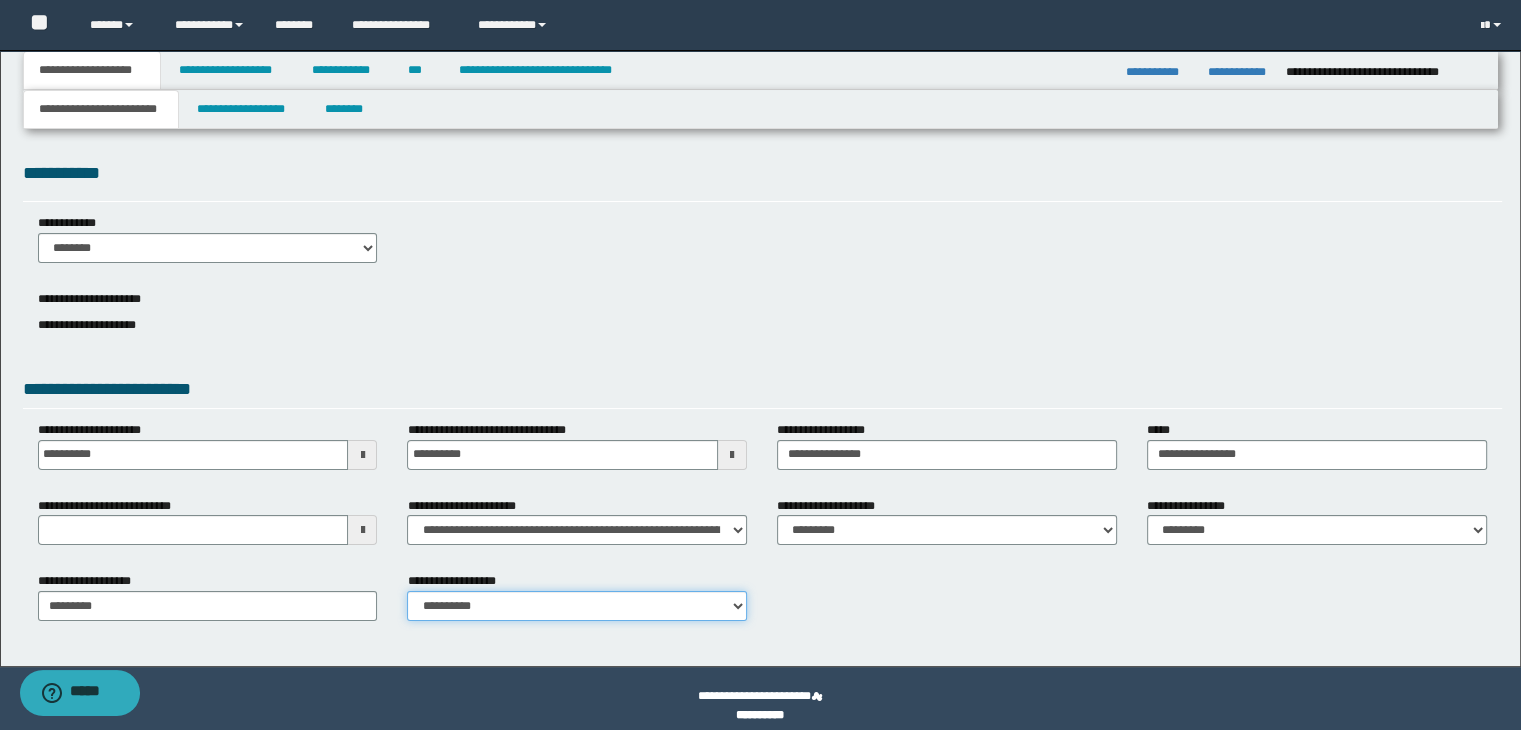 drag, startPoint x: 487, startPoint y: 613, endPoint x: 469, endPoint y: 624, distance: 21.095022 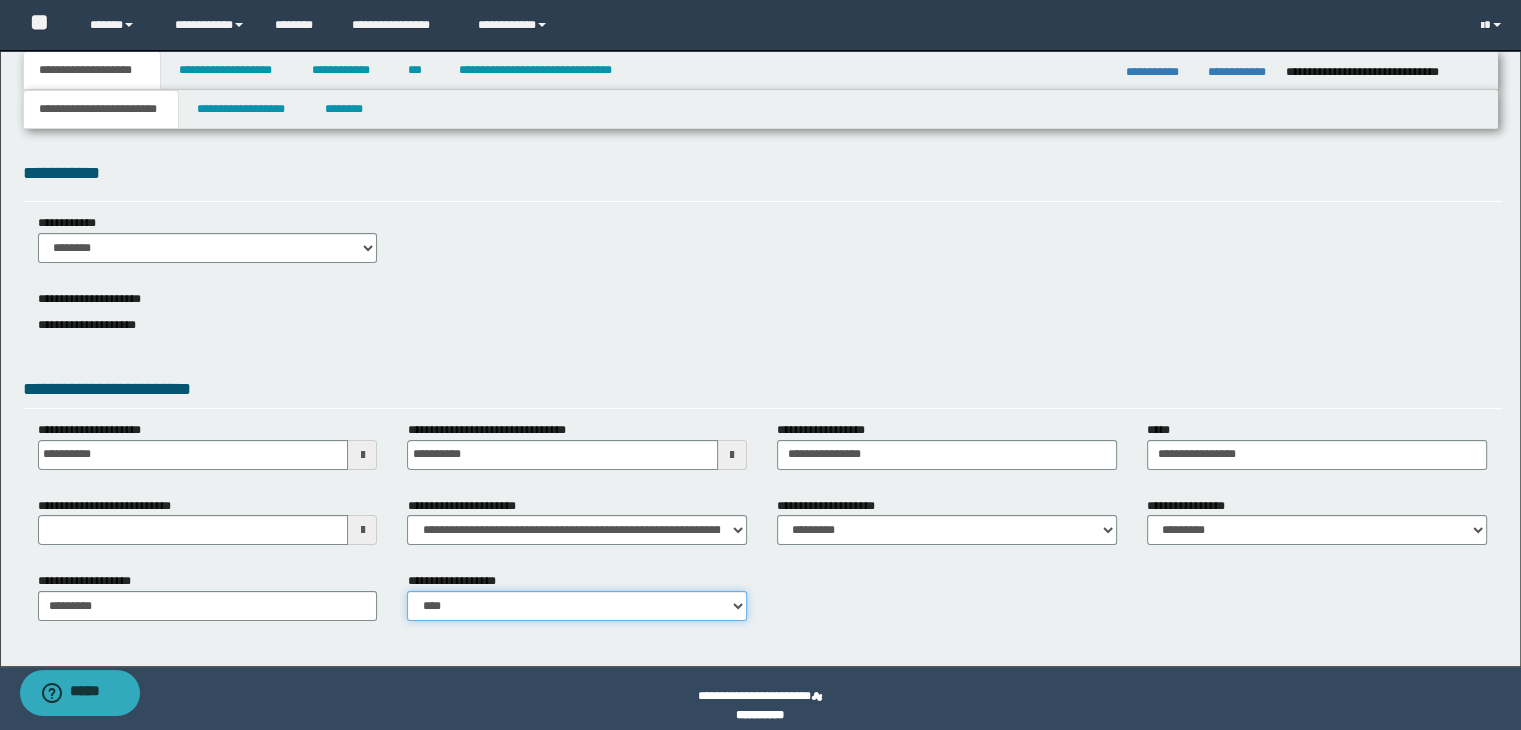 click on "**********" at bounding box center [577, 606] 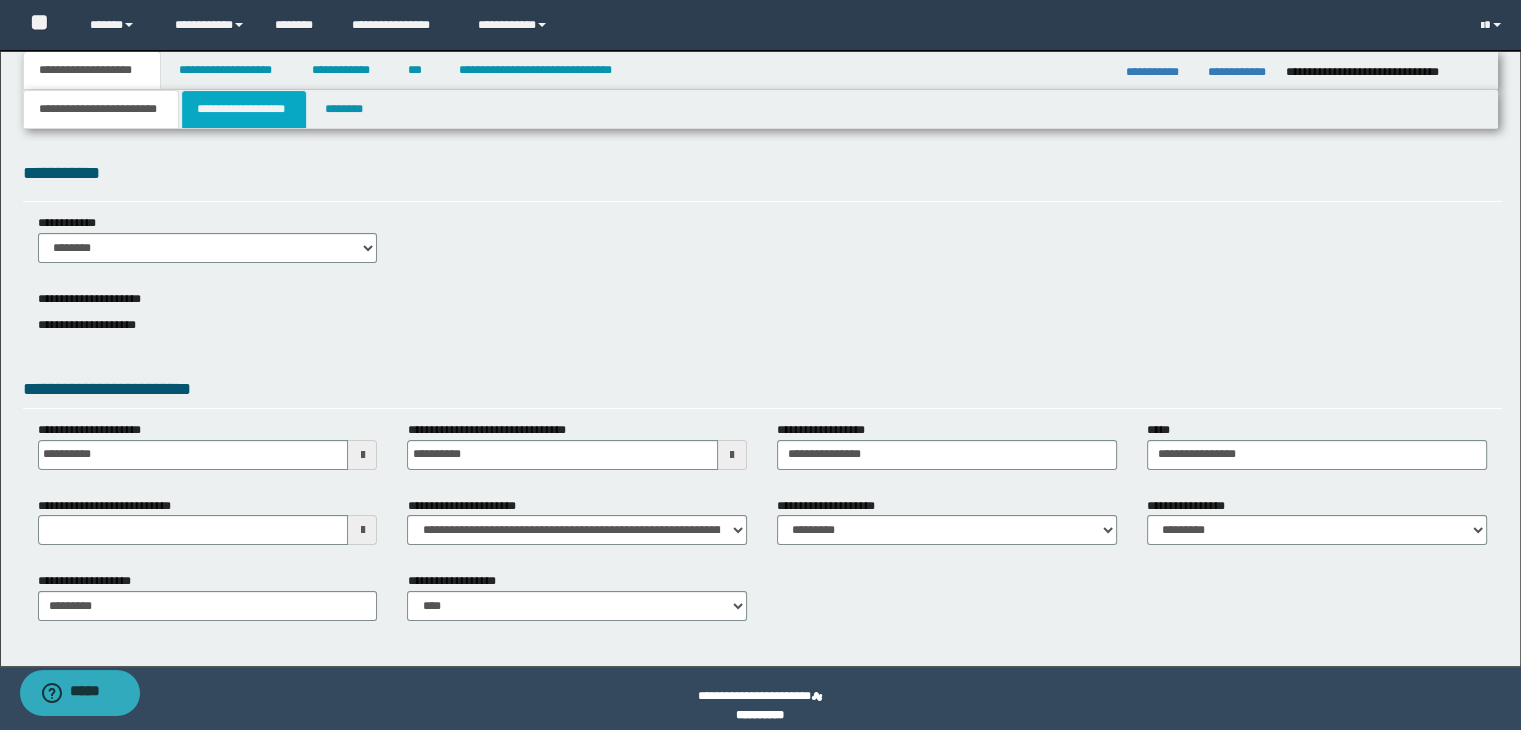 click on "**********" at bounding box center [244, 109] 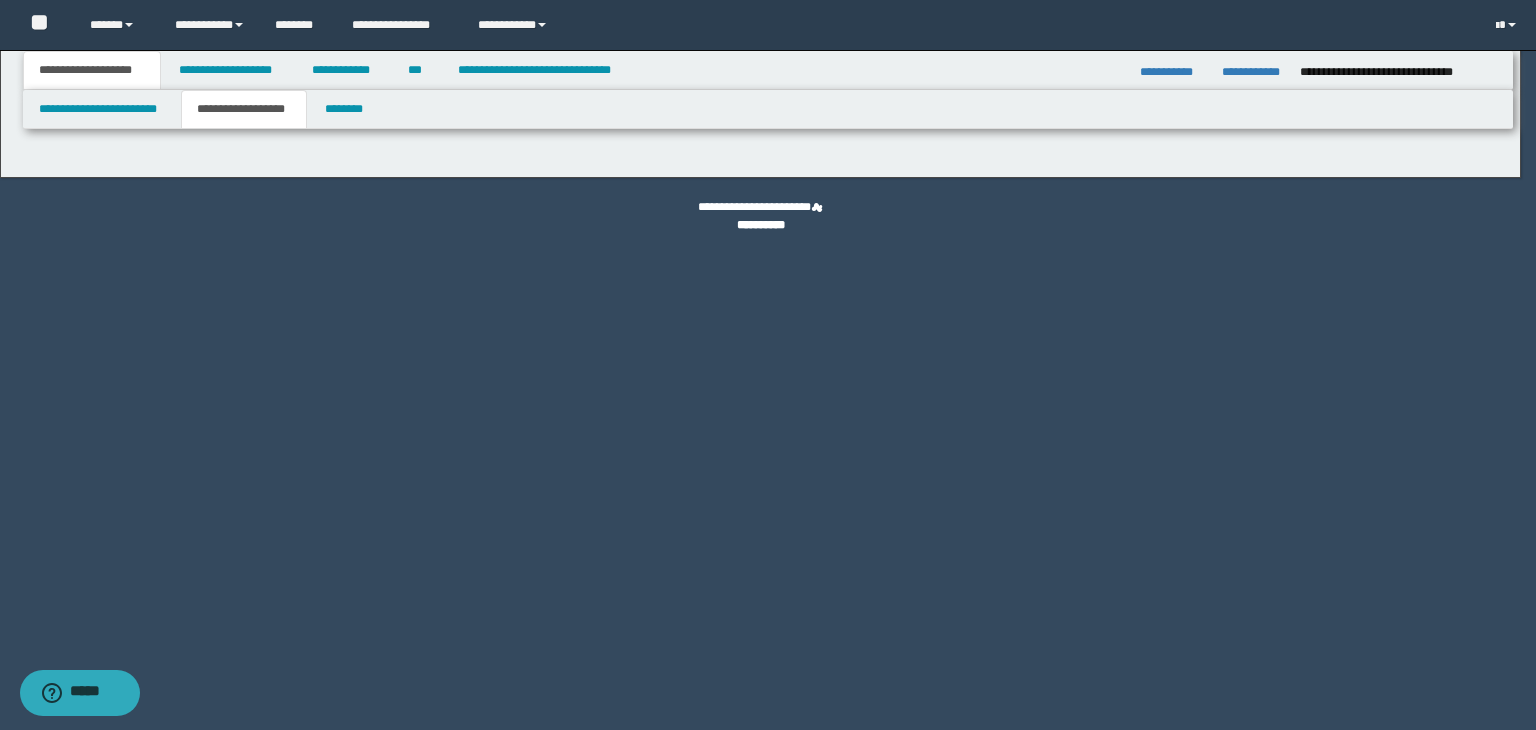 type on "********" 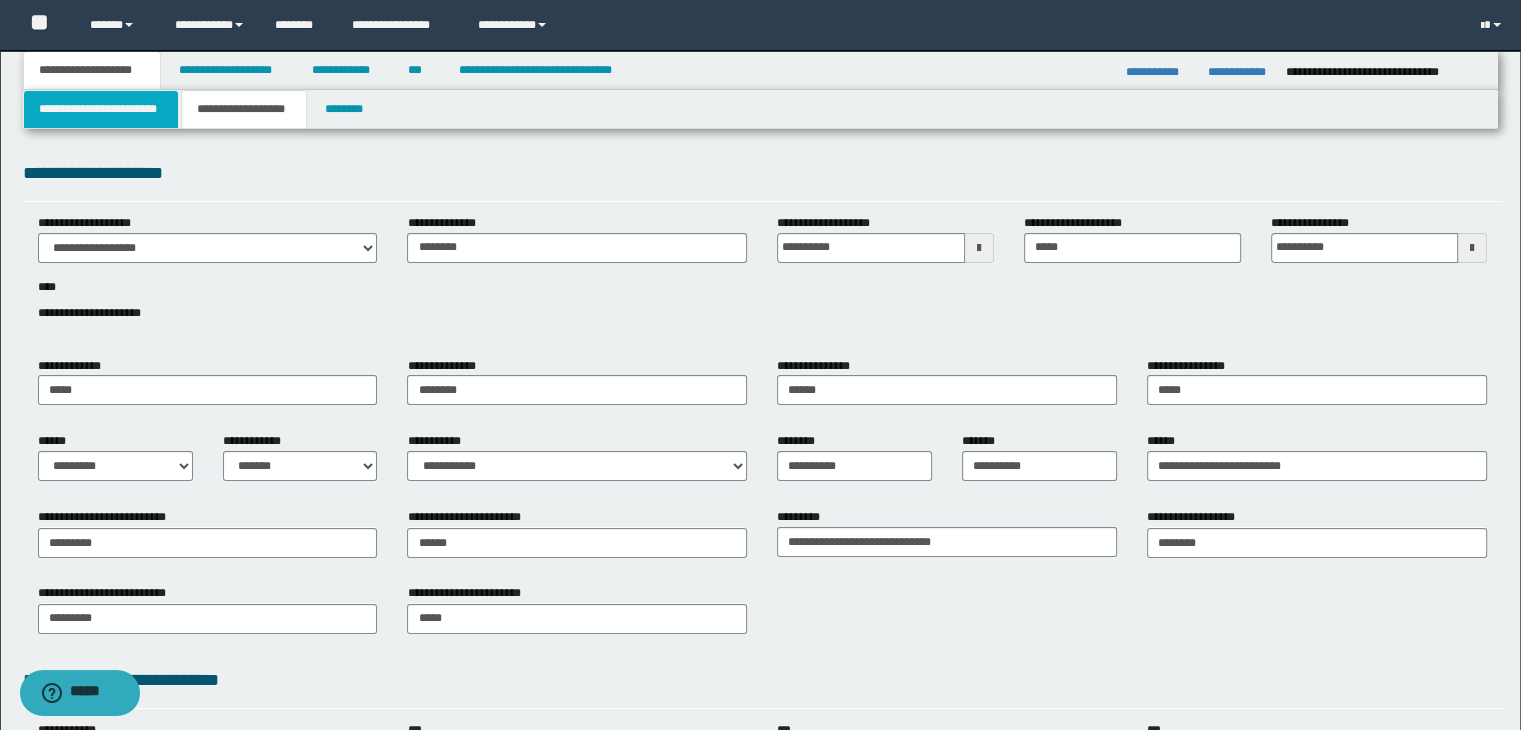 click on "**********" at bounding box center [101, 109] 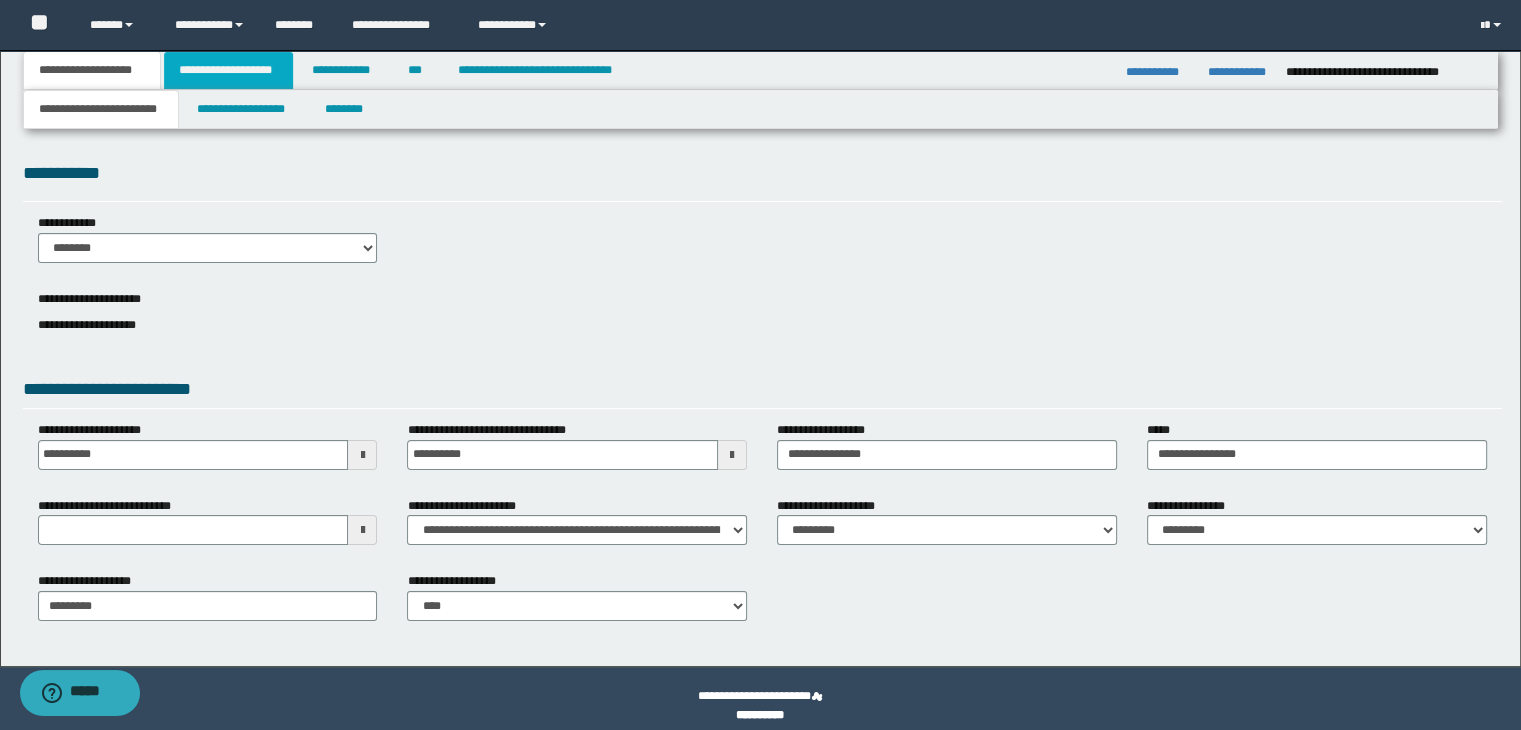 click on "**********" at bounding box center [228, 70] 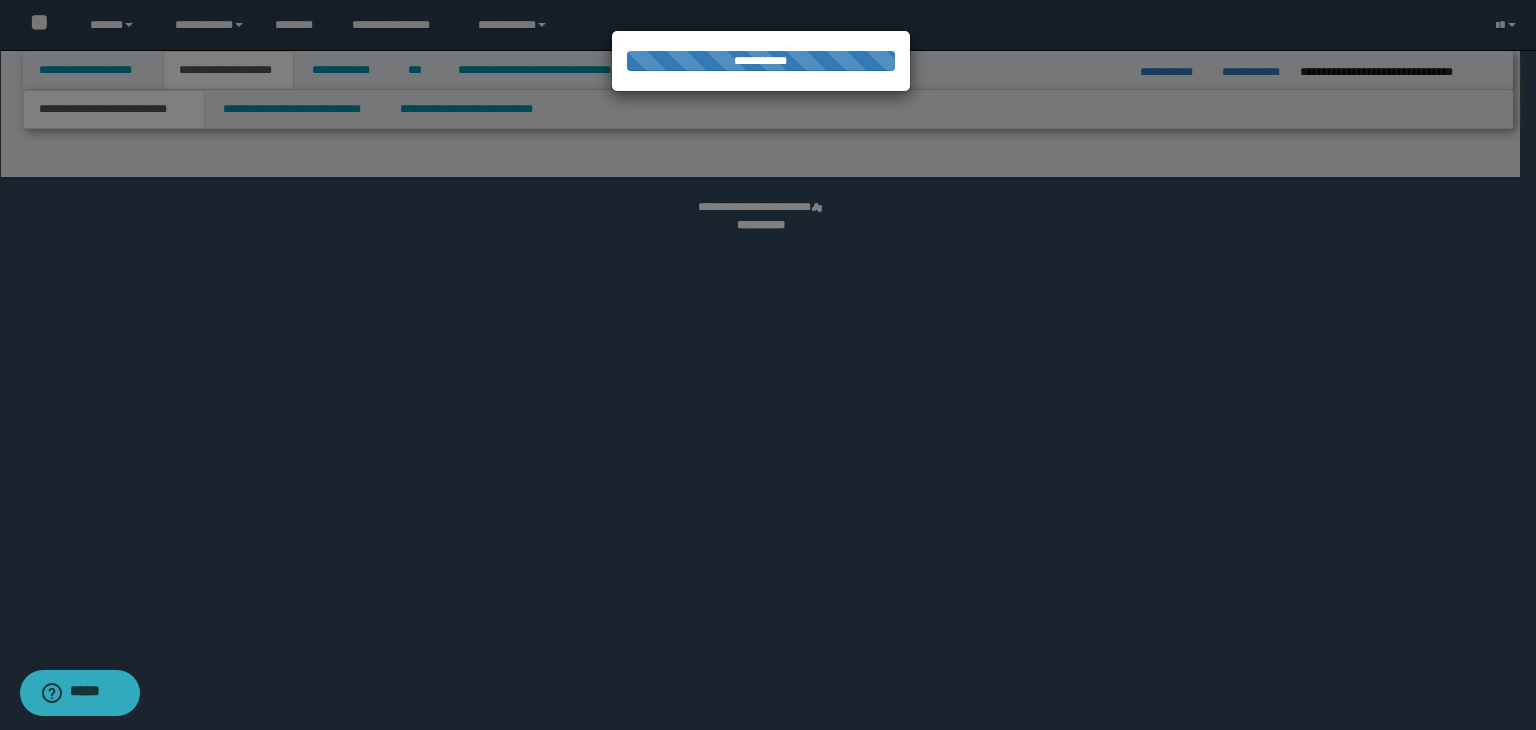 select on "*" 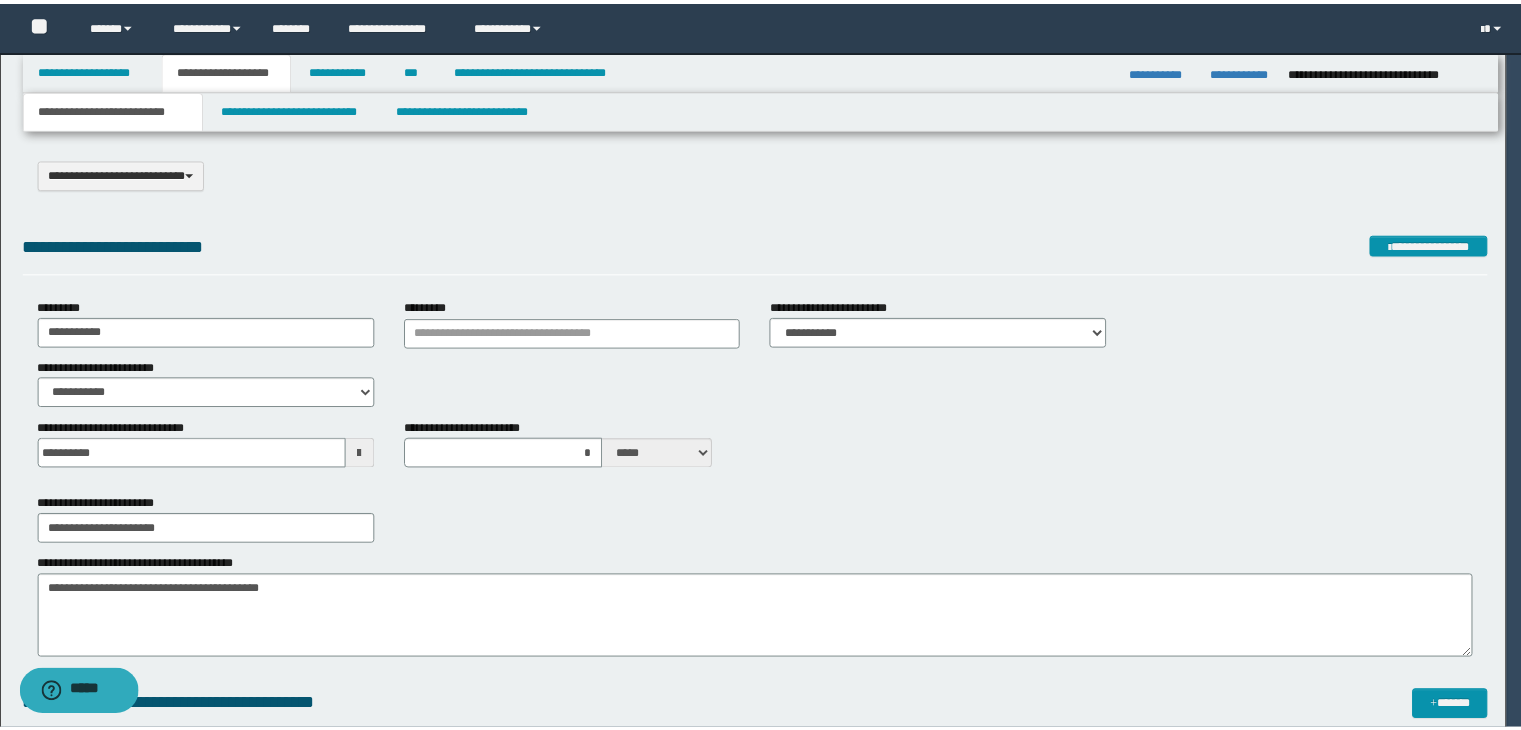 scroll, scrollTop: 0, scrollLeft: 0, axis: both 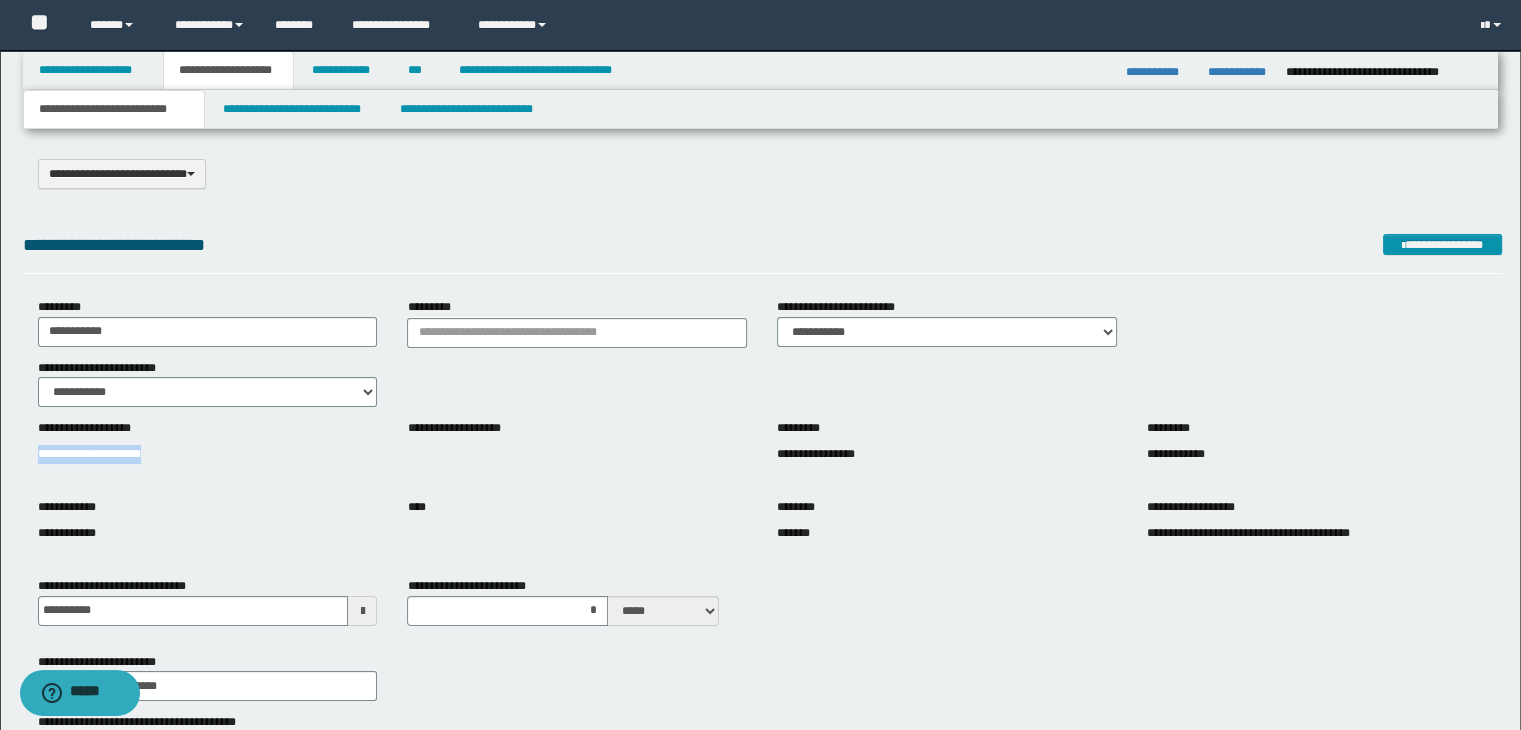 drag, startPoint x: 158, startPoint y: 456, endPoint x: 0, endPoint y: 456, distance: 158 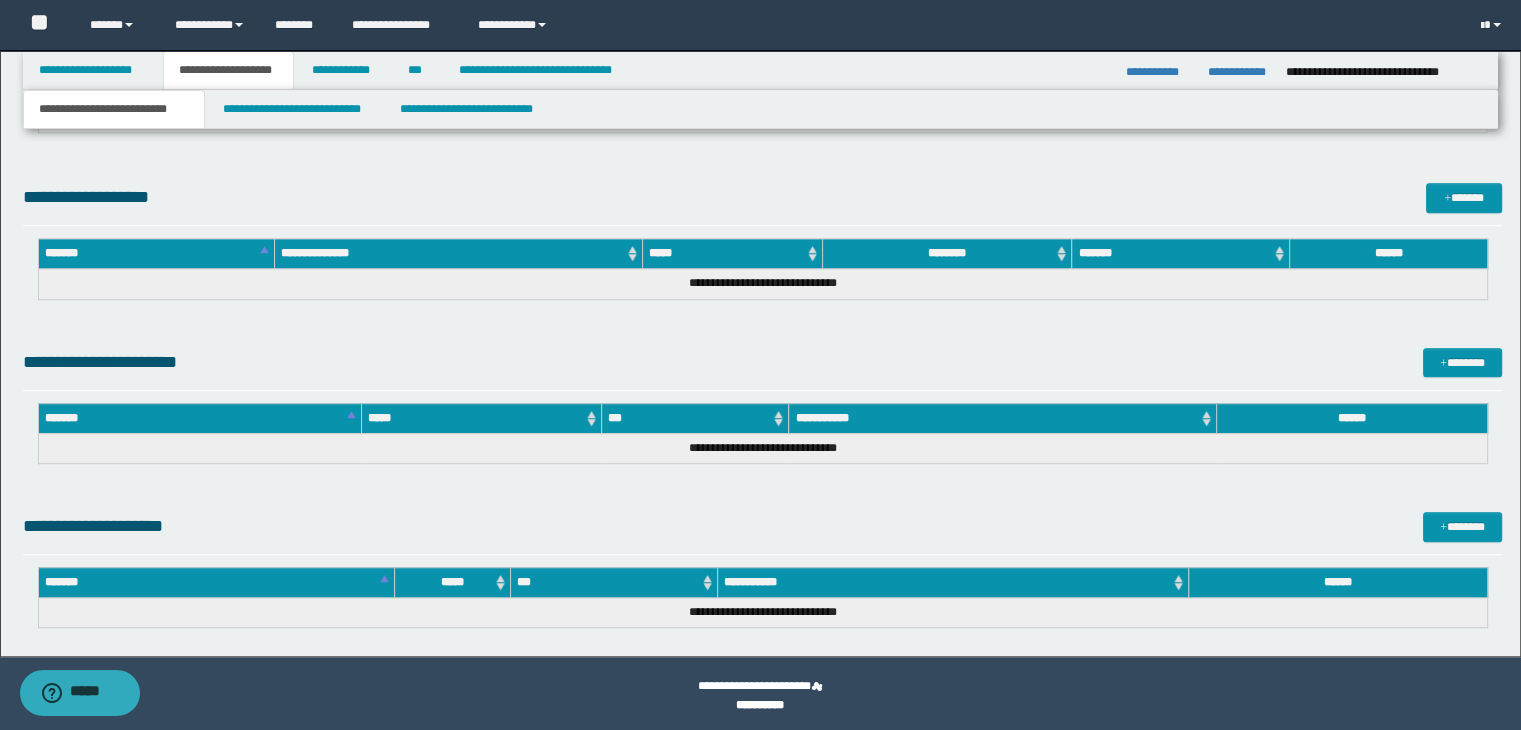 scroll, scrollTop: 1281, scrollLeft: 0, axis: vertical 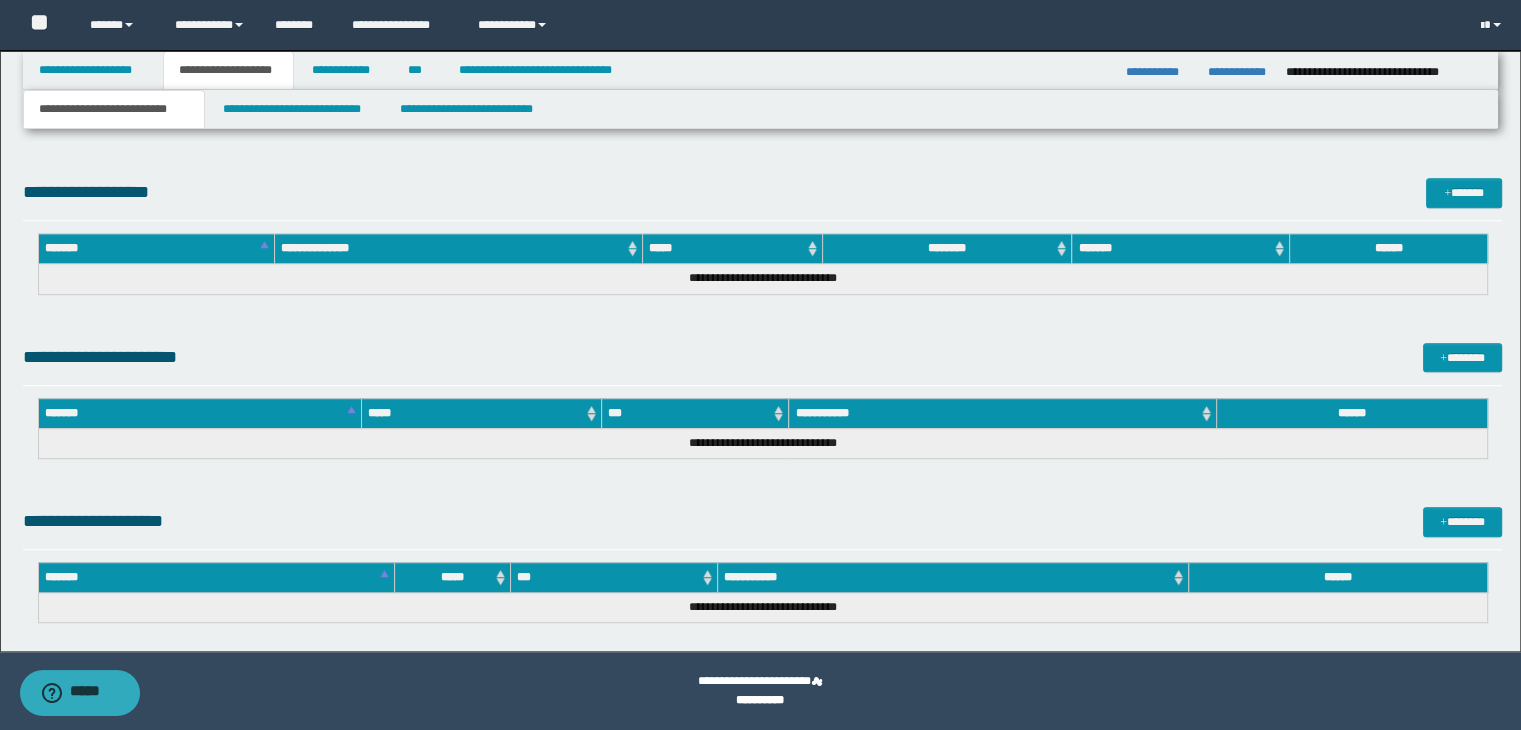 drag, startPoint x: 592, startPoint y: 505, endPoint x: 700, endPoint y: 499, distance: 108.16654 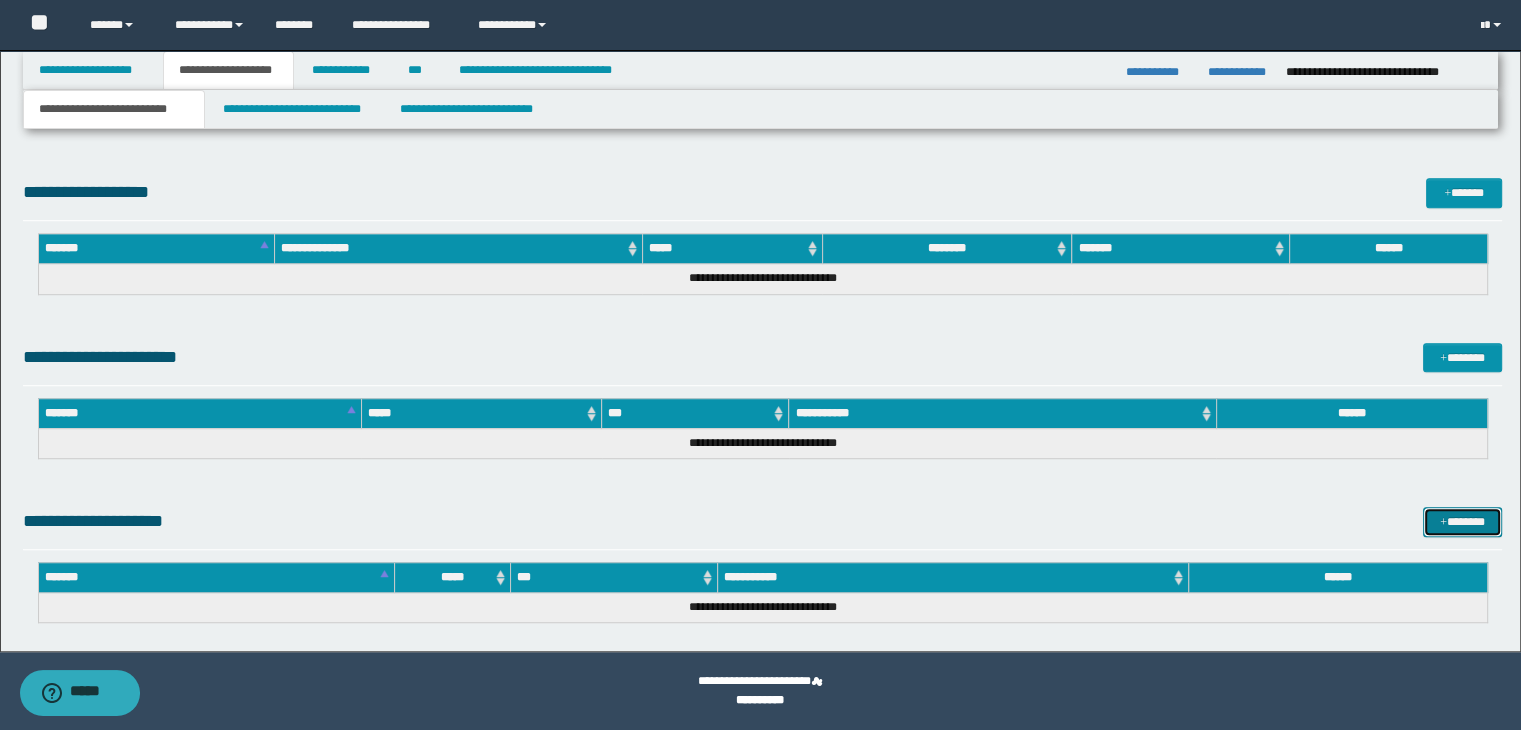 click on "*******" at bounding box center (1462, 522) 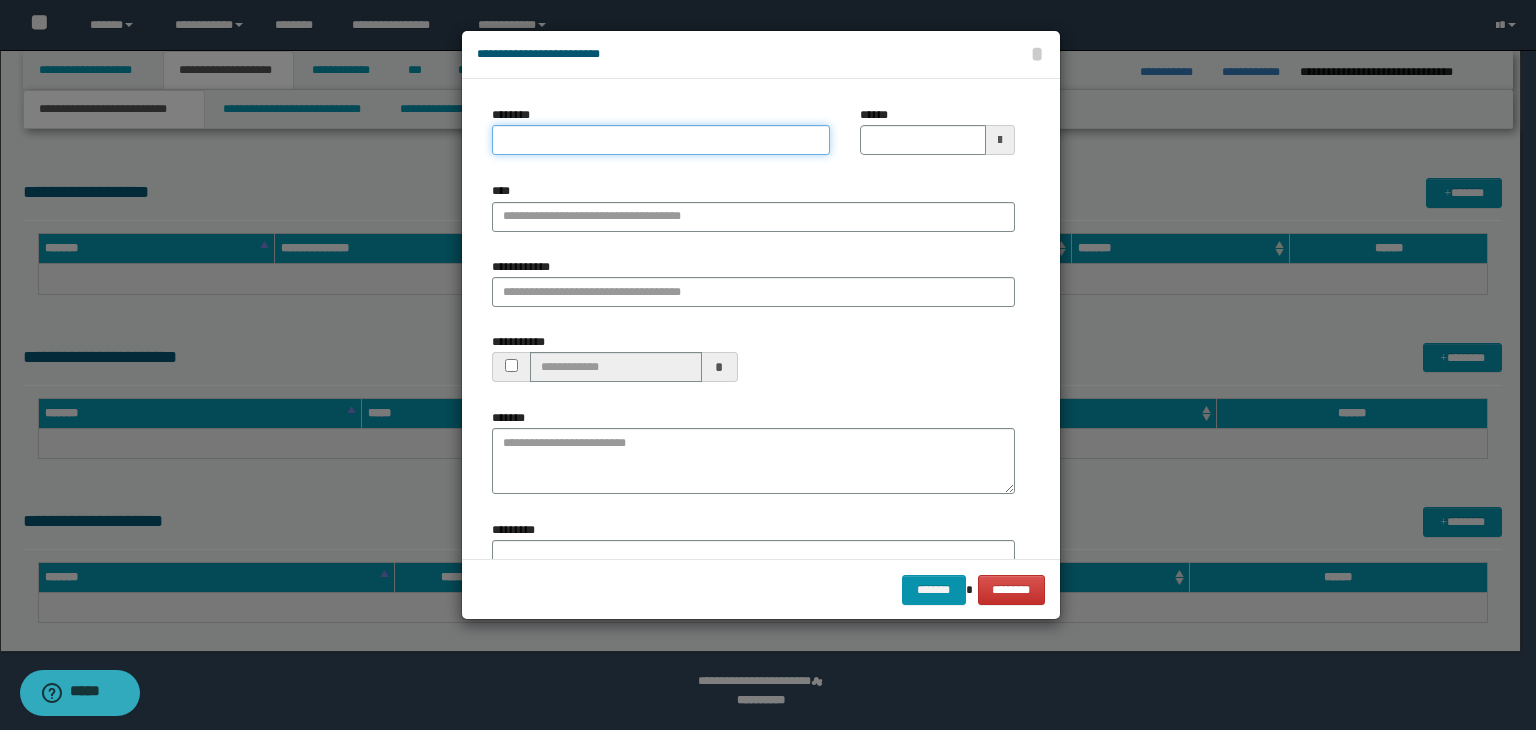 click on "********" at bounding box center [661, 140] 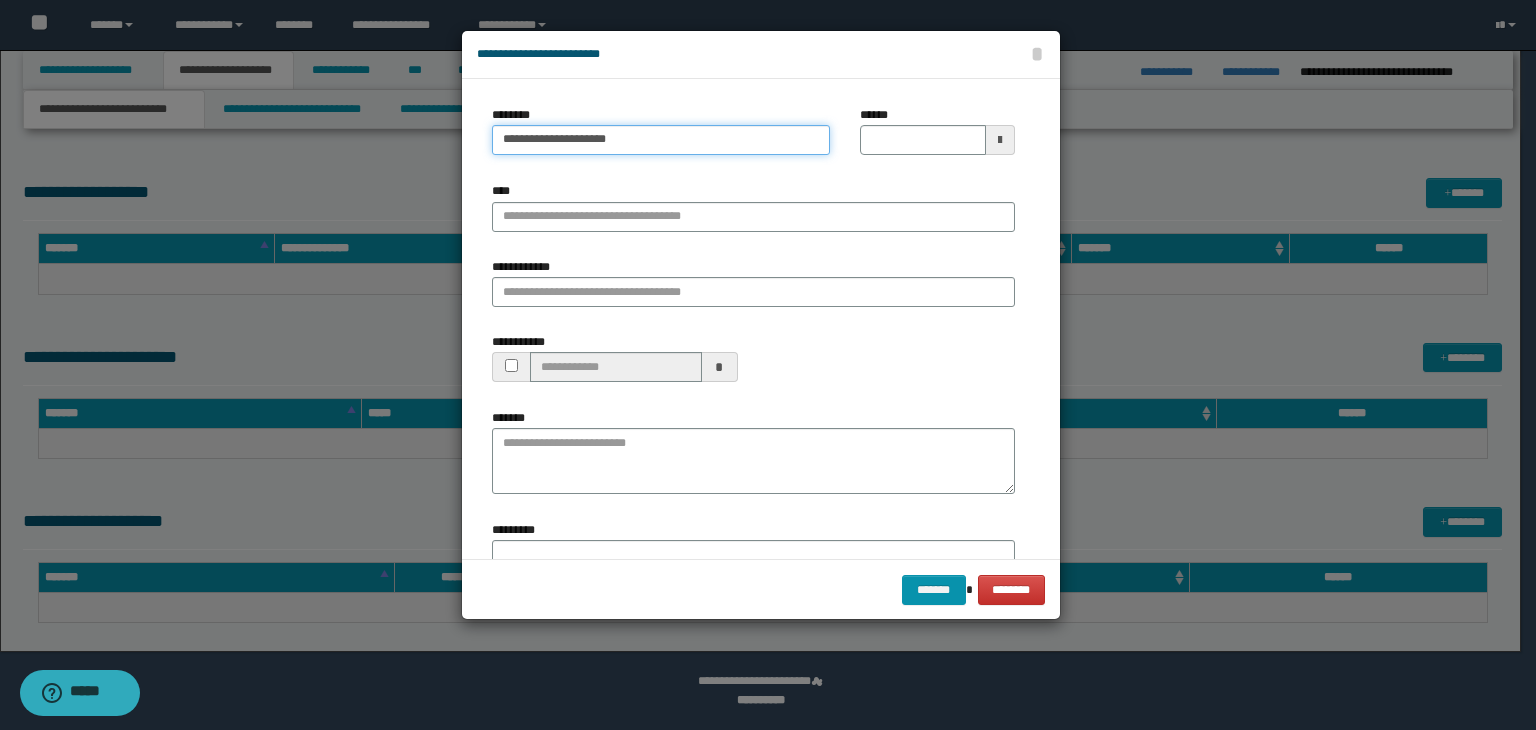 type on "**********" 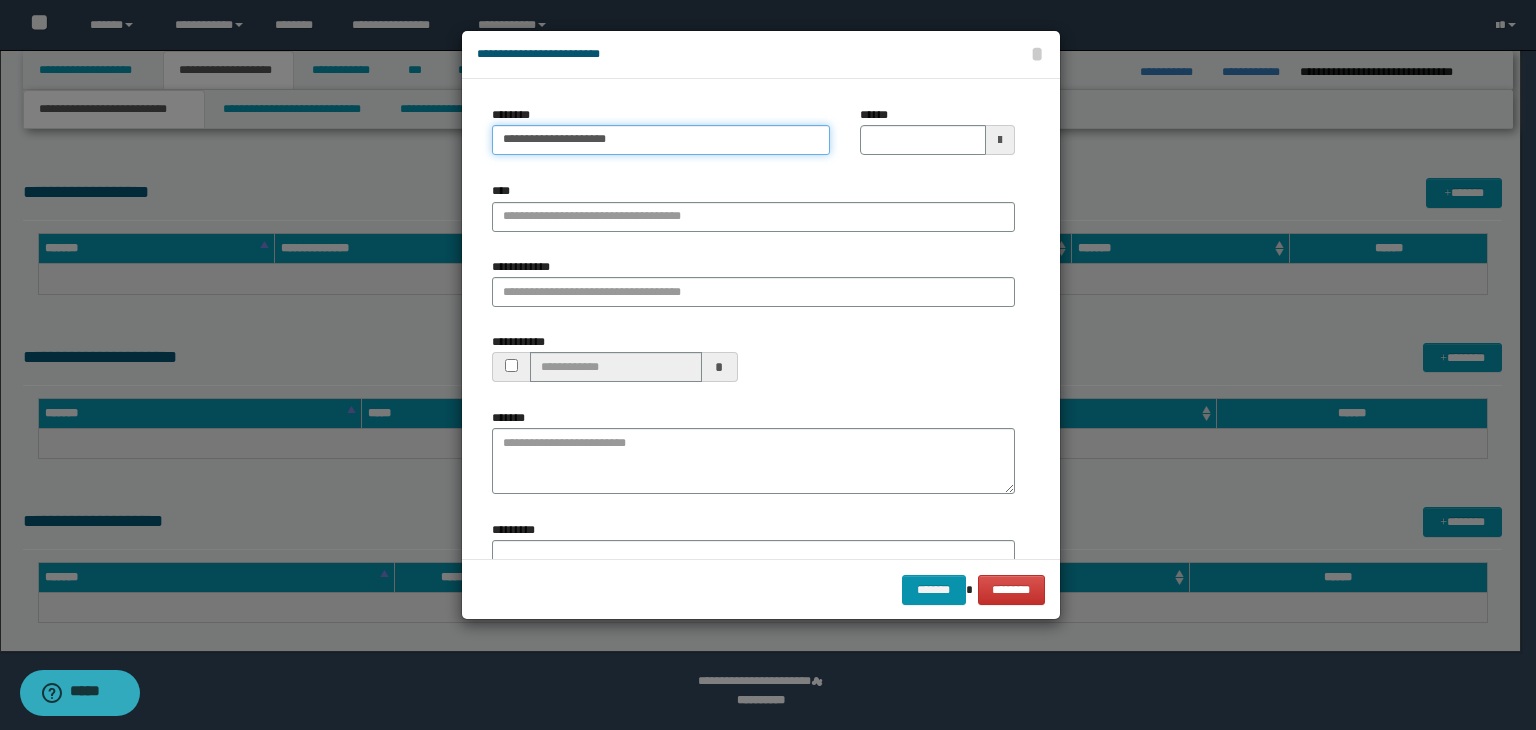 click on "**********" at bounding box center (661, 140) 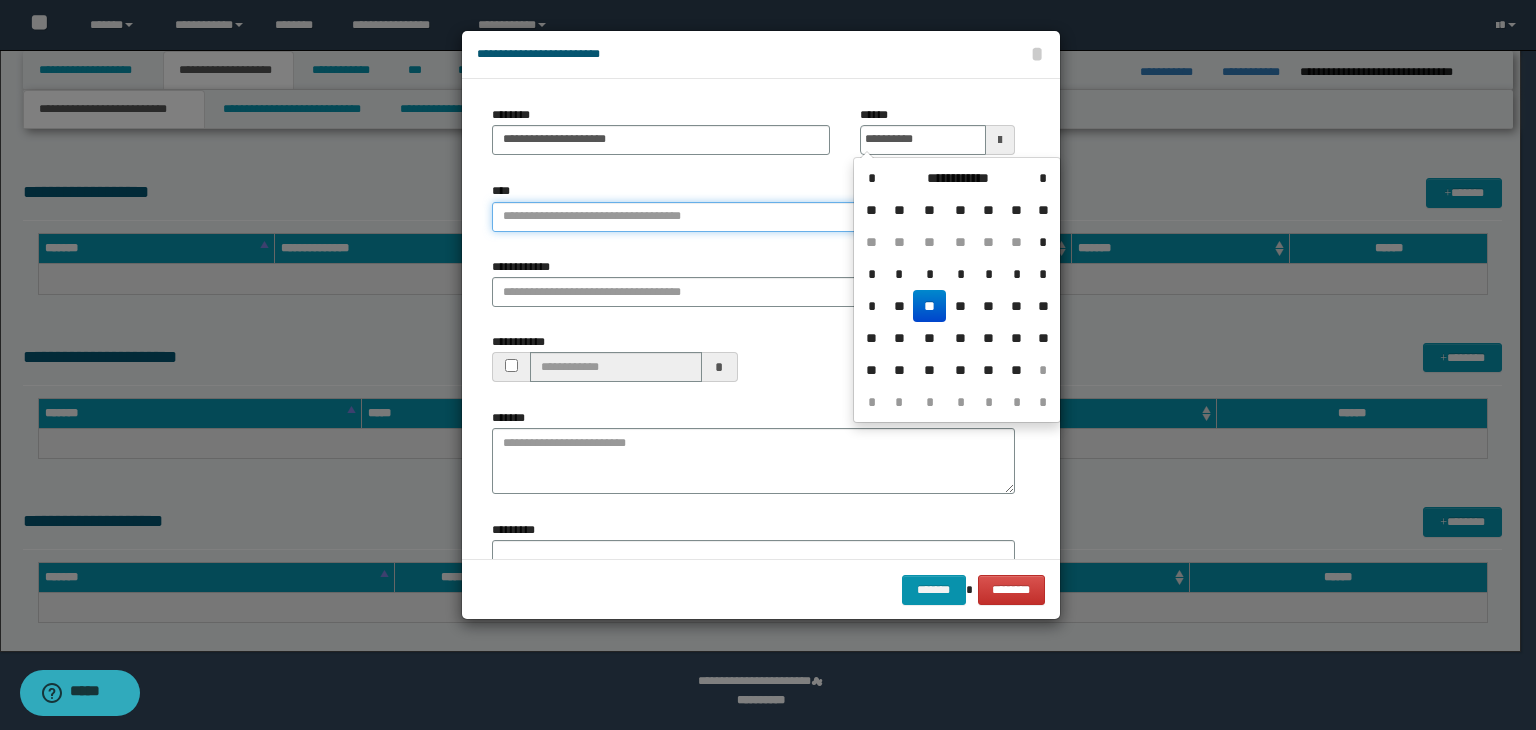 type on "**********" 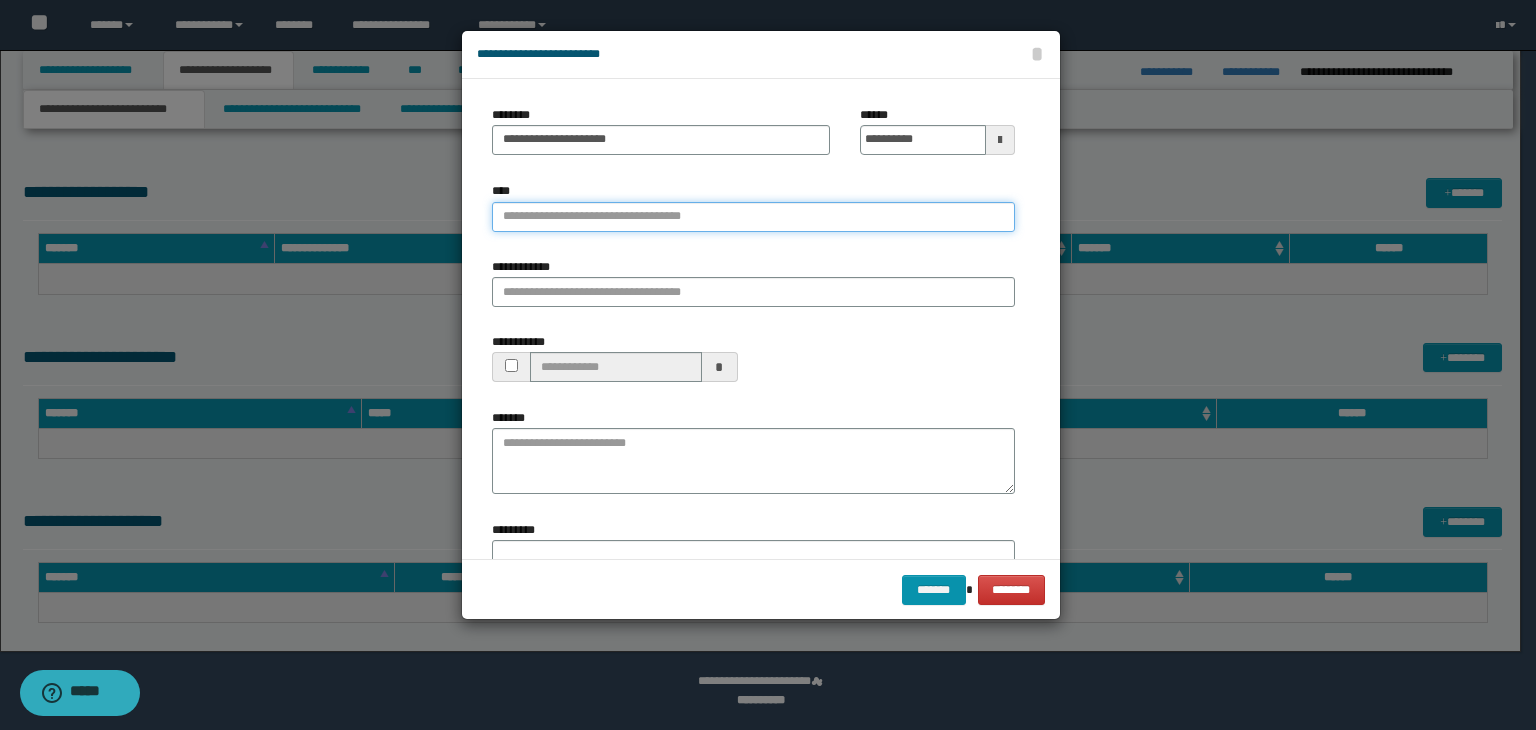click on "****" at bounding box center [753, 217] 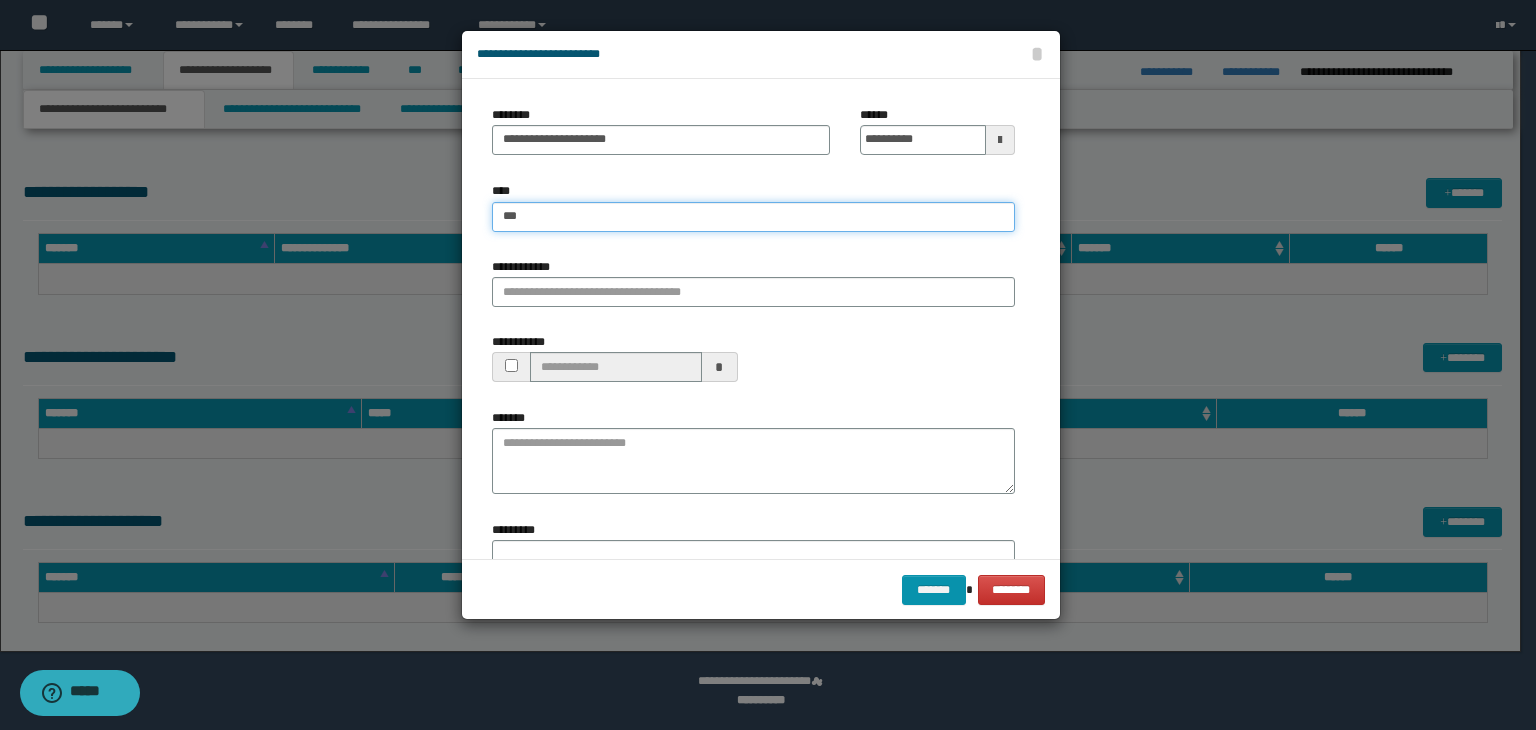 type on "****" 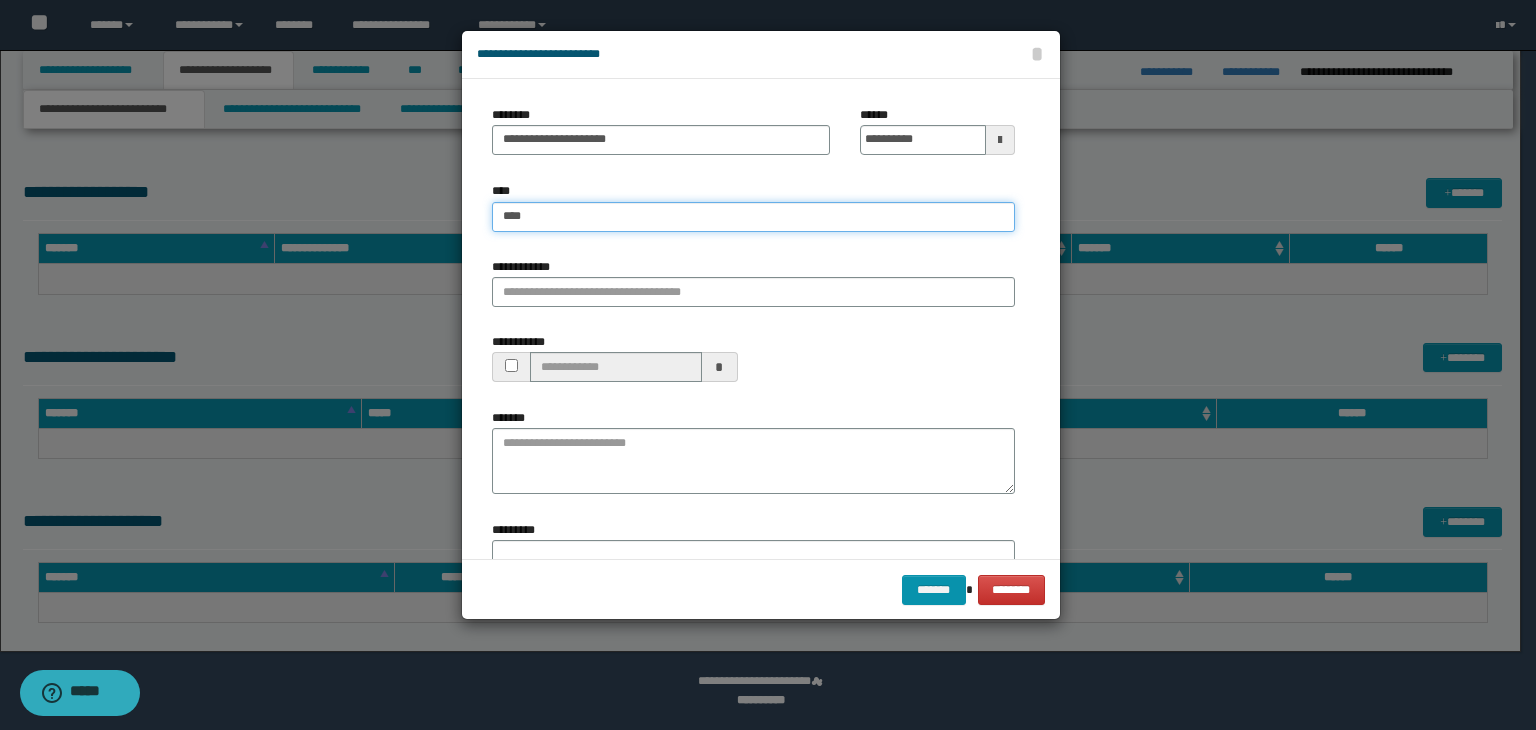 type on "****" 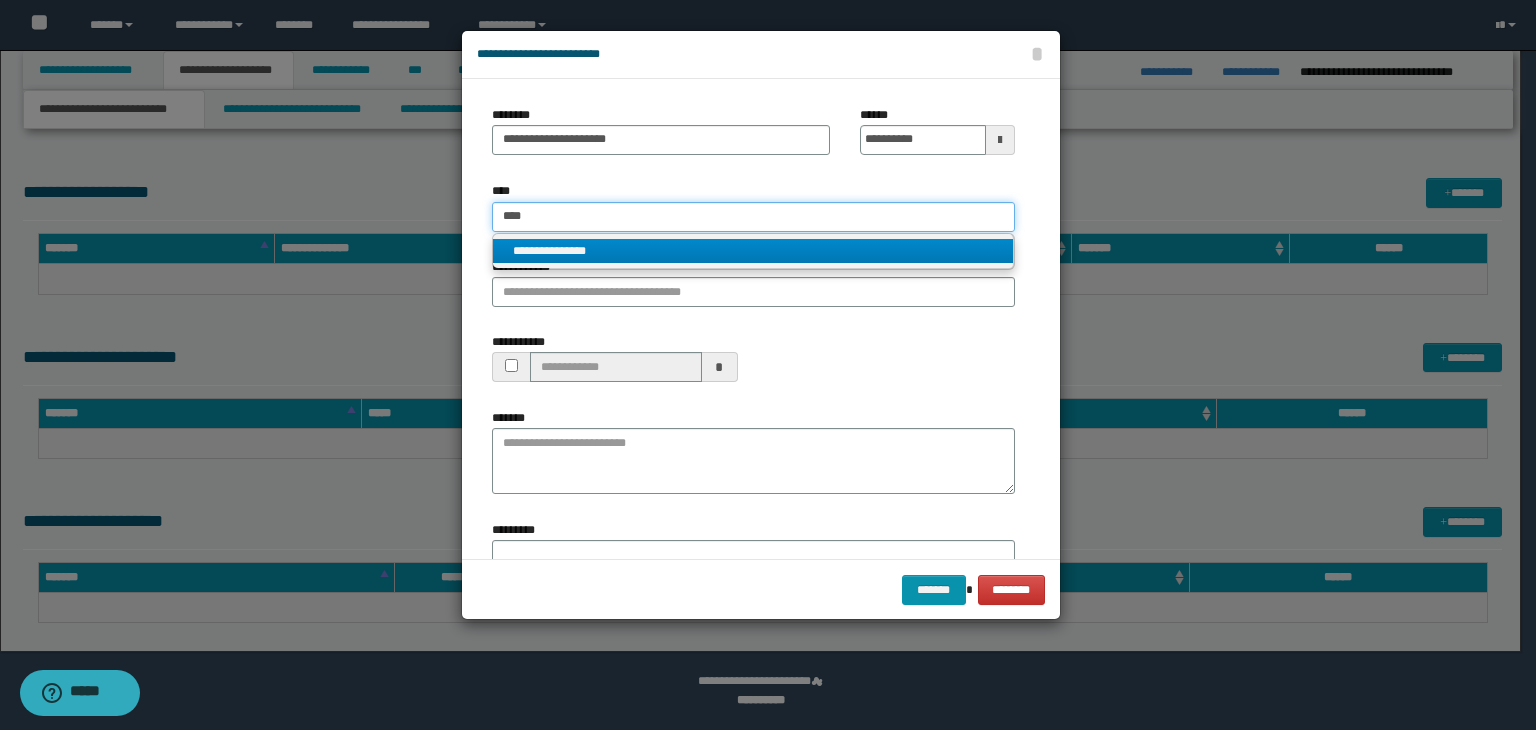 type on "****" 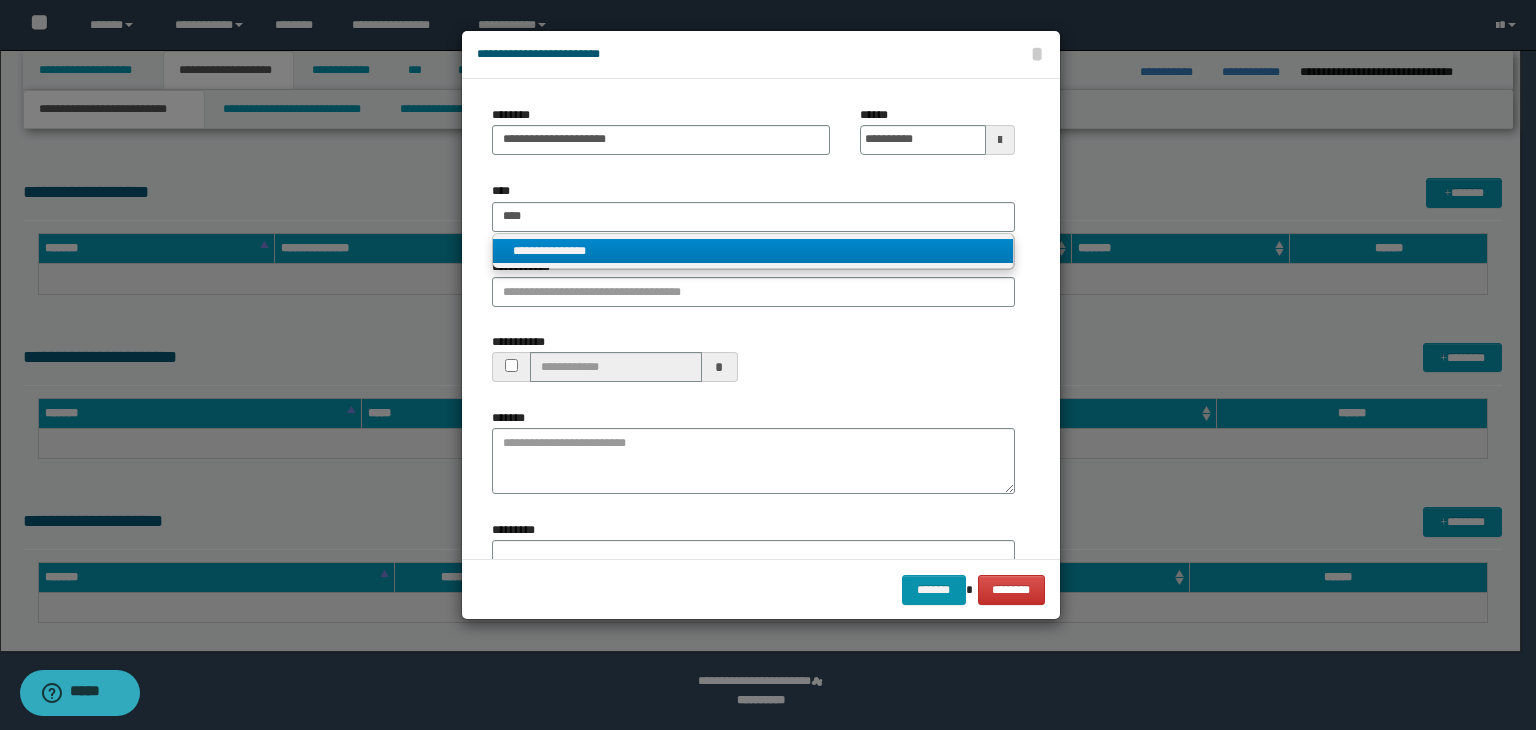 click on "**********" at bounding box center (753, 251) 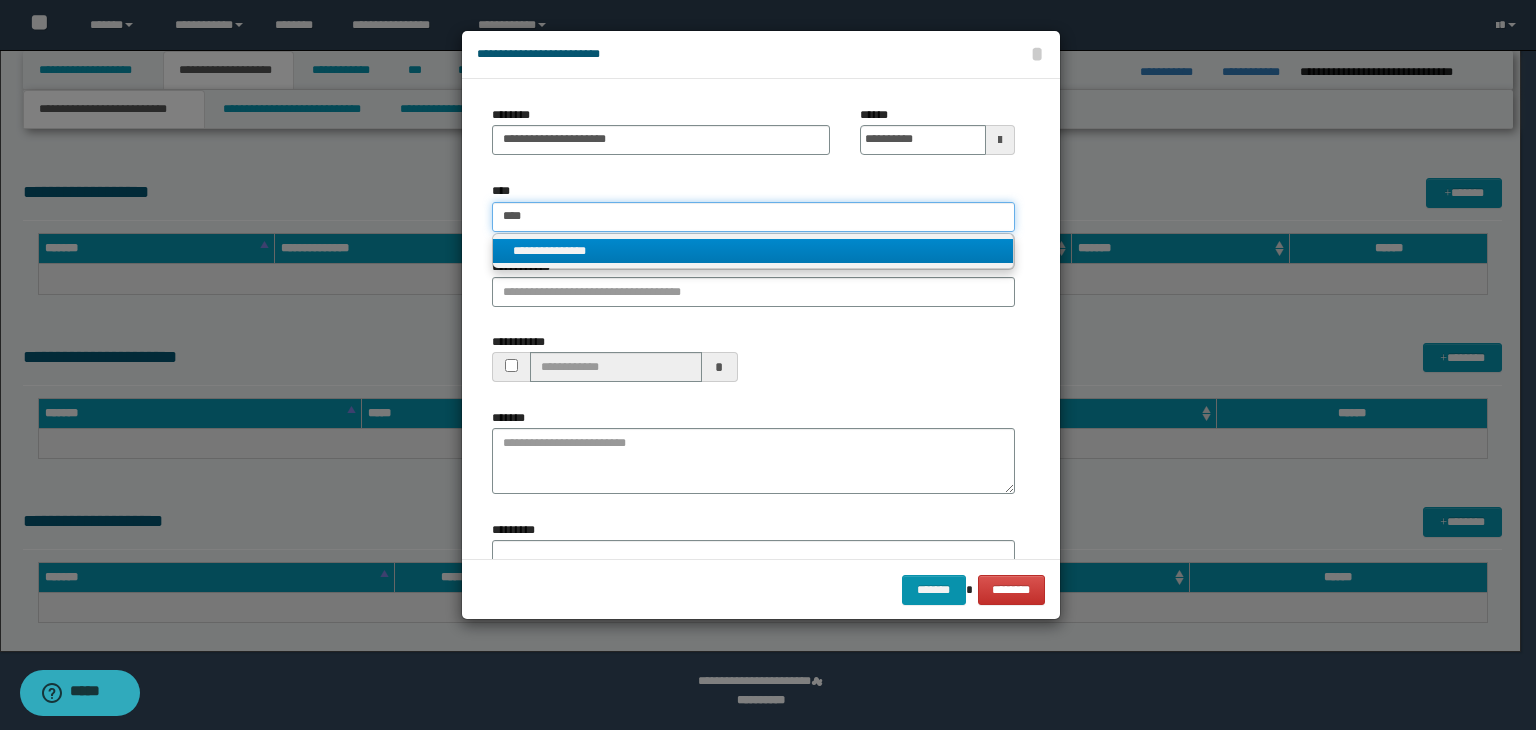 type 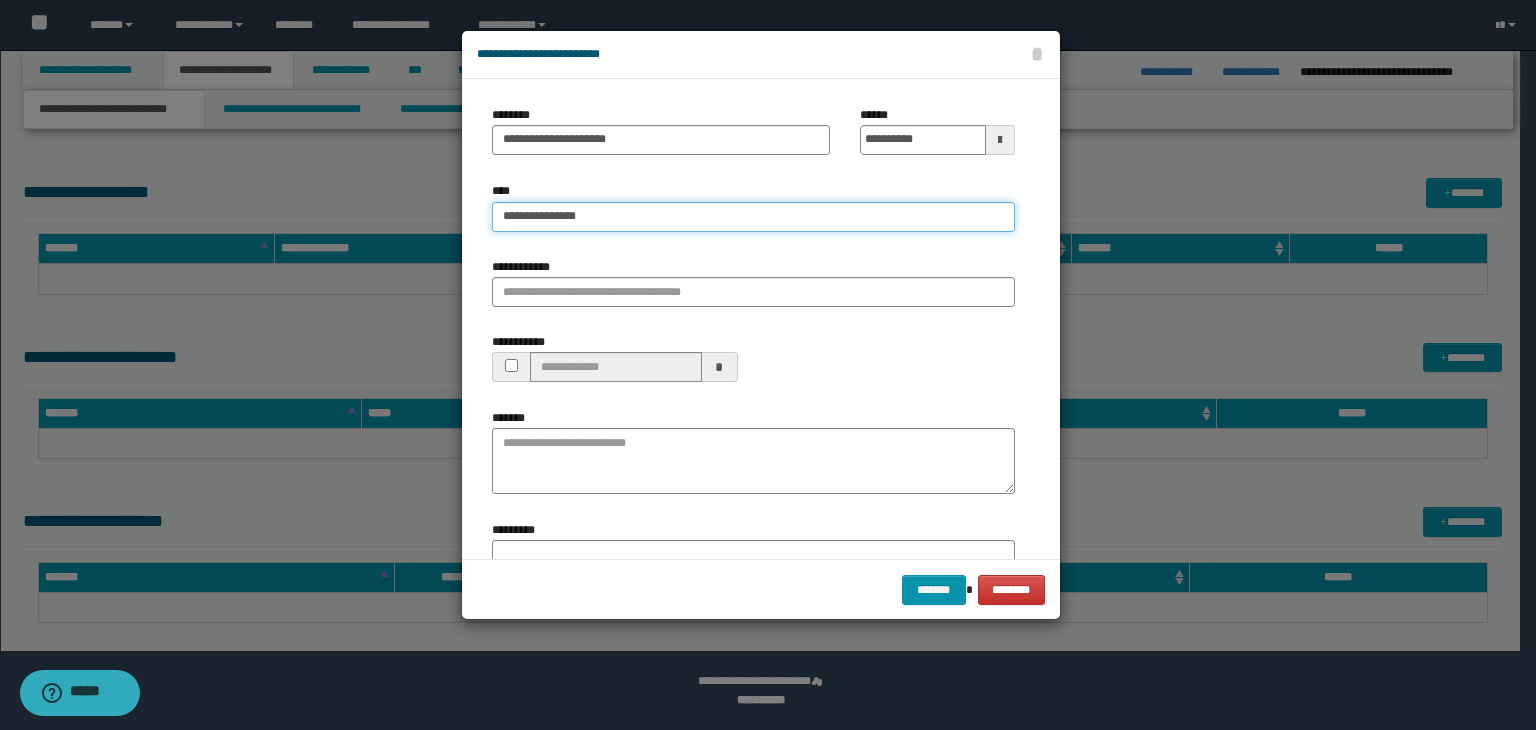 type on "**********" 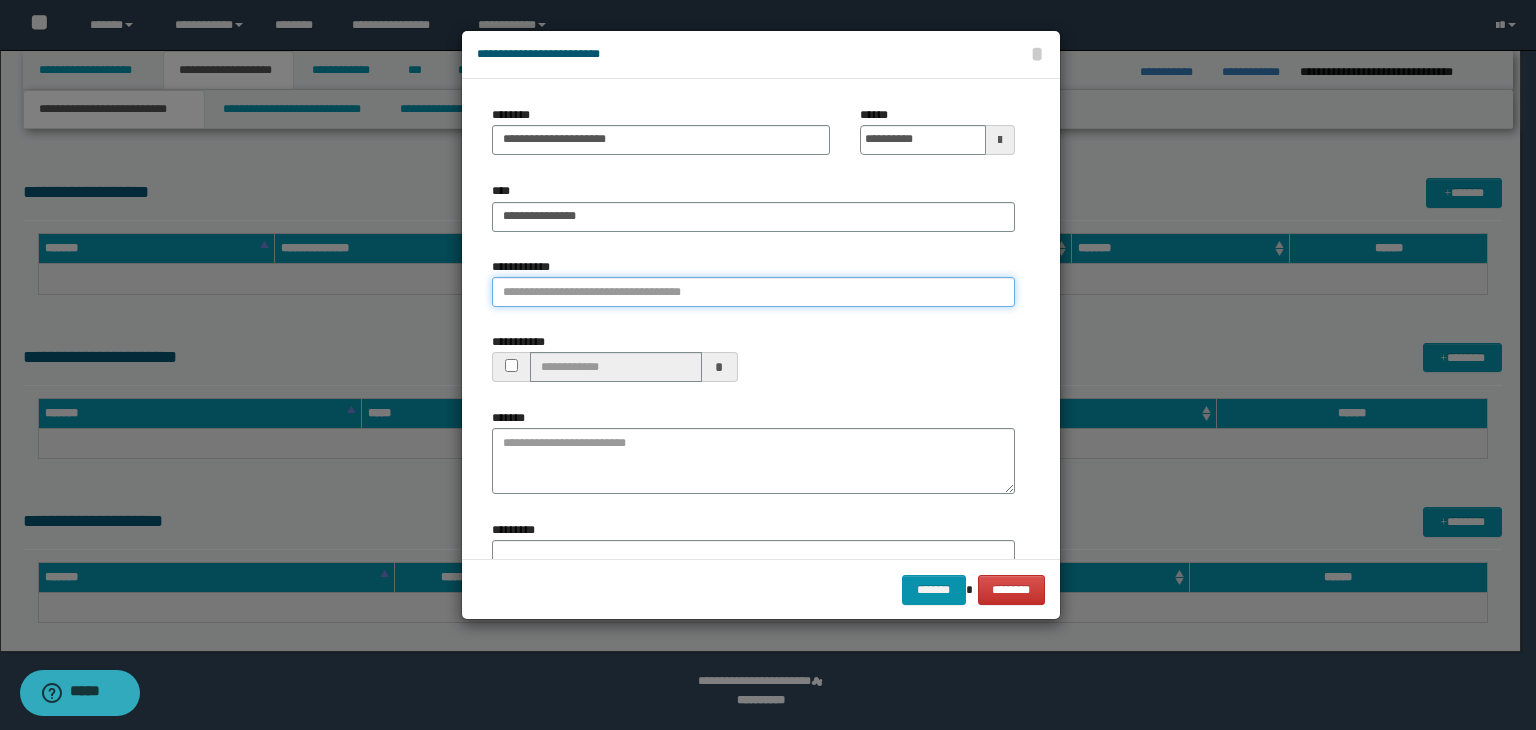 type 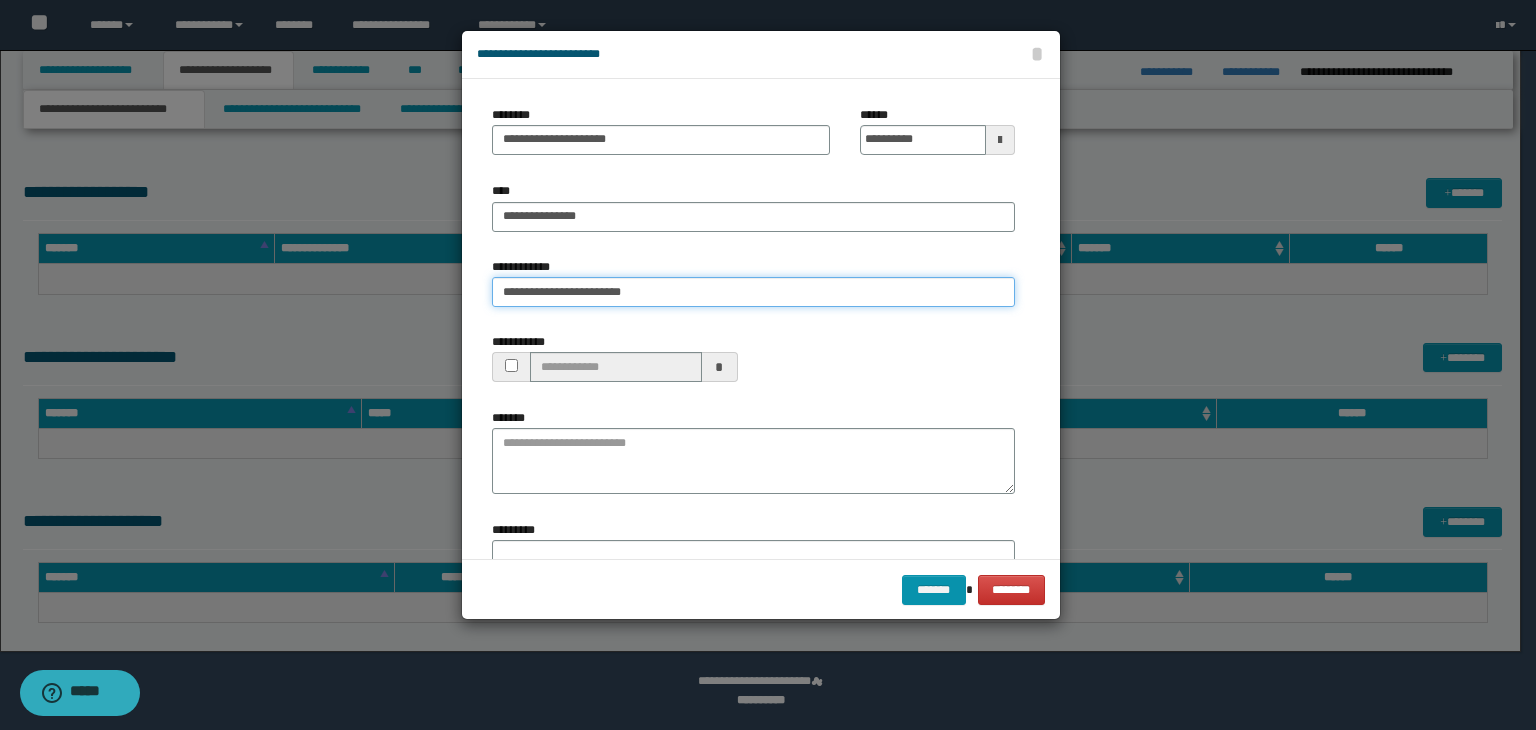 type on "**********" 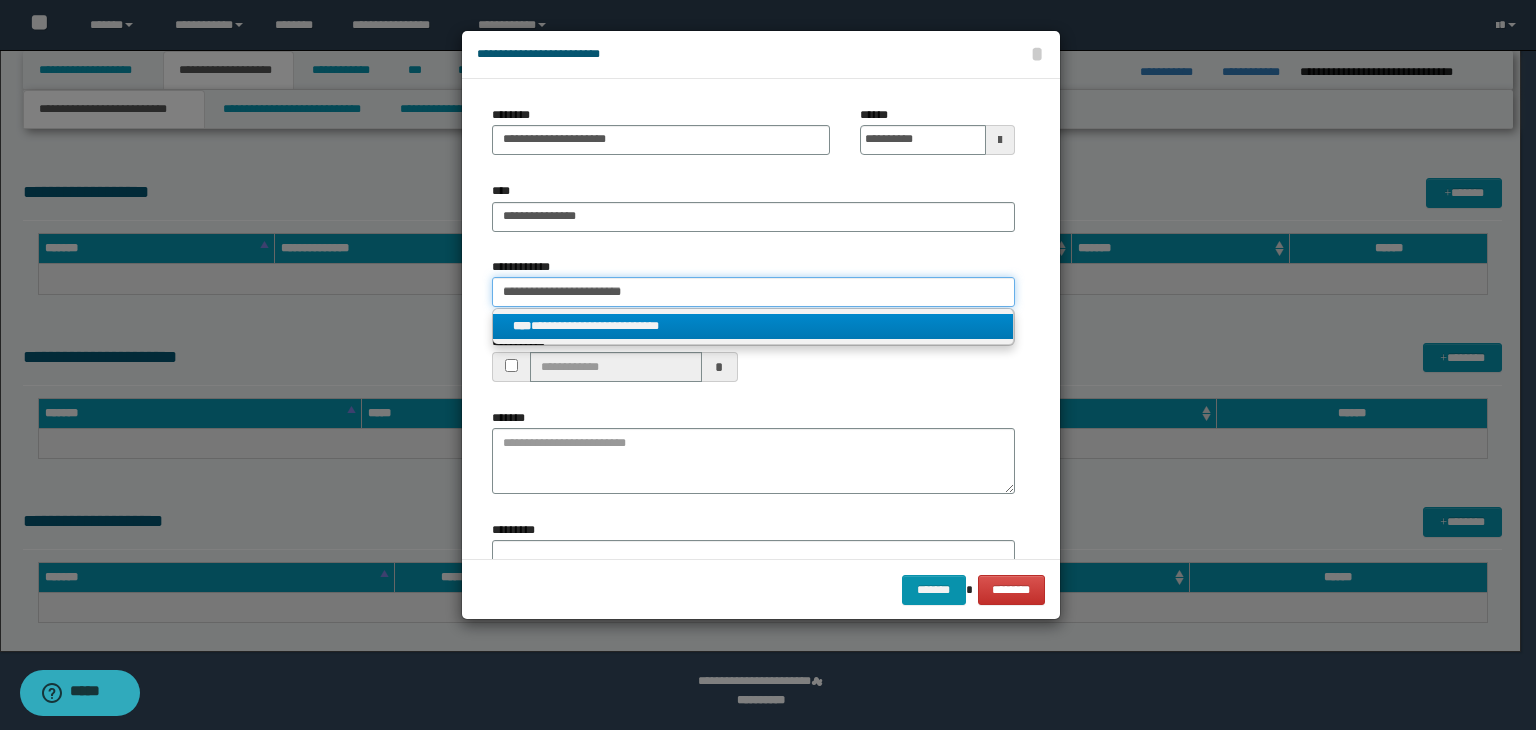 type on "**********" 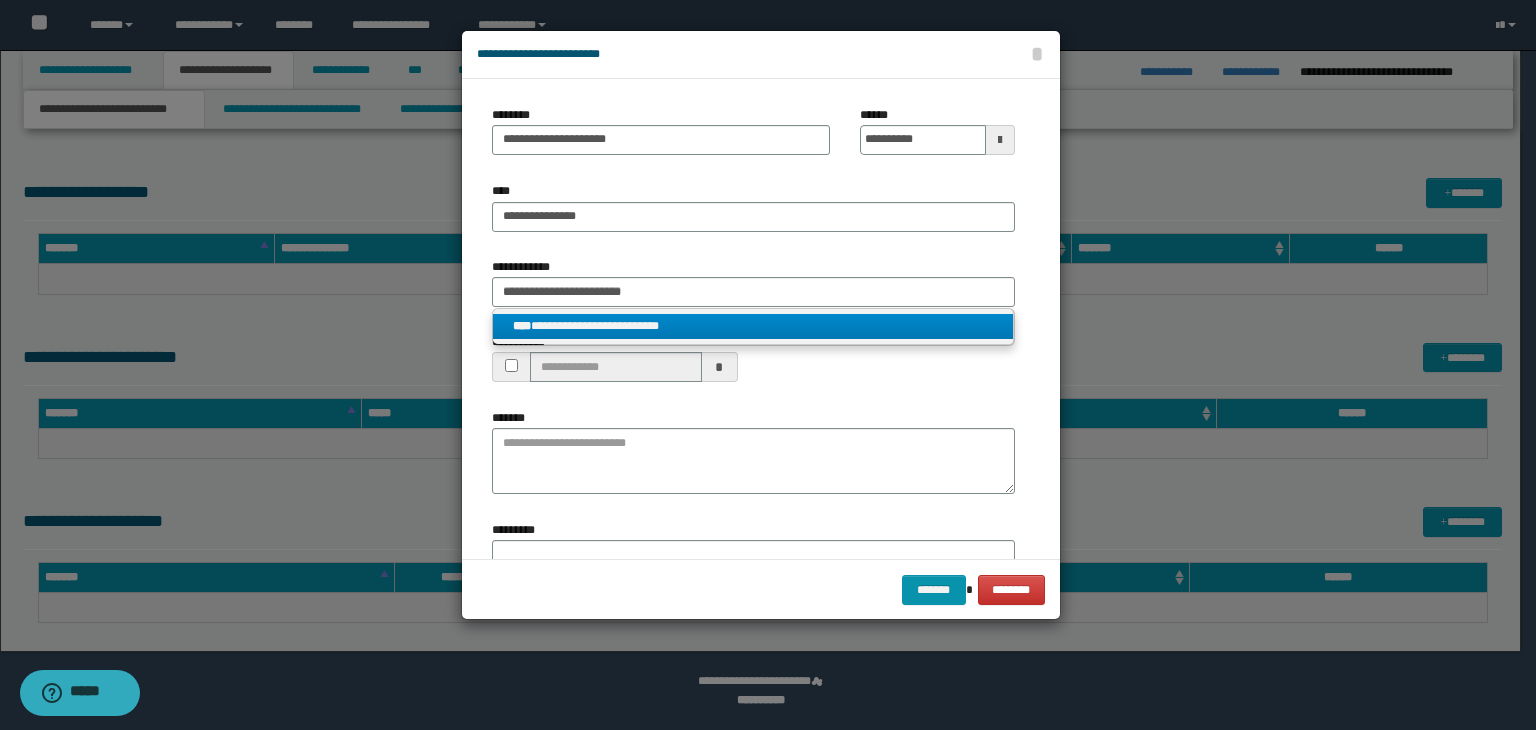 click on "**********" at bounding box center (753, 326) 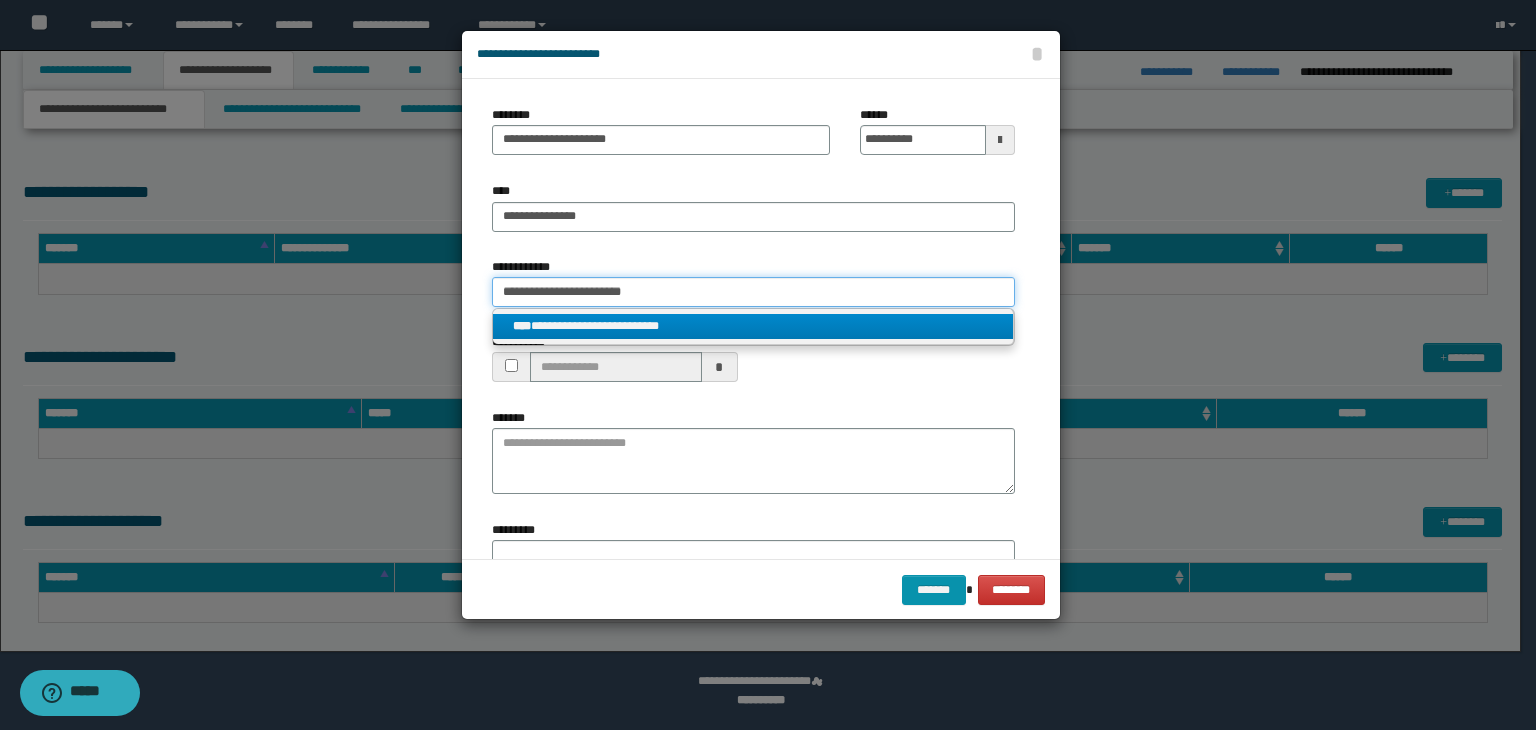 type 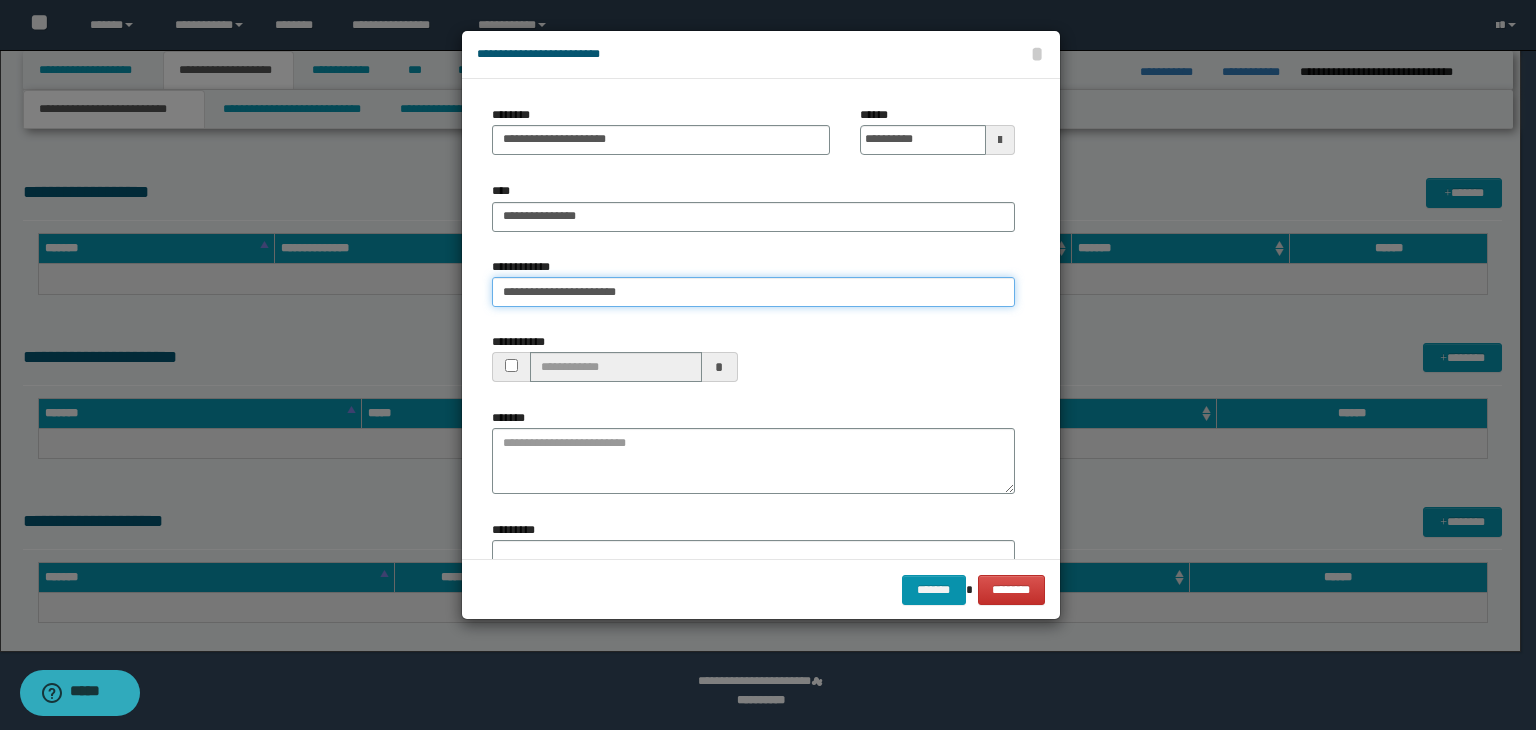 type on "**********" 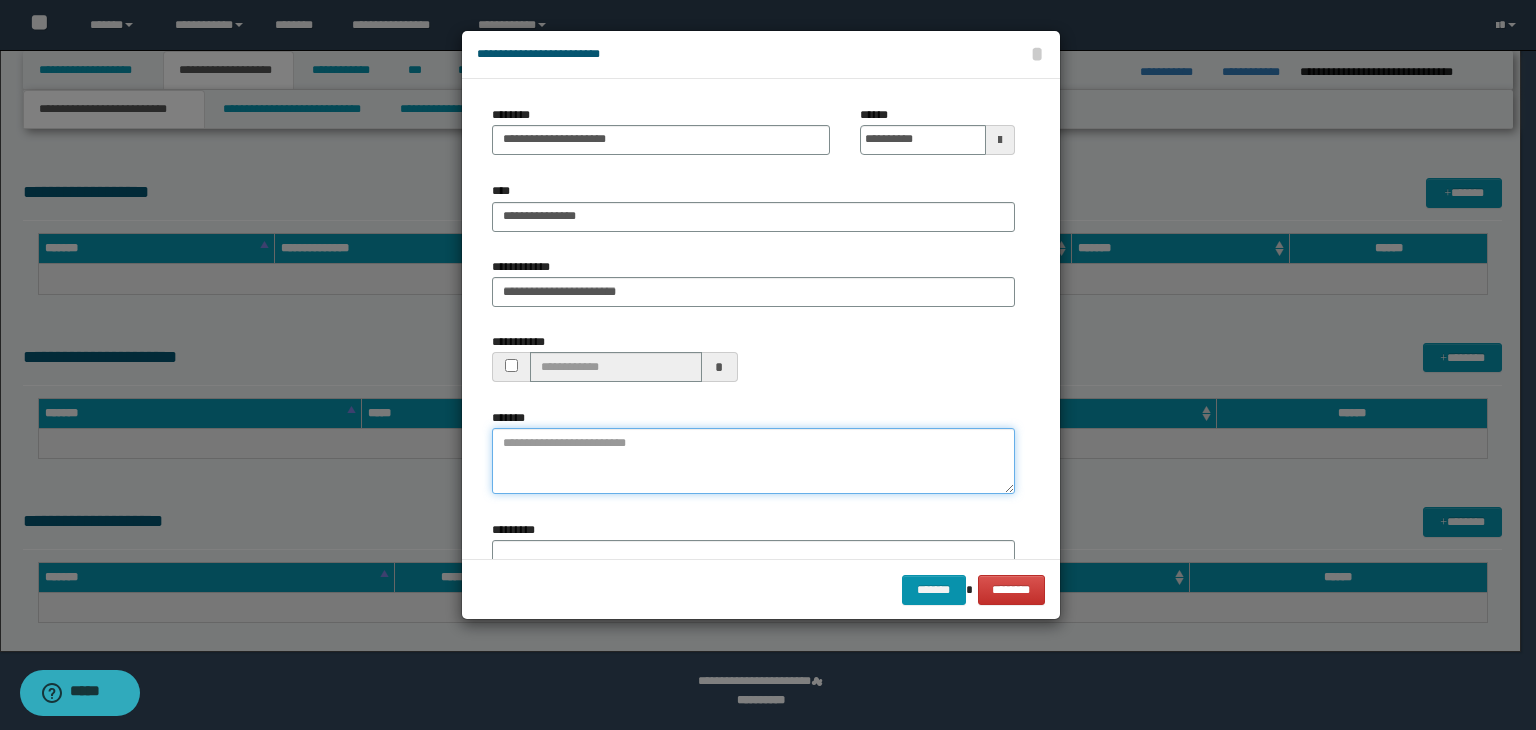 type 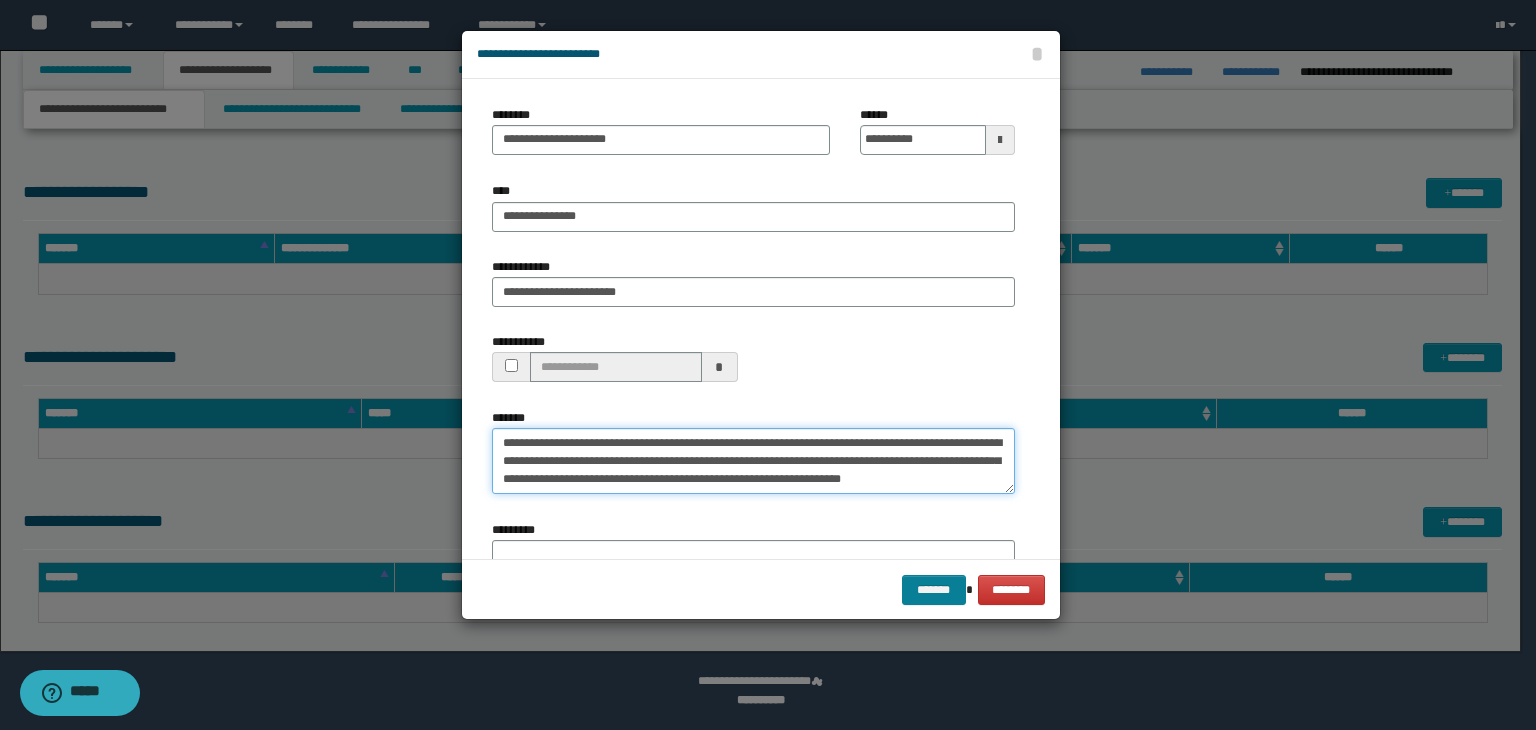 type on "**********" 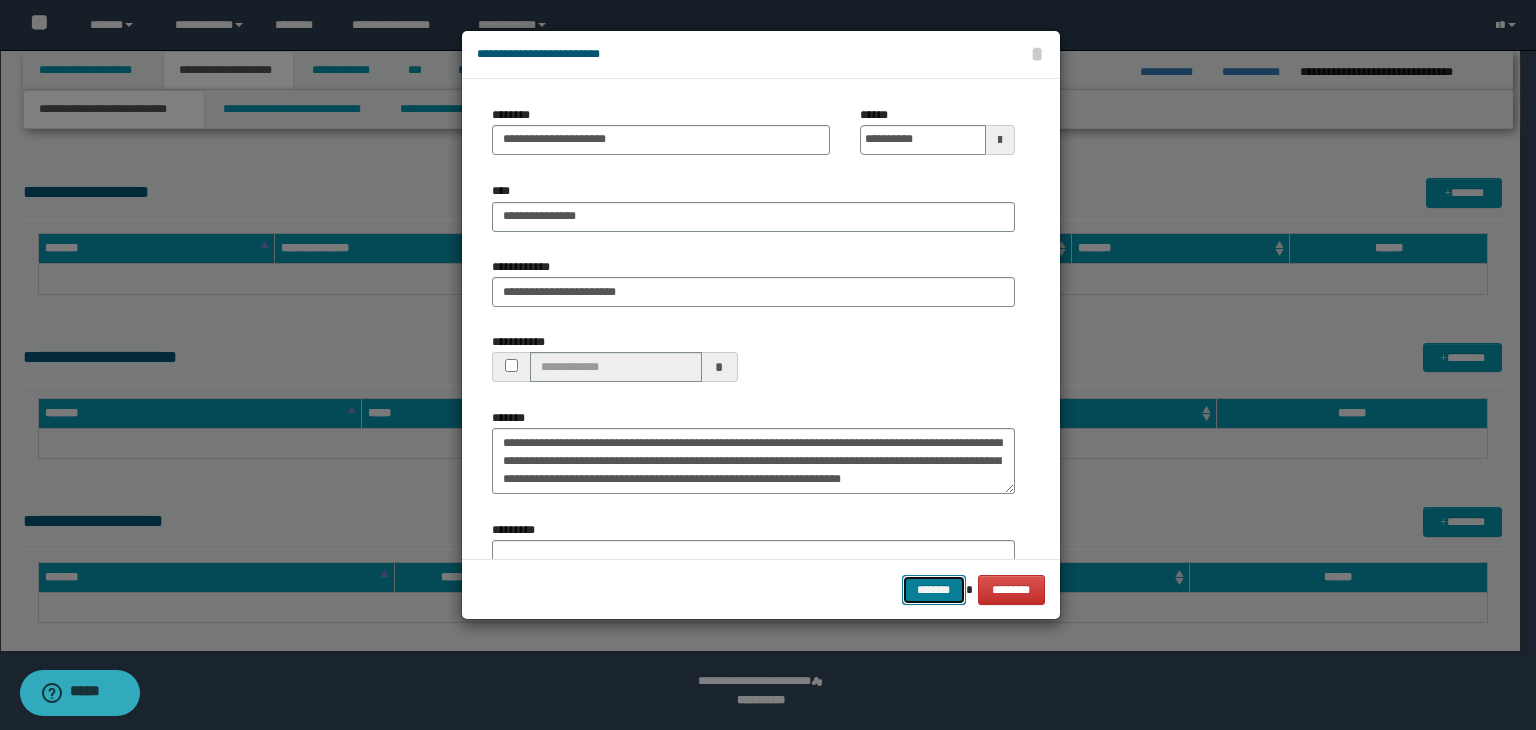 click on "*******" at bounding box center [934, 590] 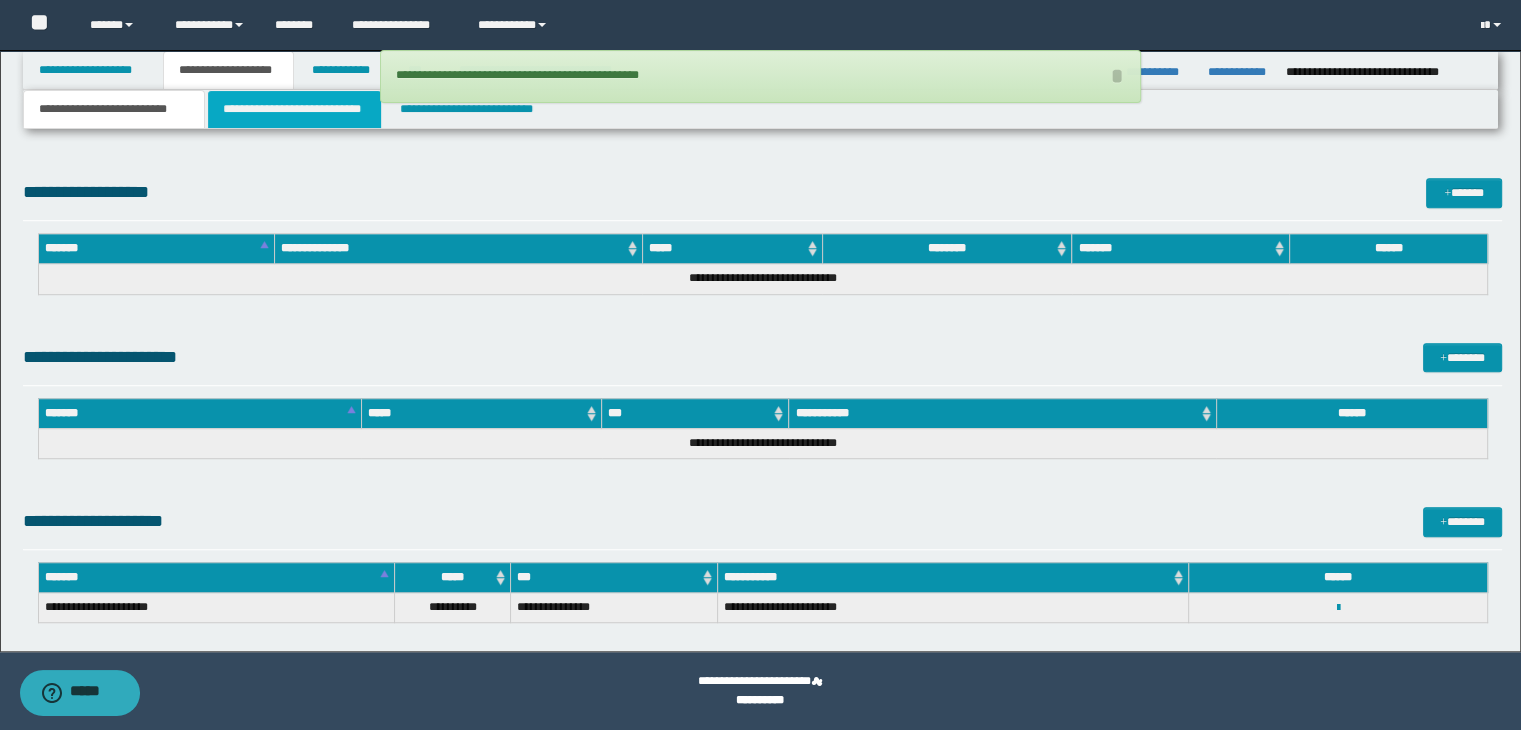 click on "**********" at bounding box center (294, 109) 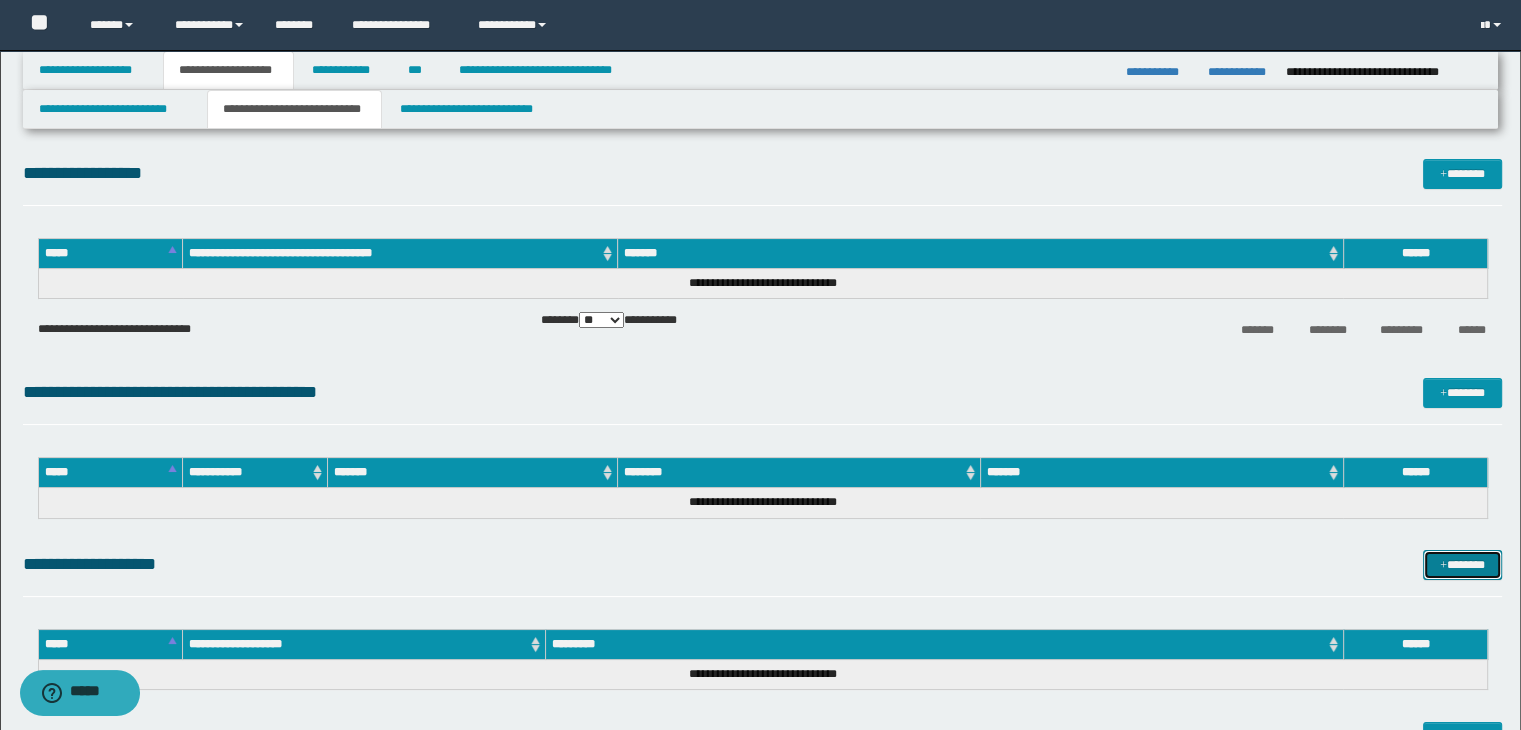 click on "*******" at bounding box center [1462, 565] 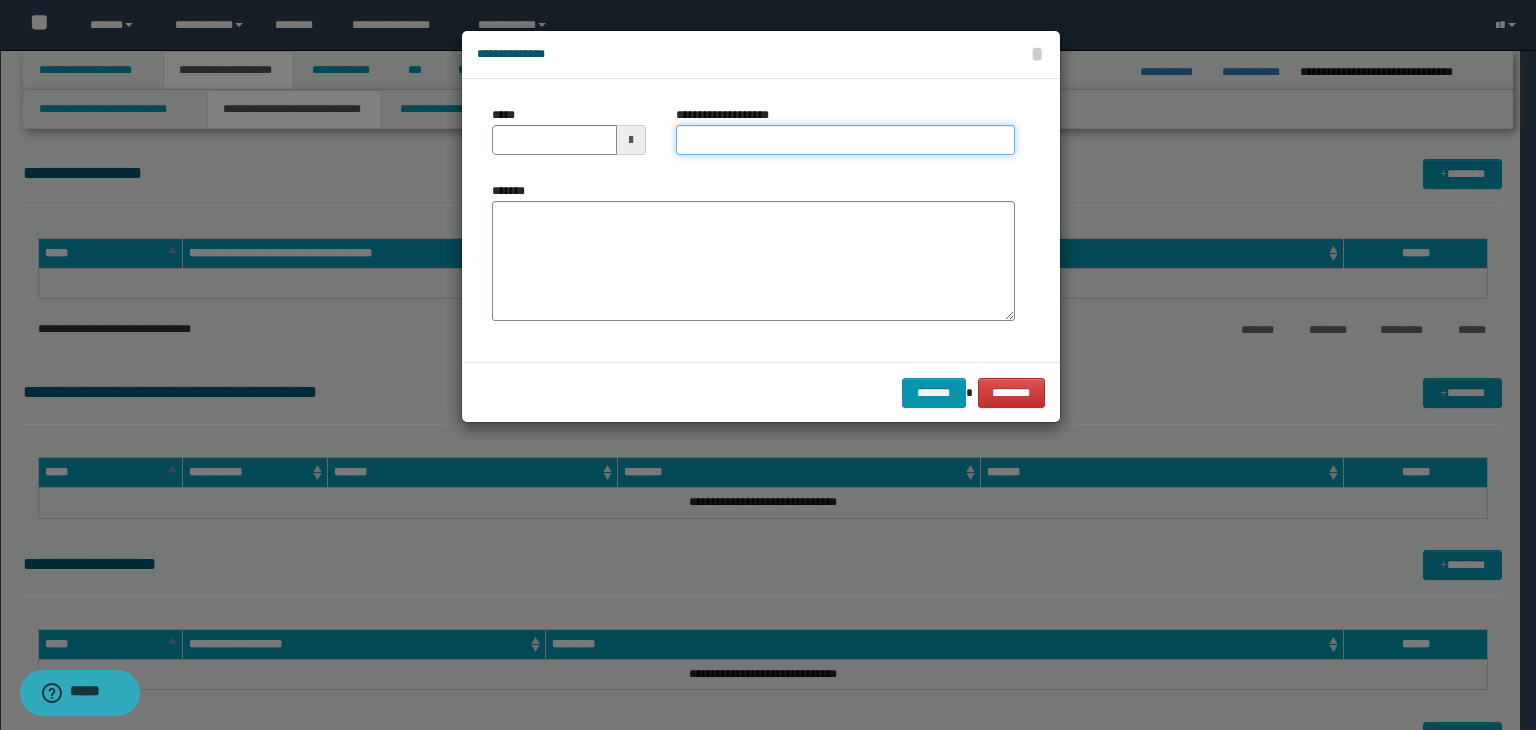 click on "**********" at bounding box center [845, 140] 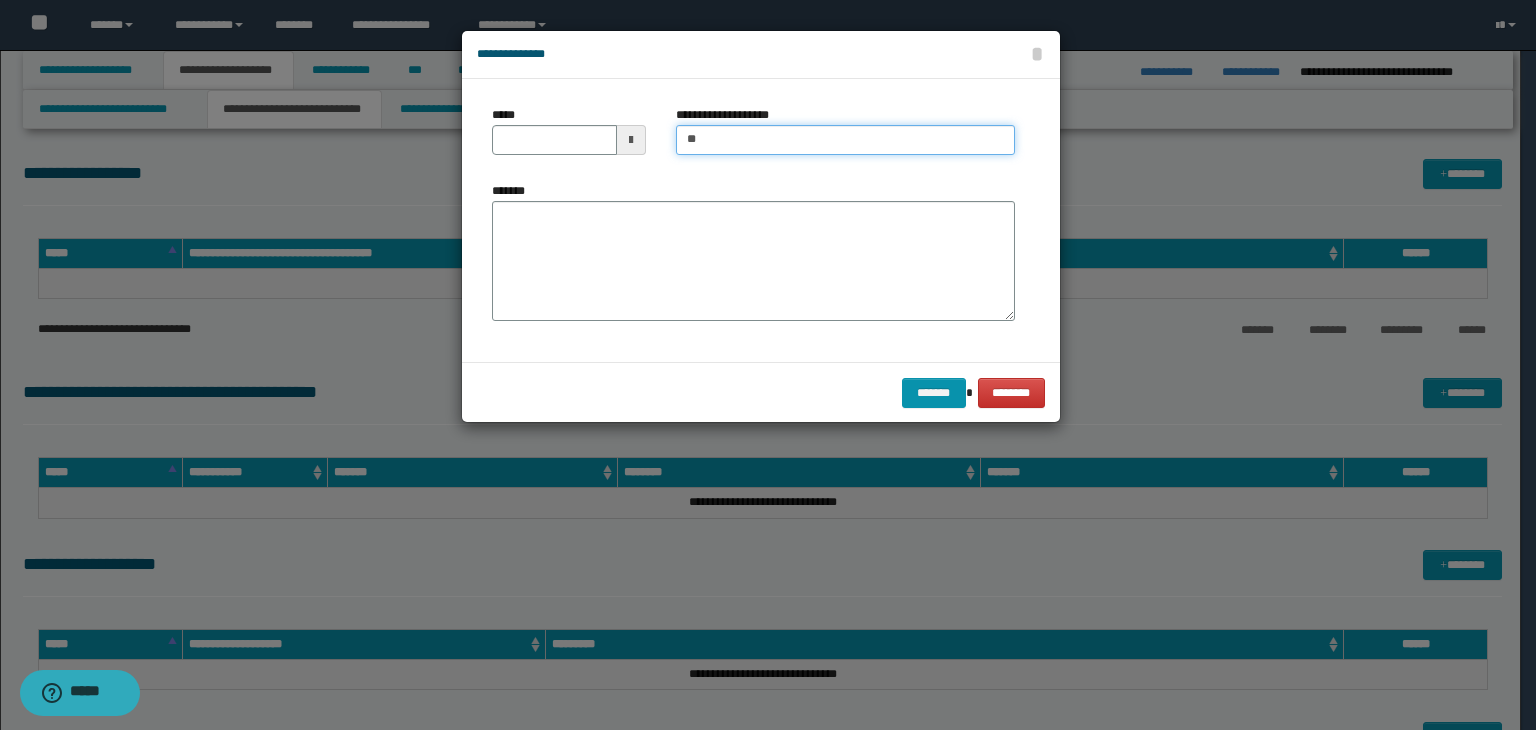 type on "**********" 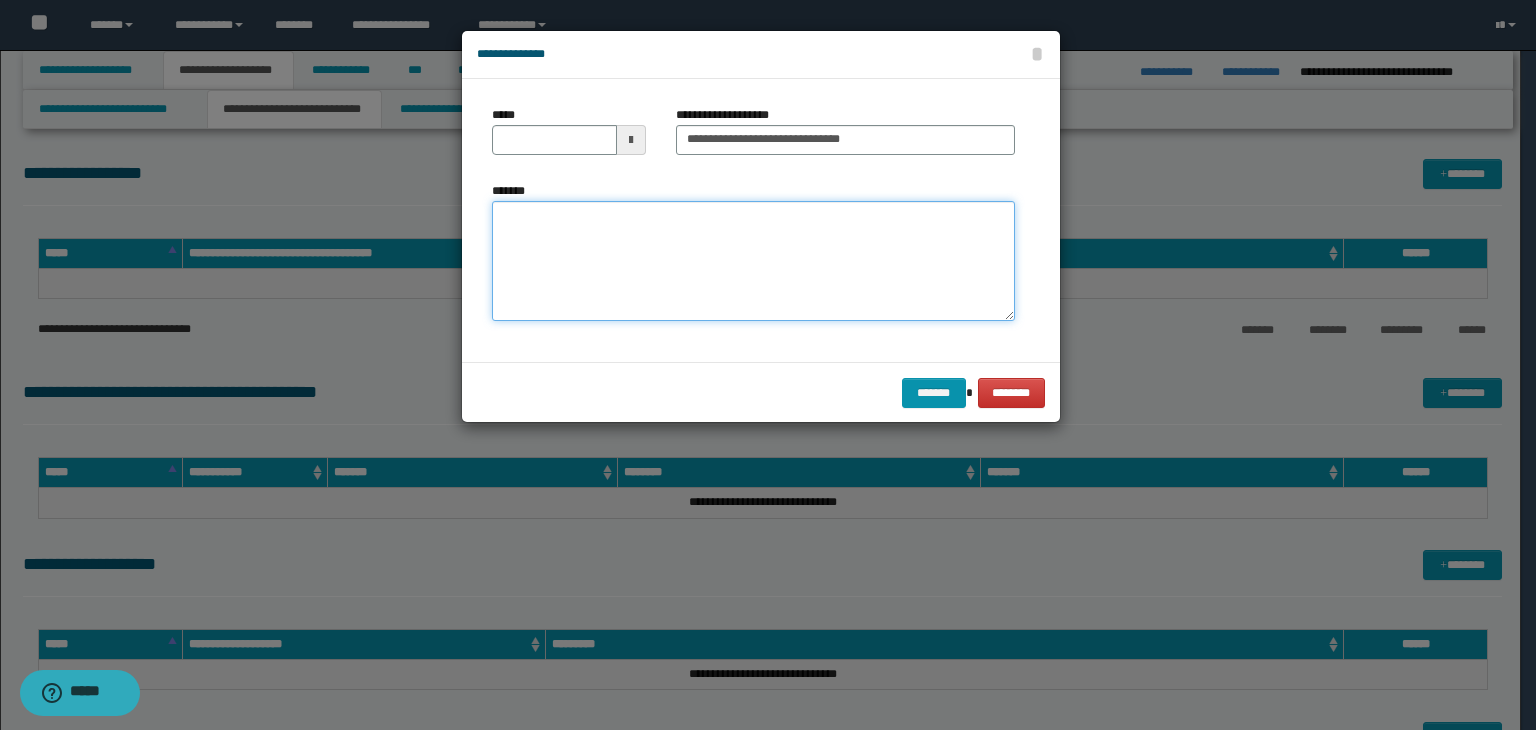 click on "*******" at bounding box center (753, 261) 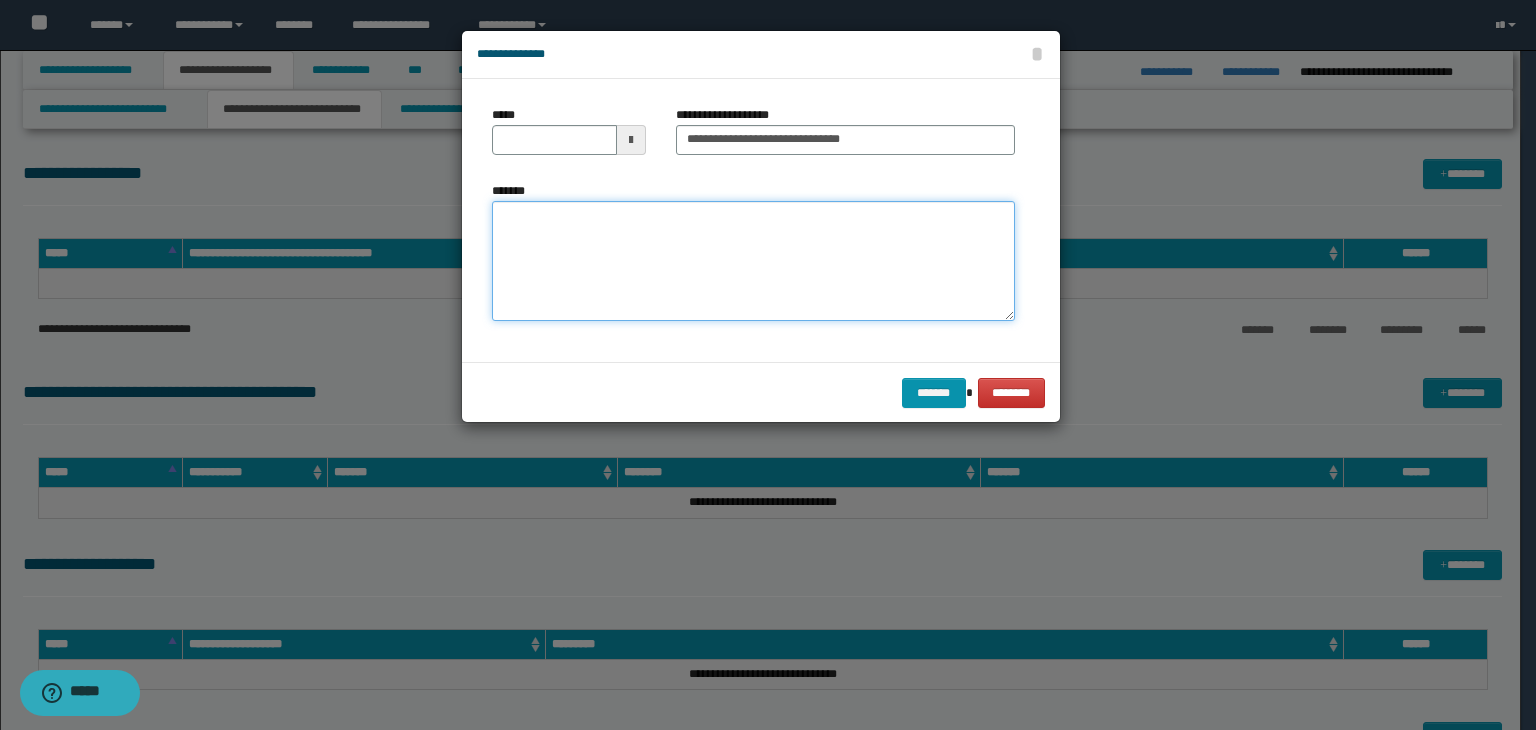 type on "**********" 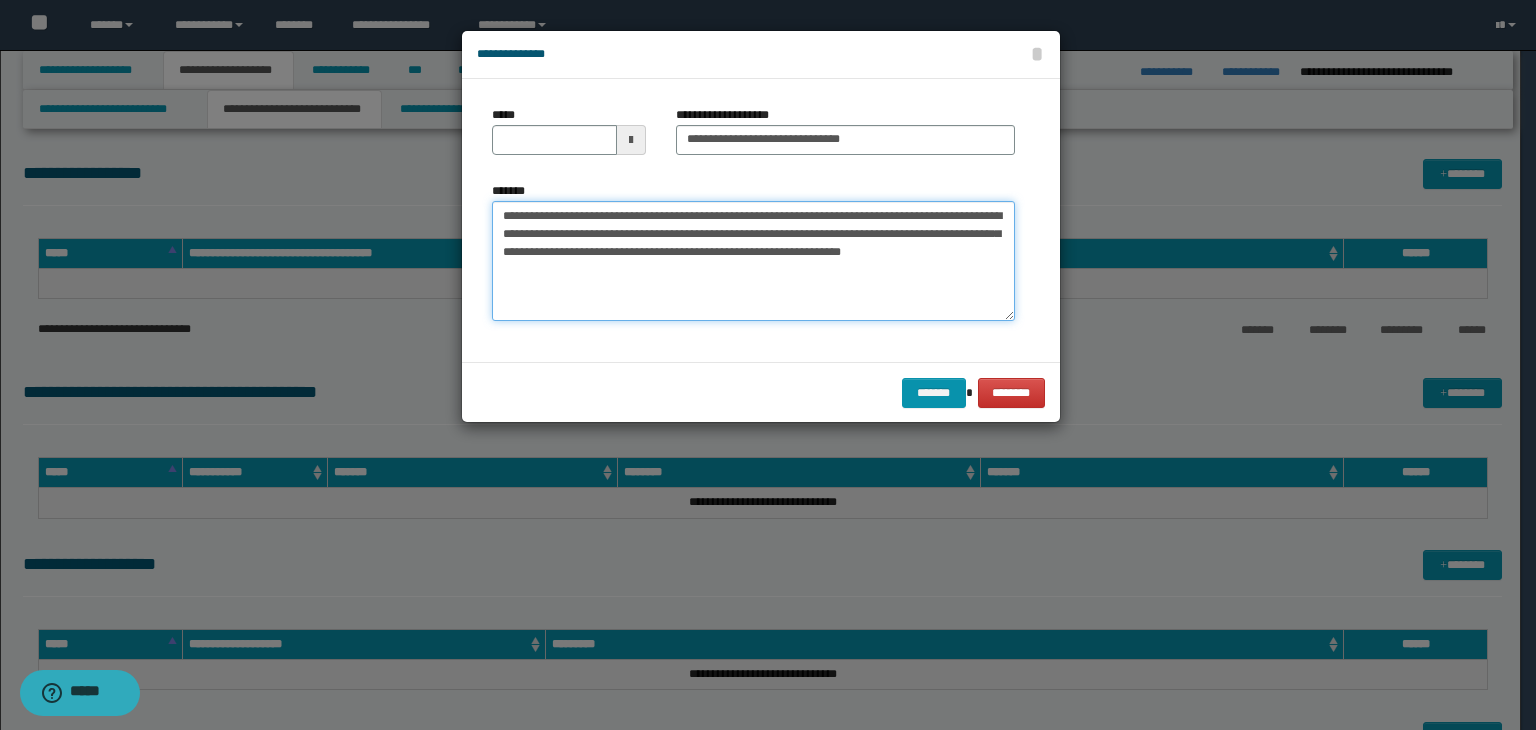 type 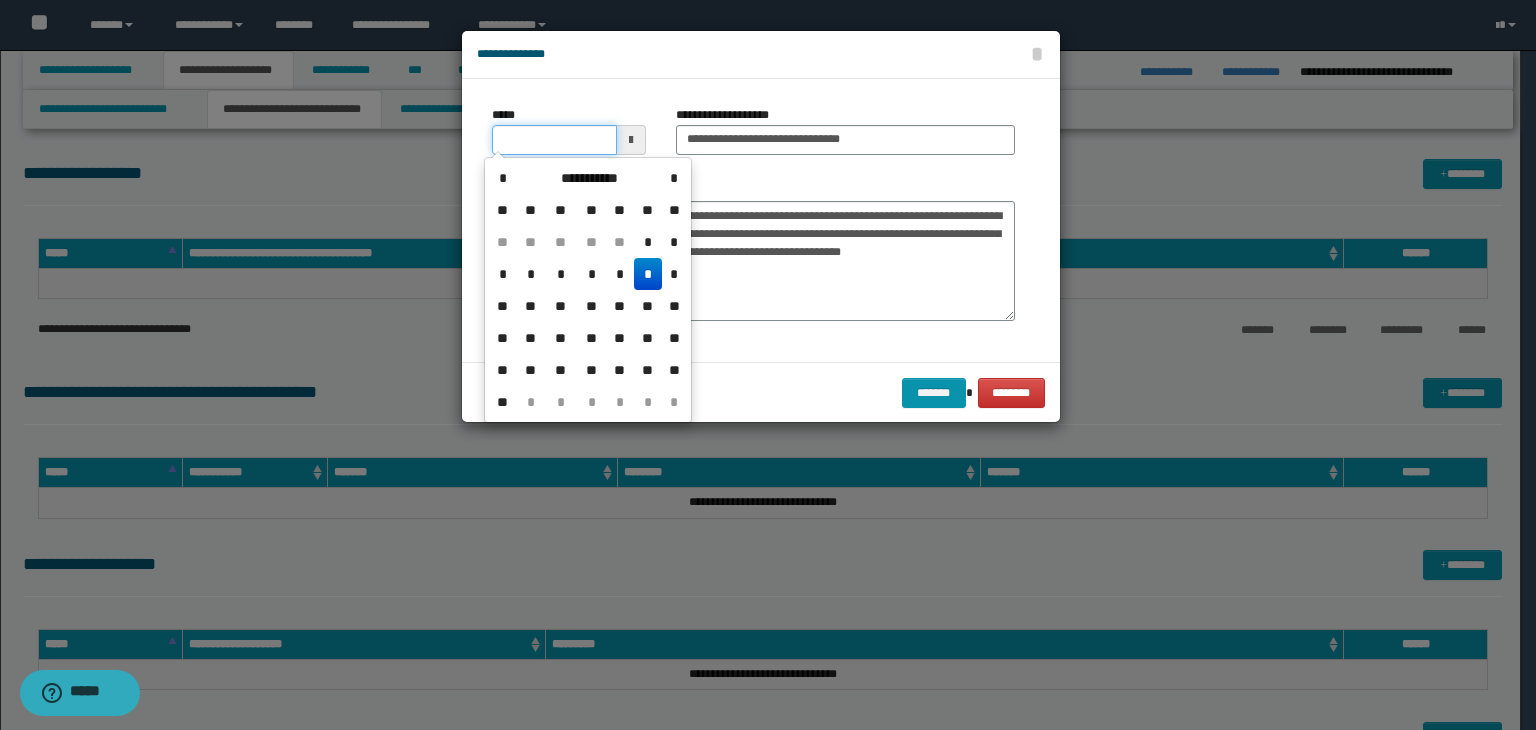 click on "*****" at bounding box center (554, 140) 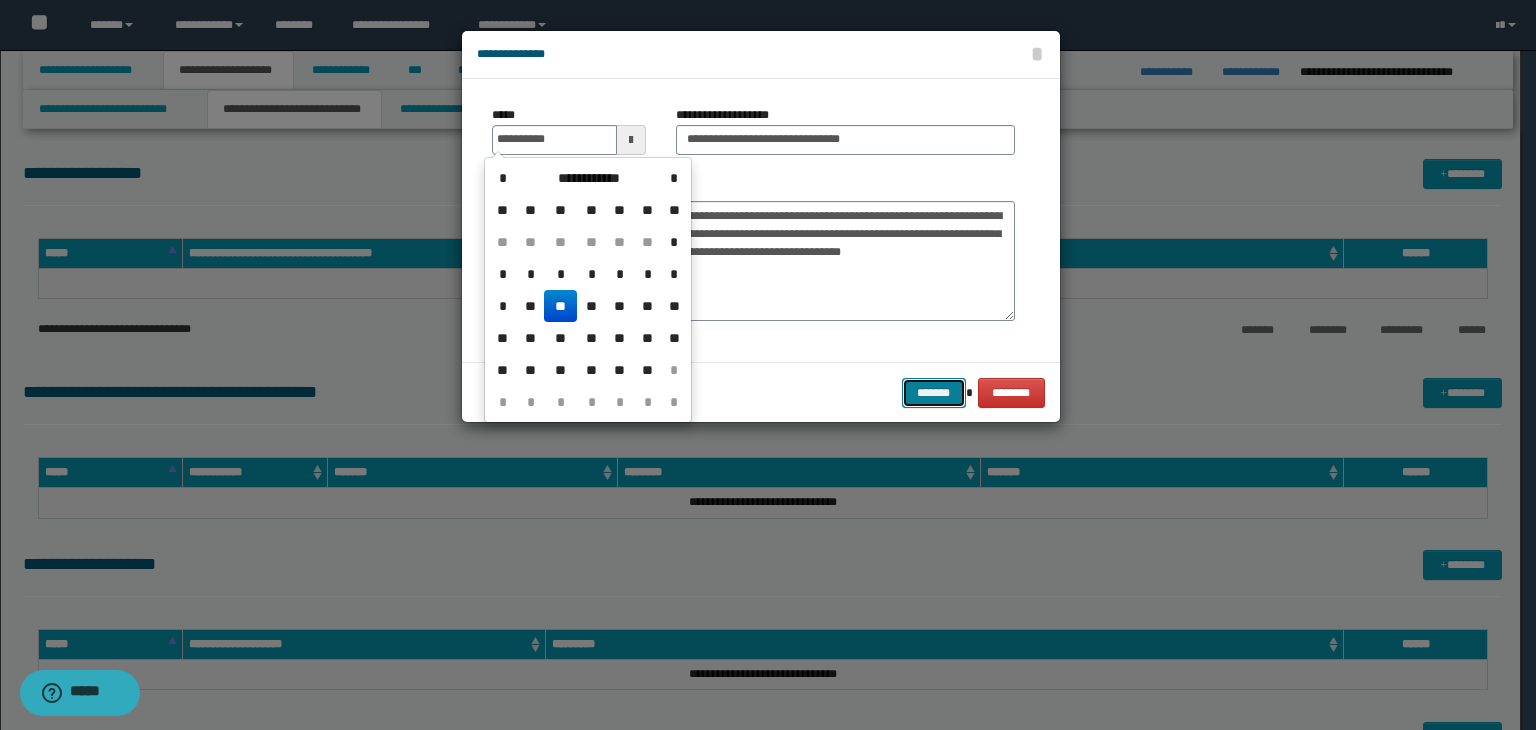 type on "**********" 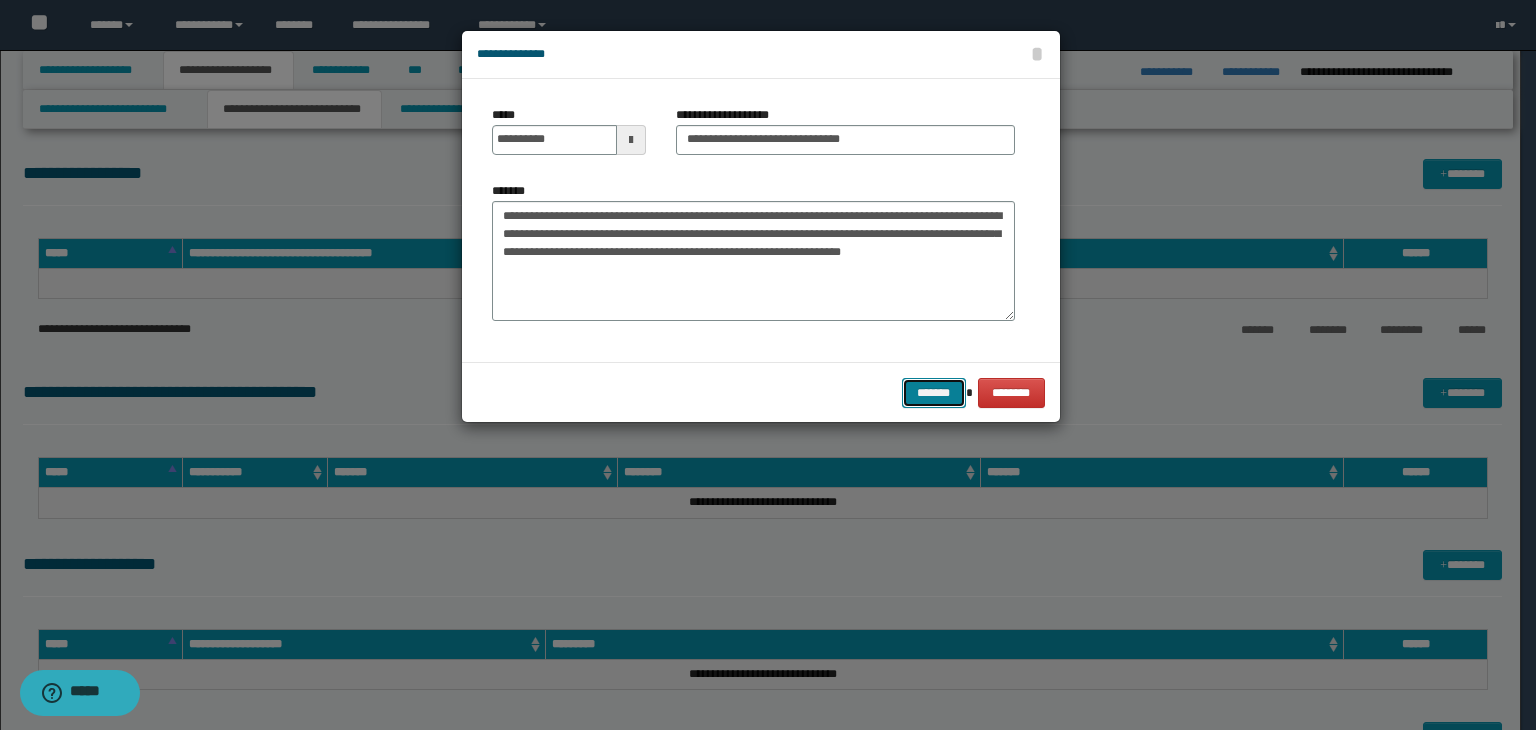 click on "*******" at bounding box center [934, 393] 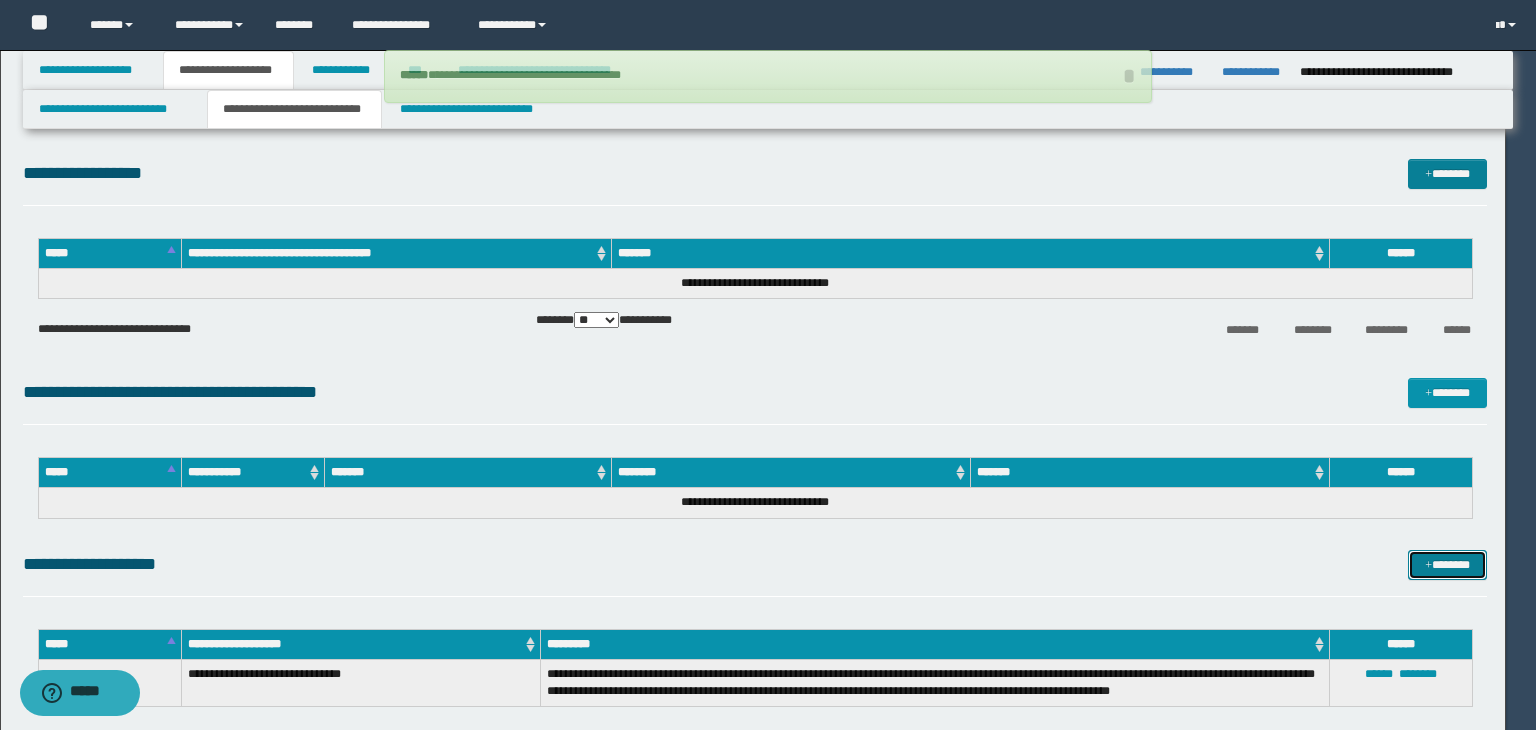 type 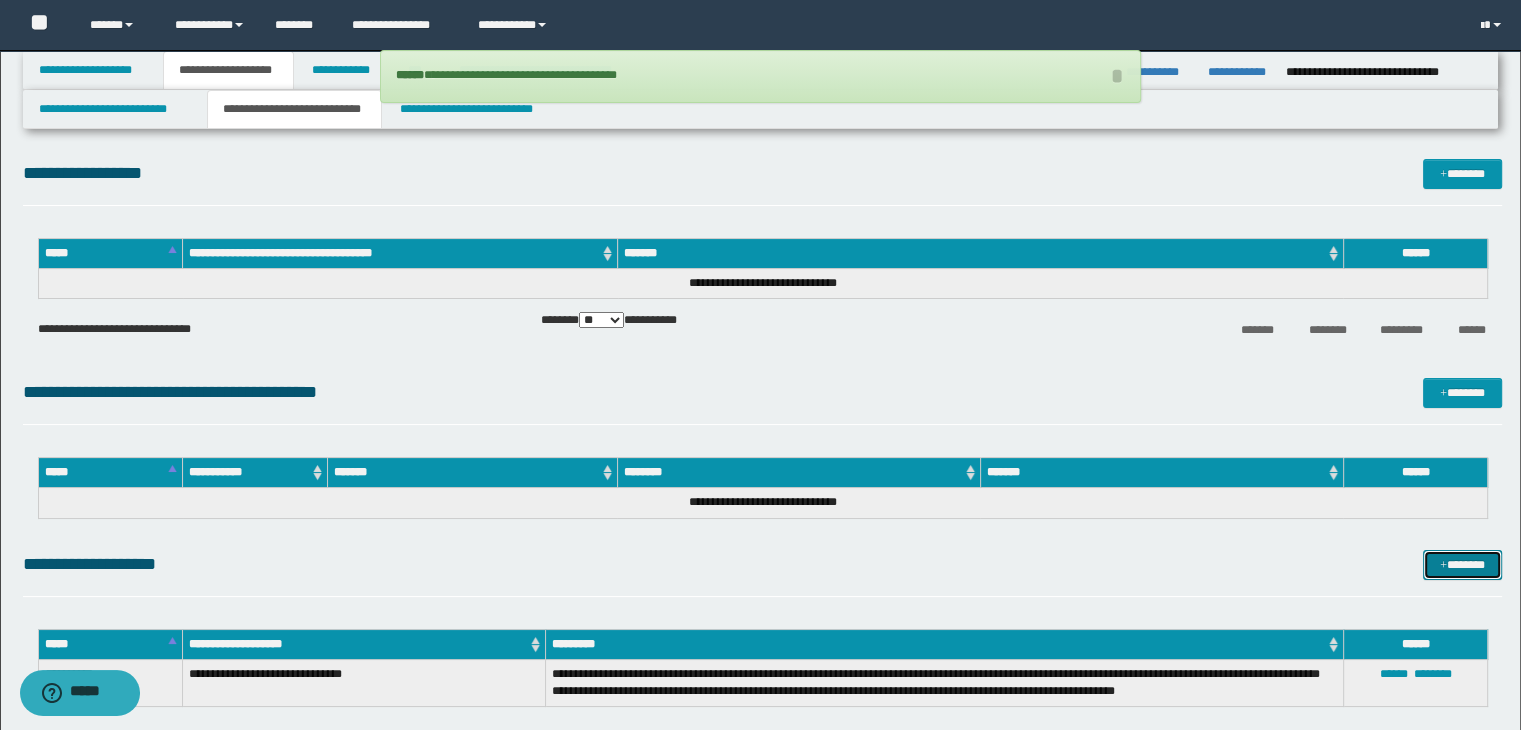 click on "*******" at bounding box center (1462, 565) 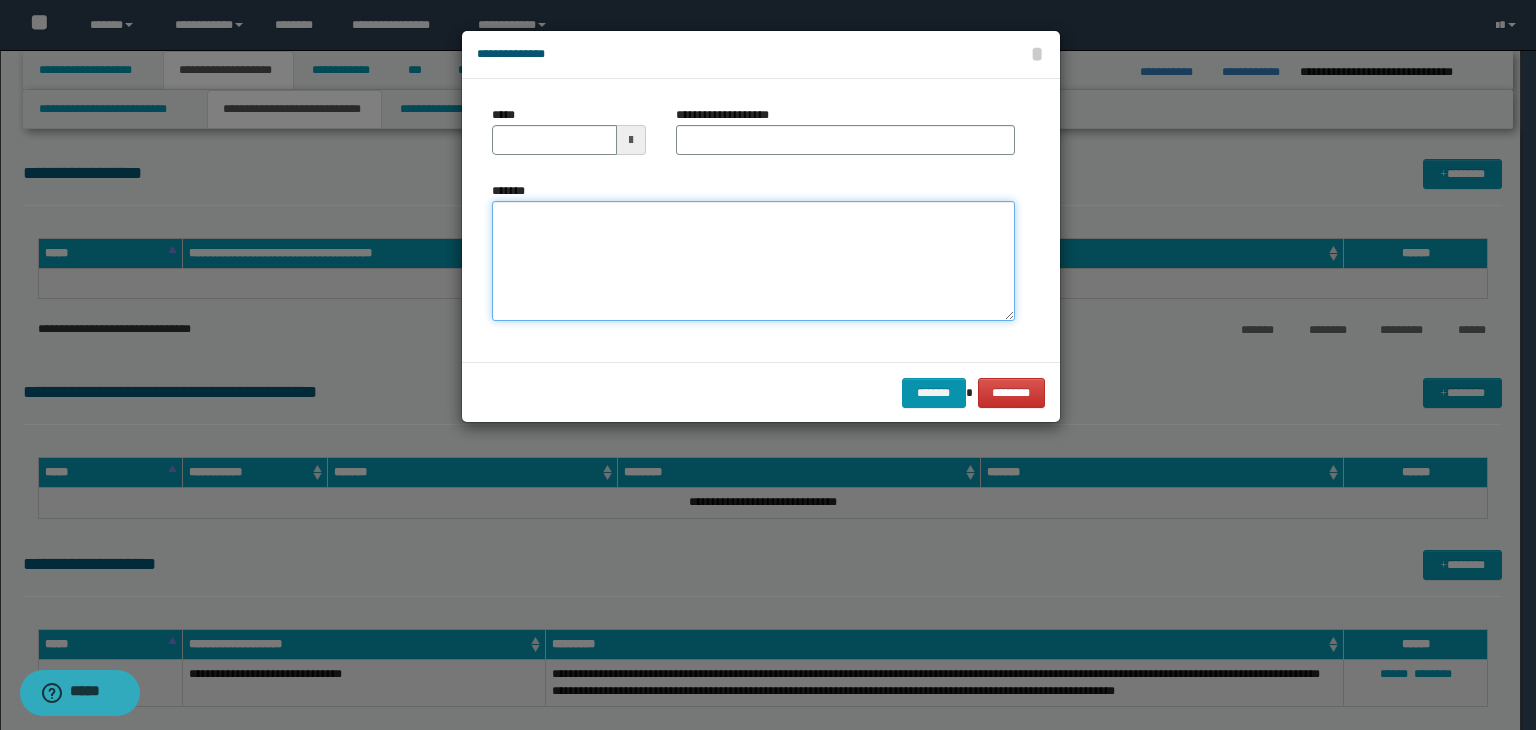 type on "**********" 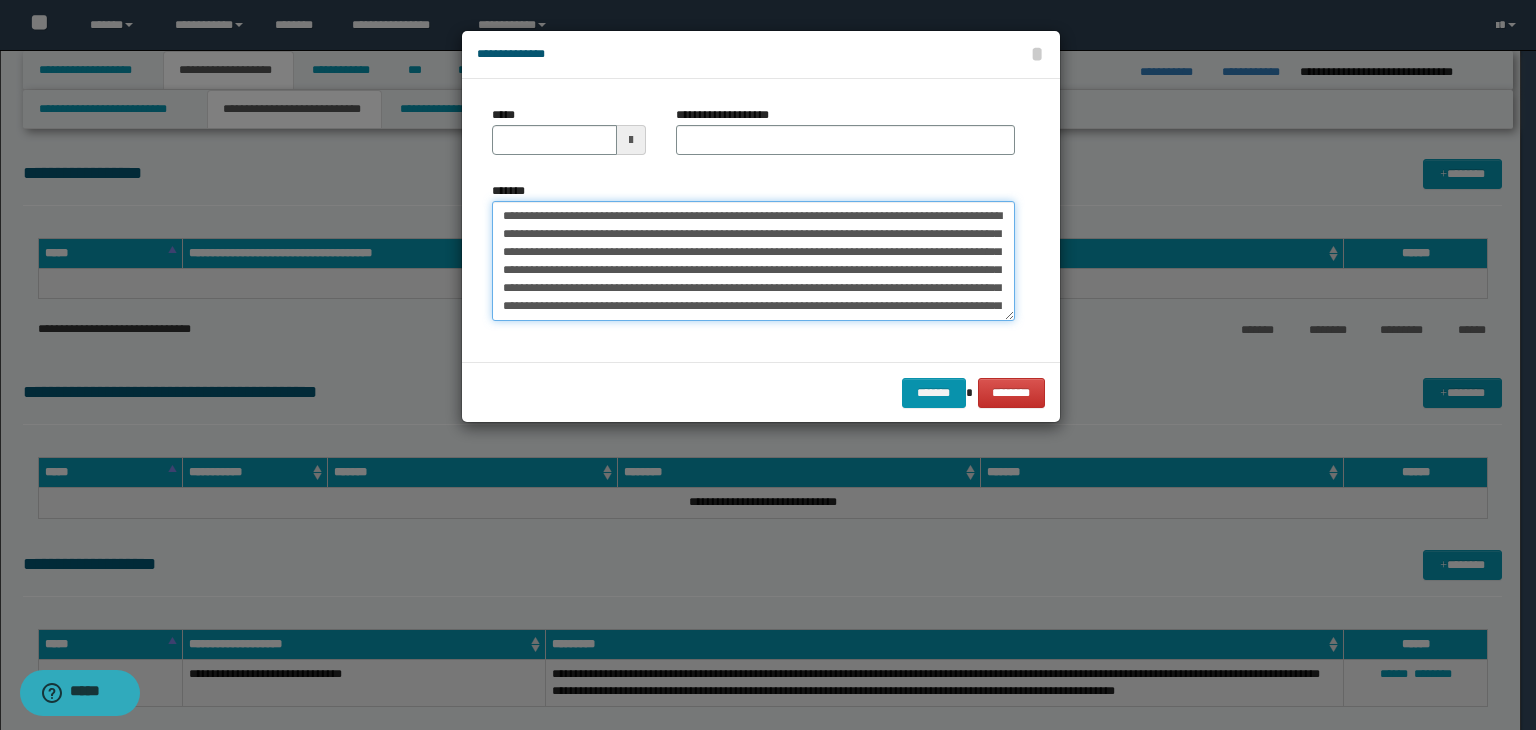 type 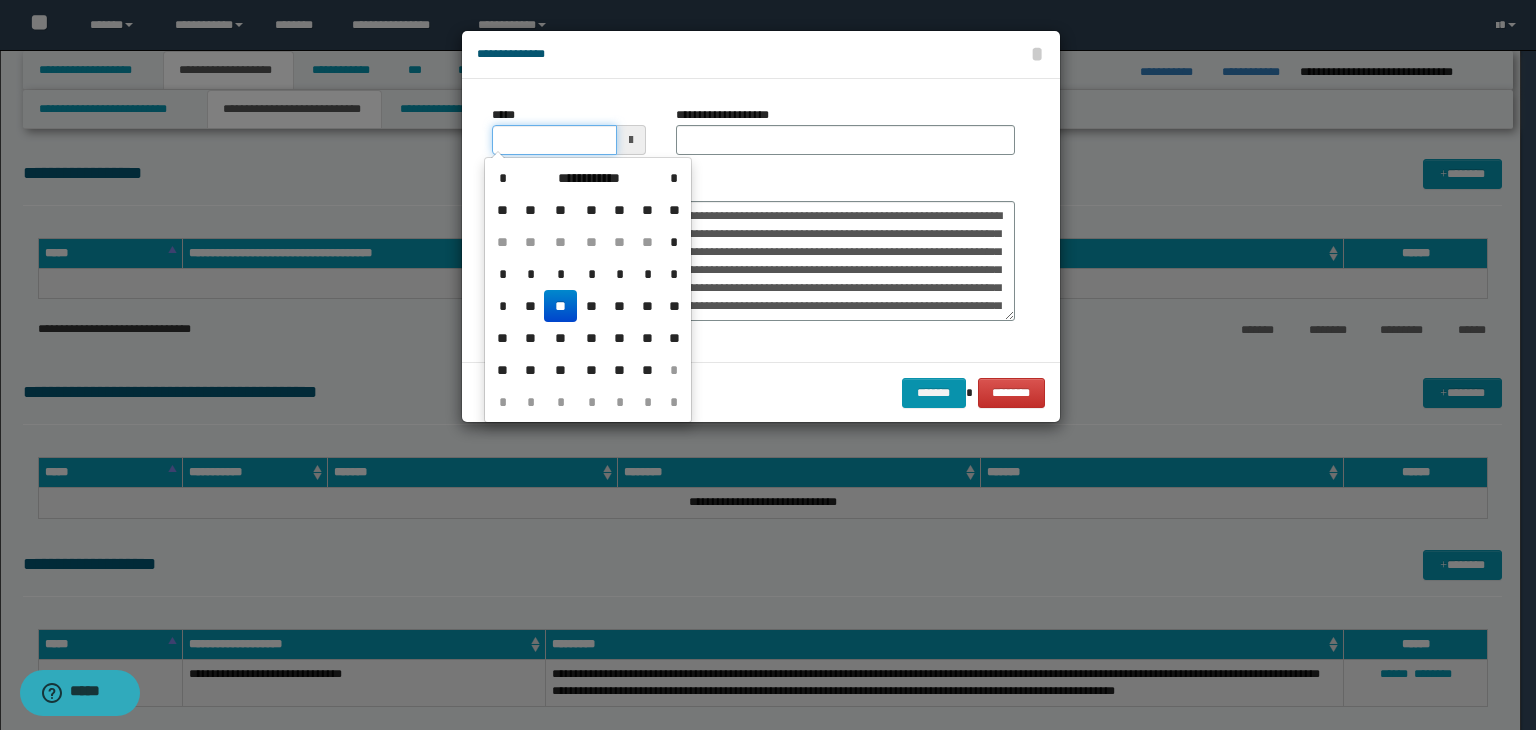 click on "*****" at bounding box center [554, 140] 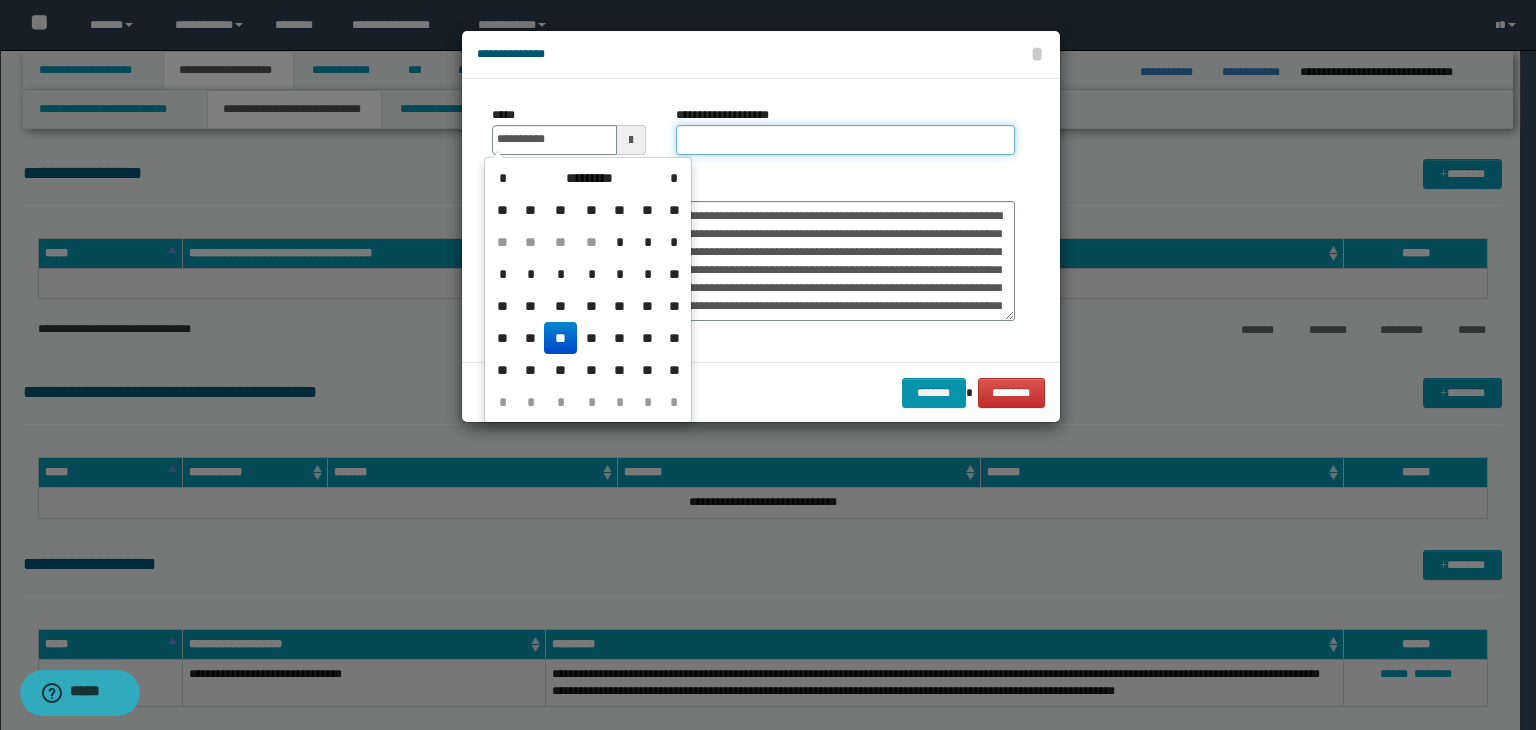 type on "**********" 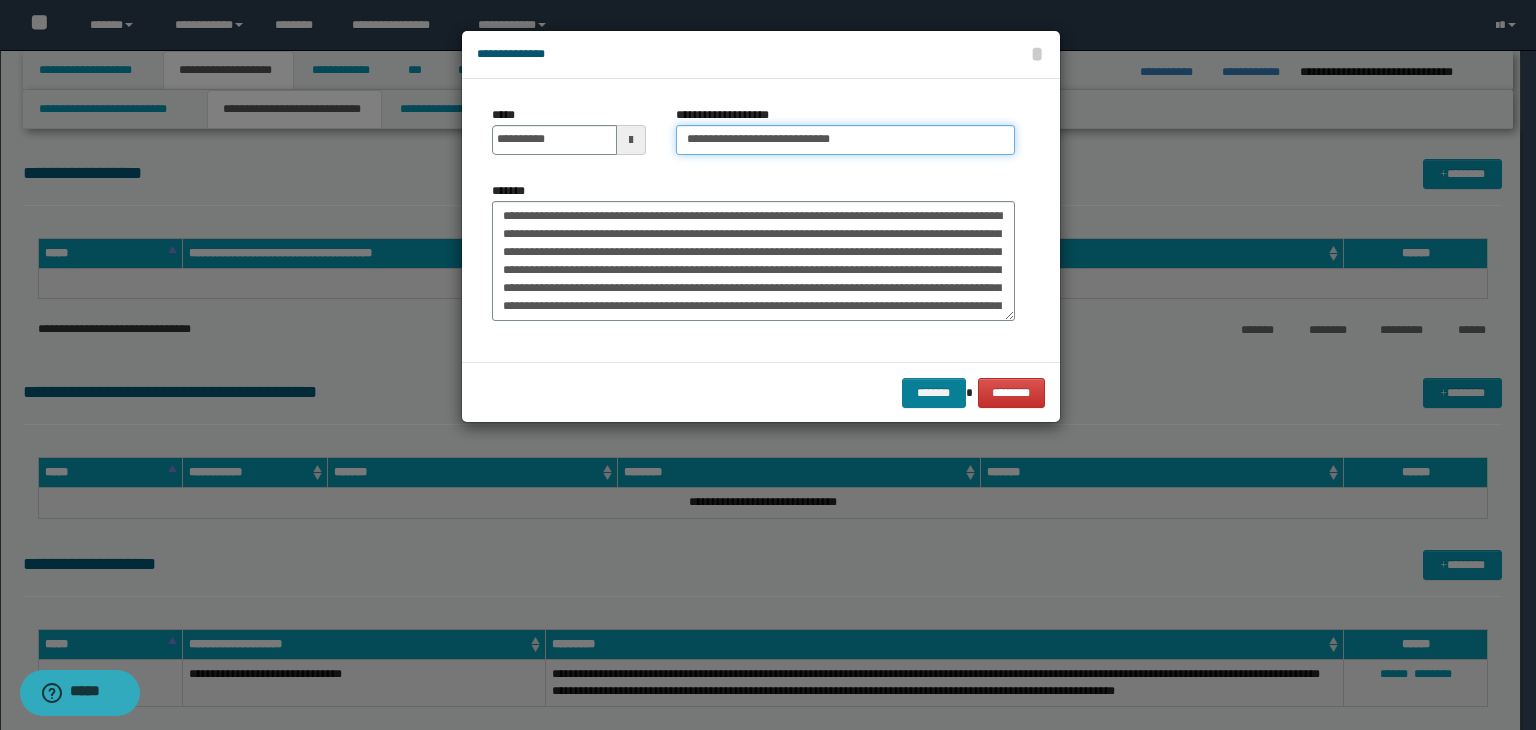 type on "**********" 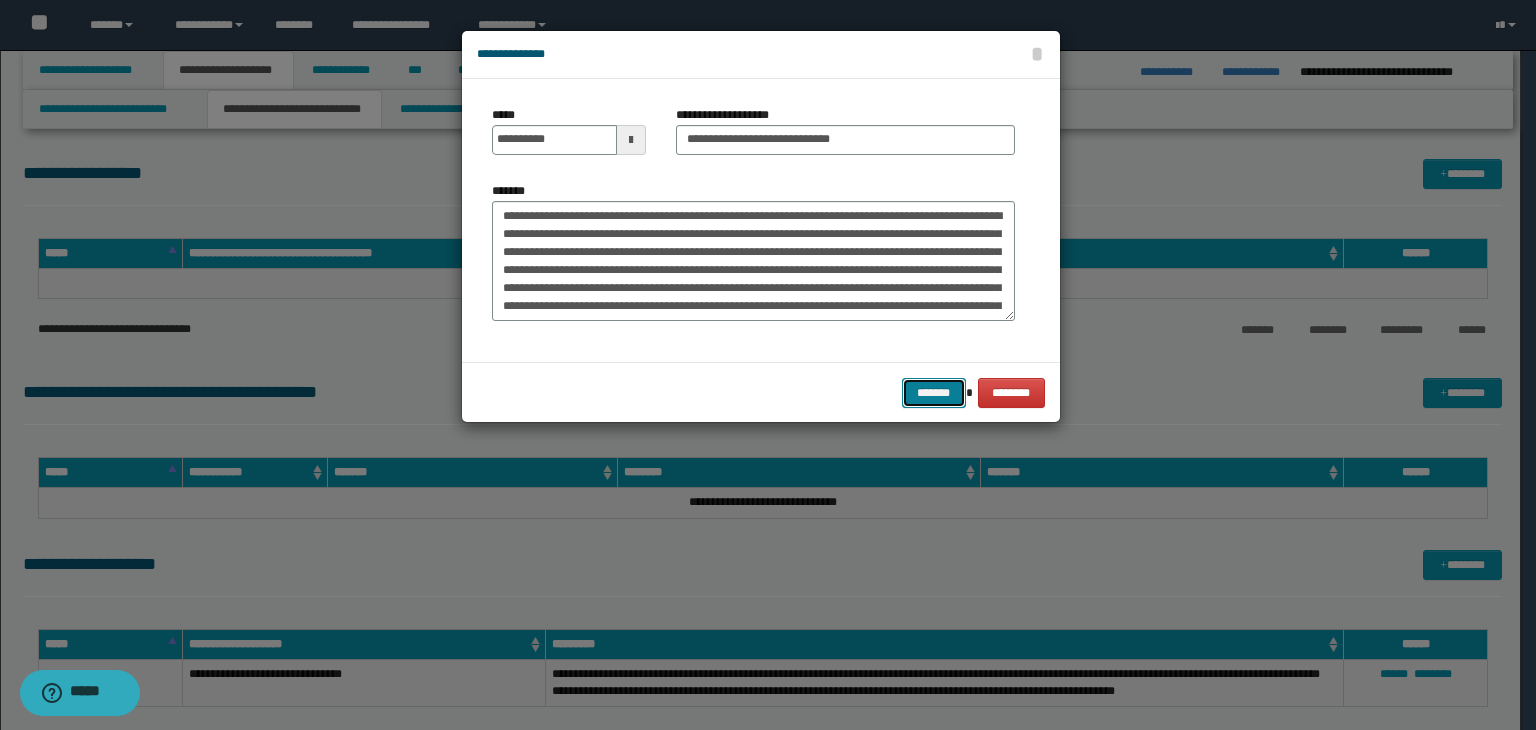 click on "*******" at bounding box center (934, 393) 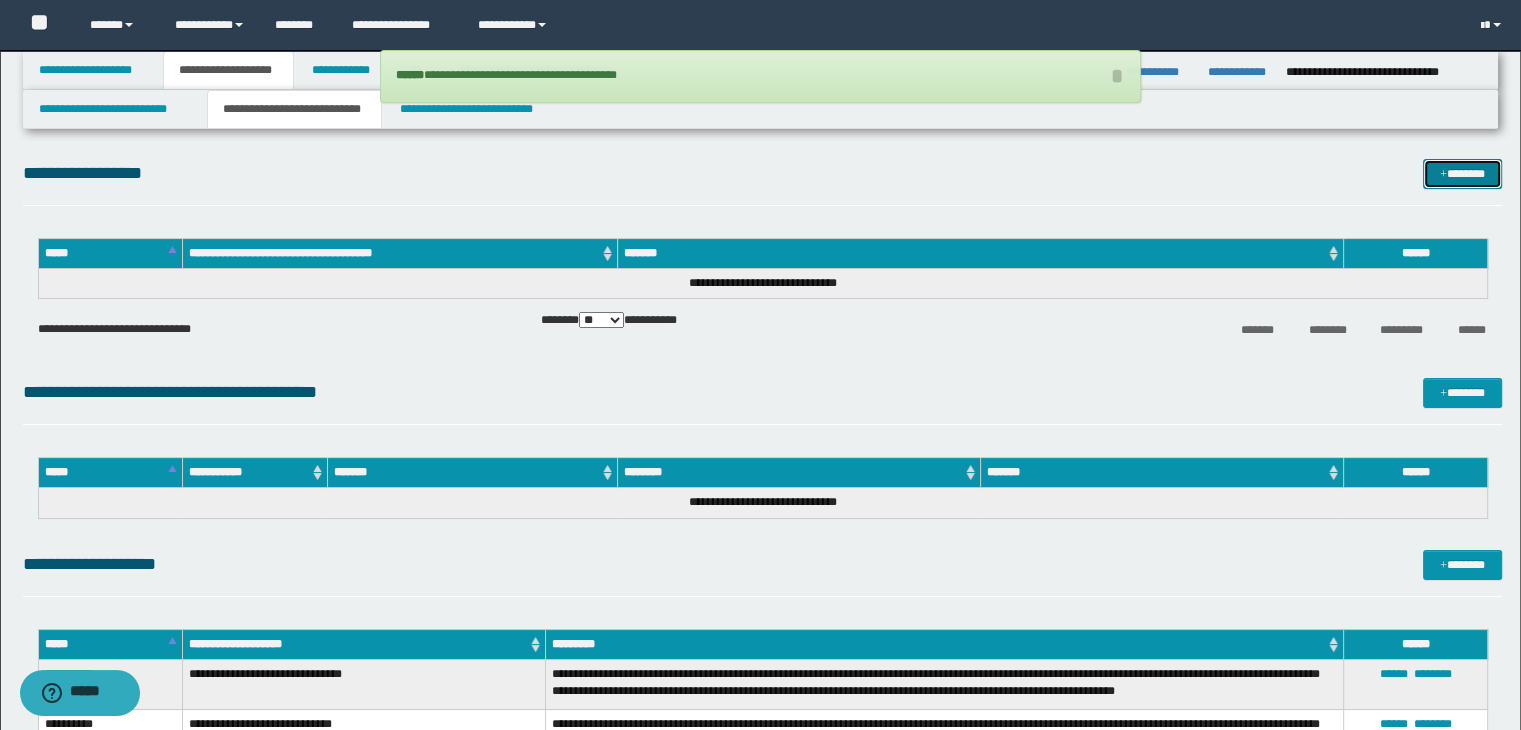 click on "*******" at bounding box center [1462, 174] 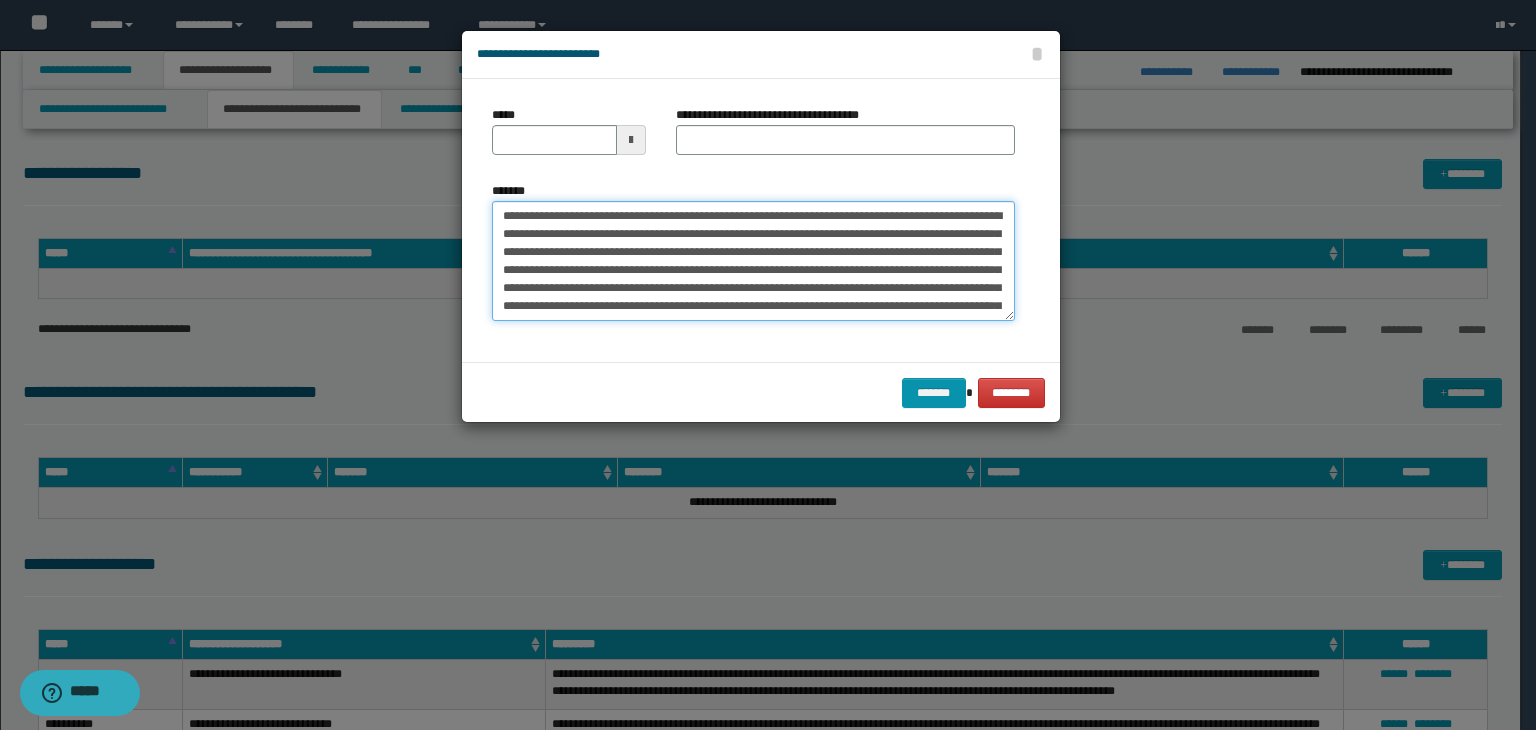 click on "*******" at bounding box center [753, 261] 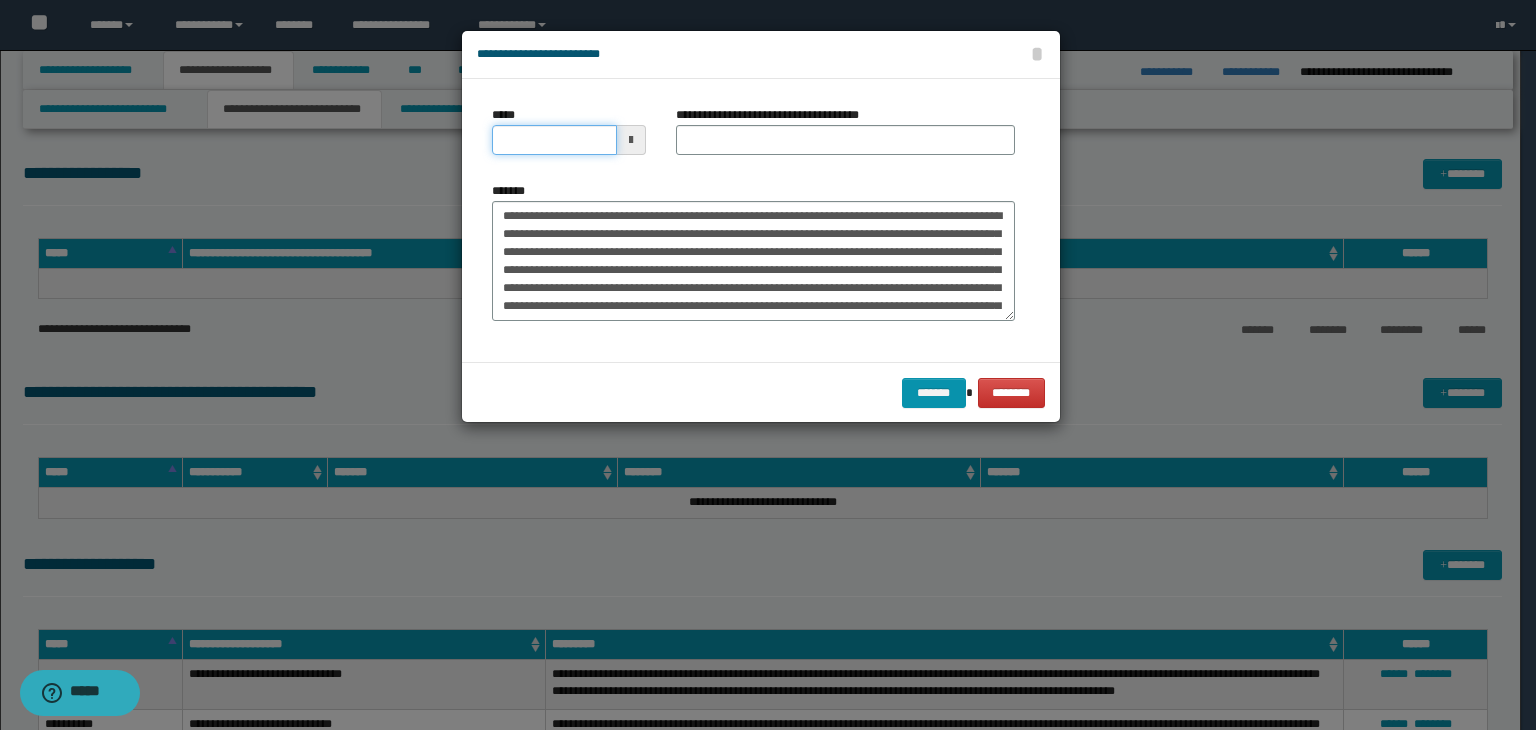 click on "*****" at bounding box center (554, 140) 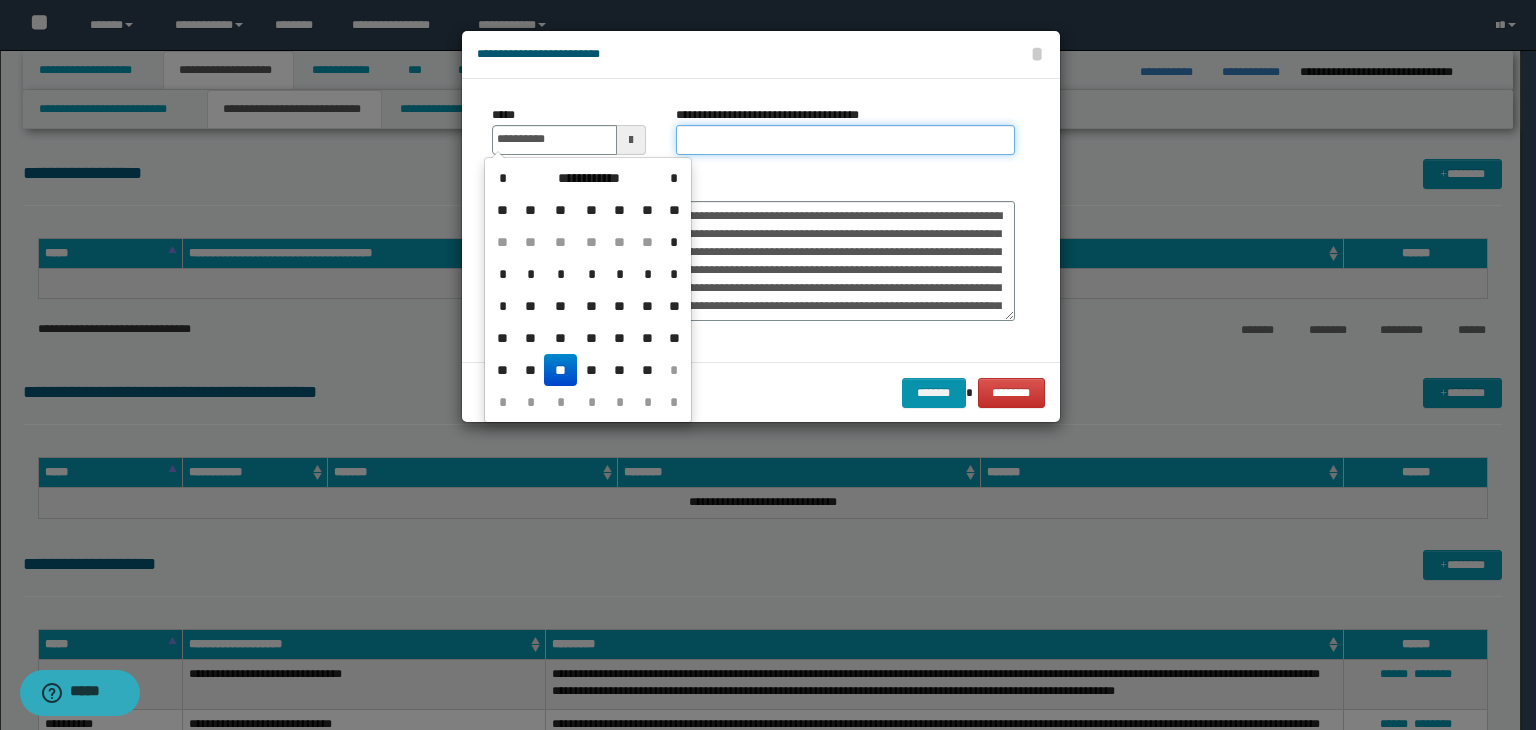 type on "**********" 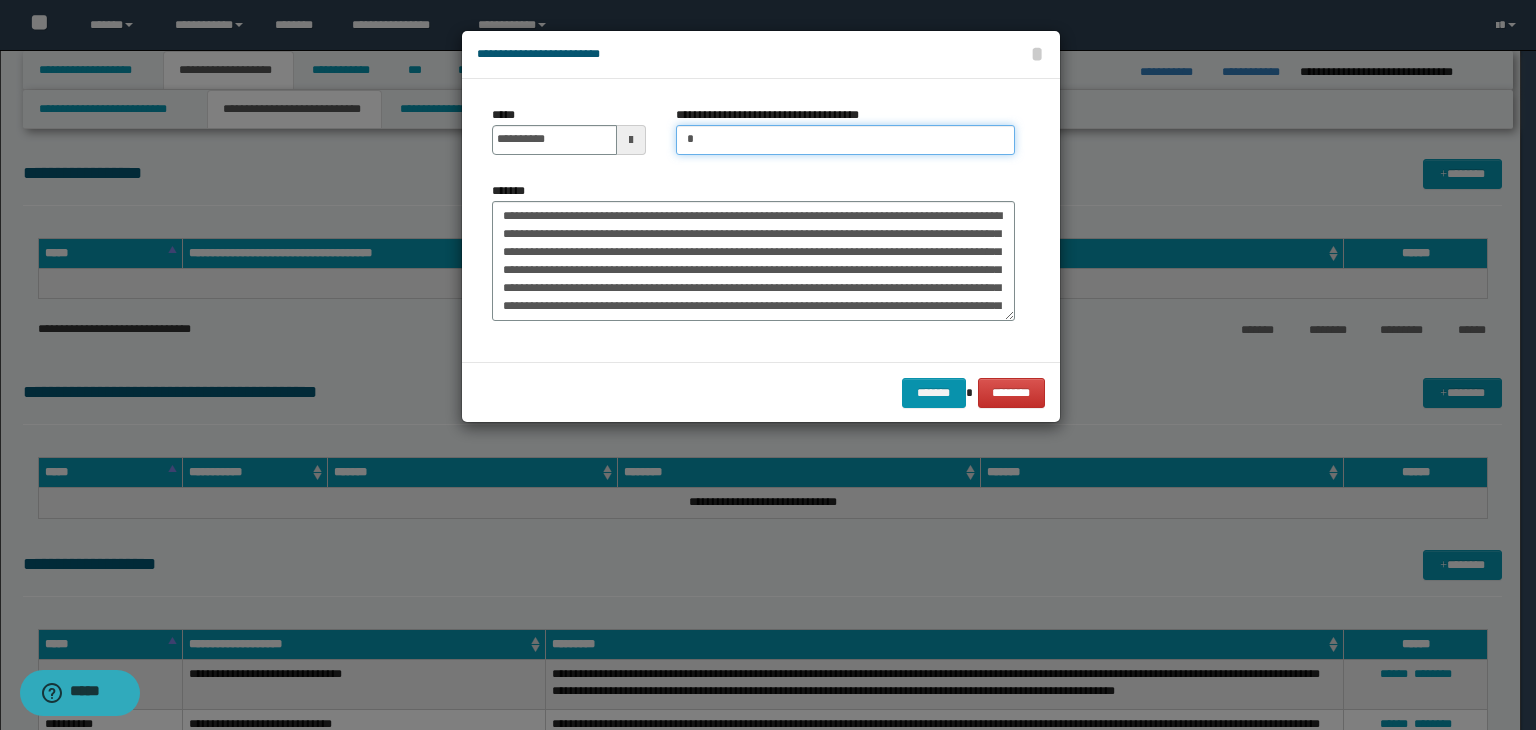 type on "**********" 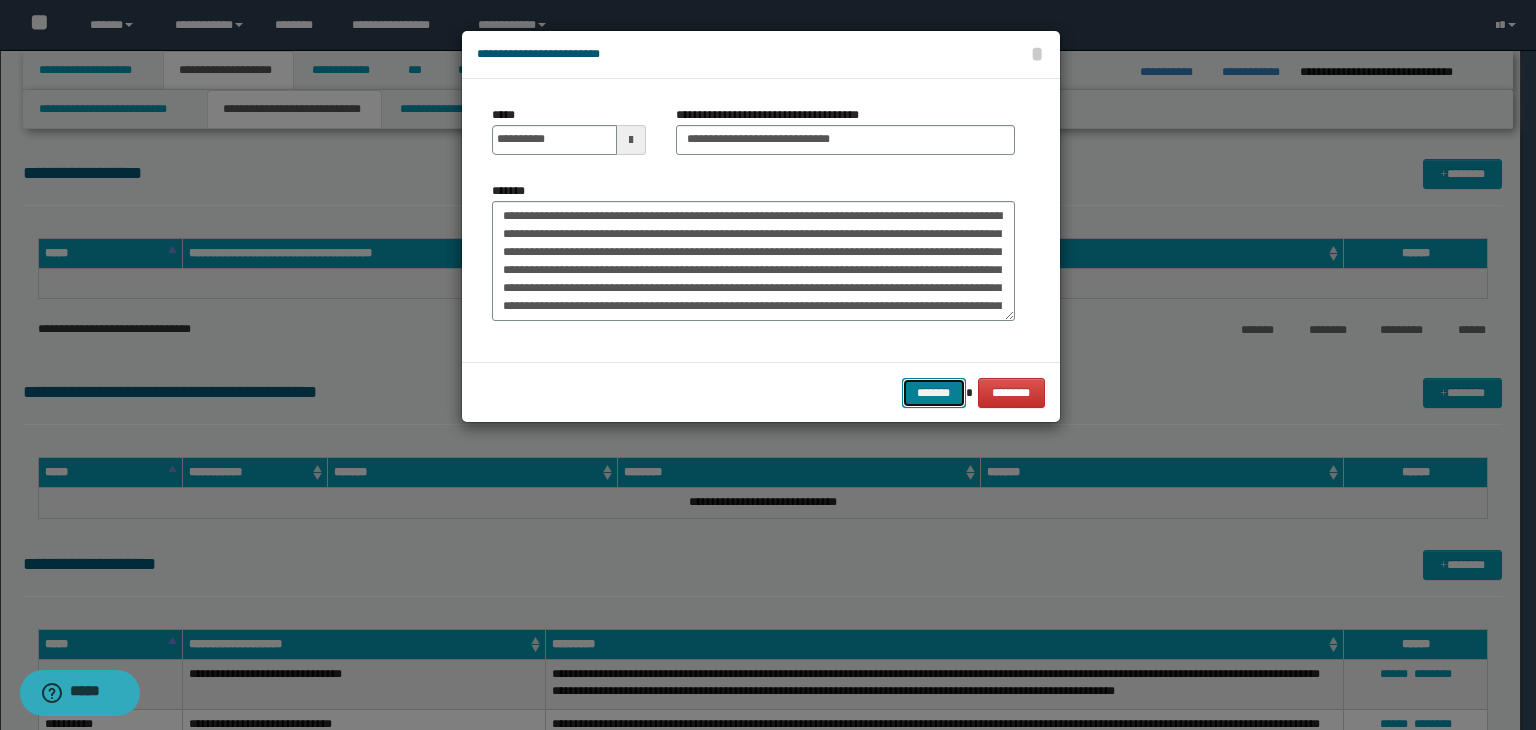click on "*******" at bounding box center [934, 393] 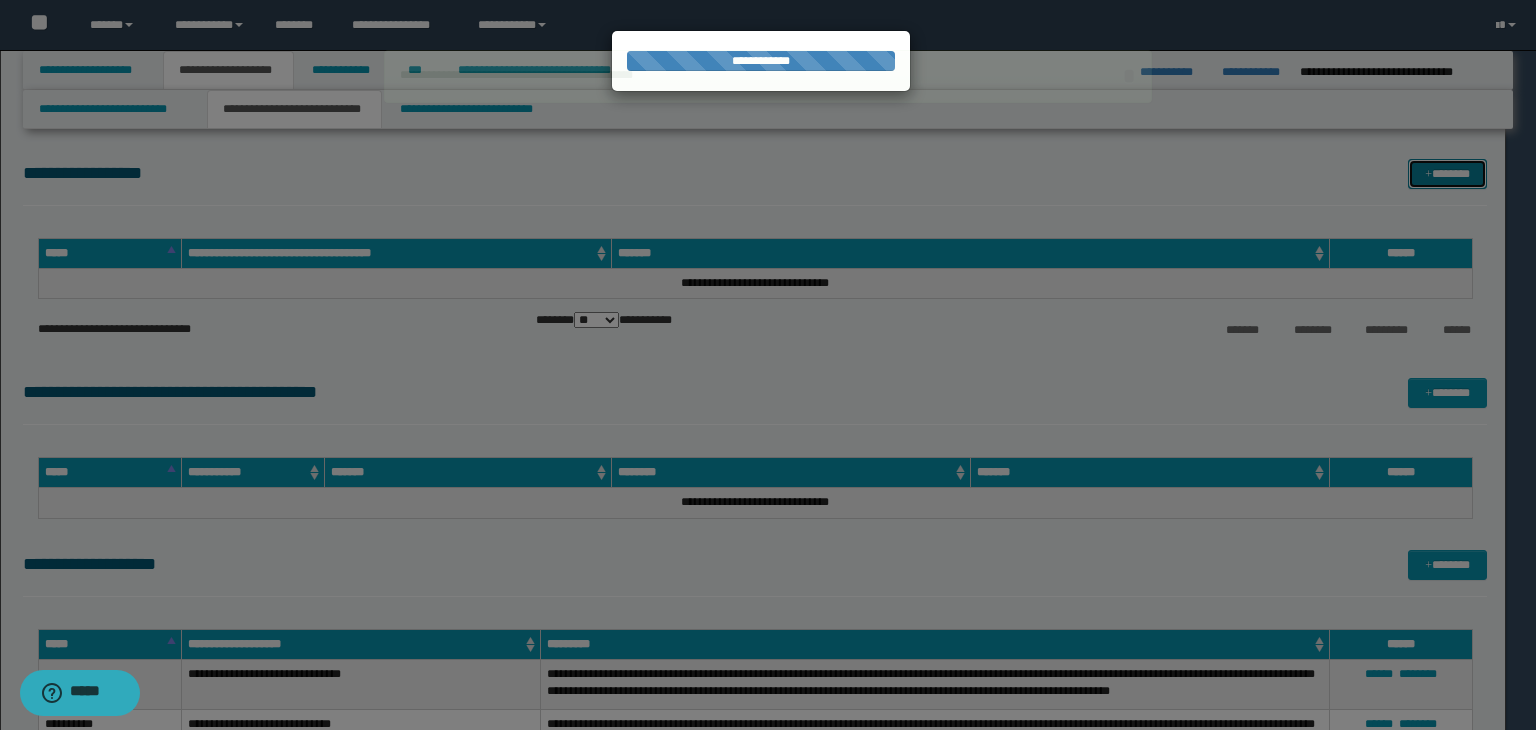 type 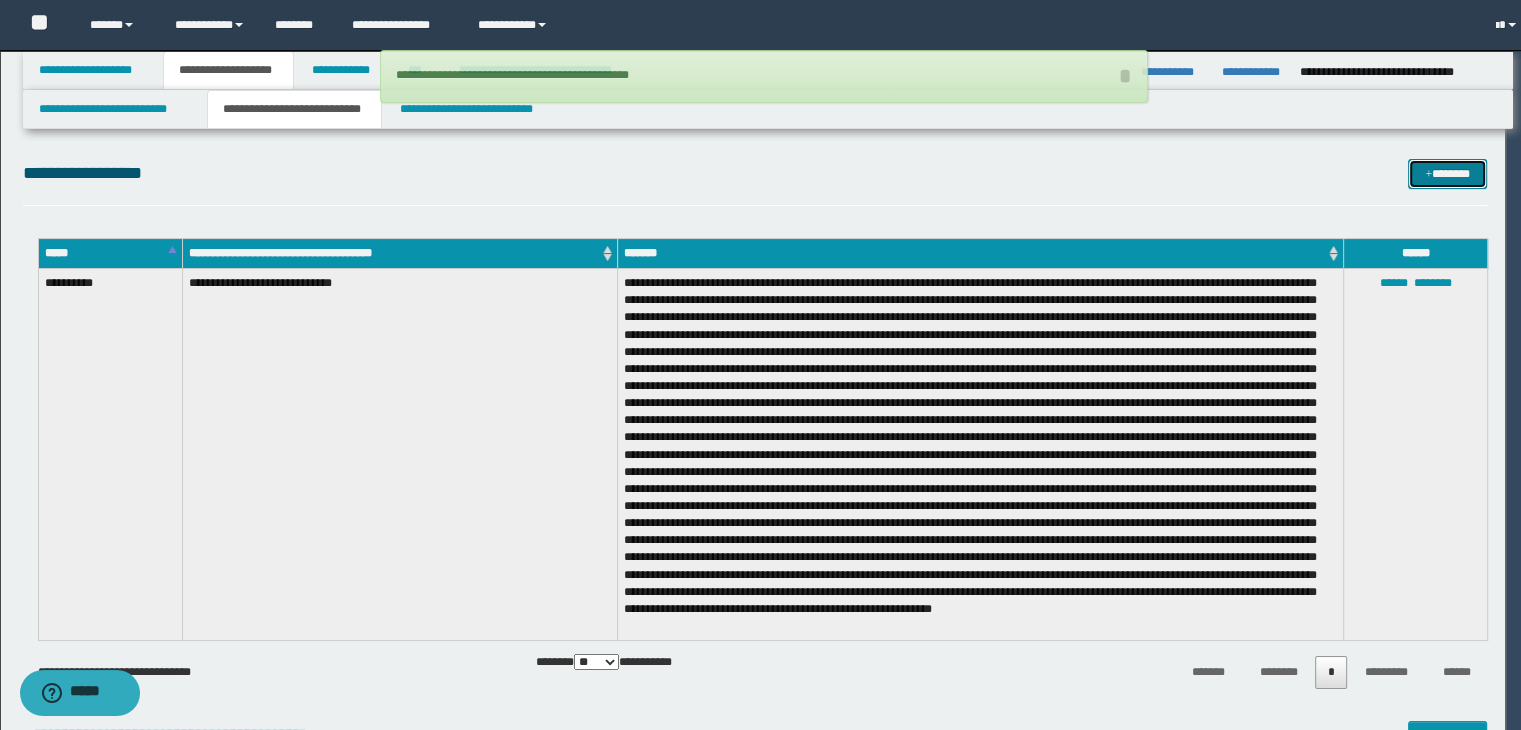 click on "*******" at bounding box center (1447, 174) 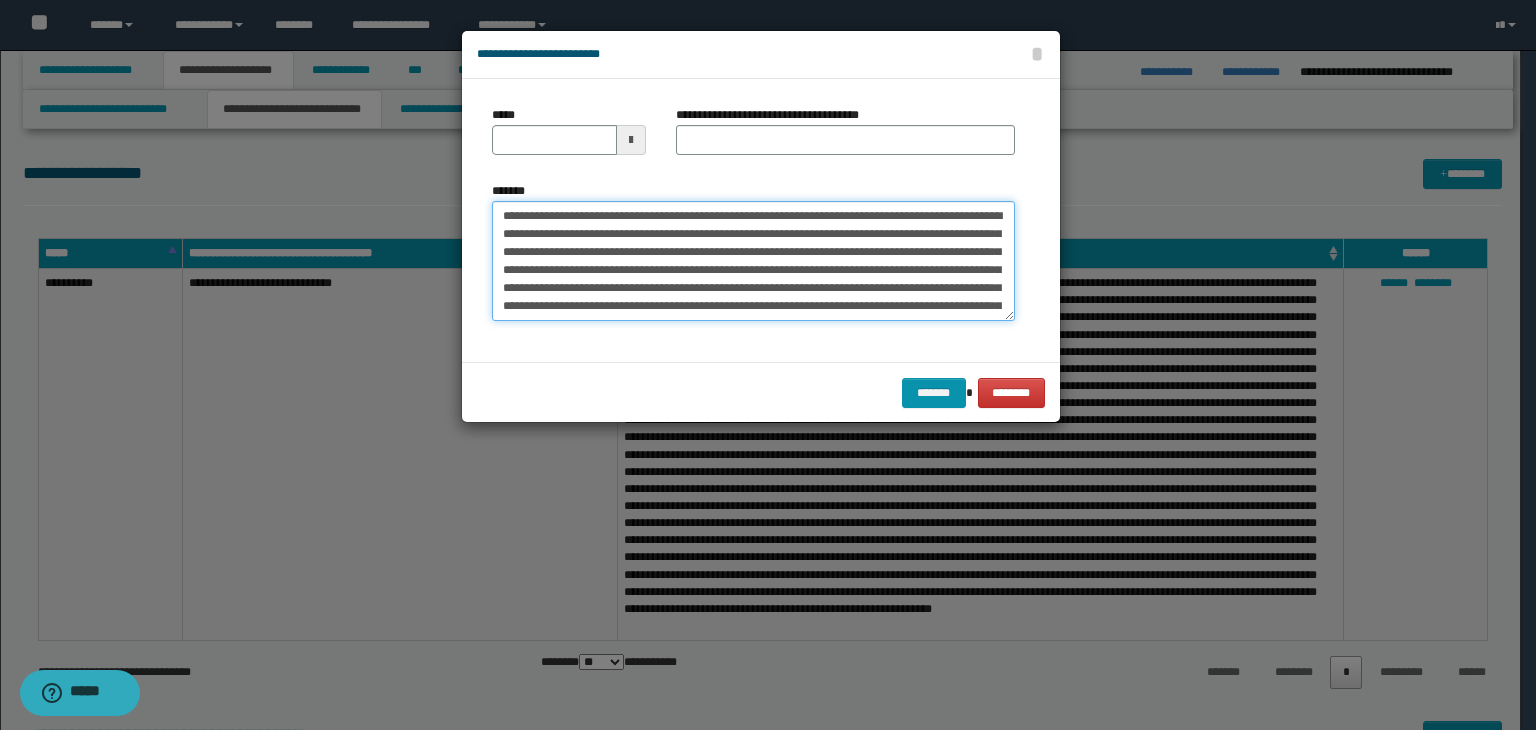 click on "**********" at bounding box center (753, 261) 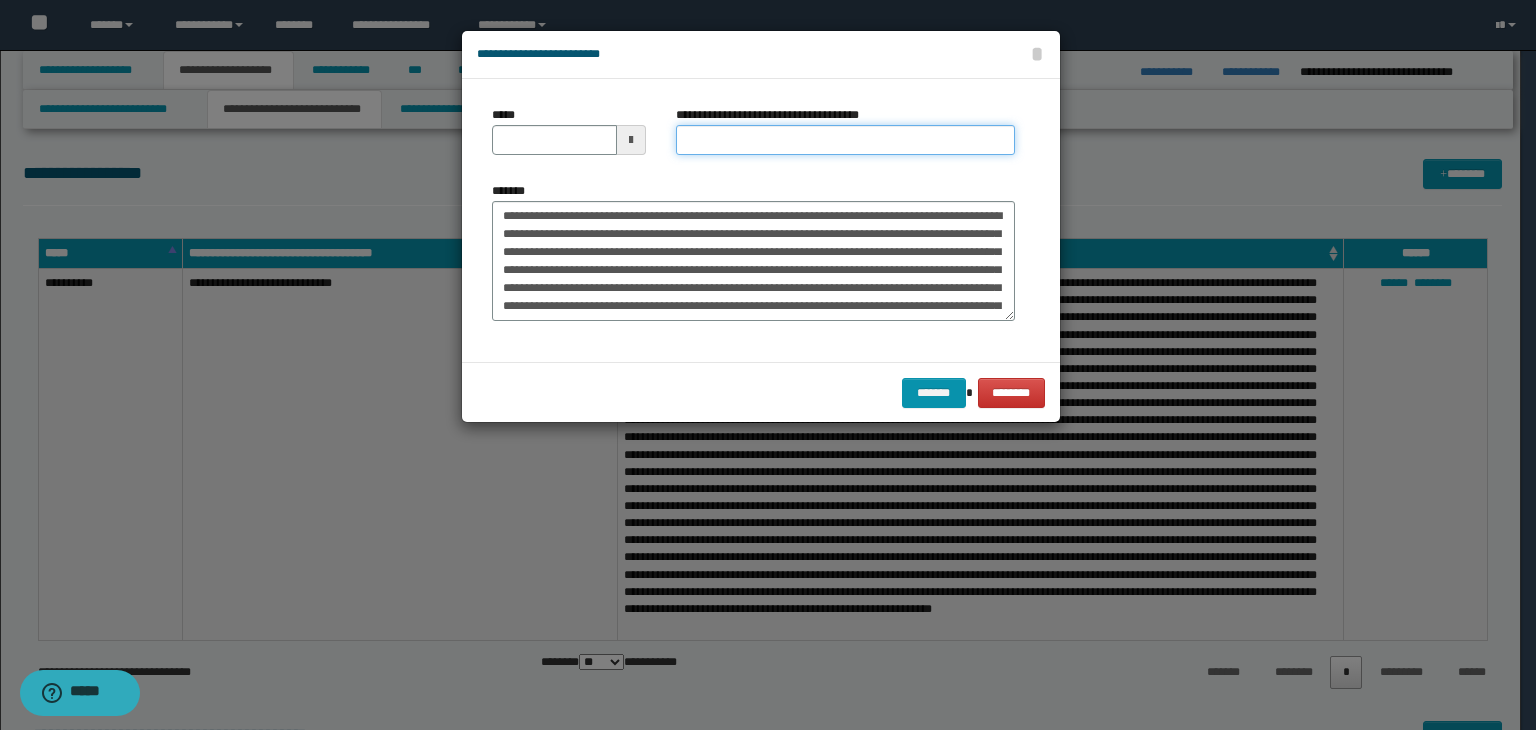 click on "**********" at bounding box center (845, 140) 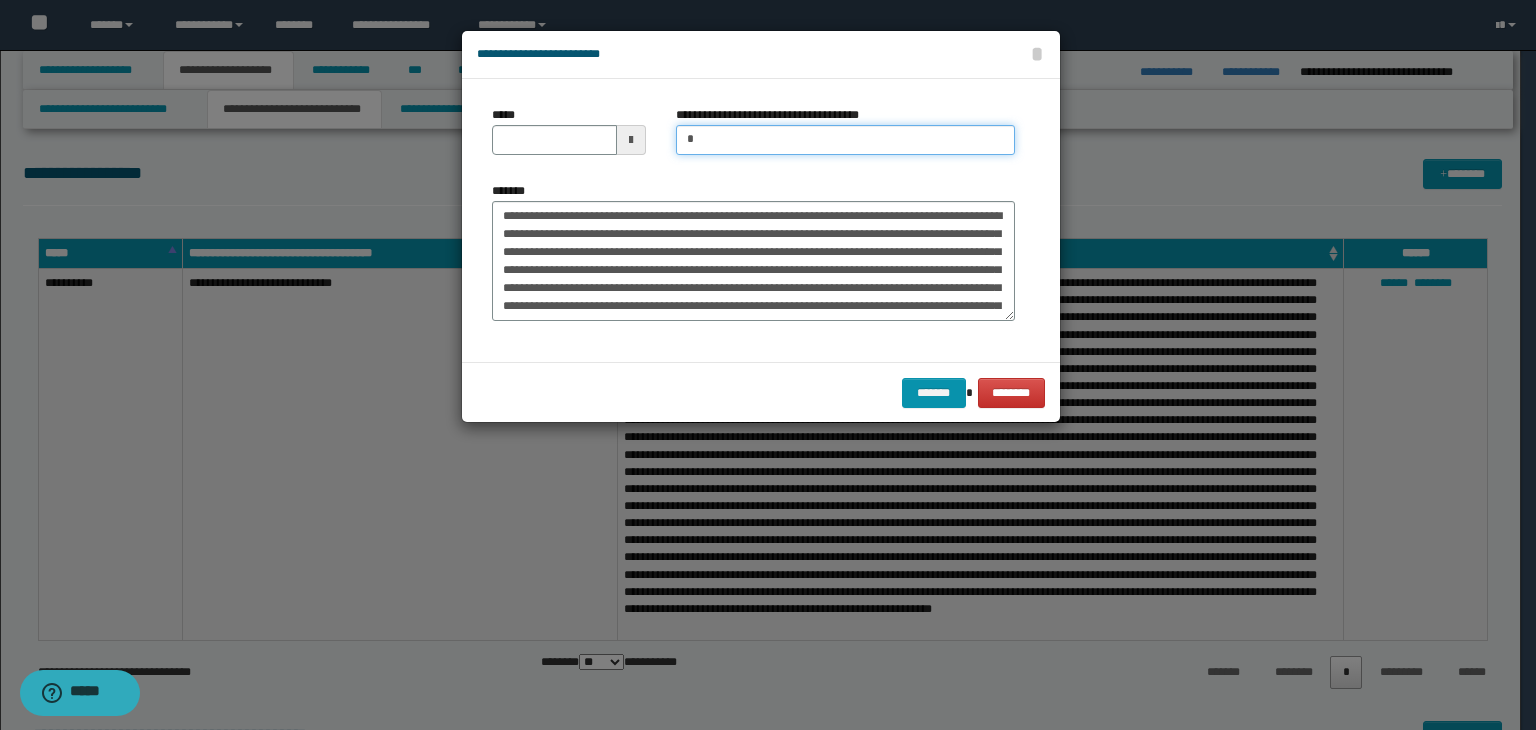 type on "*********" 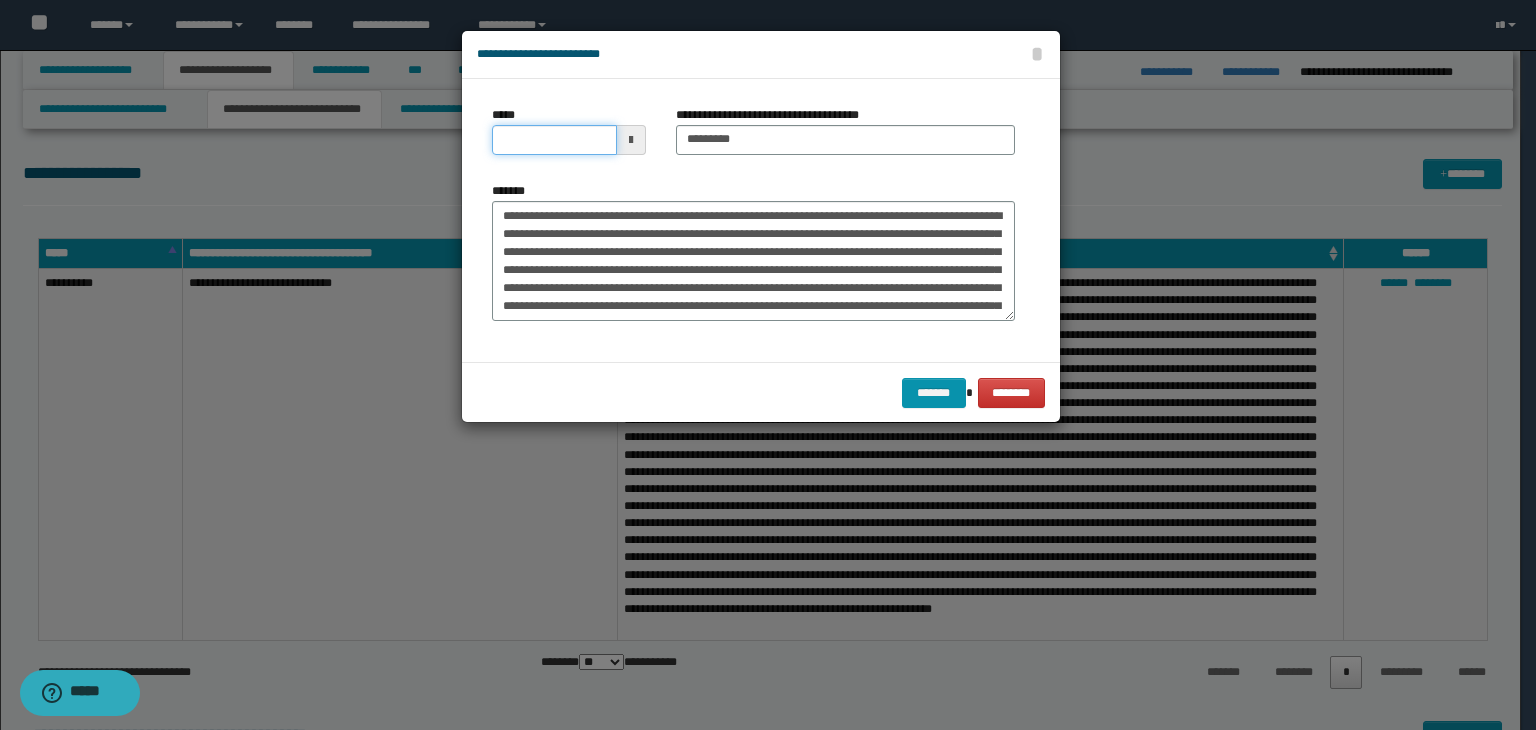 click on "*****" at bounding box center (554, 140) 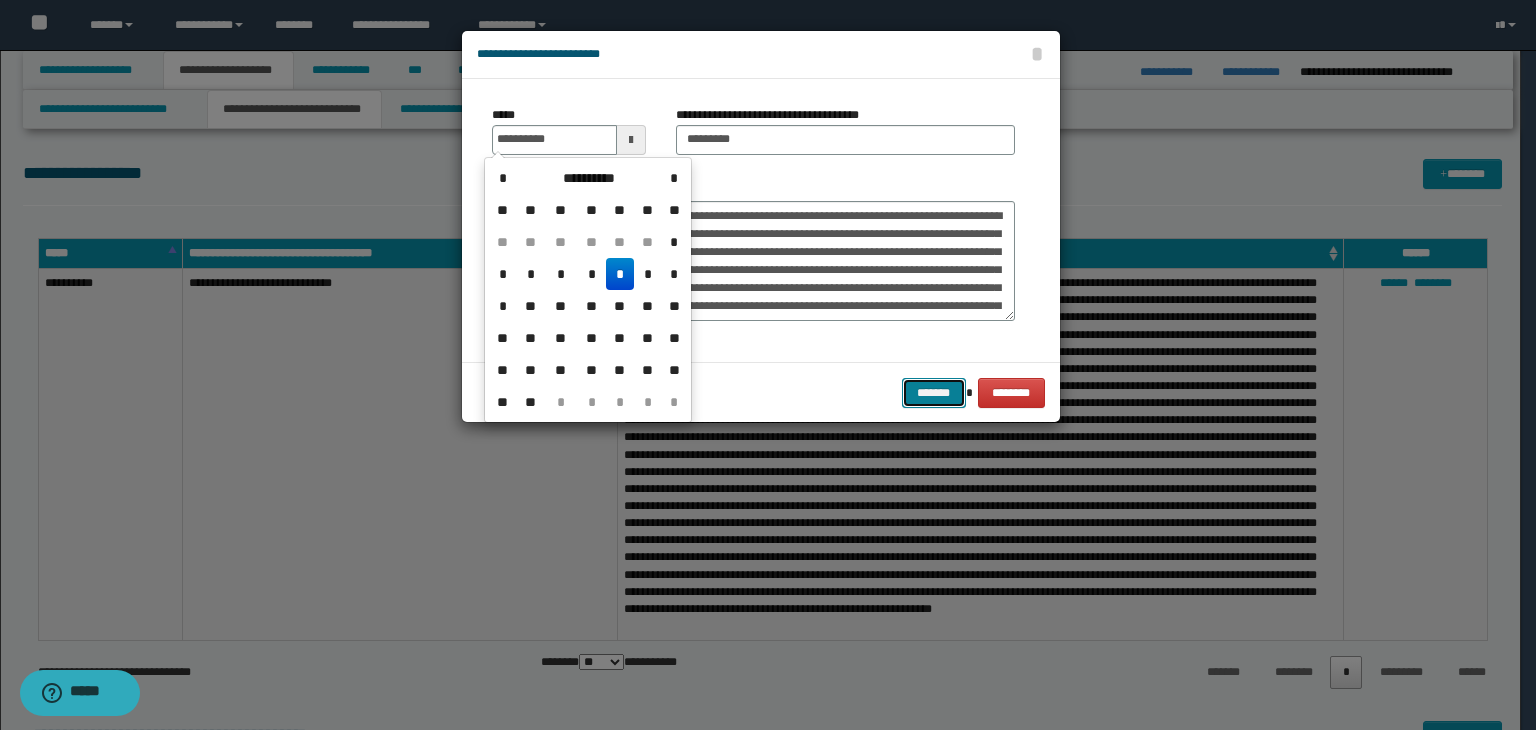 type on "**********" 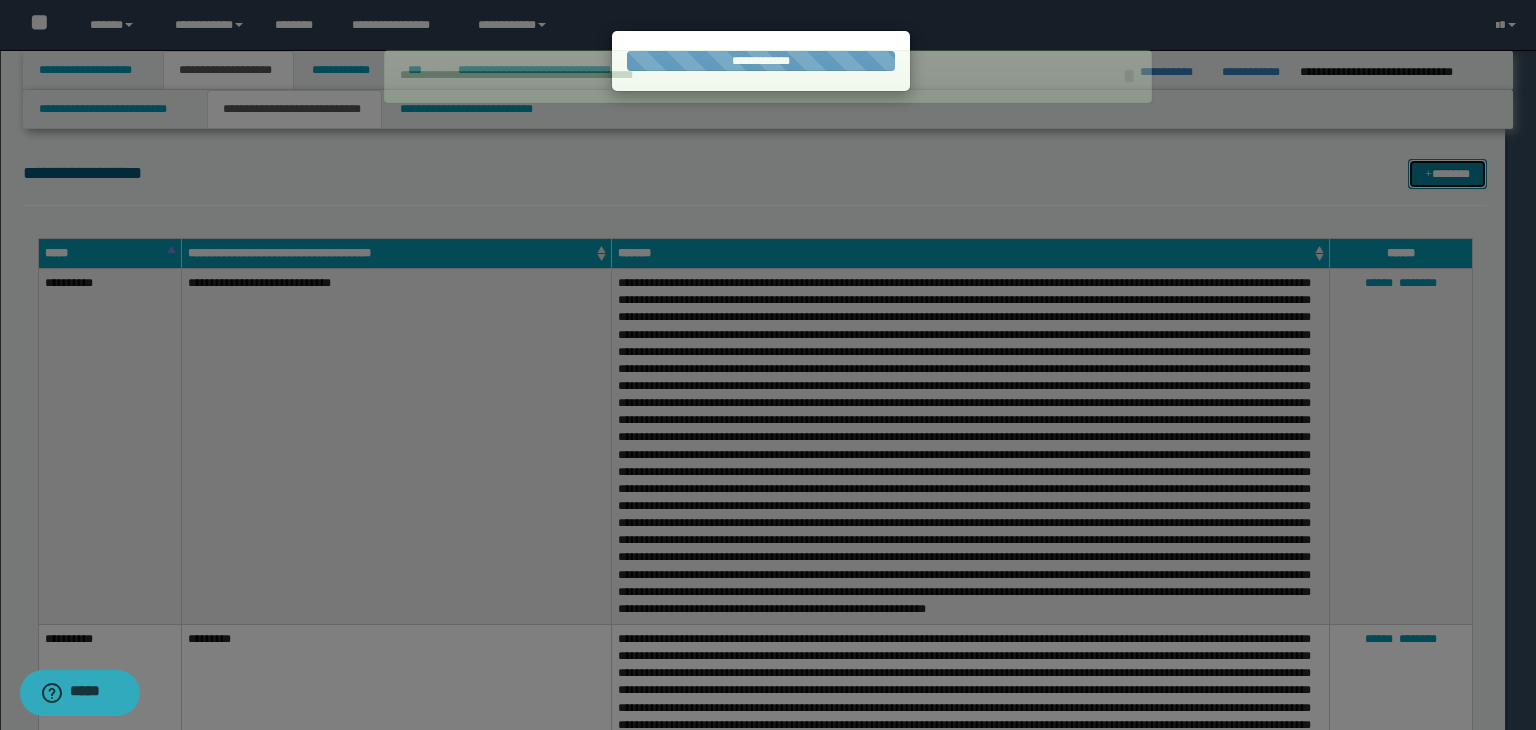 type 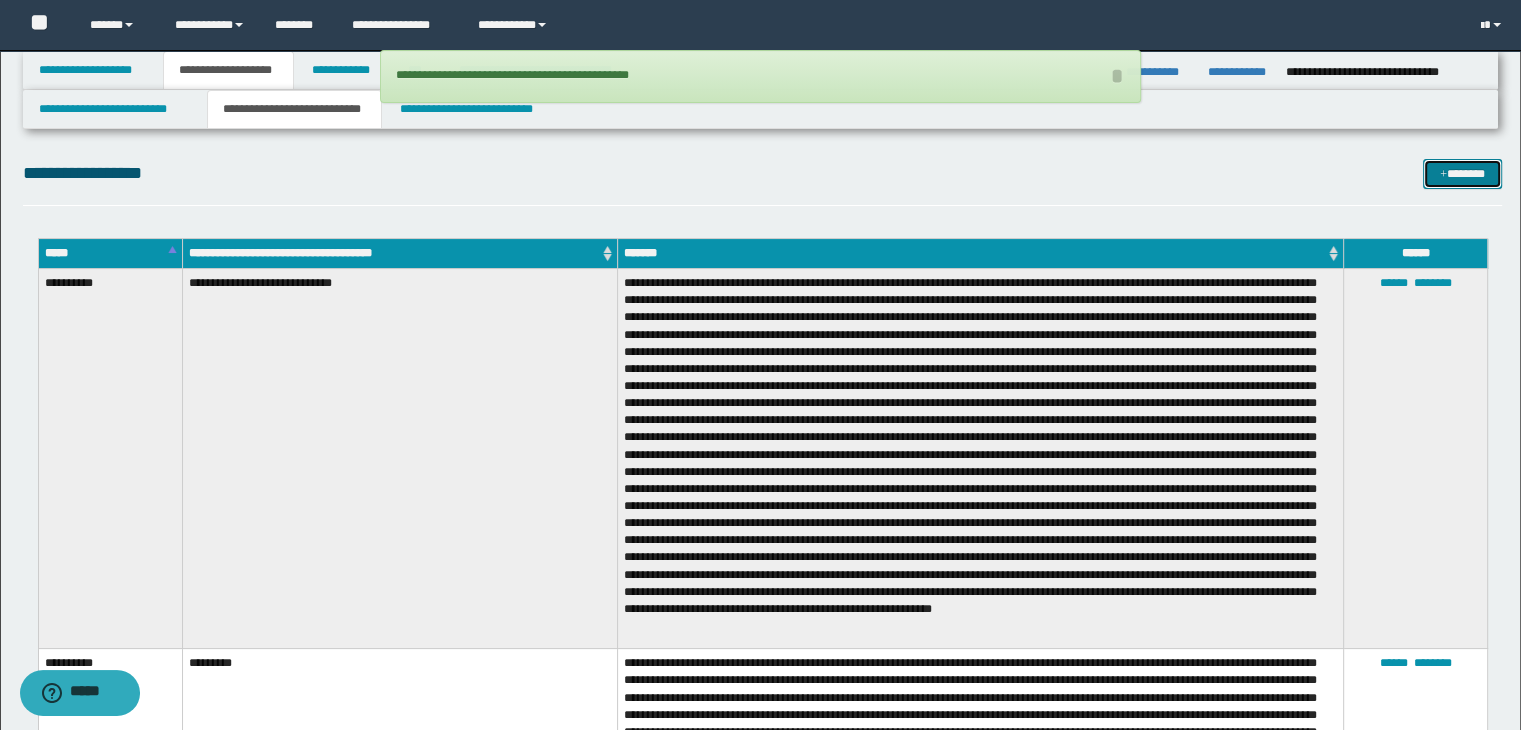 click on "*******" at bounding box center (1462, 174) 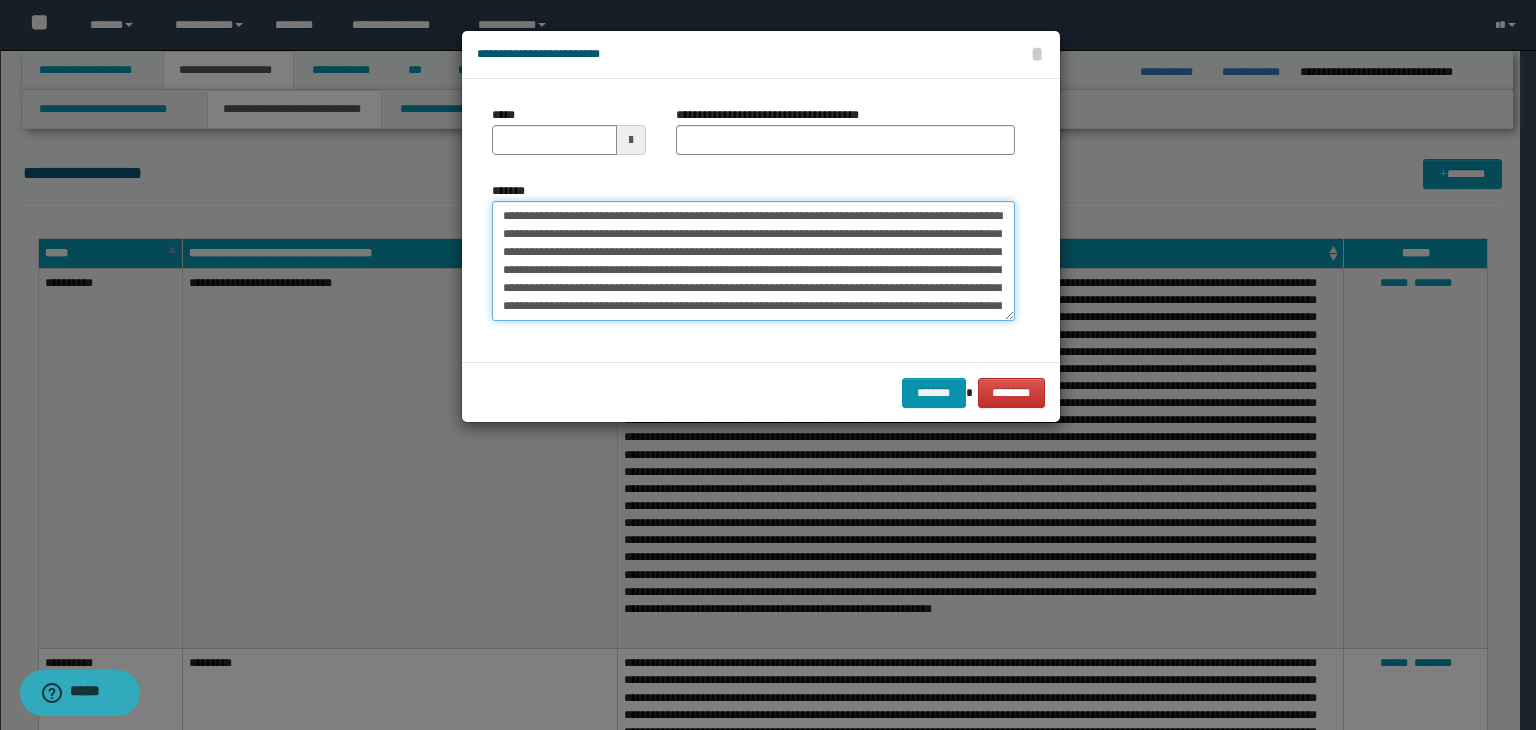 click on "*******" at bounding box center [753, 261] 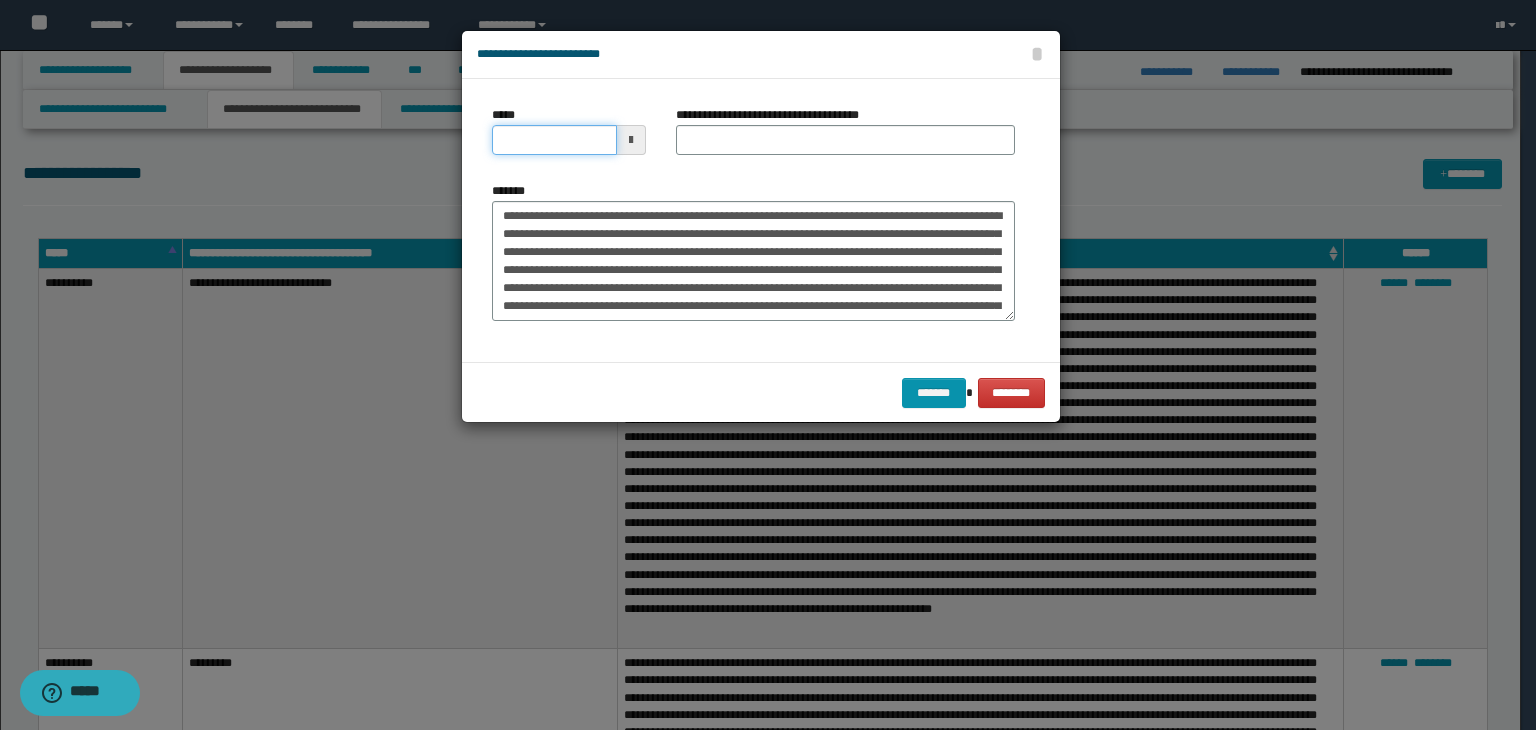 click on "*****" at bounding box center (554, 140) 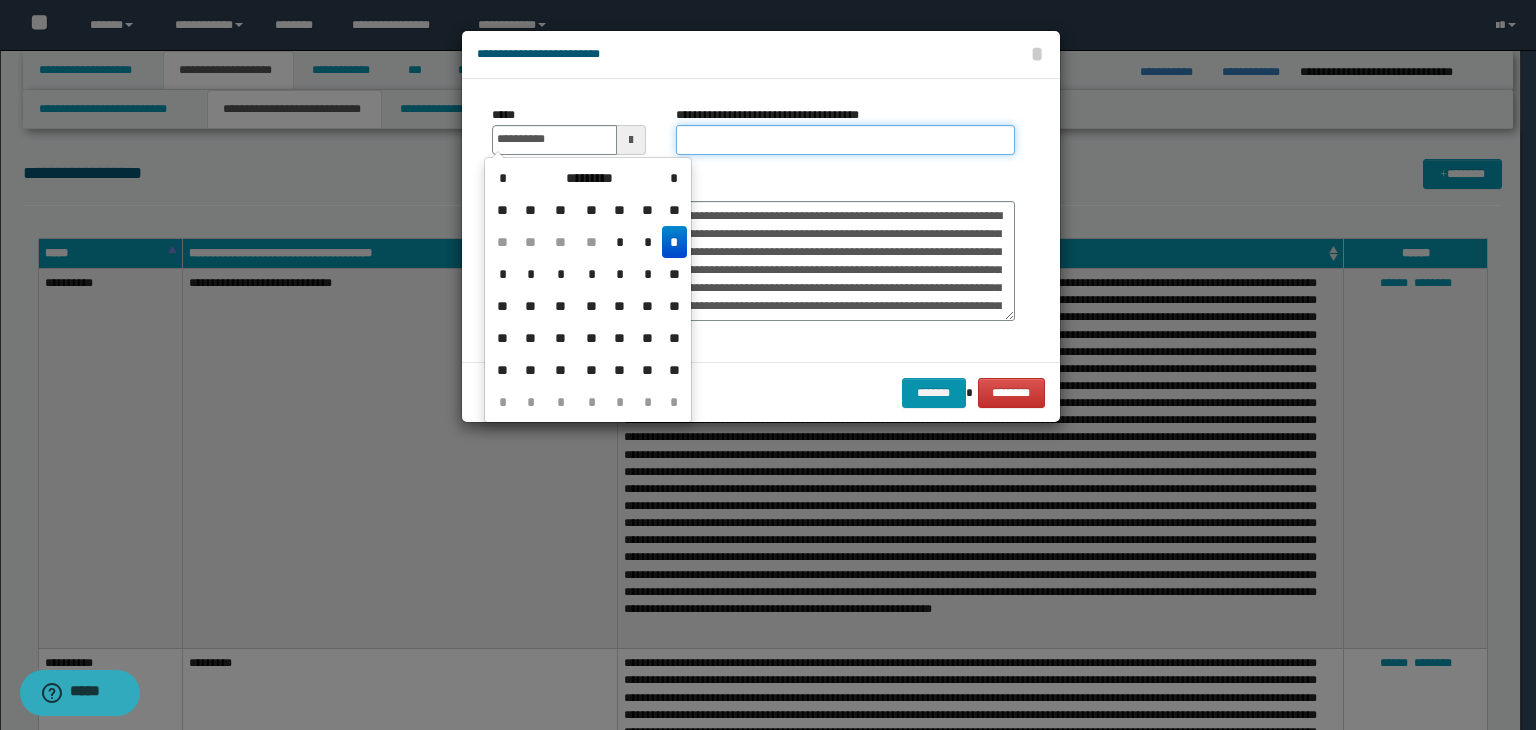 type on "**********" 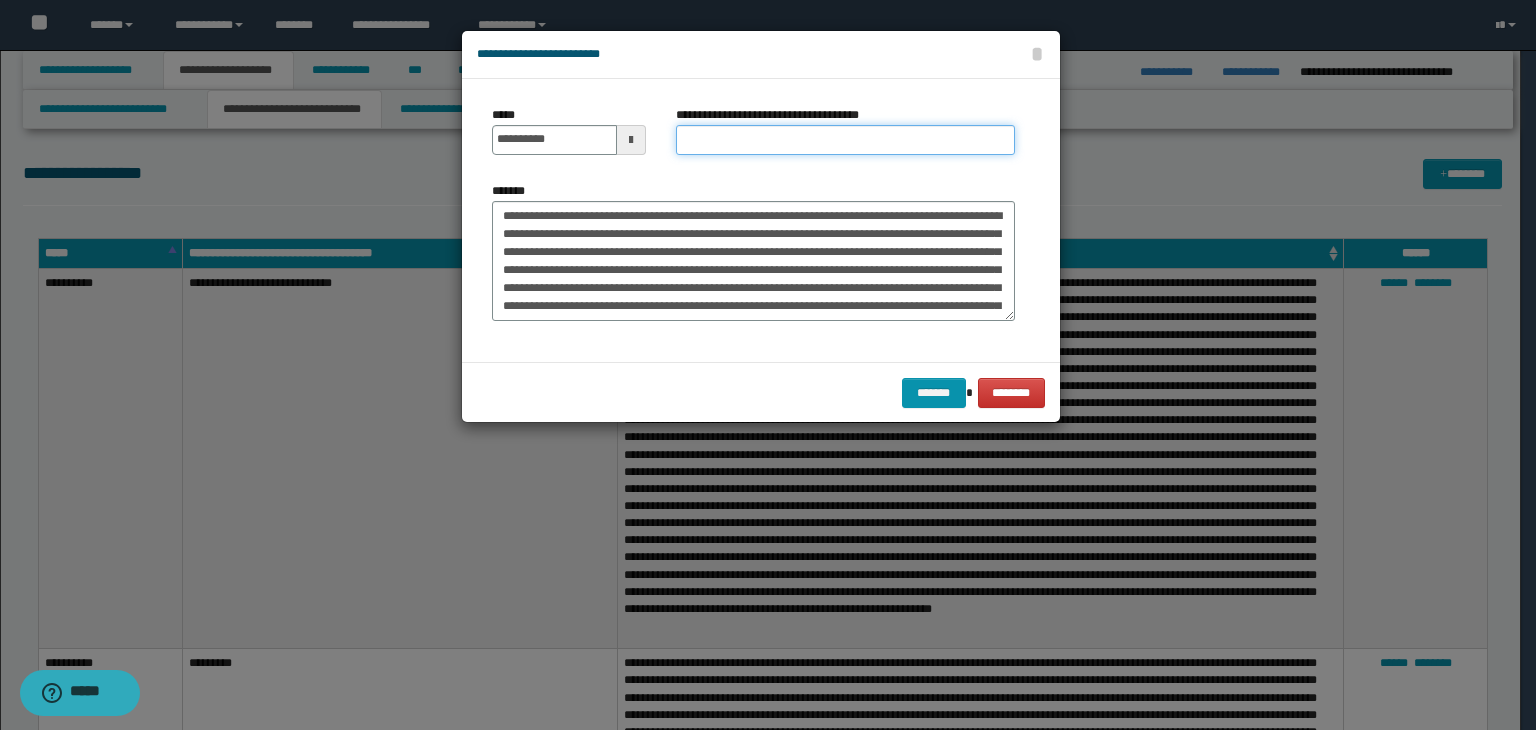 click on "**********" at bounding box center (845, 140) 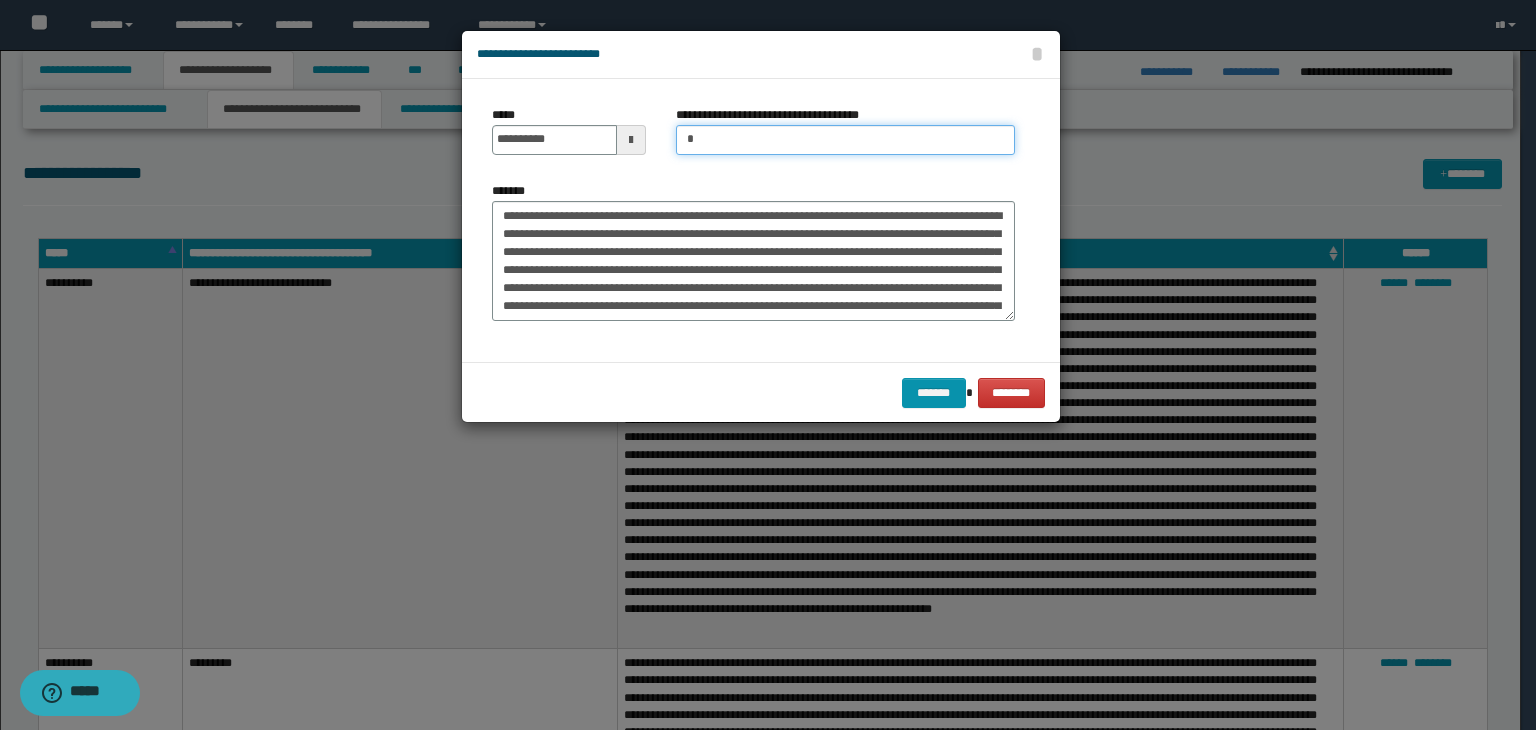 type on "*********" 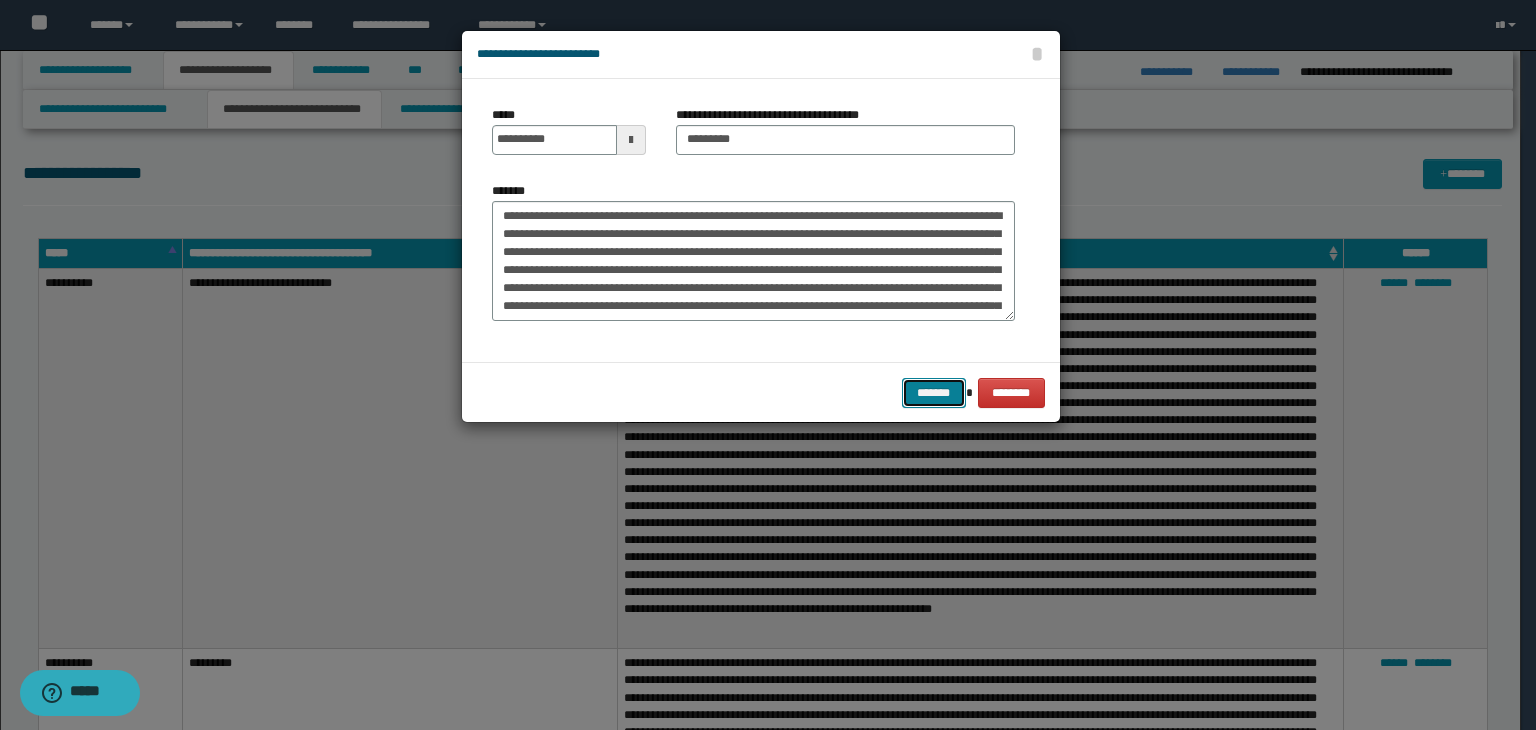 click on "*******" at bounding box center (934, 393) 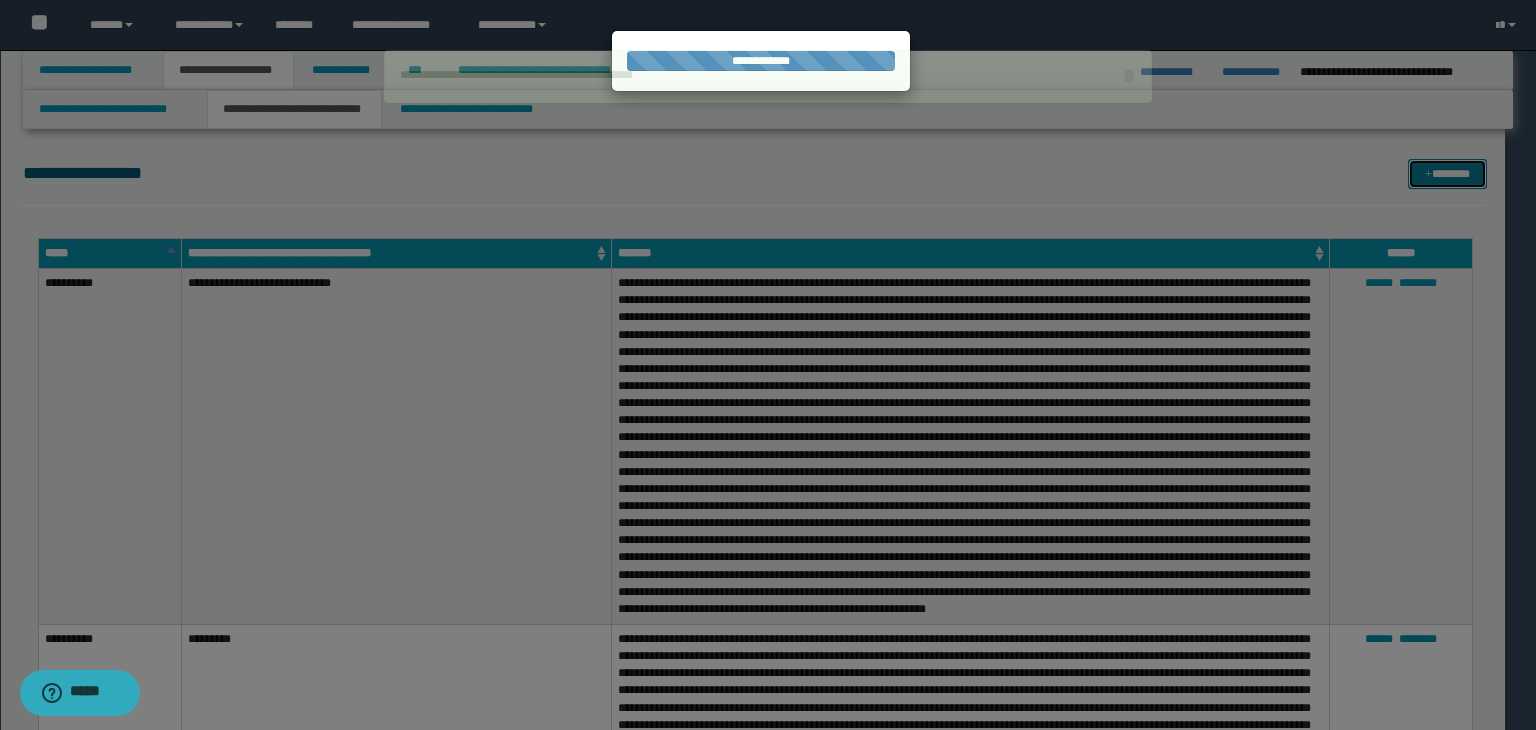 type 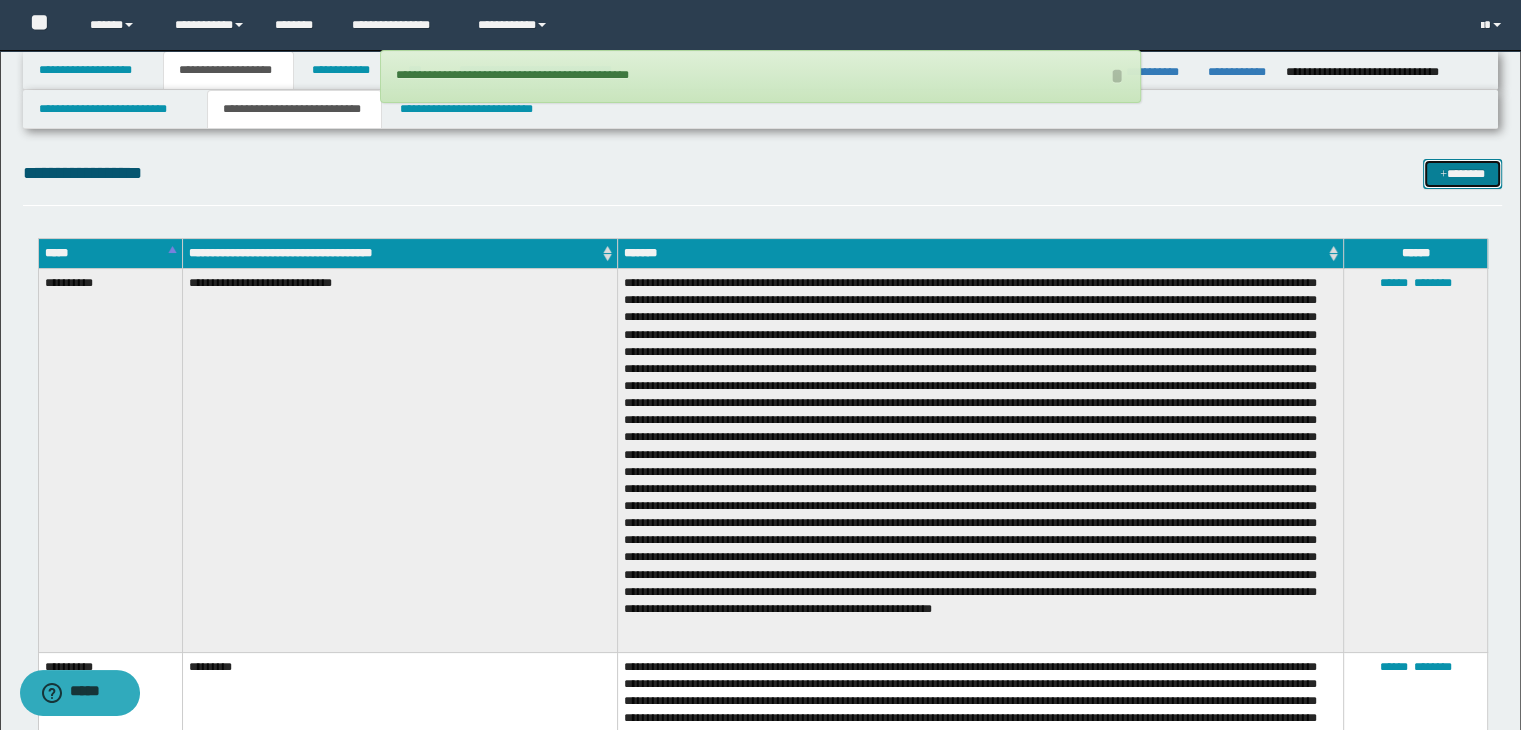 click on "*******" at bounding box center (1462, 174) 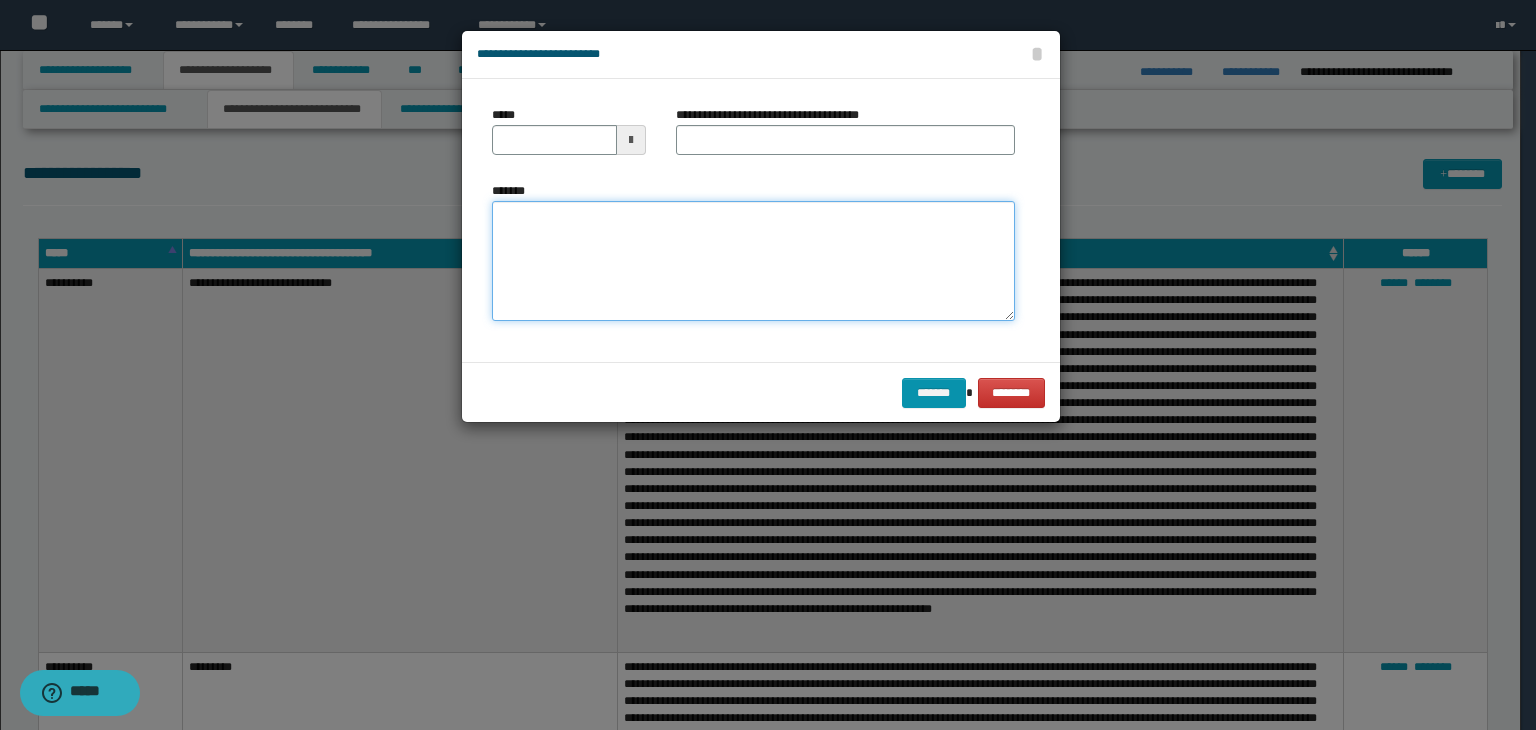 type on "**********" 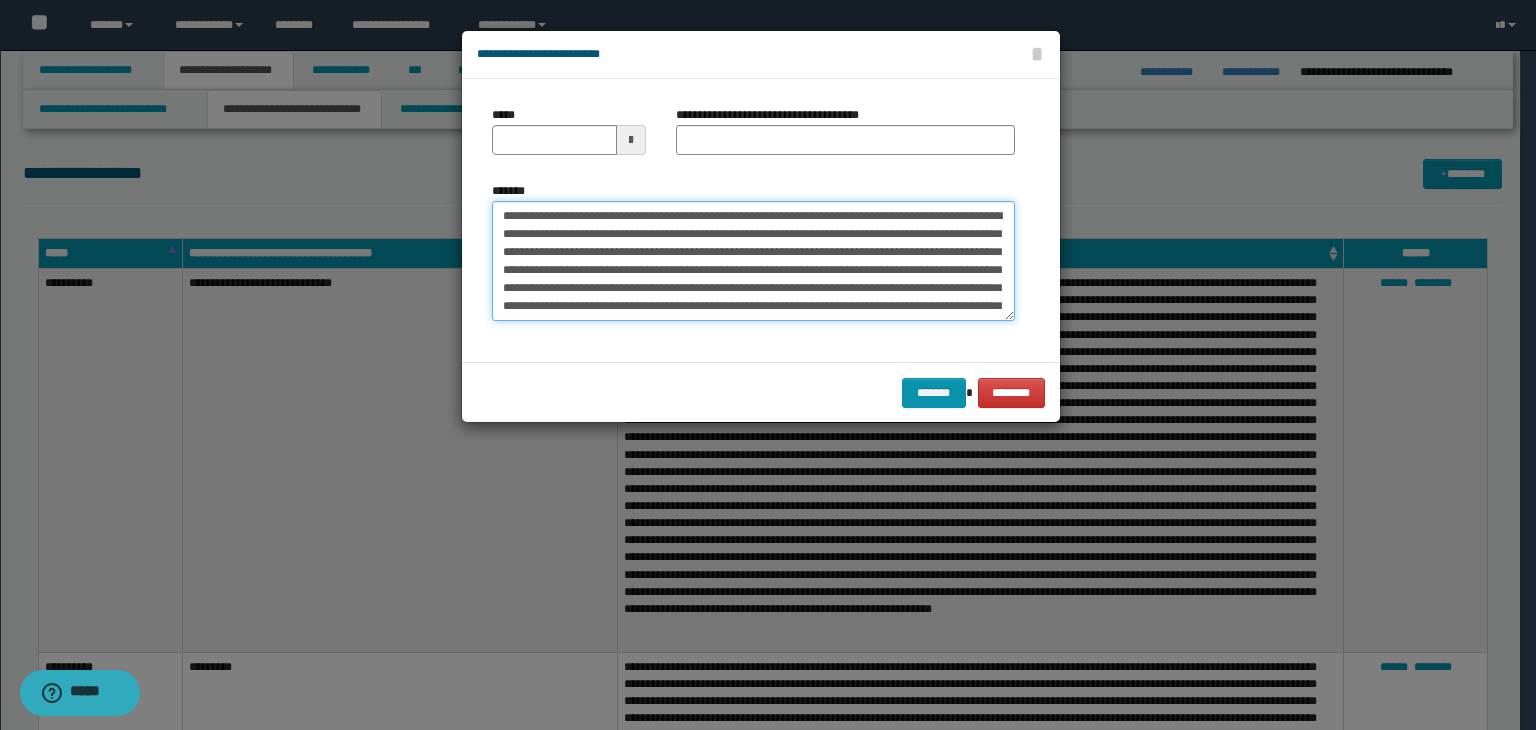 type 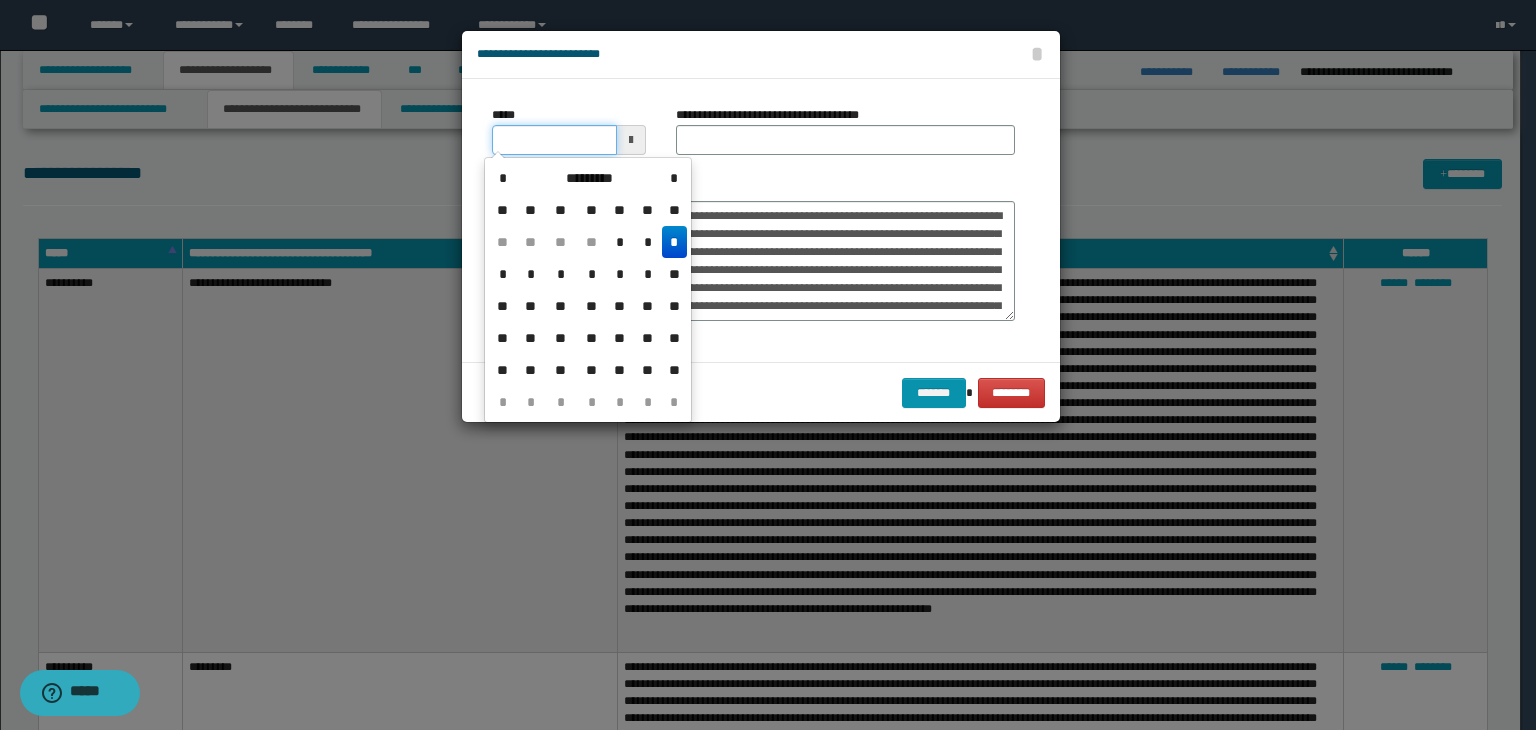 click on "*****" at bounding box center (554, 140) 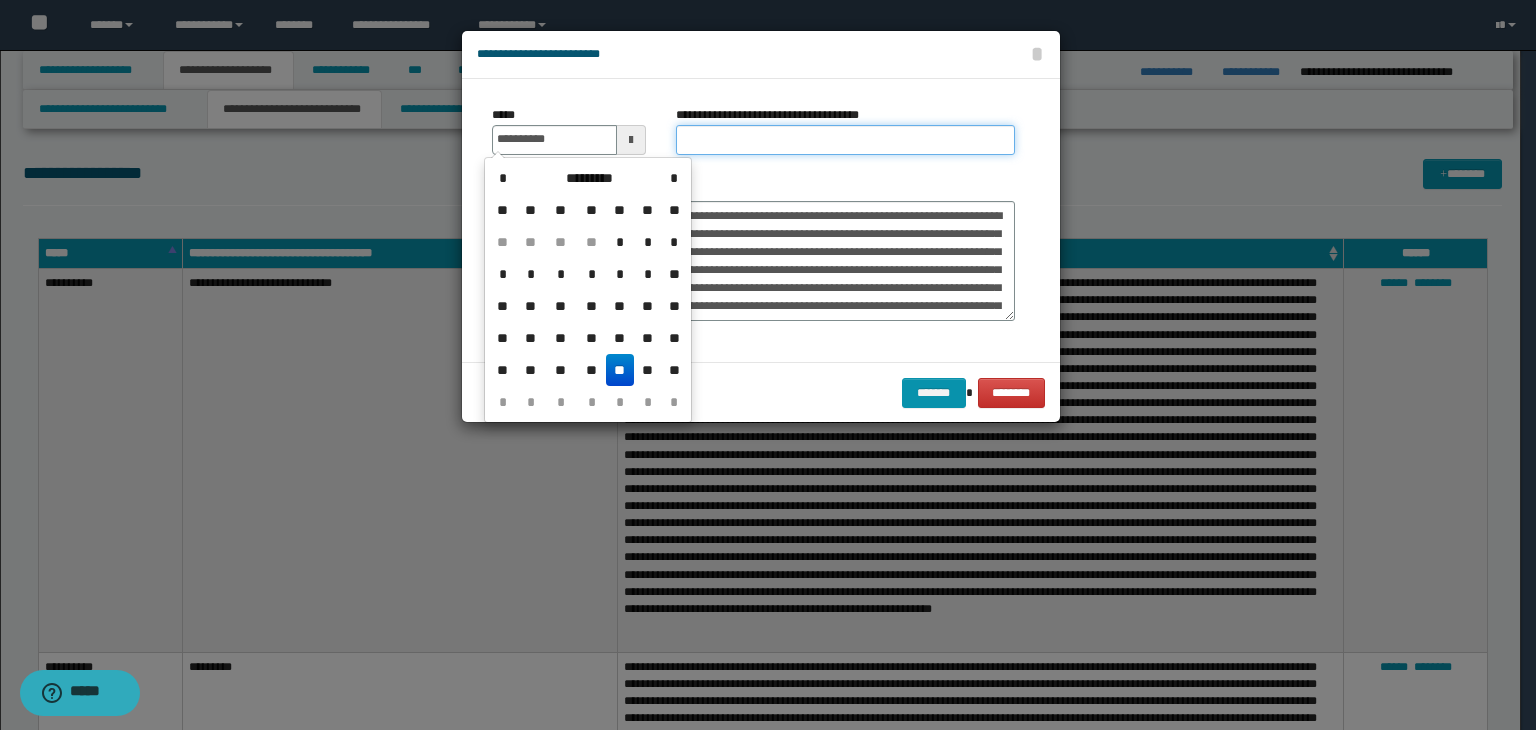 type on "**********" 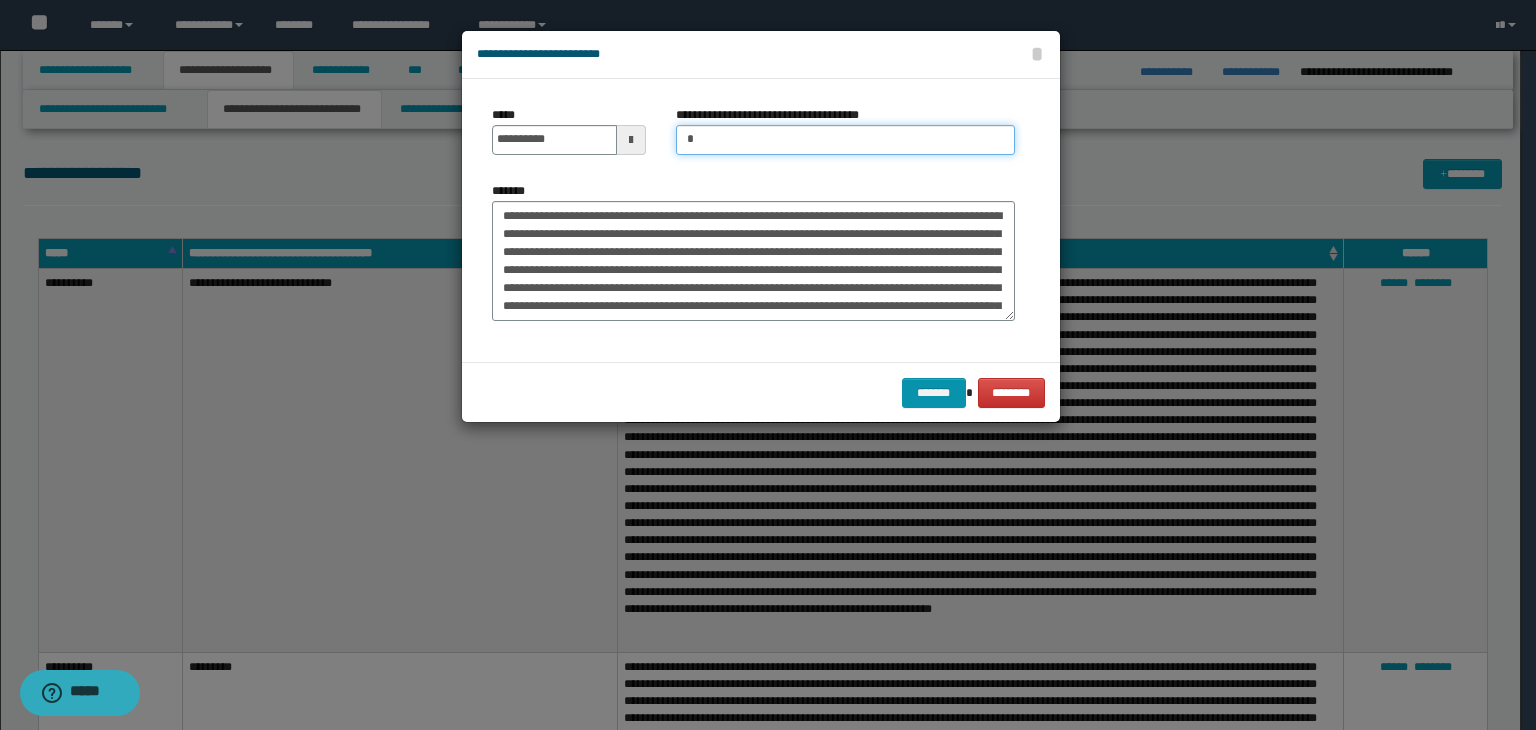 type on "*********" 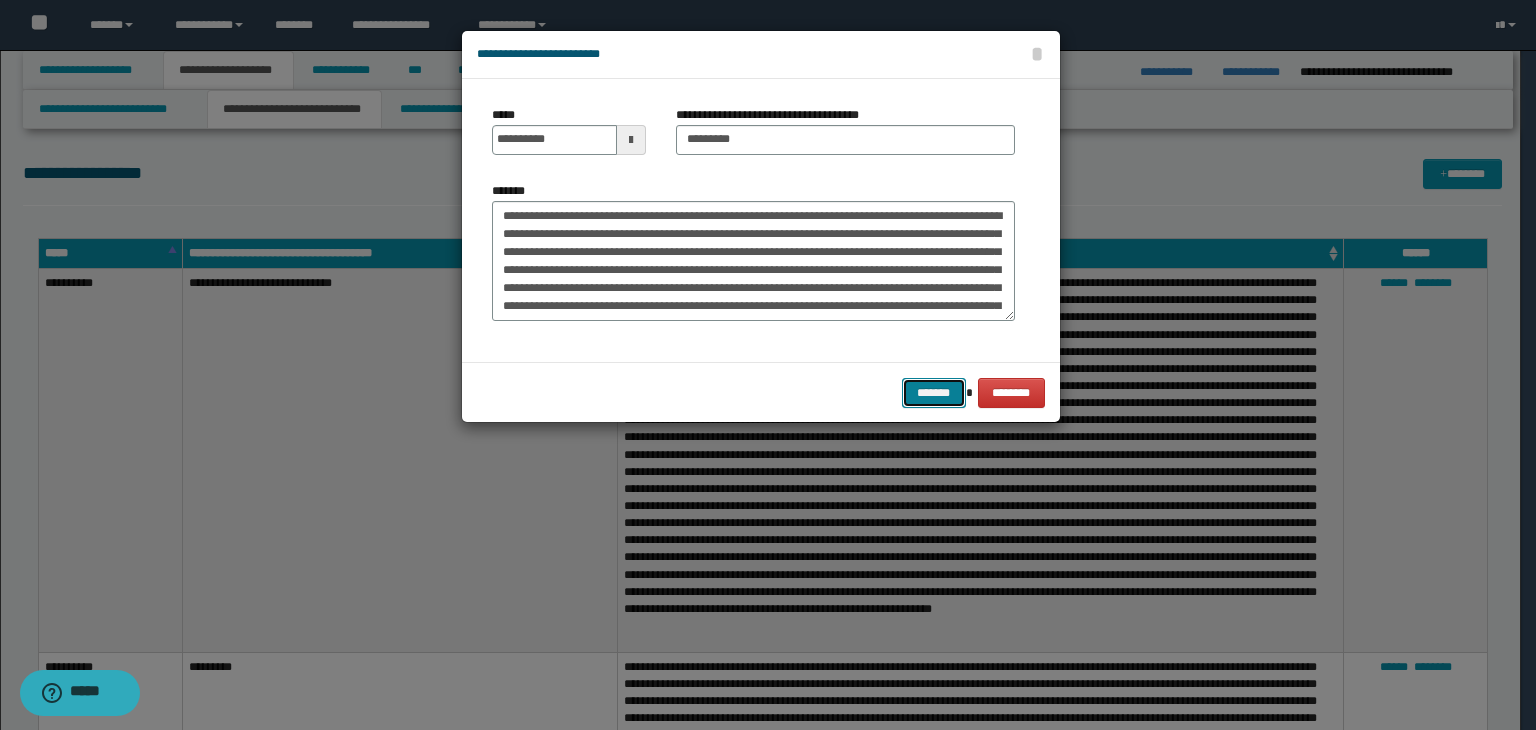 click on "*******" at bounding box center (934, 393) 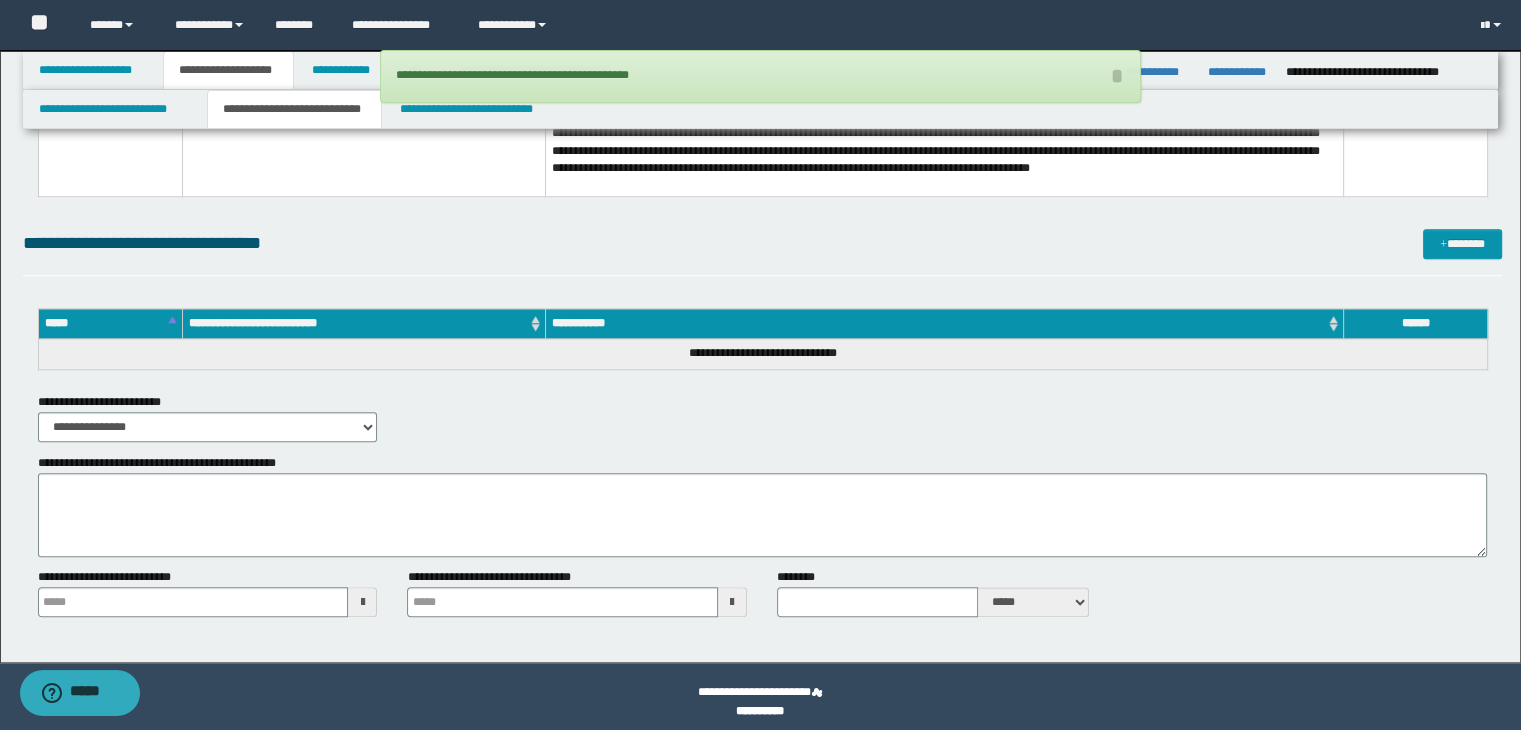 scroll, scrollTop: 1720, scrollLeft: 0, axis: vertical 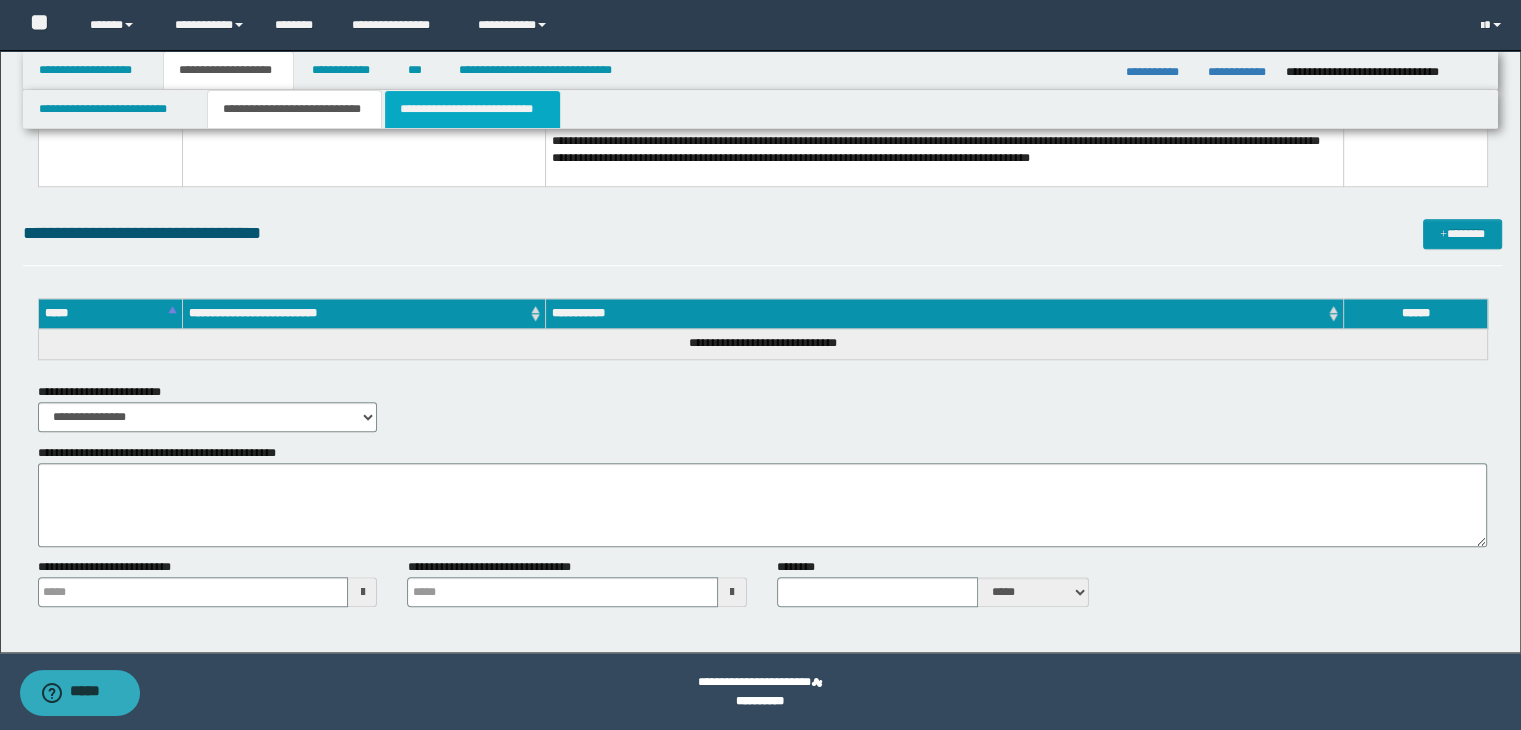 click on "**********" at bounding box center (472, 109) 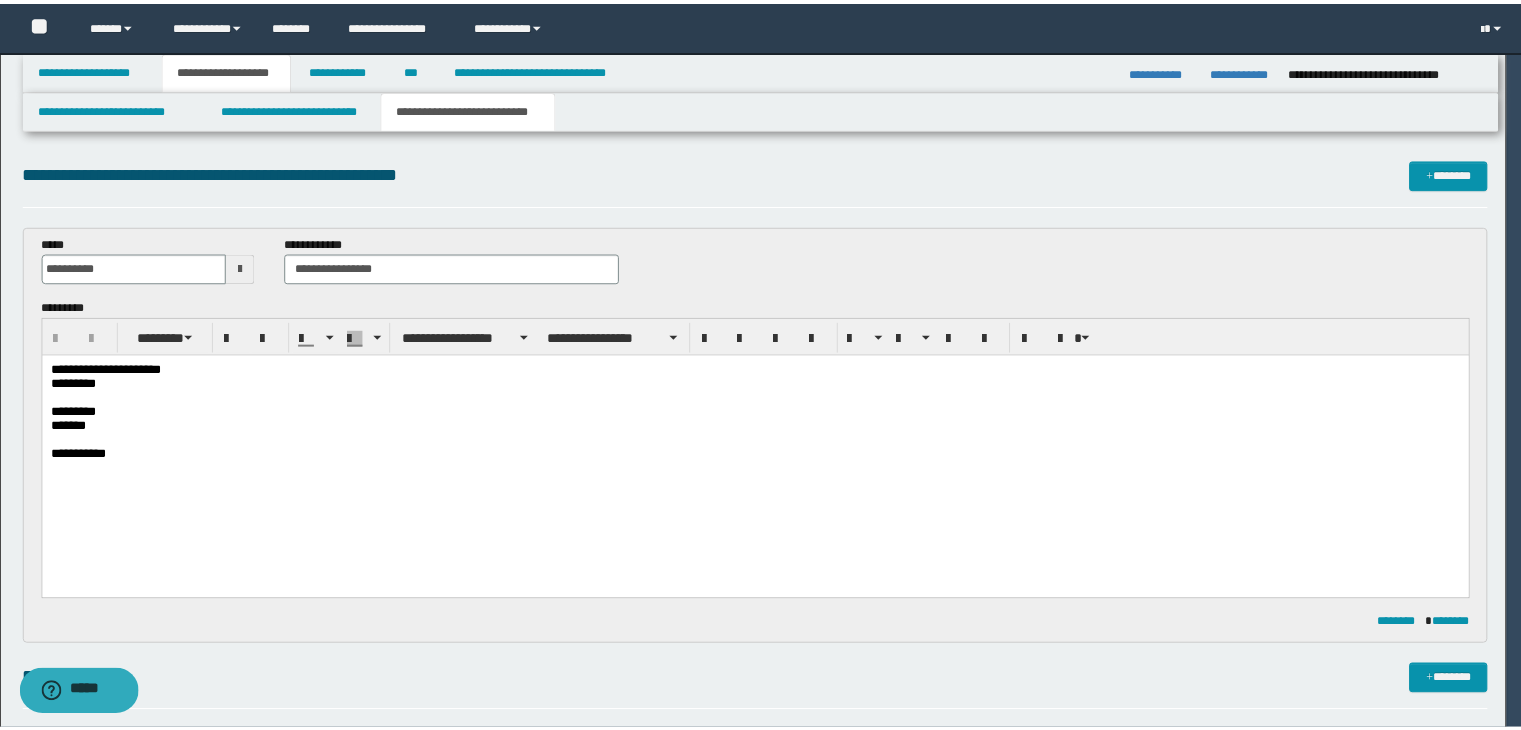 scroll, scrollTop: 0, scrollLeft: 0, axis: both 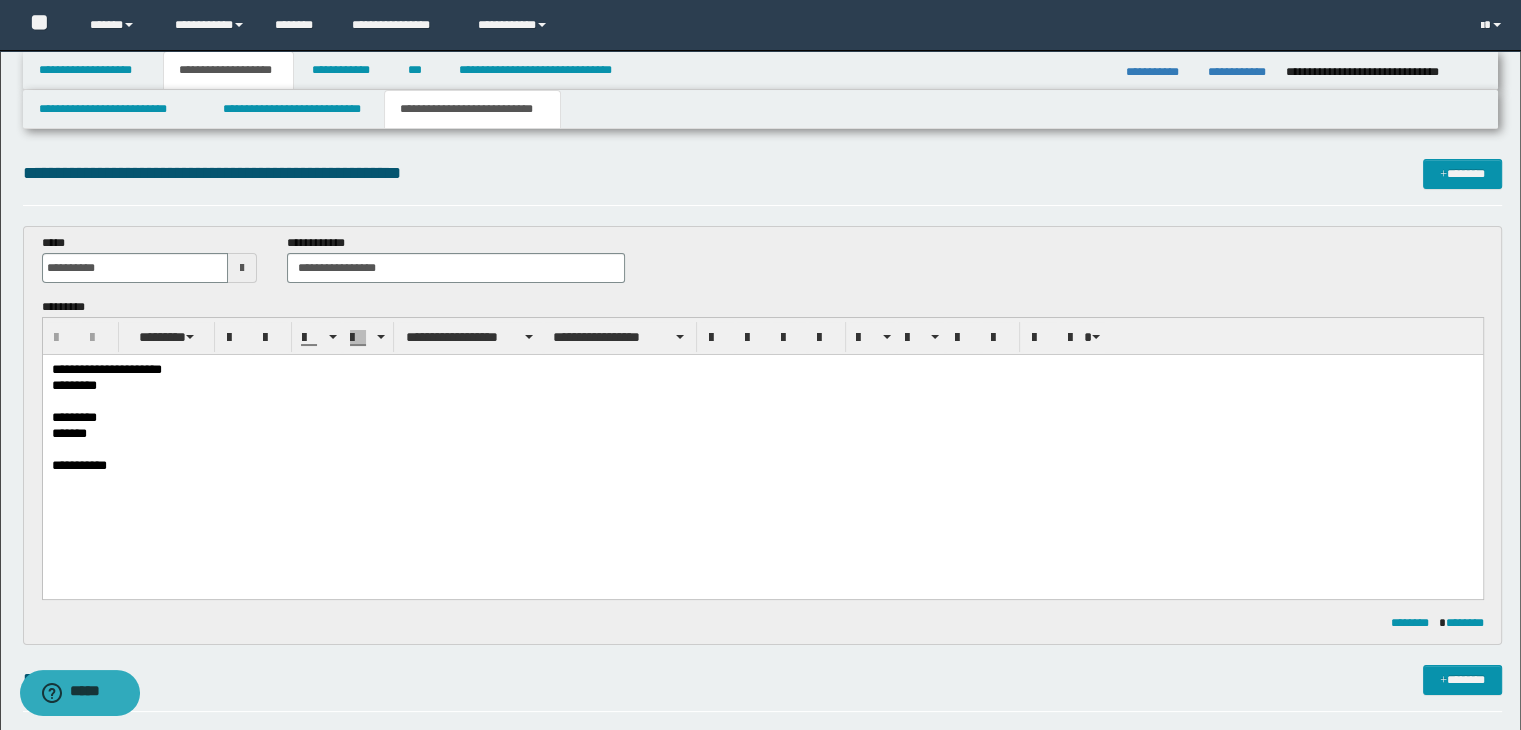 click on "**********" at bounding box center [762, 466] 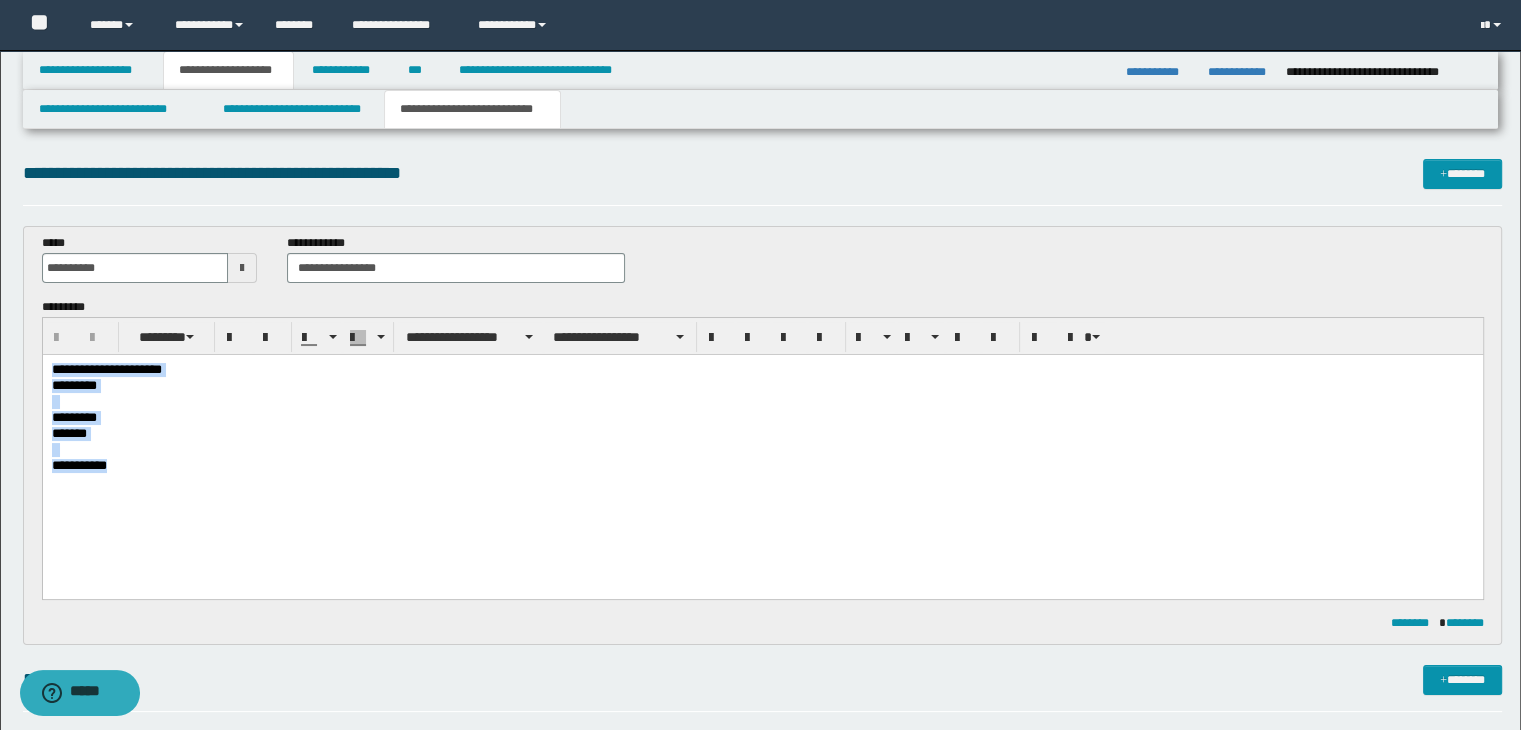 drag, startPoint x: 192, startPoint y: 470, endPoint x: 21, endPoint y: 364, distance: 201.18896 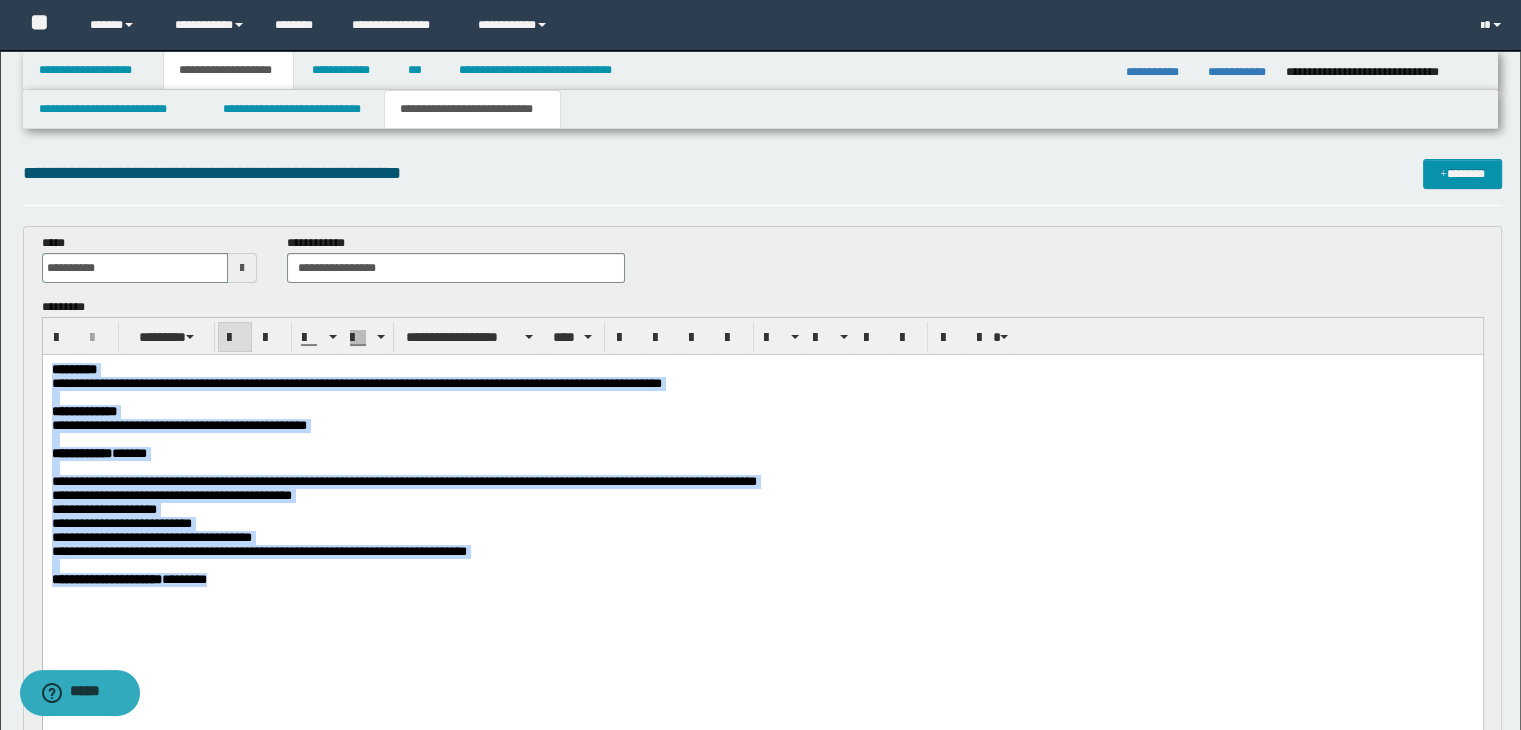 drag, startPoint x: 174, startPoint y: 602, endPoint x: 118, endPoint y: 698, distance: 111.13955 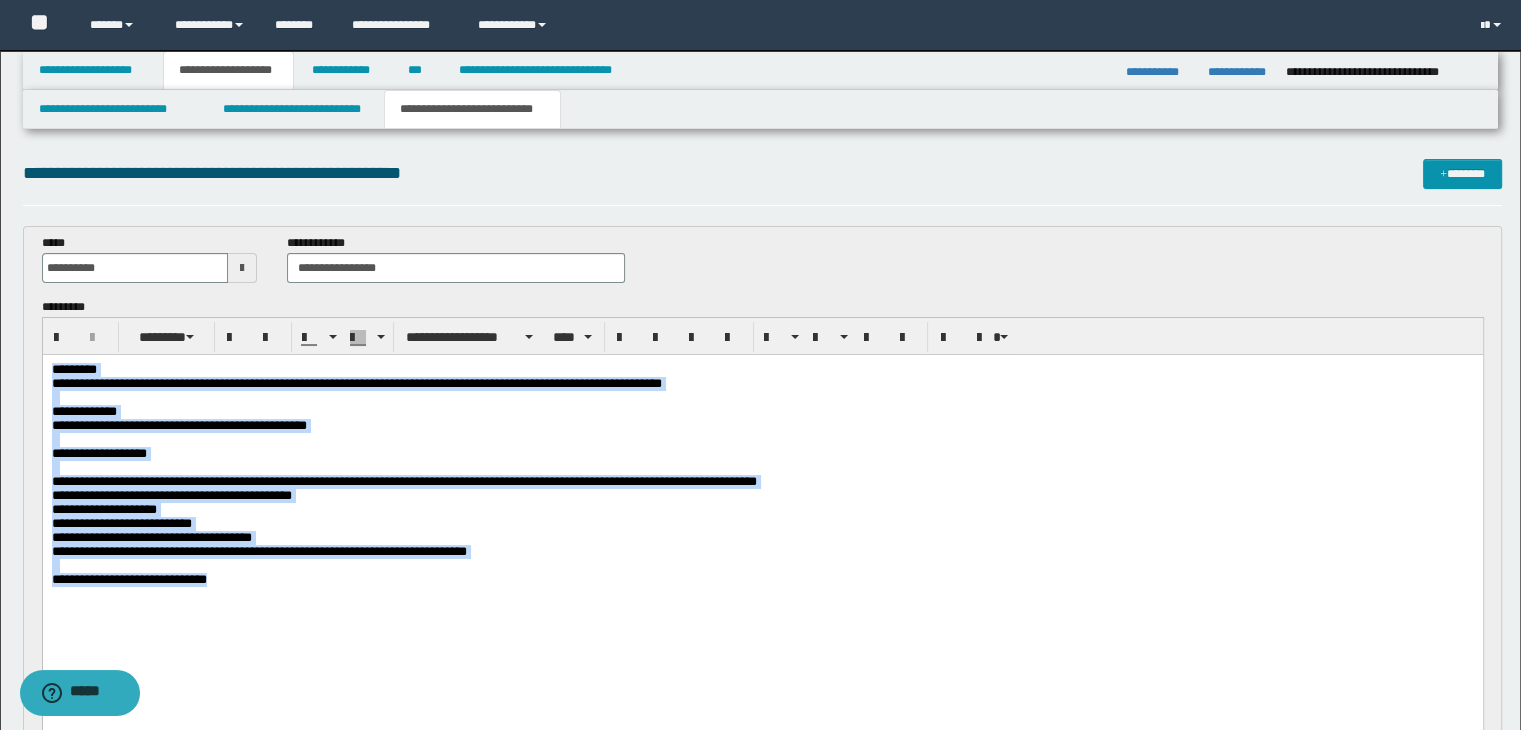 scroll, scrollTop: 500, scrollLeft: 0, axis: vertical 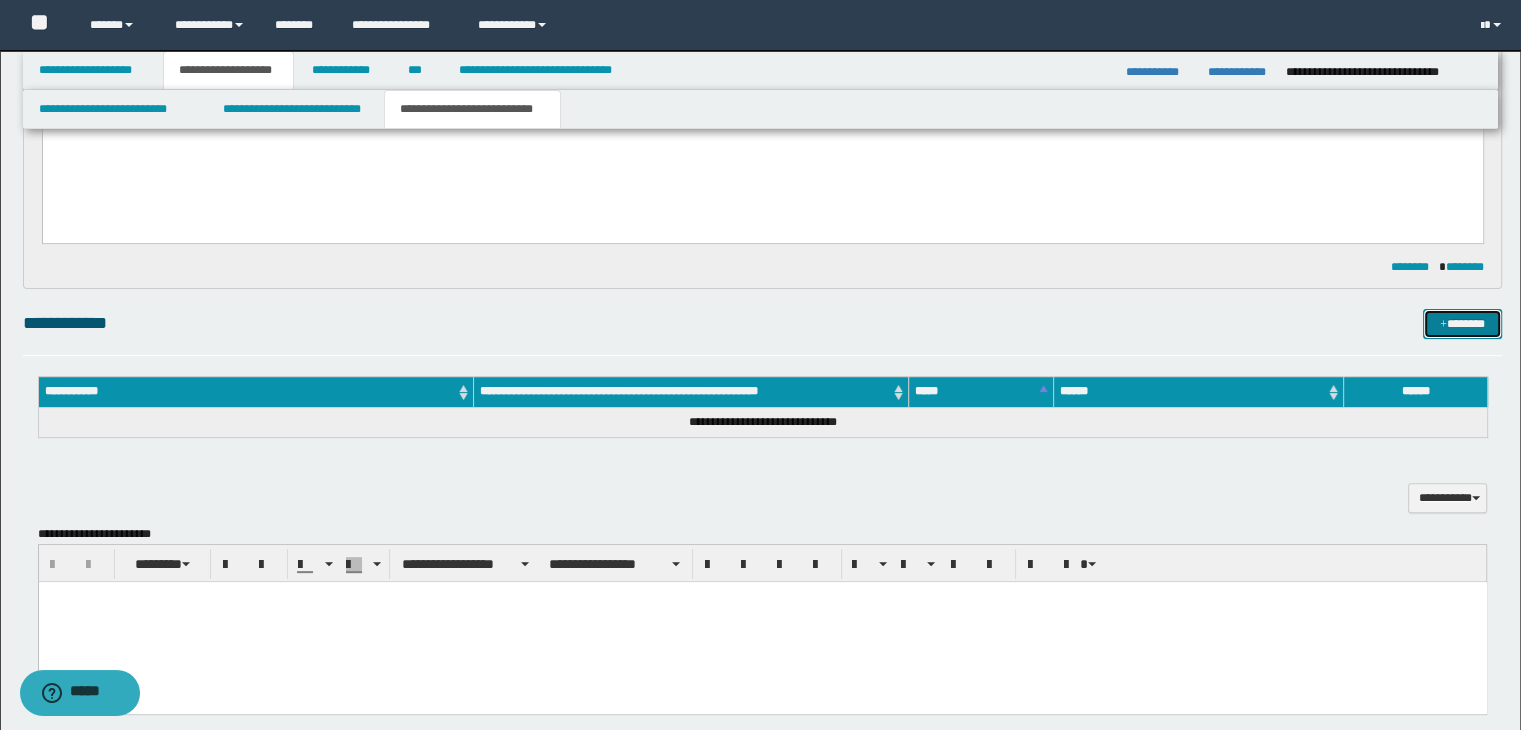 click on "*******" at bounding box center [1462, 324] 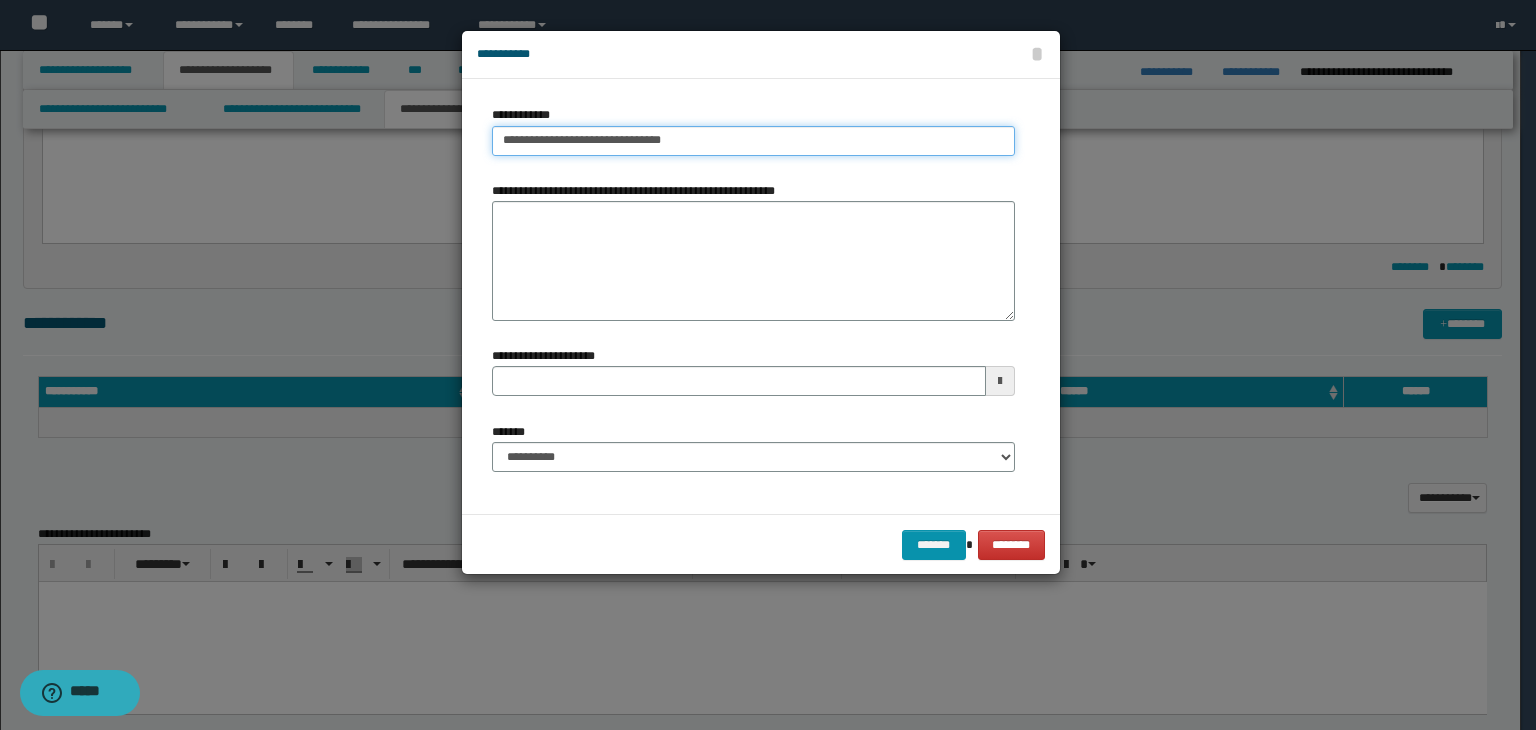 click on "**********" at bounding box center [753, 141] 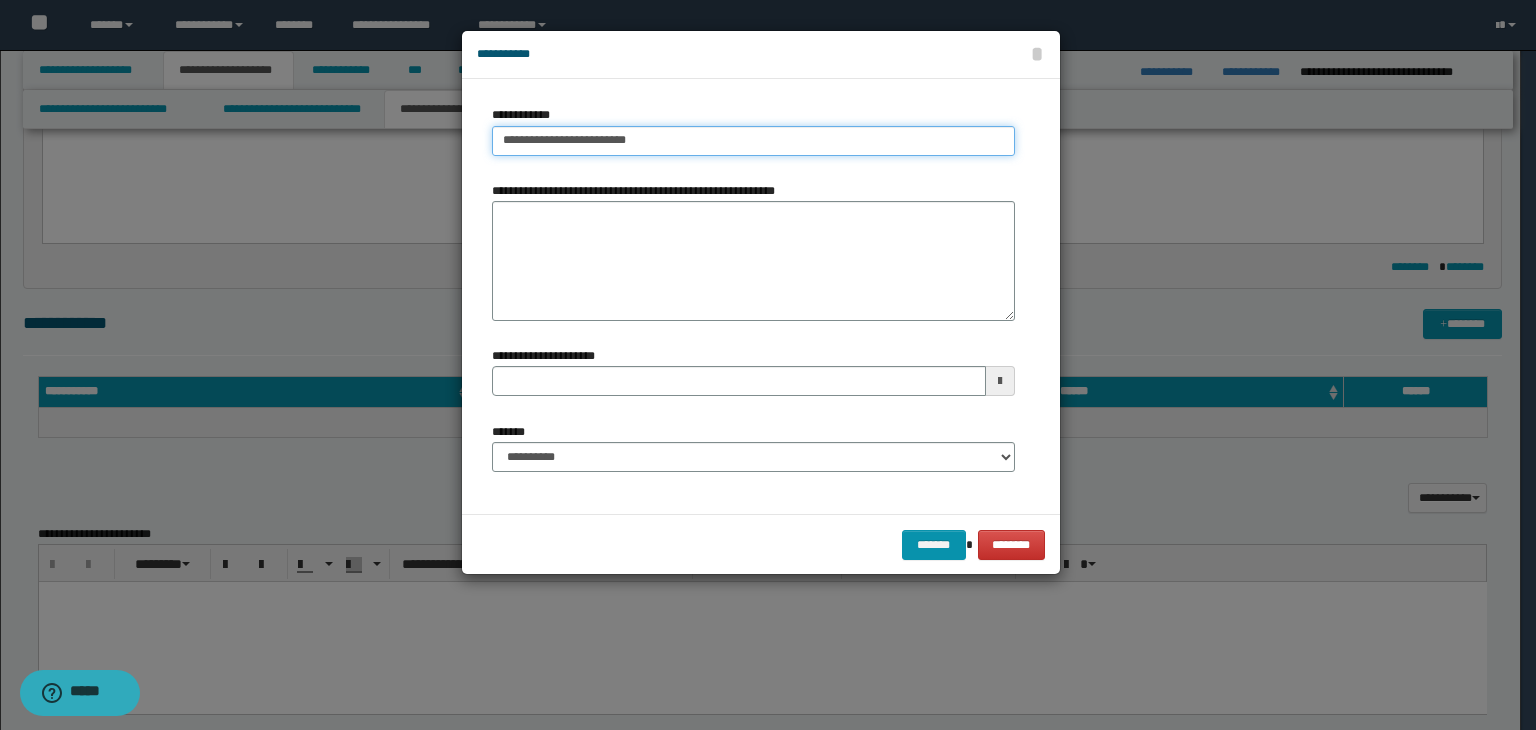 type on "**********" 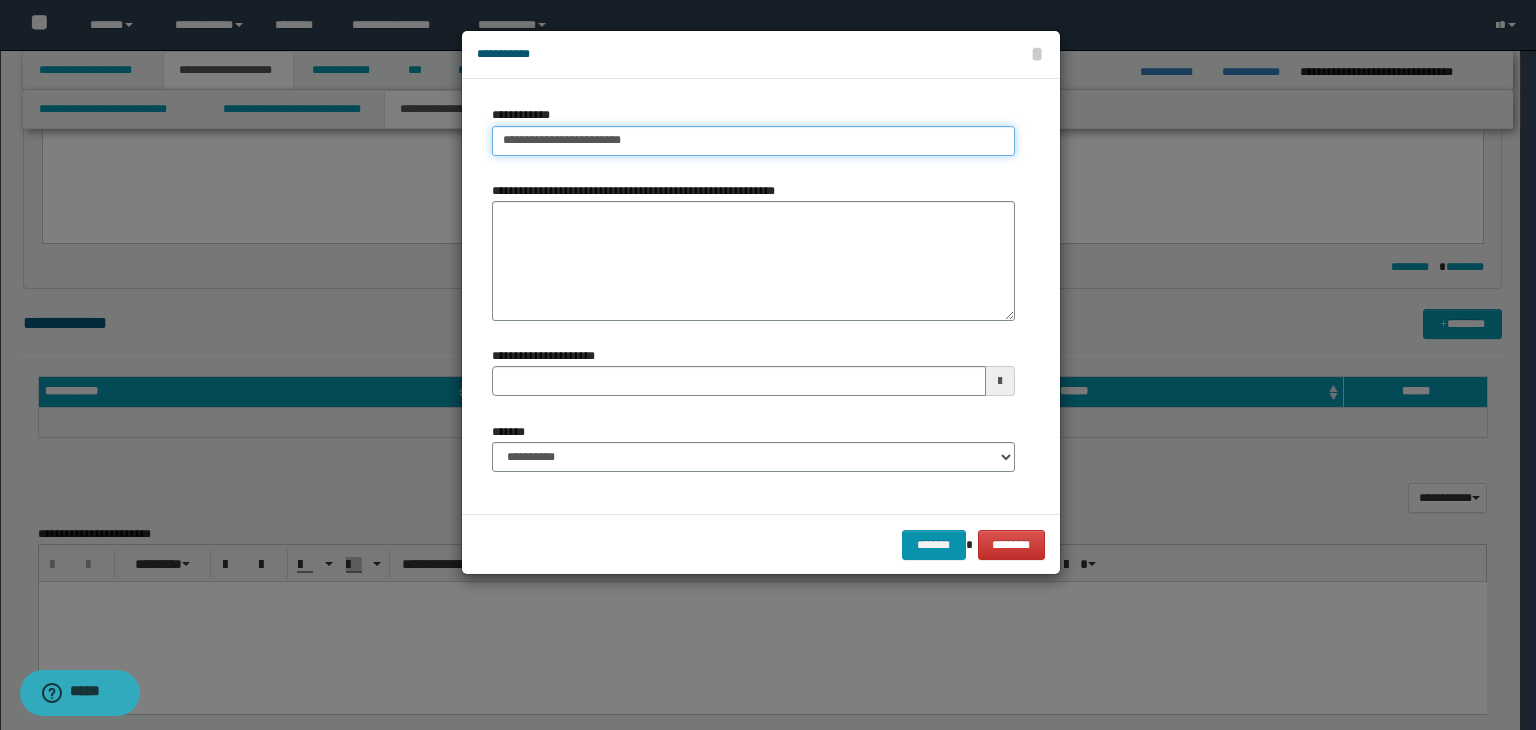 type on "**********" 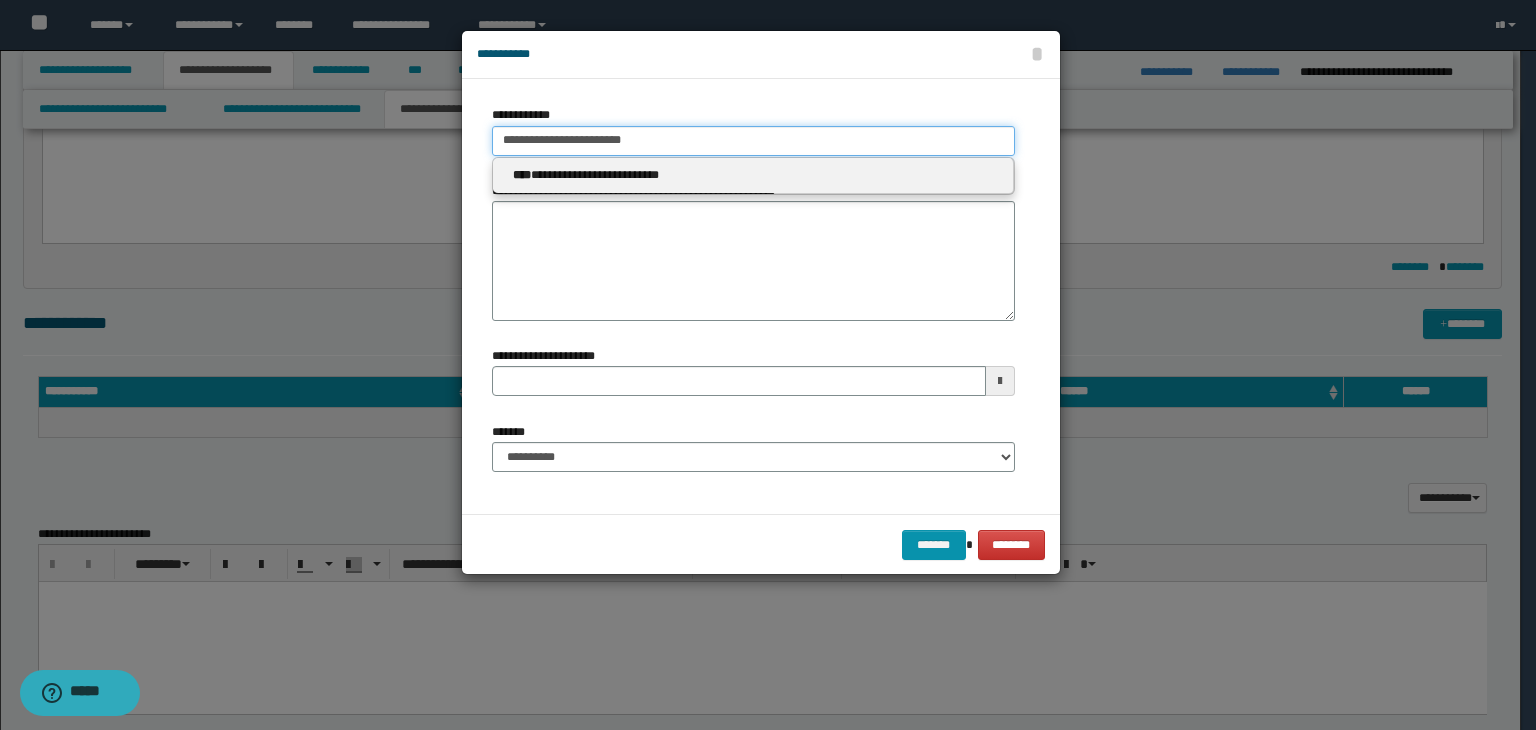 type on "**********" 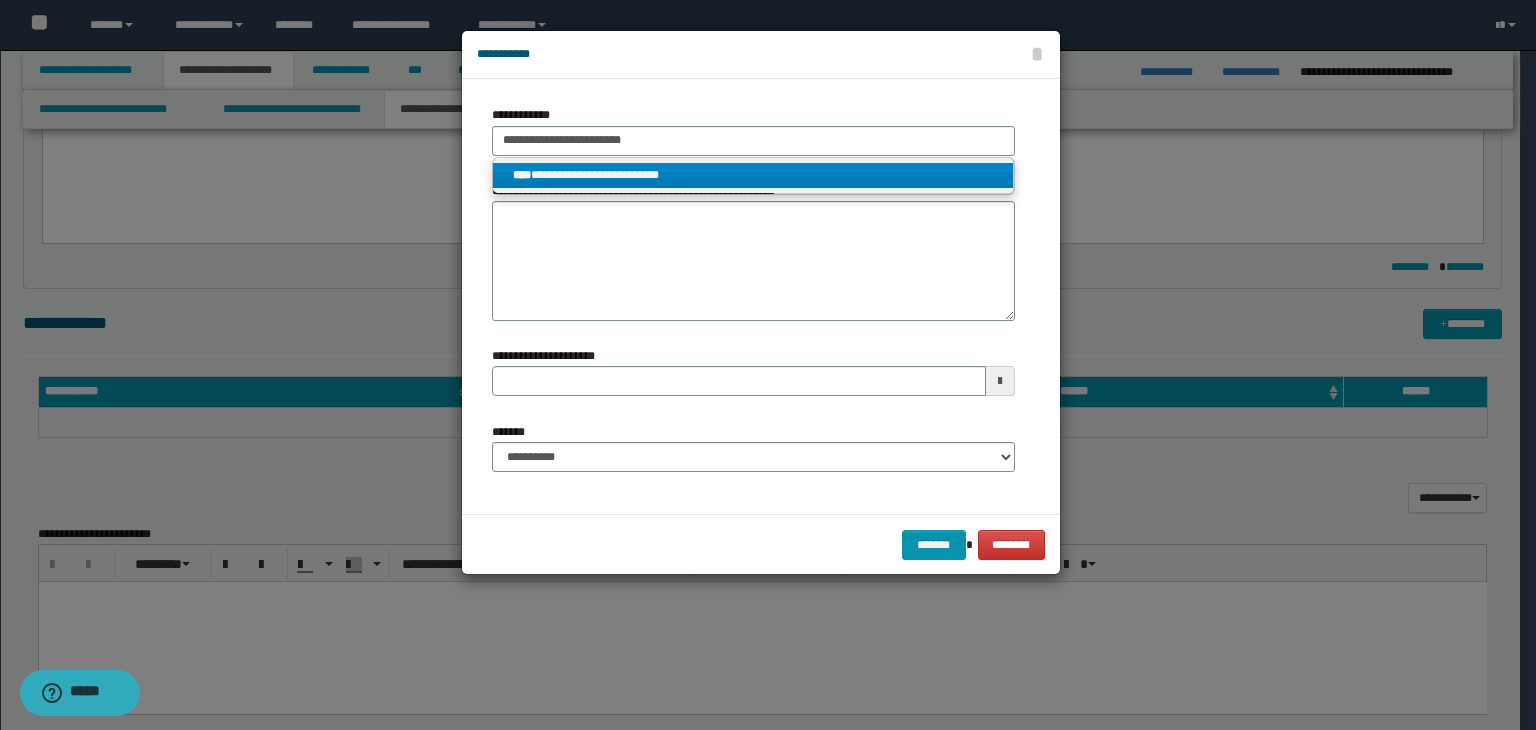 click on "**********" at bounding box center [753, 175] 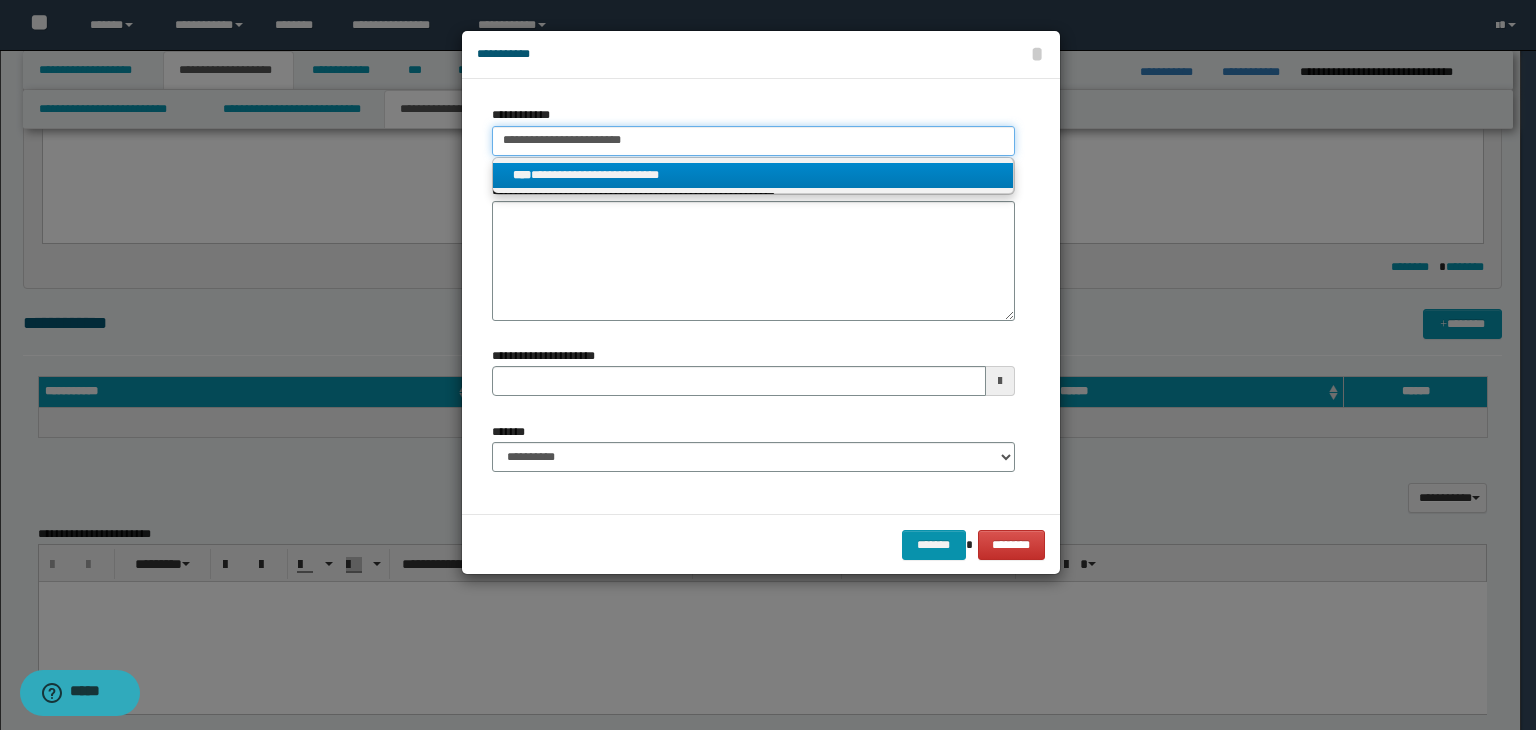 type 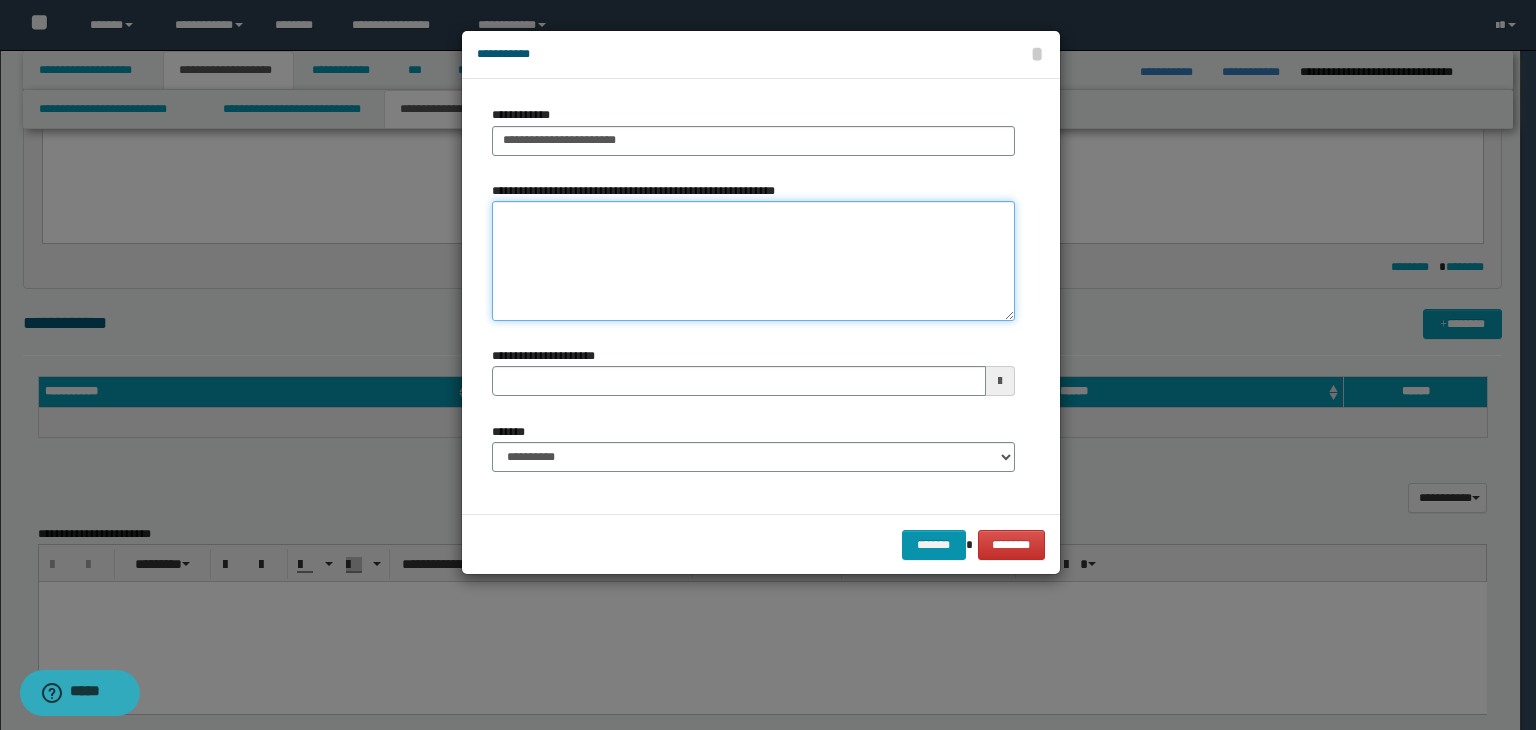 click on "**********" at bounding box center [753, 261] 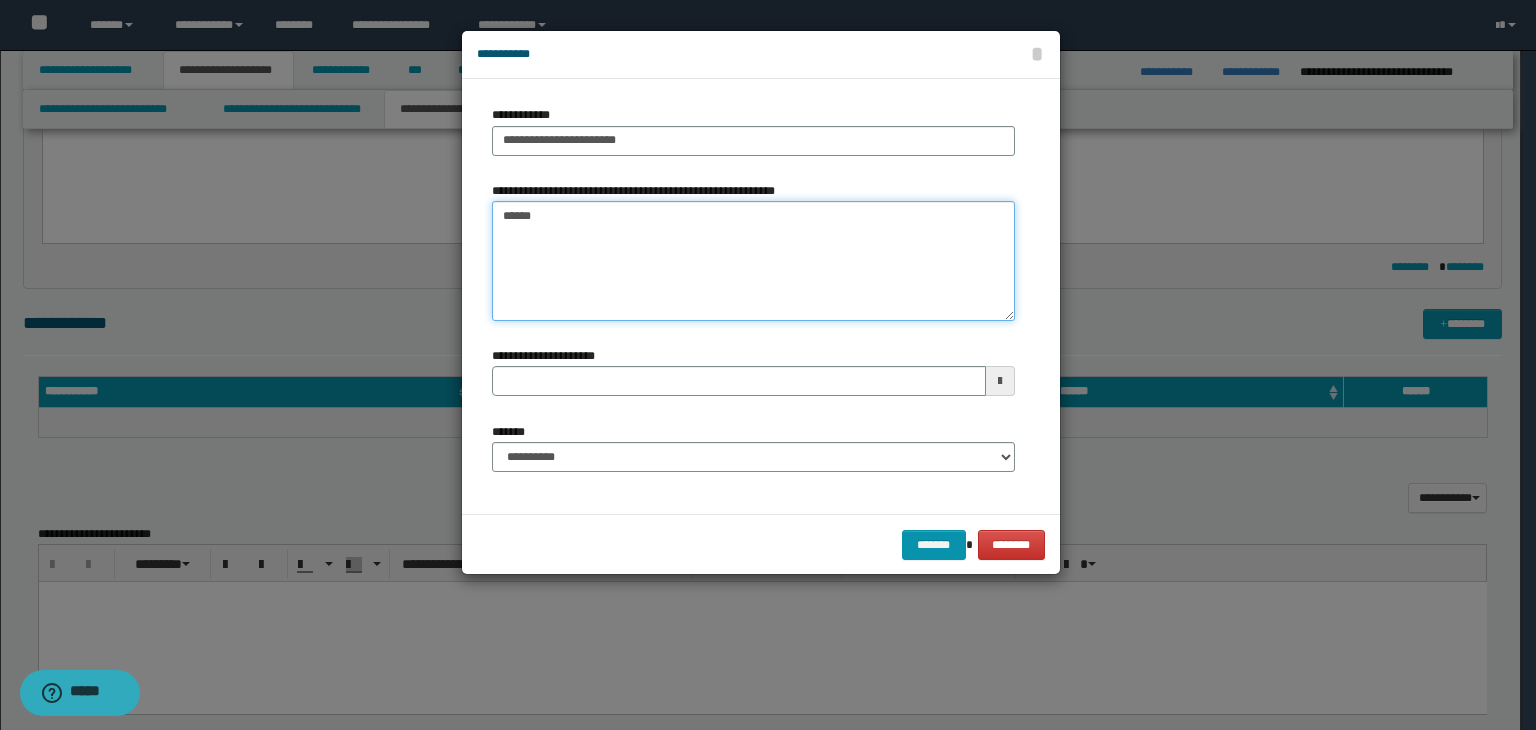 type on "*******" 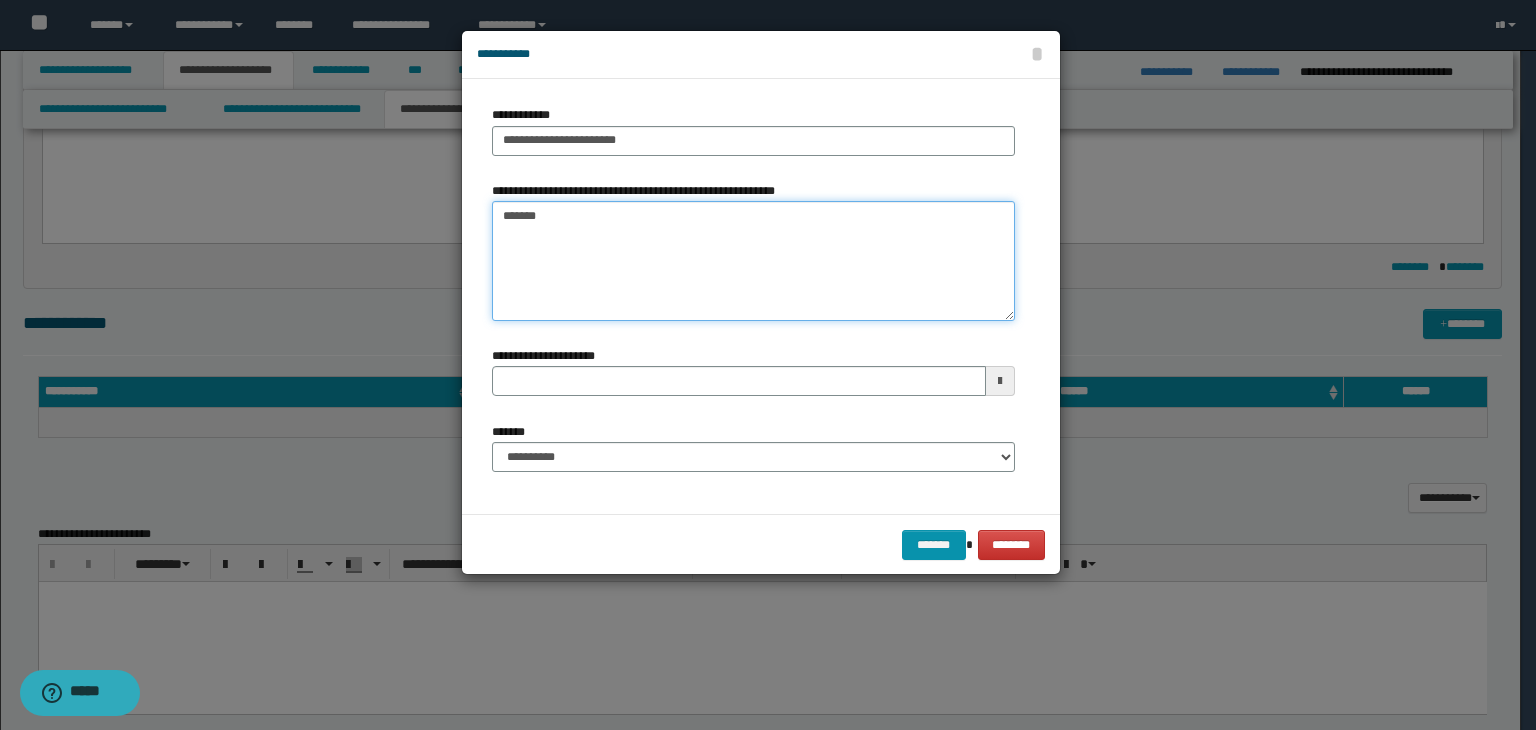 type 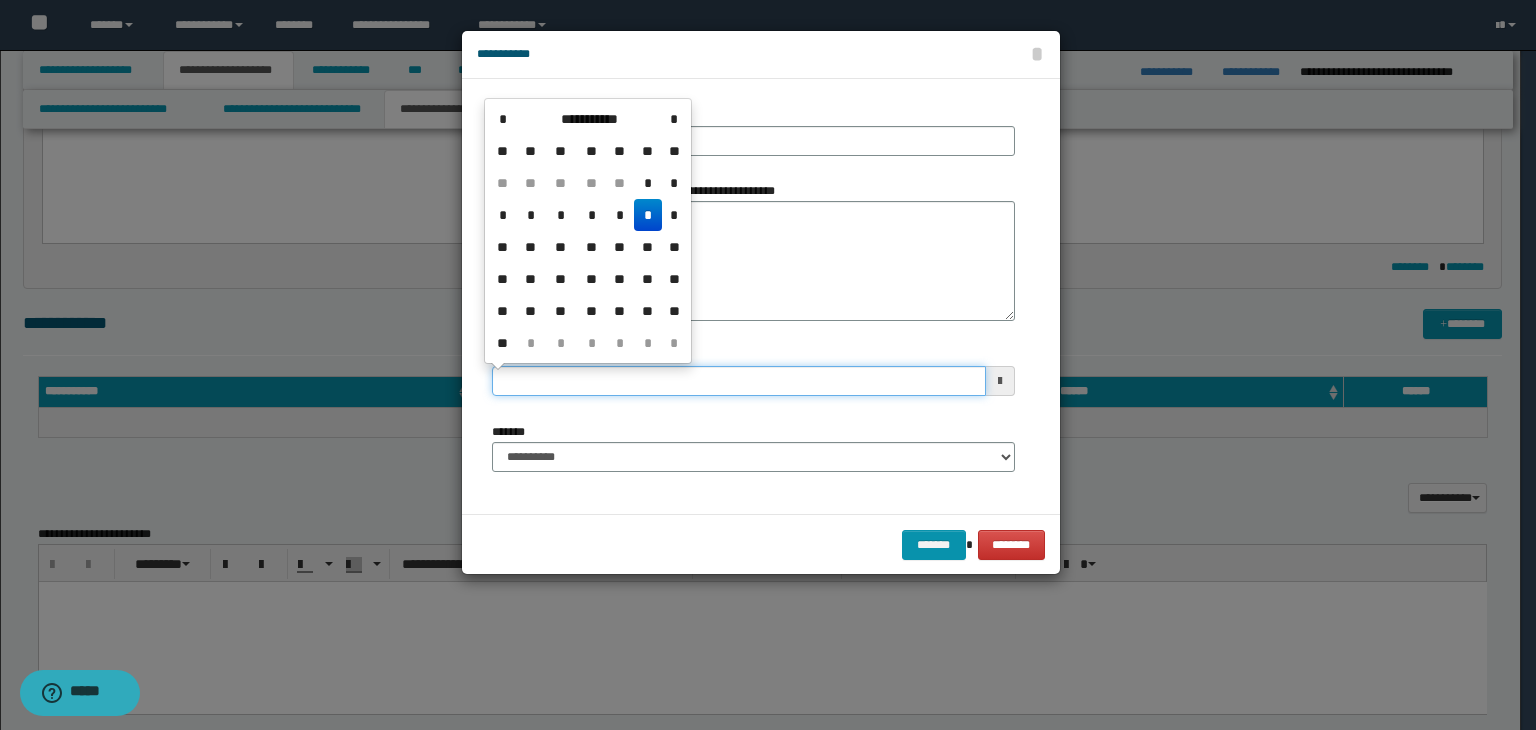 click on "**********" at bounding box center (739, 381) 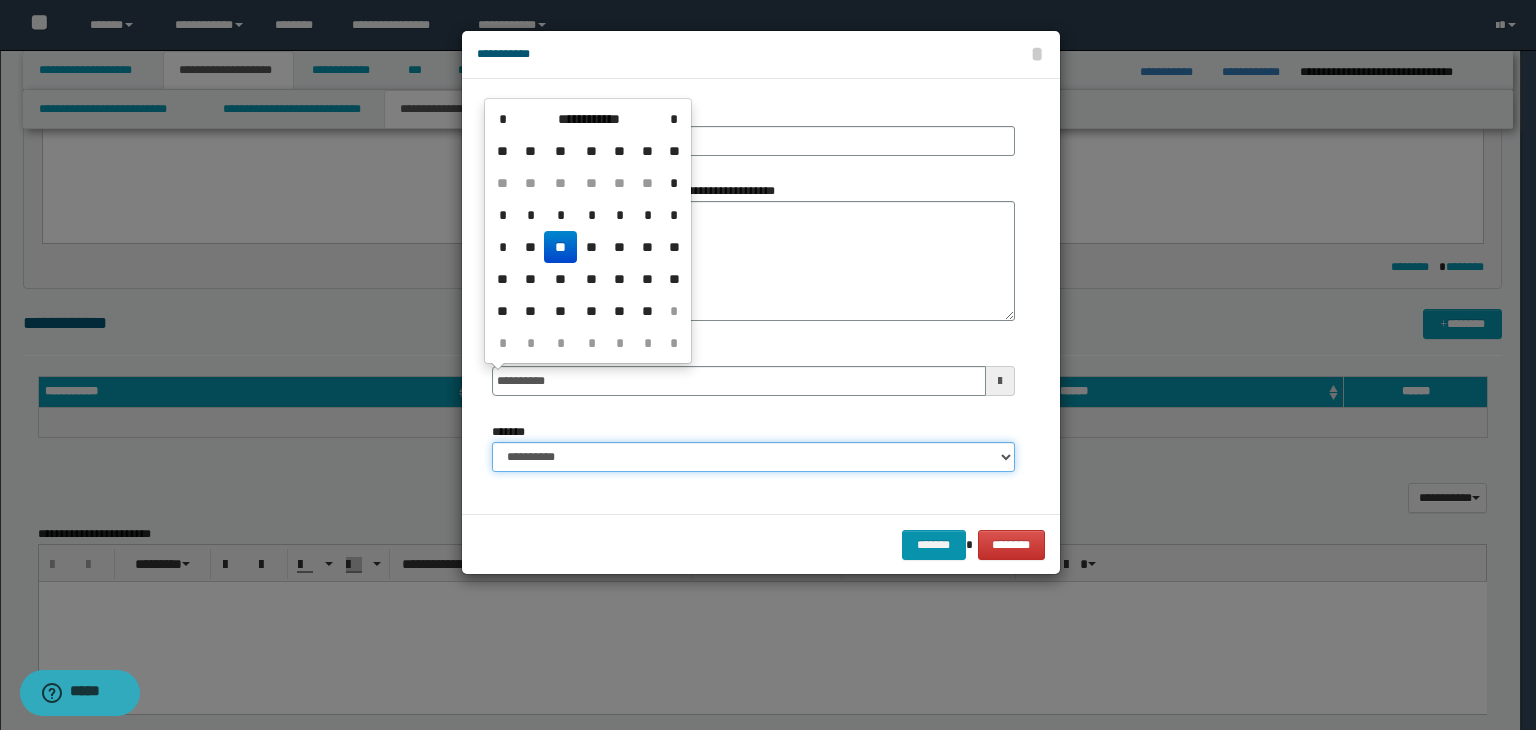 type on "**********" 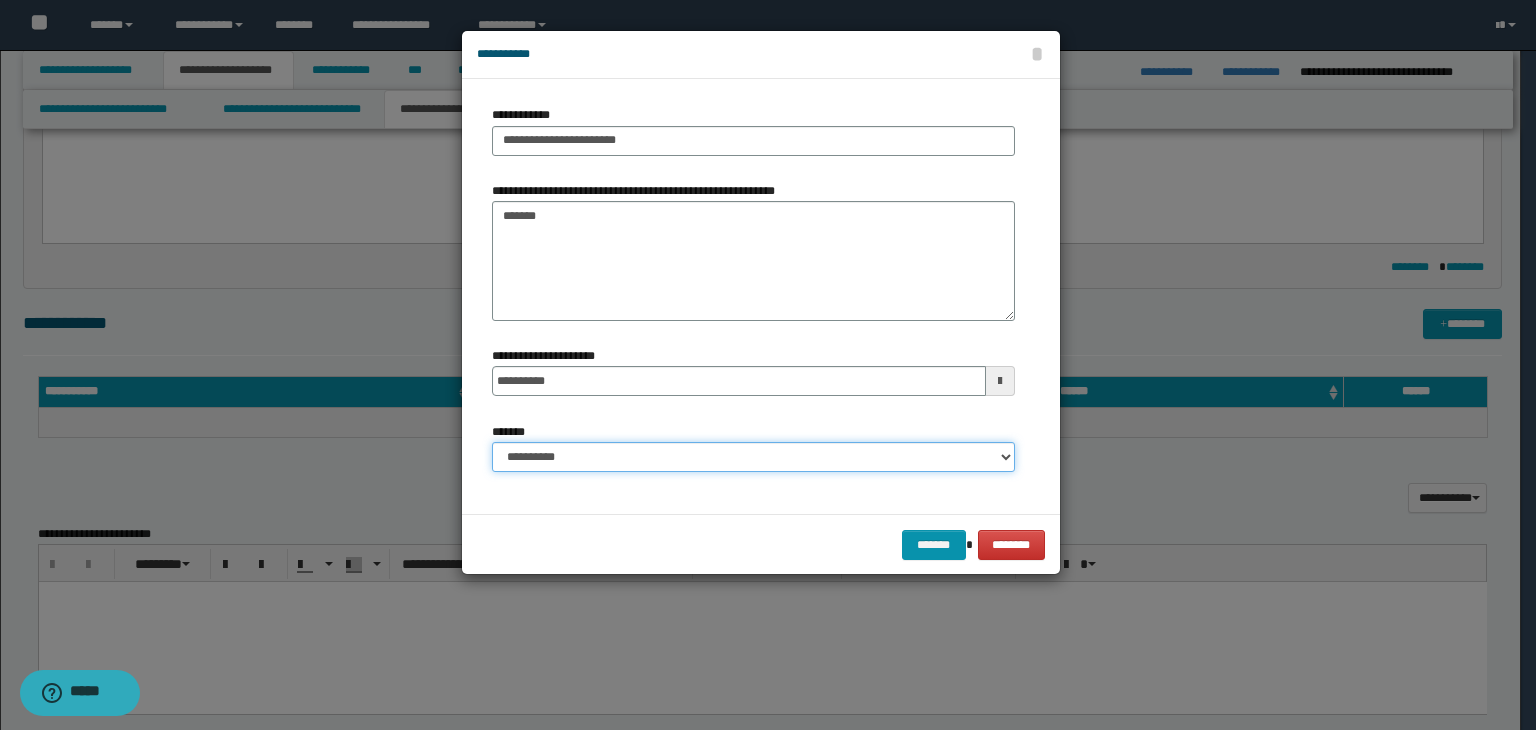 select on "*" 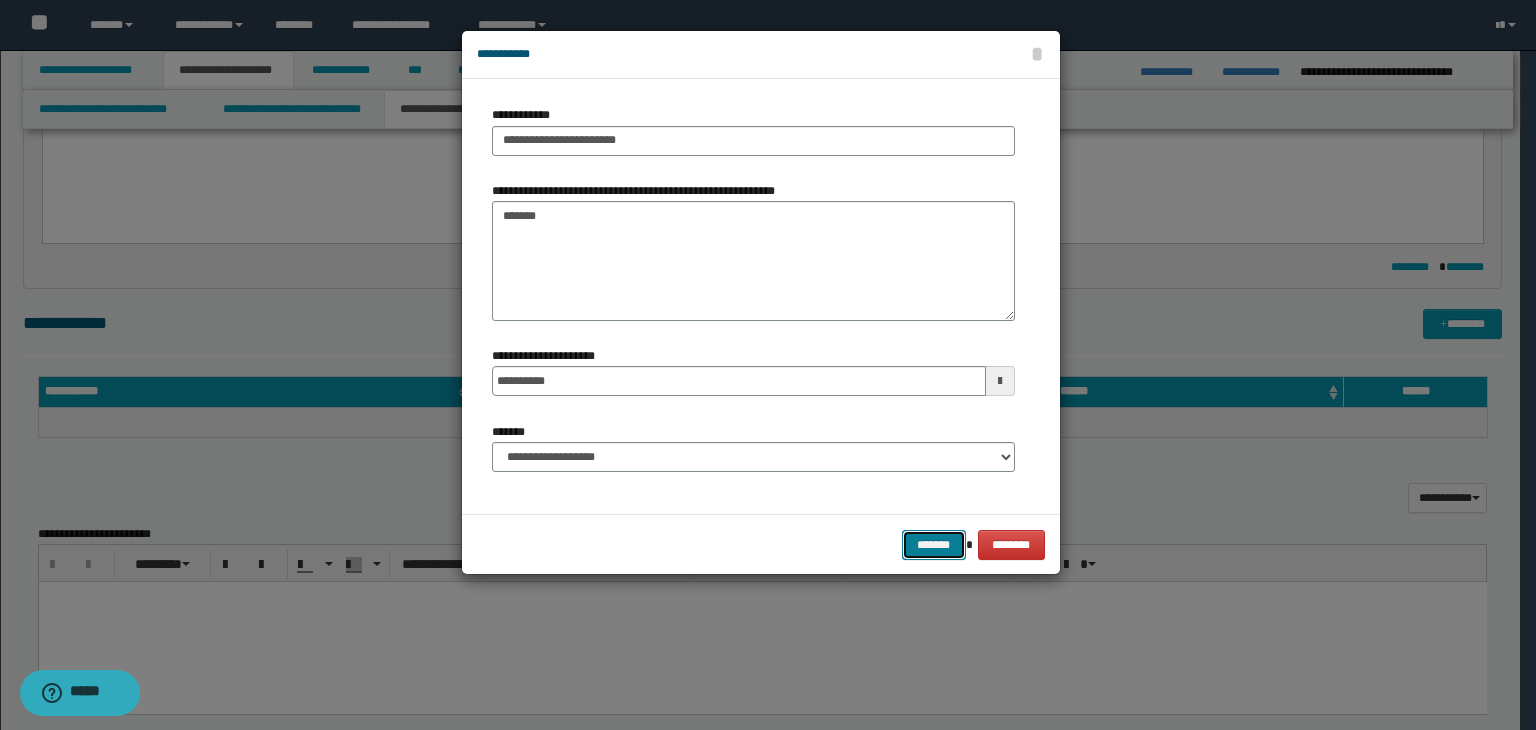 click on "*******" at bounding box center [934, 545] 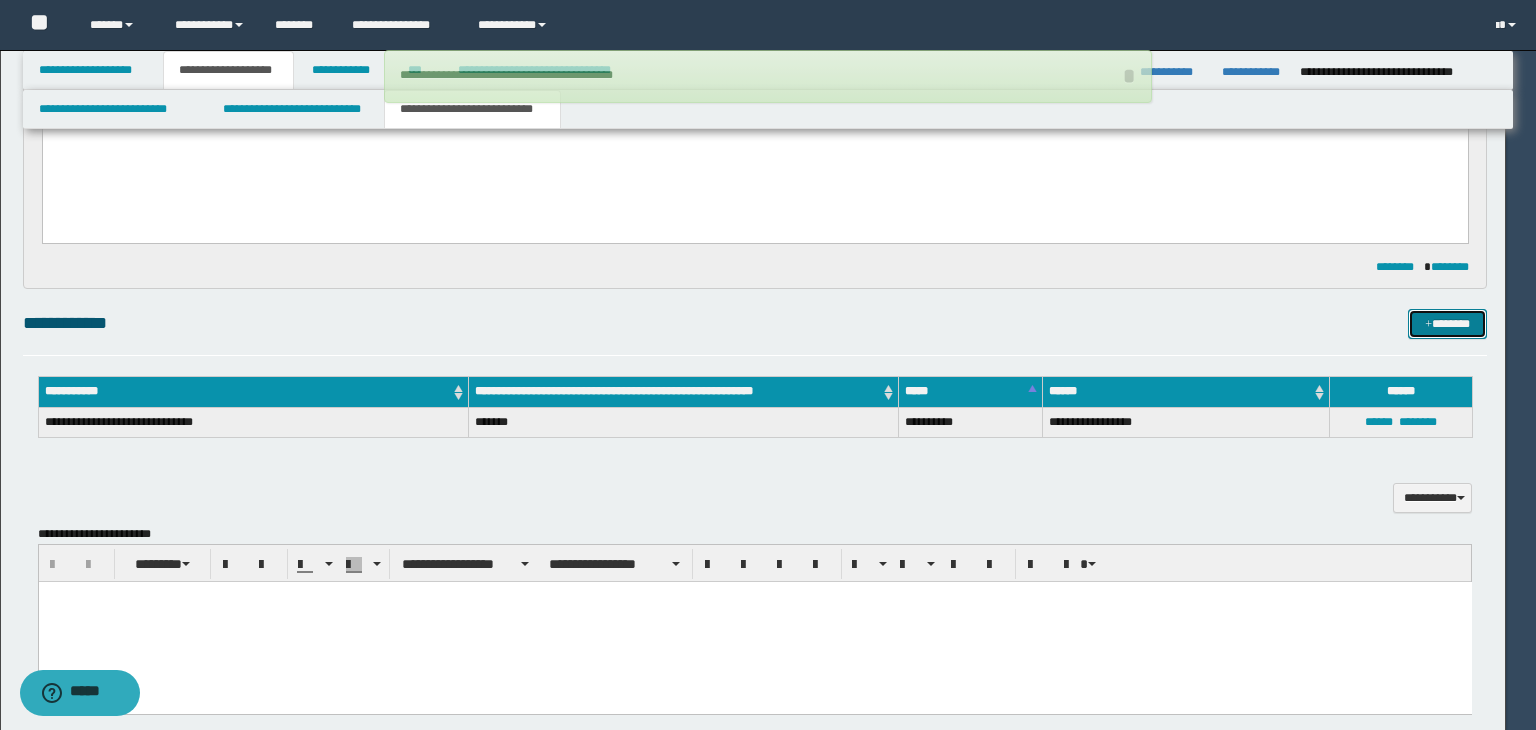 type 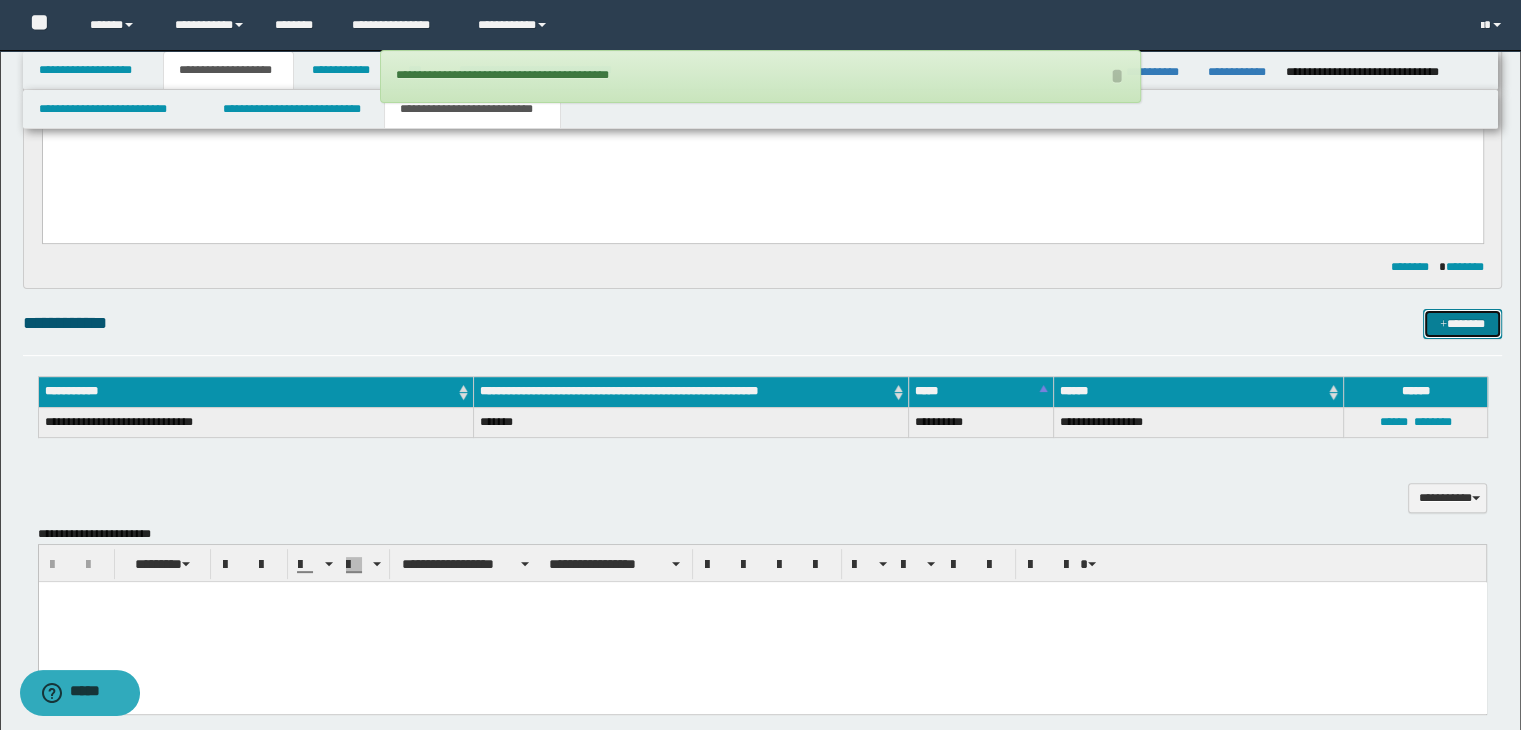 click on "*******" at bounding box center [1462, 324] 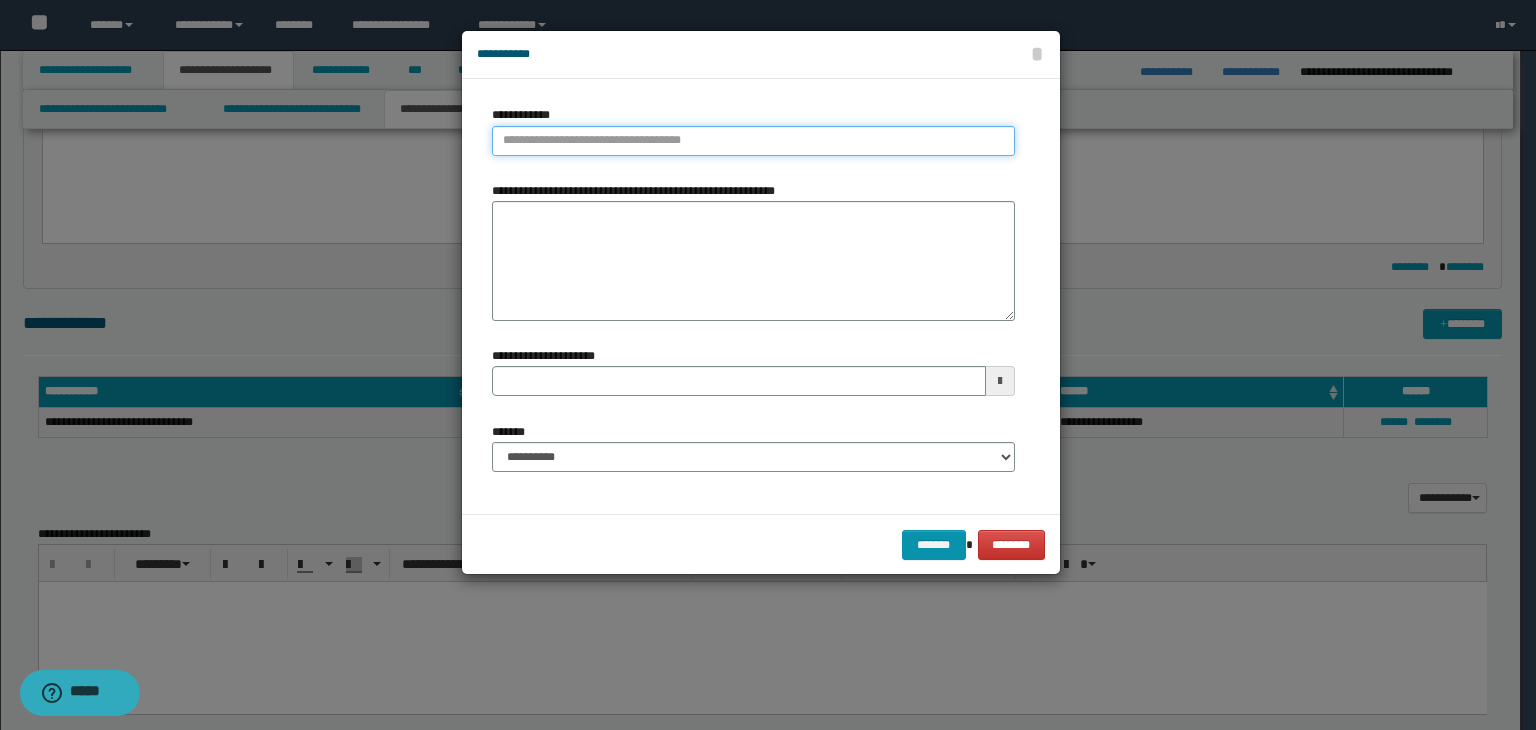 type 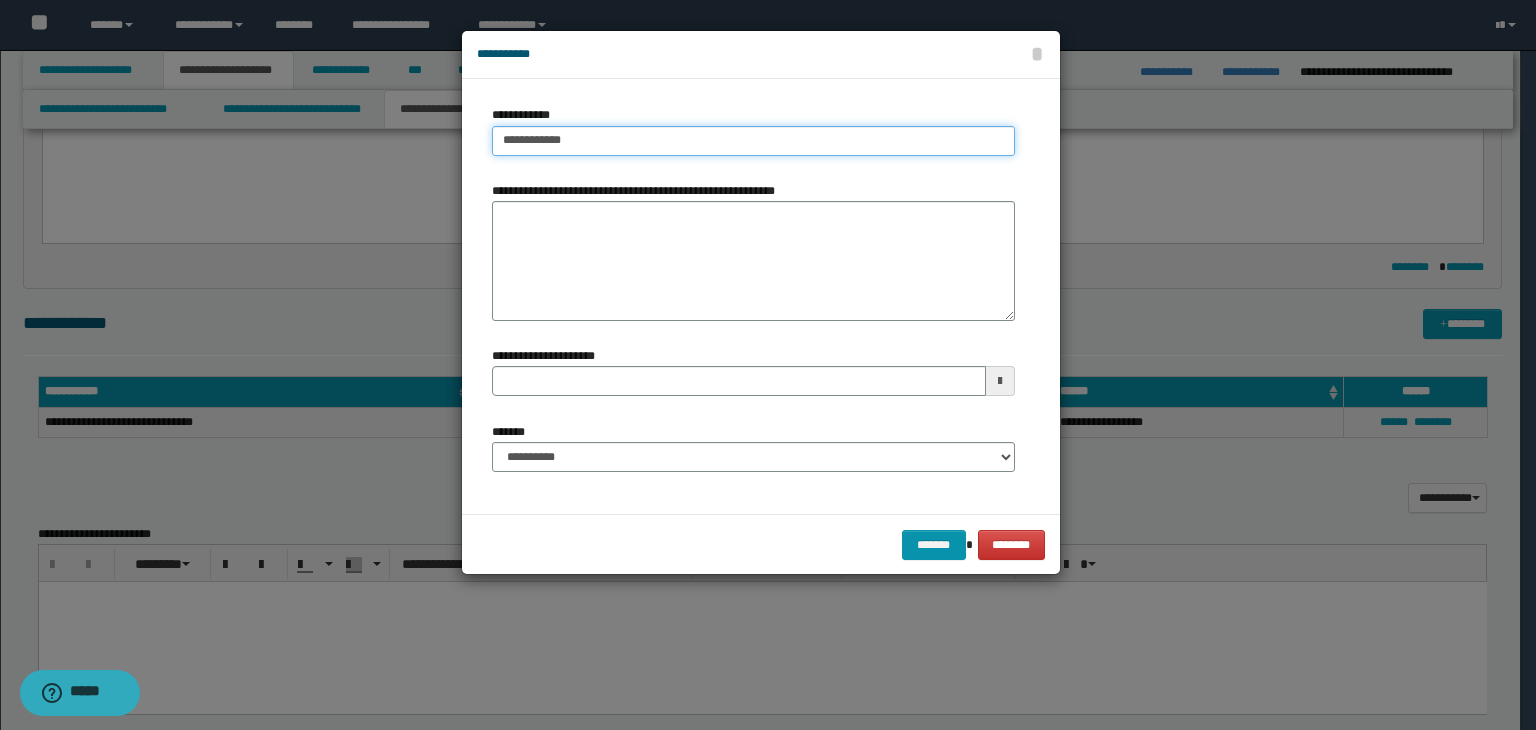click on "**********" at bounding box center [753, 141] 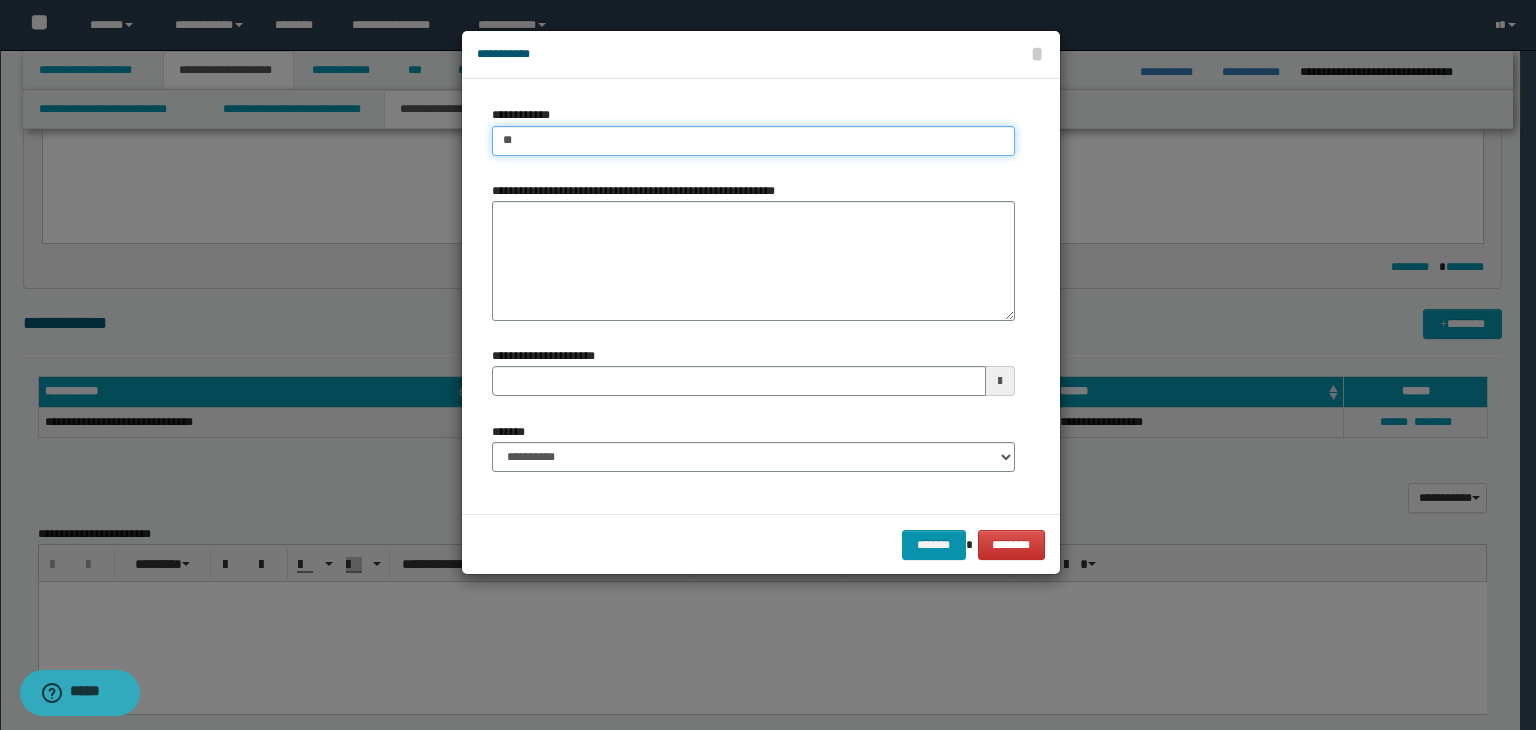 type on "***" 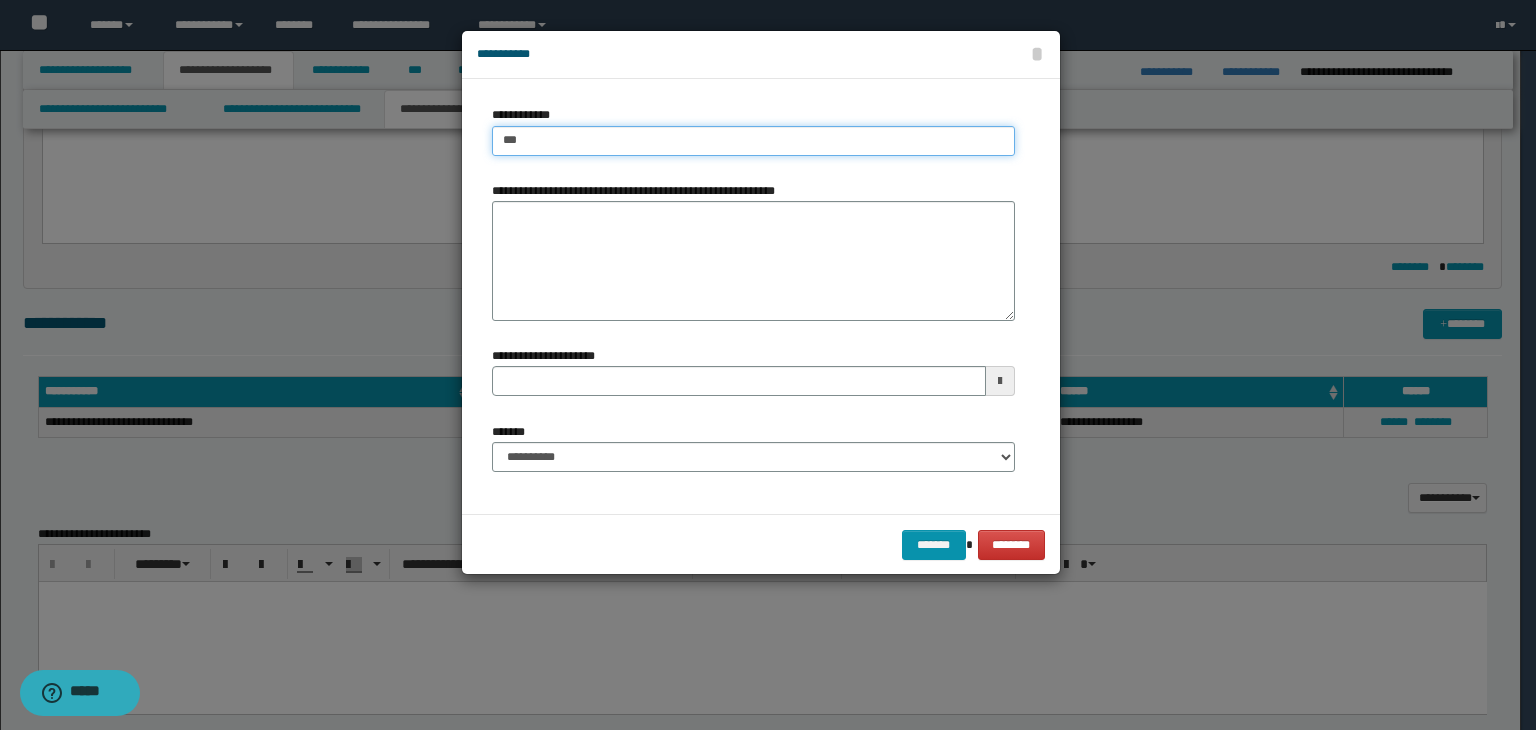 type on "***" 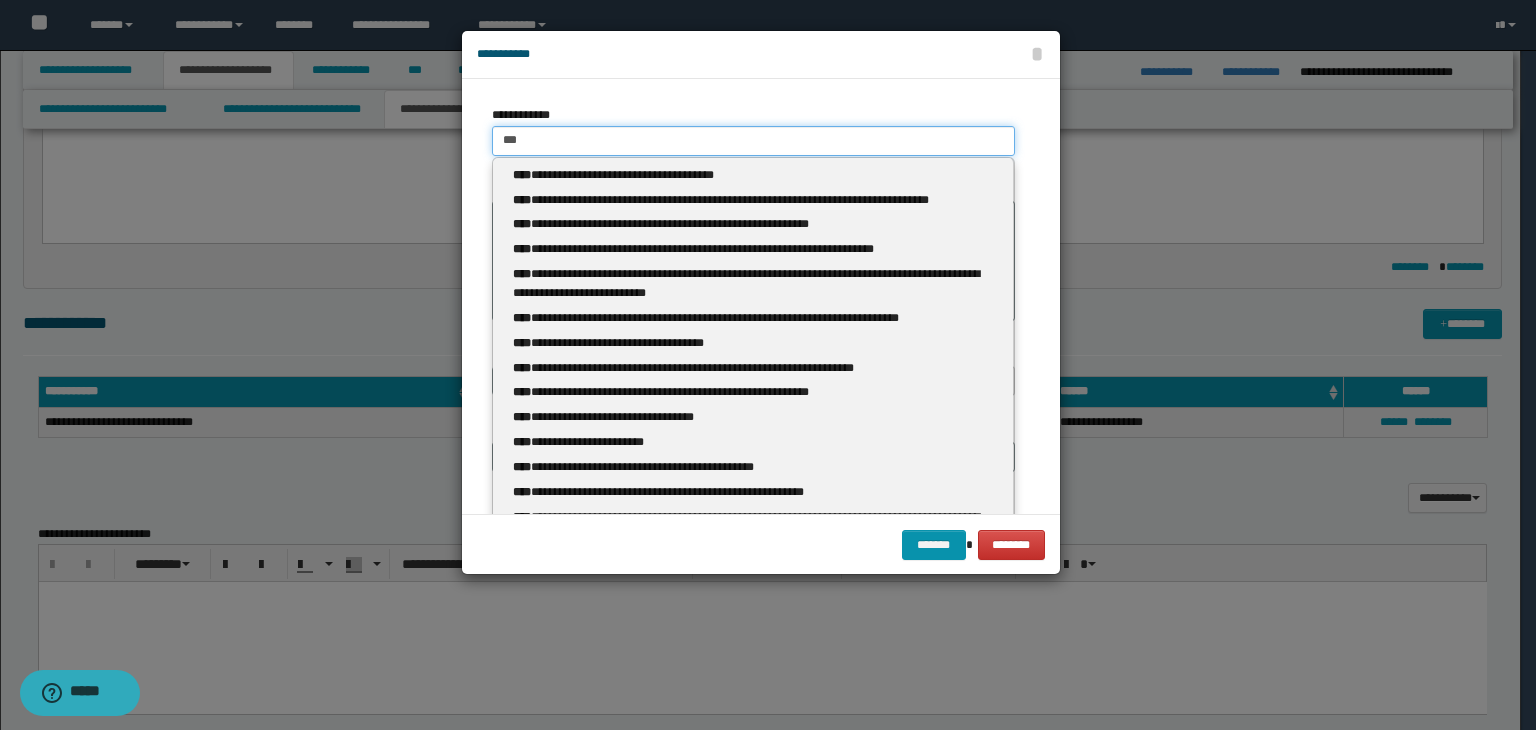 type 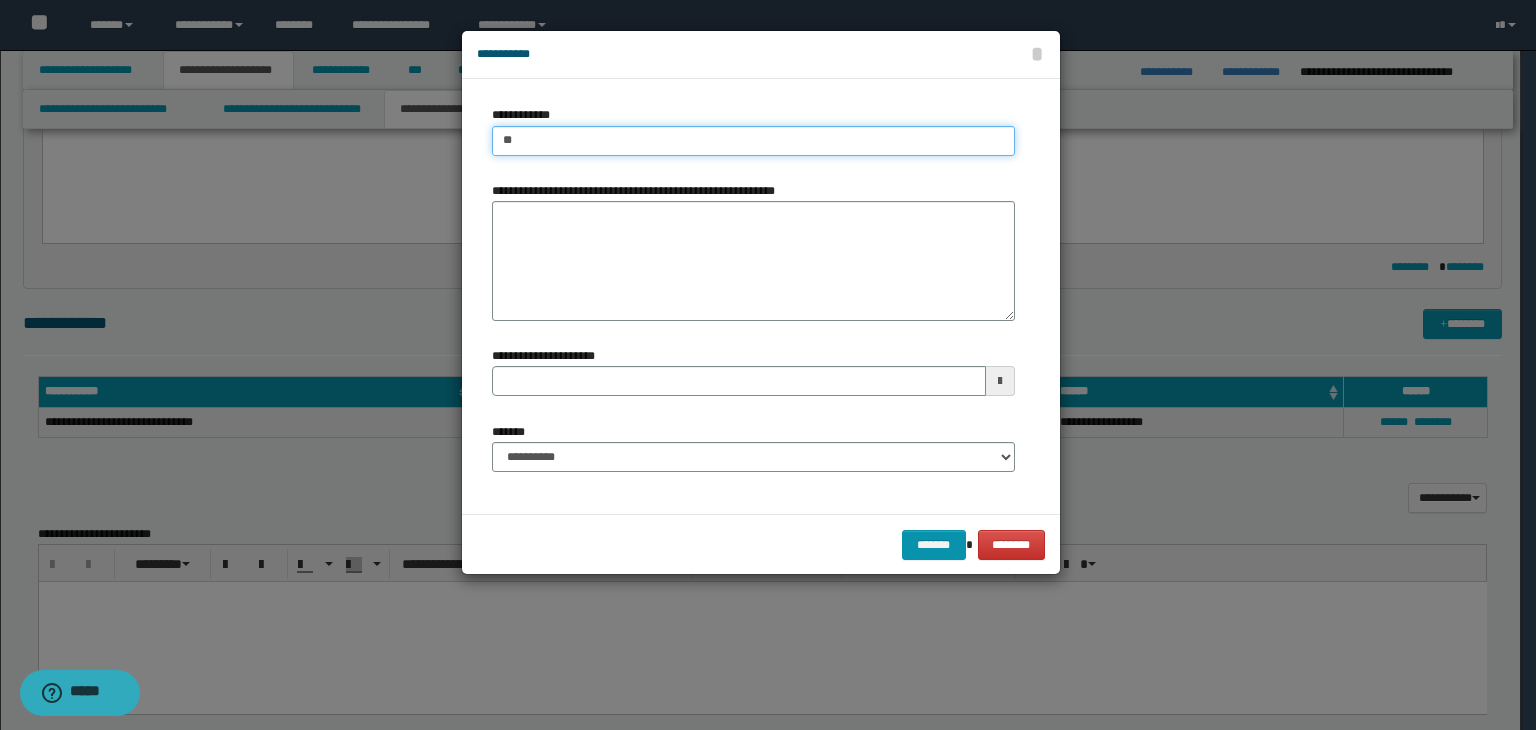 type on "*" 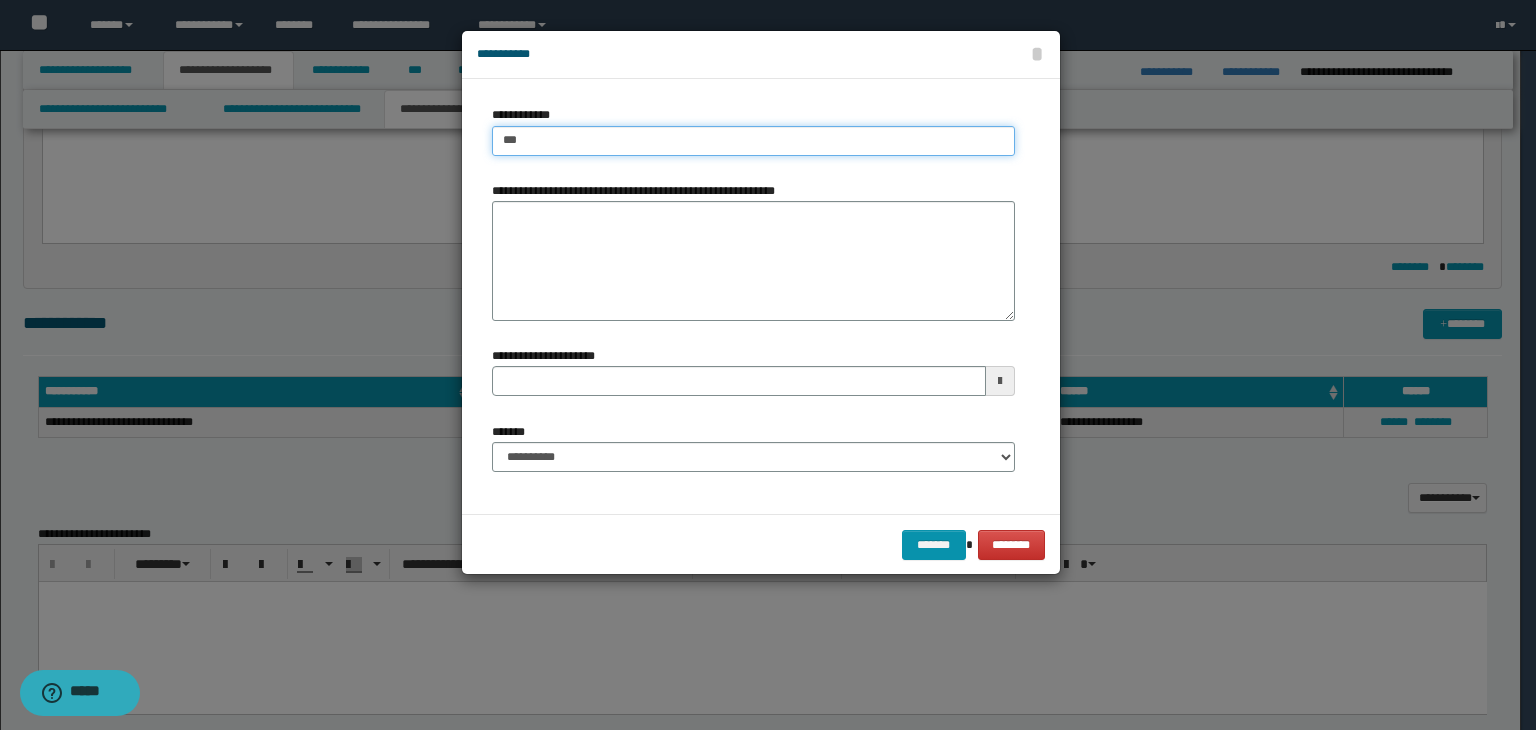 type on "****" 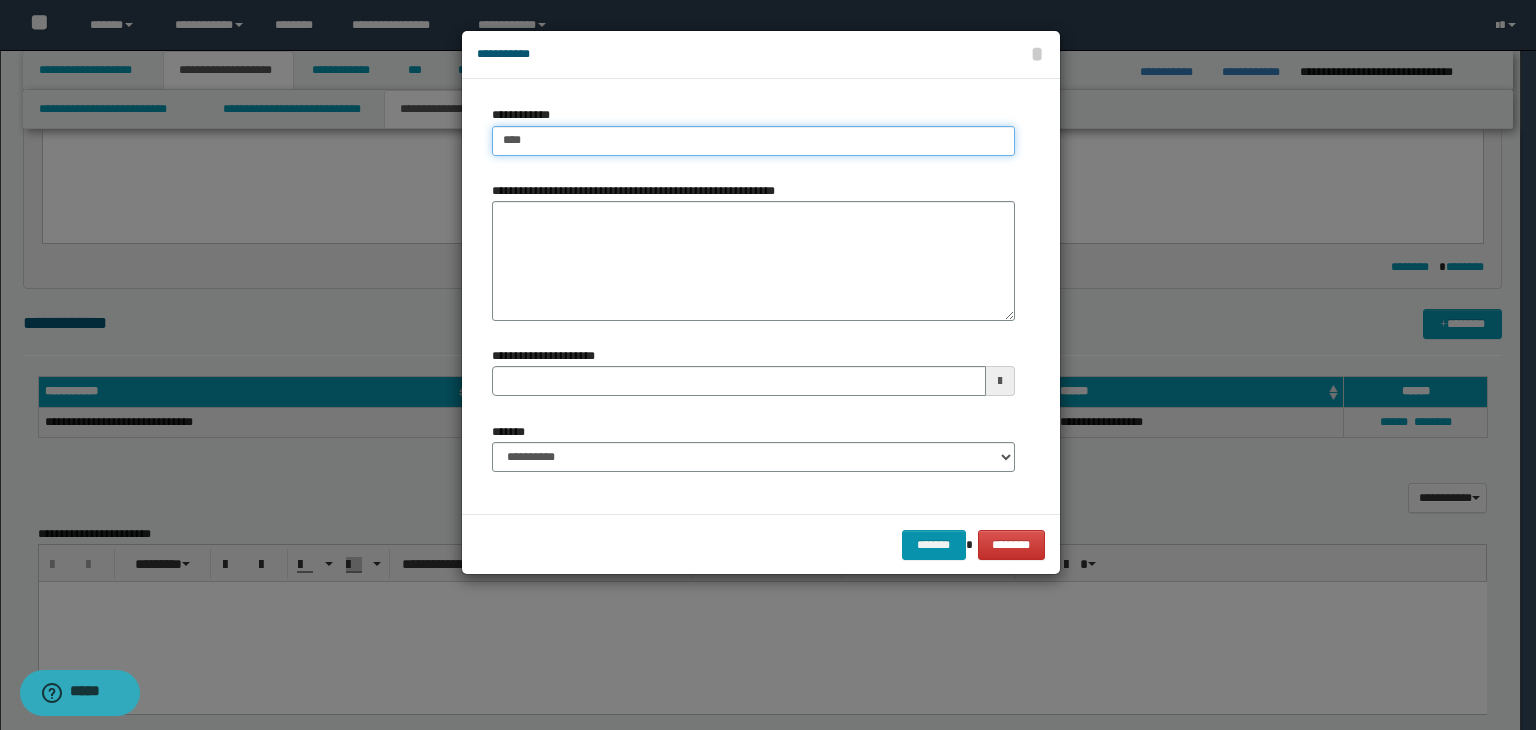 type on "****" 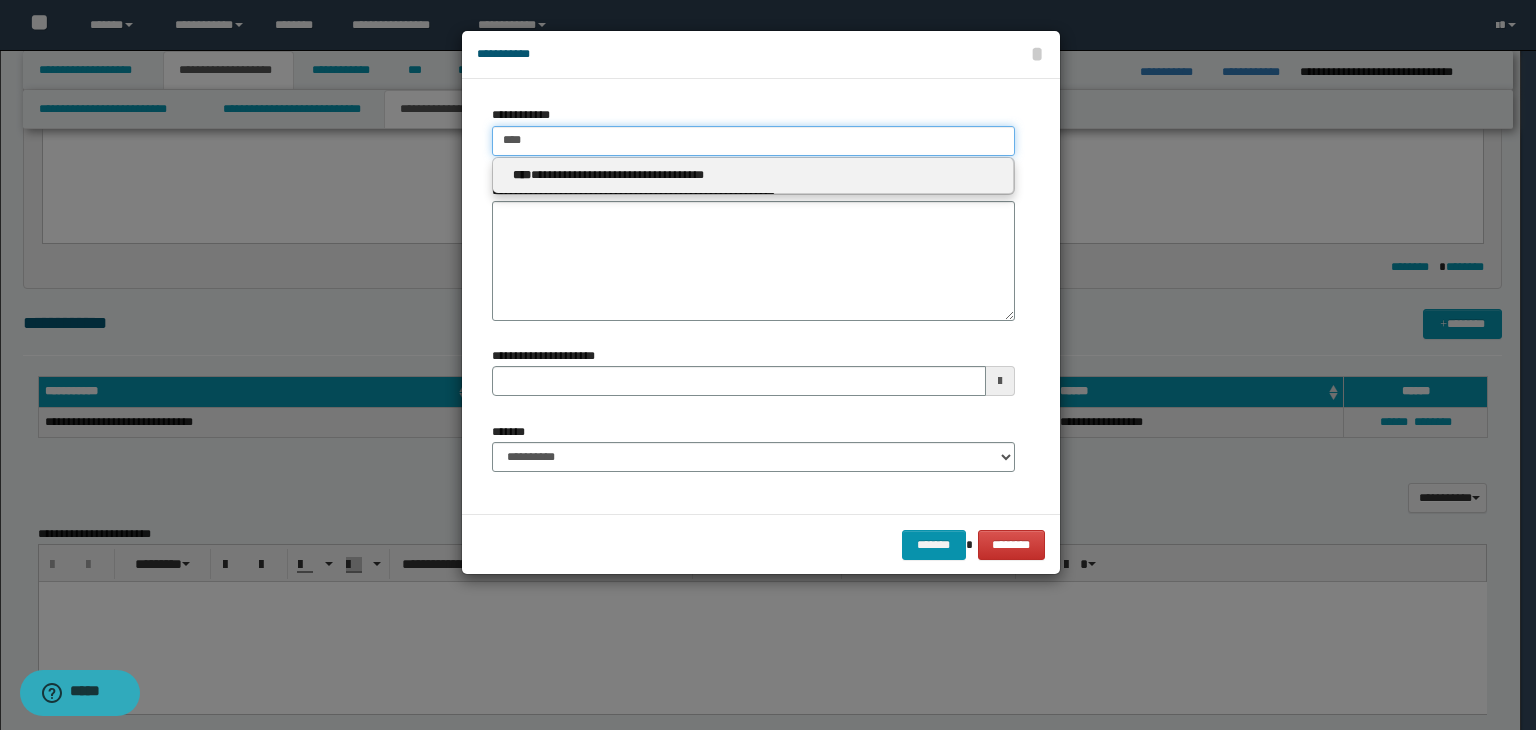 type on "****" 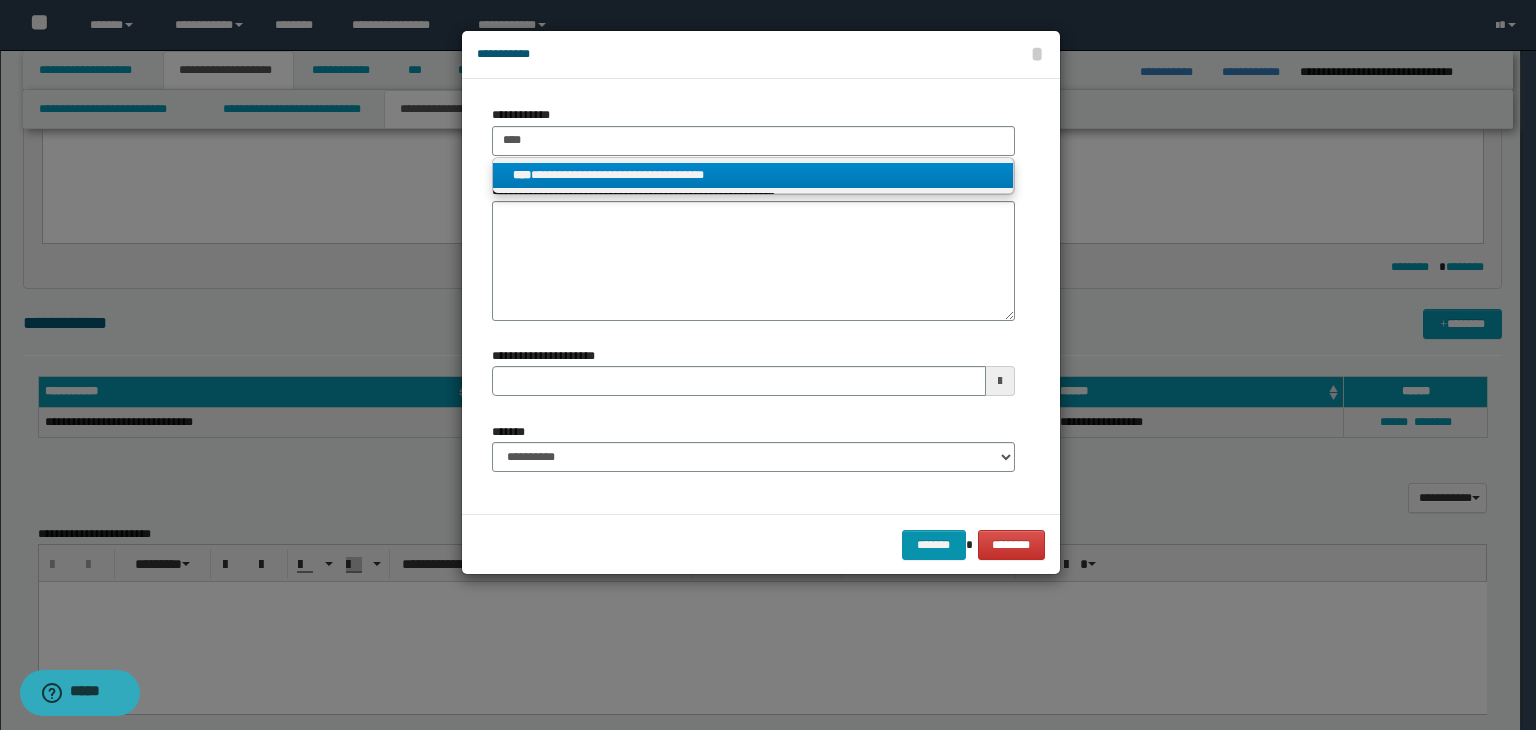 drag, startPoint x: 581, startPoint y: 180, endPoint x: 615, endPoint y: 197, distance: 38.013157 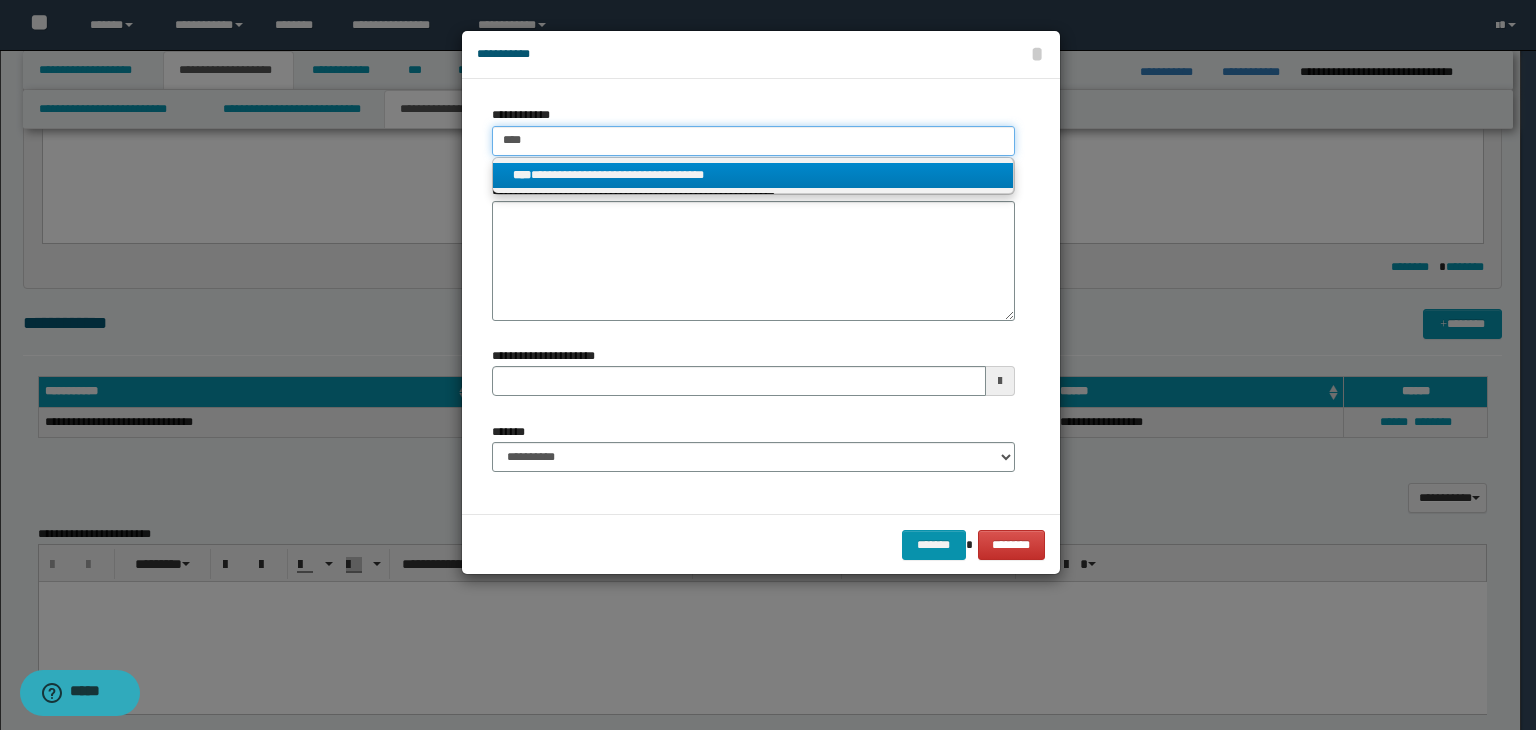 type 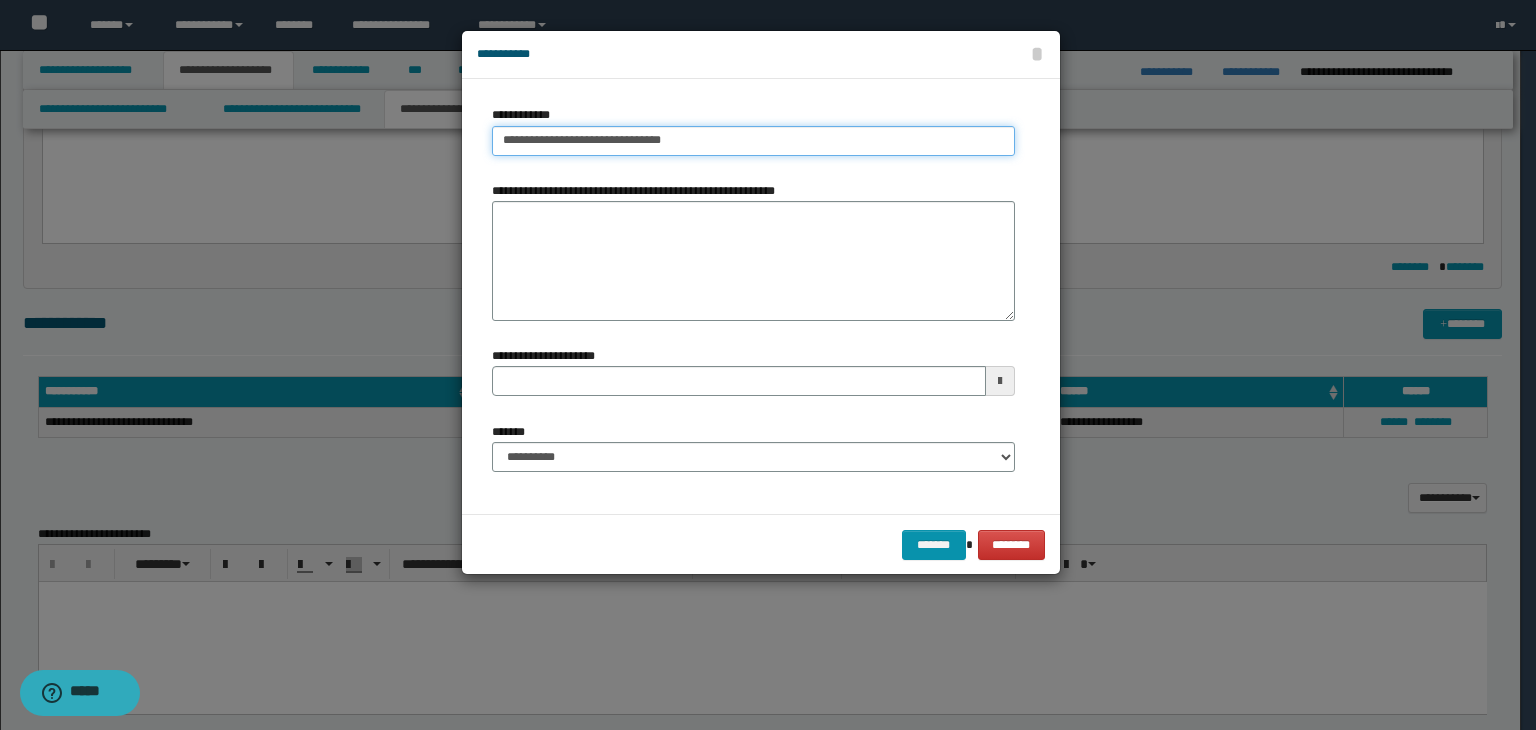 type 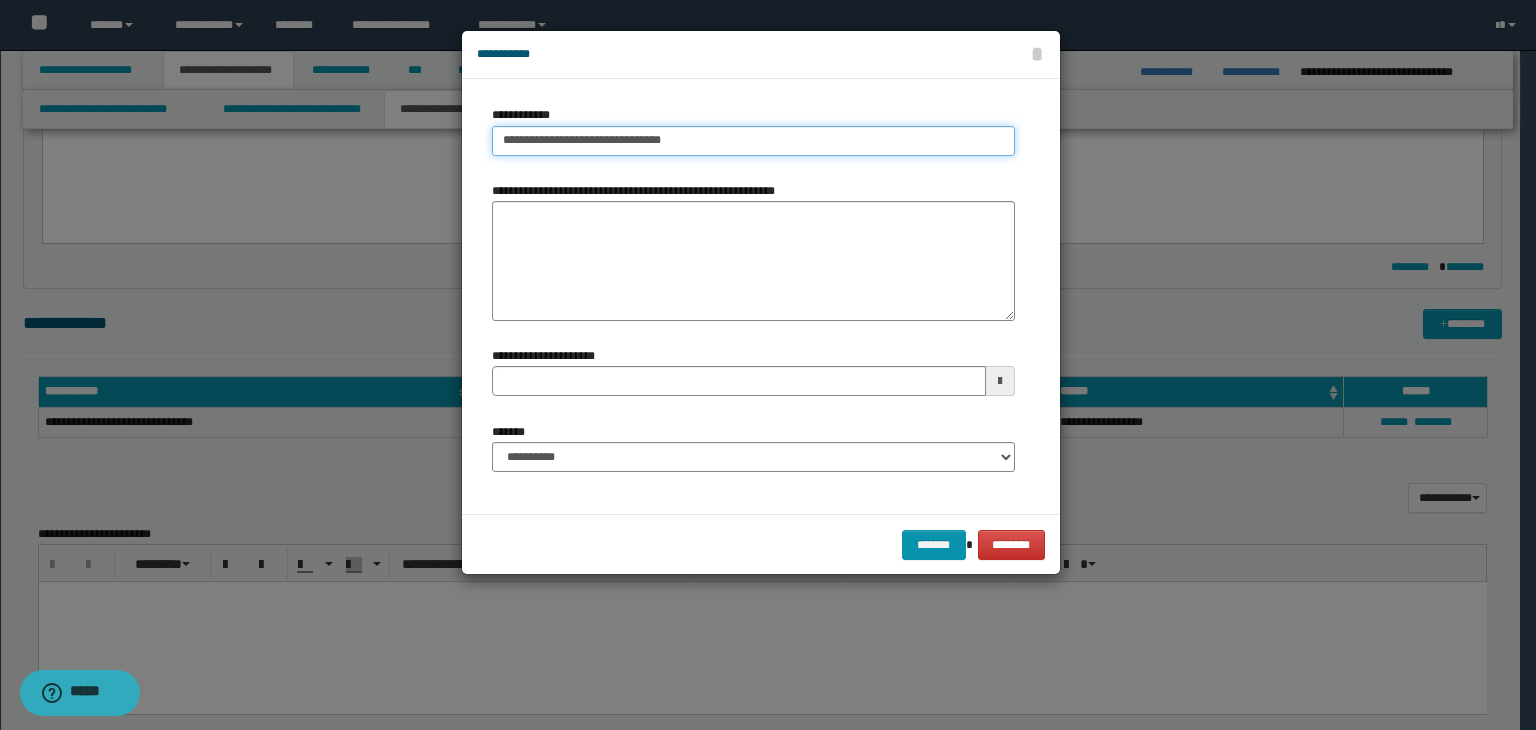 type on "**********" 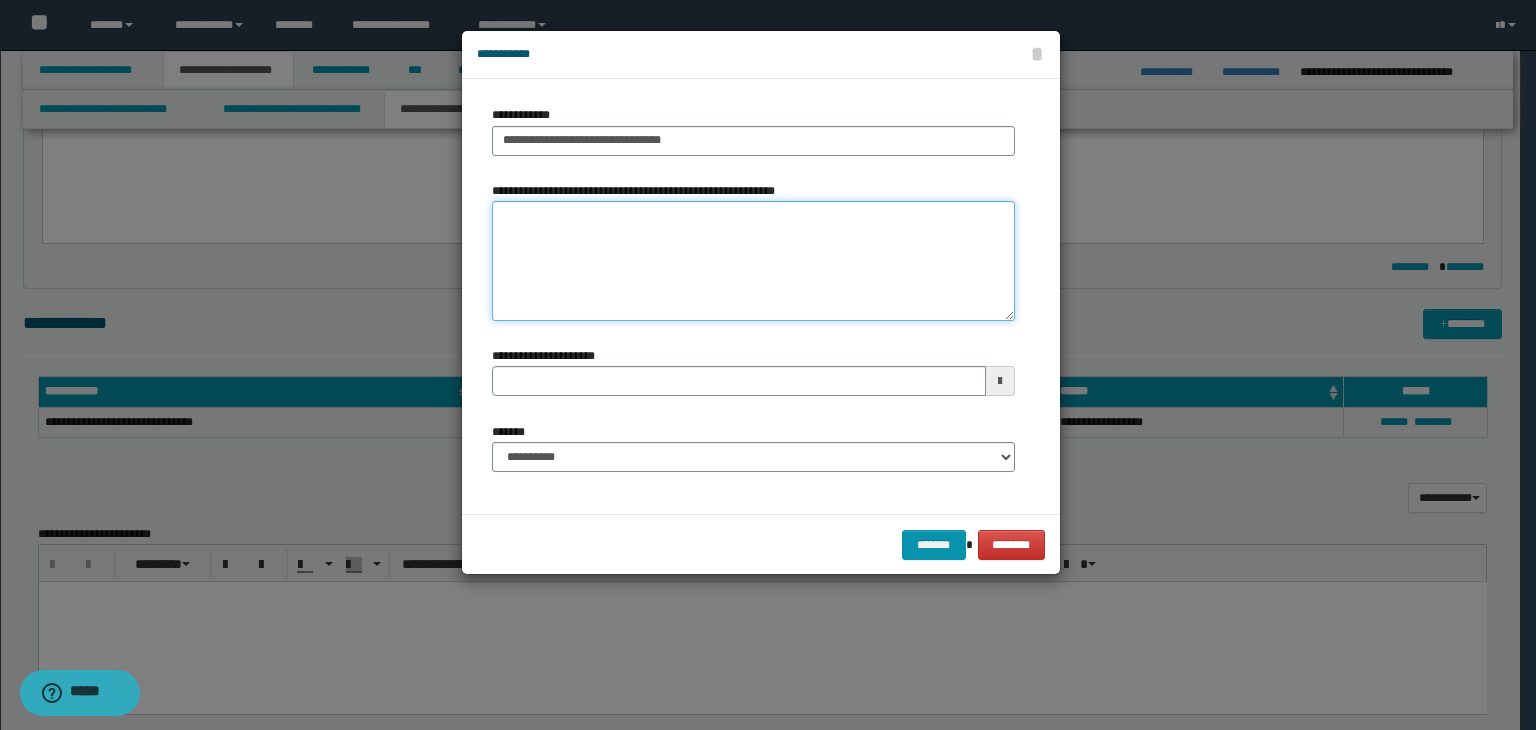 type 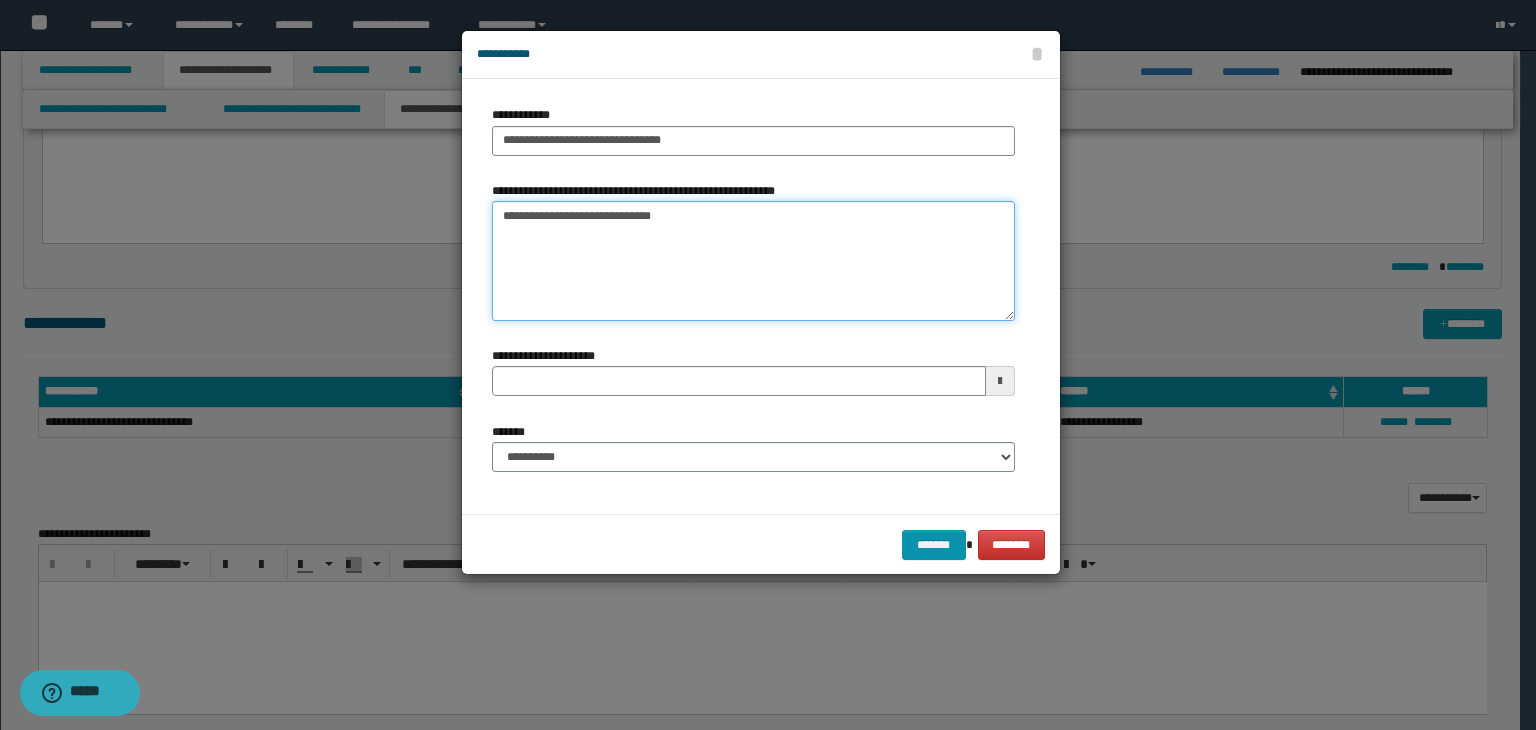 click on "**********" at bounding box center [753, 261] 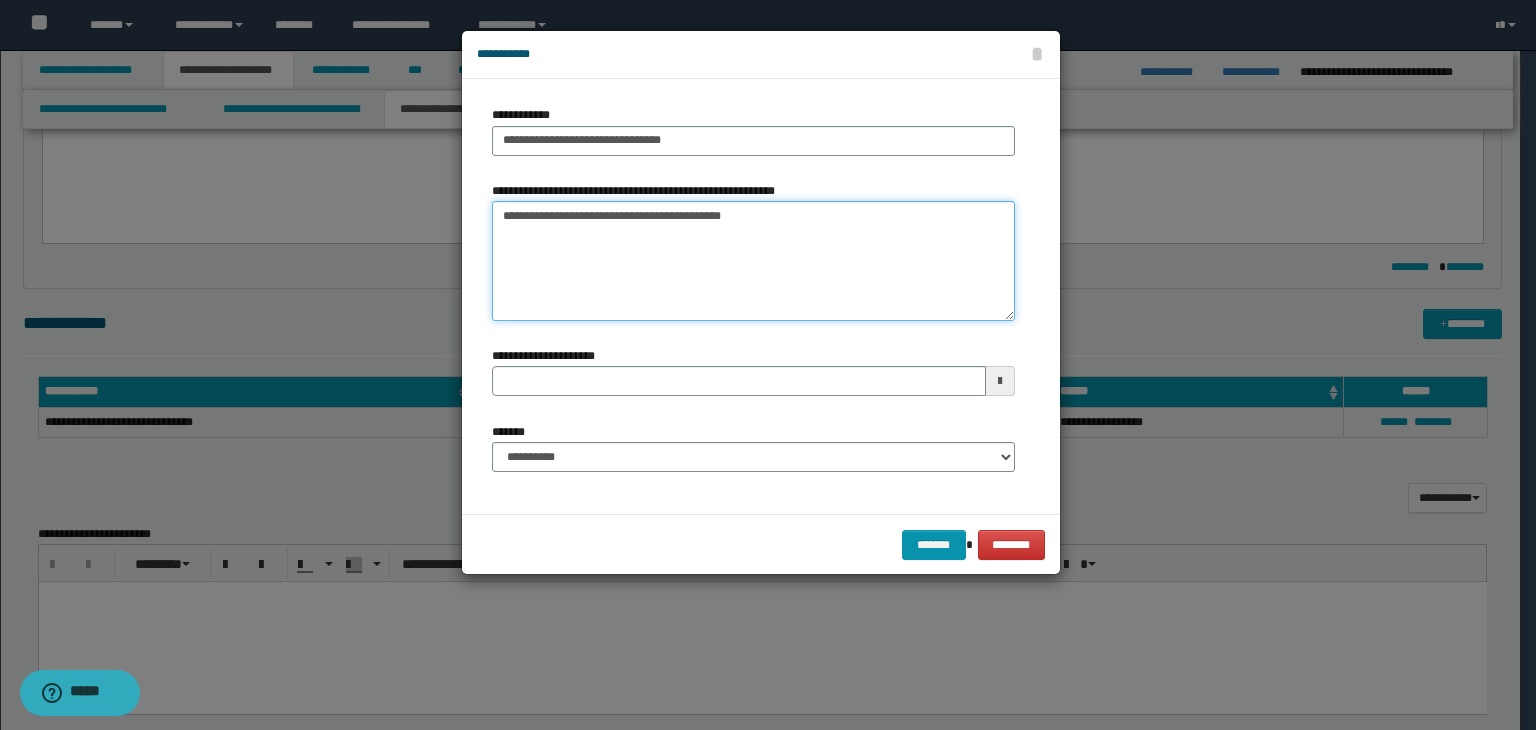 type on "**********" 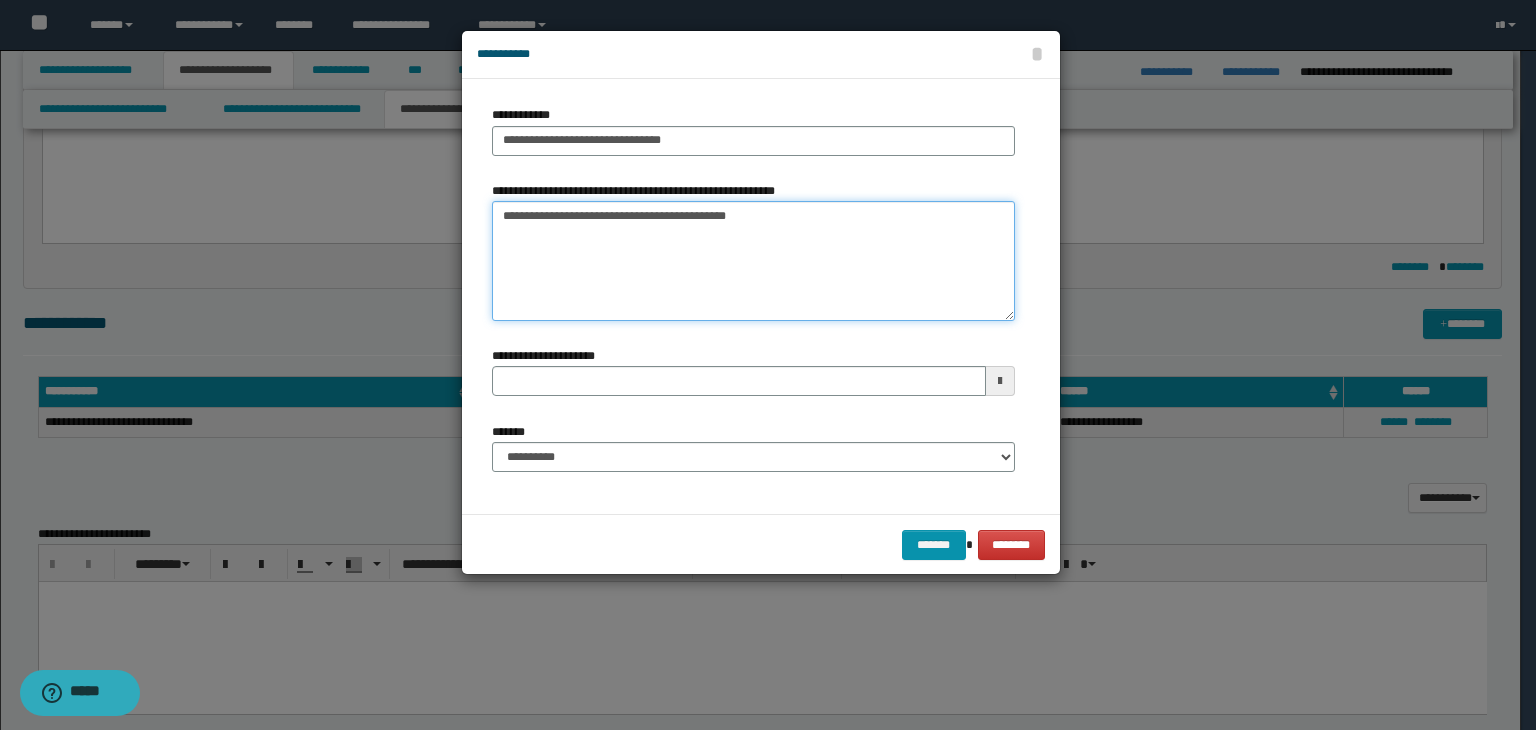 type 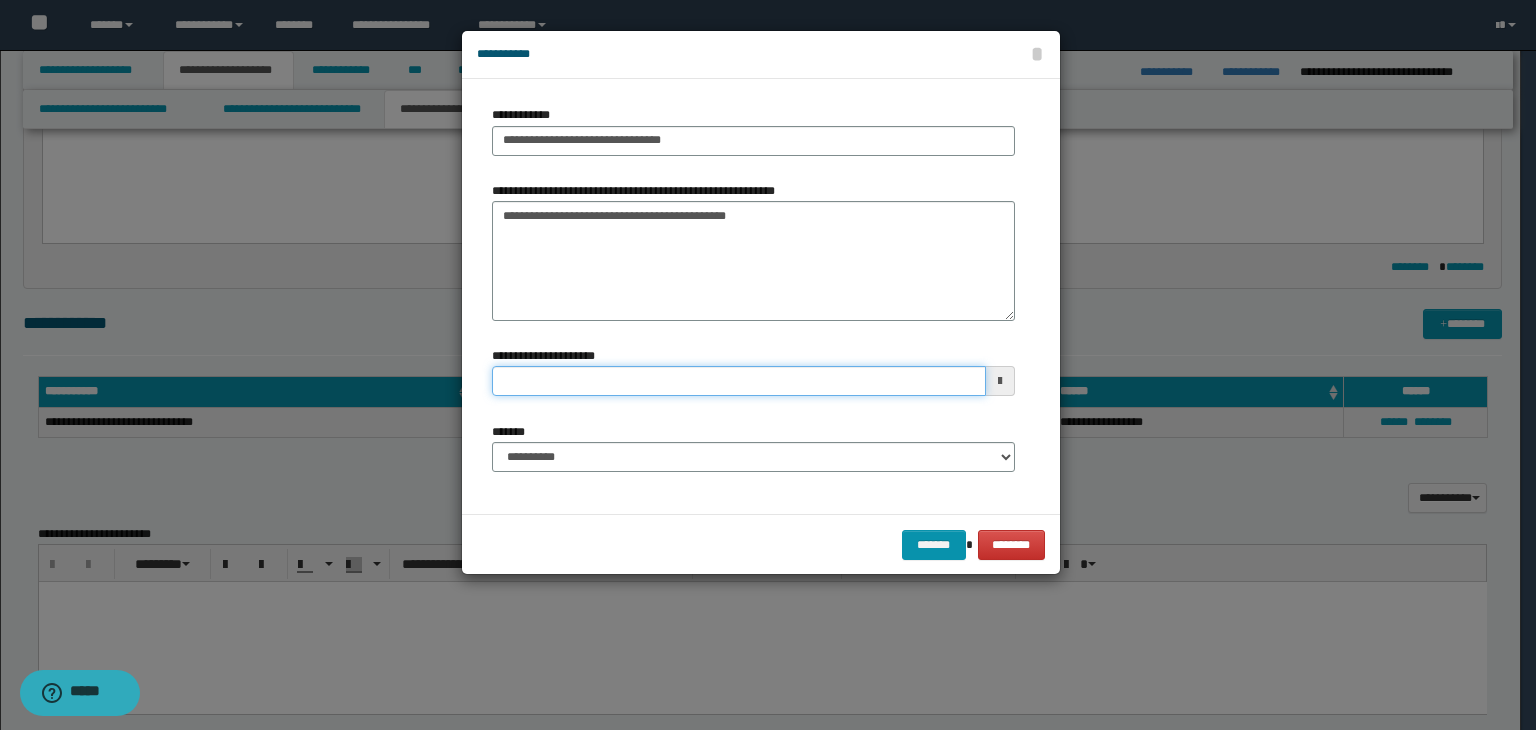 click on "**********" at bounding box center [739, 381] 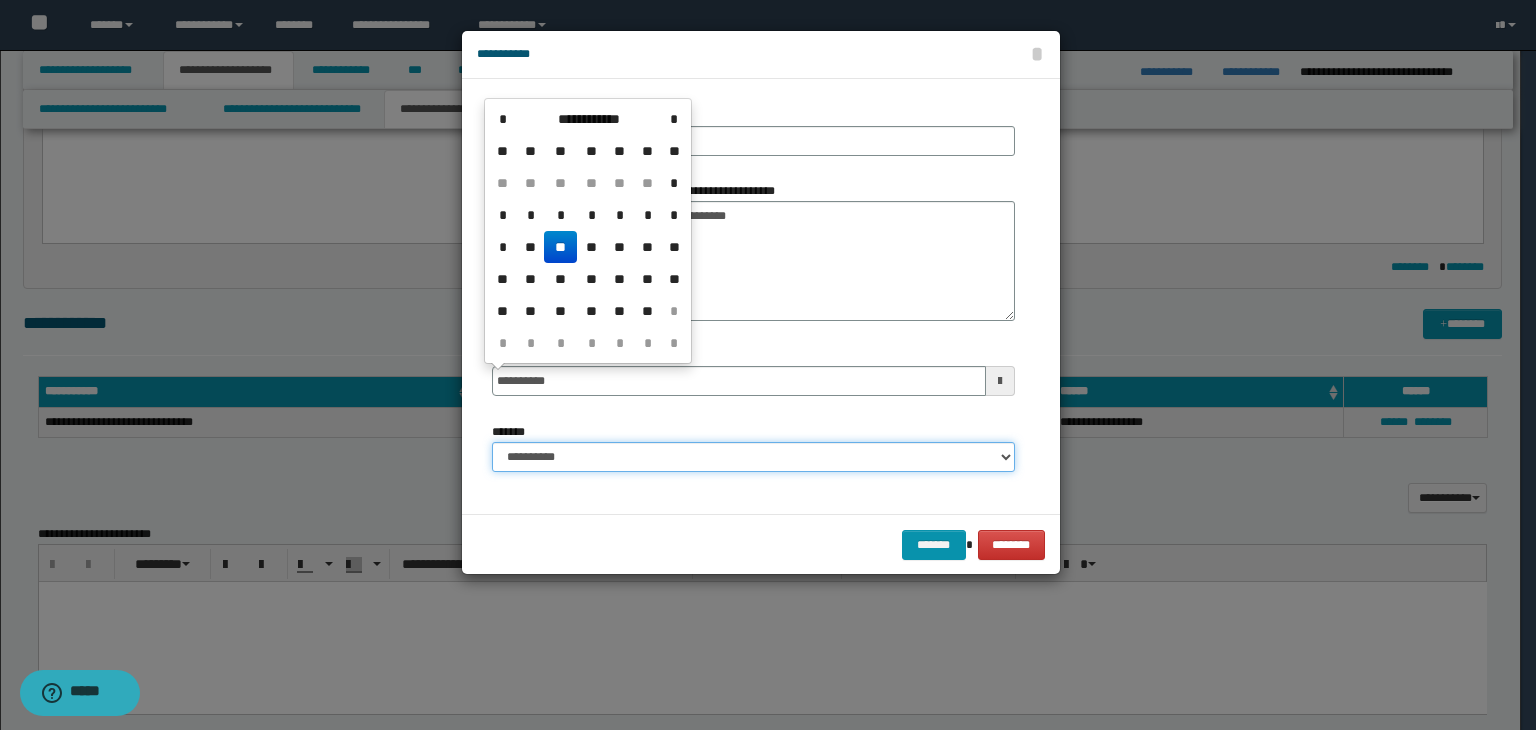 type on "**********" 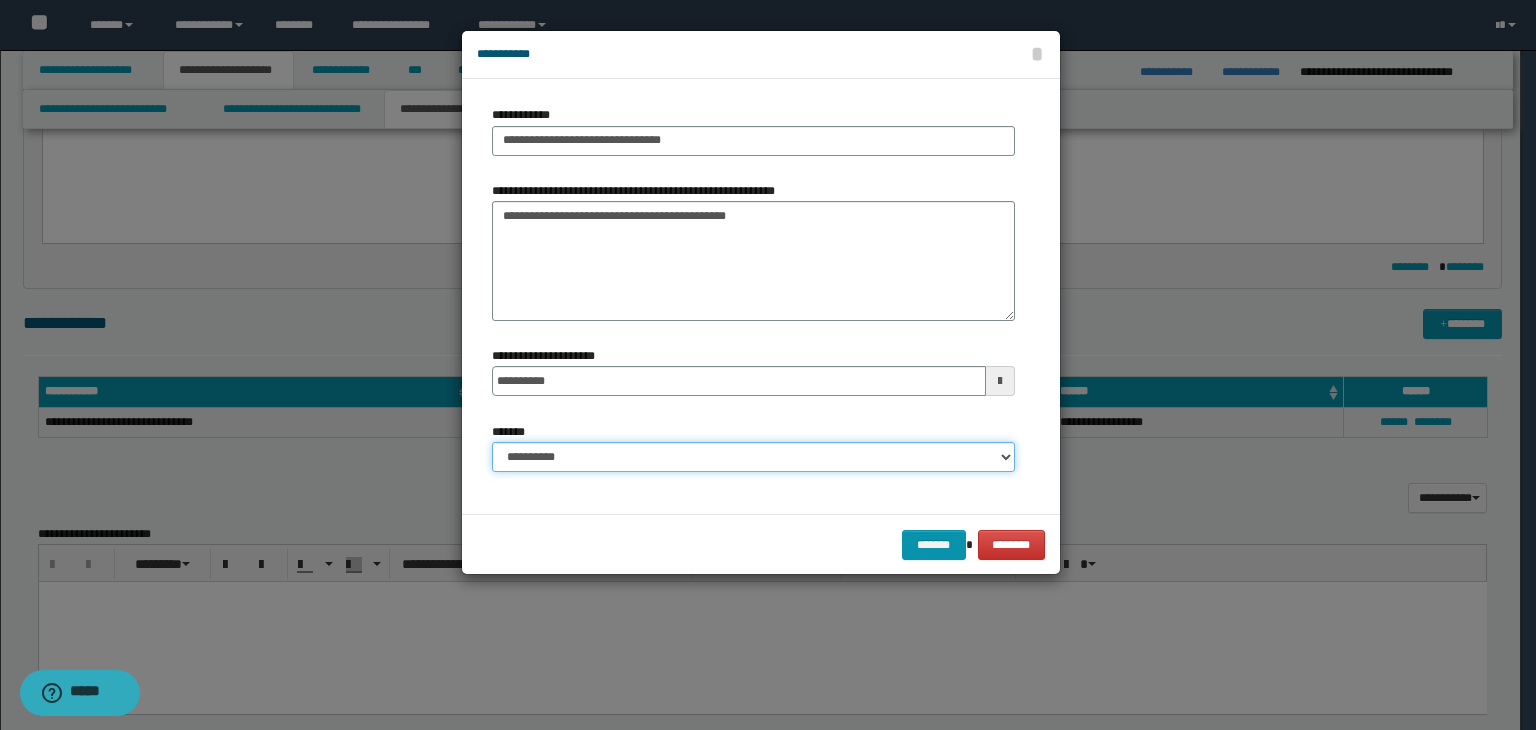 select on "*" 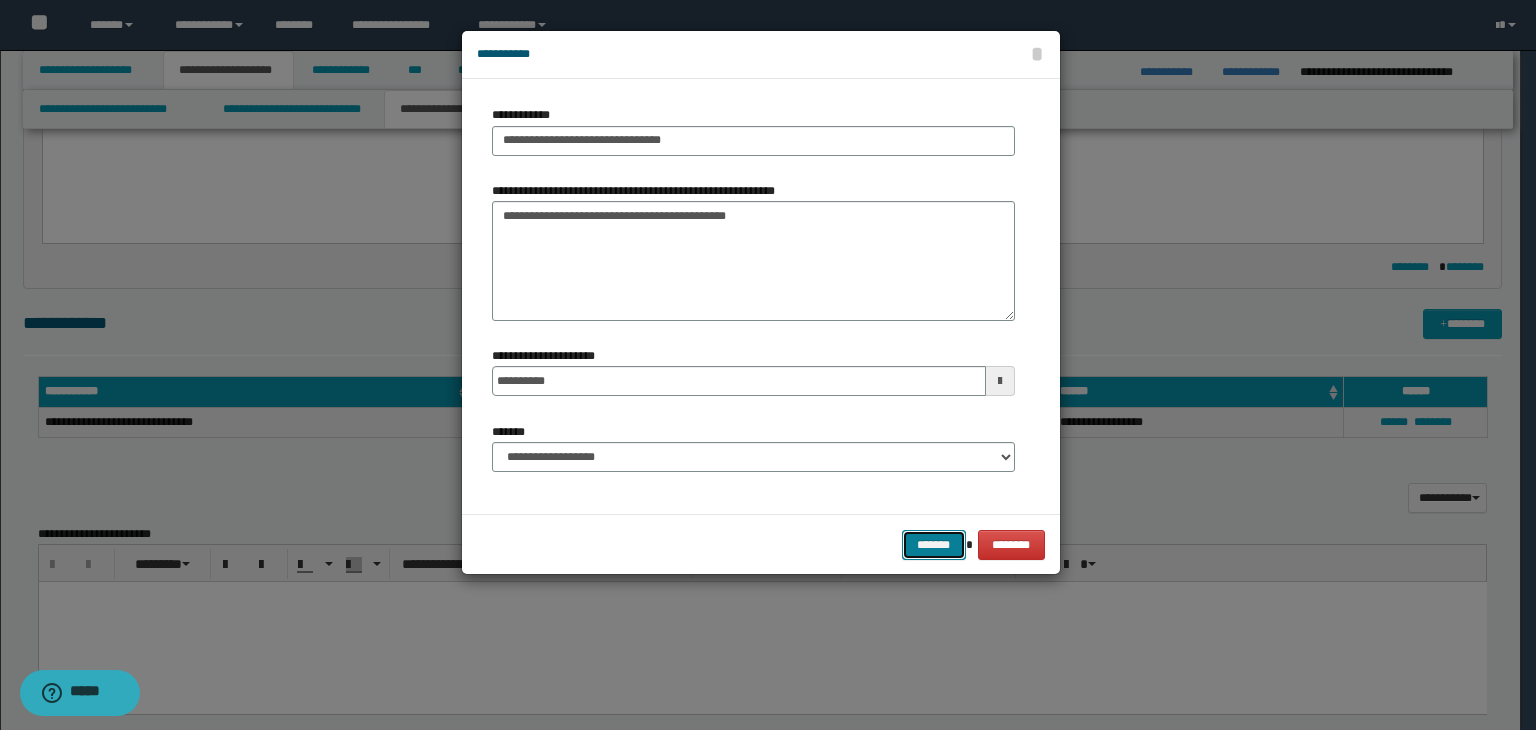 click on "*******" at bounding box center [934, 545] 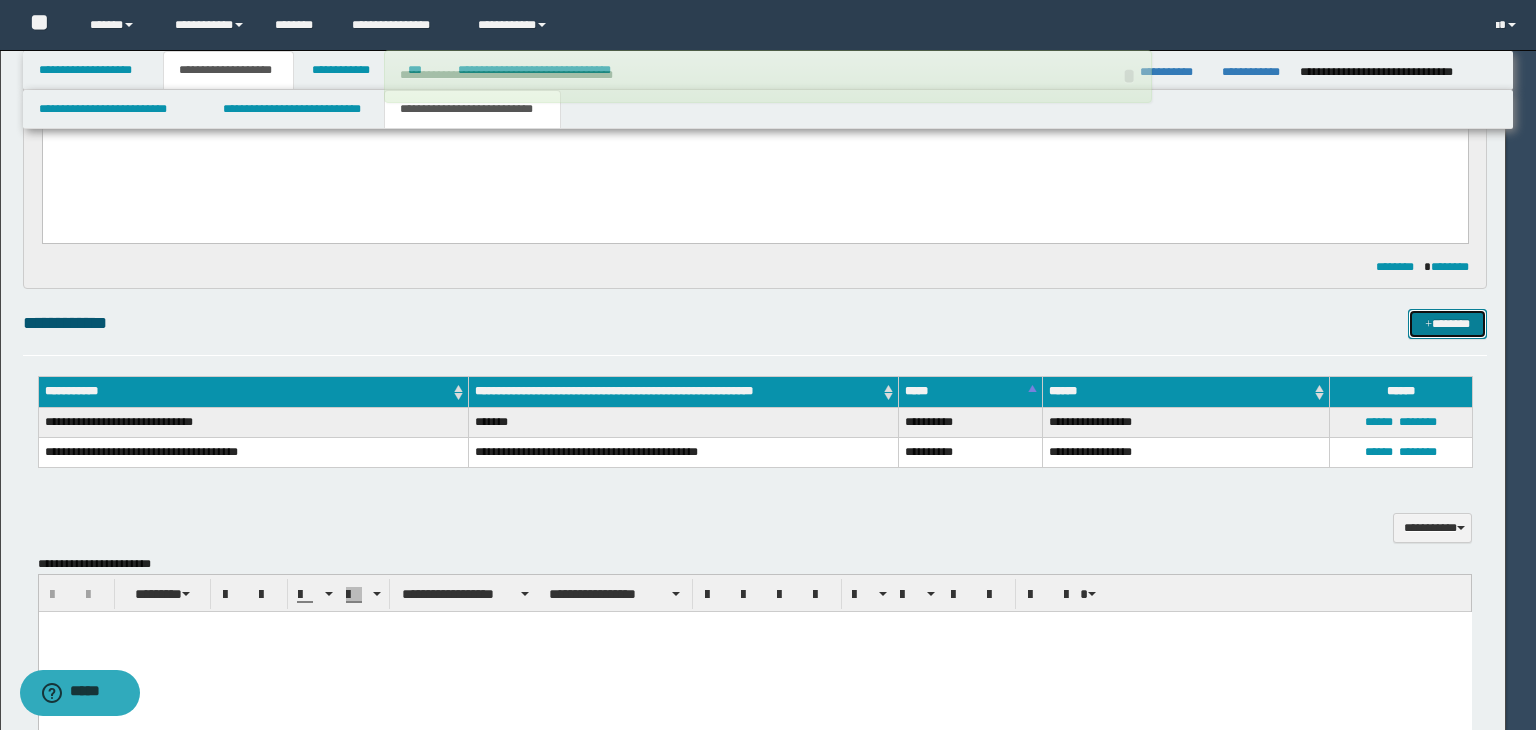 type 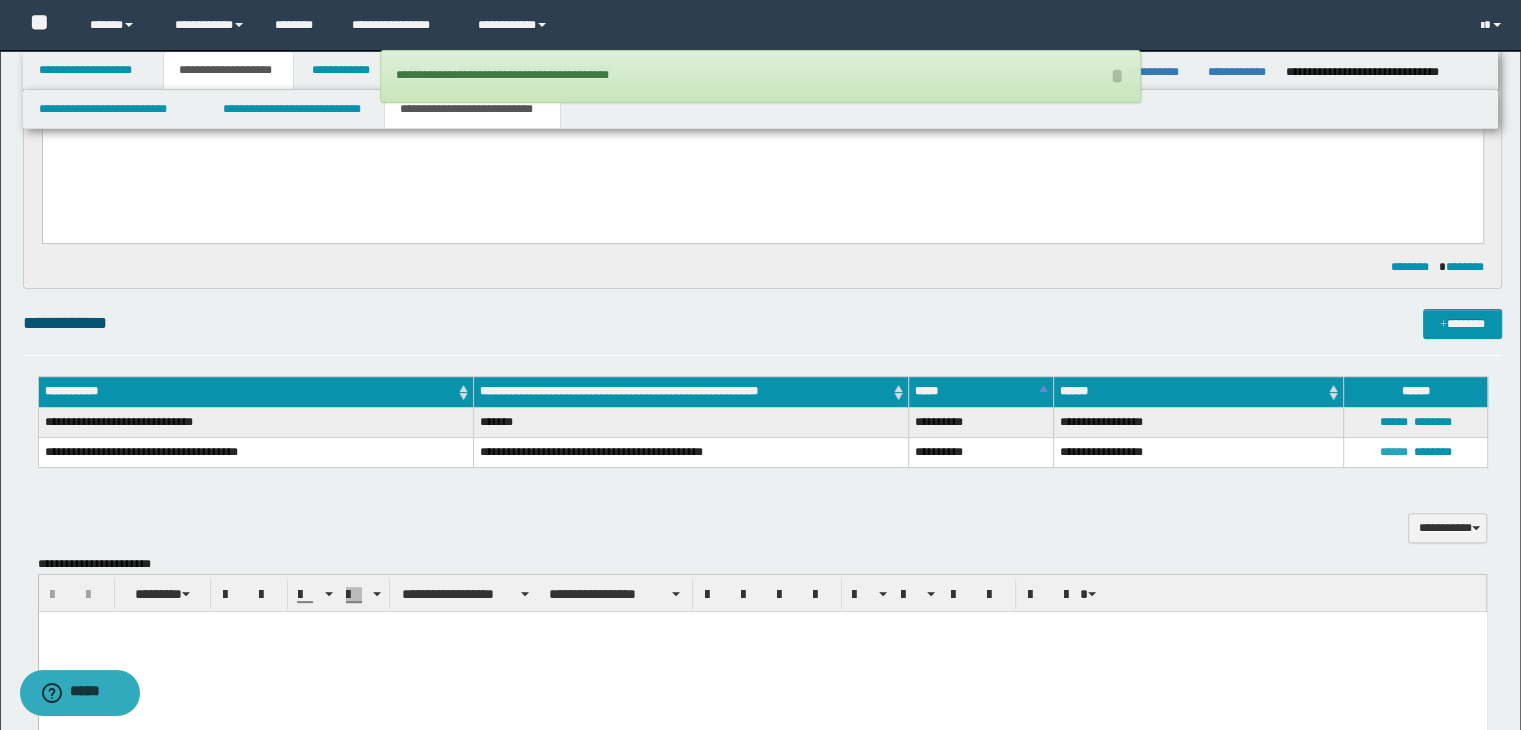 click on "******" at bounding box center (1393, 452) 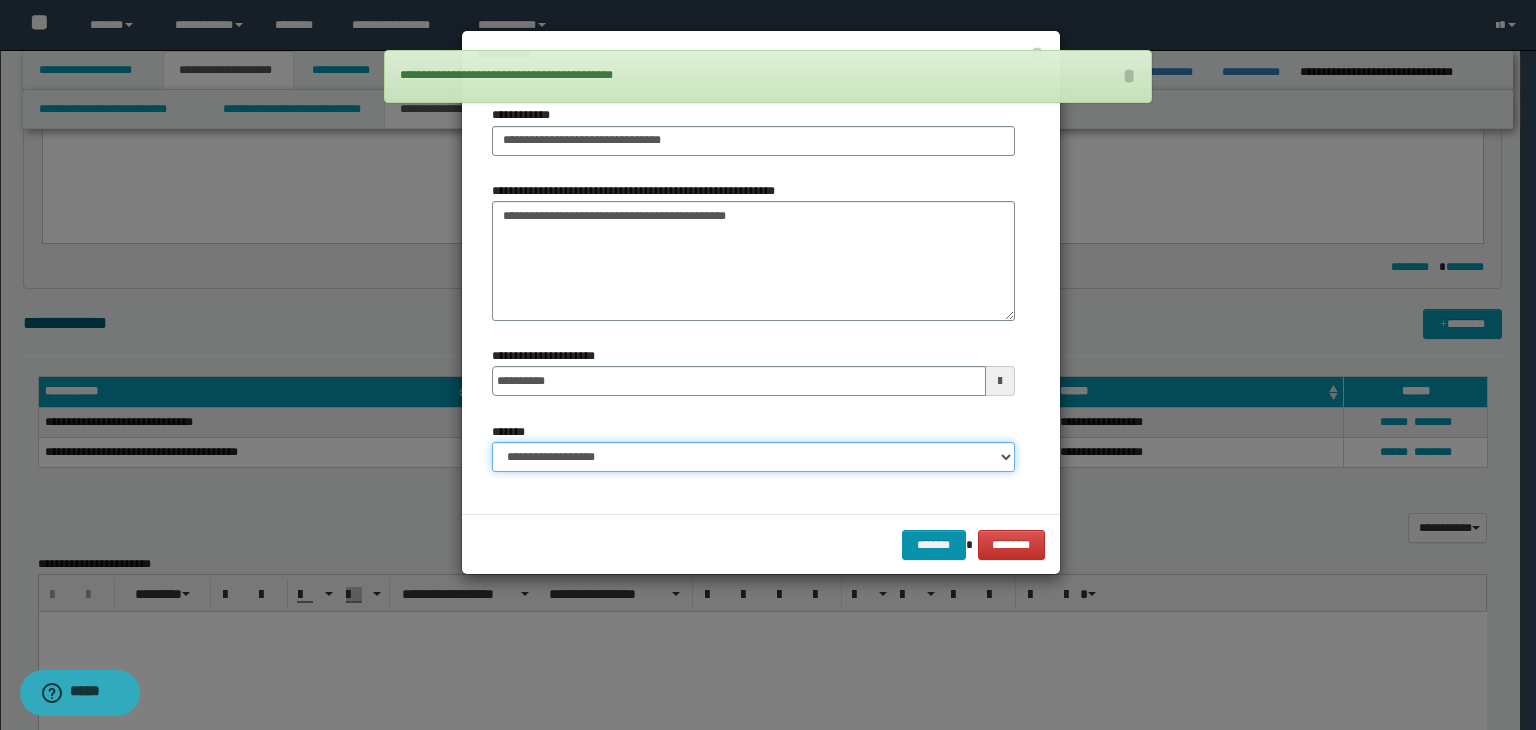 click on "**********" at bounding box center [753, 457] 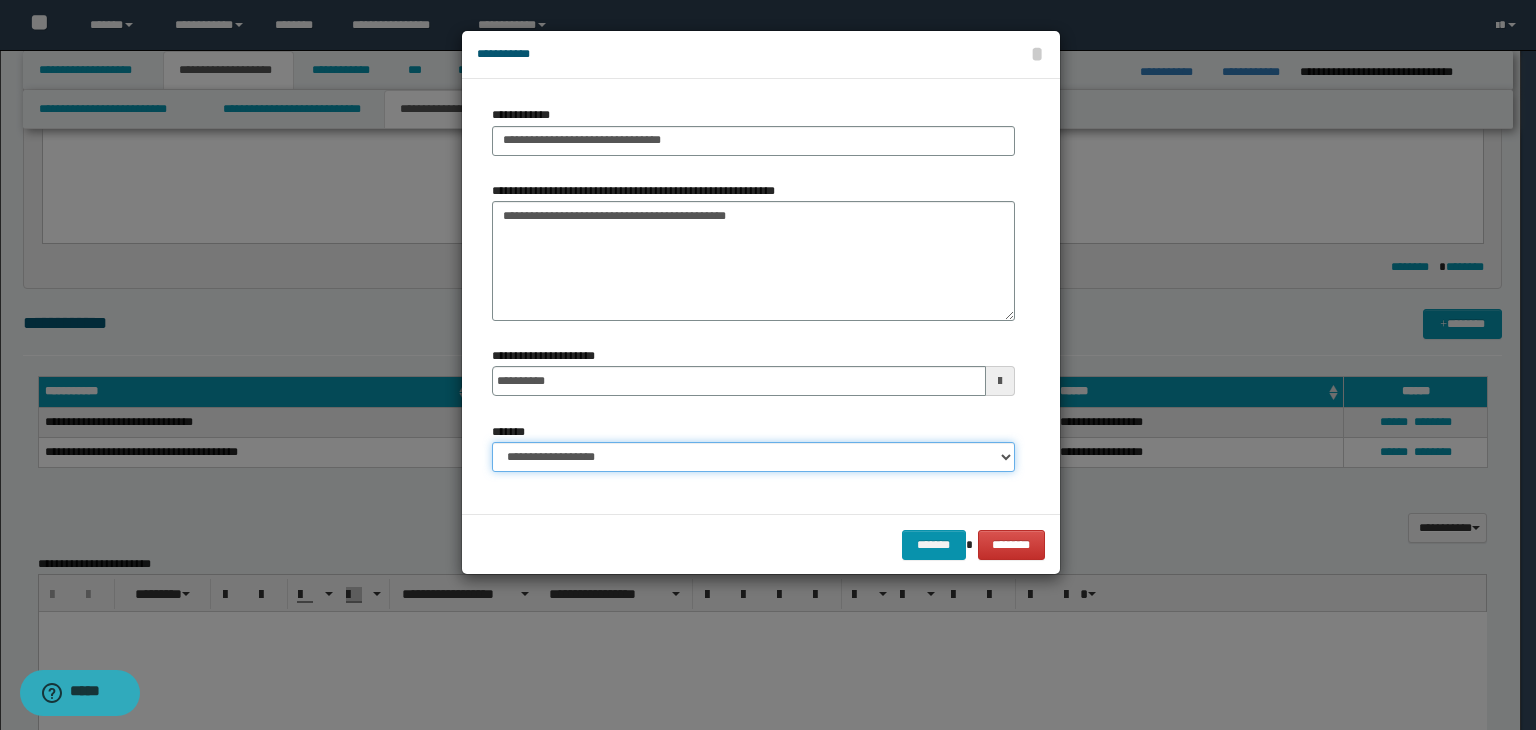 select on "*" 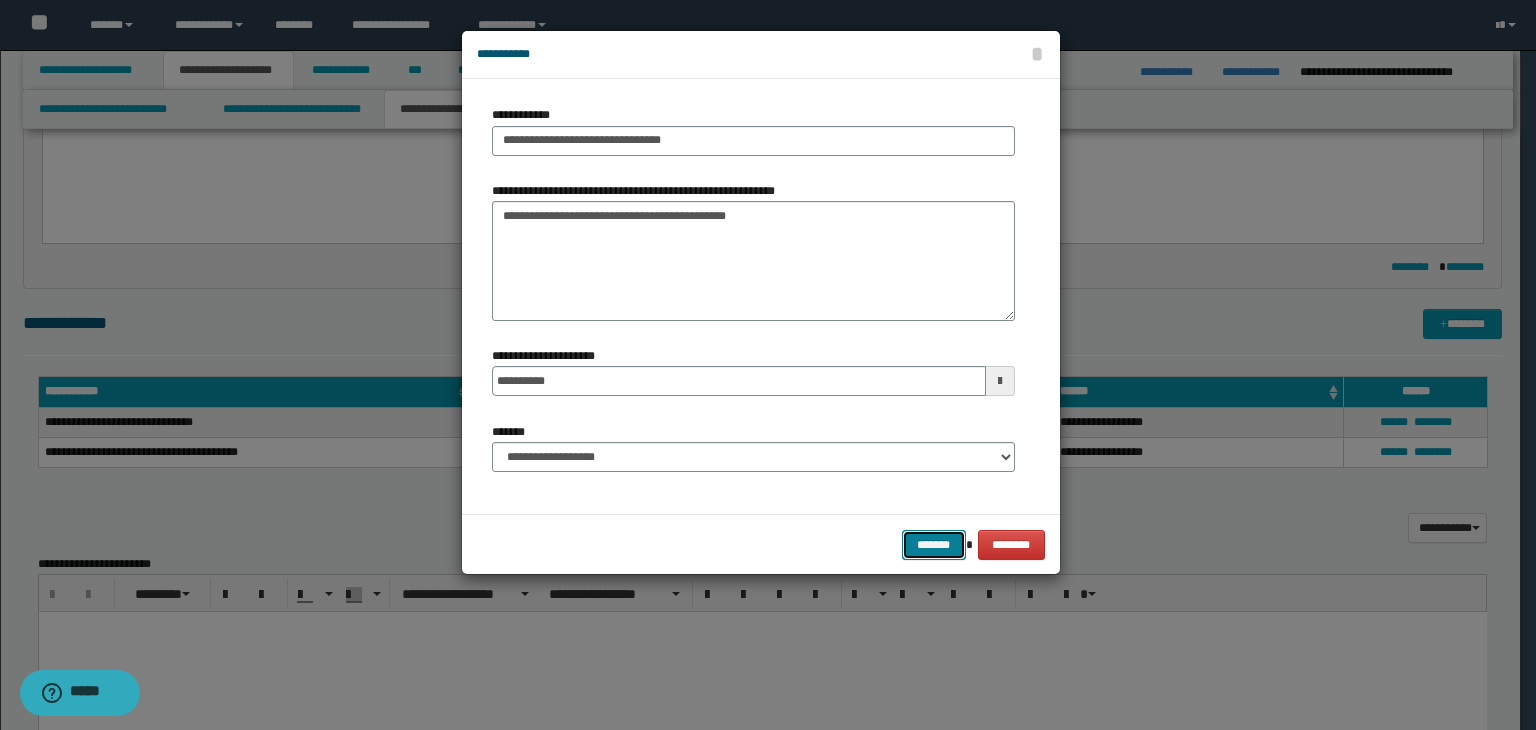 drag, startPoint x: 924, startPoint y: 550, endPoint x: 1022, endPoint y: 511, distance: 105.47511 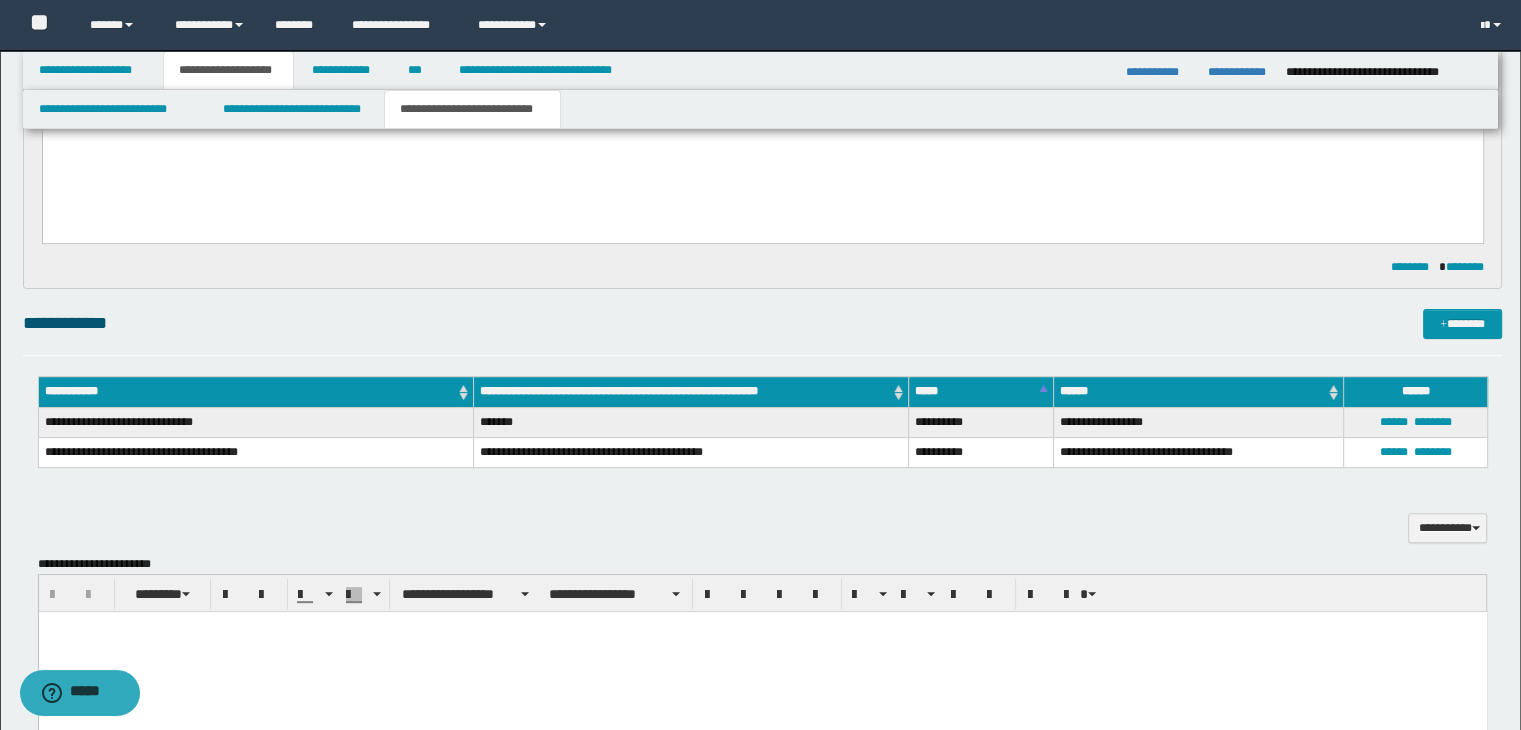 click on "**********" at bounding box center (690, 452) 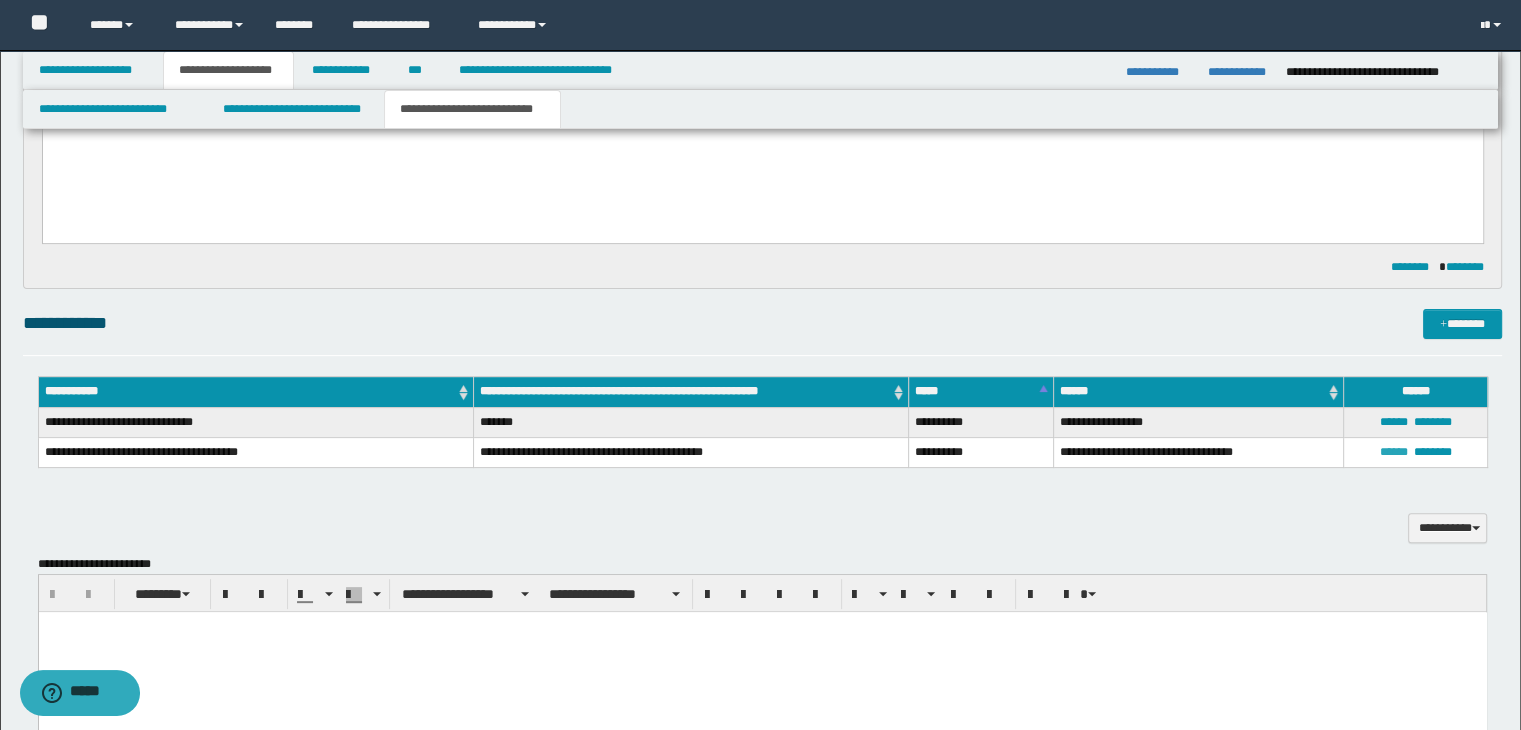 click on "******" at bounding box center [1393, 452] 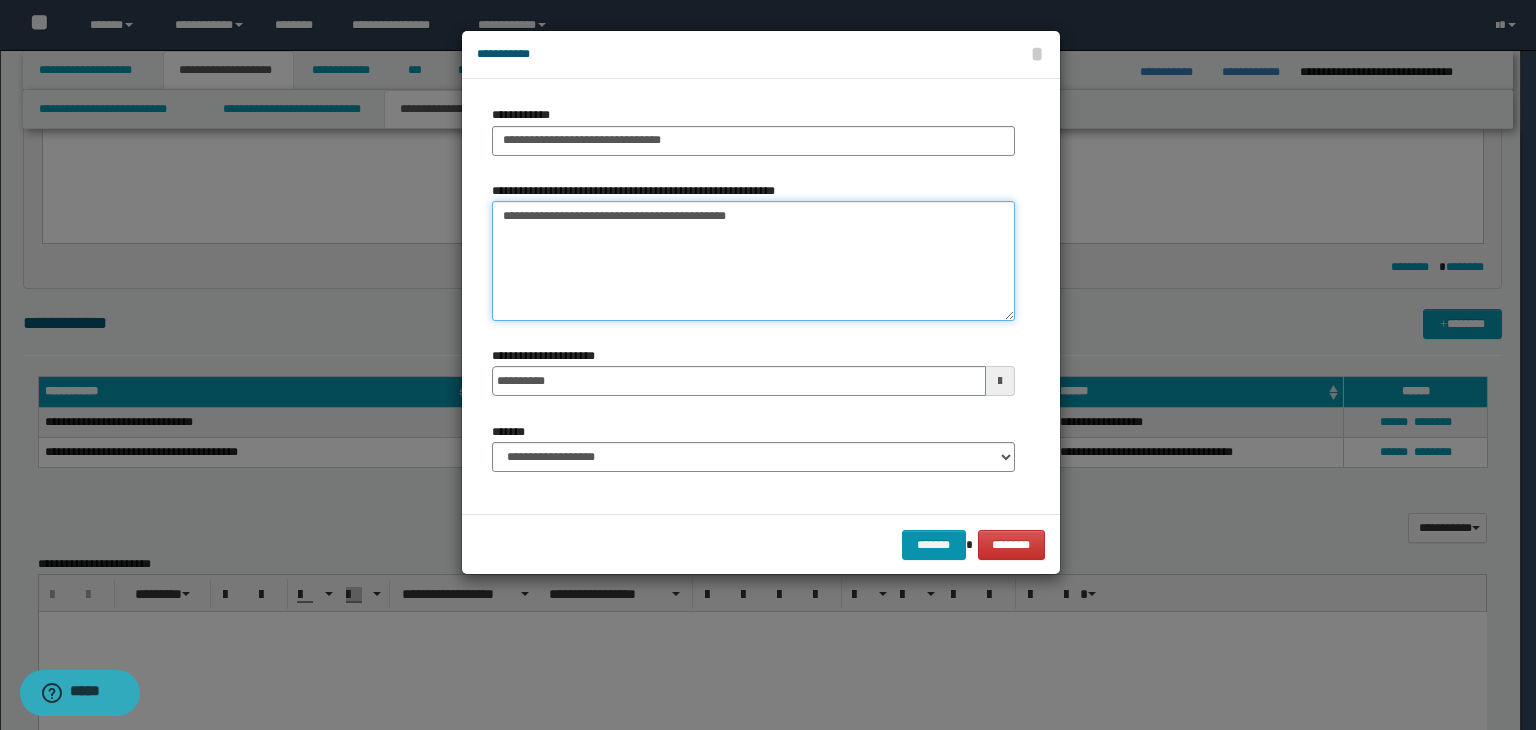 drag, startPoint x: 645, startPoint y: 243, endPoint x: 718, endPoint y: 228, distance: 74.52516 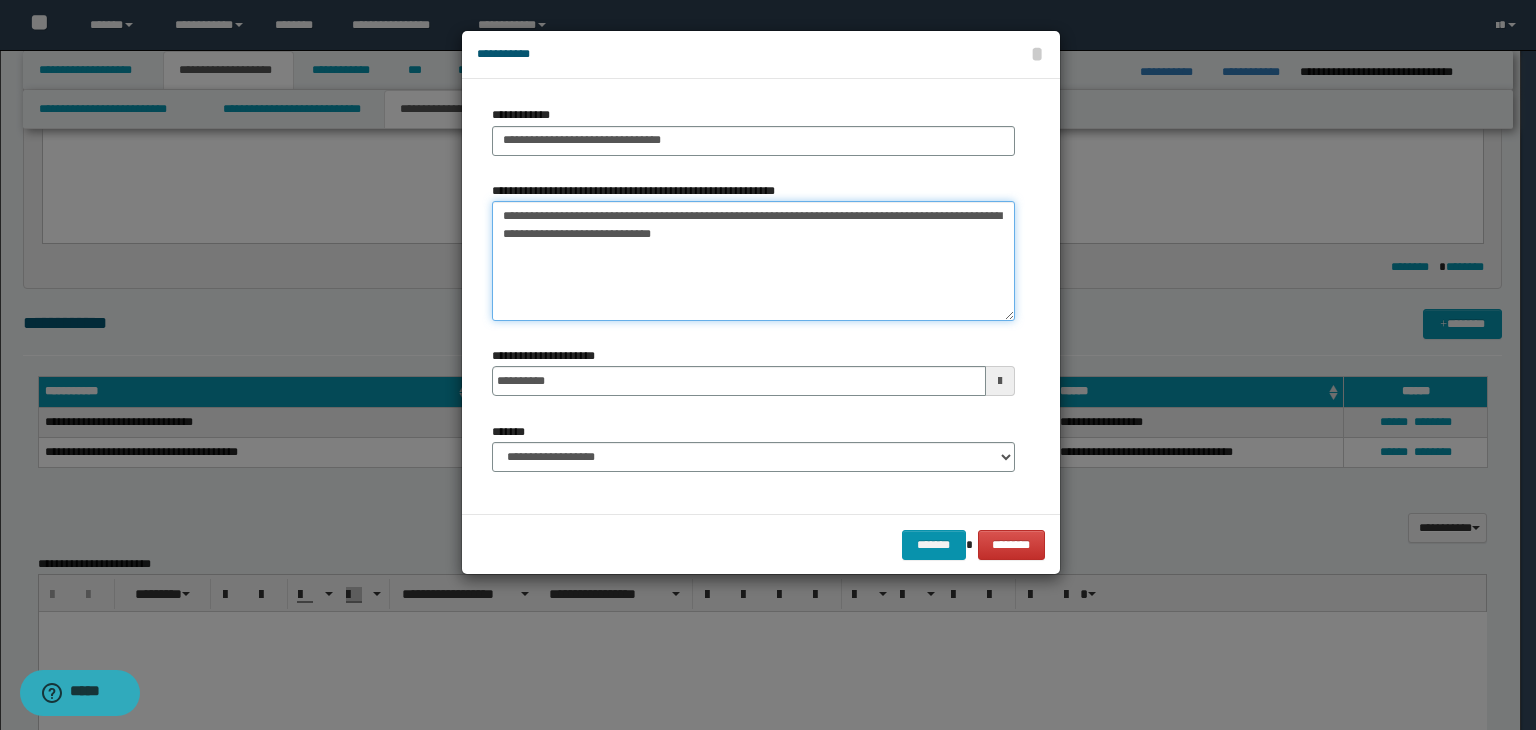 click on "**********" at bounding box center (753, 261) 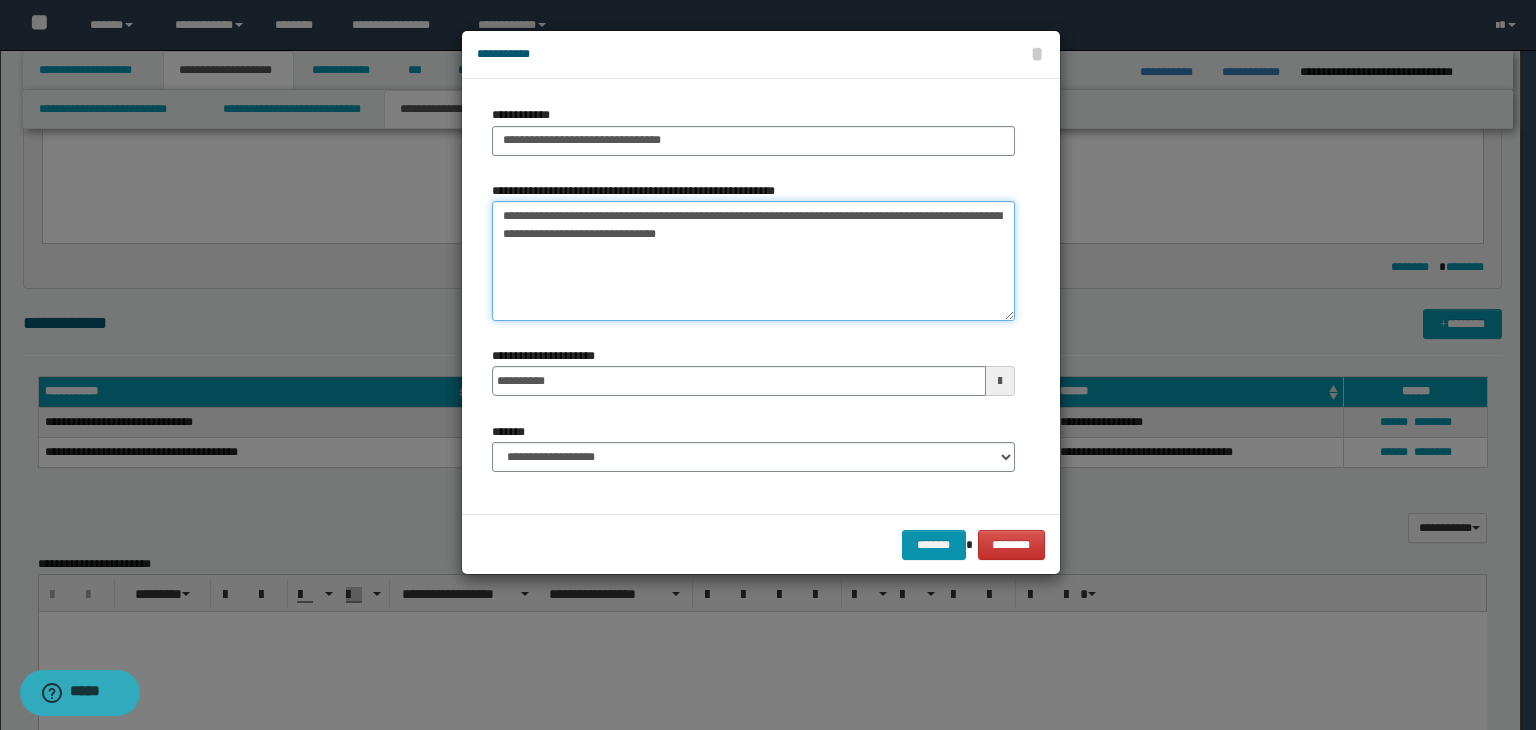 paste on "**********" 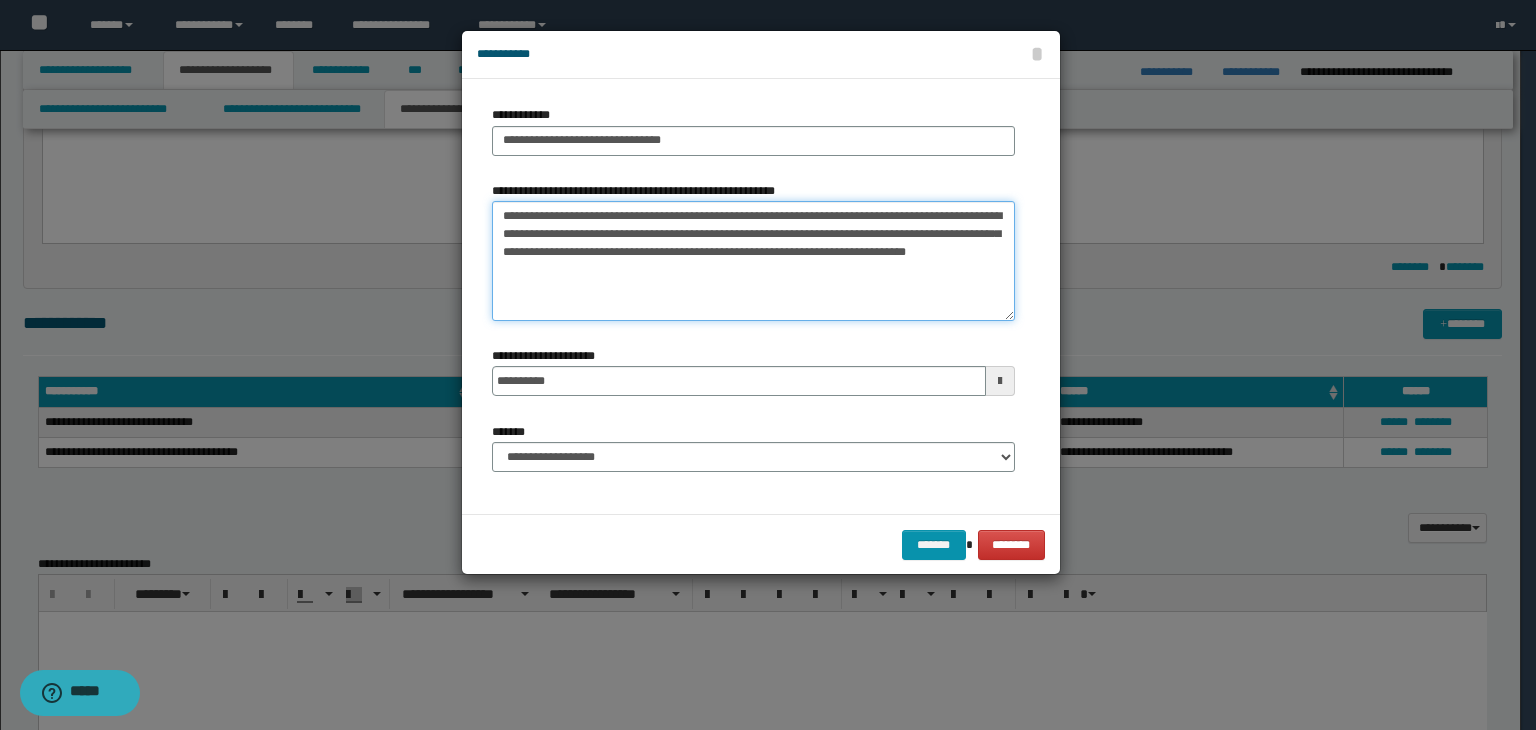 click on "**********" at bounding box center [753, 261] 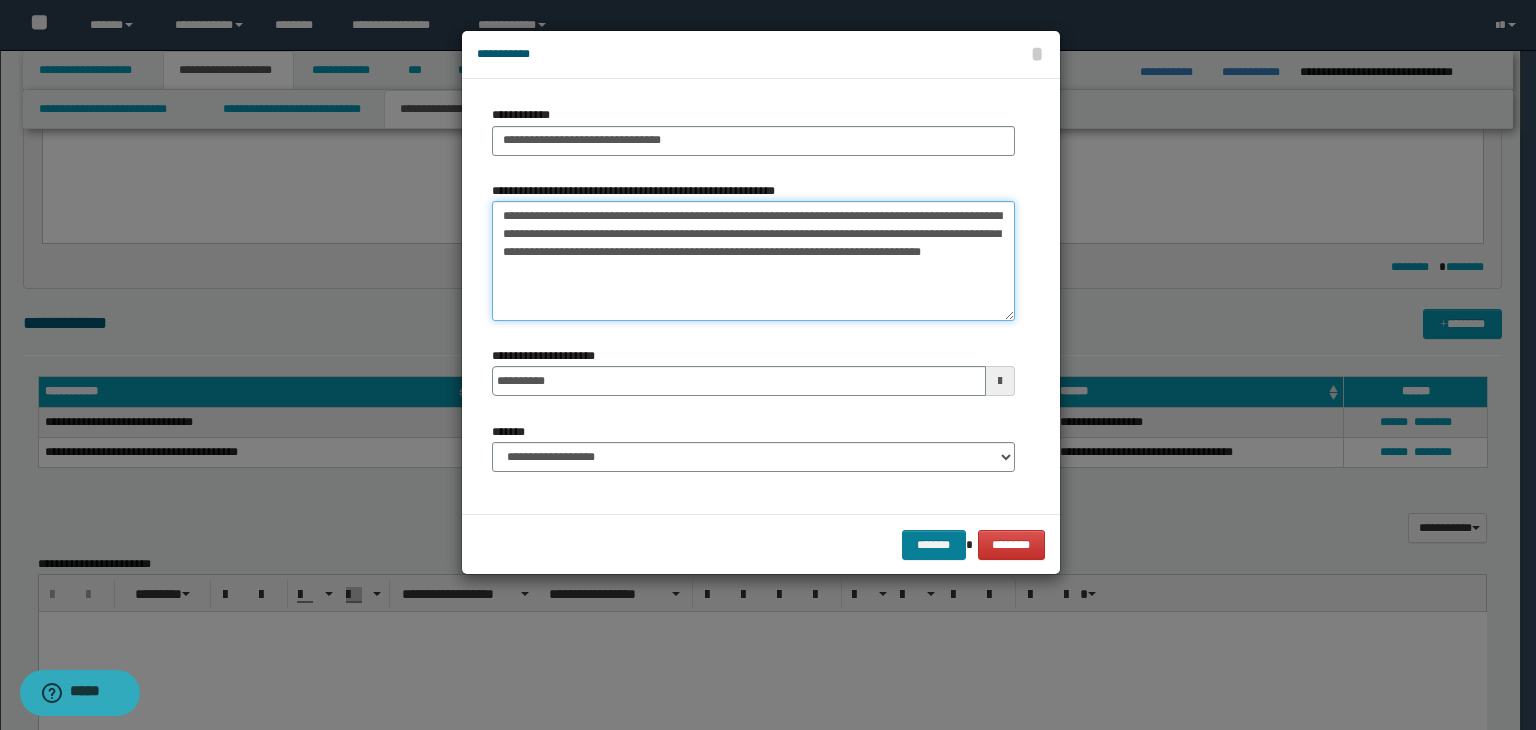 type on "**********" 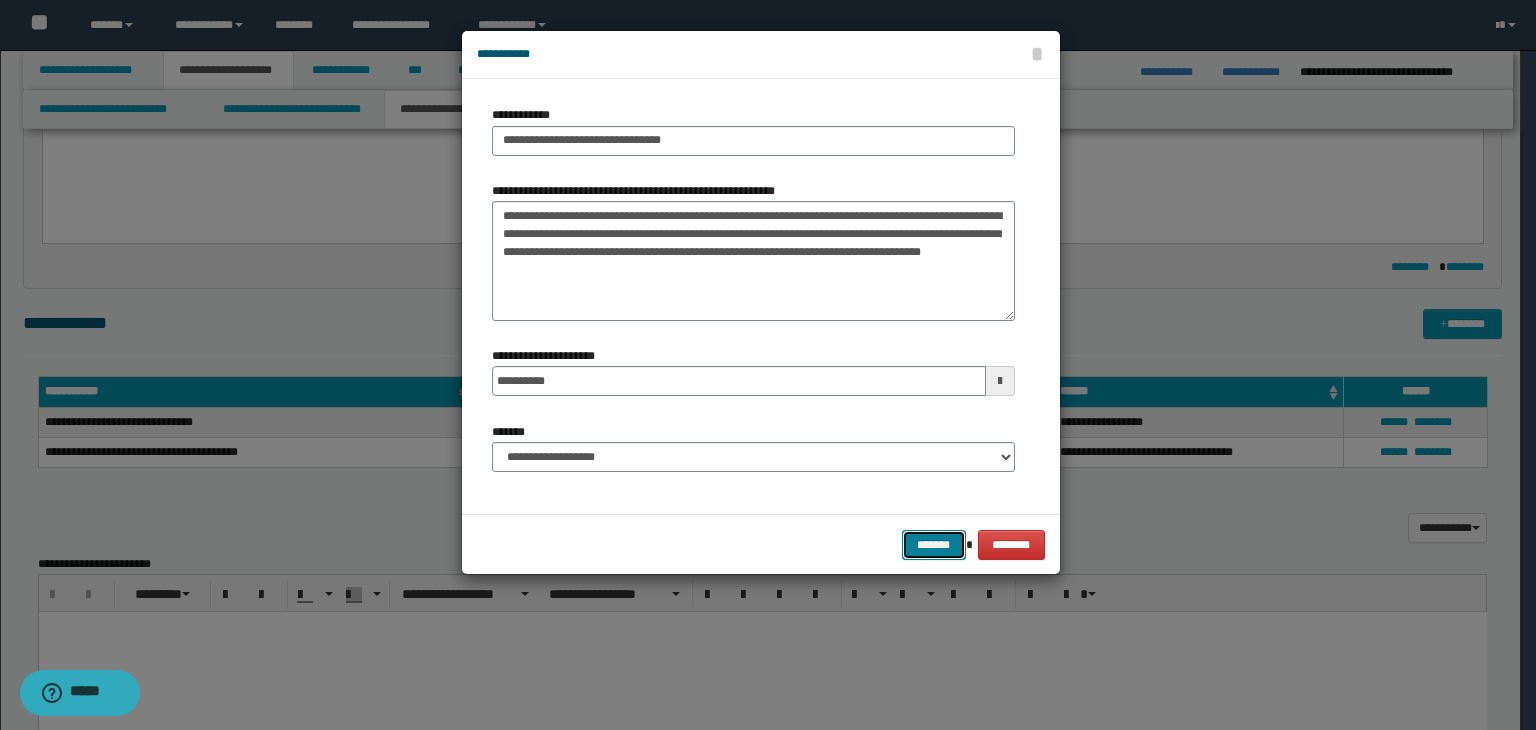 click on "*******" at bounding box center [934, 545] 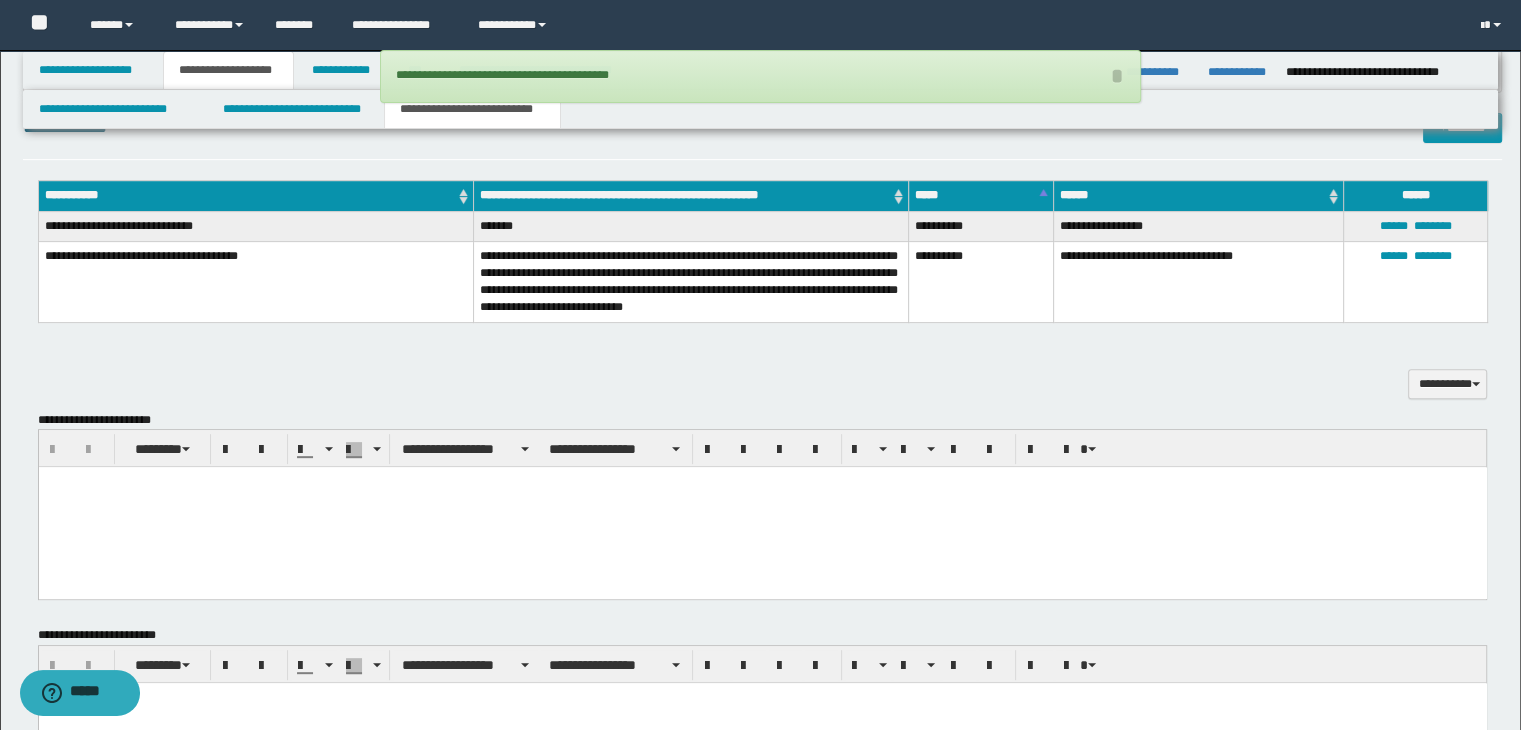 scroll, scrollTop: 900, scrollLeft: 0, axis: vertical 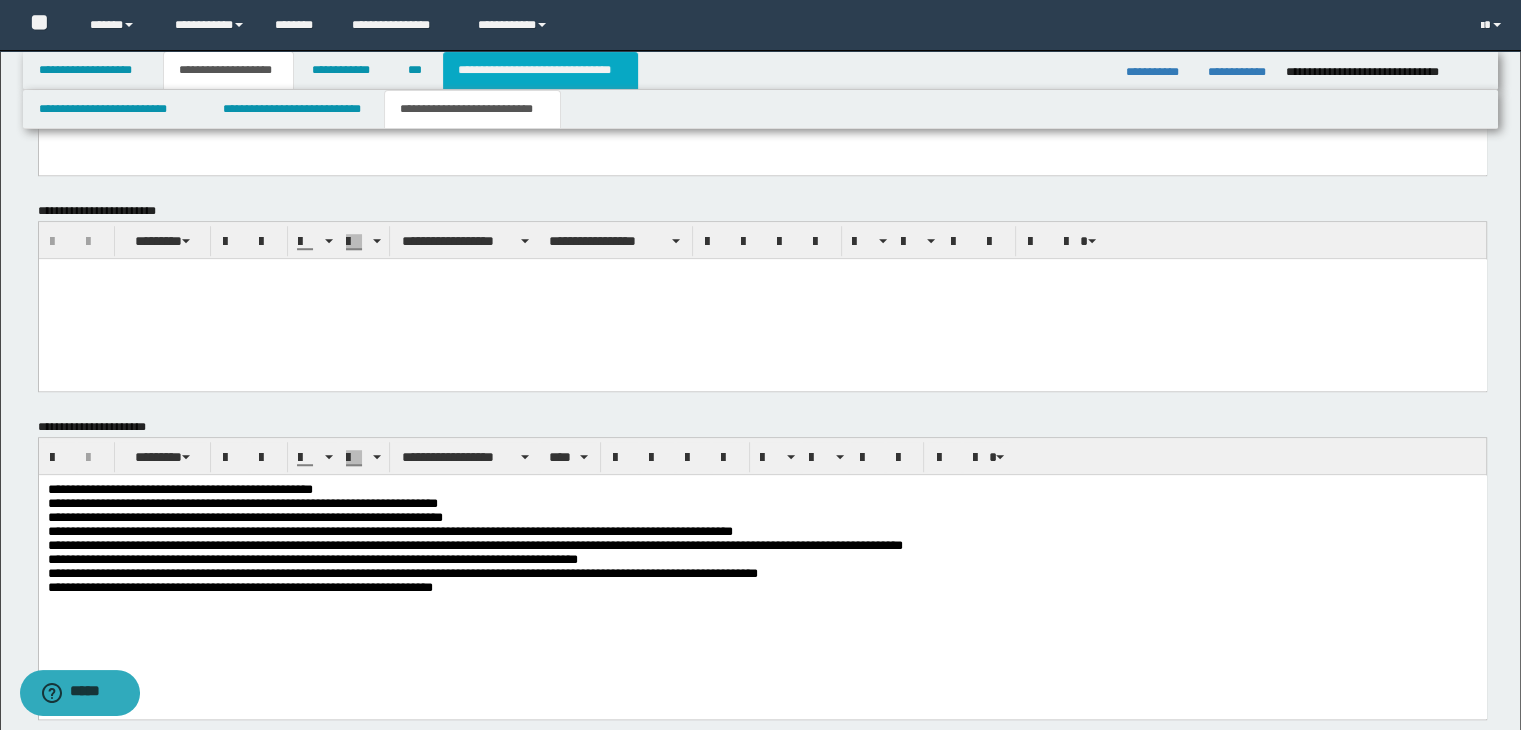 click on "**********" at bounding box center (540, 70) 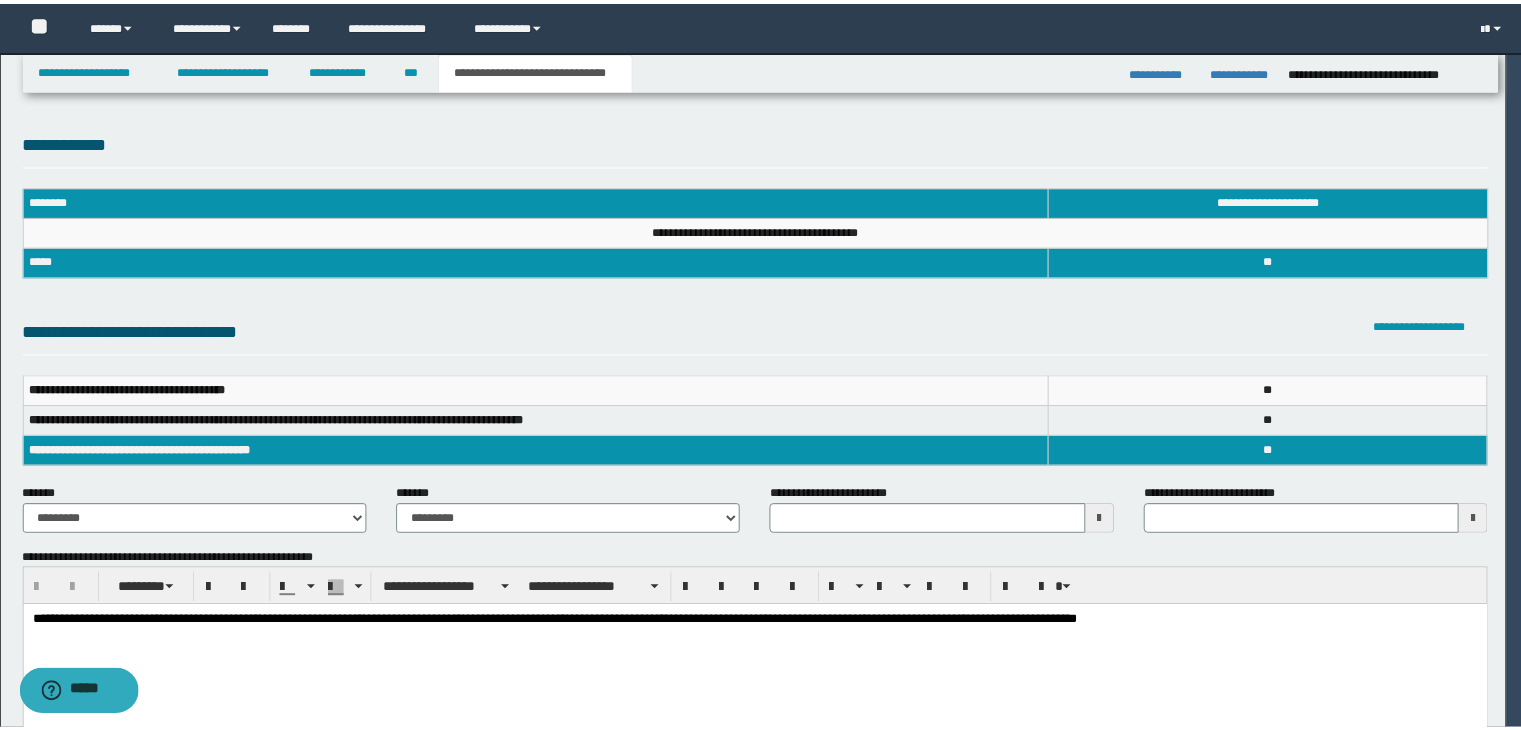 scroll, scrollTop: 0, scrollLeft: 0, axis: both 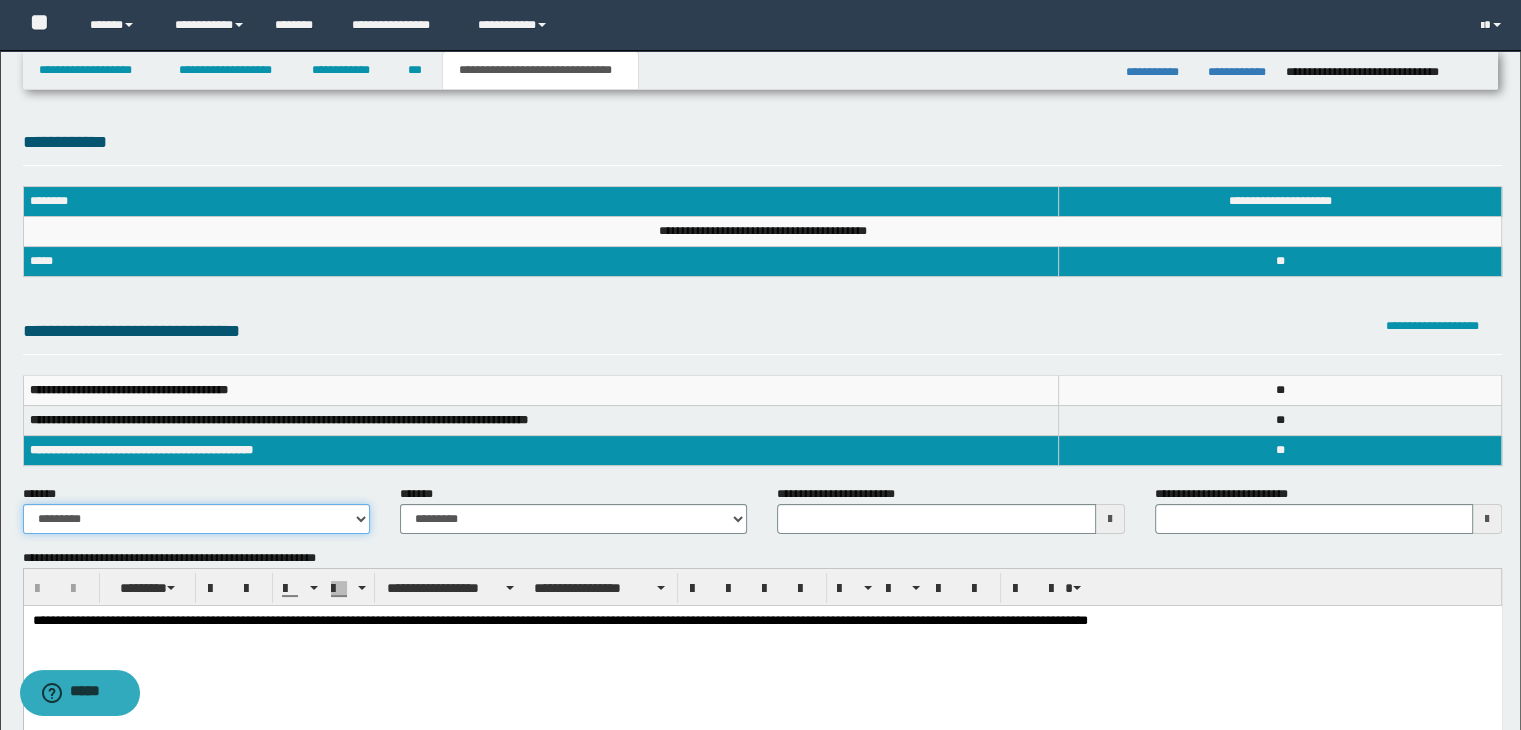 click on "**********" at bounding box center (196, 519) 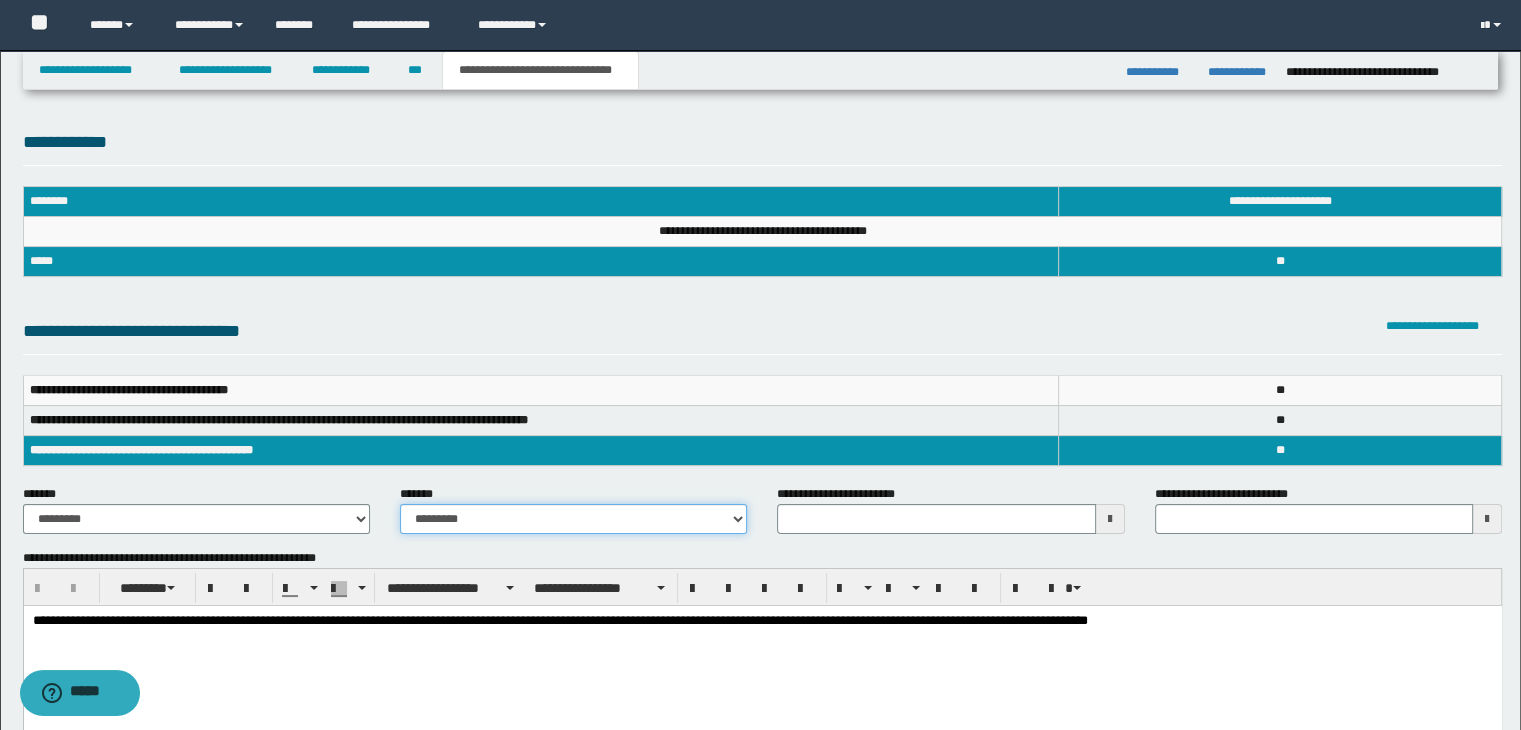 click on "**********" at bounding box center [573, 519] 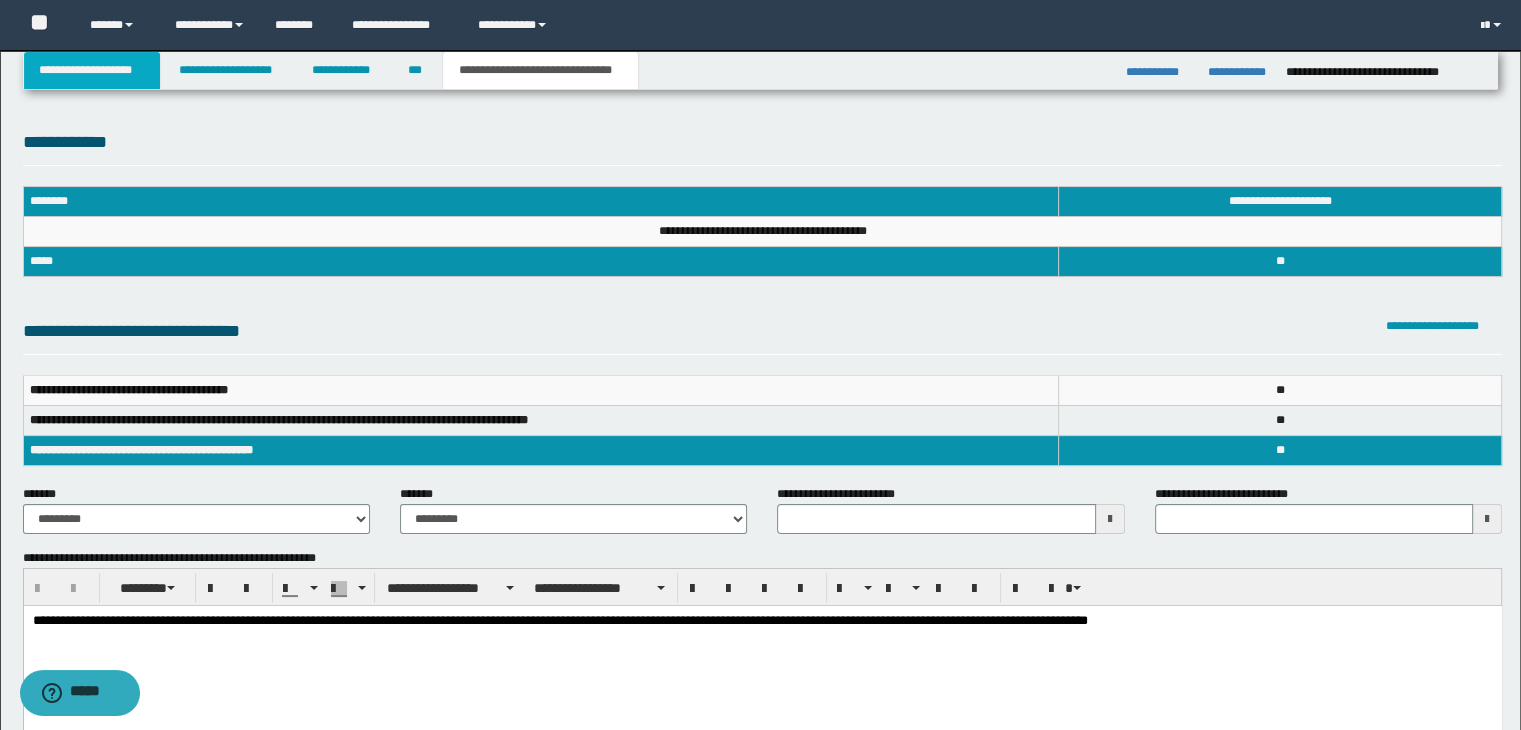 drag, startPoint x: 64, startPoint y: 65, endPoint x: 160, endPoint y: 100, distance: 102.18121 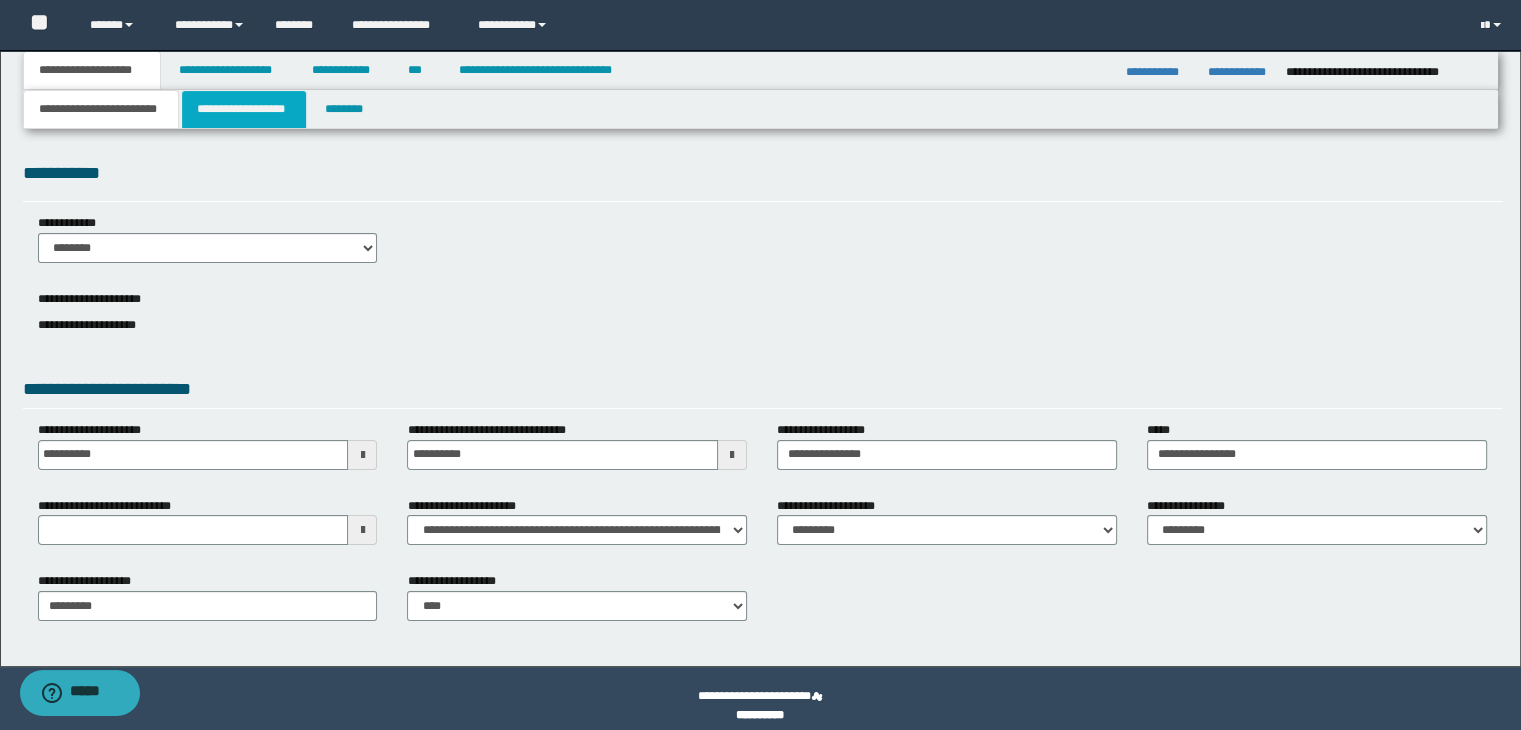 click on "**********" at bounding box center (244, 109) 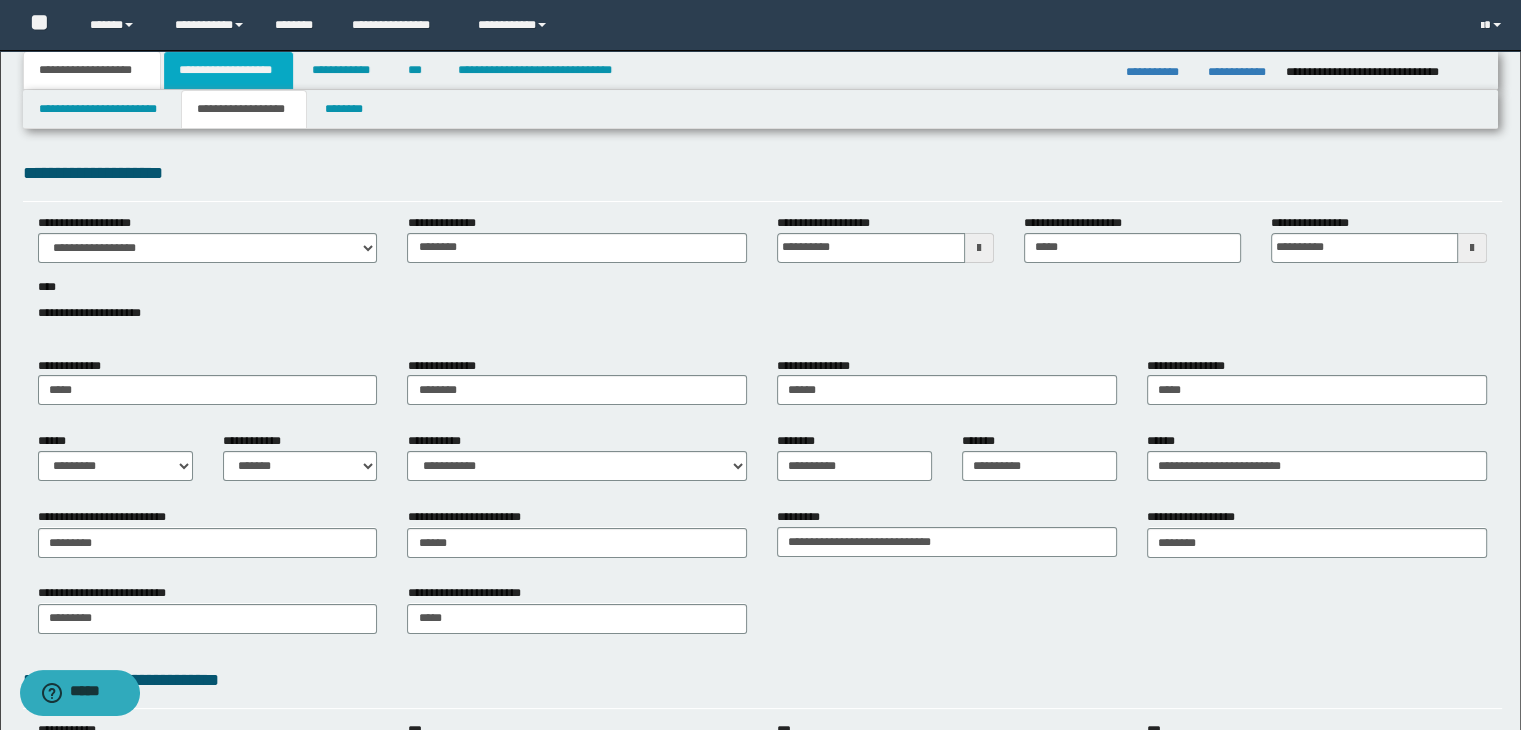 click on "**********" at bounding box center [228, 70] 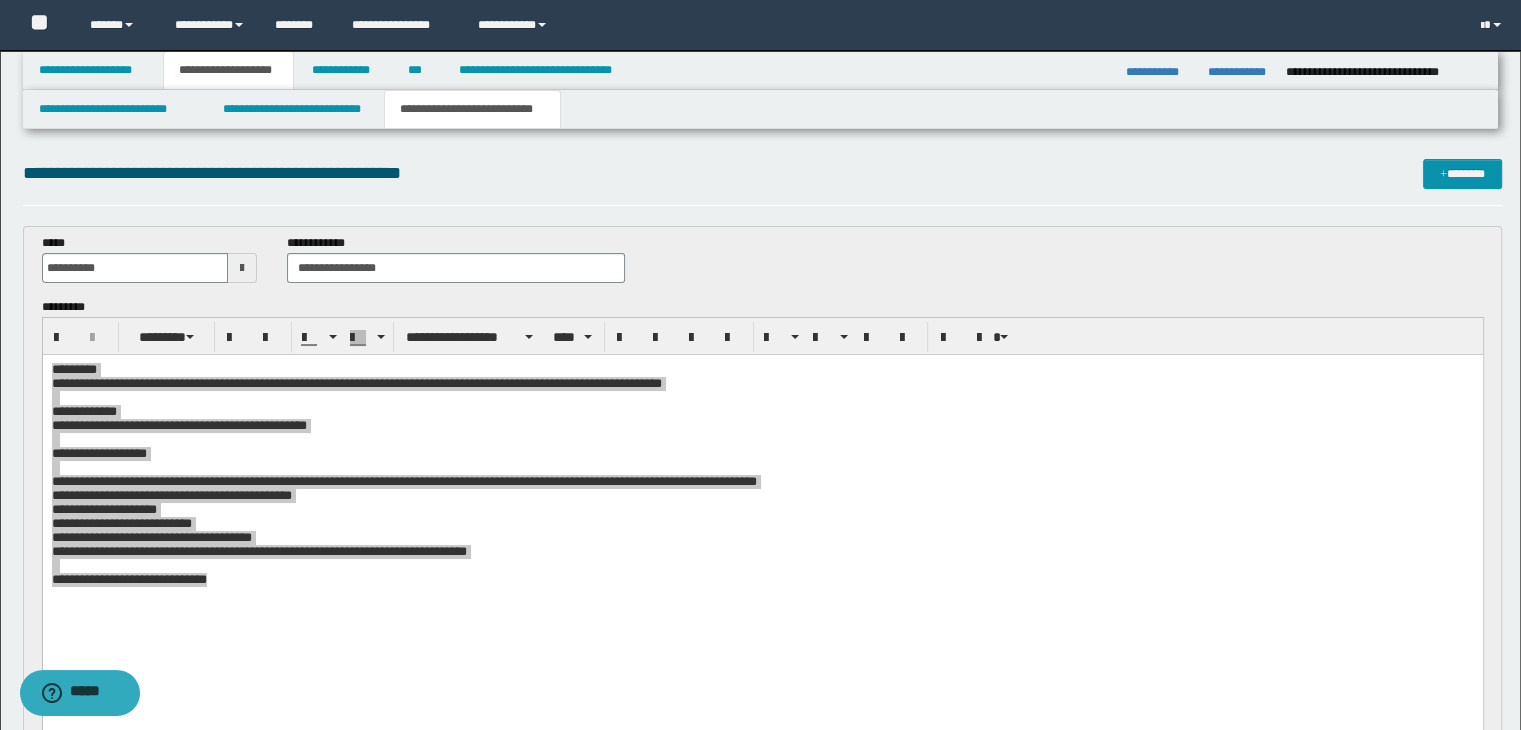 scroll, scrollTop: 0, scrollLeft: 0, axis: both 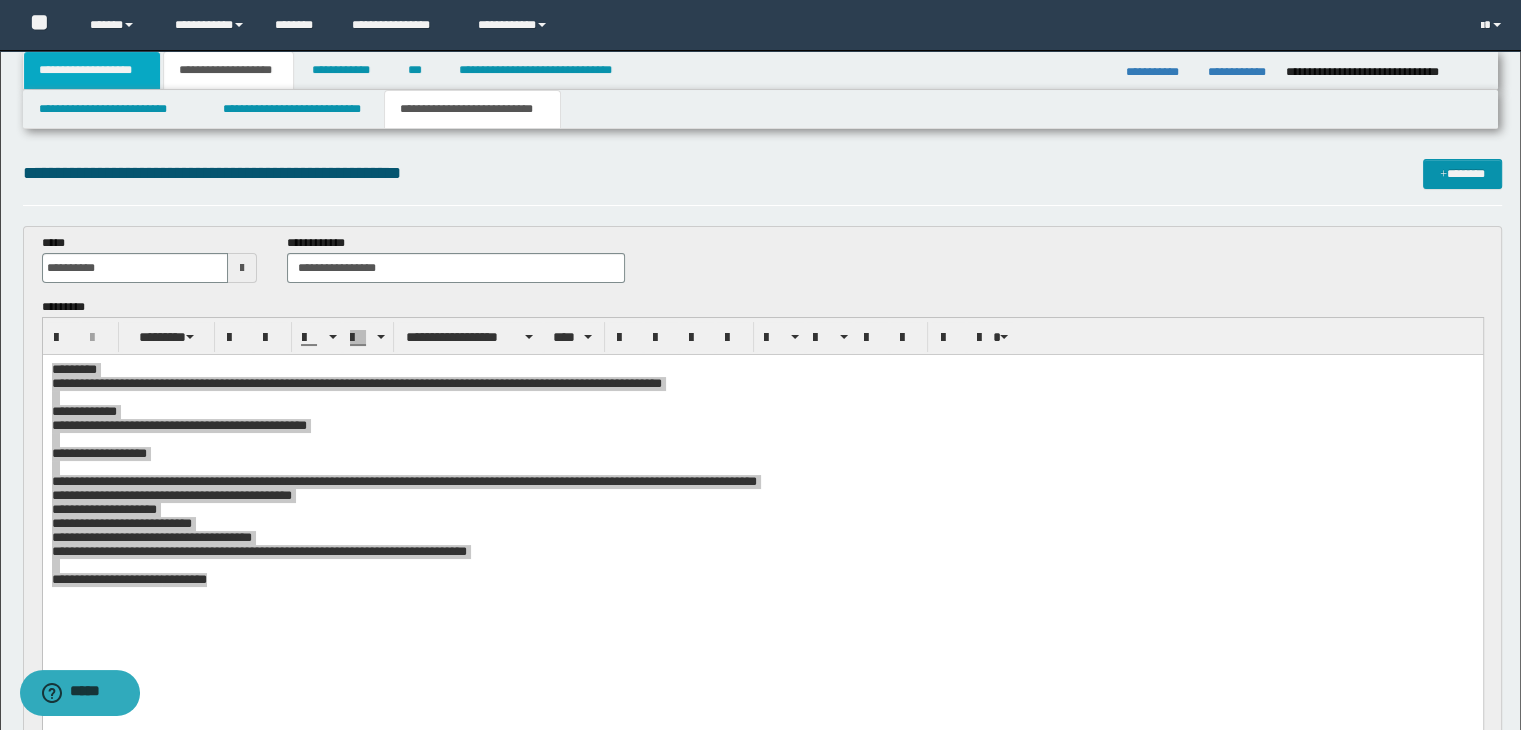 drag, startPoint x: 120, startPoint y: 64, endPoint x: 145, endPoint y: 71, distance: 25.96151 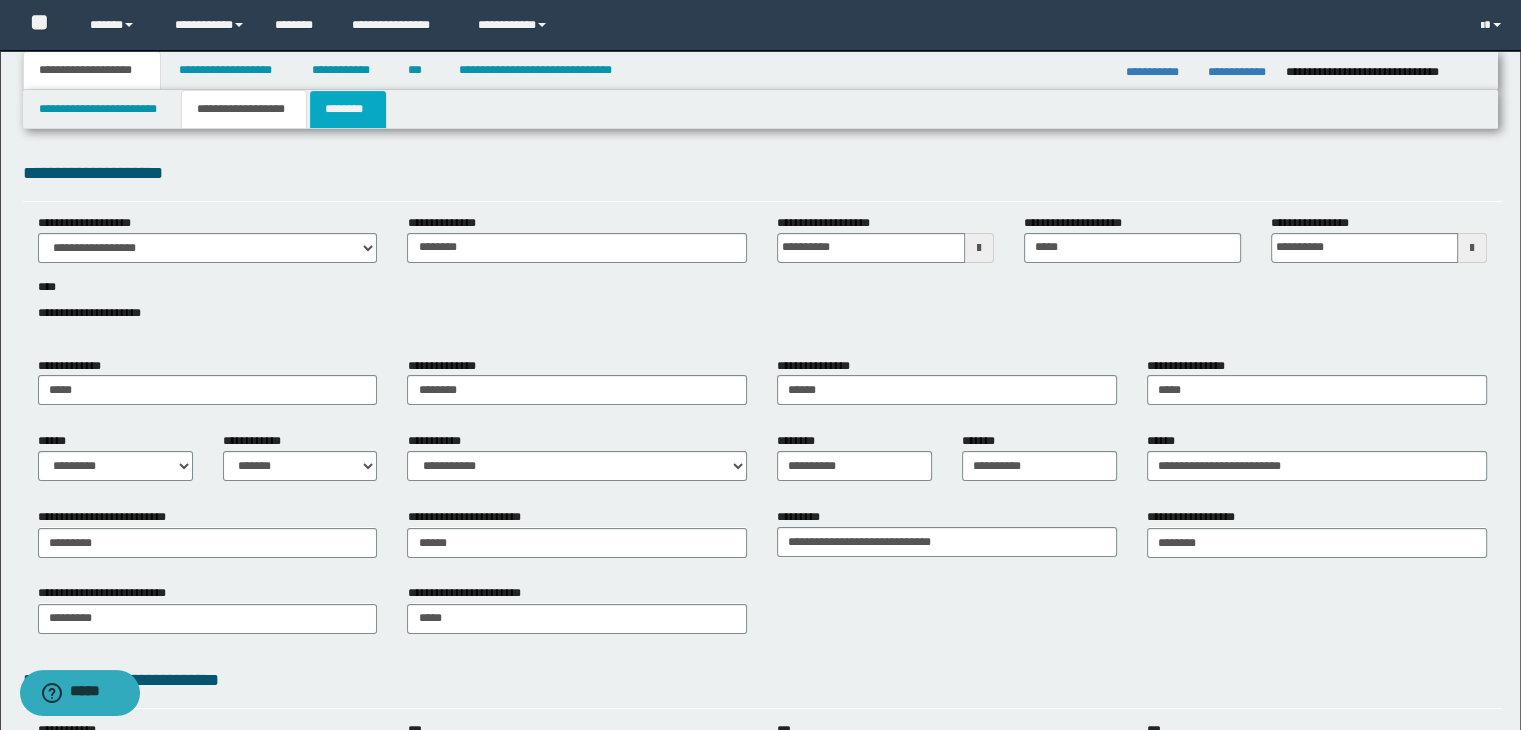click on "********" at bounding box center (348, 109) 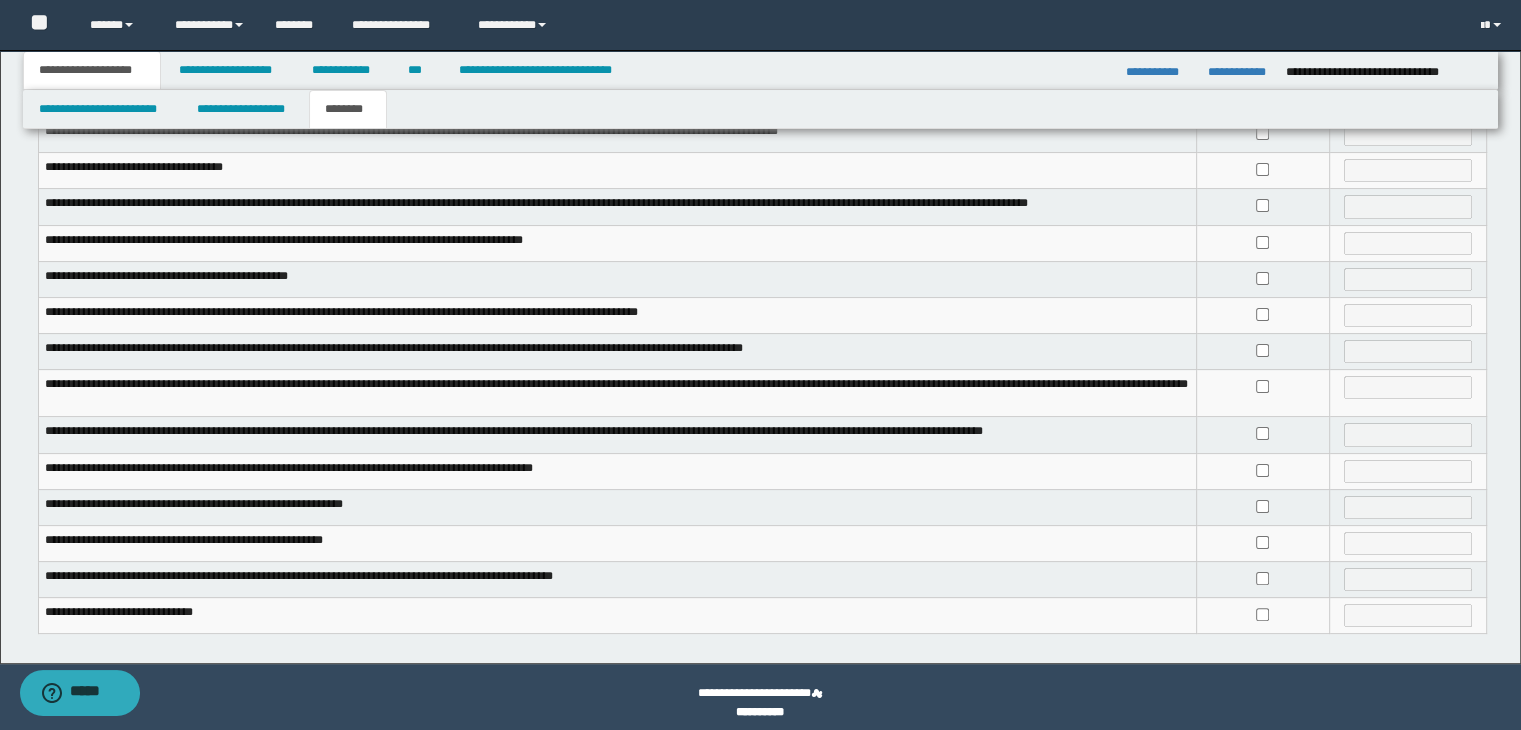 scroll, scrollTop: 380, scrollLeft: 0, axis: vertical 